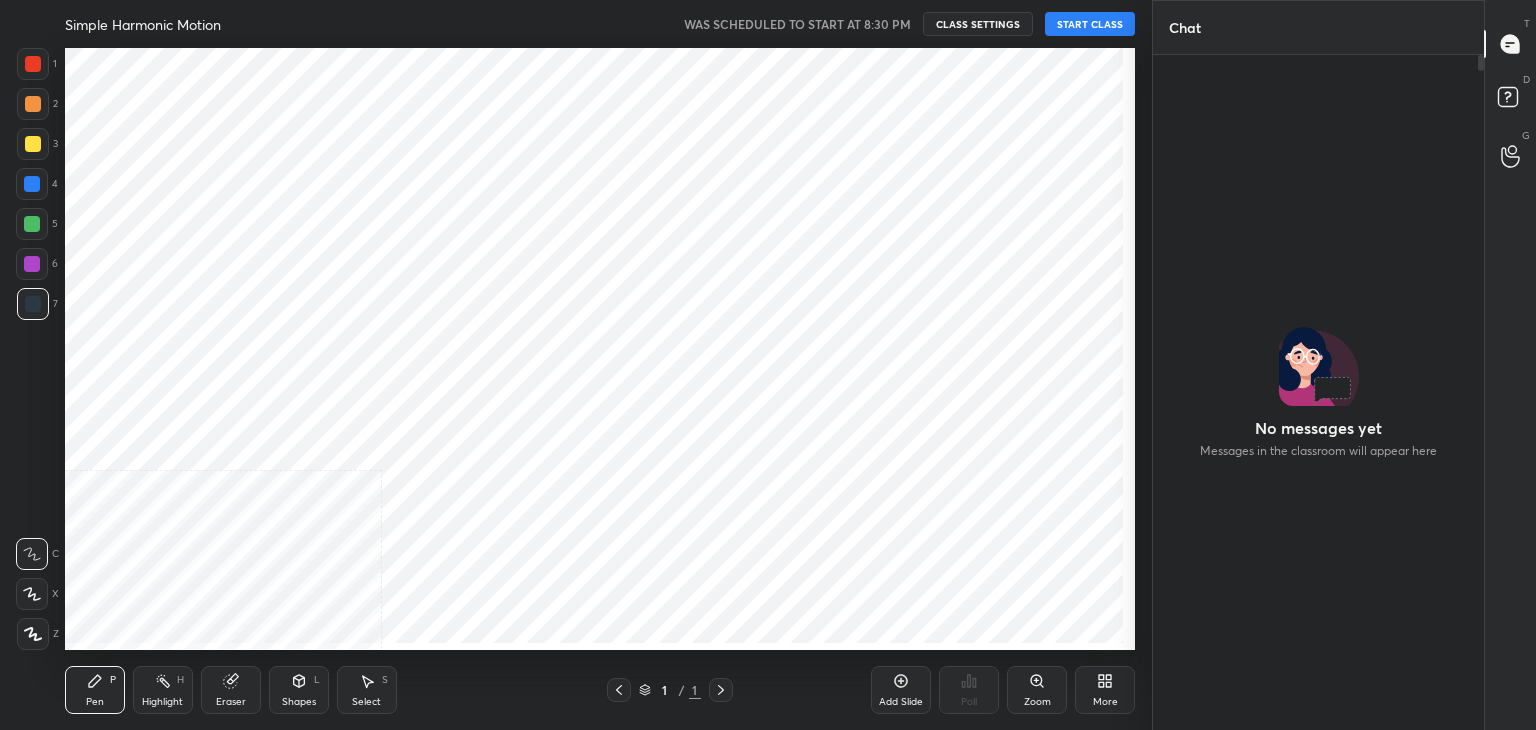 scroll, scrollTop: 0, scrollLeft: 0, axis: both 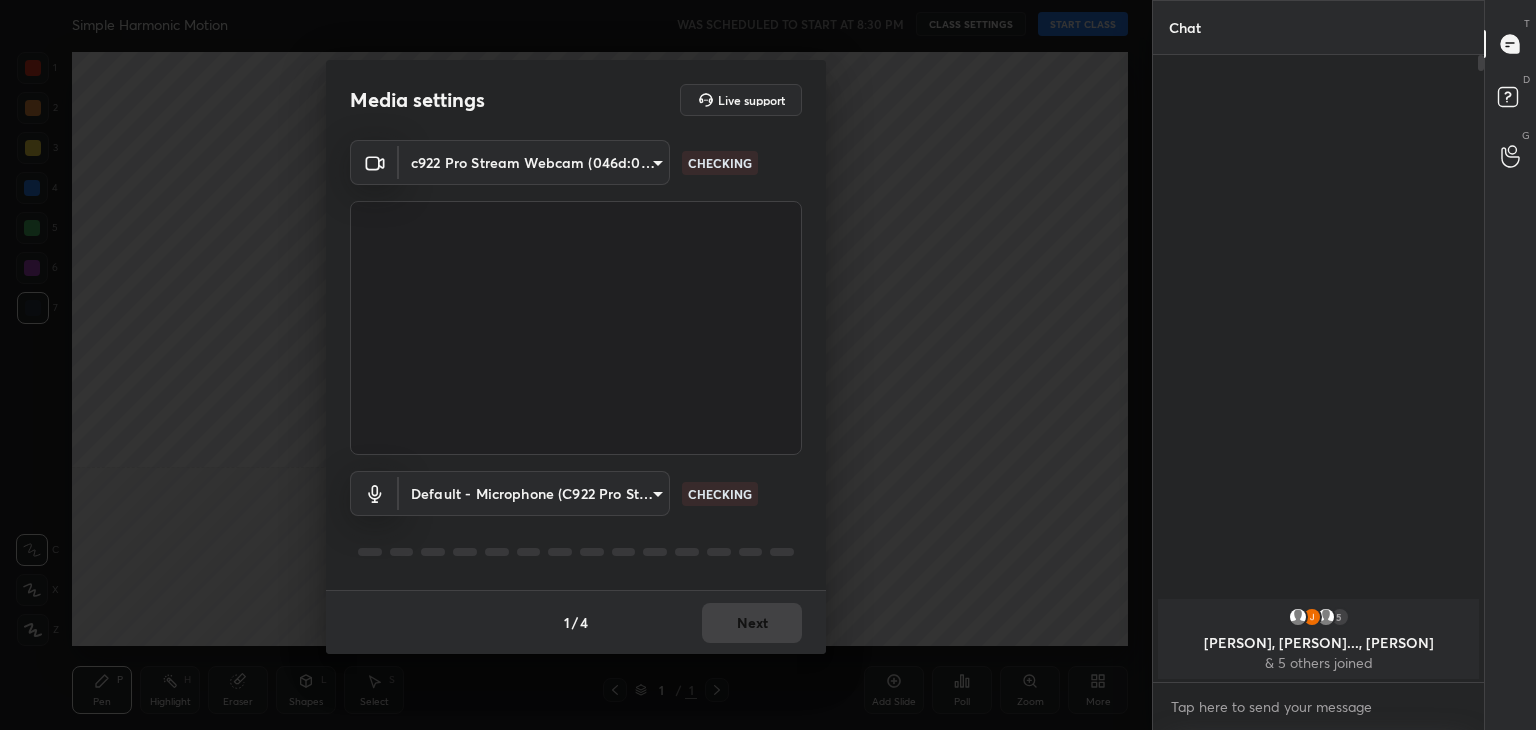type on "a9fd4f38f379304b0caa4a79f2b732e989e7111bbf315c9f921f4749fc2d4ba3" 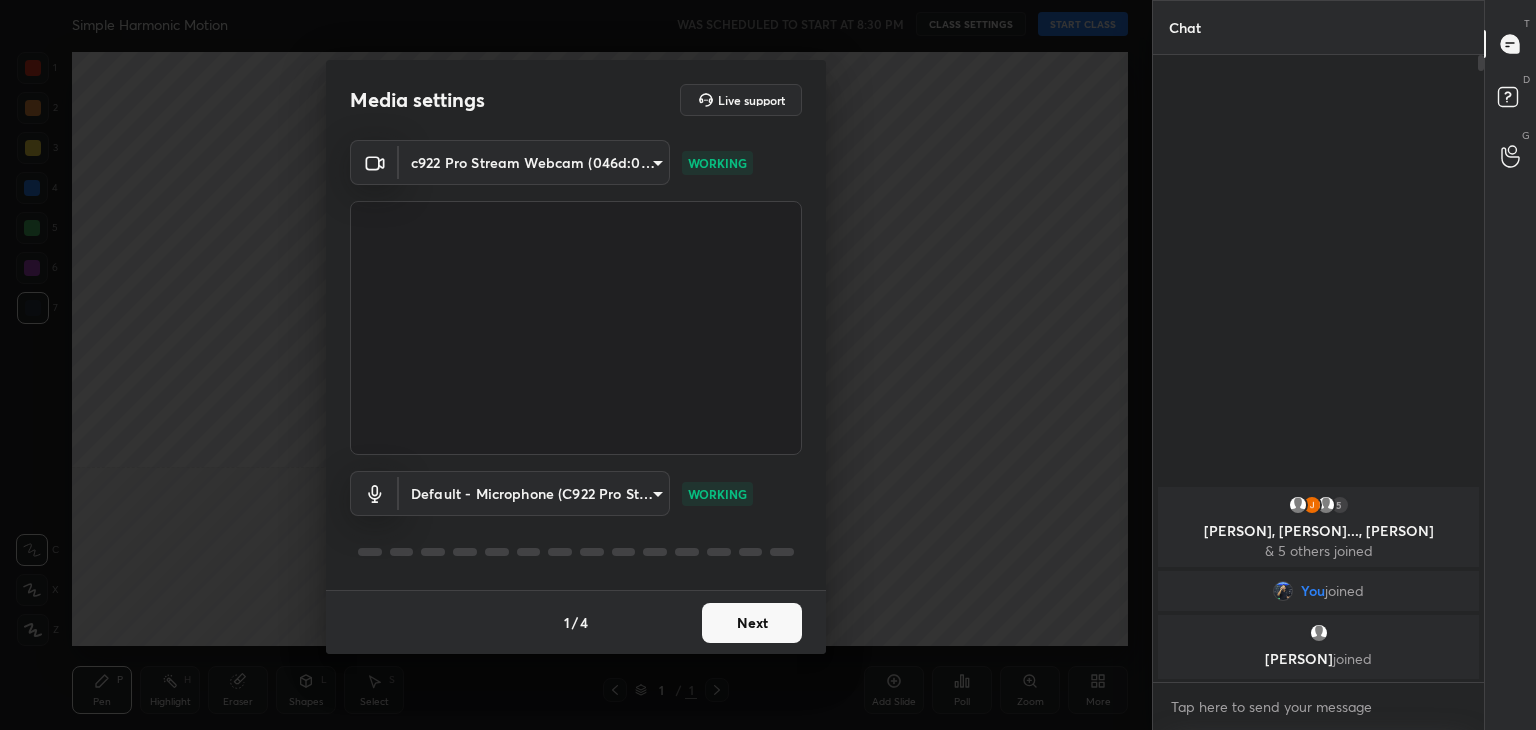 click on "Next" at bounding box center [752, 623] 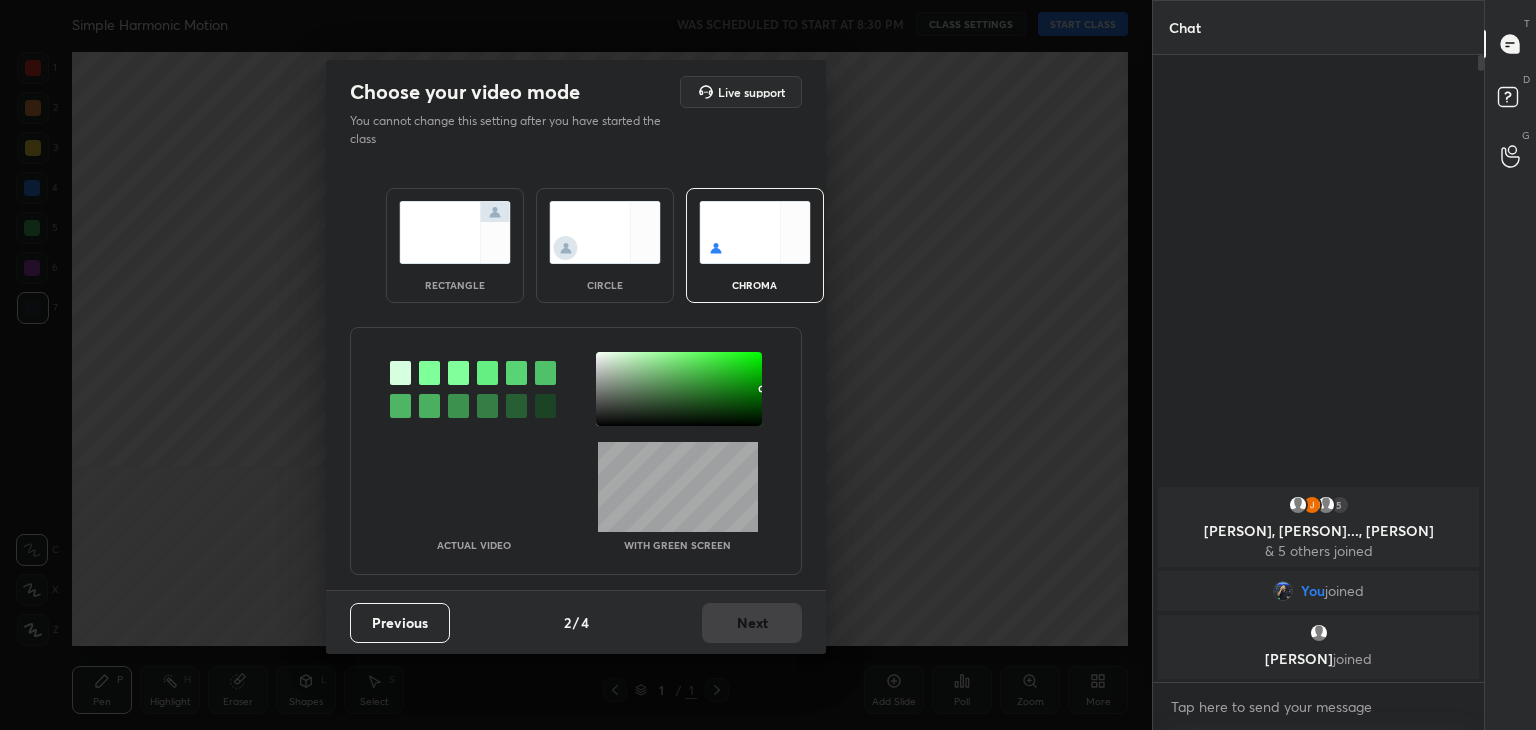 click at bounding box center [605, 232] 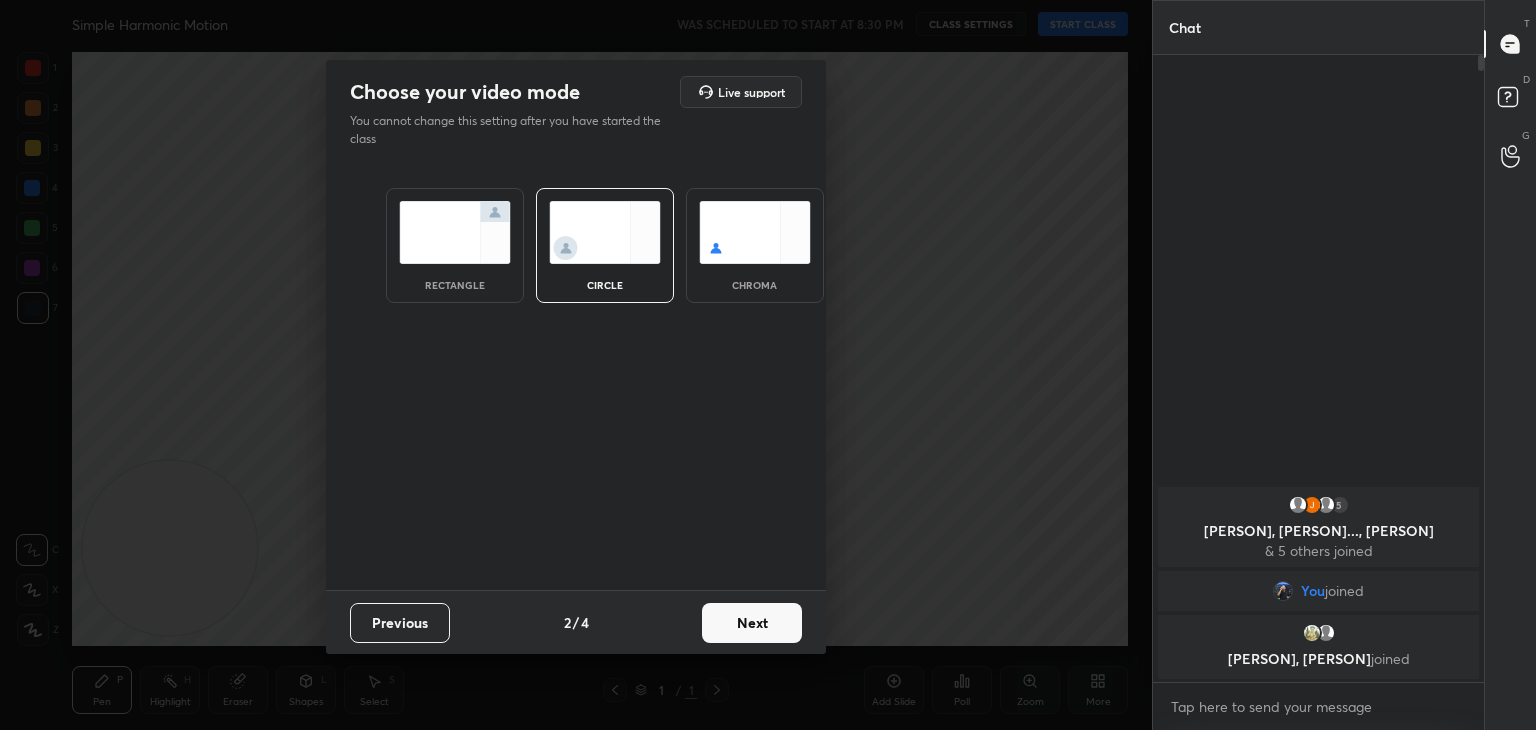 click on "Next" at bounding box center [752, 623] 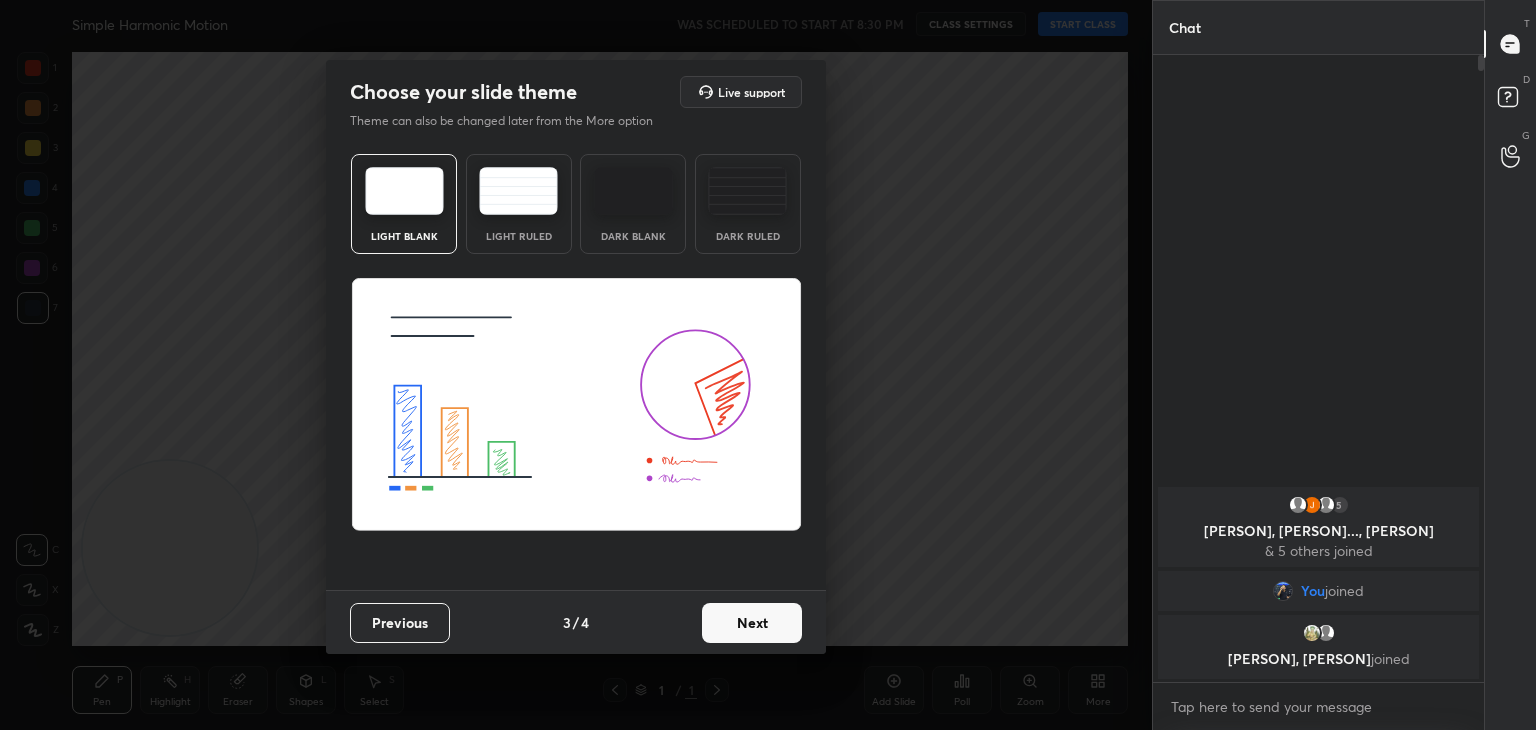 click on "Previous 3 / 4 Next" at bounding box center (576, 622) 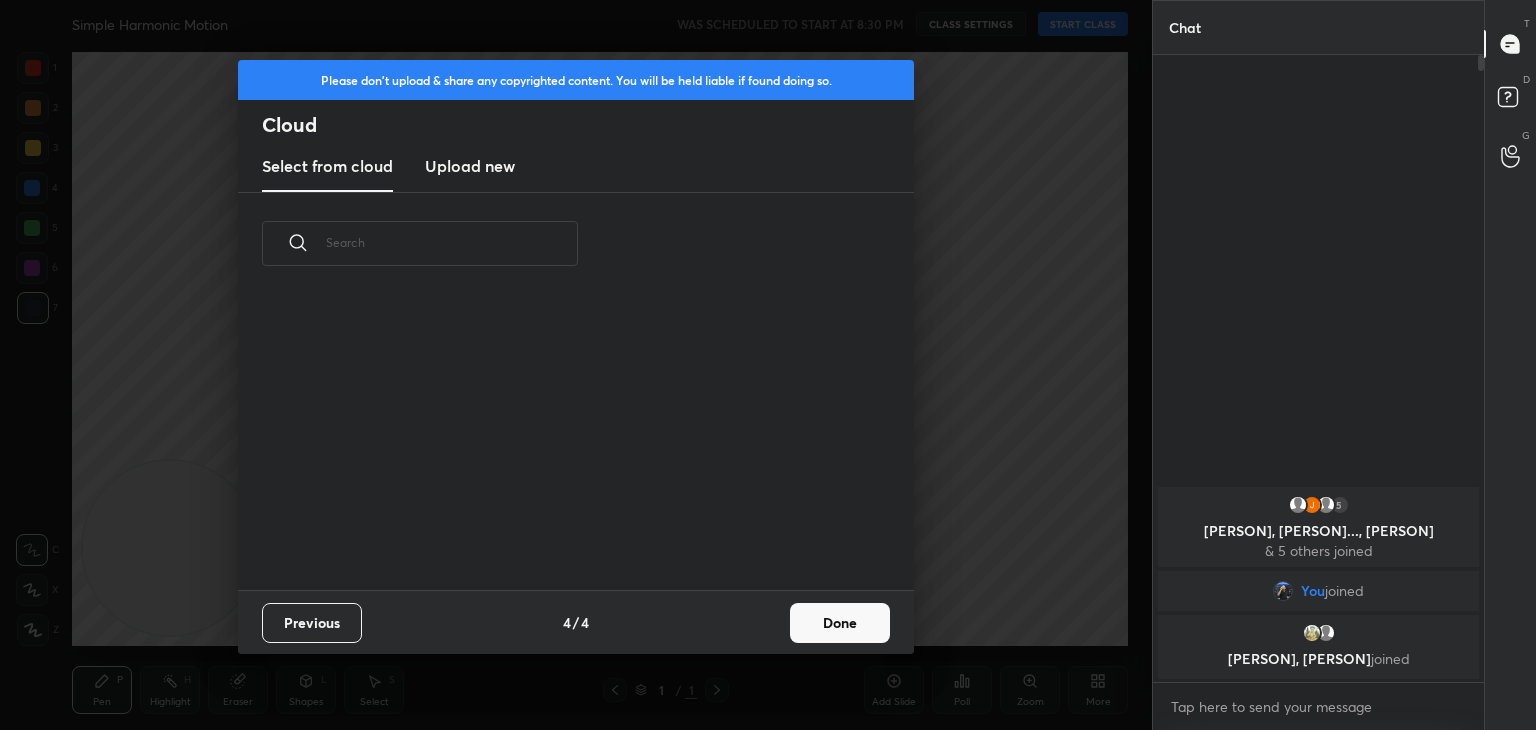 scroll, scrollTop: 6, scrollLeft: 10, axis: both 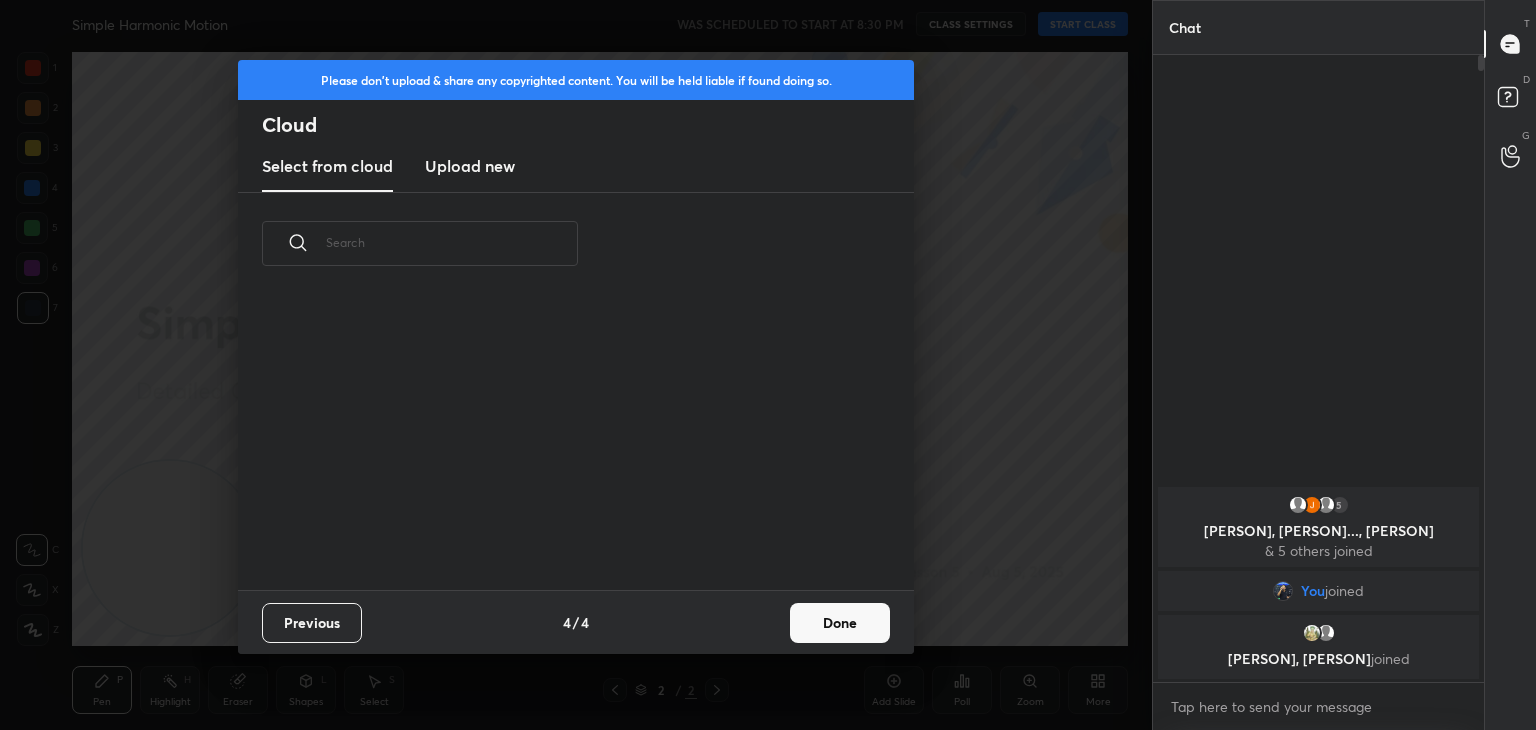 click on "Done" at bounding box center [840, 623] 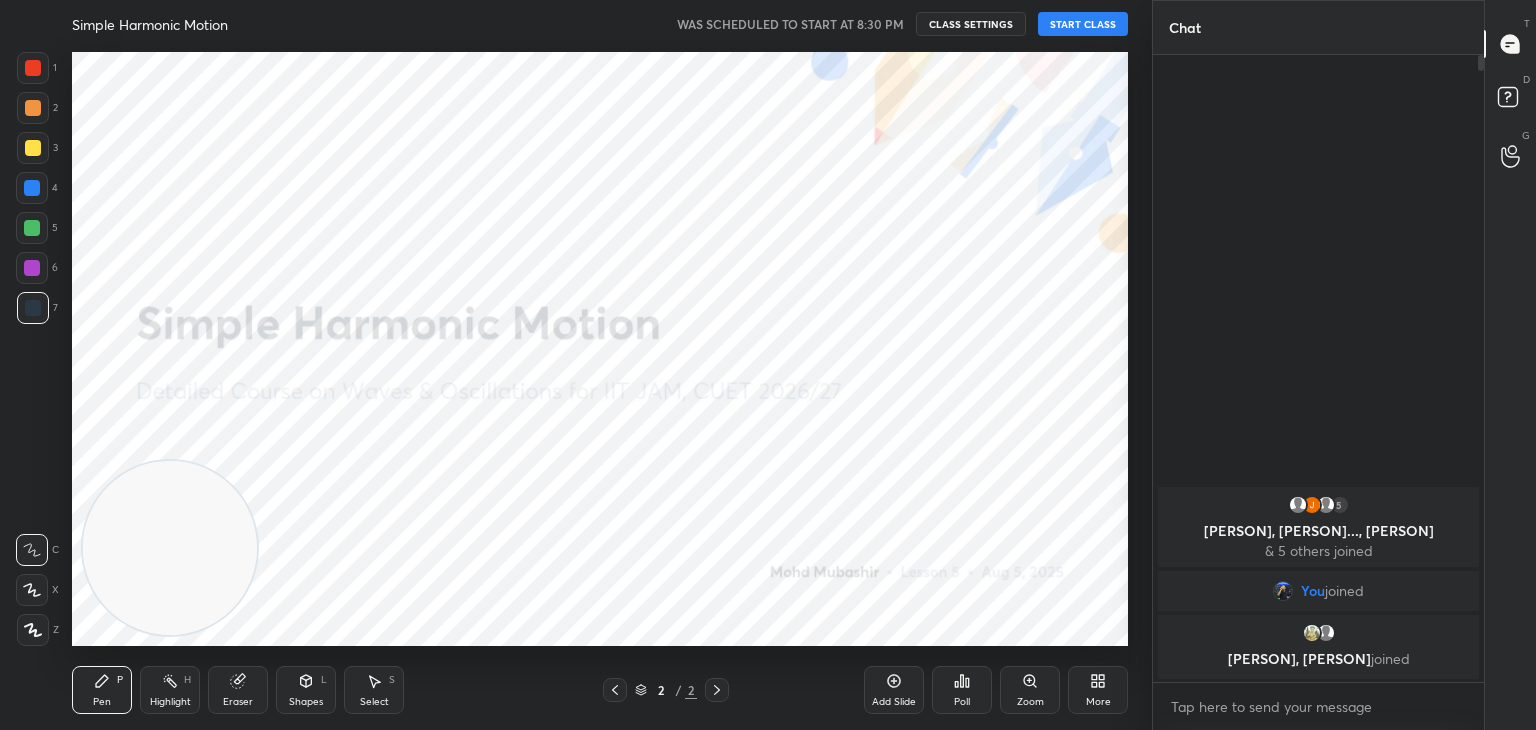 click 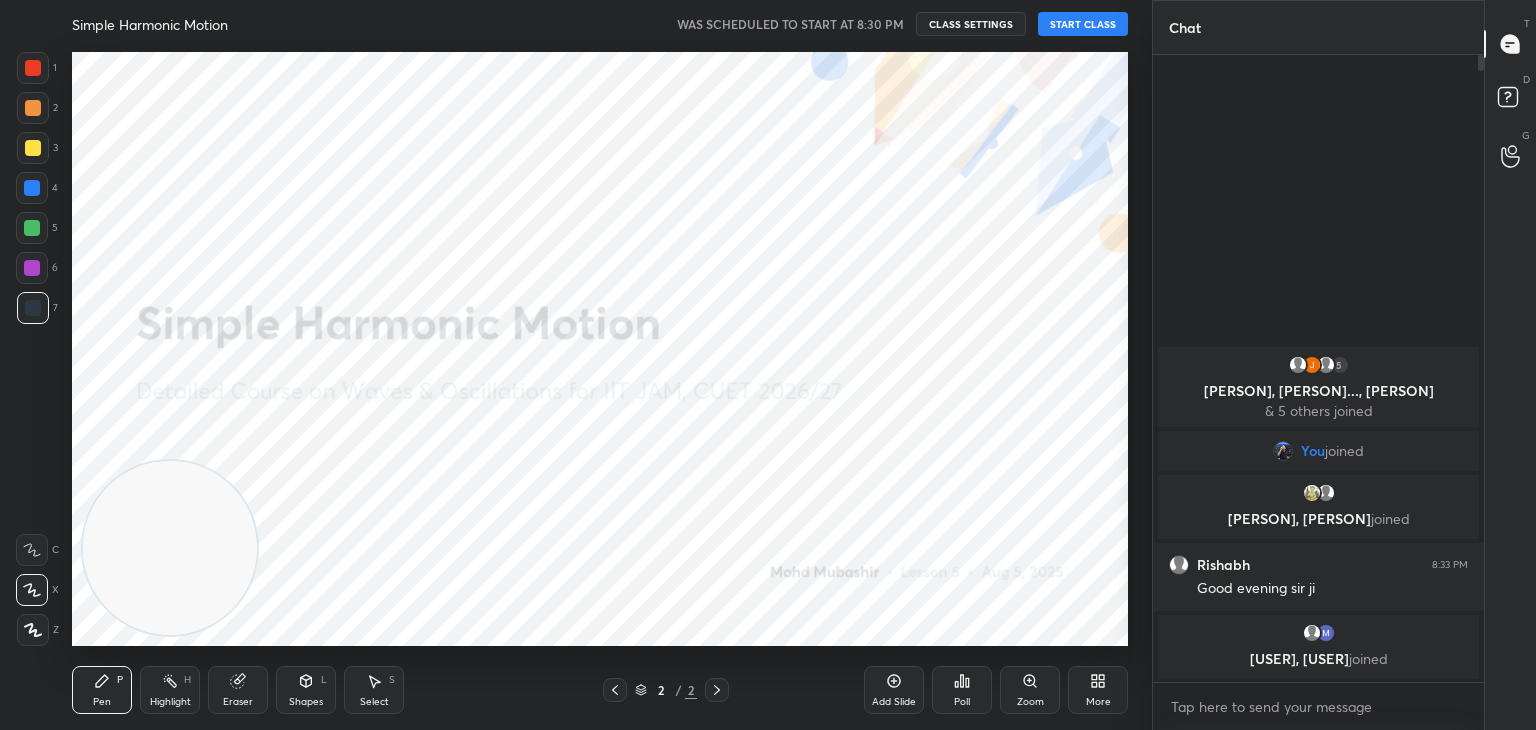click on "START CLASS" at bounding box center [1083, 24] 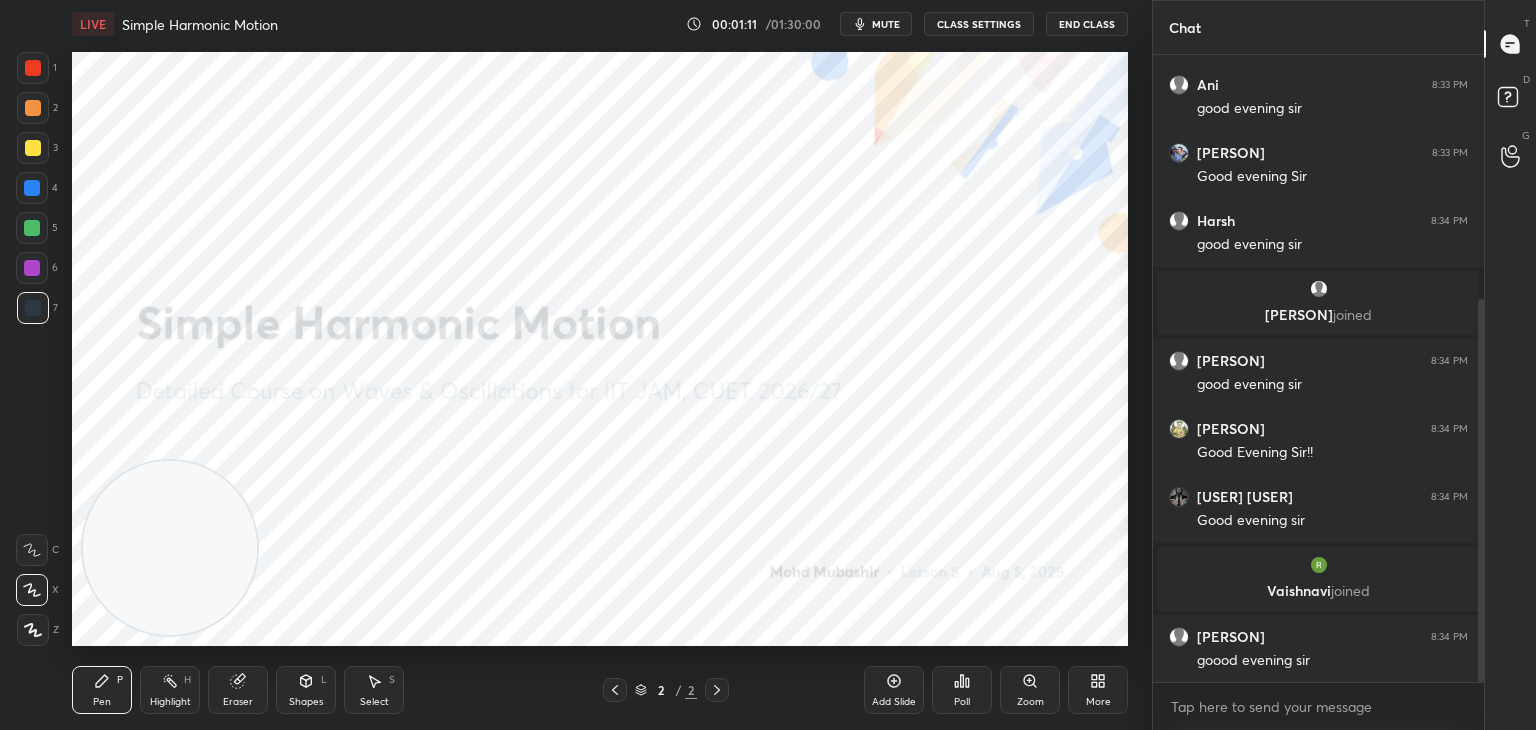 drag, startPoint x: 1483, startPoint y: 153, endPoint x: 1457, endPoint y: 544, distance: 391.8635 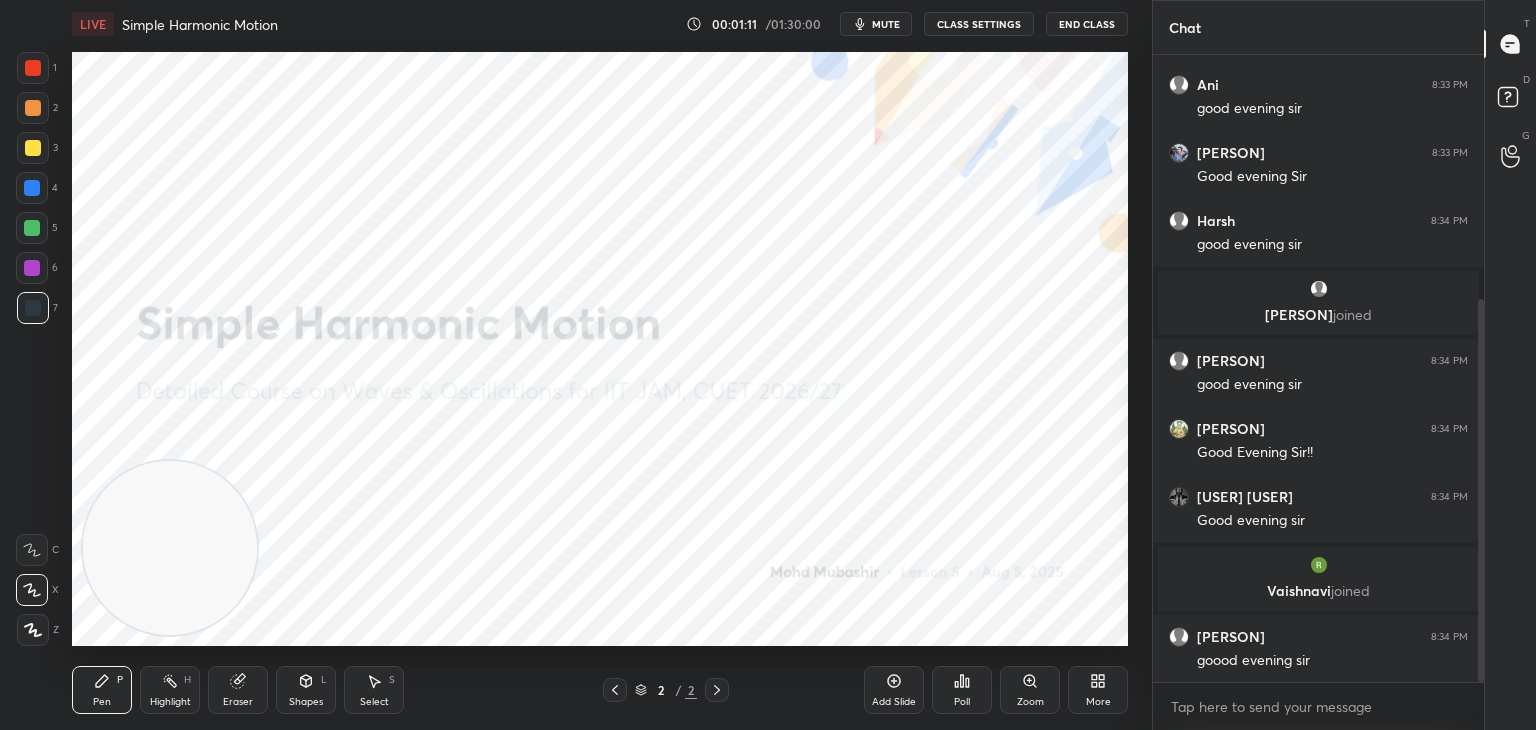 click on "Chat [PERSON], [PERSON]  joined [PERSON] 8:33 PM good evening sir [PERSON] 8:33 PM good evening sir [PERSON] 8:34 PM Good evening Sir [PERSON] 8:34 PM good evening sir [PERSON]  joined [PERSON] 8:34 PM good evening sir [PERSON] 8:34 PM Good Evening Sir!! [PERSON] 8:34 PM Good evening sir [PERSON]  joined [PERSON] 8:34 PM goood evening sir JUMP TO LATEST Enable hand raising Enable raise hand to speak to learners. Once enabled, chat will be turned off temporarily. Enable x   introducing Raise a hand with a doubt Now learners can raise their hand along with a doubt  How it works? Doubts asked by learners will show up here NEW DOUBTS ASKED No one has raised a hand yet Can't raise hand Looks like educator just invited you to speak. Please wait before you can raise your hand again. Got it T Messages (T) D Doubts (D) G Raise Hand (G)" at bounding box center (1344, 365) 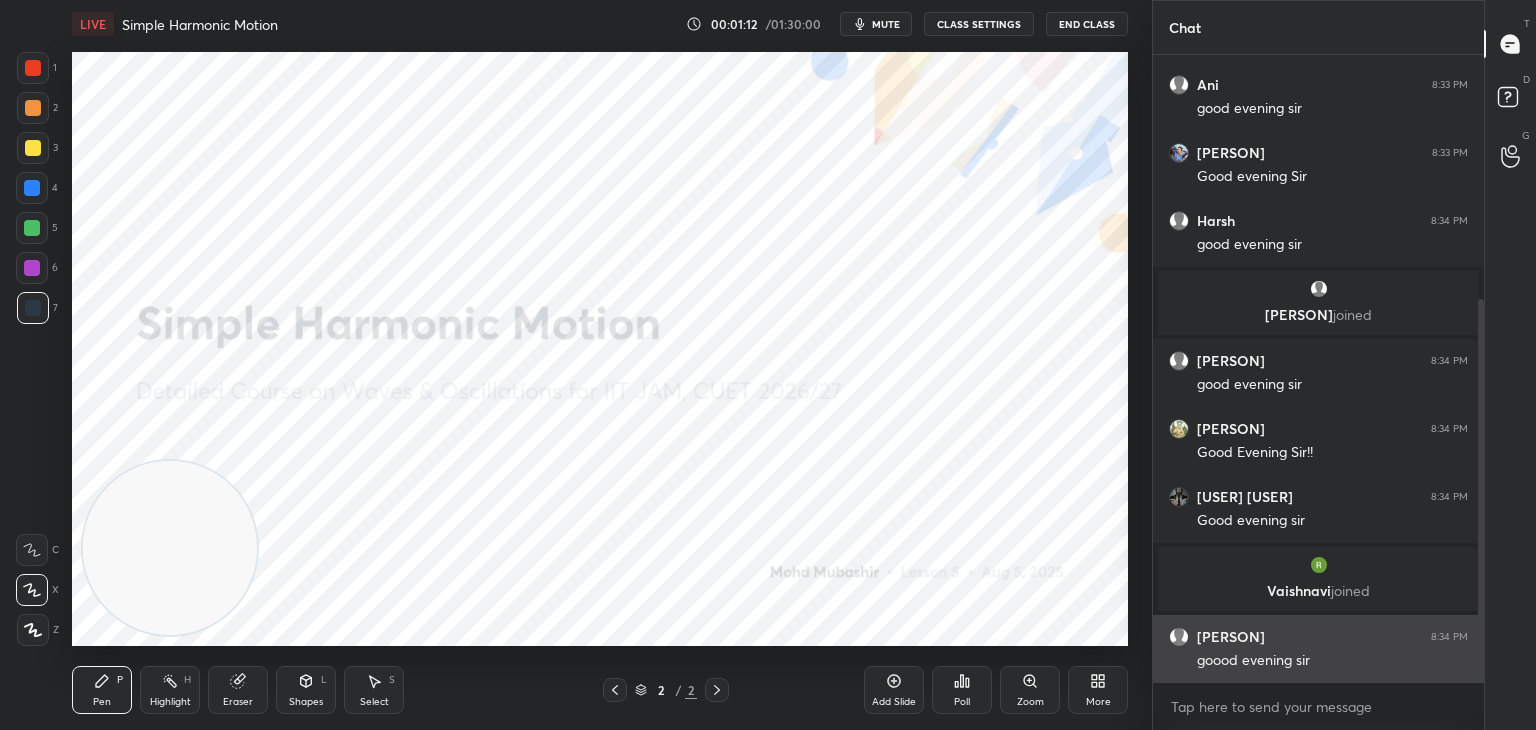 scroll, scrollTop: 468, scrollLeft: 0, axis: vertical 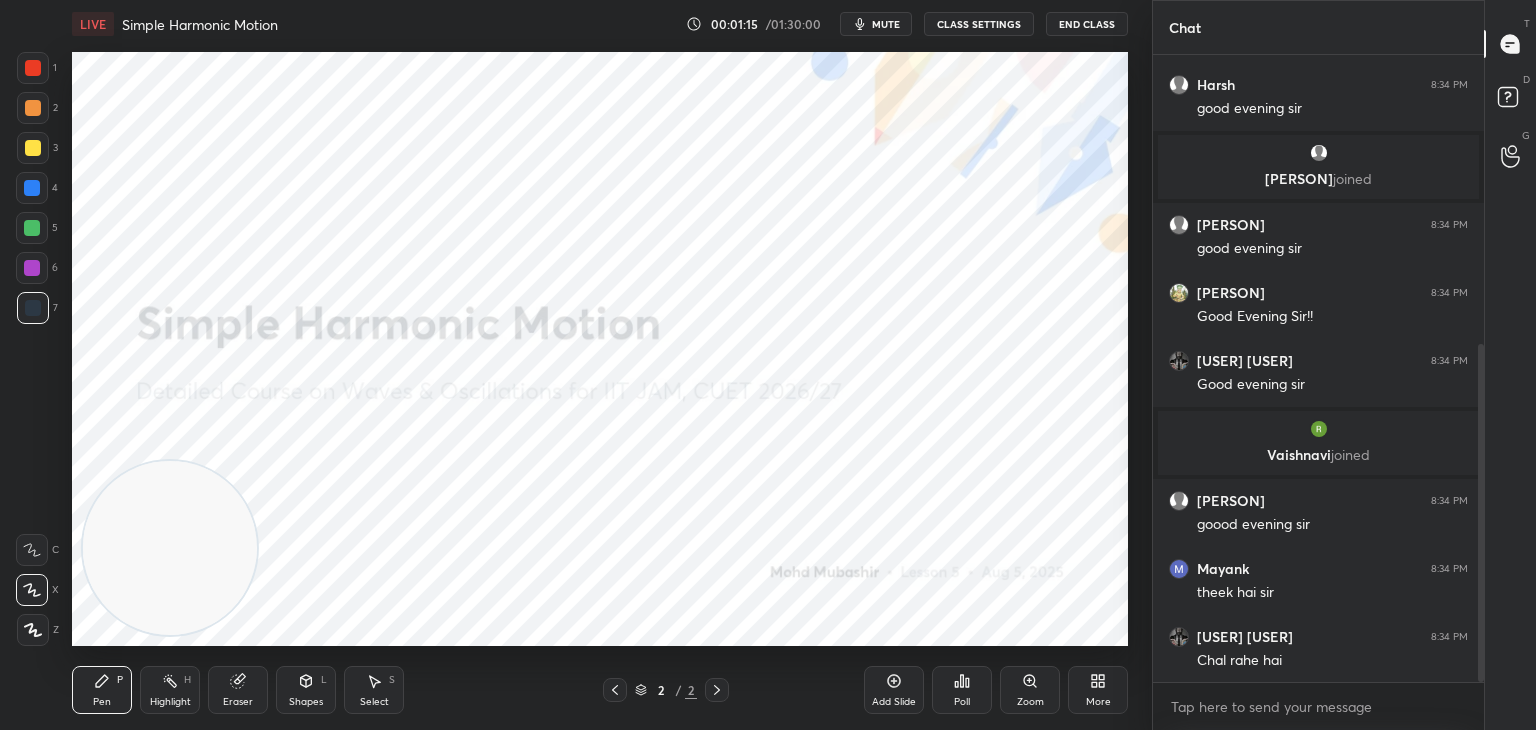 drag, startPoint x: 1480, startPoint y: 578, endPoint x: 1453, endPoint y: 726, distance: 150.44267 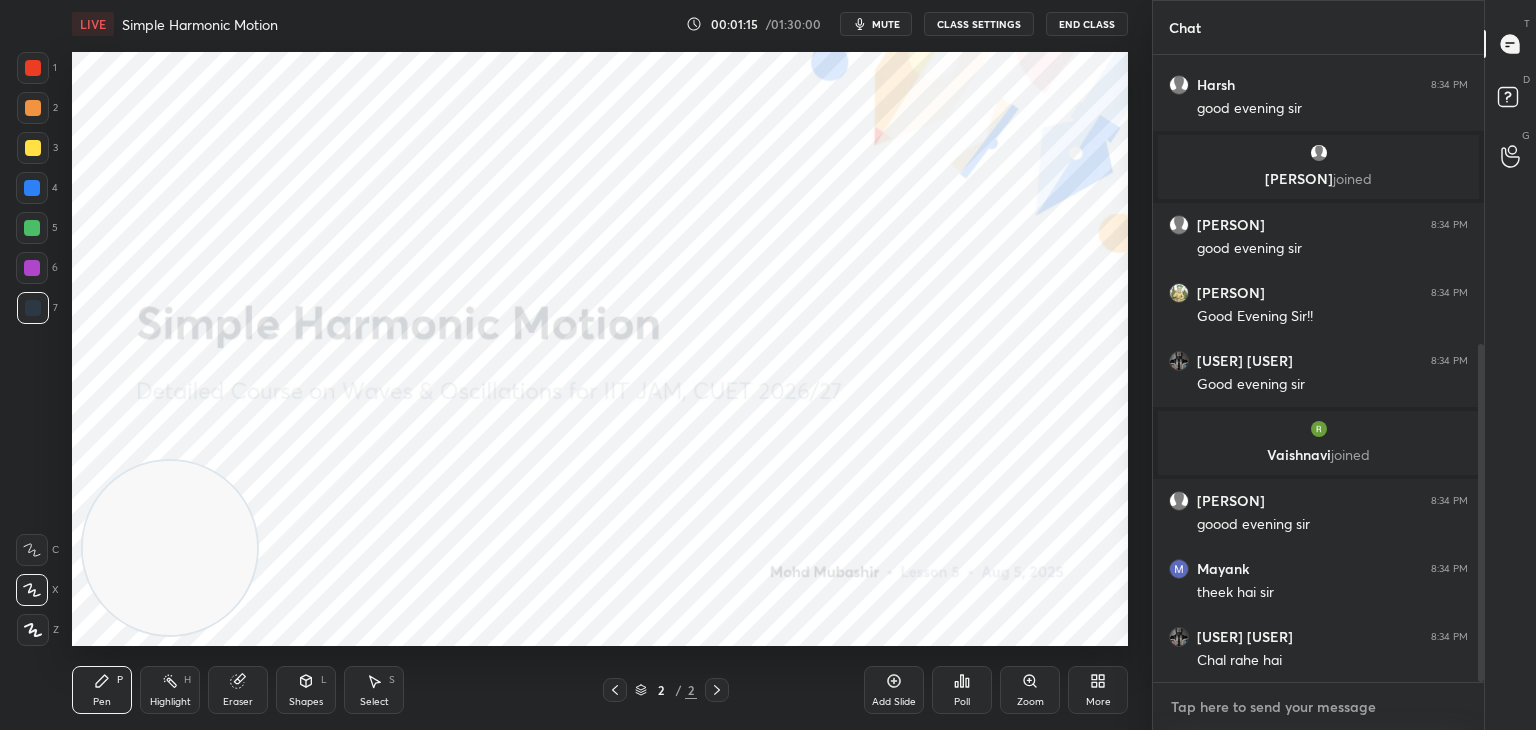 click at bounding box center (1318, 707) 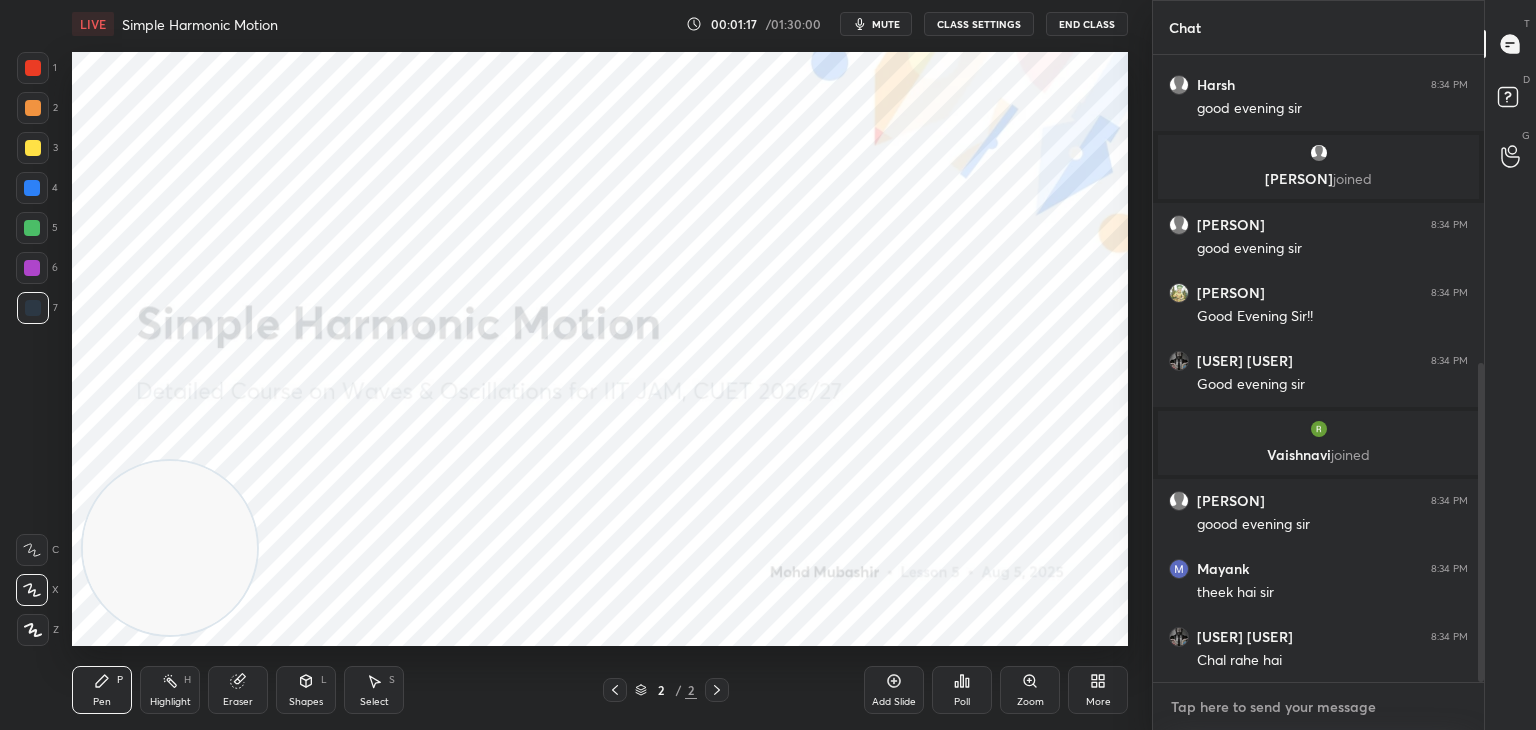 scroll, scrollTop: 608, scrollLeft: 0, axis: vertical 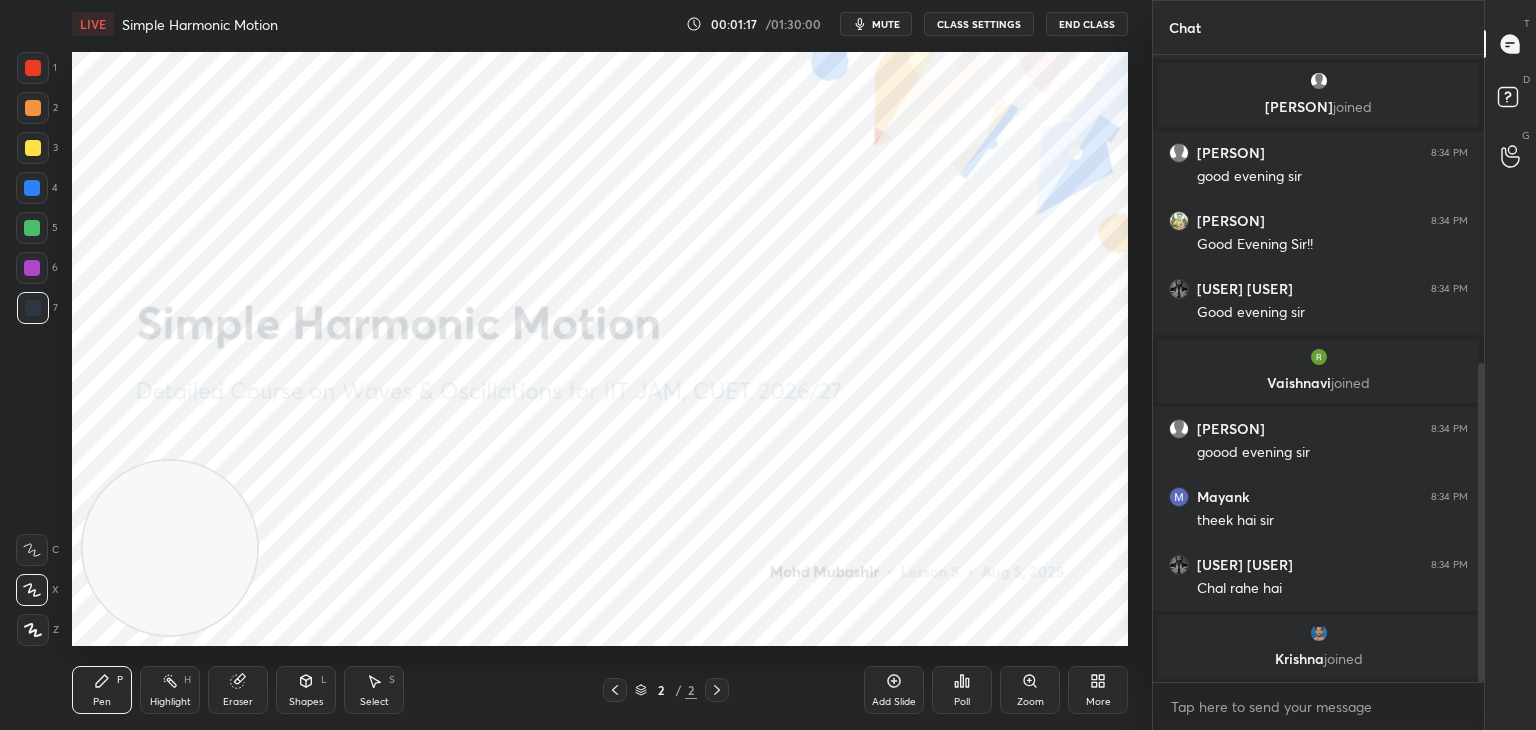 drag, startPoint x: 1483, startPoint y: 630, endPoint x: 1457, endPoint y: 692, distance: 67.23094 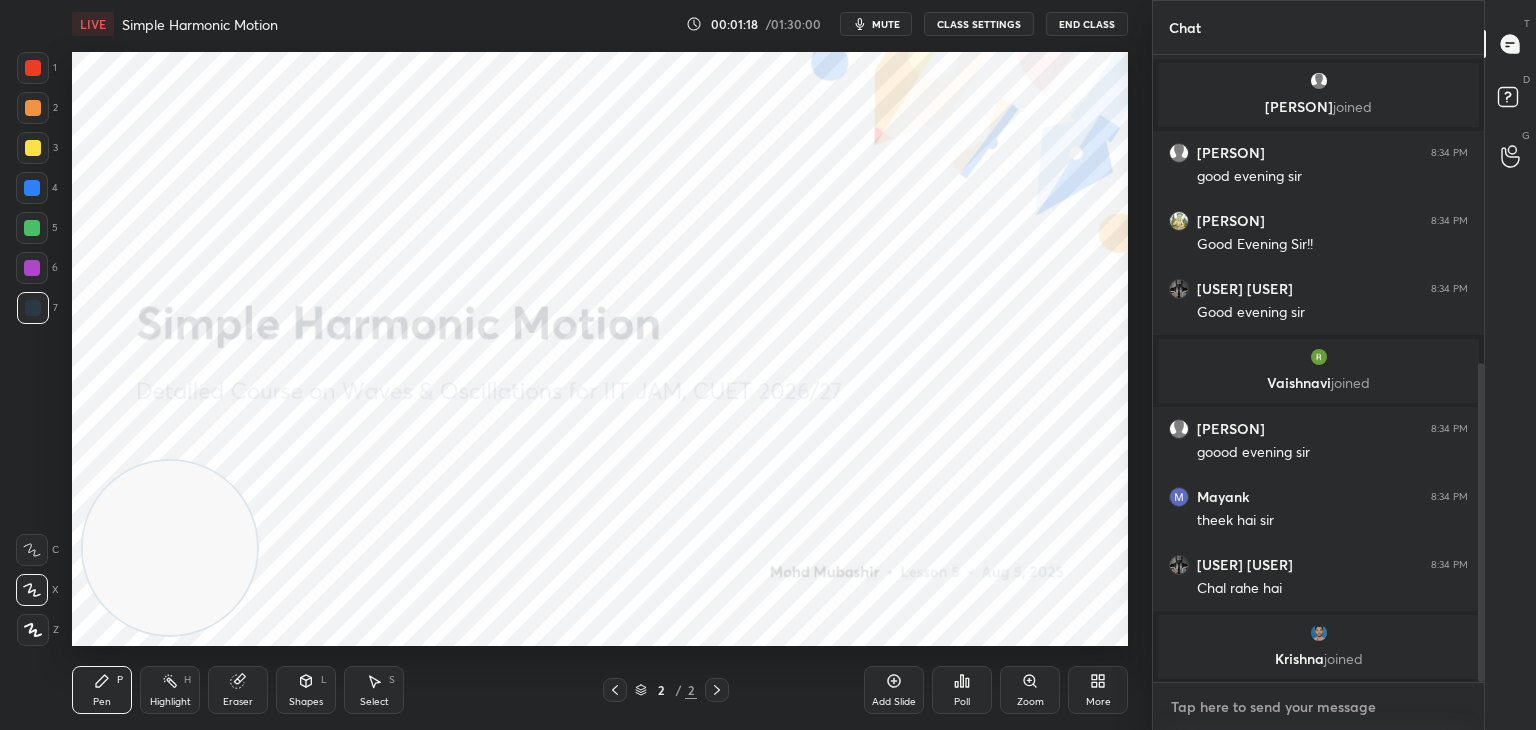 click at bounding box center [1318, 707] 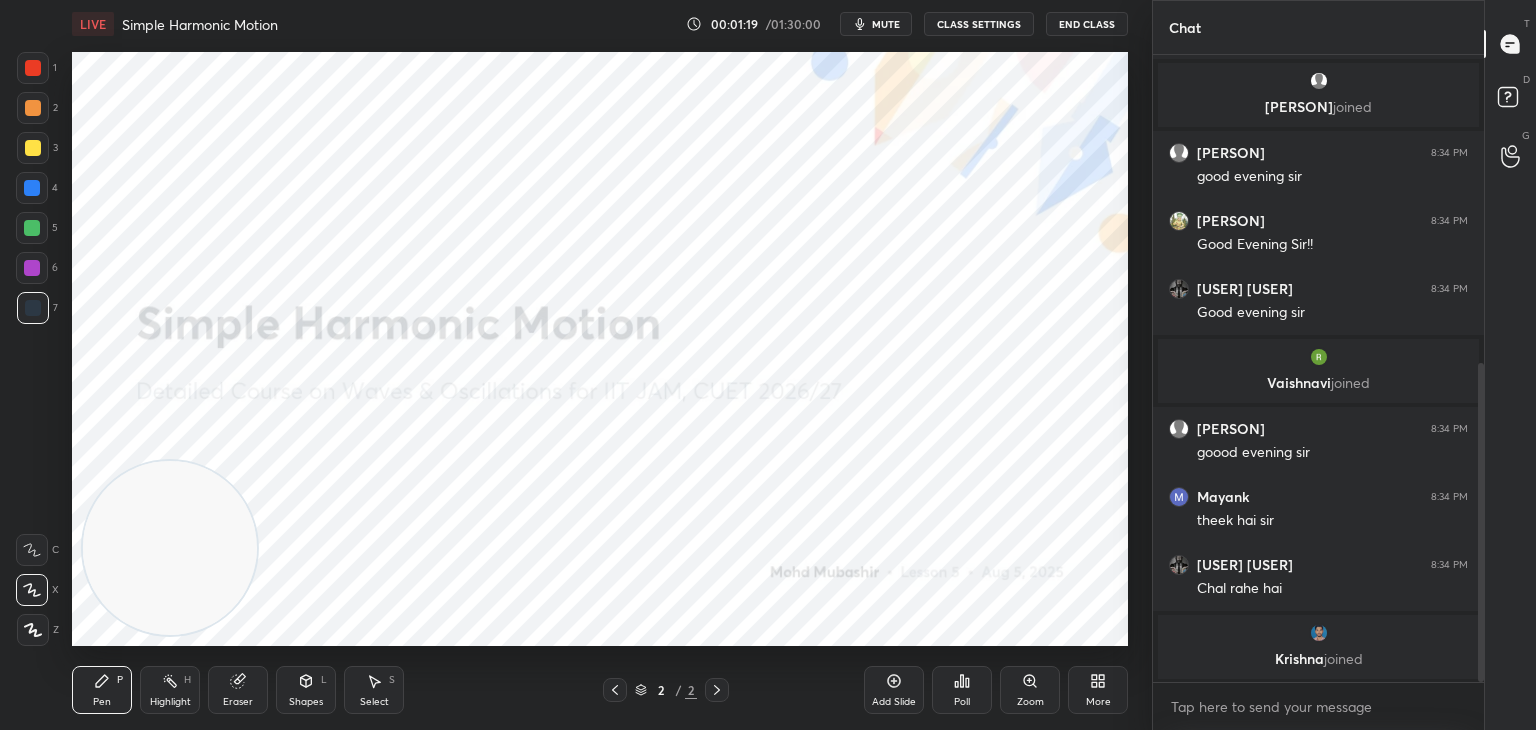 drag, startPoint x: 1479, startPoint y: 653, endPoint x: 1419, endPoint y: 728, distance: 96.04687 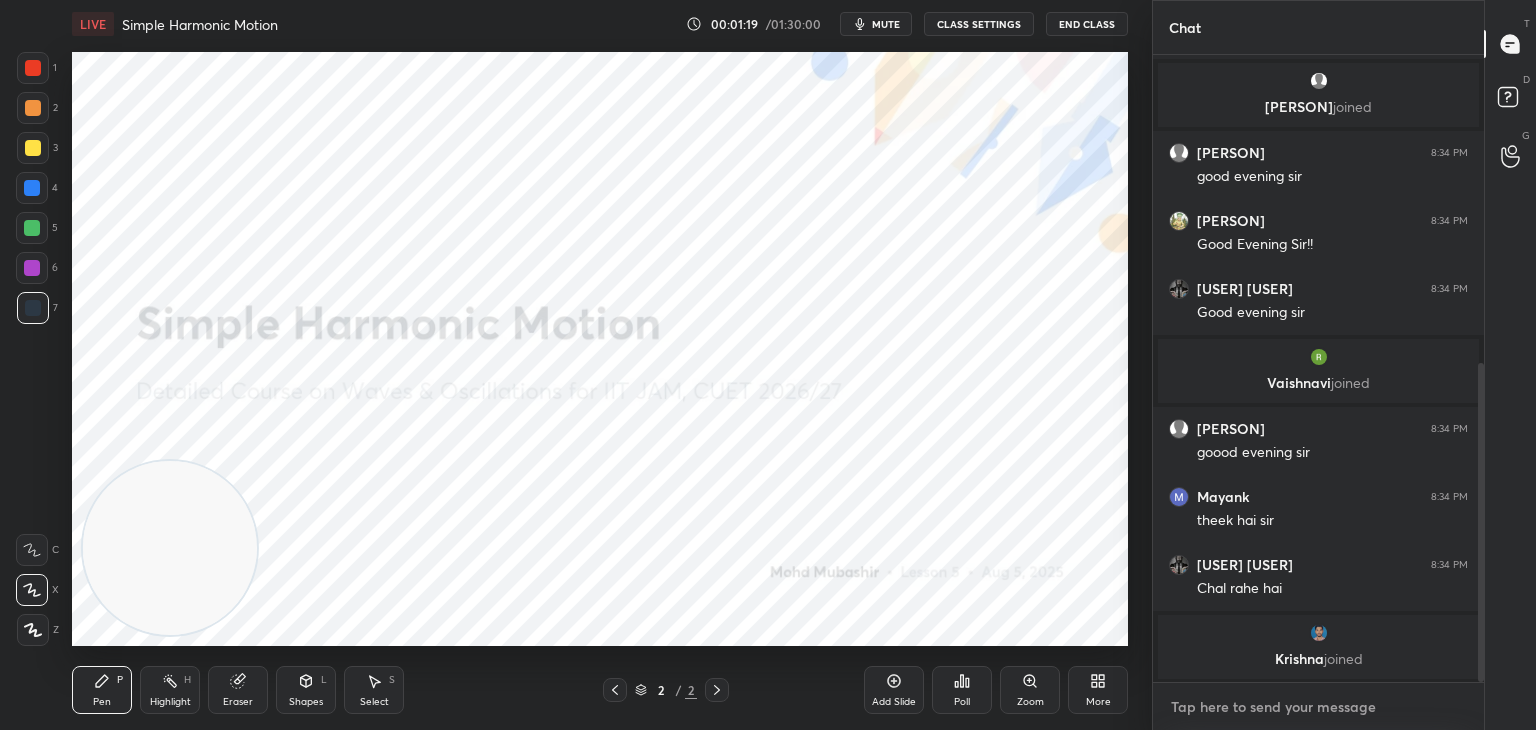 click at bounding box center (1318, 707) 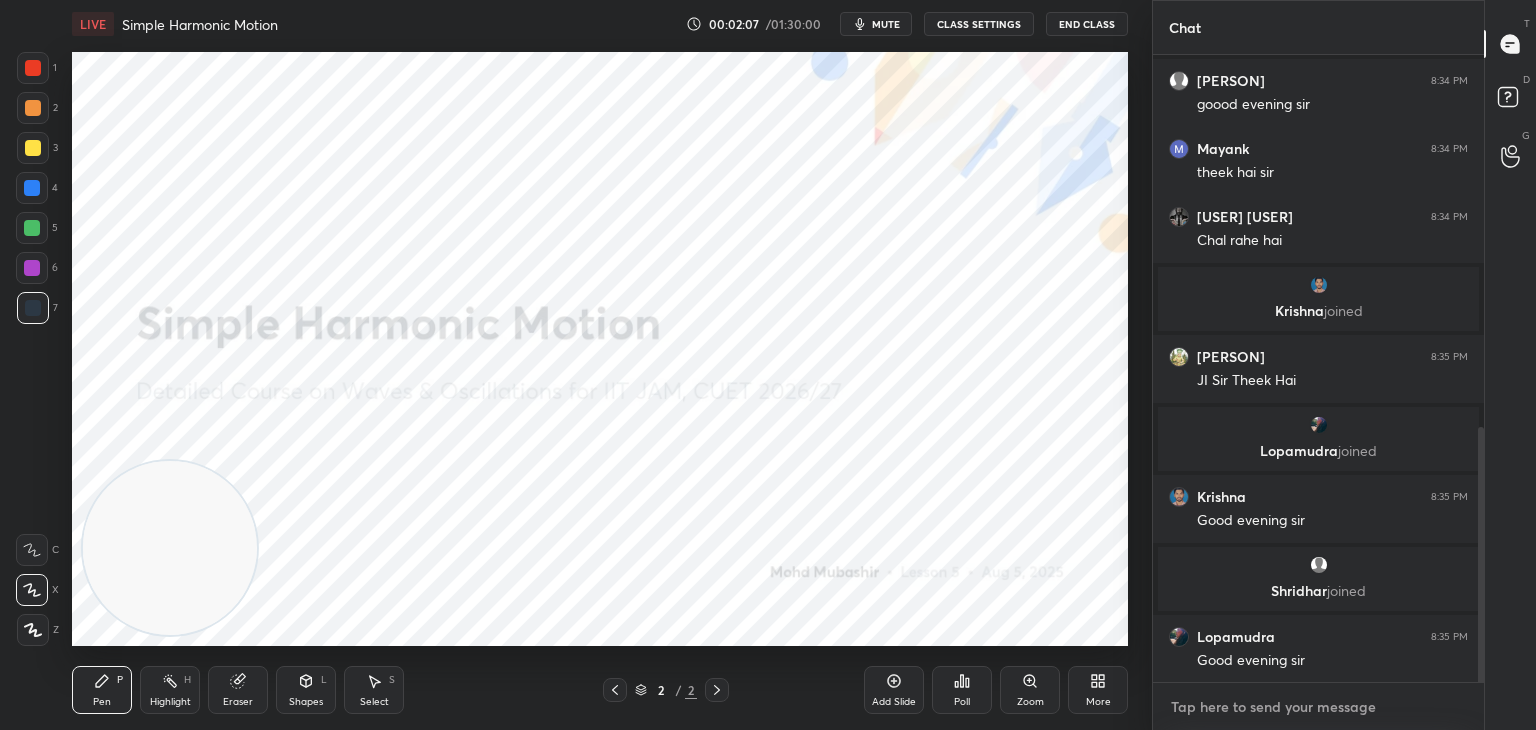 scroll, scrollTop: 986, scrollLeft: 0, axis: vertical 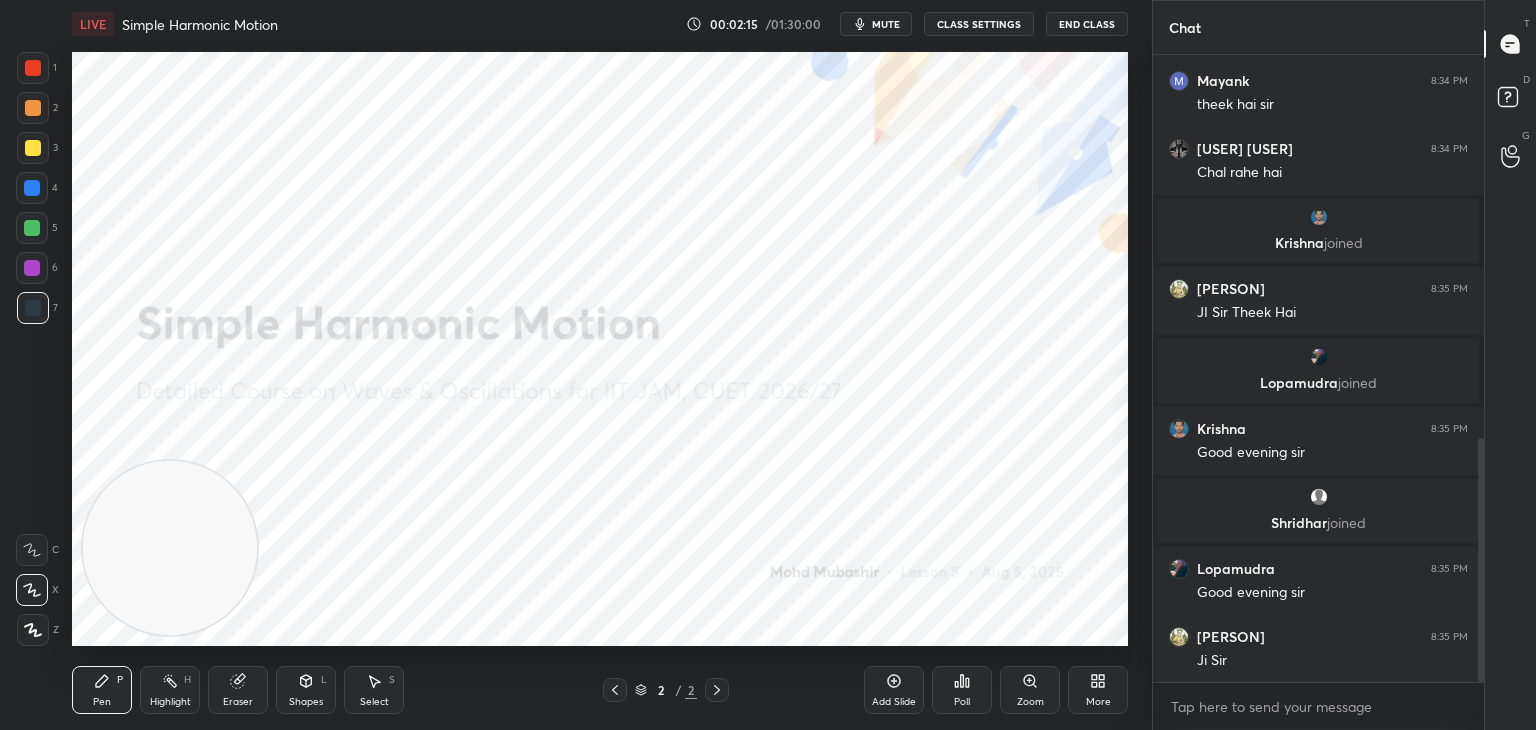 click on "More" at bounding box center [1098, 690] 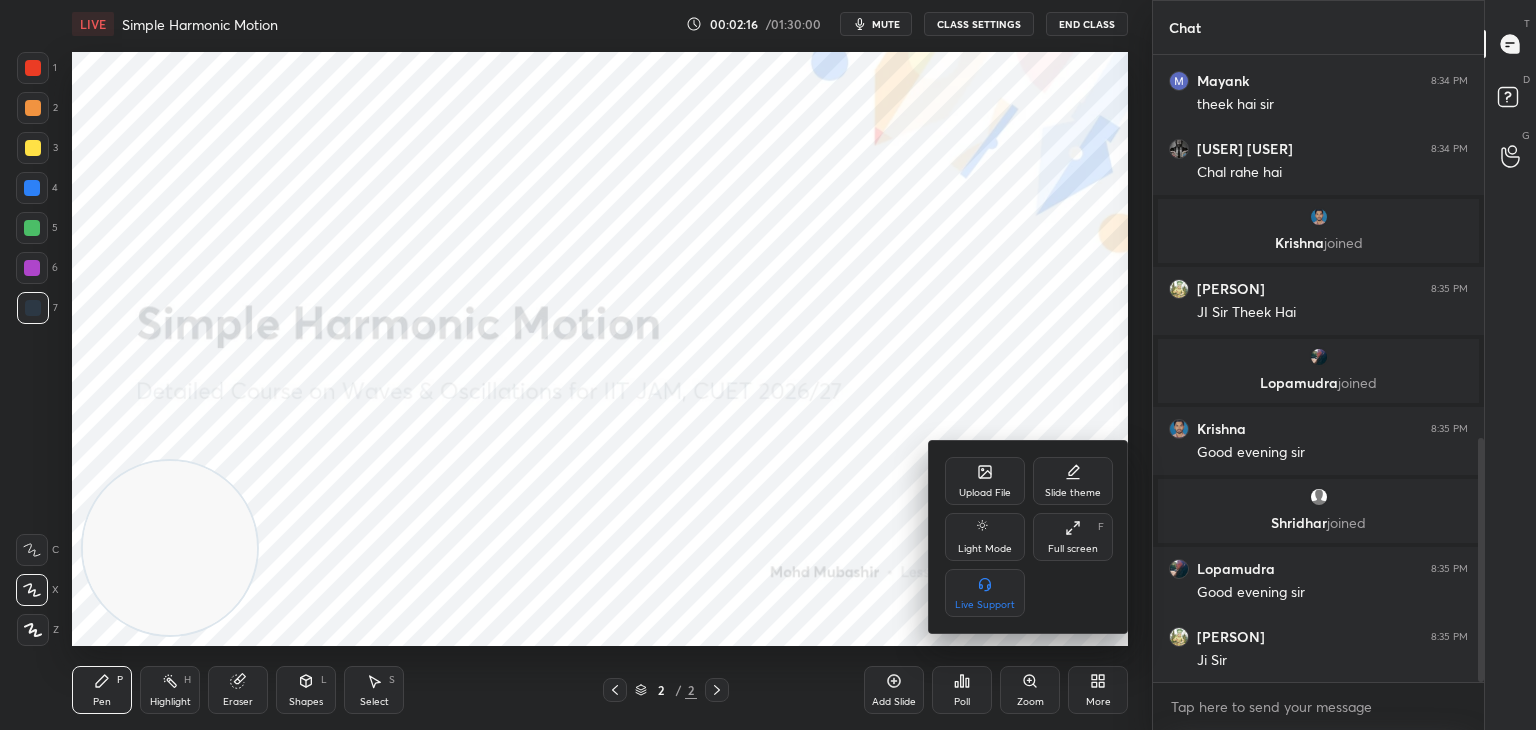 click 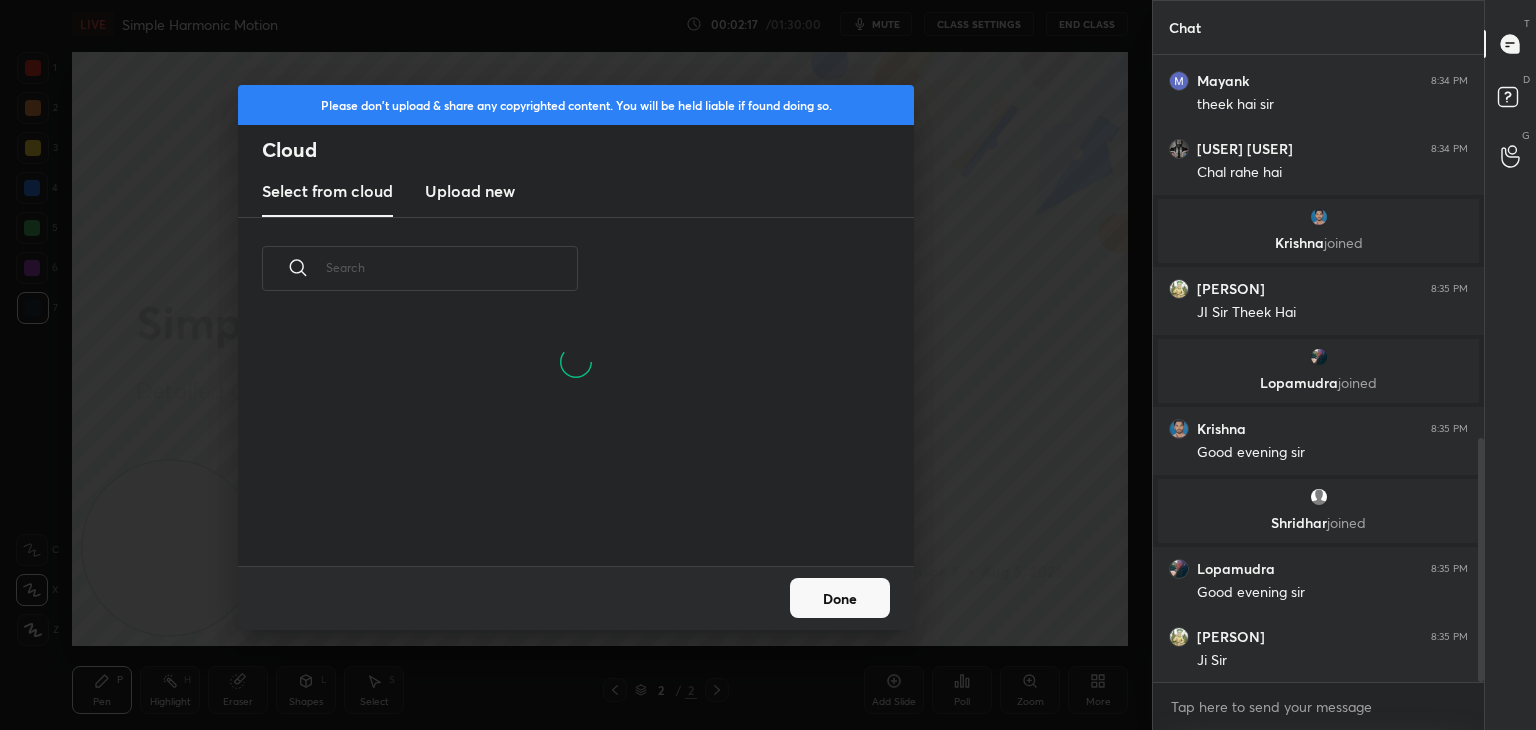 click on "Upload new" at bounding box center (470, 191) 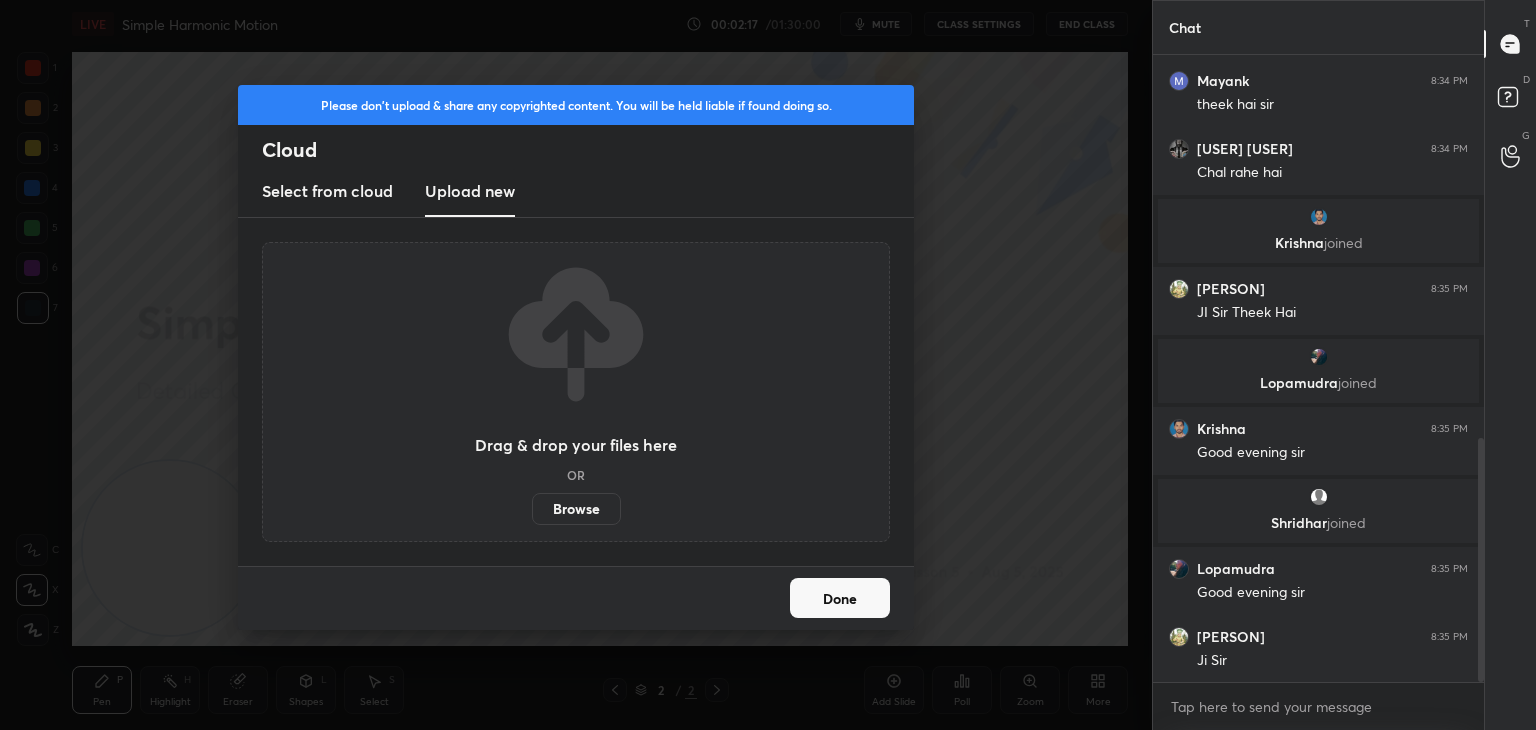 click on "Browse" at bounding box center (576, 509) 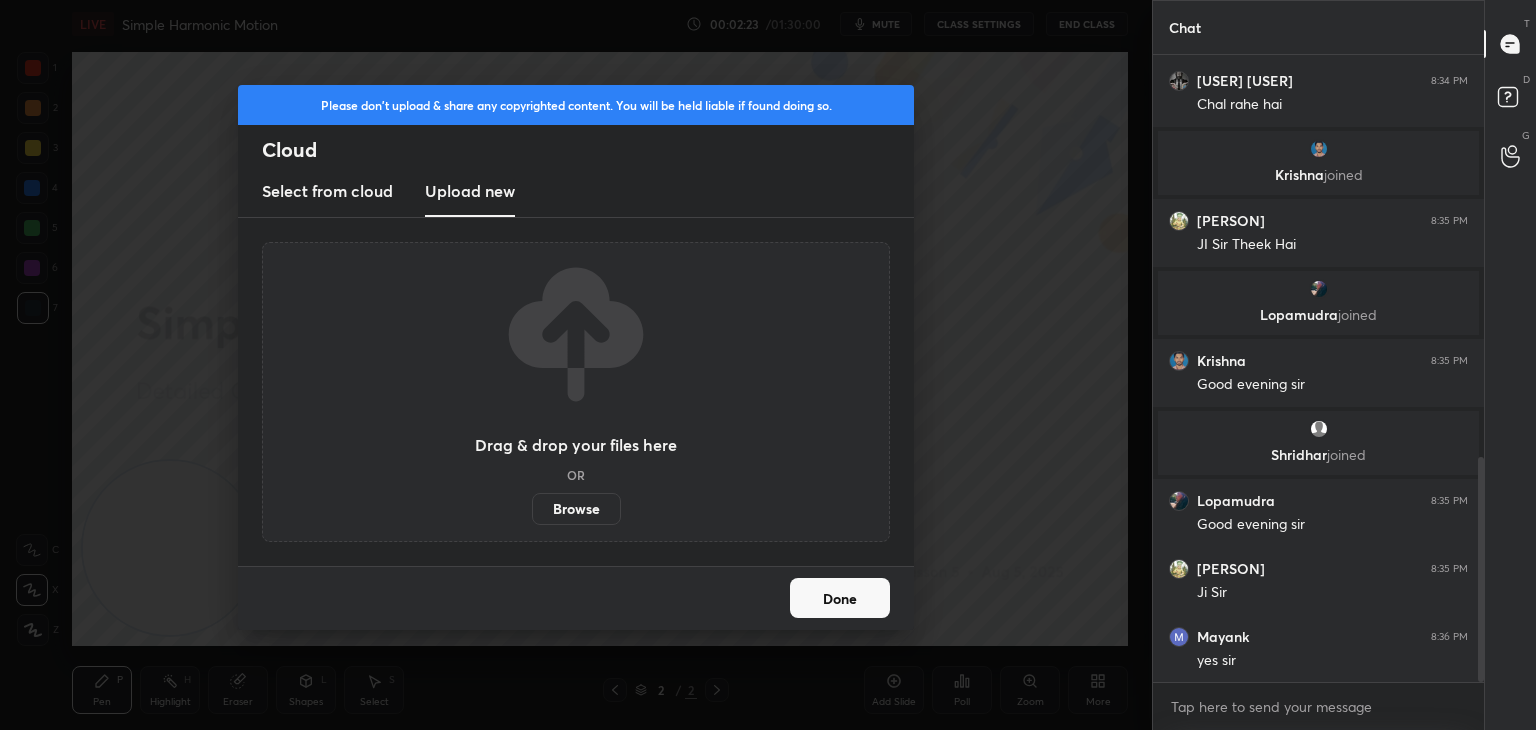 scroll, scrollTop: 1122, scrollLeft: 0, axis: vertical 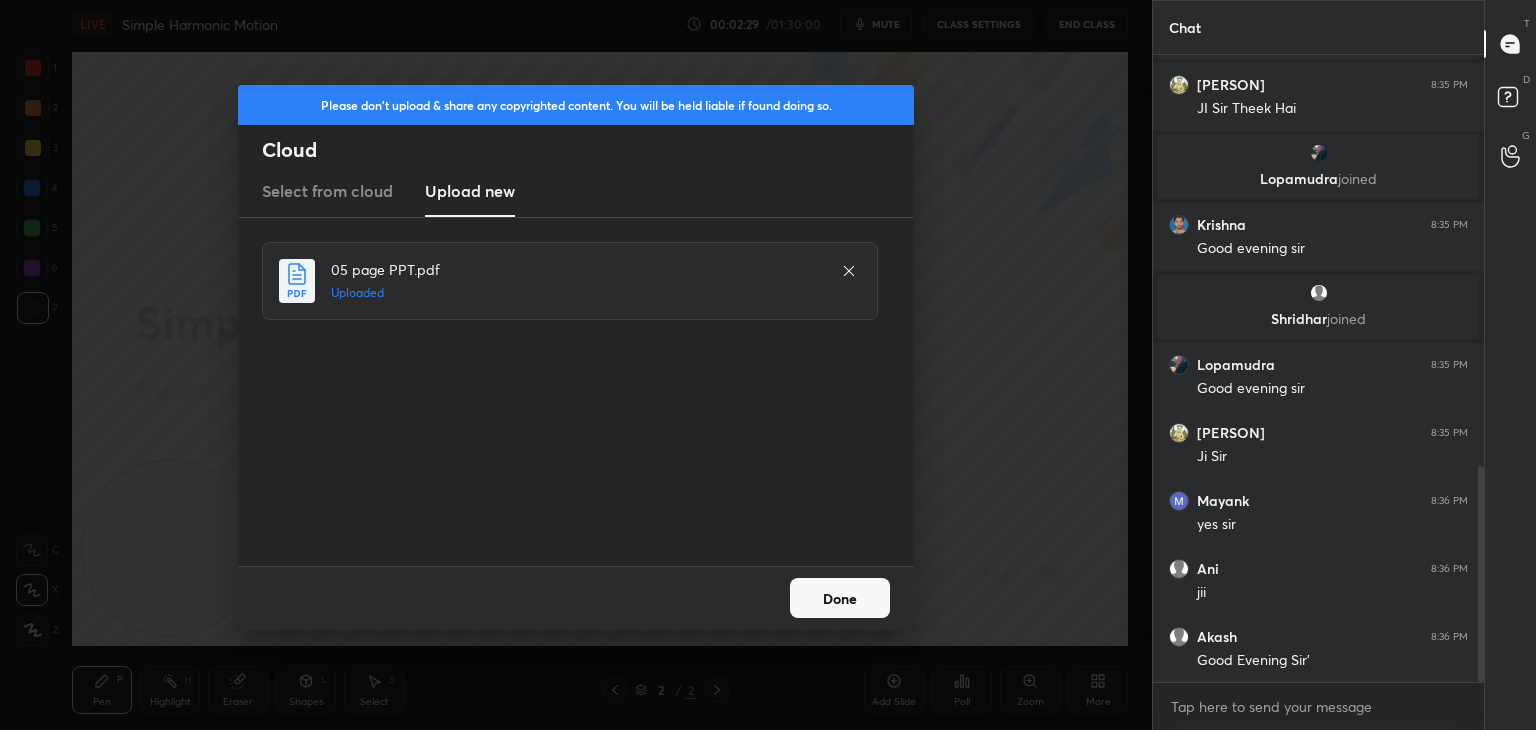 click on "Done" at bounding box center (840, 598) 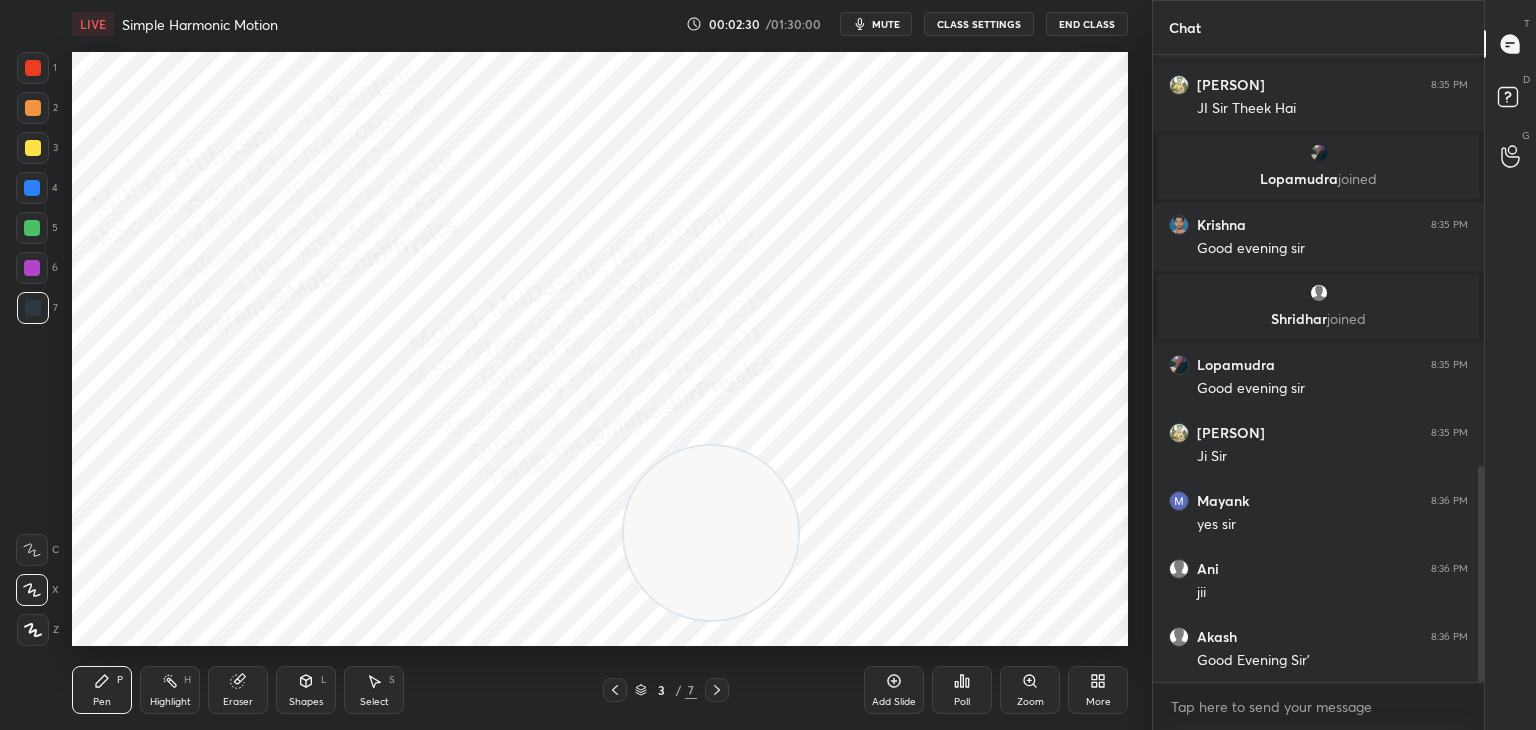 drag, startPoint x: 183, startPoint y: 533, endPoint x: 1121, endPoint y: 529, distance: 938.00854 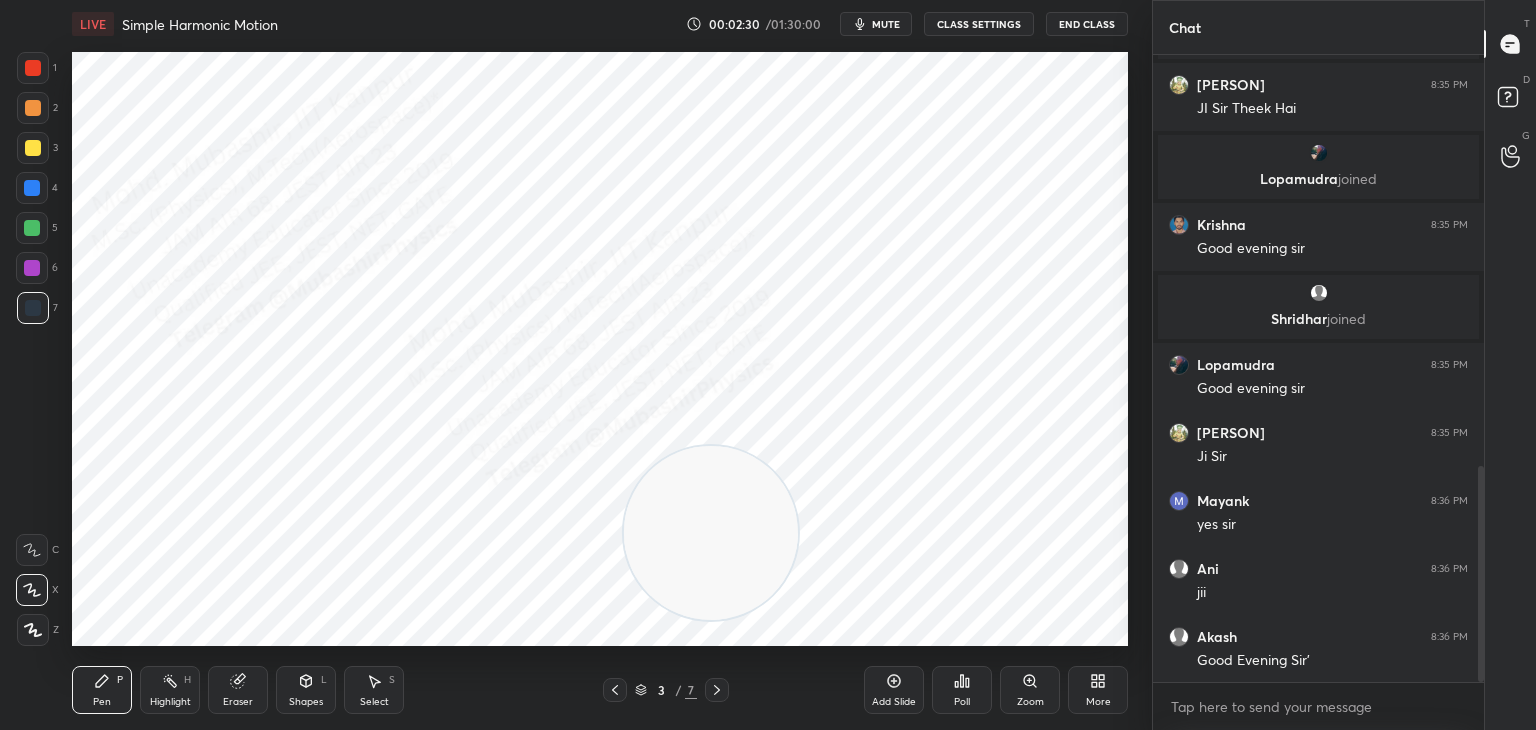 click on "Setting up your live class Poll for   secs No correct answer Start poll" at bounding box center [600, 349] 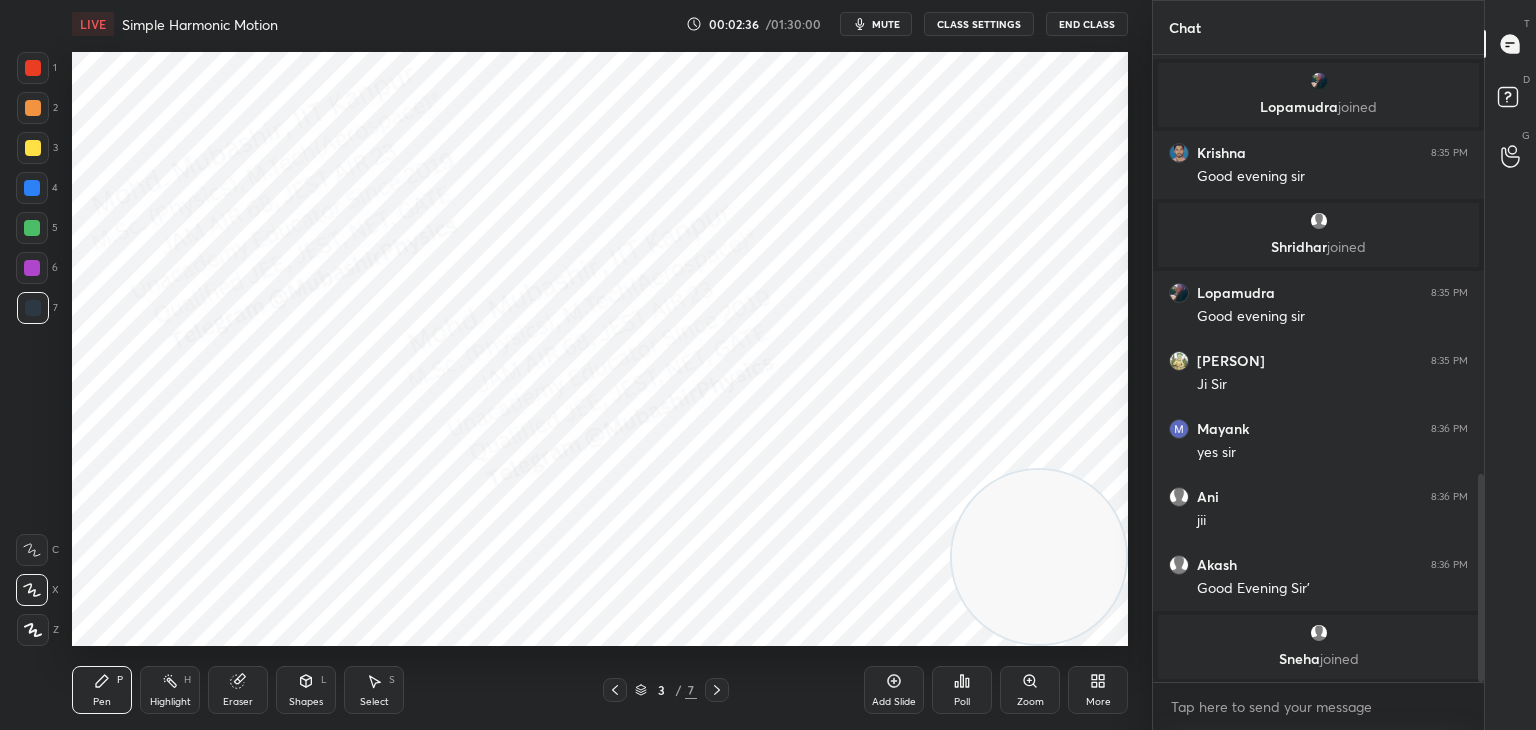 scroll, scrollTop: 1242, scrollLeft: 0, axis: vertical 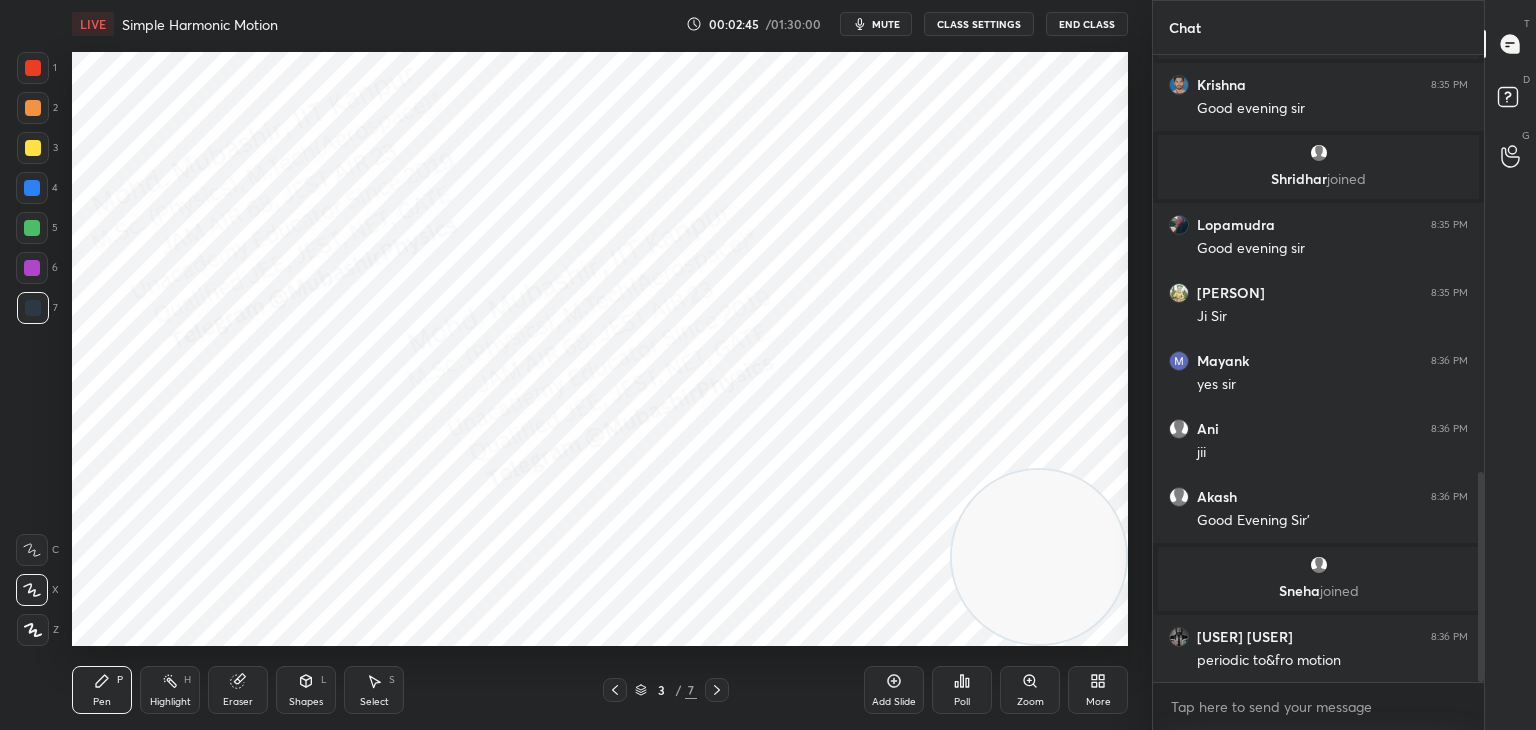 drag, startPoint x: 27, startPoint y: 57, endPoint x: 60, endPoint y: 68, distance: 34.785053 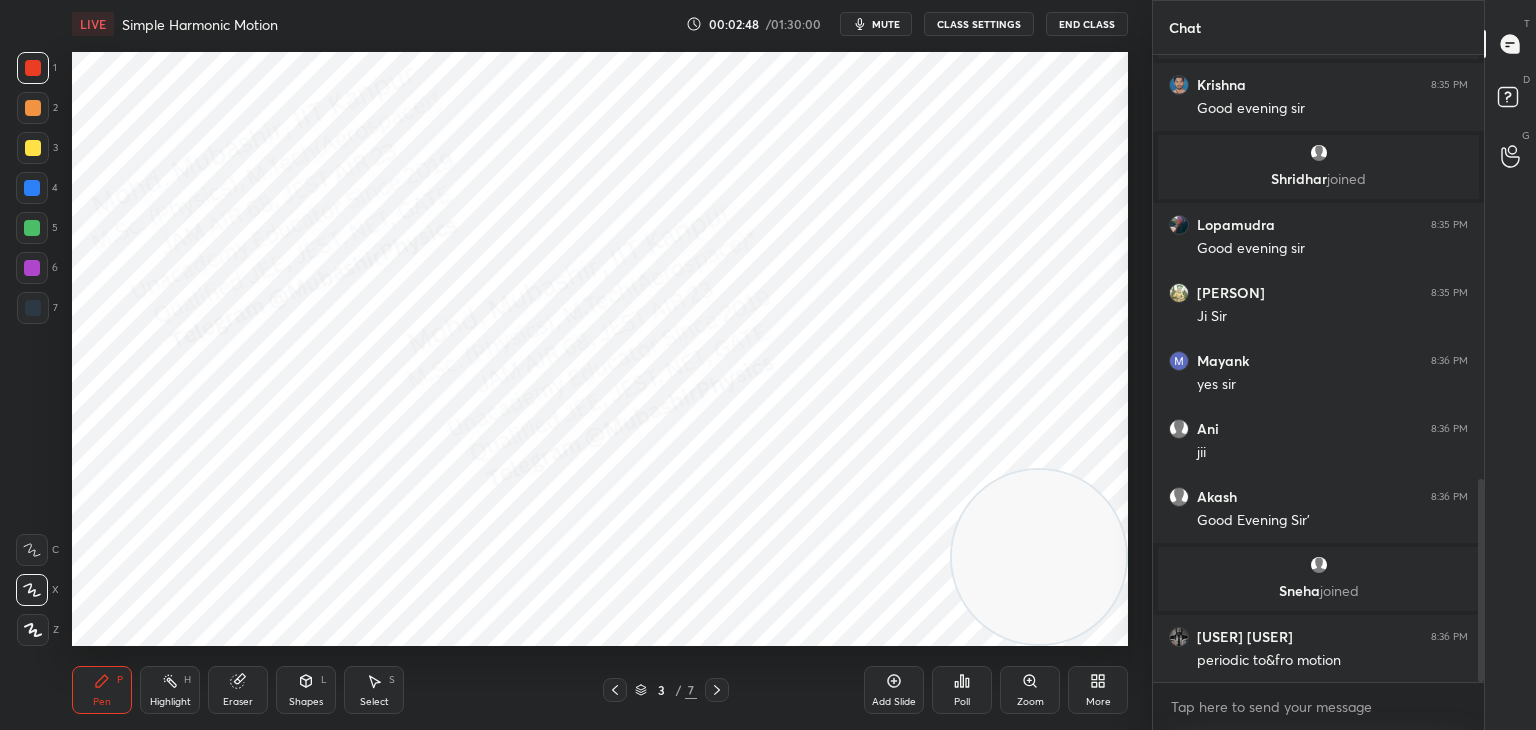 scroll, scrollTop: 1310, scrollLeft: 0, axis: vertical 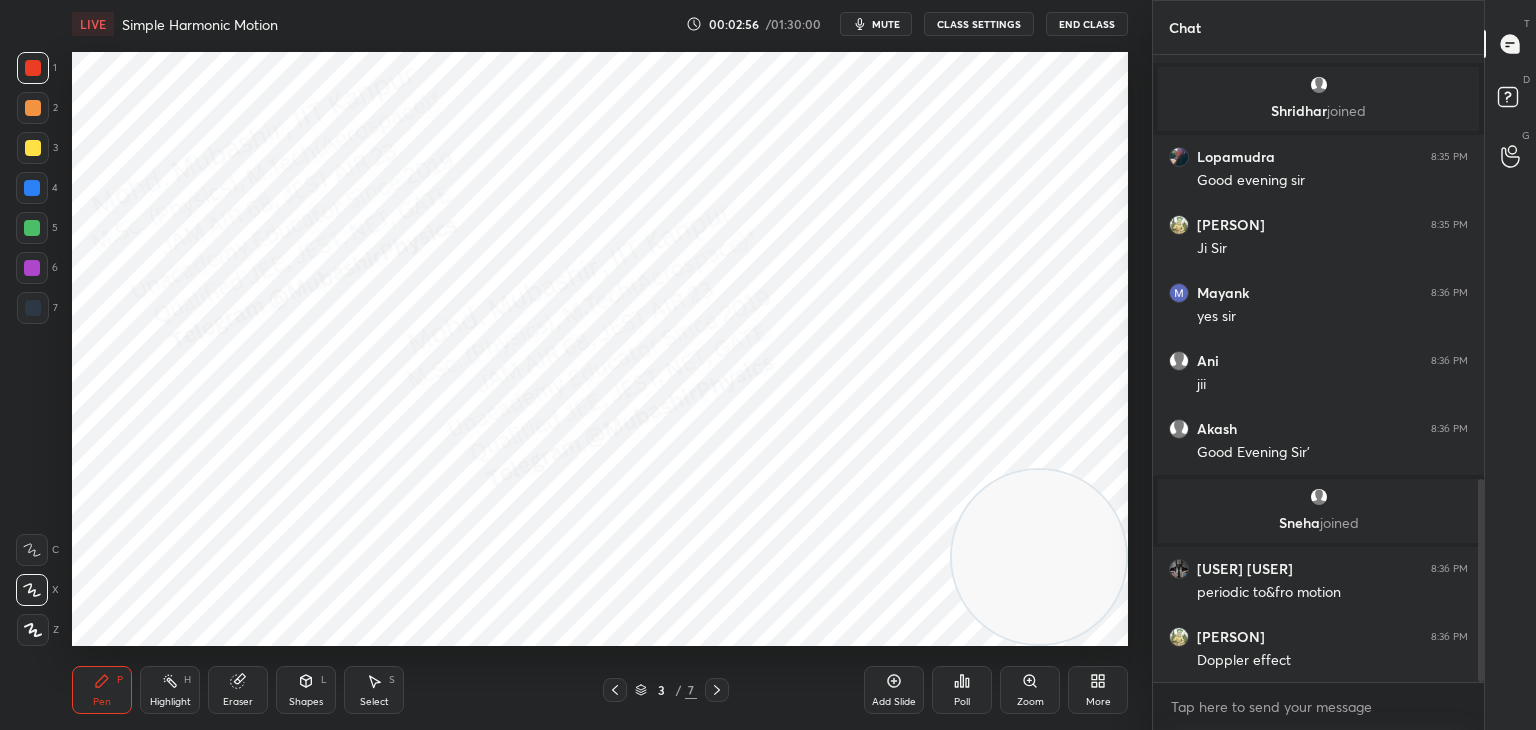click on "Highlight H" at bounding box center [170, 690] 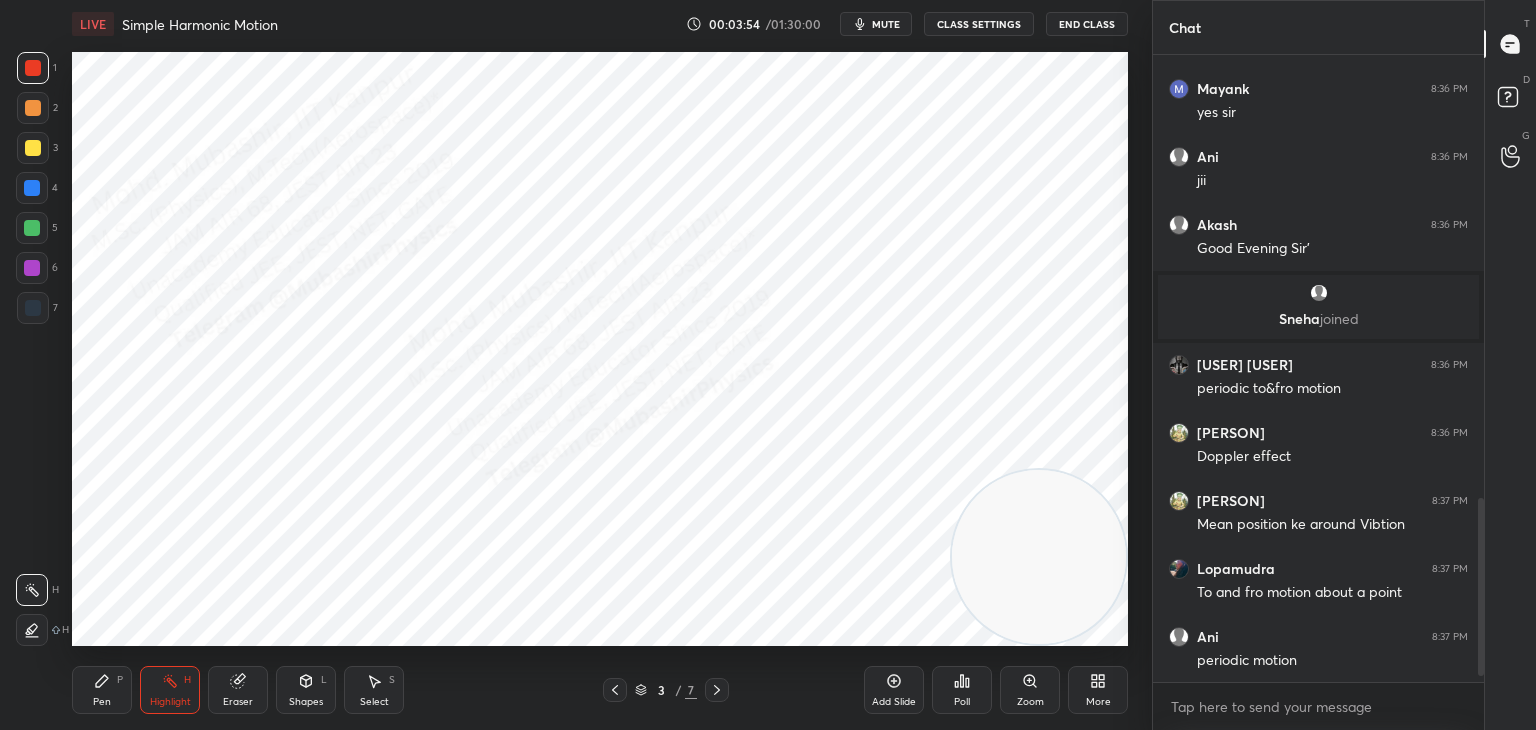 scroll, scrollTop: 1582, scrollLeft: 0, axis: vertical 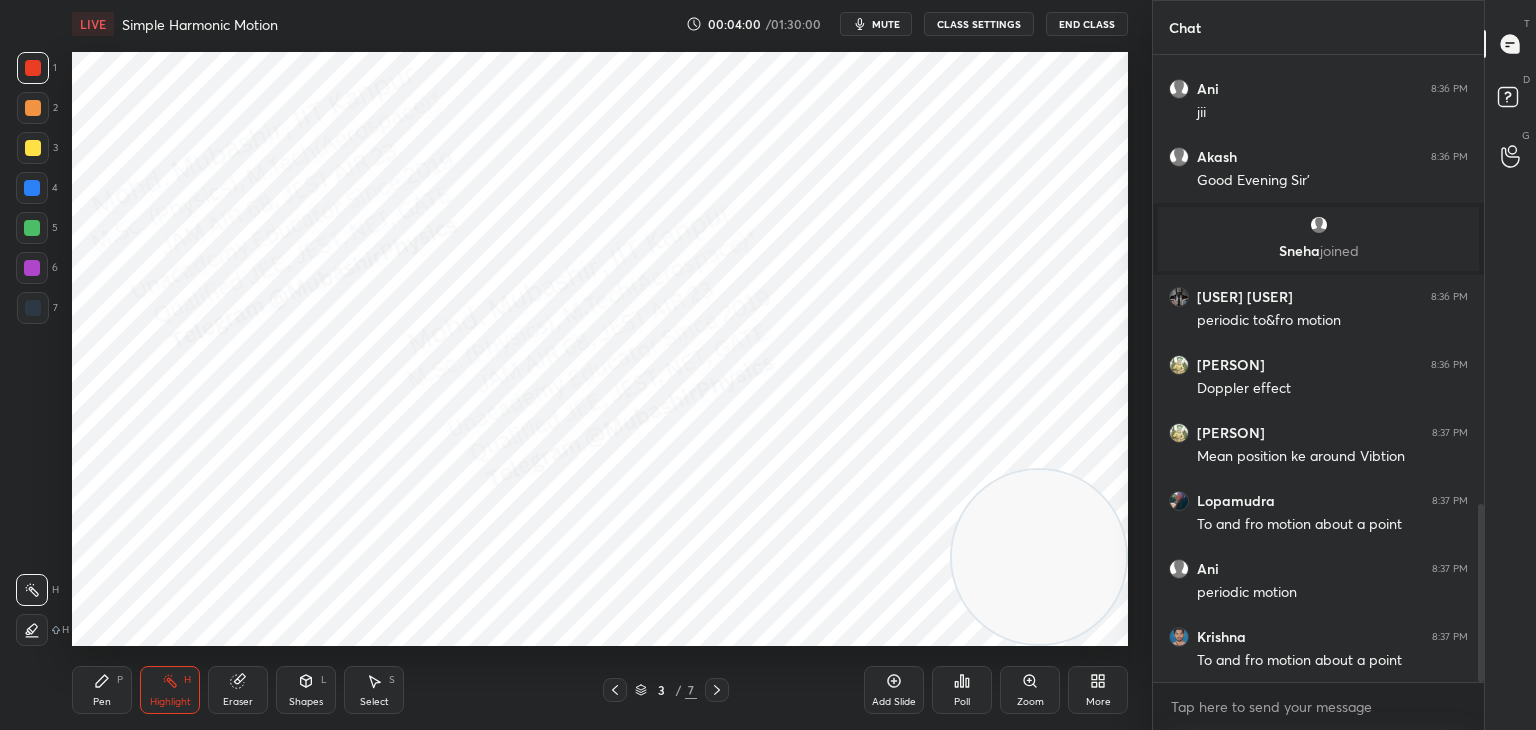 click on "Pen P" at bounding box center (102, 690) 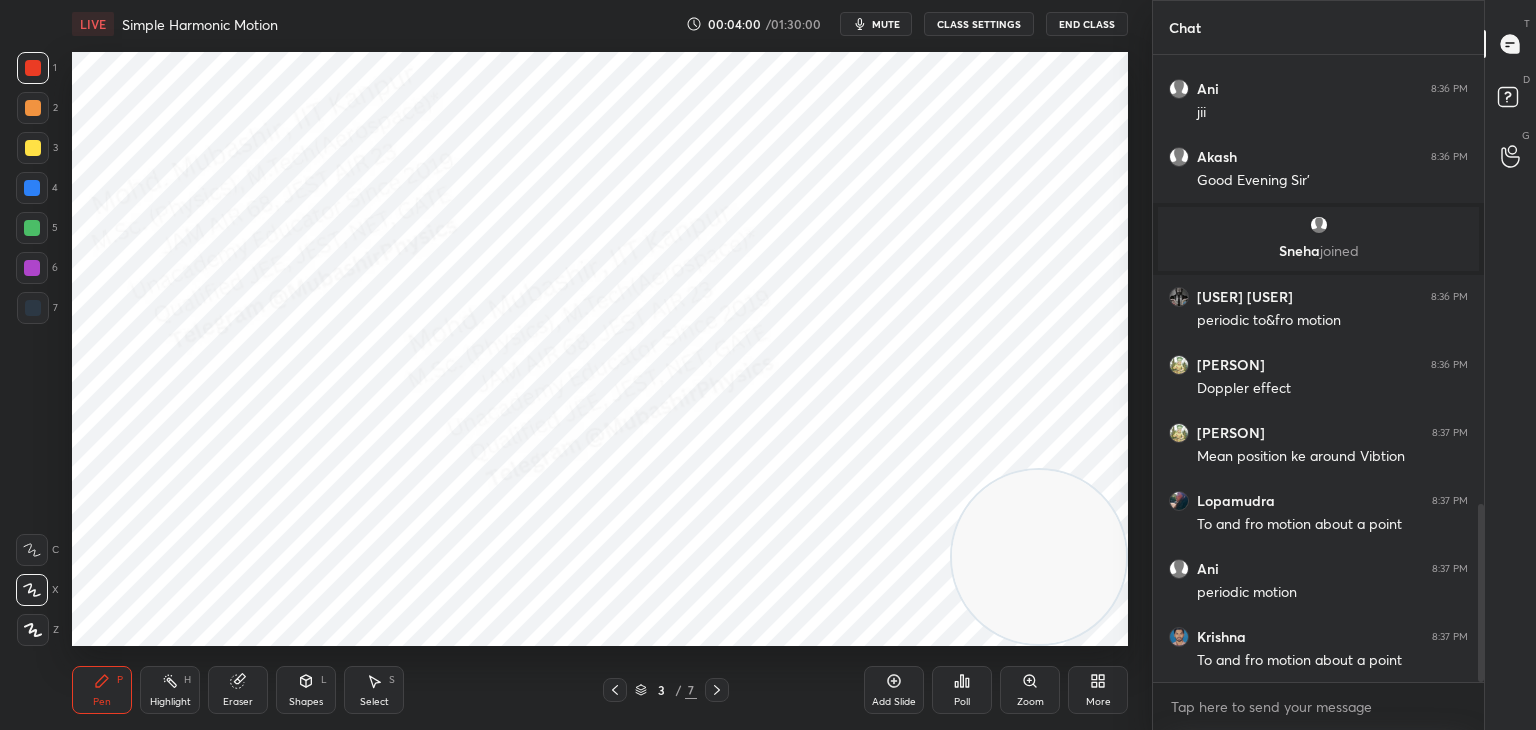 drag, startPoint x: 31, startPoint y: 194, endPoint x: 60, endPoint y: 196, distance: 29.068884 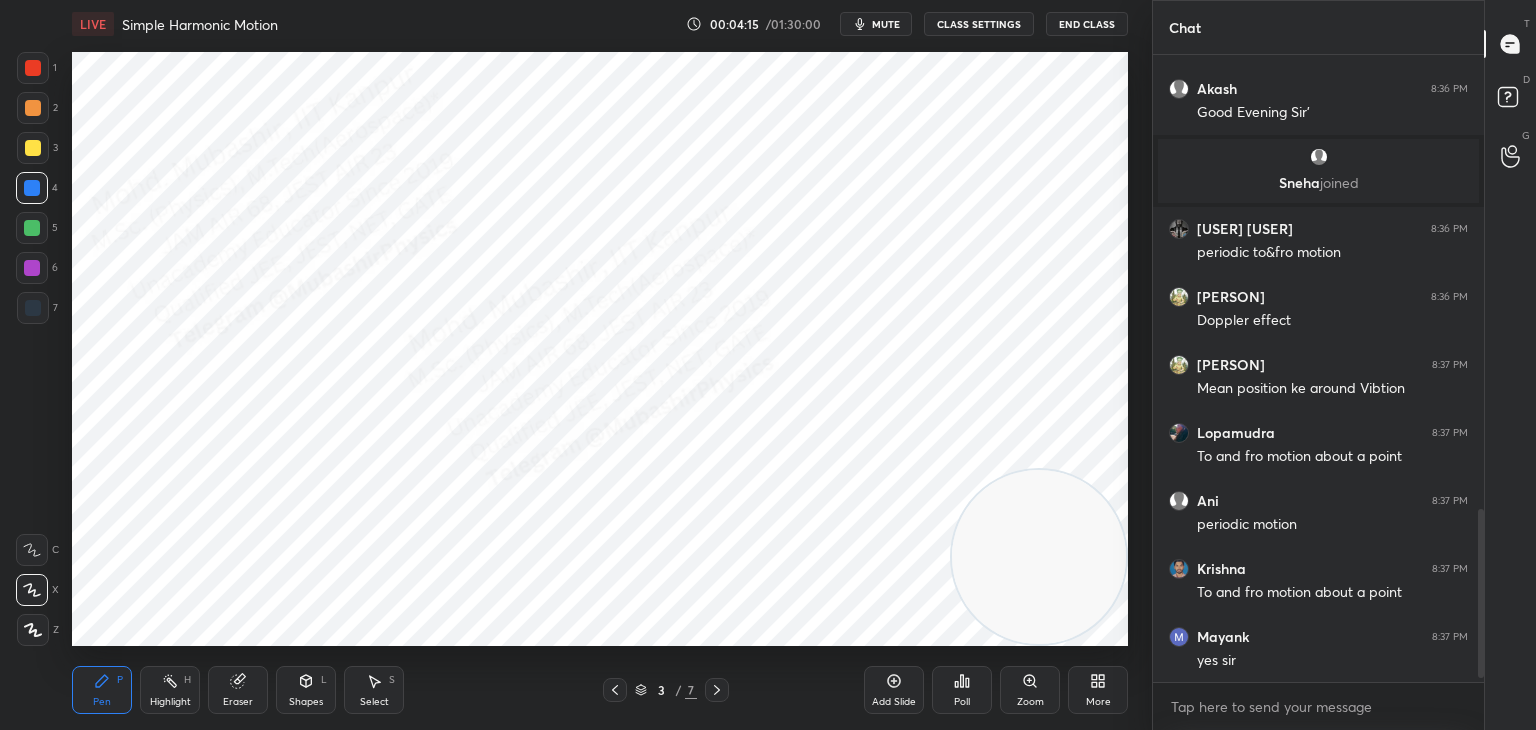 scroll, scrollTop: 1718, scrollLeft: 0, axis: vertical 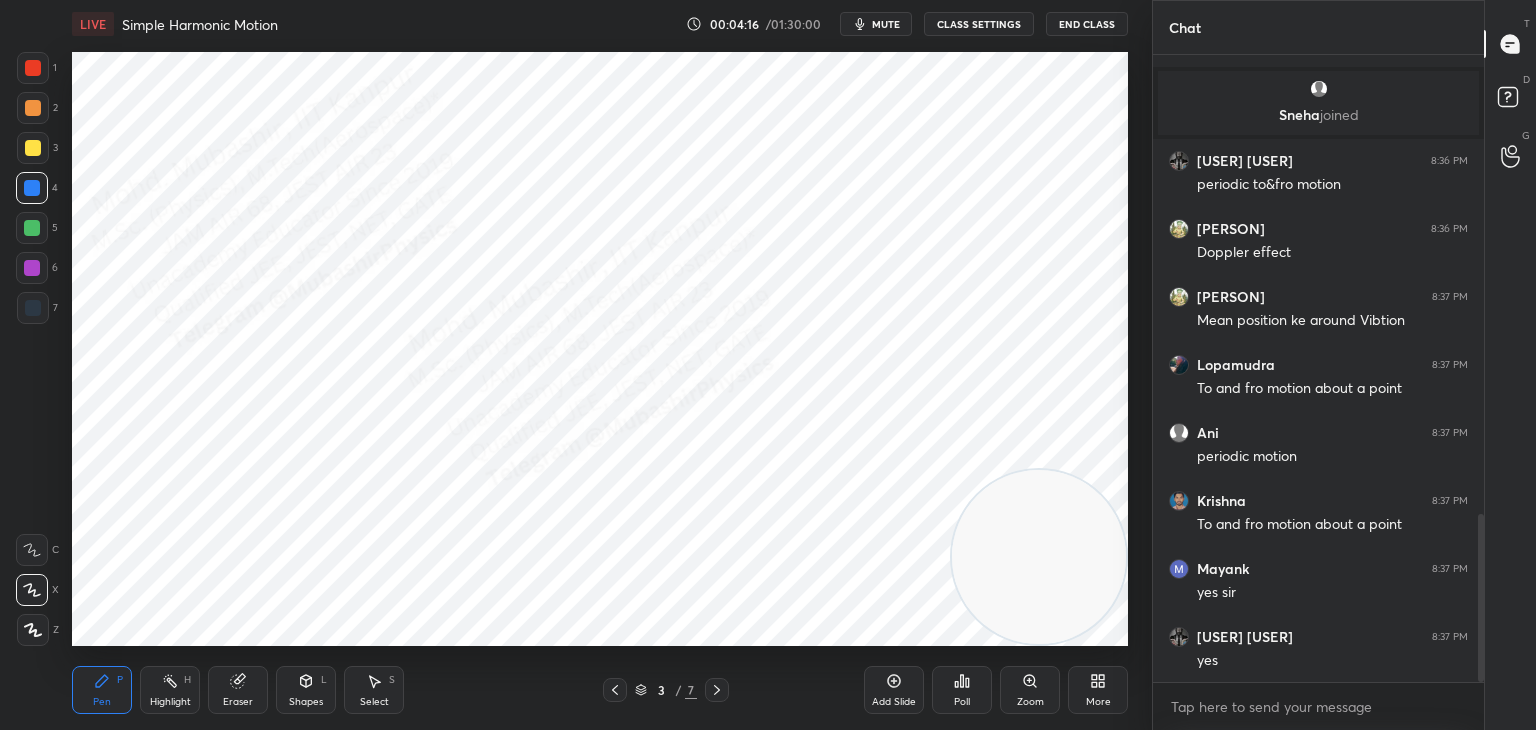 drag, startPoint x: 163, startPoint y: 677, endPoint x: 283, endPoint y: 653, distance: 122.376465 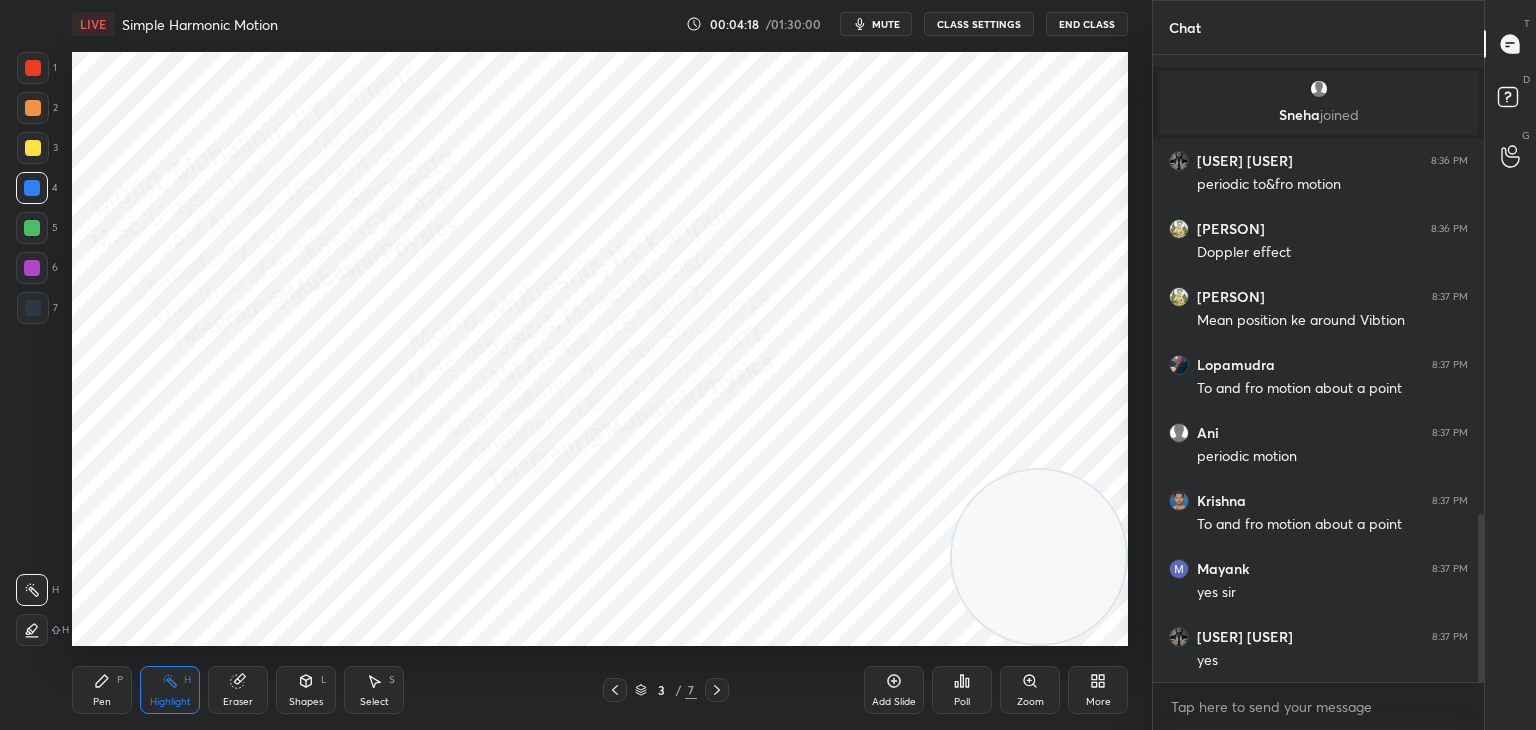 click on "Shapes L" at bounding box center (306, 690) 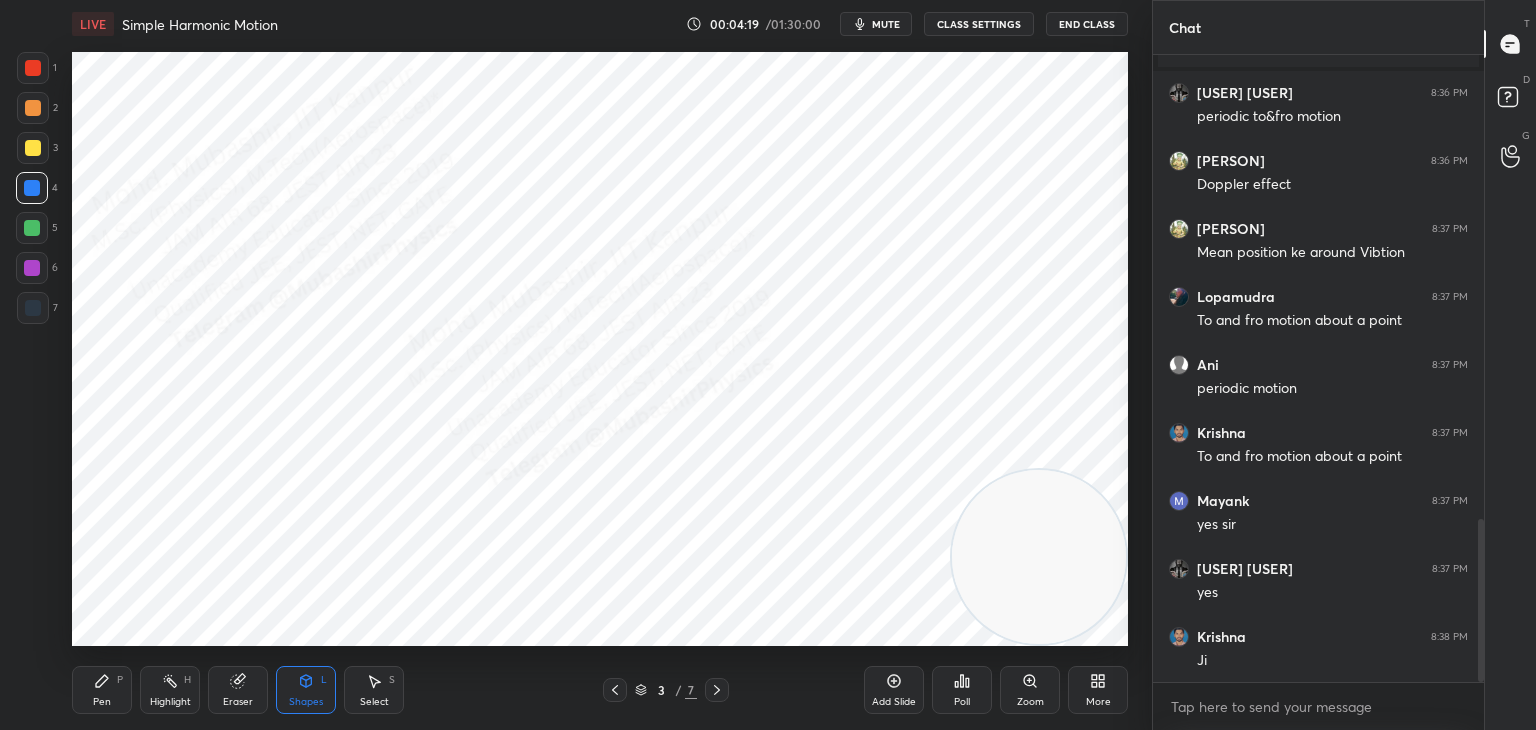 click at bounding box center (33, 108) 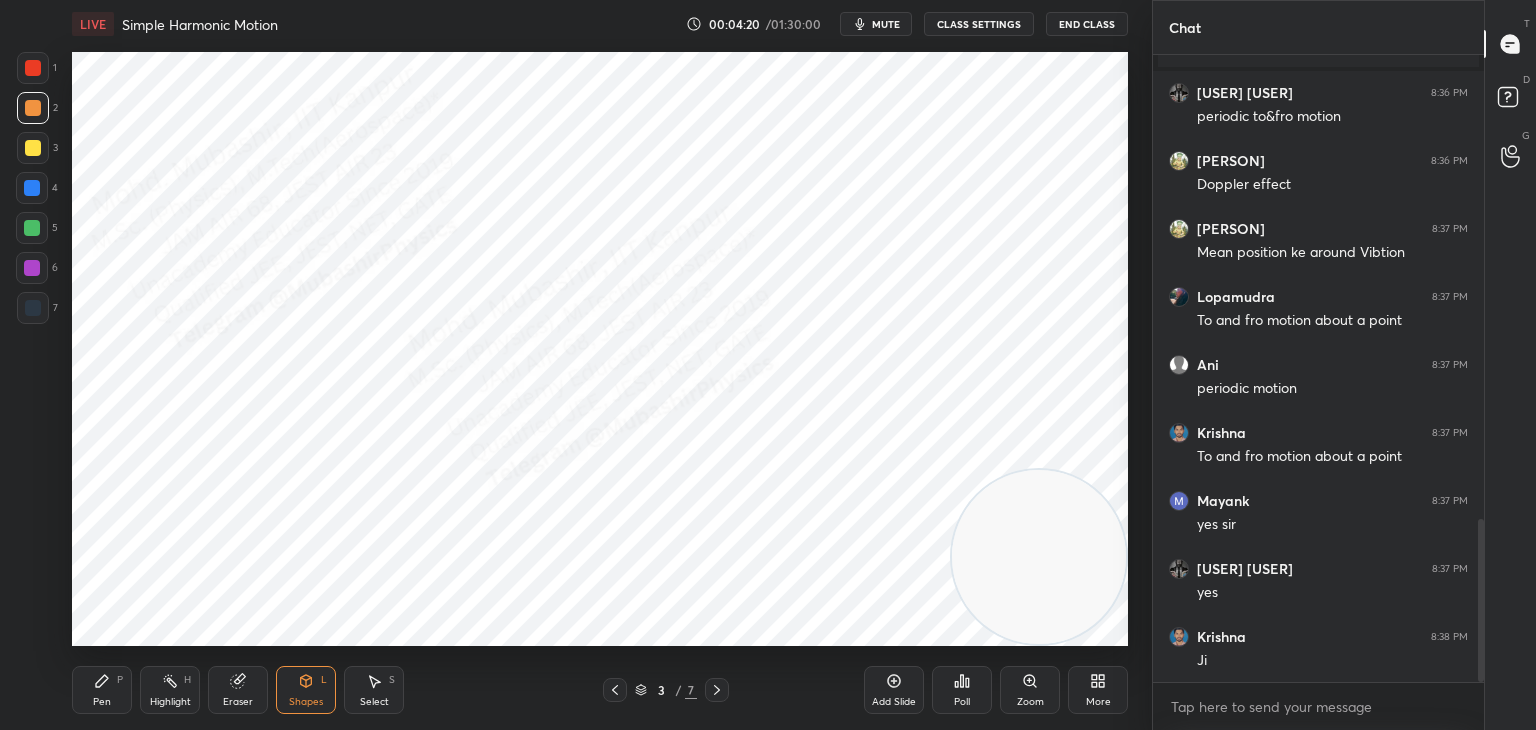 click on "Shapes L" at bounding box center [306, 690] 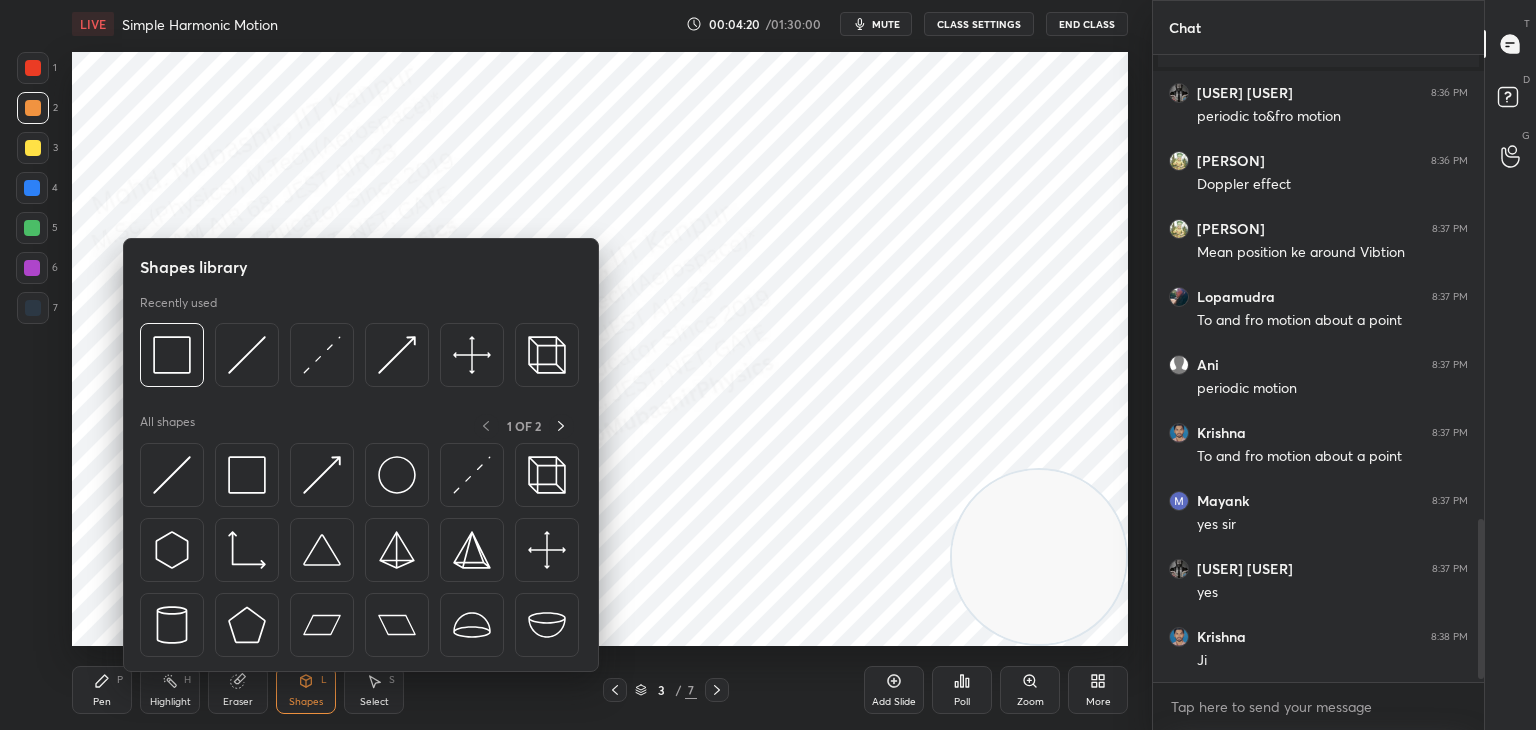 scroll, scrollTop: 1854, scrollLeft: 0, axis: vertical 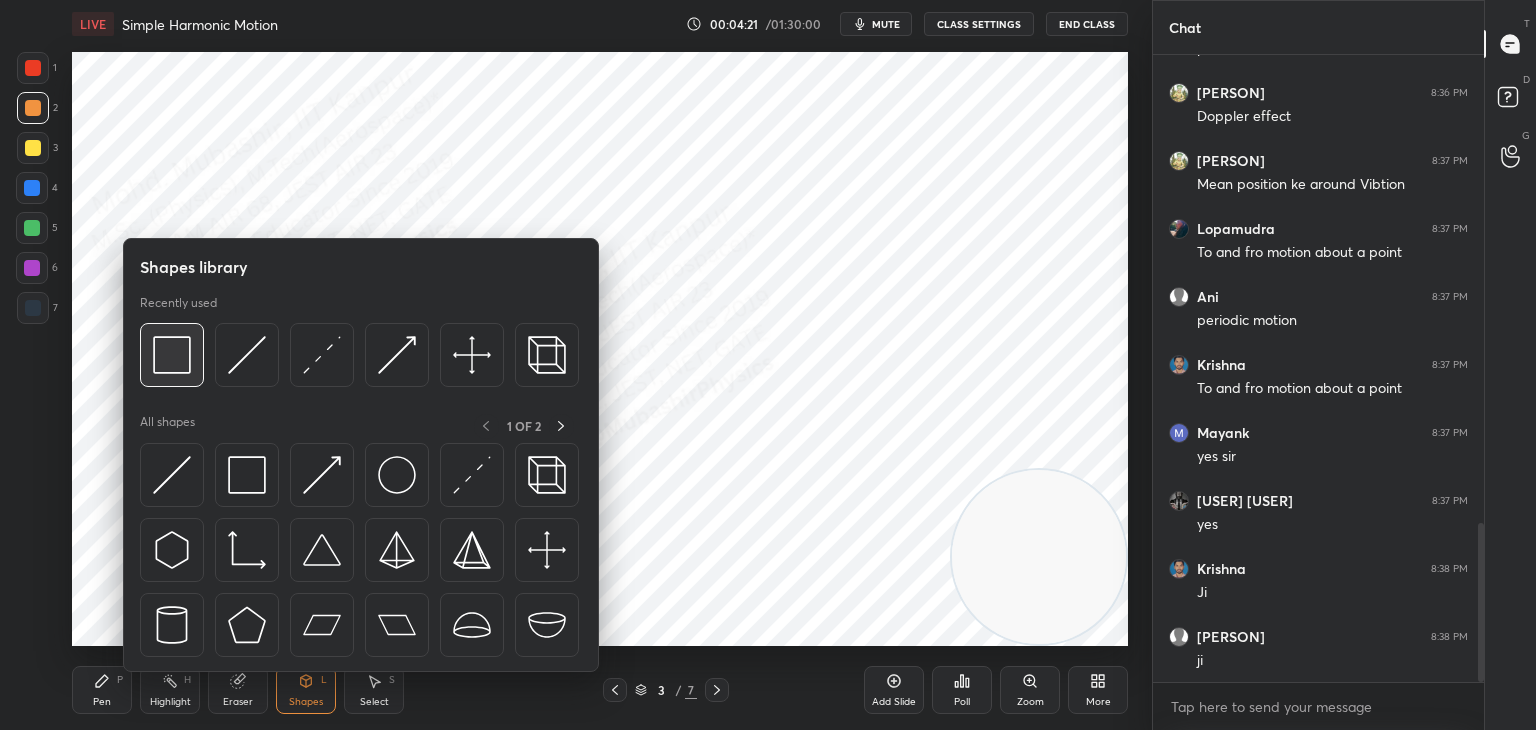 click at bounding box center (172, 355) 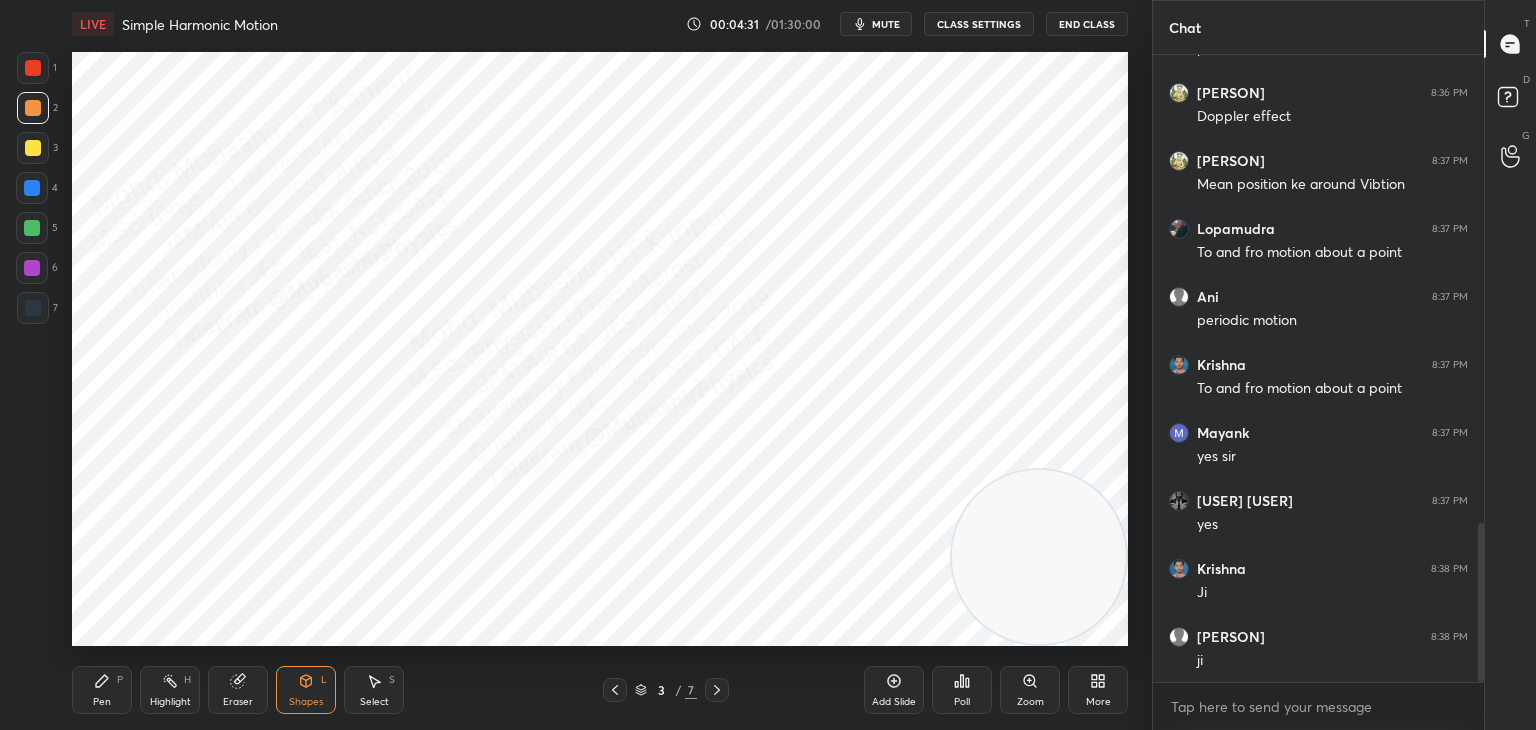 click on "Pen" at bounding box center [102, 702] 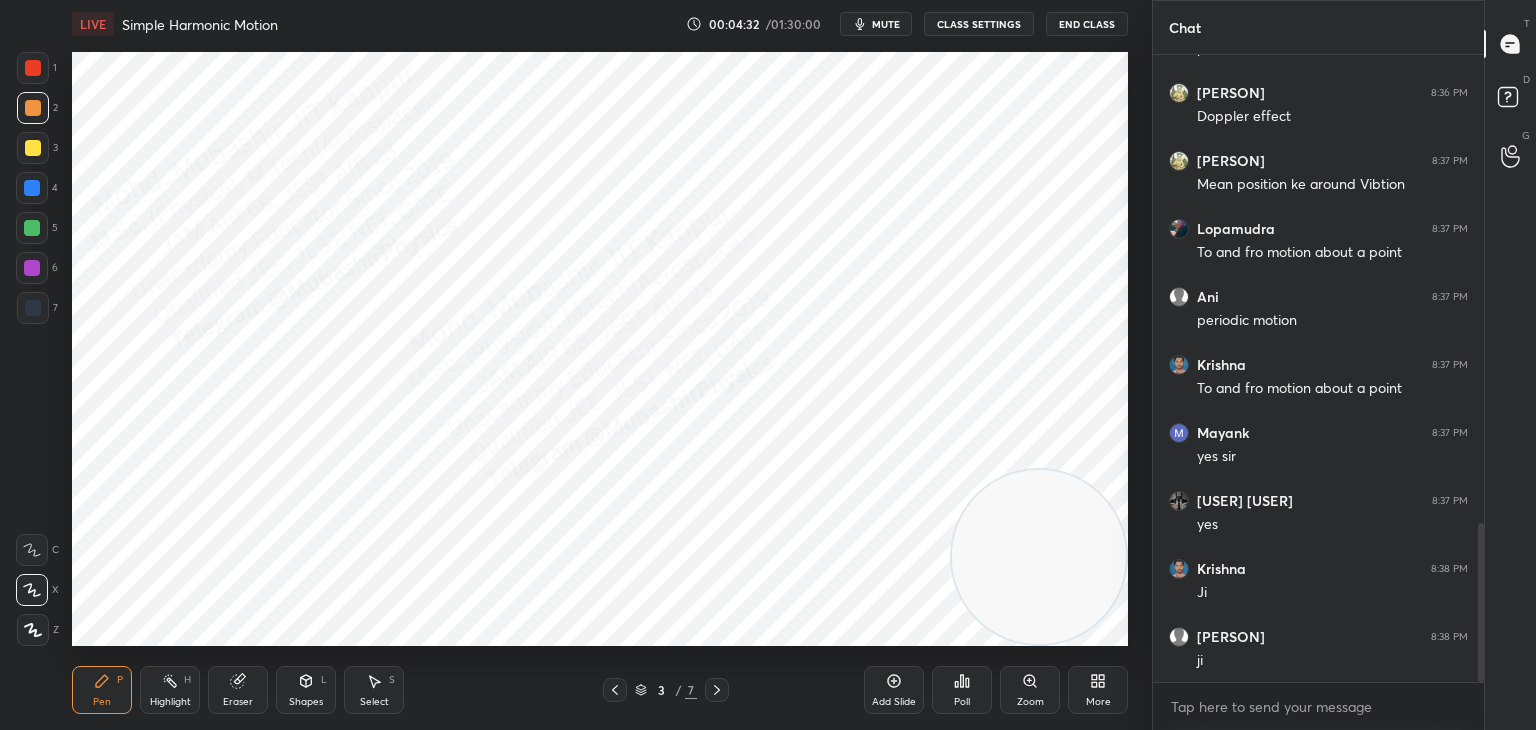 drag, startPoint x: 29, startPoint y: 158, endPoint x: 63, endPoint y: 182, distance: 41.617306 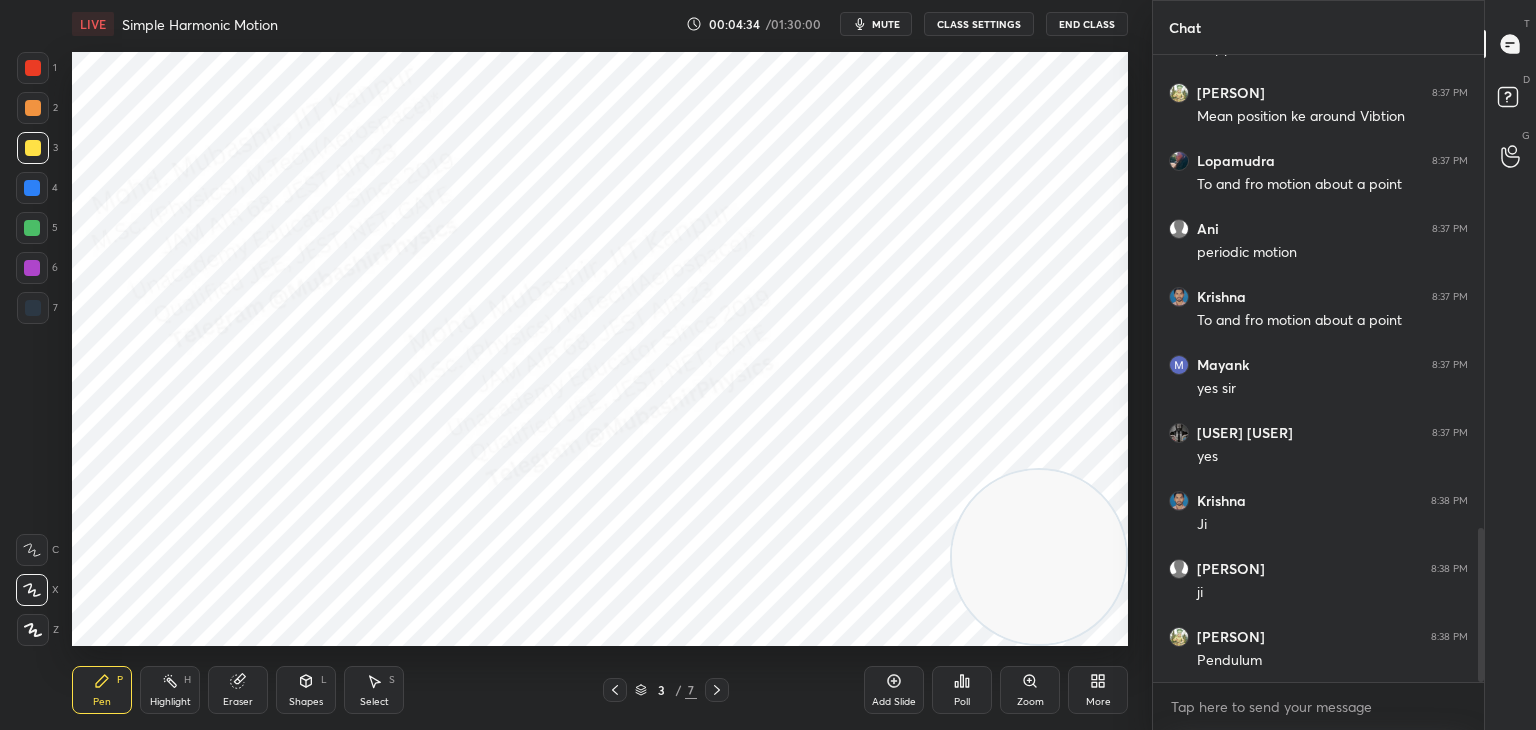 scroll, scrollTop: 1990, scrollLeft: 0, axis: vertical 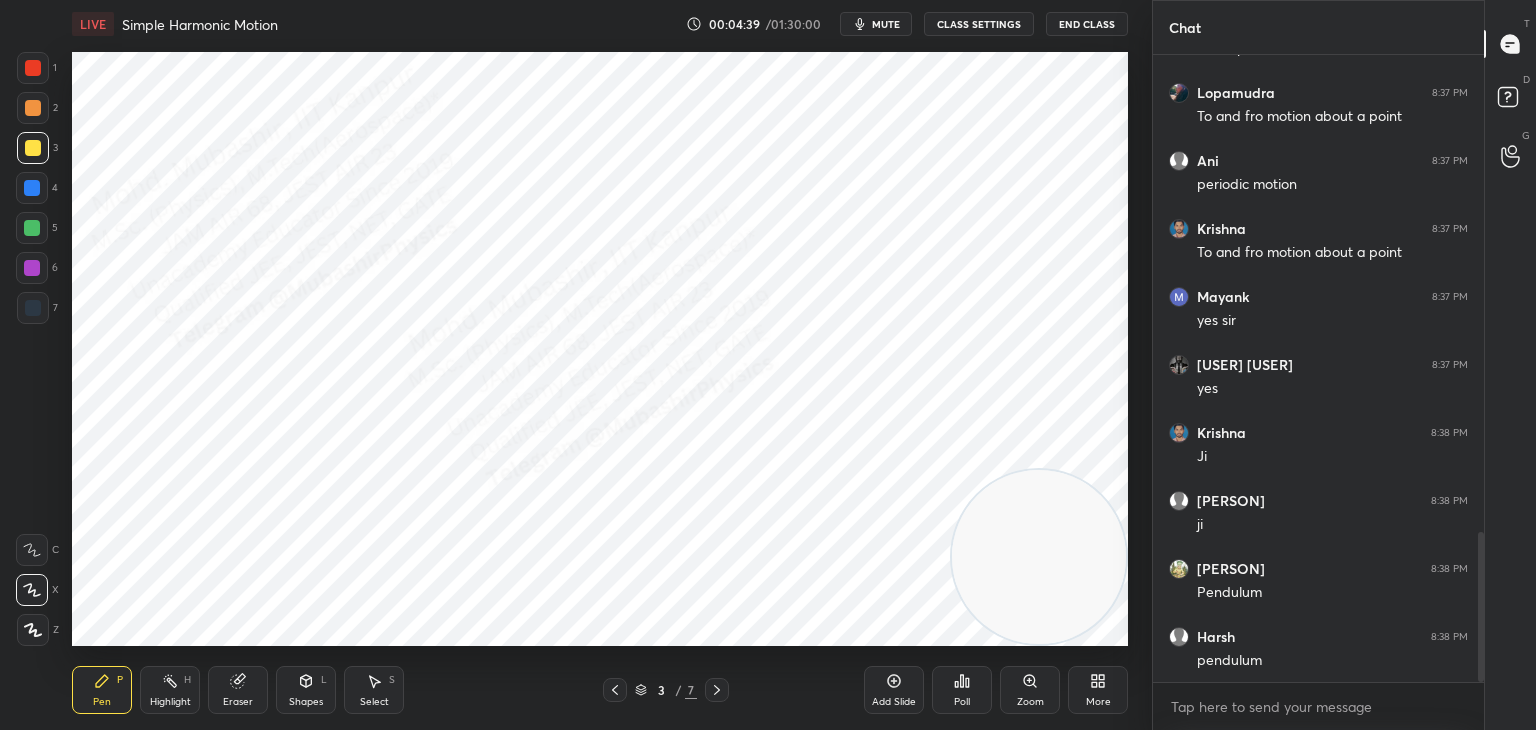 drag, startPoint x: 23, startPoint y: 224, endPoint x: 59, endPoint y: 224, distance: 36 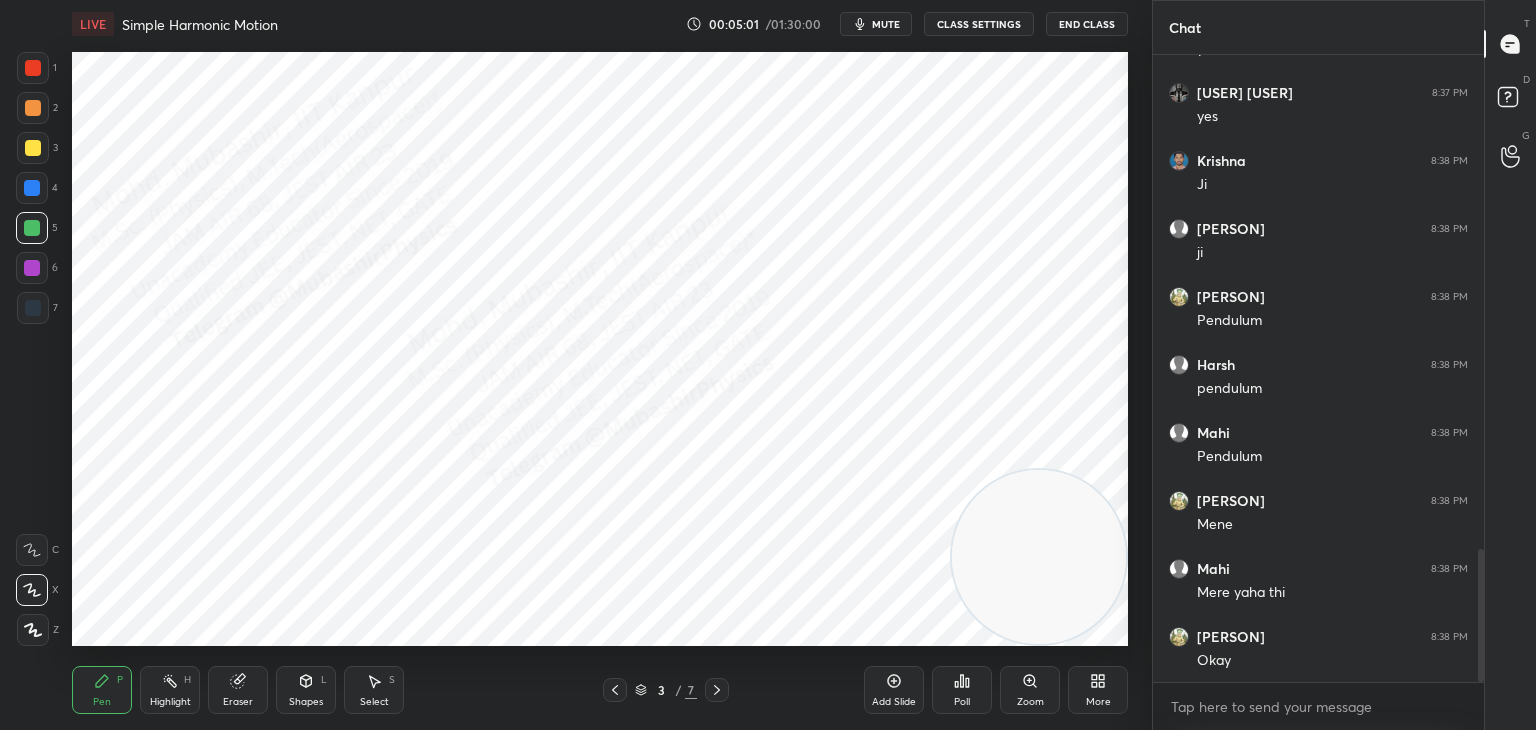 scroll, scrollTop: 2330, scrollLeft: 0, axis: vertical 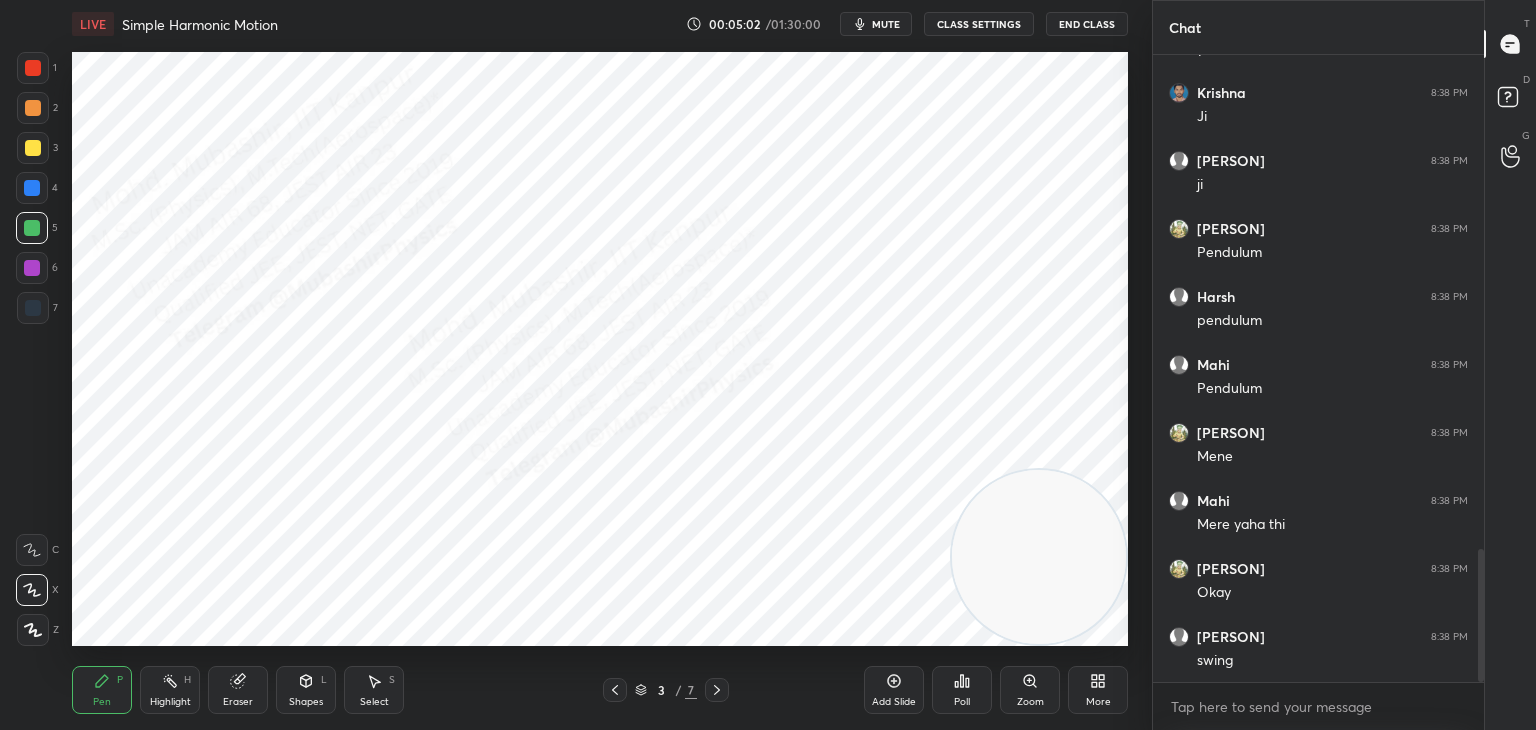 click on "Highlight H" at bounding box center (170, 690) 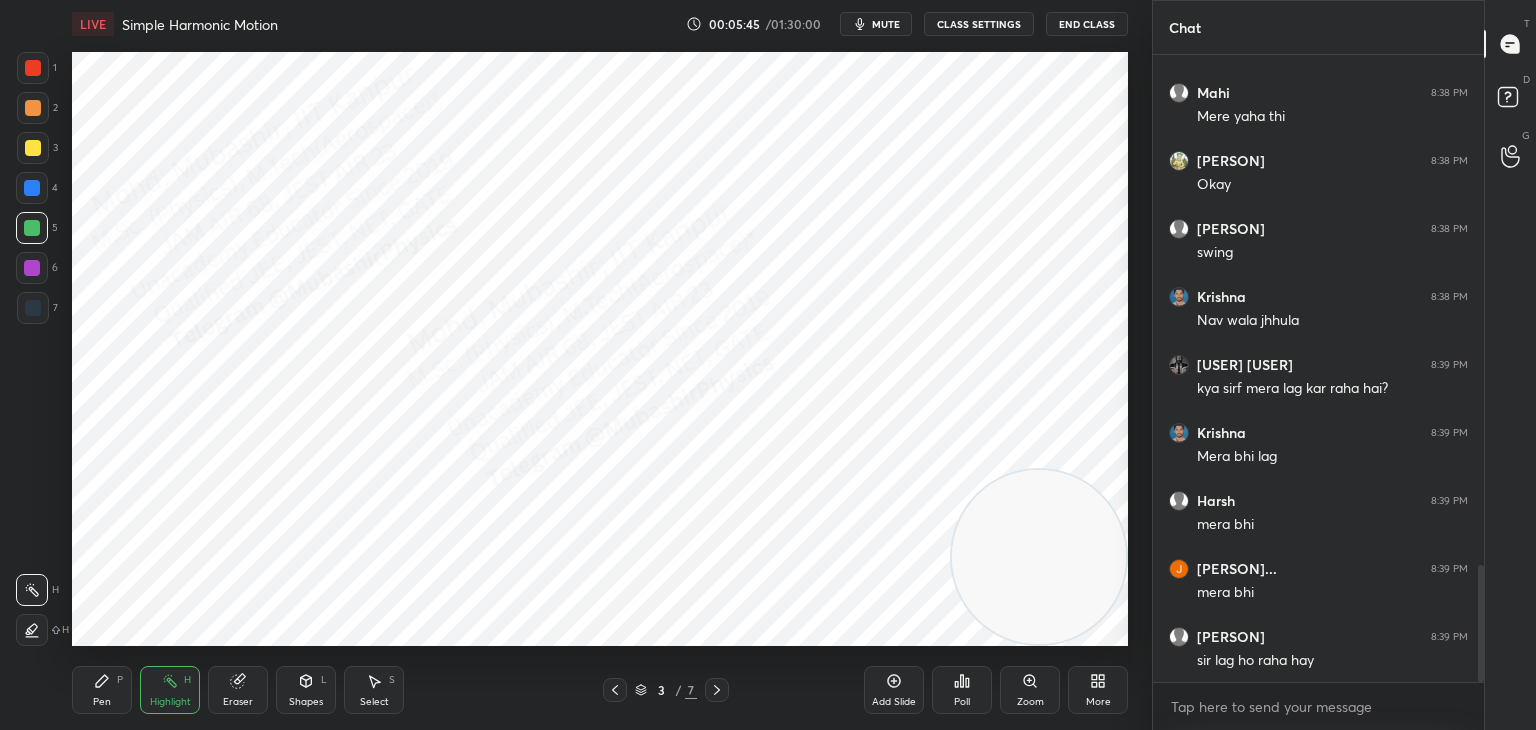 scroll, scrollTop: 2874, scrollLeft: 0, axis: vertical 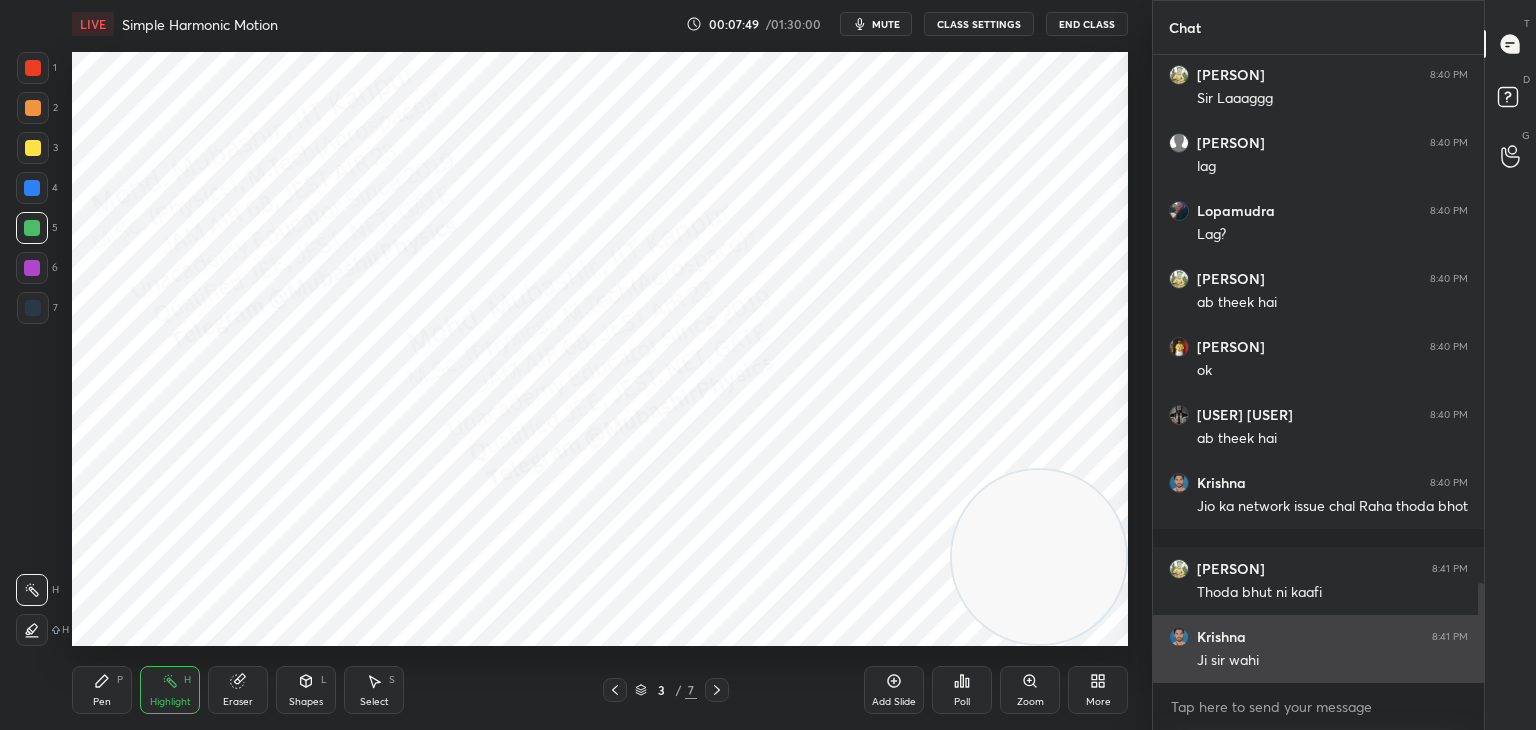 drag, startPoint x: 1481, startPoint y: 616, endPoint x: 1461, endPoint y: 678, distance: 65.14599 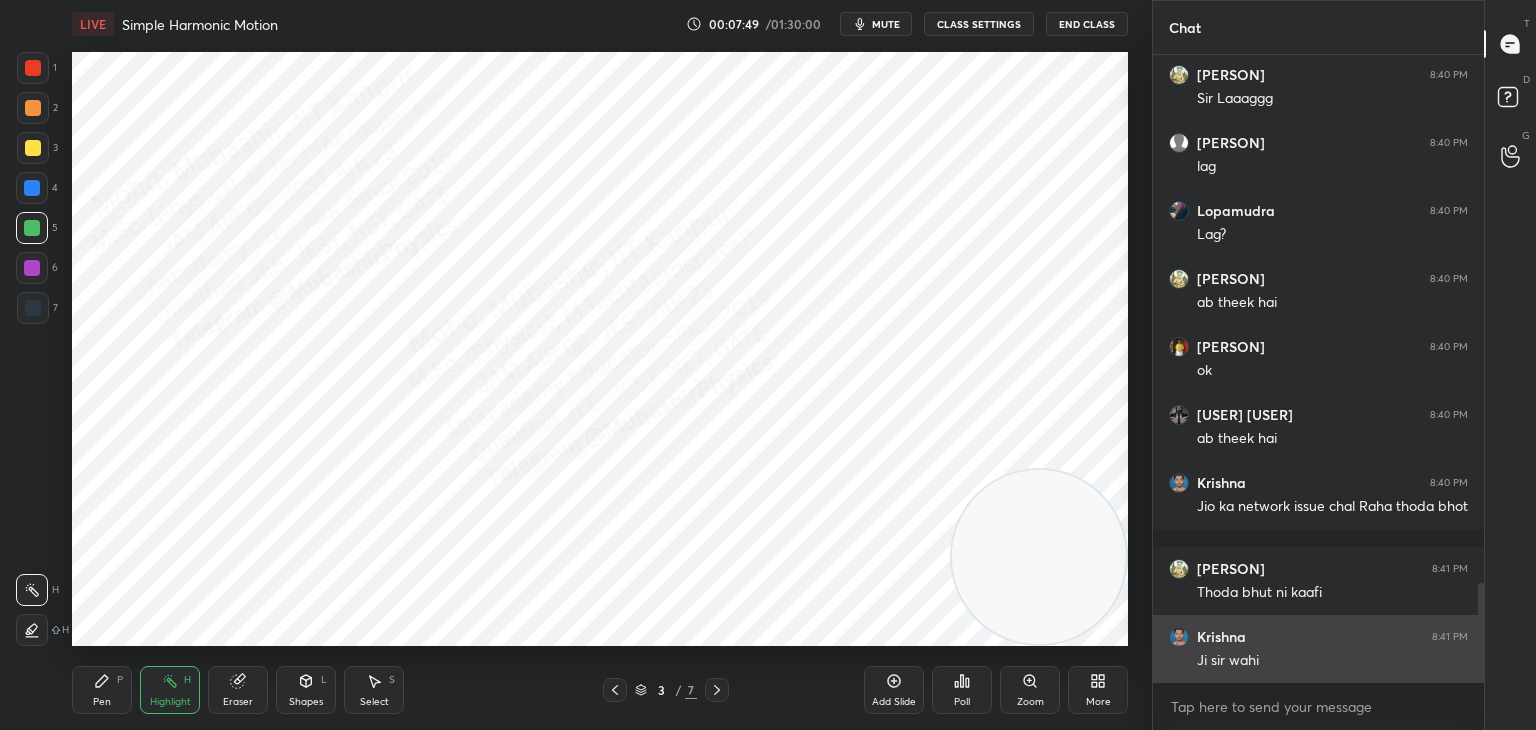 click on "[PERSON] 8:40 PM firse lag [PERSON] 8:40 PM Sir Laaaggg [PERSON] 8:40 PM lag [PERSON] 8:40 PM Lag? [PERSON] 8:40 PM ab theek hai [PERSON] 8:40 PM ok [PERSON] Kr 8:40 PM ab theek hai [PERSON] 8:40 PM Jio ka network issue chal Raha thoda bhot [PERSON] 8:41 PM Thoda bhut ni kaafi [PERSON] 8:41 PM Ji sir wahi JUMP TO LATEST" at bounding box center (1318, 368) 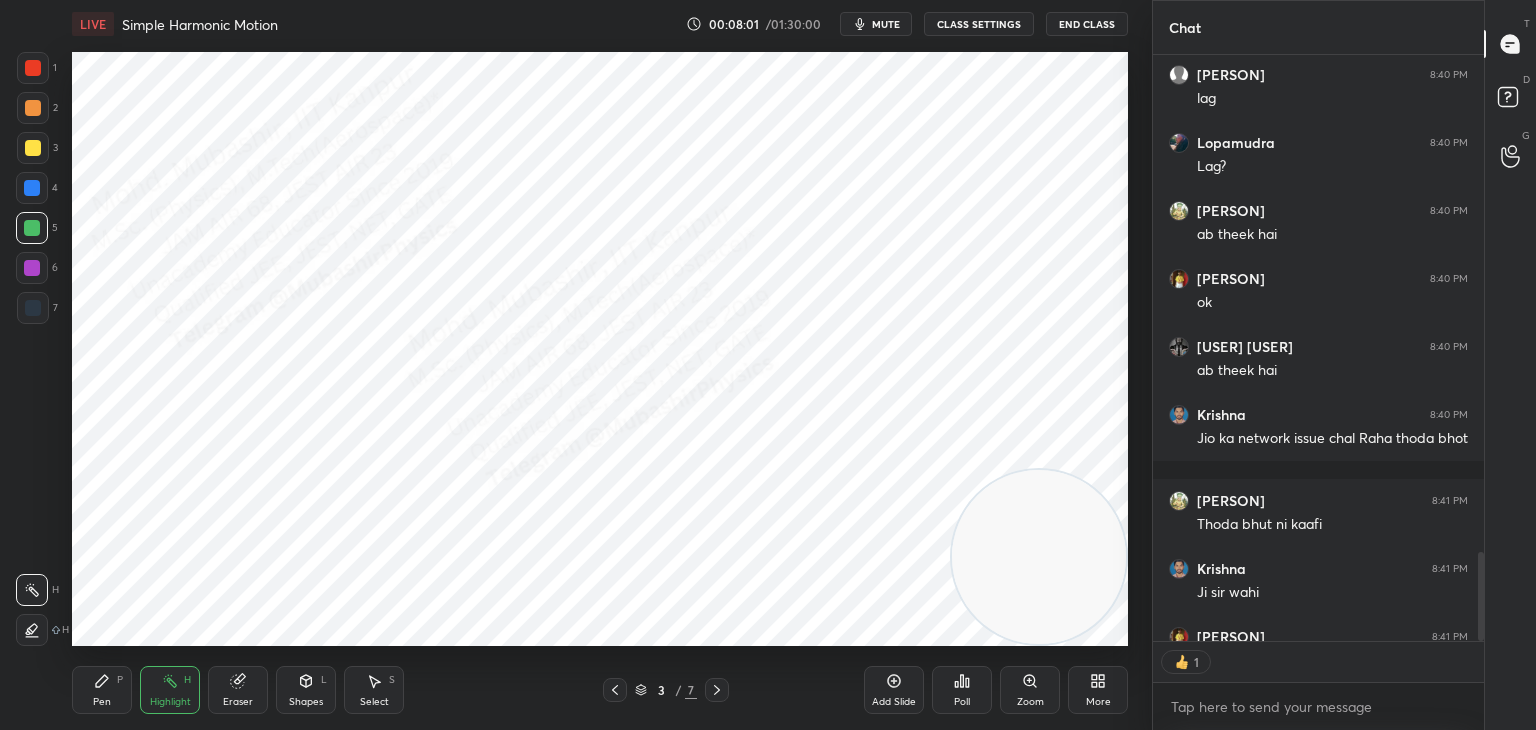 scroll, scrollTop: 3488, scrollLeft: 0, axis: vertical 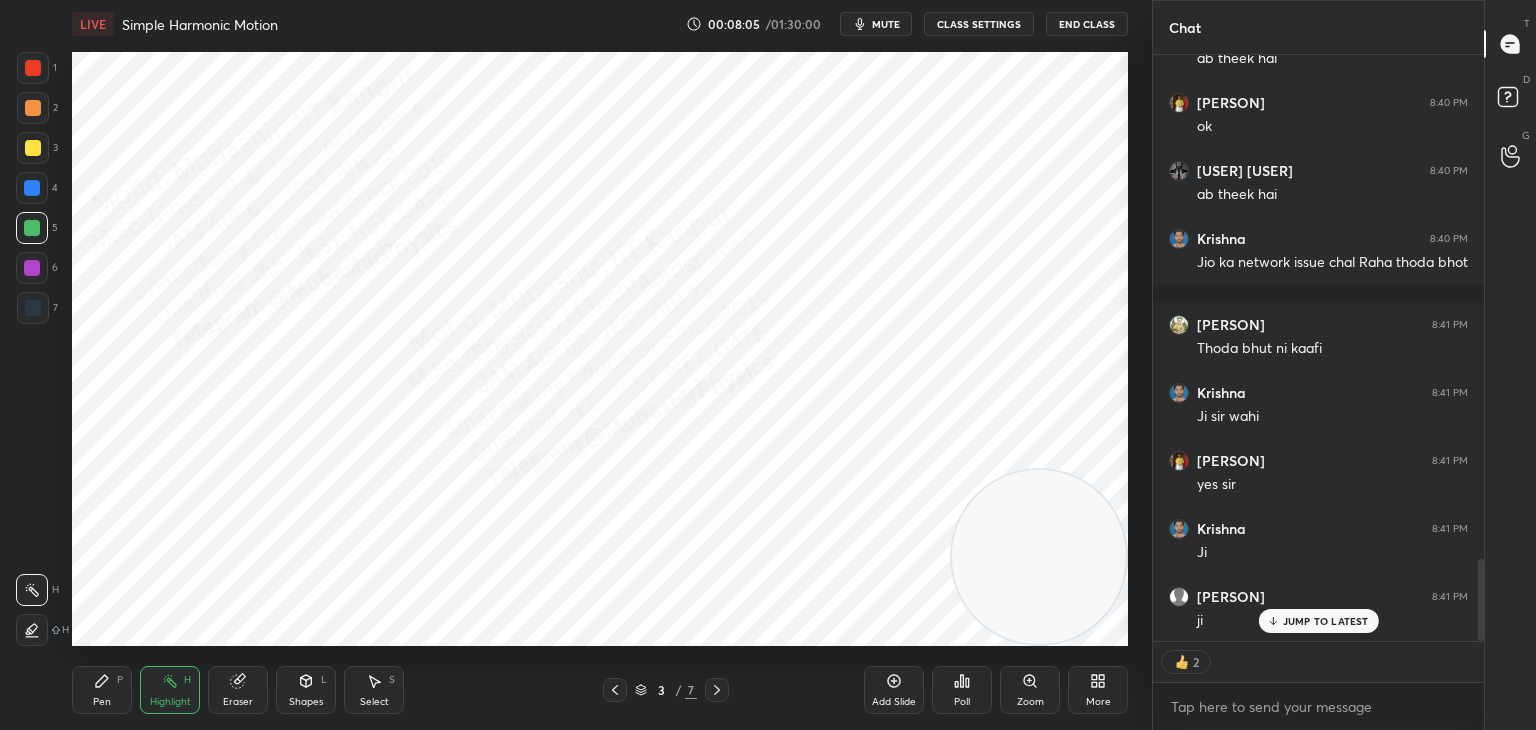 drag, startPoint x: 1477, startPoint y: 597, endPoint x: 1473, endPoint y: 652, distance: 55.145264 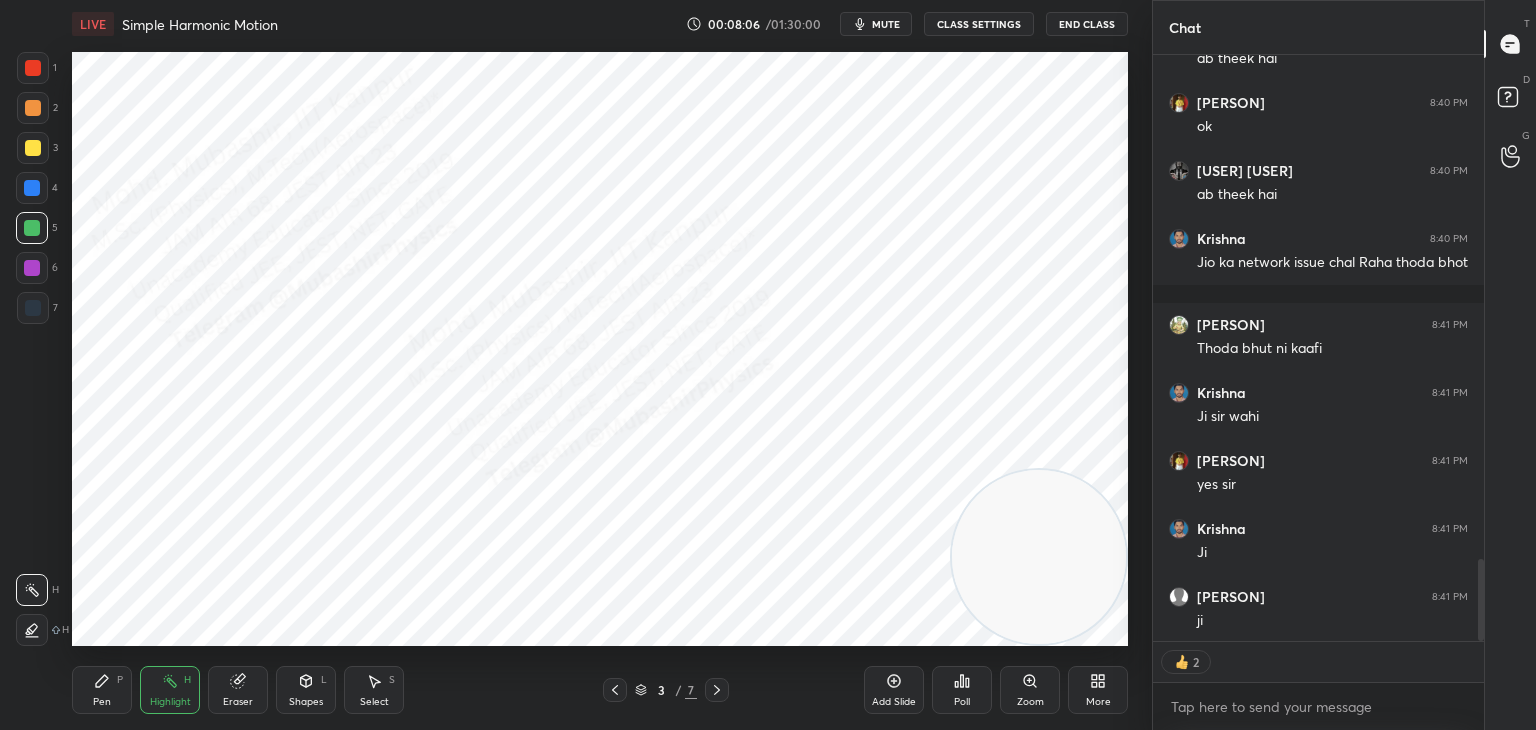 scroll, scrollTop: 3664, scrollLeft: 0, axis: vertical 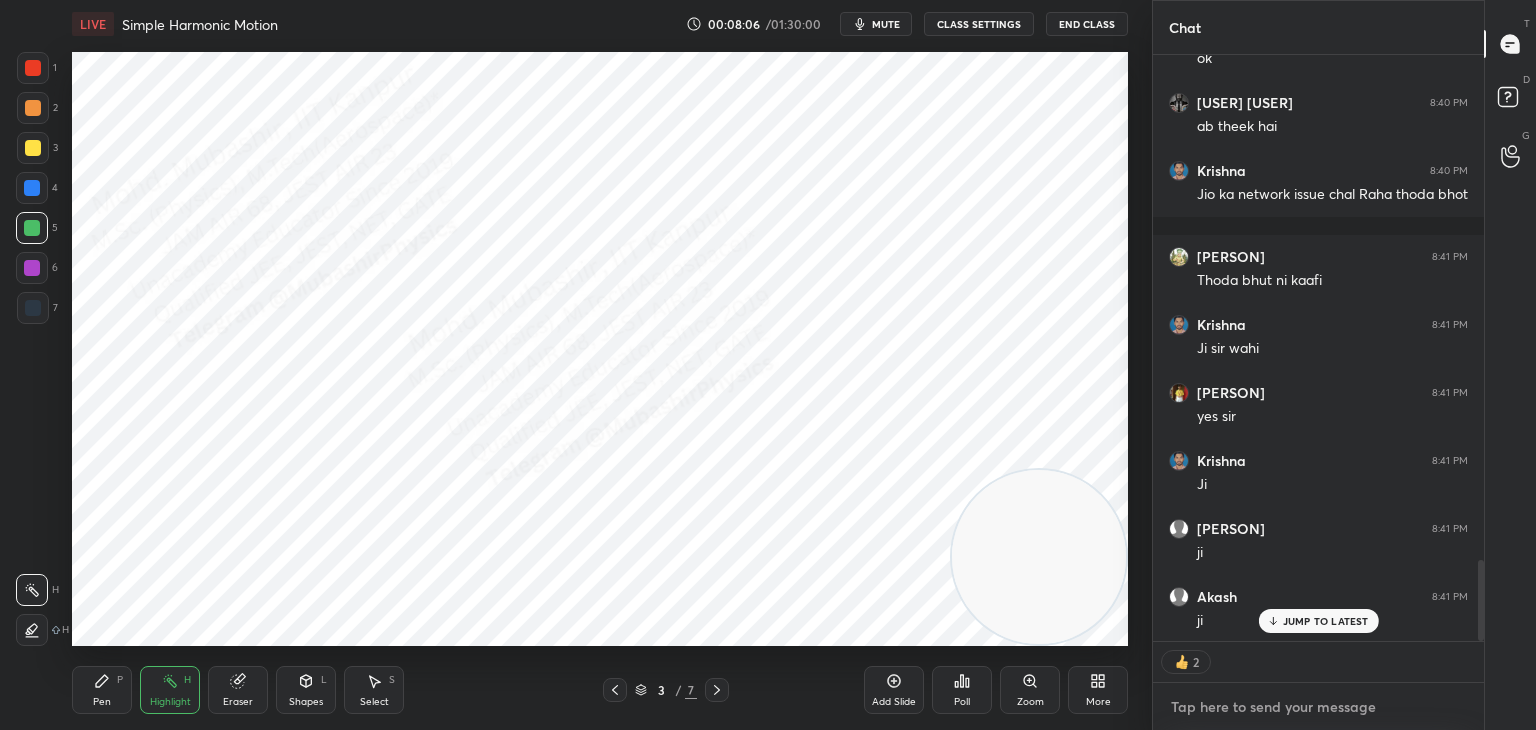 click at bounding box center (1318, 707) 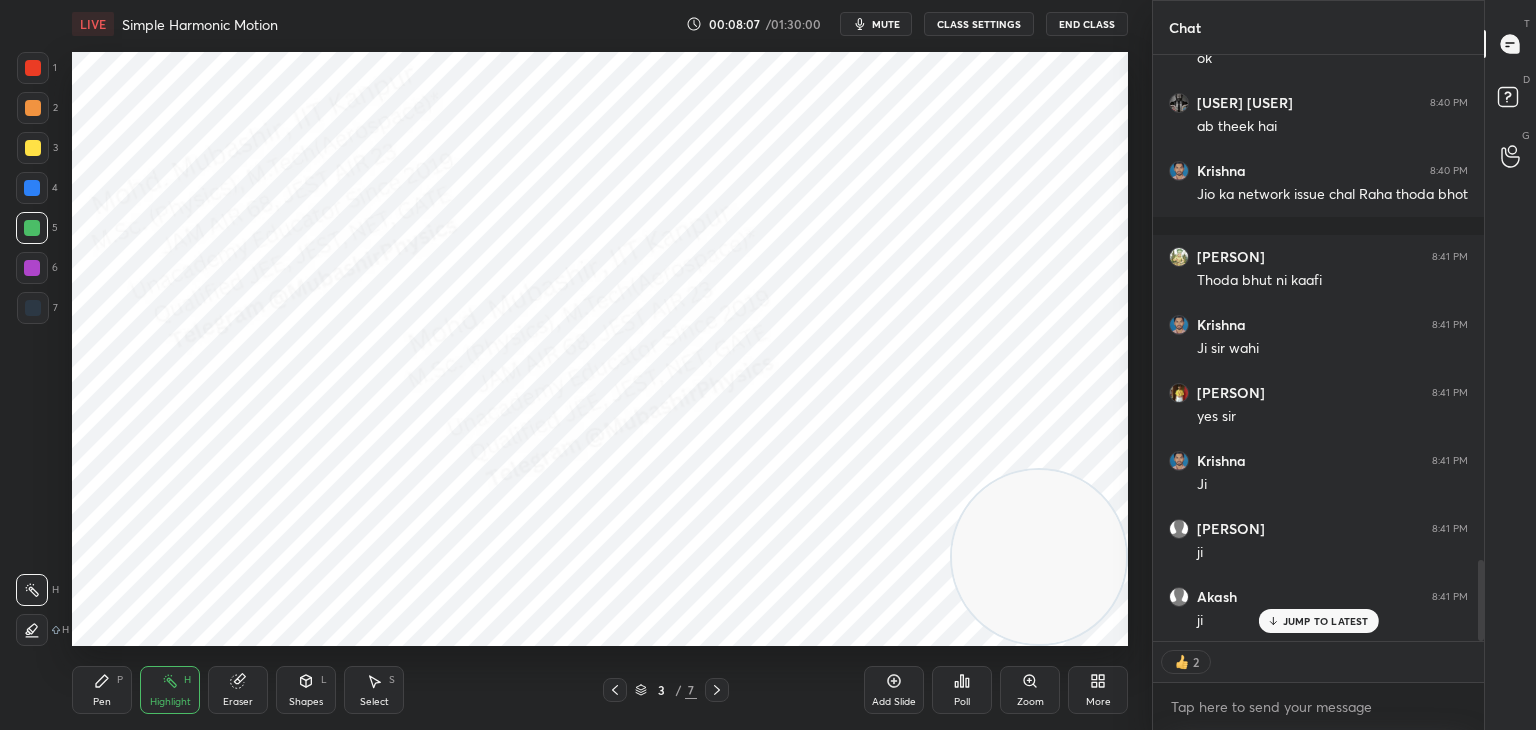 click on "[PERSON] 8:39 PM Ji [PERSON] 8:39 PM yes sir [PERSON] 8:39 PM ji [PERSON] 8:39 PM theek hai' [PERSON]  joined [PERSON] 8:40 PM firse lag [PERSON] 8:40 PM Sir Laaaggg [PERSON] 8:40 PM lag [PERSON] 8:40 PM Lag? [PERSON] 8:40 PM ab theek hai [PERSON] 8:40 PM ok [PERSON] 8:40 PM ab theek hai [PERSON] 8:40 PM Jio ka network issue chal Raha thoda bhot [PERSON] 8:41 PM Thoda bhut ni kaafi [PERSON] 8:41 PM Ji sir wahi [PERSON] 8:41 PM yes sir [PERSON] 8:41 PM Ji [PERSON] 8:41 PM ji [PERSON] 8:41 PM ji JUMP TO LATEST" at bounding box center (1318, 348) 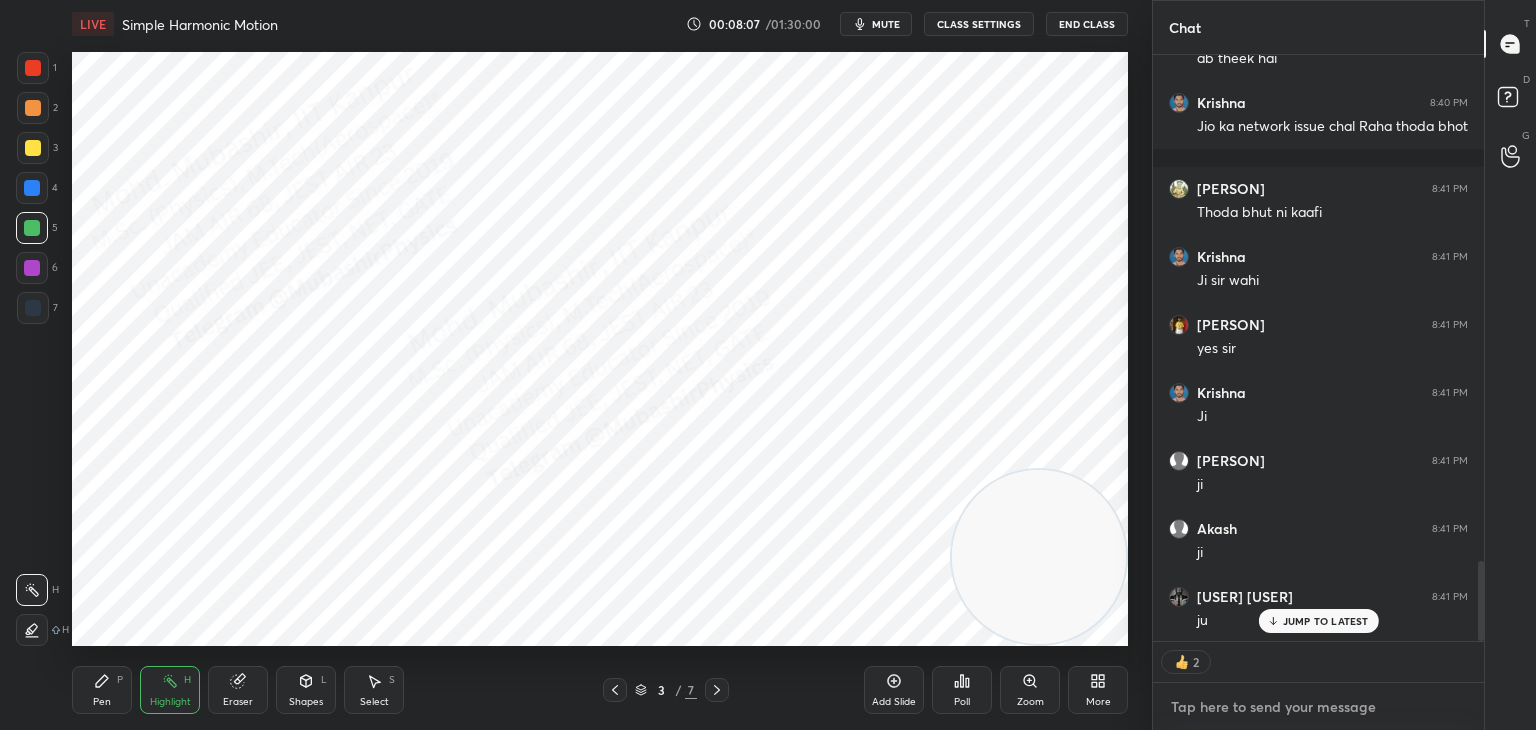 click at bounding box center (1318, 707) 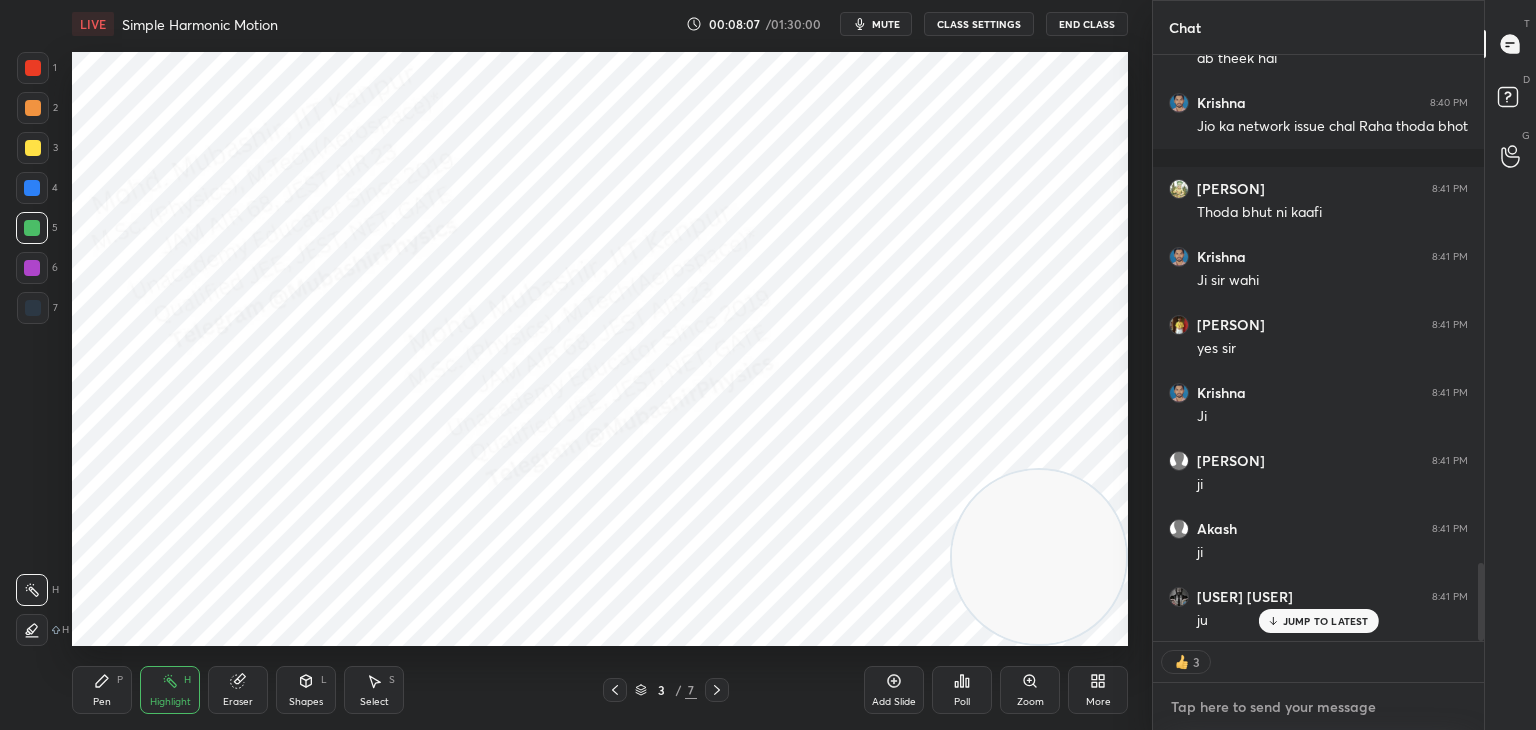 scroll, scrollTop: 3800, scrollLeft: 0, axis: vertical 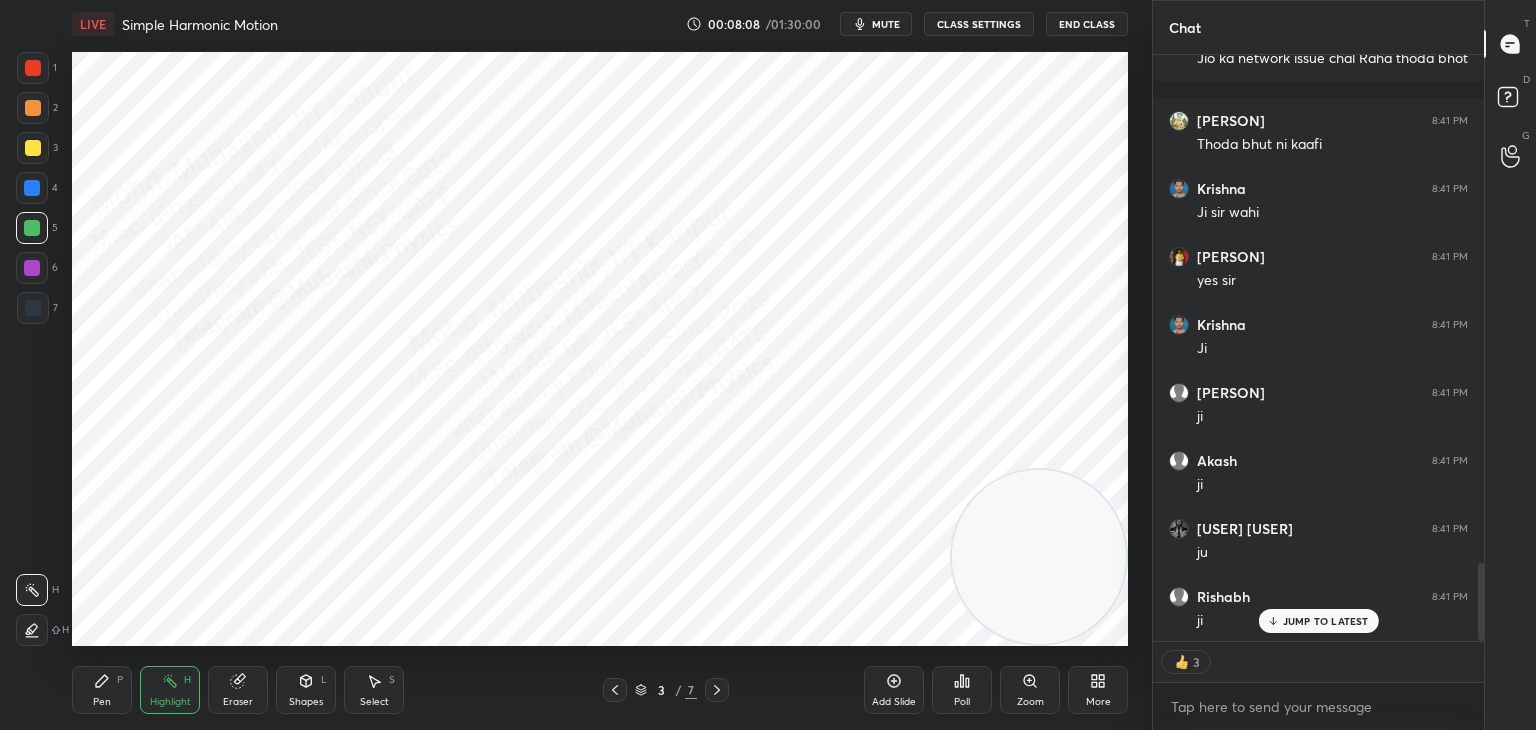 click on "JUMP TO LATEST" at bounding box center (1326, 621) 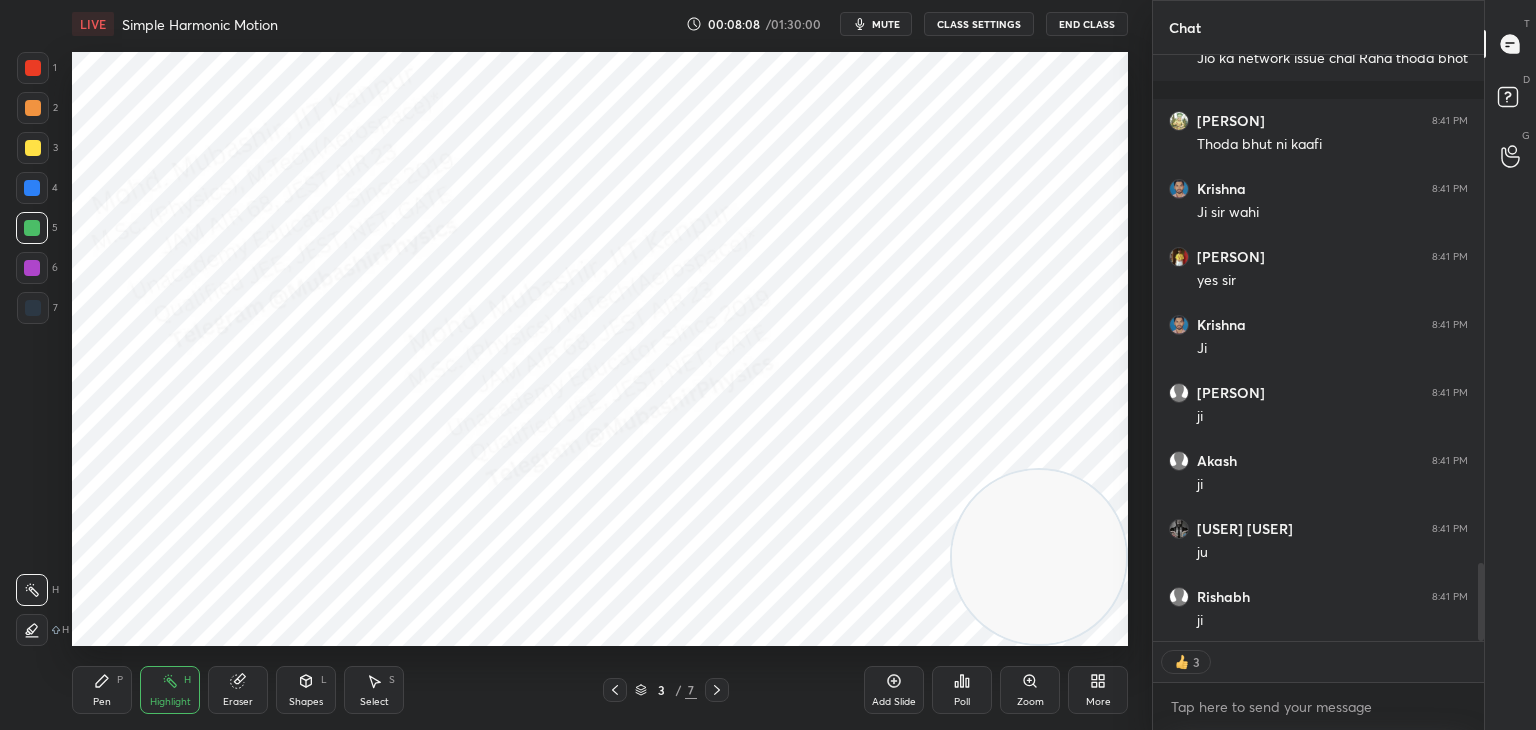 scroll, scrollTop: 3868, scrollLeft: 0, axis: vertical 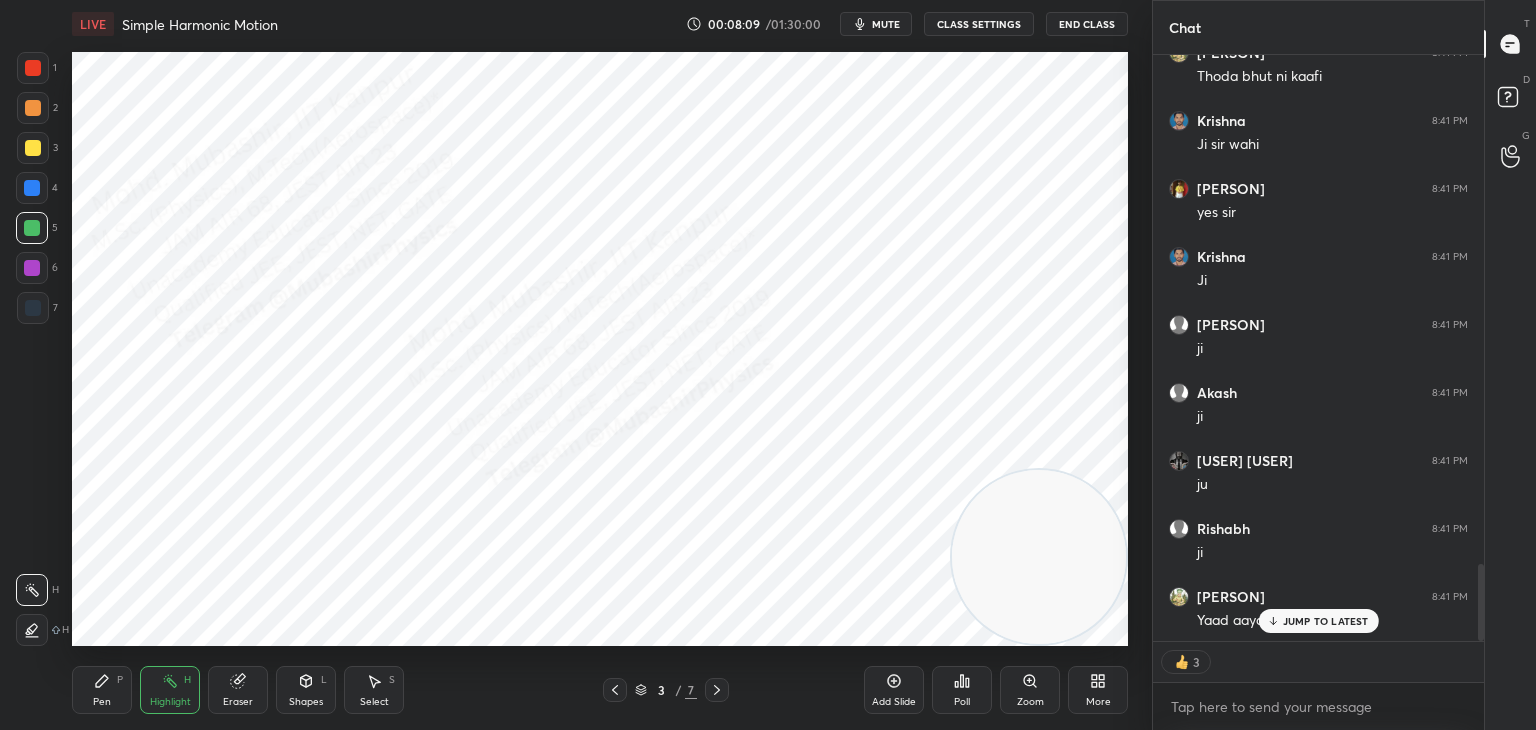 drag, startPoint x: 1324, startPoint y: 617, endPoint x: 1351, endPoint y: 656, distance: 47.434166 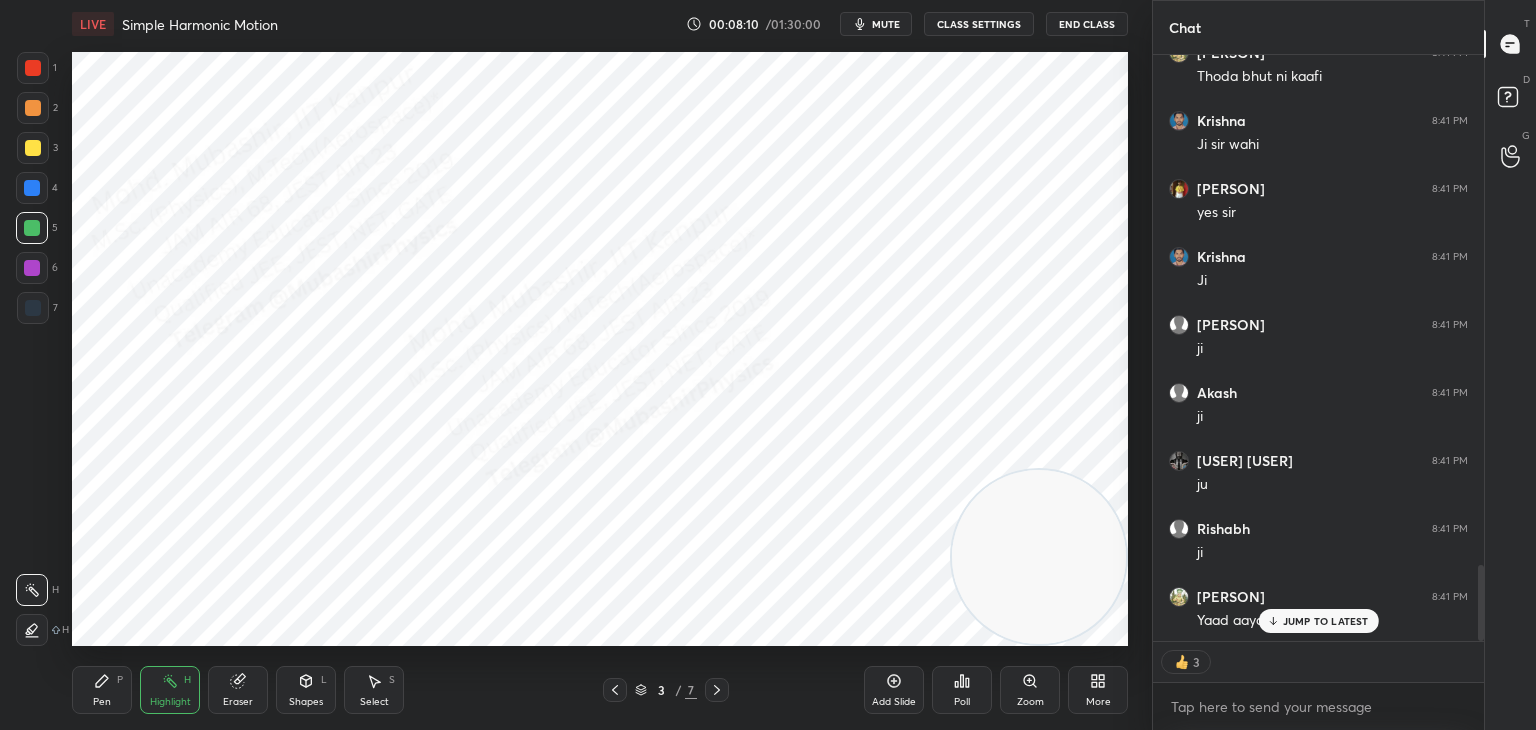 scroll, scrollTop: 3940, scrollLeft: 0, axis: vertical 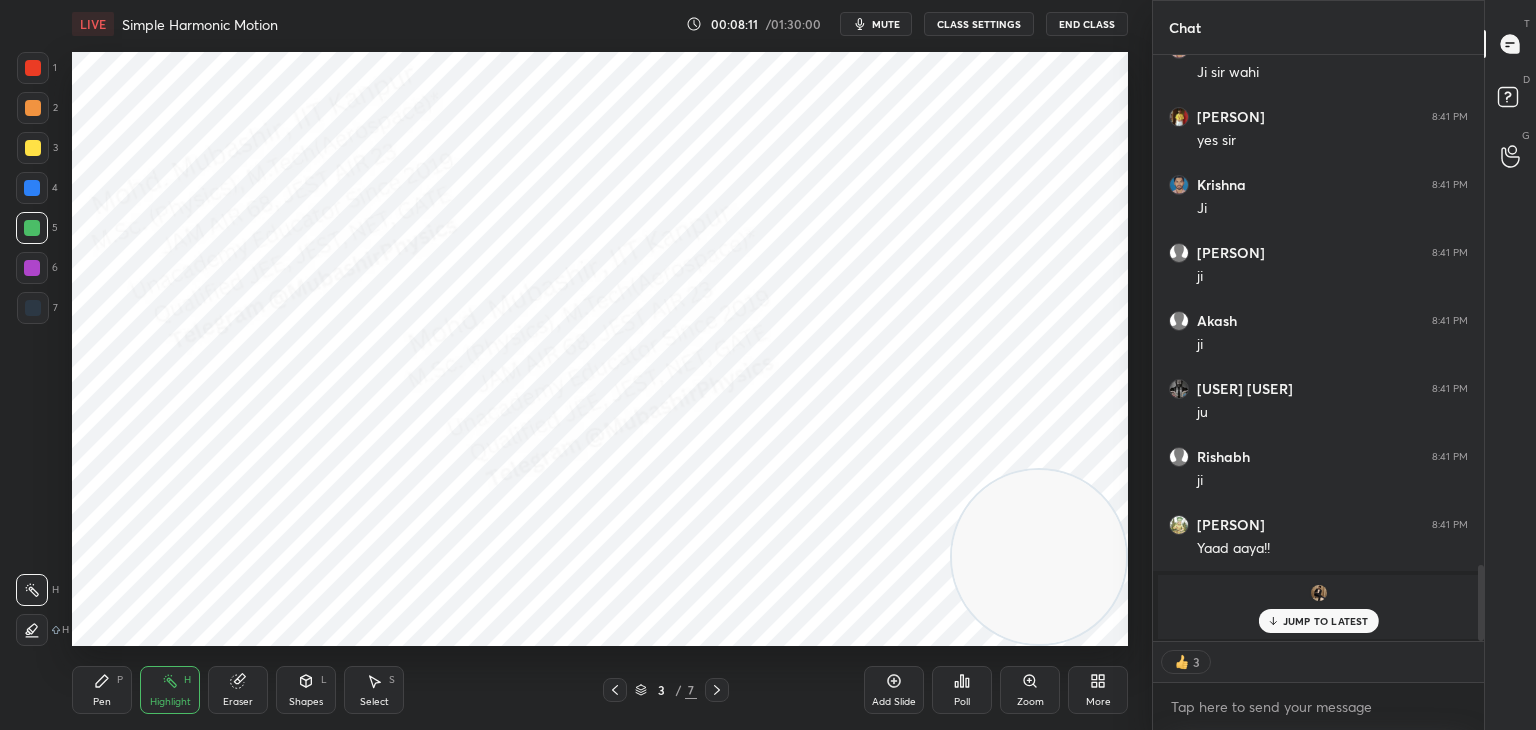 click on "JUMP TO LATEST" at bounding box center [1326, 621] 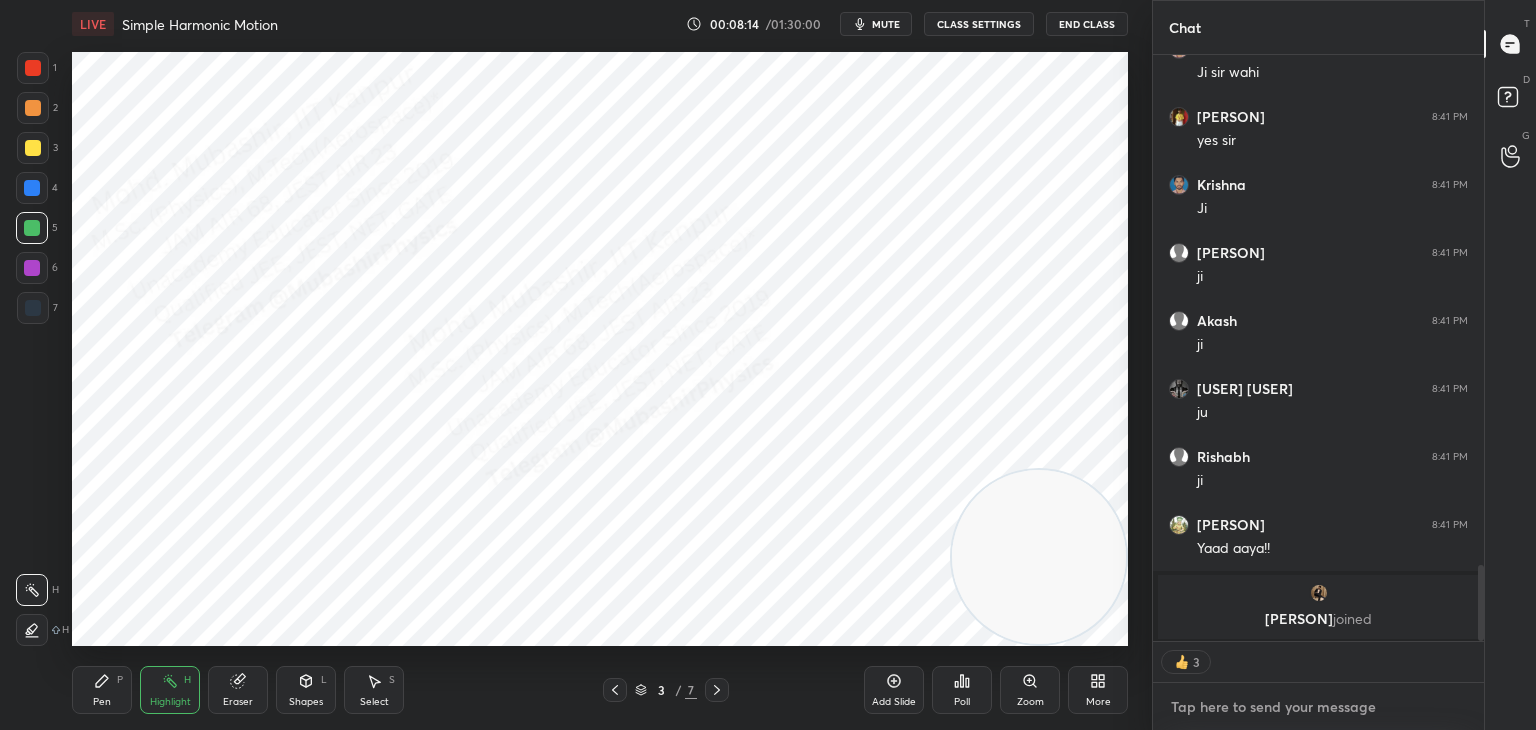 click at bounding box center [1318, 707] 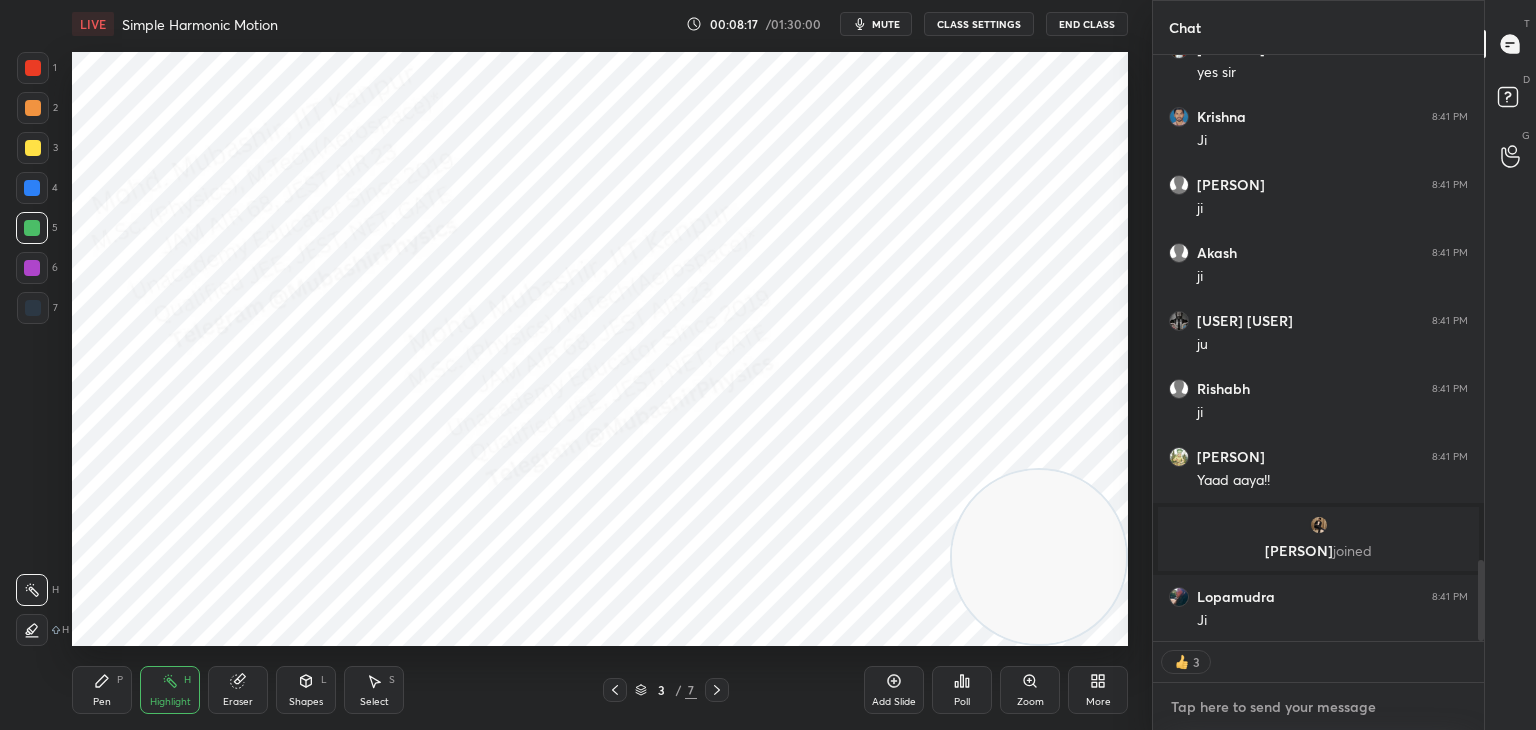 scroll, scrollTop: 6, scrollLeft: 6, axis: both 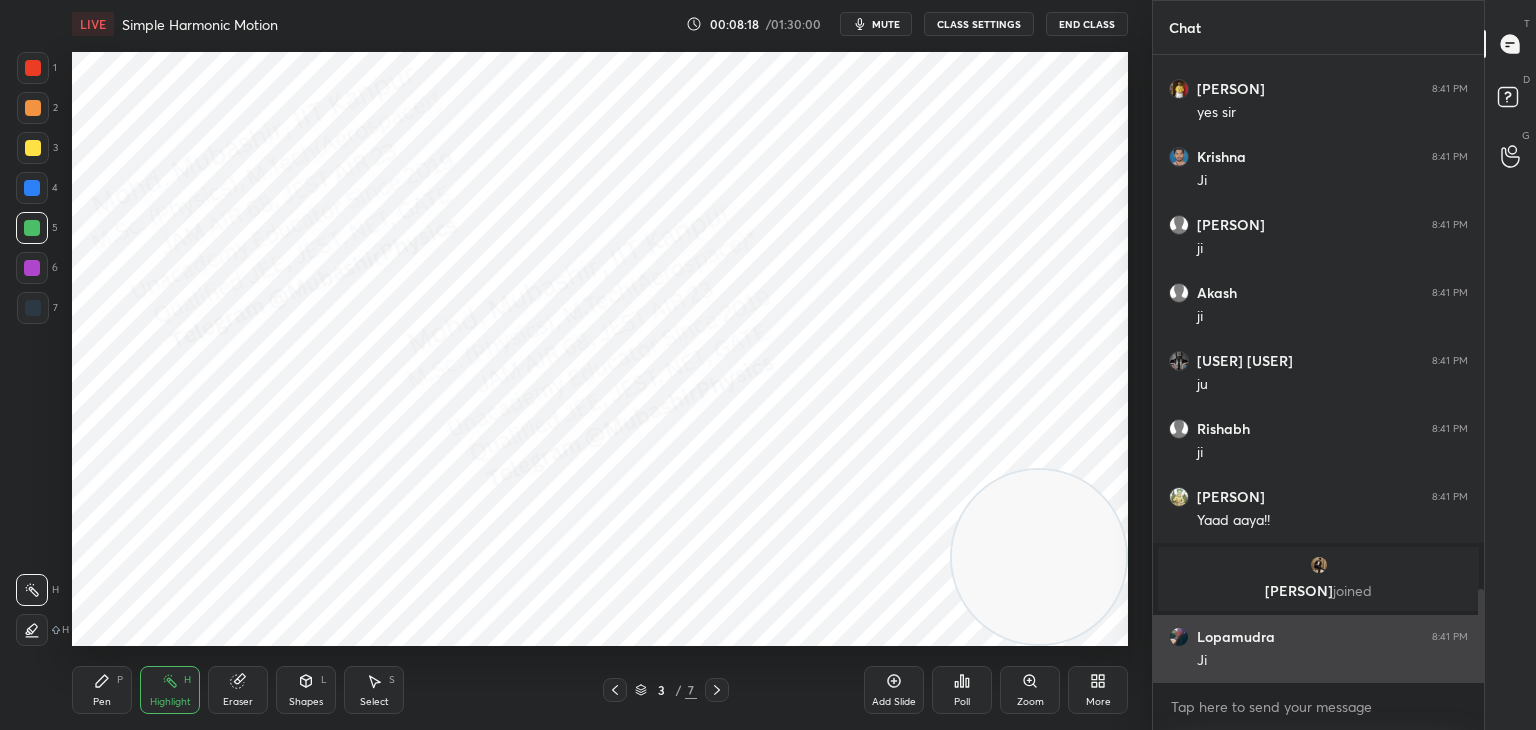 drag, startPoint x: 1483, startPoint y: 610, endPoint x: 1439, endPoint y: 680, distance: 82.68011 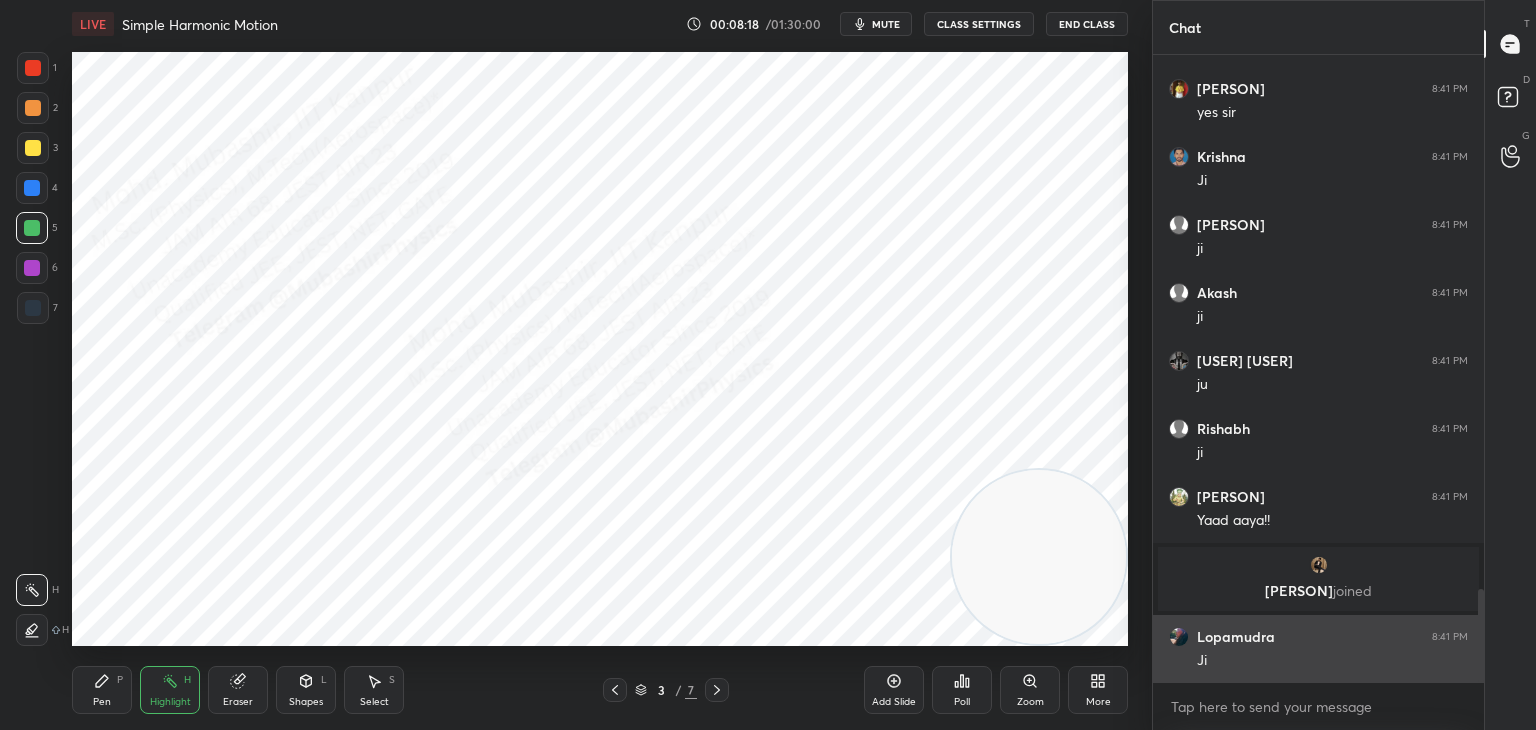click at bounding box center [1478, 368] 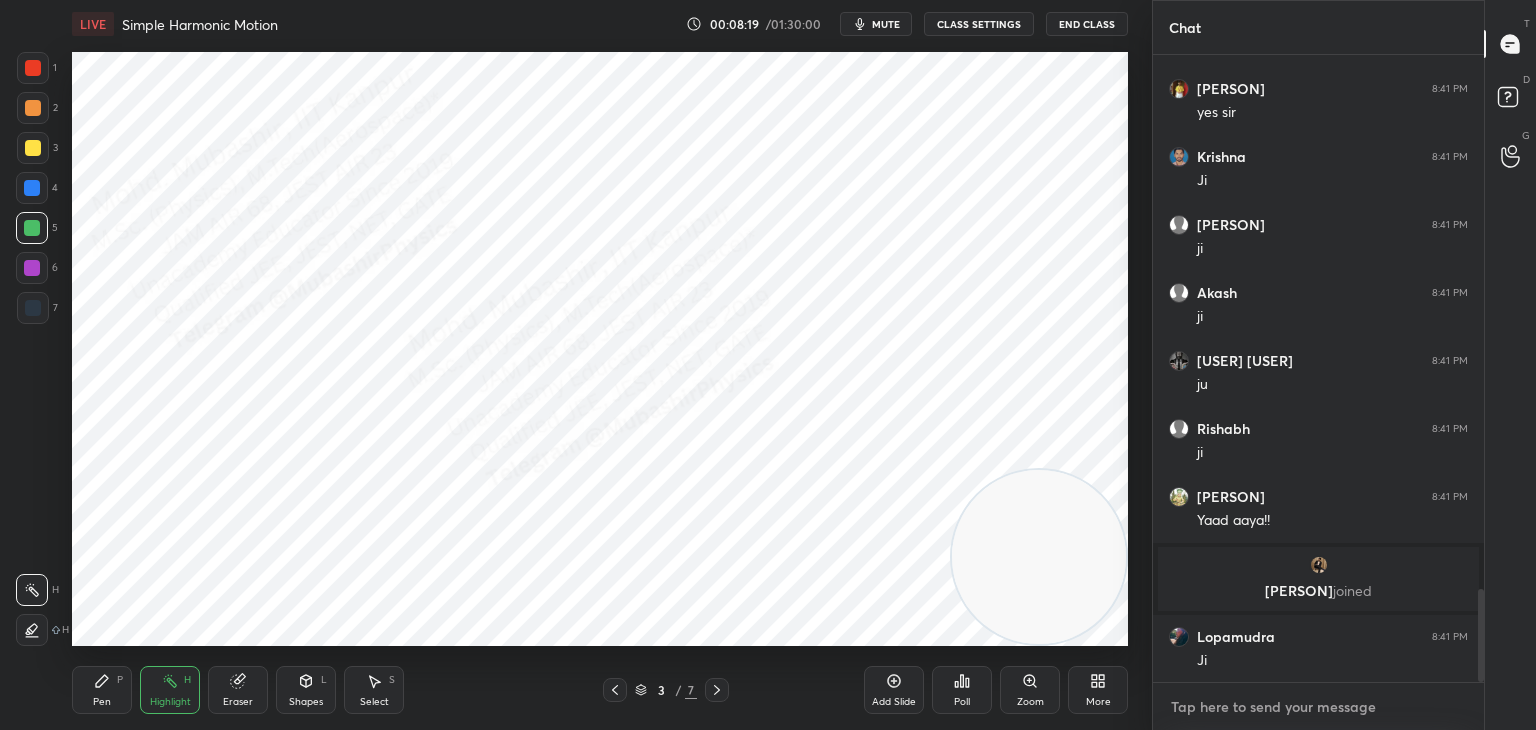 click at bounding box center [1318, 707] 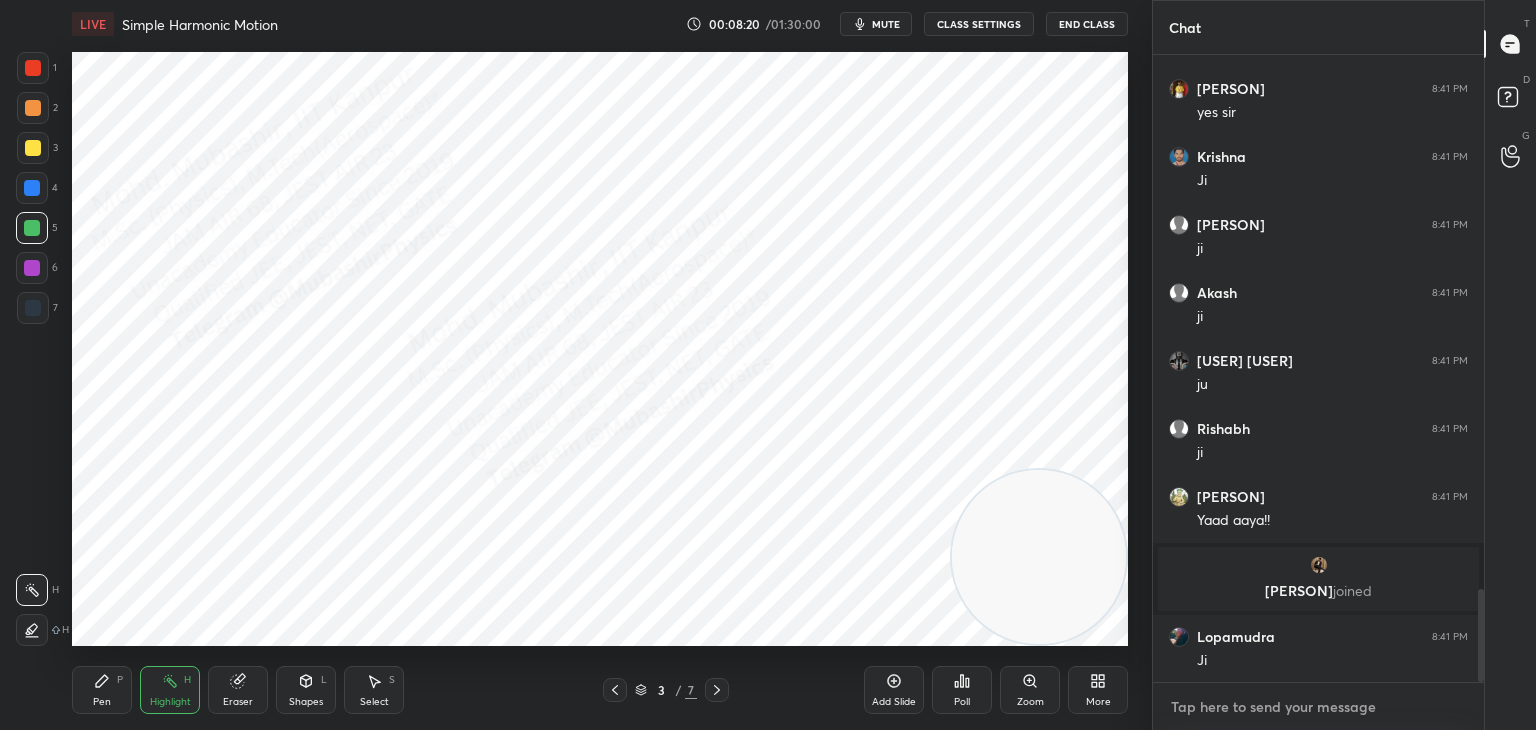 click at bounding box center [1318, 707] 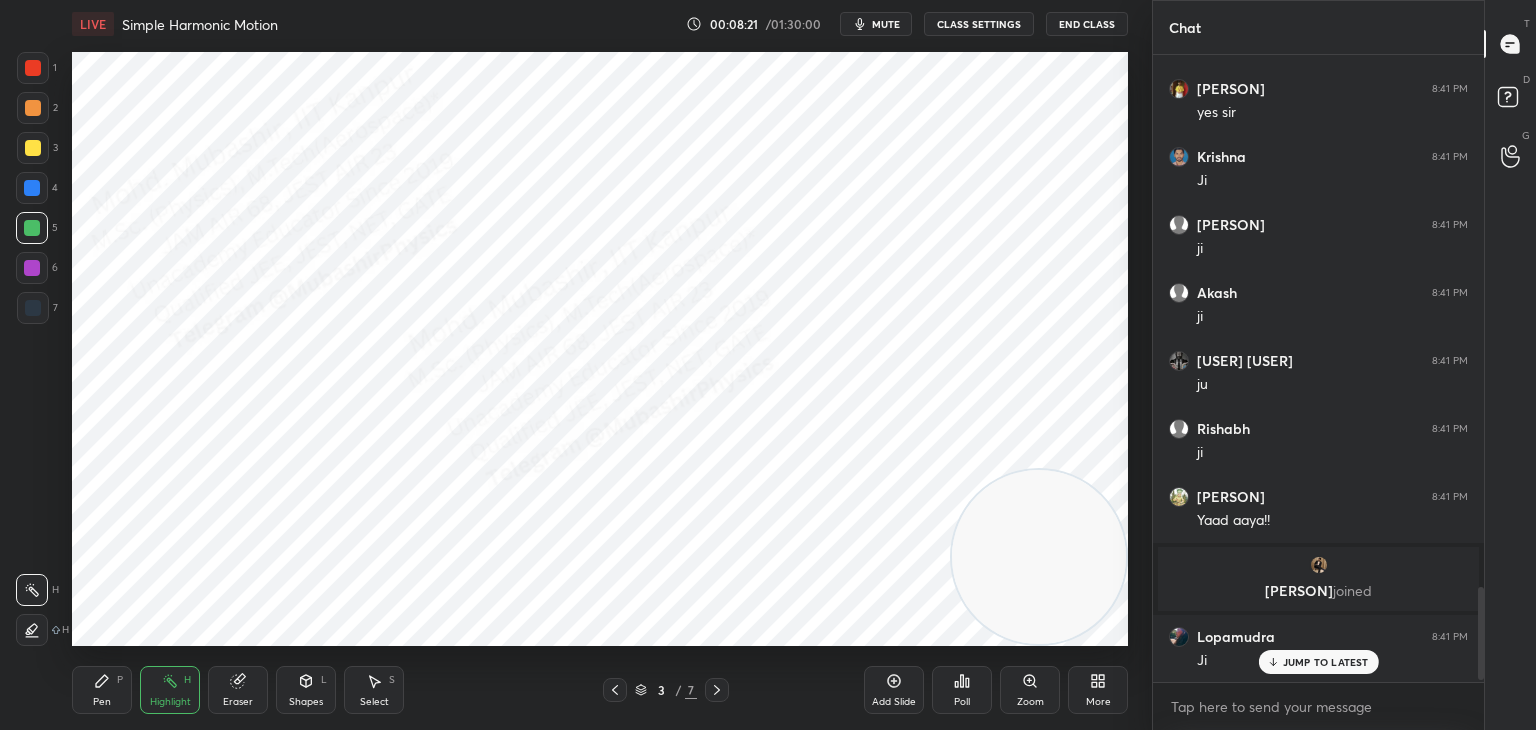 scroll, scrollTop: 3608, scrollLeft: 0, axis: vertical 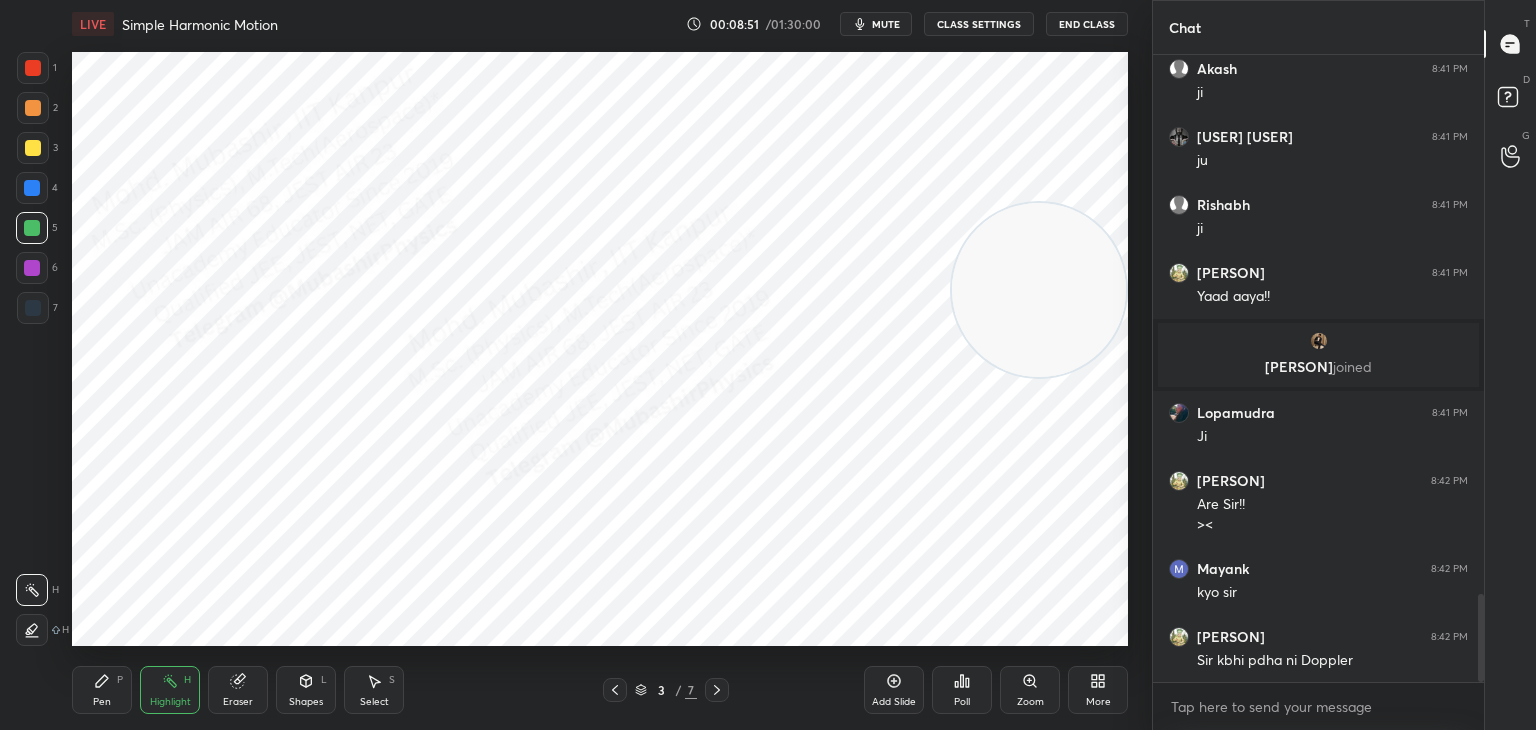 drag, startPoint x: 1075, startPoint y: 429, endPoint x: 1119, endPoint y: 170, distance: 262.71088 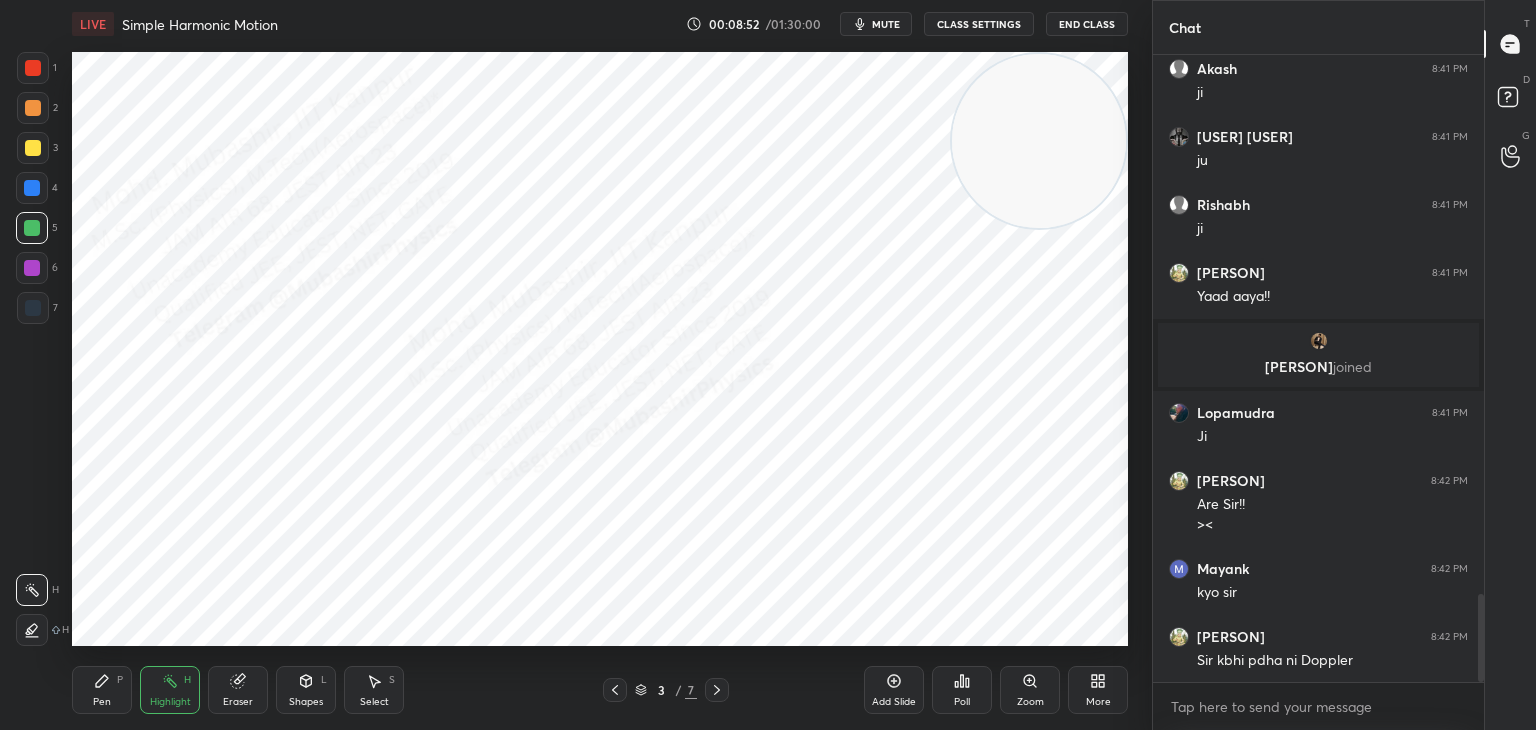 drag, startPoint x: 1035, startPoint y: 125, endPoint x: 959, endPoint y: 102, distance: 79.40403 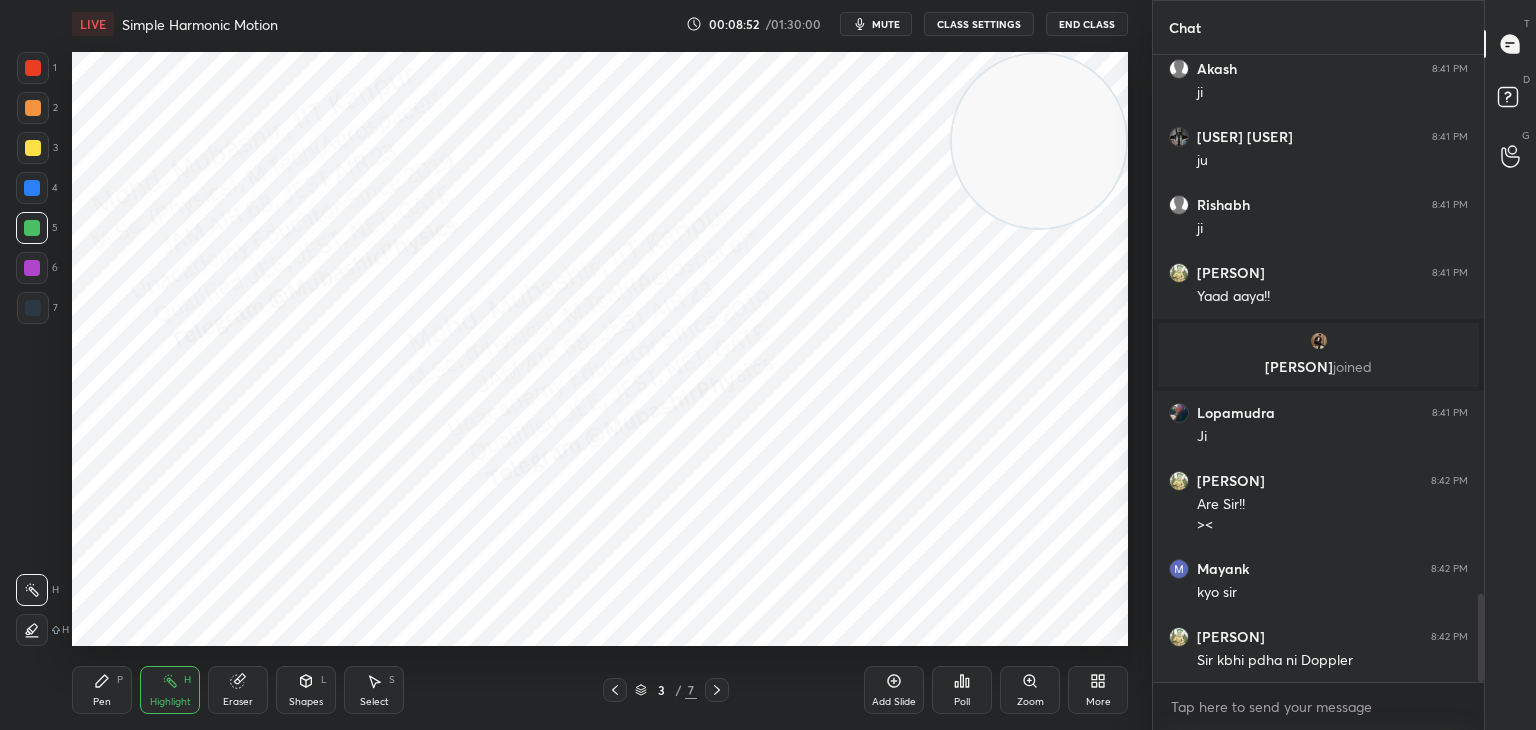 click at bounding box center (1039, 141) 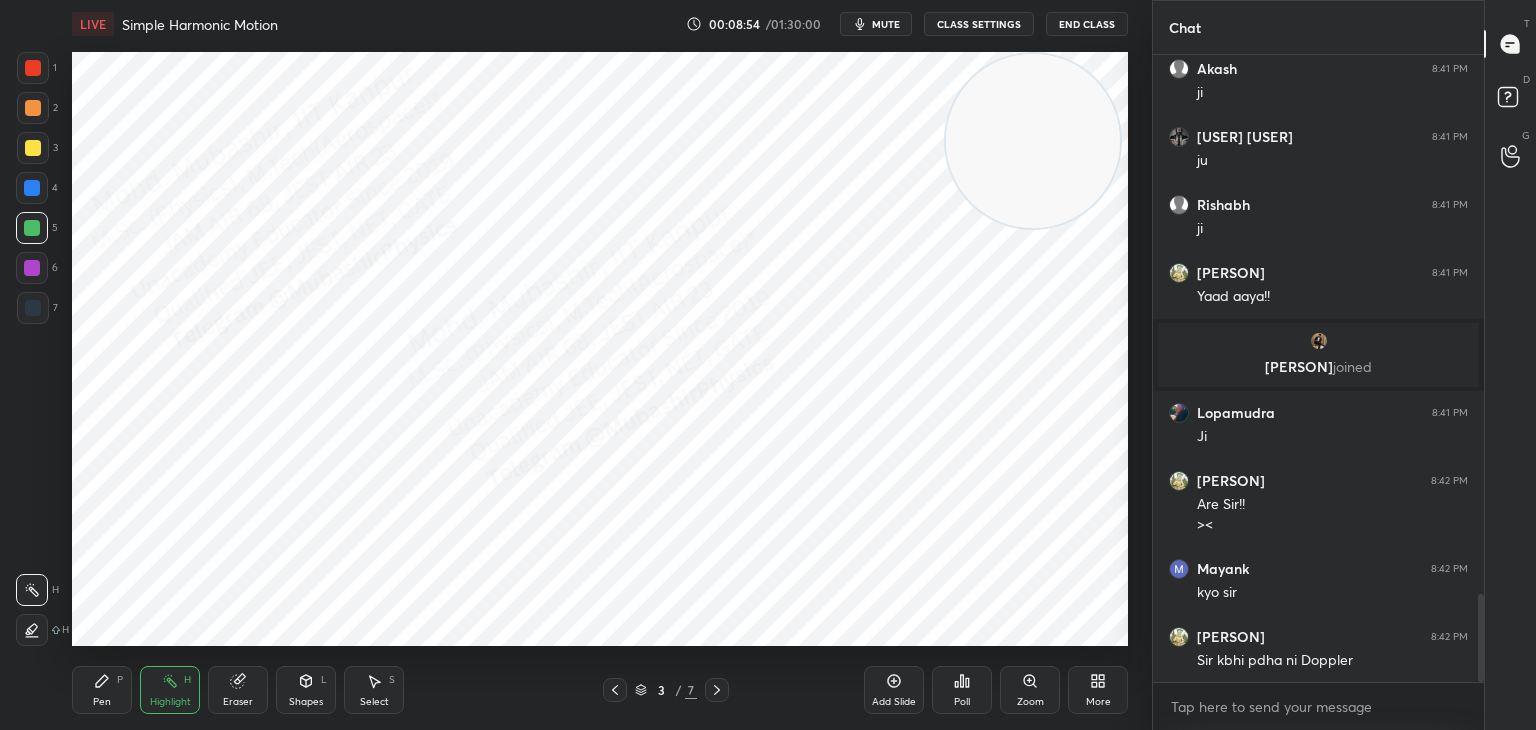 scroll, scrollTop: 3852, scrollLeft: 0, axis: vertical 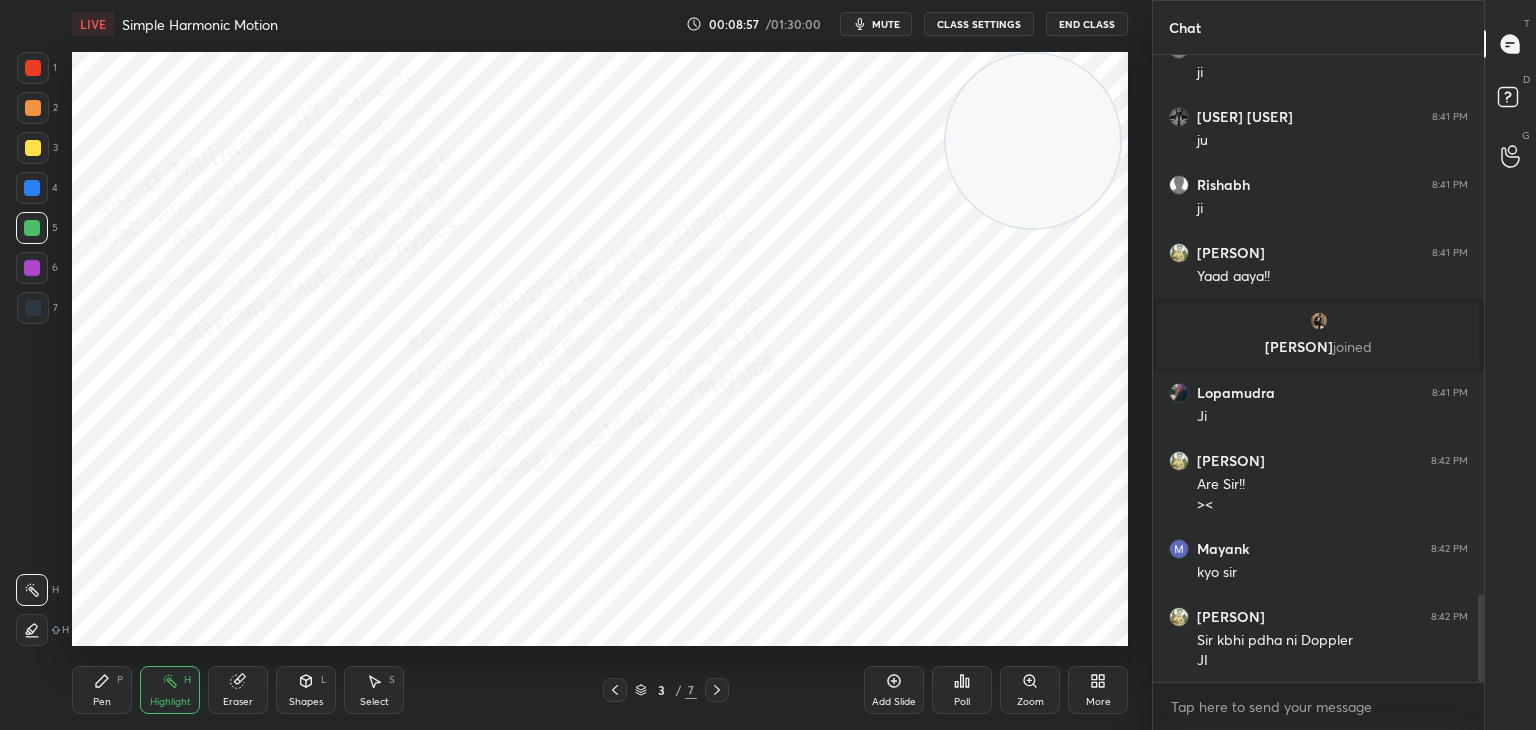 click on "Pen P" at bounding box center (102, 690) 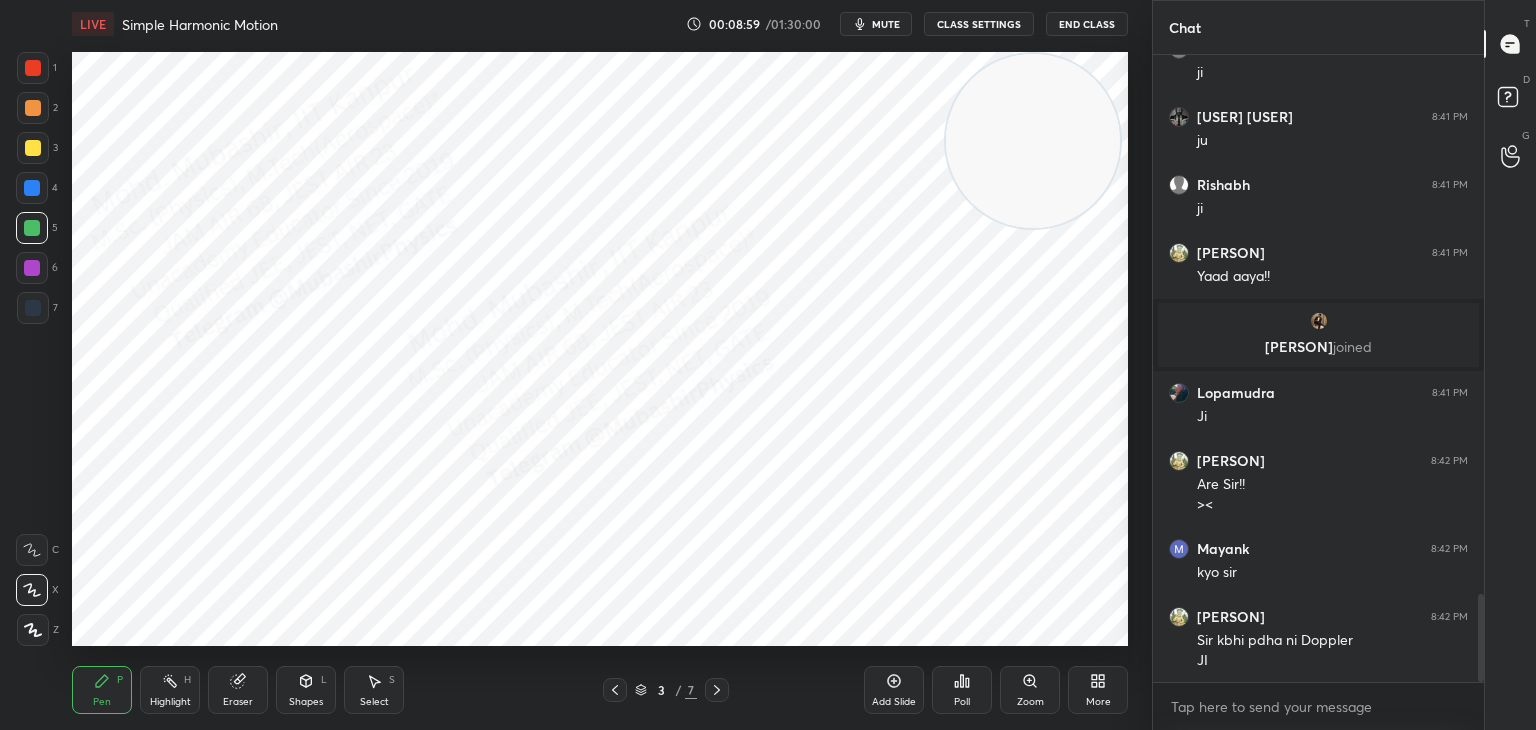 click at bounding box center [32, 268] 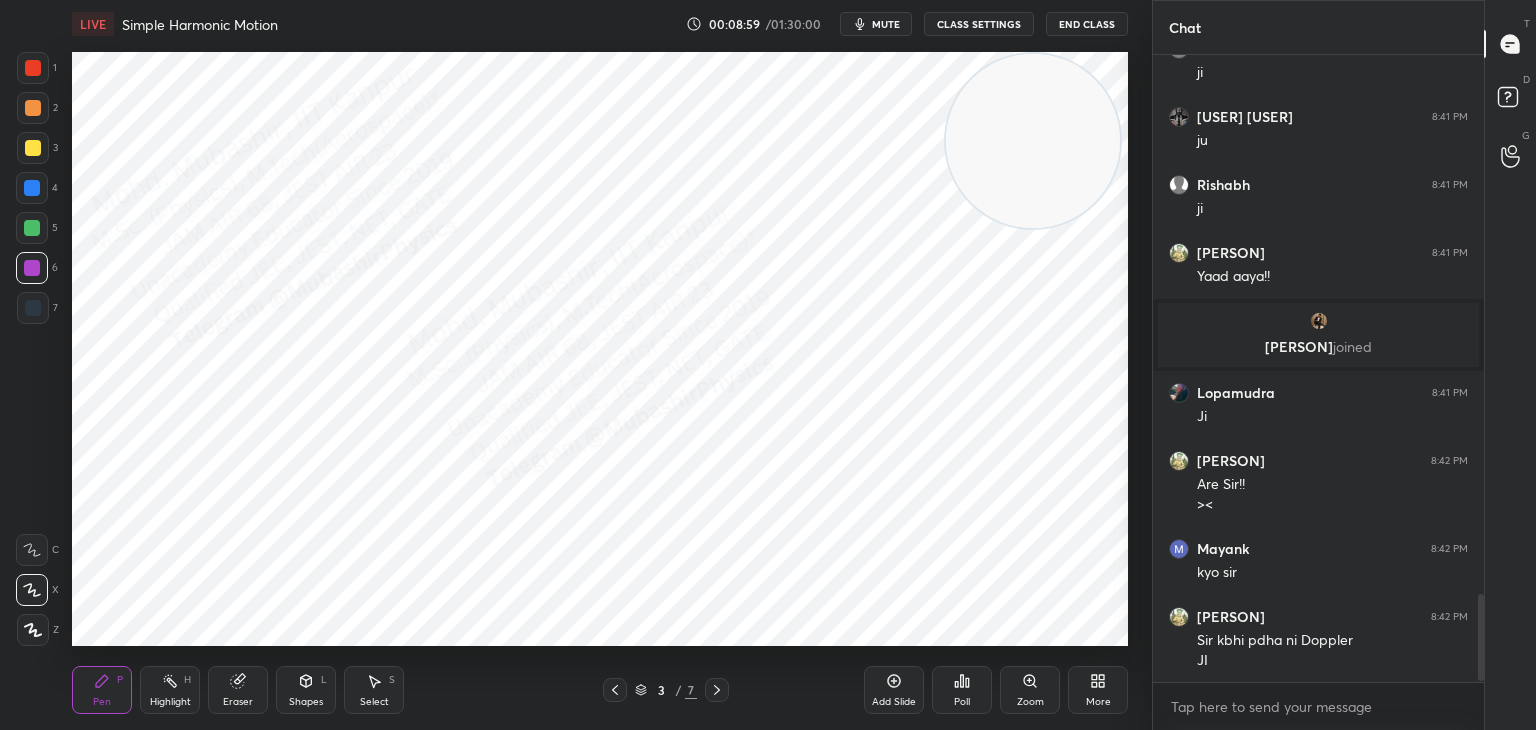 scroll, scrollTop: 3938, scrollLeft: 0, axis: vertical 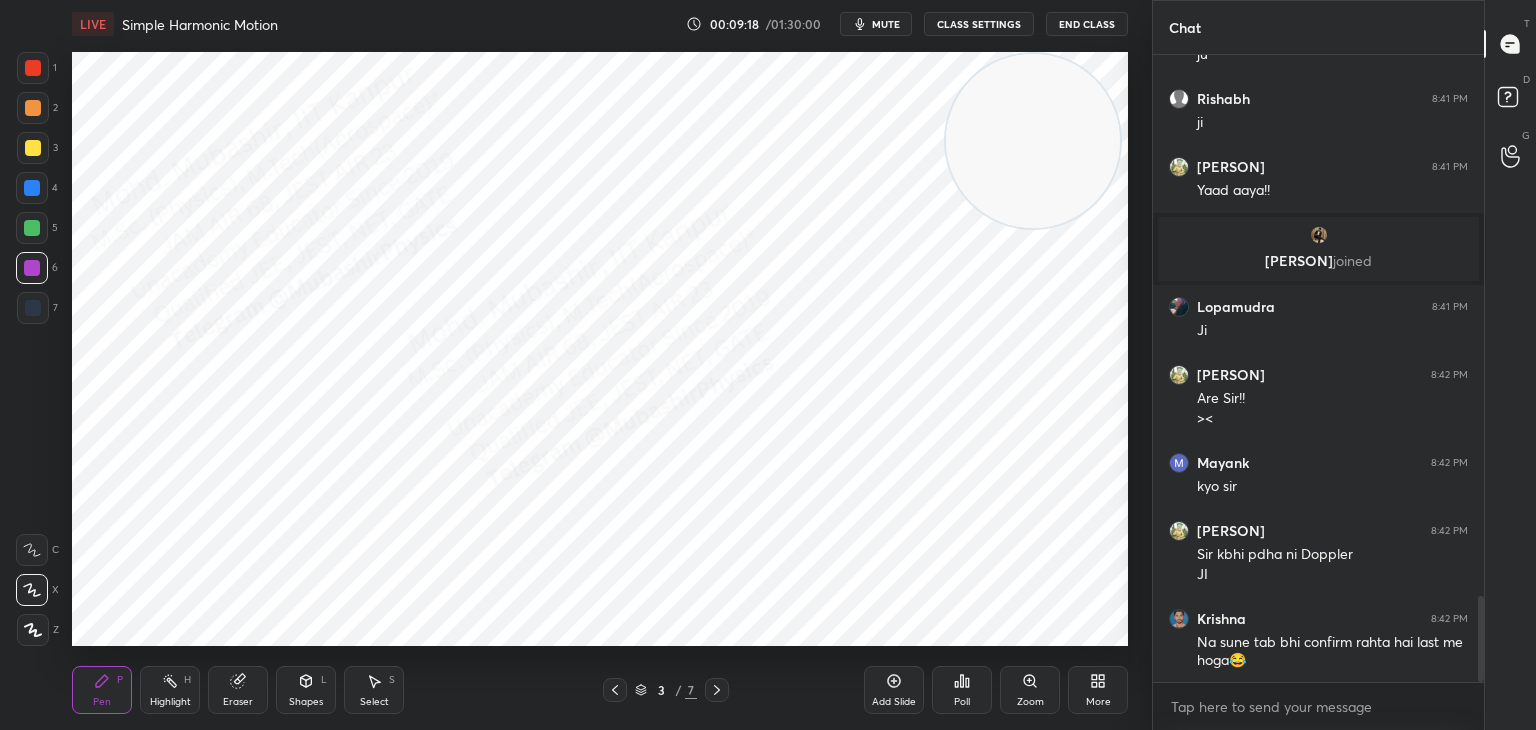 drag, startPoint x: 173, startPoint y: 698, endPoint x: 183, endPoint y: 666, distance: 33.526108 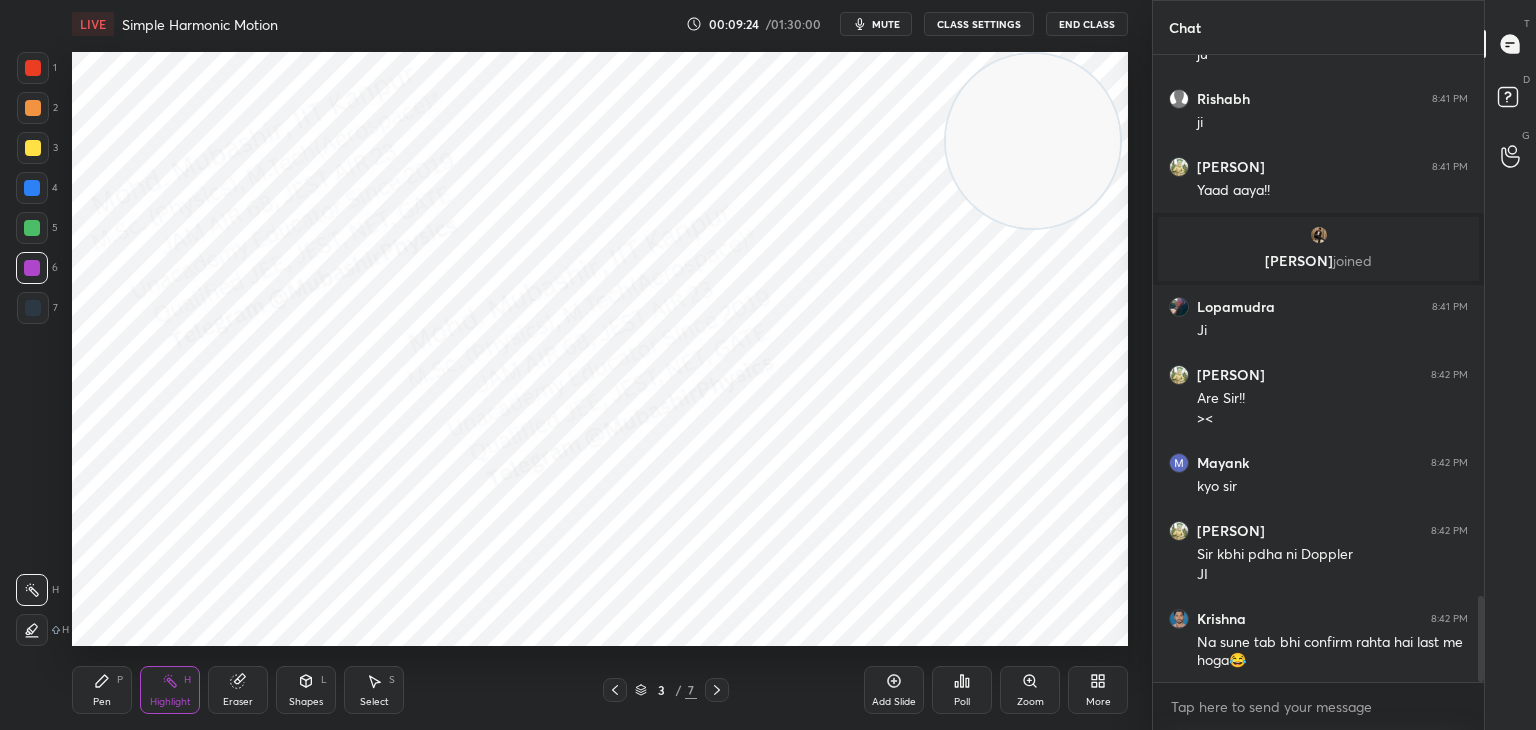 click on "Pen P" at bounding box center (102, 690) 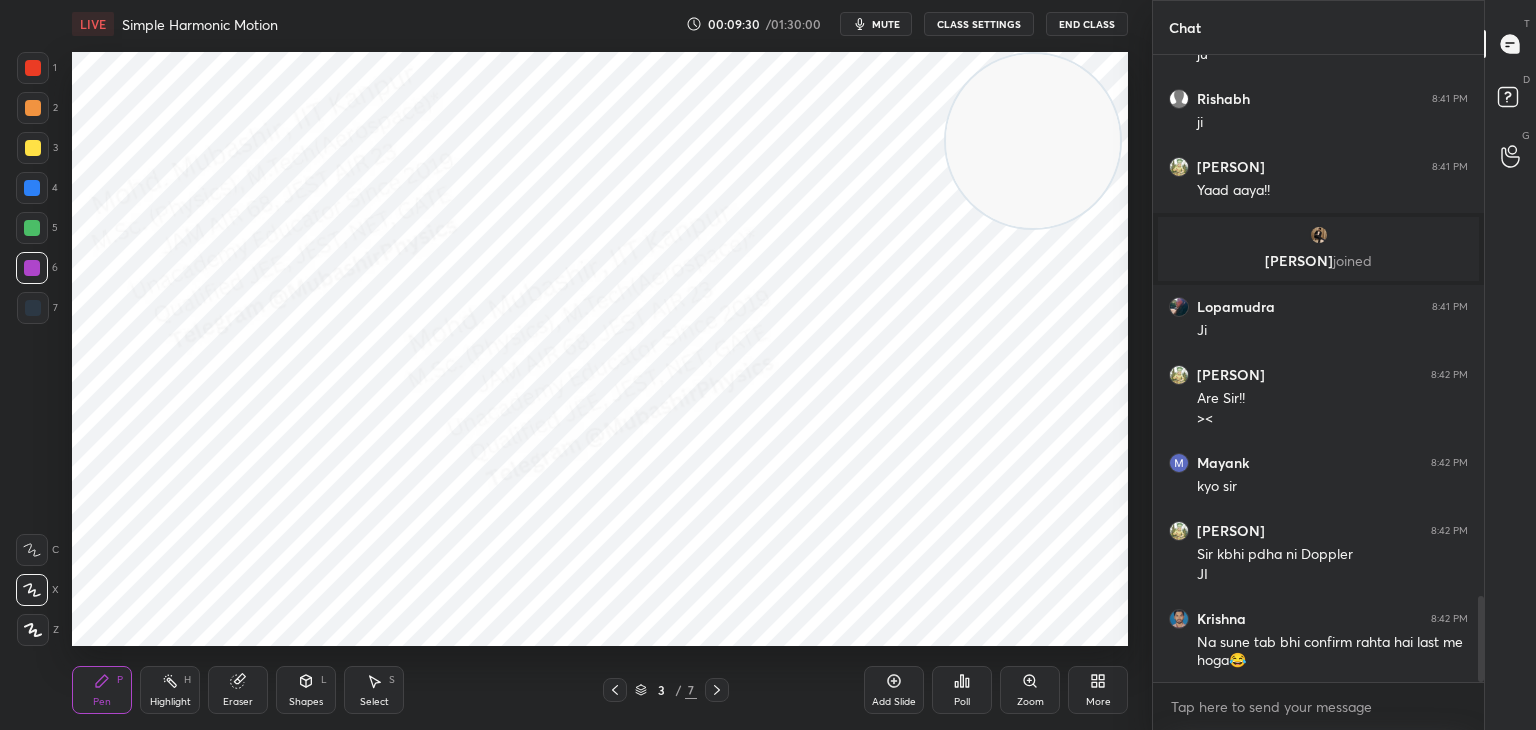 click at bounding box center (33, 308) 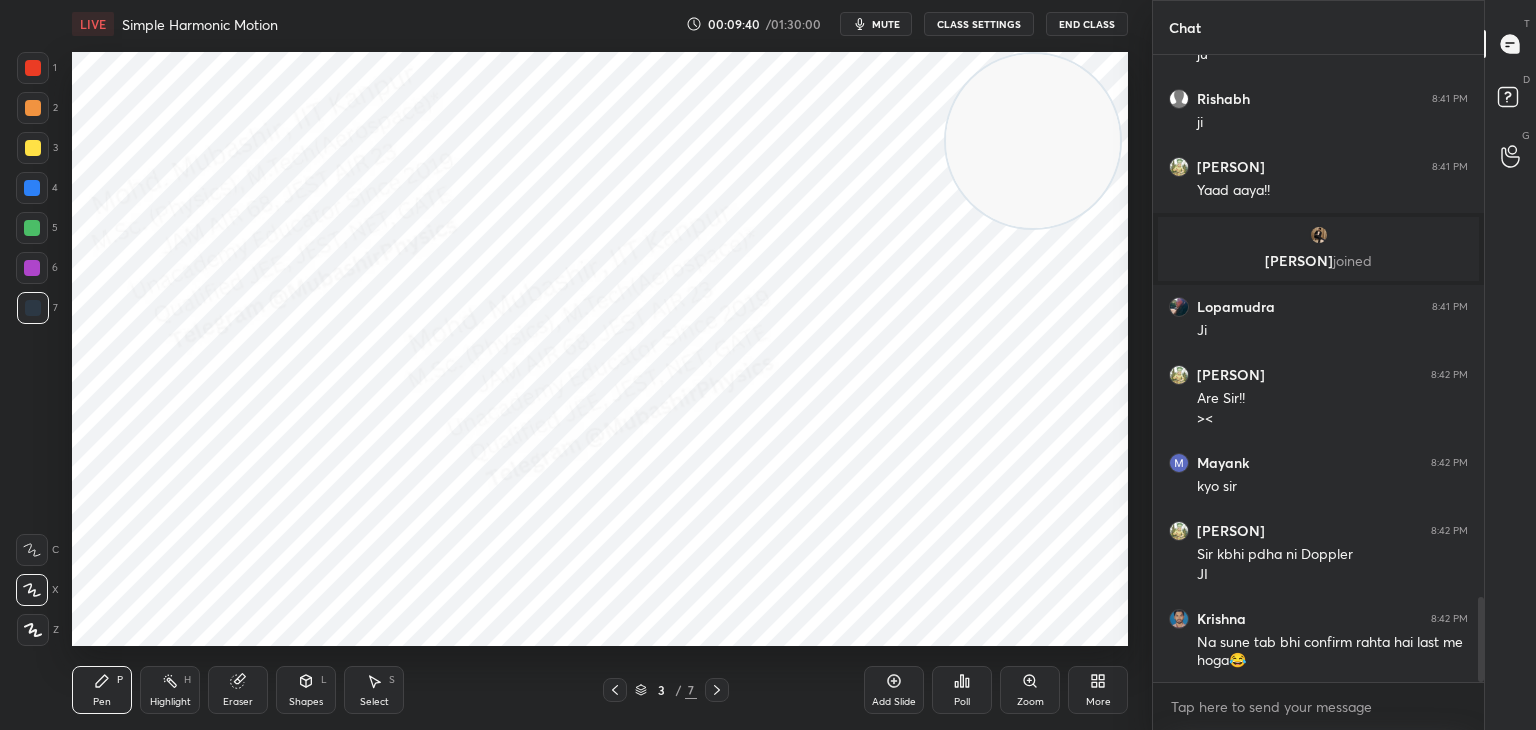 scroll, scrollTop: 4006, scrollLeft: 0, axis: vertical 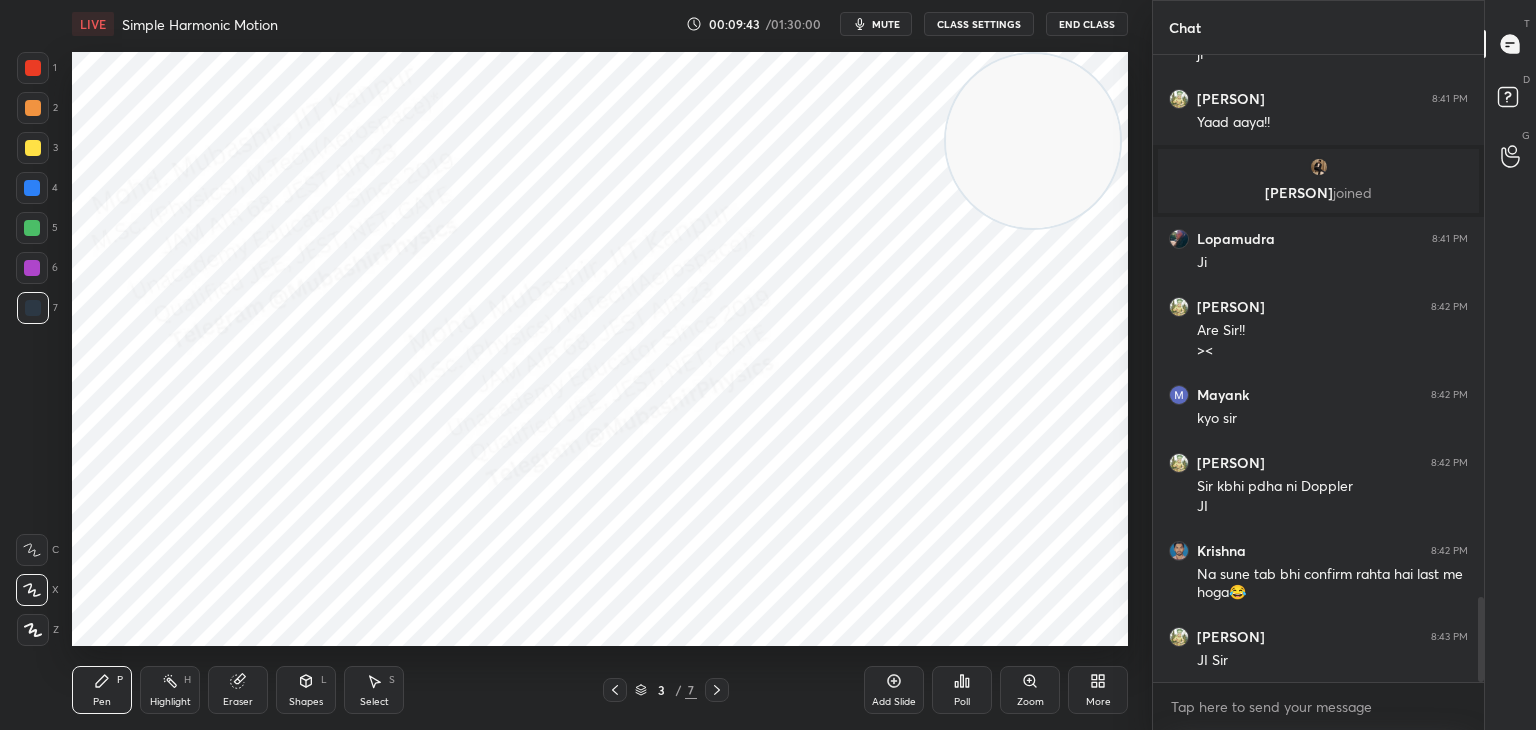 click on "Highlight H" at bounding box center [170, 690] 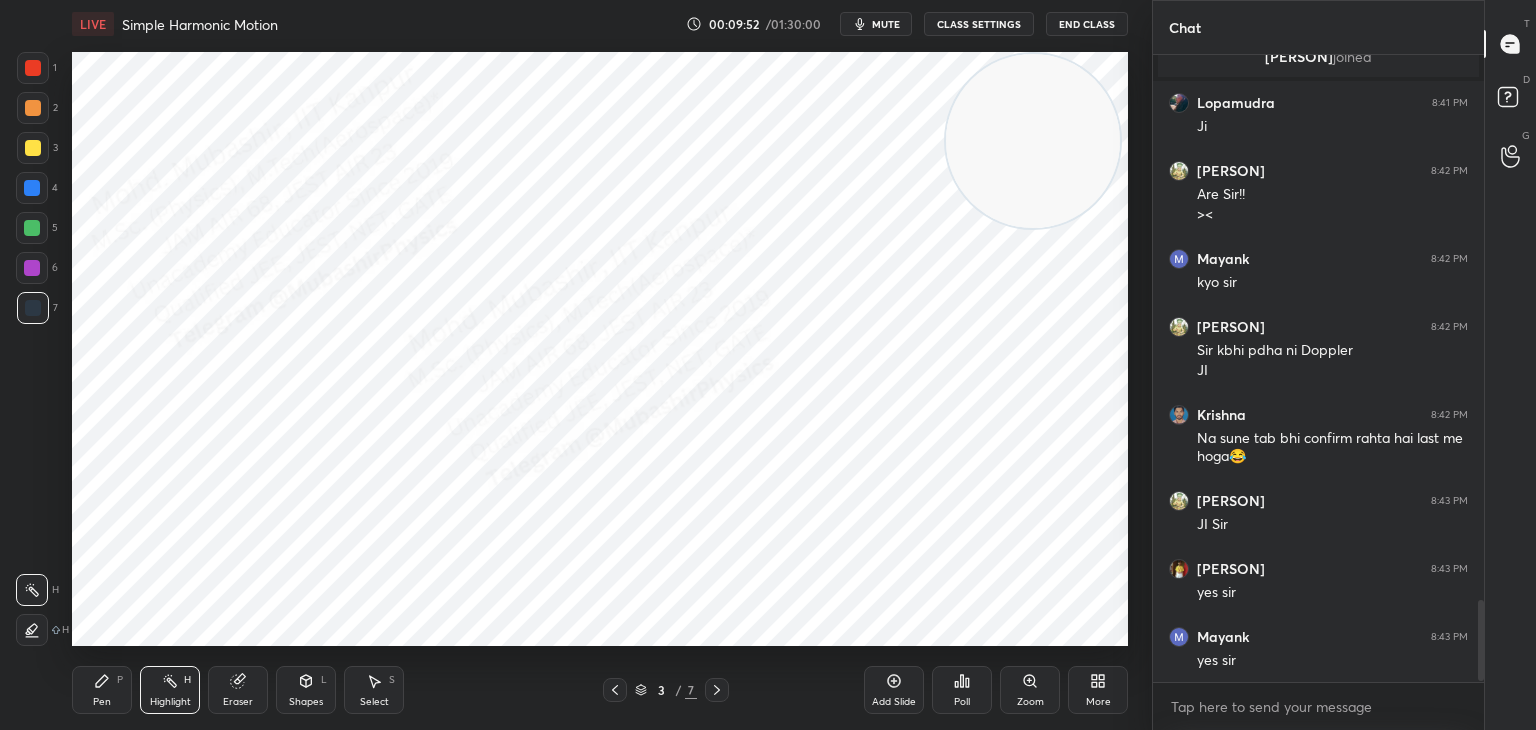 scroll, scrollTop: 4210, scrollLeft: 0, axis: vertical 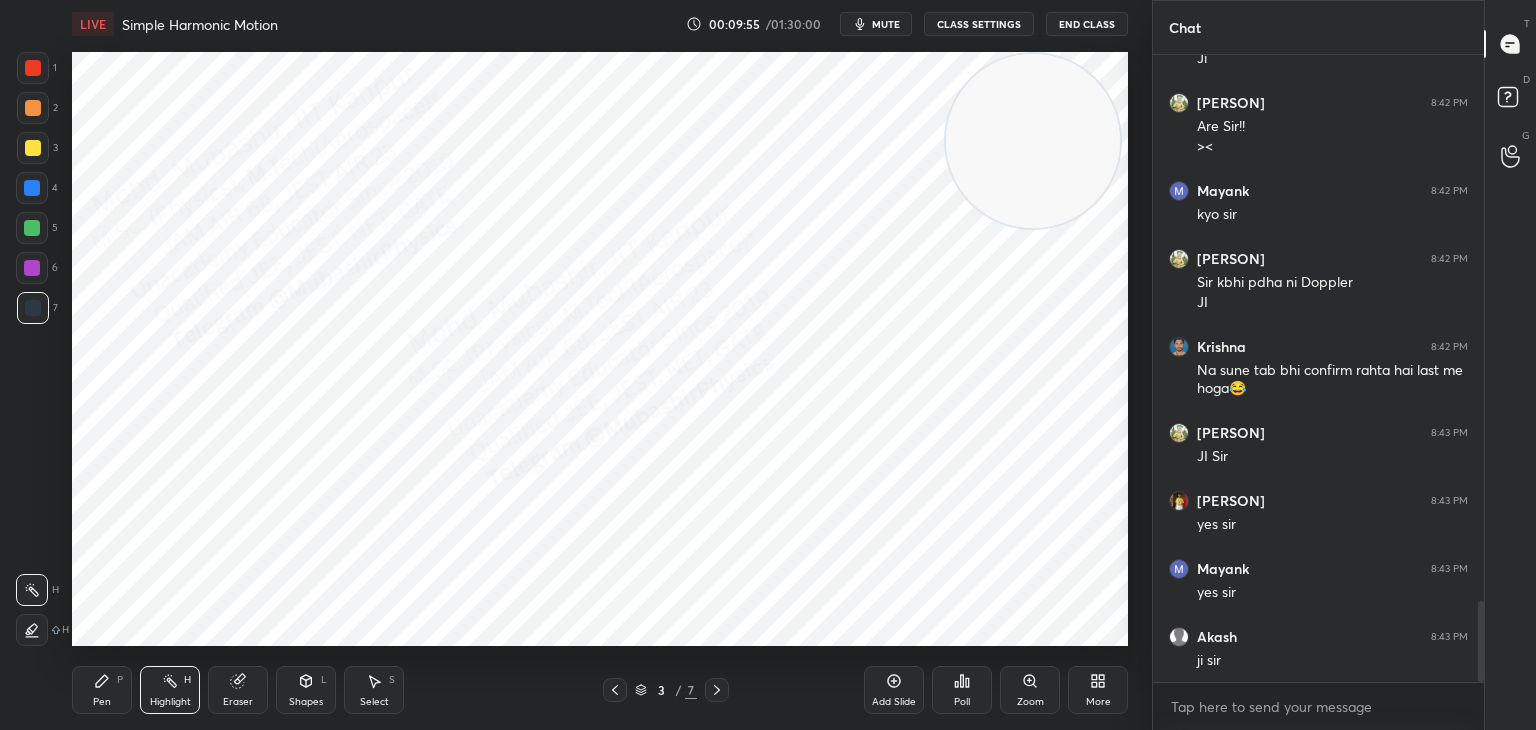 click on "Pen P Highlight H Eraser Shapes L Select S 3 / 7 Add Slide Poll Zoom More" at bounding box center (600, 690) 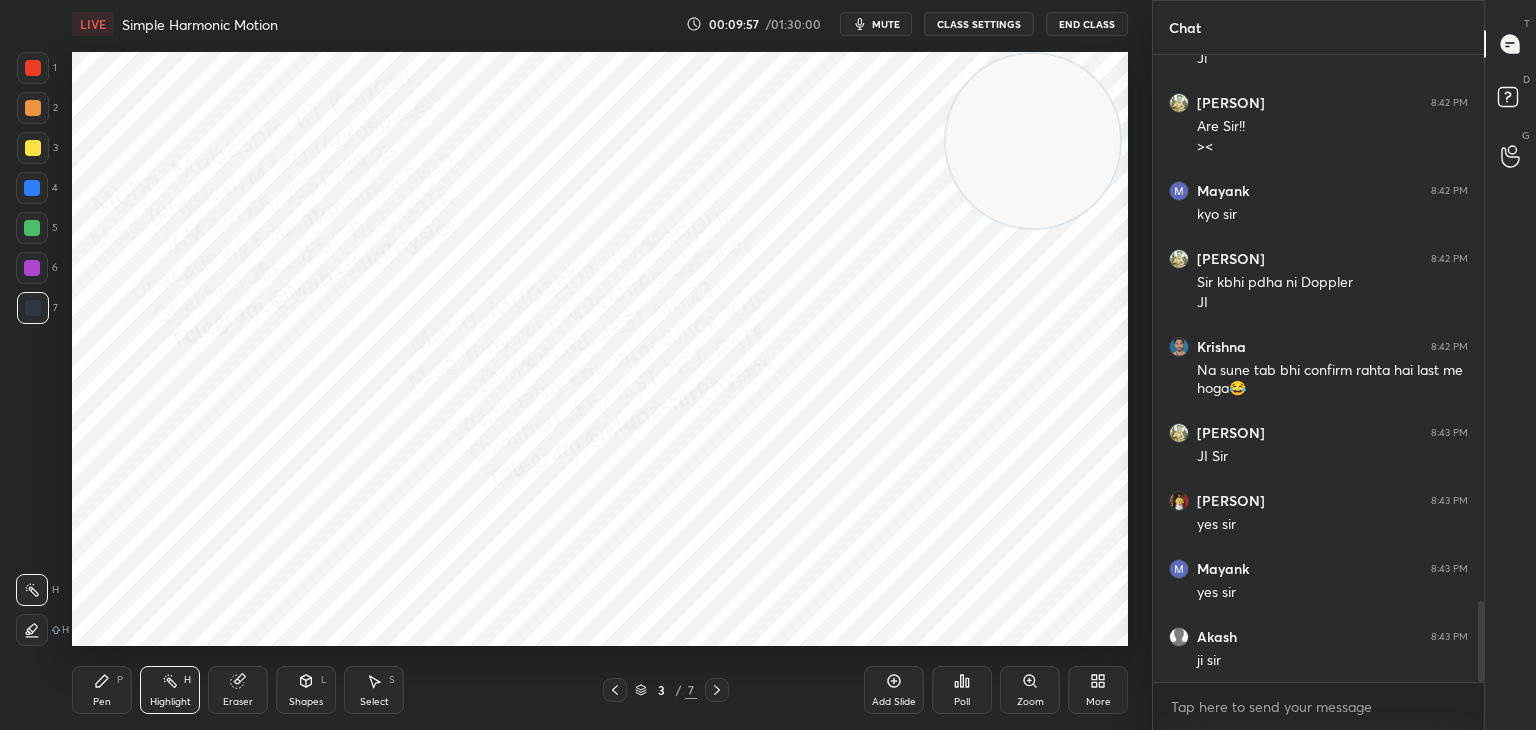 click 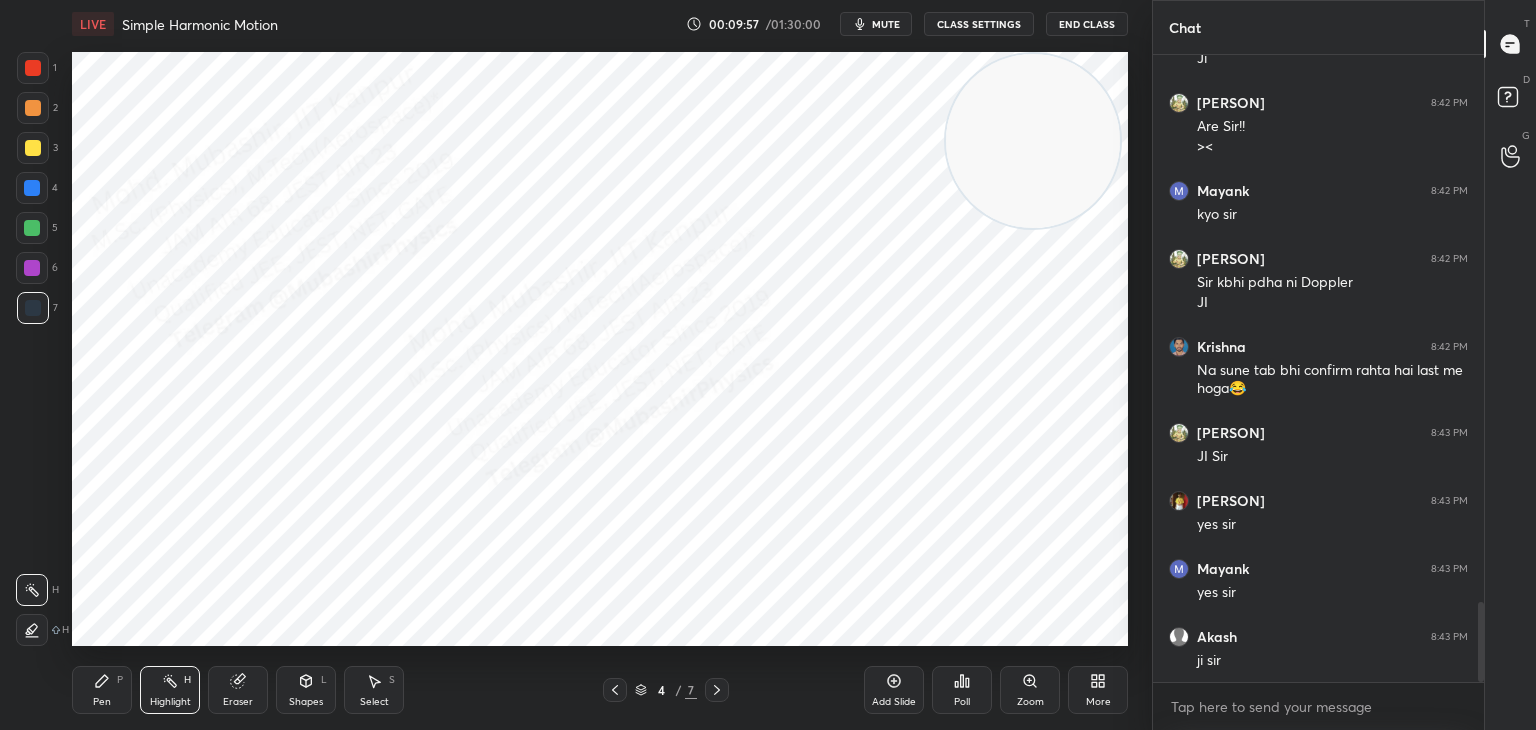 scroll, scrollTop: 4278, scrollLeft: 0, axis: vertical 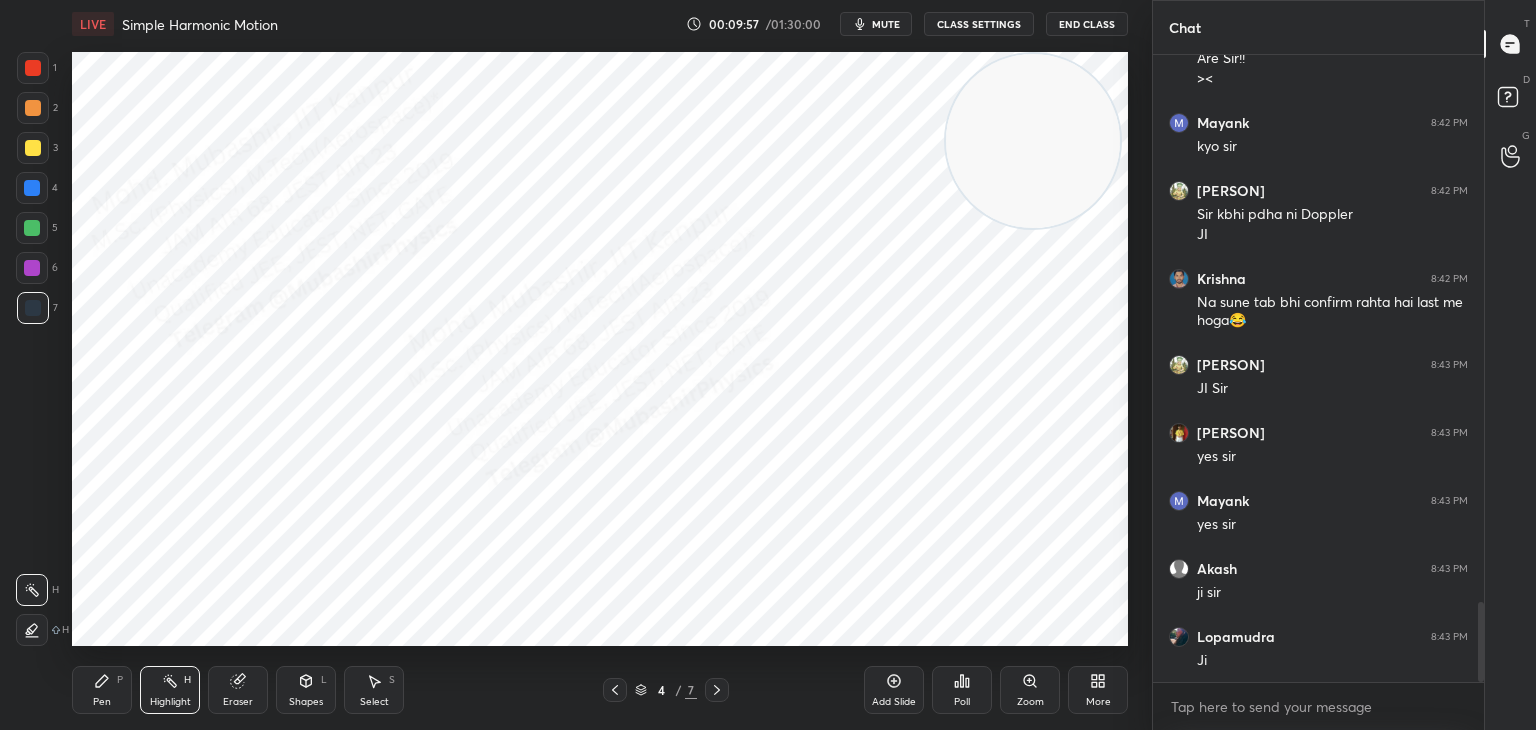 click 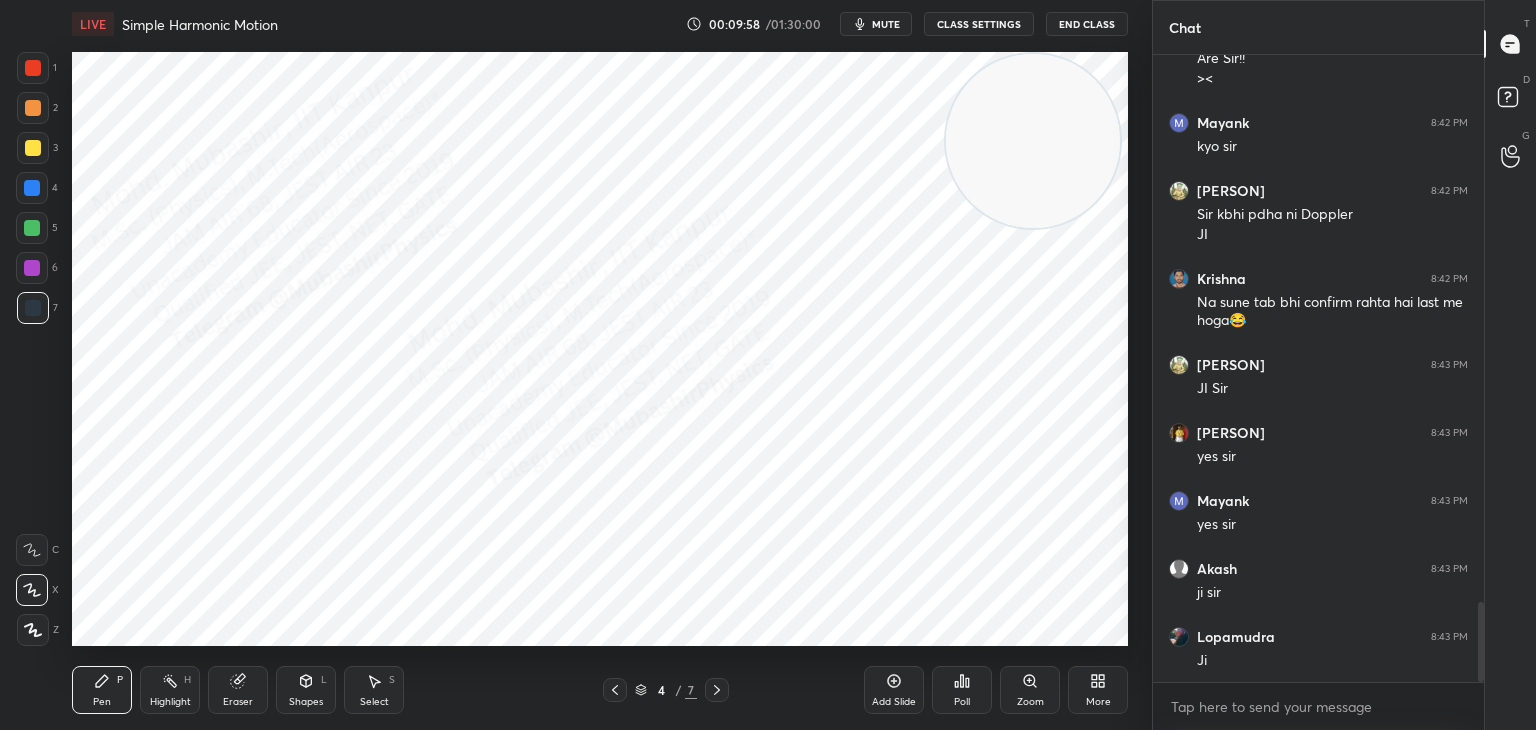 drag, startPoint x: 35, startPoint y: 78, endPoint x: 55, endPoint y: 94, distance: 25.612497 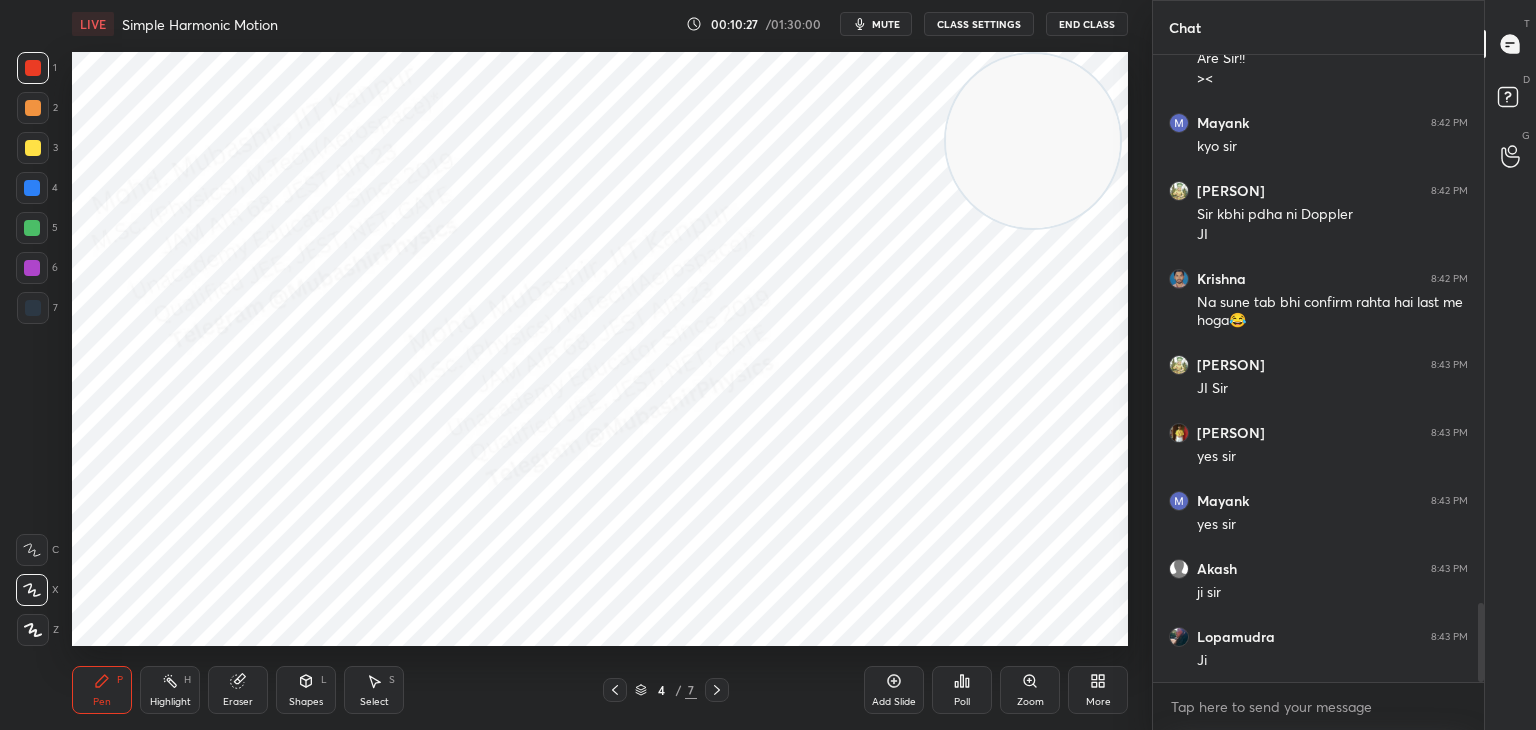 scroll, scrollTop: 4346, scrollLeft: 0, axis: vertical 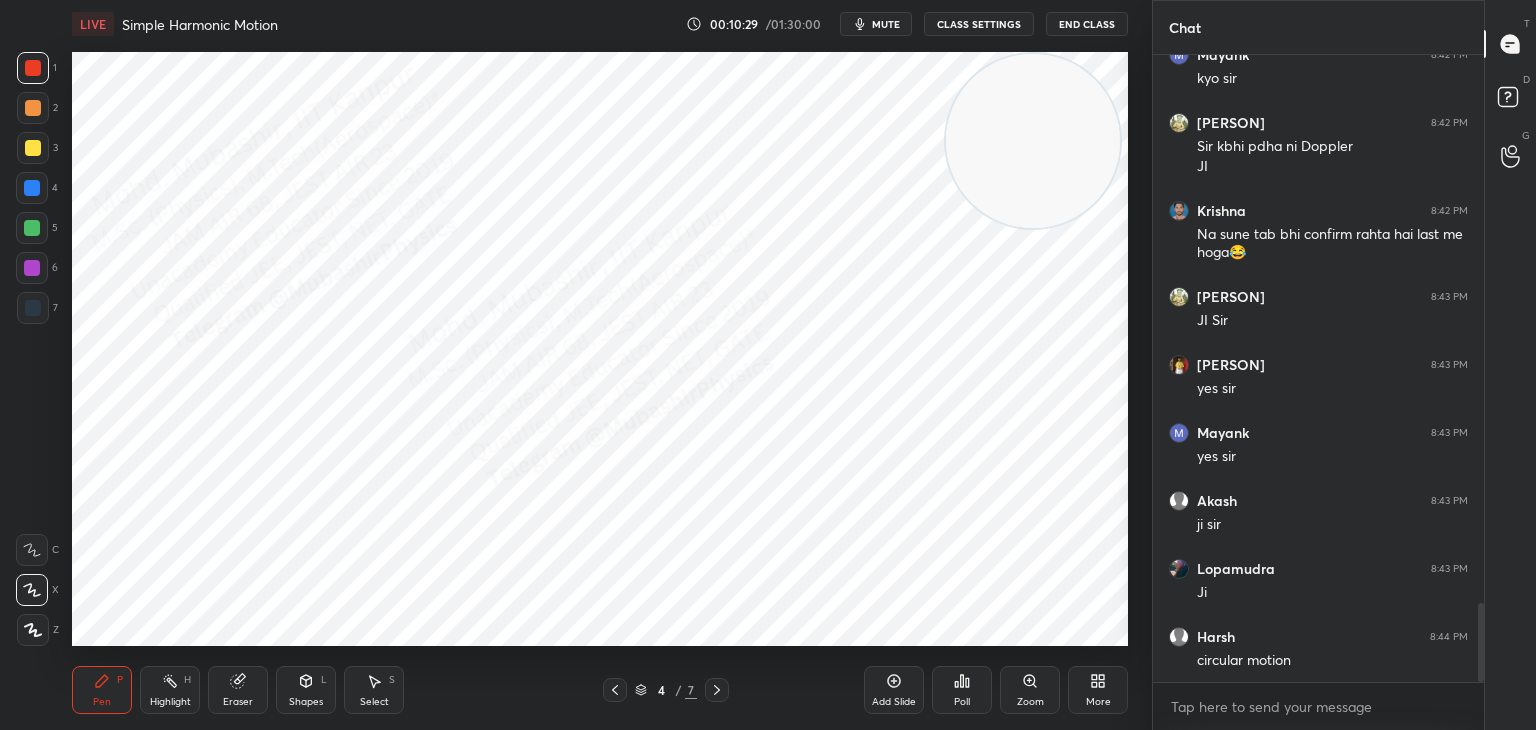 drag, startPoint x: 39, startPoint y: 186, endPoint x: 48, endPoint y: 198, distance: 15 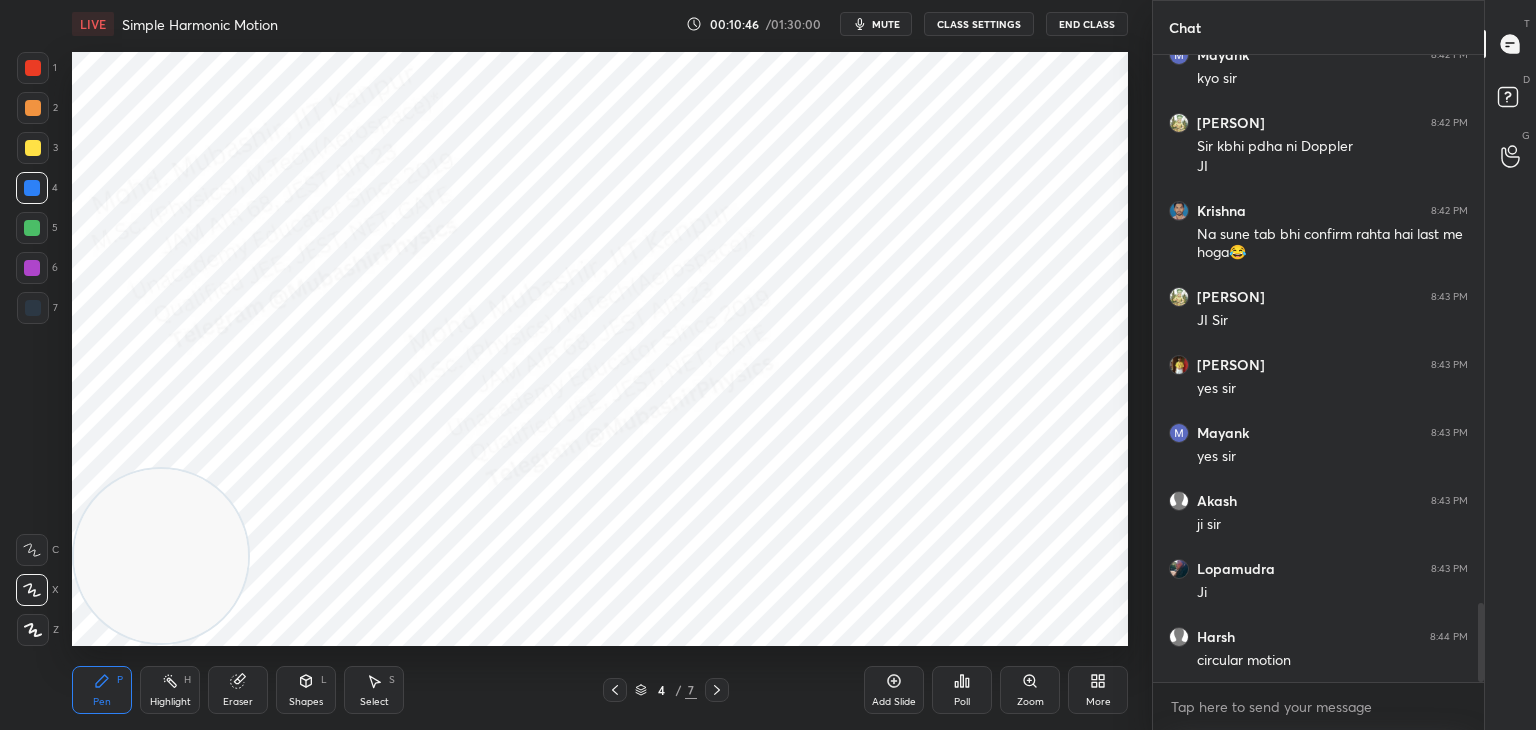 drag, startPoint x: 1055, startPoint y: 161, endPoint x: 68, endPoint y: 437, distance: 1024.8634 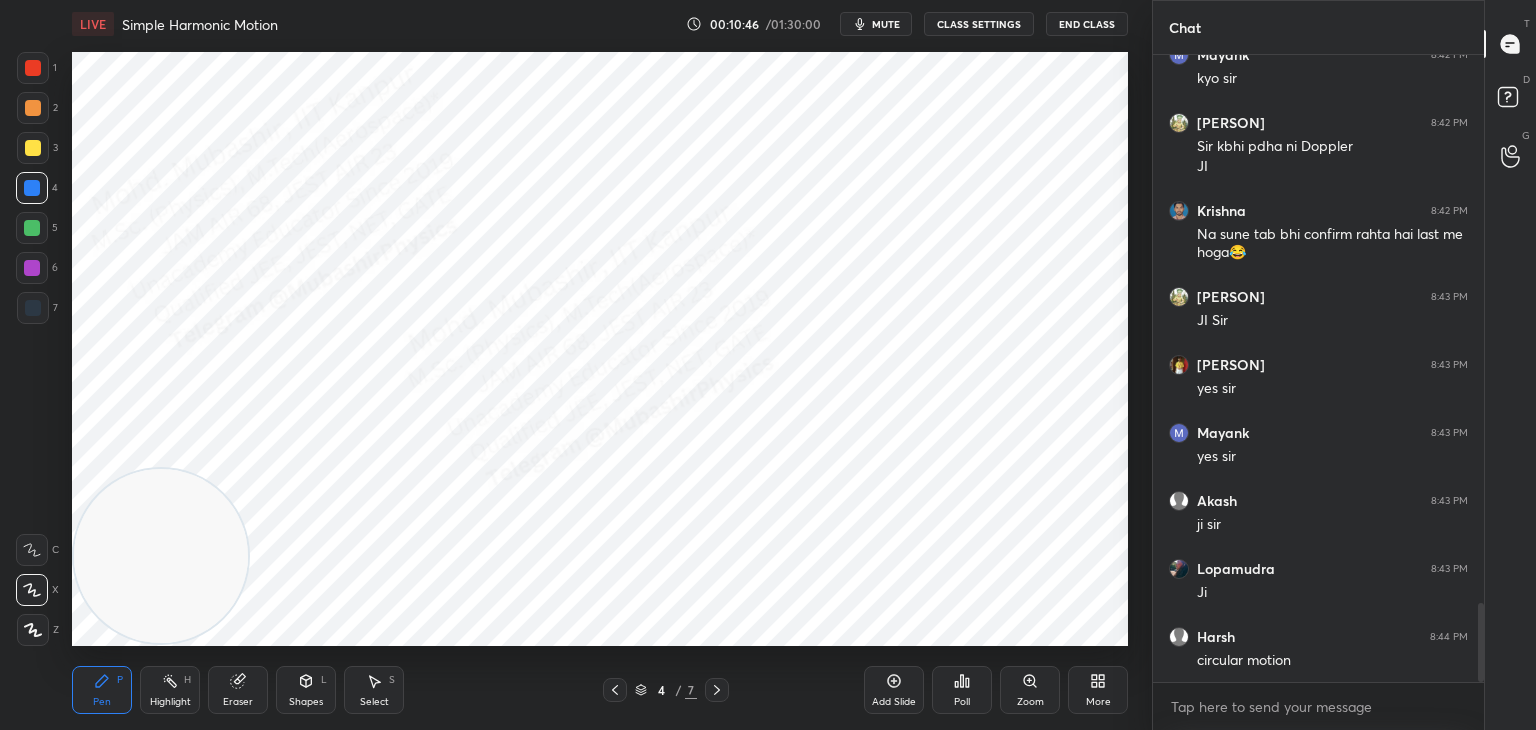 click on "1 2 3 4 5 6 7 C X Z C X Z E E Erase all   H H LIVE Simple Harmonic Motion 00:10:46 /  01:30:00 mute CLASS SETTINGS End Class Setting up your live class Poll for   secs No correct answer Start poll Back Simple Harmonic Motion • L5 of Detailed Course on Waves & Oscillations for IIT JAM, CUET 2026/27 Mohd Mubashir Pen P Highlight H Eraser Shapes L Select S 4 / 7 Add Slide Poll Zoom More" at bounding box center [568, 365] 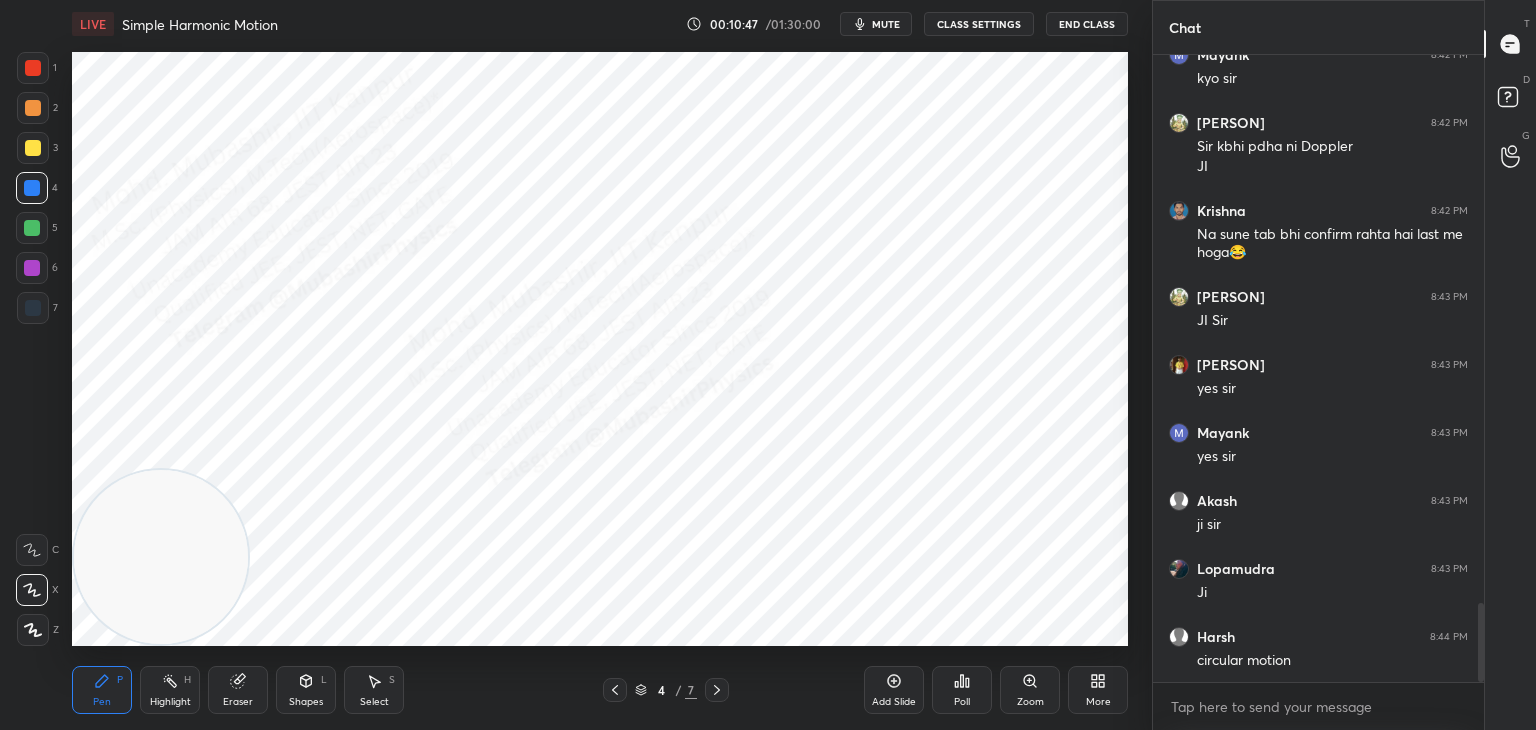 click at bounding box center (32, 228) 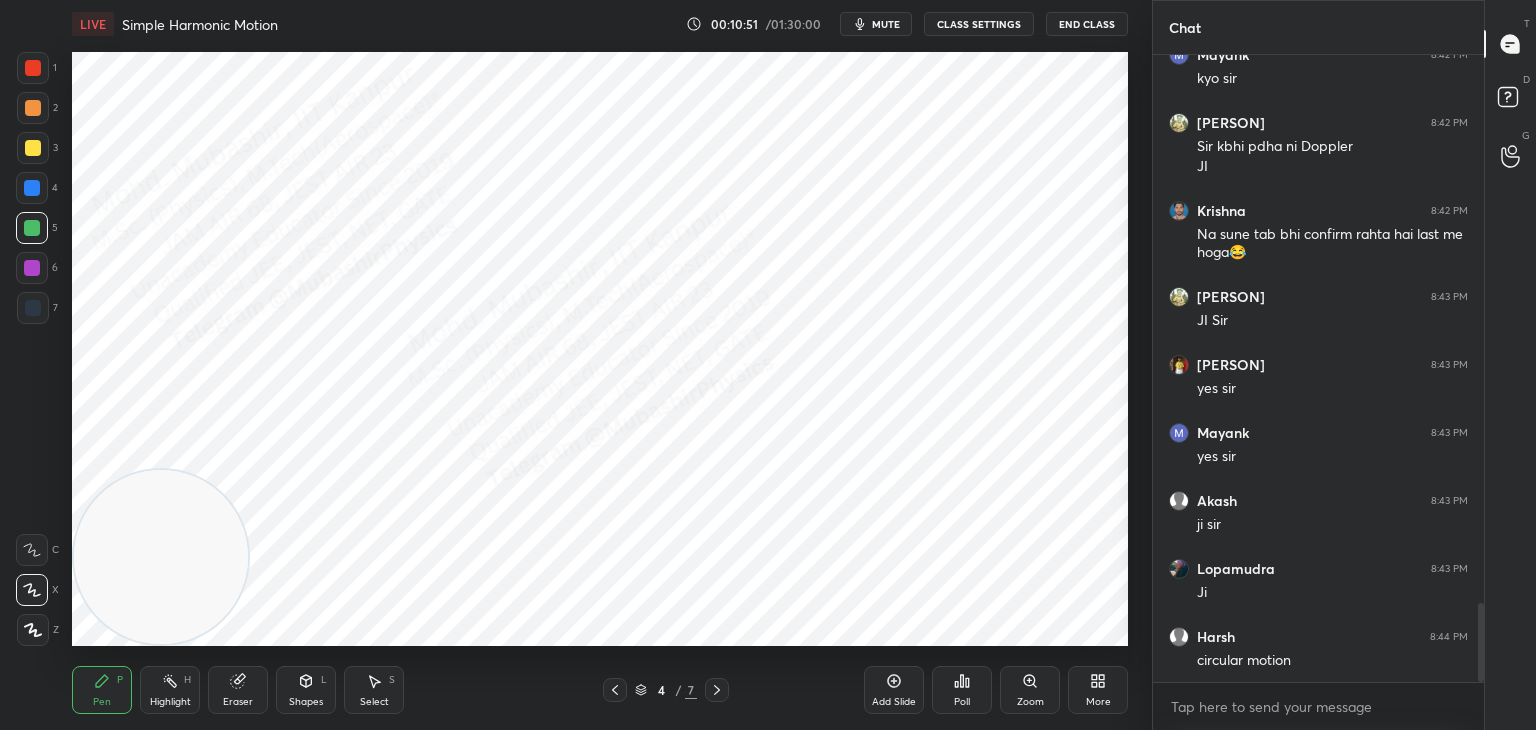 click at bounding box center [33, 148] 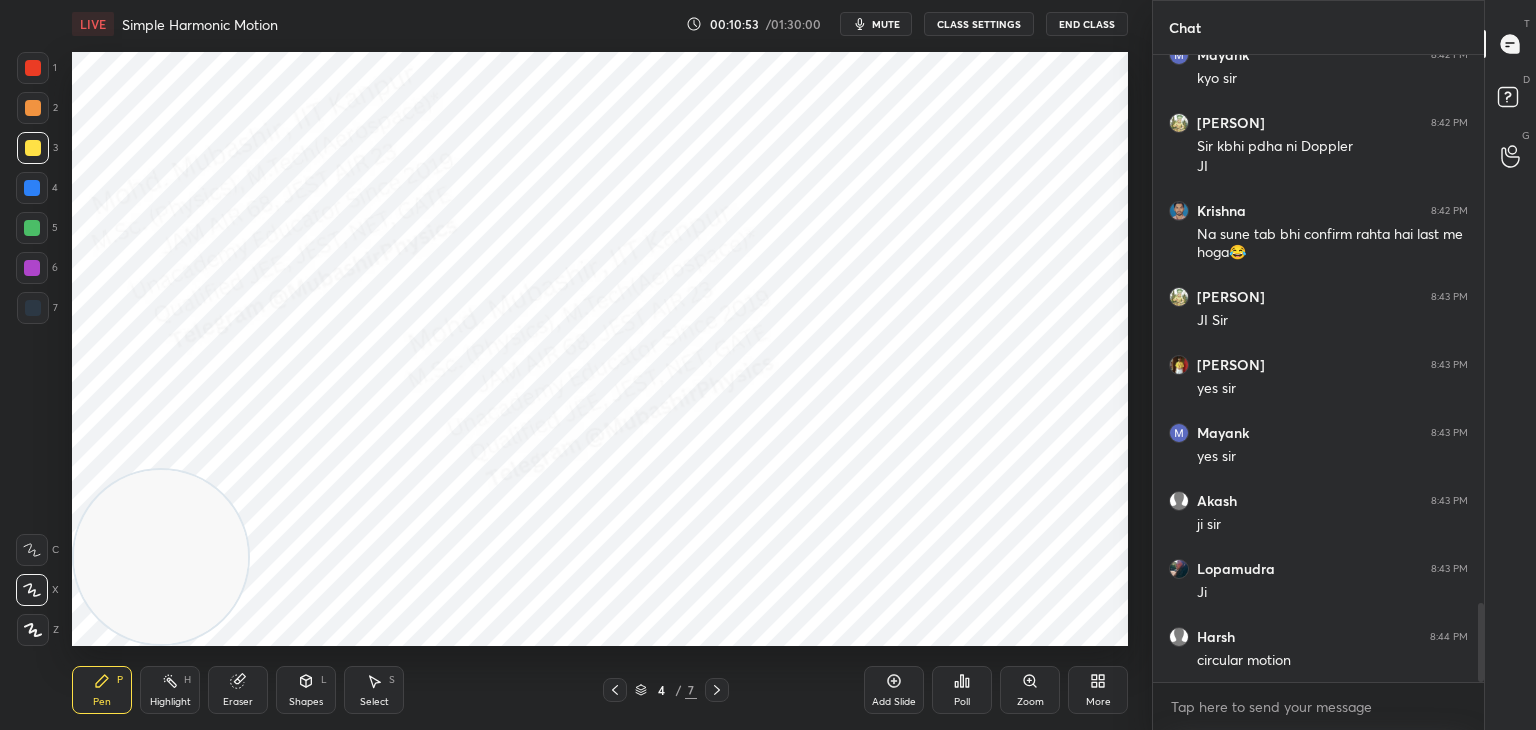 click at bounding box center [32, 228] 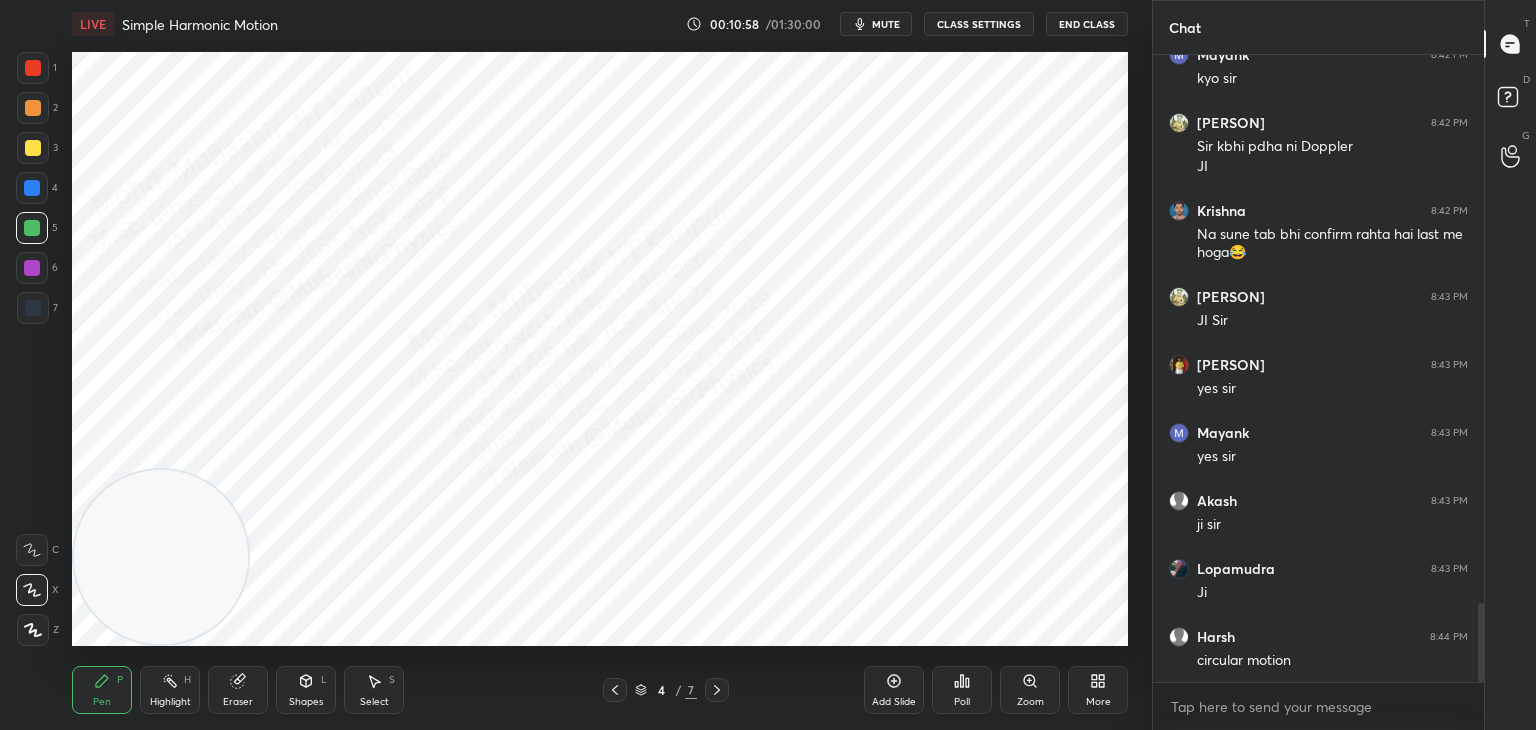 click at bounding box center (32, 268) 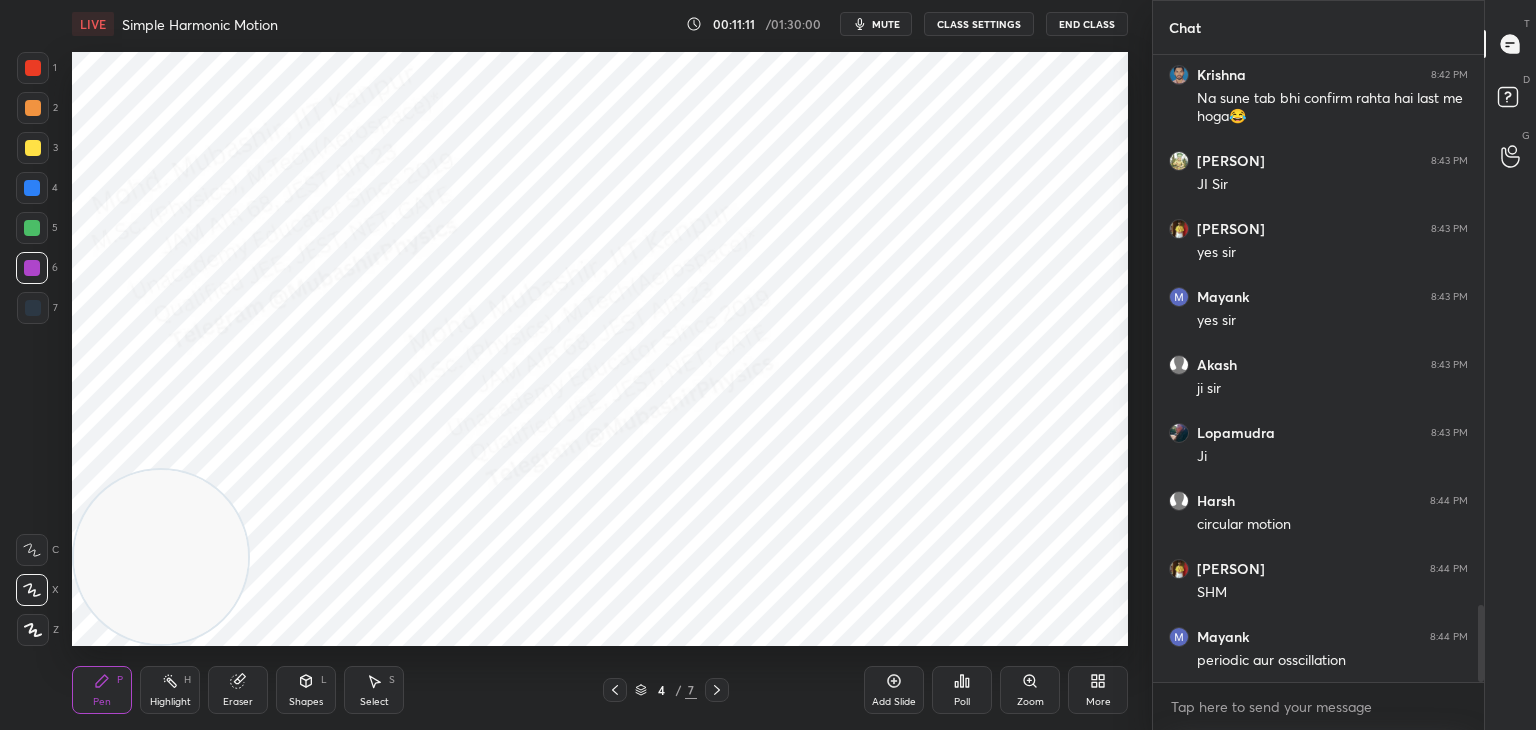 scroll, scrollTop: 4550, scrollLeft: 0, axis: vertical 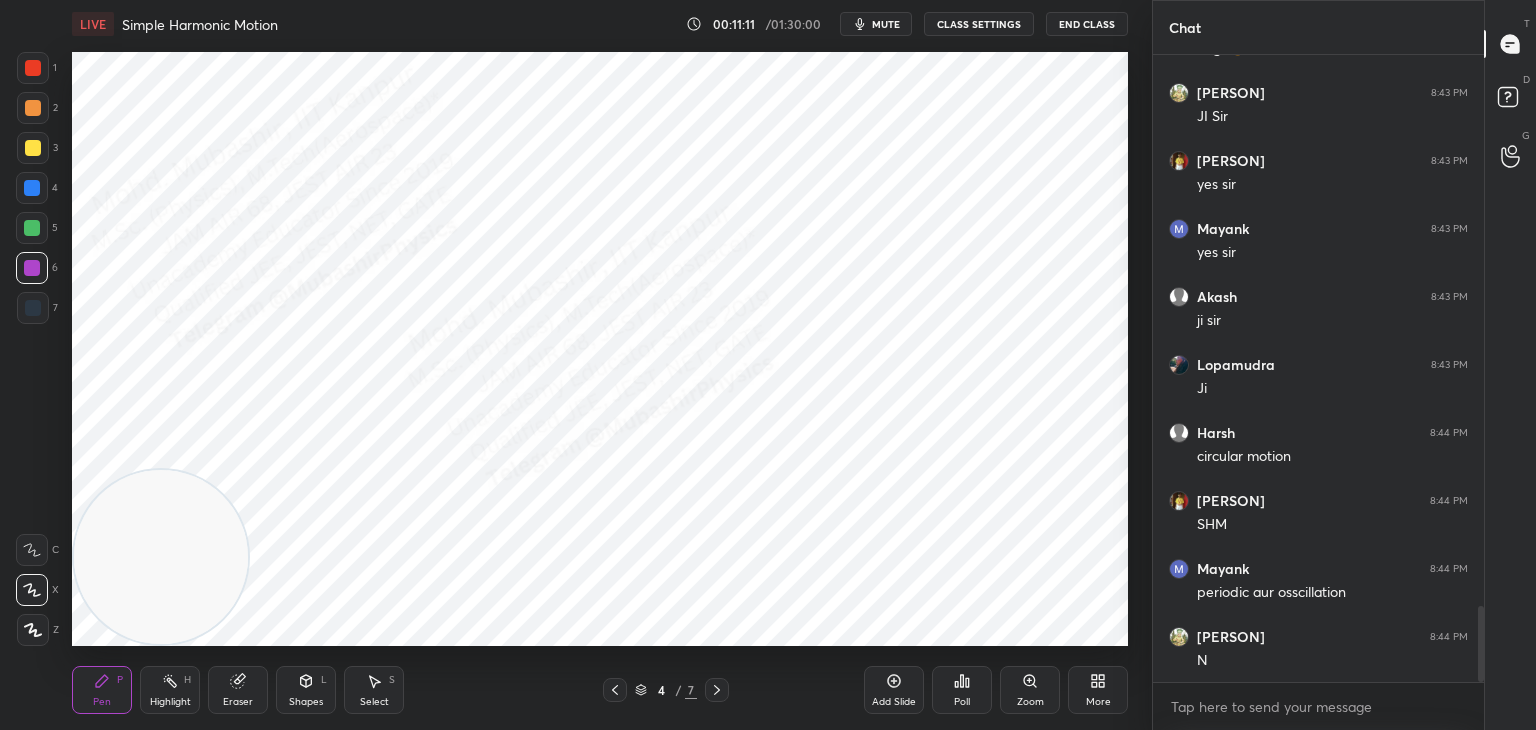 drag, startPoint x: 159, startPoint y: 698, endPoint x: 176, endPoint y: 697, distance: 17.029387 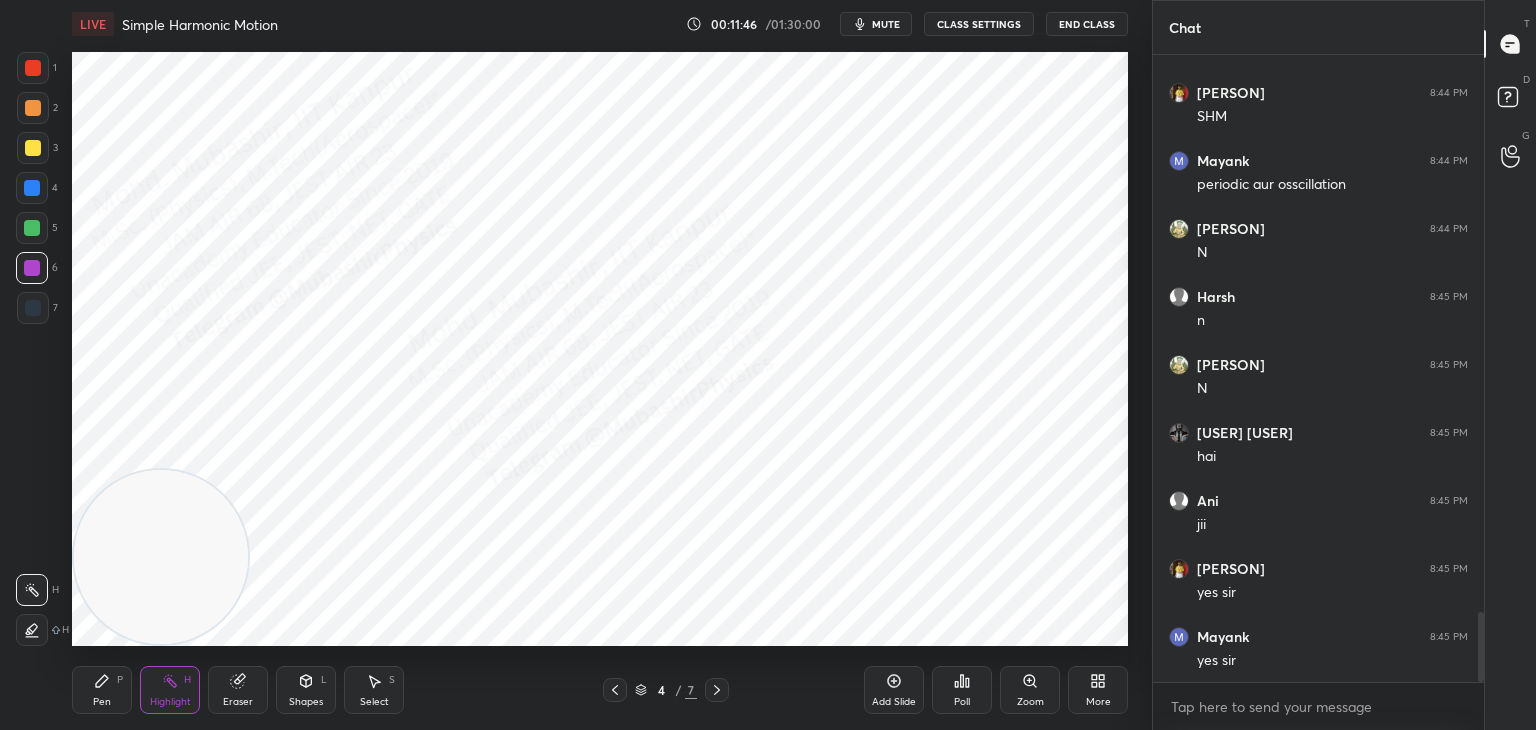 scroll, scrollTop: 5026, scrollLeft: 0, axis: vertical 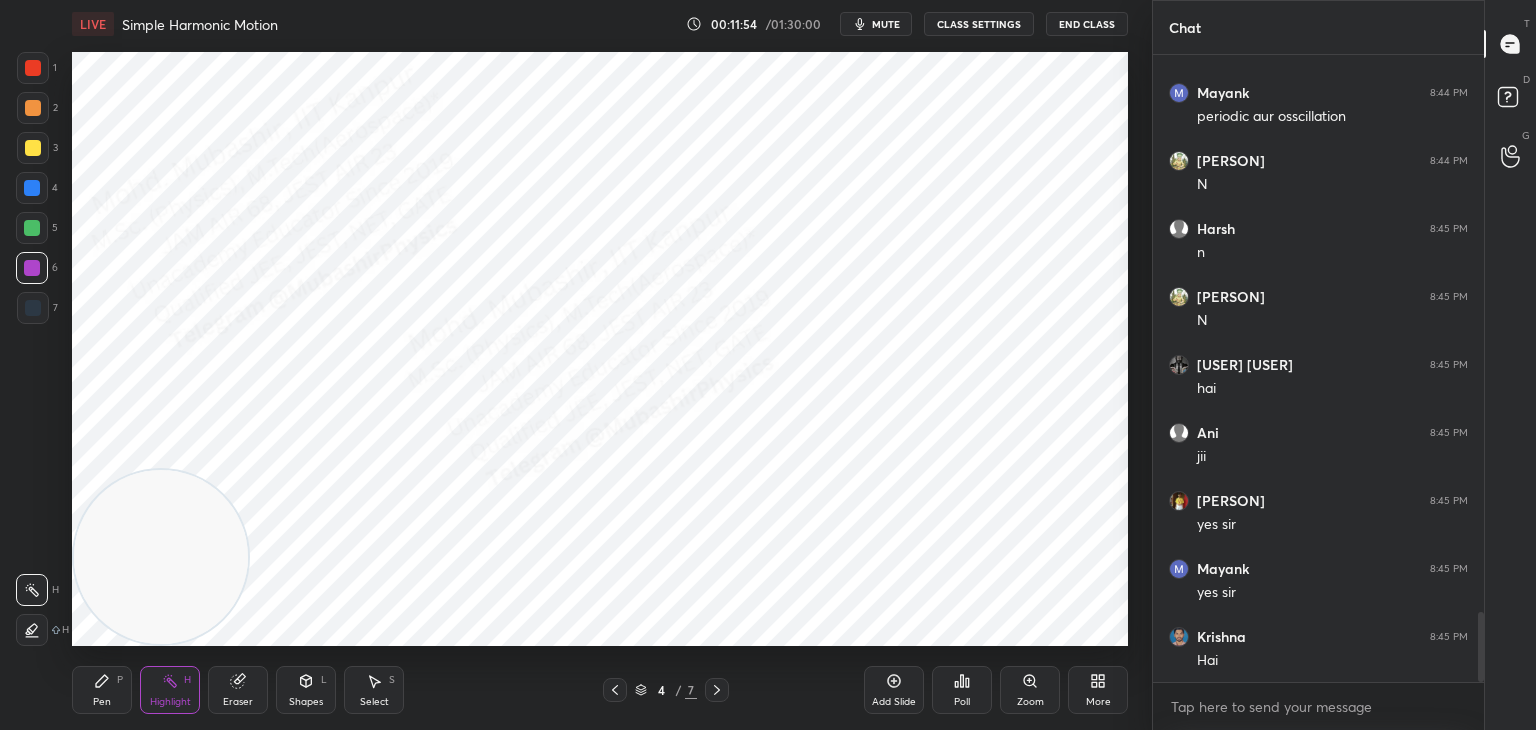 click on "mute" at bounding box center [886, 24] 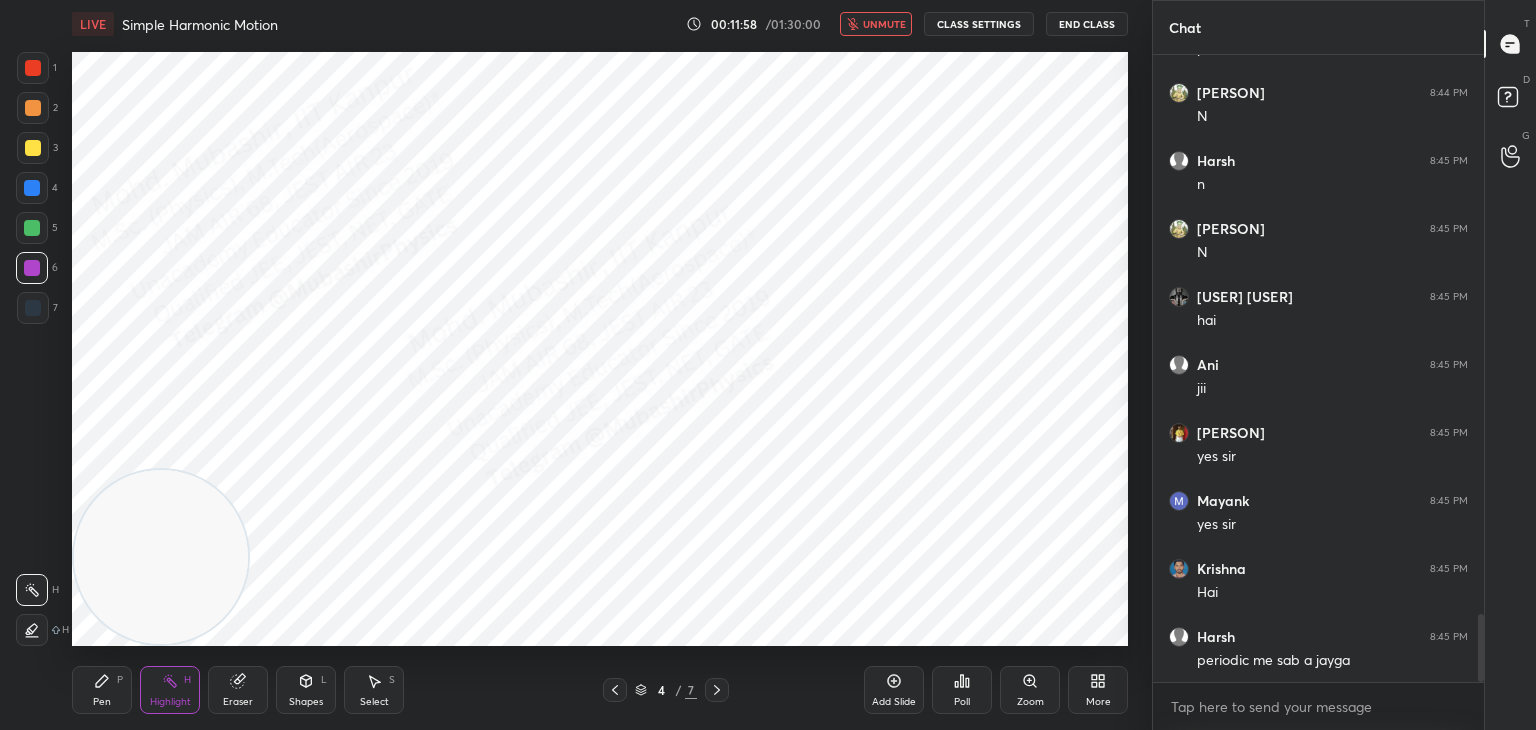 scroll, scrollTop: 5162, scrollLeft: 0, axis: vertical 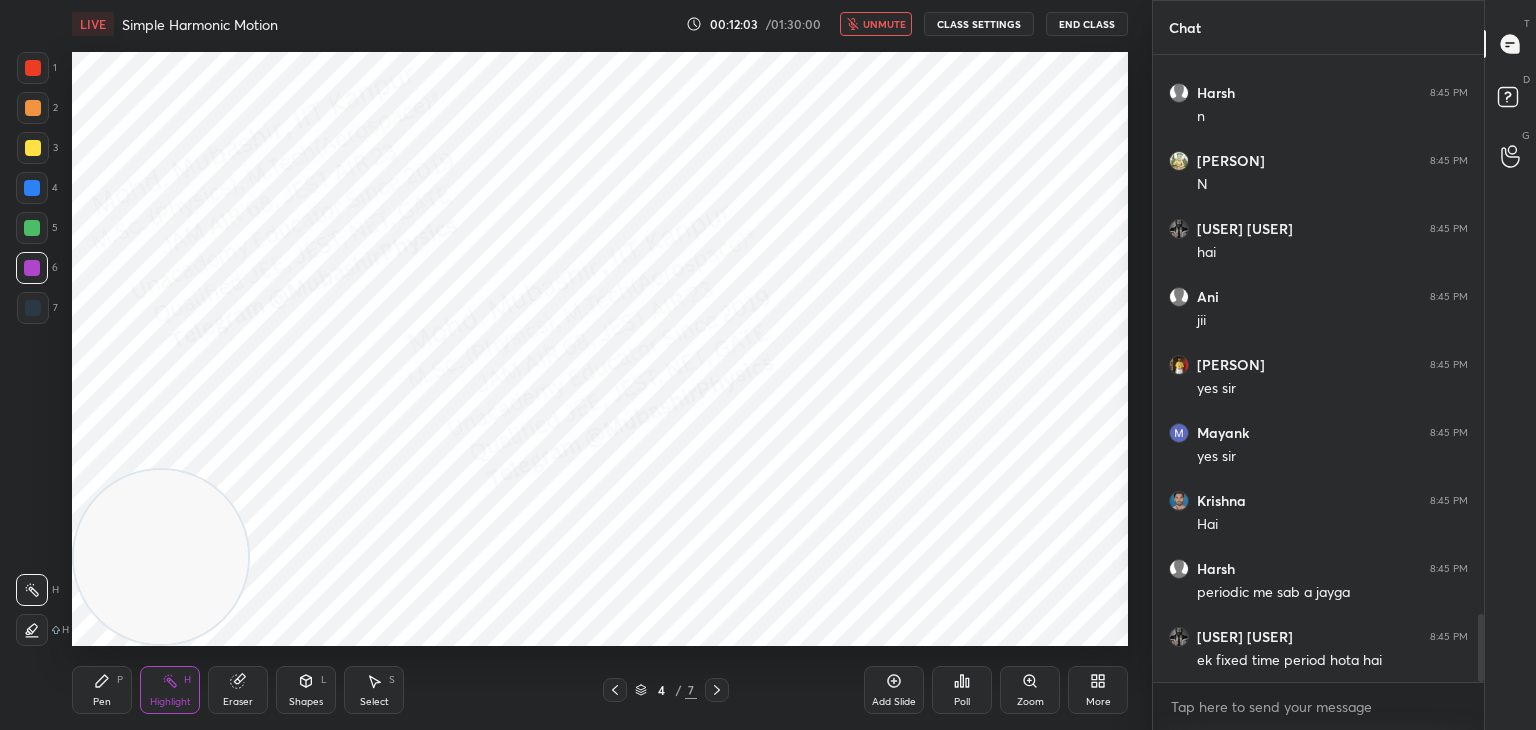 click on "unmute" at bounding box center [884, 24] 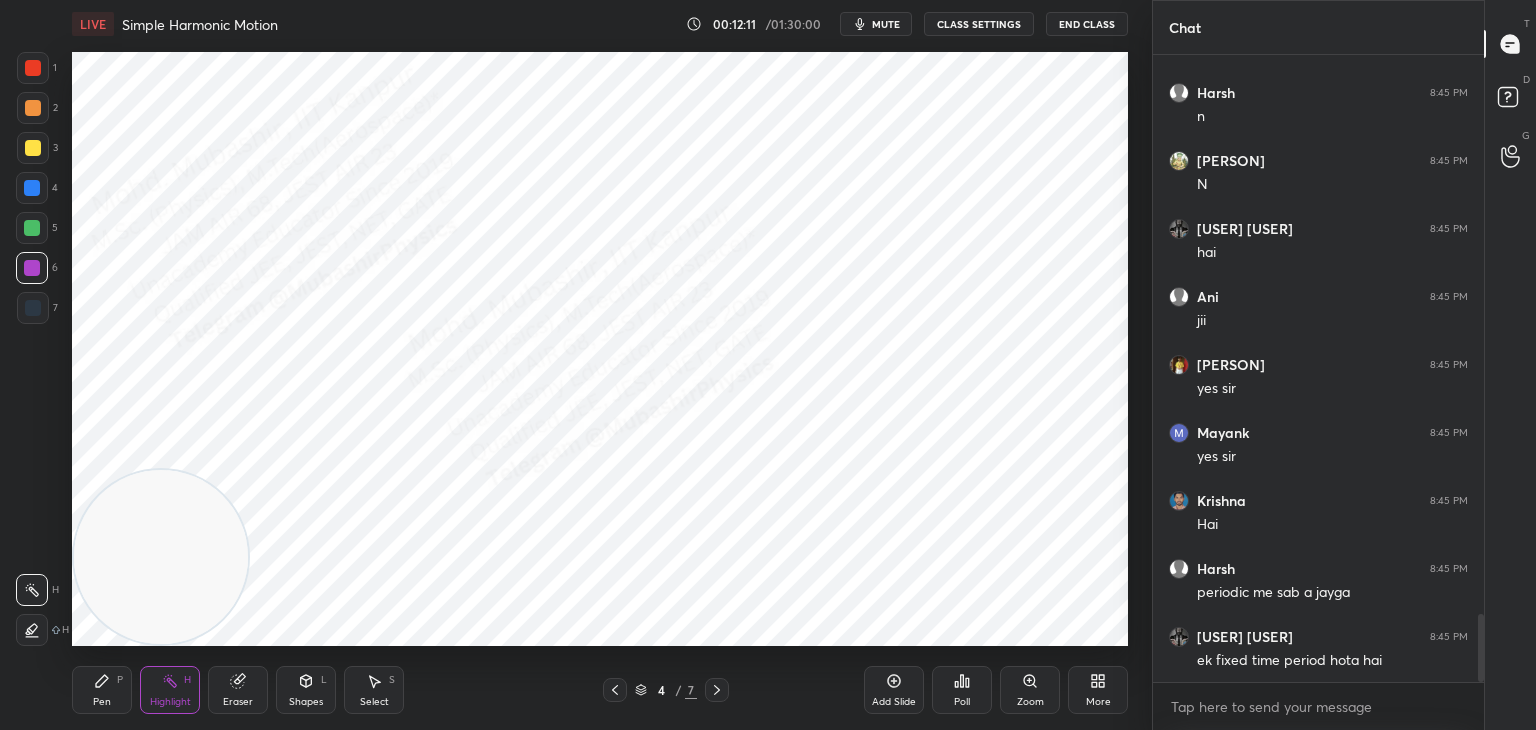 click 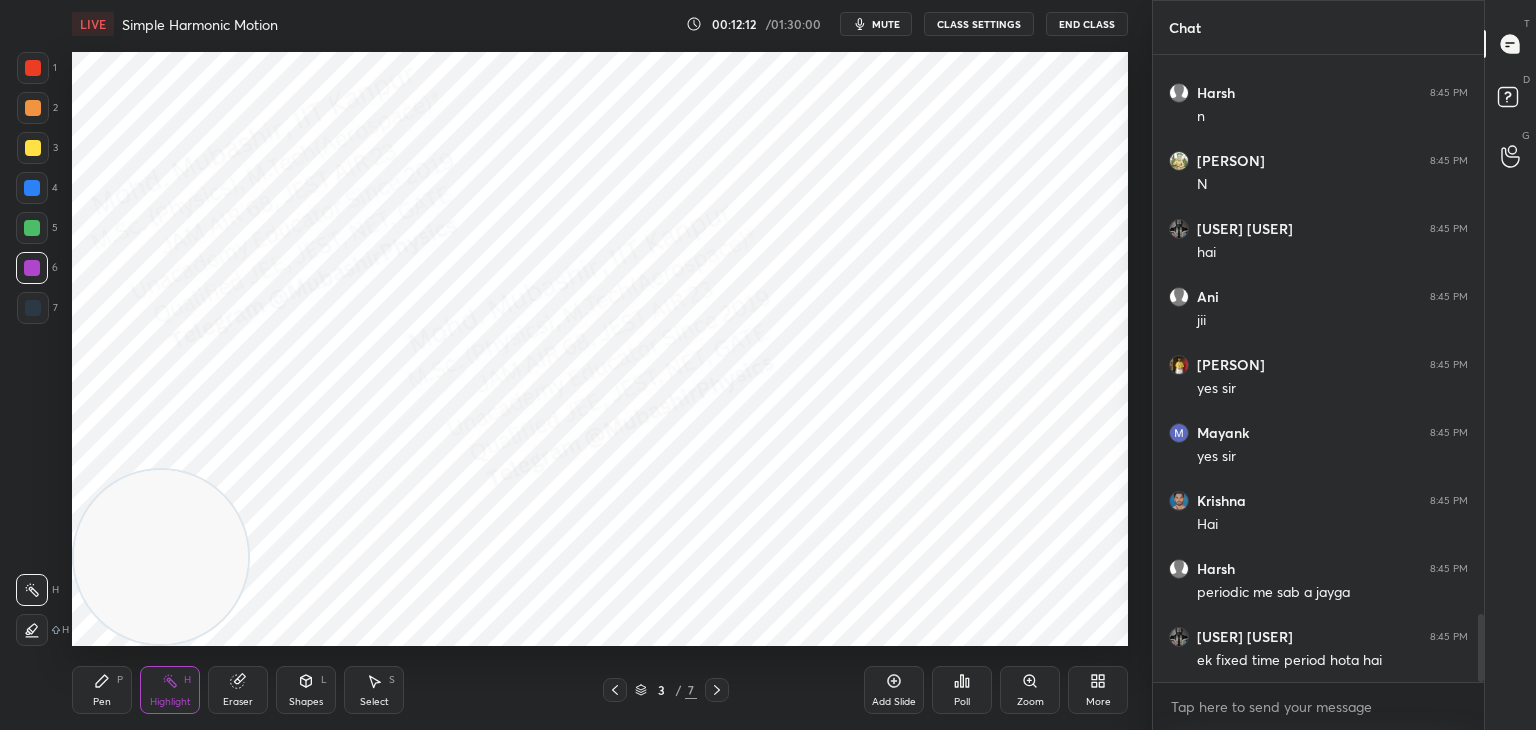 click 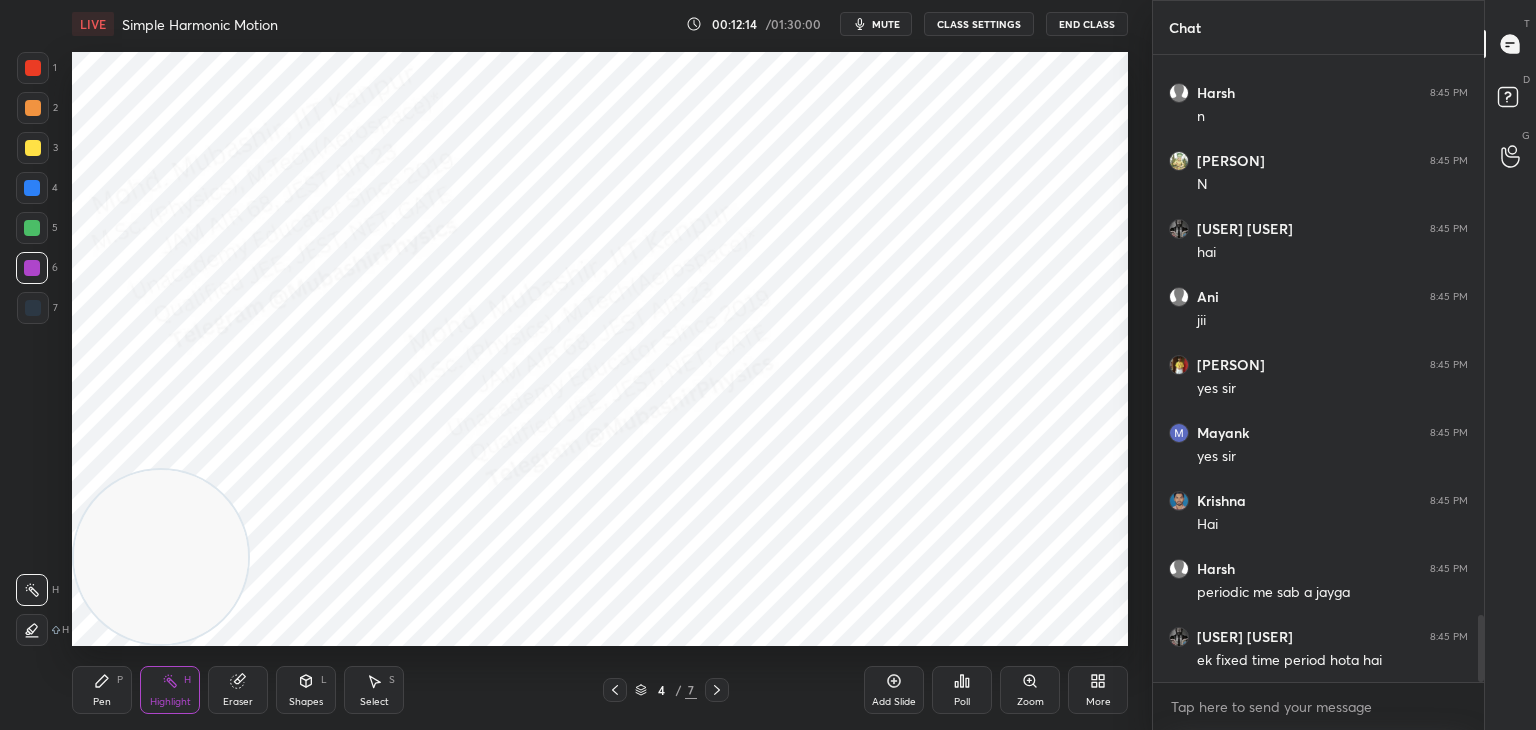 scroll, scrollTop: 5230, scrollLeft: 0, axis: vertical 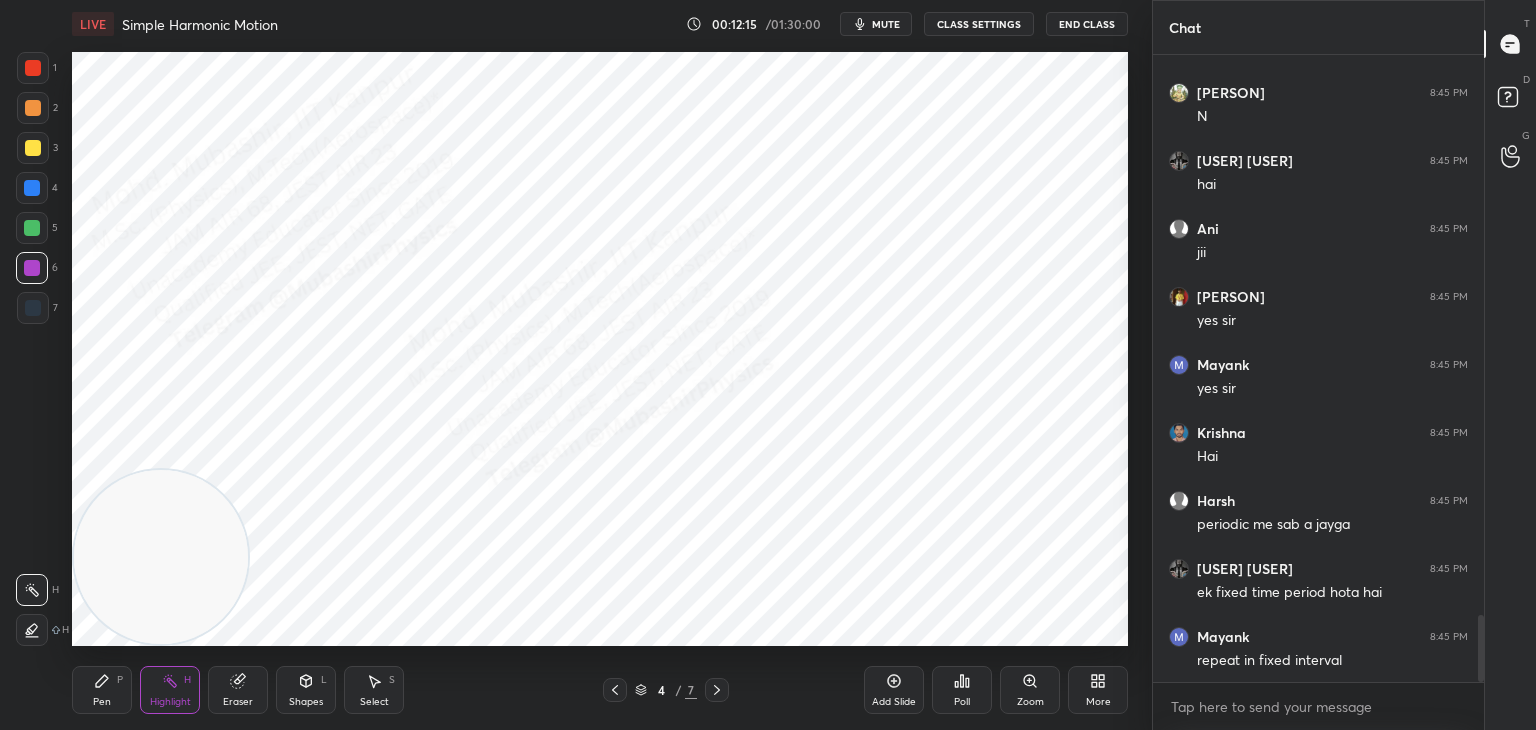 click 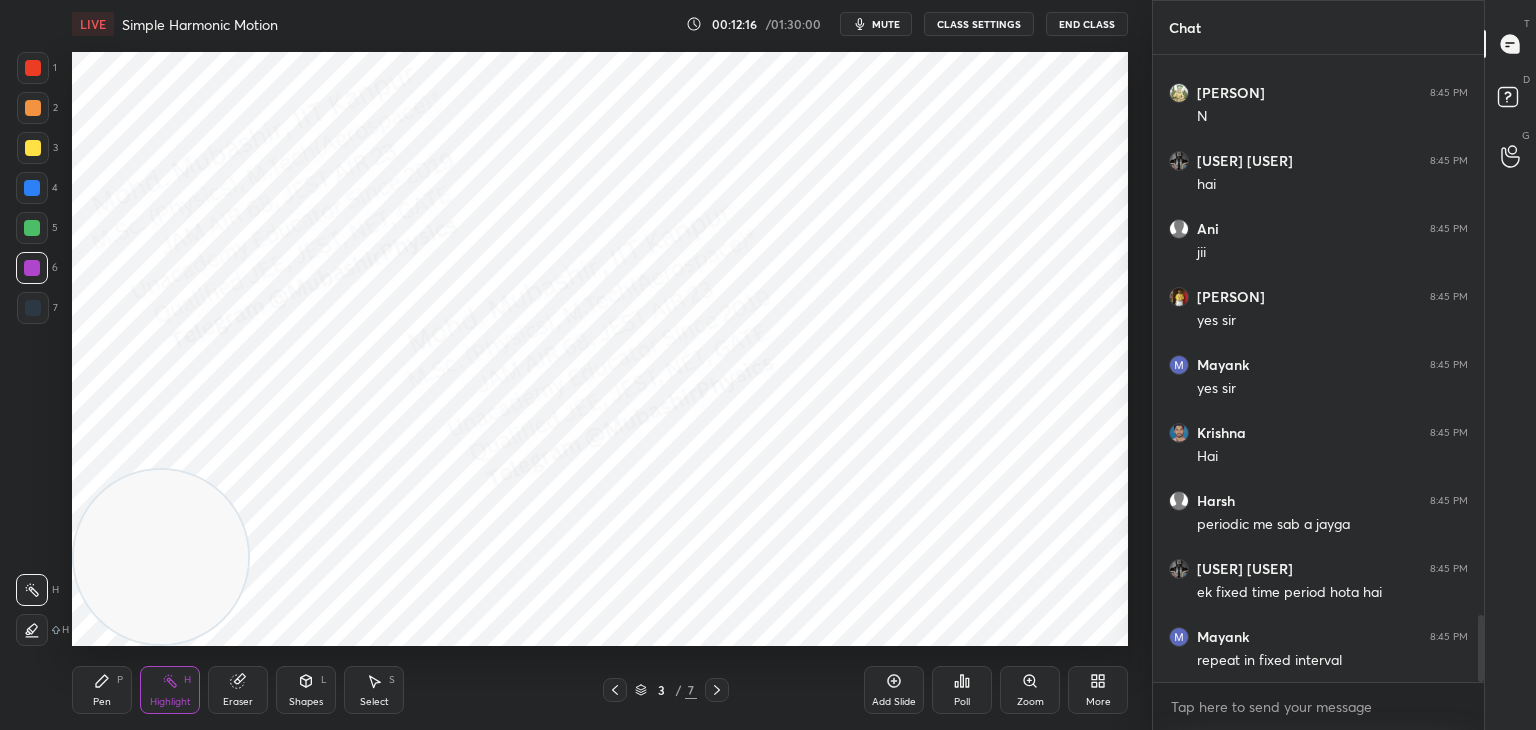 click on "3 / 7" at bounding box center (666, 690) 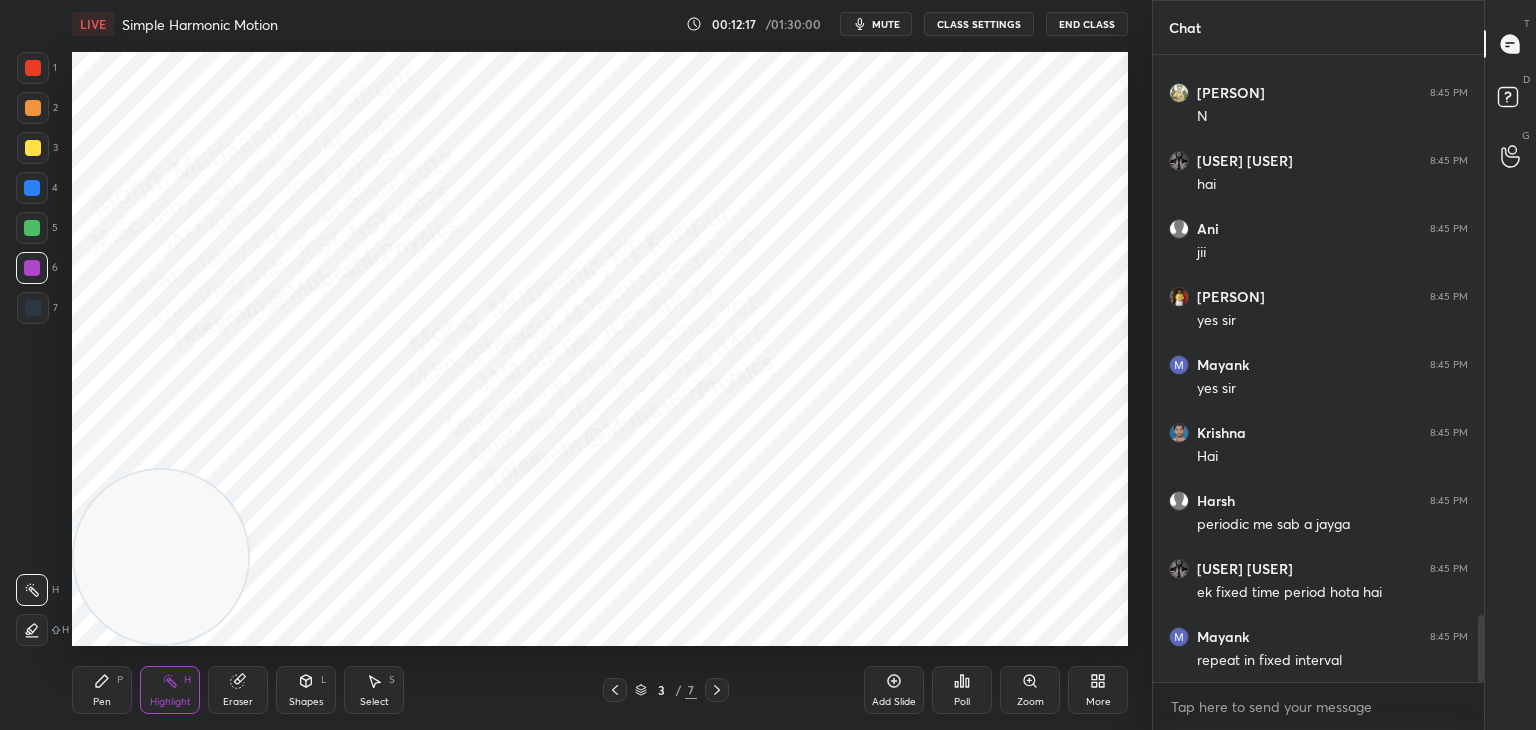 click 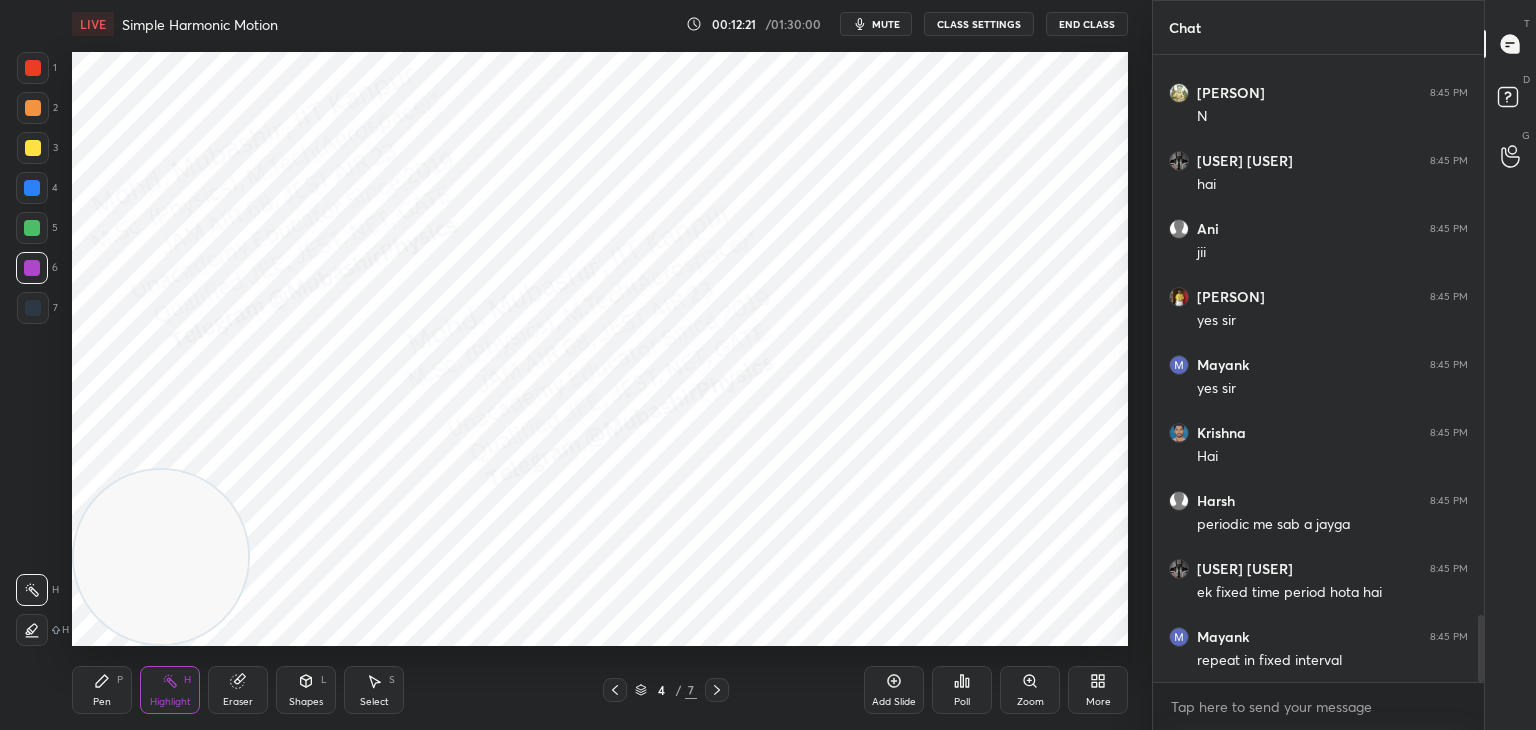click on "Pen P Highlight H Eraser Shapes L Select S 4 / 7 Add Slide Poll Zoom More" at bounding box center (600, 690) 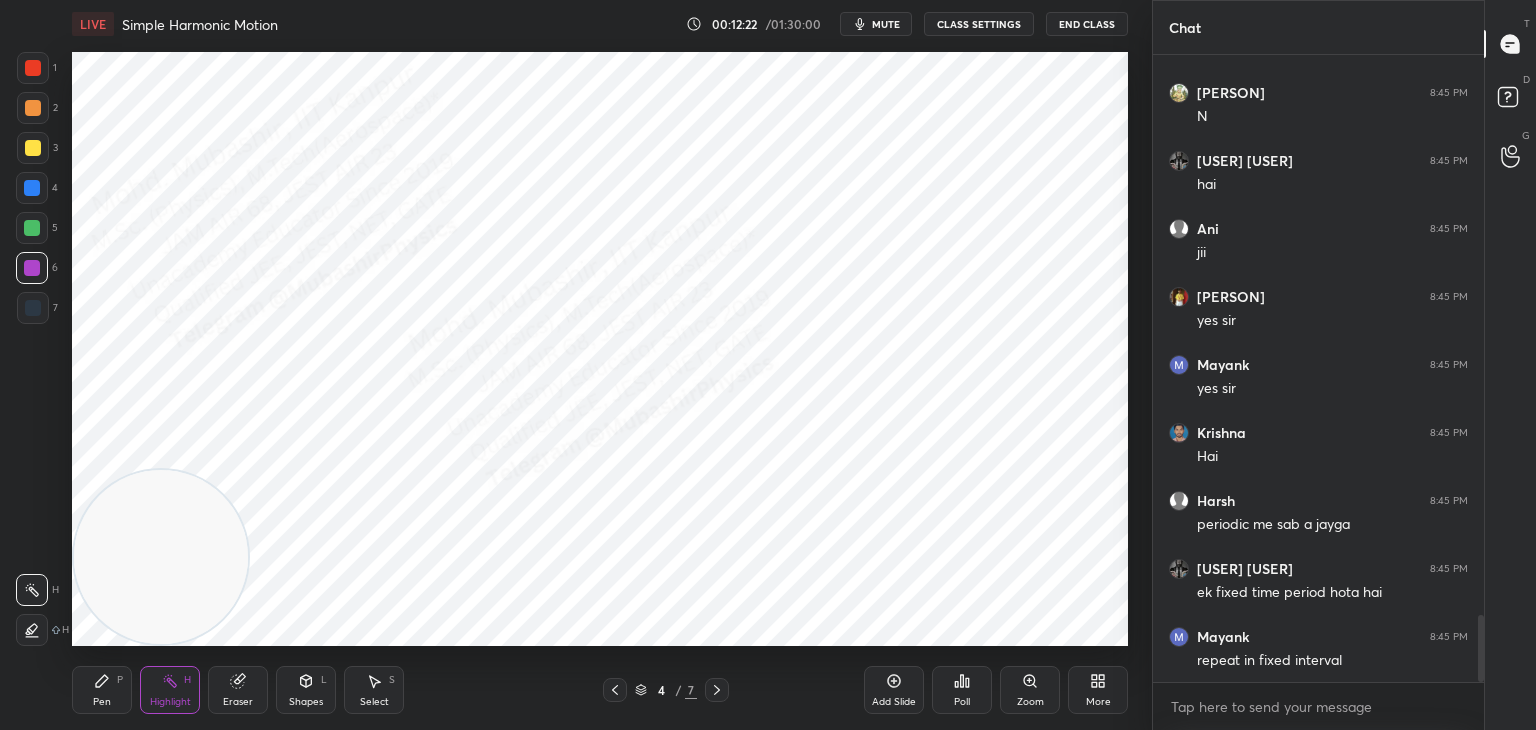 click at bounding box center [615, 690] 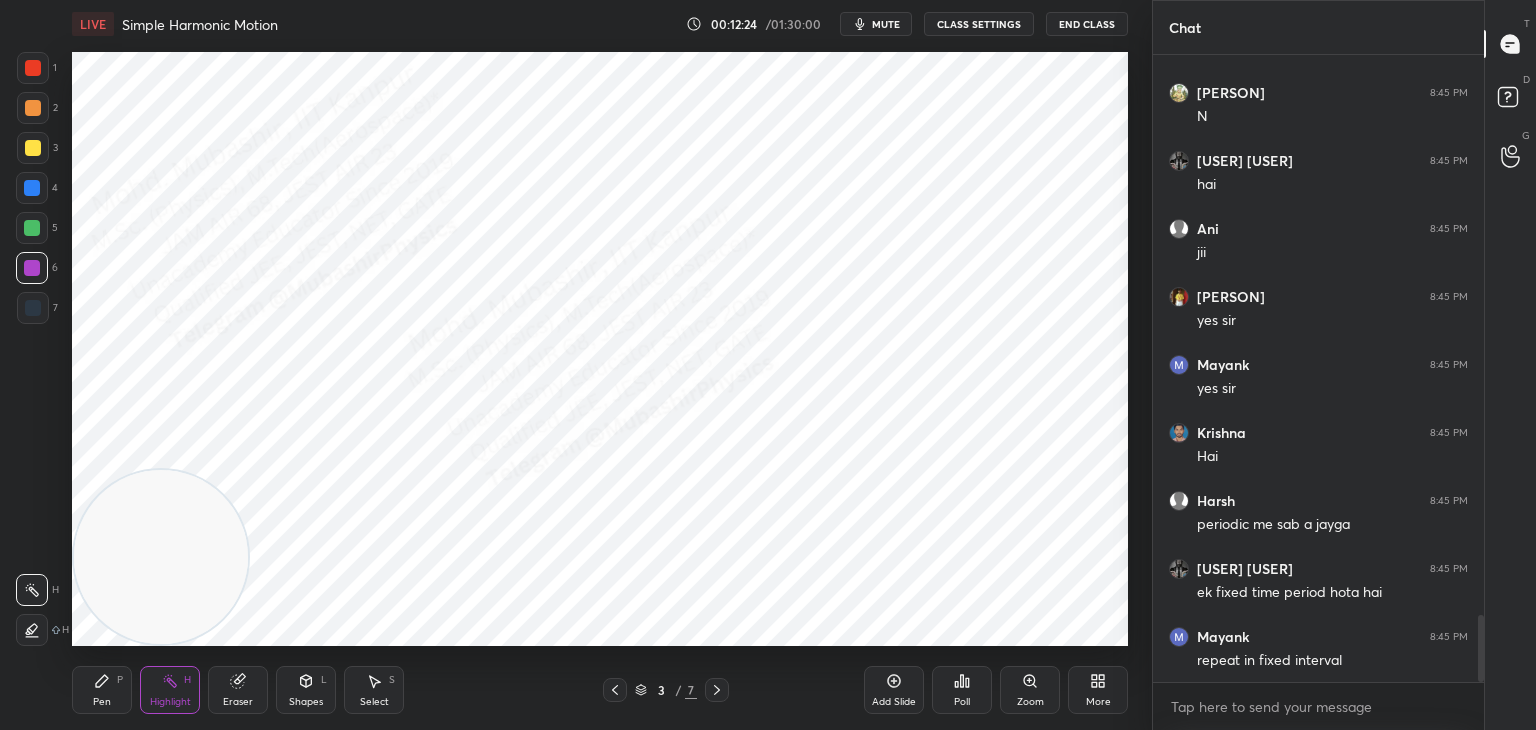 click 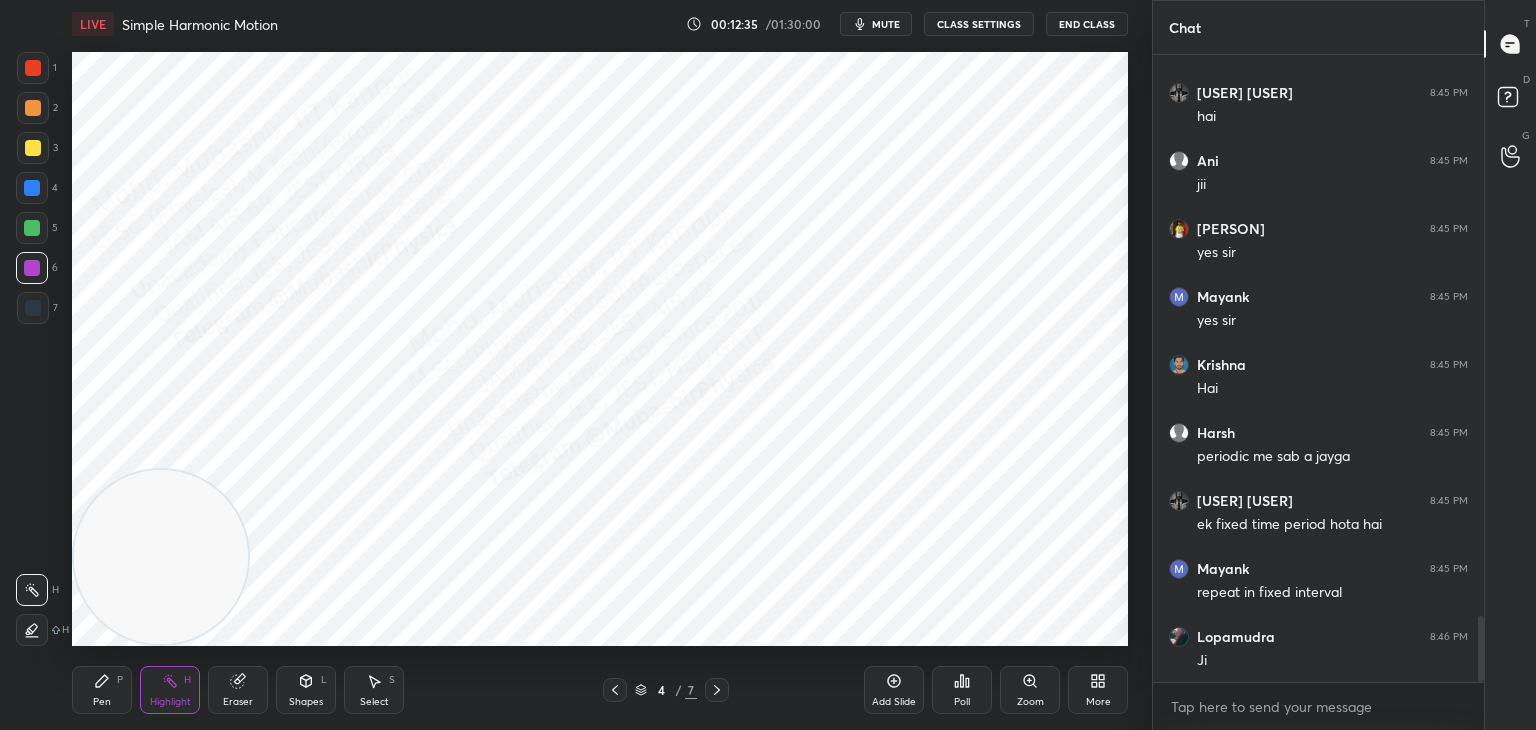 scroll, scrollTop: 5366, scrollLeft: 0, axis: vertical 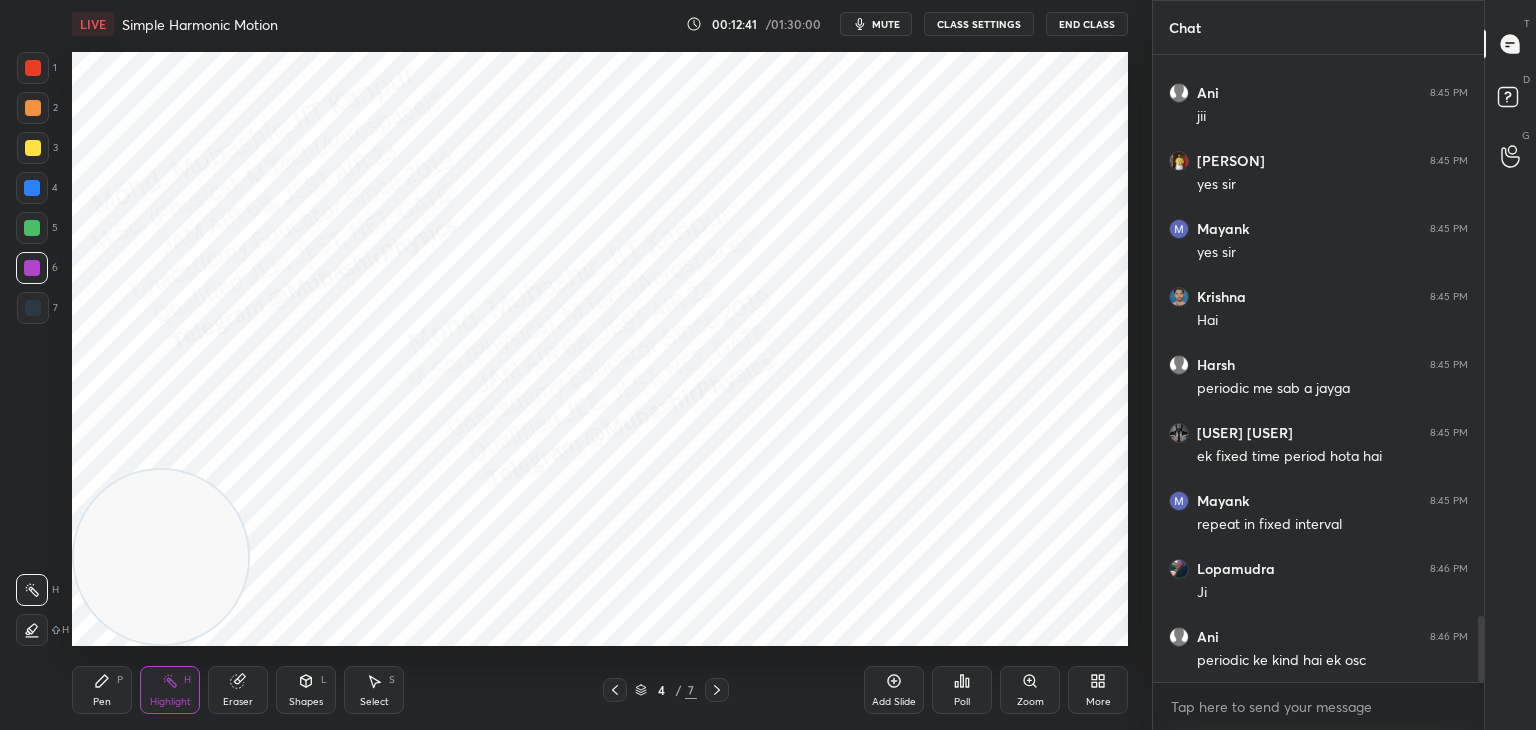 click on "mute" at bounding box center [886, 24] 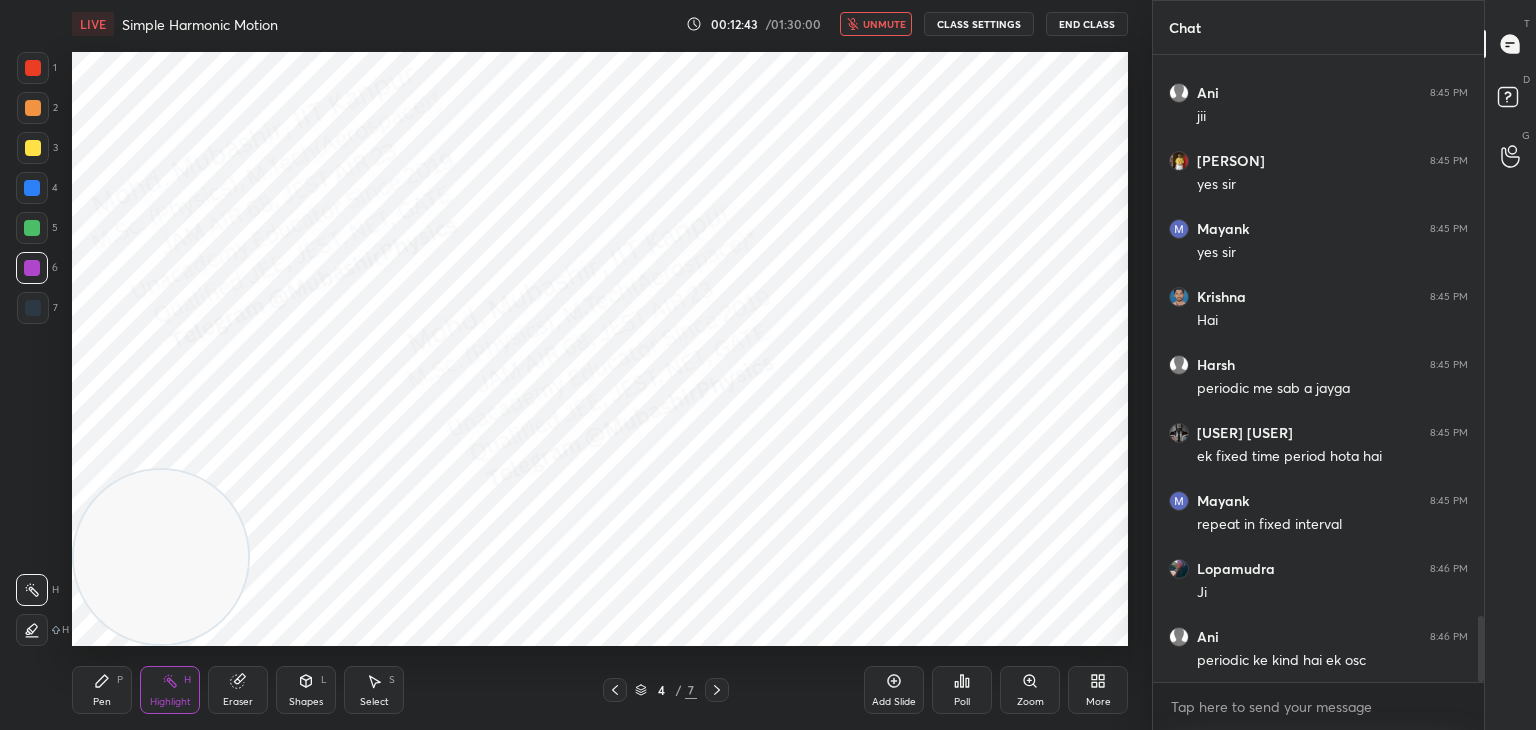click on "unmute" at bounding box center (884, 24) 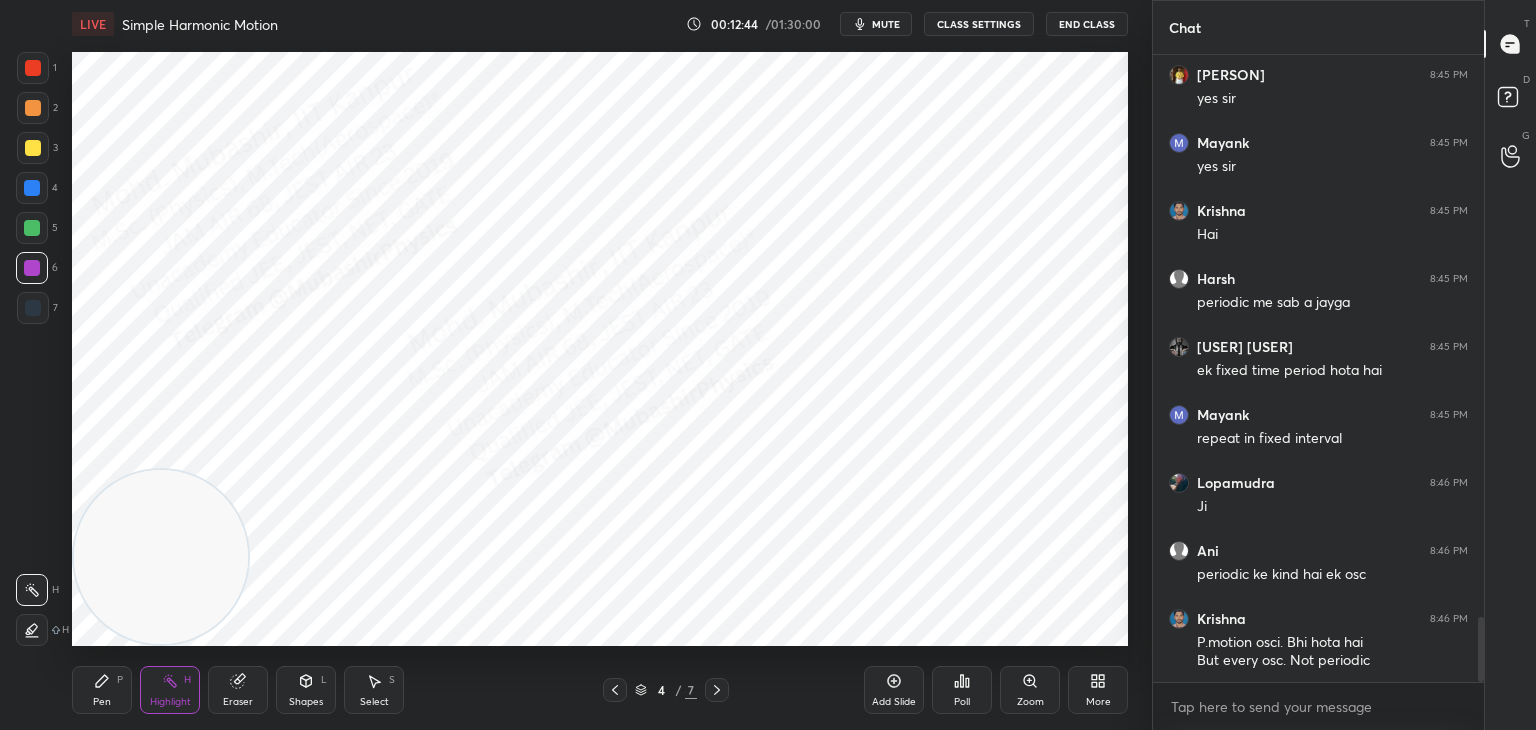 scroll, scrollTop: 5520, scrollLeft: 0, axis: vertical 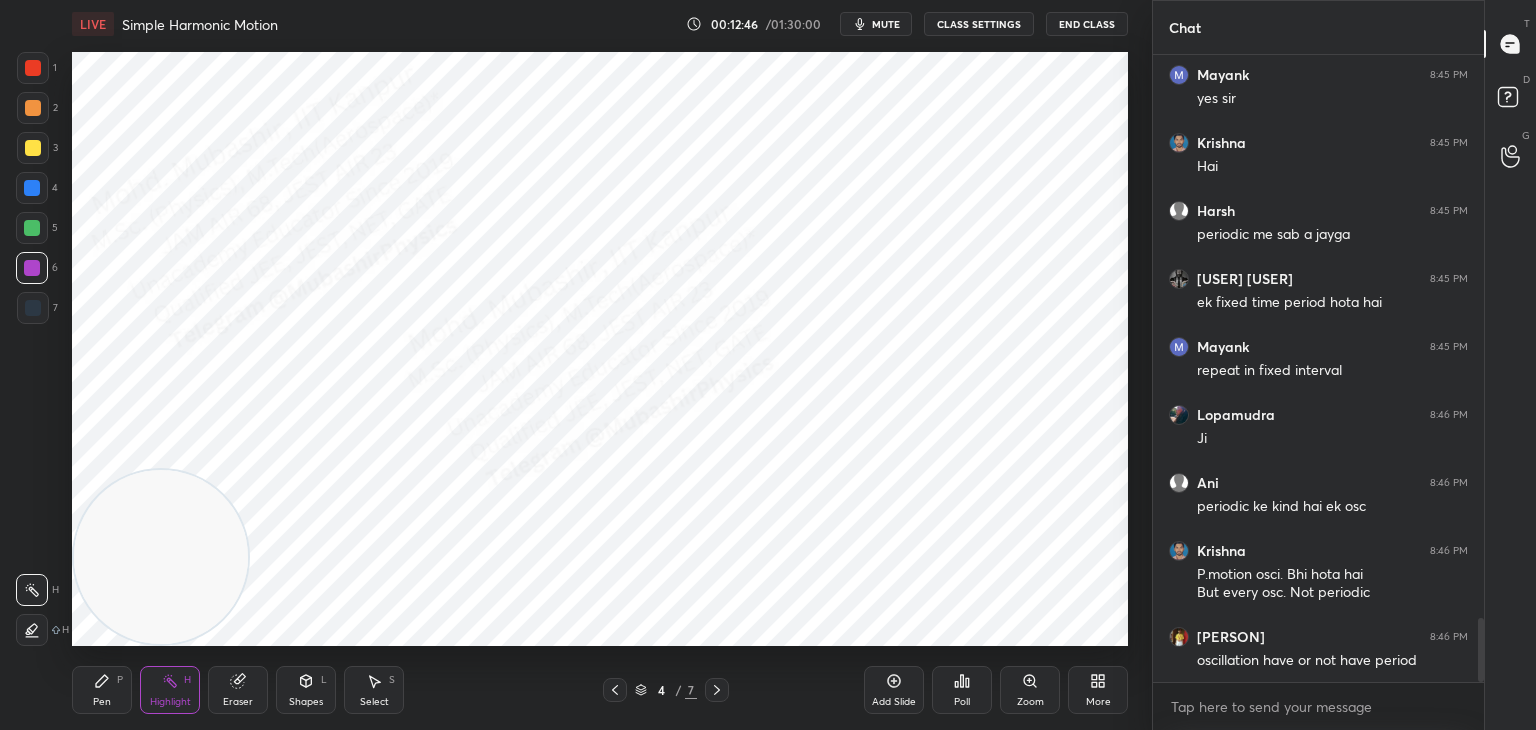 click on "mute" at bounding box center (876, 24) 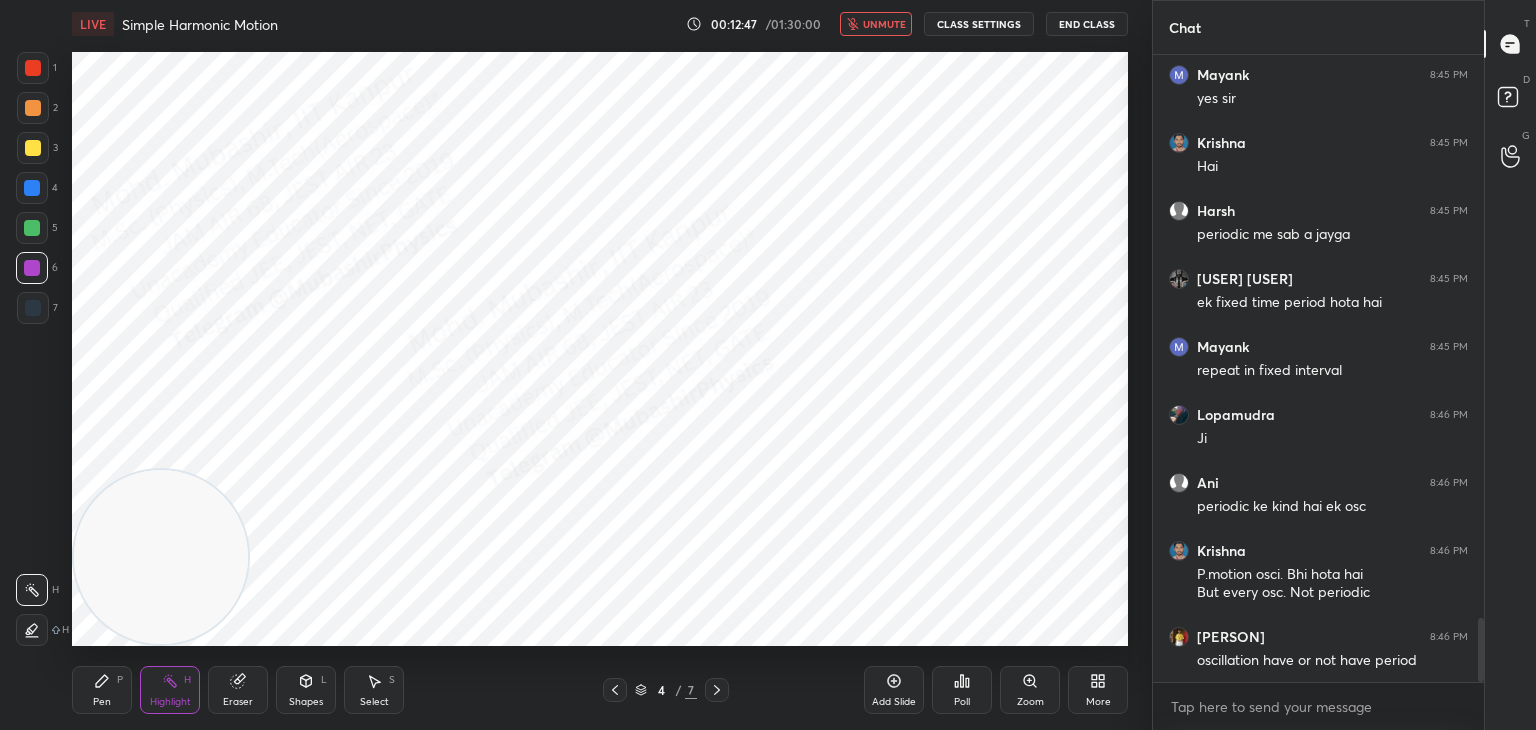 click on "unmute" at bounding box center [884, 24] 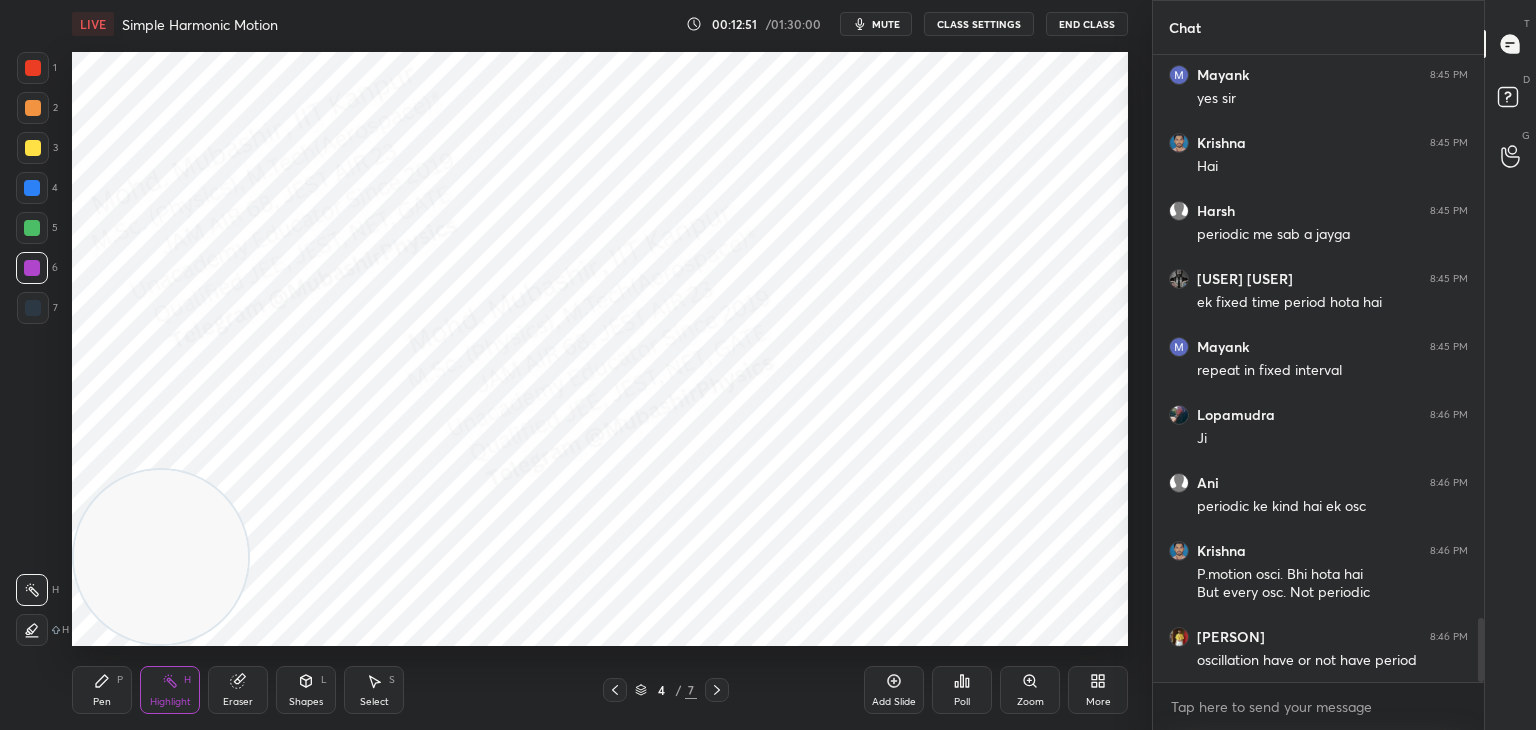 drag, startPoint x: 876, startPoint y: 22, endPoint x: 887, endPoint y: 30, distance: 13.601471 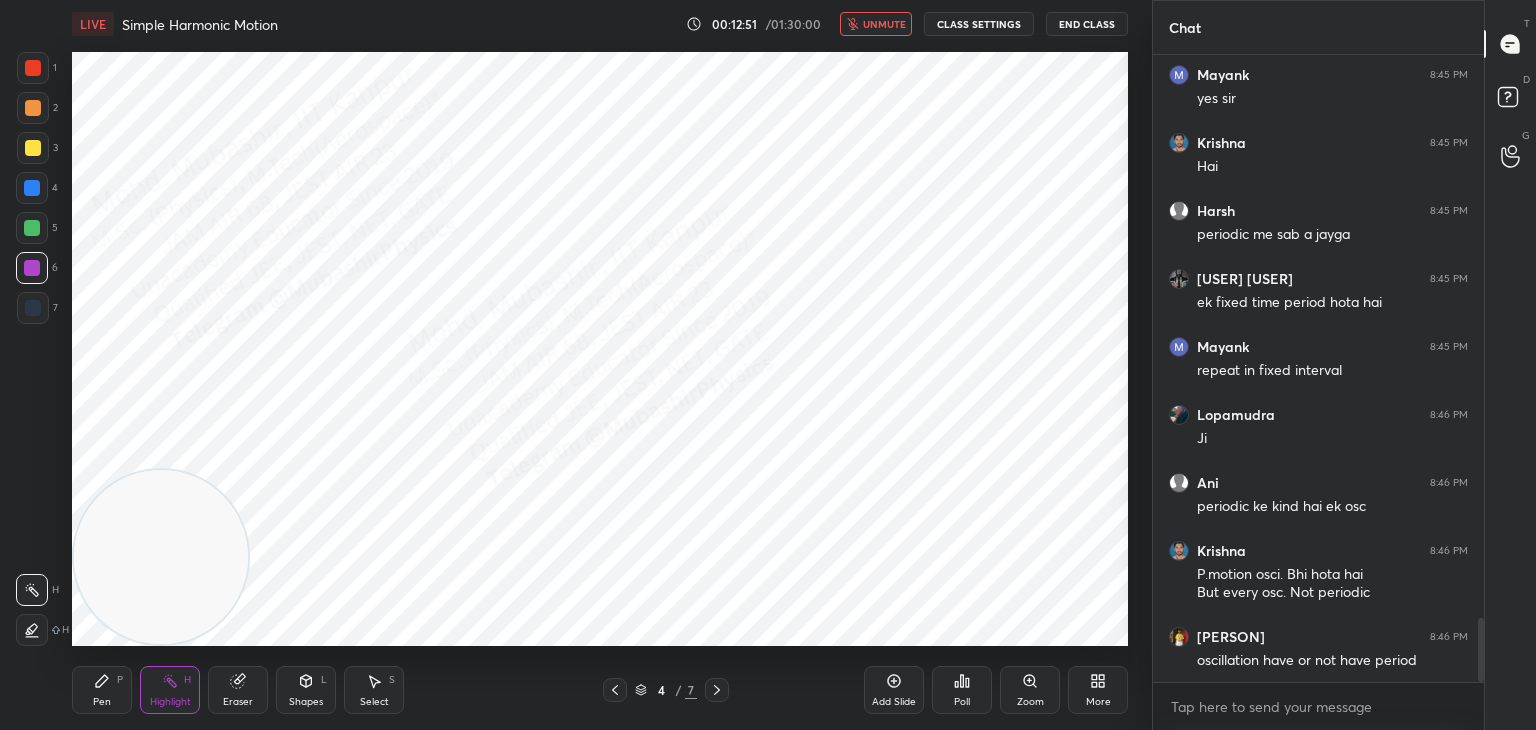 click on "LIVE Simple Harmonic Motion 00:12:51 /  01:30:00 unmute CLASS SETTINGS End Class" at bounding box center (600, 24) 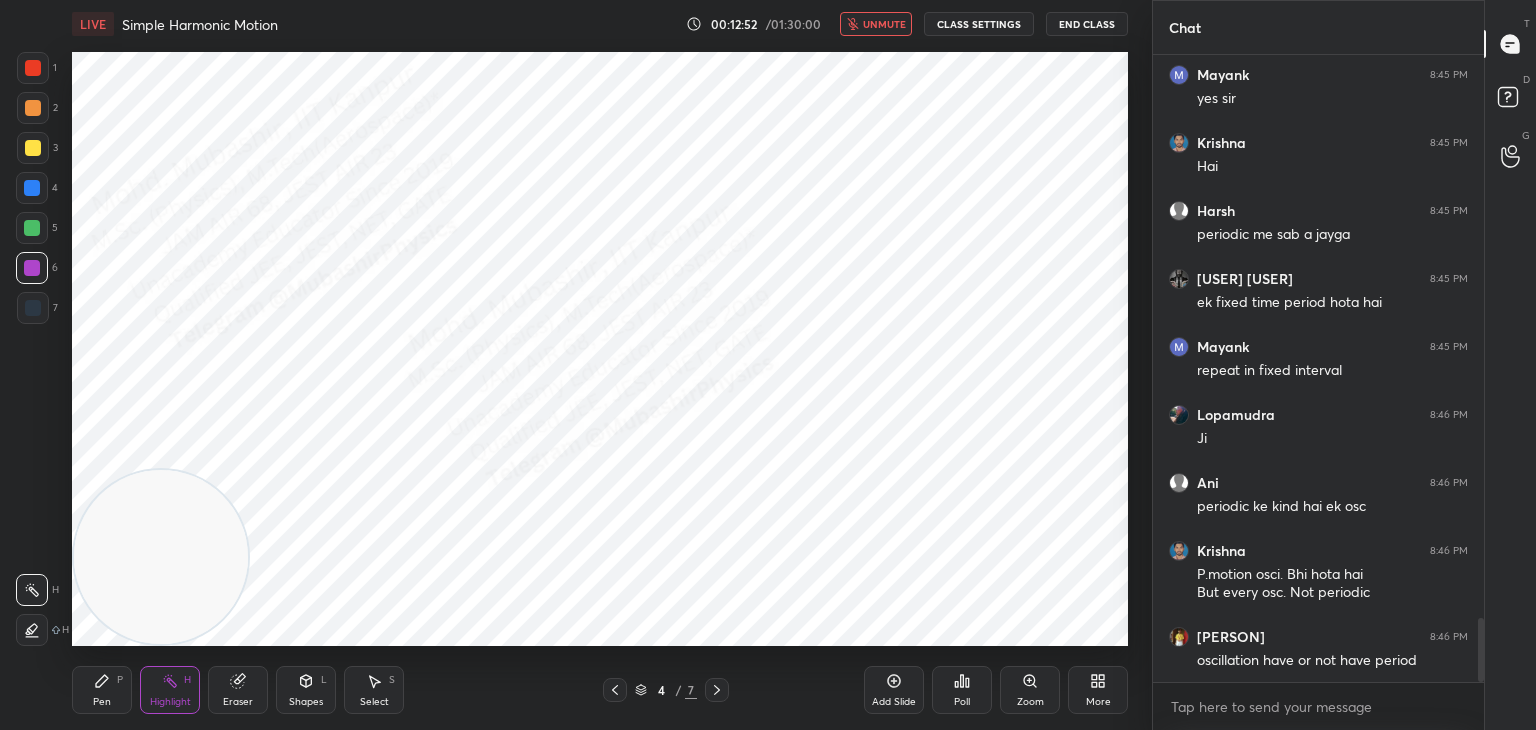 click on "unmute" at bounding box center (884, 24) 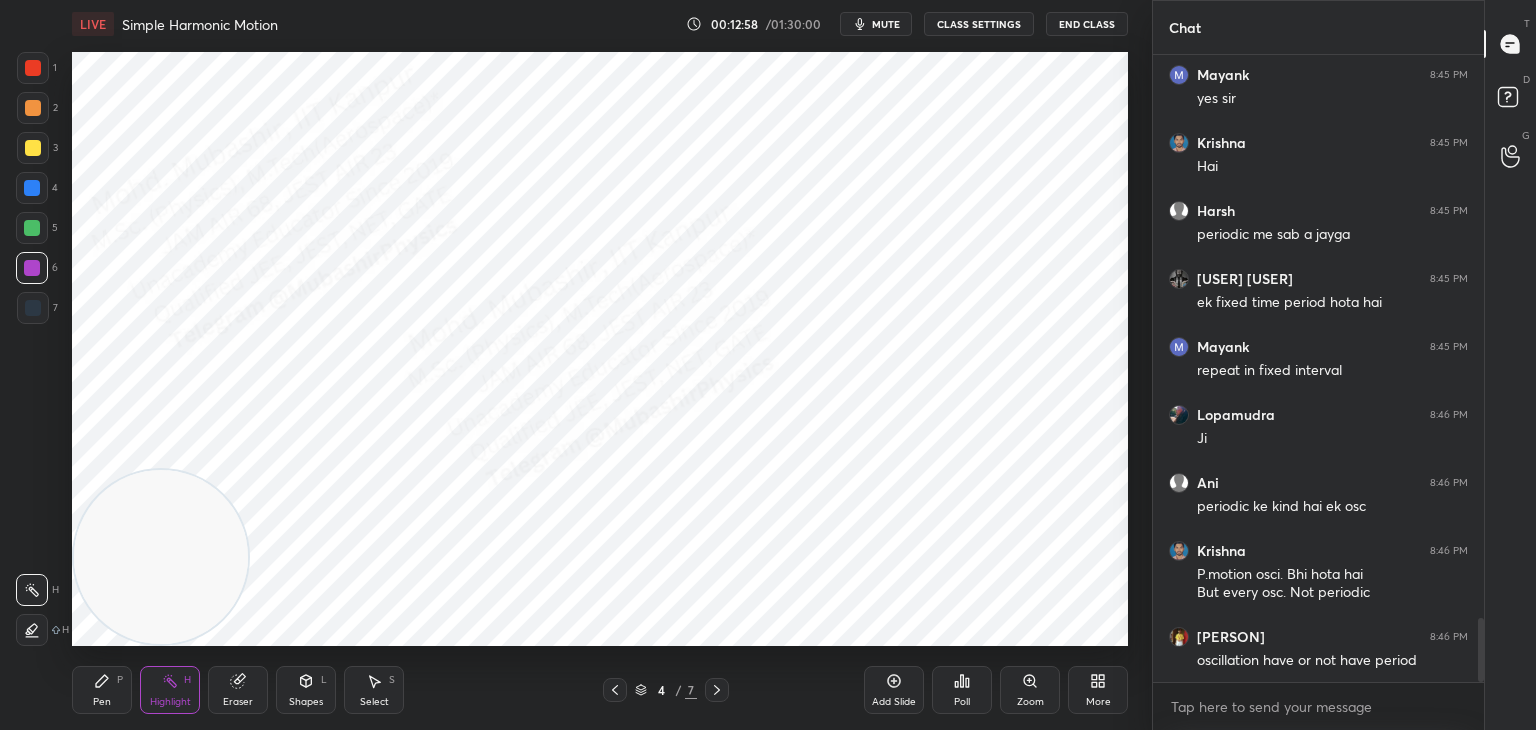 click on "mute" at bounding box center (886, 24) 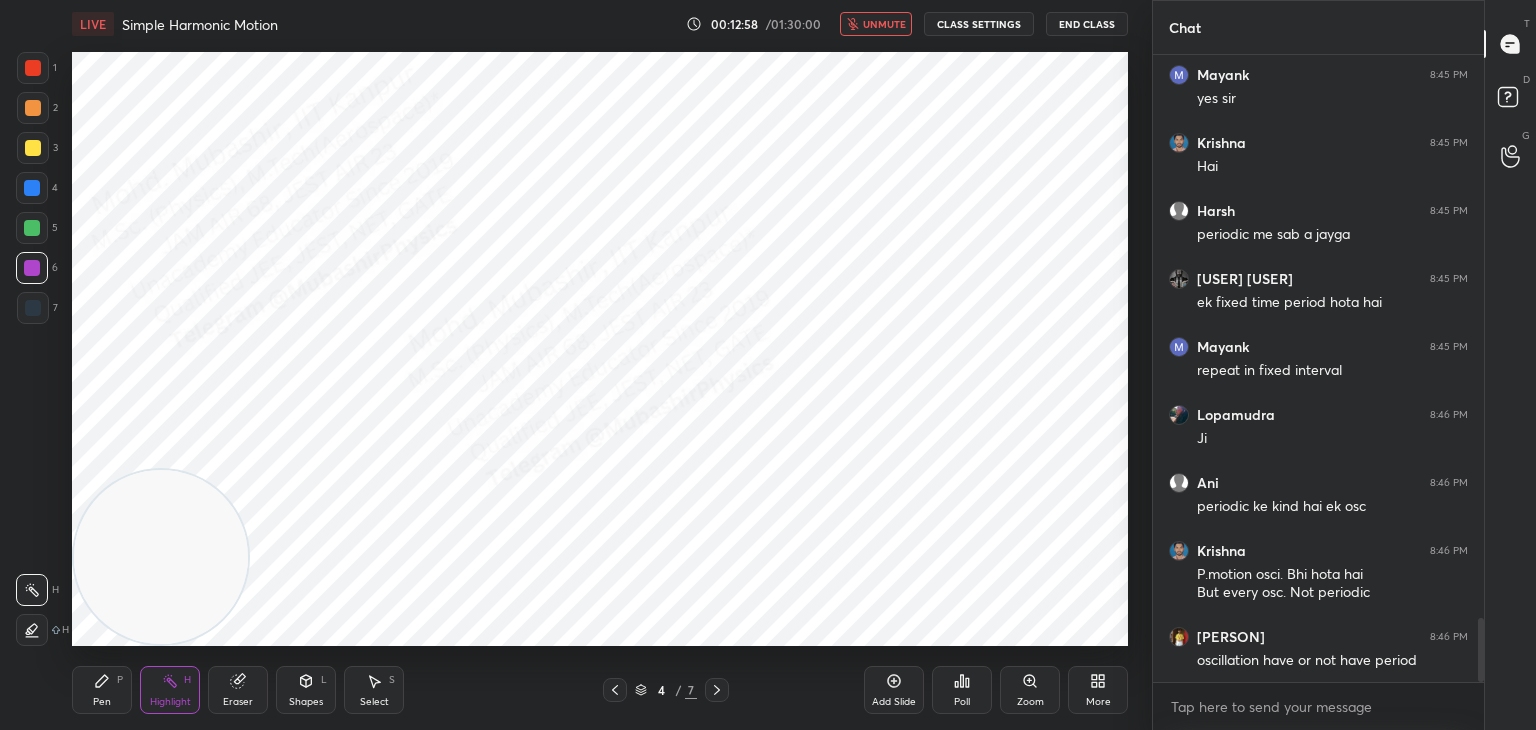 click on "unmute" at bounding box center (884, 24) 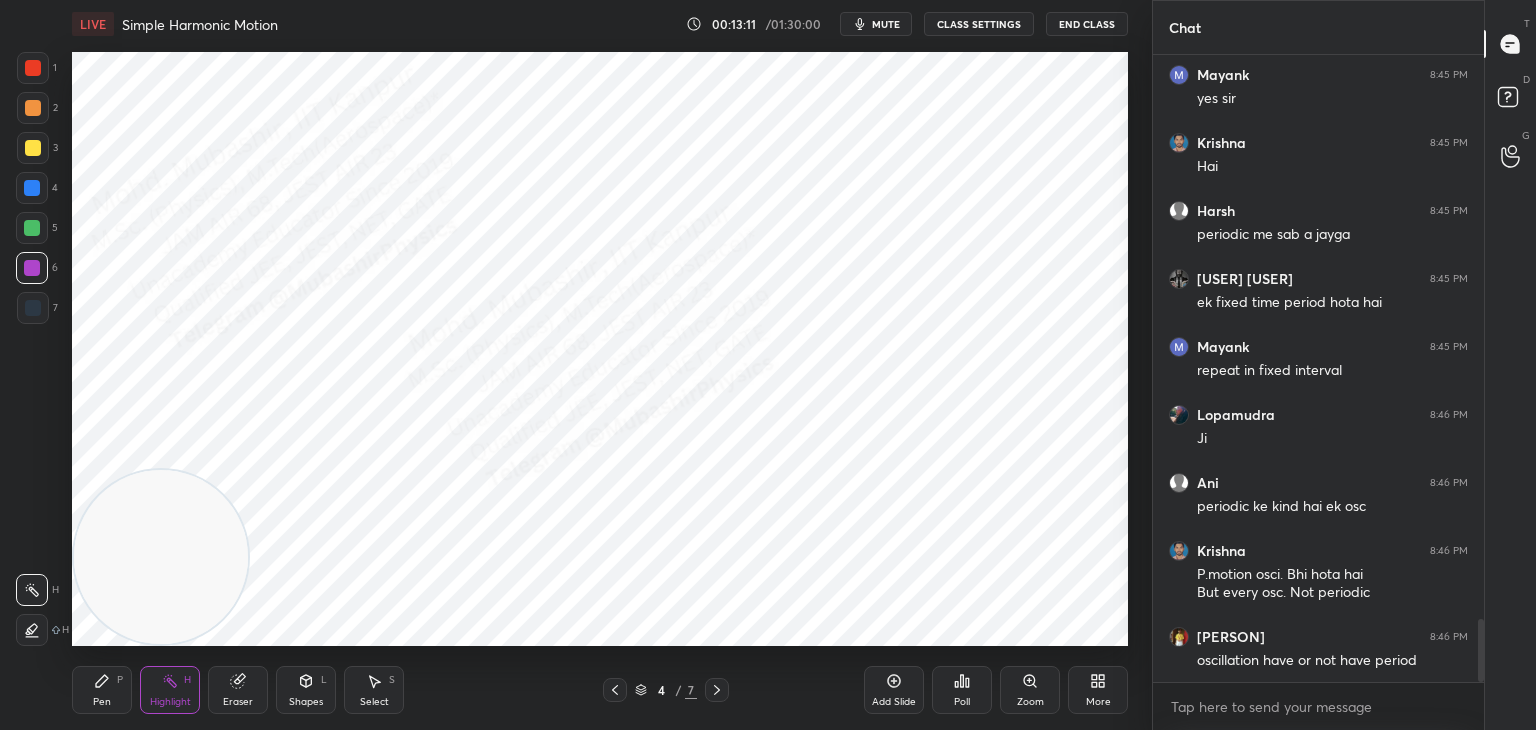 scroll, scrollTop: 5588, scrollLeft: 0, axis: vertical 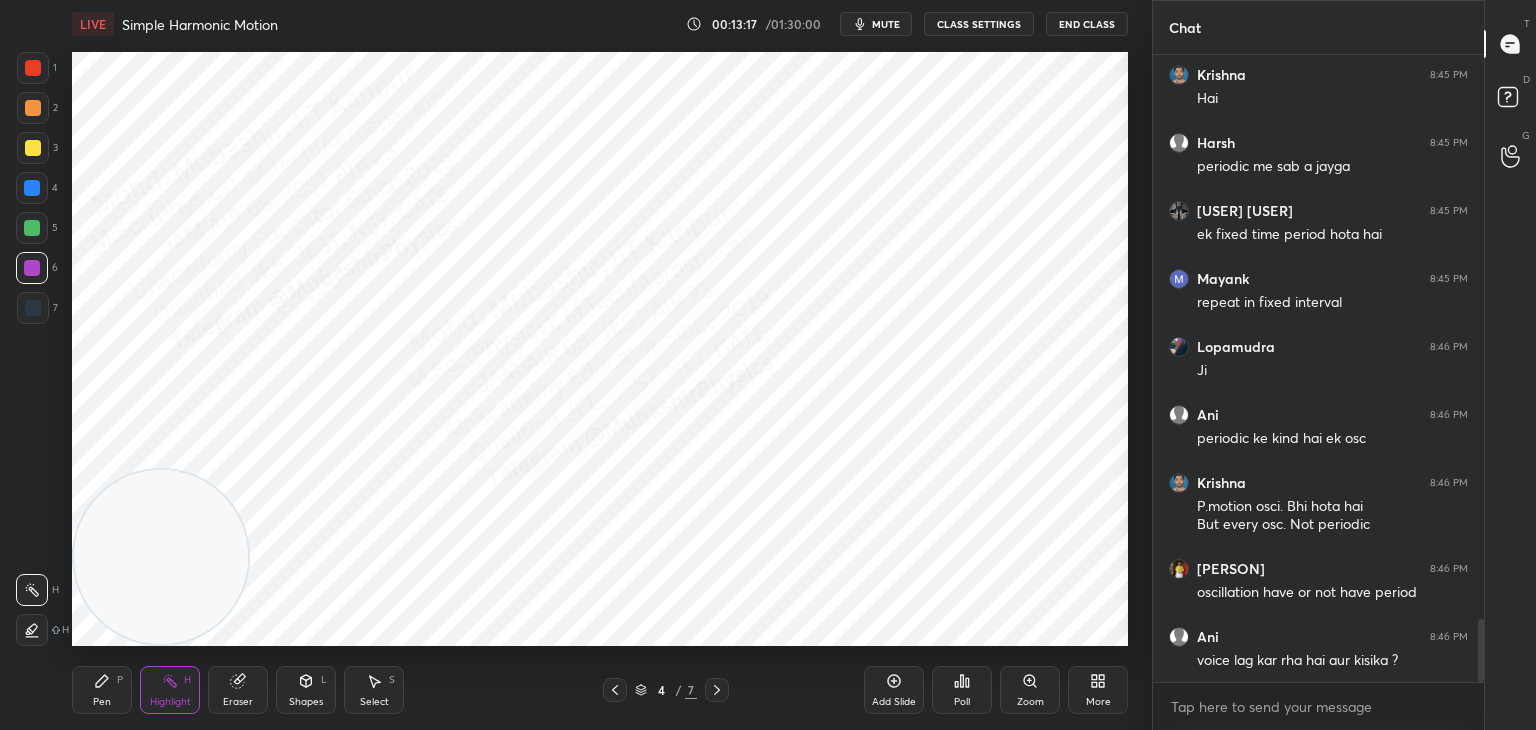 click on "LIVE Simple Harmonic Motion 00:13:17 /  01:30:00 mute CLASS SETTINGS End Class" at bounding box center [600, 24] 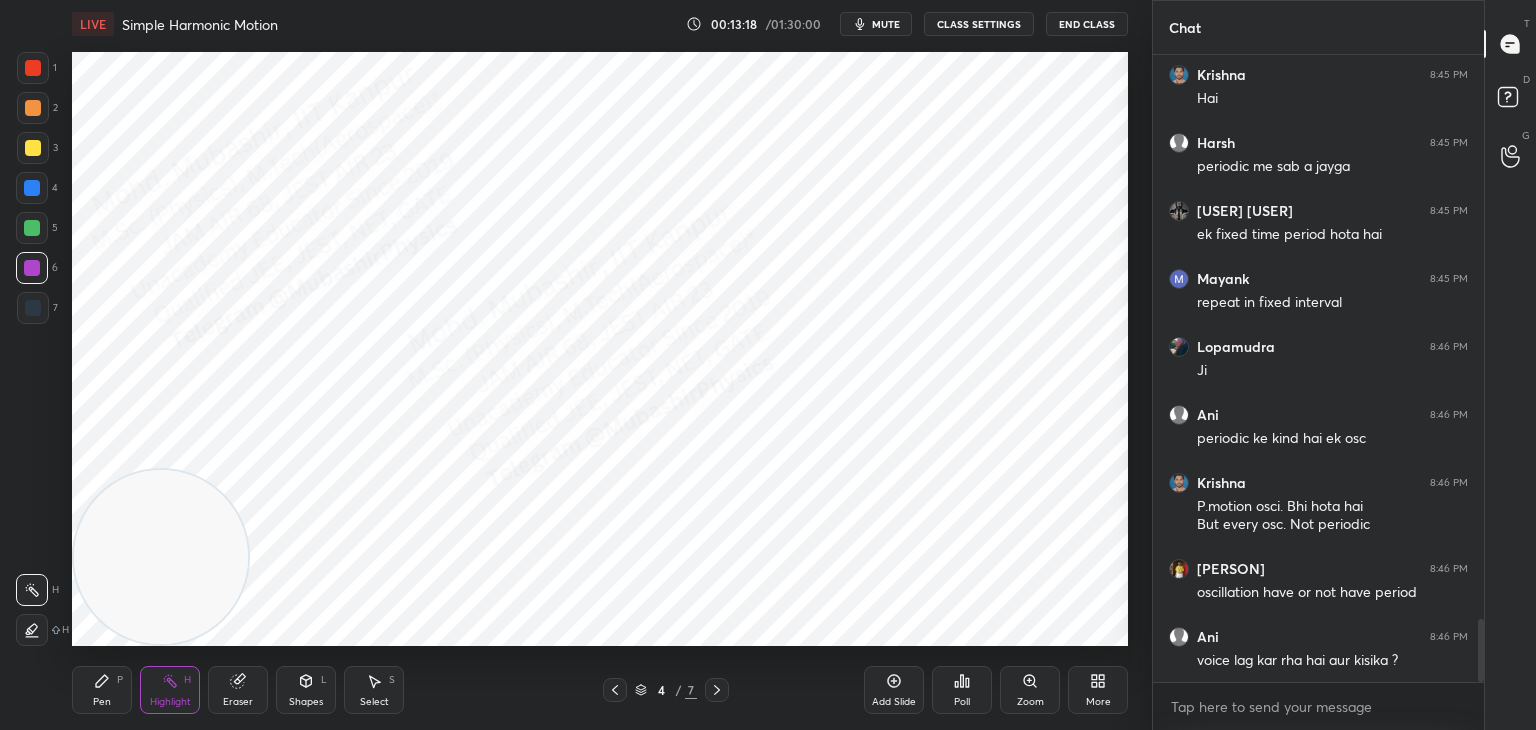 click on "mute" at bounding box center (886, 24) 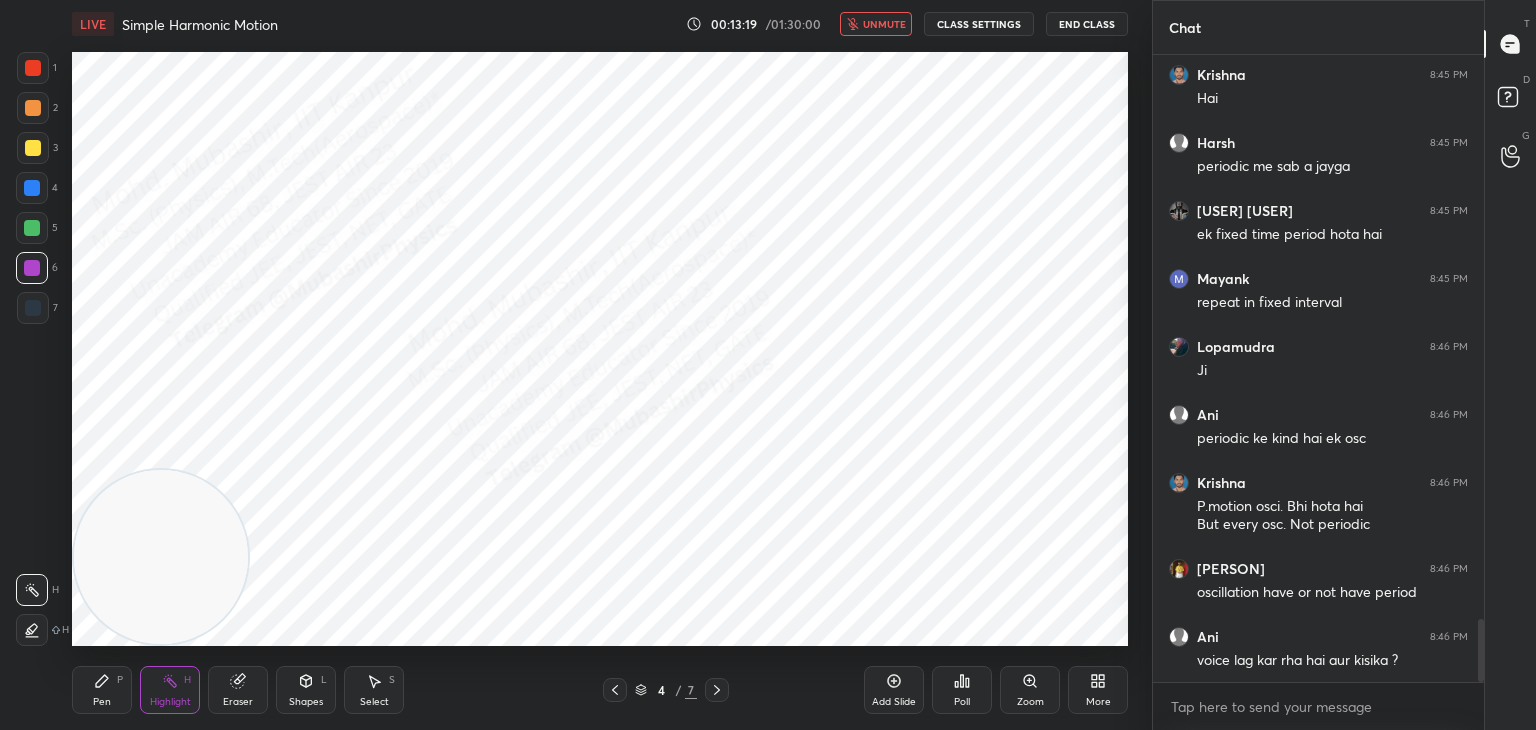 click on "unmute" at bounding box center [884, 24] 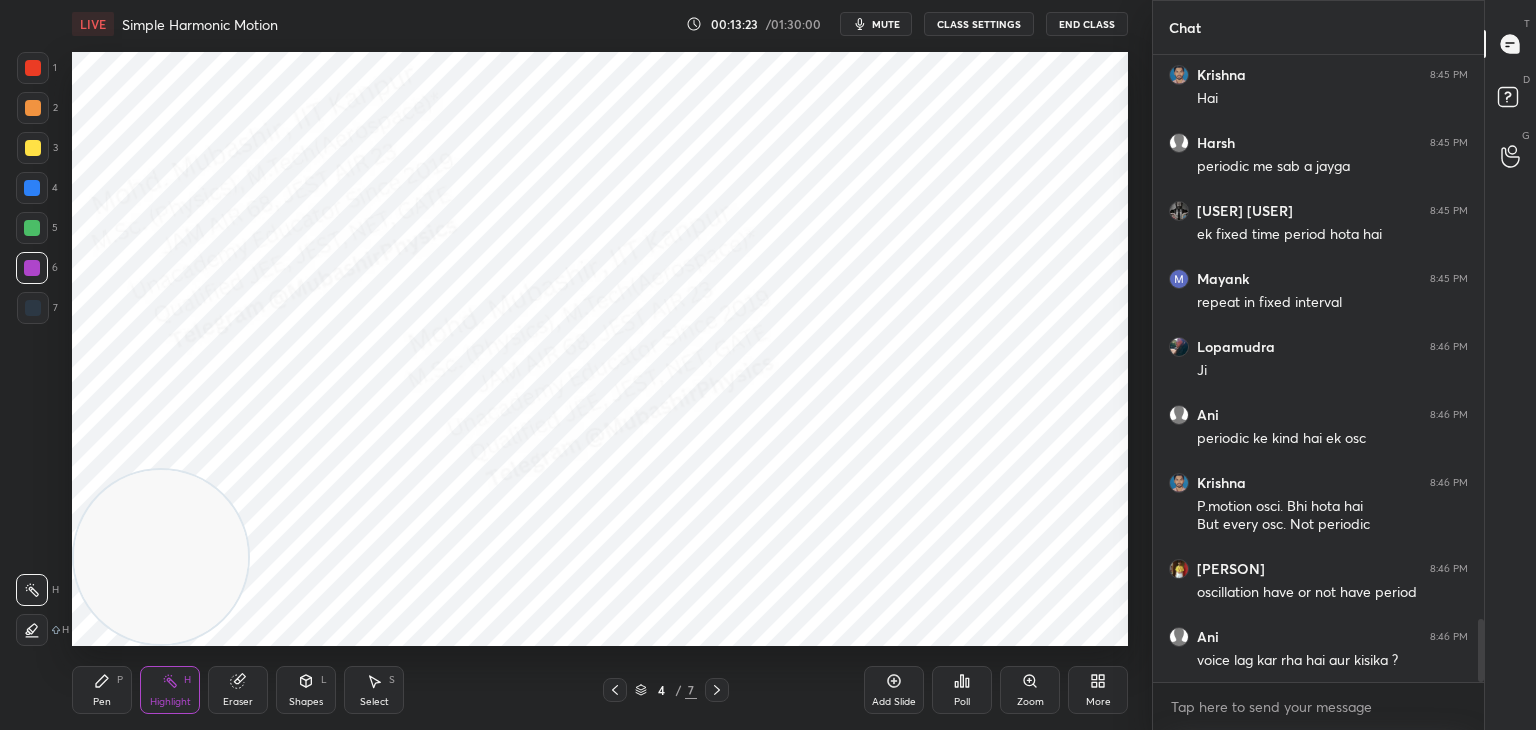 click on "mute" at bounding box center (886, 24) 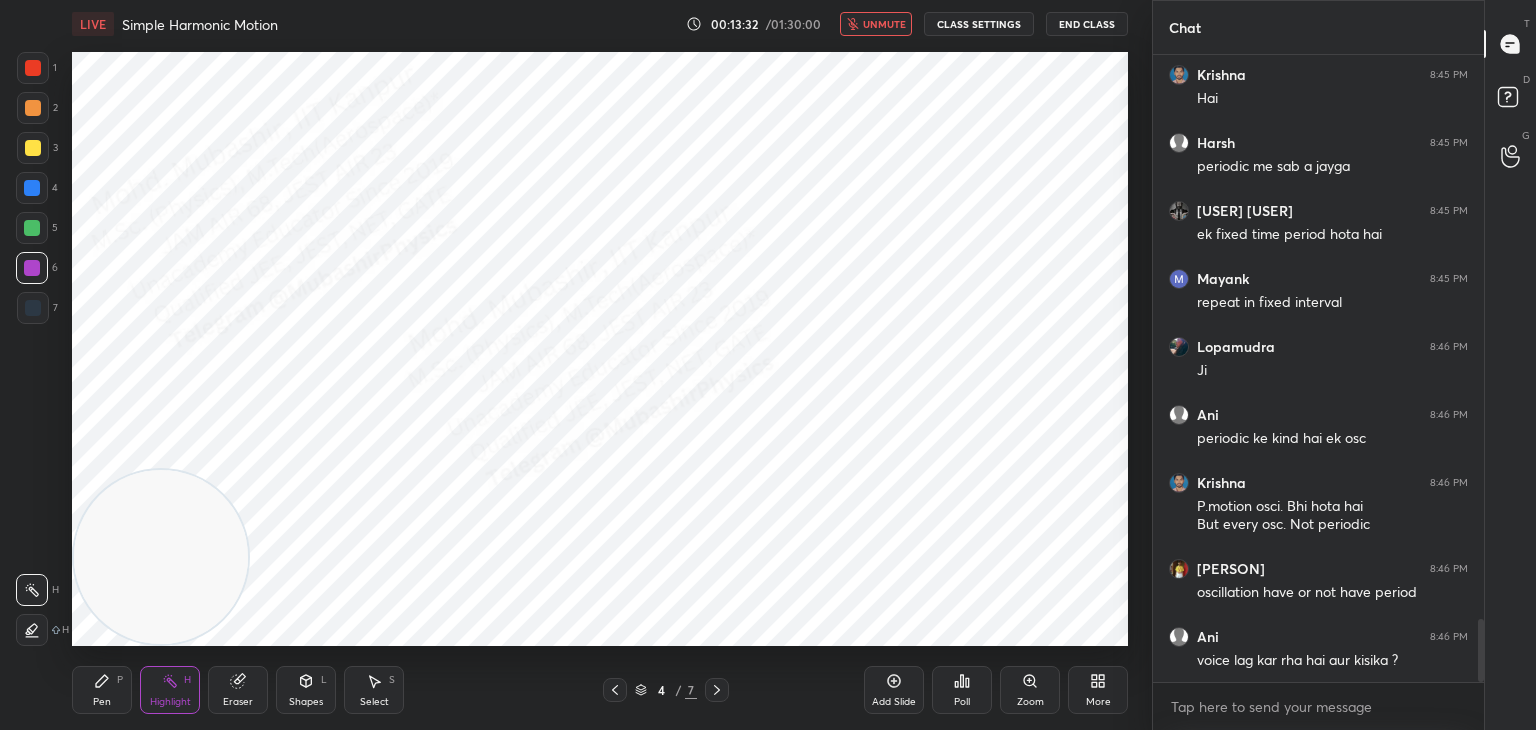 scroll, scrollTop: 5656, scrollLeft: 0, axis: vertical 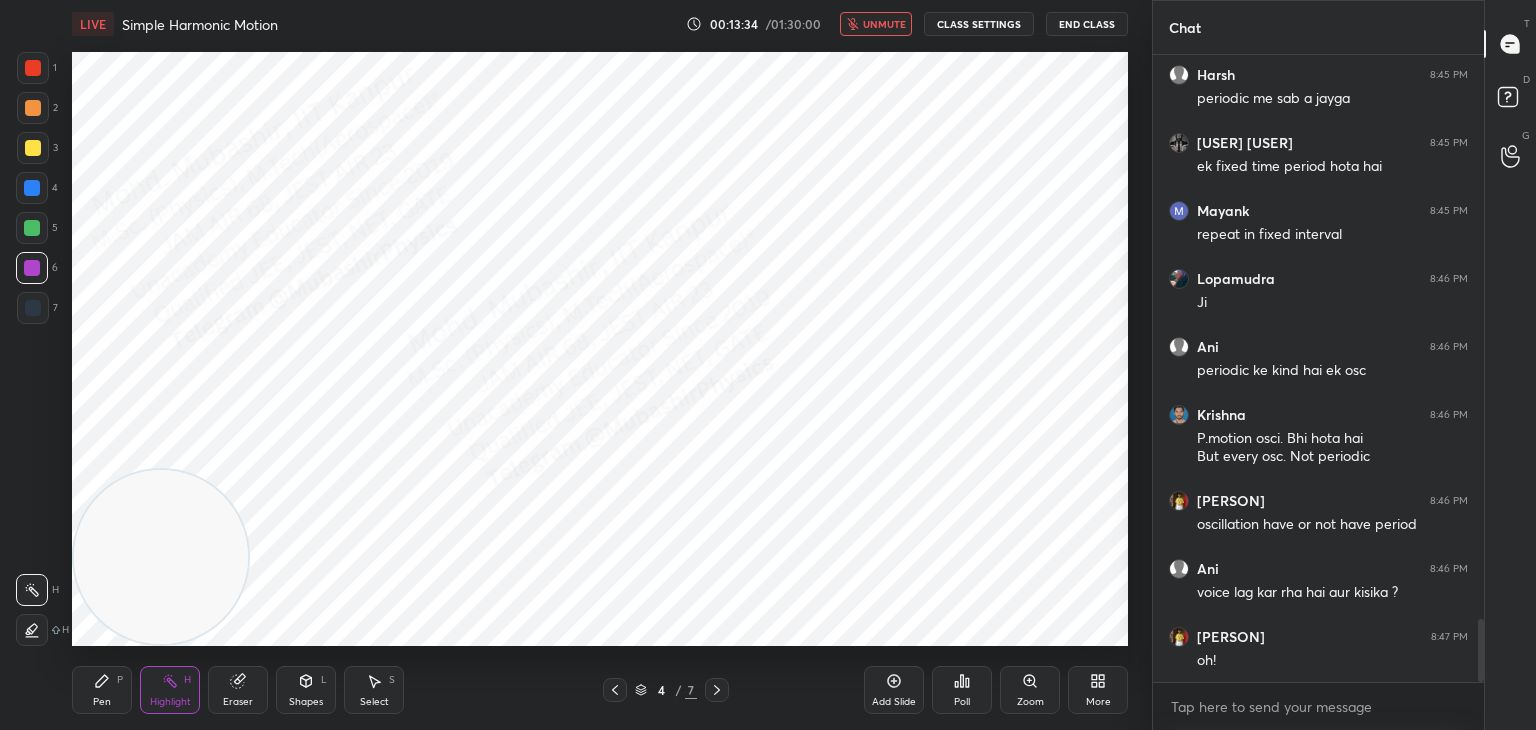 click on "unmute" at bounding box center [876, 24] 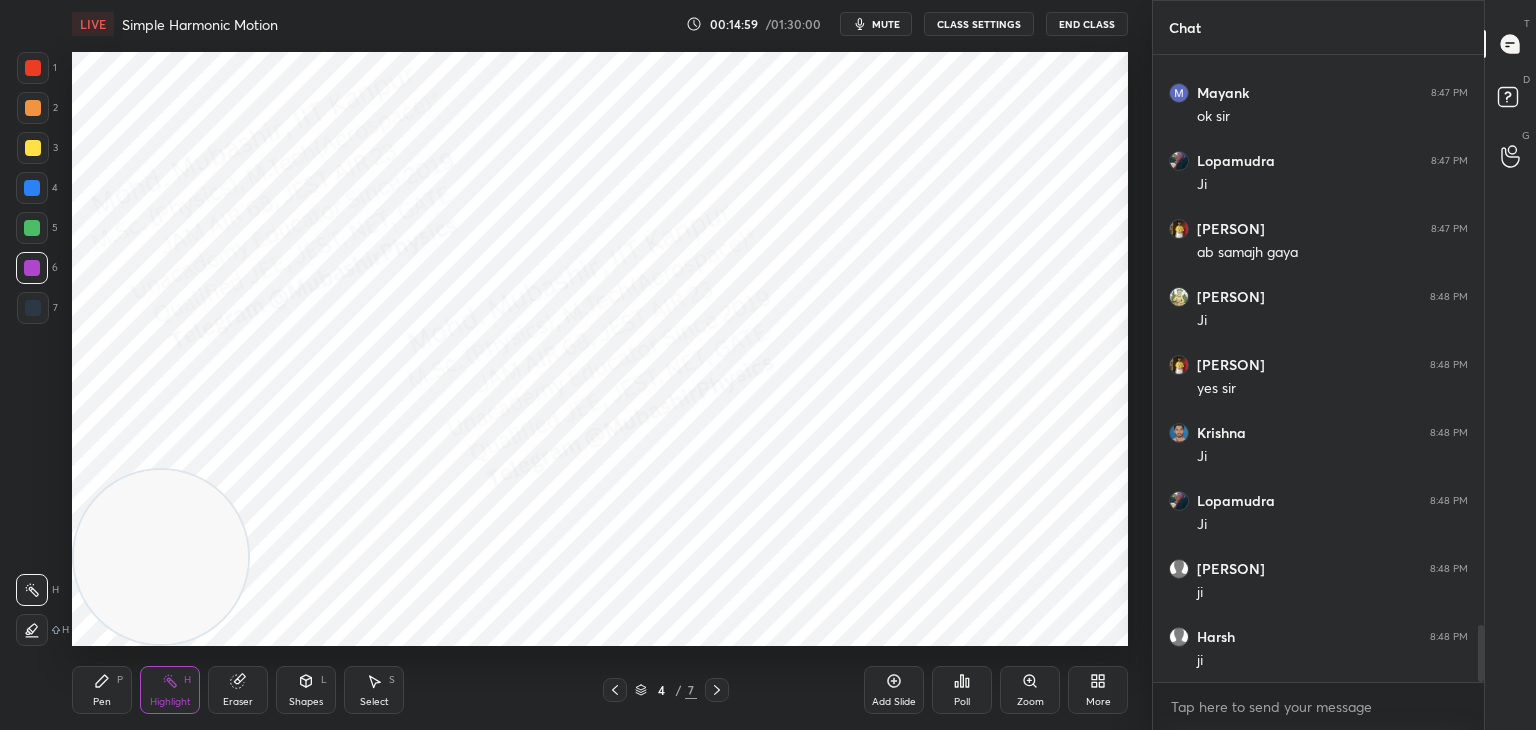 scroll, scrollTop: 6336, scrollLeft: 0, axis: vertical 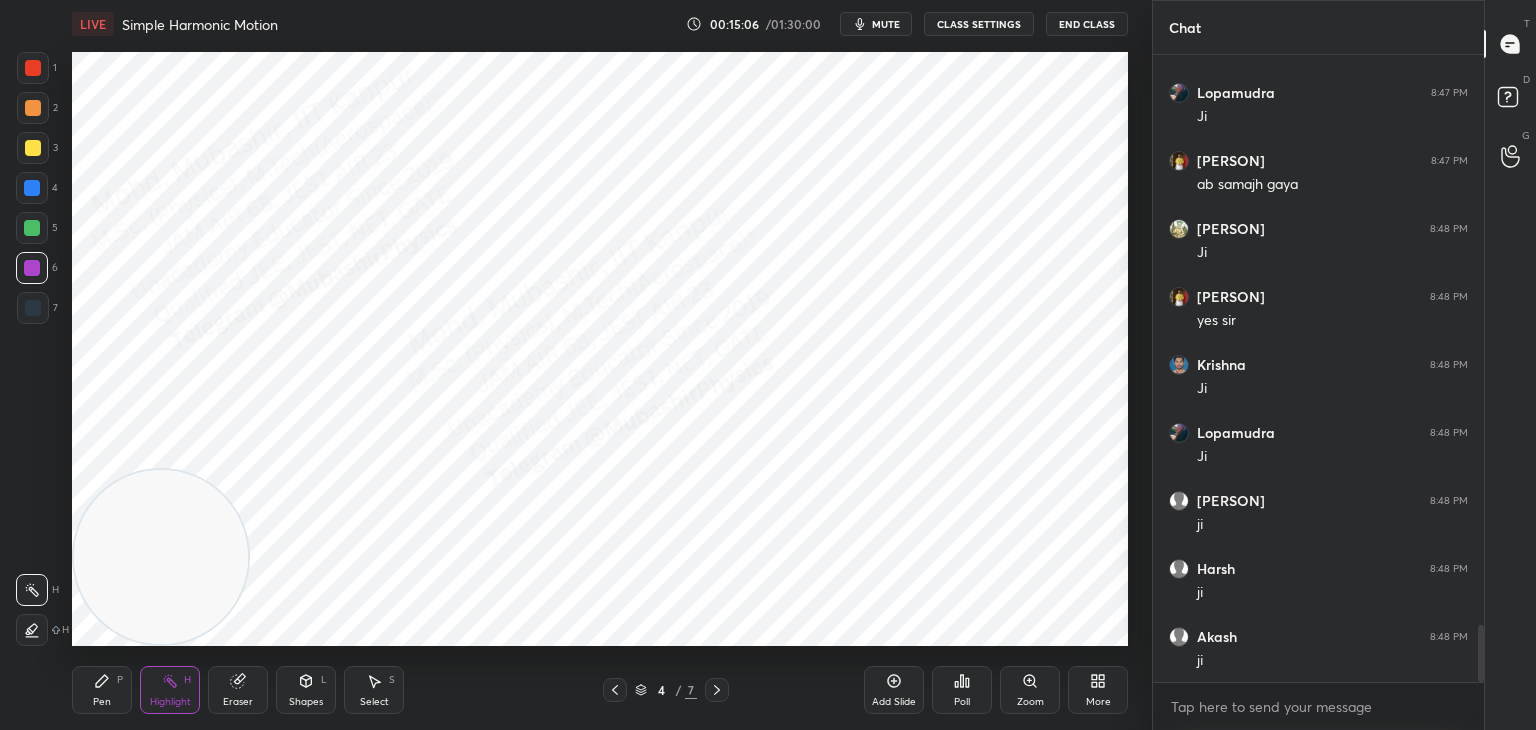 click 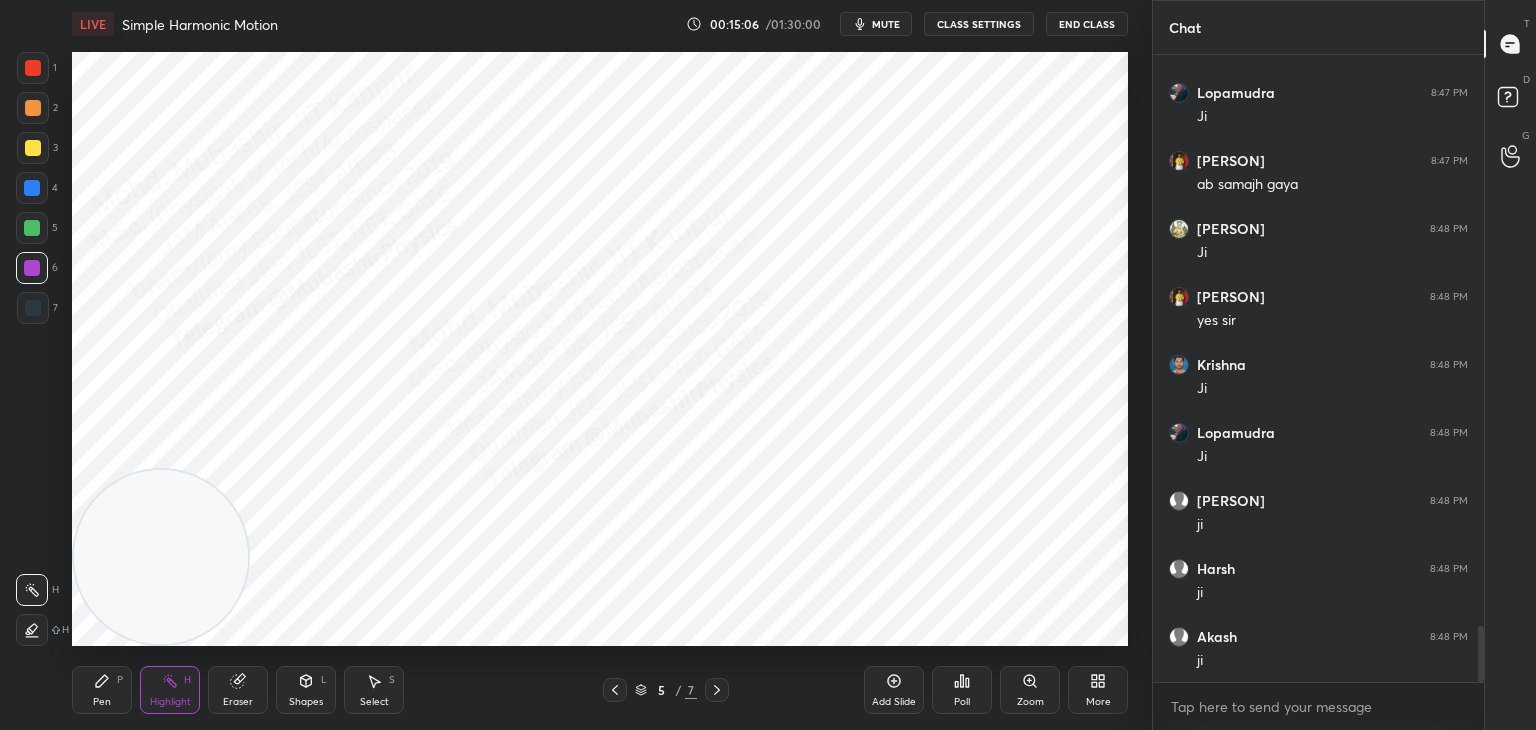 scroll, scrollTop: 6404, scrollLeft: 0, axis: vertical 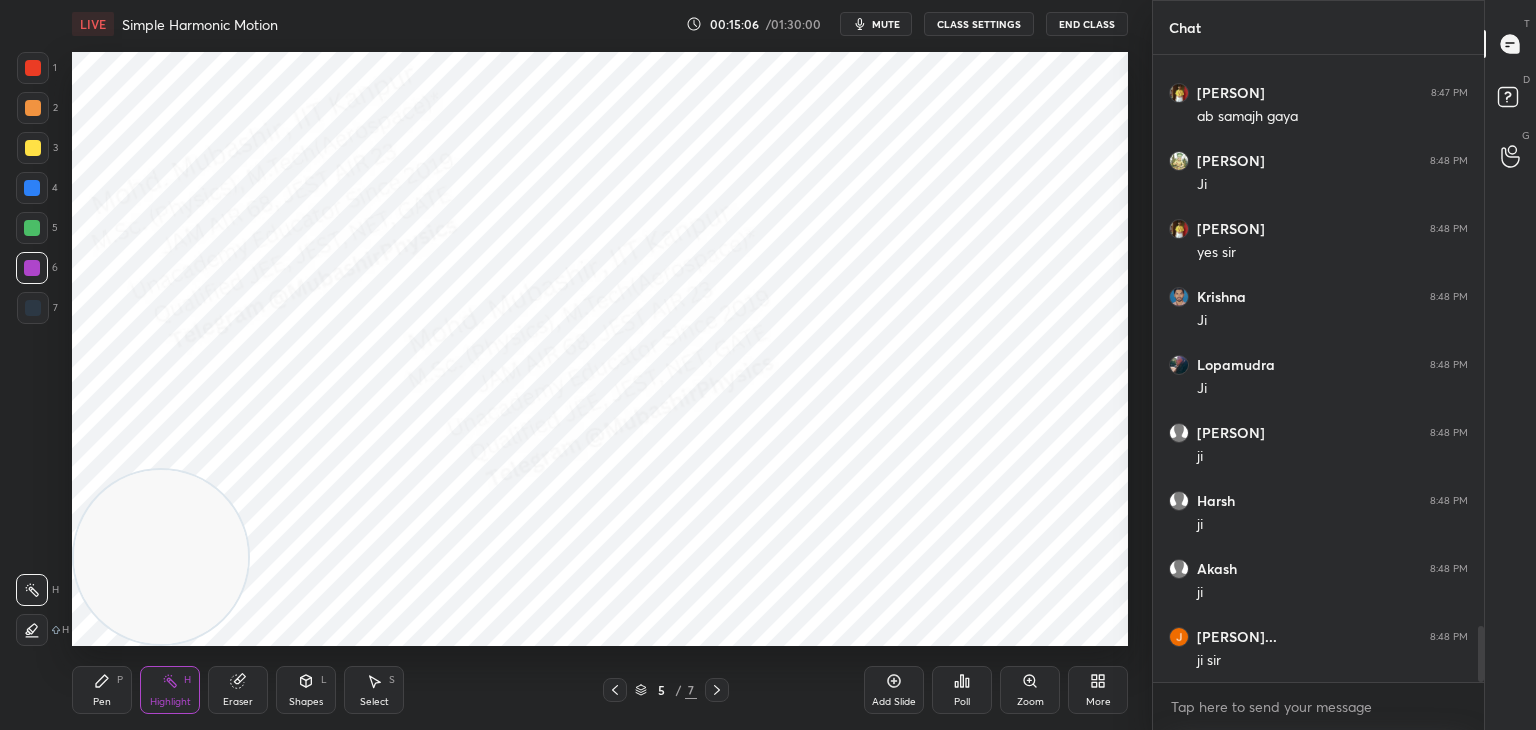 drag, startPoint x: 77, startPoint y: 684, endPoint x: 140, endPoint y: 666, distance: 65.52099 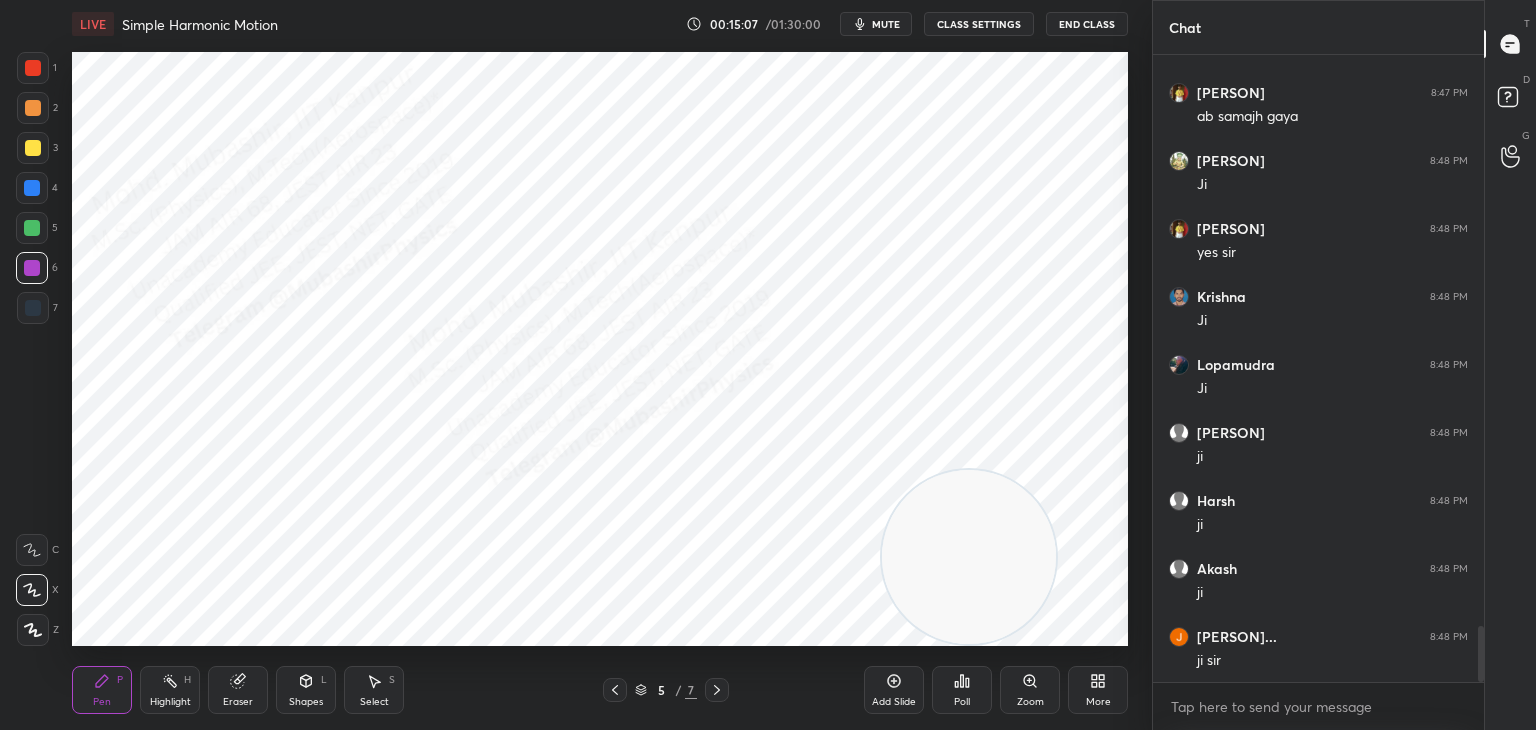 drag, startPoint x: 191, startPoint y: 518, endPoint x: 1027, endPoint y: 612, distance: 841.26807 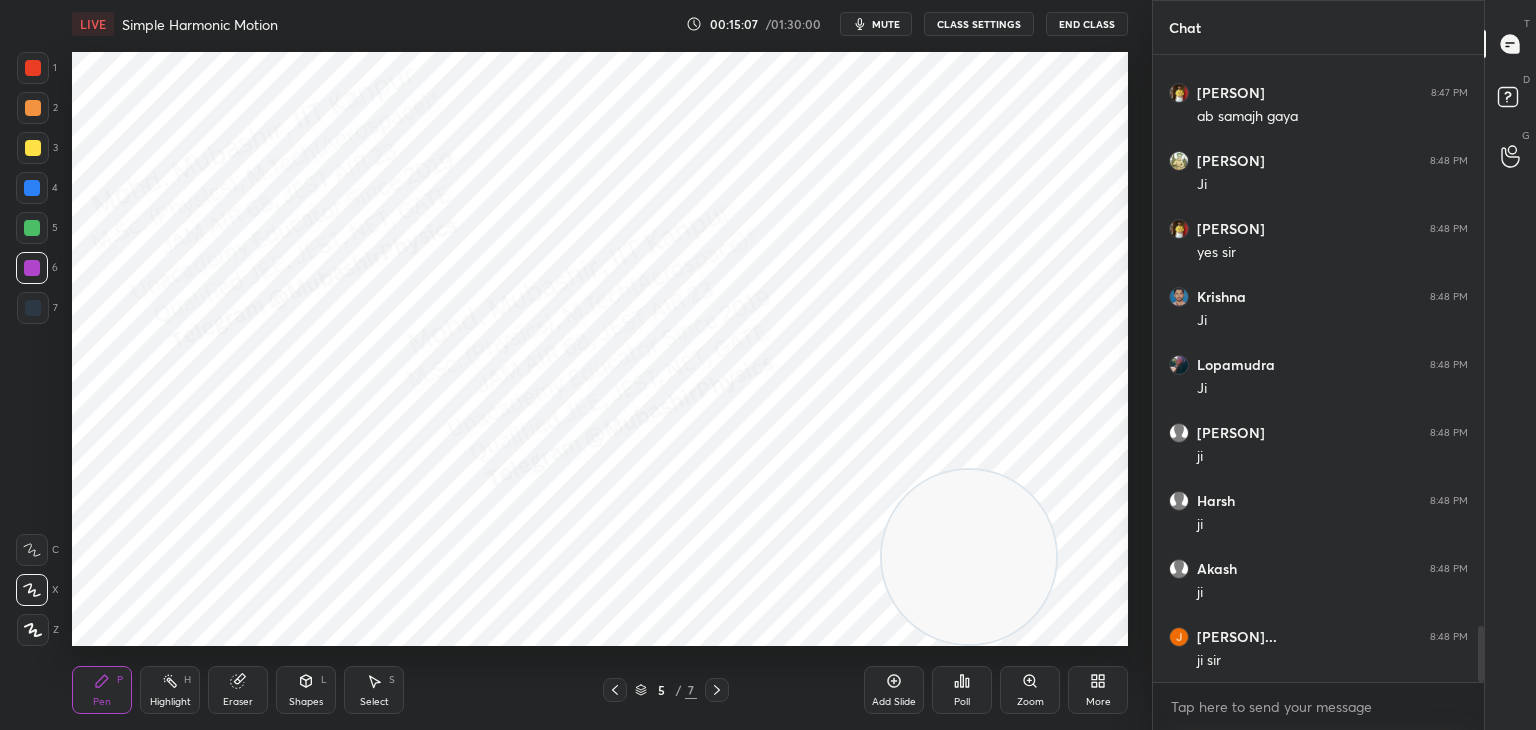 click at bounding box center [969, 557] 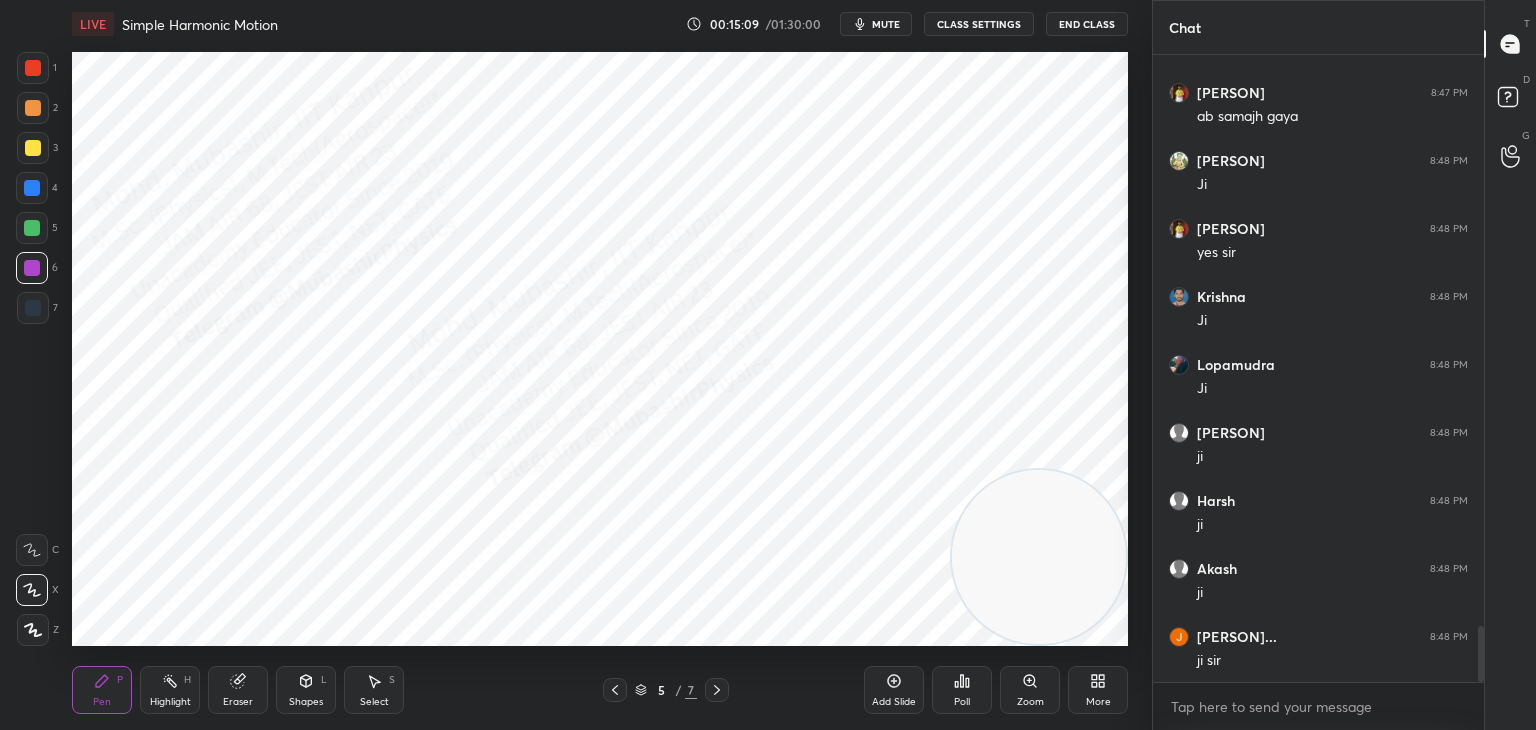 drag, startPoint x: 1031, startPoint y: 580, endPoint x: 1072, endPoint y: 574, distance: 41.4367 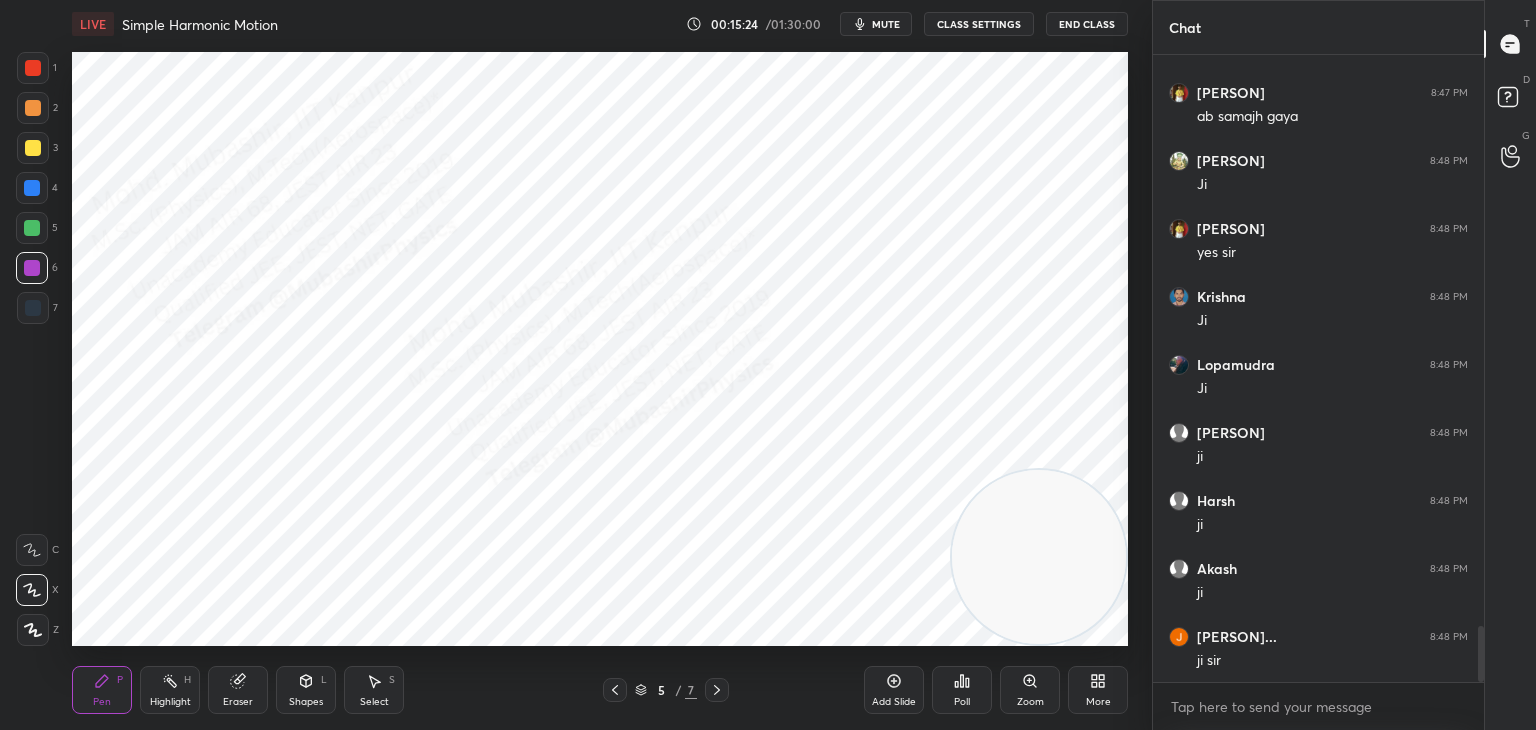 click at bounding box center [32, 228] 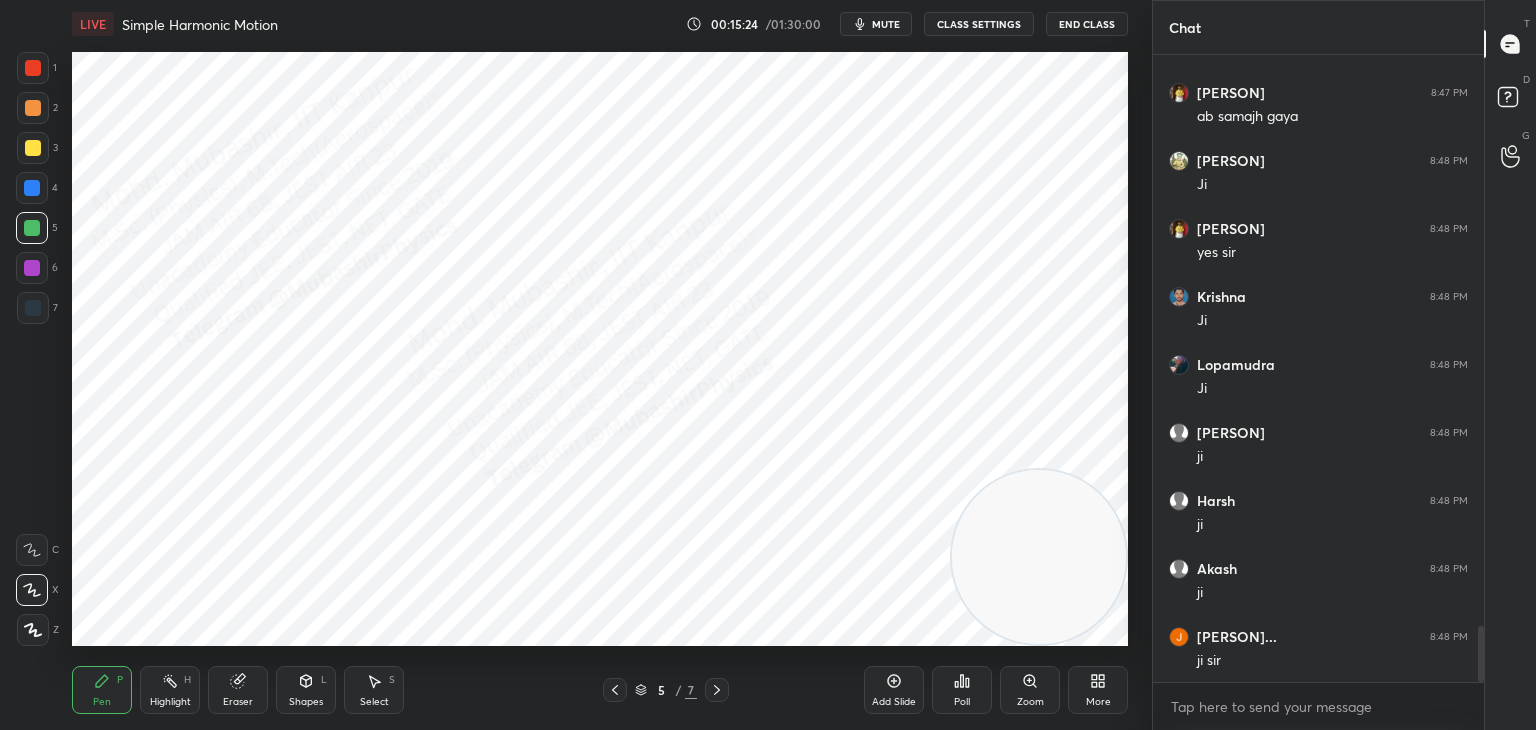 click at bounding box center [33, 108] 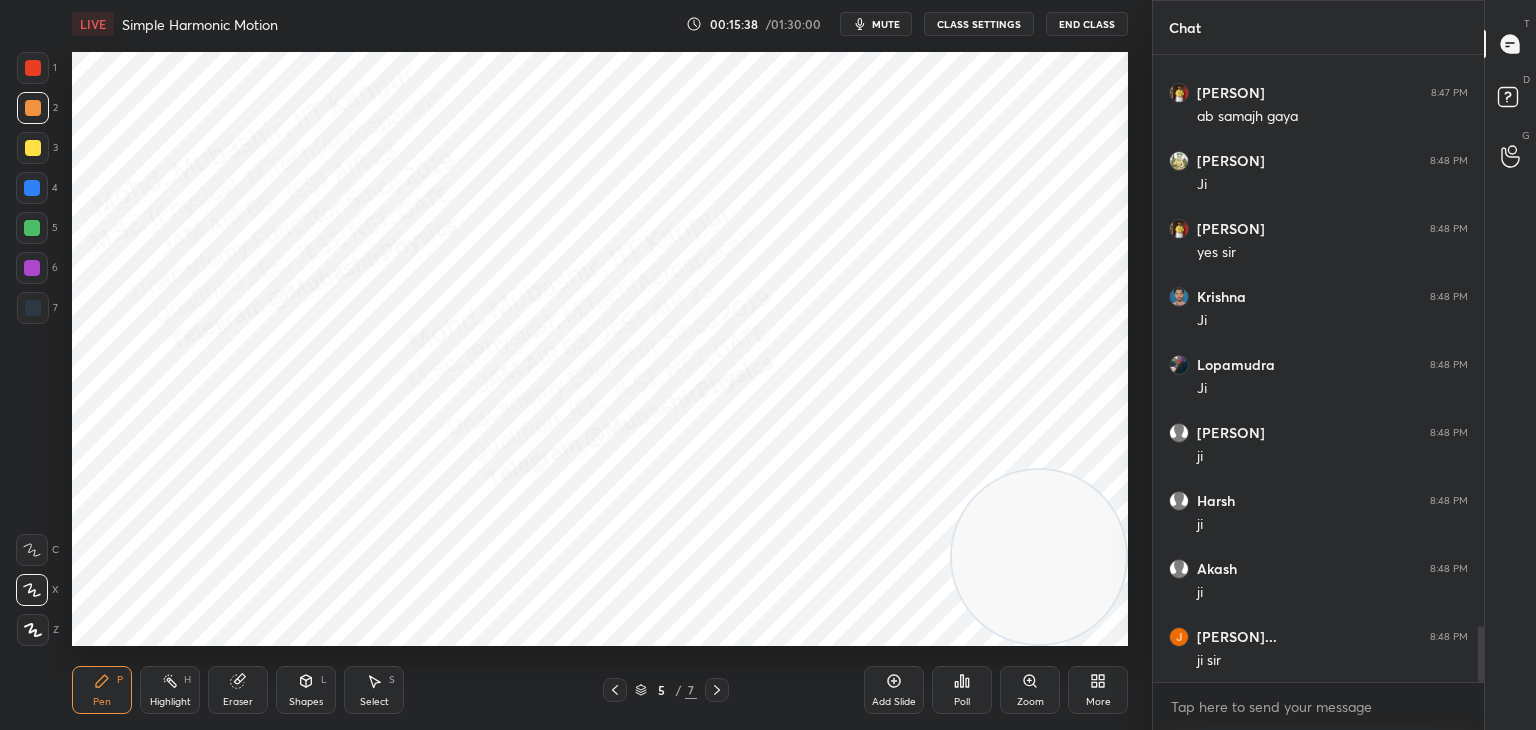 drag, startPoint x: 26, startPoint y: 234, endPoint x: 57, endPoint y: 236, distance: 31.06445 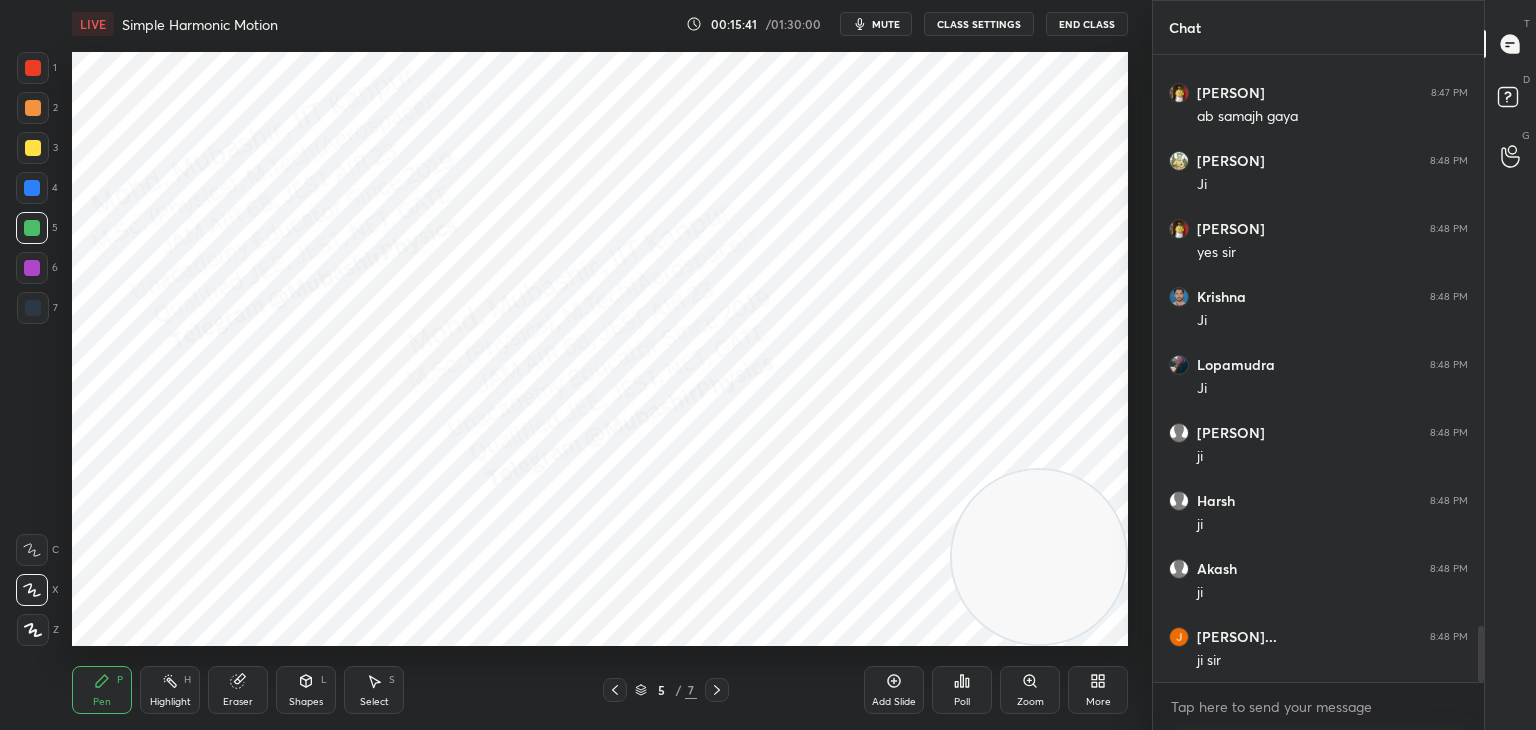 click at bounding box center [32, 188] 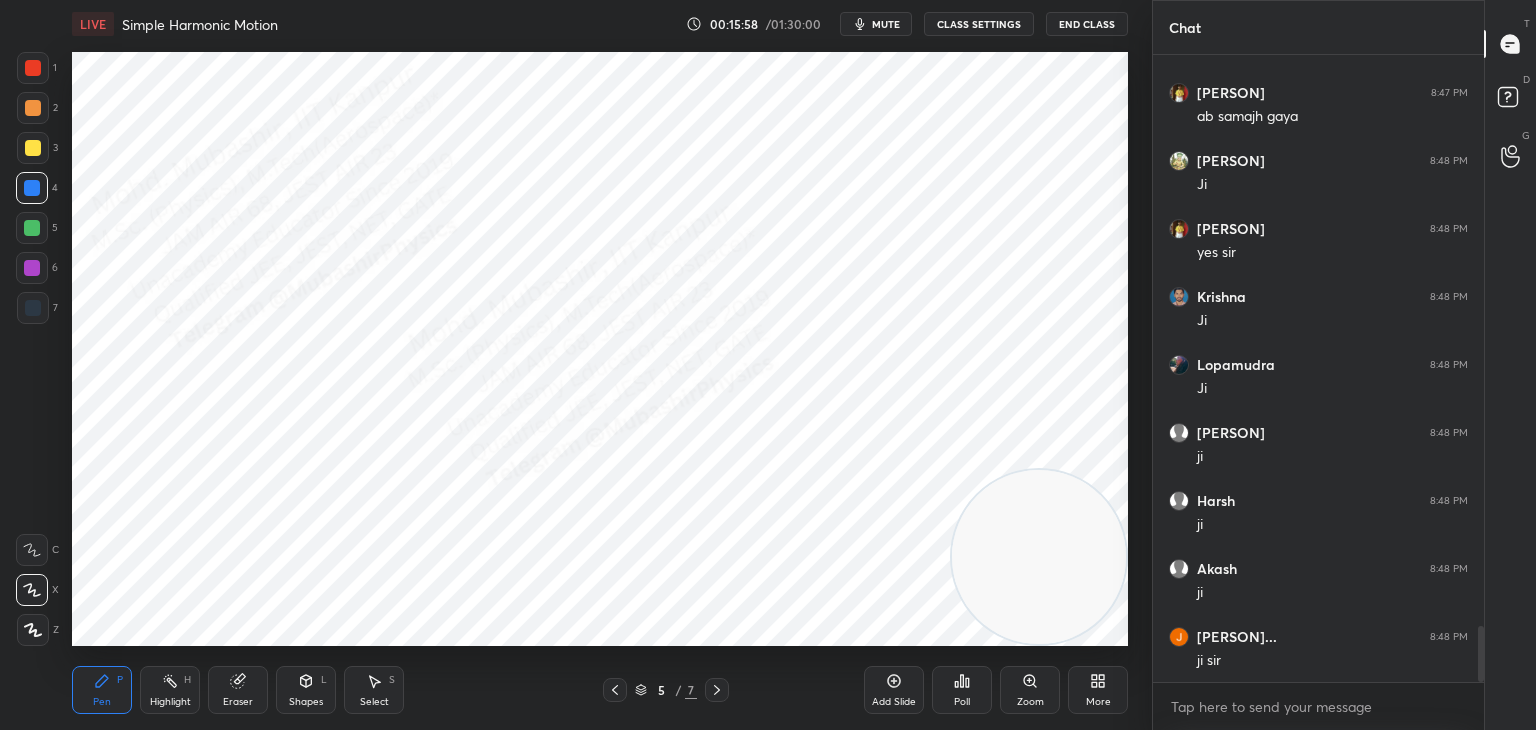 click 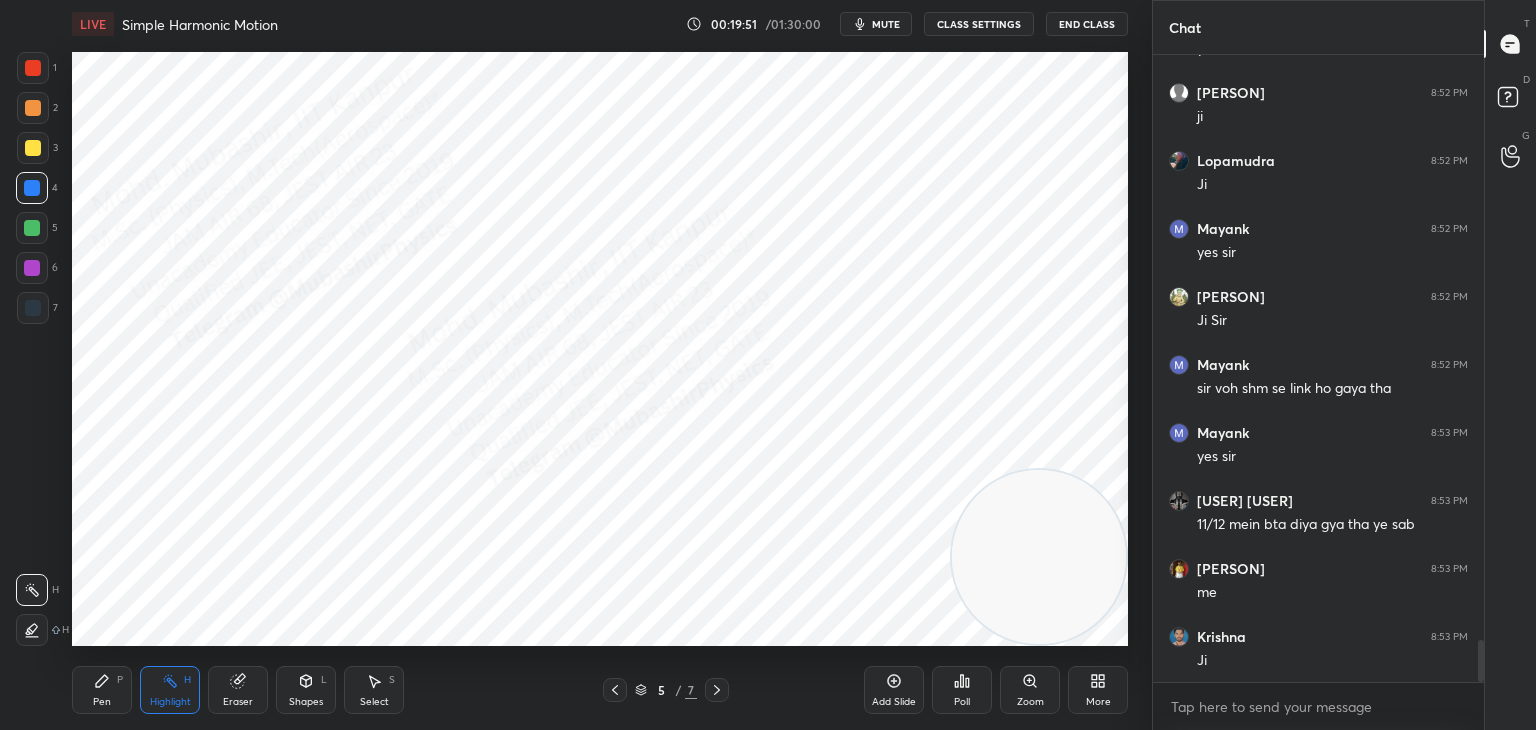 scroll, scrollTop: 8716, scrollLeft: 0, axis: vertical 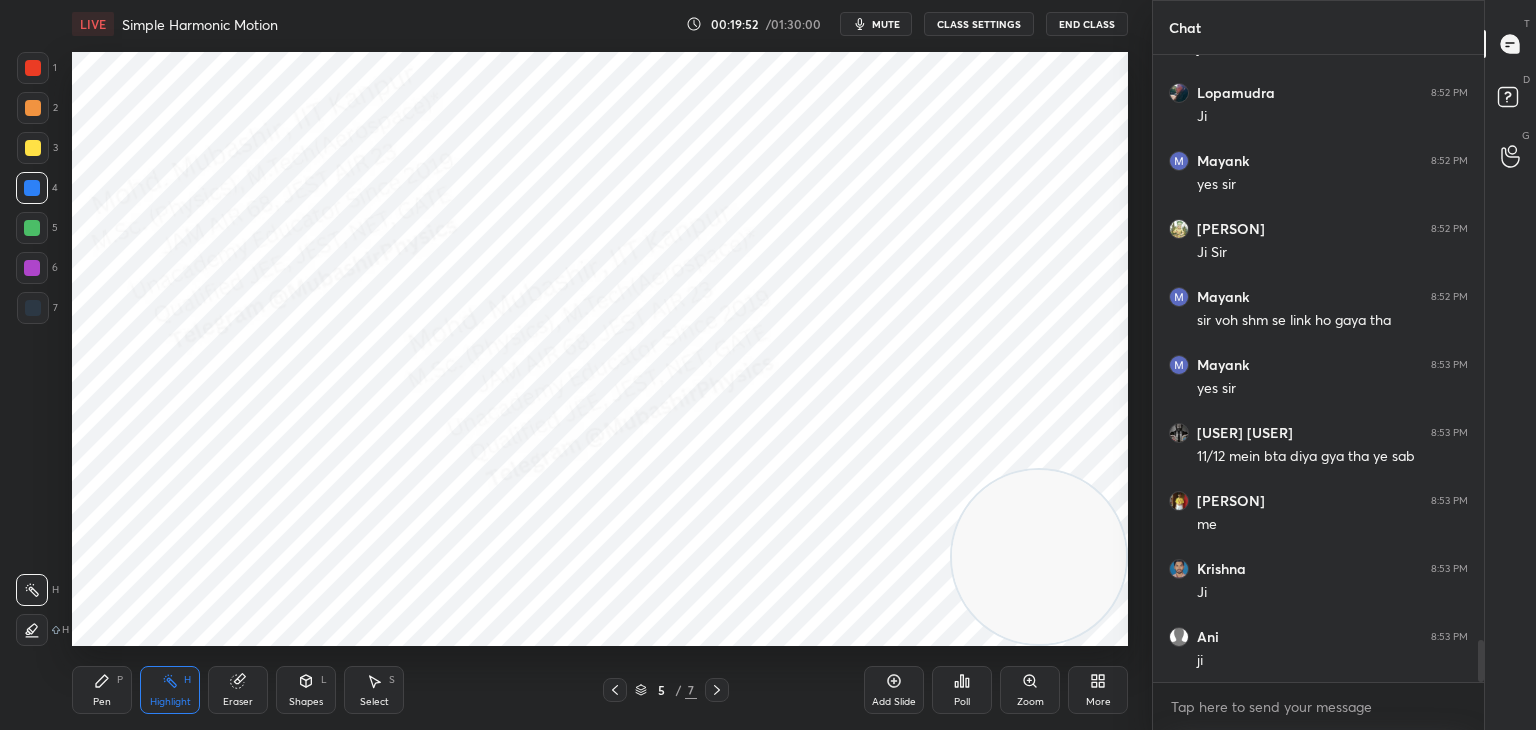 click 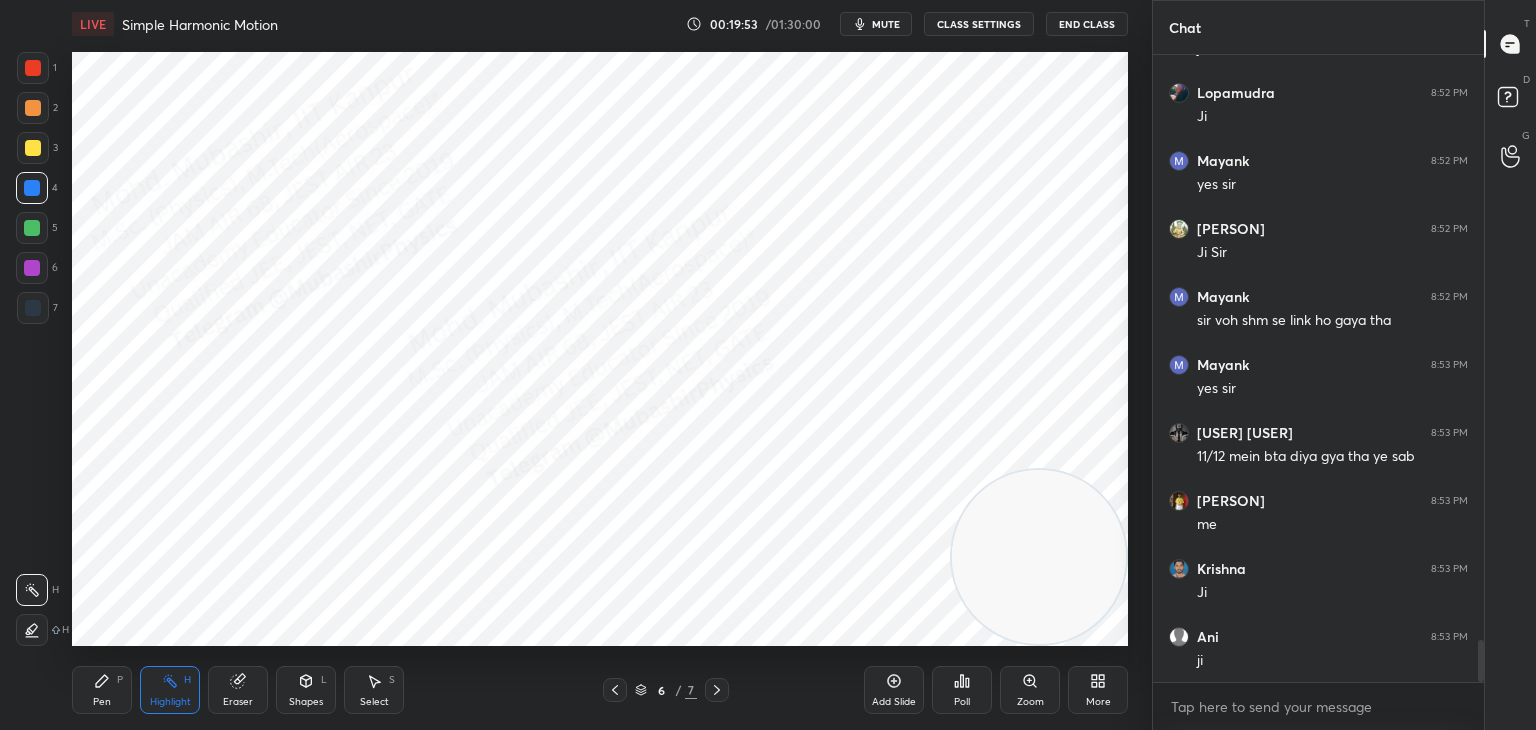 scroll, scrollTop: 8784, scrollLeft: 0, axis: vertical 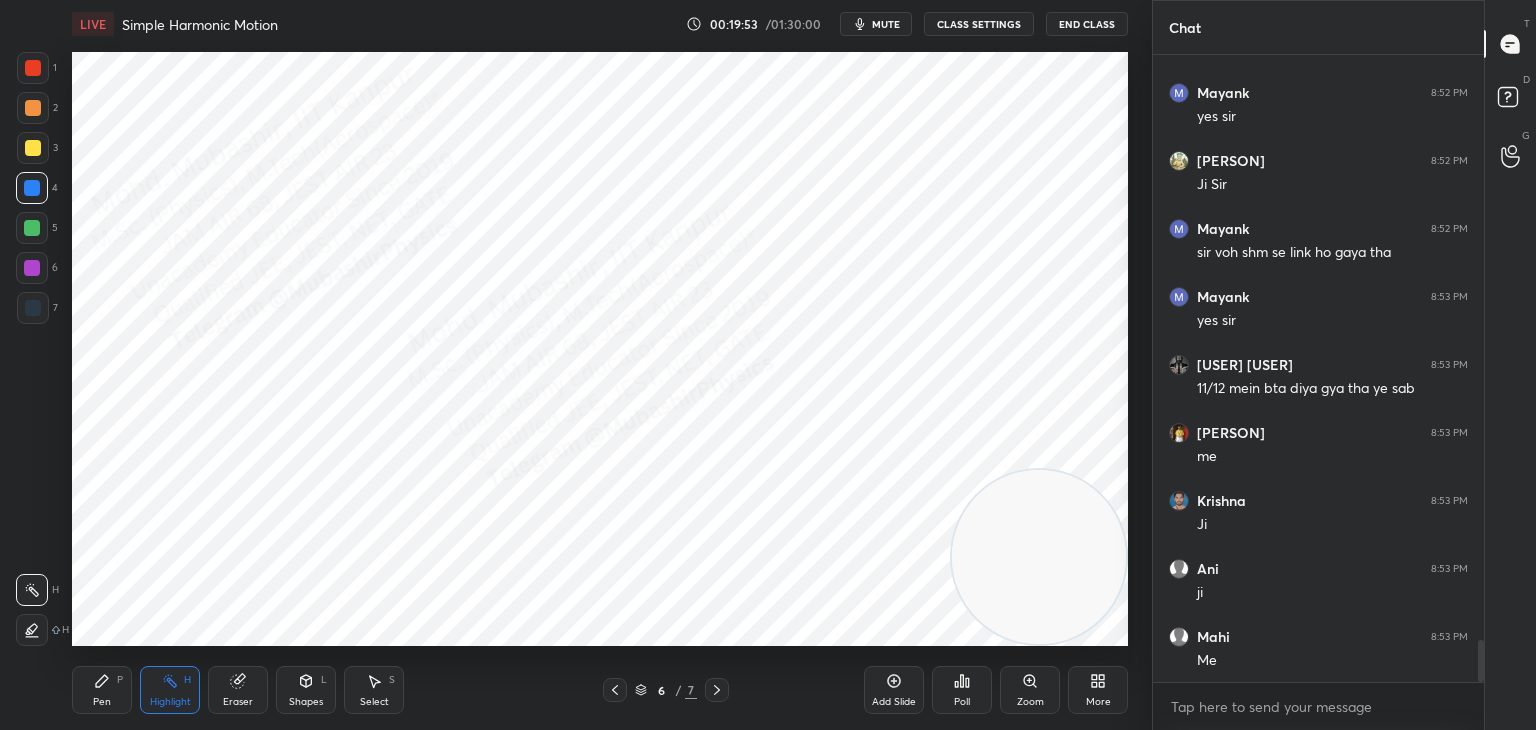 click 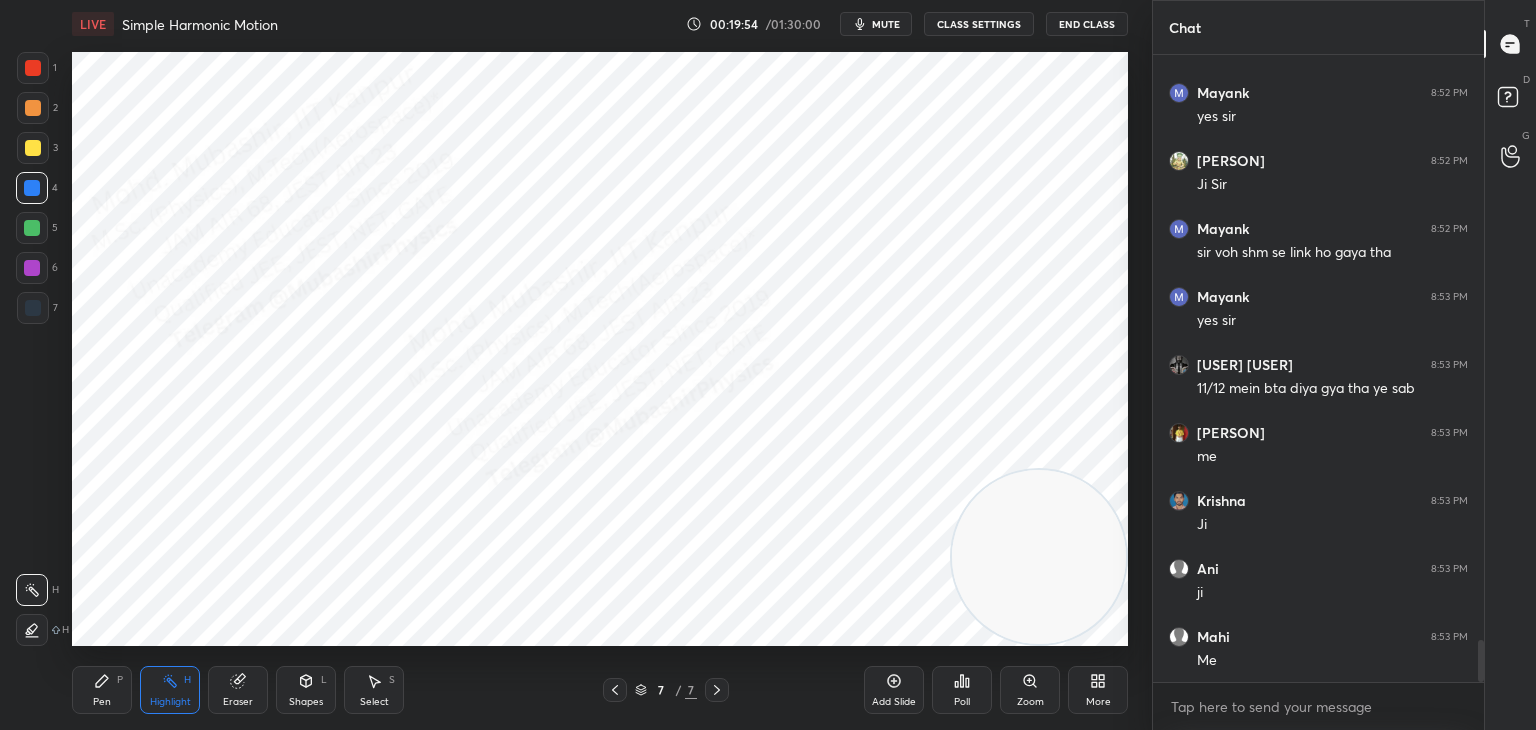 scroll, scrollTop: 581, scrollLeft: 325, axis: both 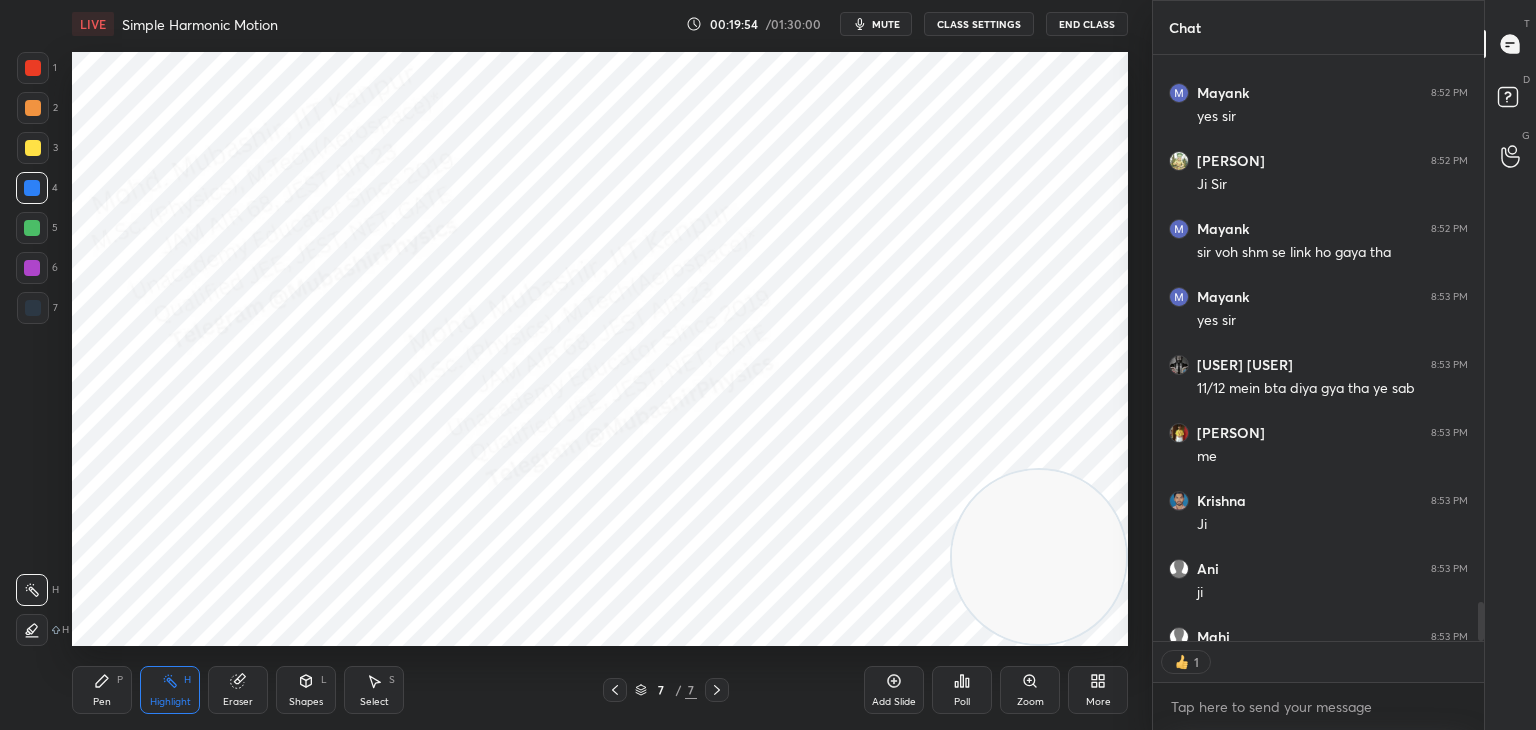 click at bounding box center [717, 690] 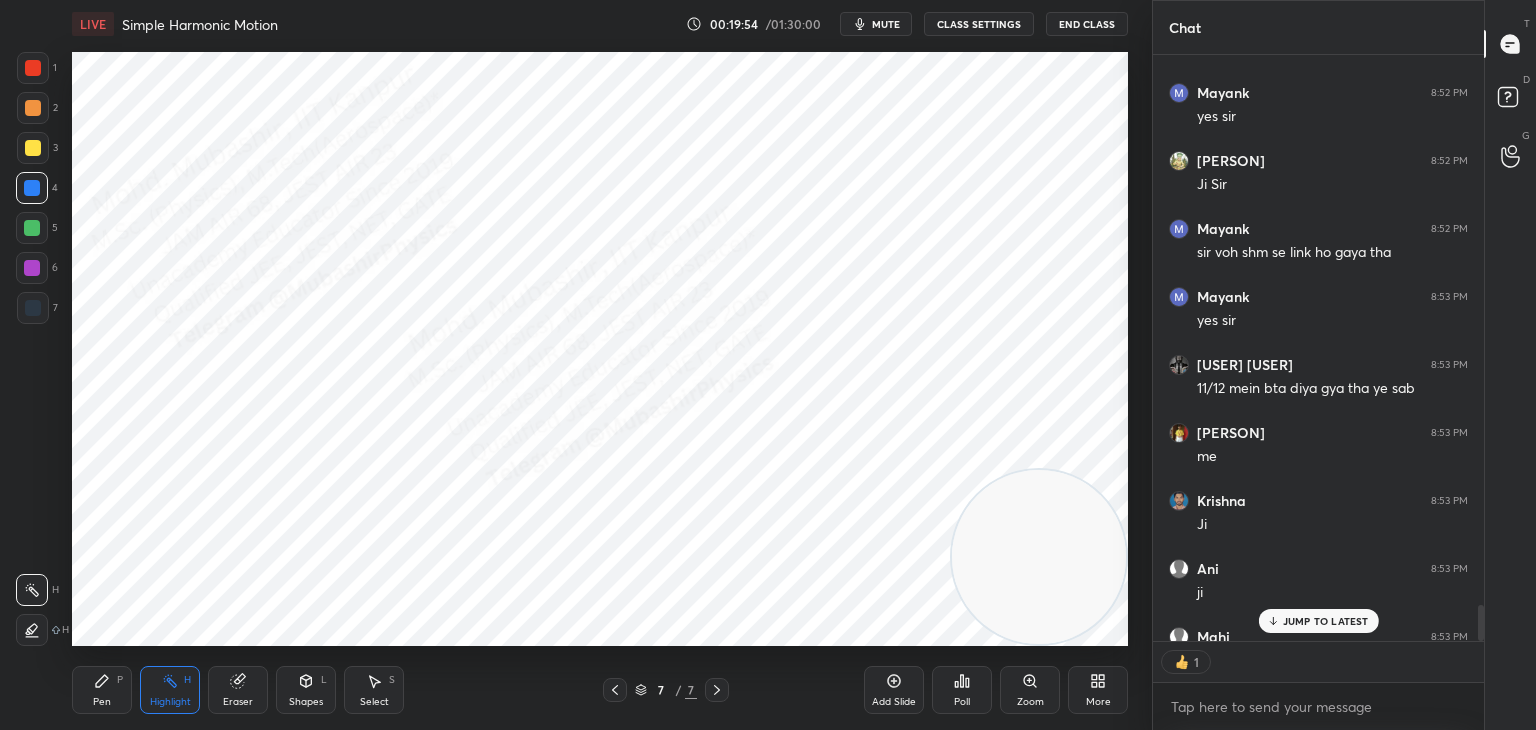 scroll, scrollTop: 8892, scrollLeft: 0, axis: vertical 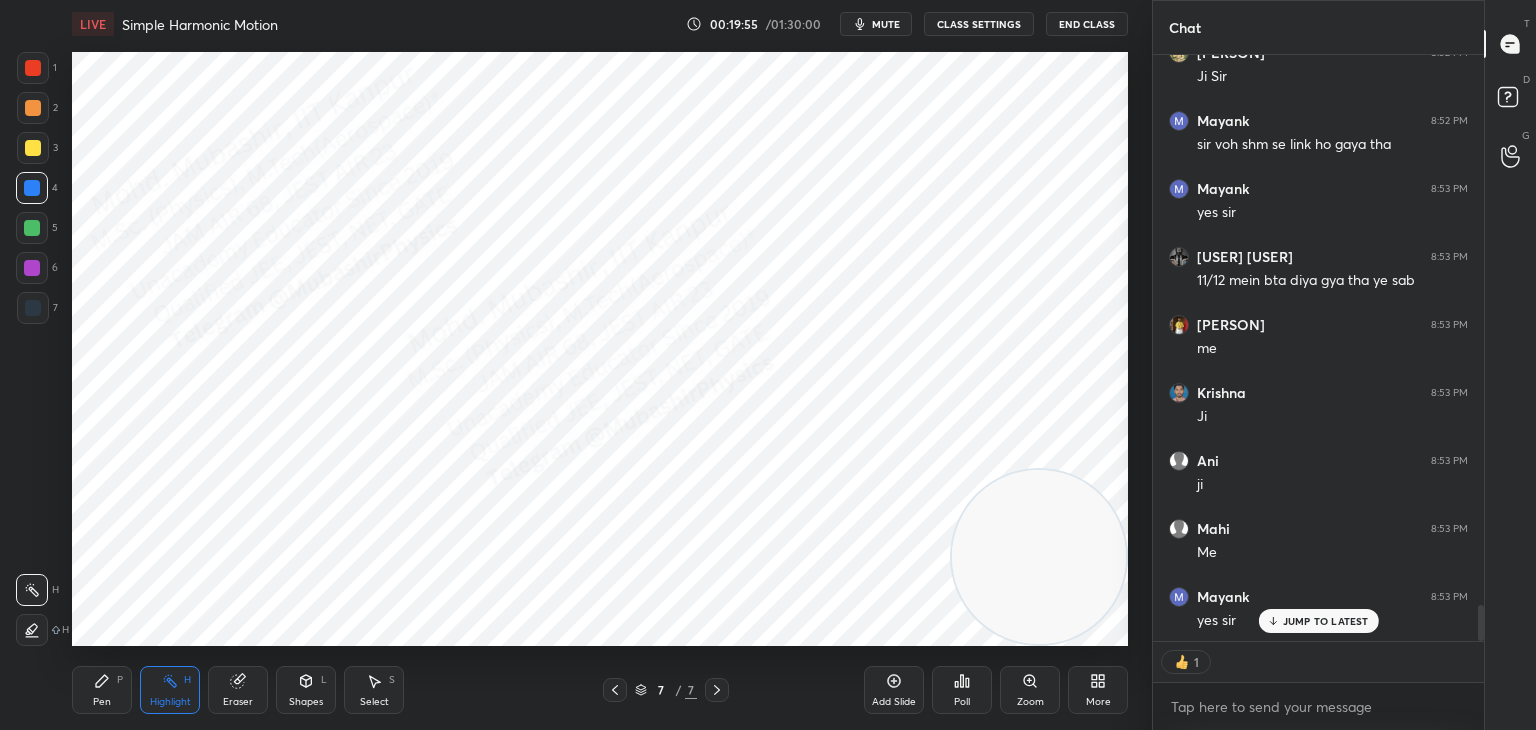 drag, startPoint x: 708, startPoint y: 696, endPoint x: 731, endPoint y: 697, distance: 23.021729 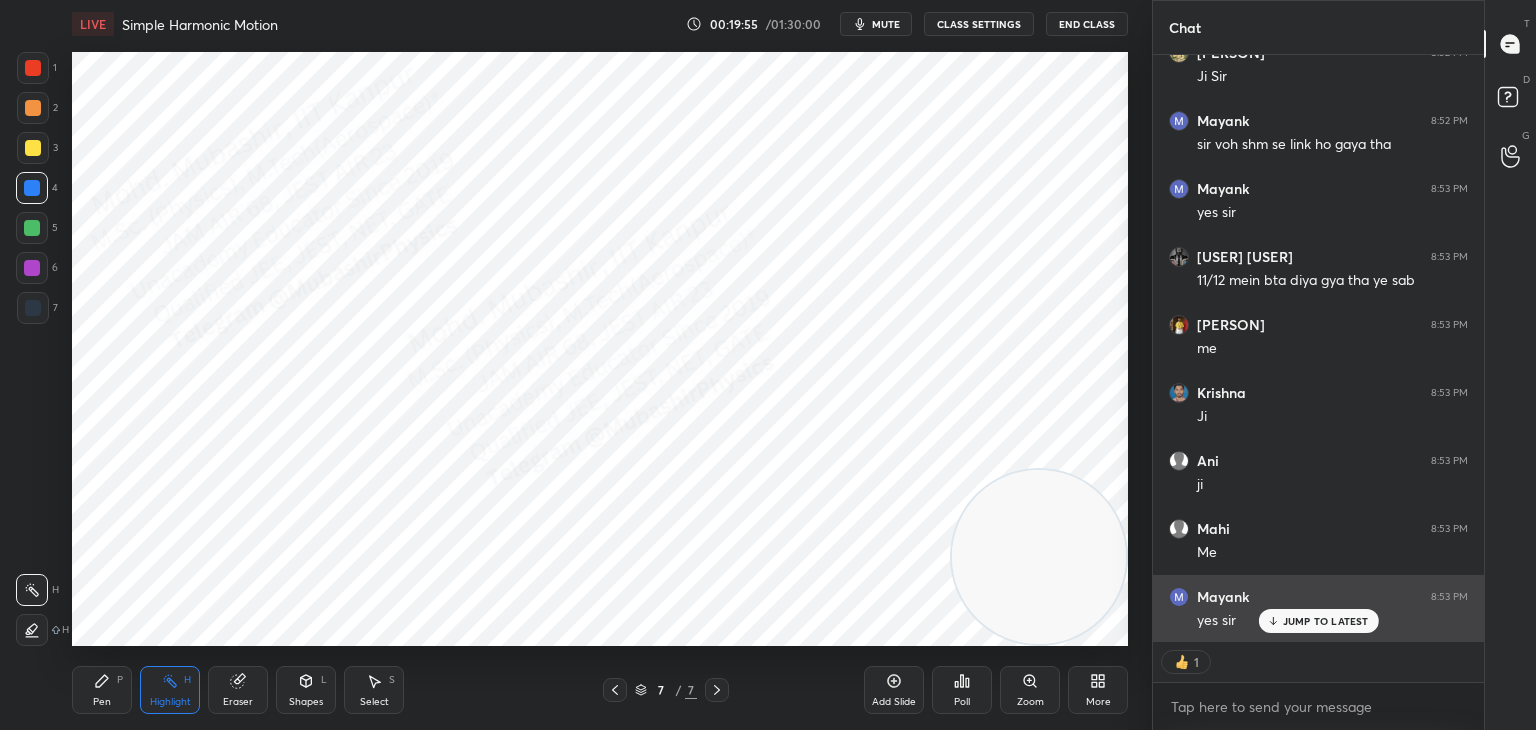 click on "JUMP TO LATEST" at bounding box center (1326, 621) 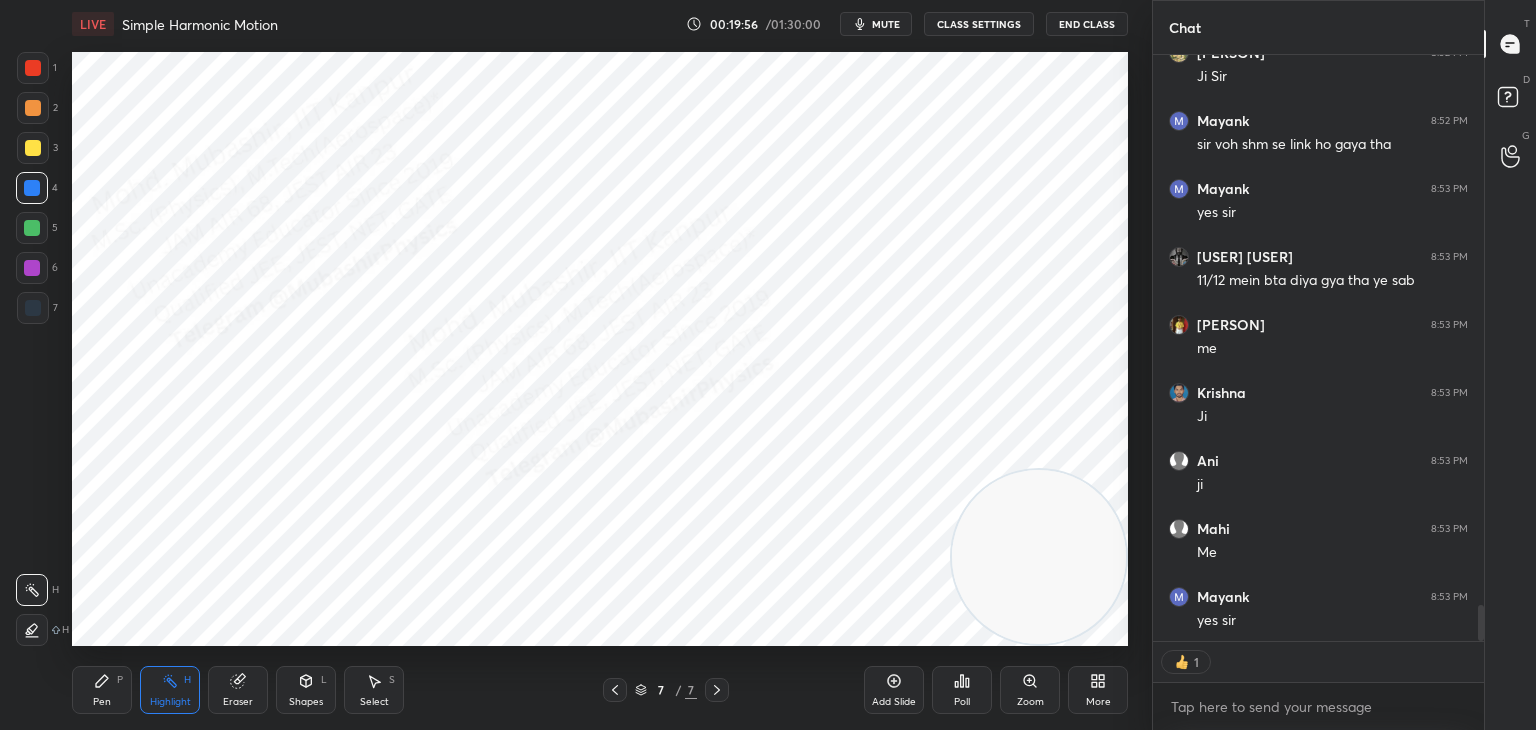 click 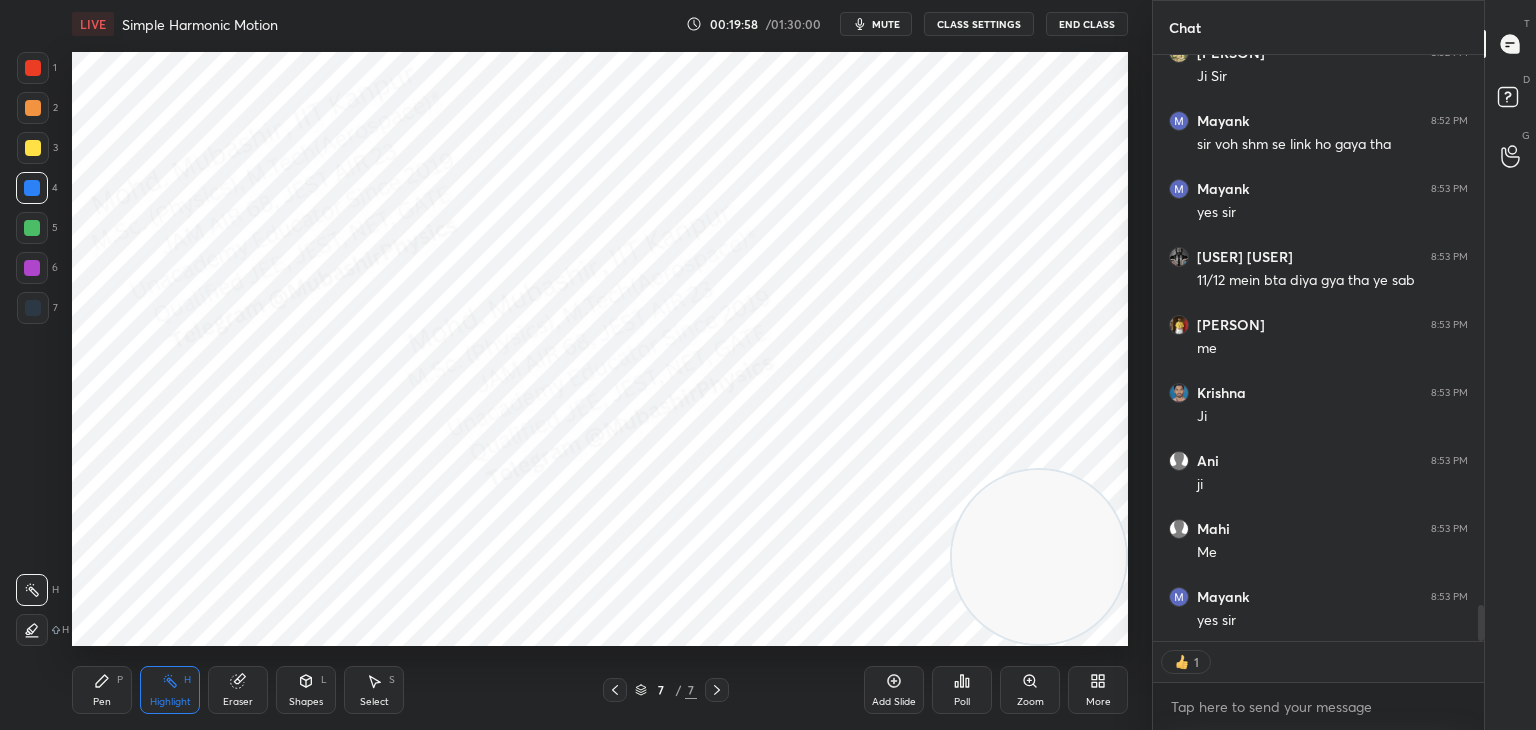 click at bounding box center (615, 690) 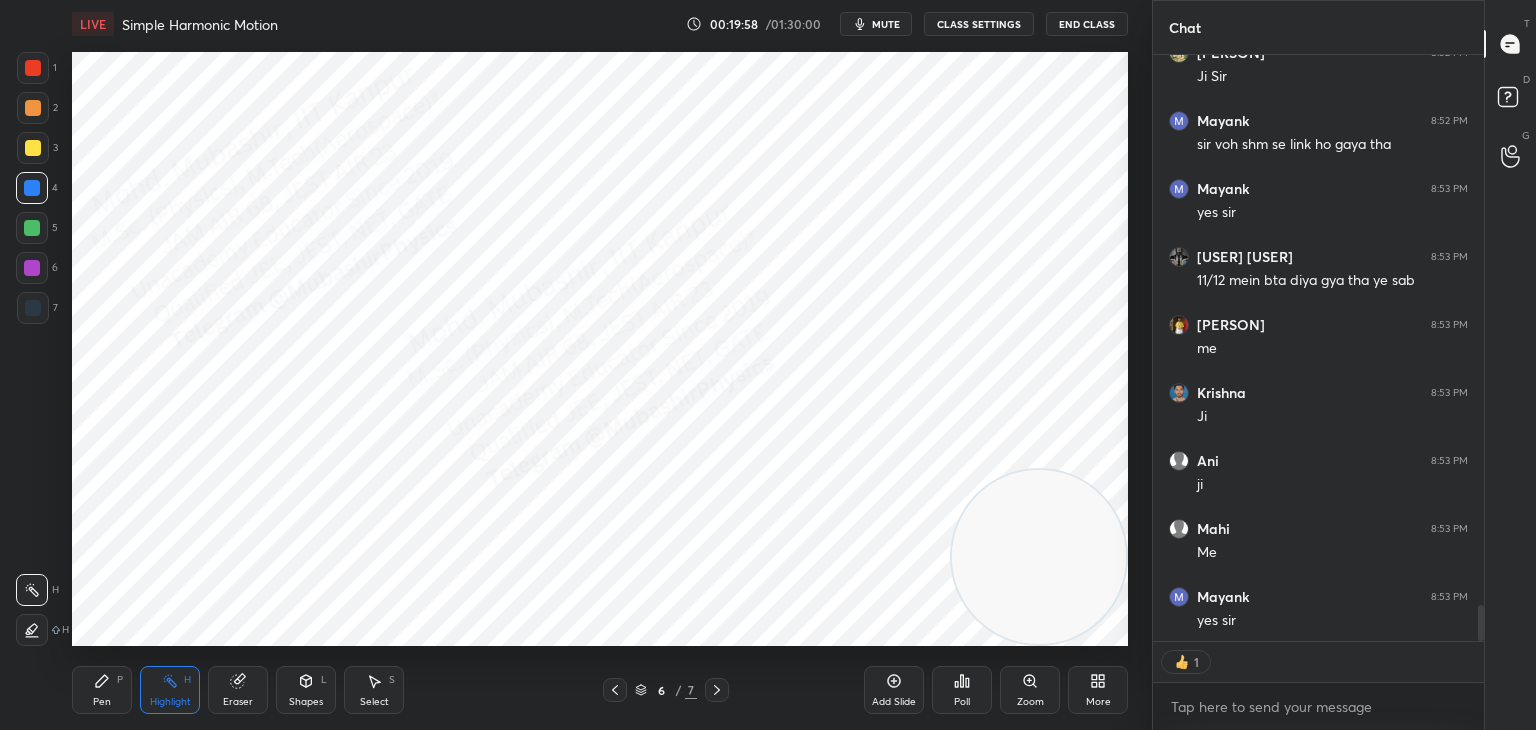 scroll, scrollTop: 8960, scrollLeft: 0, axis: vertical 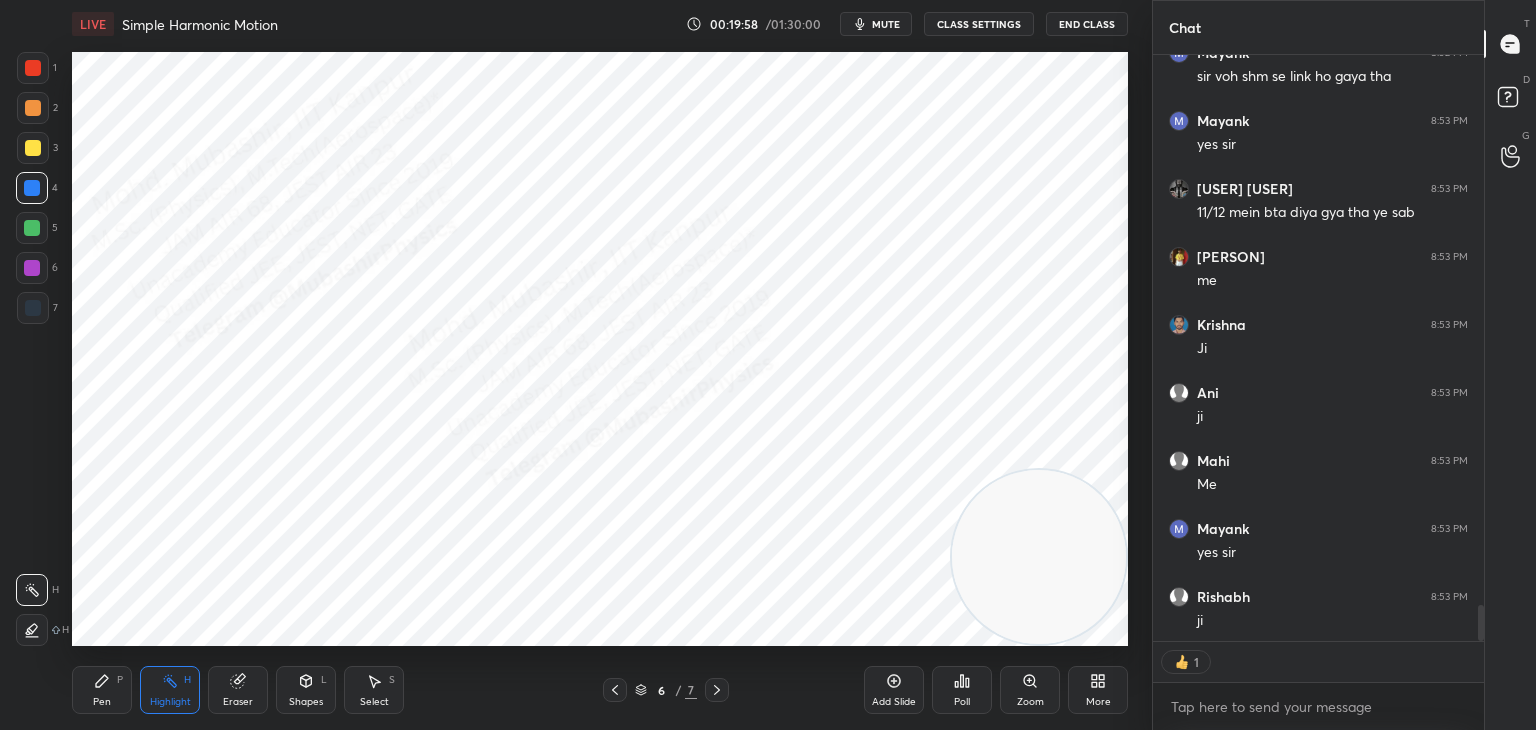 click at bounding box center [615, 690] 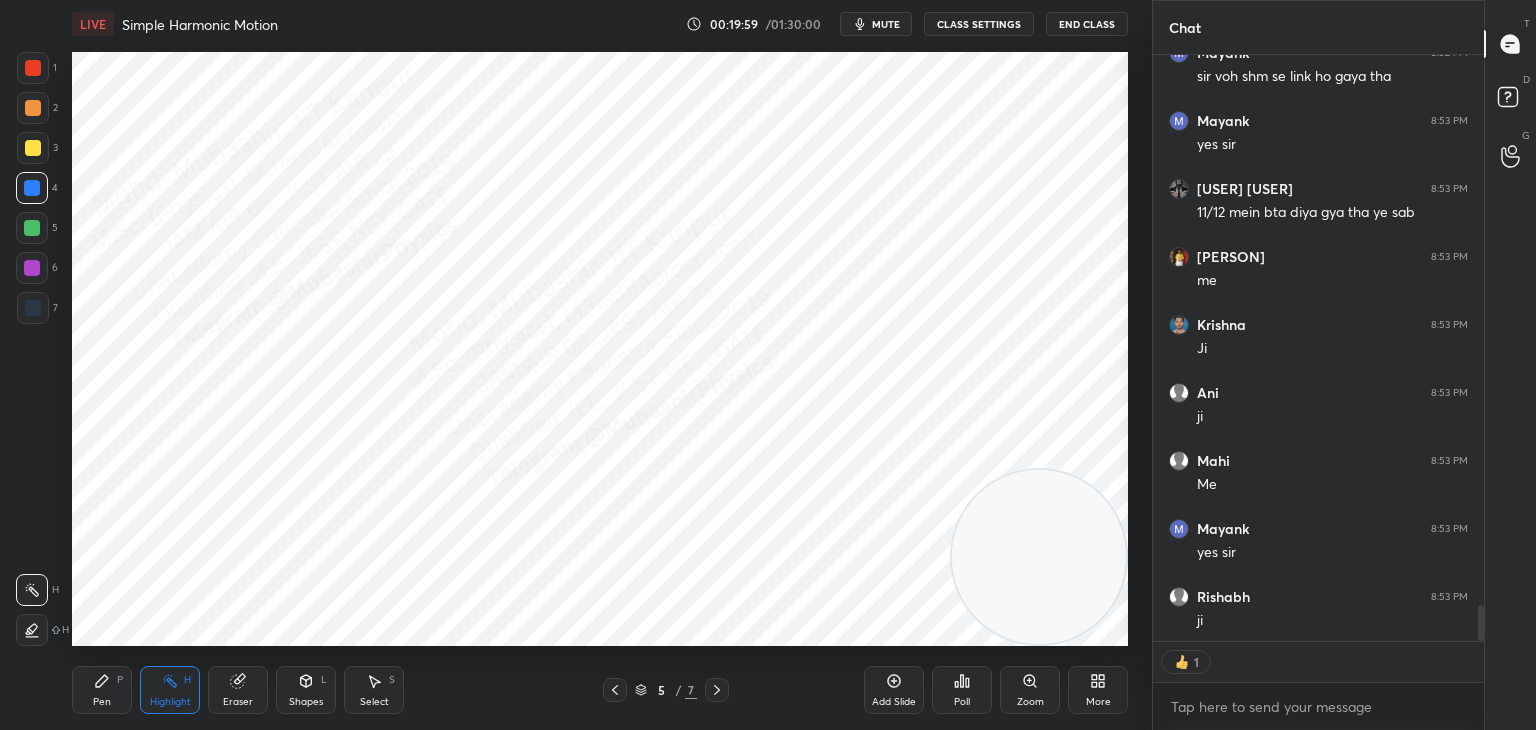 drag, startPoint x: 717, startPoint y: 689, endPoint x: 528, endPoint y: 677, distance: 189.38057 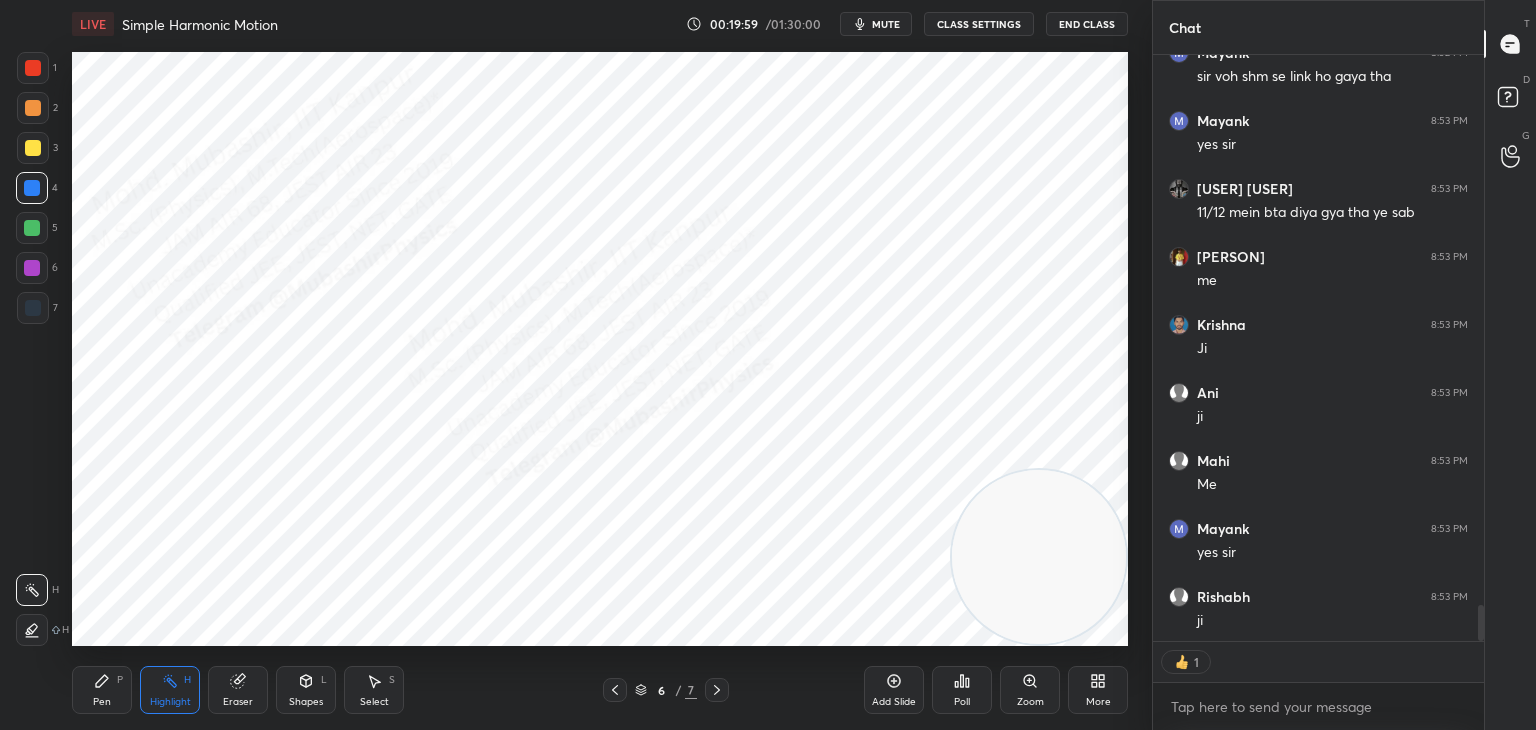 click on "Pen P" at bounding box center [102, 690] 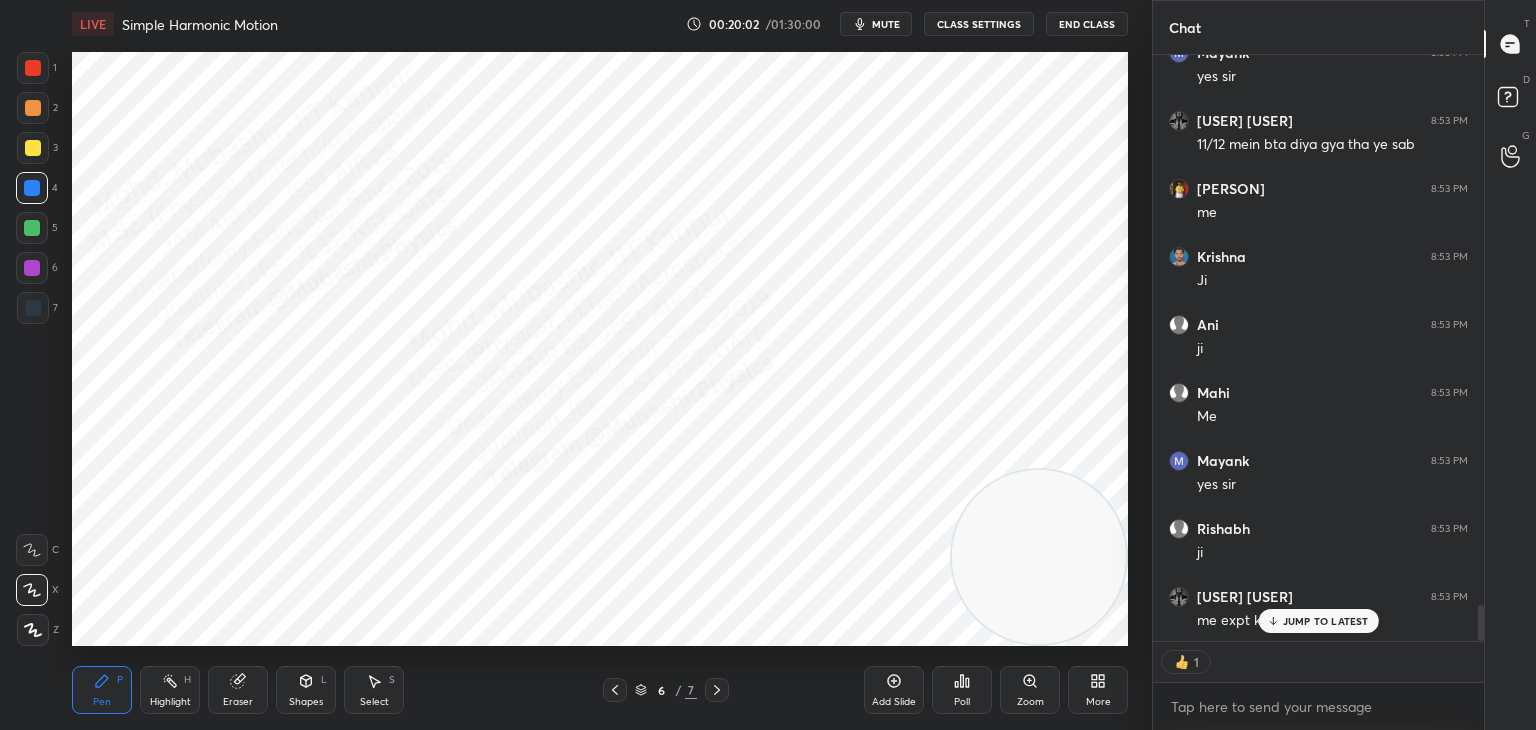 scroll, scrollTop: 9096, scrollLeft: 0, axis: vertical 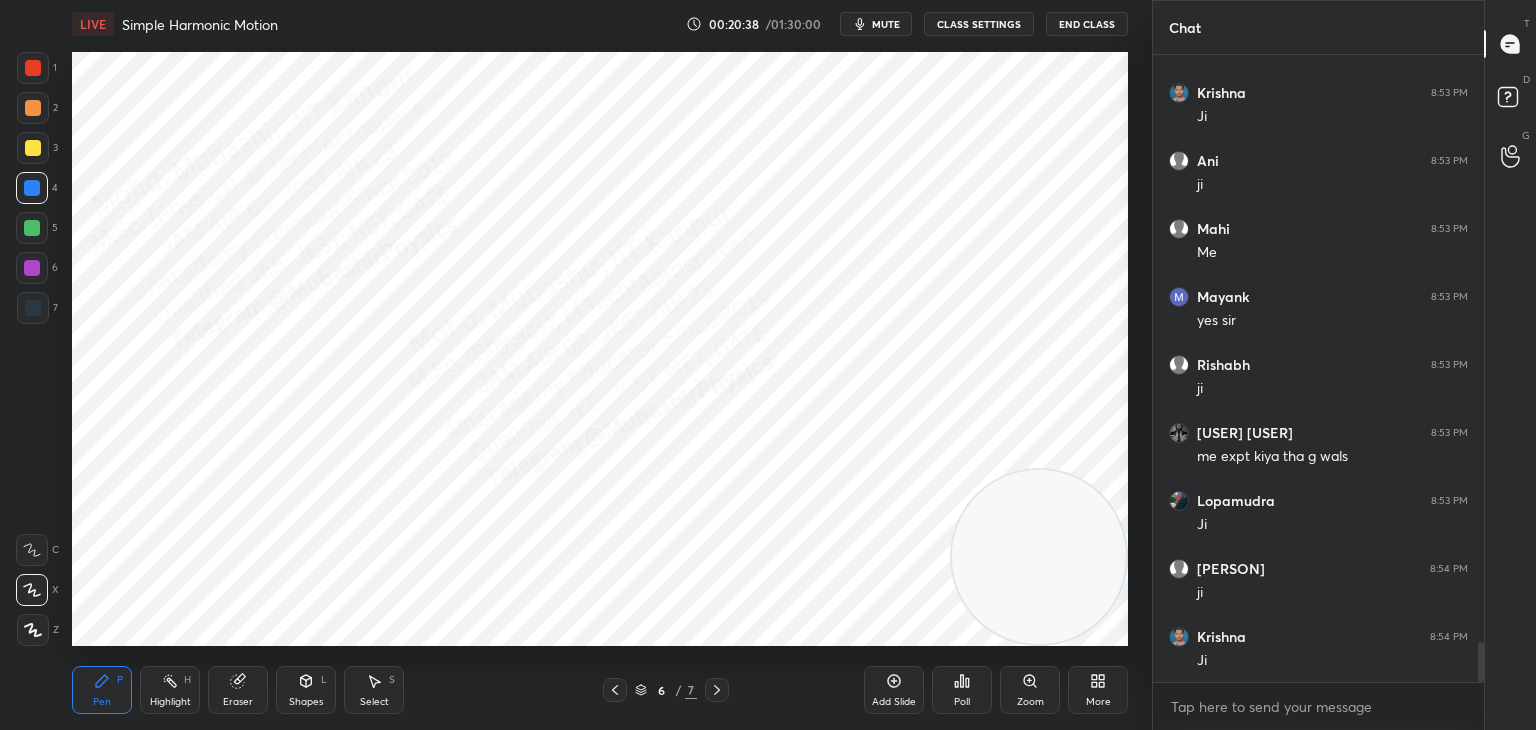 click at bounding box center [33, 148] 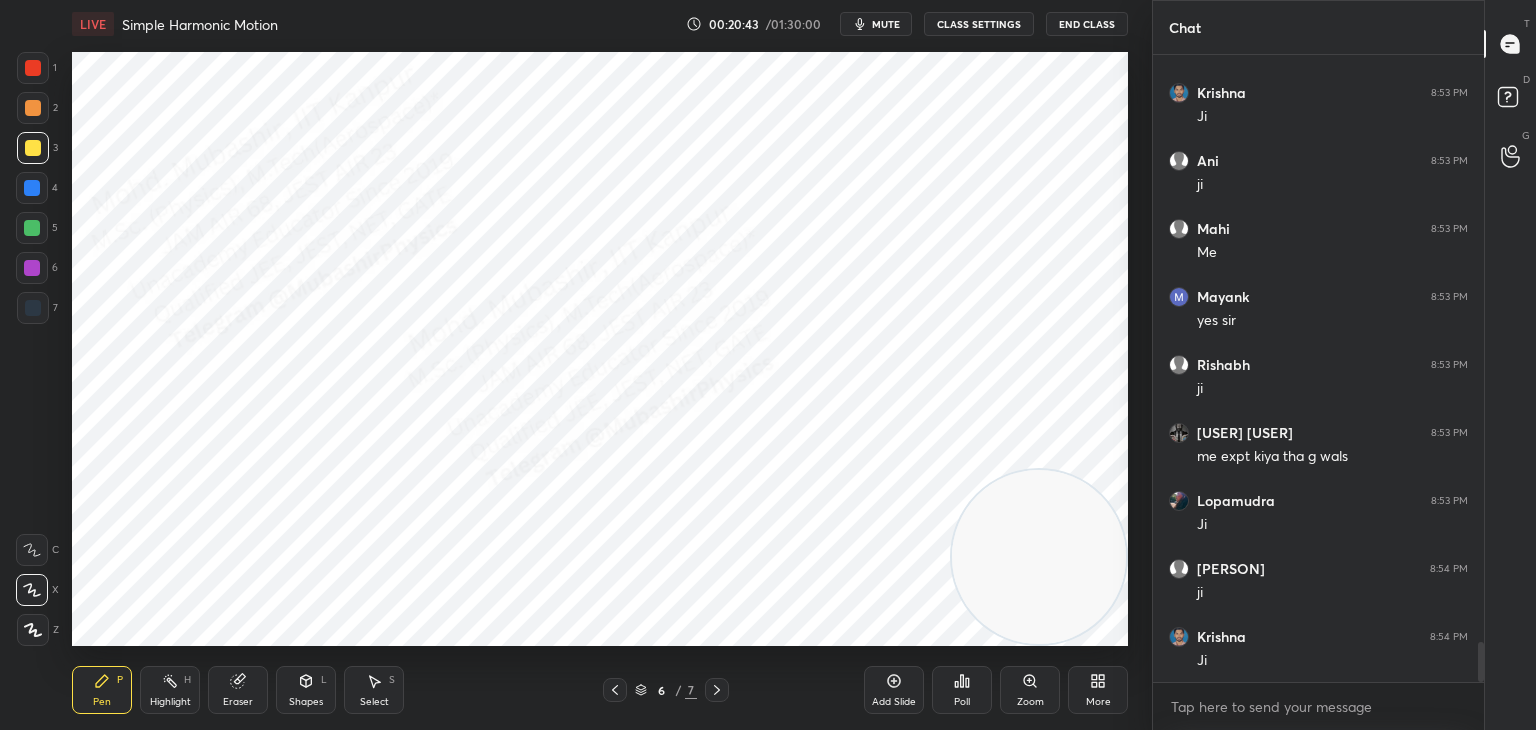 click at bounding box center [32, 188] 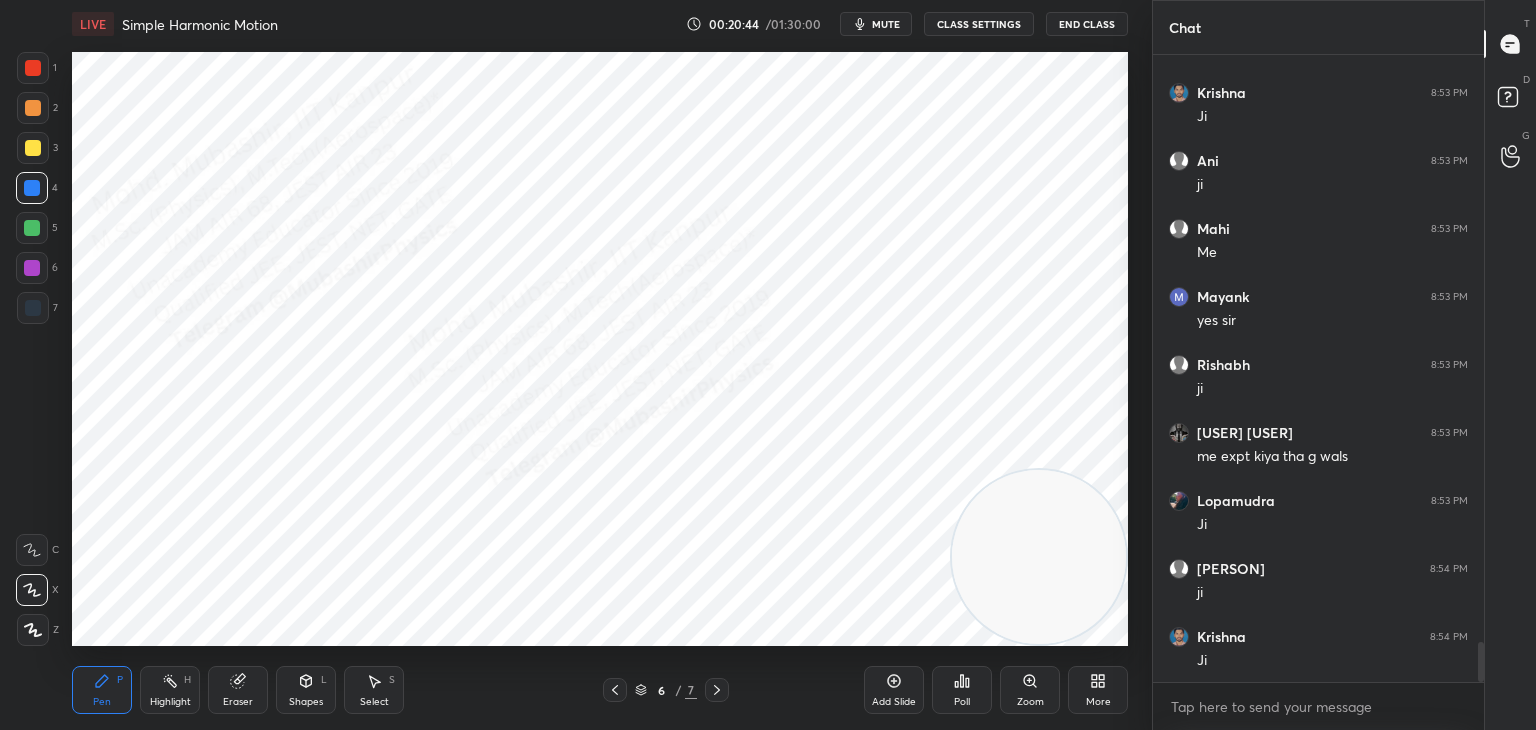 drag, startPoint x: 32, startPoint y: 234, endPoint x: 68, endPoint y: 236, distance: 36.05551 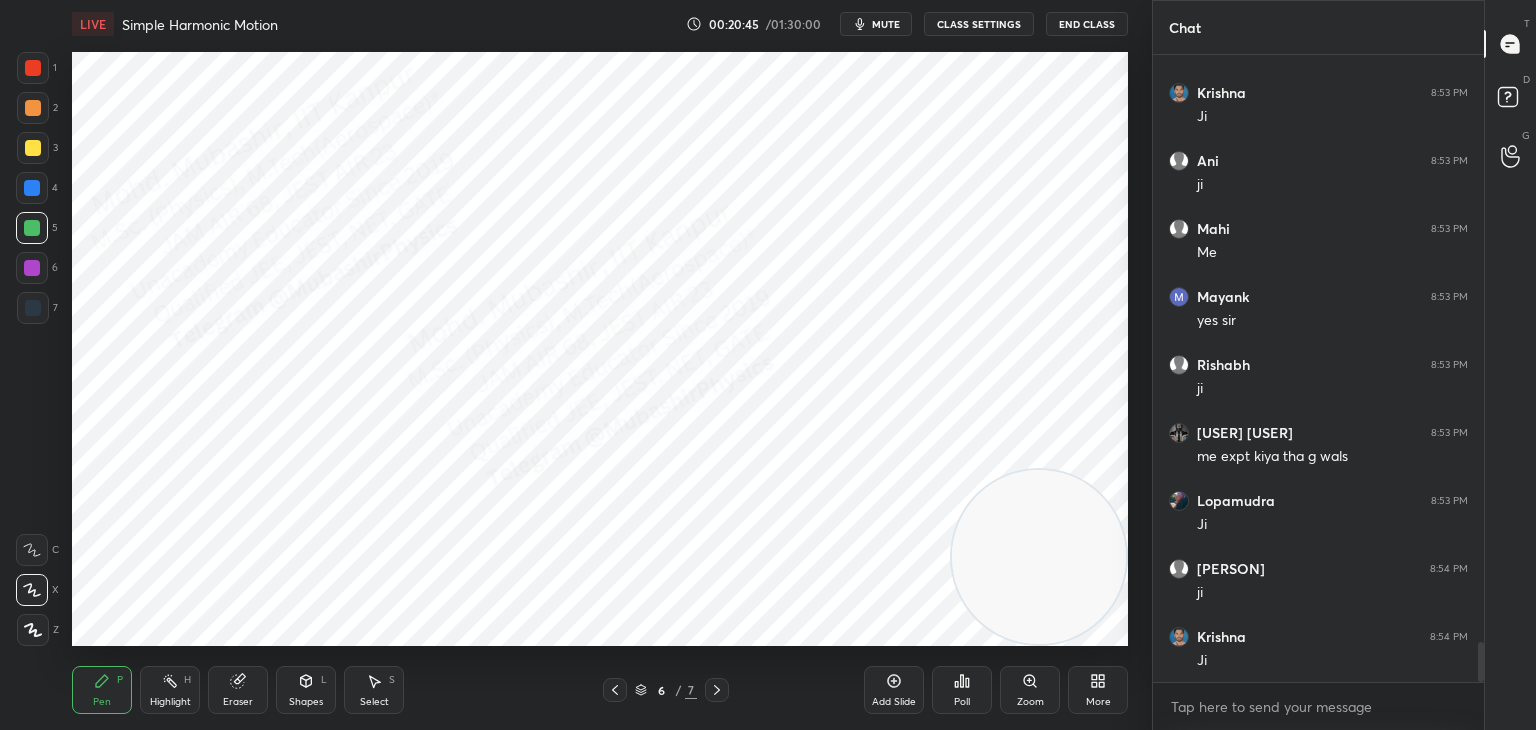 drag, startPoint x: 33, startPoint y: 105, endPoint x: 49, endPoint y: 106, distance: 16.03122 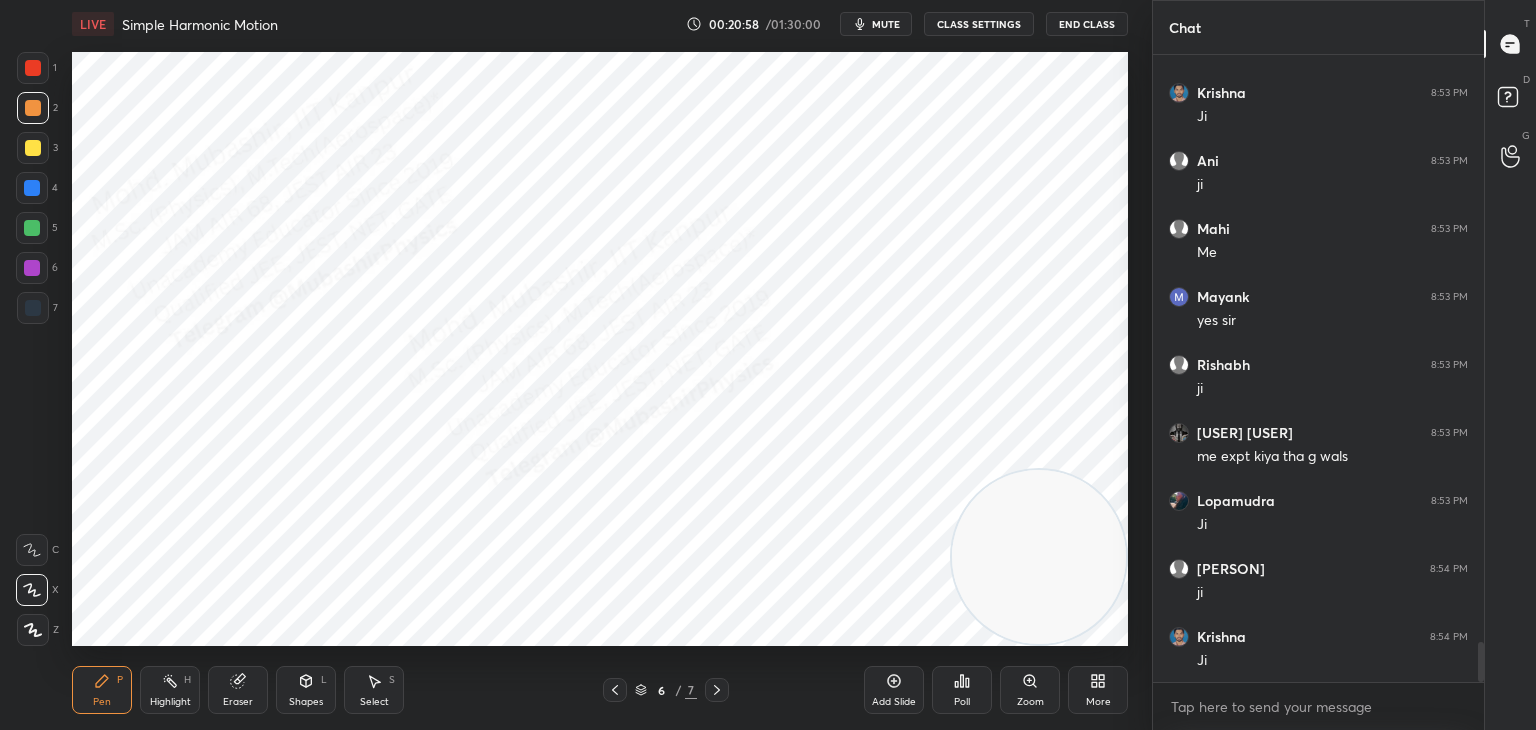 click 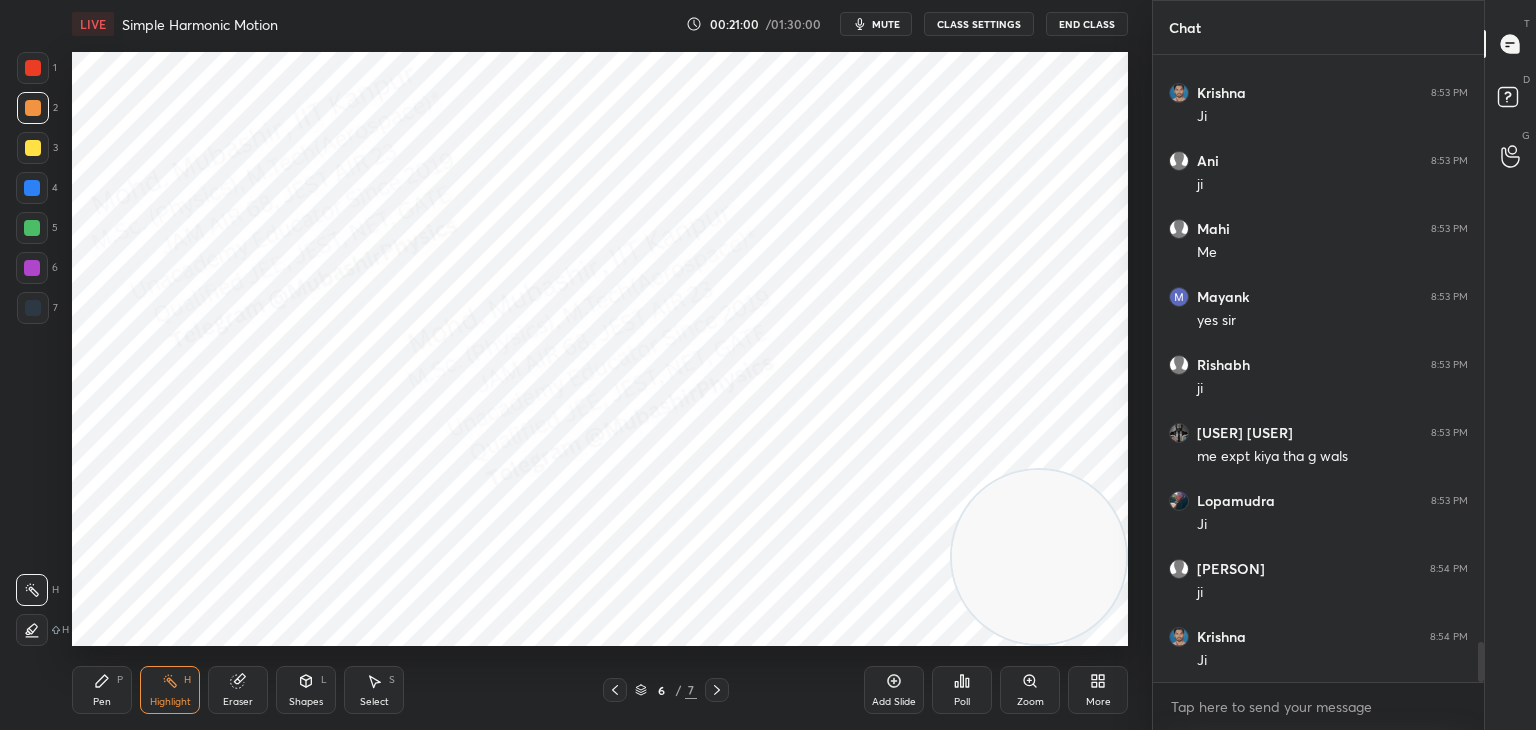 click 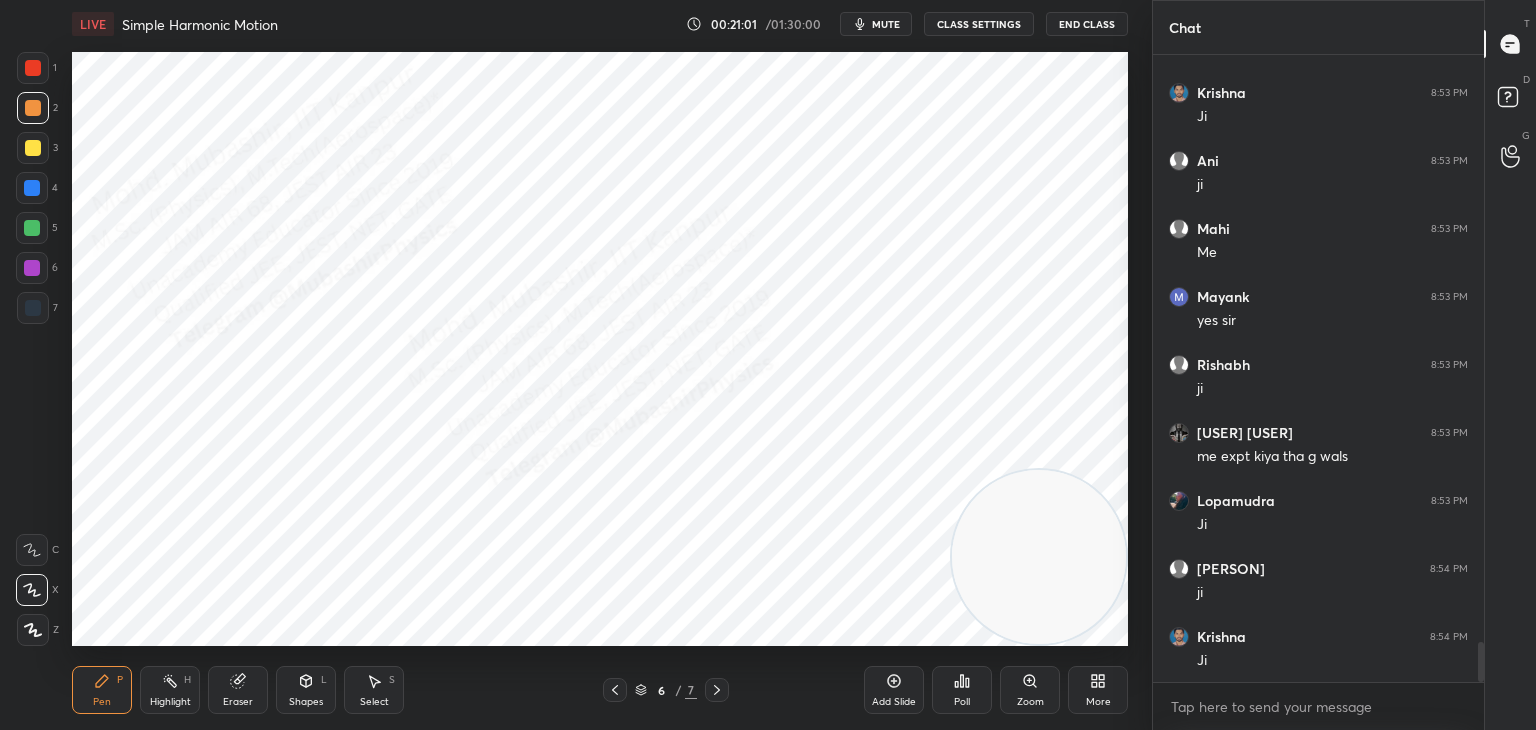 drag, startPoint x: 28, startPoint y: 237, endPoint x: 53, endPoint y: 242, distance: 25.495098 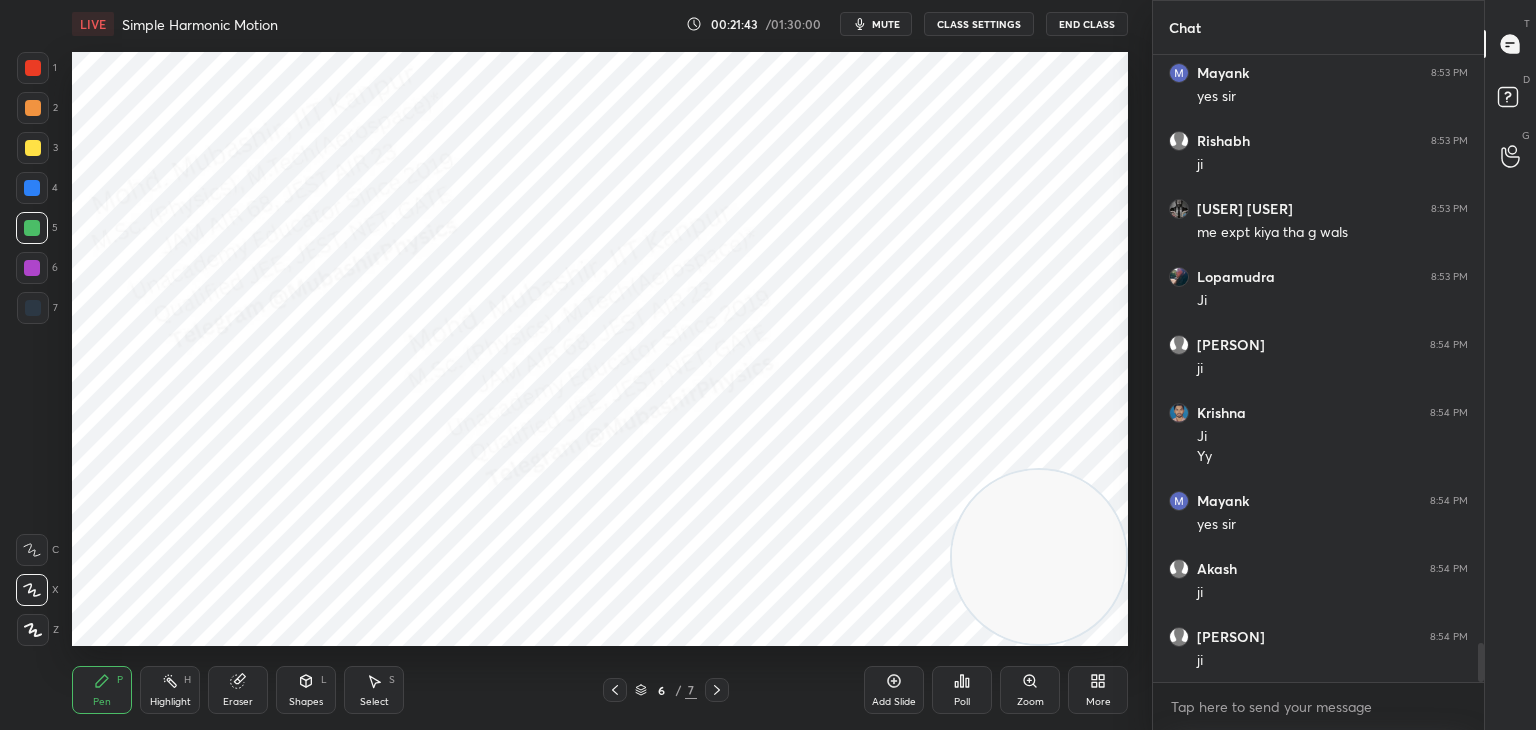 scroll, scrollTop: 9484, scrollLeft: 0, axis: vertical 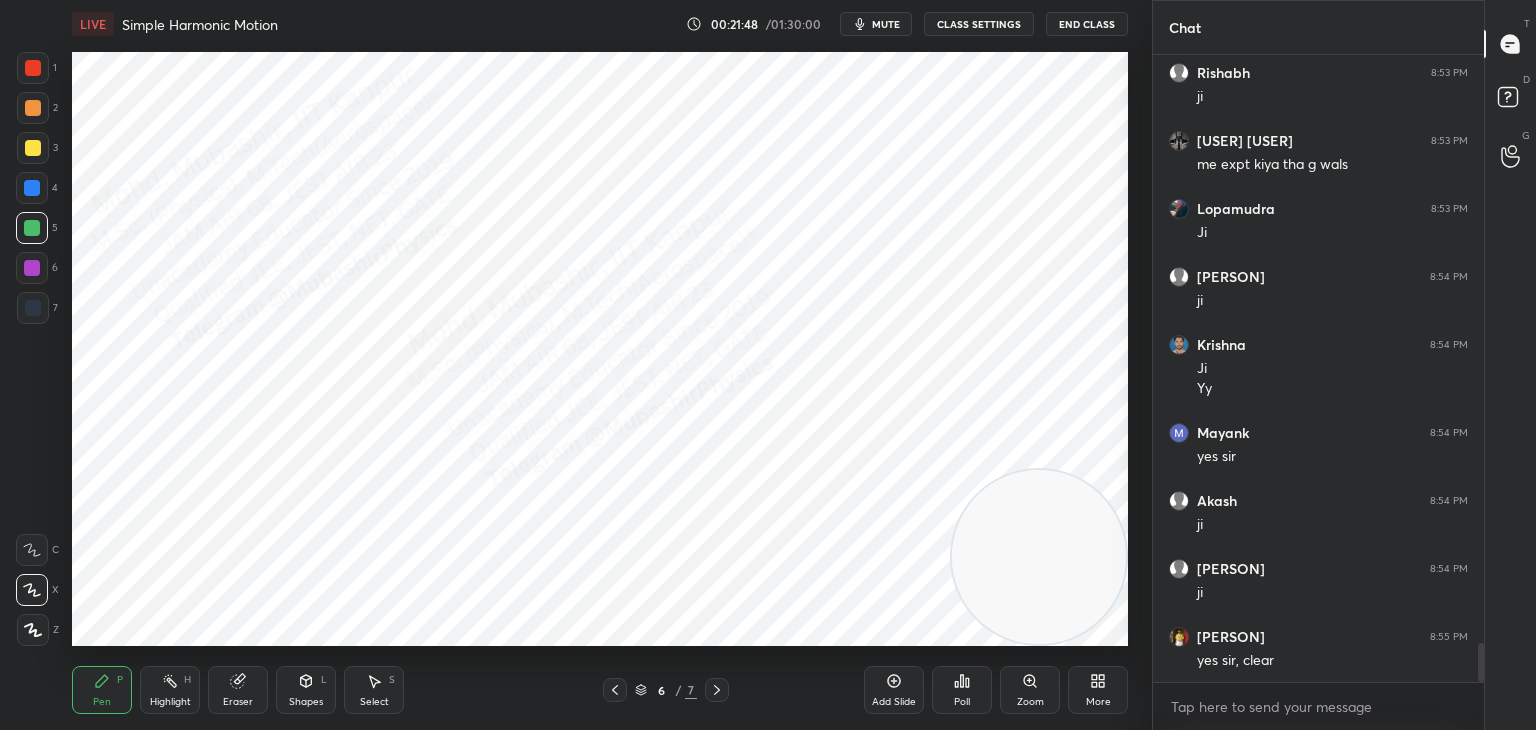 click on "Highlight H" at bounding box center (170, 690) 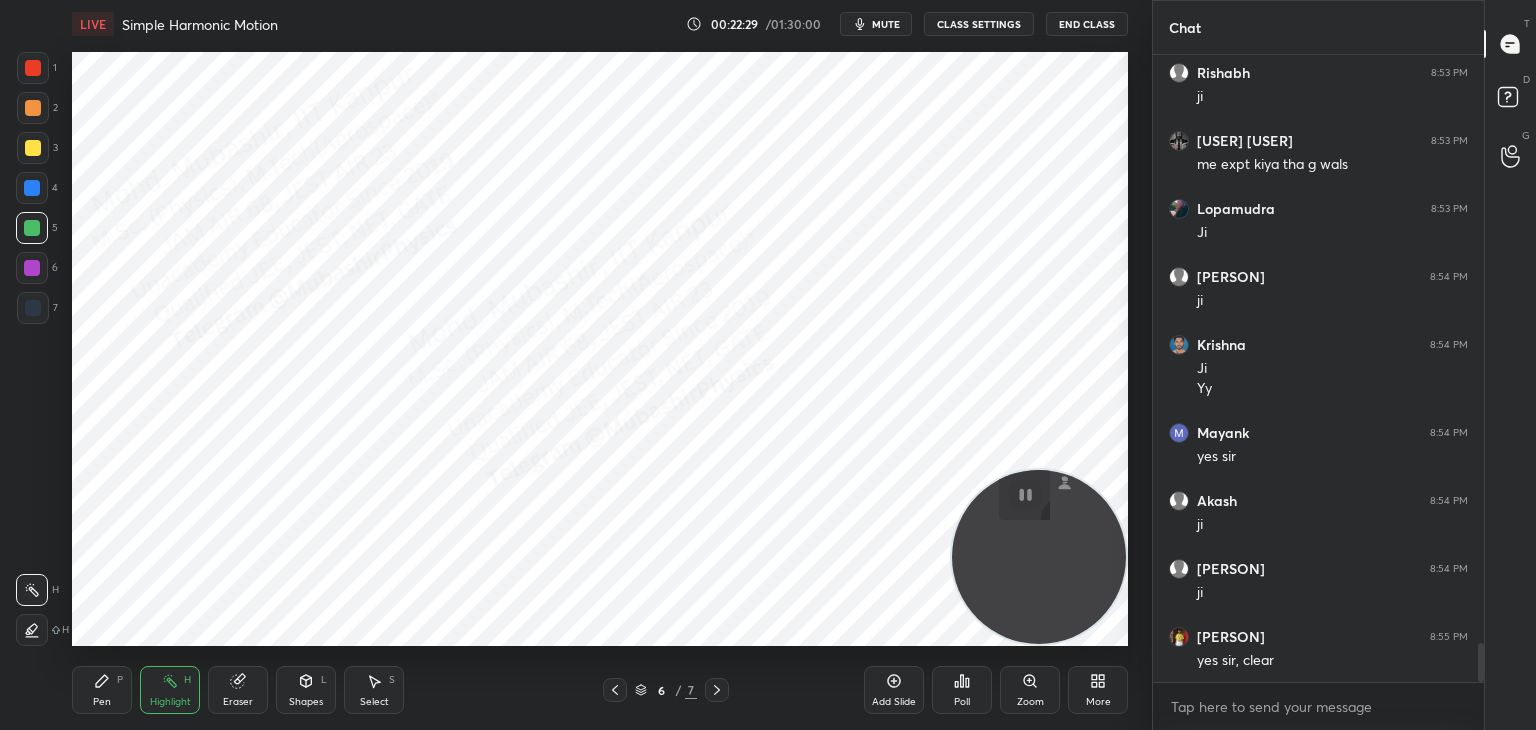 scroll, scrollTop: 9552, scrollLeft: 0, axis: vertical 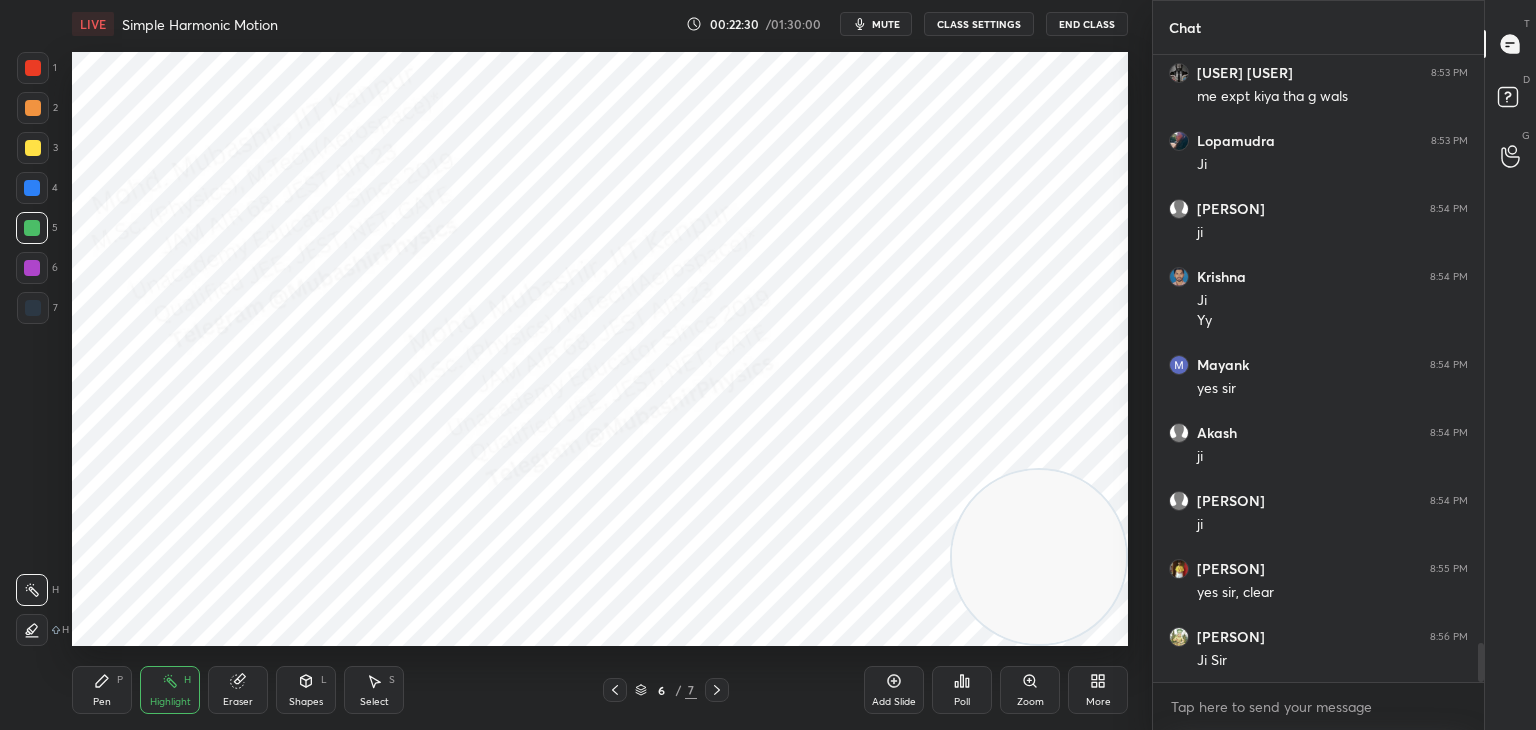 click 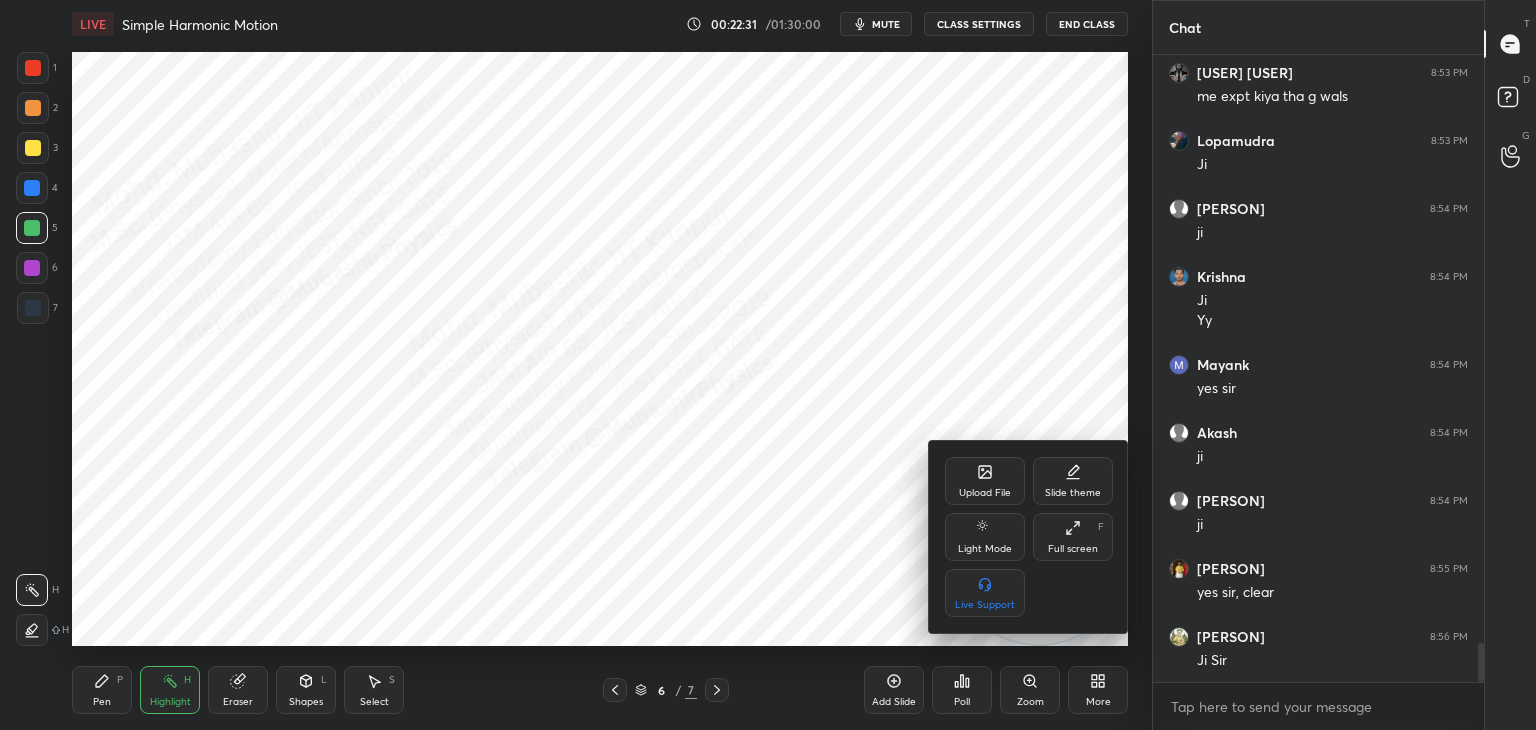 click on "Upload File" at bounding box center [985, 481] 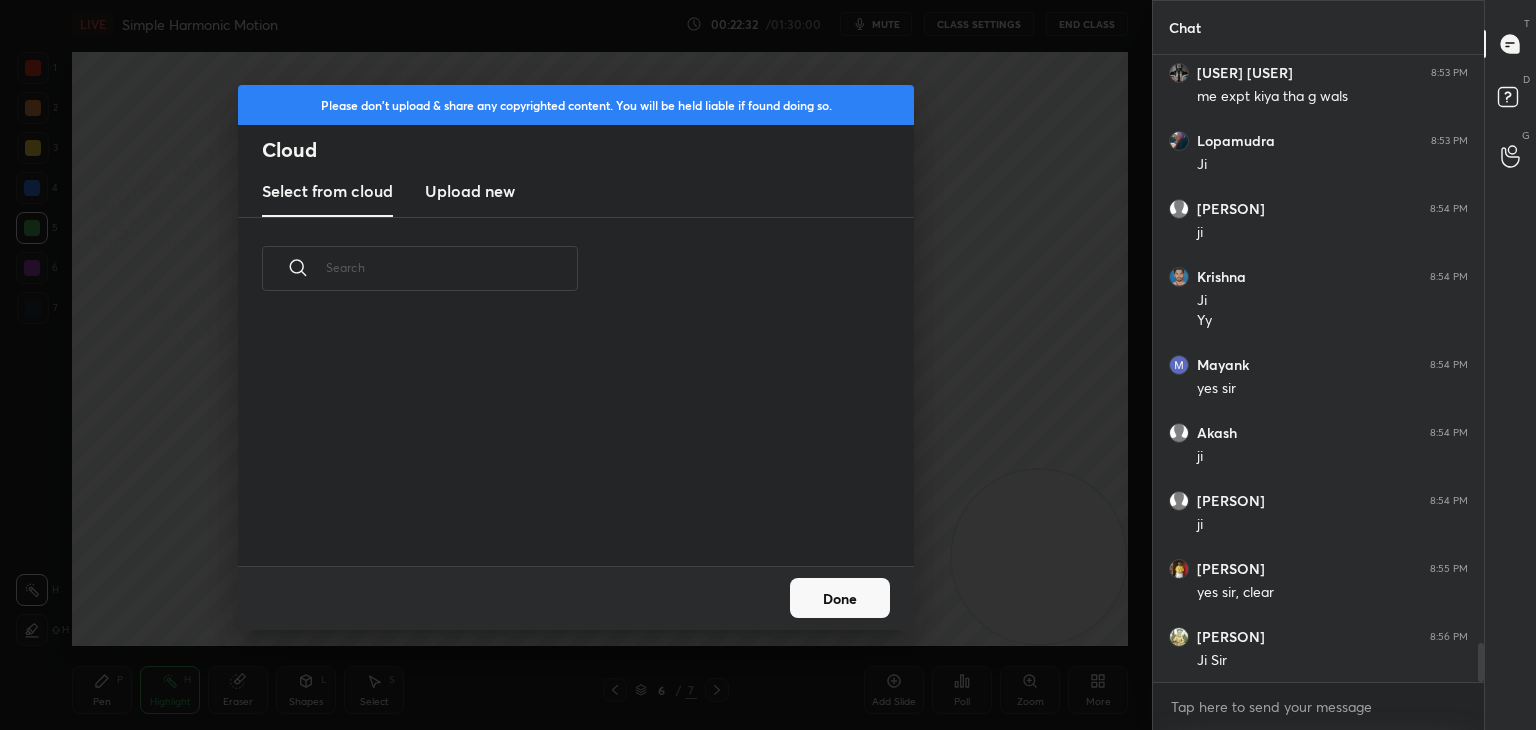 drag, startPoint x: 482, startPoint y: 178, endPoint x: 604, endPoint y: 186, distance: 122.26202 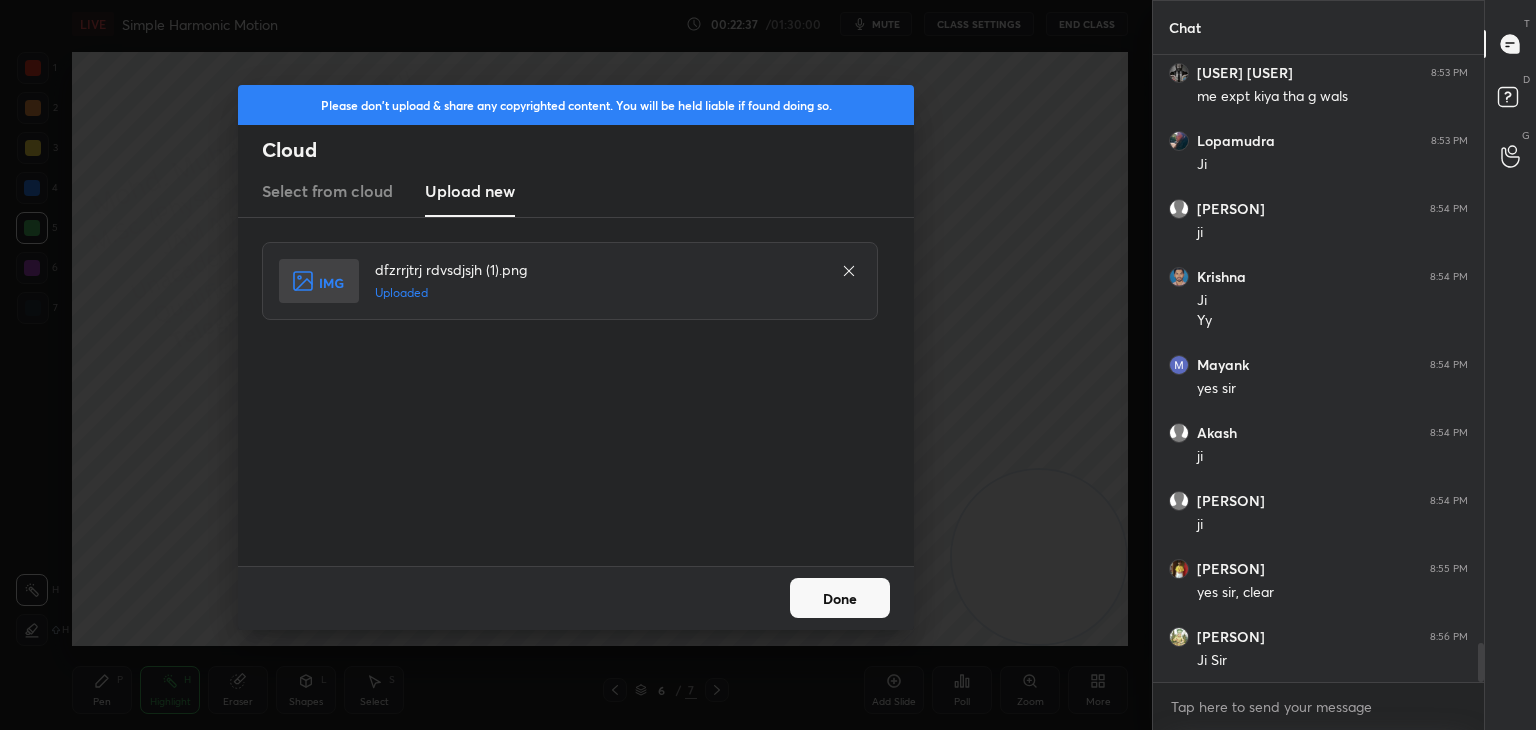 click on "Done" at bounding box center (840, 598) 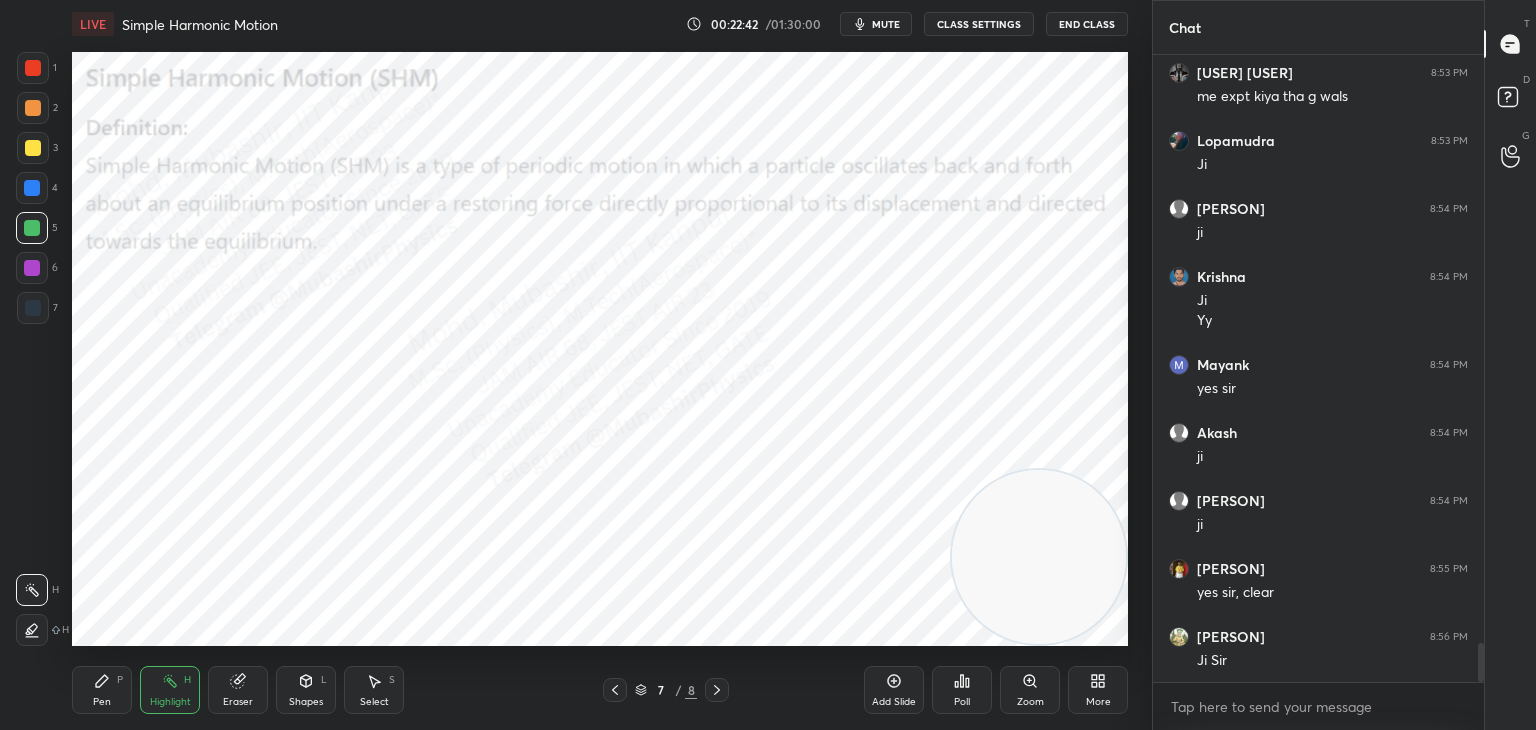 click on "Pen P" at bounding box center (102, 690) 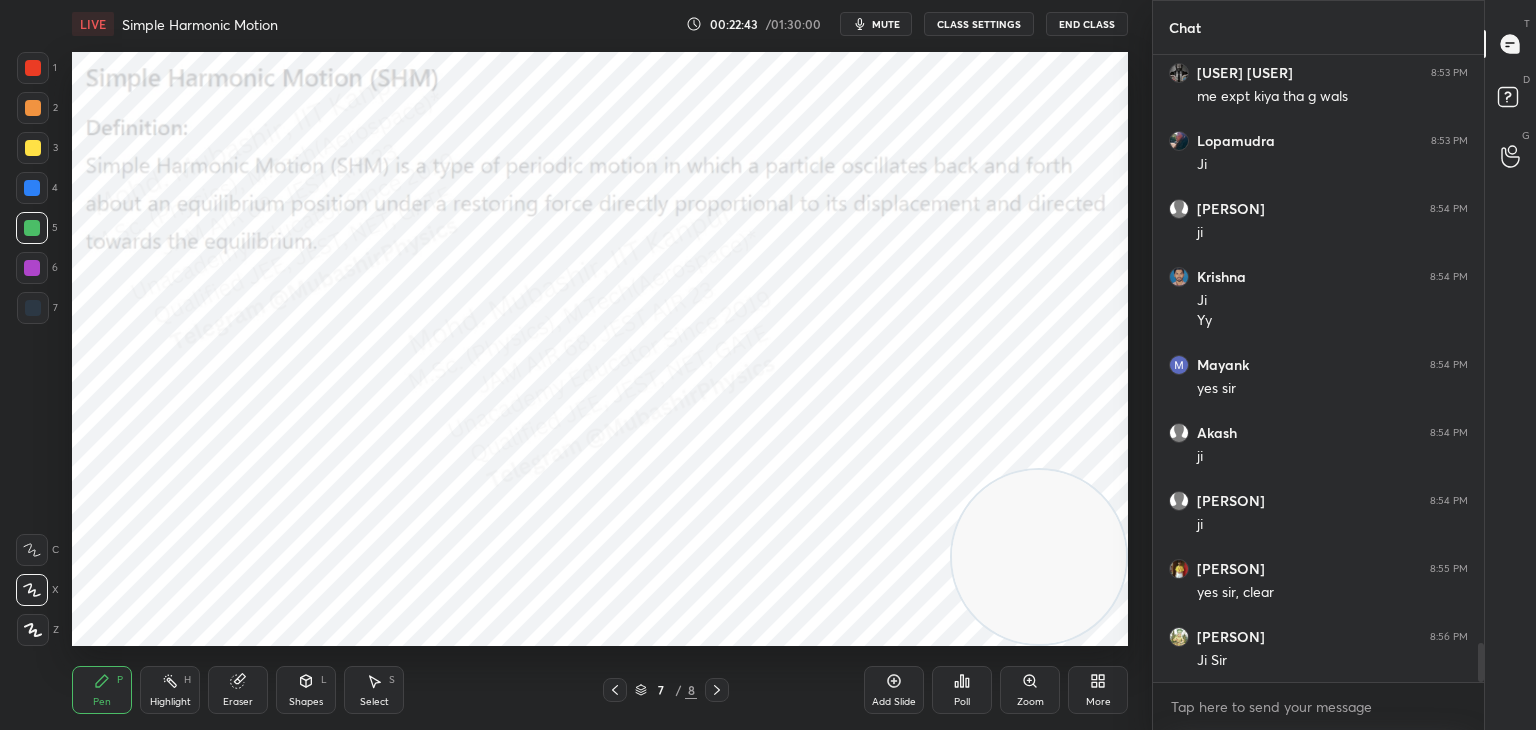 click at bounding box center [33, 148] 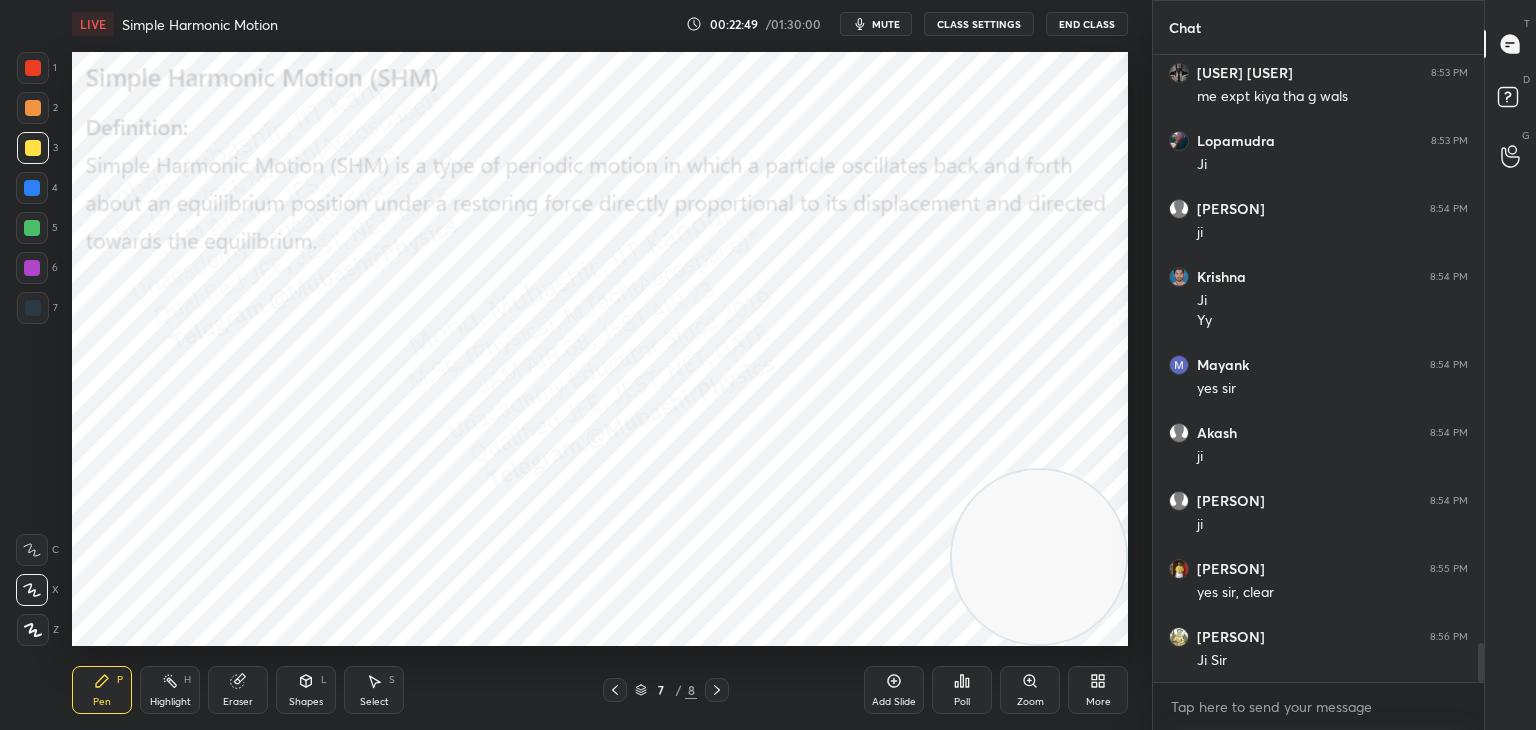drag, startPoint x: 34, startPoint y: 186, endPoint x: 53, endPoint y: 184, distance: 19.104973 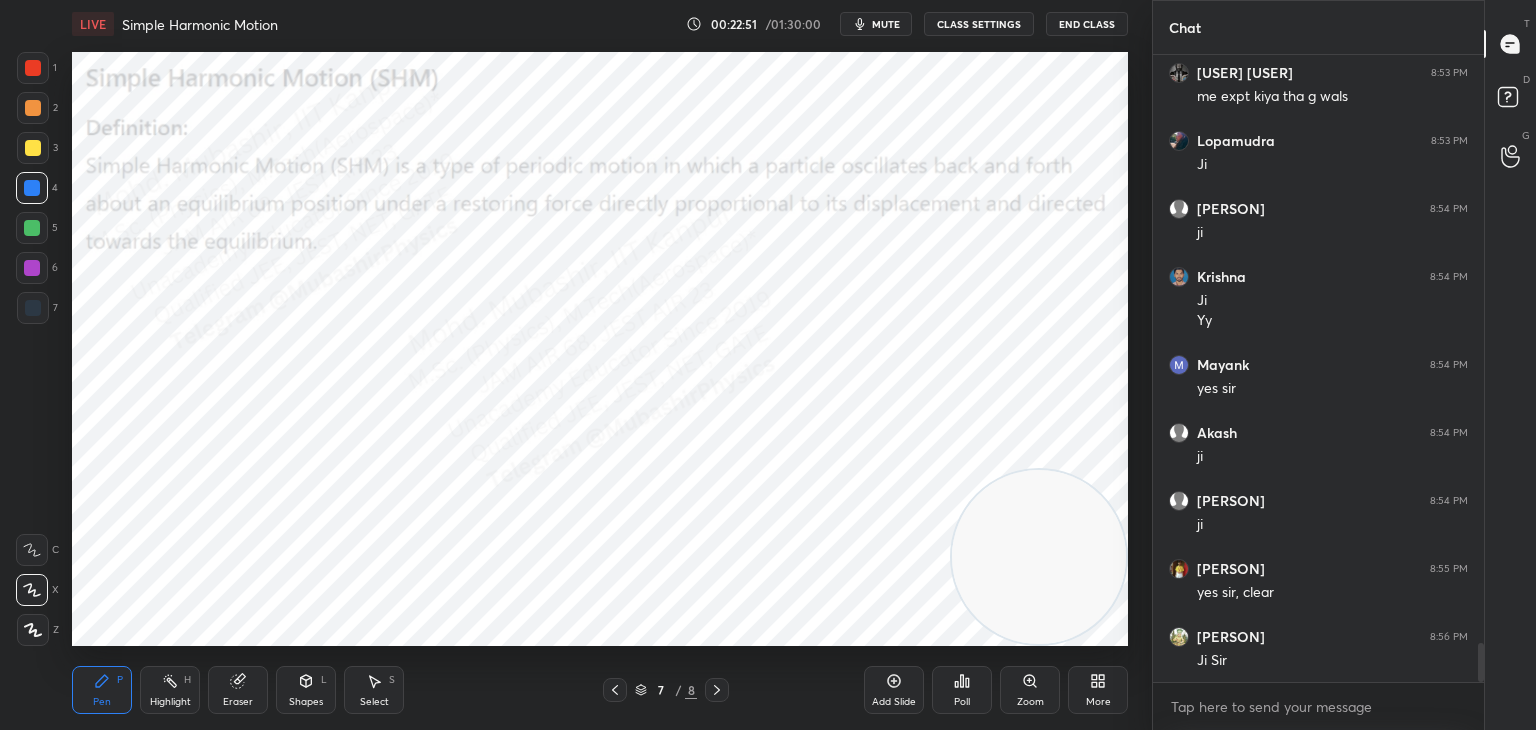 click on "Highlight H" at bounding box center [170, 690] 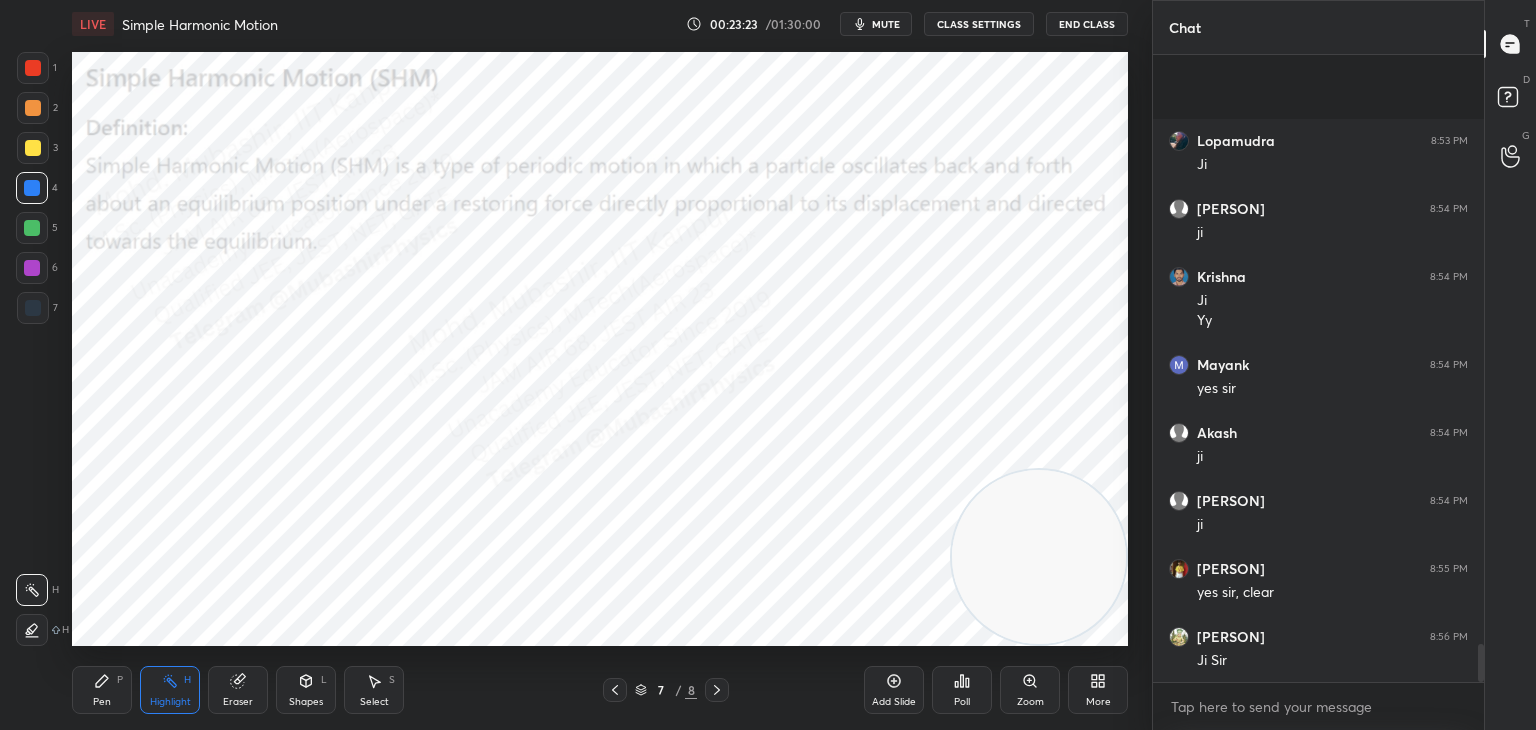 scroll, scrollTop: 9688, scrollLeft: 0, axis: vertical 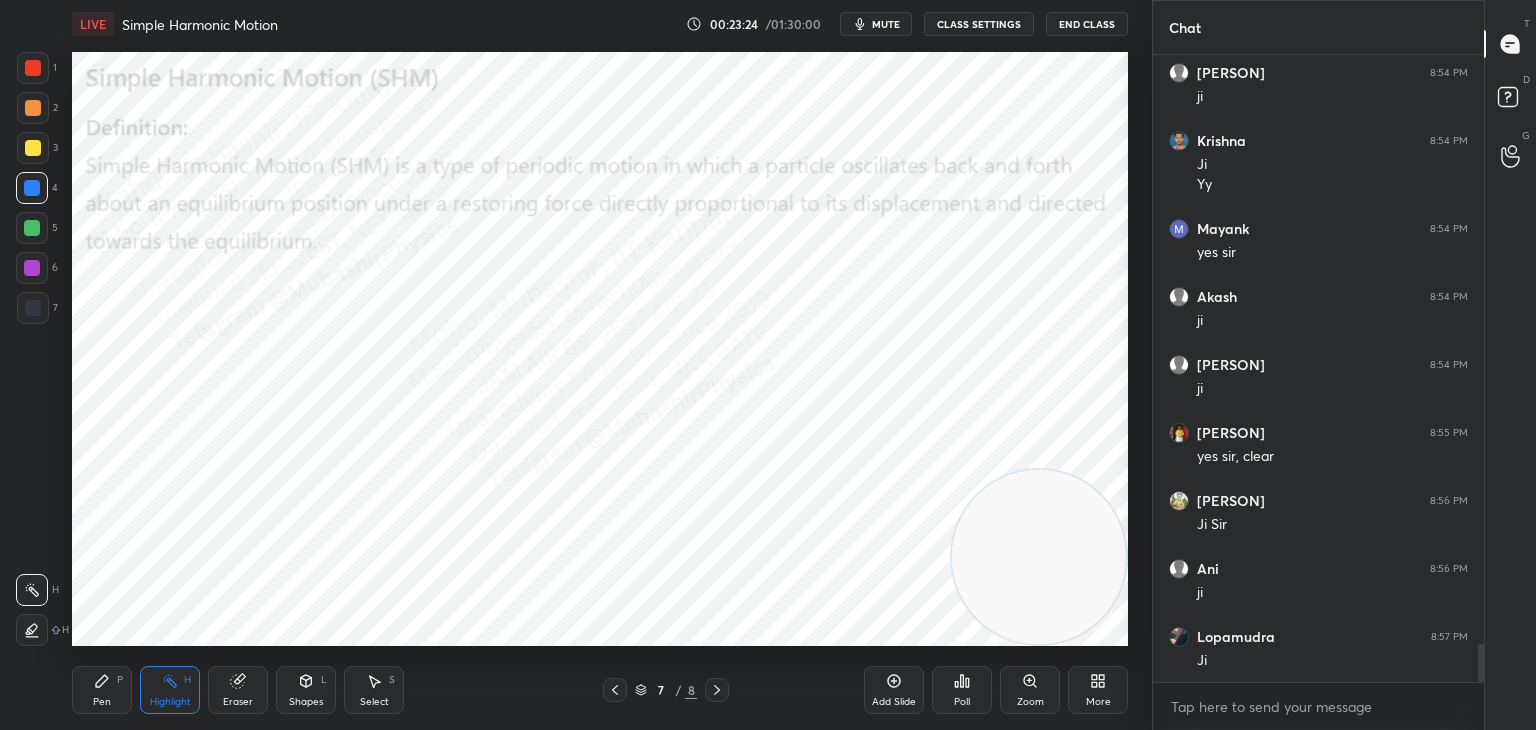 click on "More" at bounding box center [1098, 690] 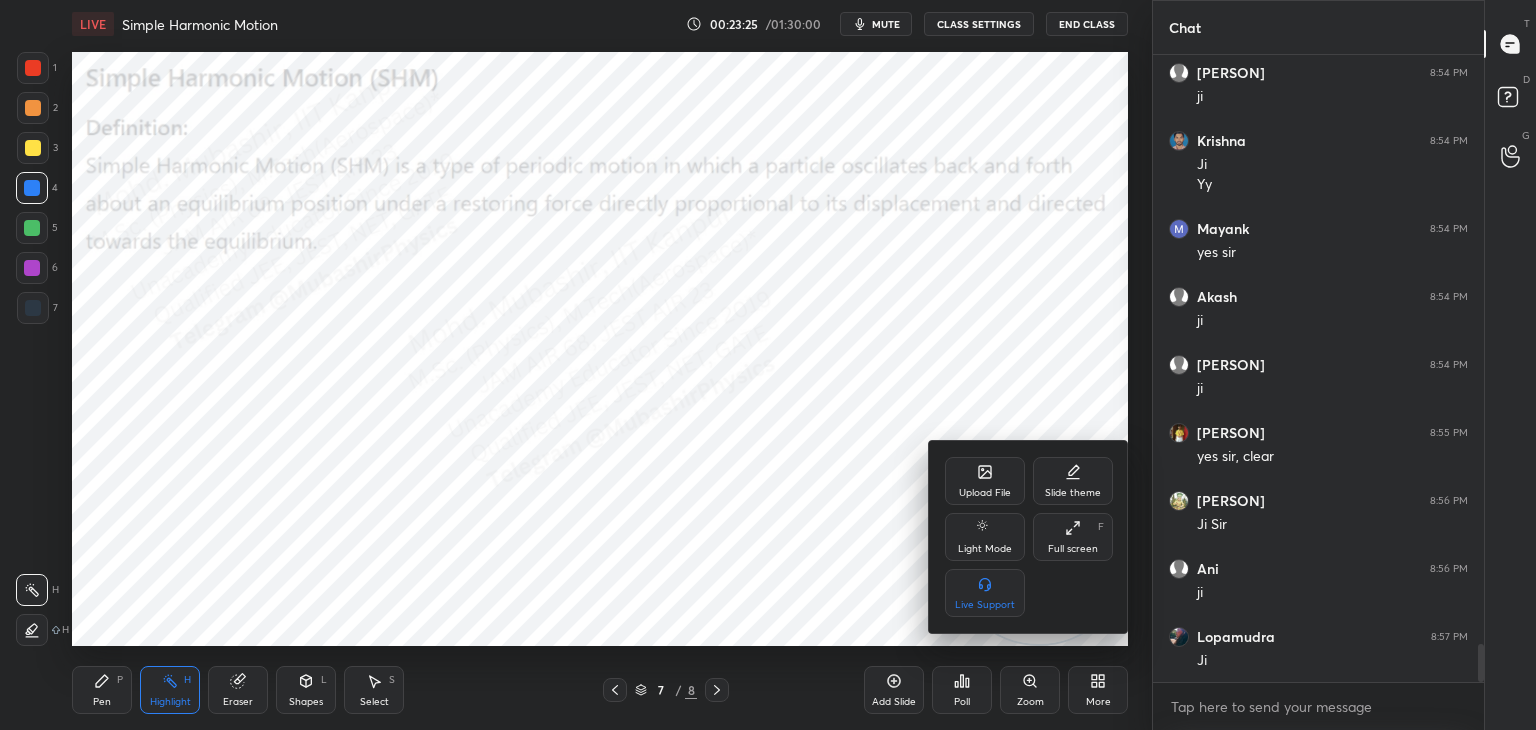 click 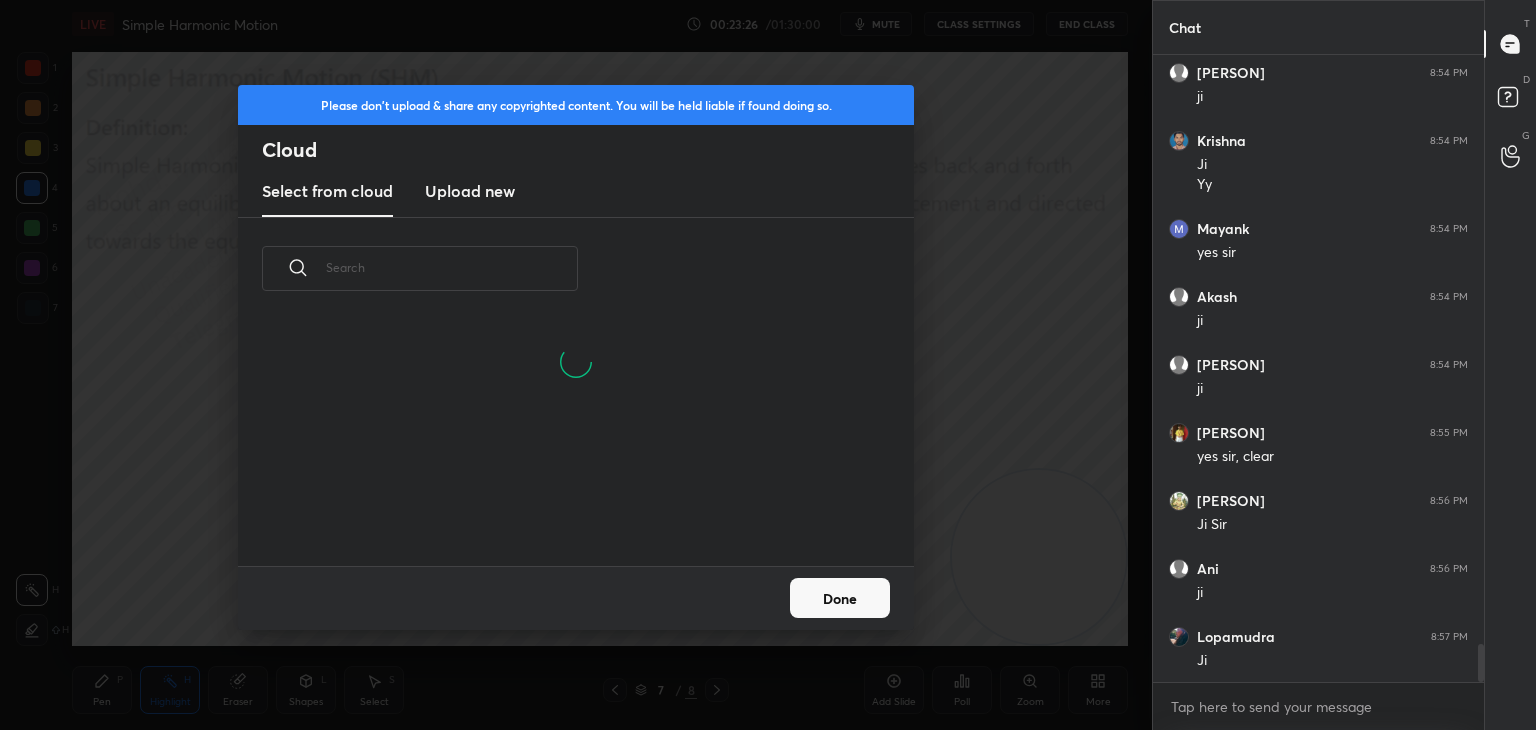 scroll, scrollTop: 150, scrollLeft: 642, axis: both 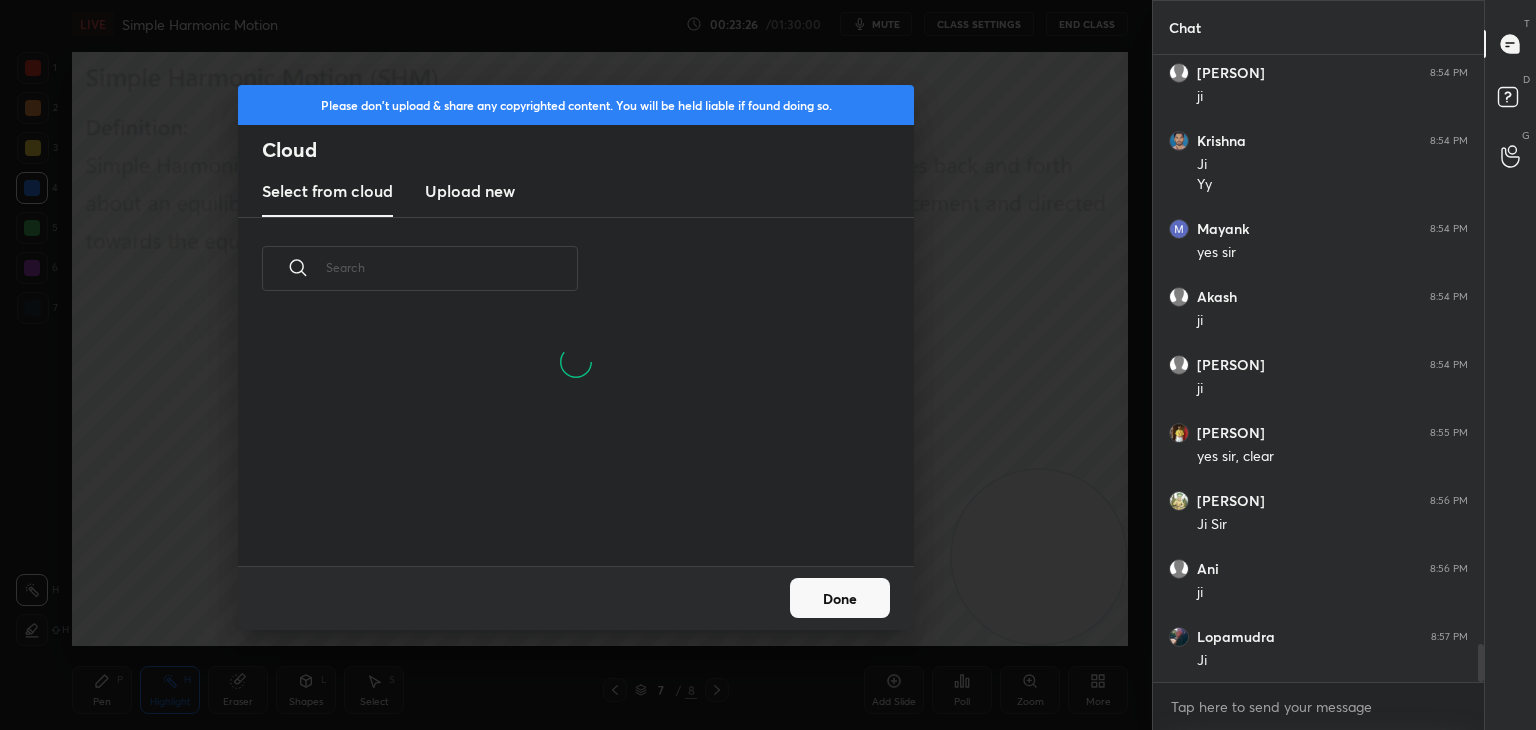 click on "Upload new" at bounding box center [470, 191] 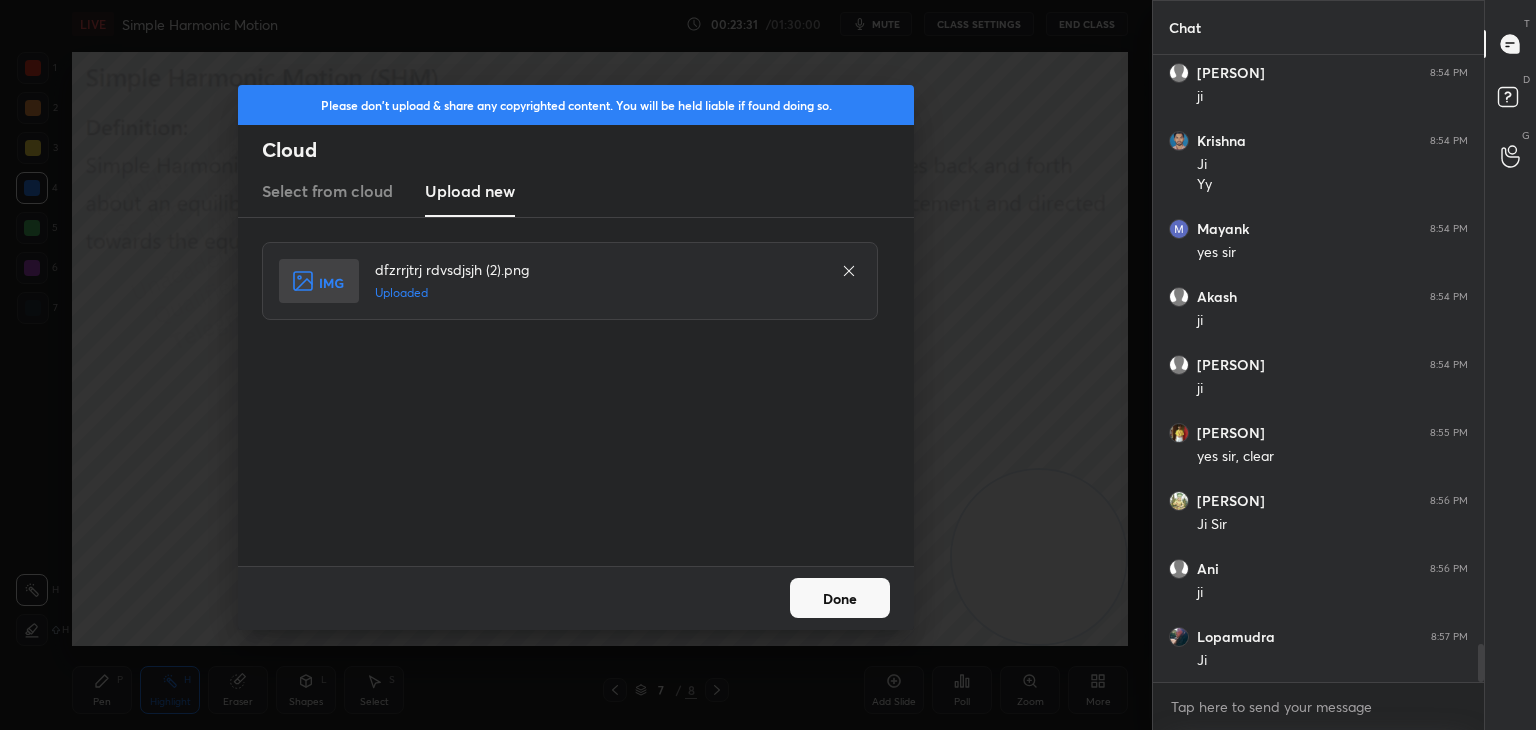 click on "Done" at bounding box center [840, 598] 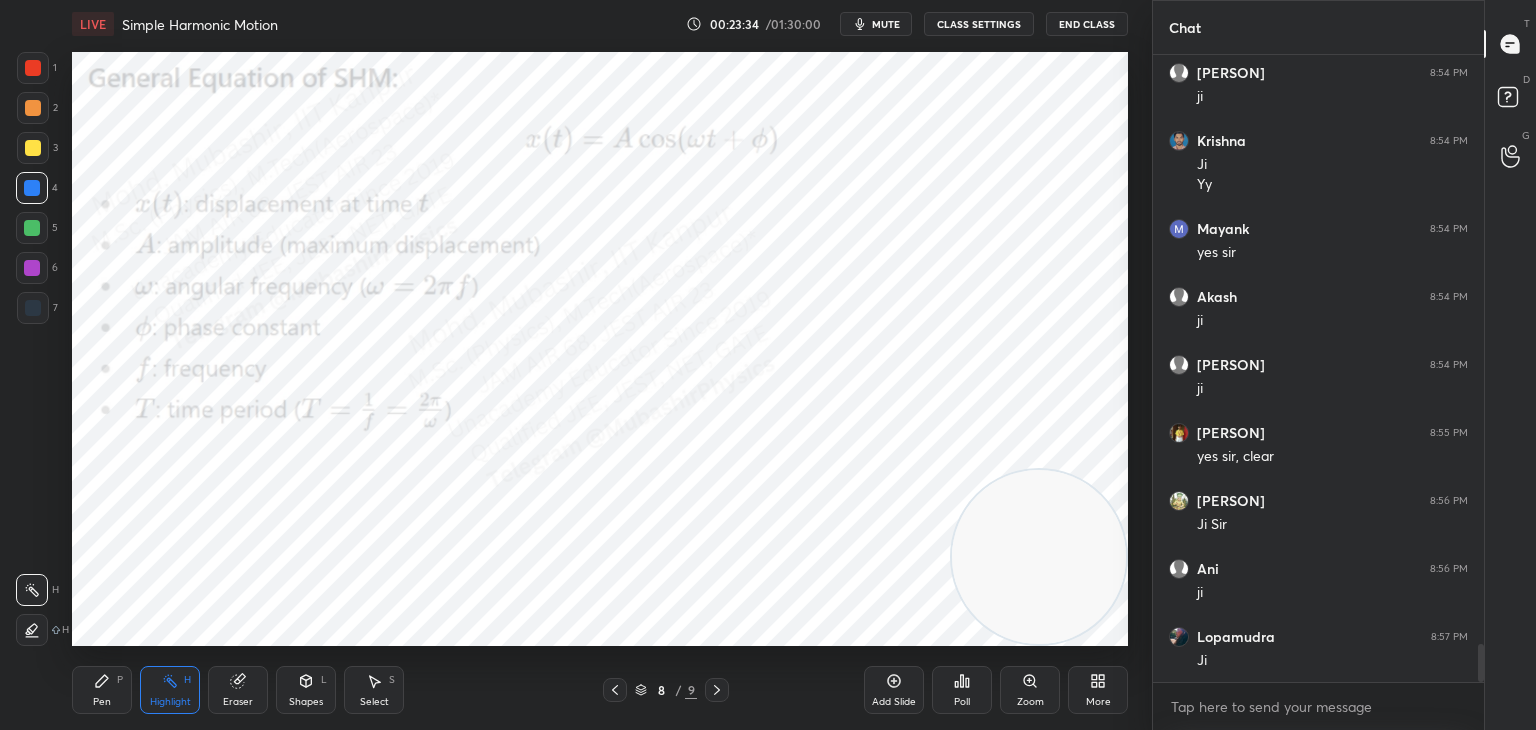 scroll, scrollTop: 9756, scrollLeft: 0, axis: vertical 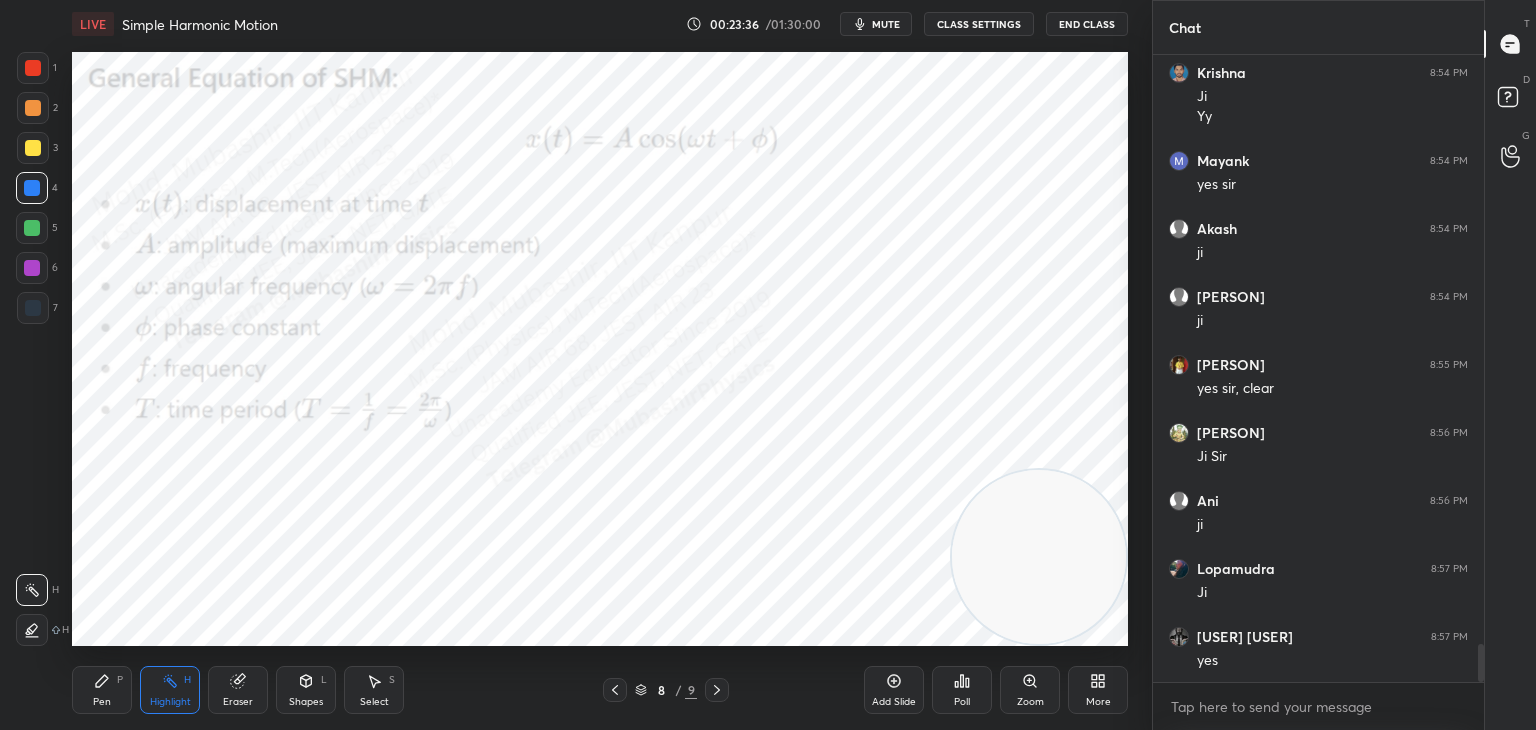 drag, startPoint x: 97, startPoint y: 690, endPoint x: 87, endPoint y: 667, distance: 25.079872 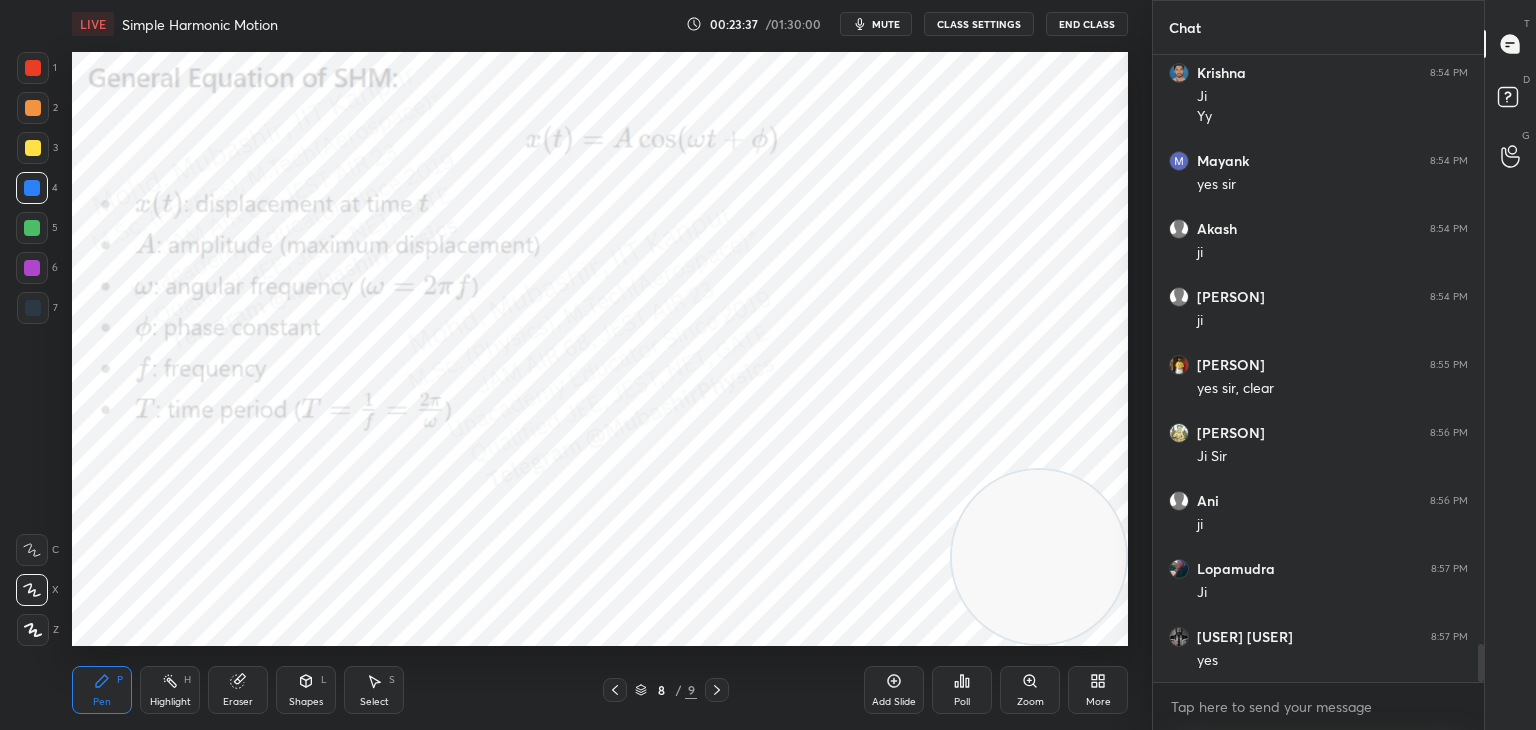 drag, startPoint x: 35, startPoint y: 71, endPoint x: 51, endPoint y: 73, distance: 16.124516 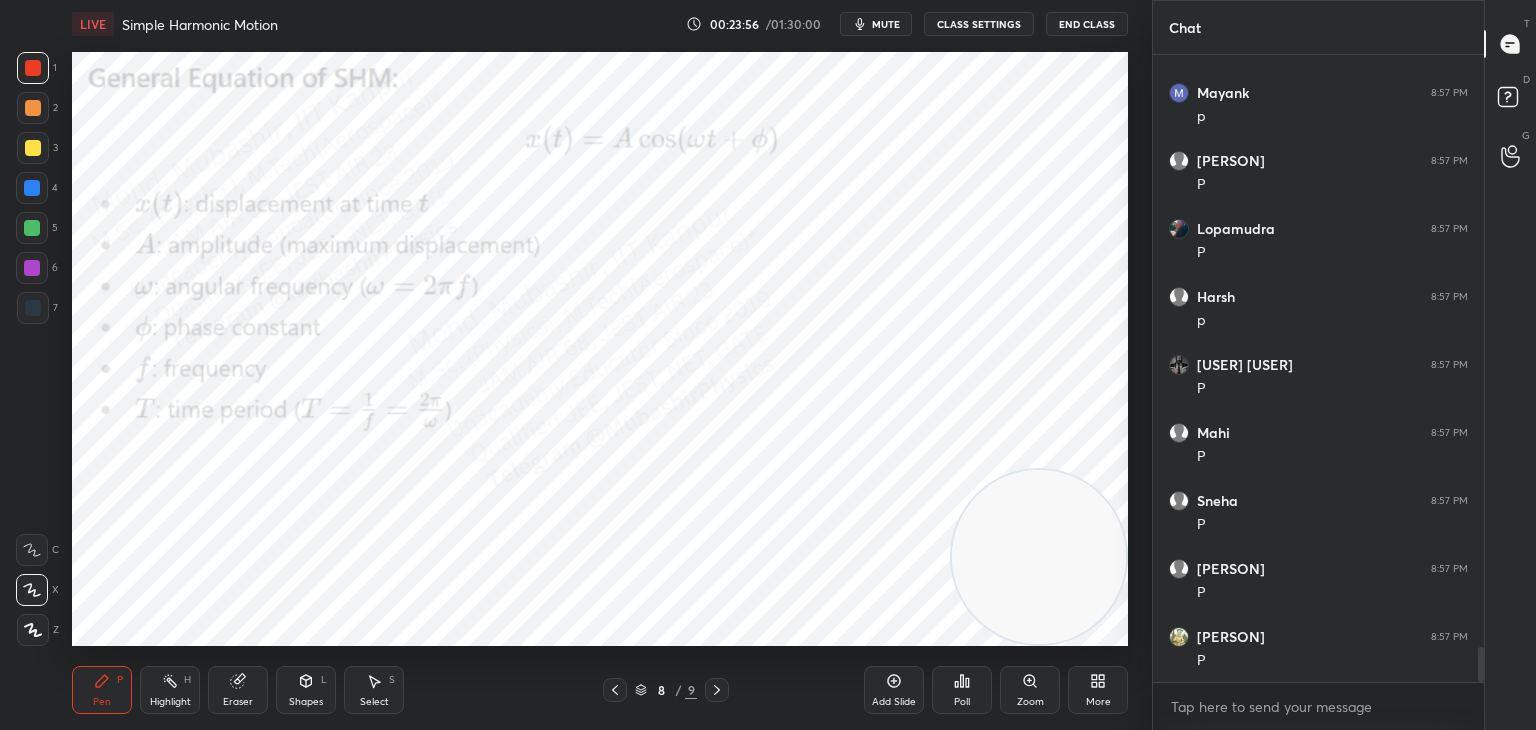 scroll, scrollTop: 10776, scrollLeft: 0, axis: vertical 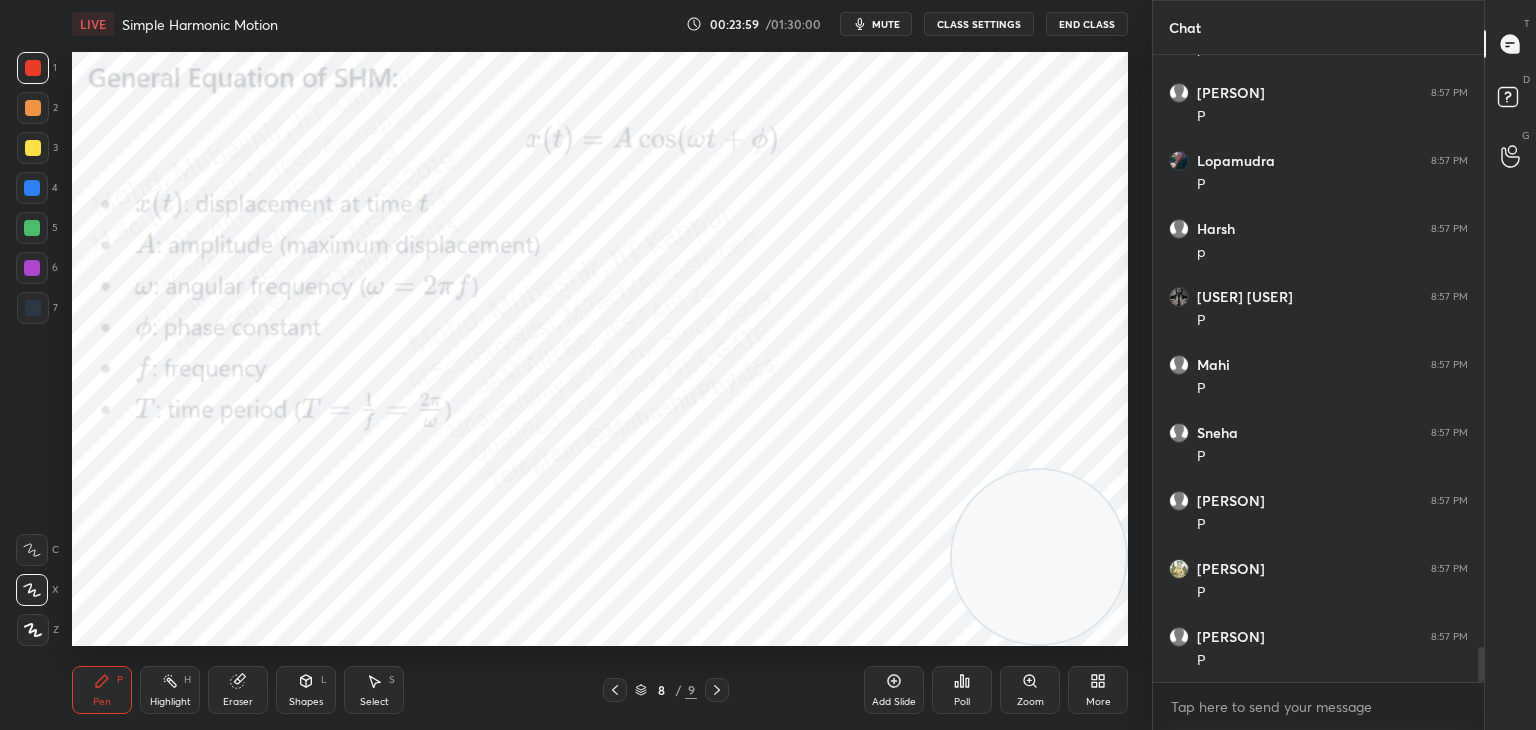 click on "Eraser" at bounding box center (238, 690) 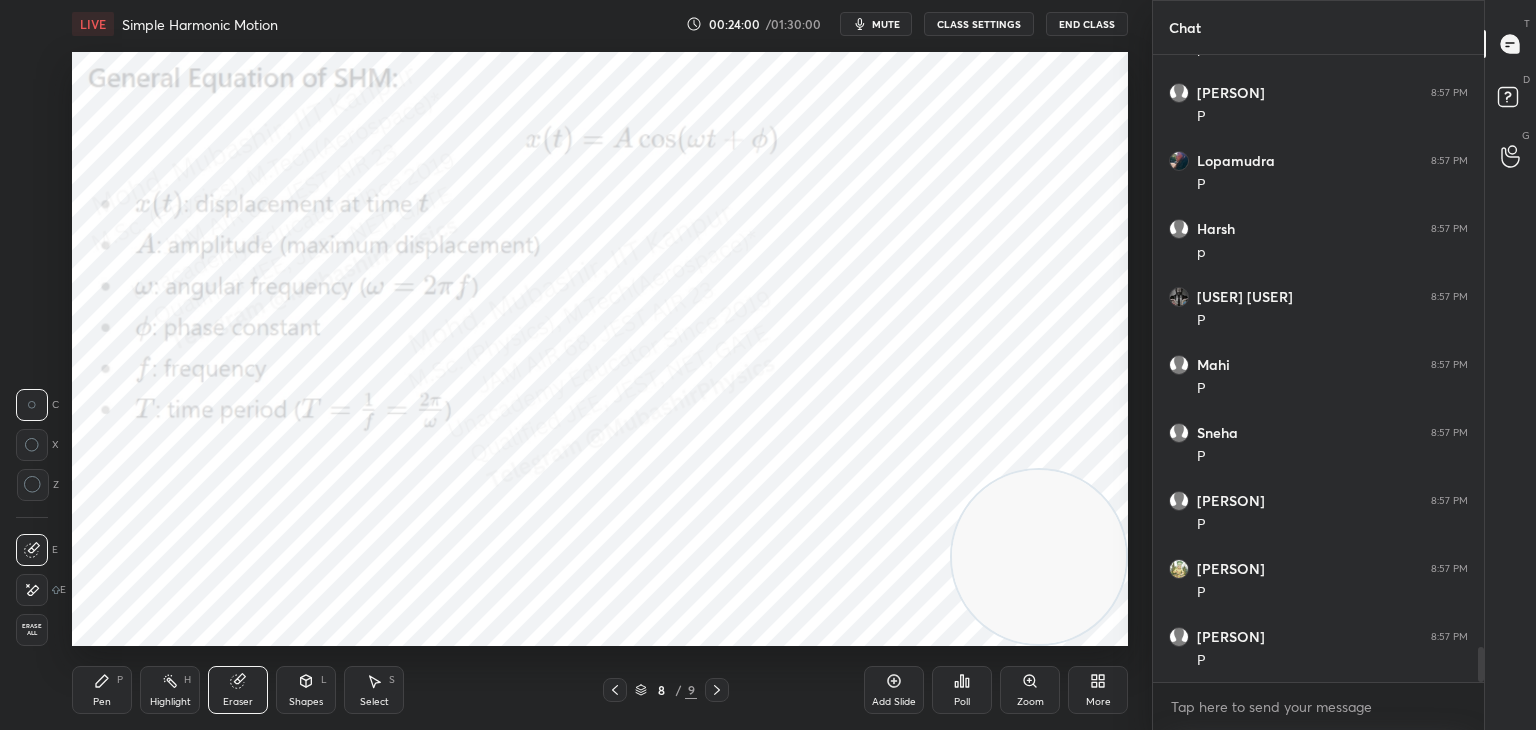 click on "Erase all" at bounding box center [32, 630] 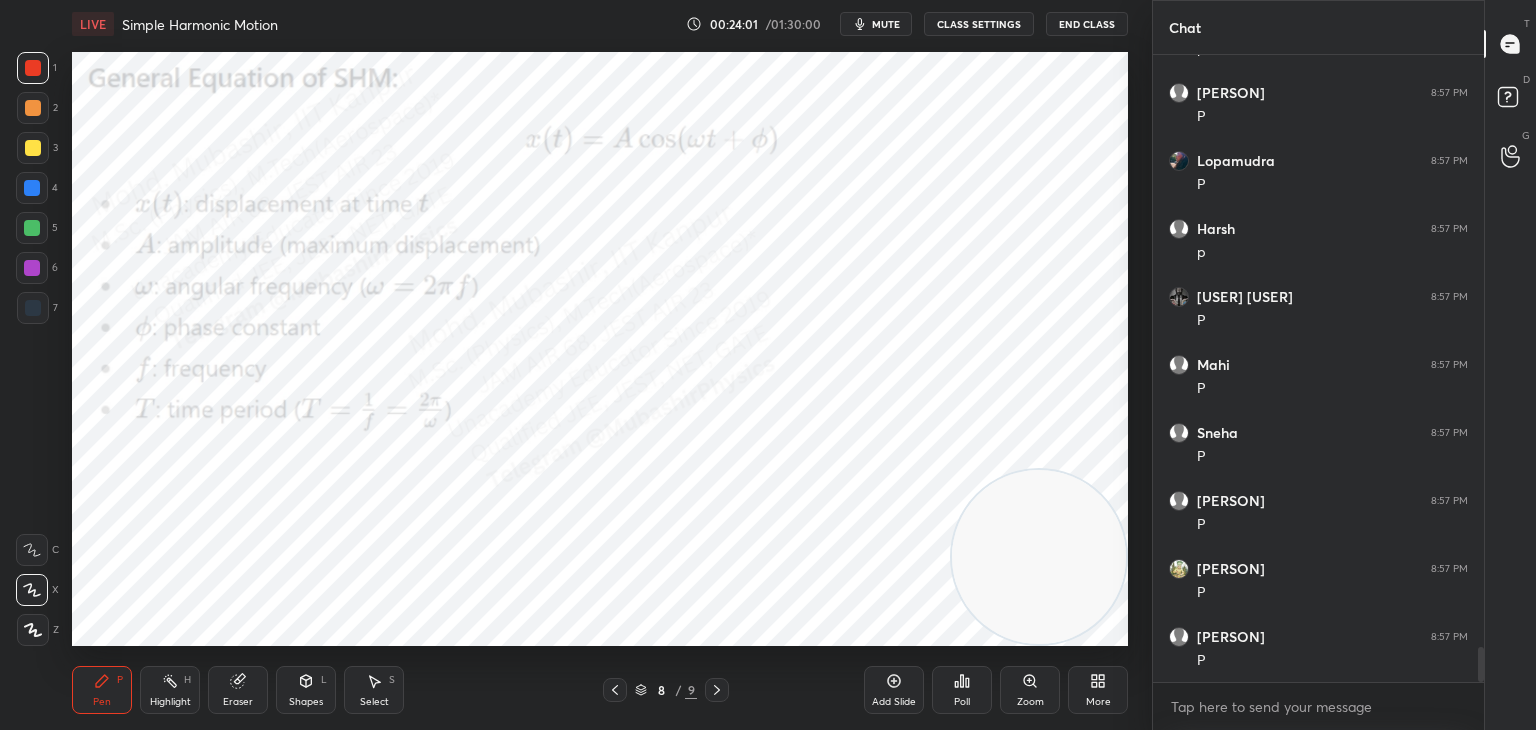 drag, startPoint x: 23, startPoint y: 197, endPoint x: 41, endPoint y: 201, distance: 18.439089 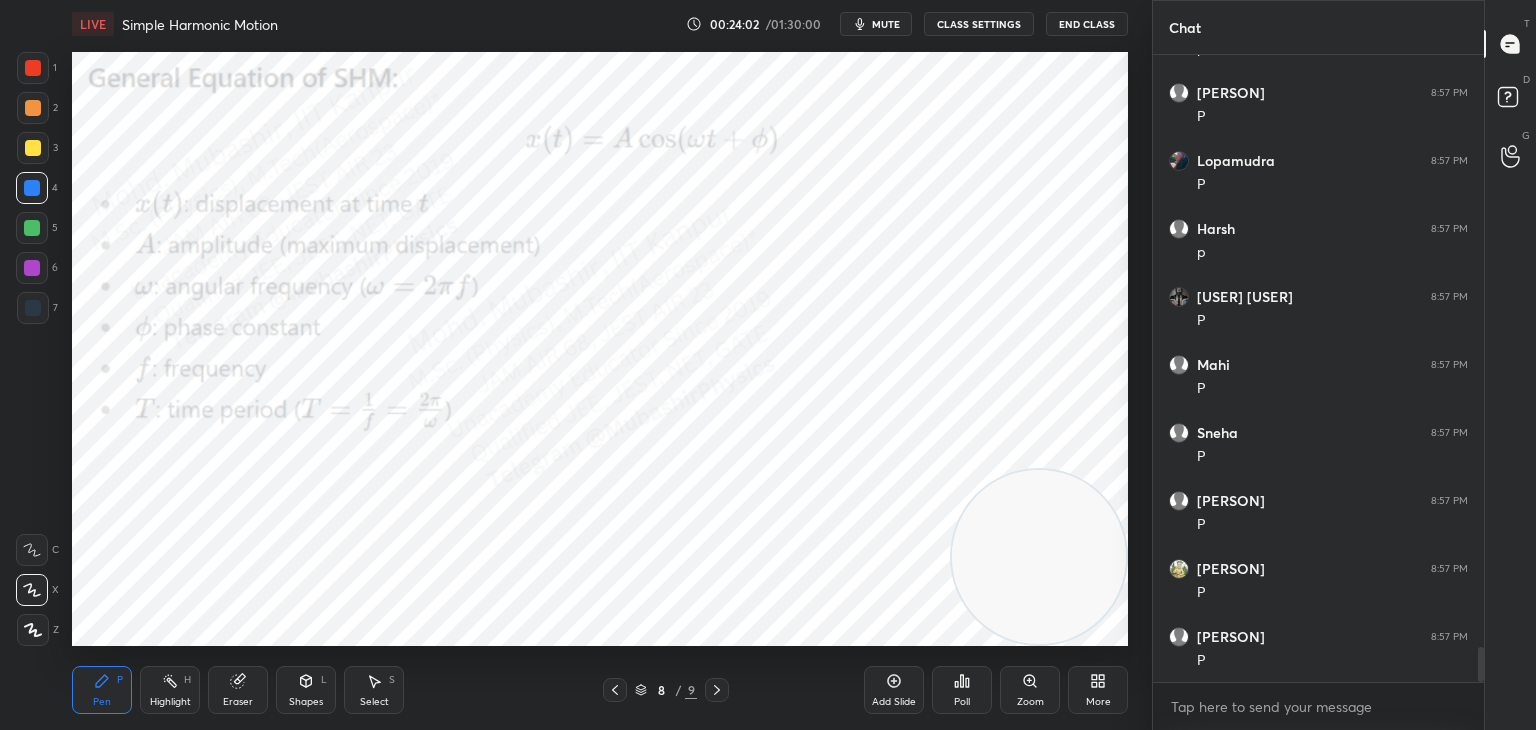 scroll, scrollTop: 10844, scrollLeft: 0, axis: vertical 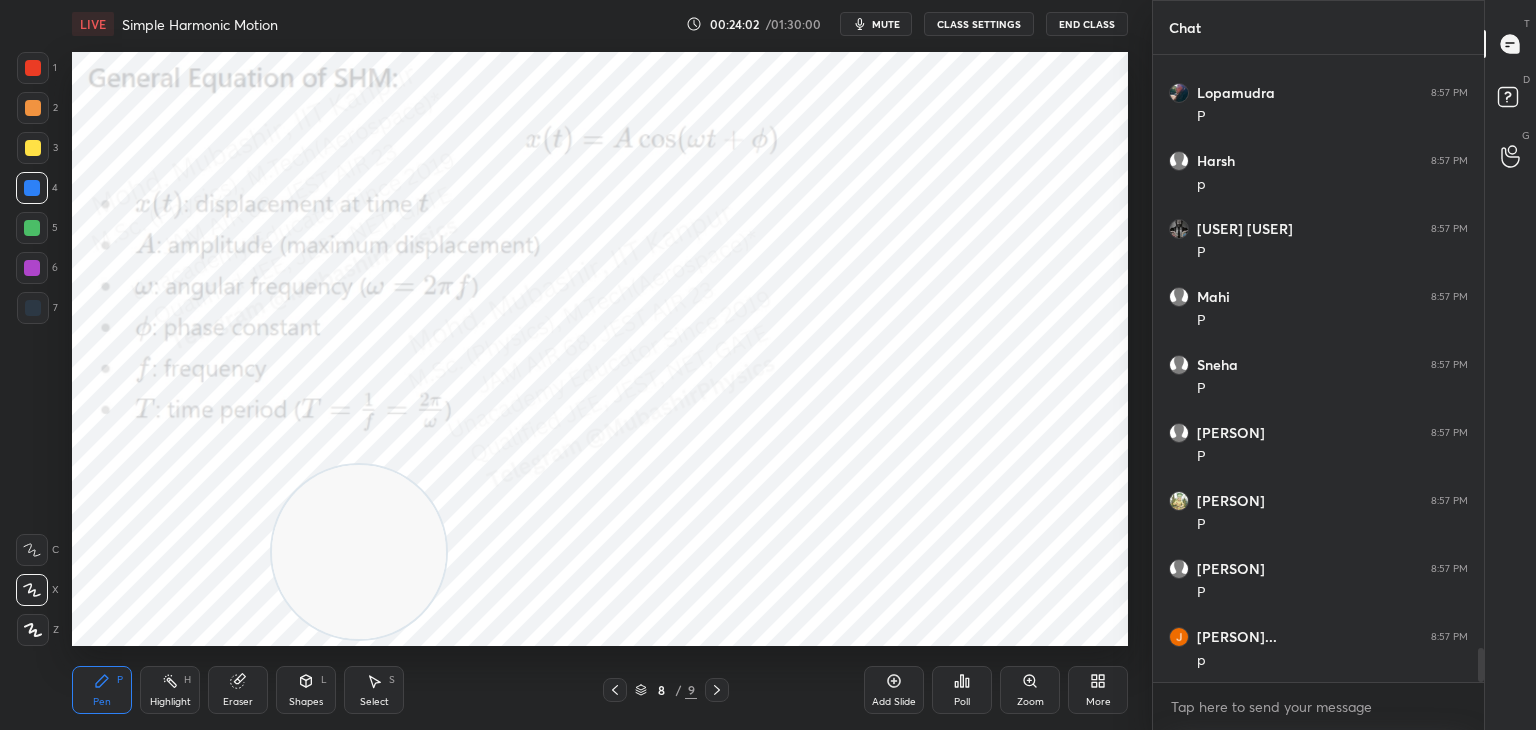 drag, startPoint x: 972, startPoint y: 553, endPoint x: 73, endPoint y: 583, distance: 899.5004 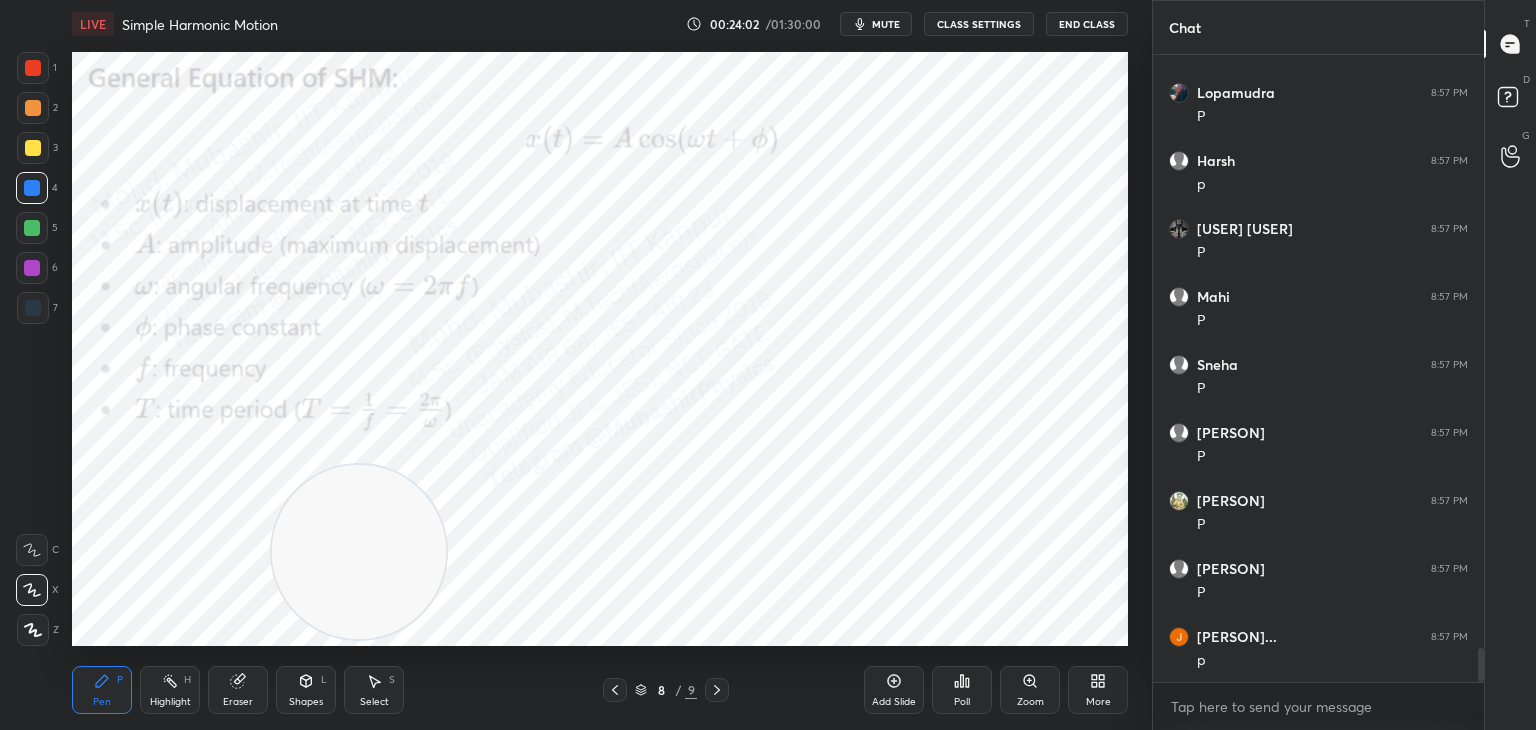 click at bounding box center (359, 552) 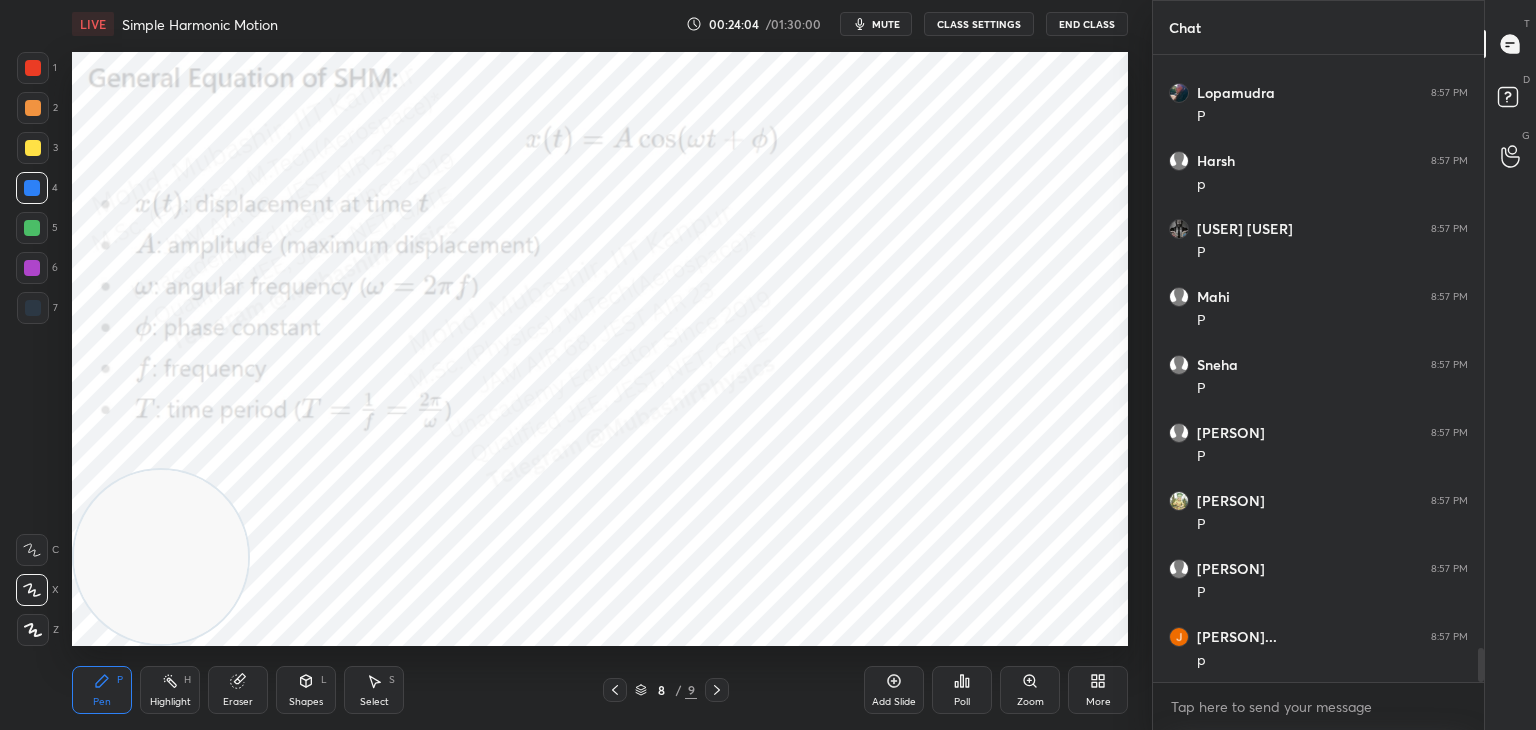 drag, startPoint x: 137, startPoint y: 562, endPoint x: 52, endPoint y: 581, distance: 87.09765 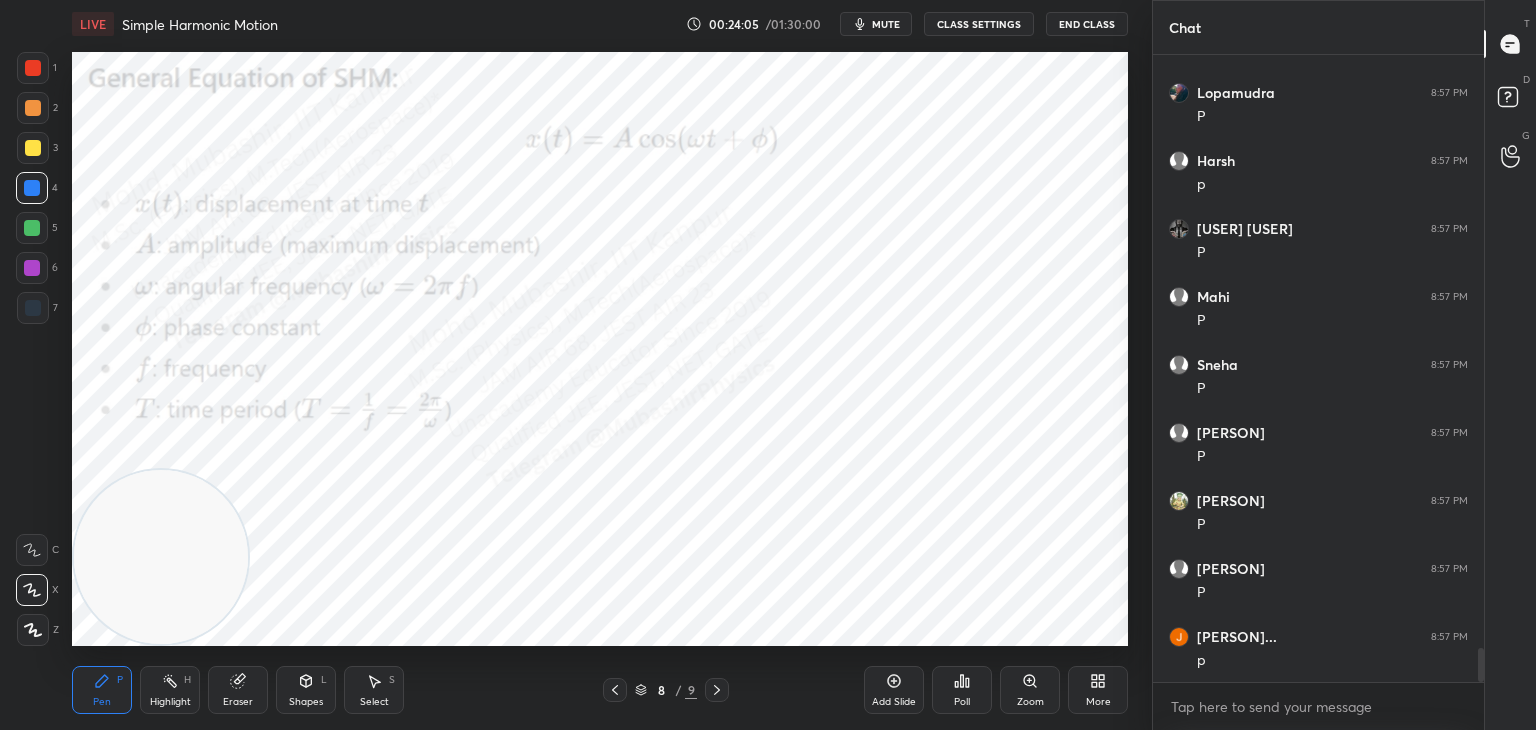 click on "Pen P Highlight H Eraser Shapes L Select S 8 / 9 Add Slide Poll Zoom More" at bounding box center [600, 690] 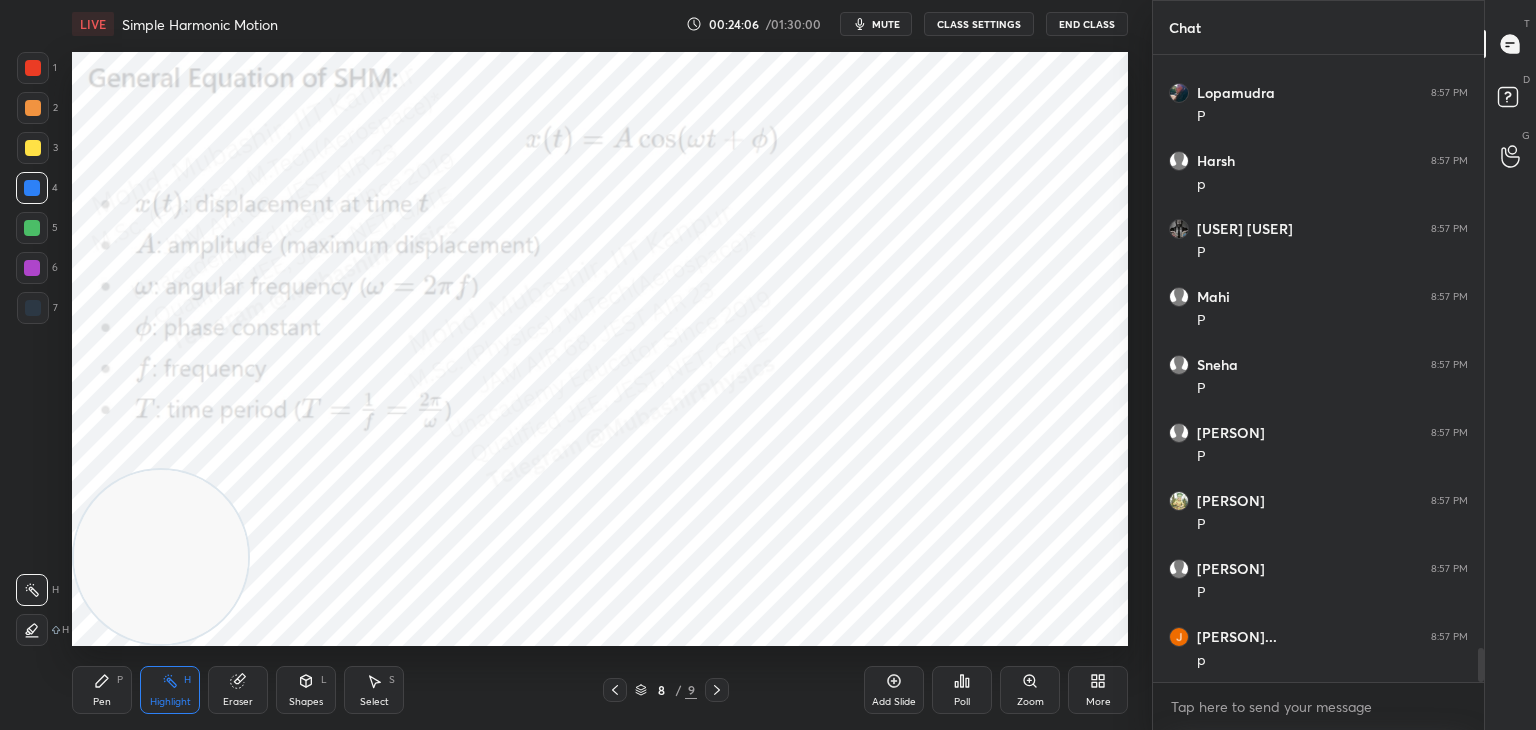 drag, startPoint x: 89, startPoint y: 686, endPoint x: 152, endPoint y: 693, distance: 63.387695 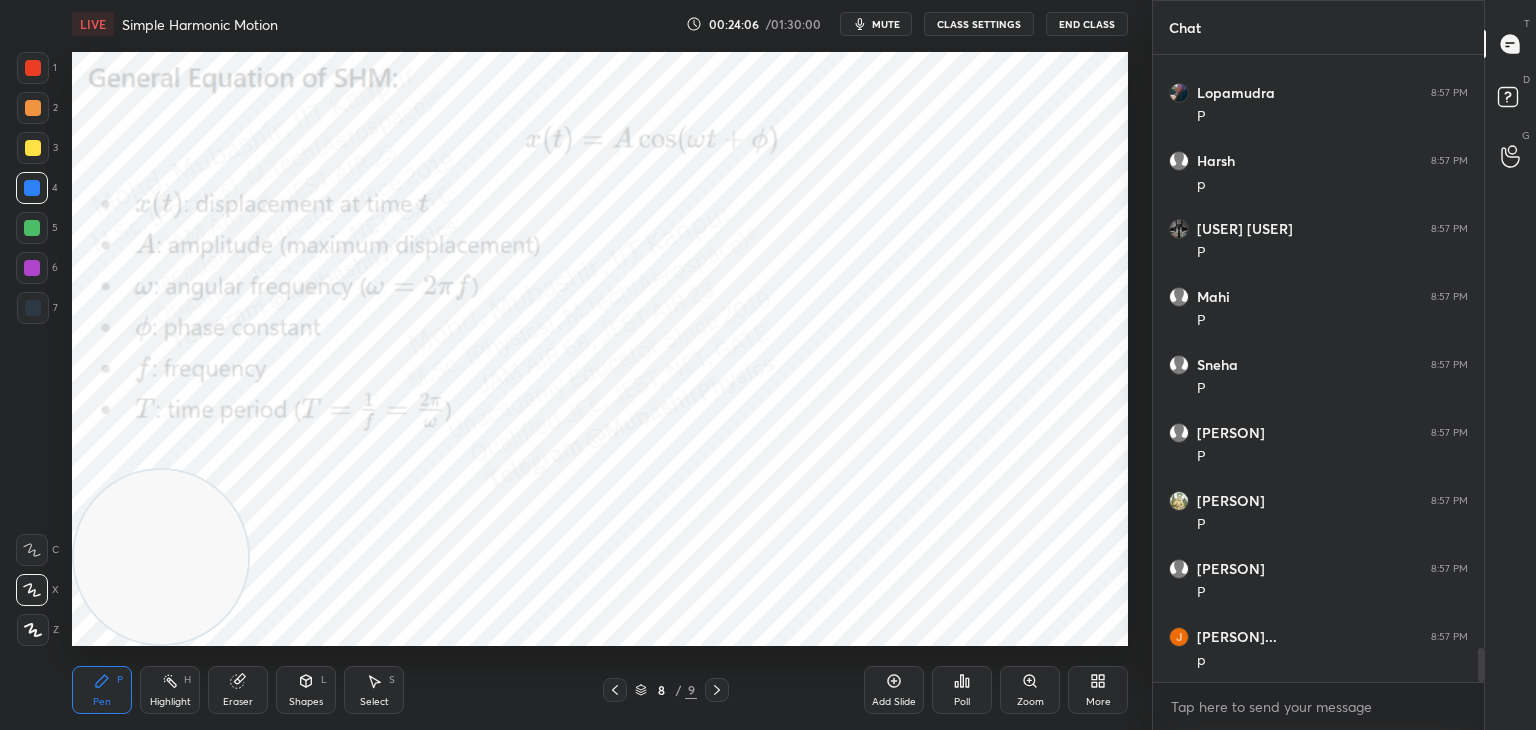 click on "Highlight H" at bounding box center [170, 690] 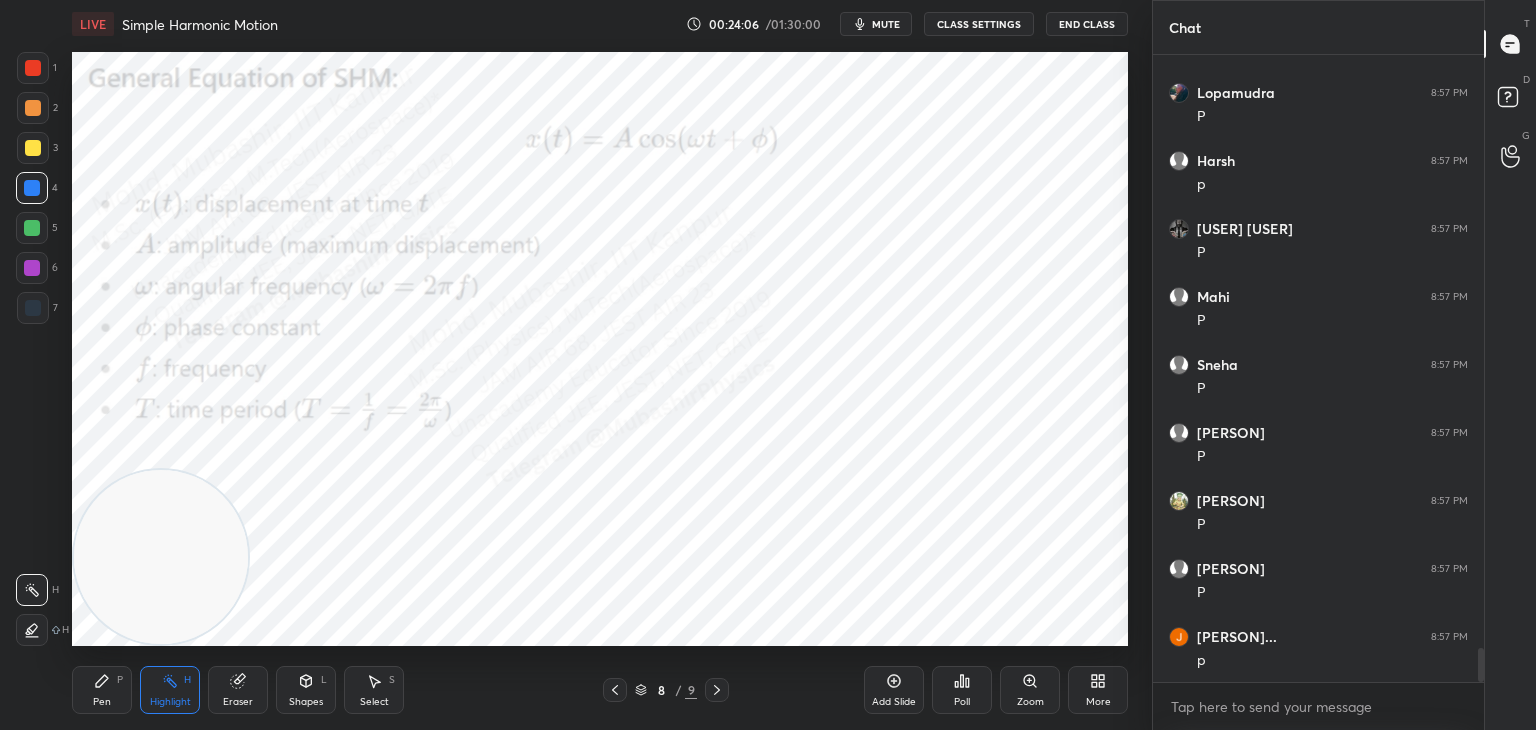 drag, startPoint x: 89, startPoint y: 694, endPoint x: 169, endPoint y: 689, distance: 80.1561 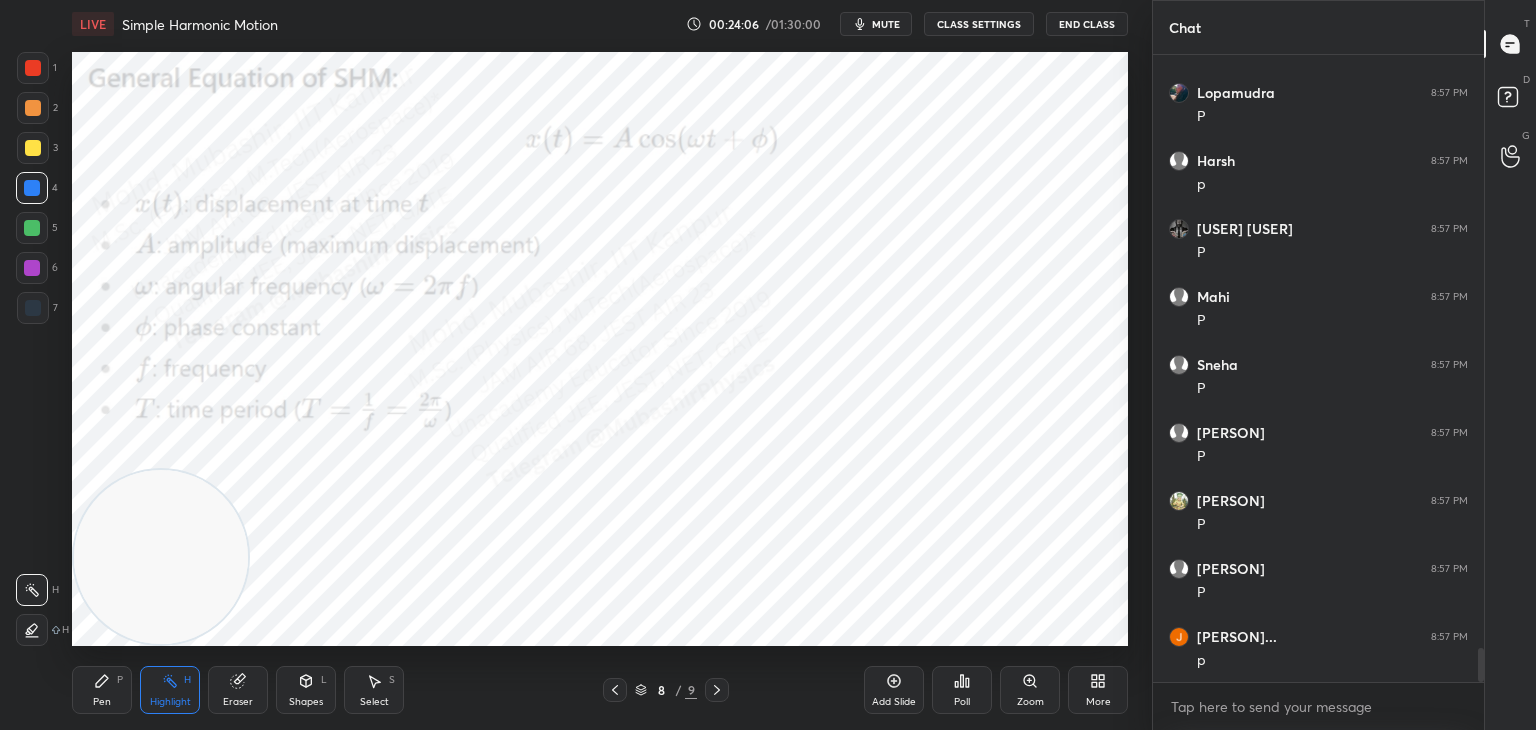 click on "Pen P" at bounding box center (102, 690) 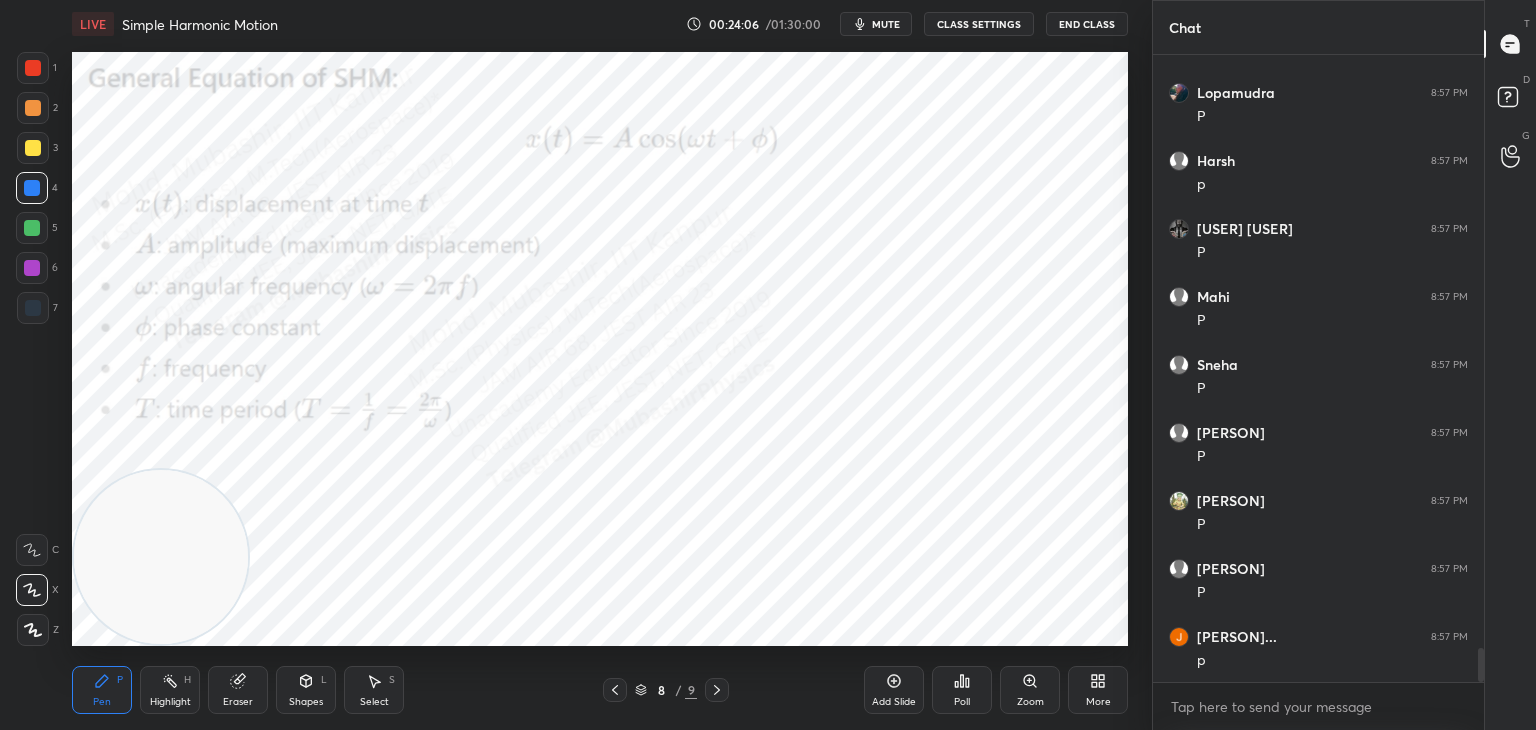 click on "Highlight H" at bounding box center (170, 690) 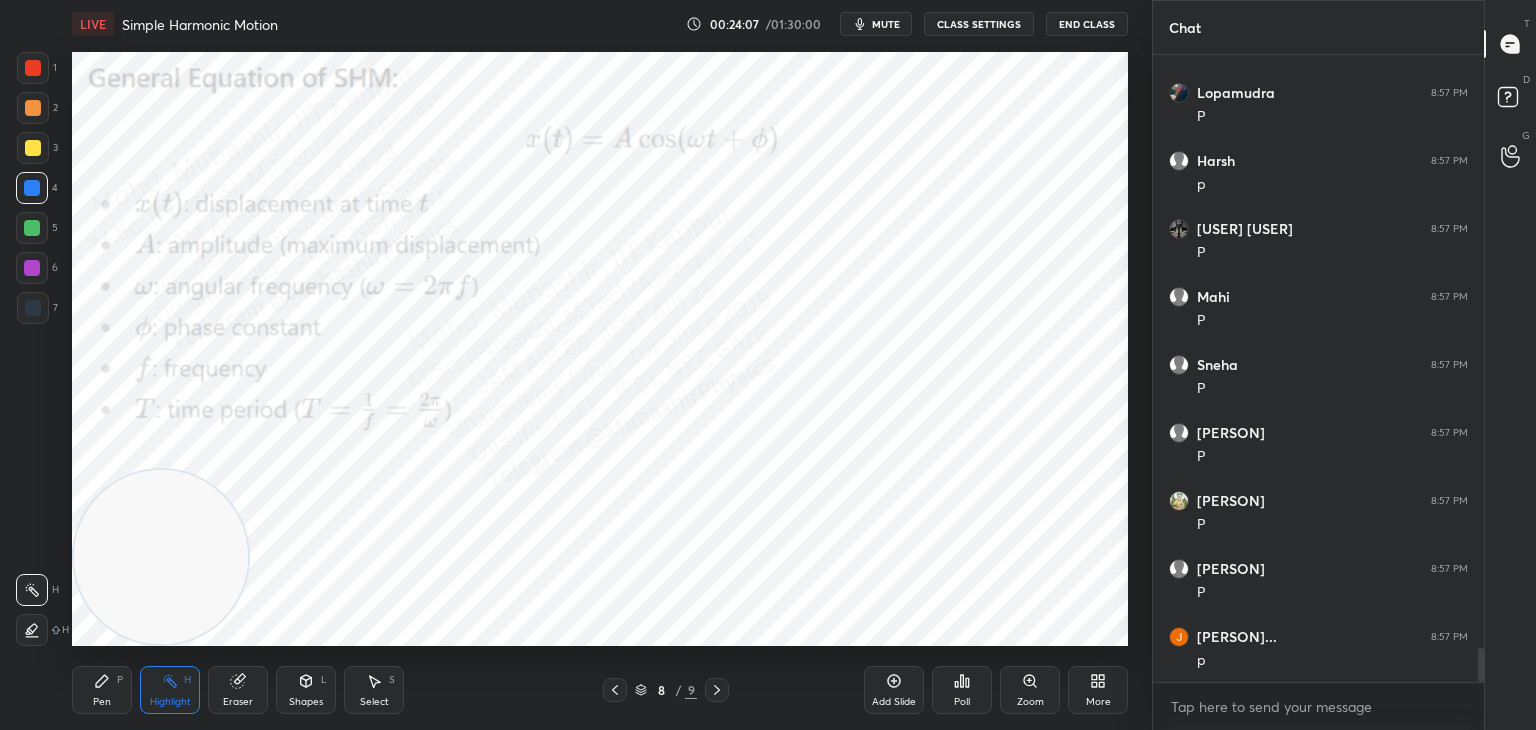 click 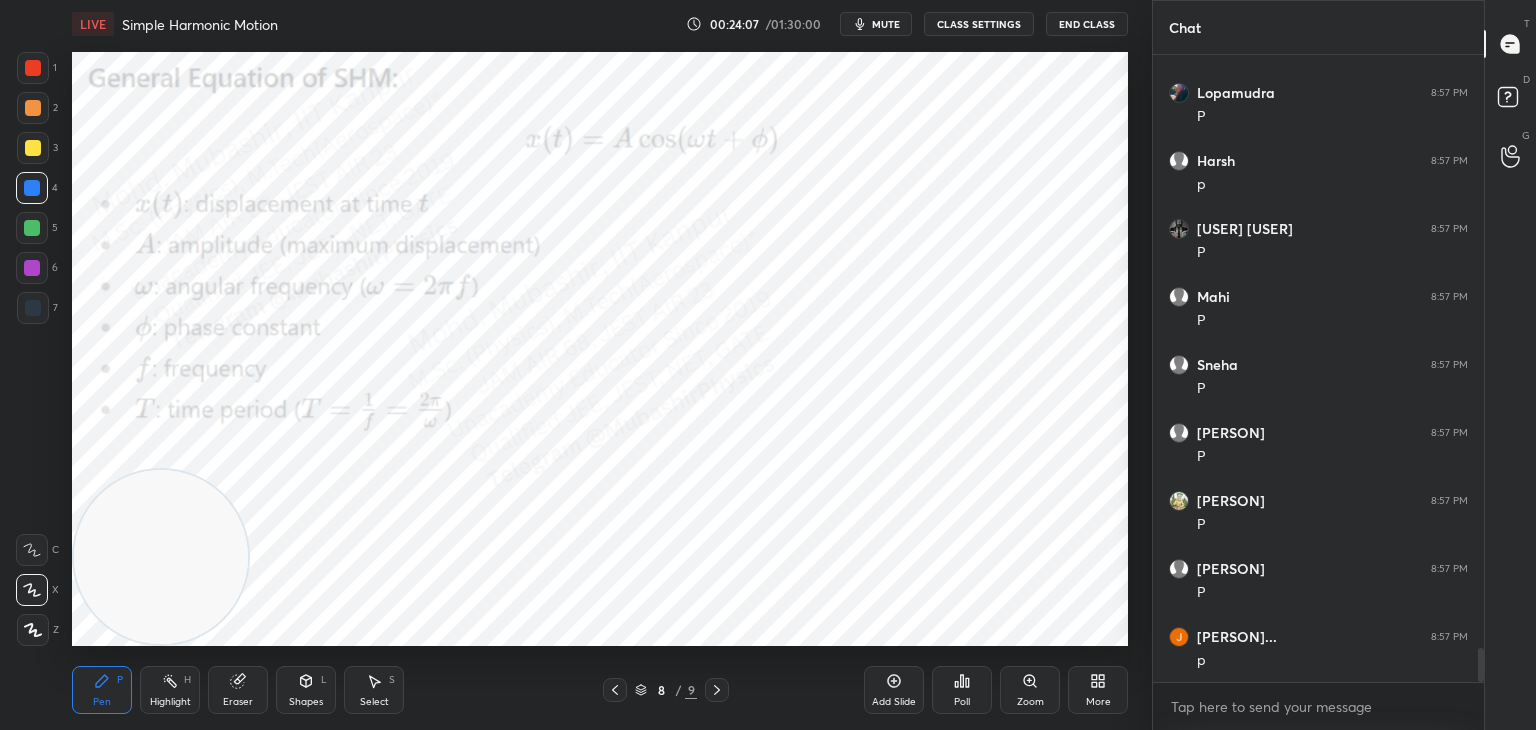 click on "Highlight H" at bounding box center [170, 690] 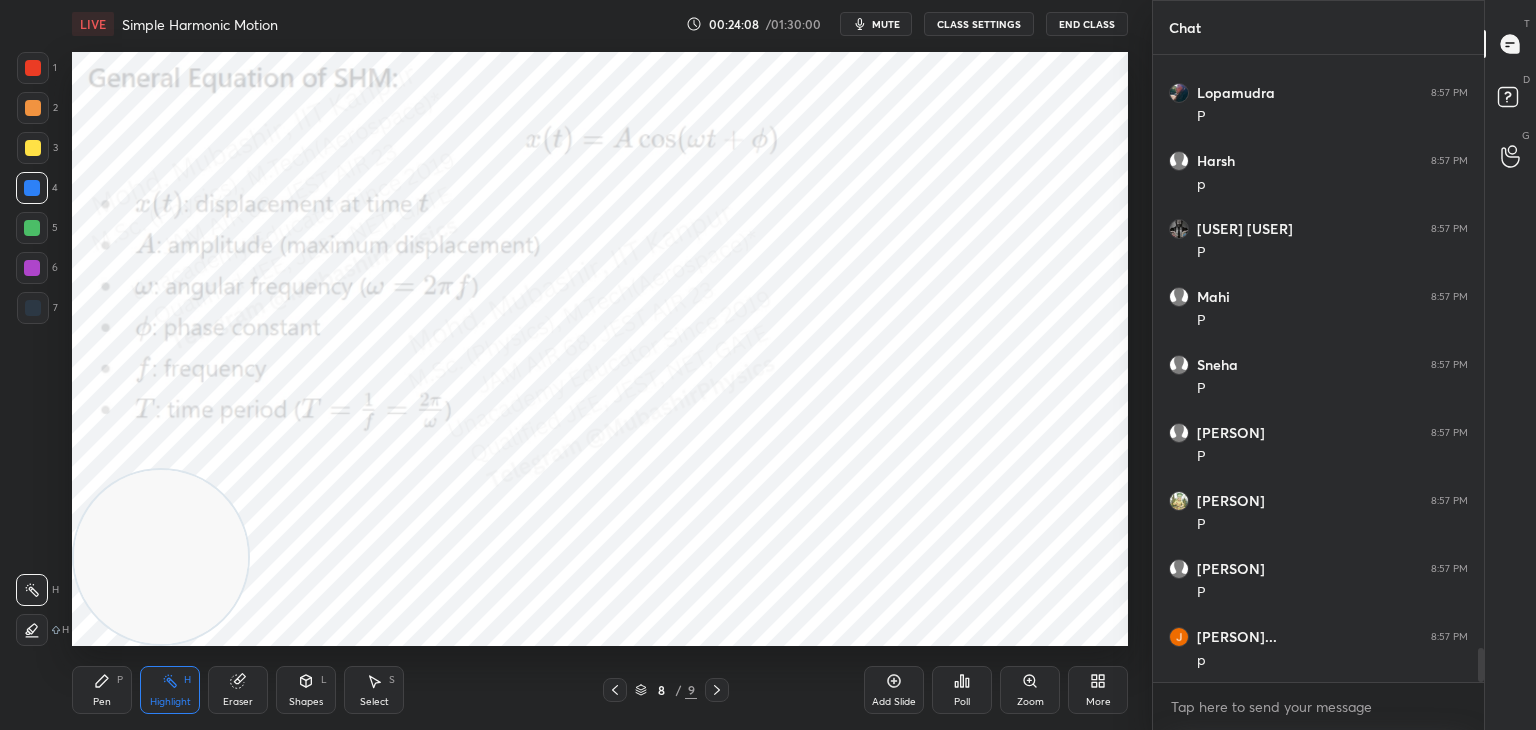 drag, startPoint x: 101, startPoint y: 685, endPoint x: 123, endPoint y: 686, distance: 22.022715 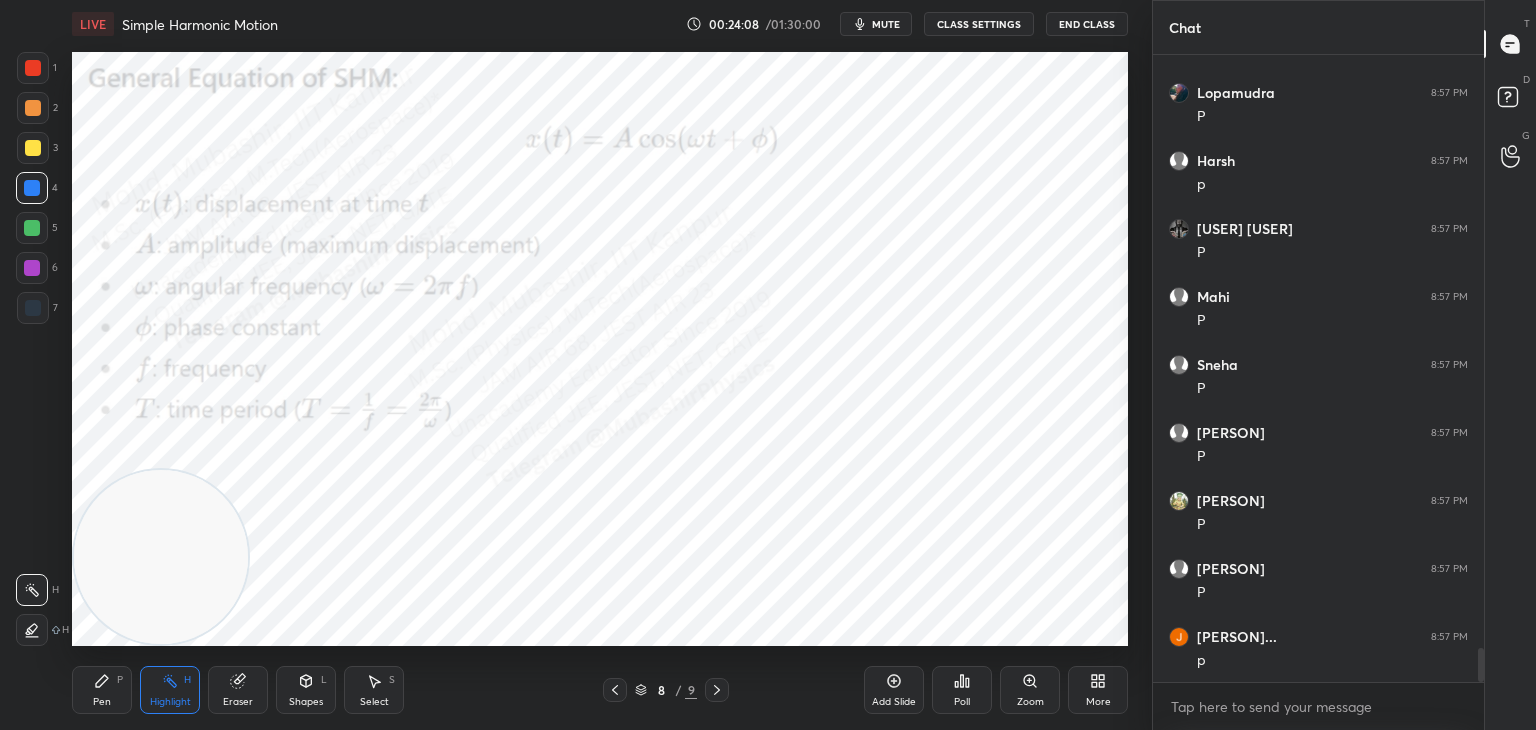click 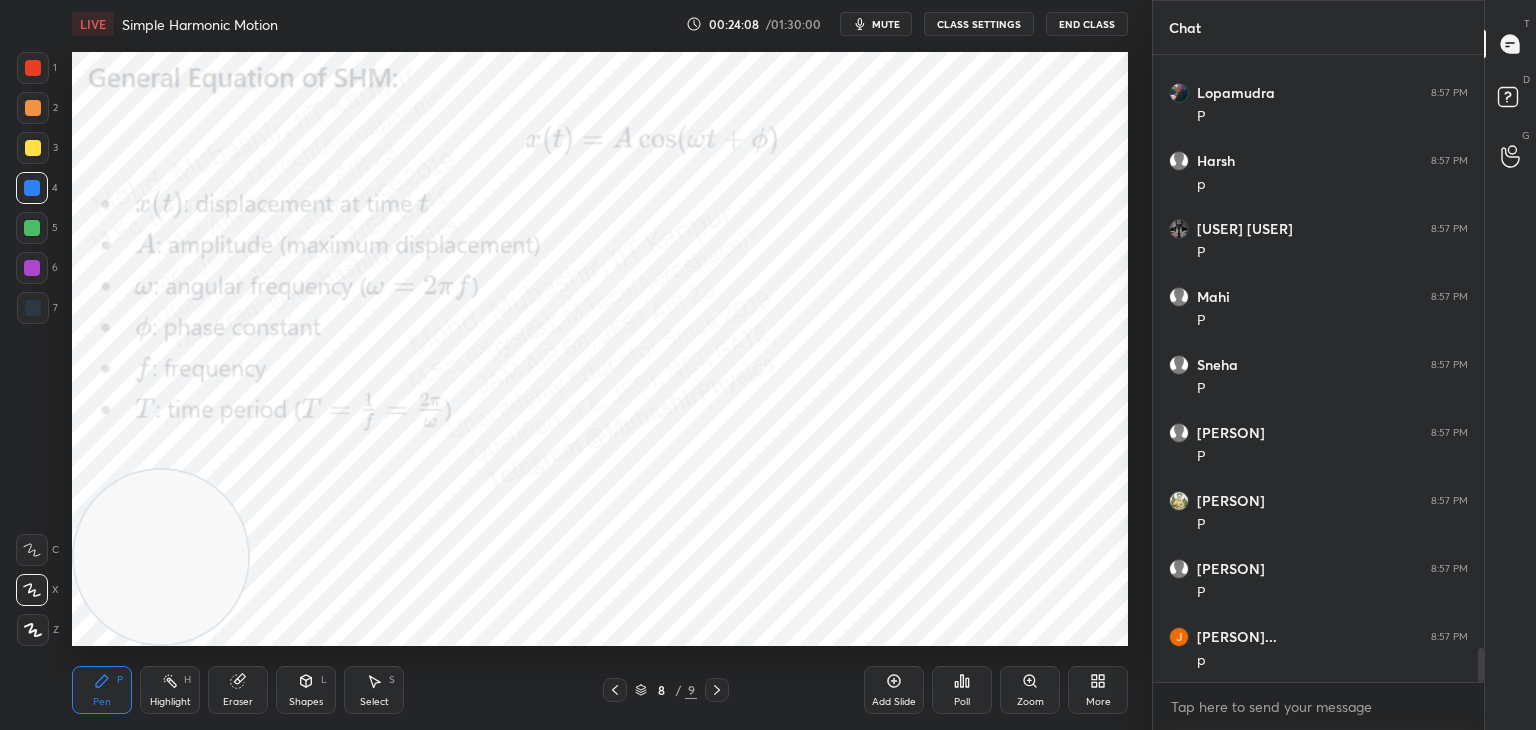 drag, startPoint x: 185, startPoint y: 689, endPoint x: 133, endPoint y: 689, distance: 52 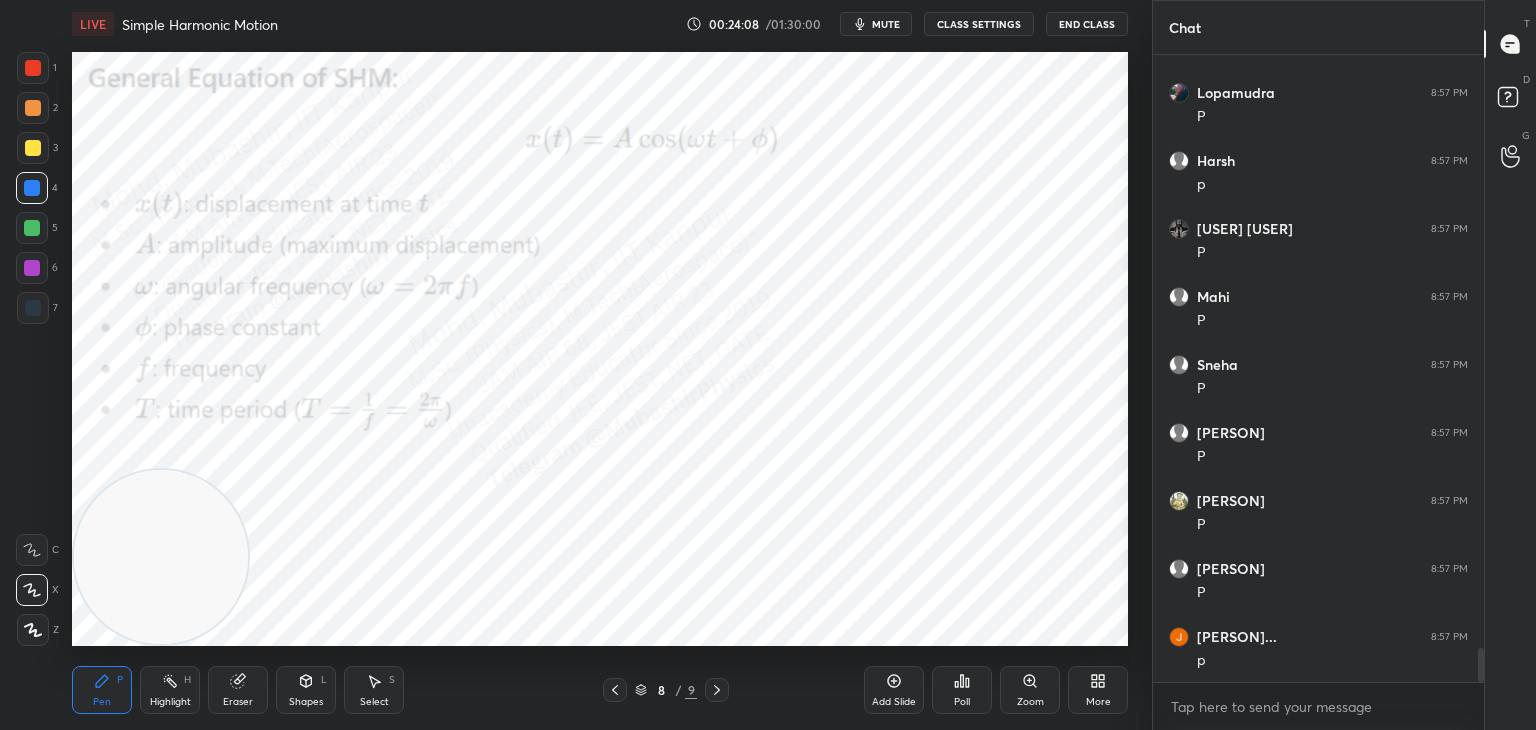 click on "Highlight H" at bounding box center [170, 690] 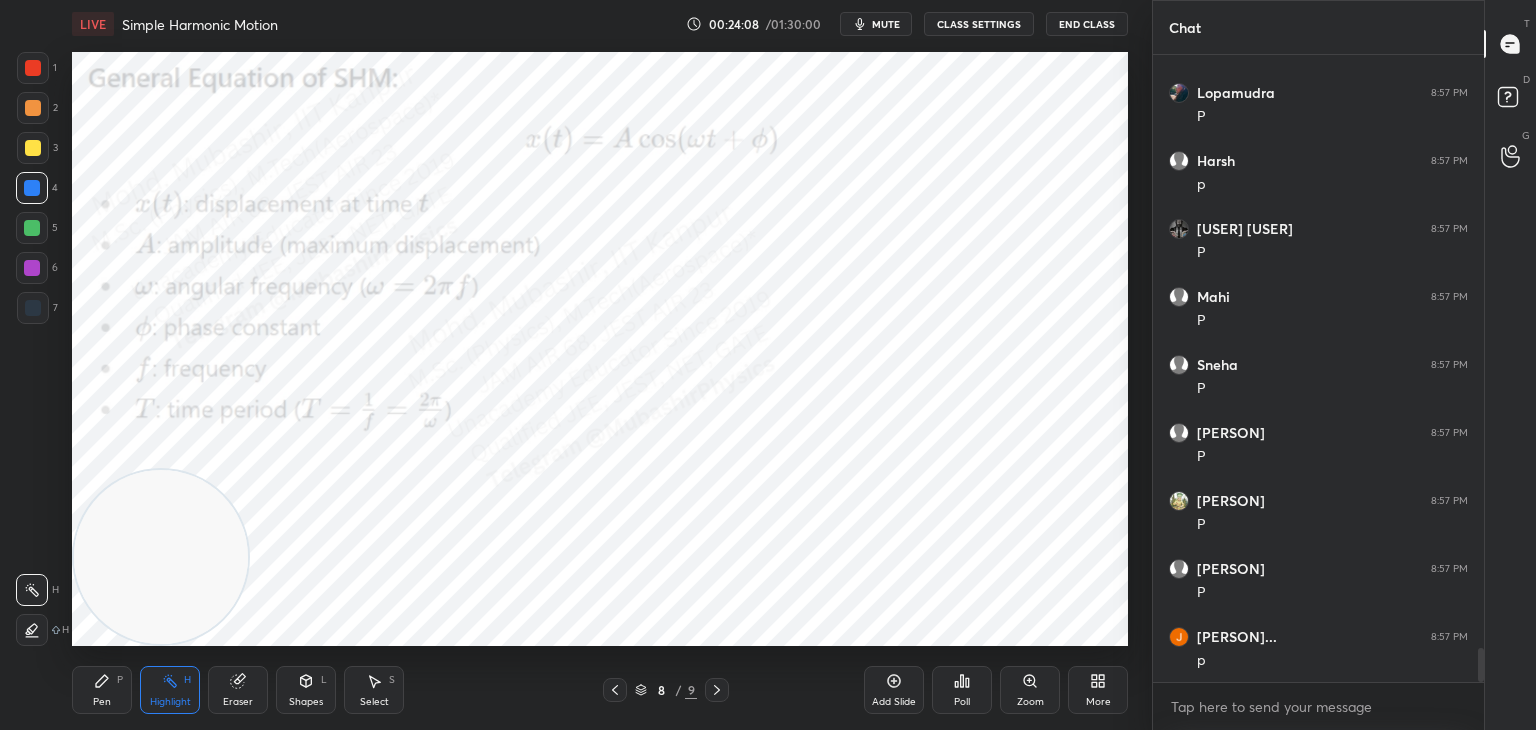 drag, startPoint x: 97, startPoint y: 687, endPoint x: 169, endPoint y: 685, distance: 72.02777 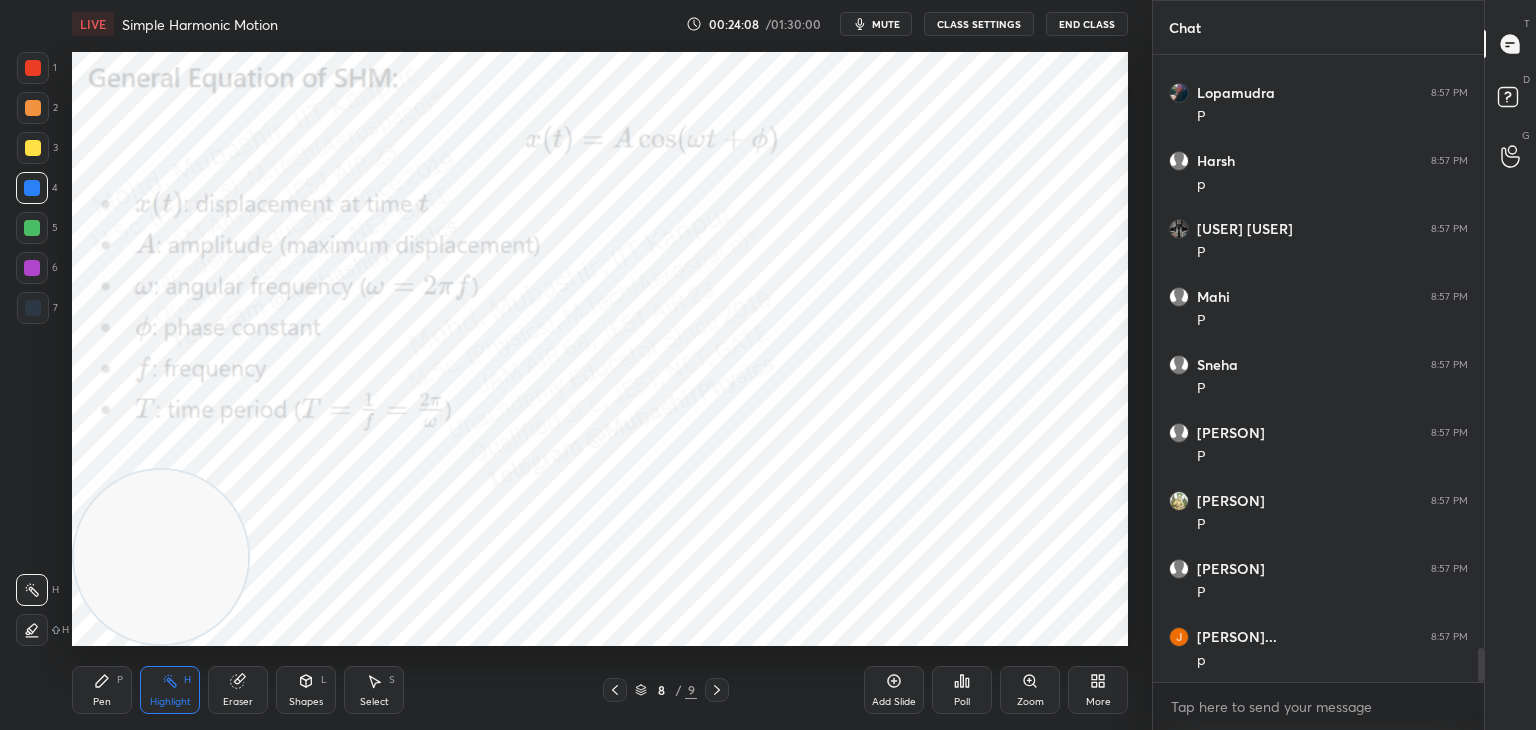 click 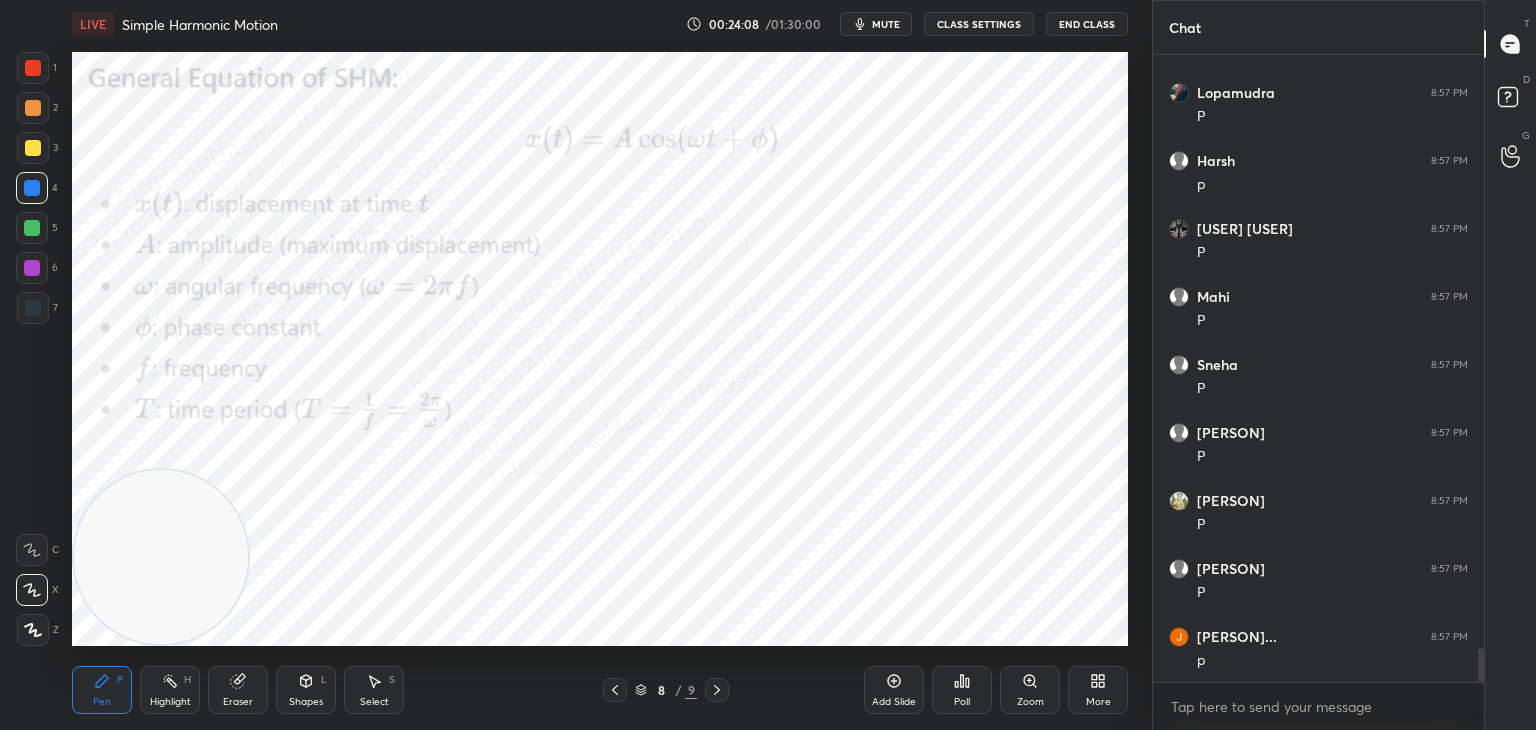 click on "H" at bounding box center (187, 680) 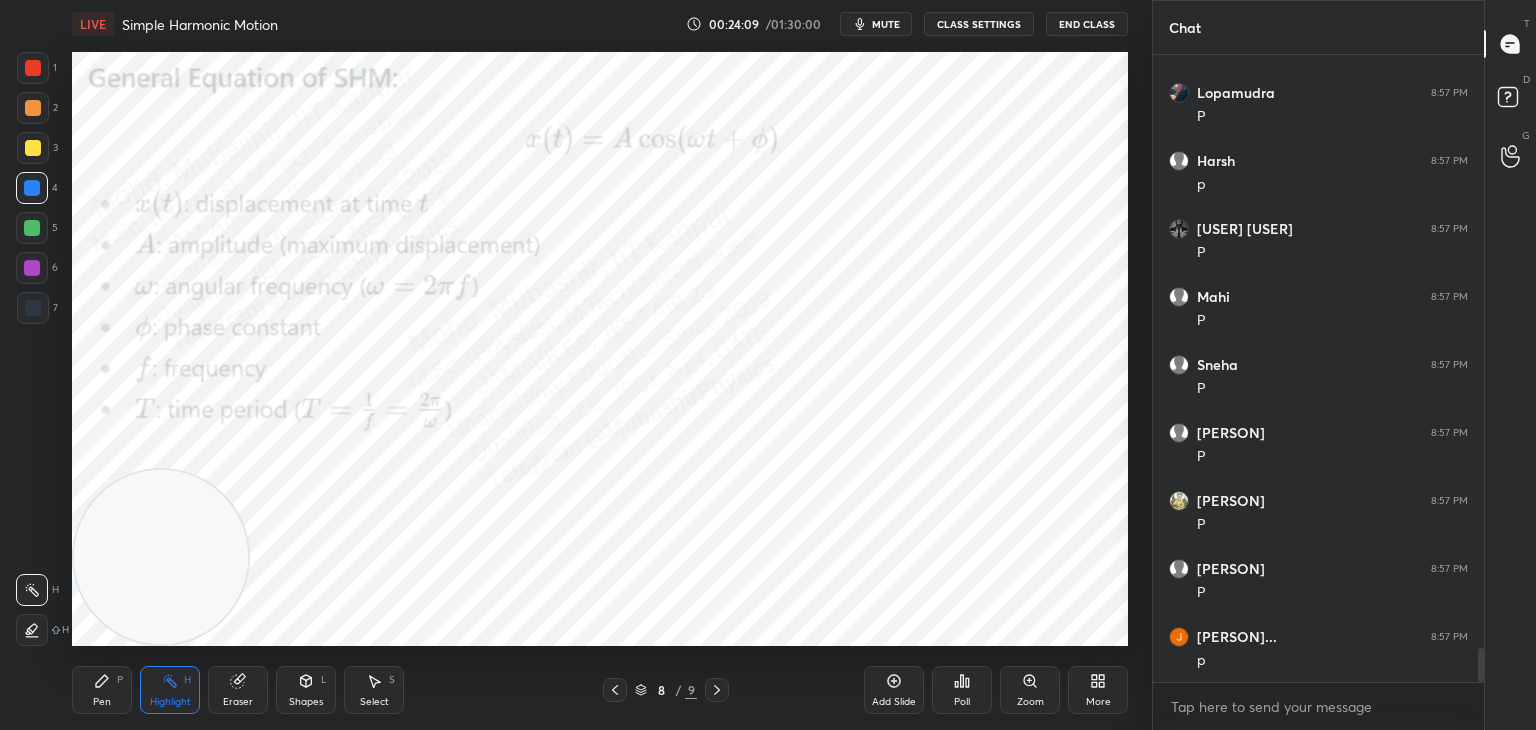 click 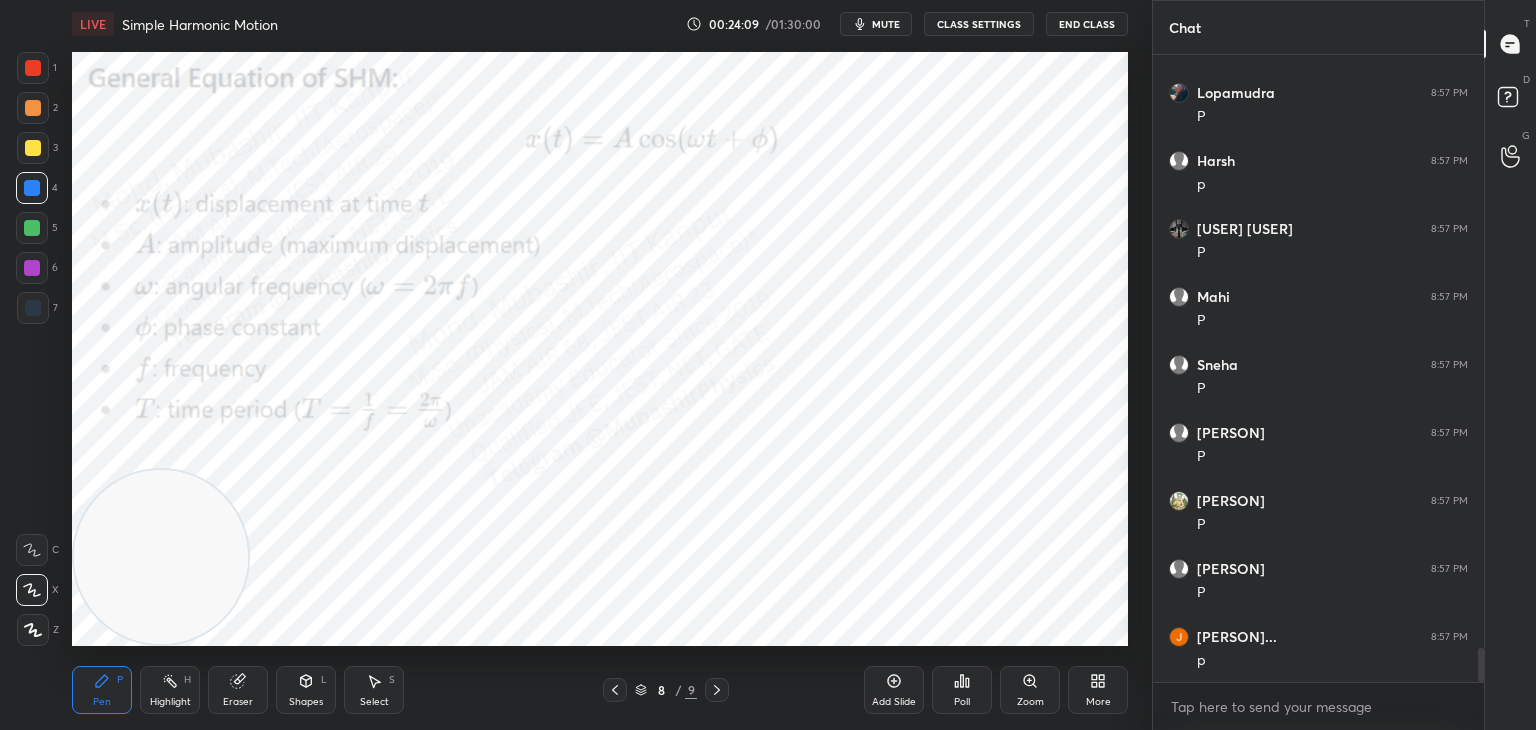click 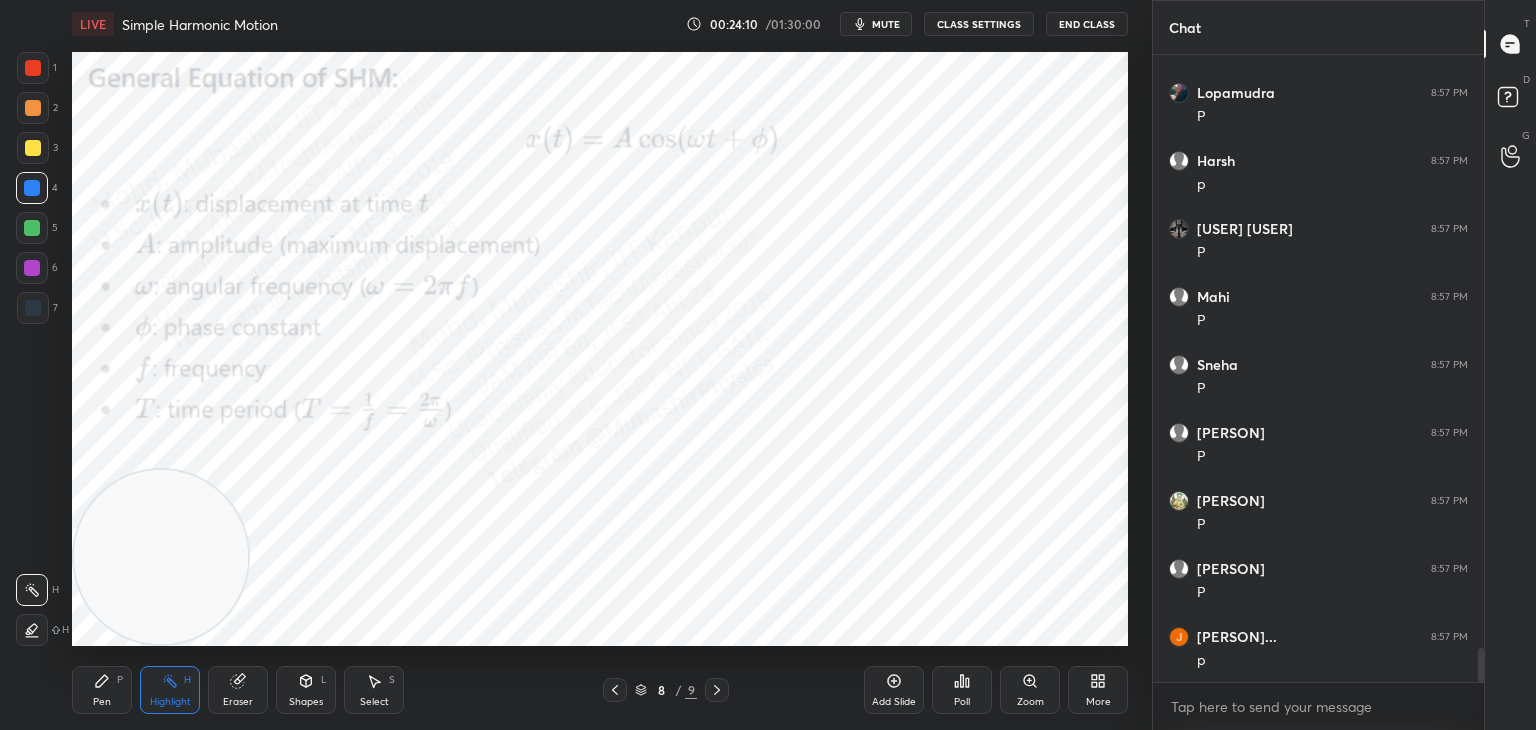click on "Pen P" at bounding box center [102, 690] 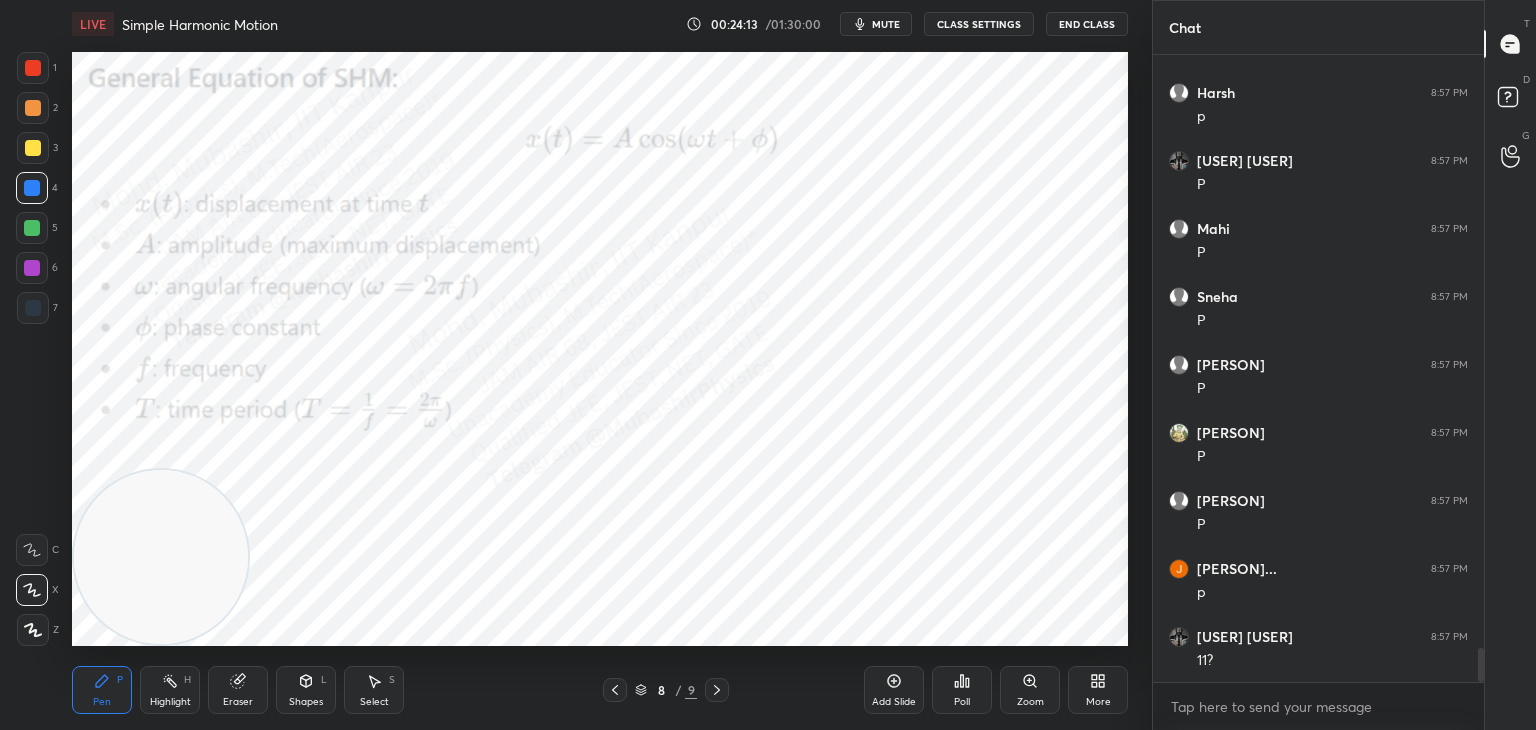 scroll, scrollTop: 10980, scrollLeft: 0, axis: vertical 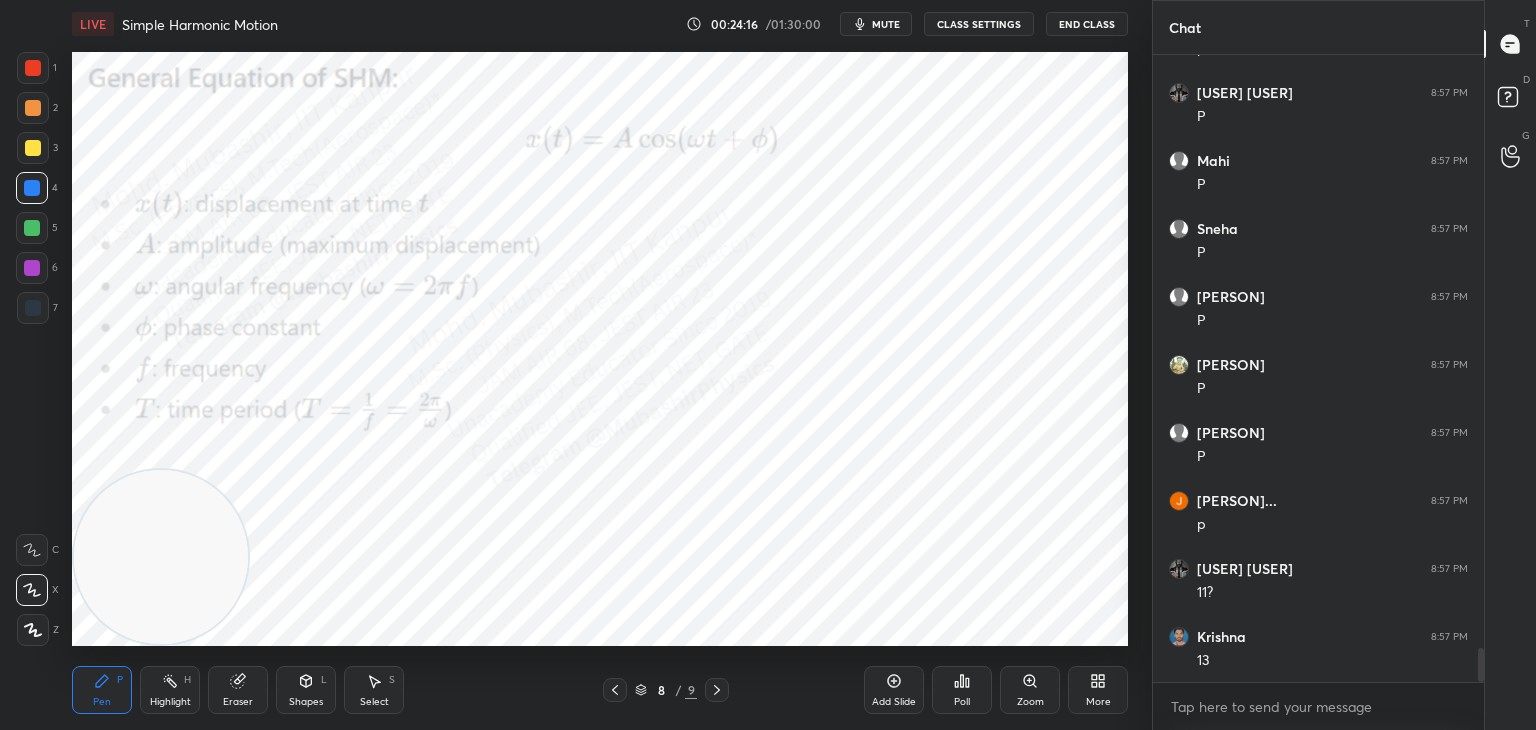 click at bounding box center [33, 68] 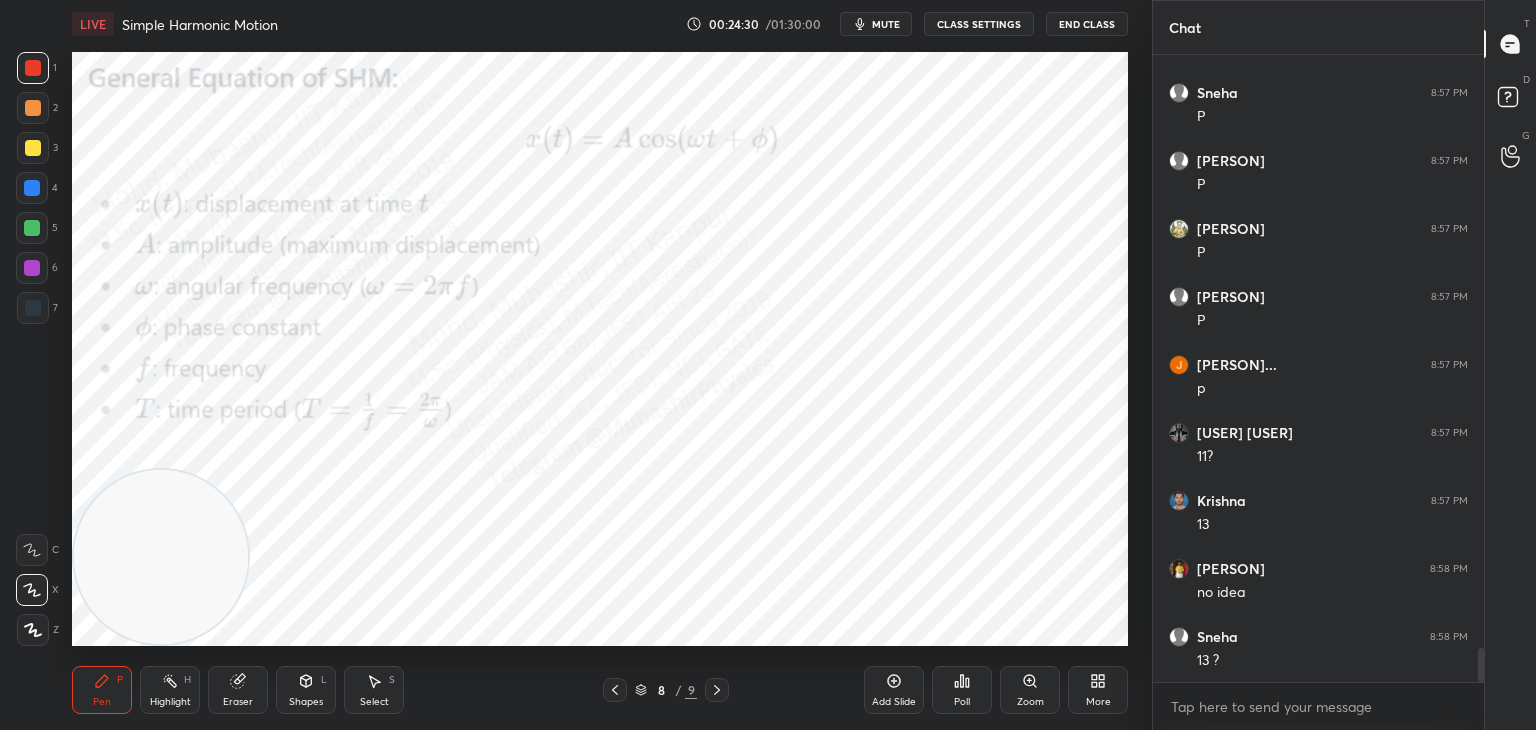 scroll, scrollTop: 11184, scrollLeft: 0, axis: vertical 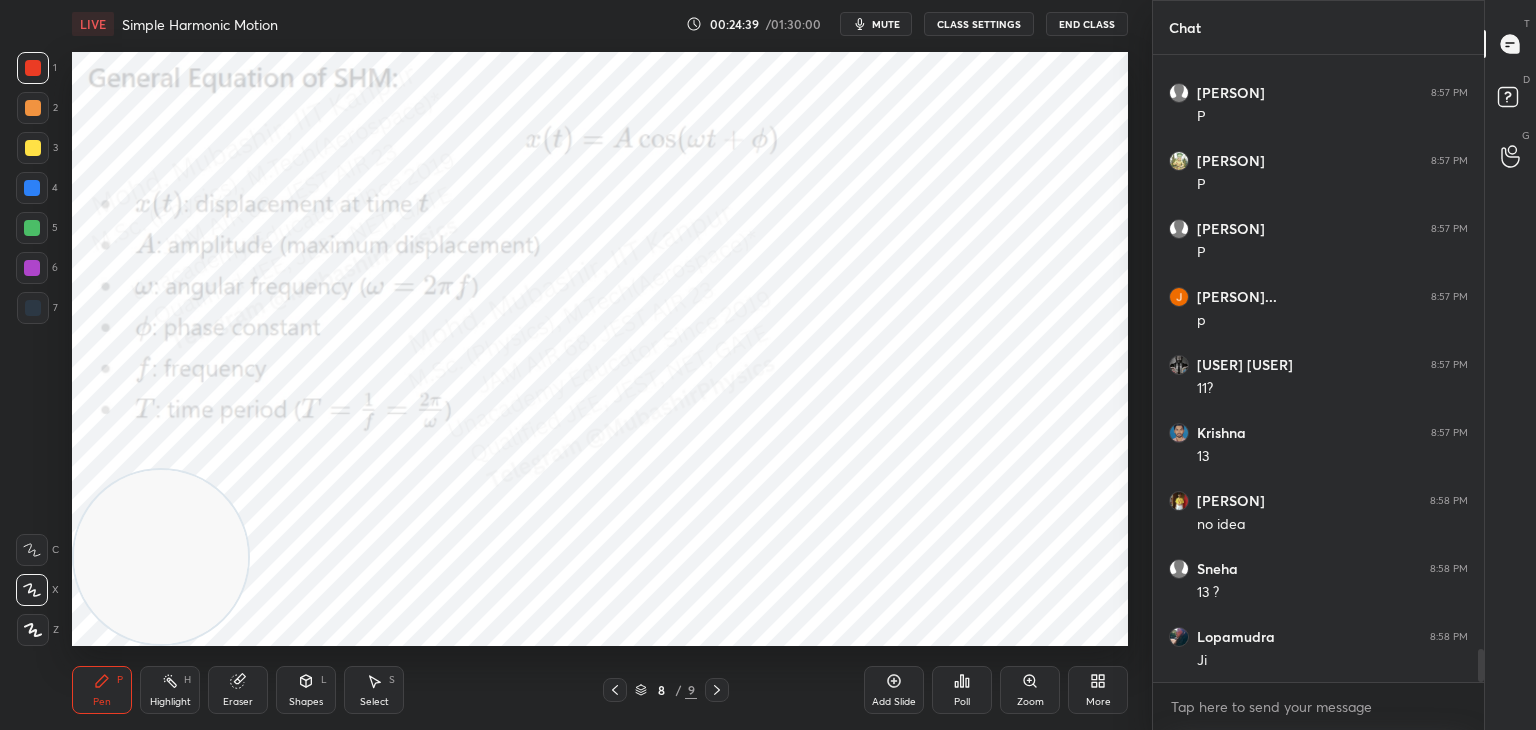 click 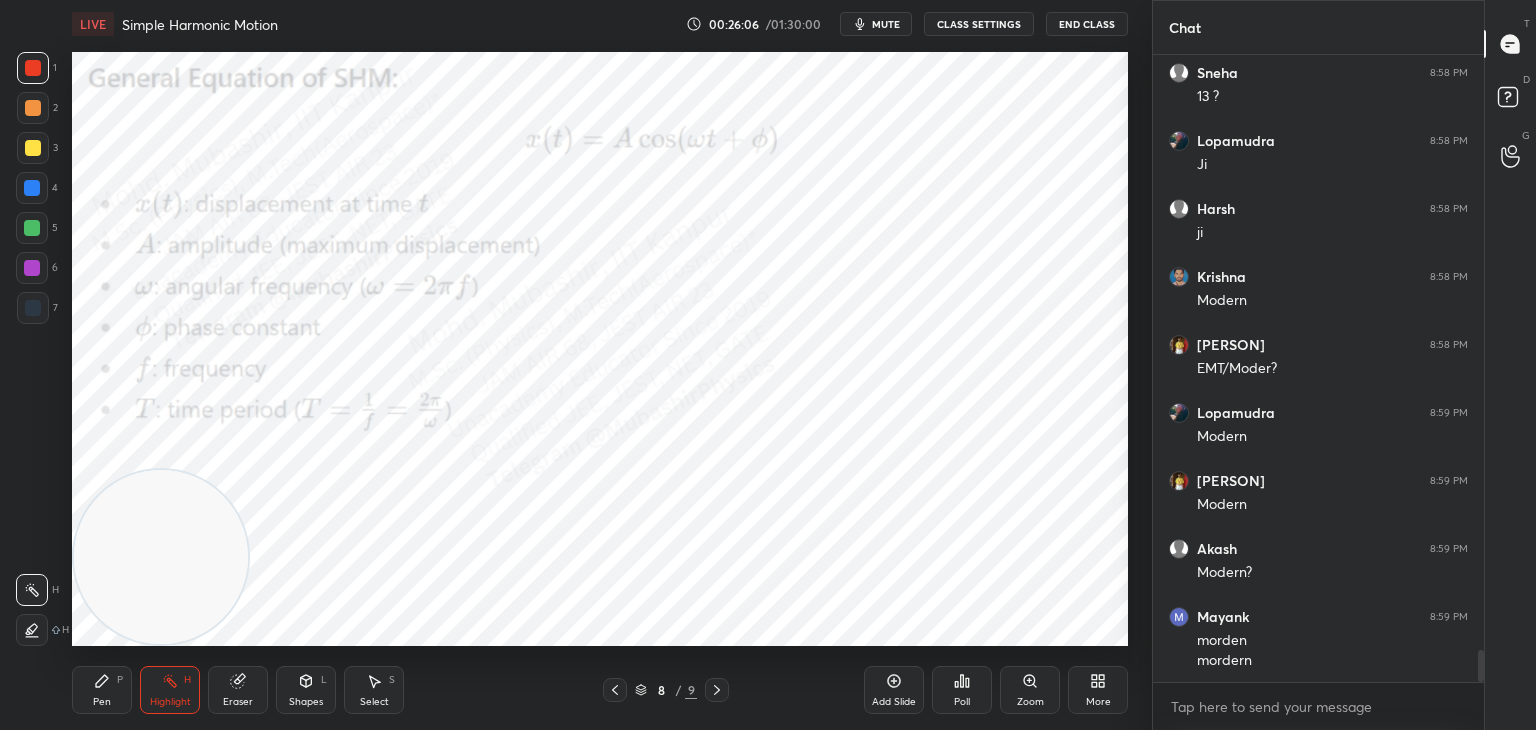 scroll, scrollTop: 11700, scrollLeft: 0, axis: vertical 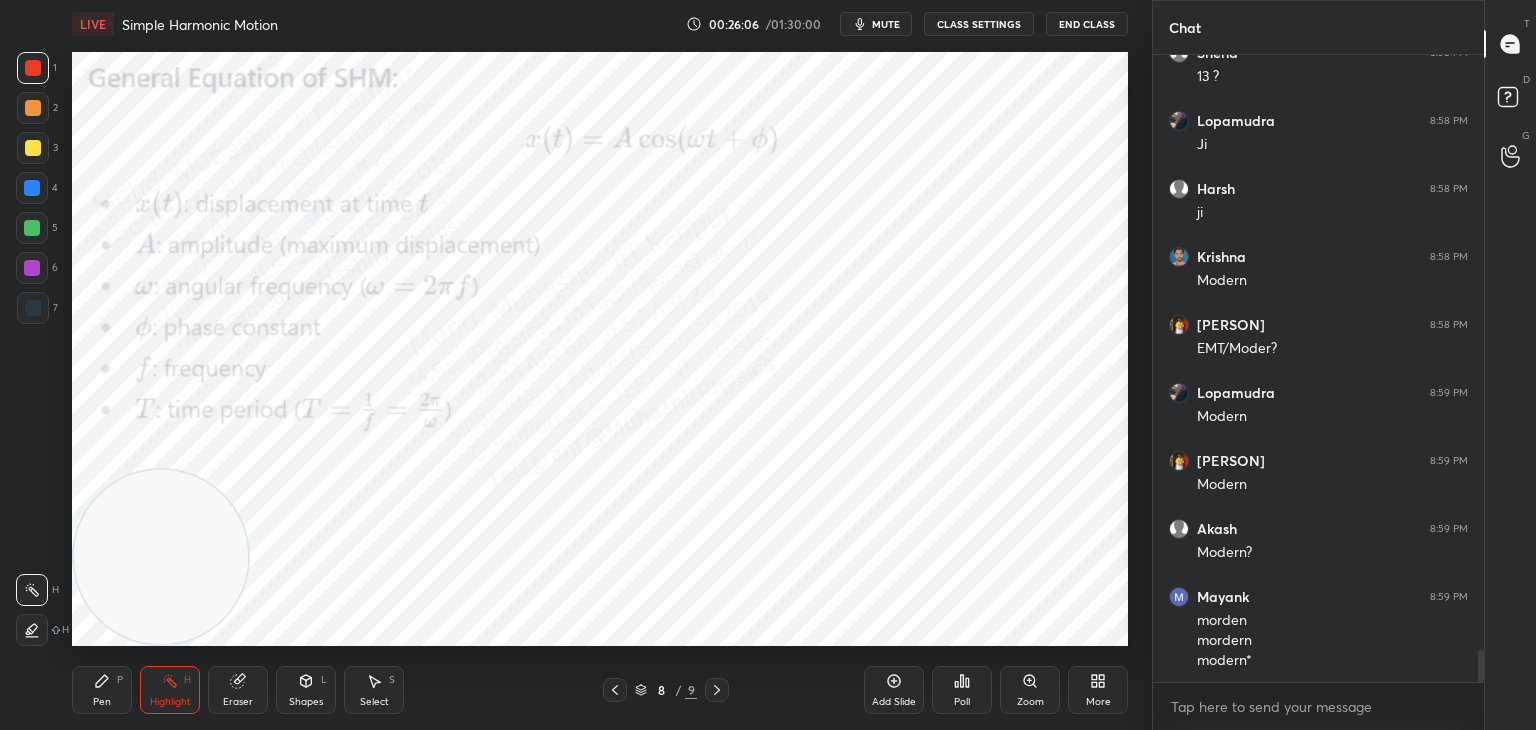 drag, startPoint x: 93, startPoint y: 694, endPoint x: 104, endPoint y: 489, distance: 205.2949 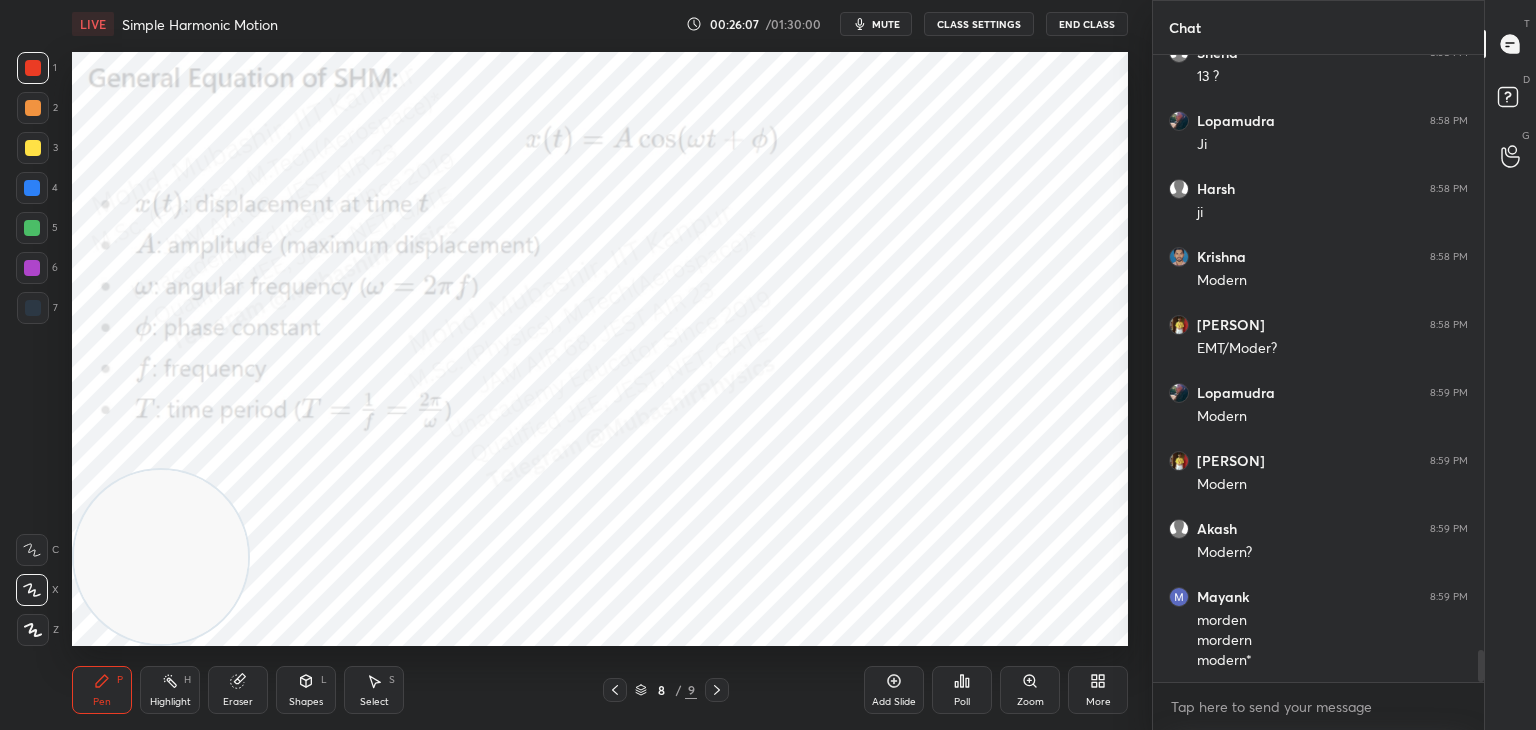 click at bounding box center (33, 308) 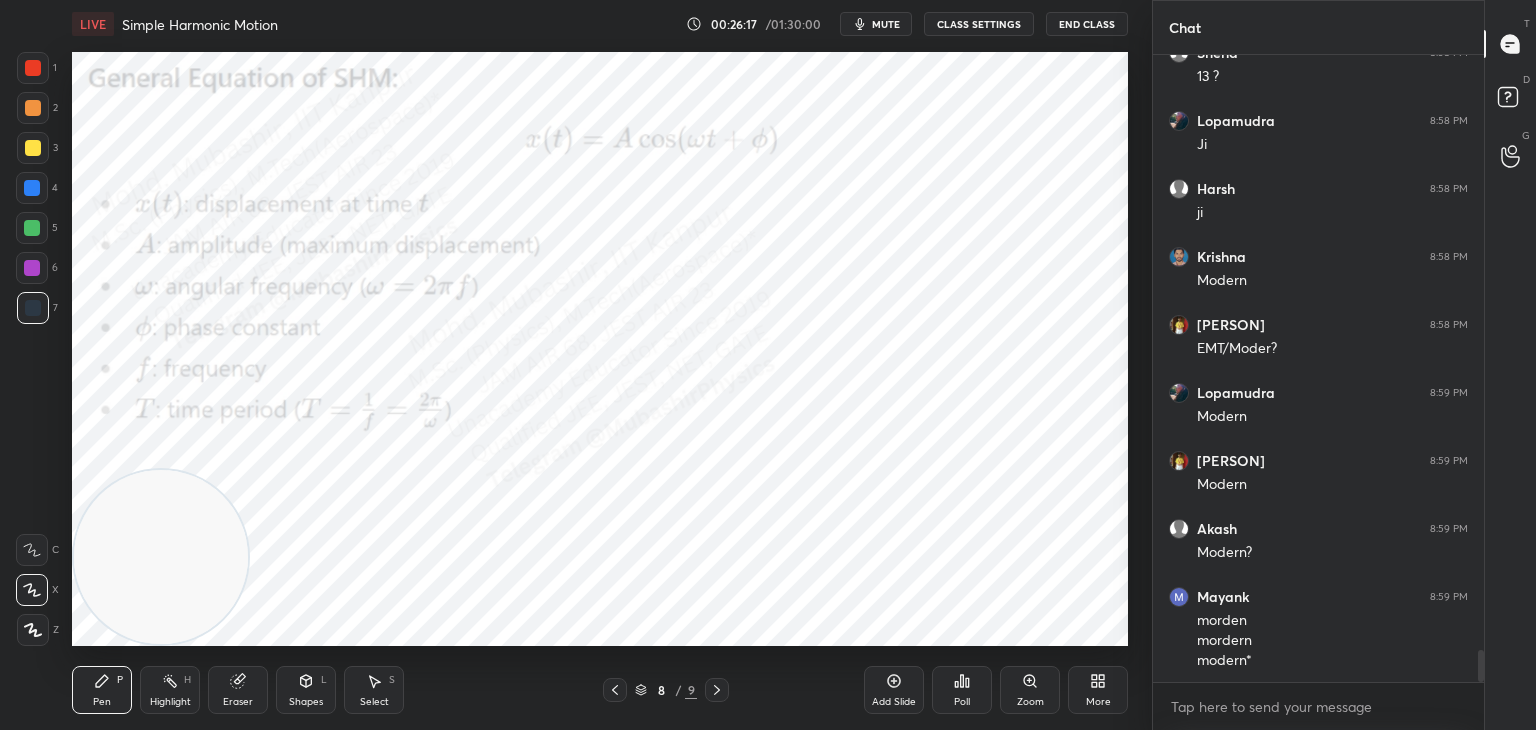 click at bounding box center [32, 188] 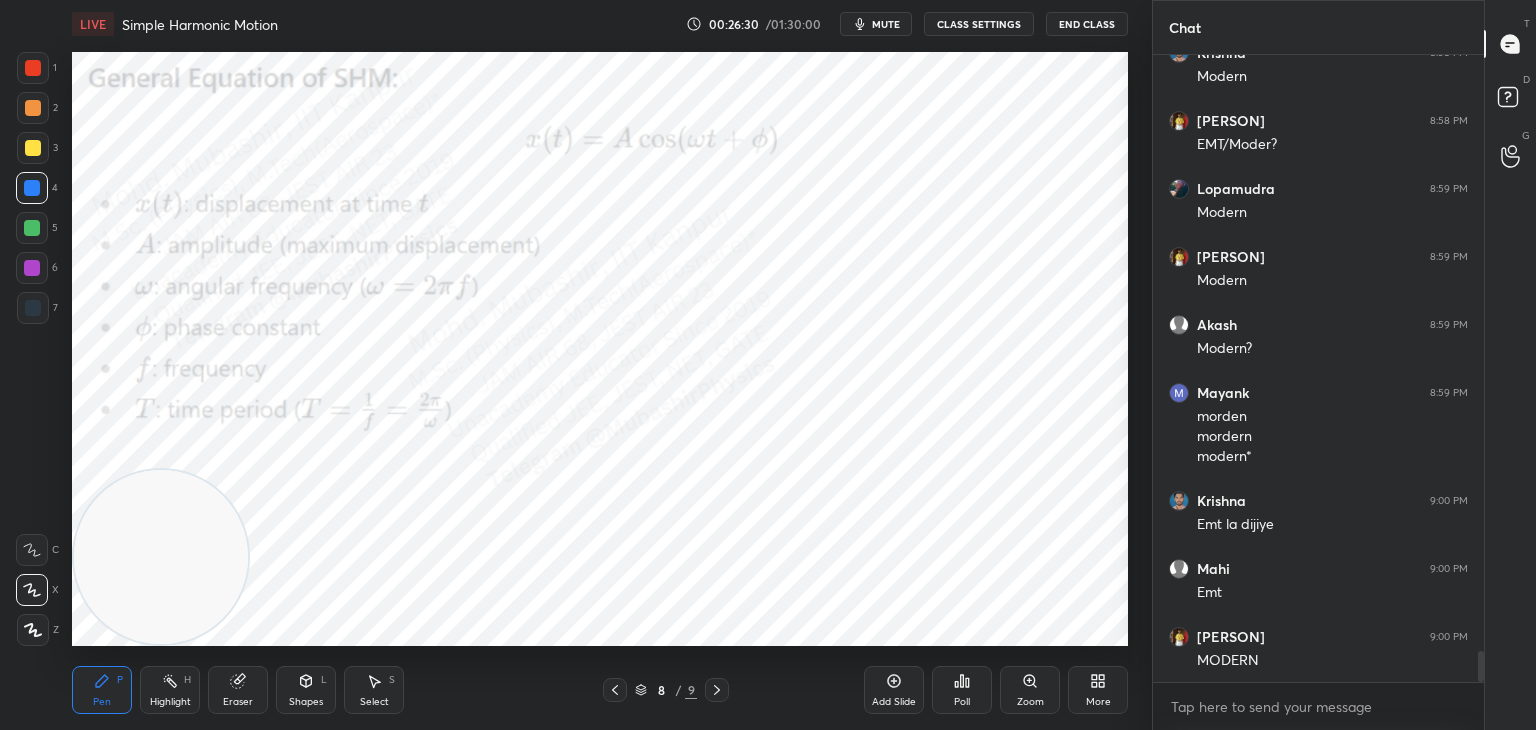scroll, scrollTop: 11972, scrollLeft: 0, axis: vertical 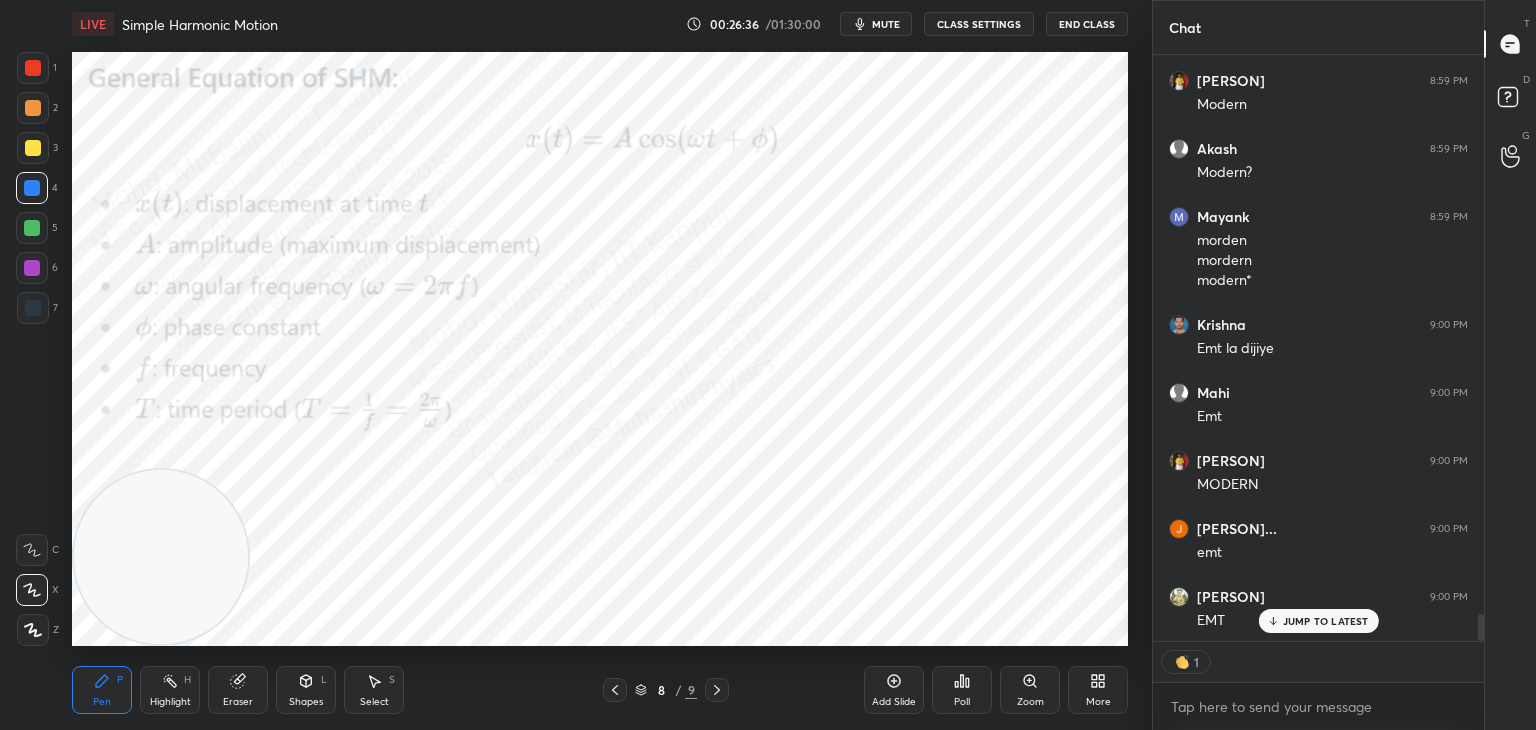 click on "Poll" at bounding box center [962, 690] 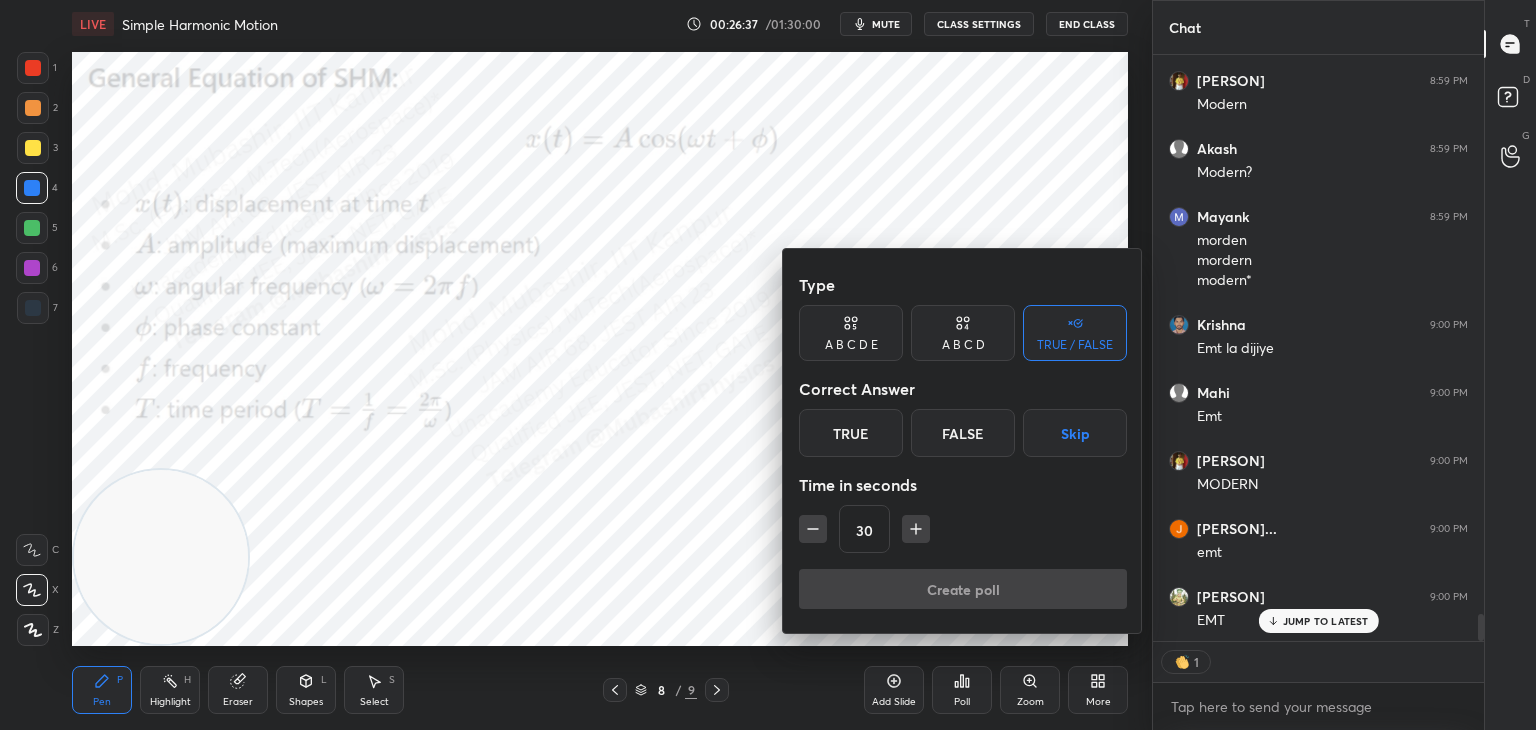 scroll, scrollTop: 12148, scrollLeft: 0, axis: vertical 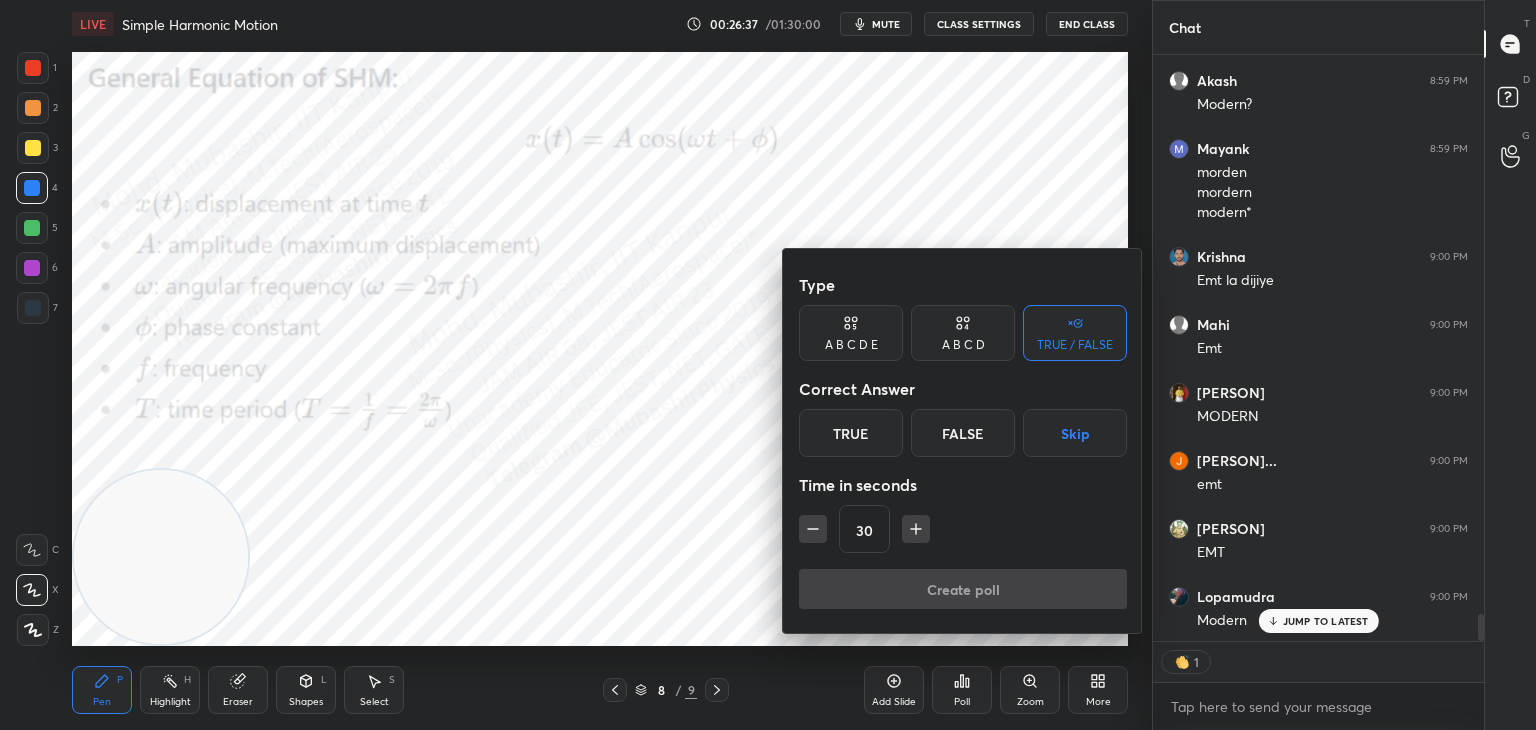 click at bounding box center [768, 365] 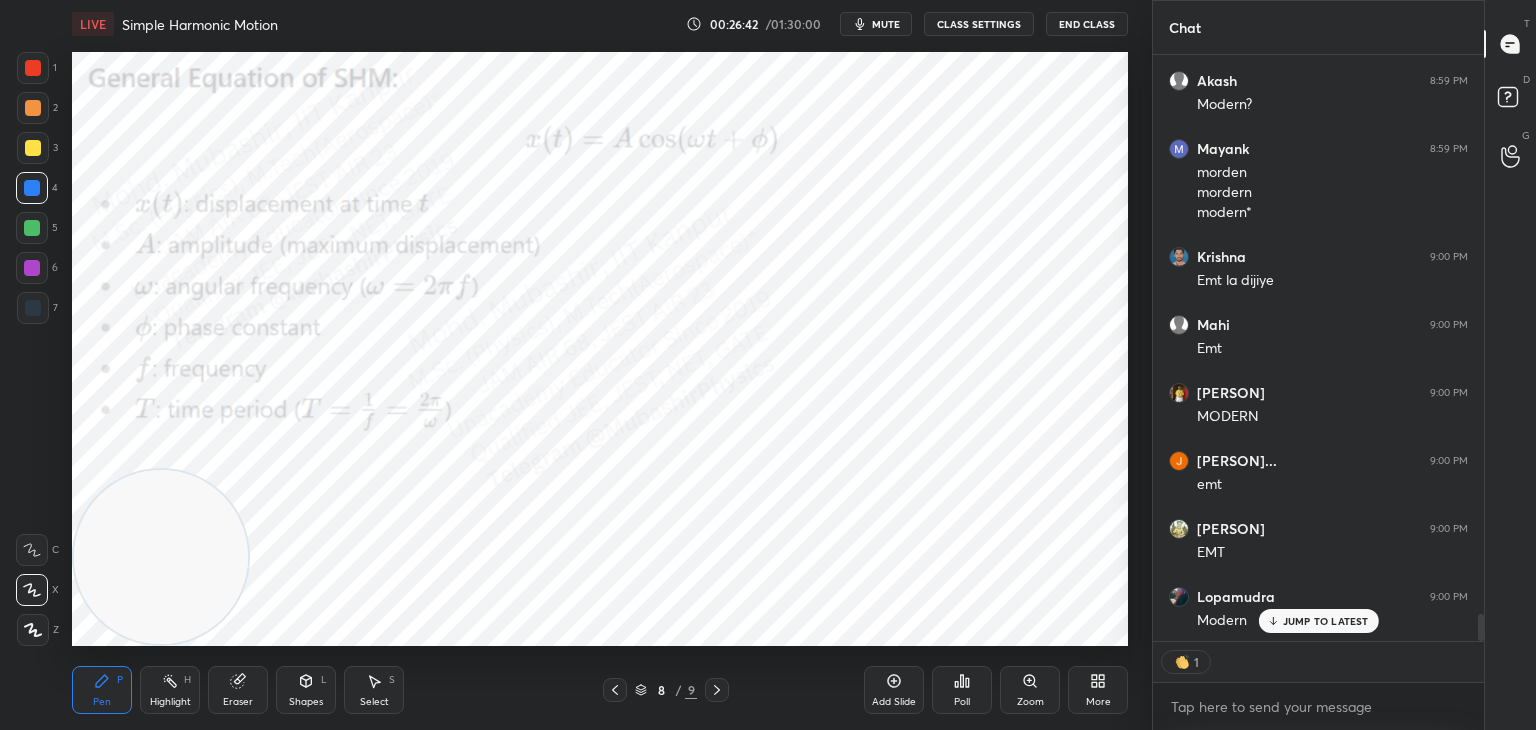 click on "Poll" at bounding box center (962, 702) 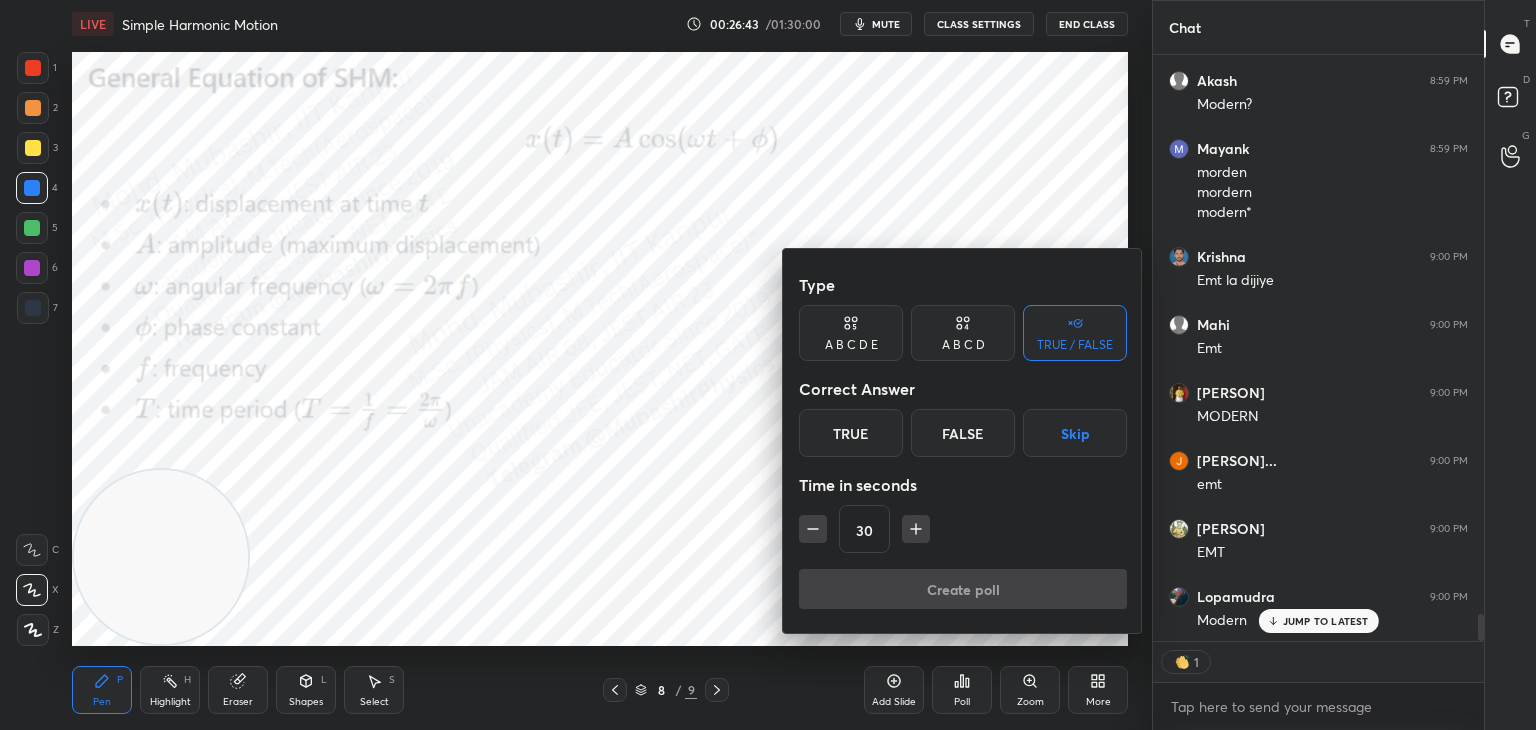 click on "A B C D" at bounding box center (963, 345) 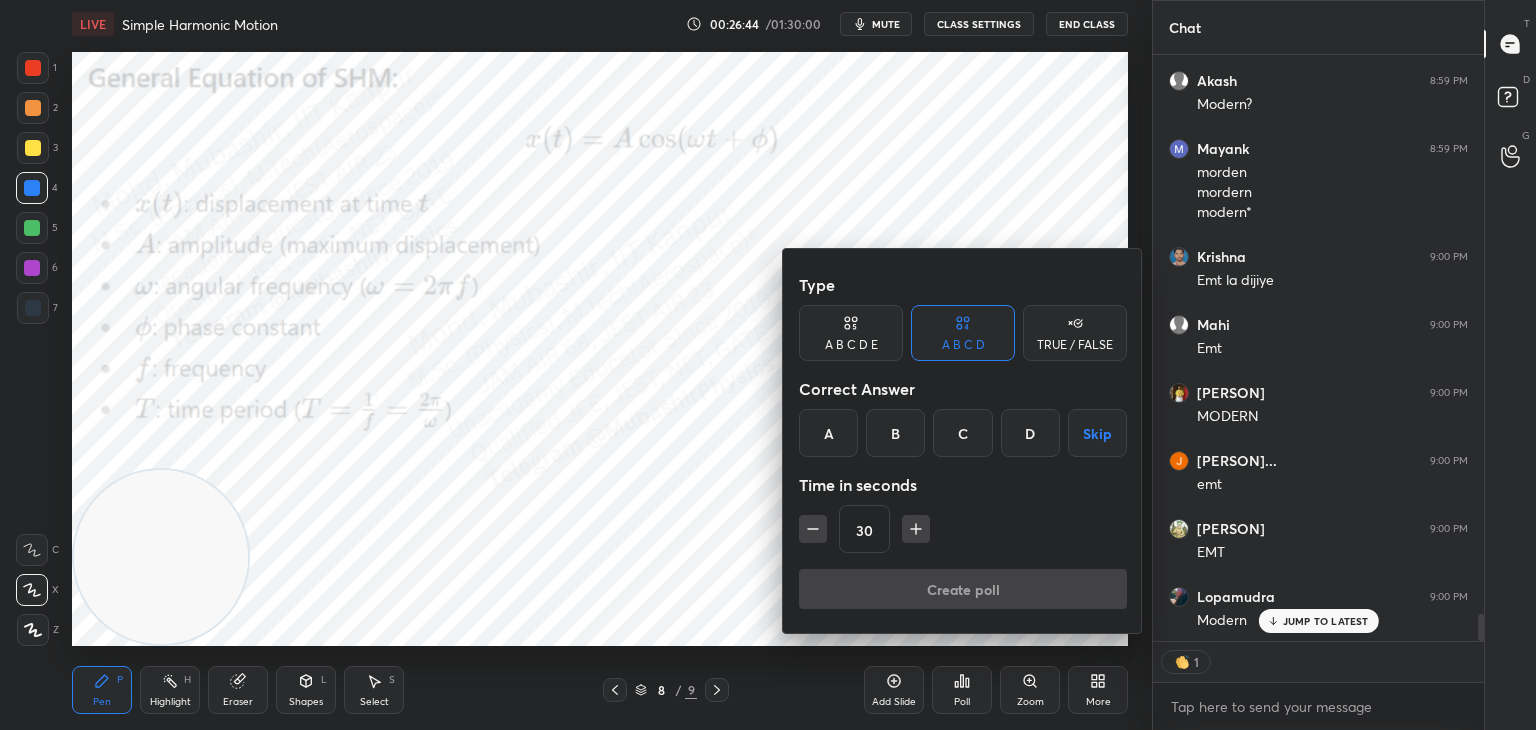 click on "Skip" at bounding box center (1097, 433) 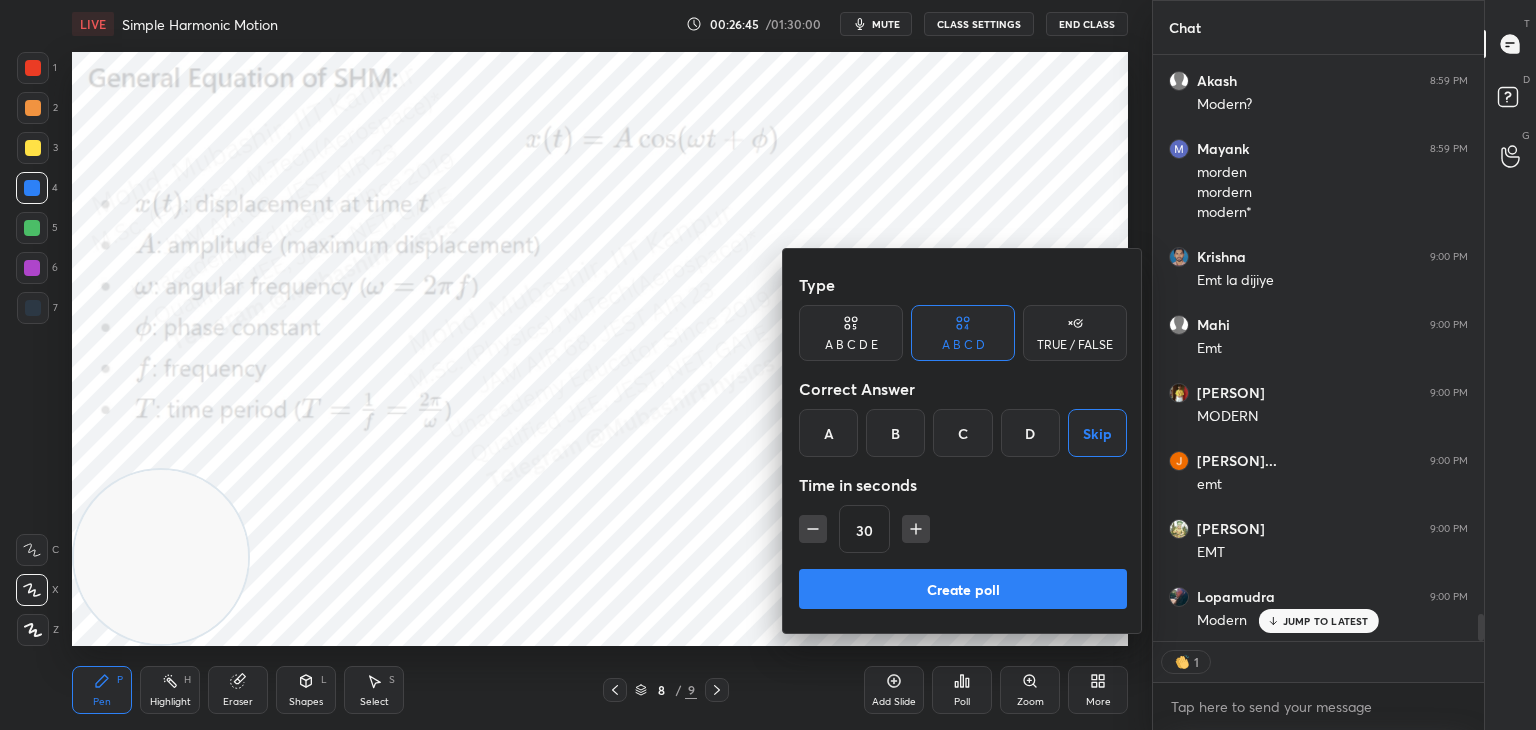 scroll, scrollTop: 7, scrollLeft: 6, axis: both 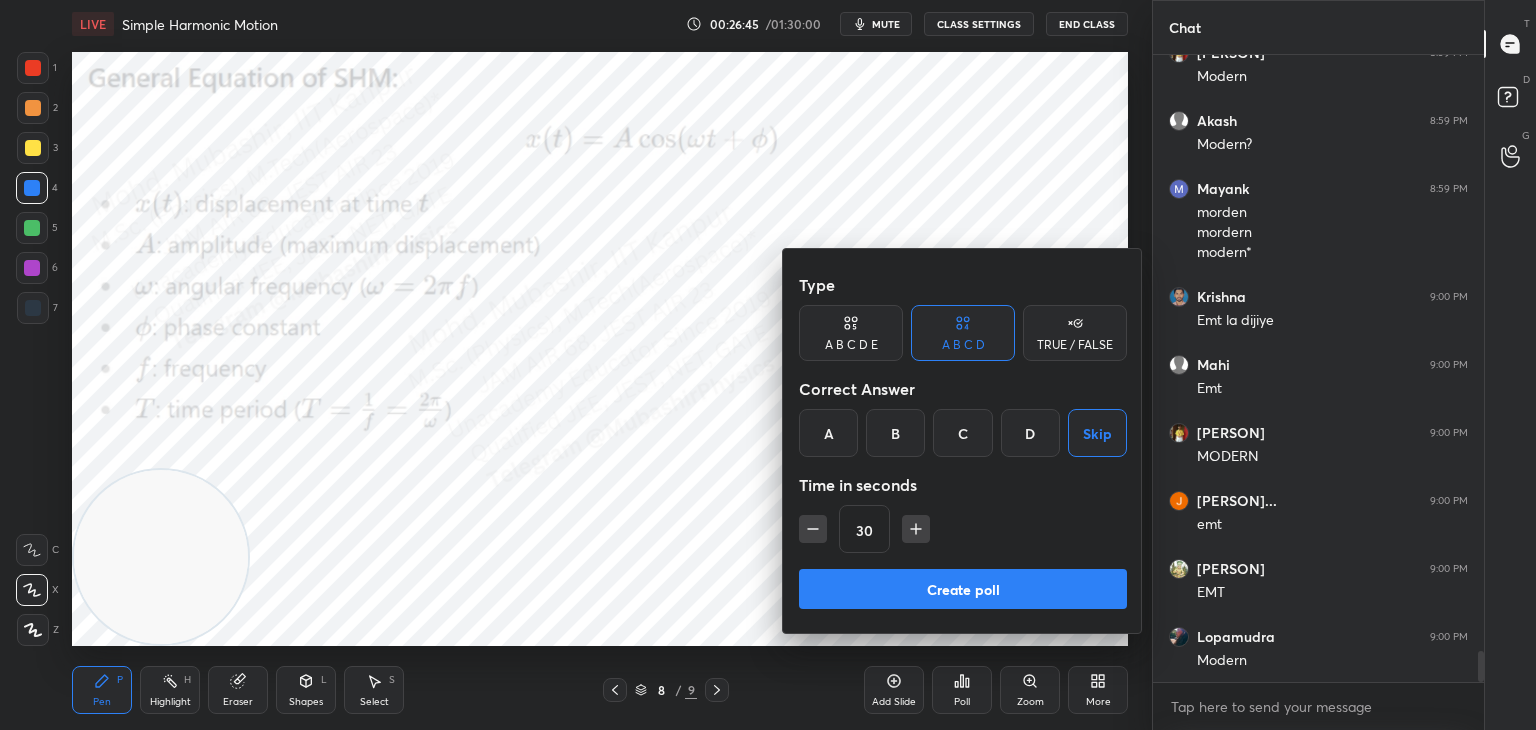 click on "Create poll" at bounding box center [963, 589] 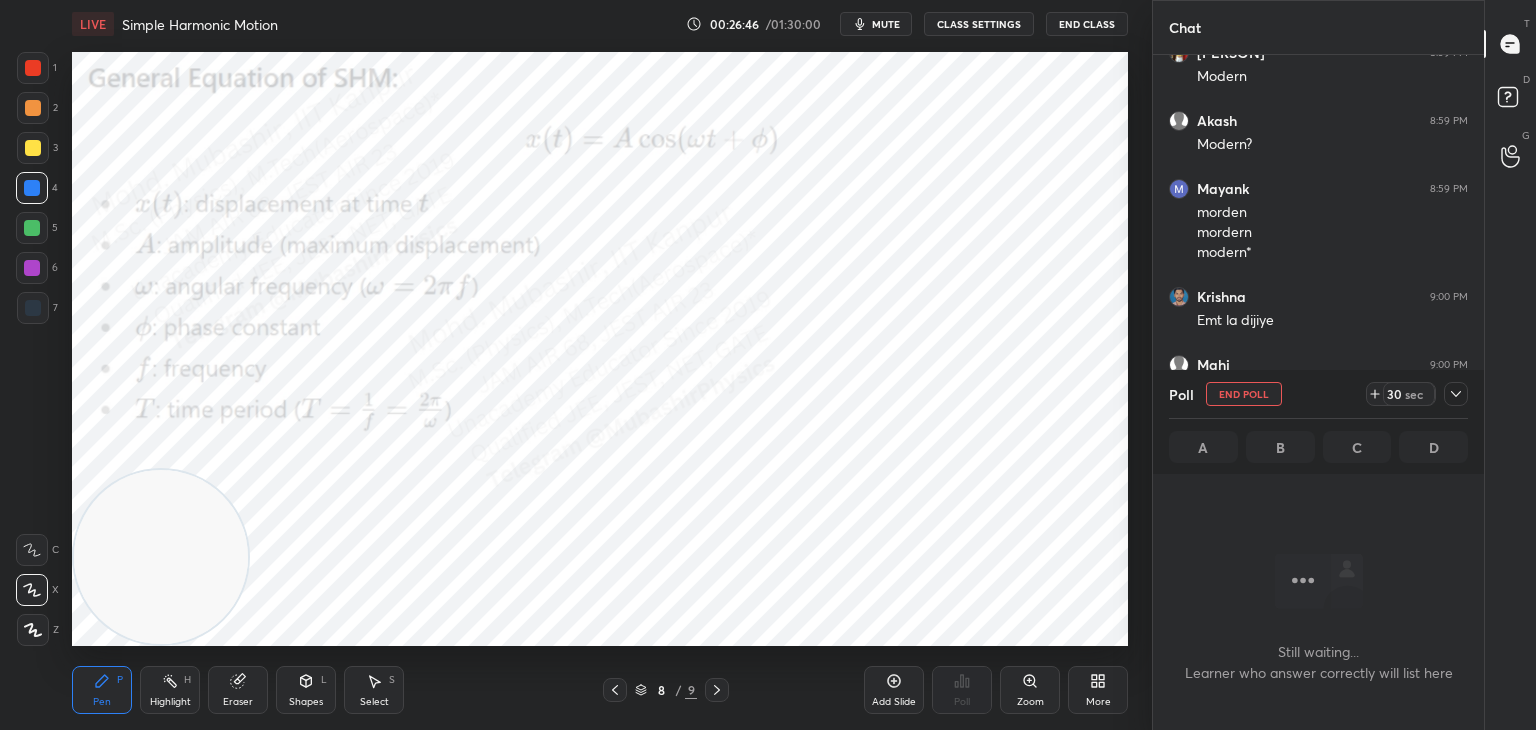 scroll, scrollTop: 535, scrollLeft: 325, axis: both 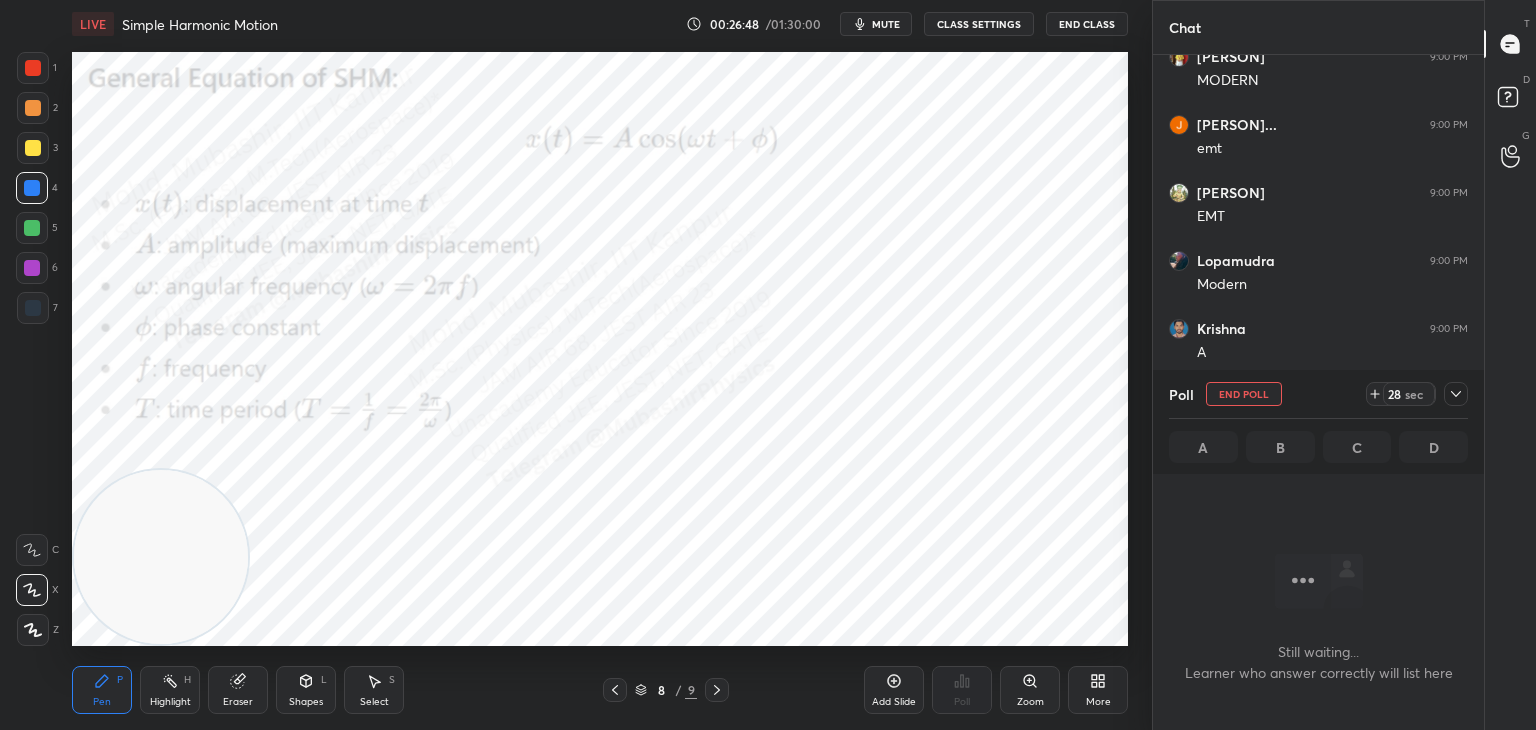 click 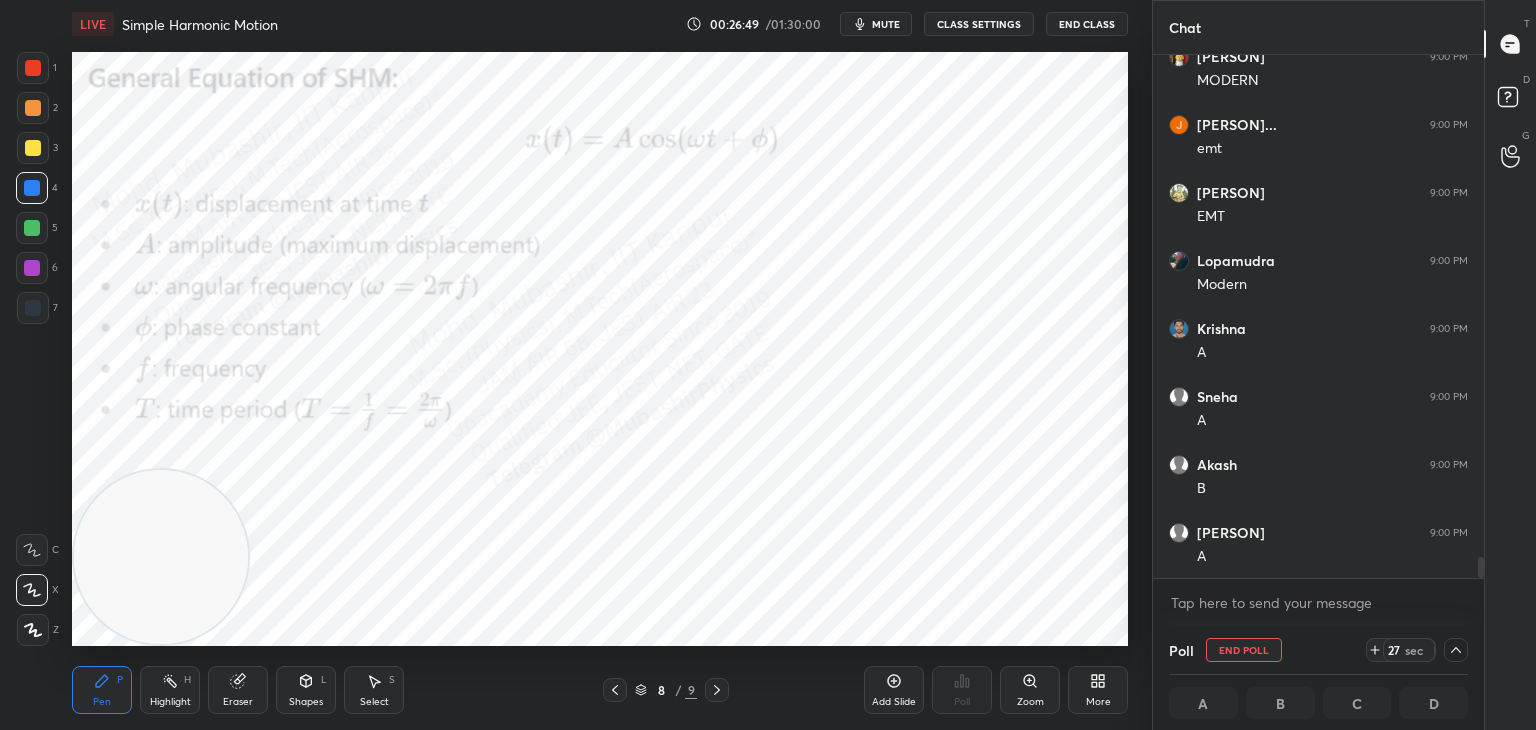 scroll, scrollTop: 12552, scrollLeft: 0, axis: vertical 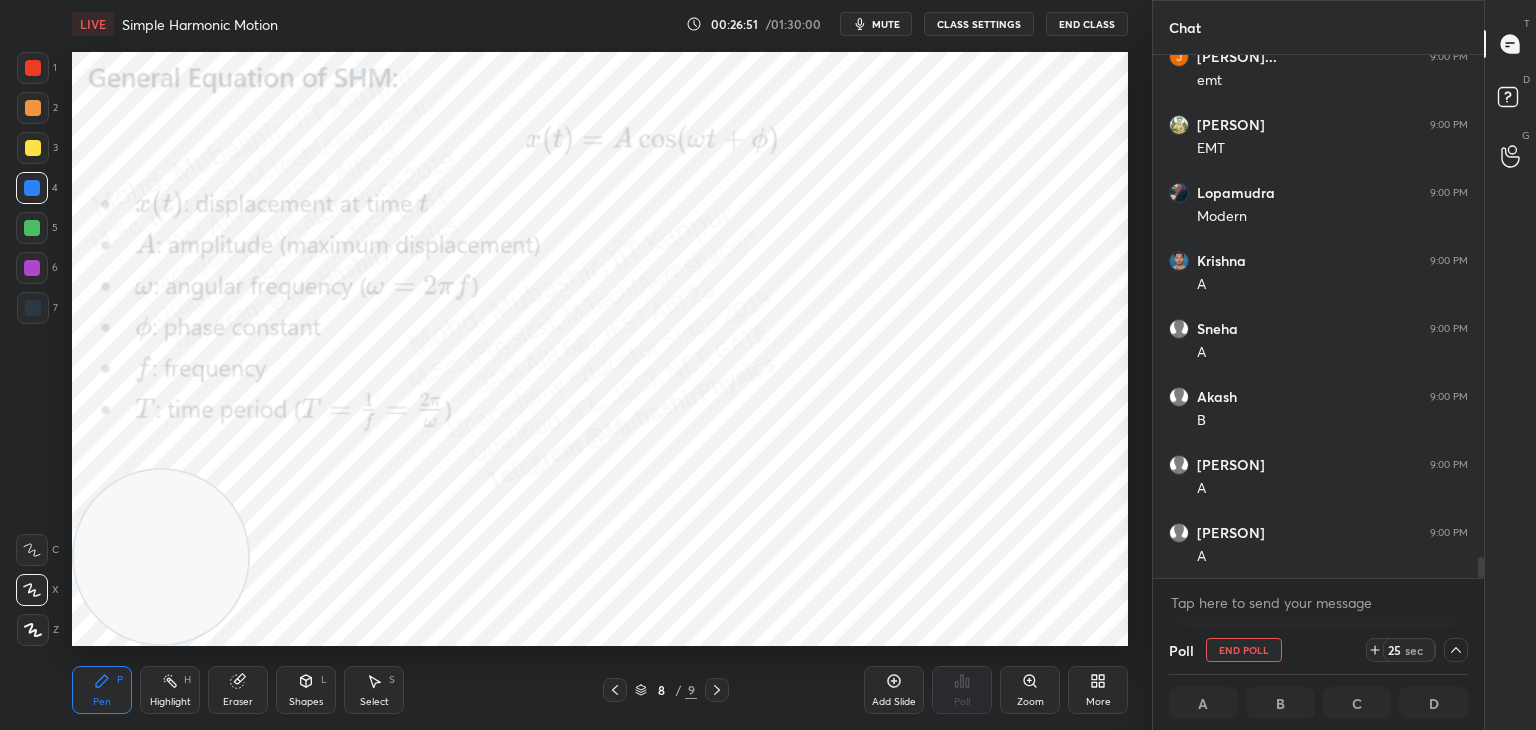 click 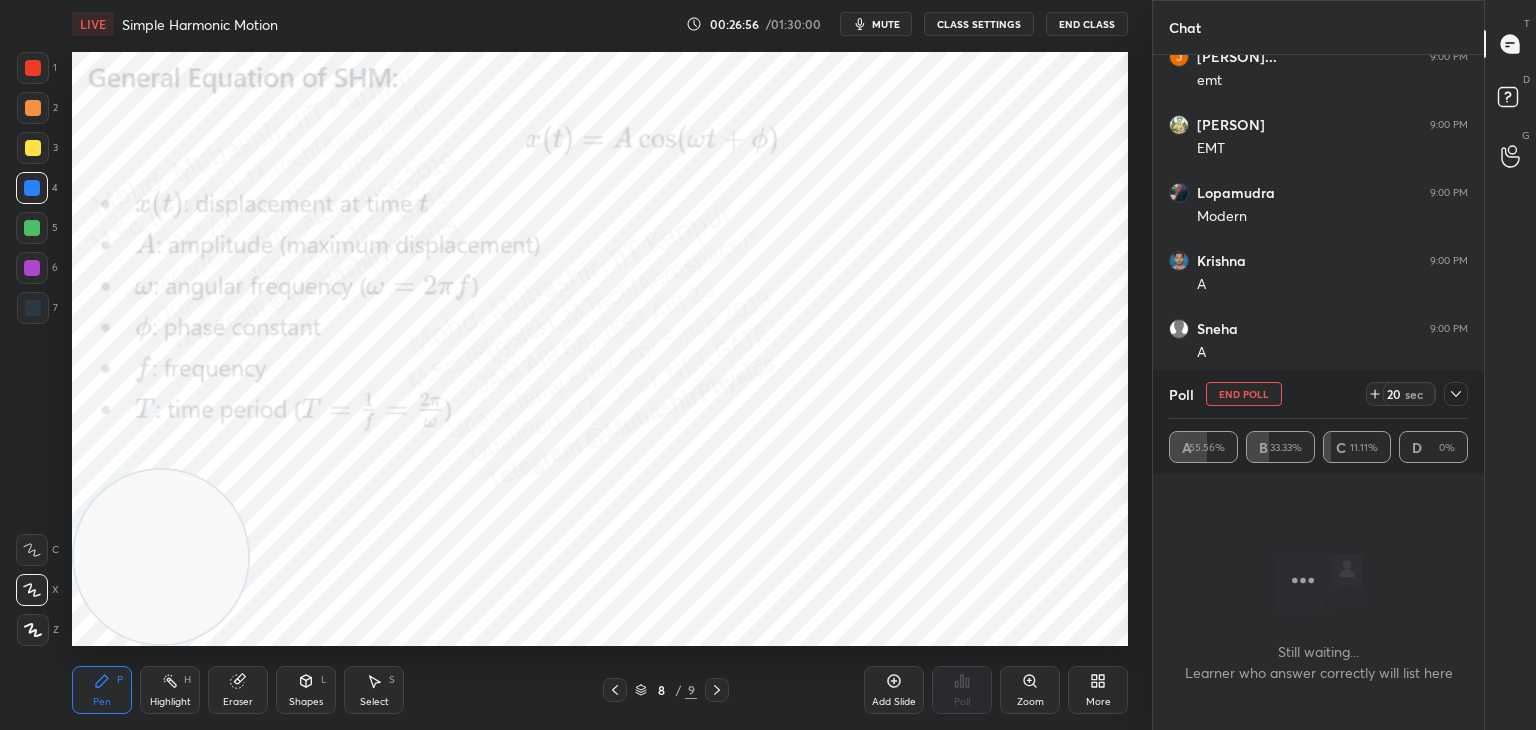 click 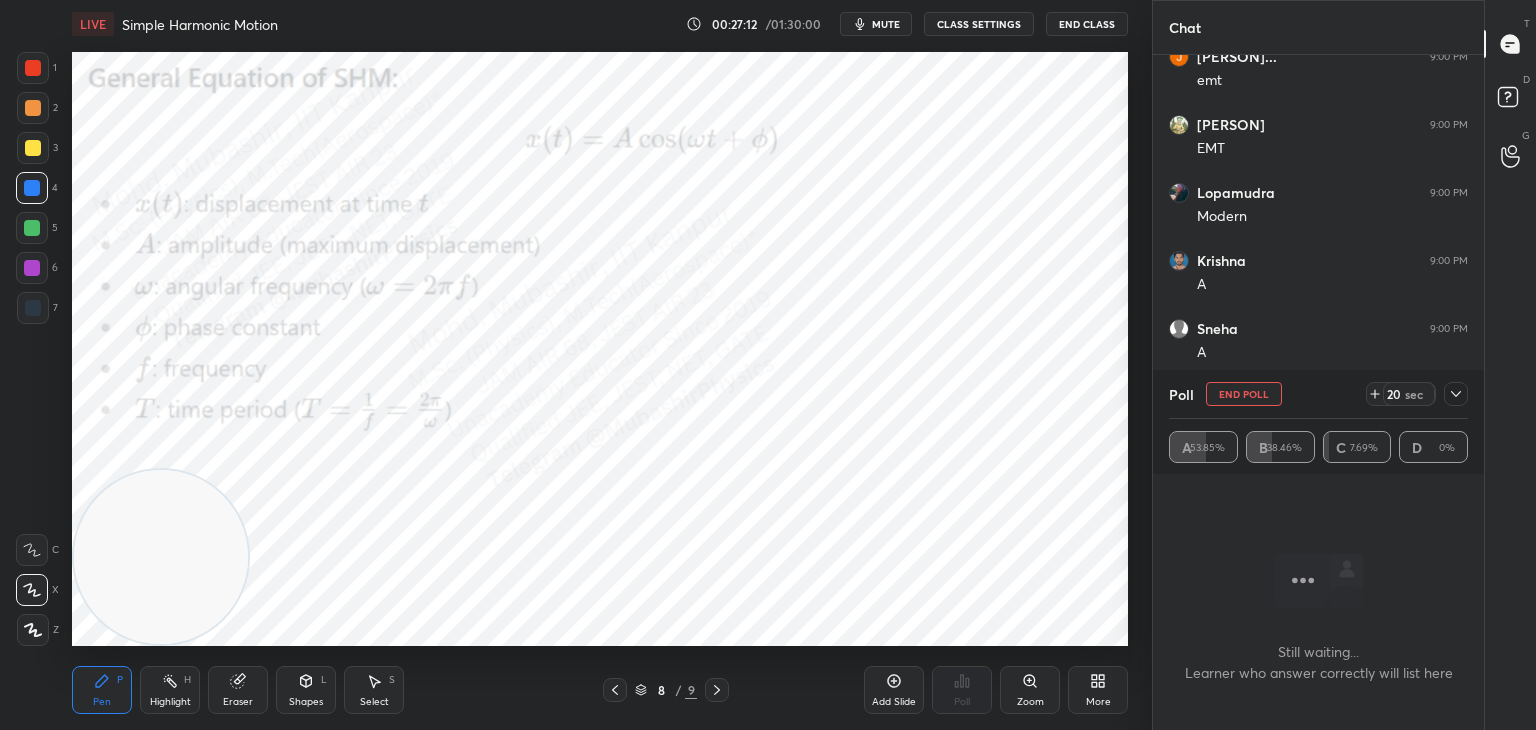 click 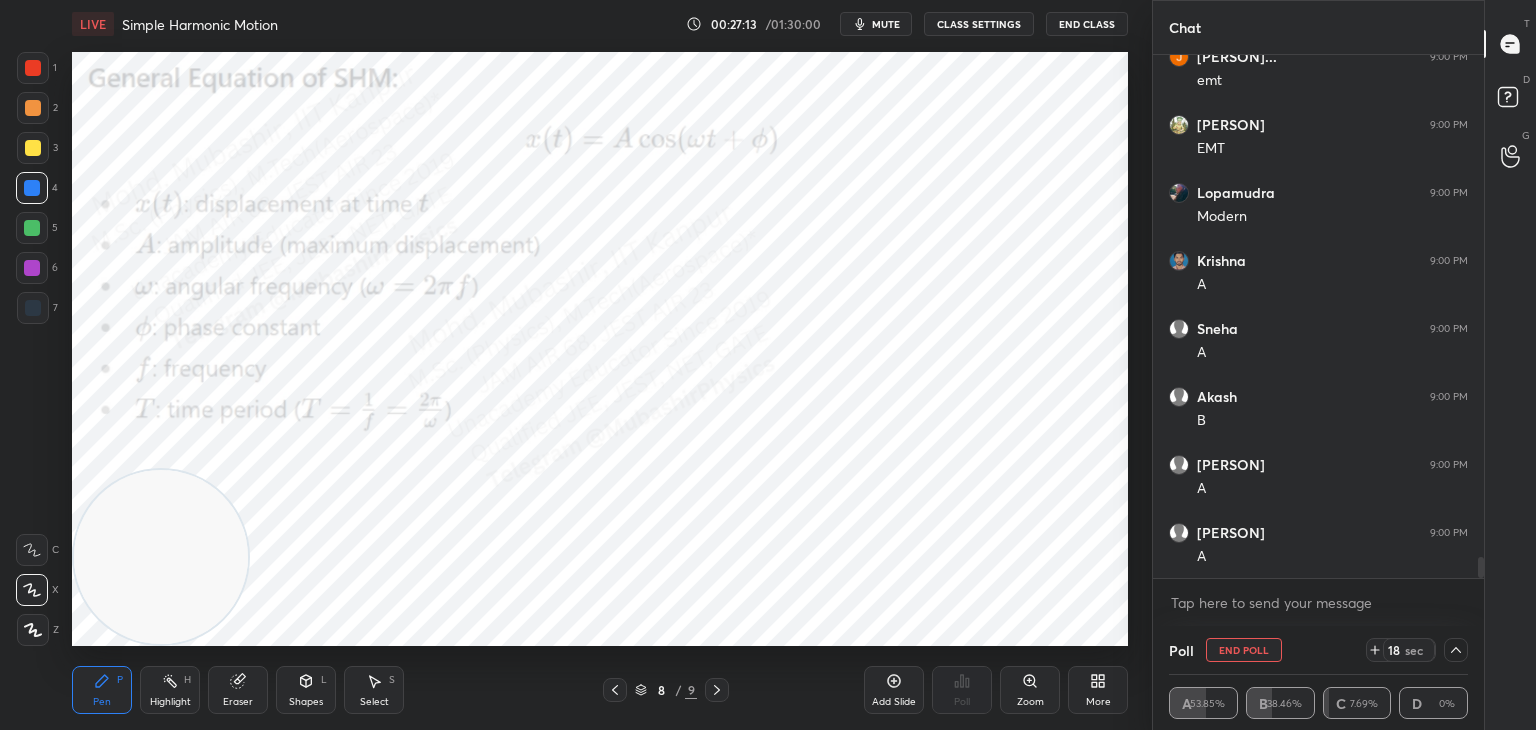 click on "T Messages (T) D Doubts (D) G Raise Hand (G)" at bounding box center [1510, 365] 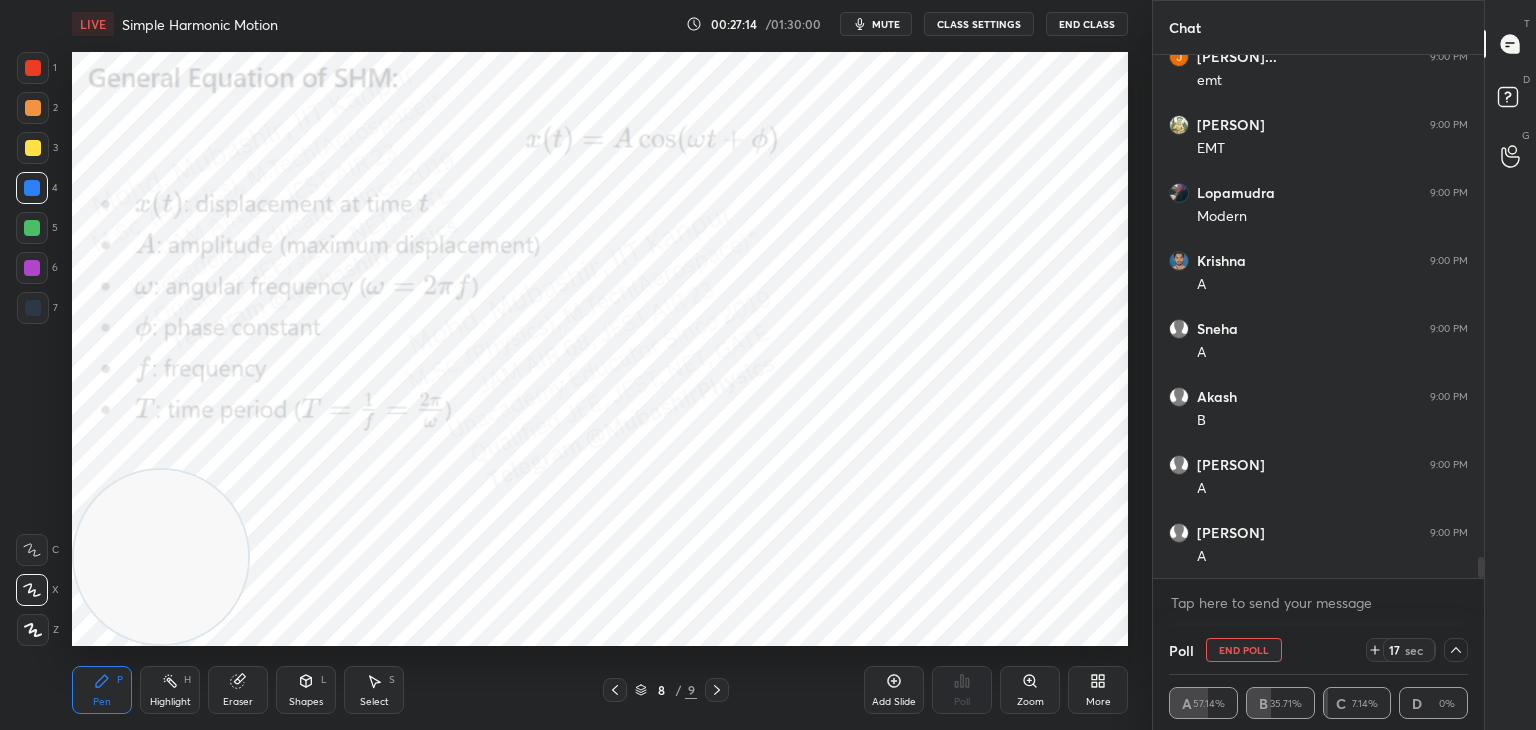 drag, startPoint x: 1483, startPoint y: 563, endPoint x: 1465, endPoint y: 614, distance: 54.08327 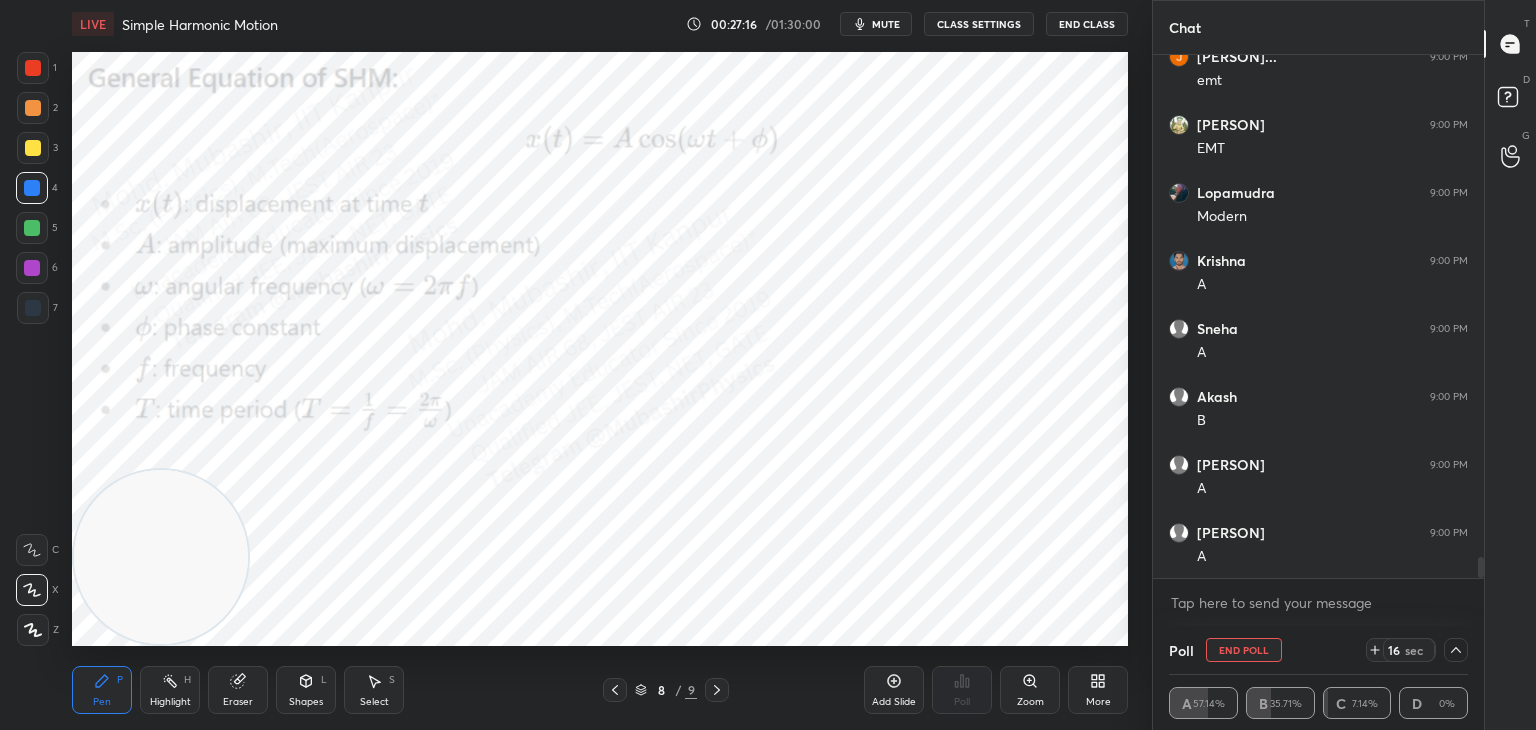 click at bounding box center [1456, 650] 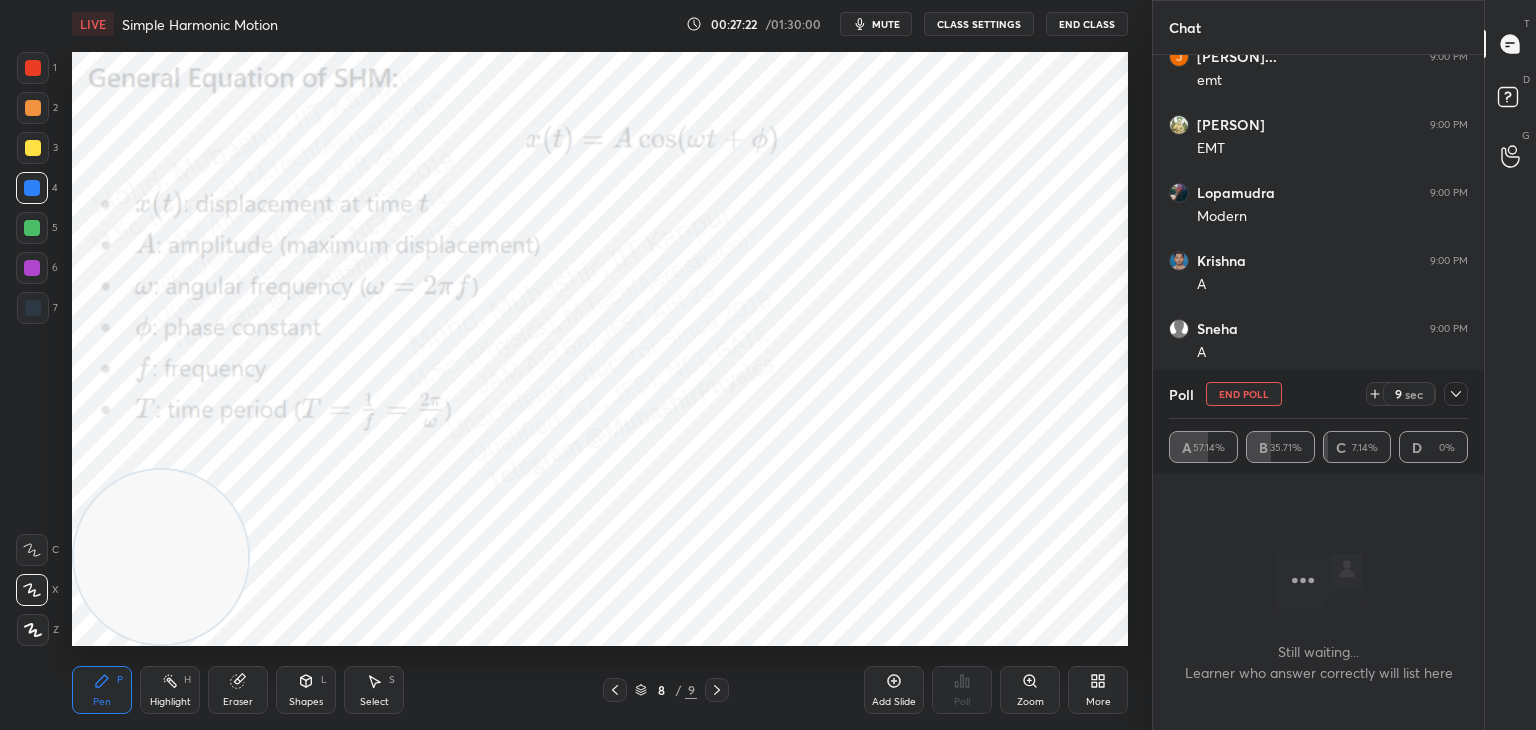 click 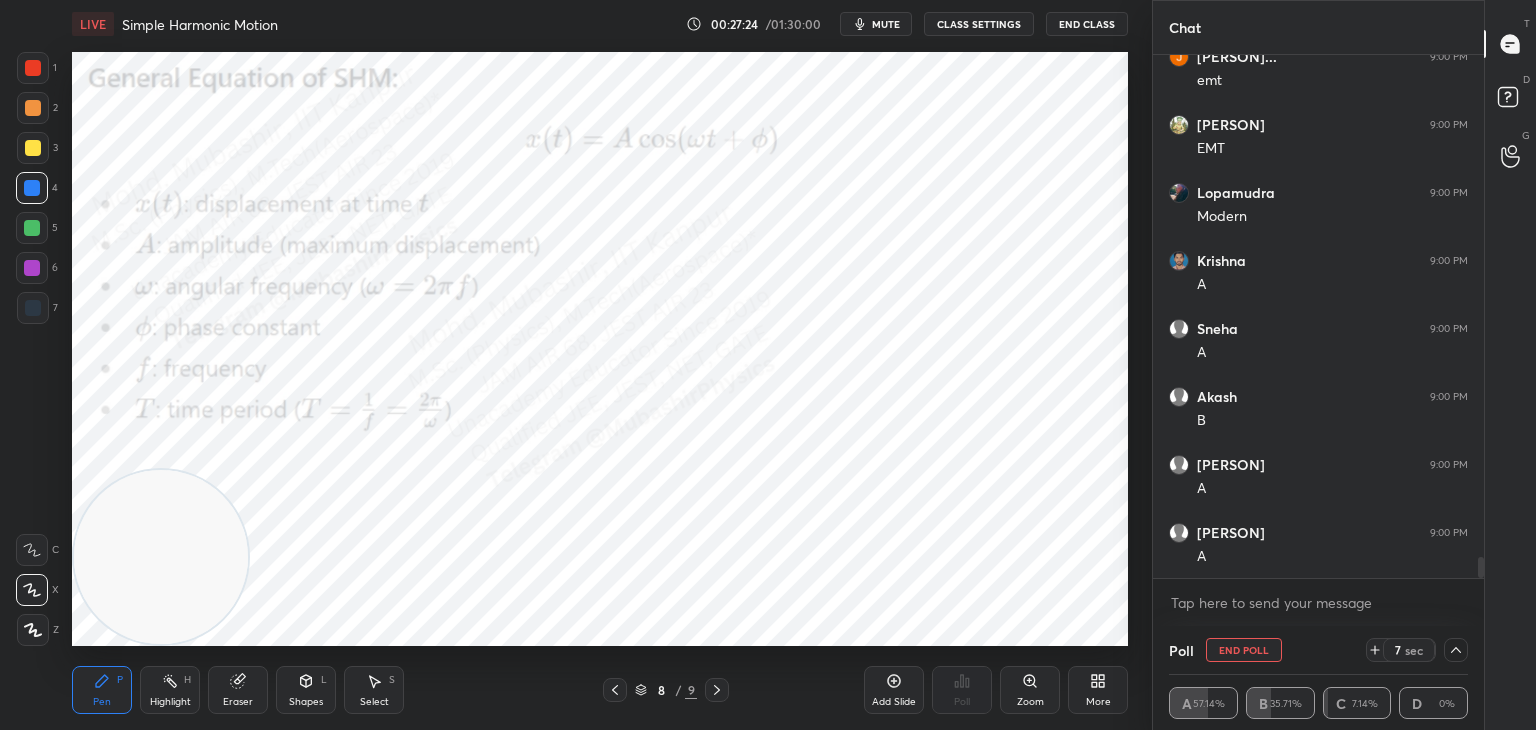 drag, startPoint x: 25, startPoint y: 233, endPoint x: 69, endPoint y: 242, distance: 44.911022 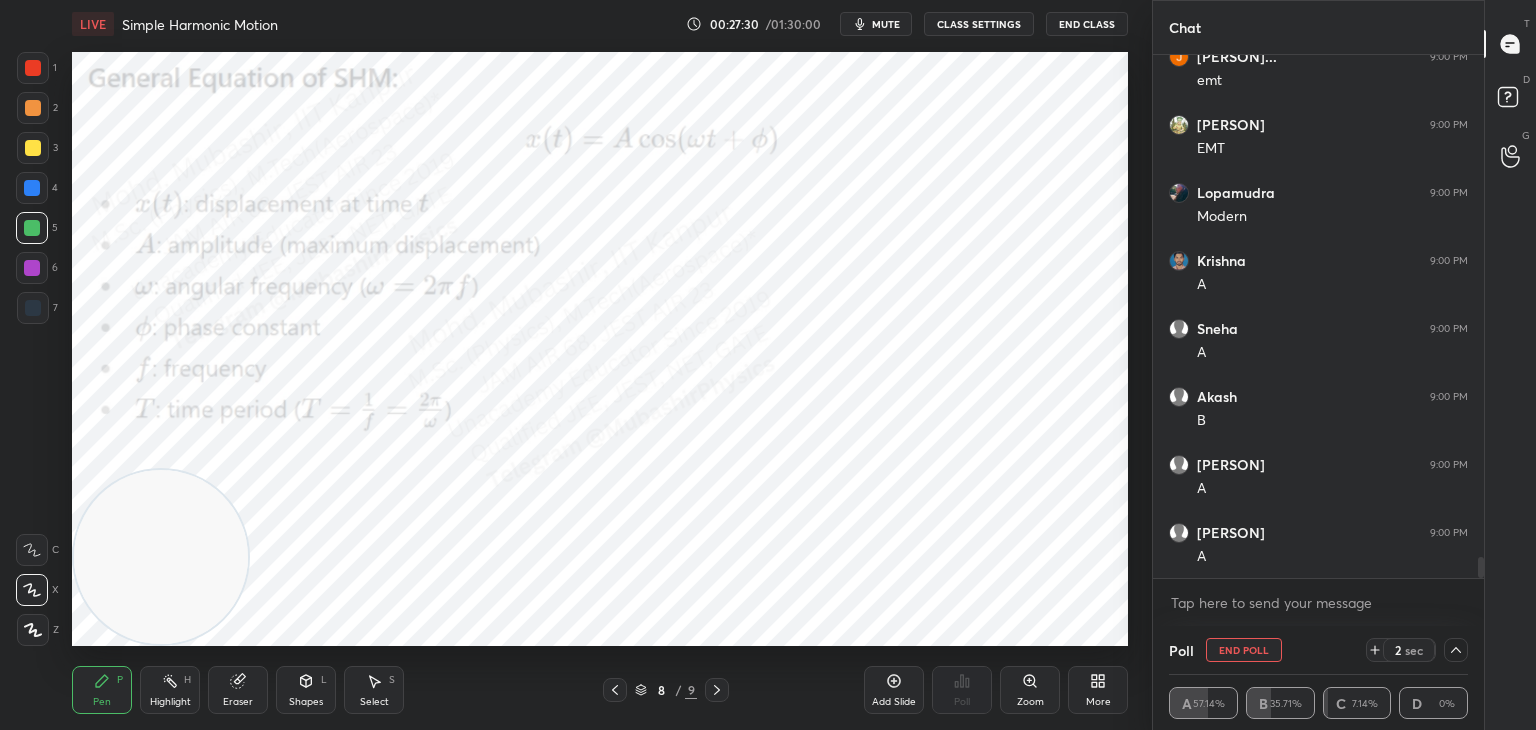 click on "End Poll" at bounding box center [1244, 650] 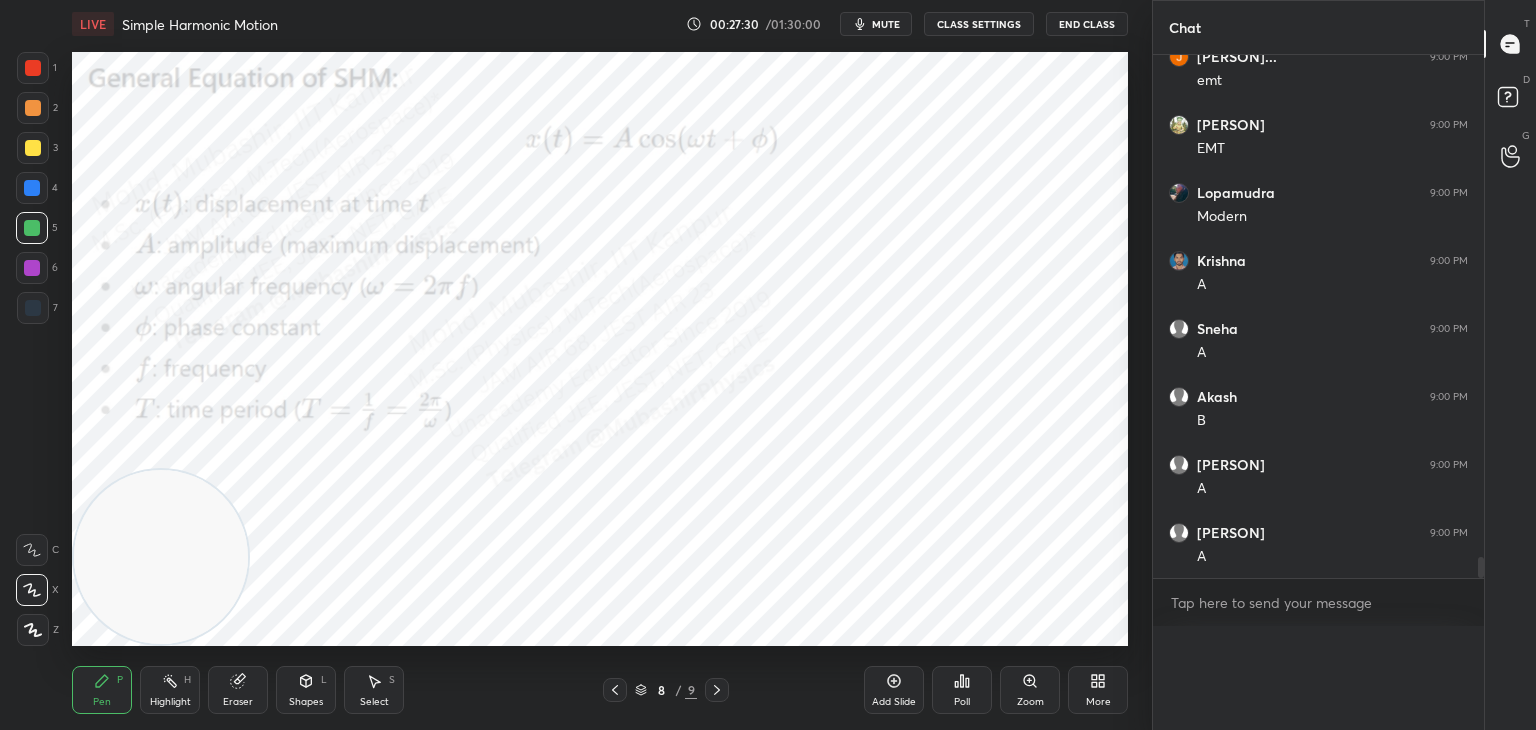 scroll, scrollTop: 560, scrollLeft: 325, axis: both 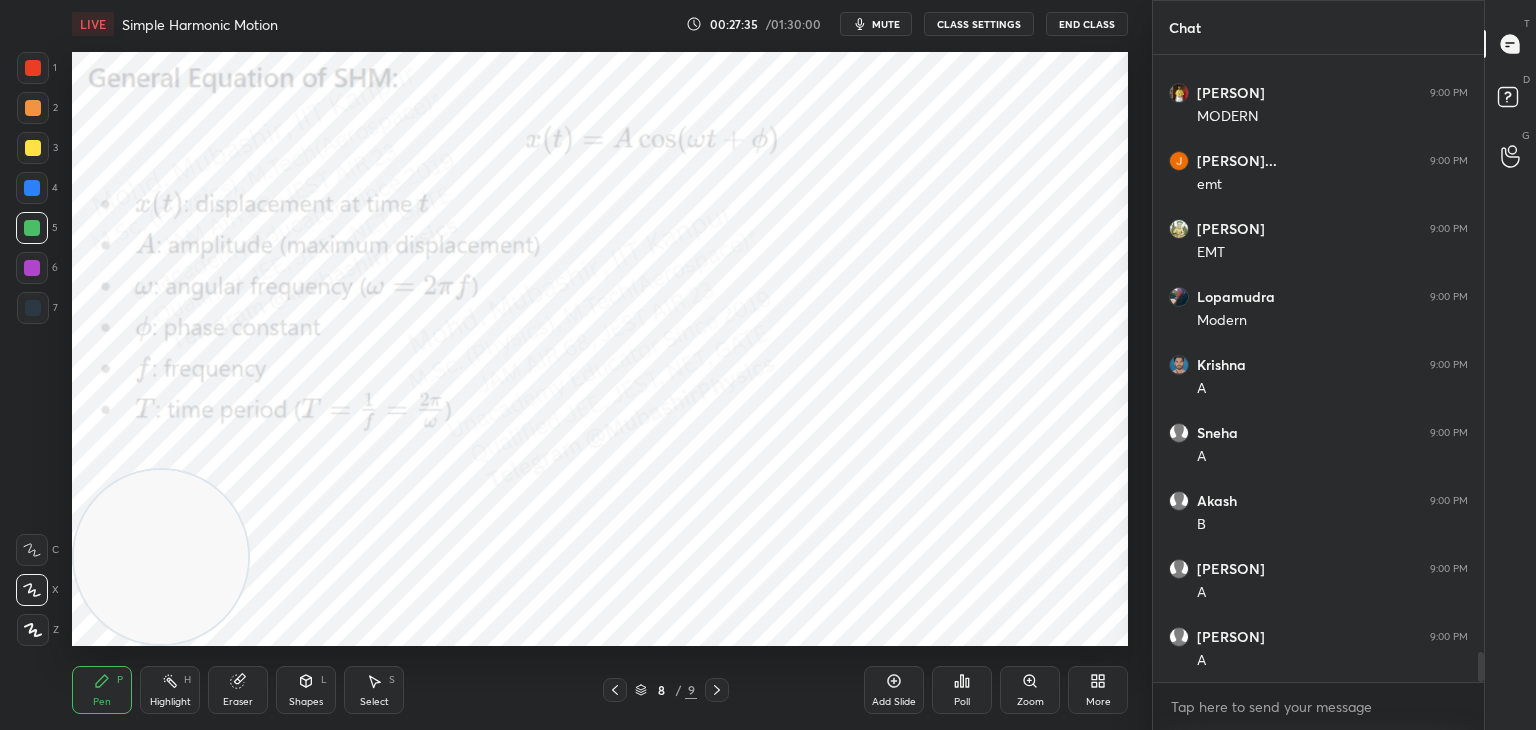 click at bounding box center [615, 690] 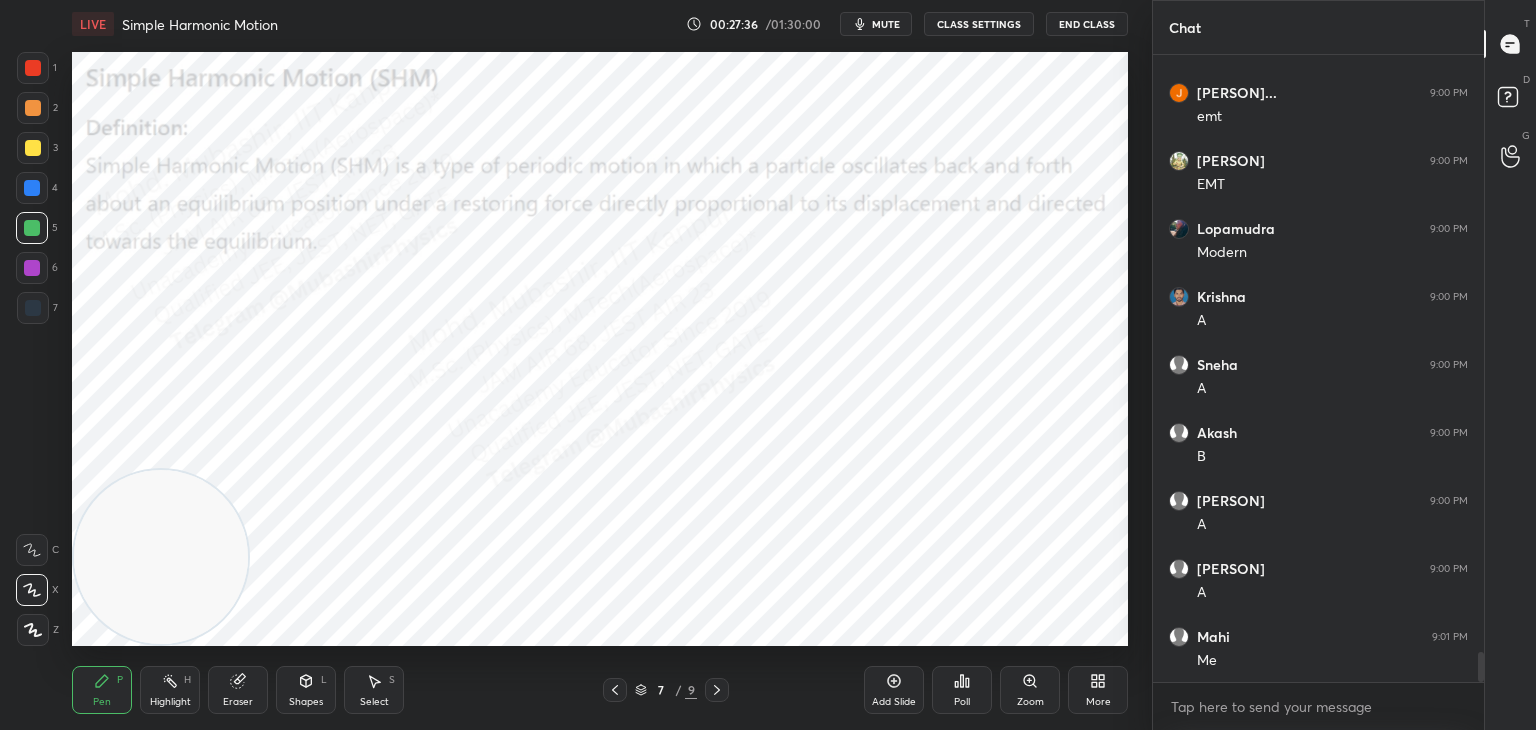 click 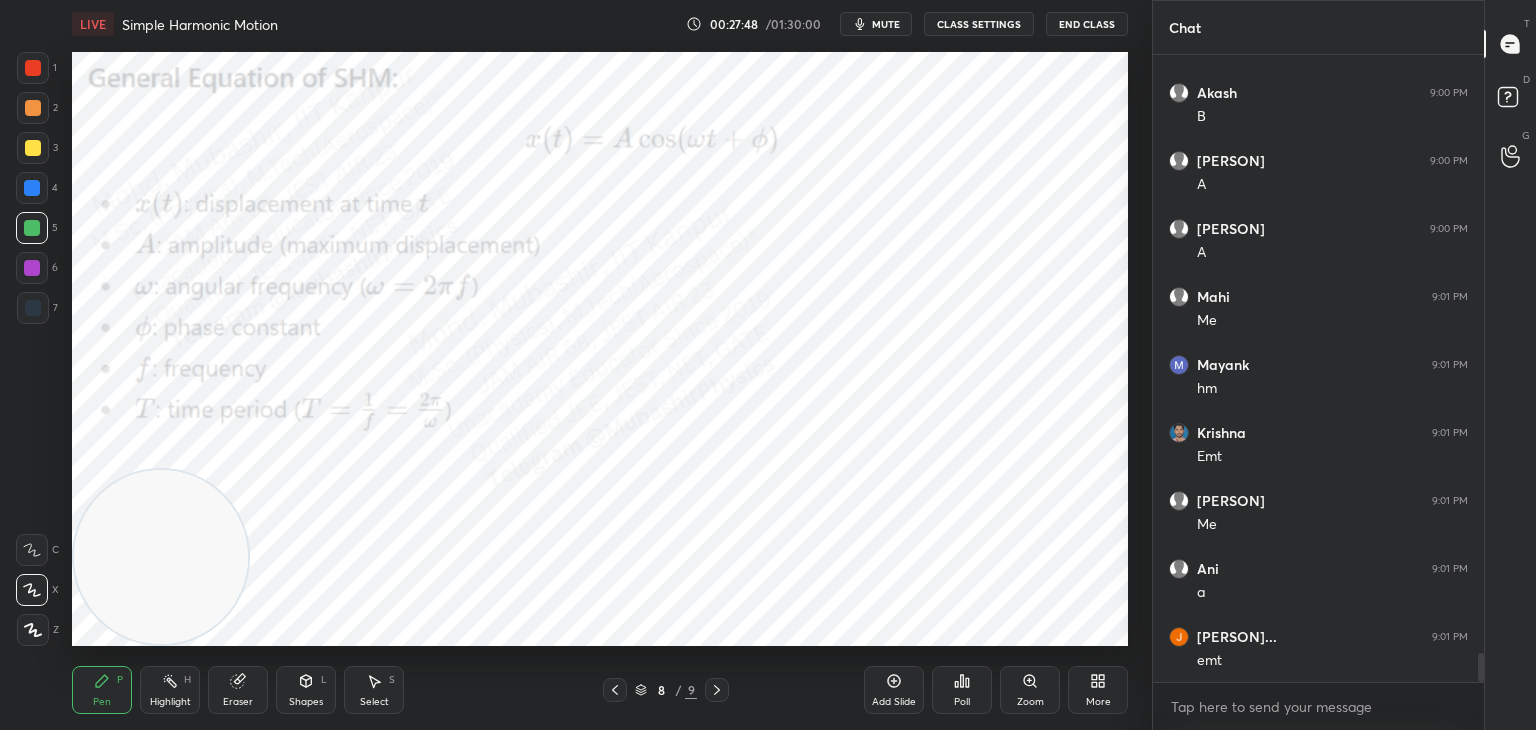 scroll, scrollTop: 12924, scrollLeft: 0, axis: vertical 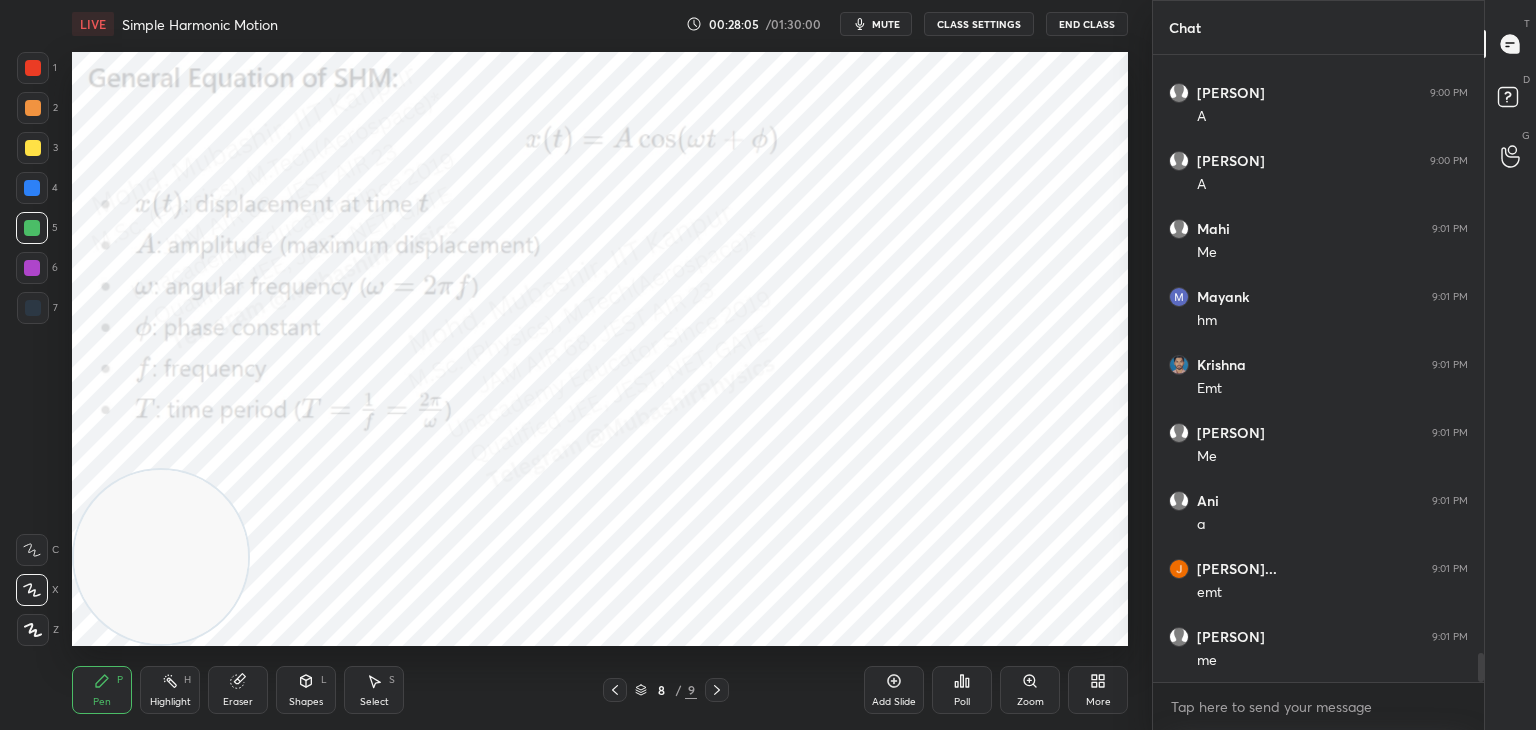 click 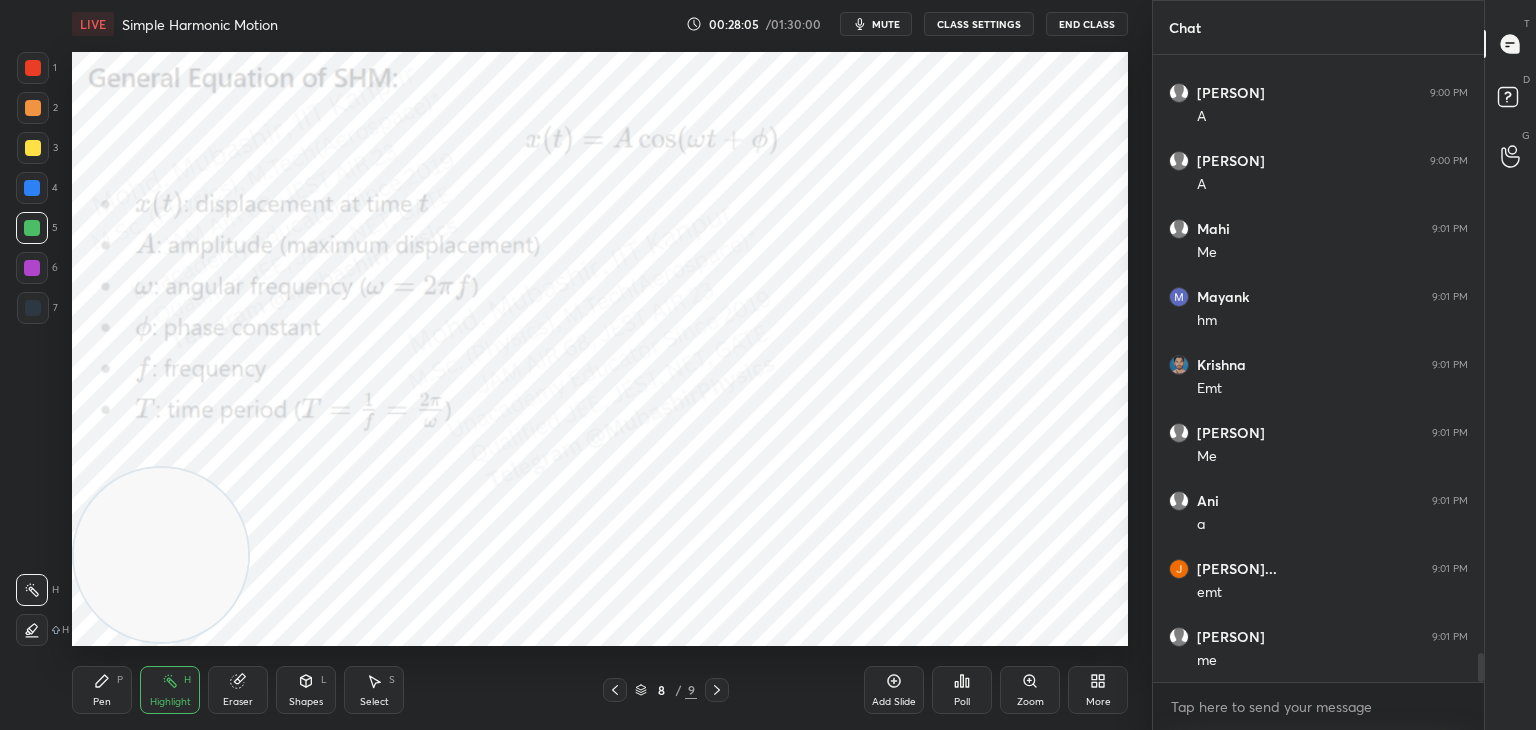 drag, startPoint x: 180, startPoint y: 571, endPoint x: 147, endPoint y: 583, distance: 35.1141 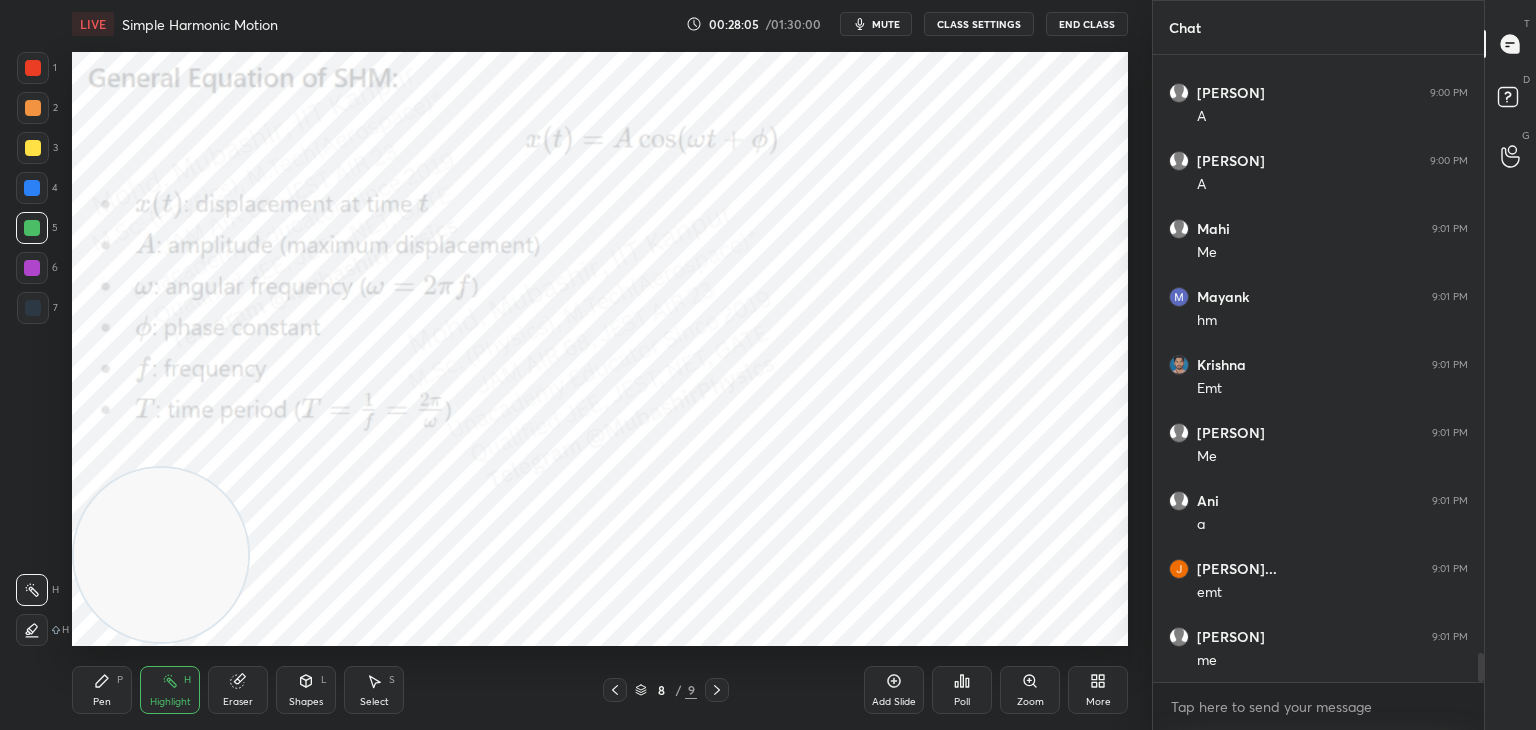 click at bounding box center (161, 555) 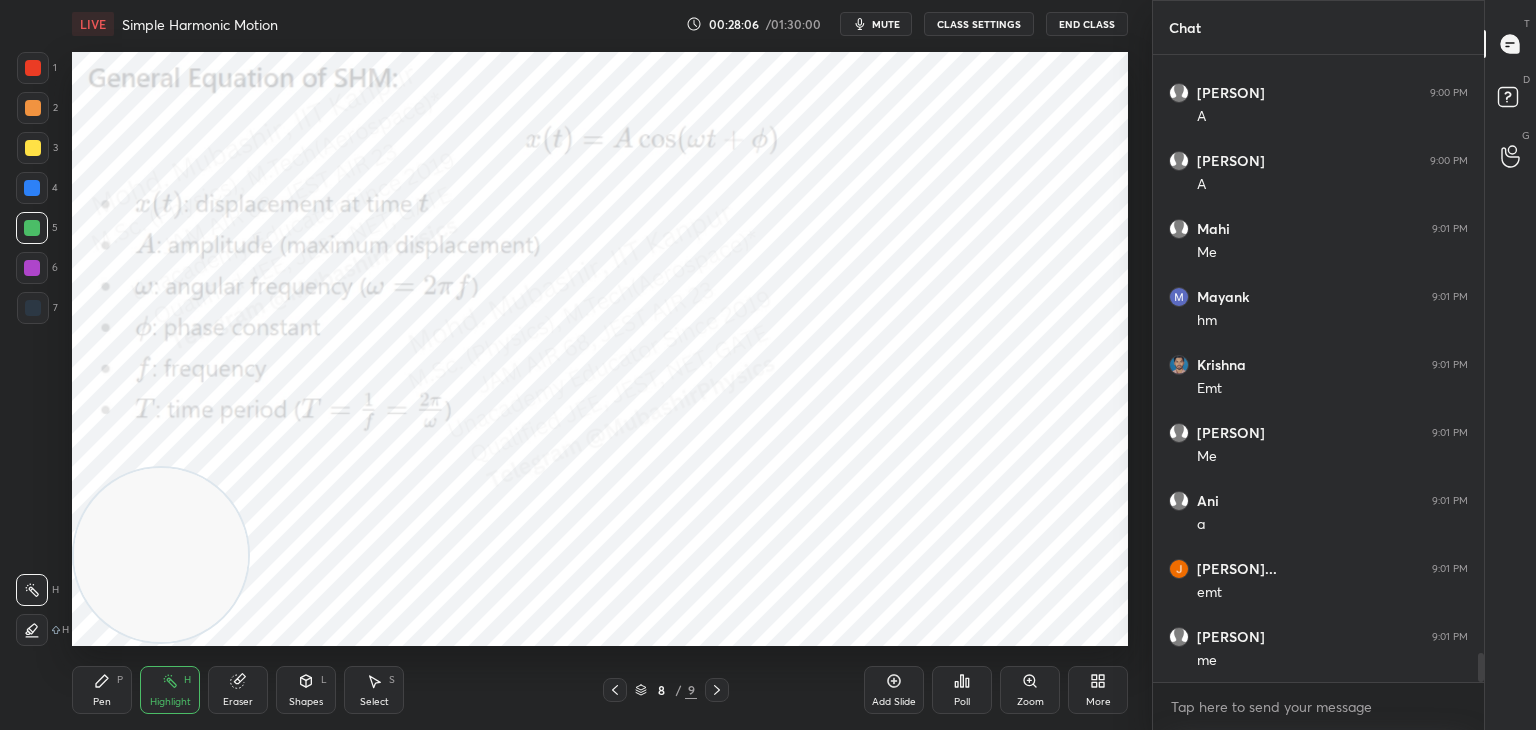 click at bounding box center [161, 555] 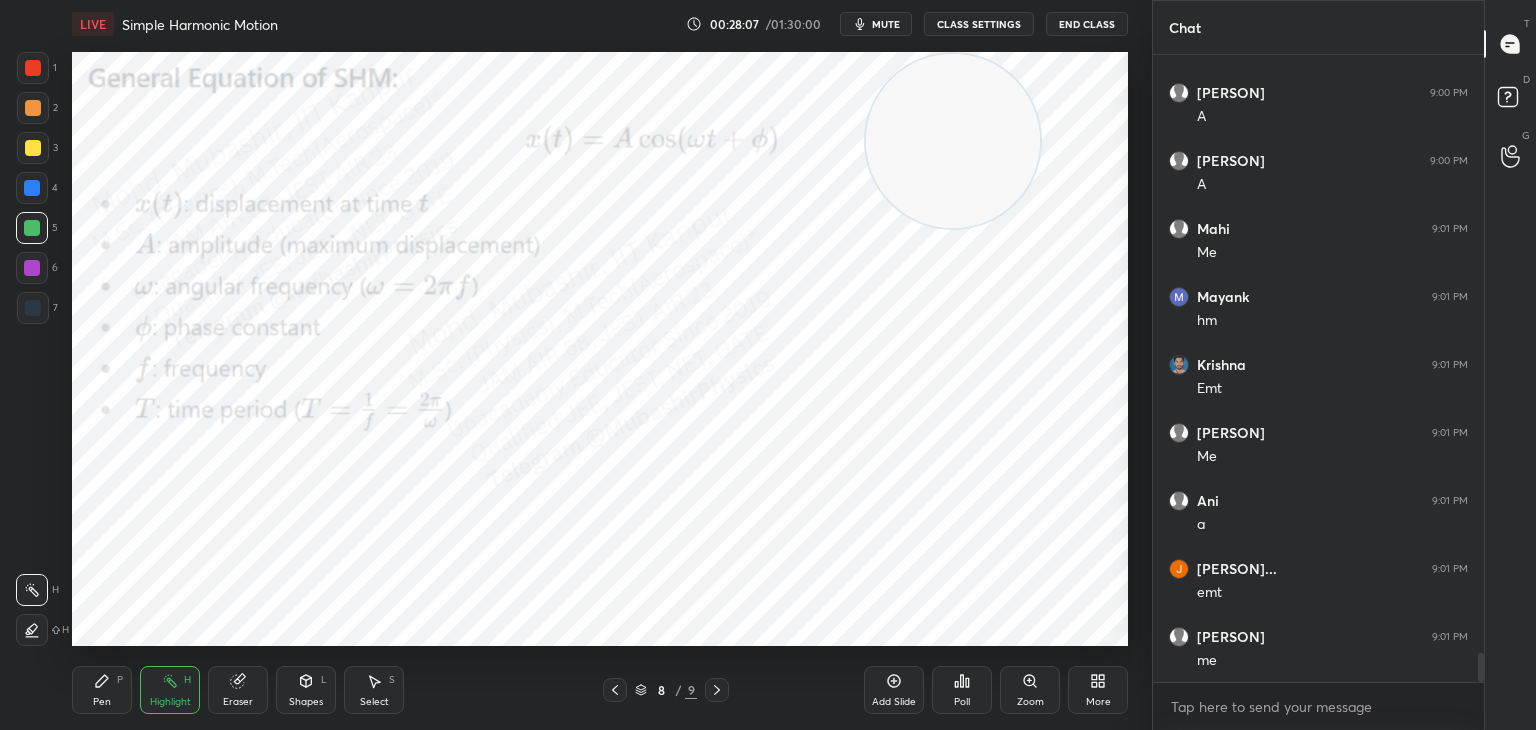 drag, startPoint x: 323, startPoint y: 449, endPoint x: 945, endPoint y: 133, distance: 697.66754 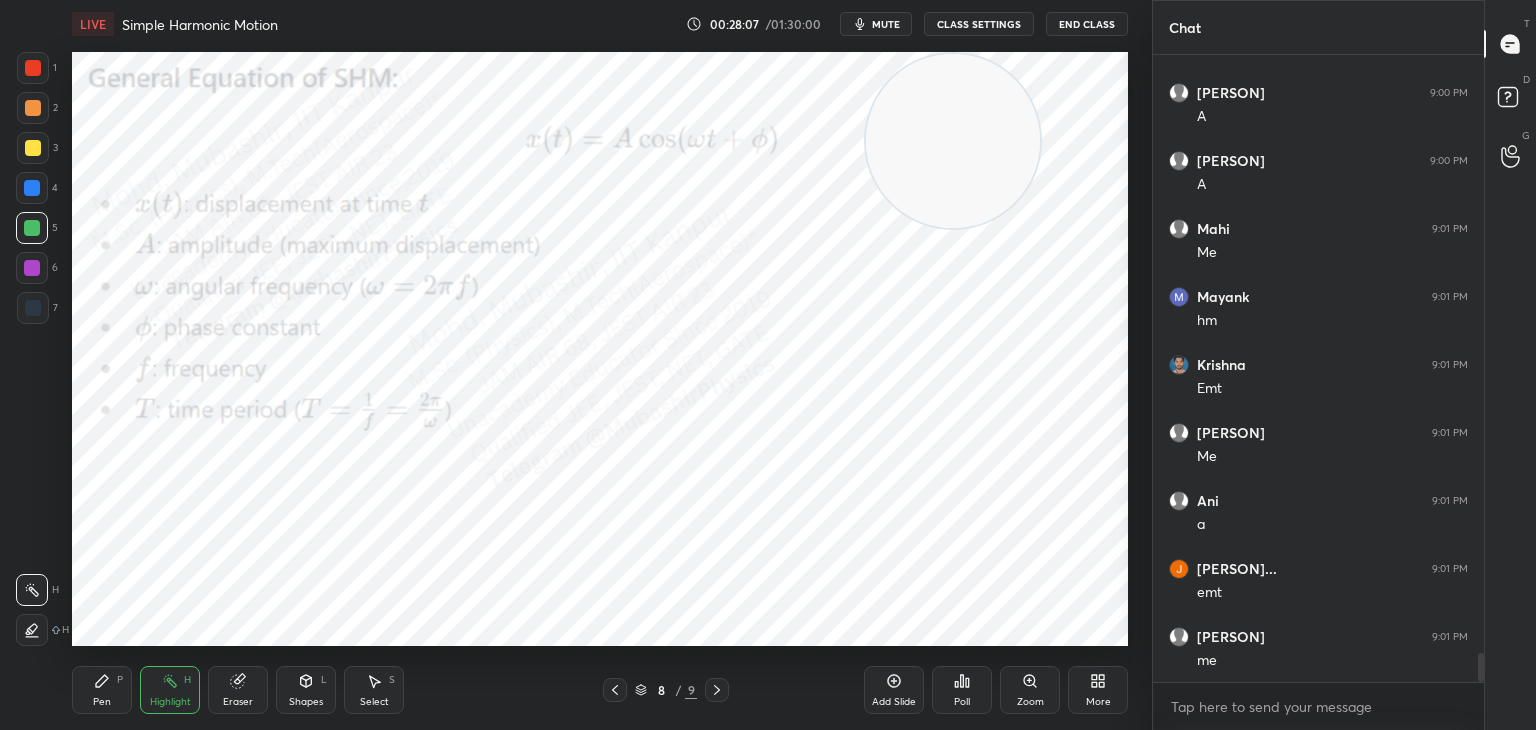 click at bounding box center [953, 141] 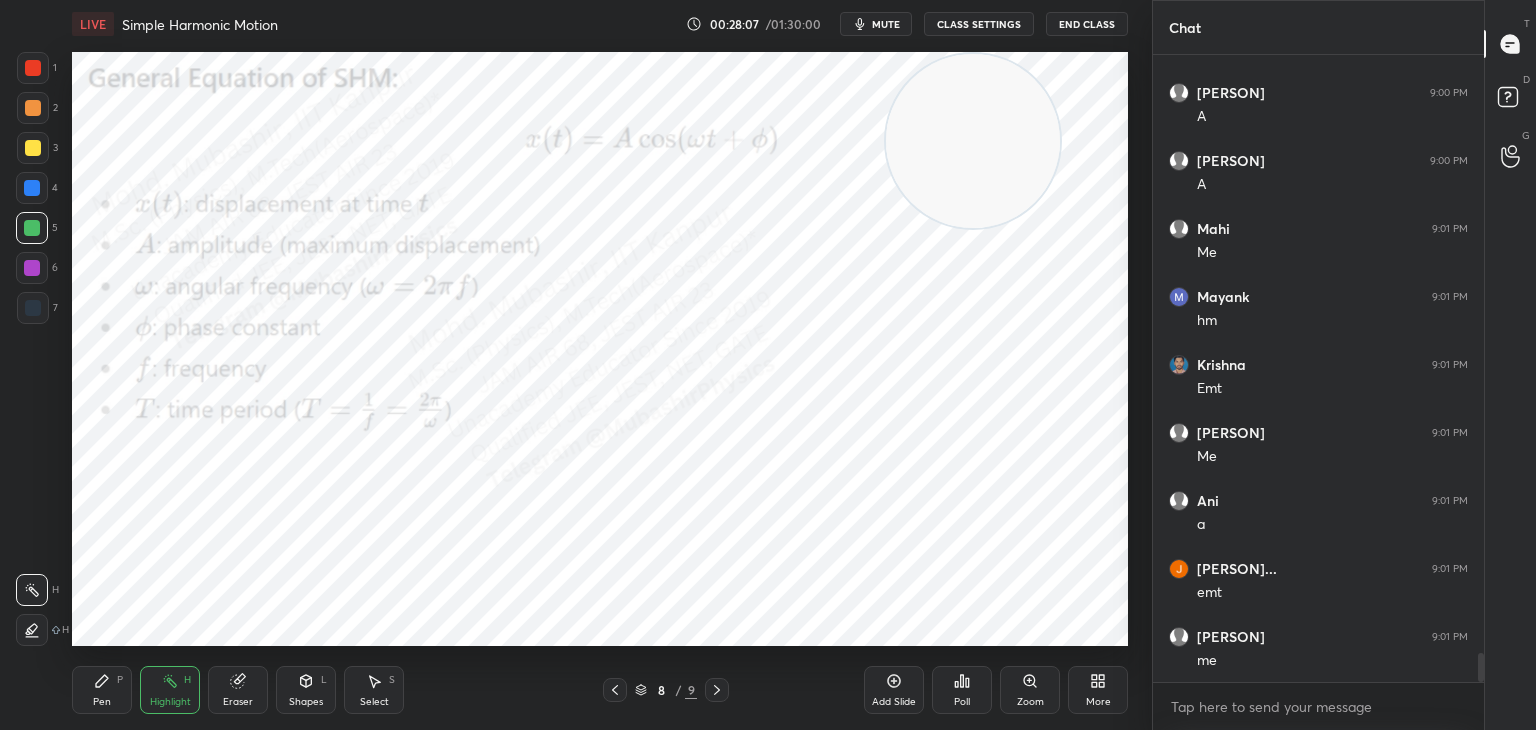 drag, startPoint x: 1023, startPoint y: 145, endPoint x: 1052, endPoint y: 125, distance: 35.22783 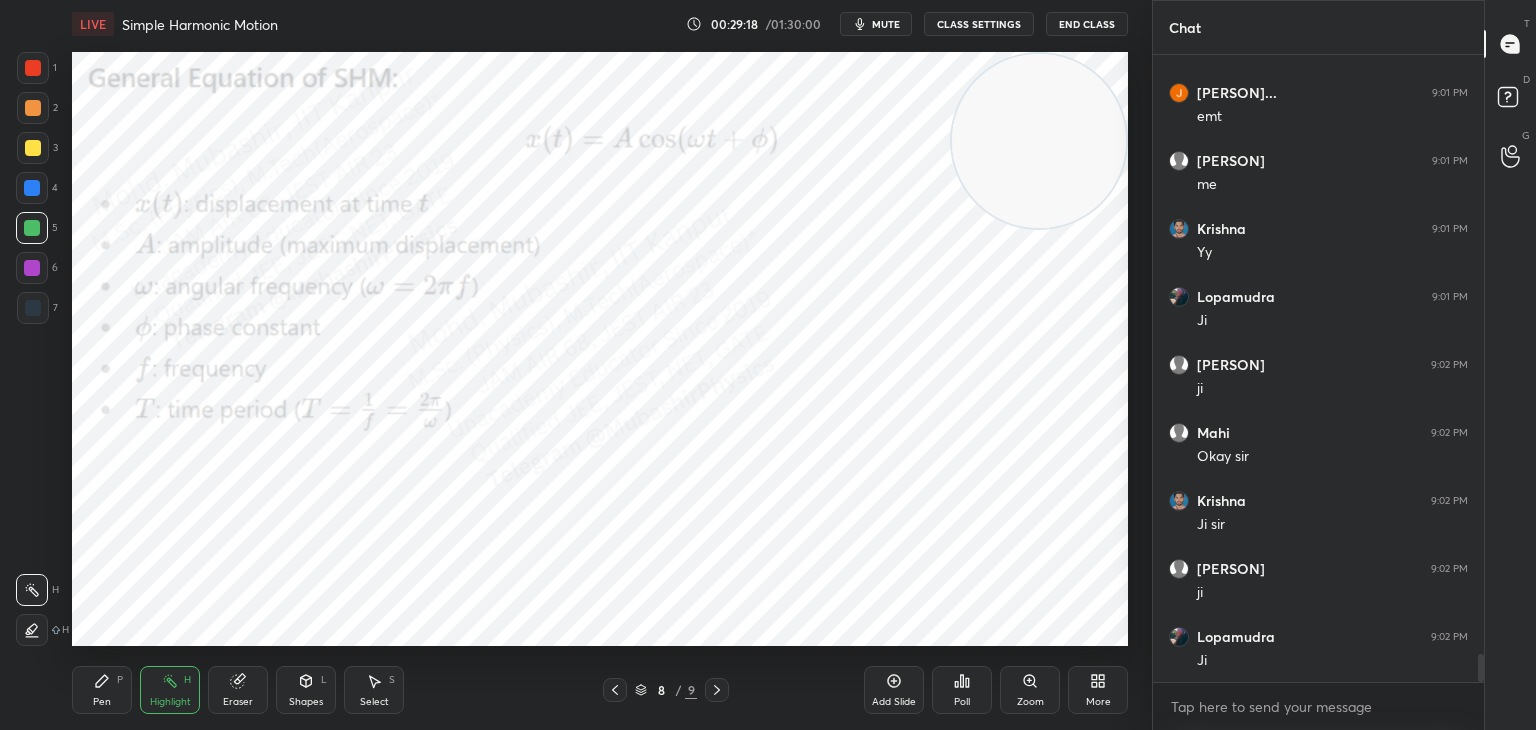 scroll, scrollTop: 13468, scrollLeft: 0, axis: vertical 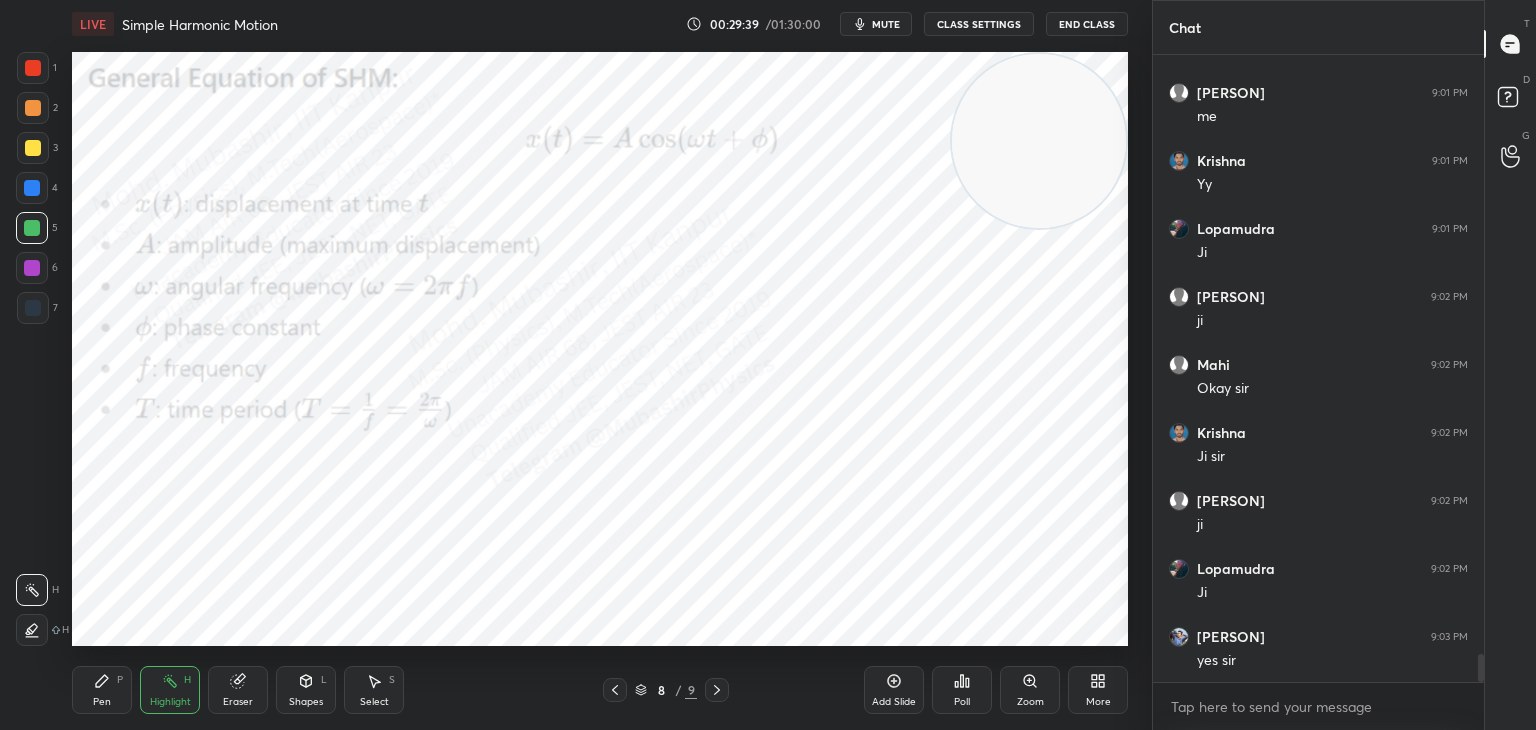 click 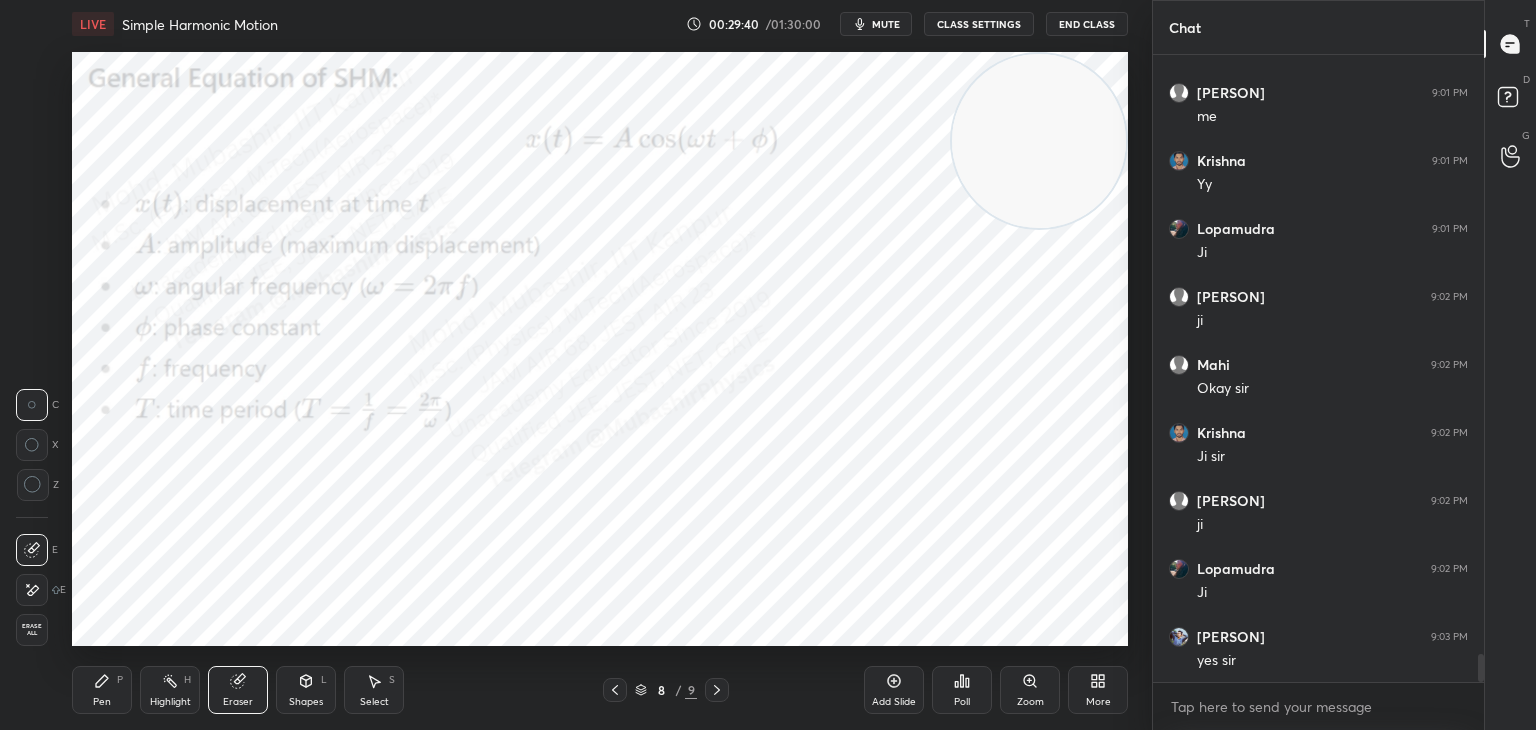 click on "Erase all" at bounding box center [32, 630] 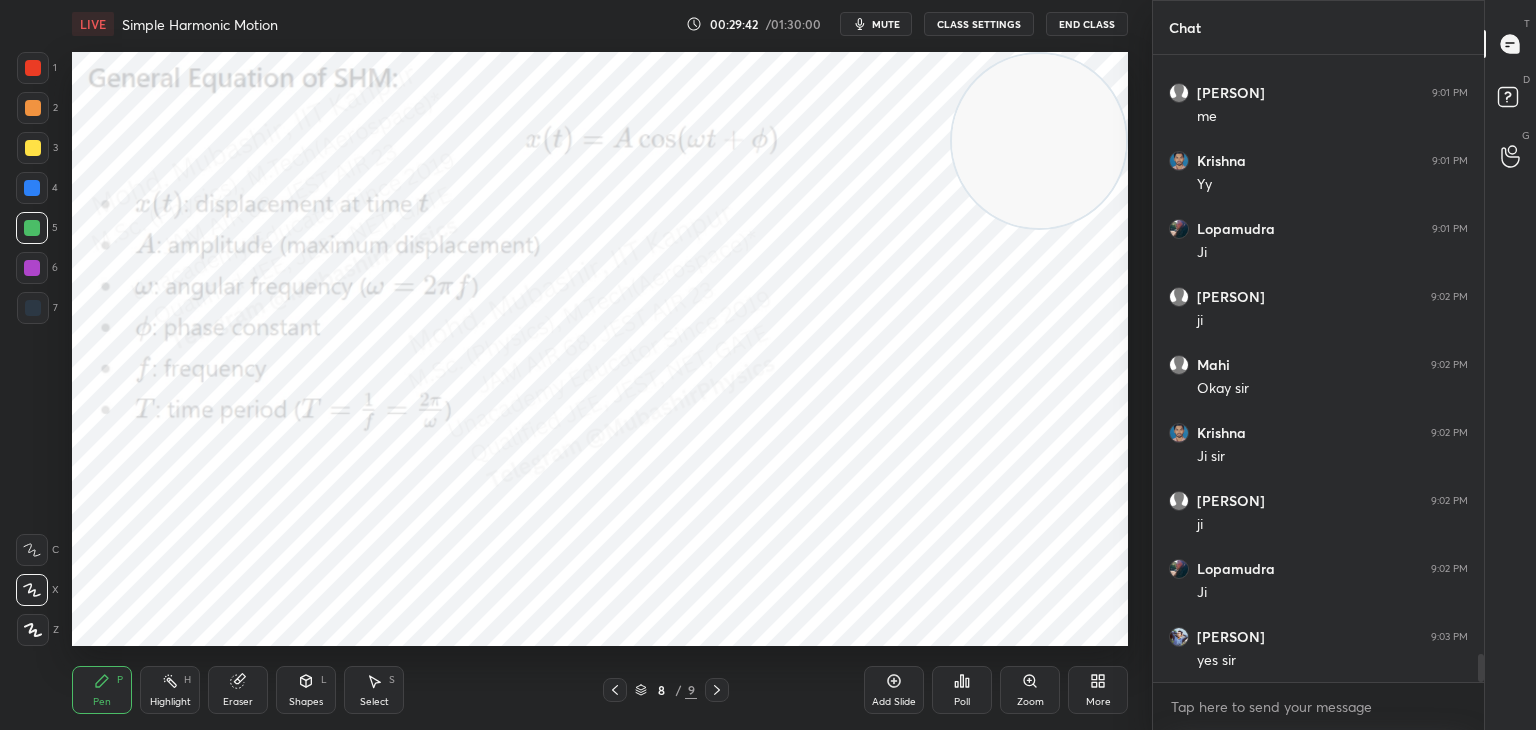 click on "Pen P Highlight H Eraser Shapes L Select S 8 / 9 Add Slide Poll Zoom More" at bounding box center (600, 690) 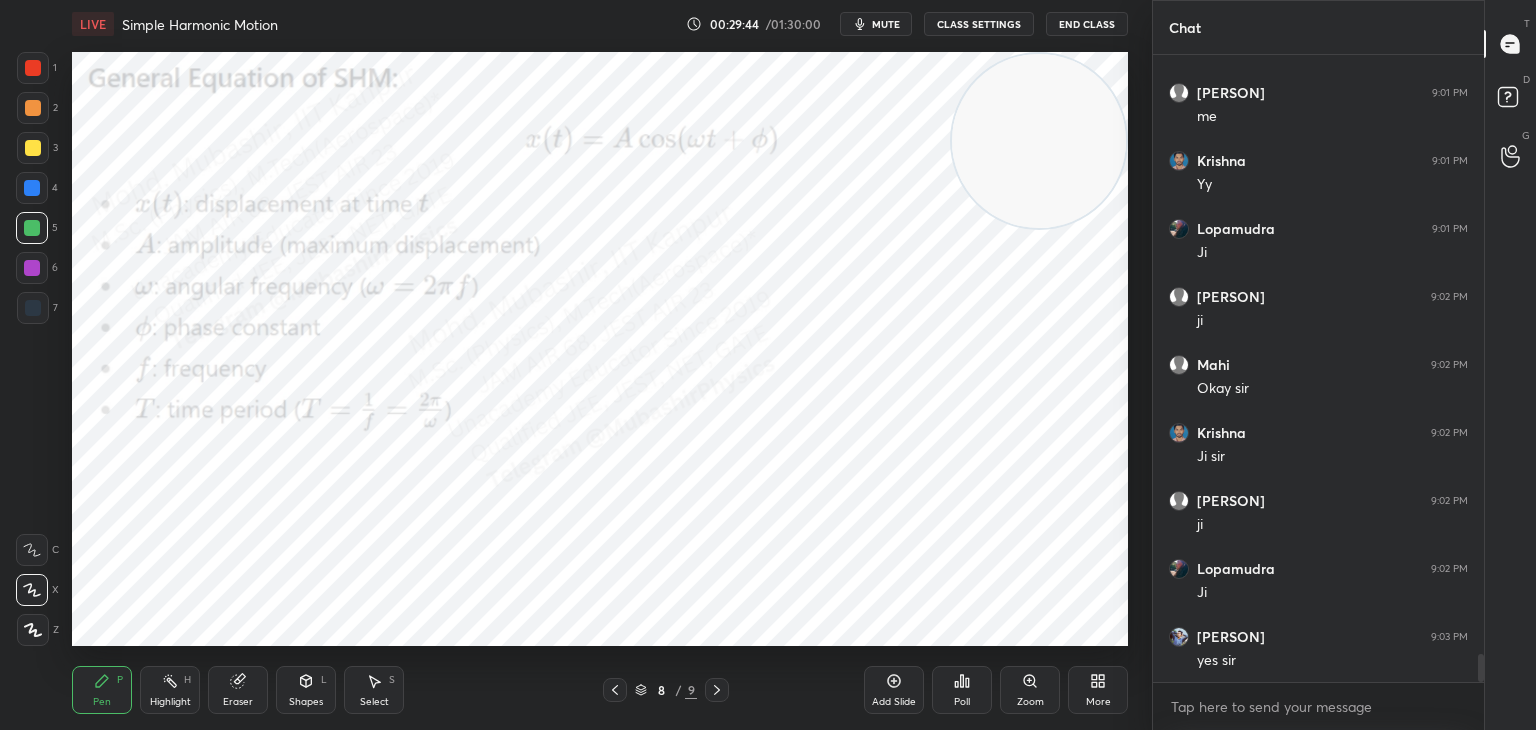 drag, startPoint x: 1037, startPoint y: 157, endPoint x: 1040, endPoint y: 443, distance: 286.01575 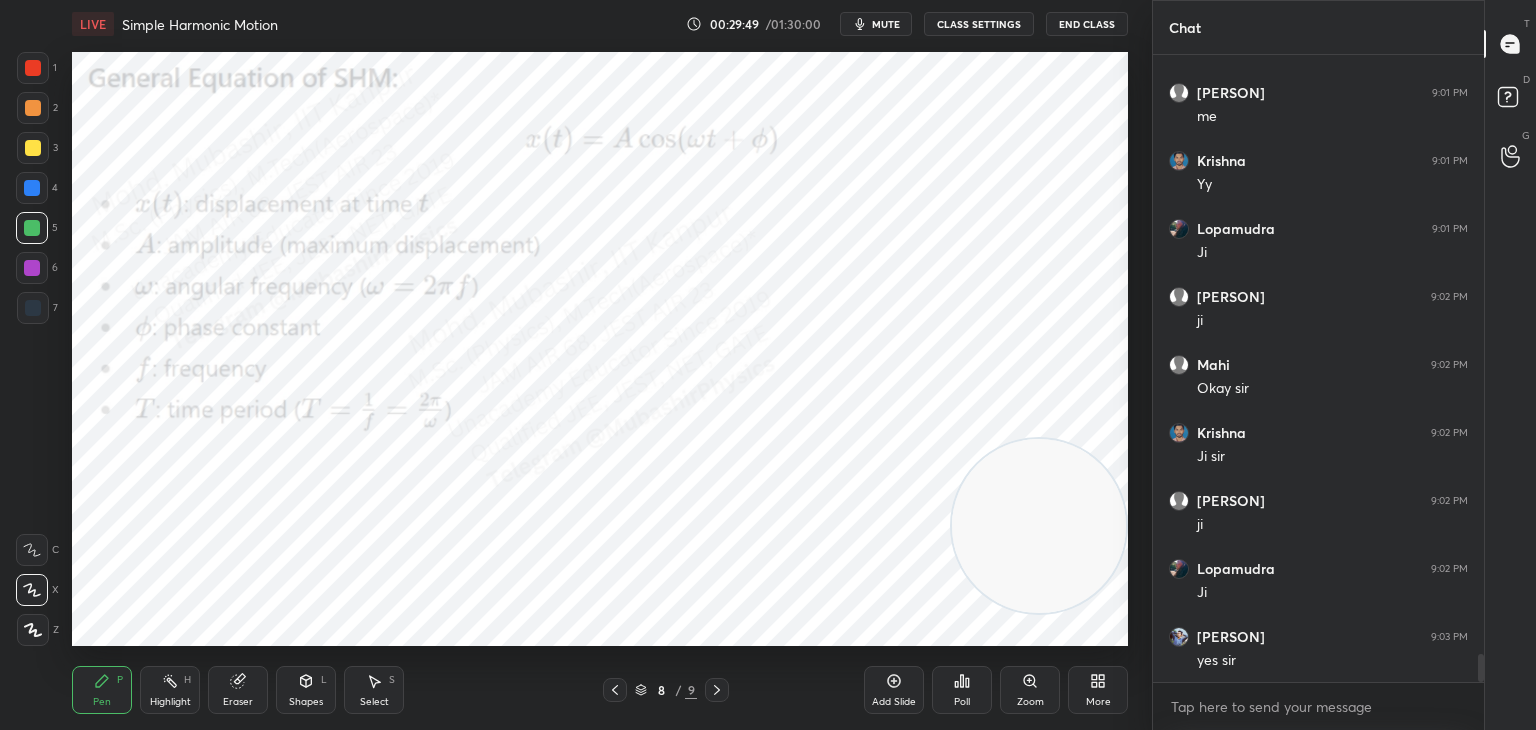 click 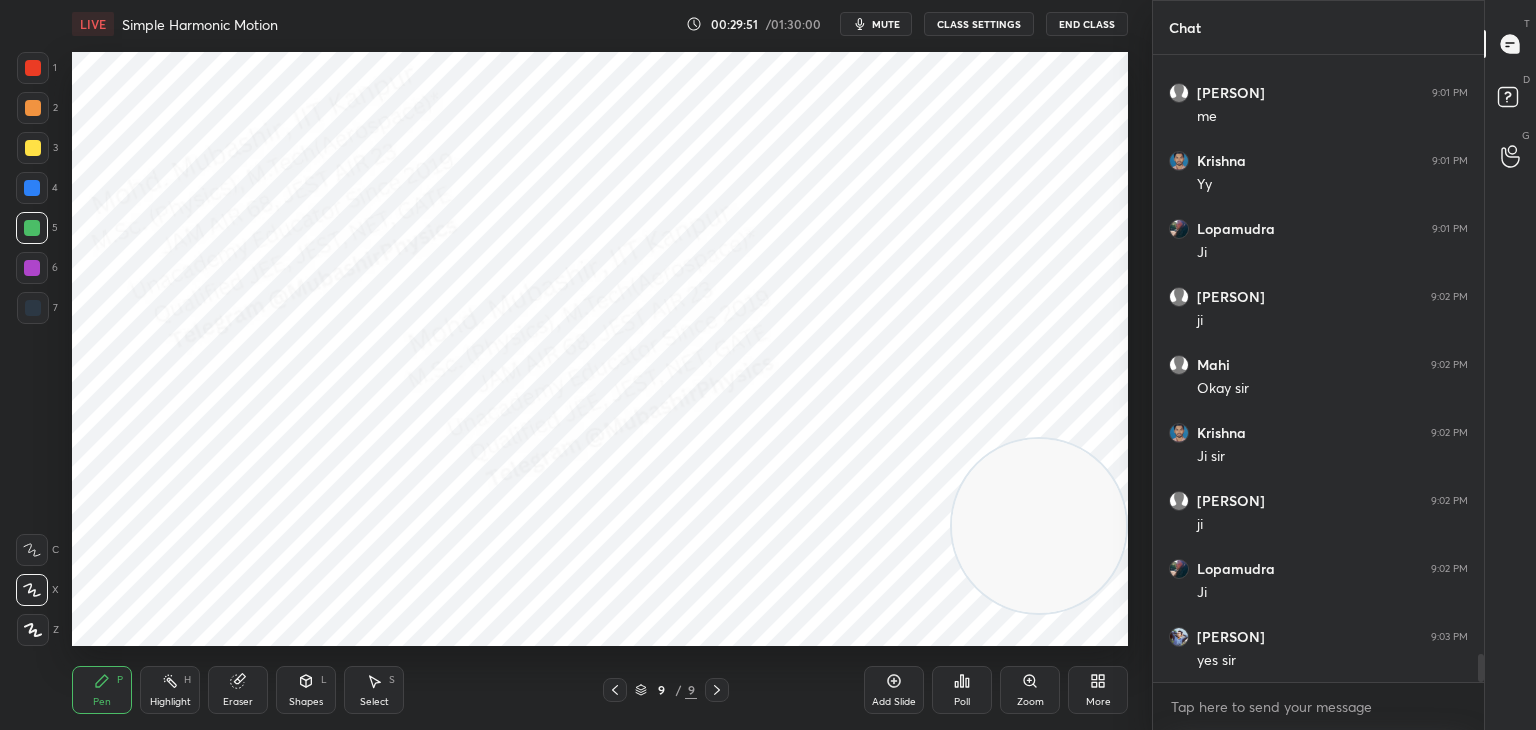 click at bounding box center [33, 68] 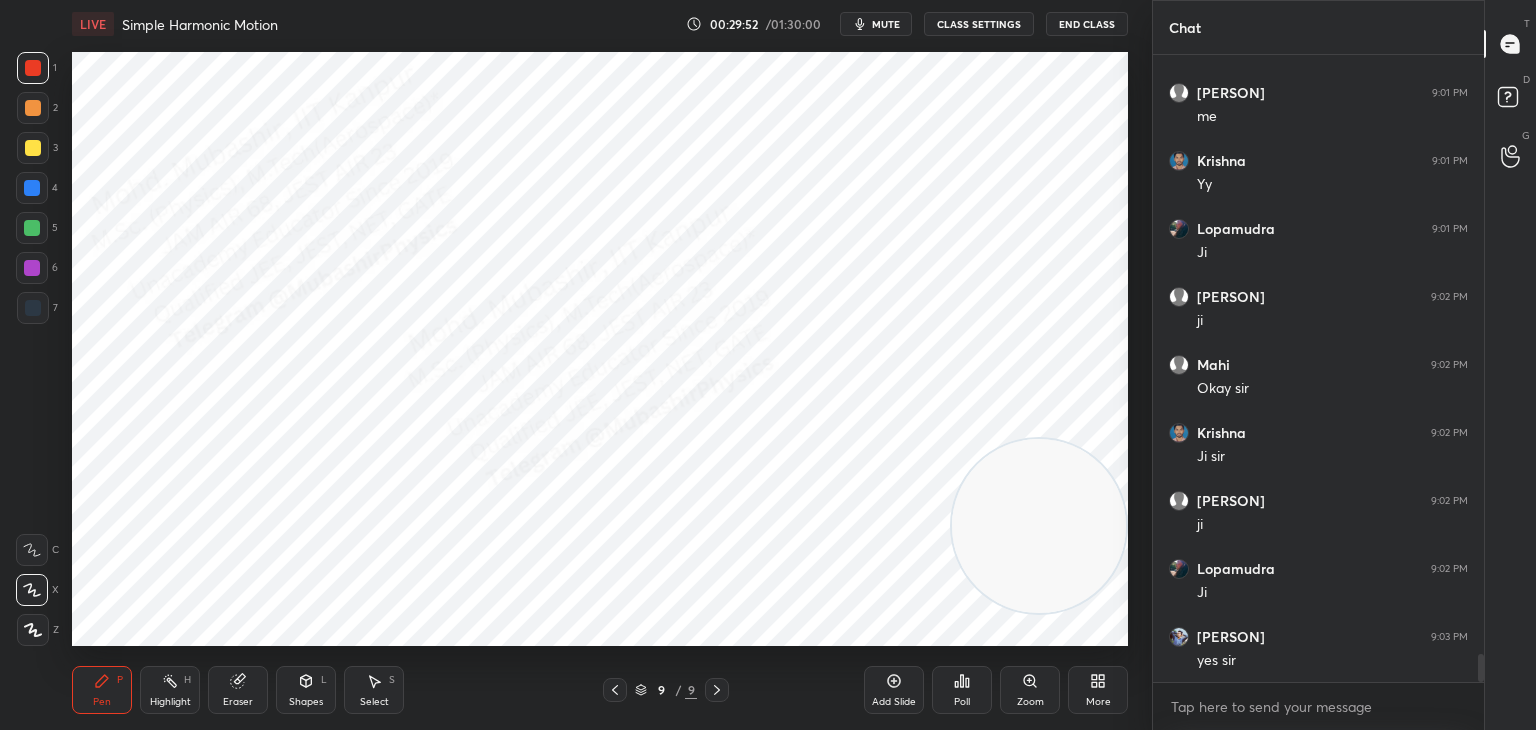 click at bounding box center (32, 268) 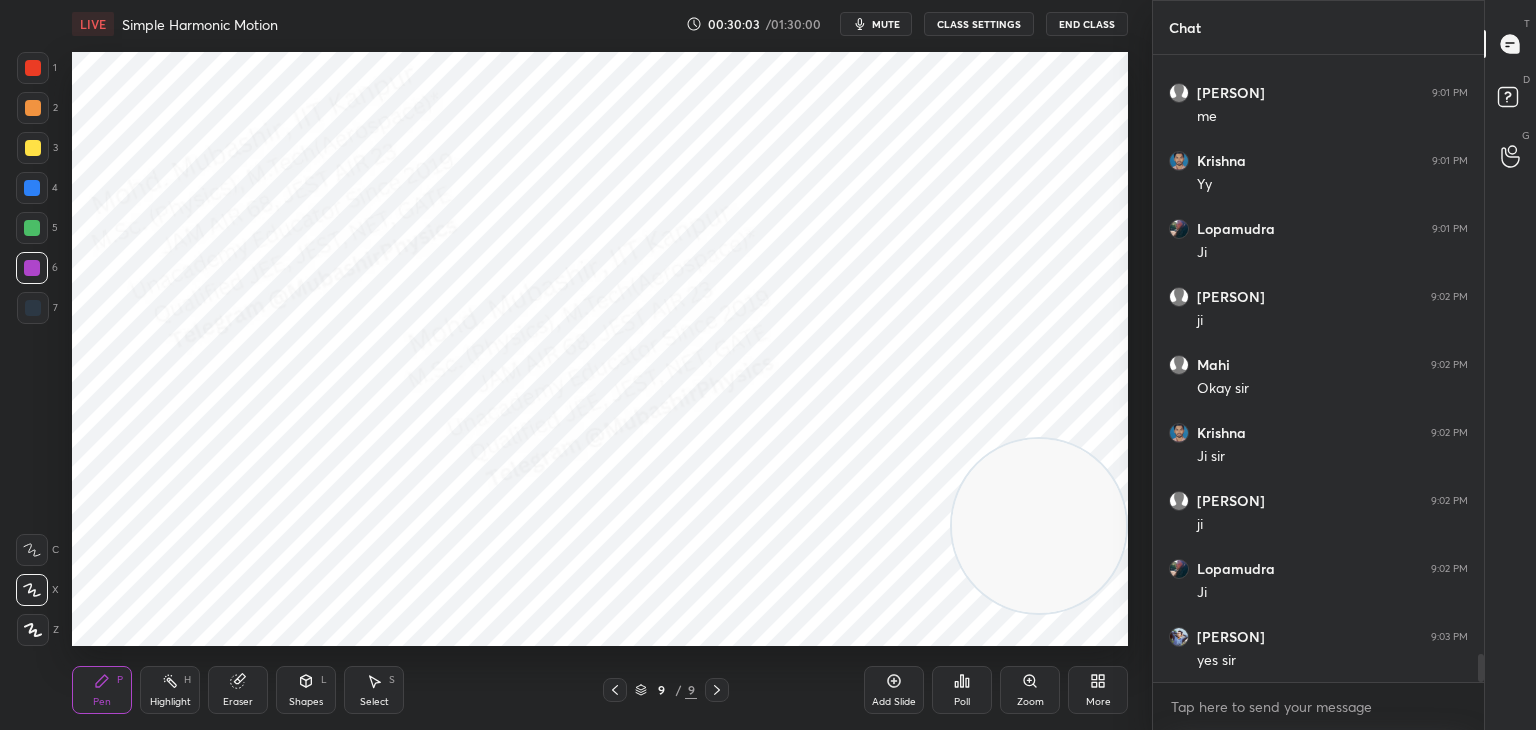drag, startPoint x: 31, startPoint y: 194, endPoint x: 68, endPoint y: 208, distance: 39.56008 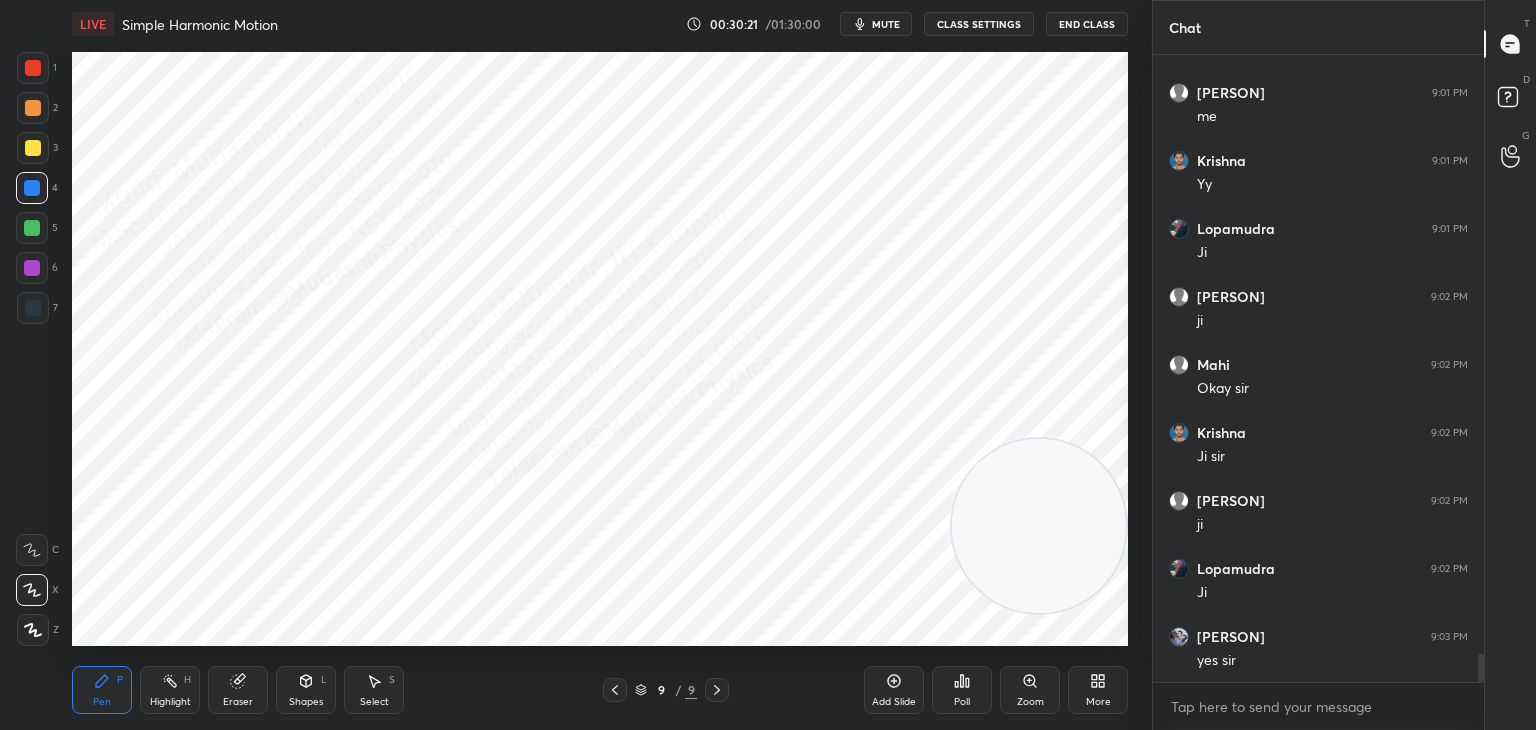 scroll, scrollTop: 13536, scrollLeft: 0, axis: vertical 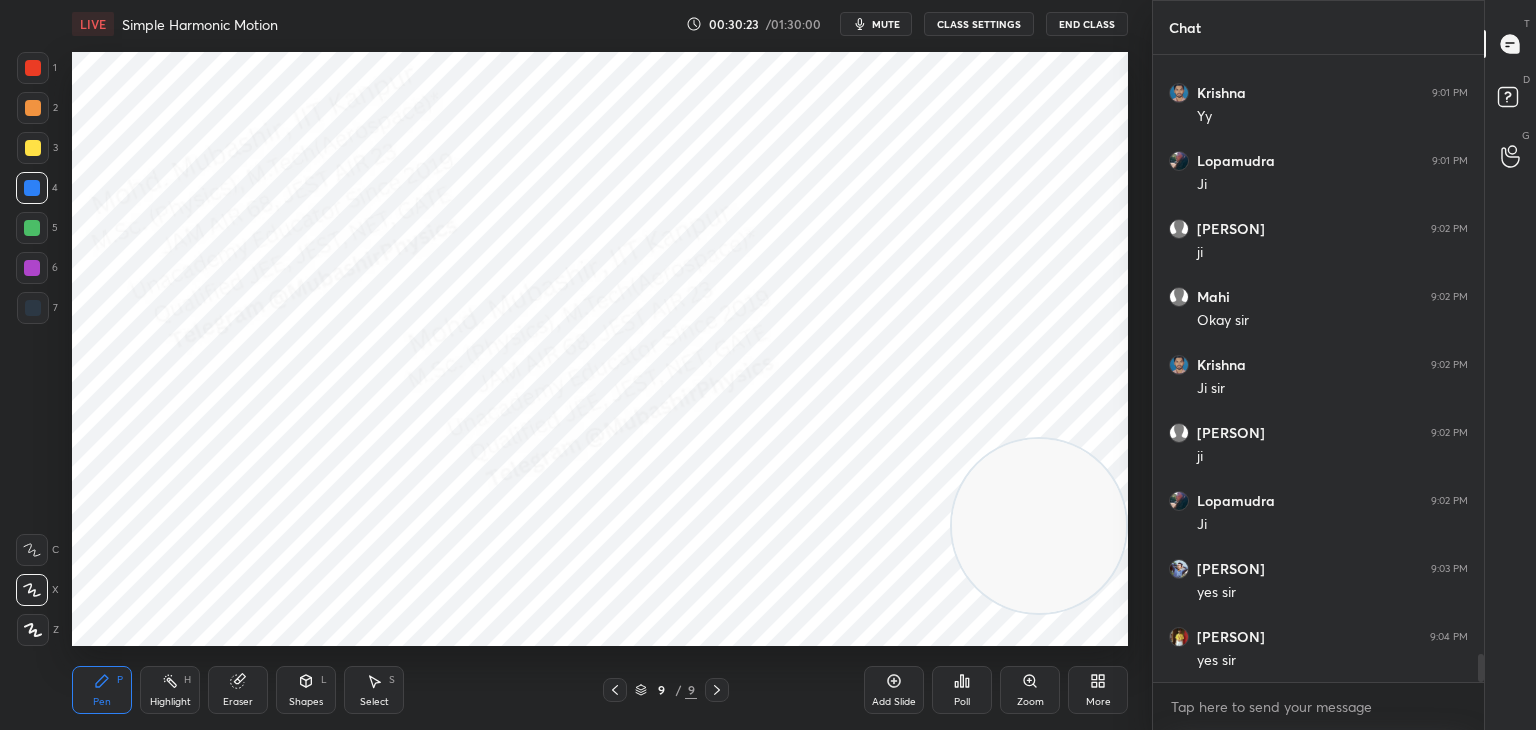 click at bounding box center [32, 228] 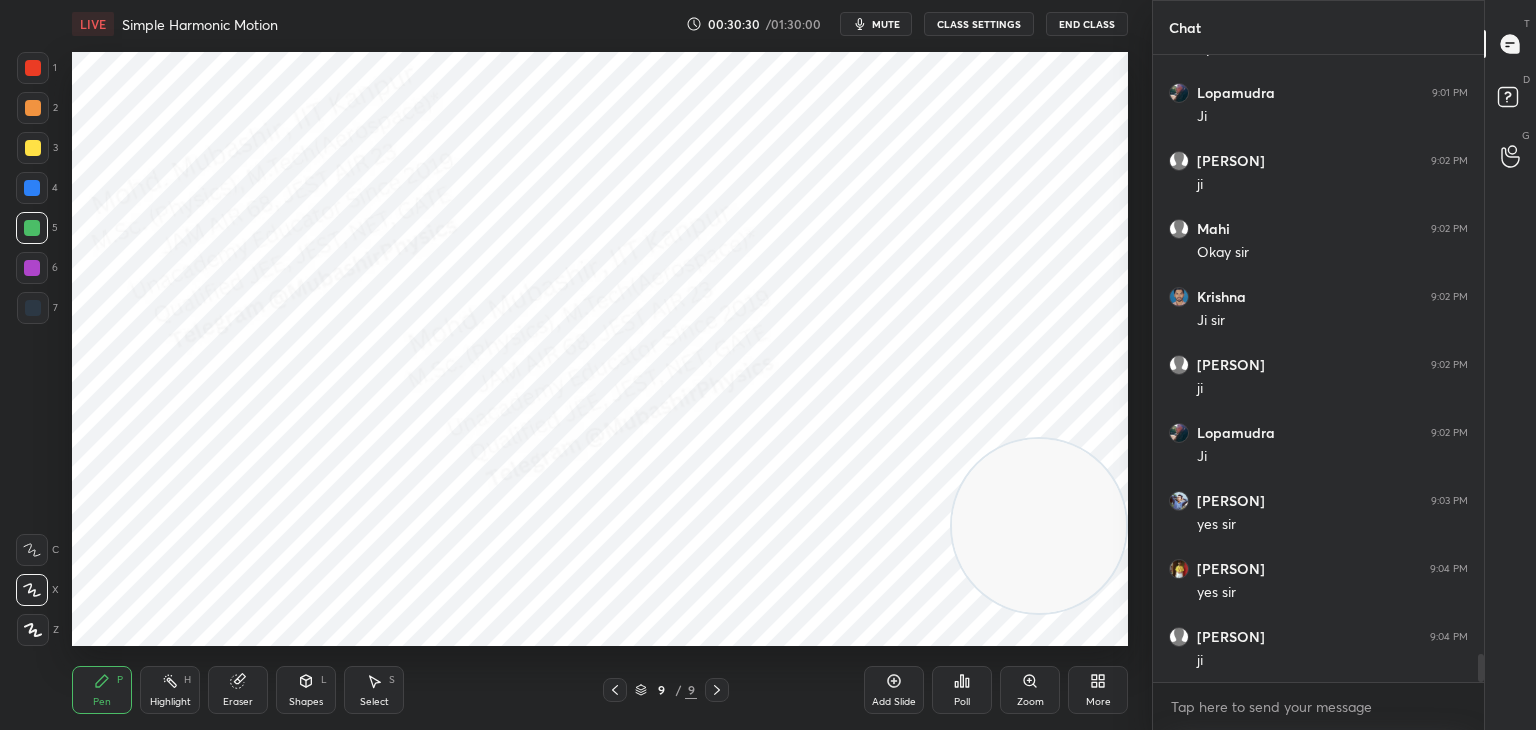 scroll, scrollTop: 13672, scrollLeft: 0, axis: vertical 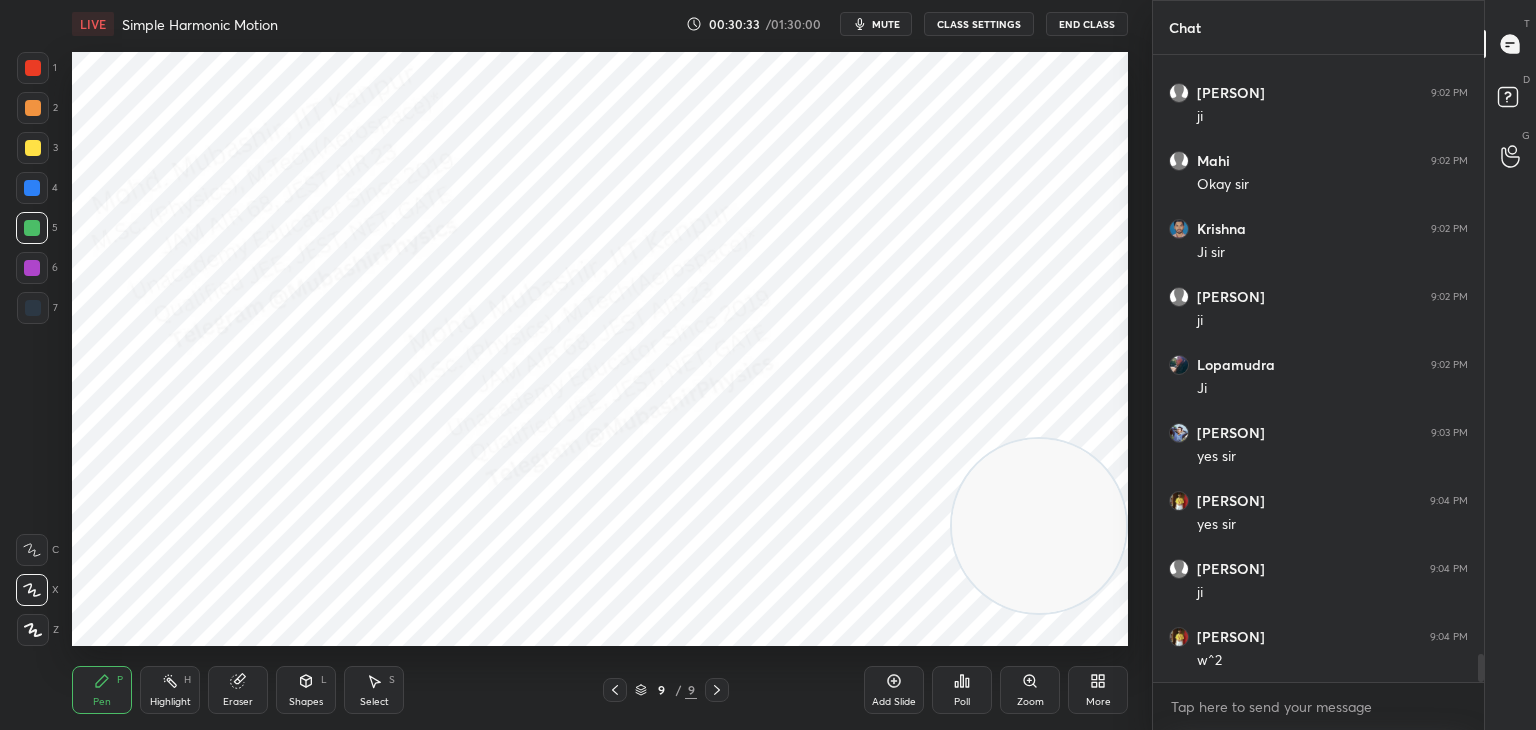 drag, startPoint x: 31, startPoint y: 114, endPoint x: 51, endPoint y: 134, distance: 28.284271 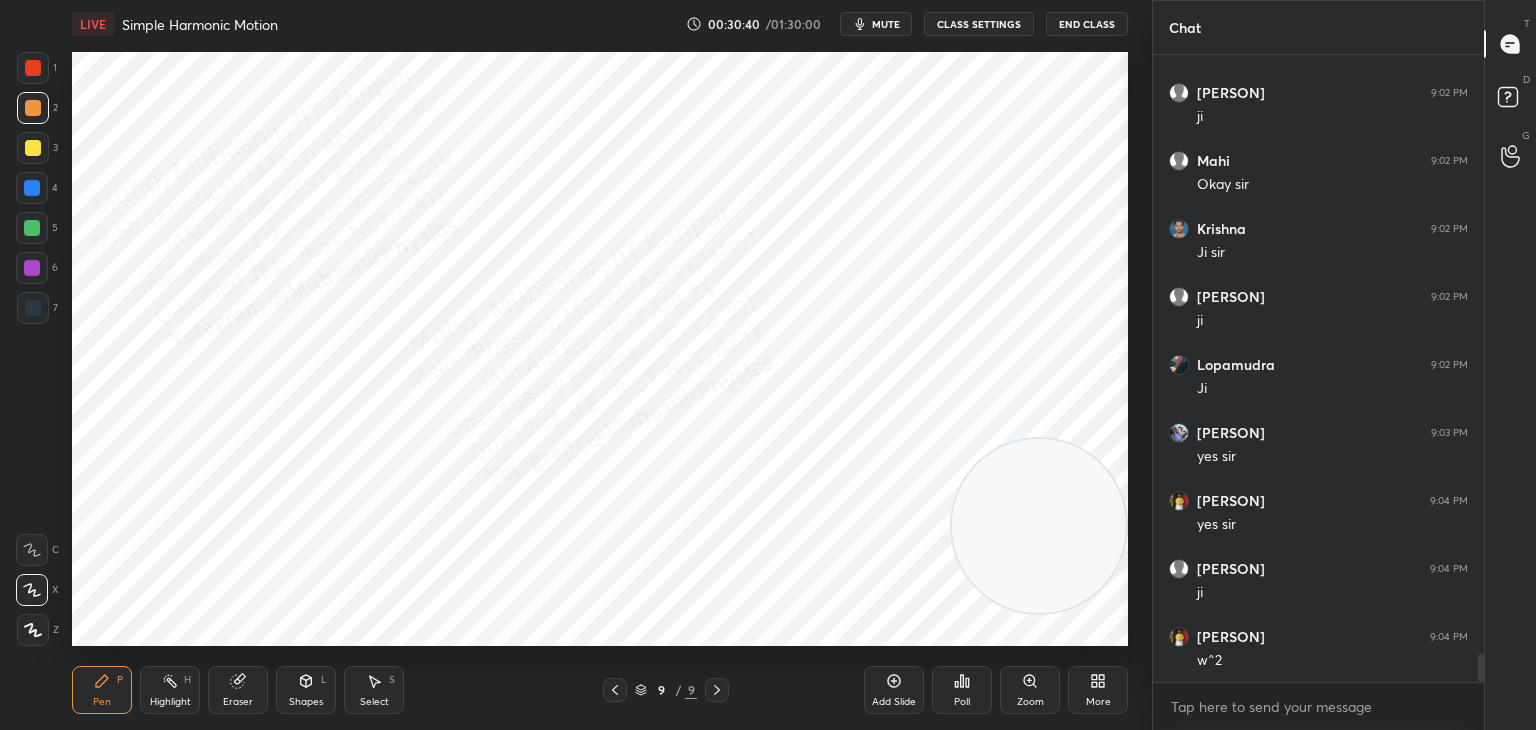 drag, startPoint x: 37, startPoint y: 66, endPoint x: 63, endPoint y: 140, distance: 78.434685 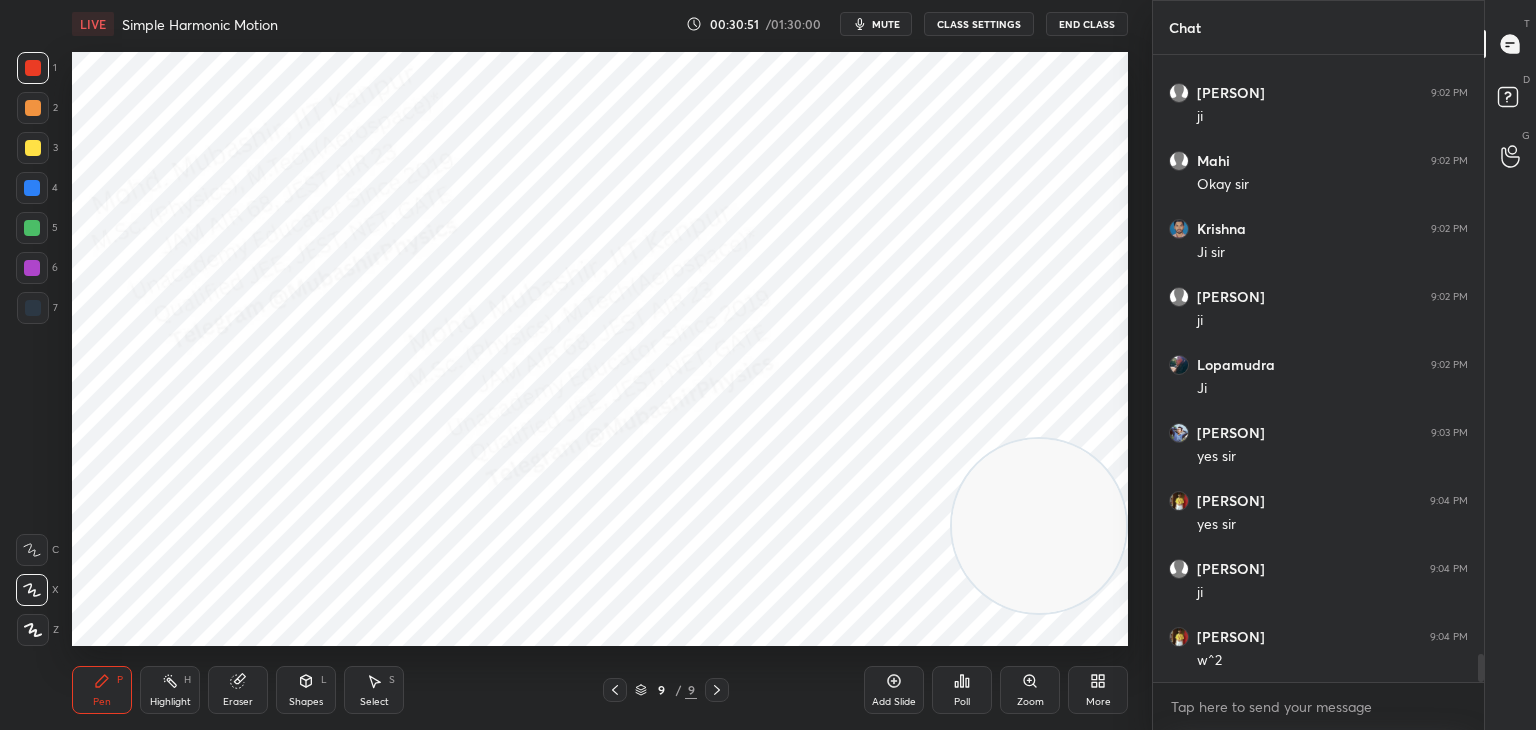 click on "More" at bounding box center (1098, 690) 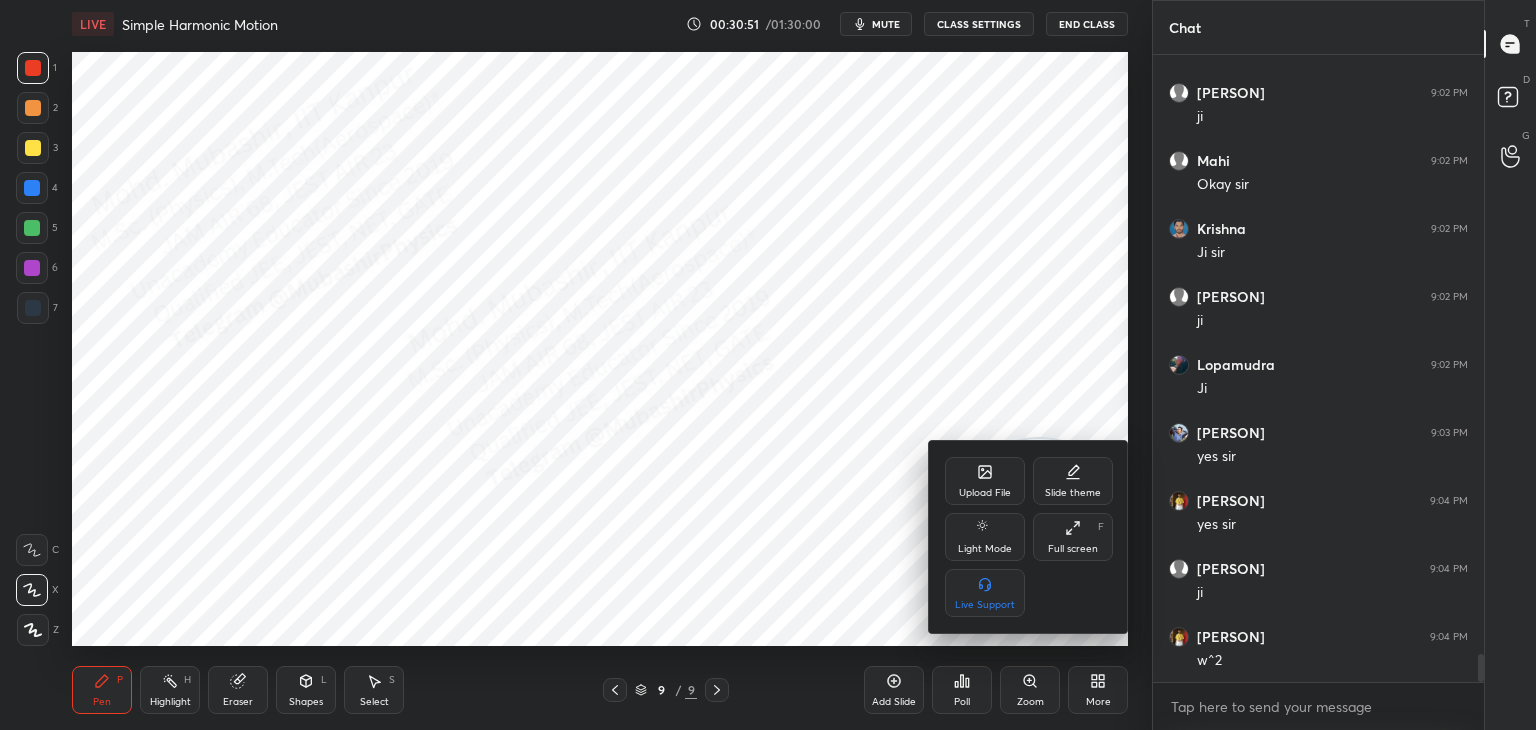 click on "Upload File" at bounding box center [985, 493] 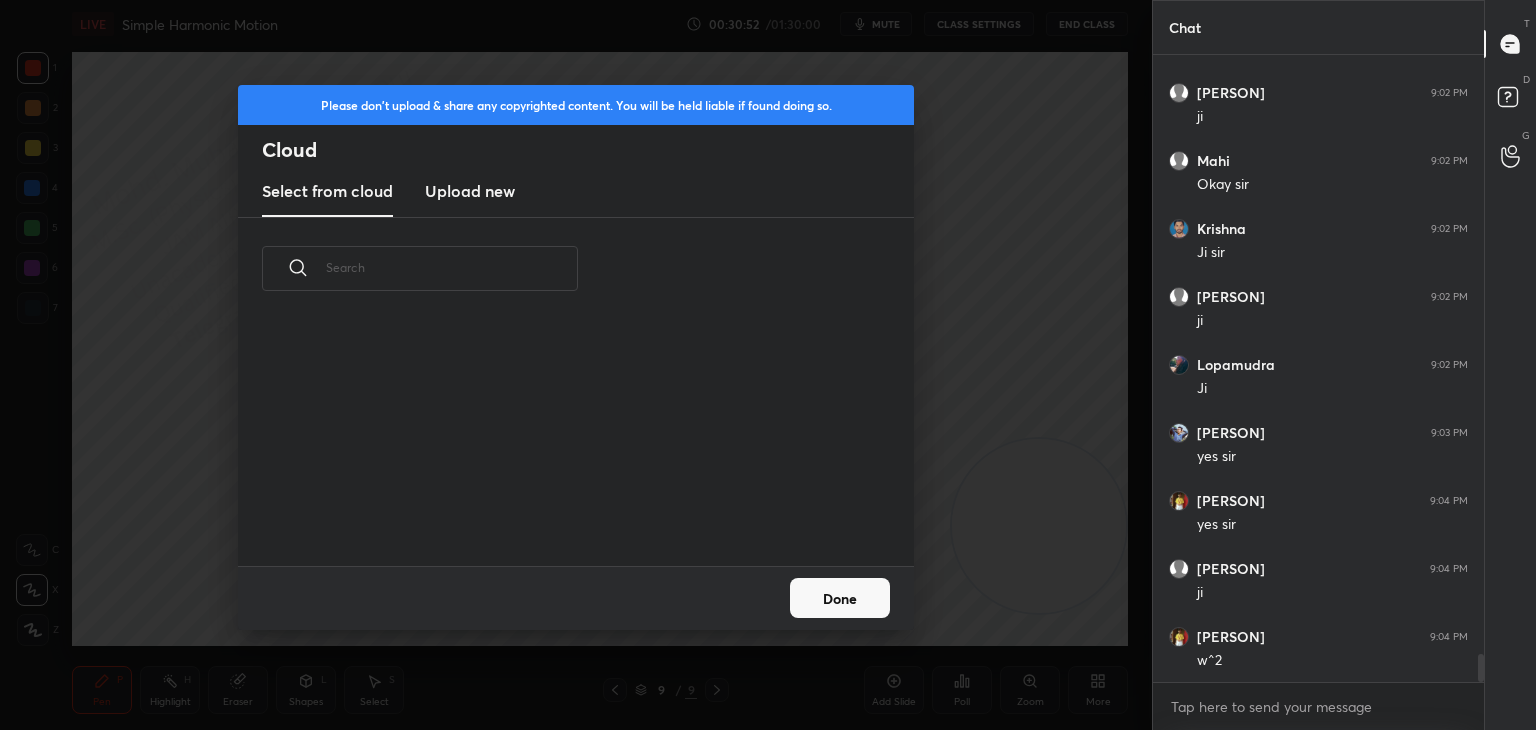 scroll, scrollTop: 5, scrollLeft: 10, axis: both 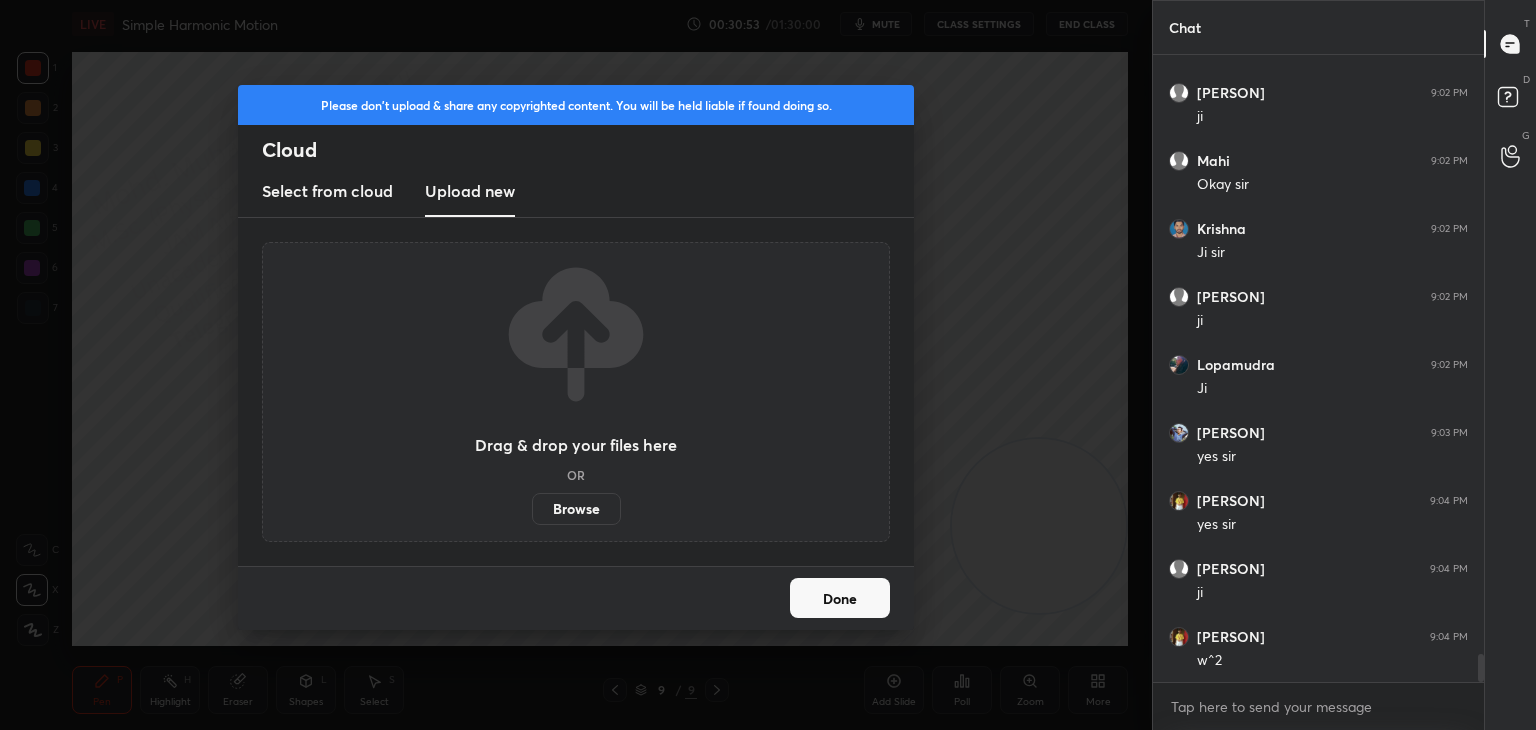 click on "Browse" at bounding box center [576, 509] 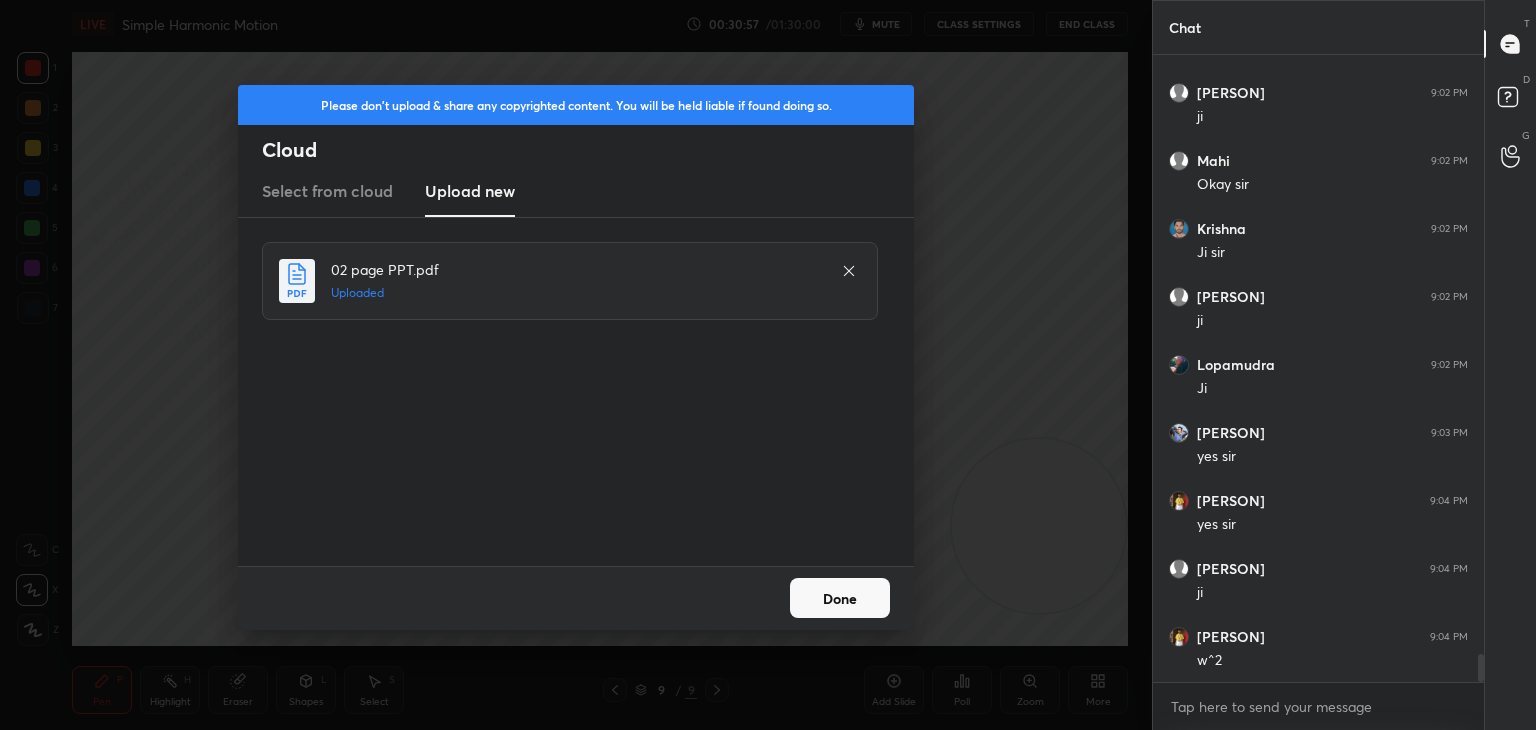 click on "Done" at bounding box center (840, 598) 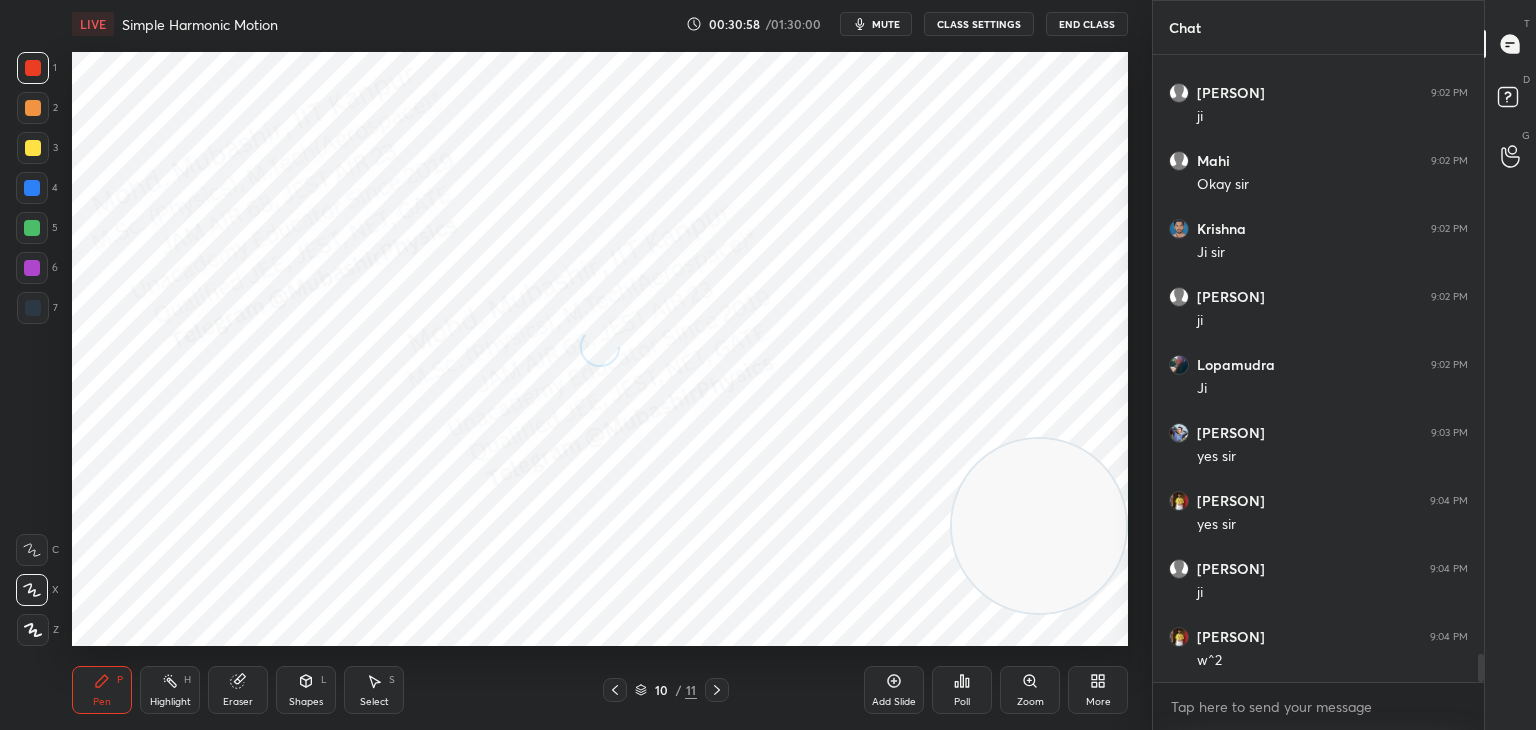click at bounding box center (32, 188) 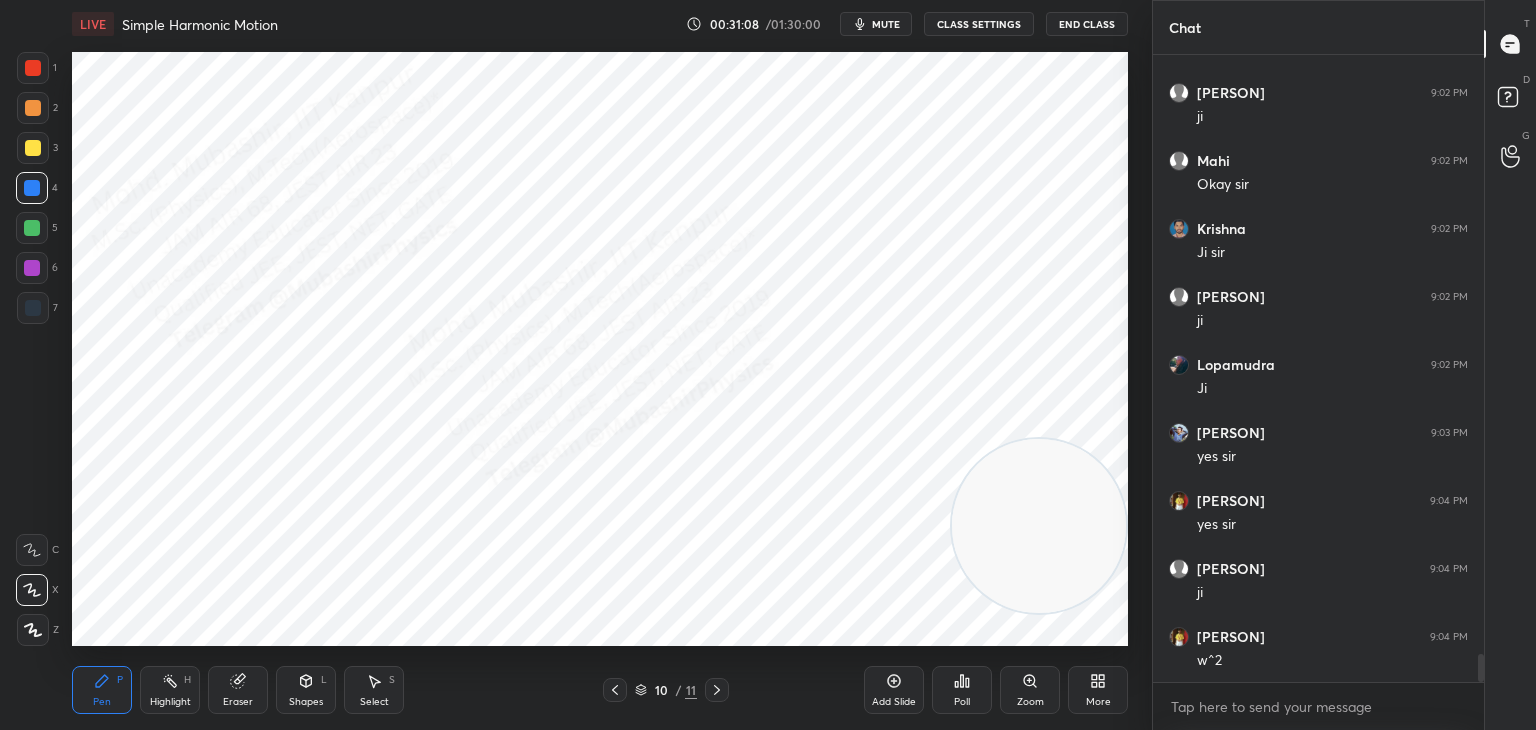 click at bounding box center (33, 148) 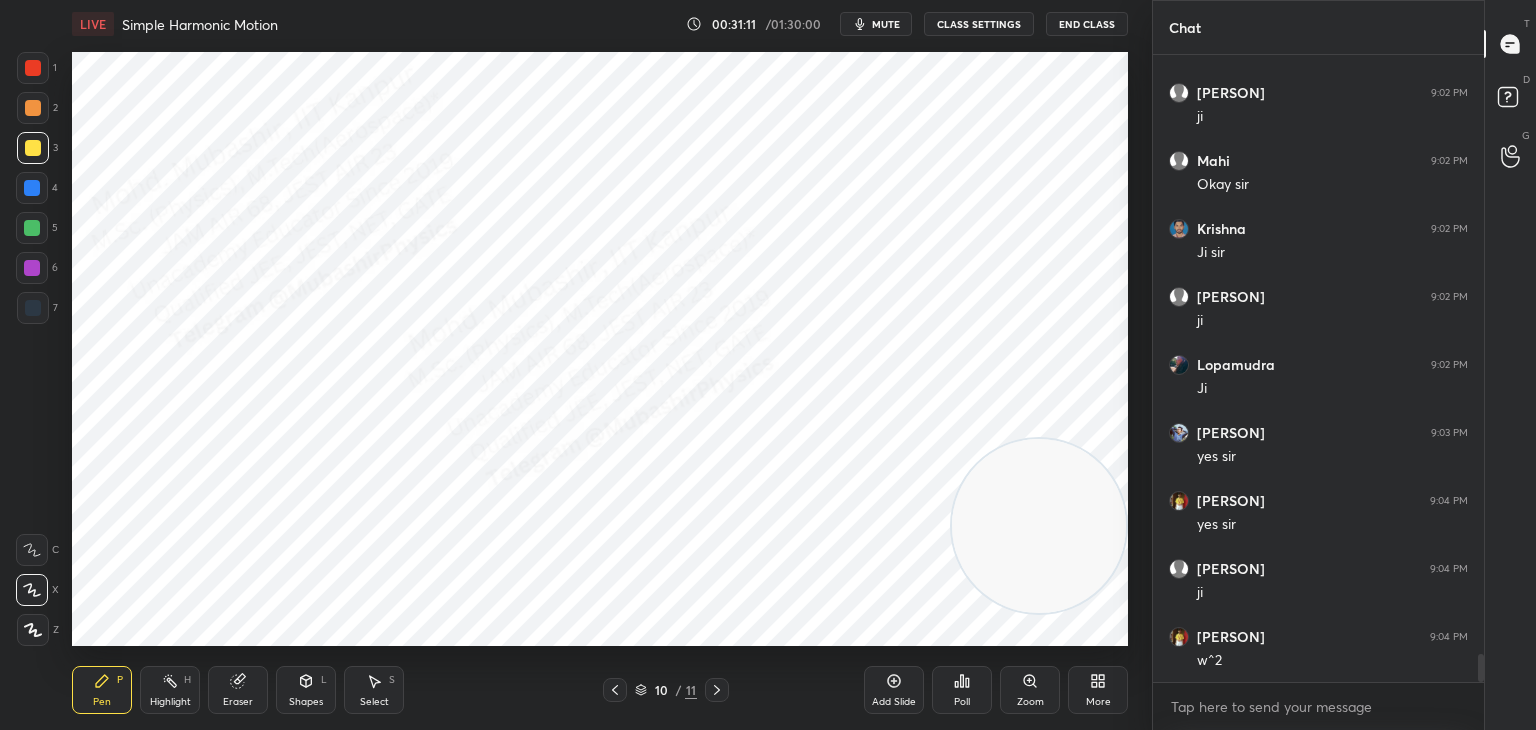 click at bounding box center [32, 228] 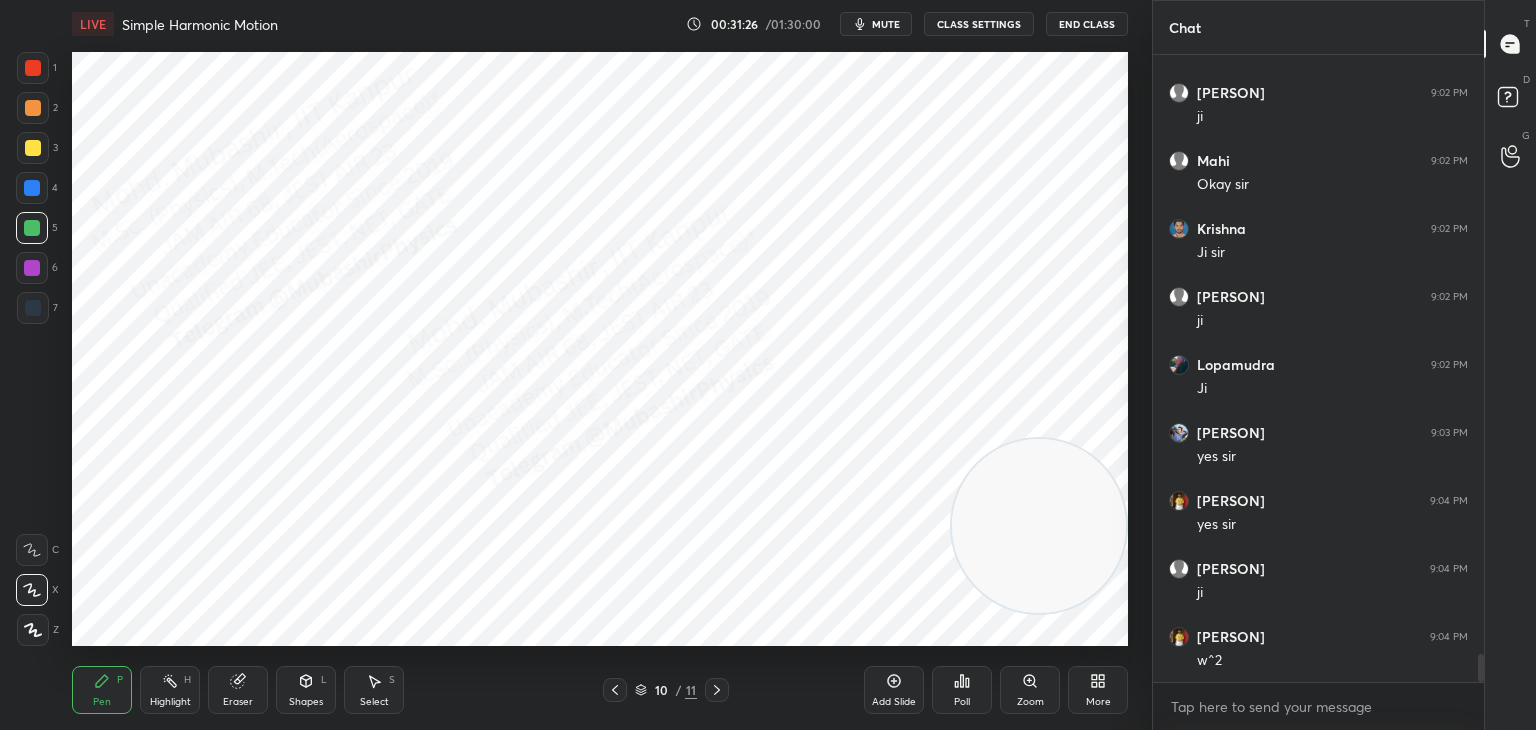 drag, startPoint x: 32, startPoint y: 272, endPoint x: 41, endPoint y: 278, distance: 10.816654 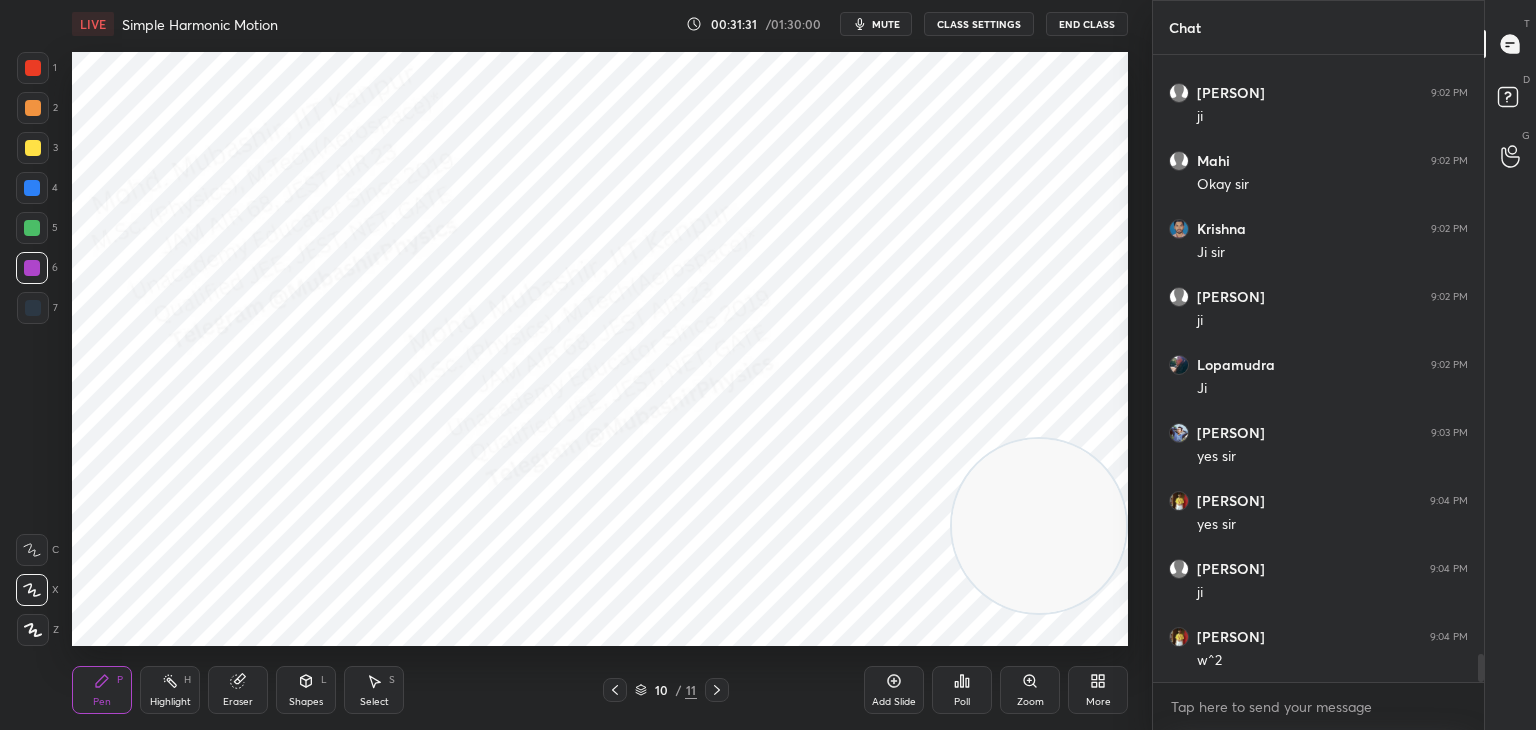 click 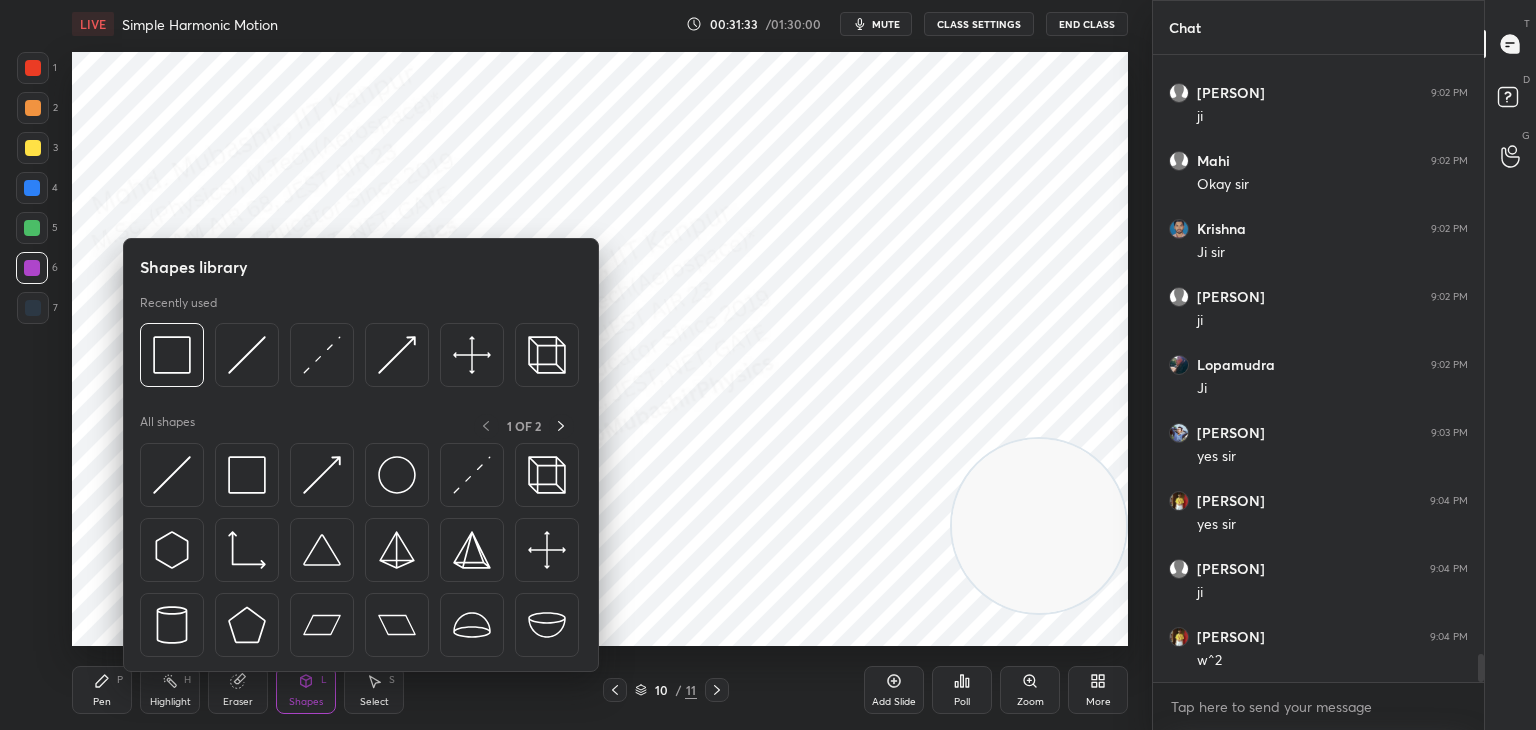 click at bounding box center (33, 68) 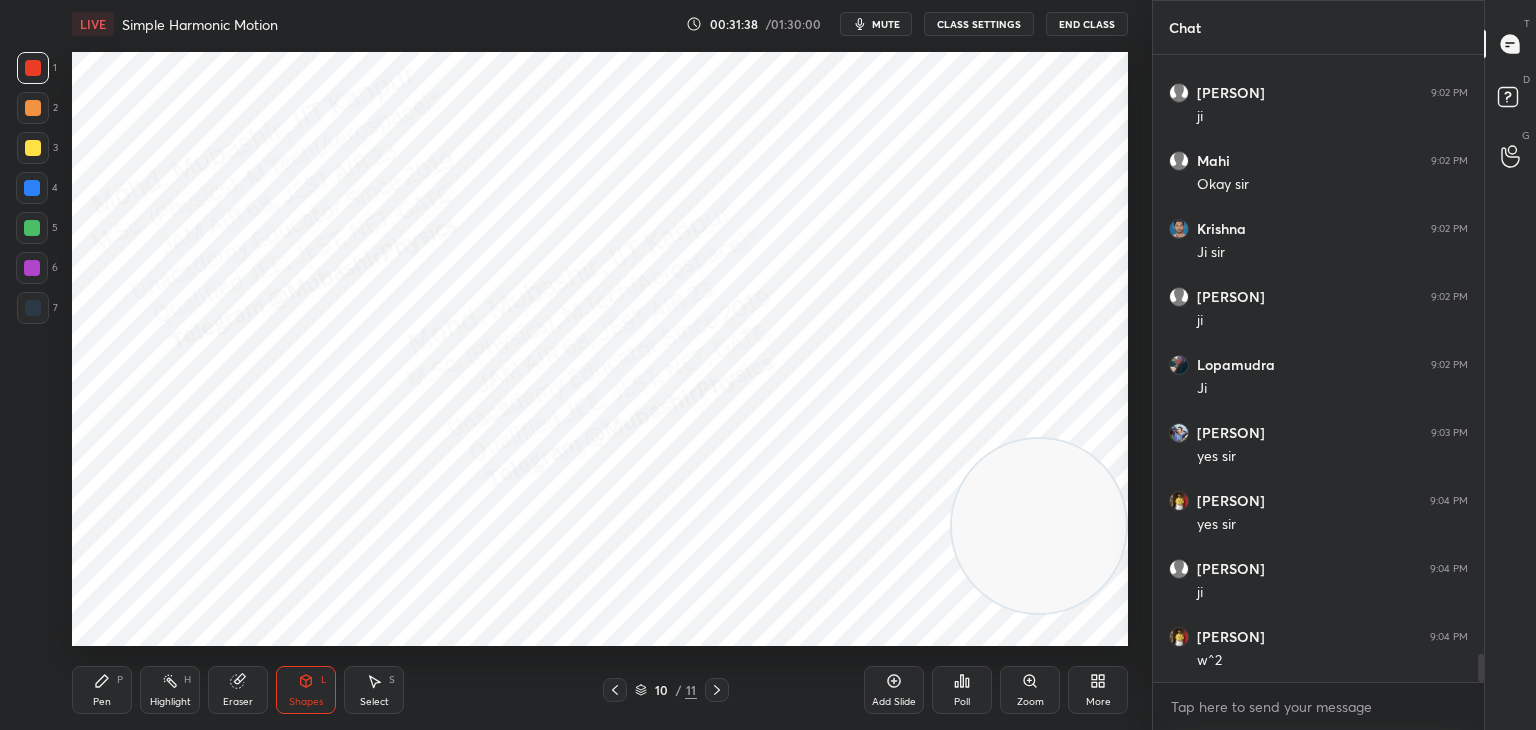 click 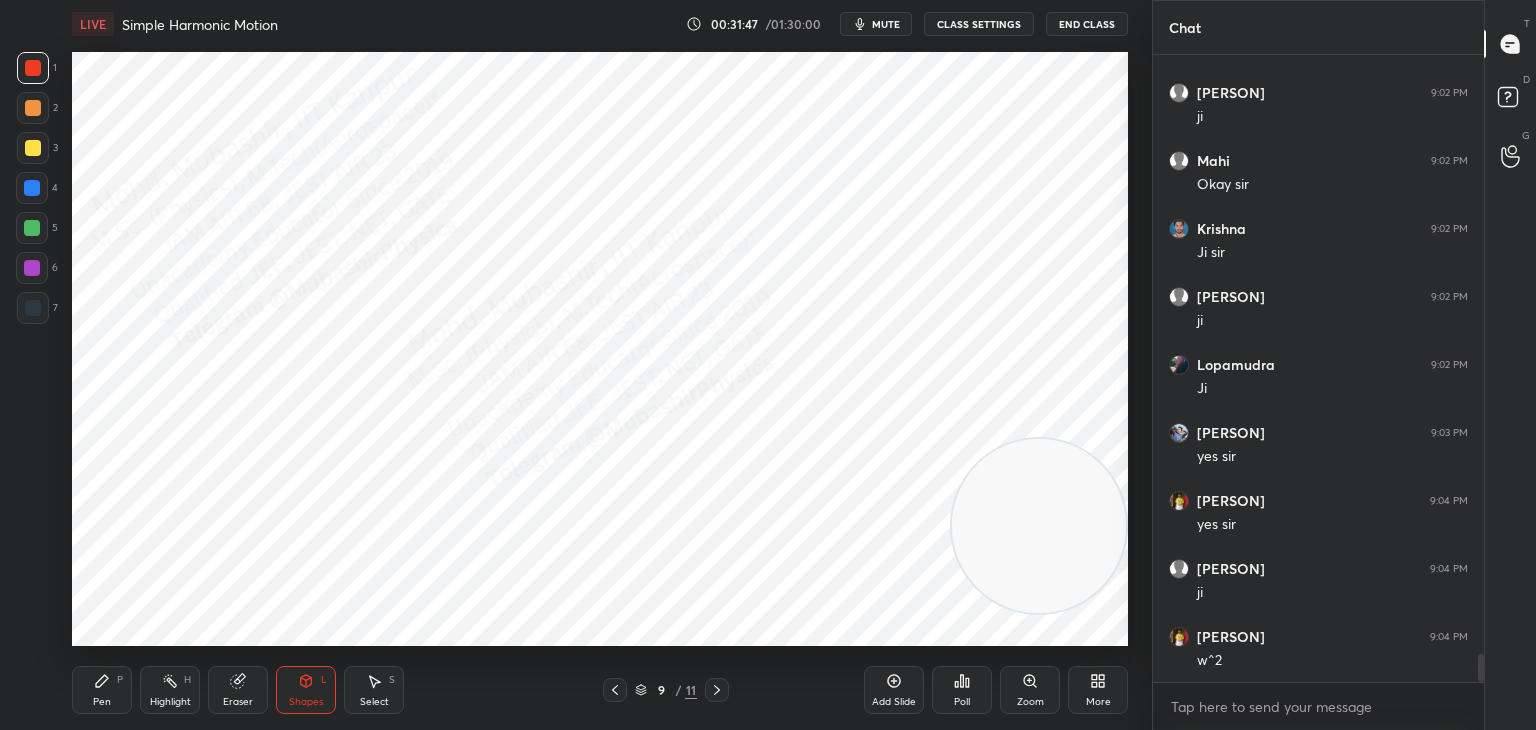 click on "Select S" at bounding box center [374, 690] 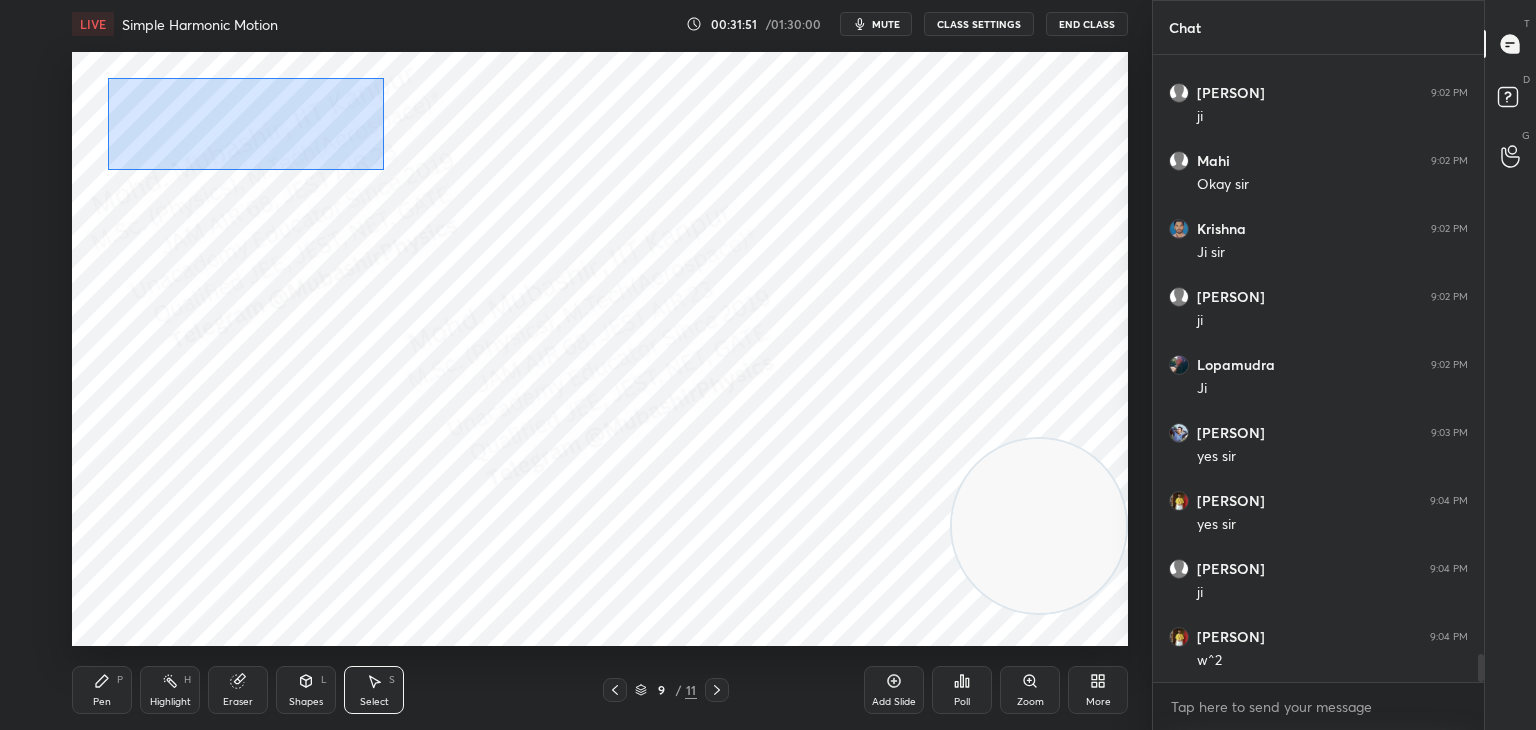 drag, startPoint x: 108, startPoint y: 78, endPoint x: 376, endPoint y: 157, distance: 279.40115 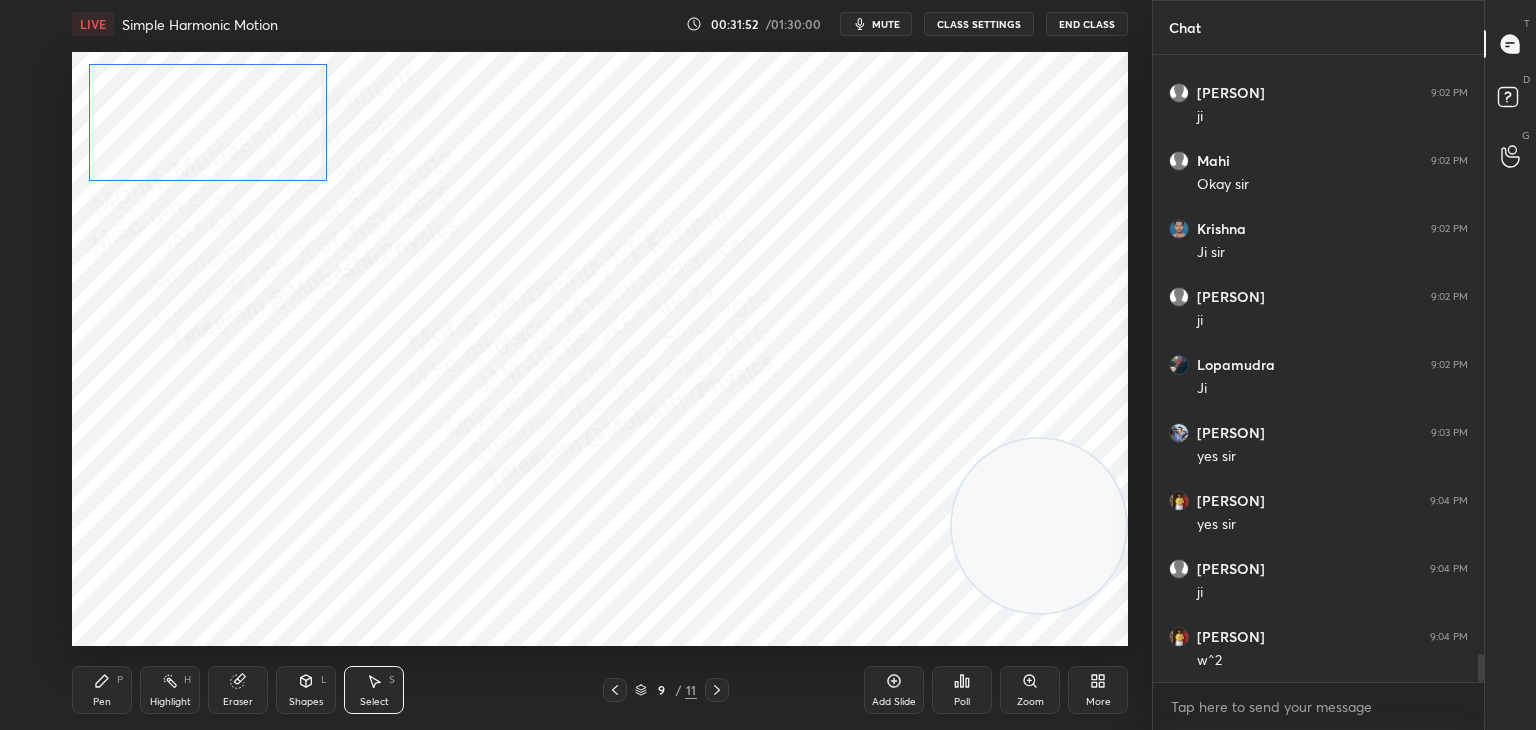 drag, startPoint x: 312, startPoint y: 137, endPoint x: 270, endPoint y: 121, distance: 44.94441 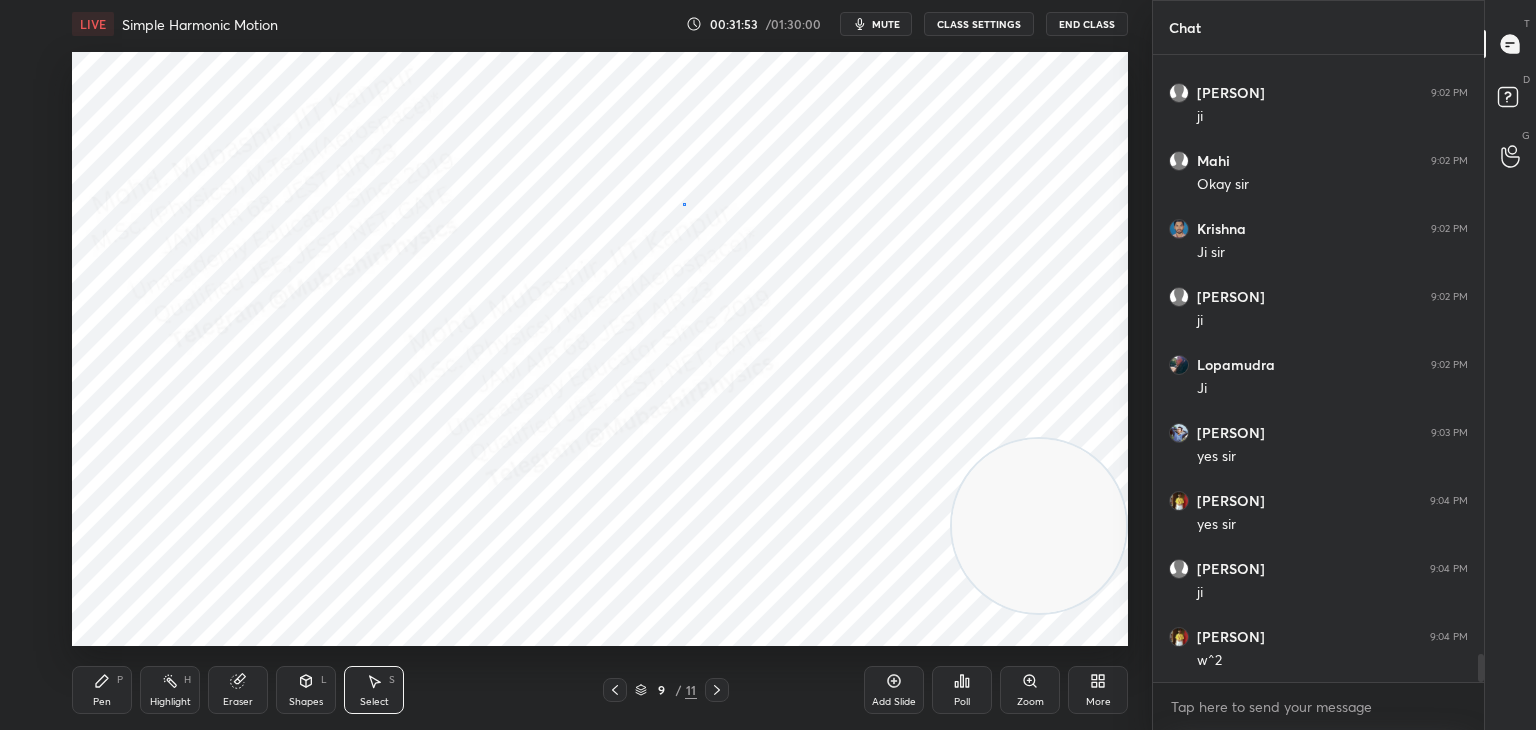 drag, startPoint x: 684, startPoint y: 204, endPoint x: 721, endPoint y: 164, distance: 54.48853 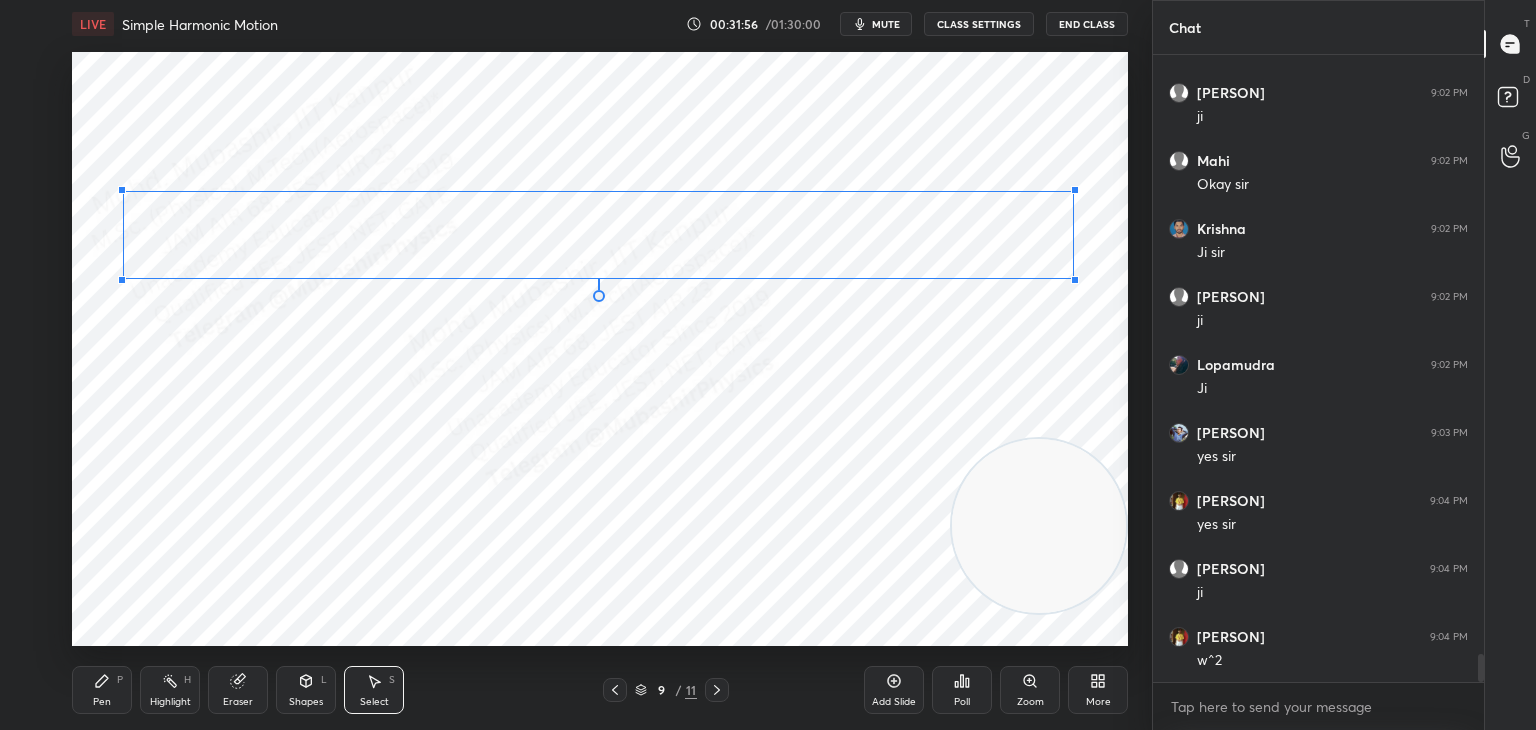 drag, startPoint x: 1056, startPoint y: 197, endPoint x: 1073, endPoint y: 192, distance: 17.720045 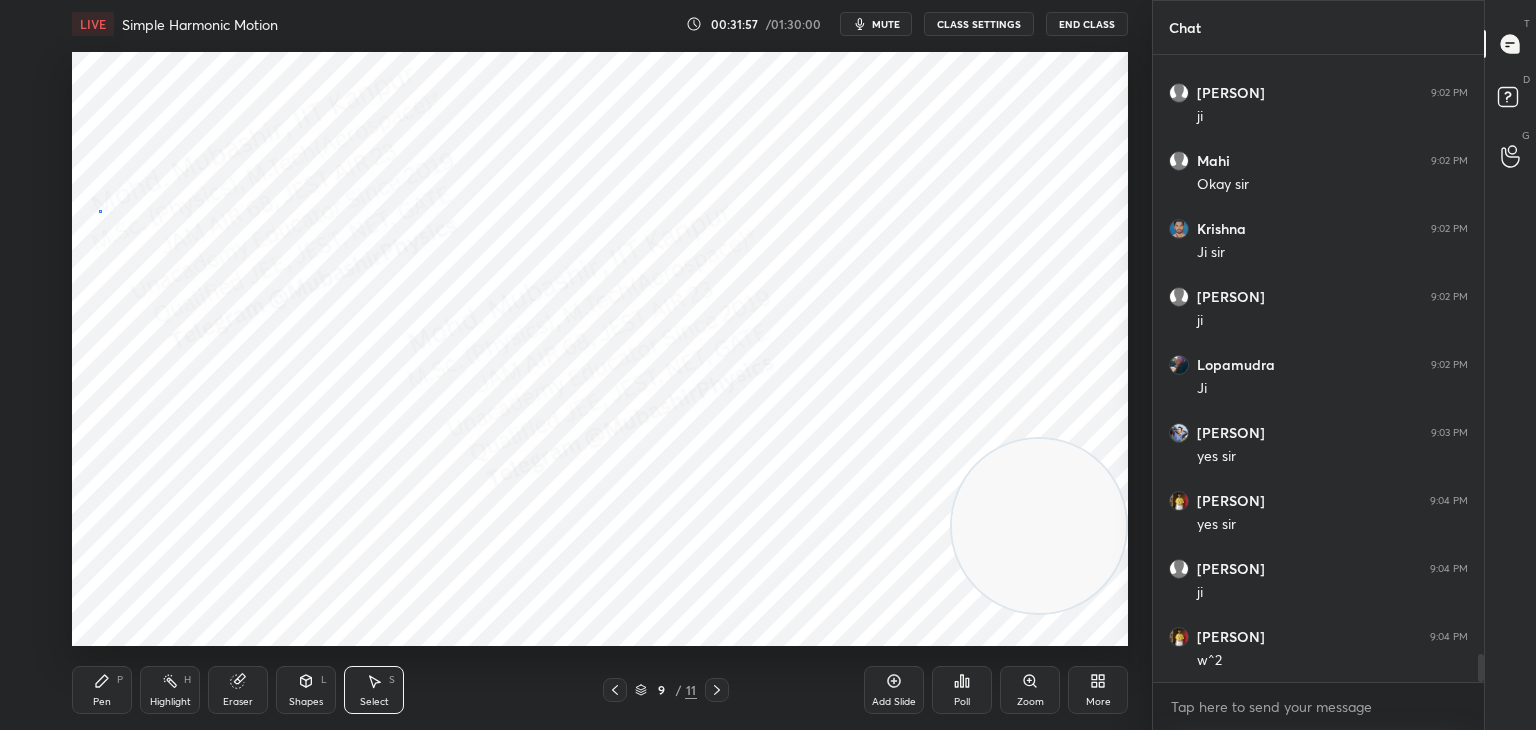click on "0 ° Undo Copy Duplicate Duplicate to new slide Delete" at bounding box center (600, 349) 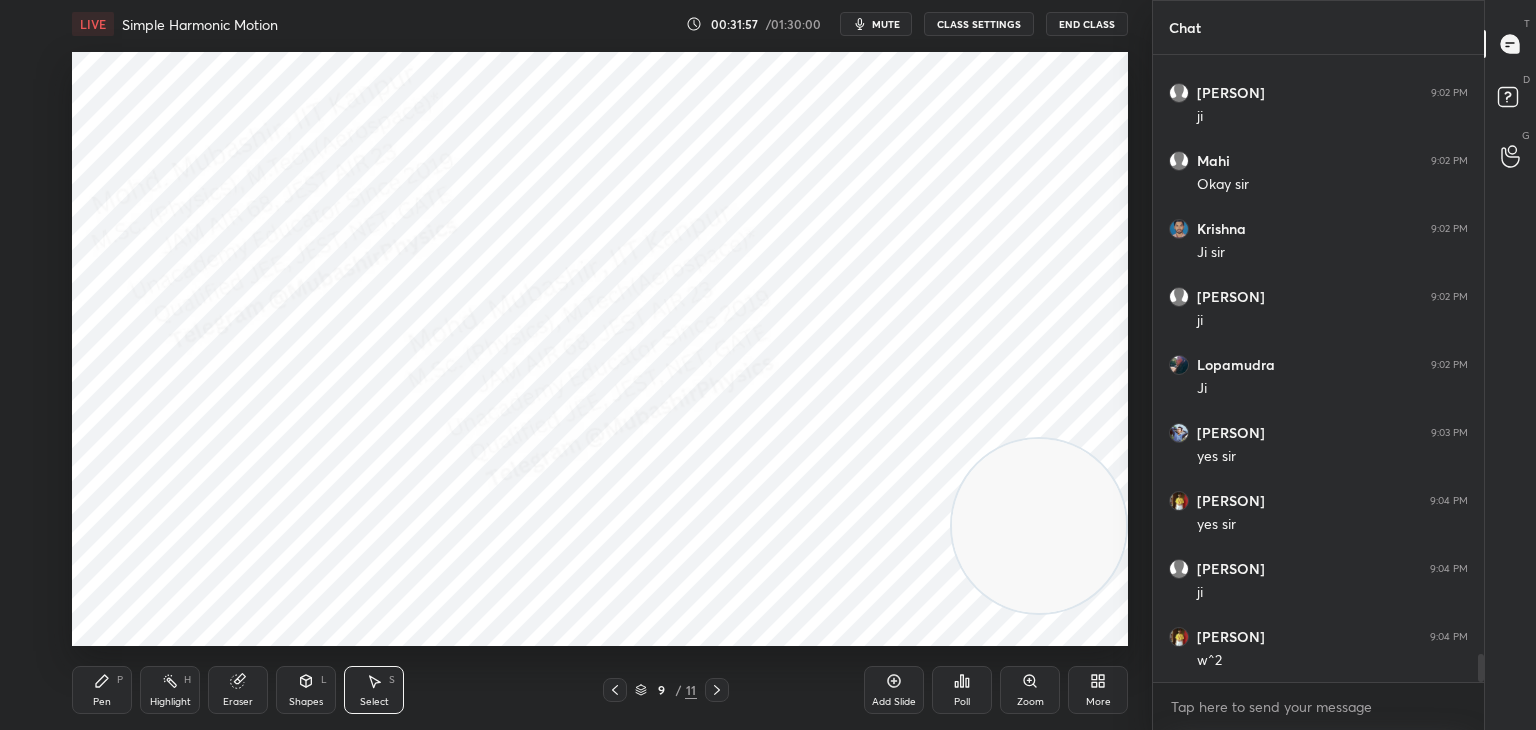 click on "0 ° Undo Copy Duplicate Duplicate to new slide Delete" at bounding box center [600, 349] 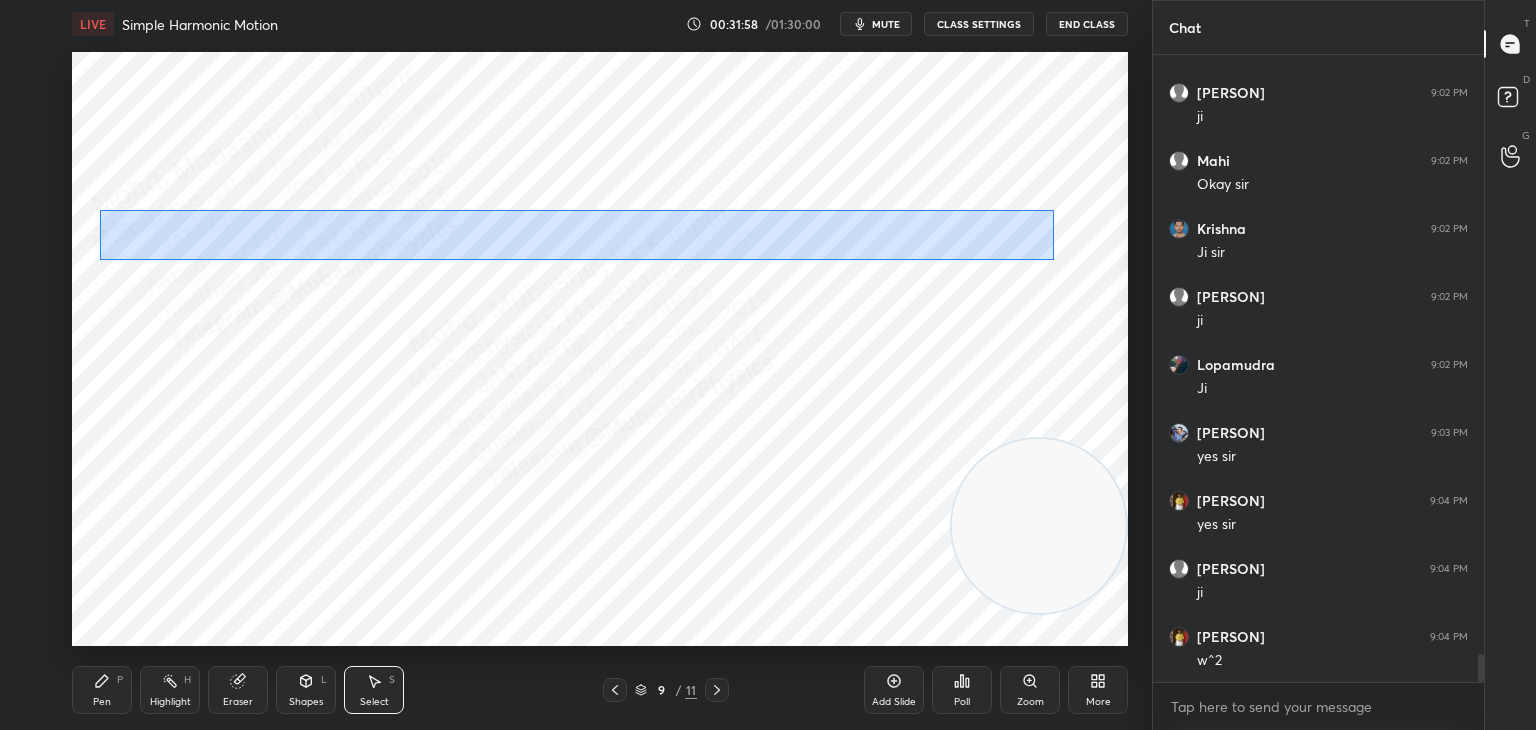 drag, startPoint x: 101, startPoint y: 194, endPoint x: 1056, endPoint y: 258, distance: 957.1421 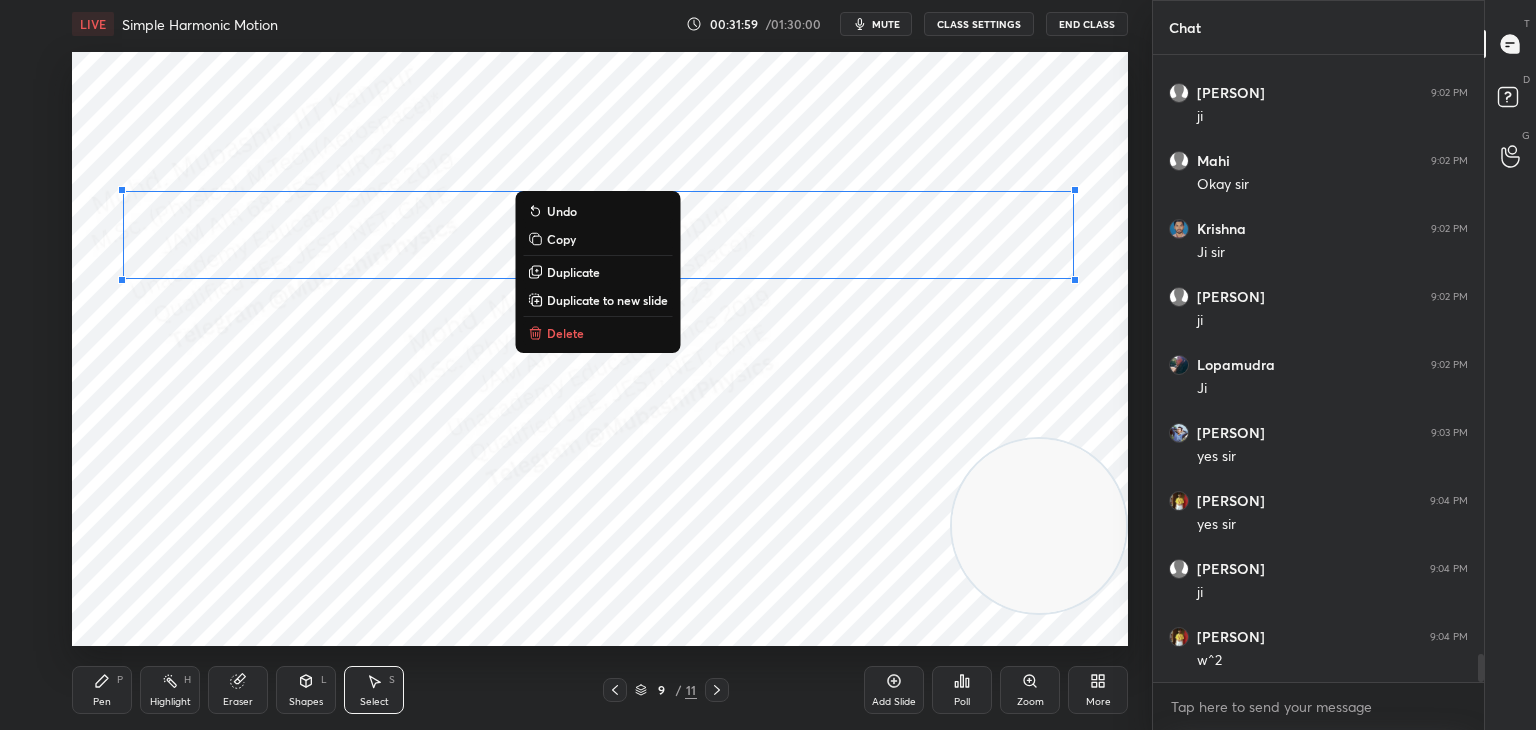 click on "0 ° Undo Copy Duplicate Duplicate to new slide Delete" at bounding box center [600, 349] 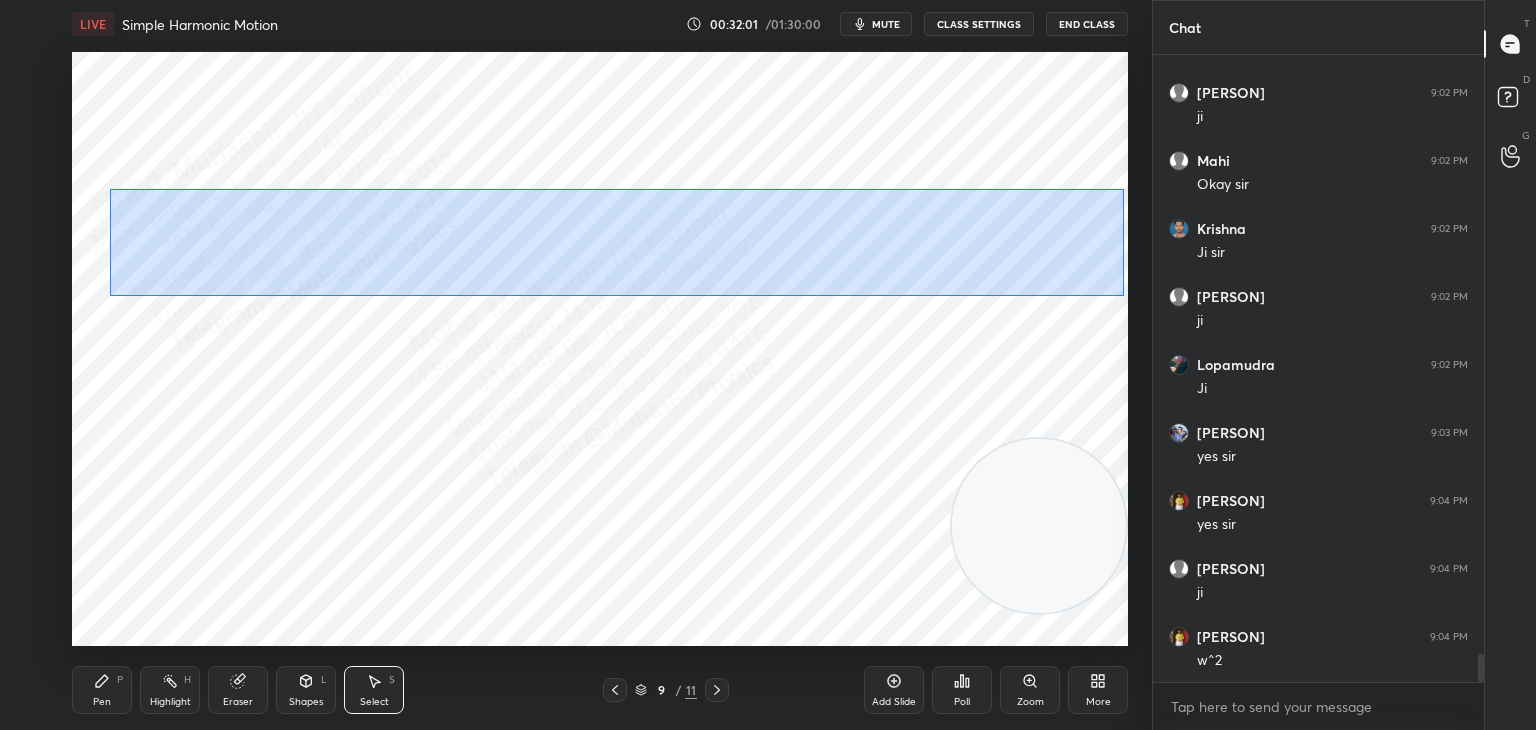 drag, startPoint x: 109, startPoint y: 189, endPoint x: 1004, endPoint y: 257, distance: 897.5795 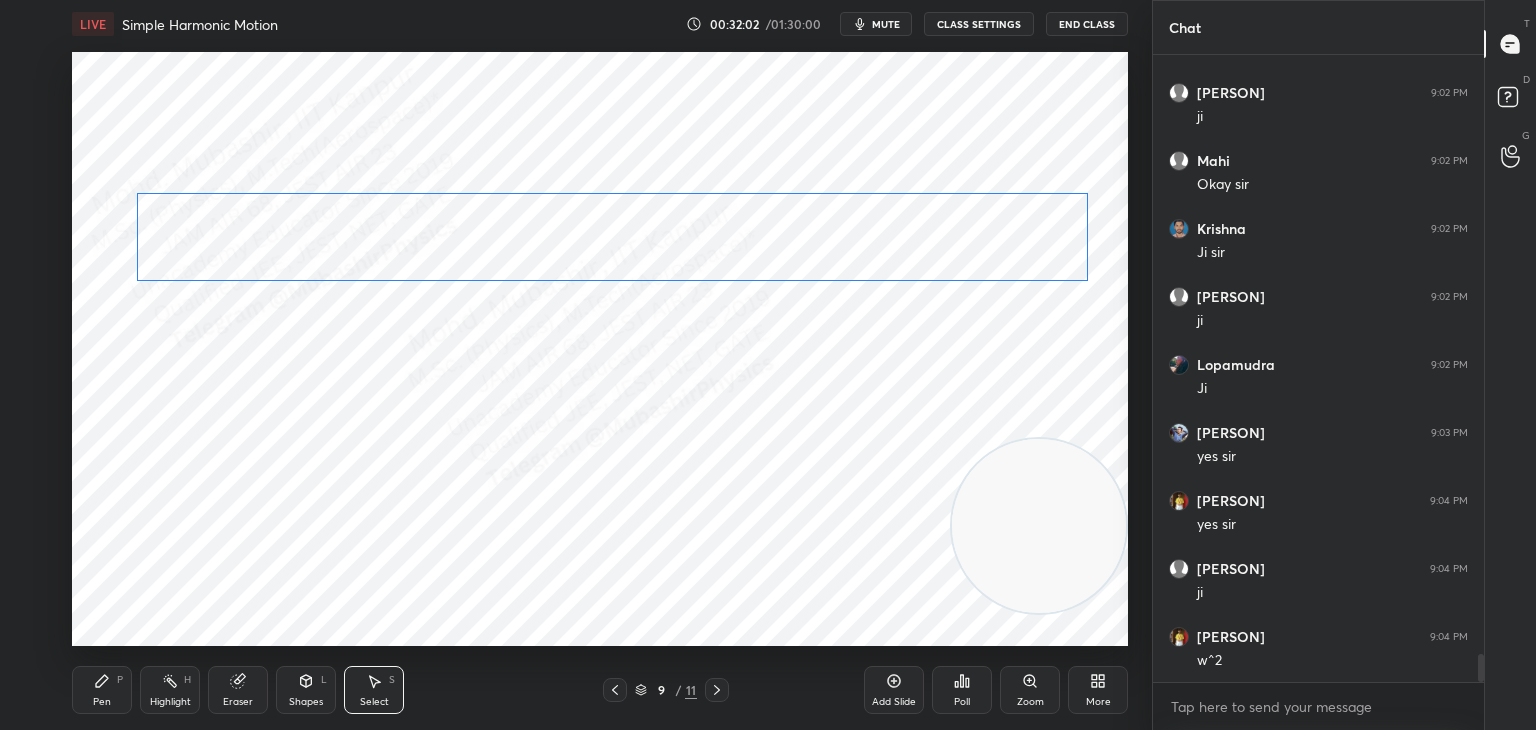 drag, startPoint x: 976, startPoint y: 241, endPoint x: 992, endPoint y: 242, distance: 16.03122 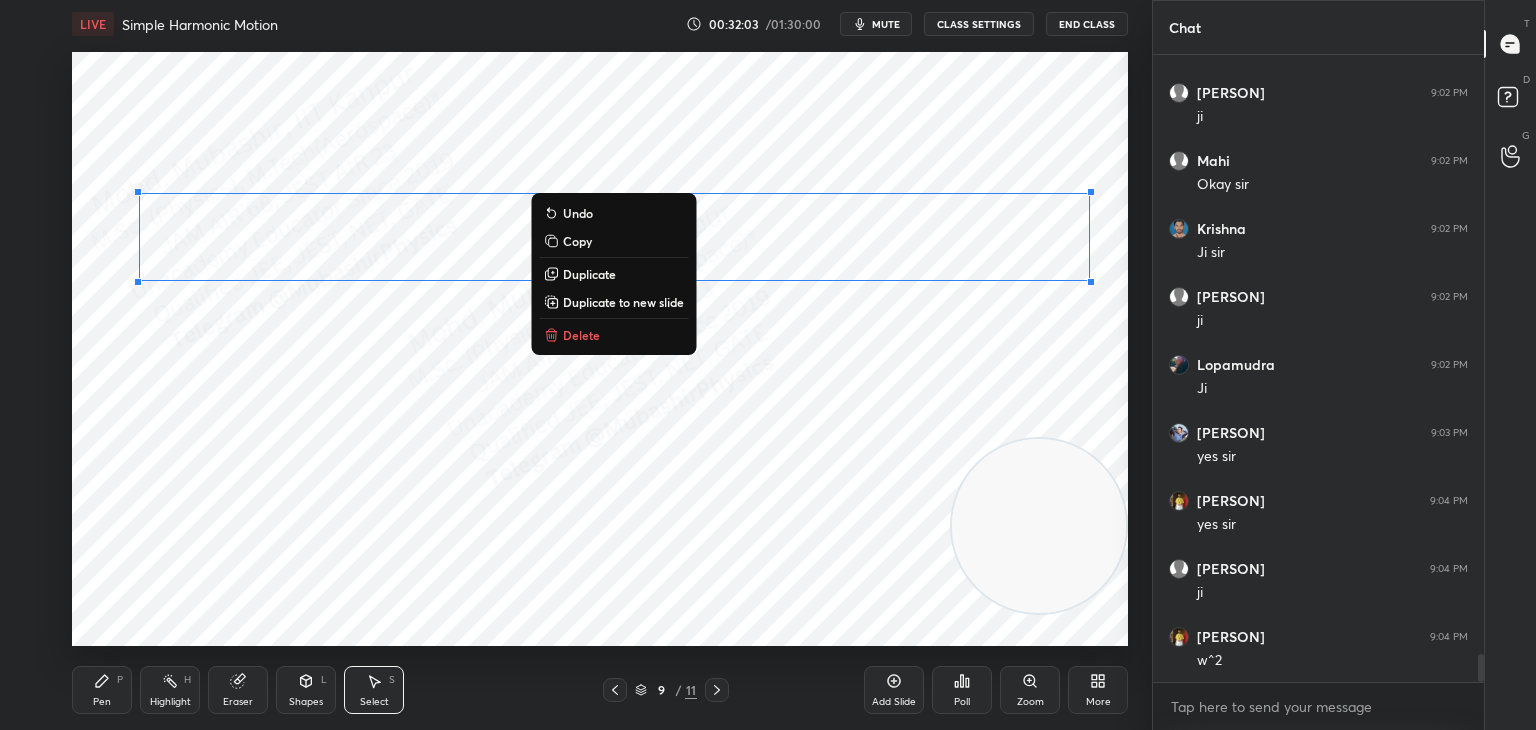 click on "0 ° Undo Copy Duplicate Duplicate to new slide Delete" at bounding box center (600, 349) 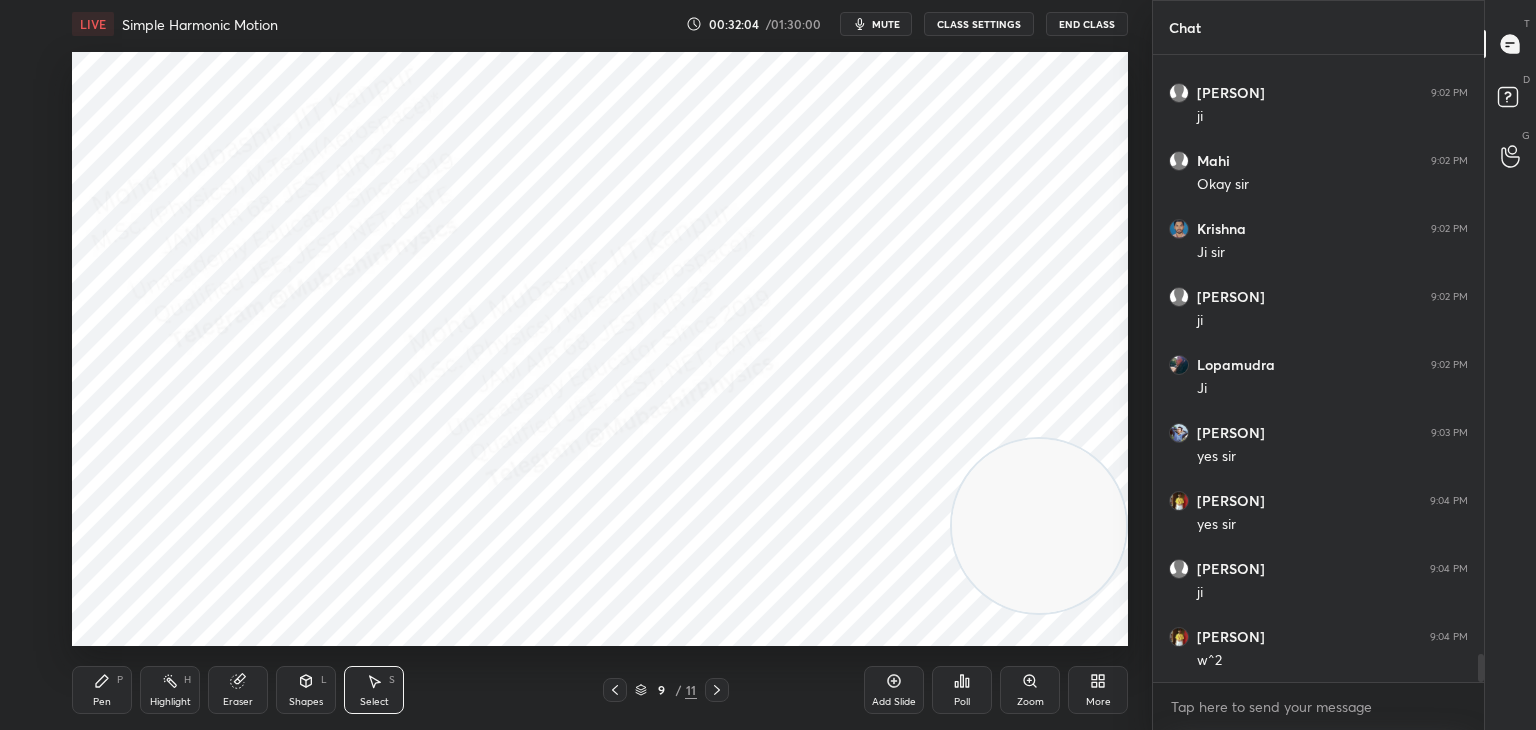 click 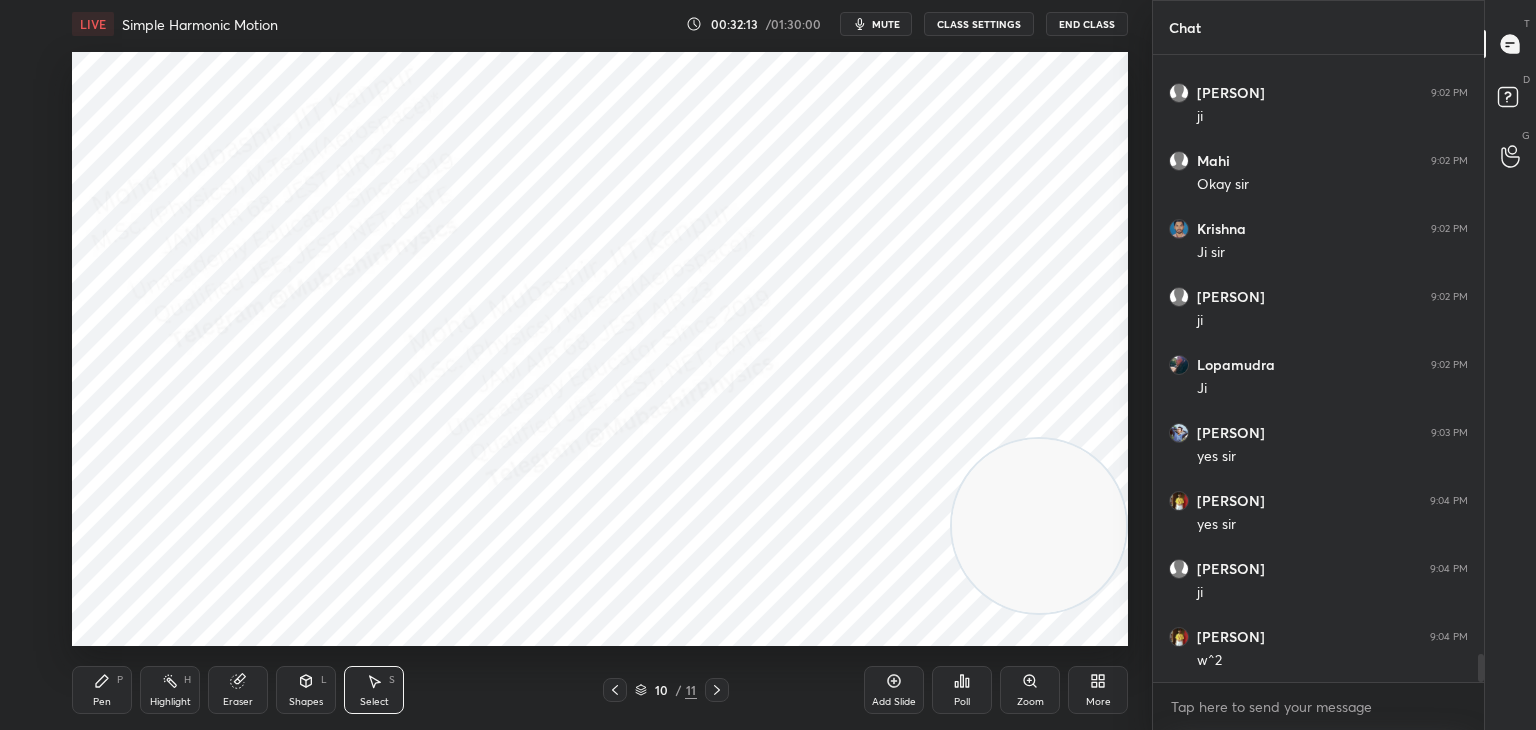 click 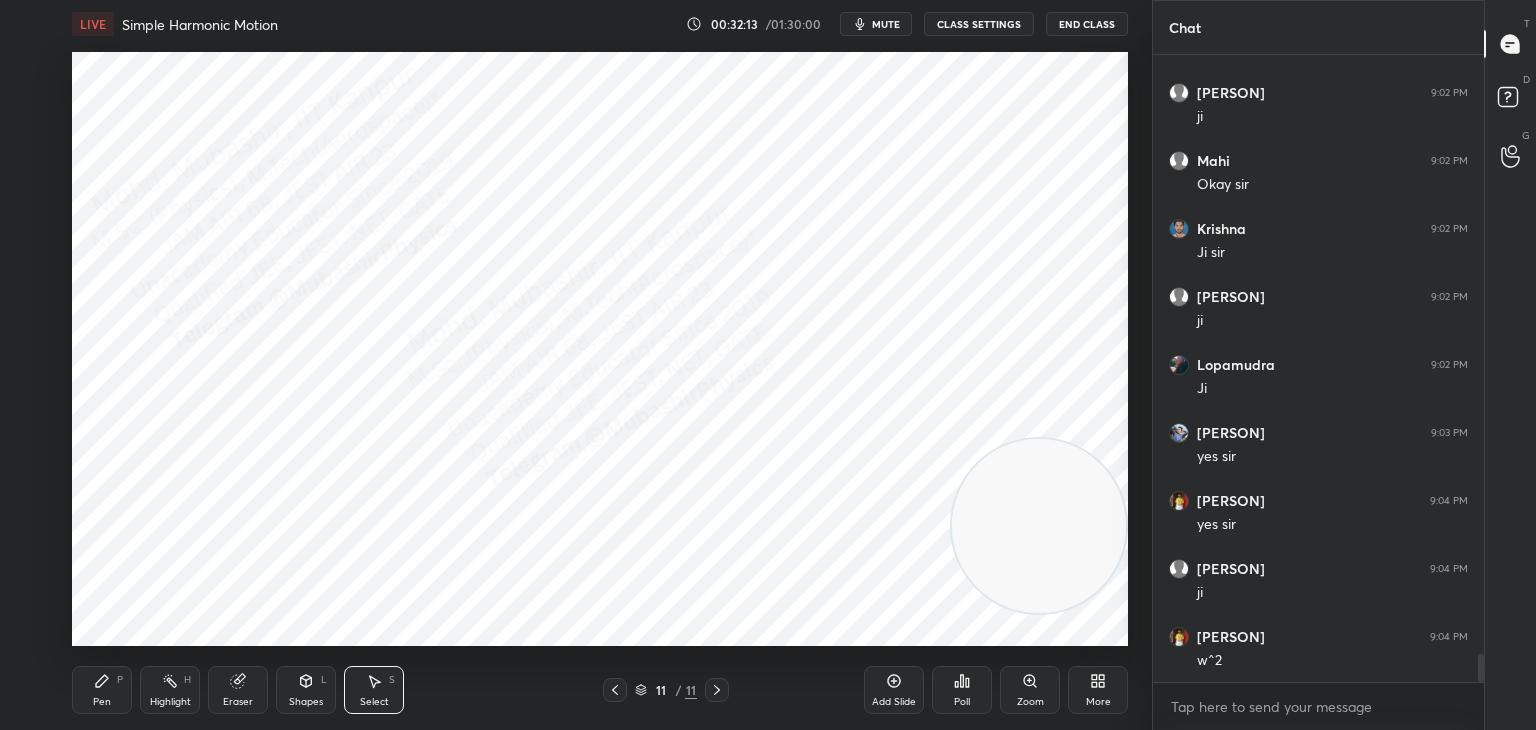 click on "Pen P" at bounding box center (102, 690) 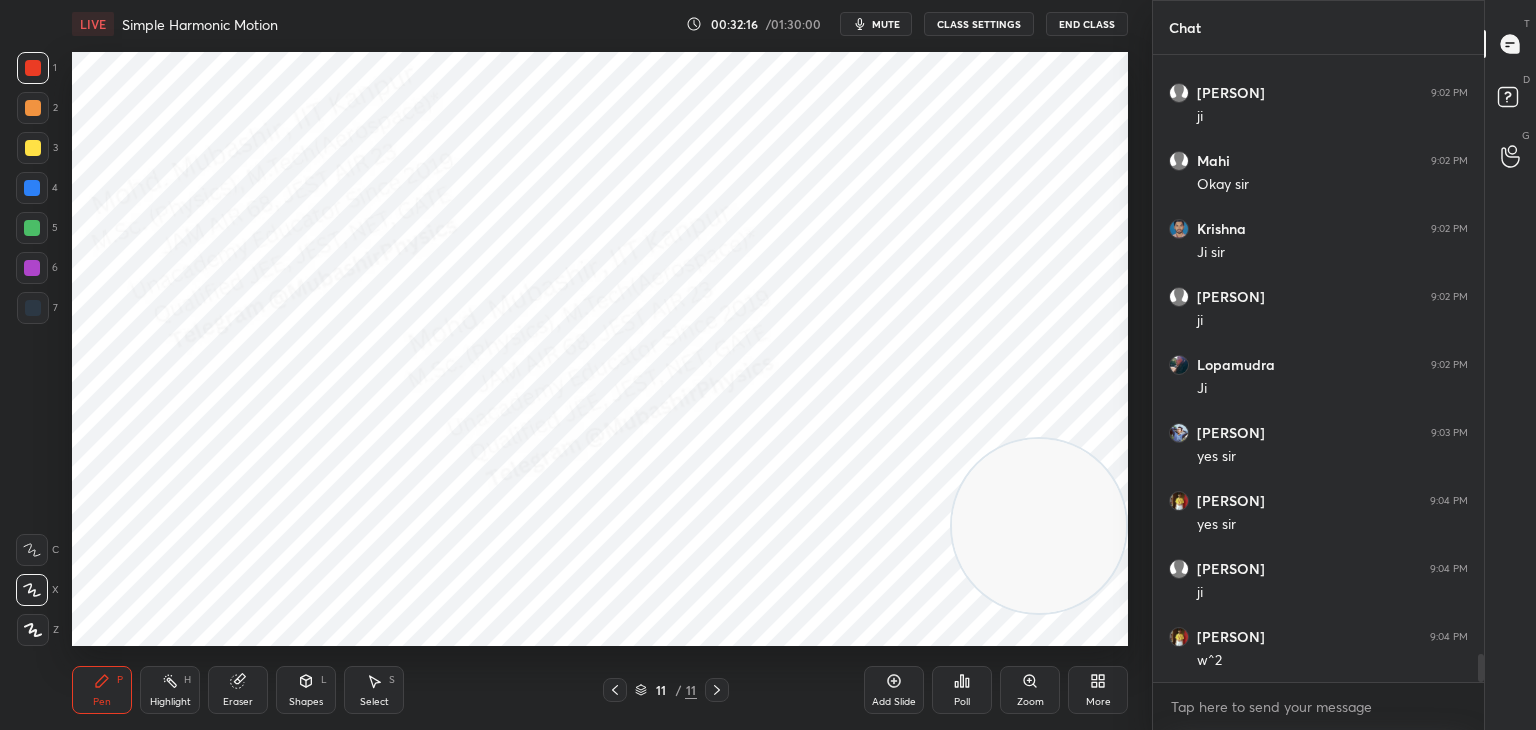 click at bounding box center [32, 188] 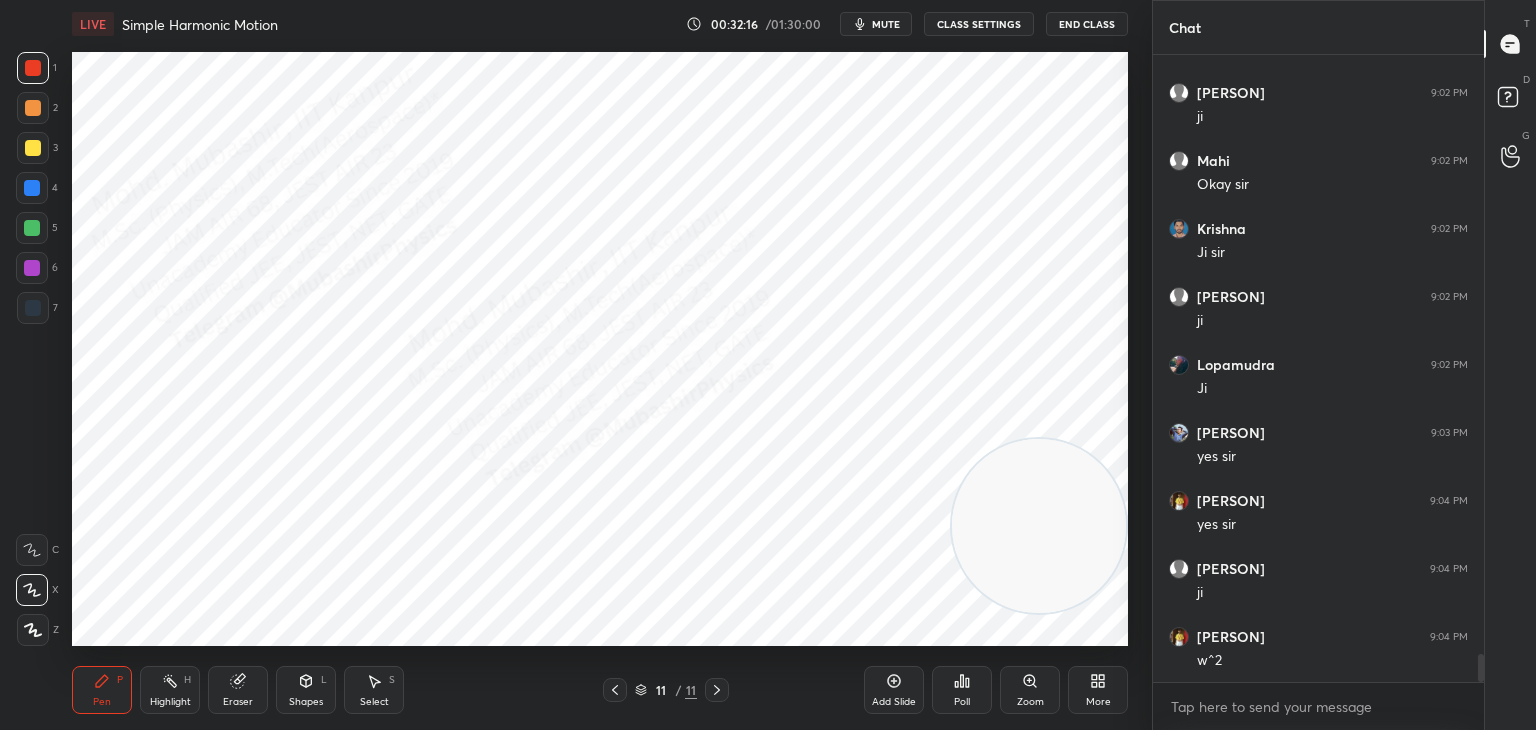 click at bounding box center (32, 188) 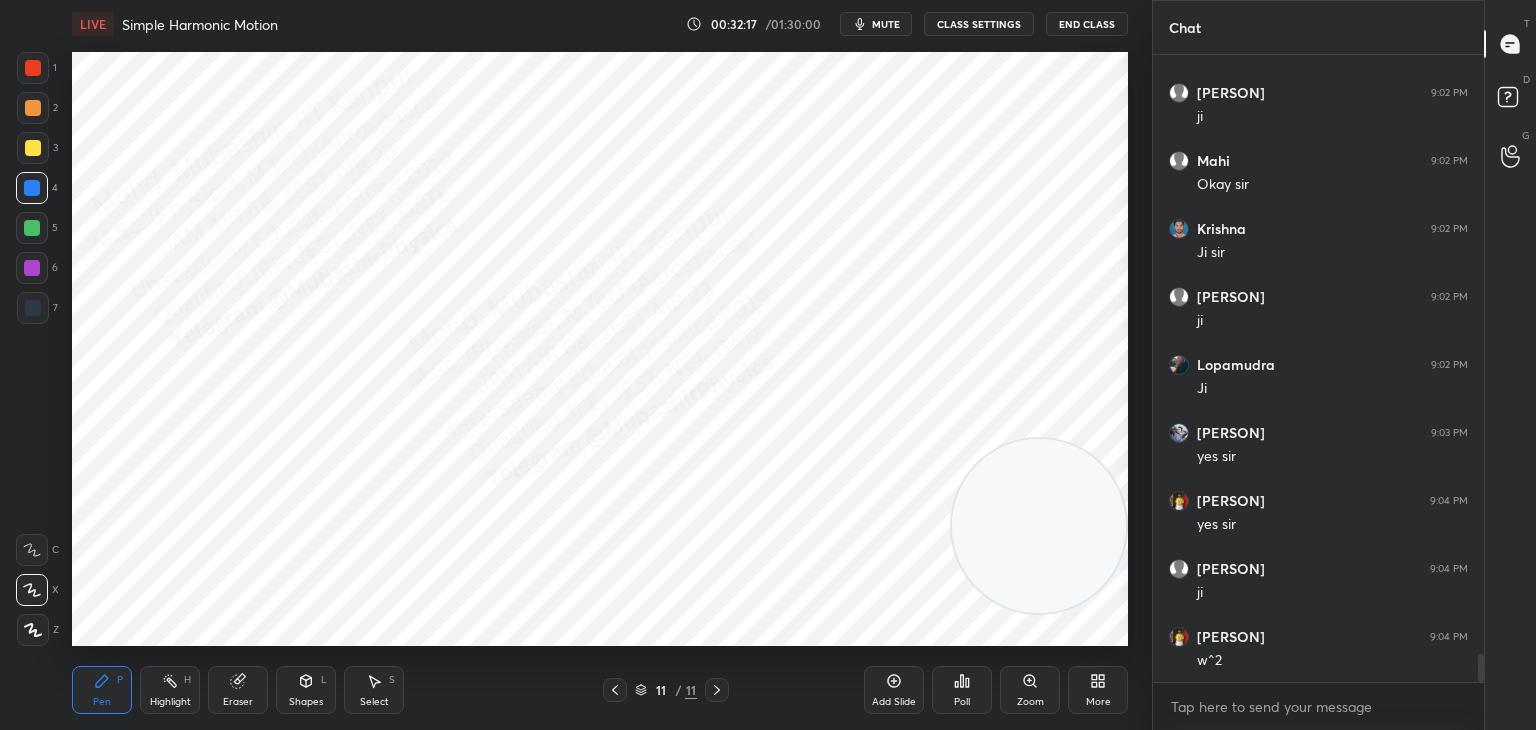 click at bounding box center (33, 68) 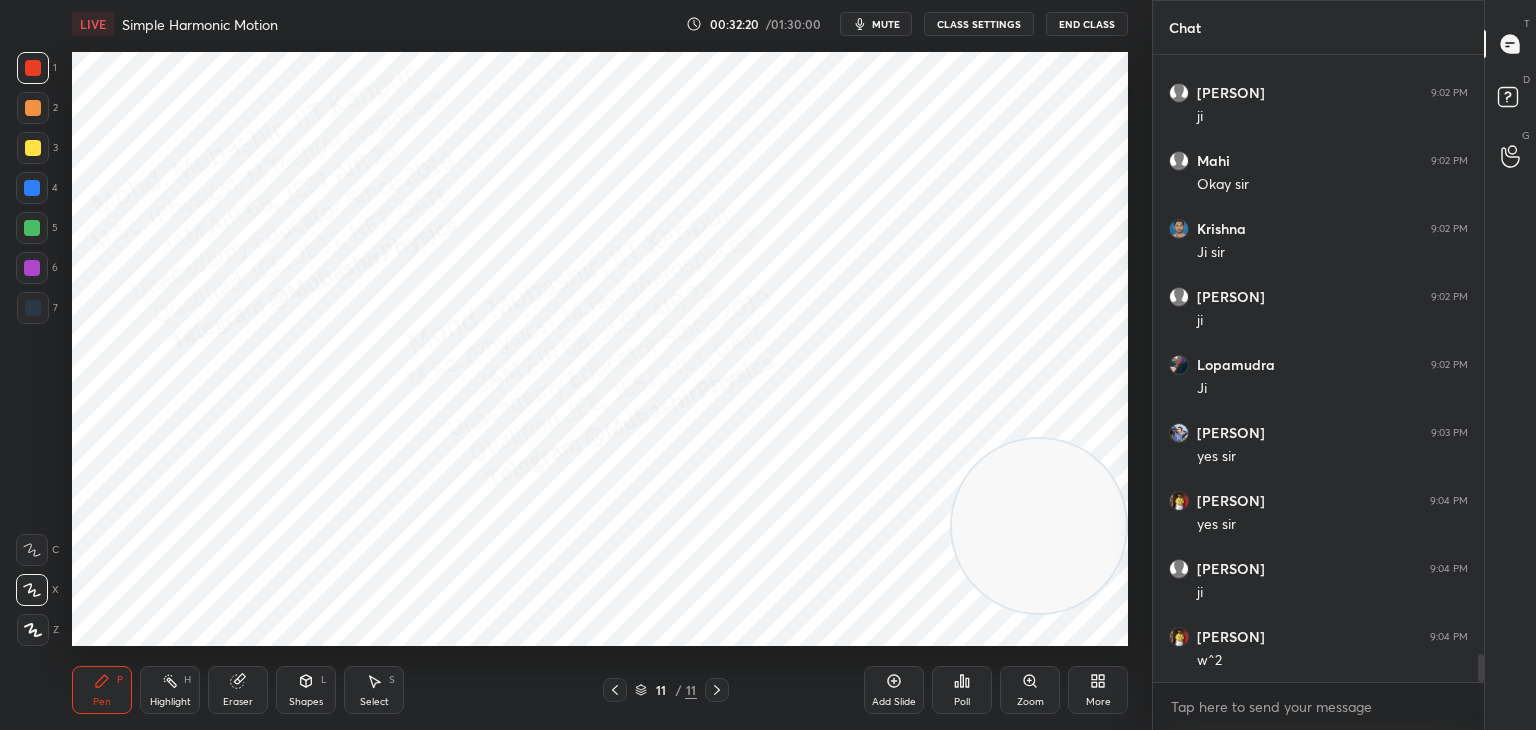 click at bounding box center [32, 188] 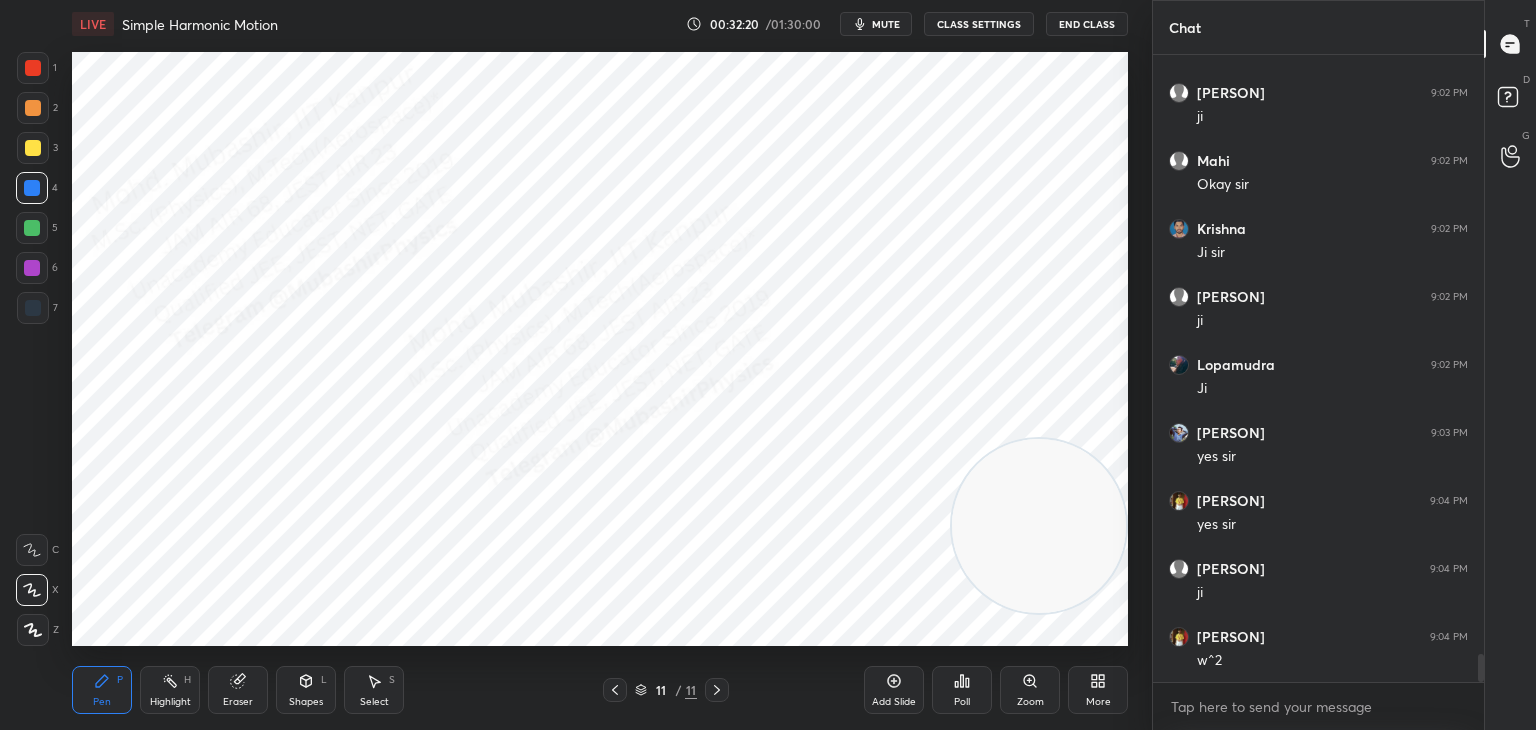 scroll, scrollTop: 13740, scrollLeft: 0, axis: vertical 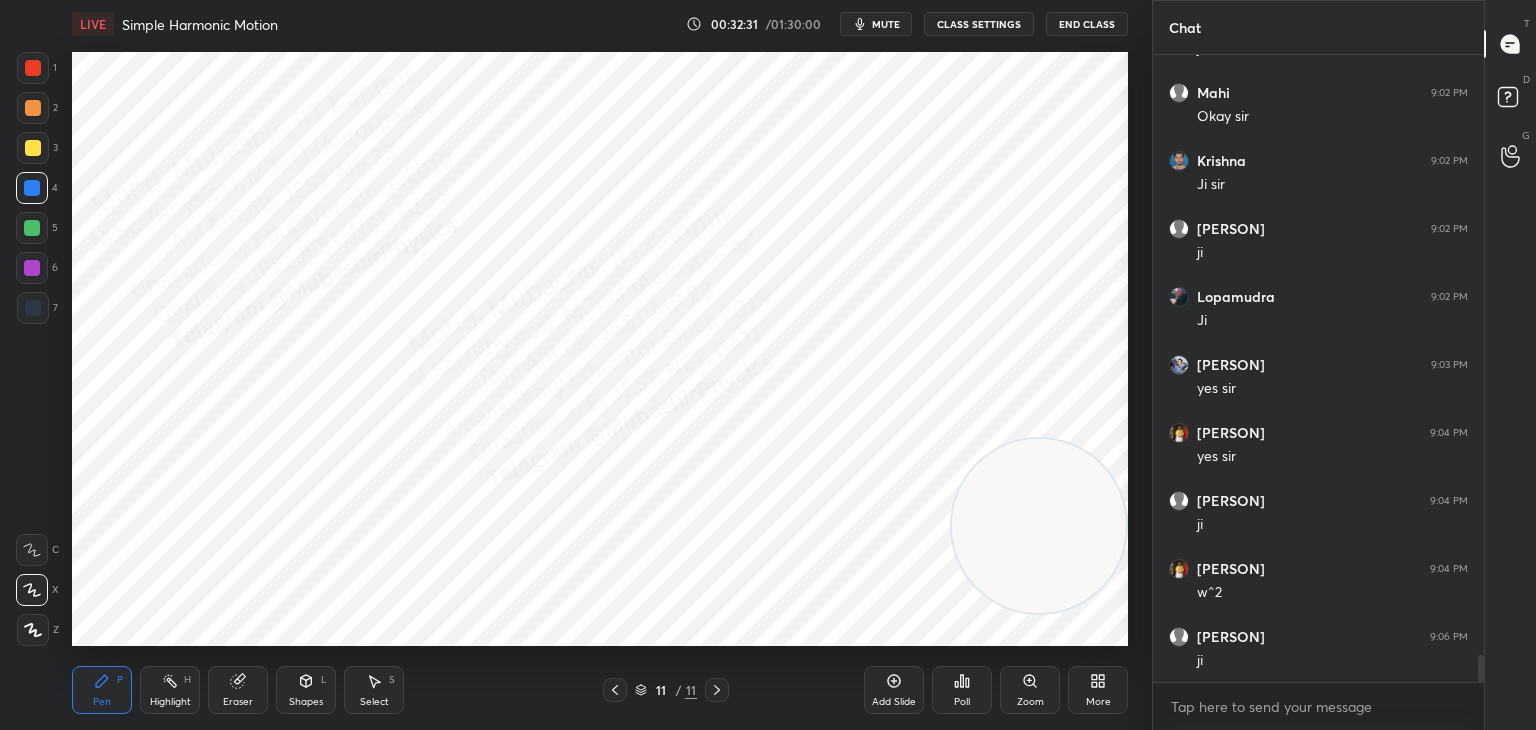 drag, startPoint x: 377, startPoint y: 686, endPoint x: 374, endPoint y: 673, distance: 13.341664 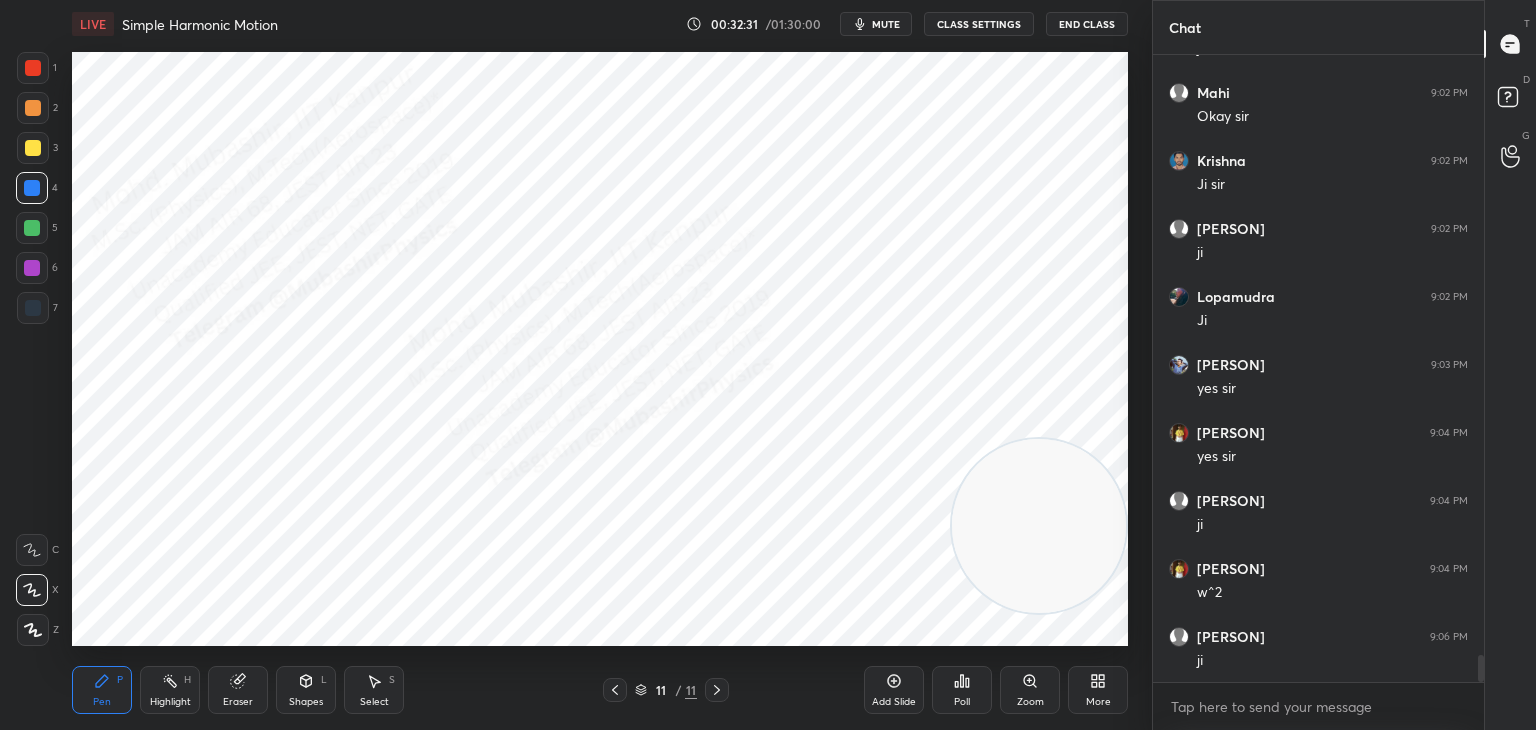 click 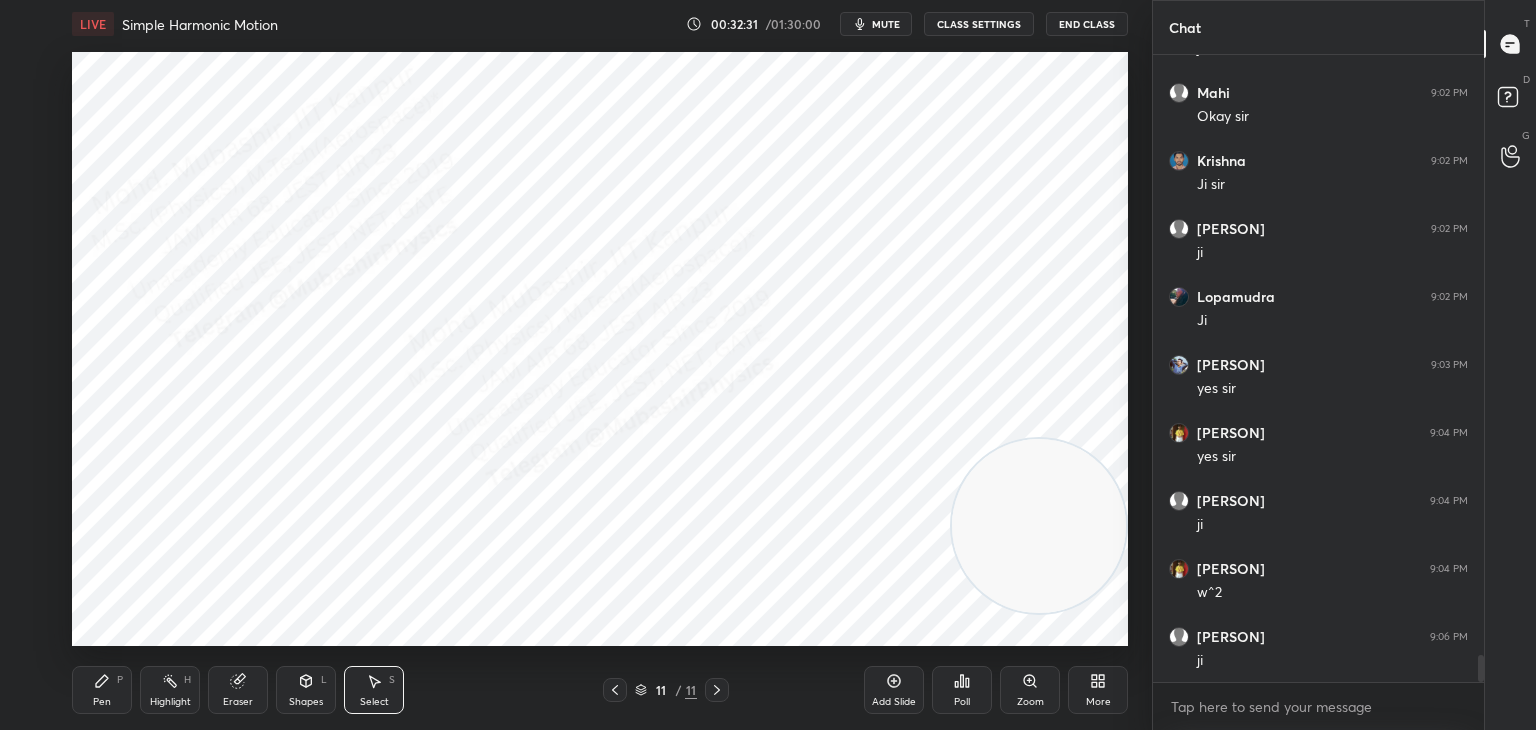 drag, startPoint x: 174, startPoint y: 161, endPoint x: 485, endPoint y: 286, distance: 335.18054 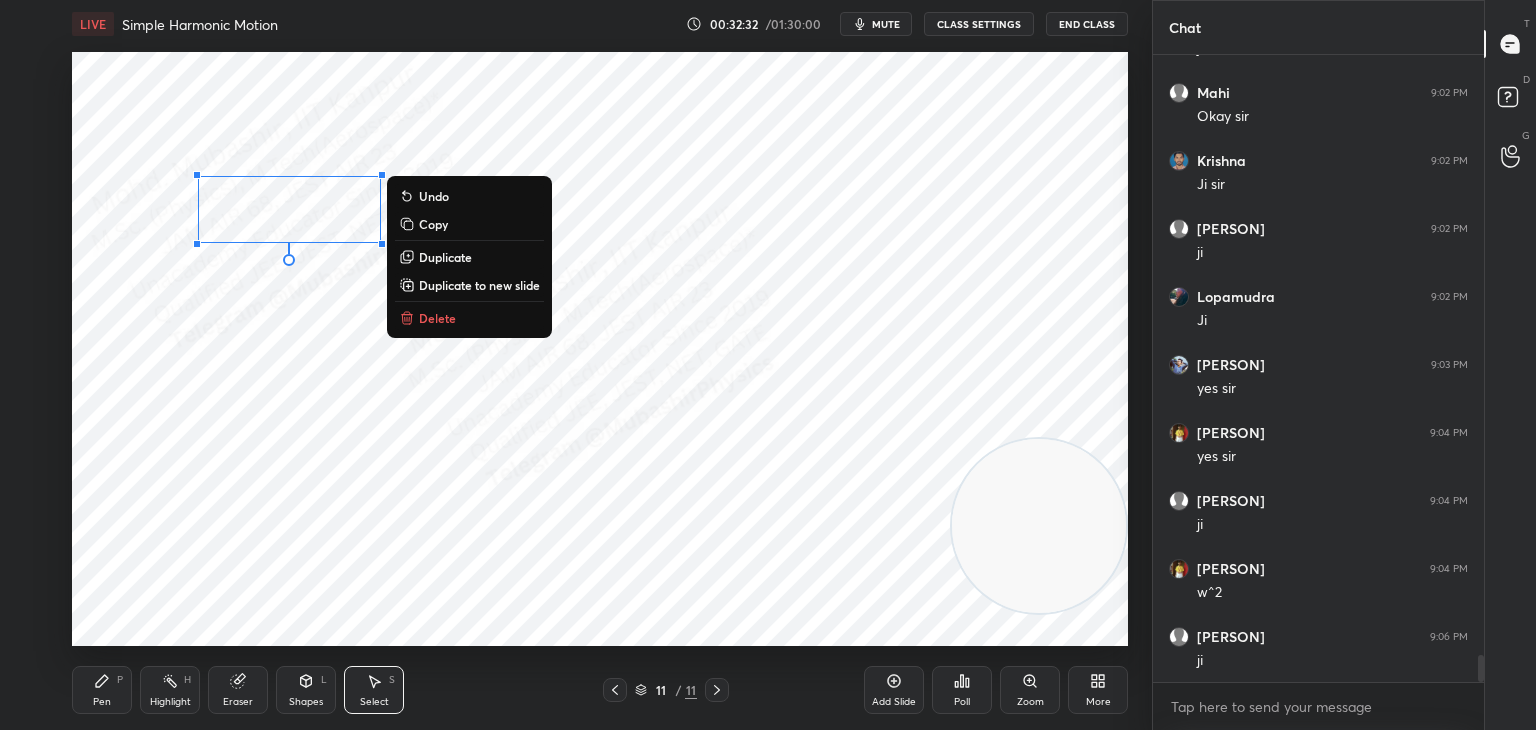 click on "Delete" at bounding box center (469, 318) 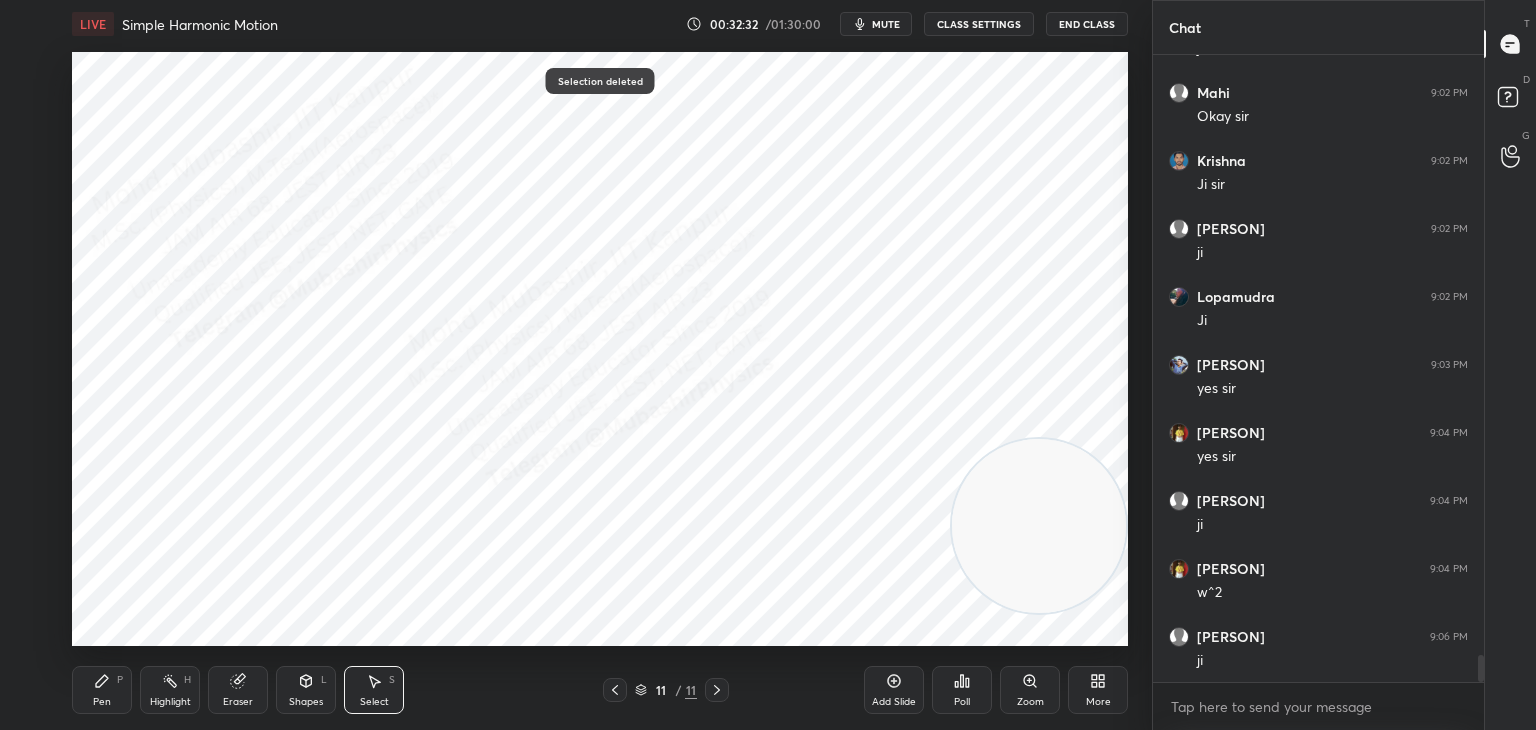 click on "Pen" at bounding box center [102, 702] 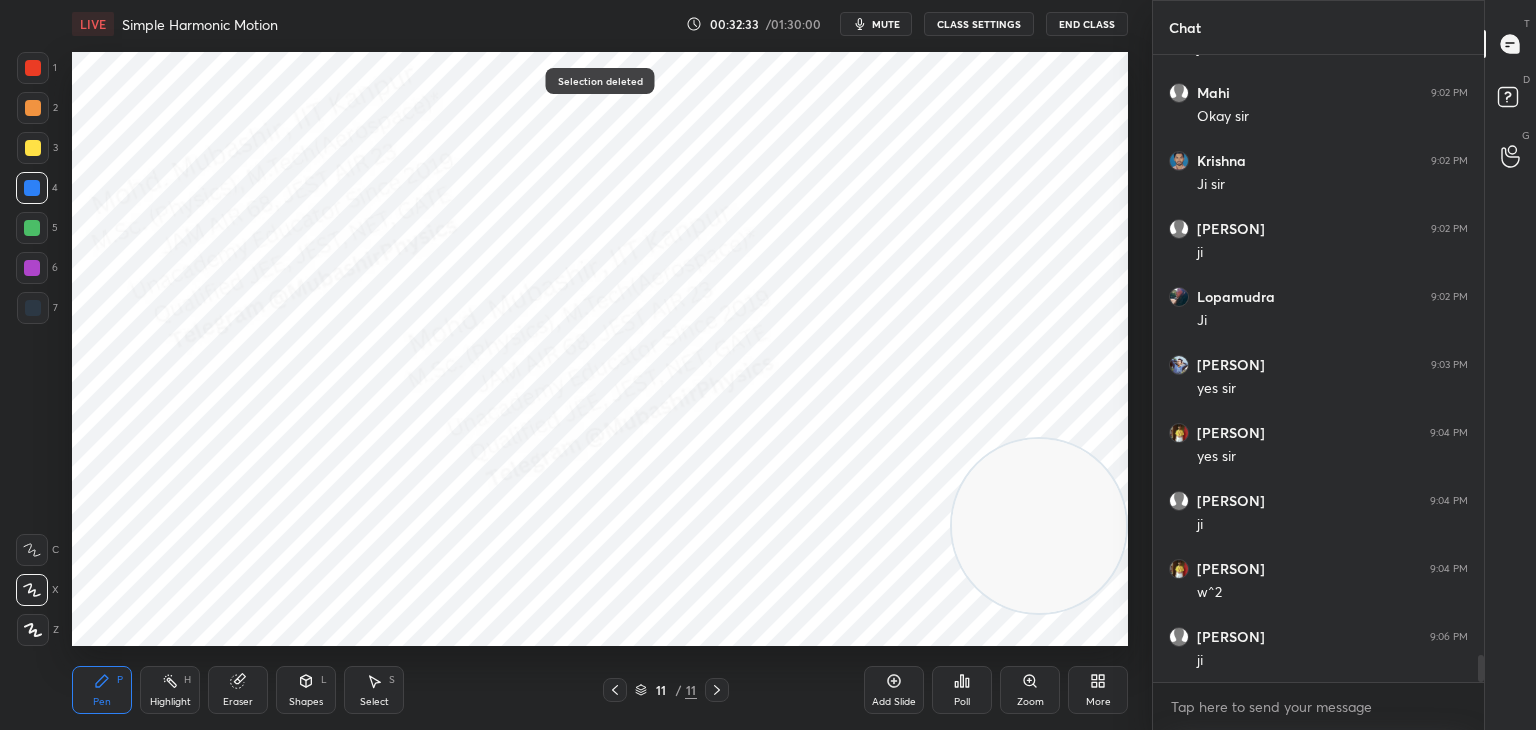 drag, startPoint x: 38, startPoint y: 225, endPoint x: 49, endPoint y: 222, distance: 11.401754 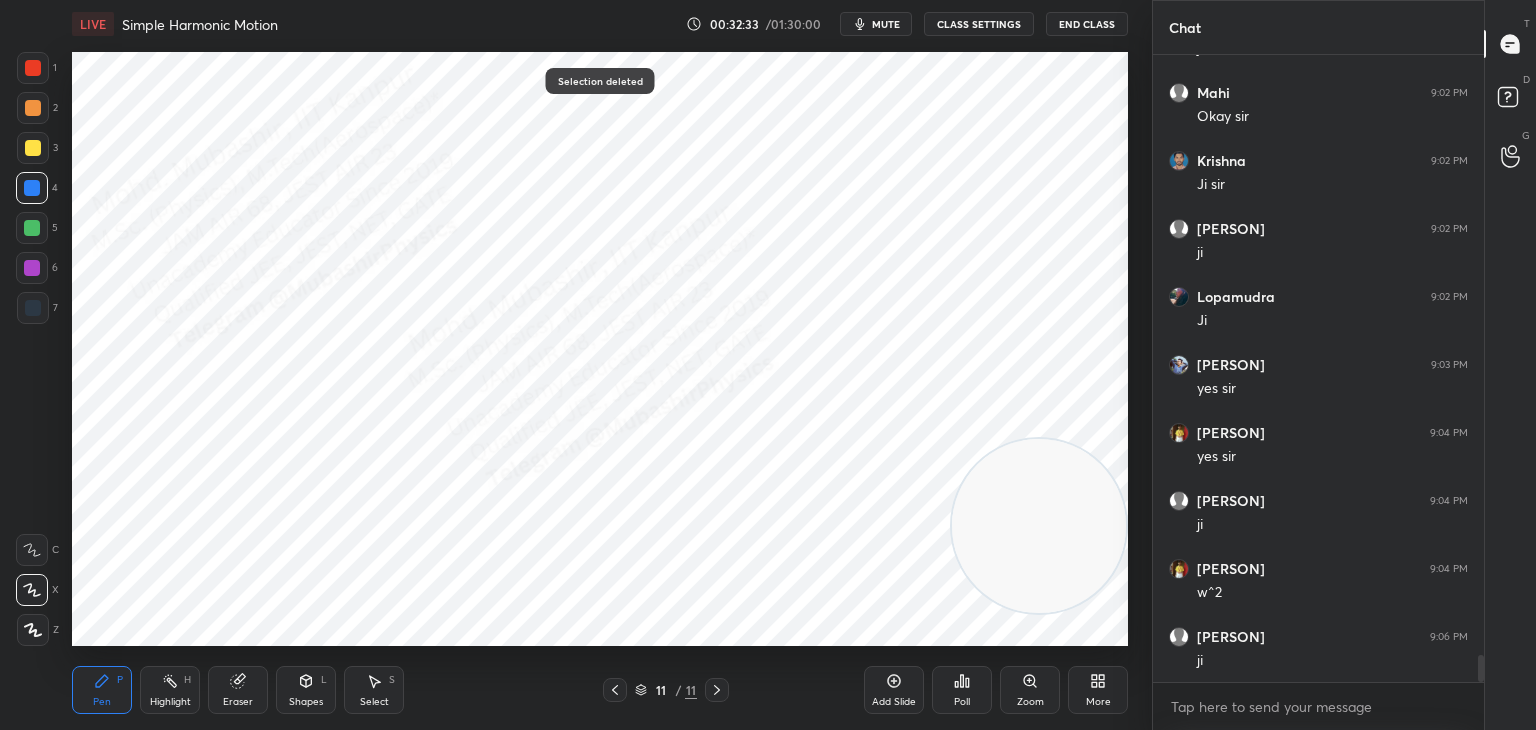 click at bounding box center (32, 228) 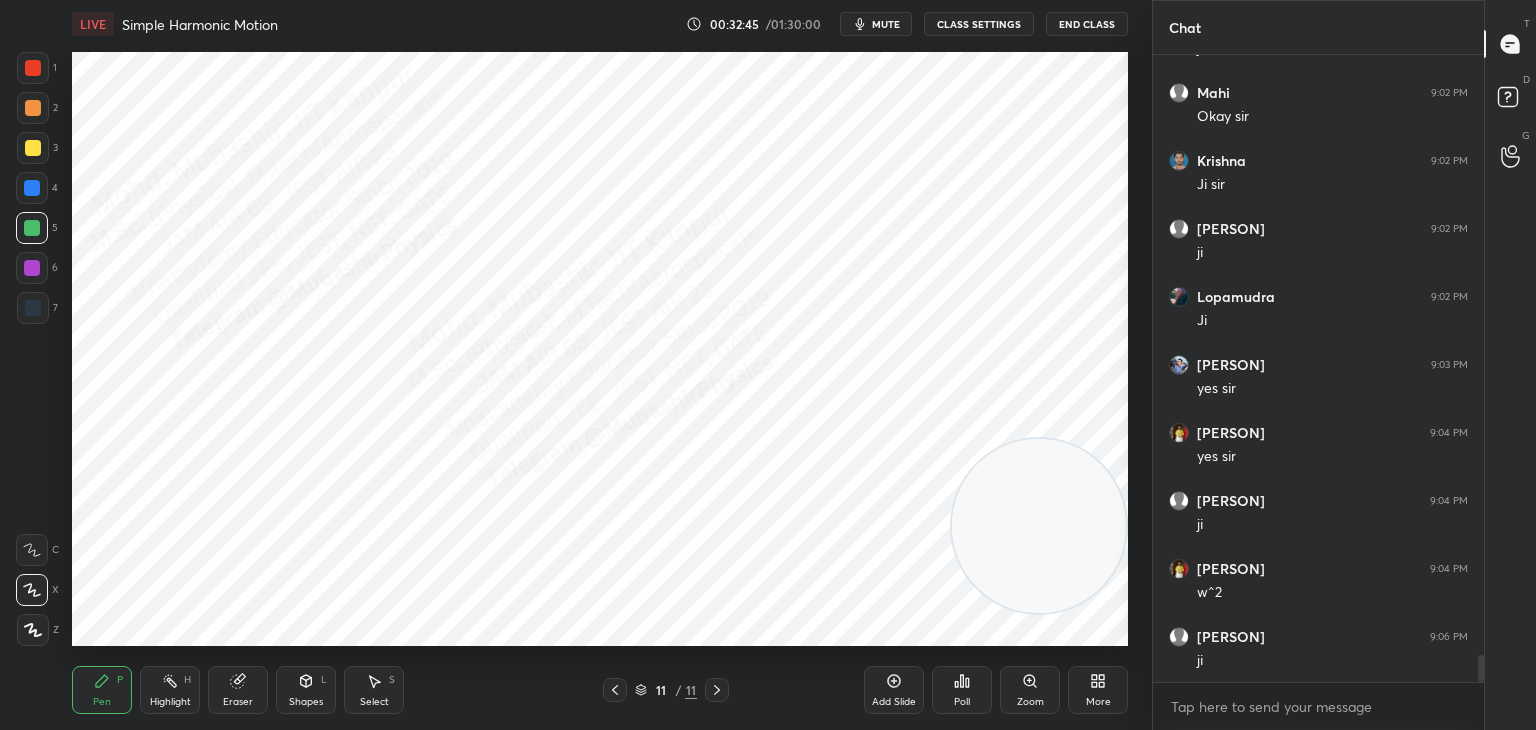 click on "6" at bounding box center [37, 268] 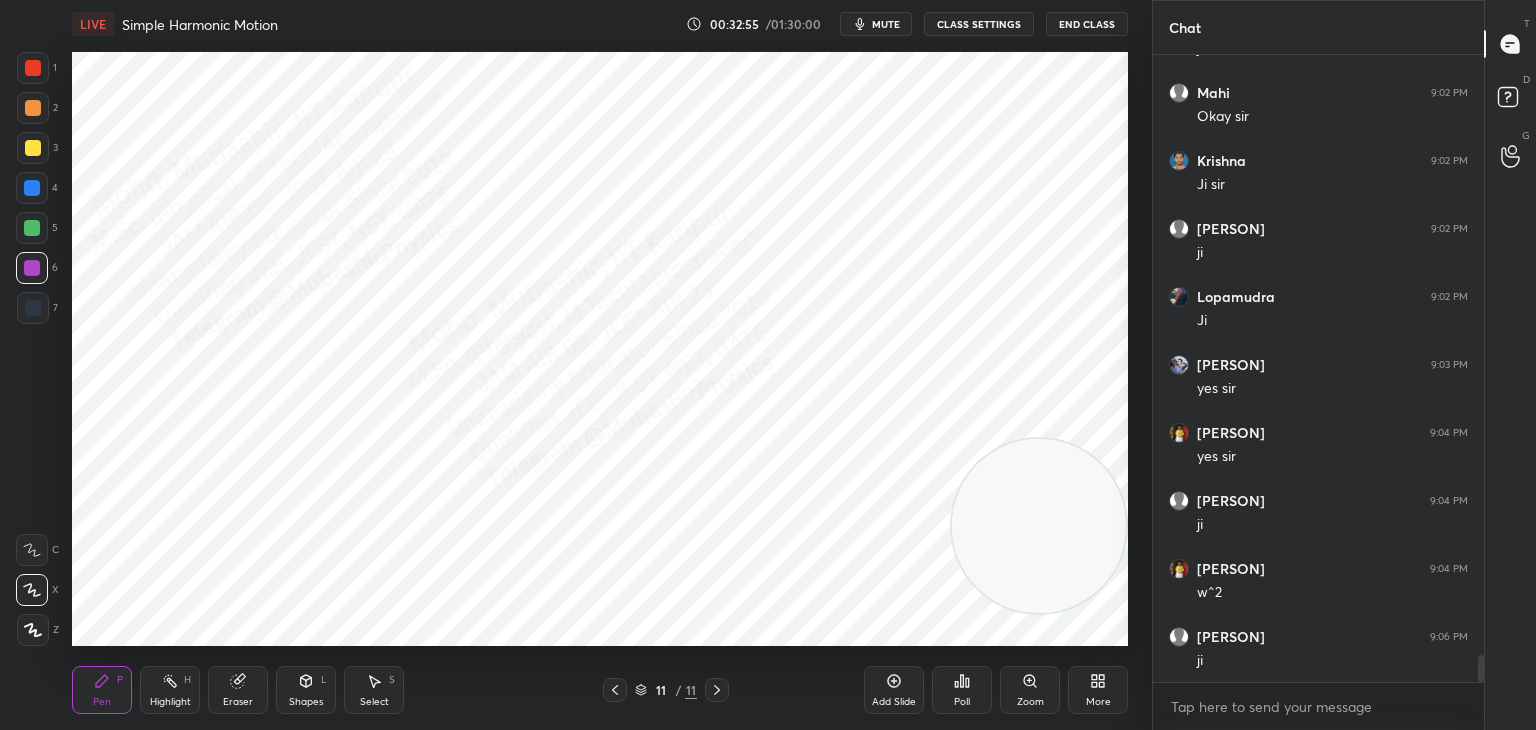click 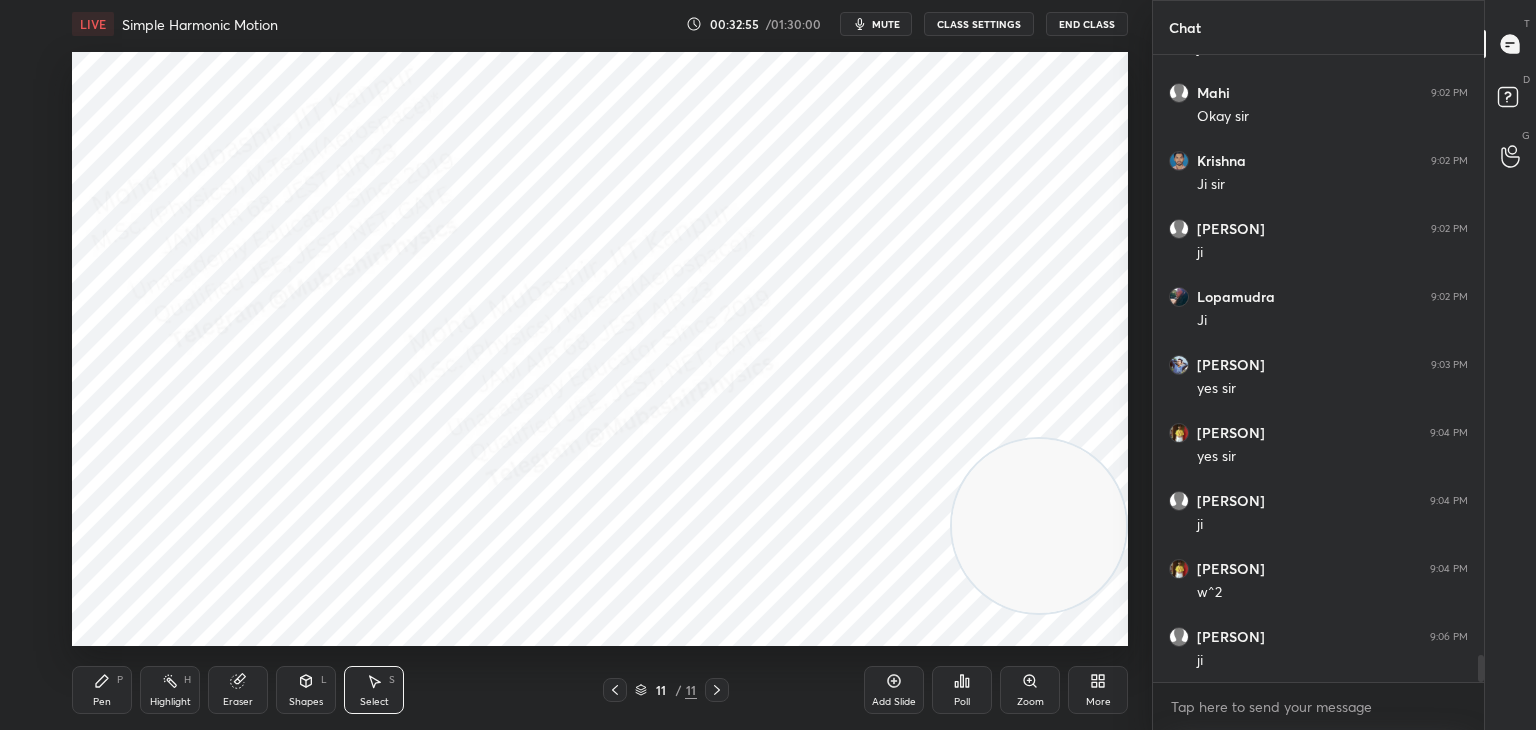 drag, startPoint x: 704, startPoint y: 320, endPoint x: 709, endPoint y: 338, distance: 18.681541 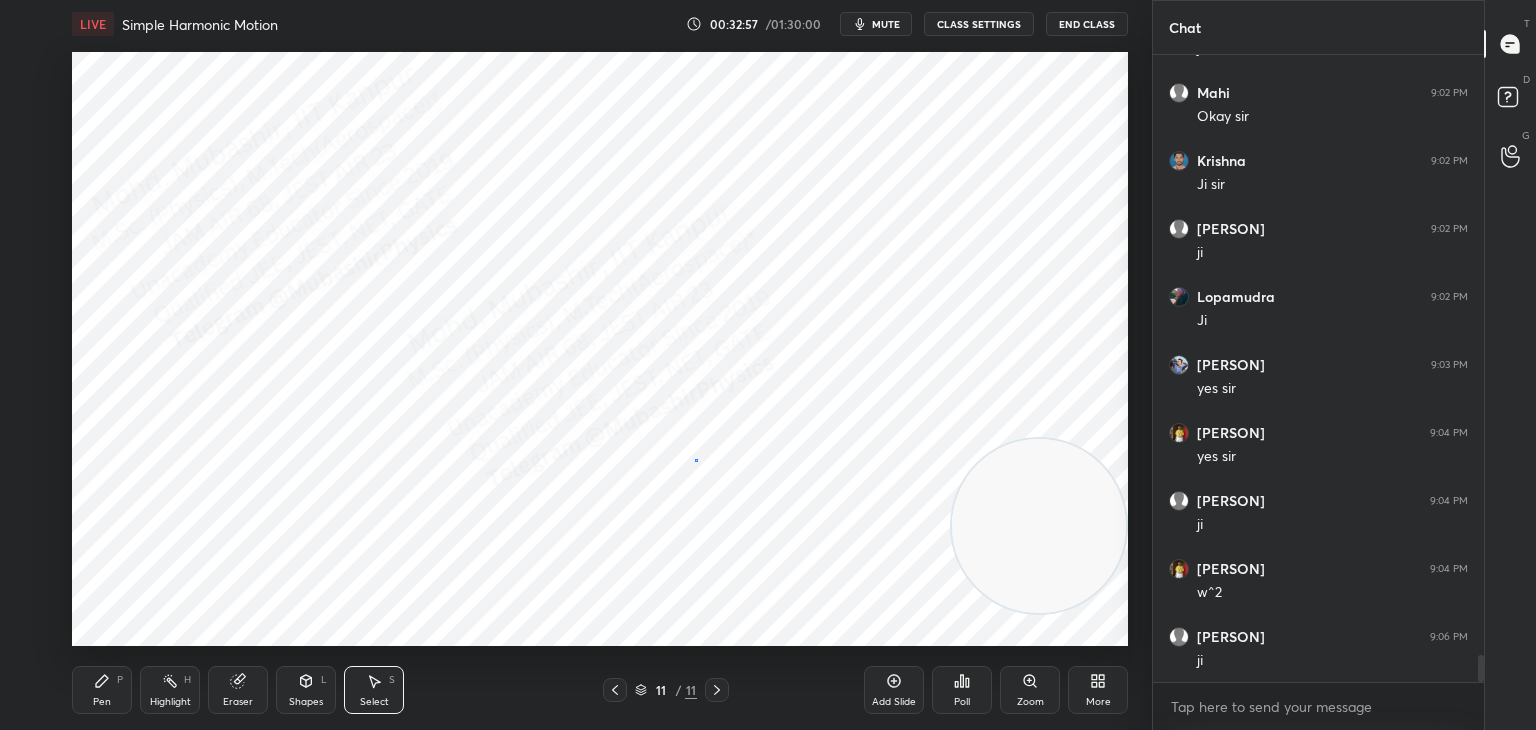 click on "0 ° Undo Copy Duplicate Duplicate to new slide Delete" at bounding box center [600, 349] 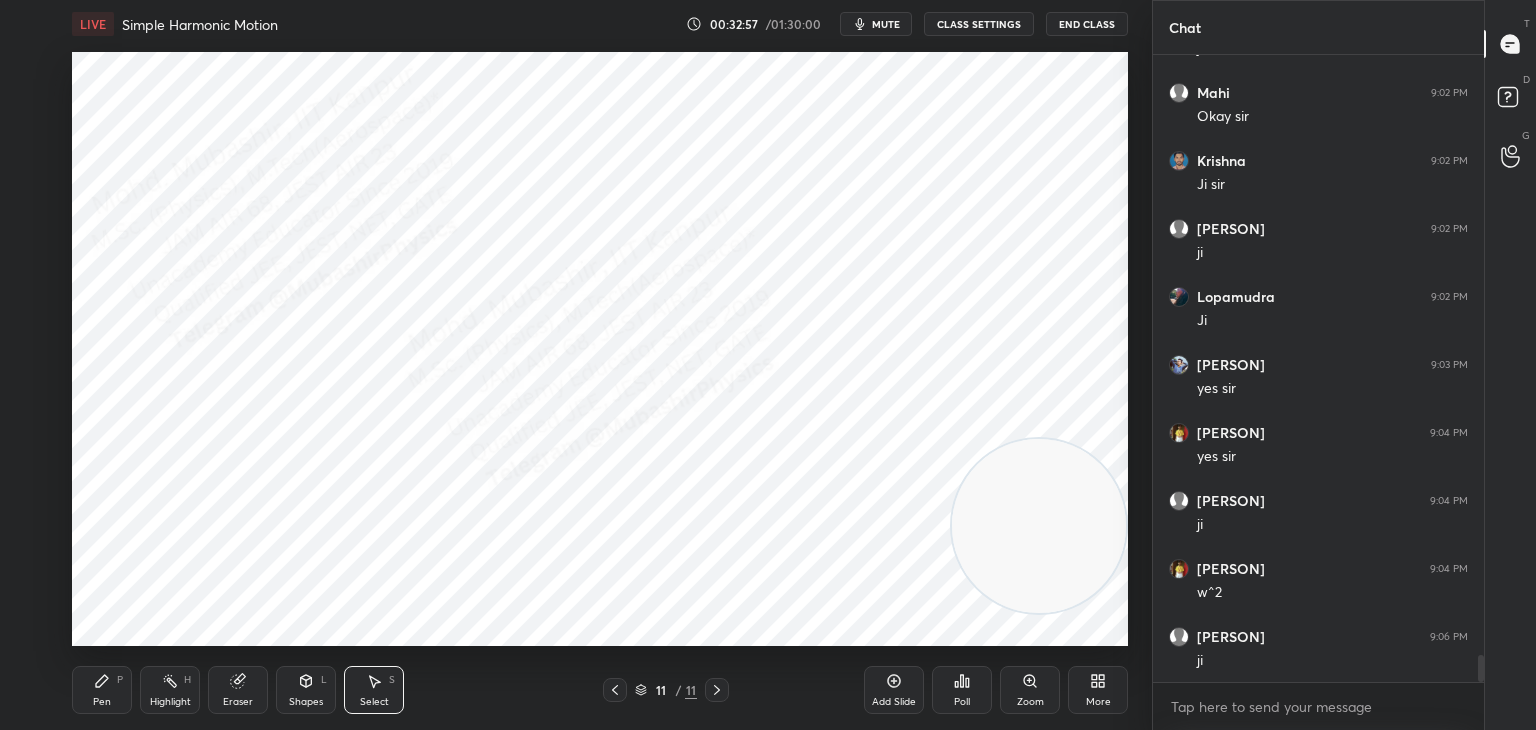 drag, startPoint x: 320, startPoint y: 81, endPoint x: 389, endPoint y: 144, distance: 93.43447 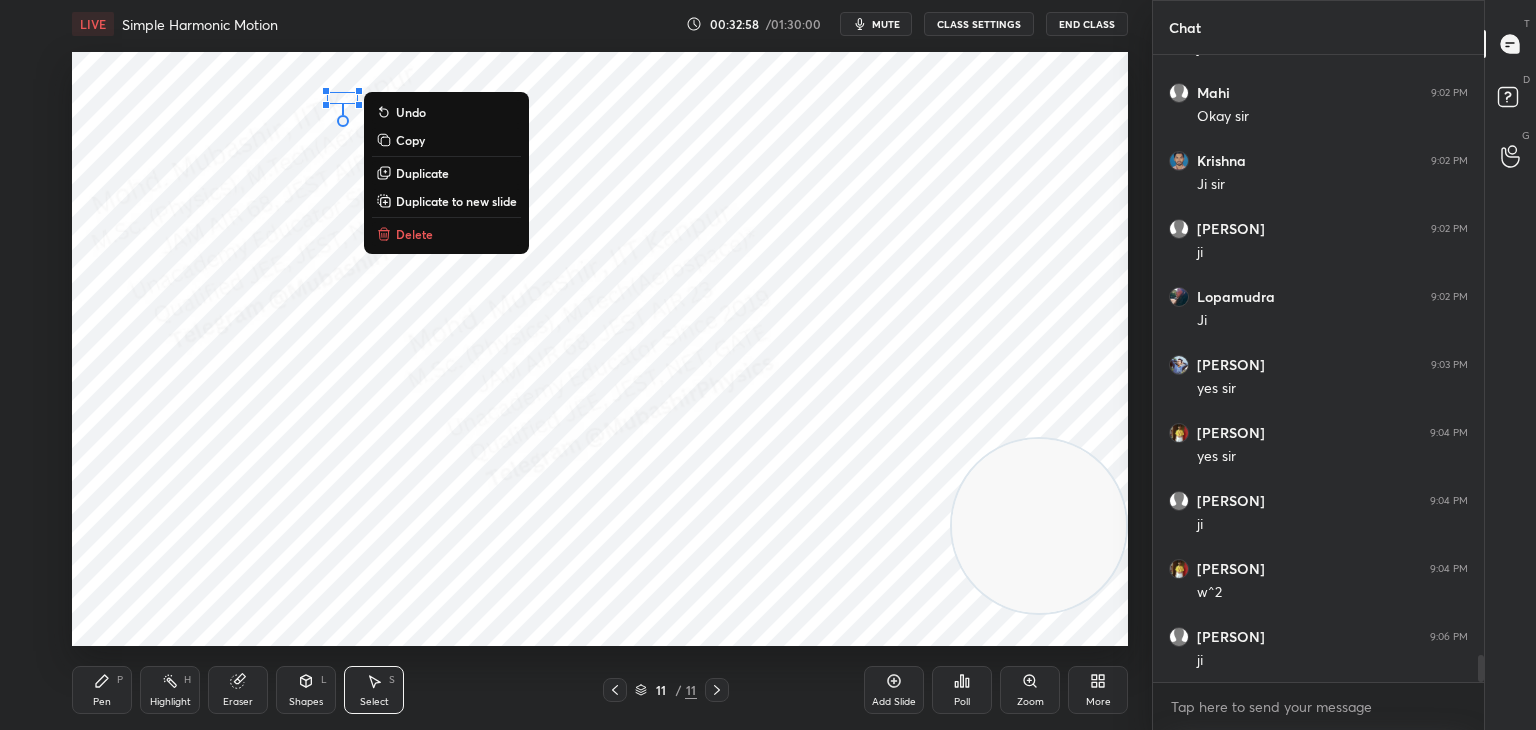 click on "Delete" at bounding box center [414, 234] 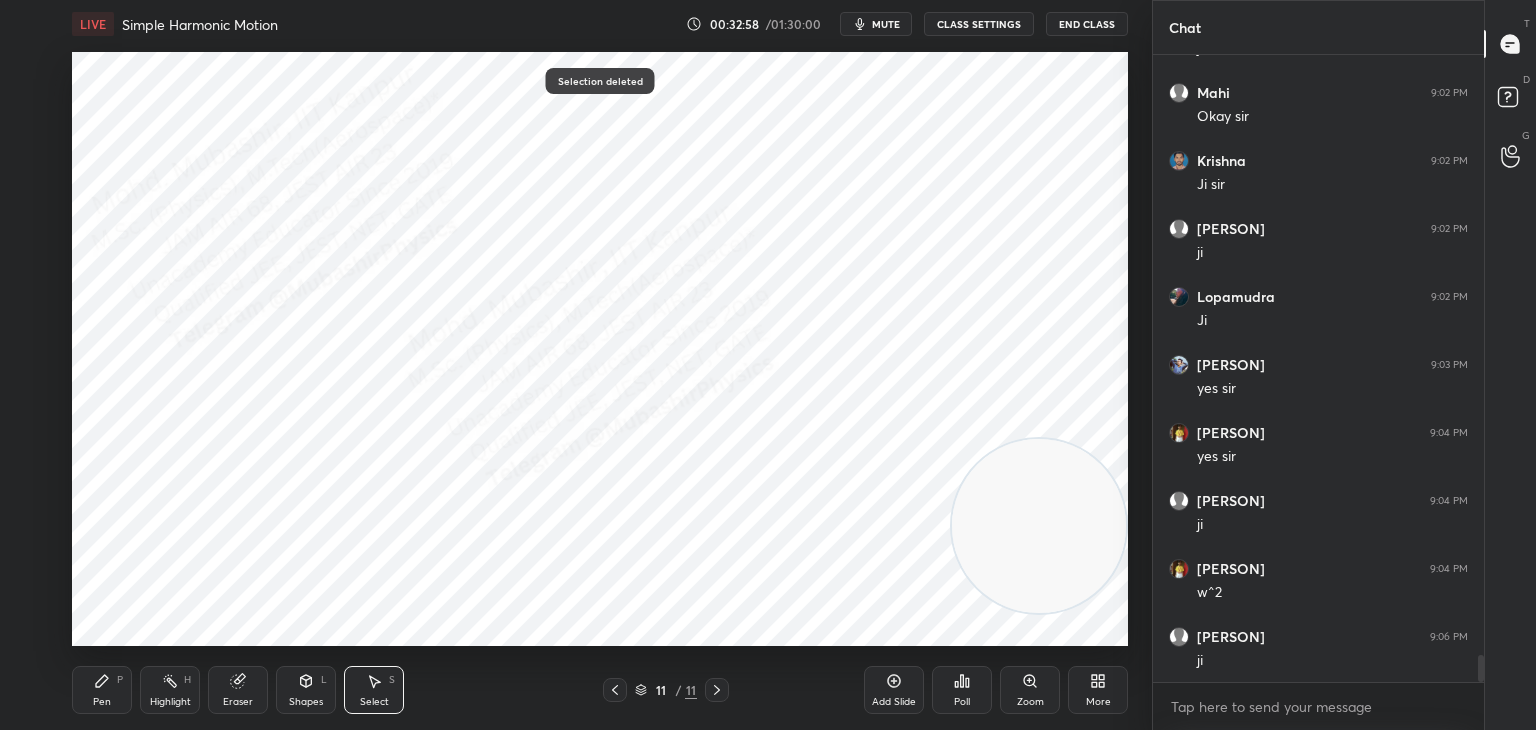 drag, startPoint x: 230, startPoint y: 318, endPoint x: 257, endPoint y: 348, distance: 40.36087 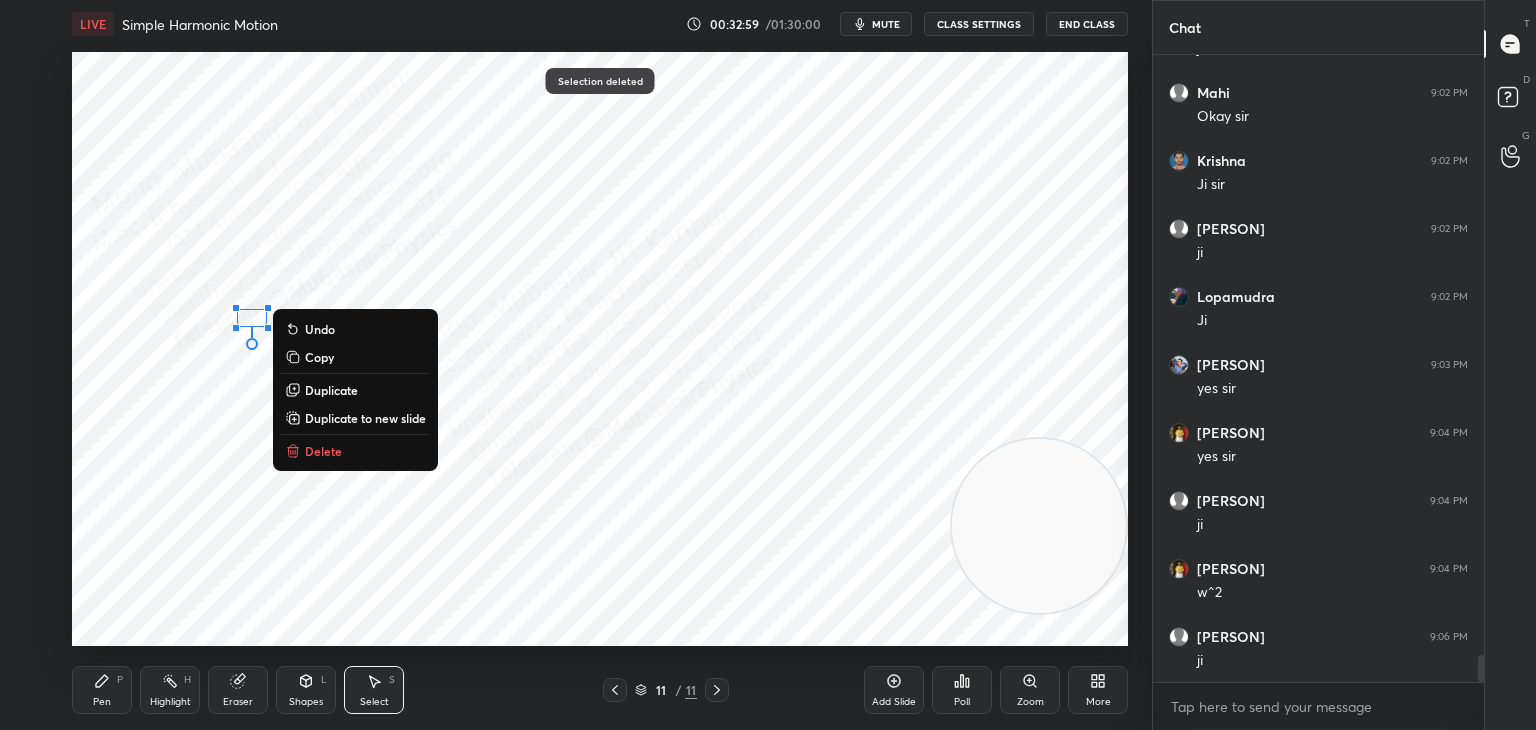 click on "Delete" at bounding box center [323, 451] 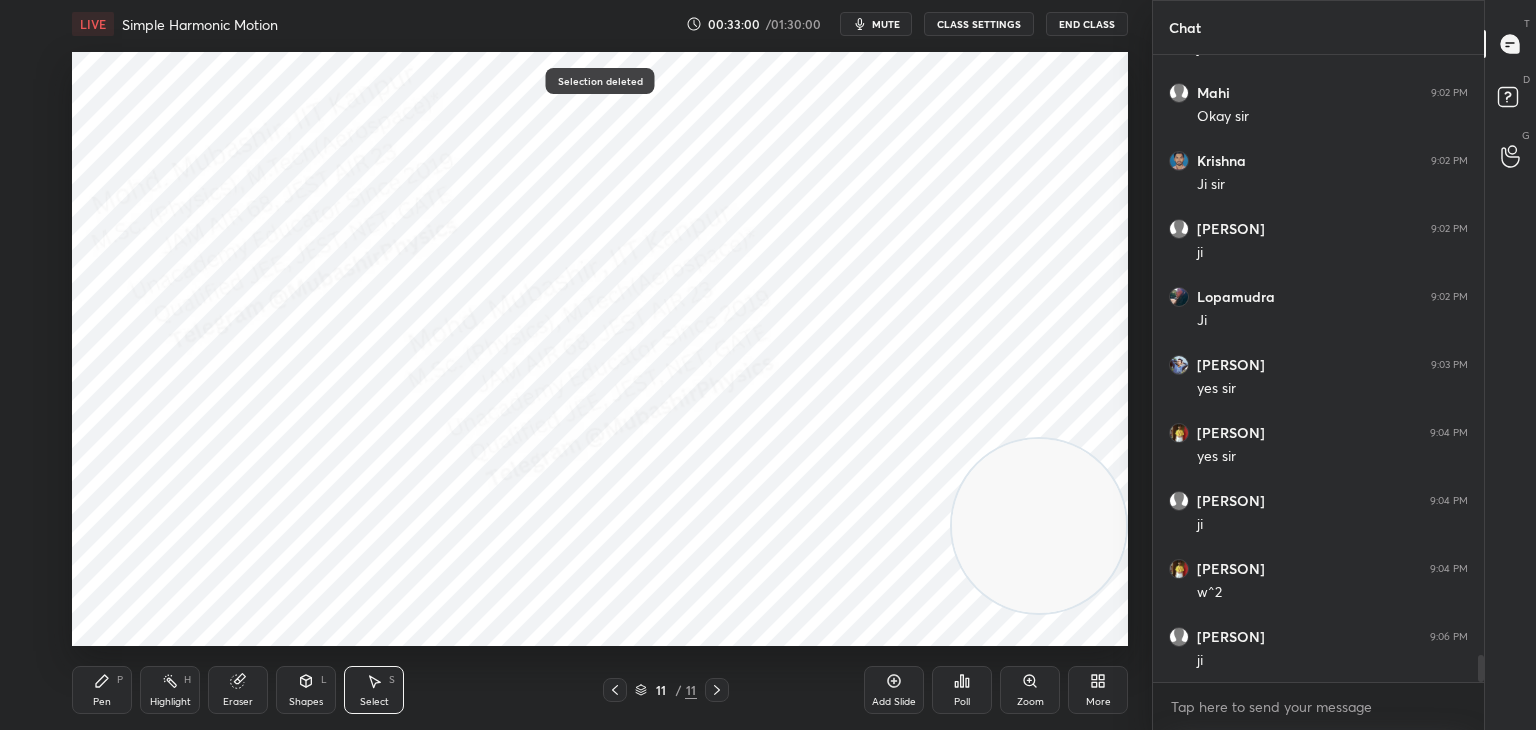 click on "Pen" at bounding box center [102, 702] 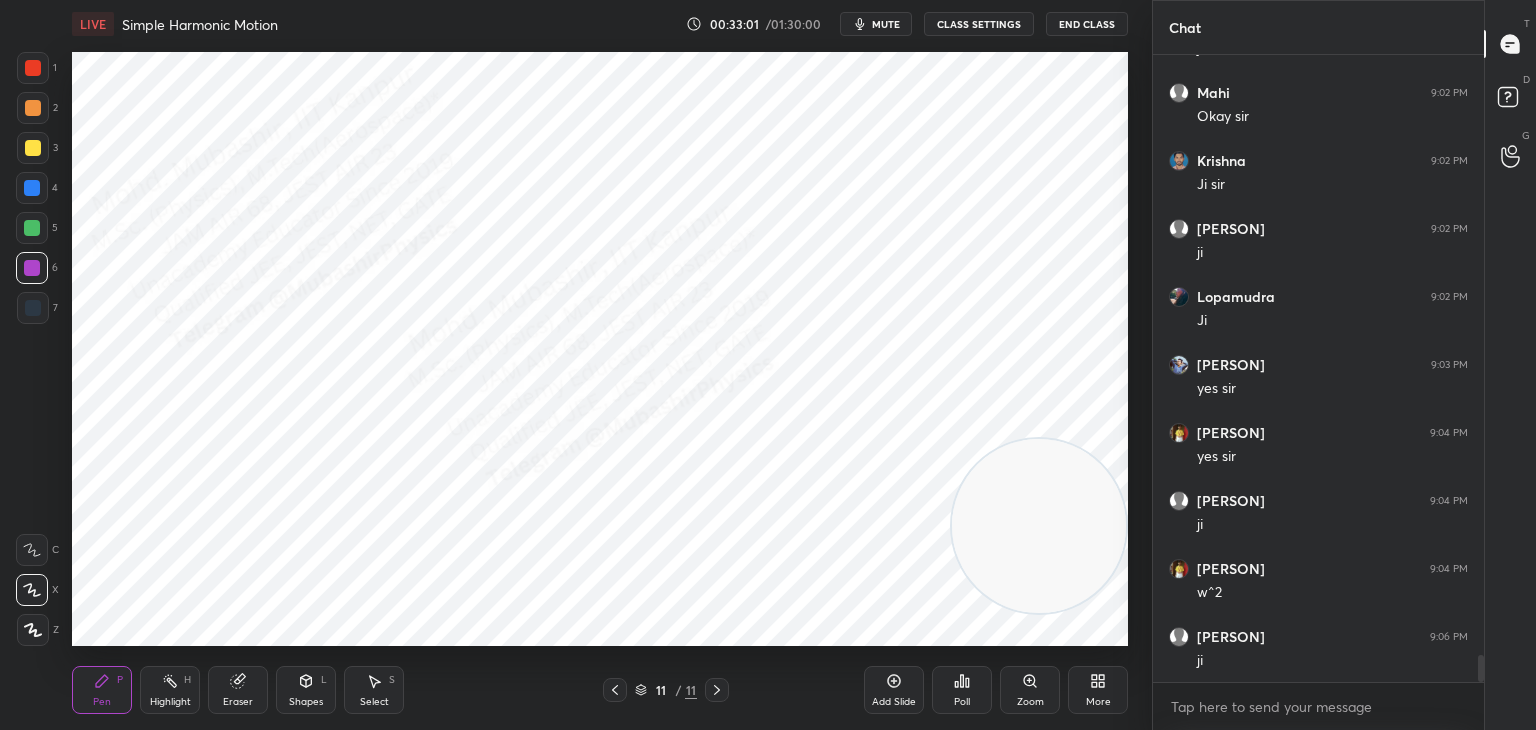click at bounding box center (32, 188) 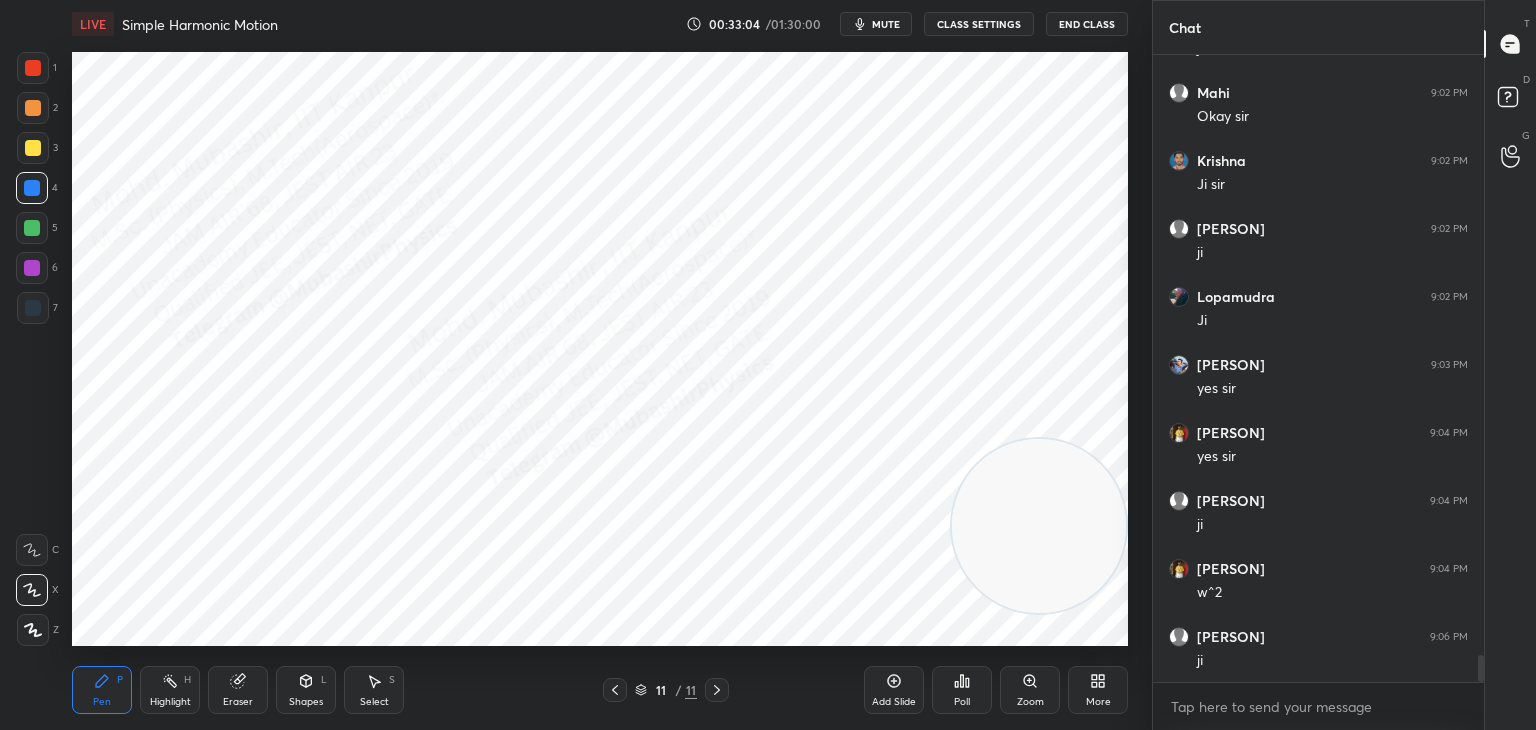 drag, startPoint x: 21, startPoint y: 226, endPoint x: 49, endPoint y: 230, distance: 28.284271 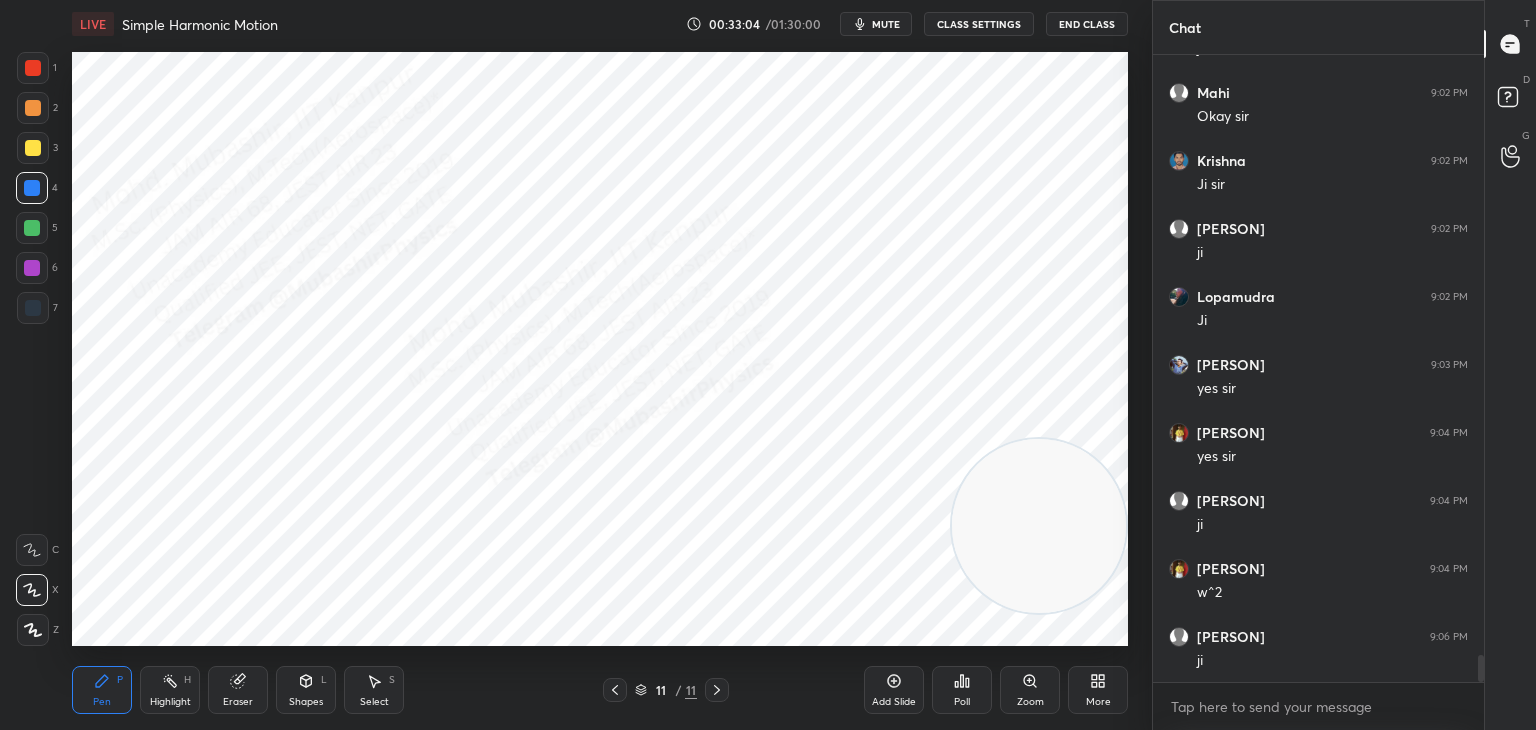 click at bounding box center [32, 228] 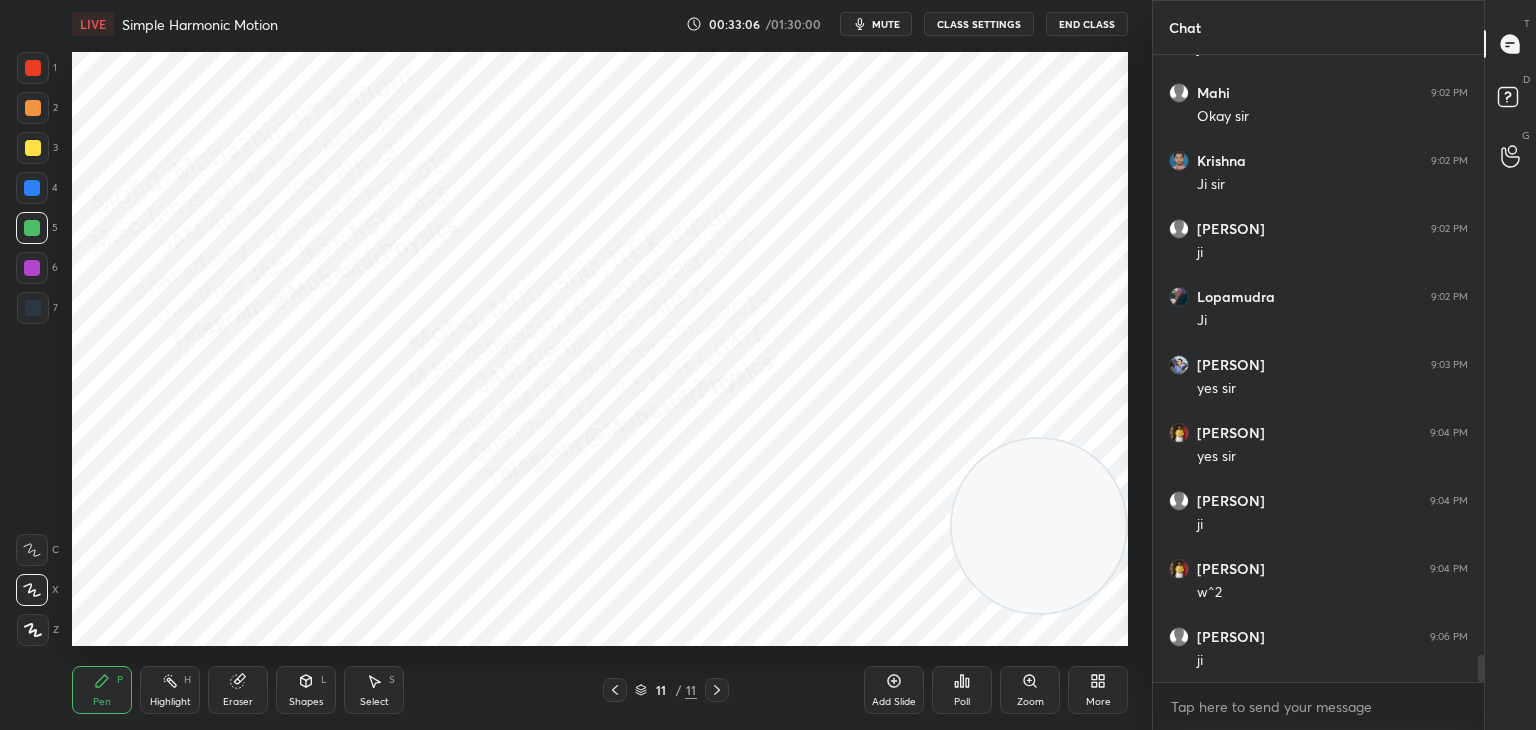 click on "Select" at bounding box center [374, 702] 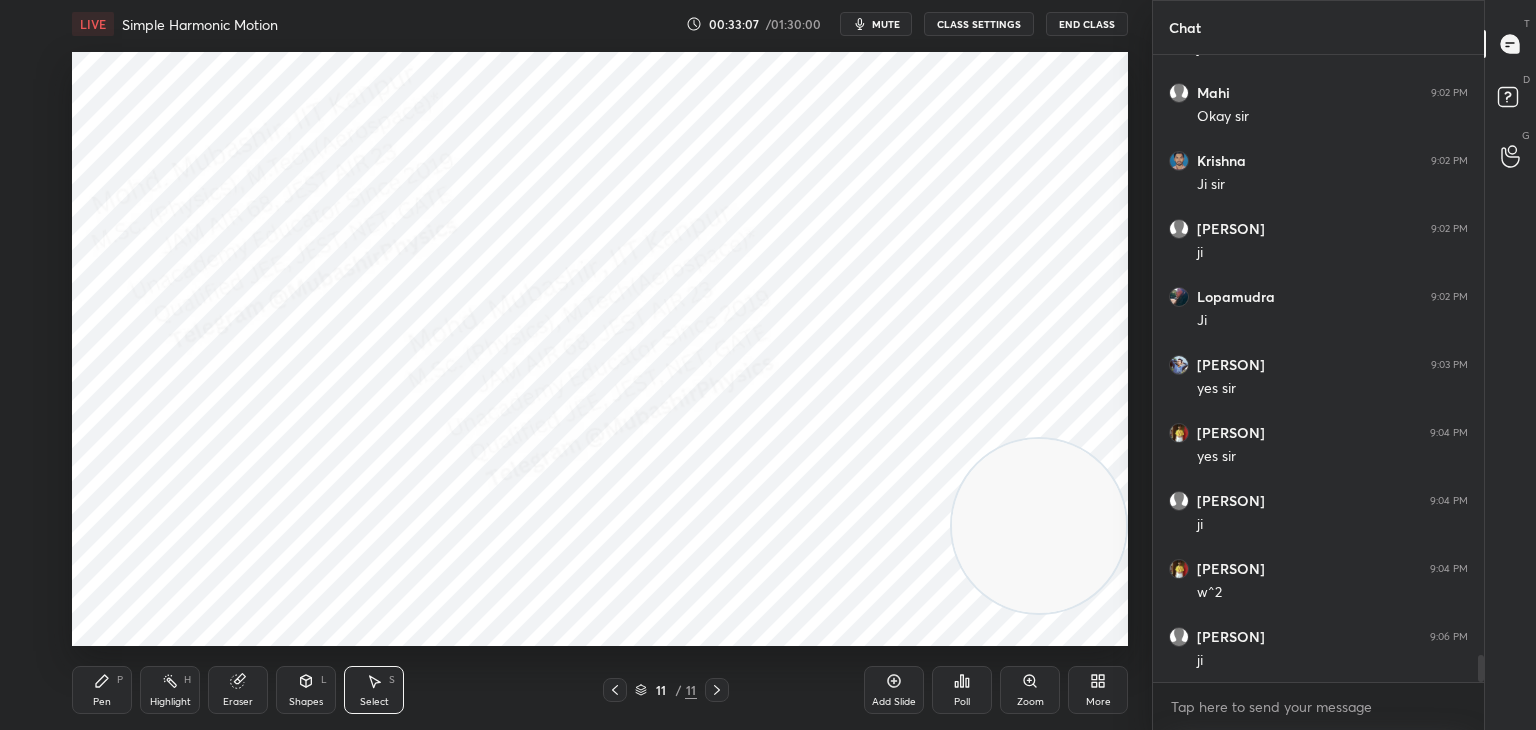 drag, startPoint x: 819, startPoint y: 277, endPoint x: 873, endPoint y: 332, distance: 77.07788 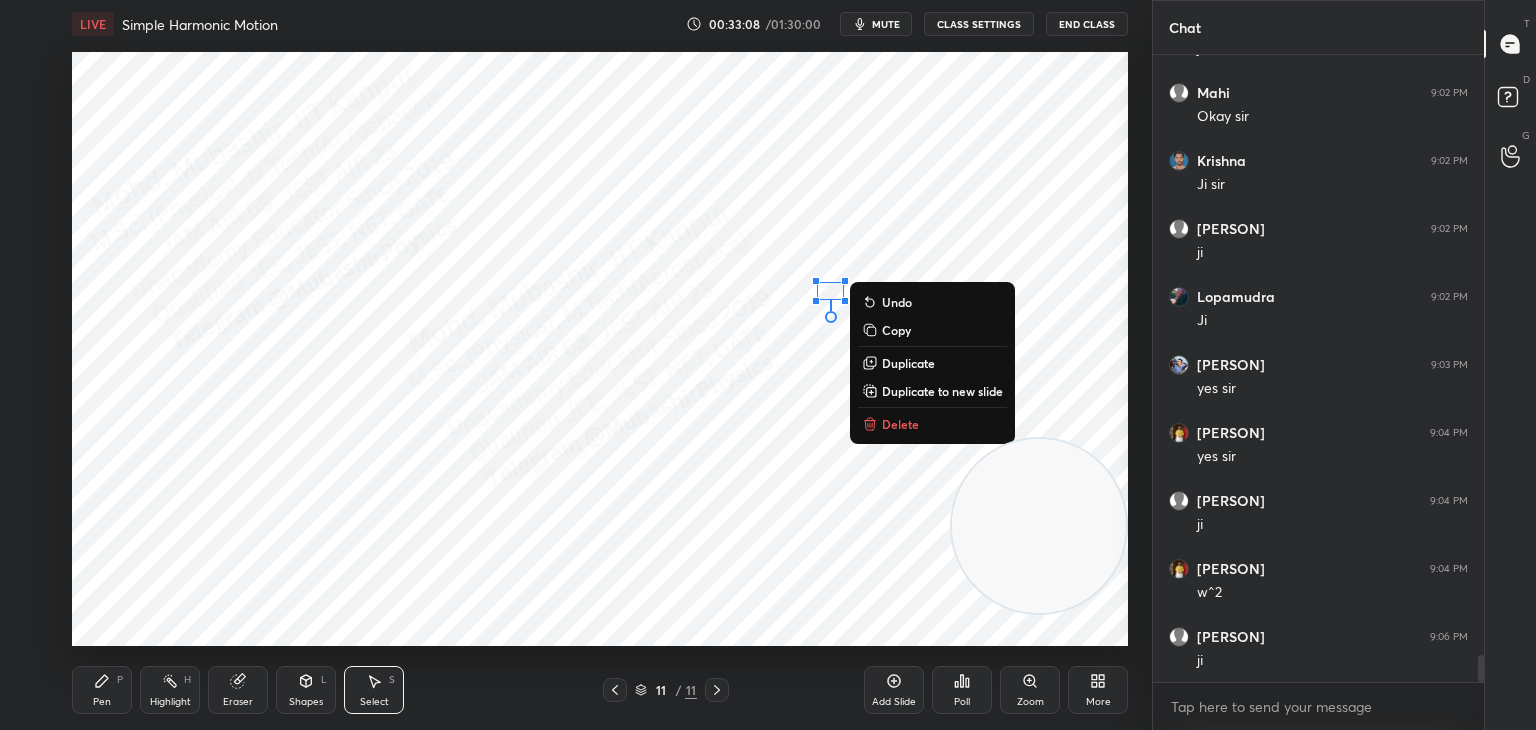 click 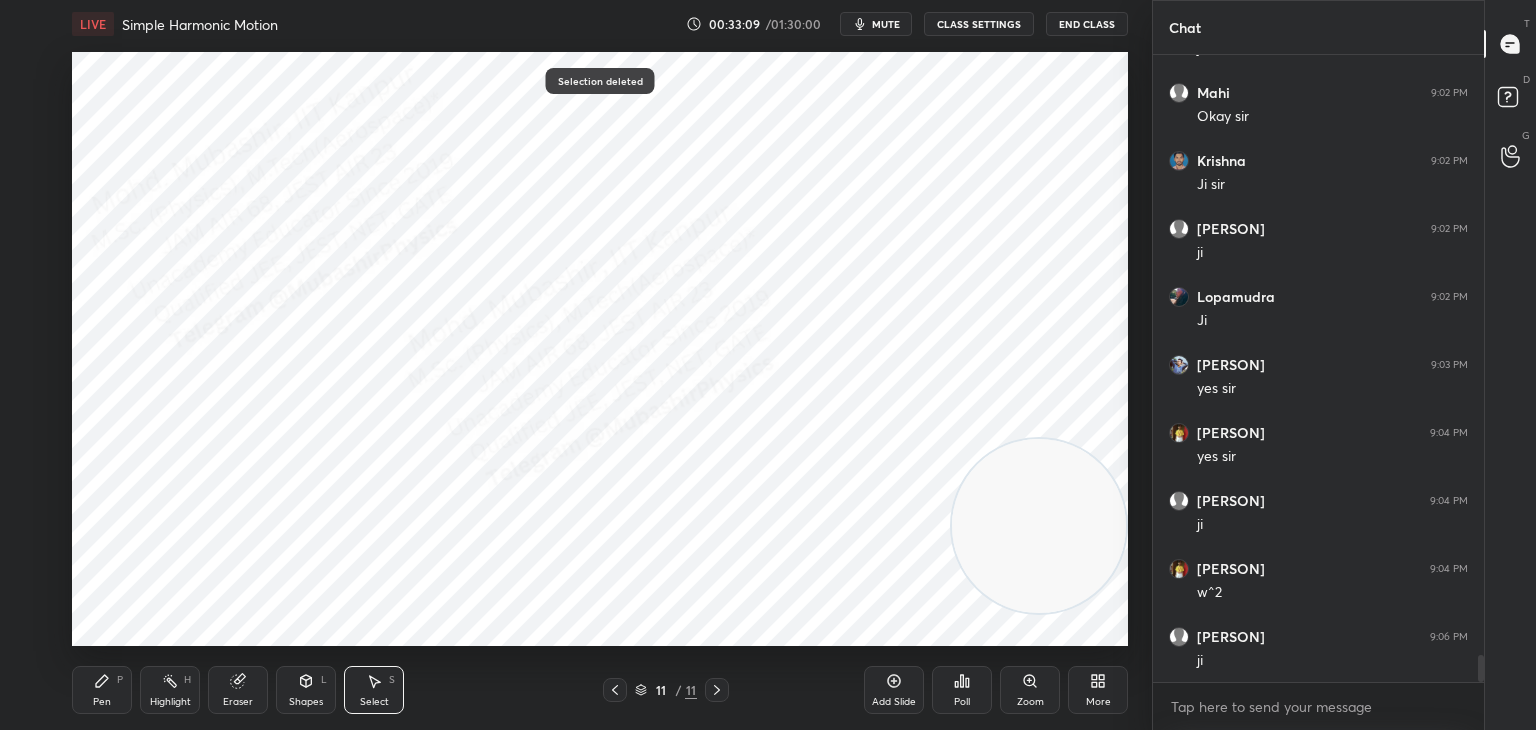 drag, startPoint x: 113, startPoint y: 690, endPoint x: 104, endPoint y: 661, distance: 30.364452 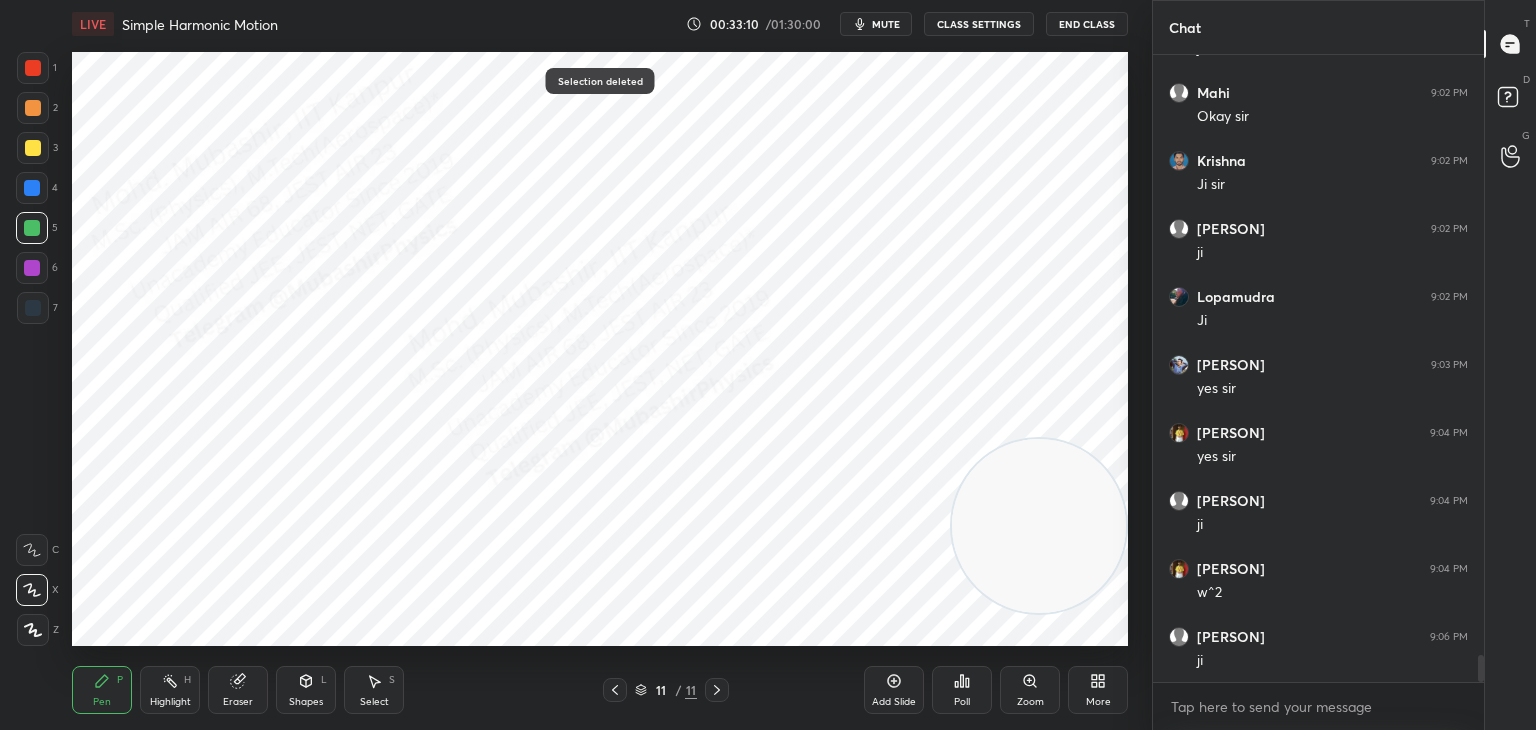 drag, startPoint x: 24, startPoint y: 274, endPoint x: 57, endPoint y: 276, distance: 33.06055 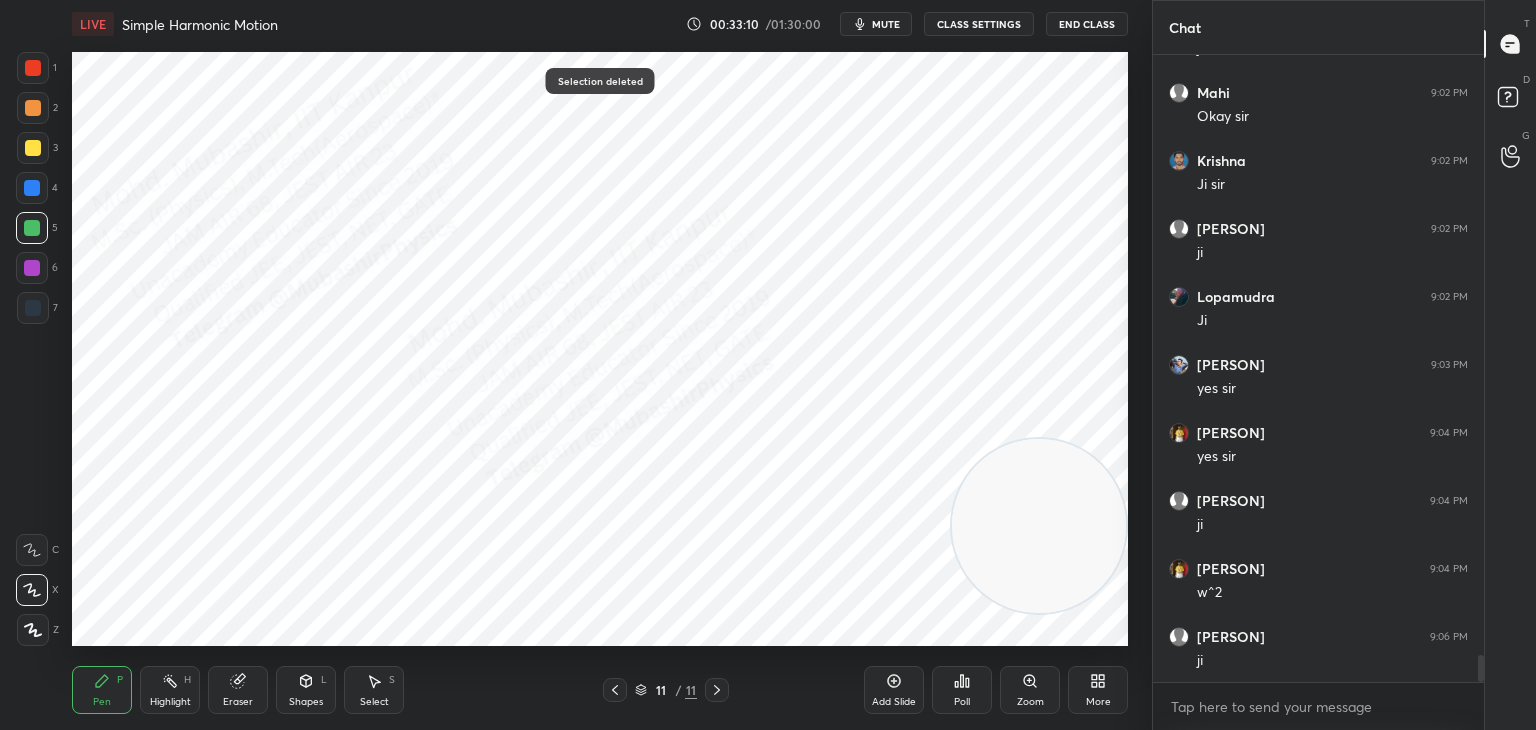 click at bounding box center [32, 268] 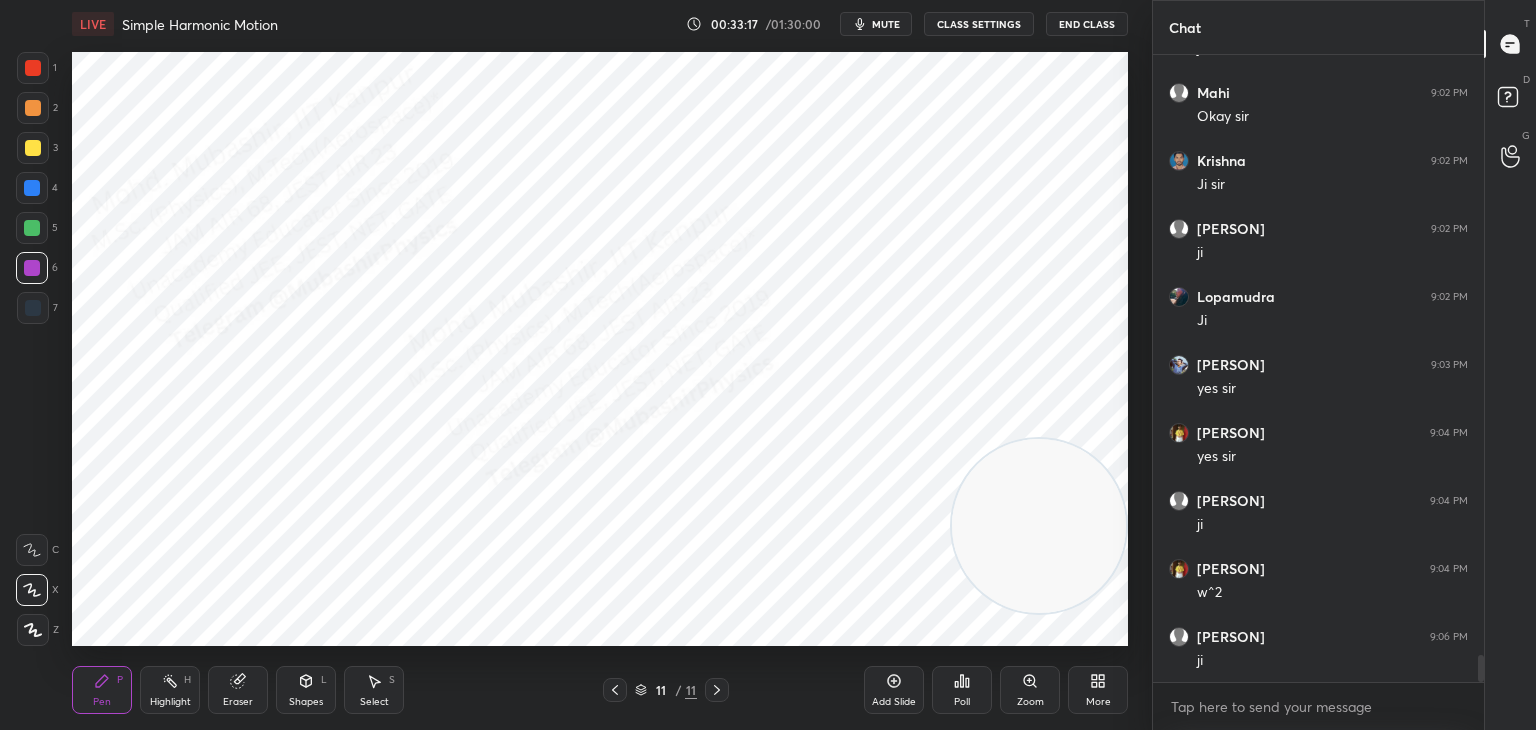 click 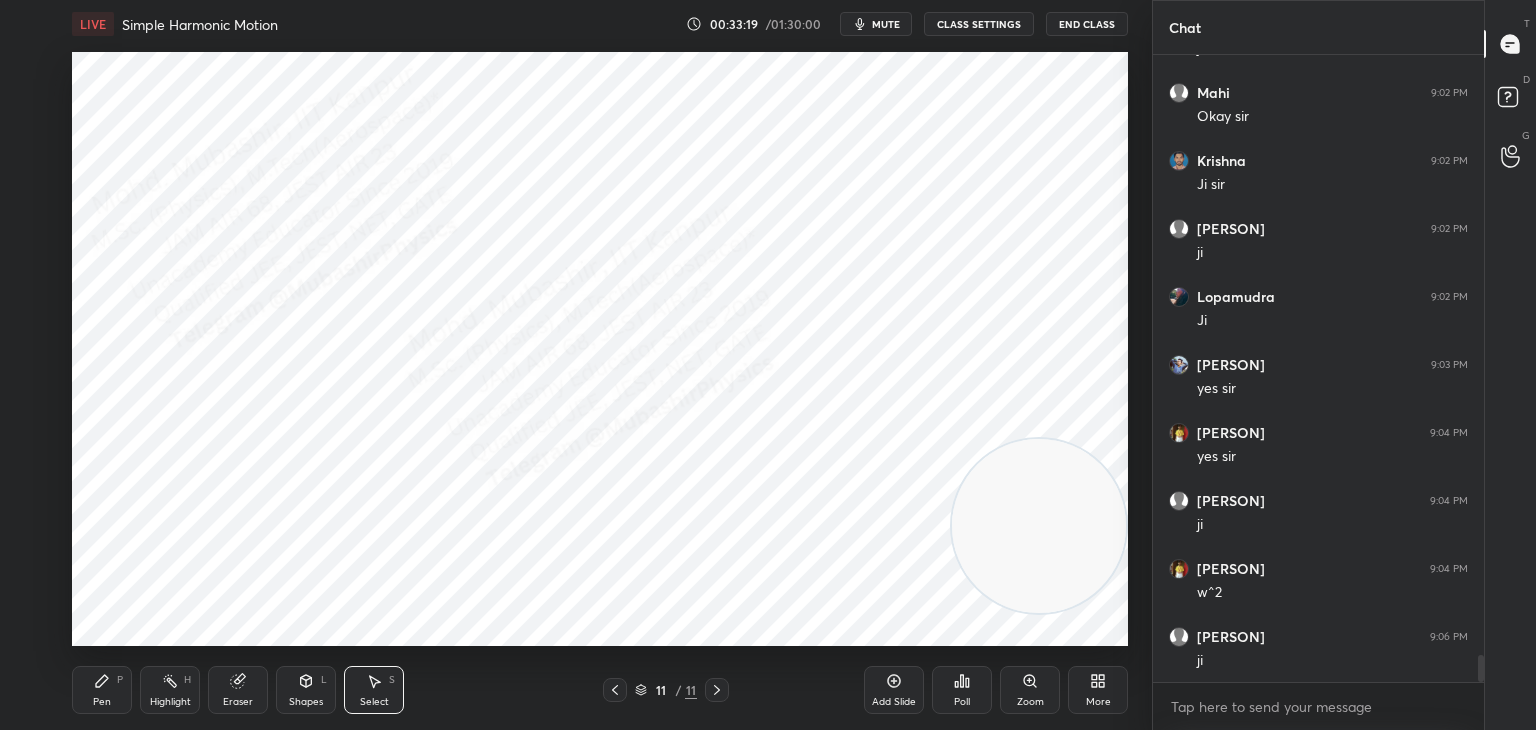 click on "Pen P" at bounding box center [102, 690] 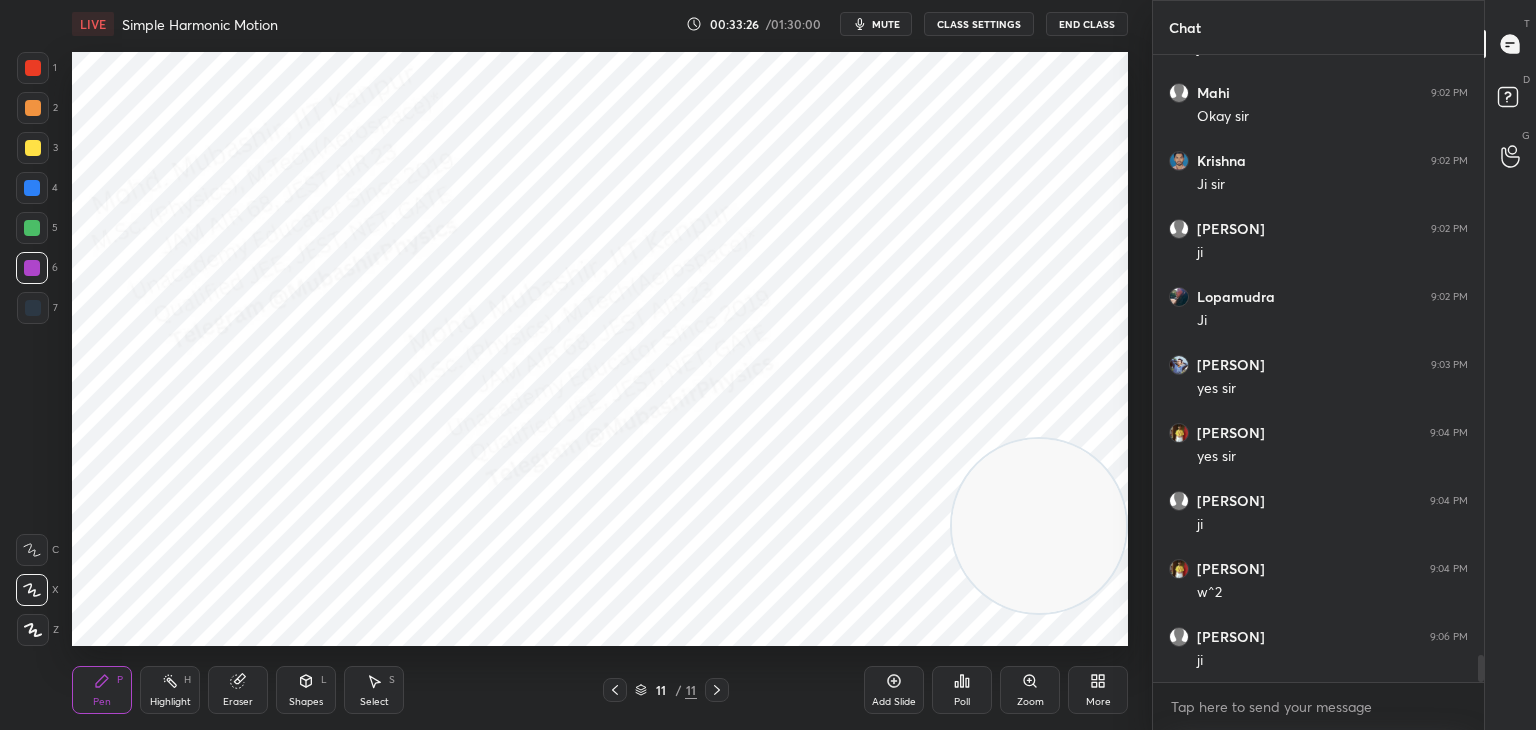 click at bounding box center (33, 108) 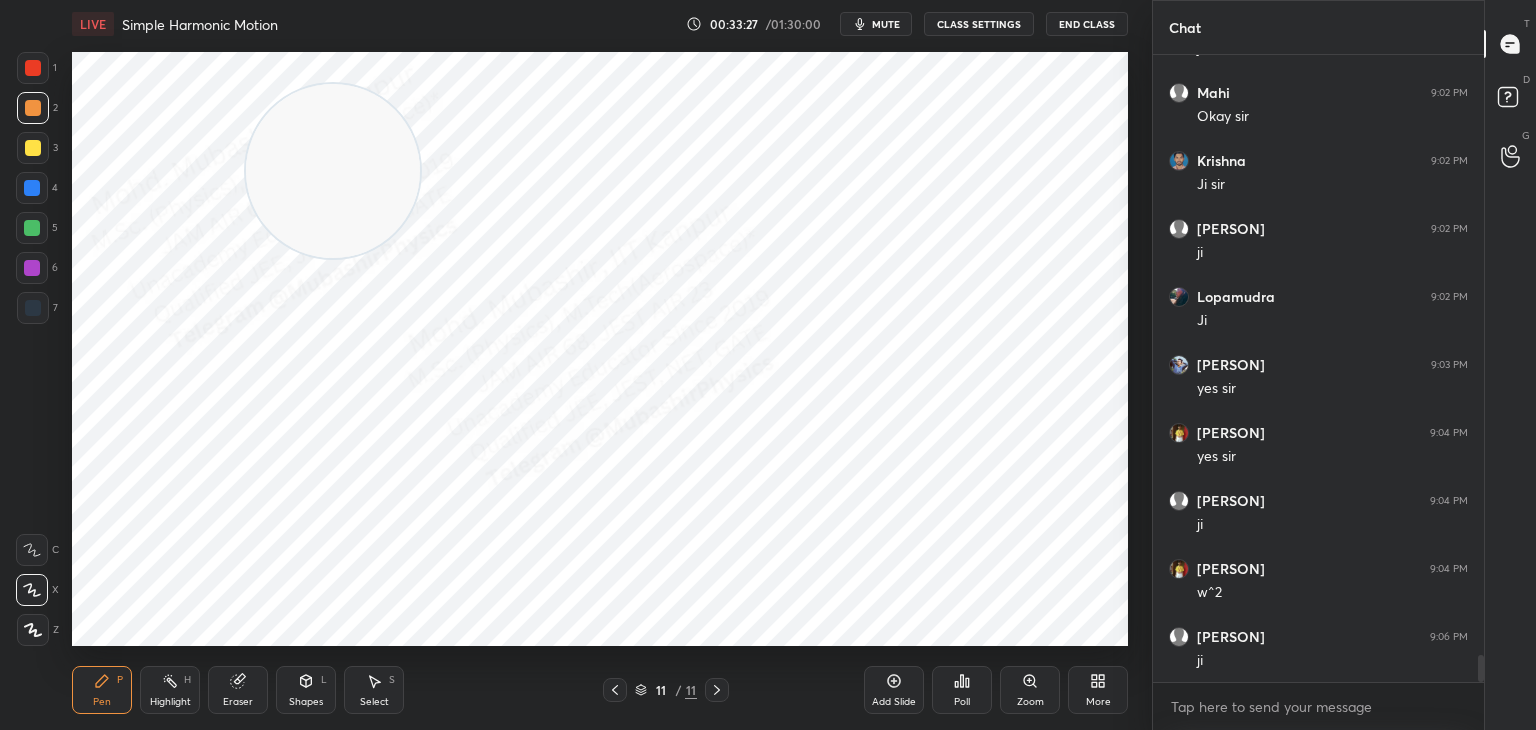 drag, startPoint x: 1036, startPoint y: 492, endPoint x: 465, endPoint y: 146, distance: 667.6503 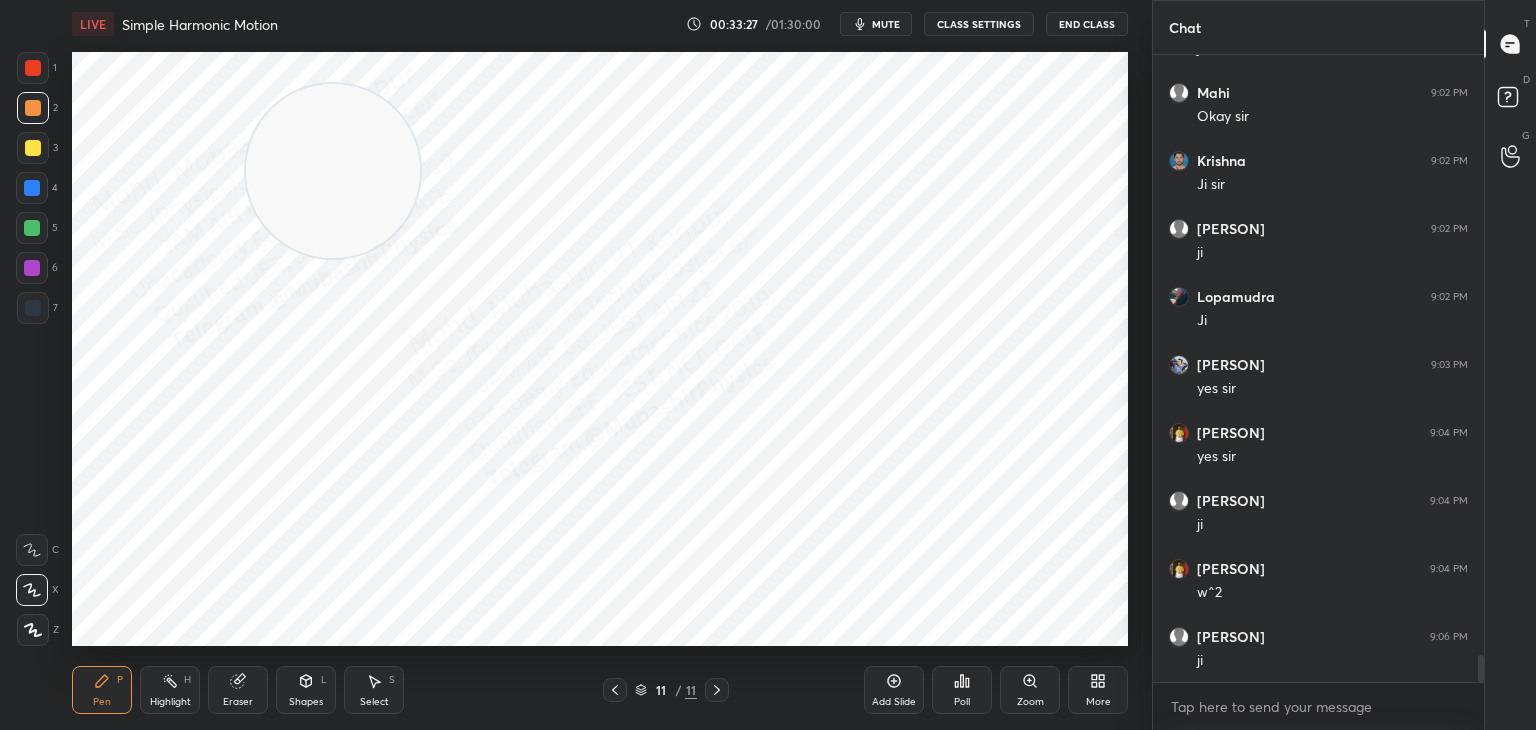 click at bounding box center (333, 171) 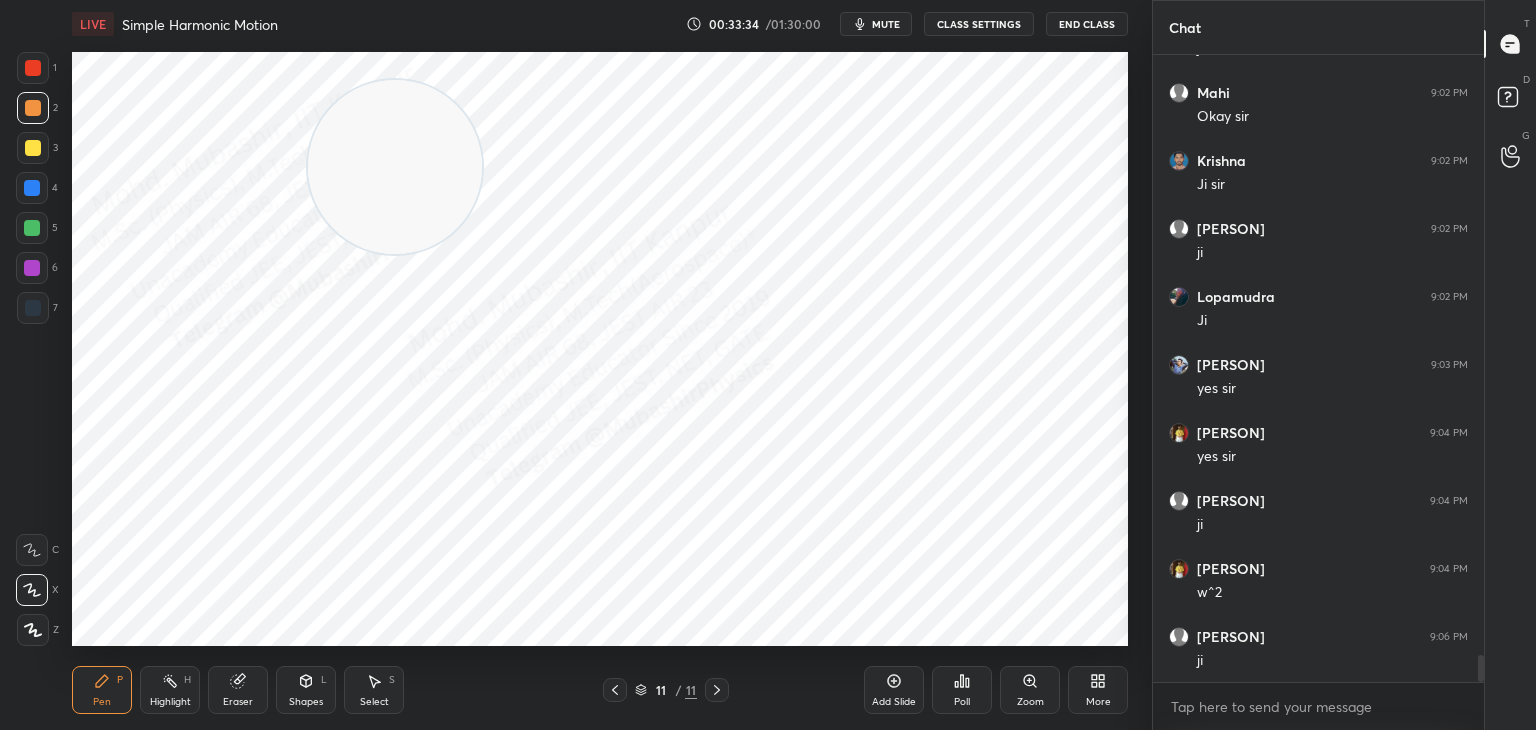 drag, startPoint x: 42, startPoint y: 192, endPoint x: 64, endPoint y: 226, distance: 40.496914 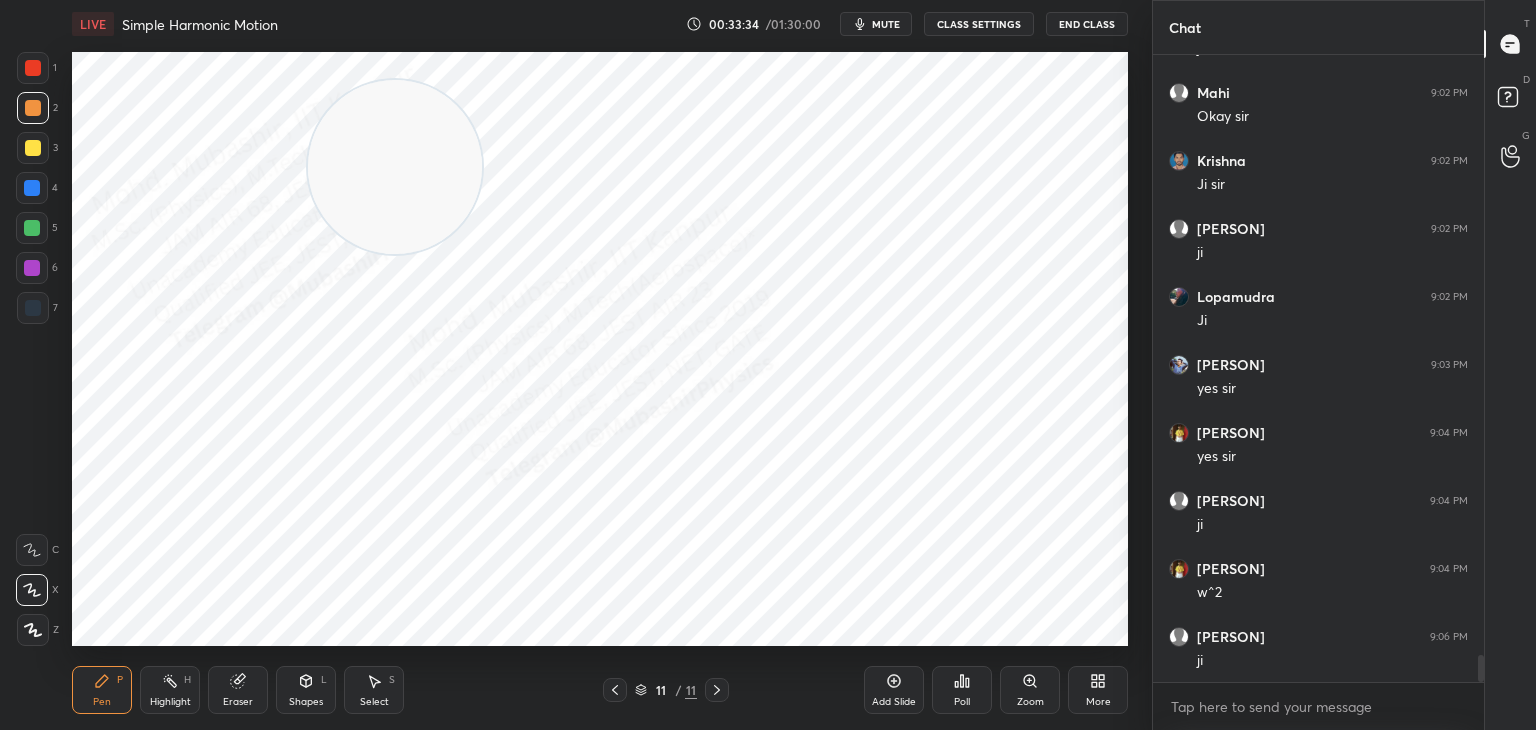 click at bounding box center [32, 188] 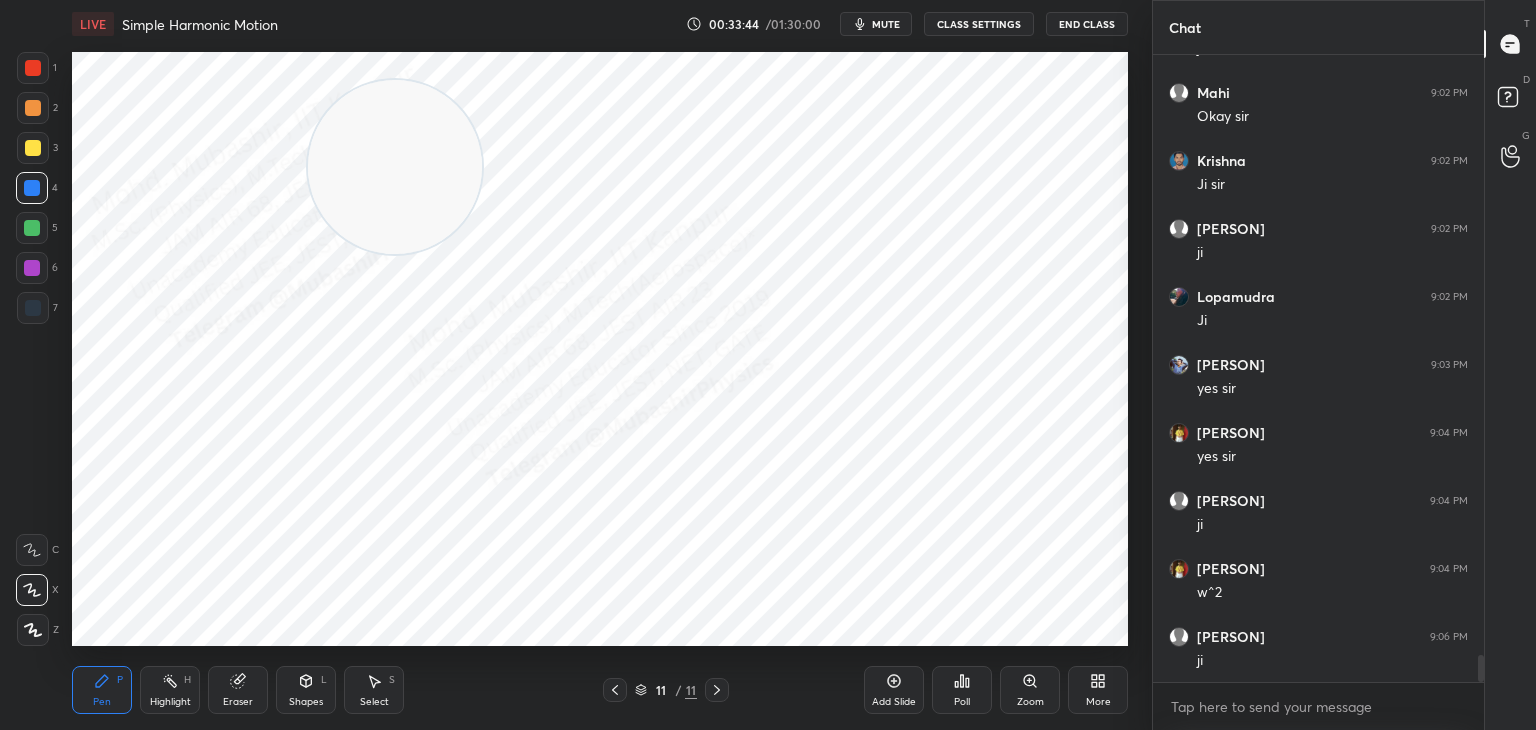 click on "Shapes L" at bounding box center (306, 690) 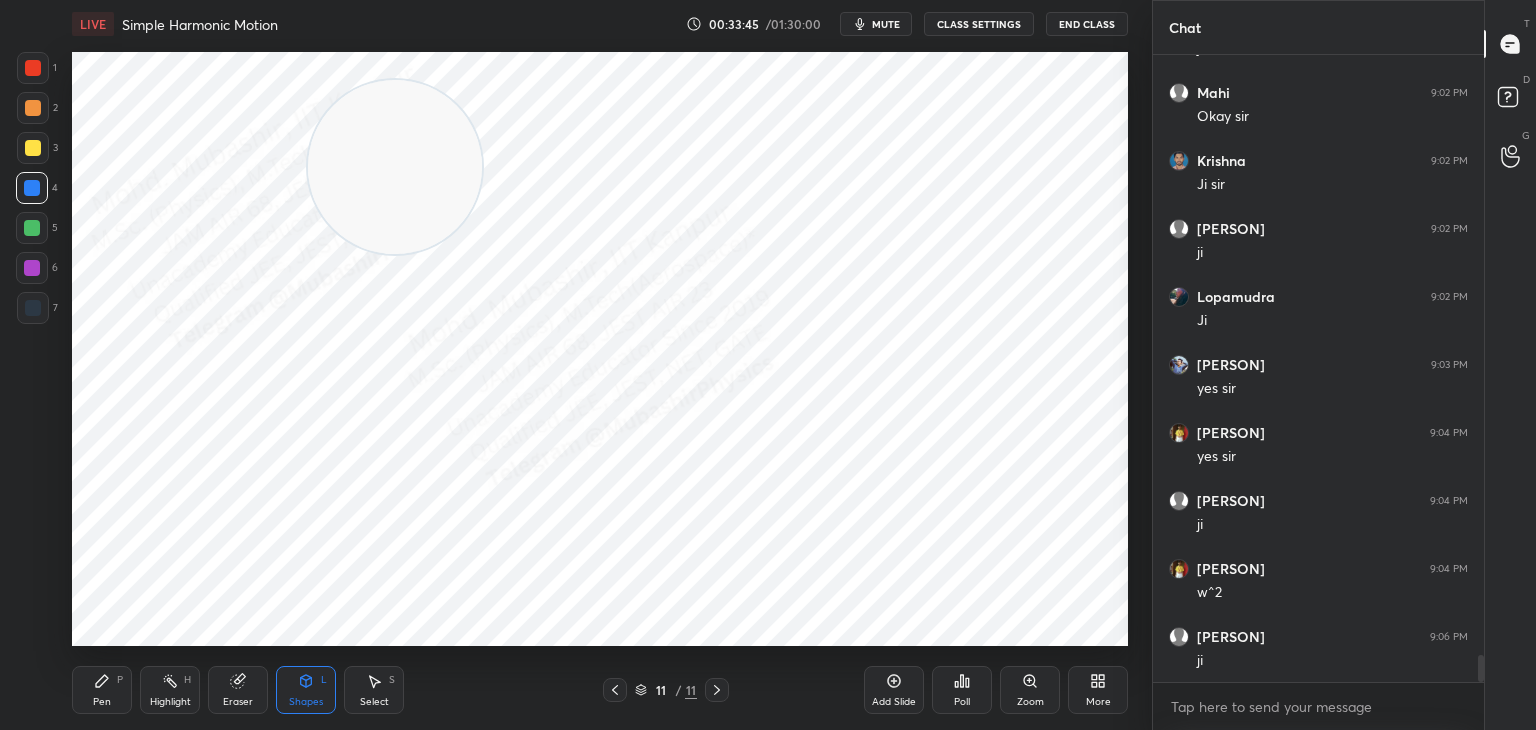 drag, startPoint x: 36, startPoint y: 312, endPoint x: 52, endPoint y: 326, distance: 21.260292 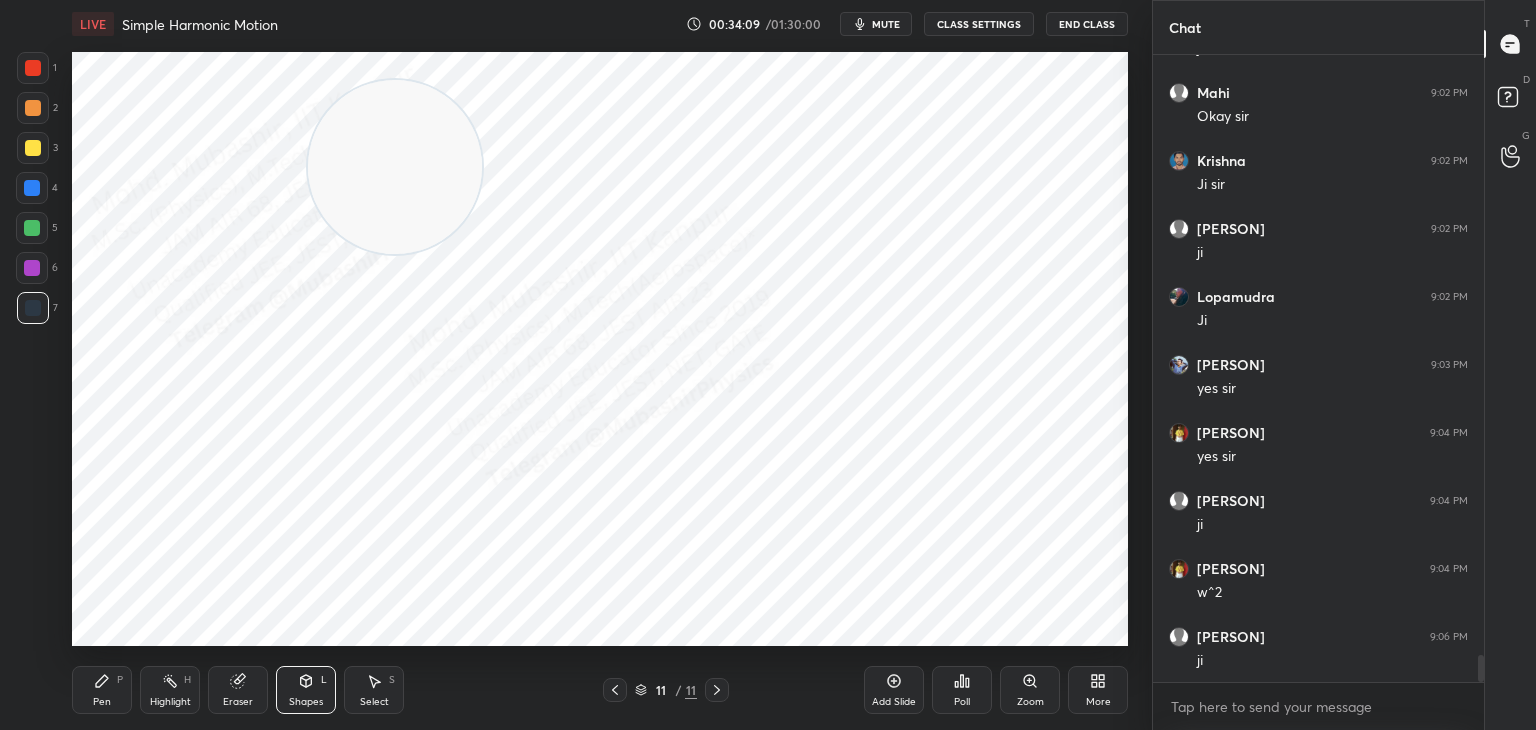 scroll, scrollTop: 13808, scrollLeft: 0, axis: vertical 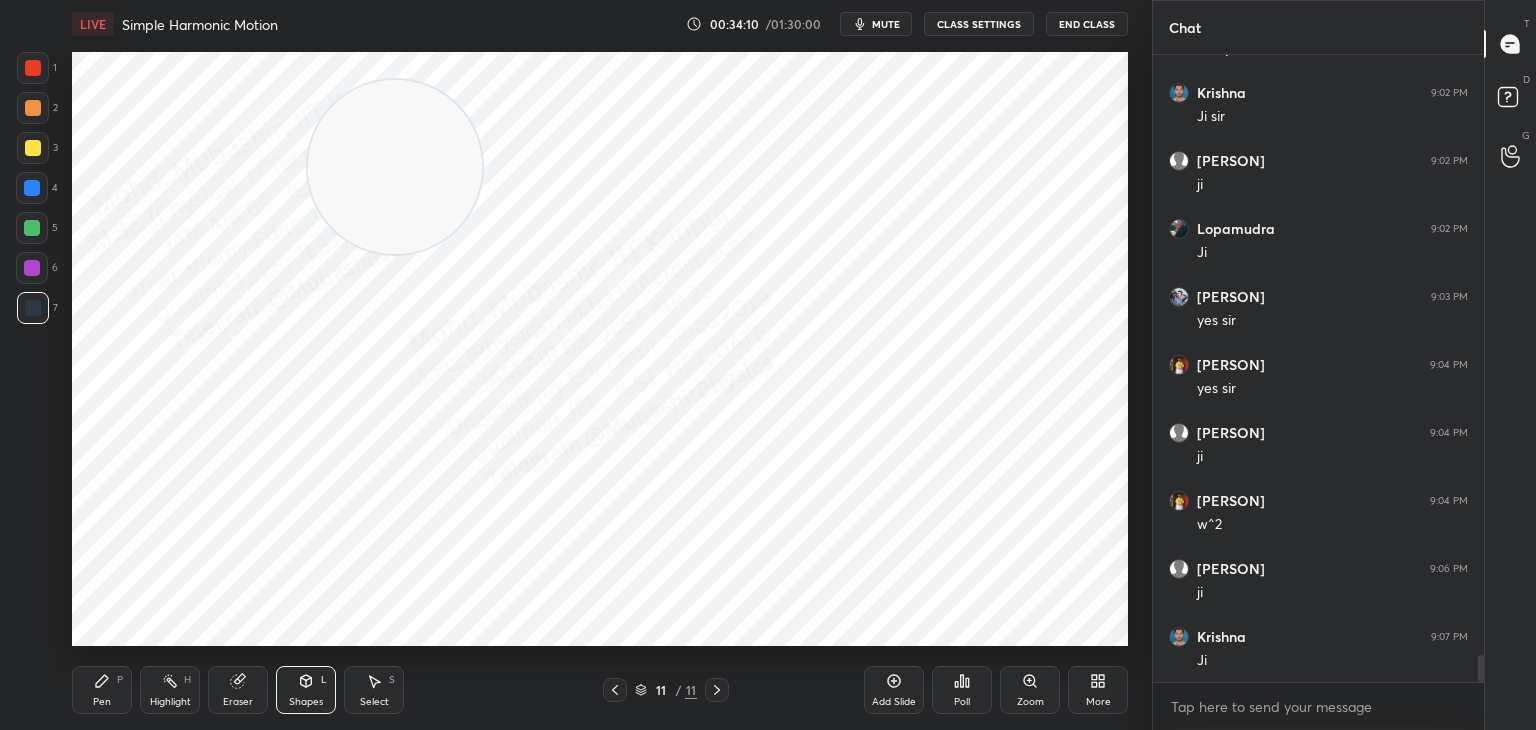 click 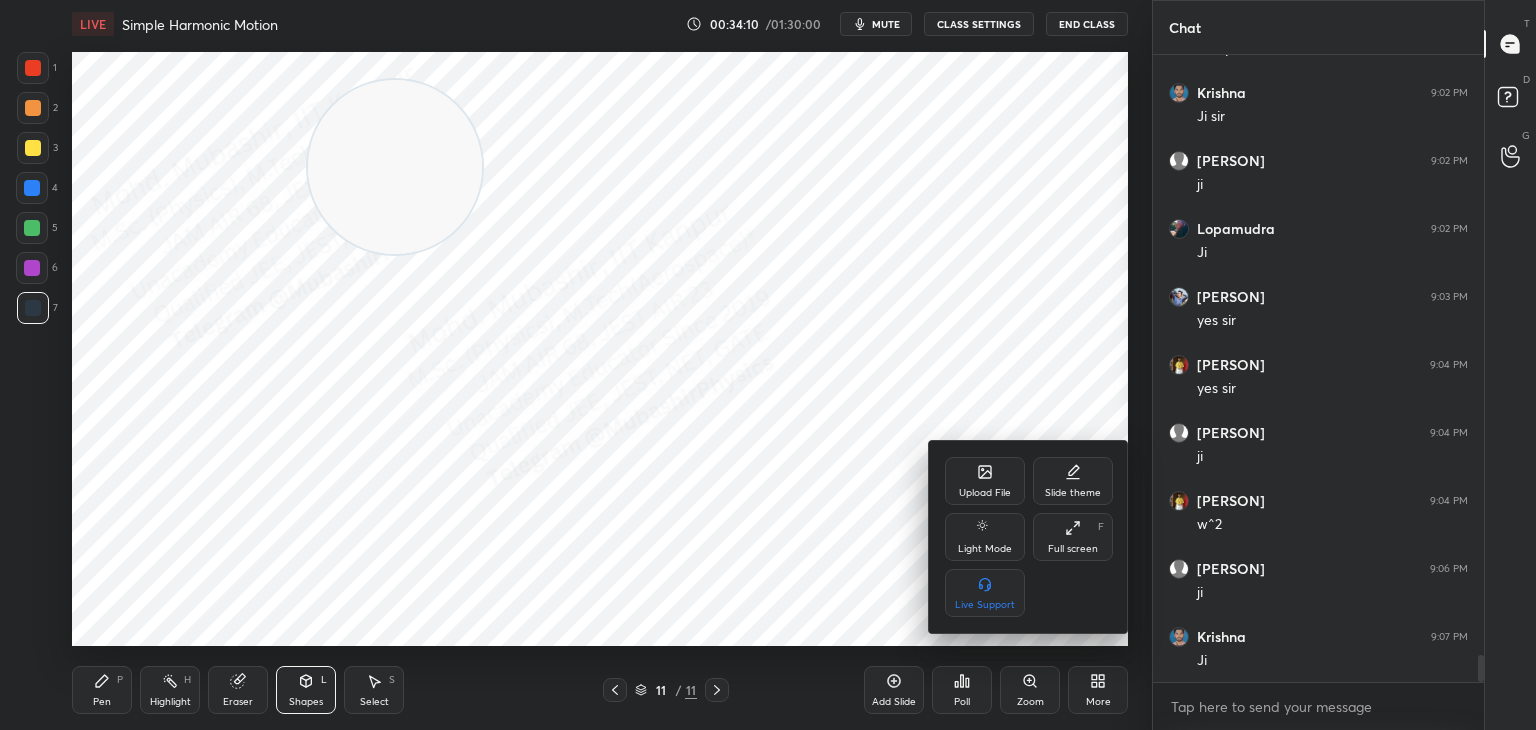 click on "Upload File" at bounding box center [985, 493] 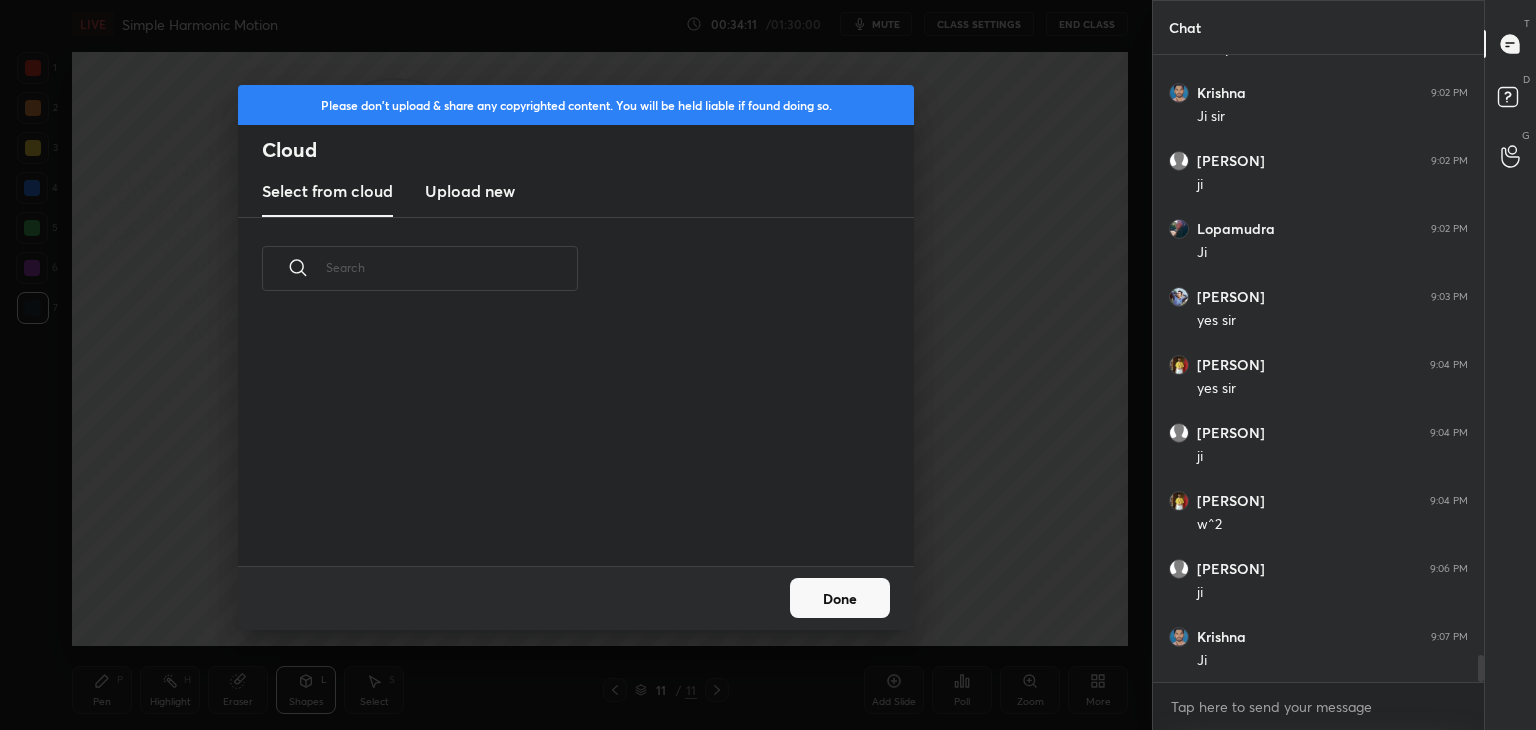 scroll, scrollTop: 5, scrollLeft: 10, axis: both 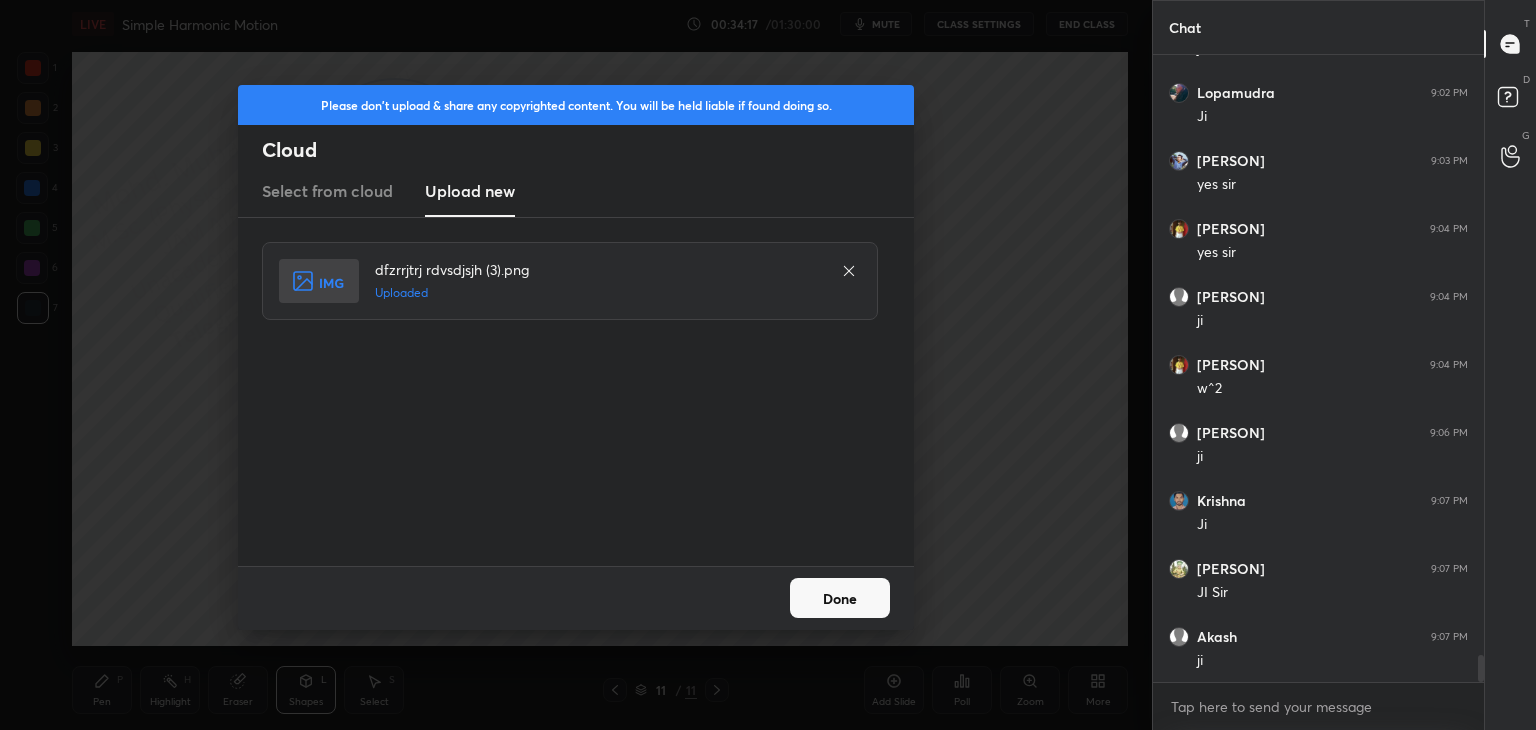 click on "Done" at bounding box center (840, 598) 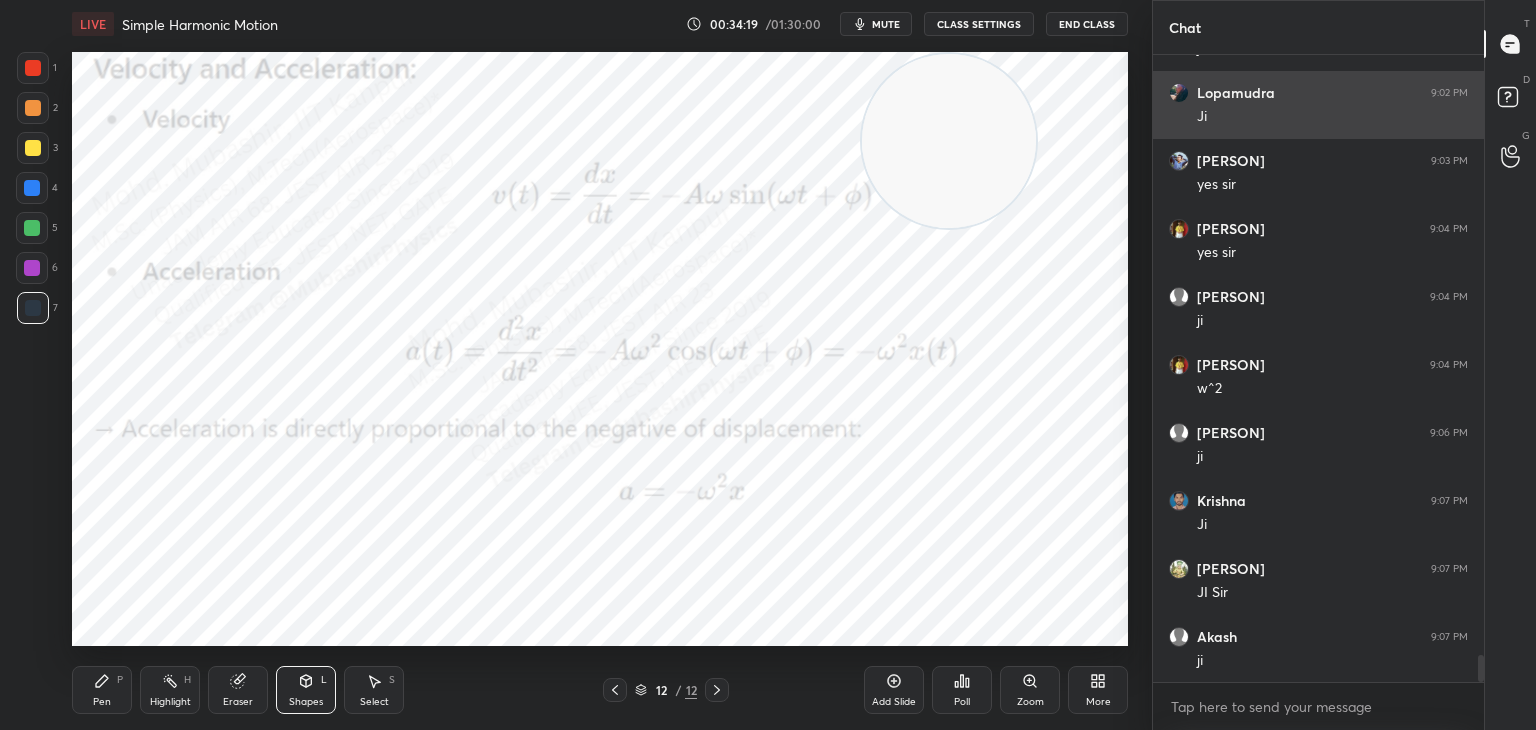drag, startPoint x: 827, startPoint y: 131, endPoint x: 1137, endPoint y: 121, distance: 310.16125 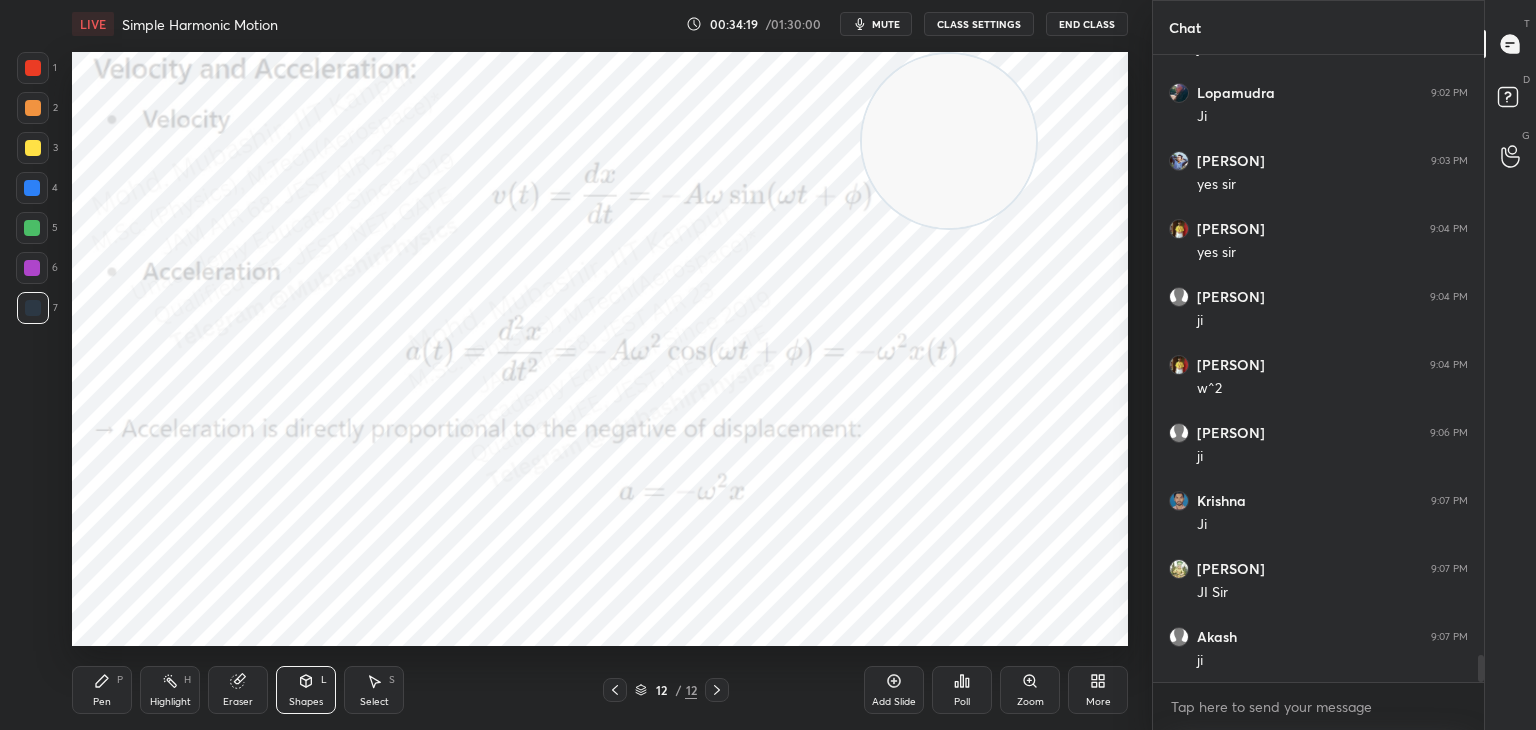 click on "1 2 3 4 5 6 7 C X Z C X Z E E Erase all   H H LIVE Simple Harmonic Motion 00:34:19 /  01:30:00 mute CLASS SETTINGS End Class Setting up your live class Poll for   secs No correct answer Start poll Back Simple Harmonic Motion • L5 of Detailed Course on Waves & Oscillations for IIT JAM, CUET 2026/27 [PERSON] Pen P Highlight H Eraser Shapes L Select S 12 / 12 Add Slide Poll Zoom More Chat [PERSON] 9:02 PM Ji sir [PERSON] 9:02 PM ji [PERSON] 9:02 PM Ji [PERSON] 9:03 PM yes sir [PERSON] 9:04 PM yes sir [PERSON] 9:04 PM ji [PERSON] 9:04 PM w^2 [PERSON] 9:06 PM ji [PERSON] 9:07 PM Ji [PERSON] 9:07 PM JI Sir [PERSON] 9:07 PM ji JUMP TO LATEST Enable hand raising Enable raise hand to speak to learners. Once enabled, chat will be turned off temporarily. Enable x   introducing Raise a hand with a doubt Now learners can raise their hand along with a doubt  How it works? Doubts asked by learners will show up here NEW DOUBTS ASKED No one has raised a hand yet Can't raise hand Got it T Messages (T) D Doubts (D) G Buffering ​" at bounding box center [768, 365] 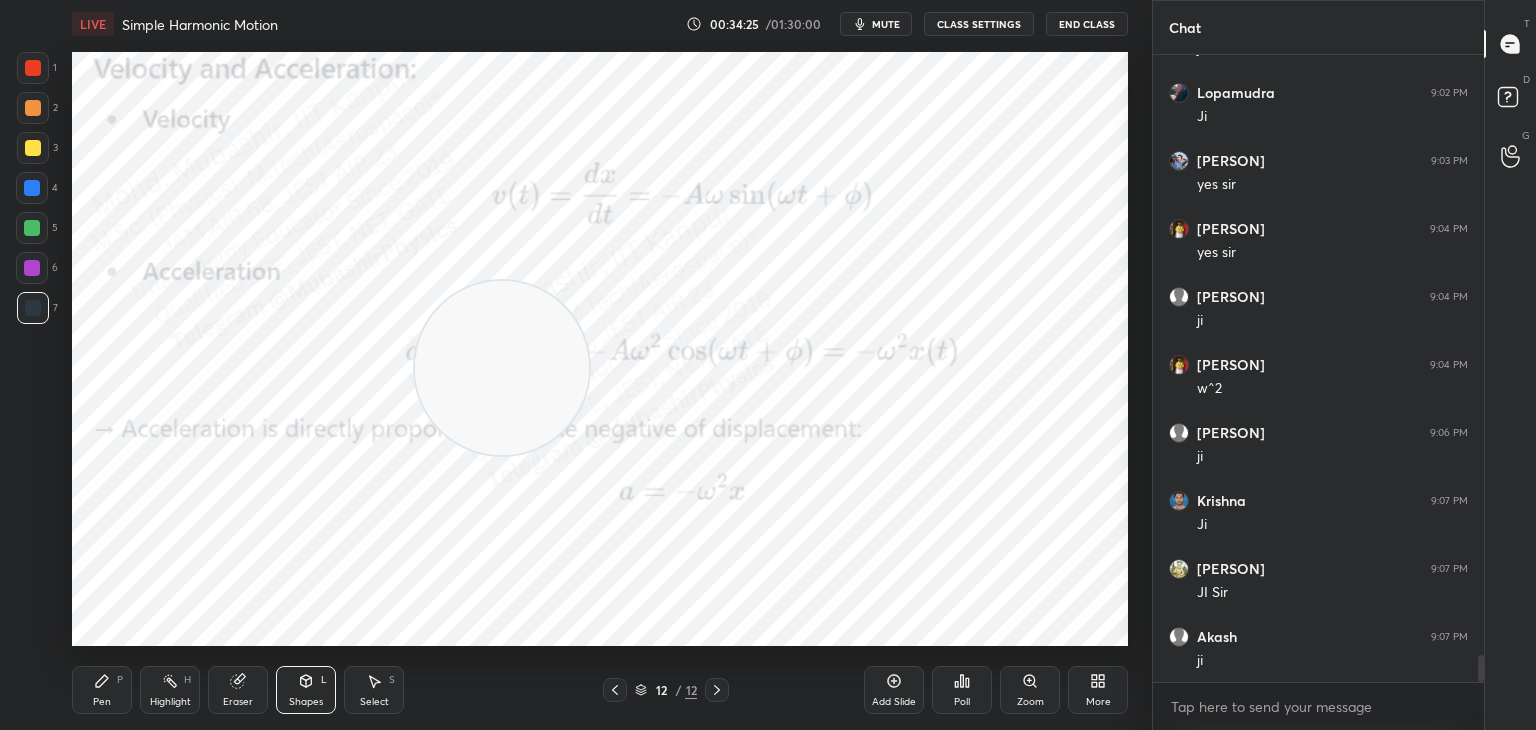 drag, startPoint x: 928, startPoint y: 174, endPoint x: 181, endPoint y: 531, distance: 827.9239 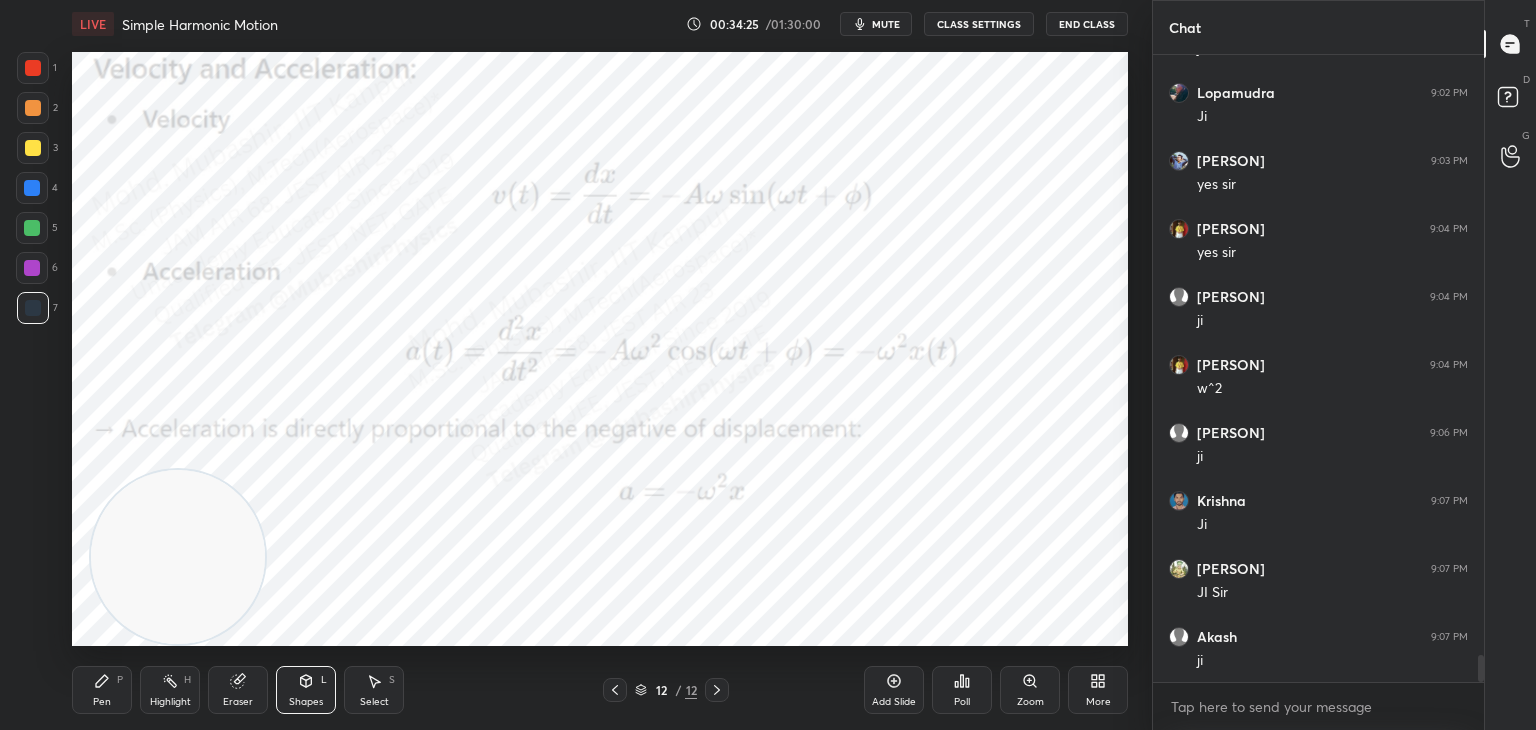 click on "P" at bounding box center [120, 680] 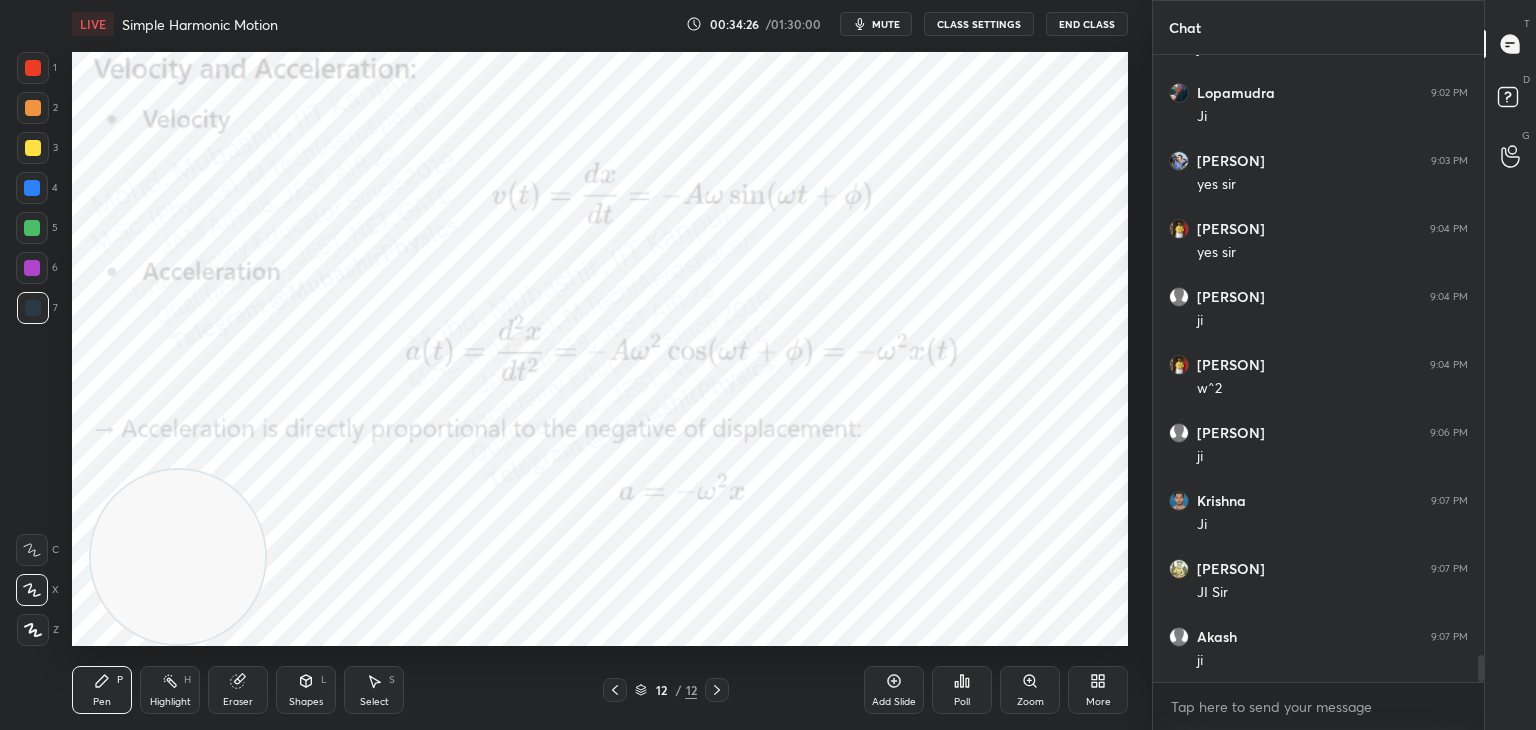 click on "1 2 3 4 5 6 7 C X Z C X Z E E Erase all   H H LIVE Simple Harmonic Motion 00:34:26 /  01:30:00 mute CLASS SETTINGS End Class Setting up your live class Poll for   secs No correct answer Start poll Back Simple Harmonic Motion • L5 of Detailed Course on Waves & Oscillations for IIT JAM, CUET 2026/27 Mohd Mubashir Pen P Highlight H Eraser Shapes L Select S 12 / 12 Add Slide Poll Zoom More" at bounding box center [568, 365] 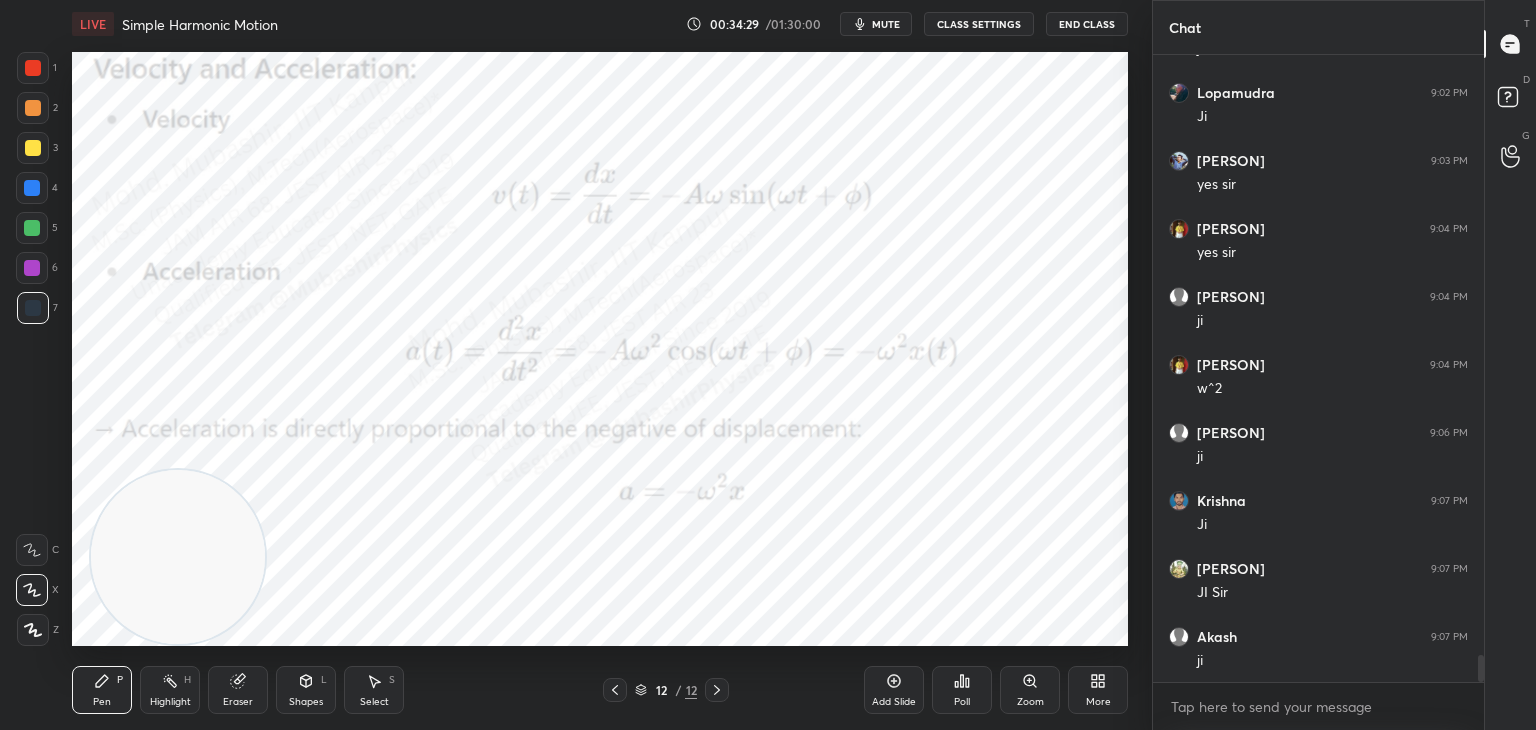 drag, startPoint x: 33, startPoint y: 193, endPoint x: 57, endPoint y: 194, distance: 24.020824 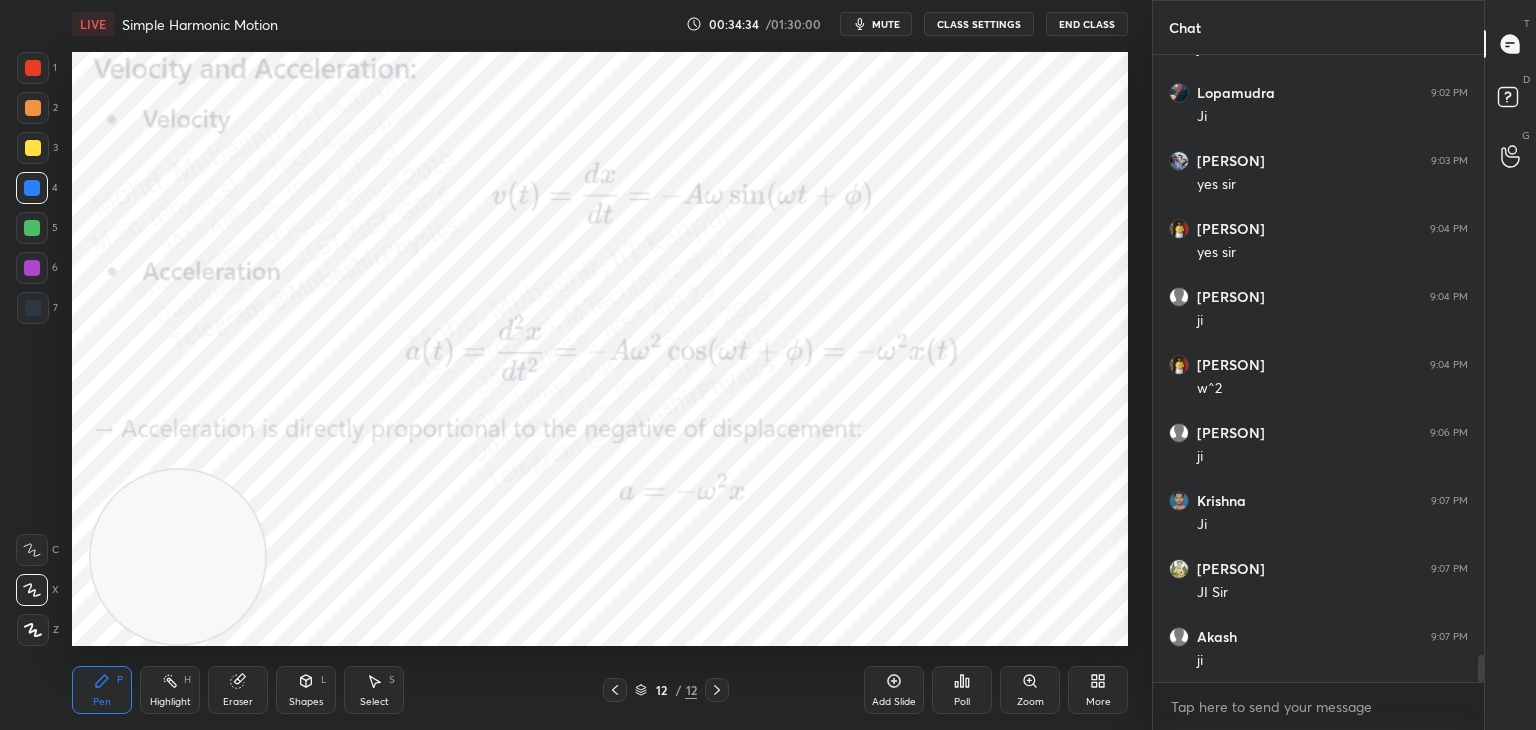 drag, startPoint x: 137, startPoint y: 681, endPoint x: 147, endPoint y: 685, distance: 10.770329 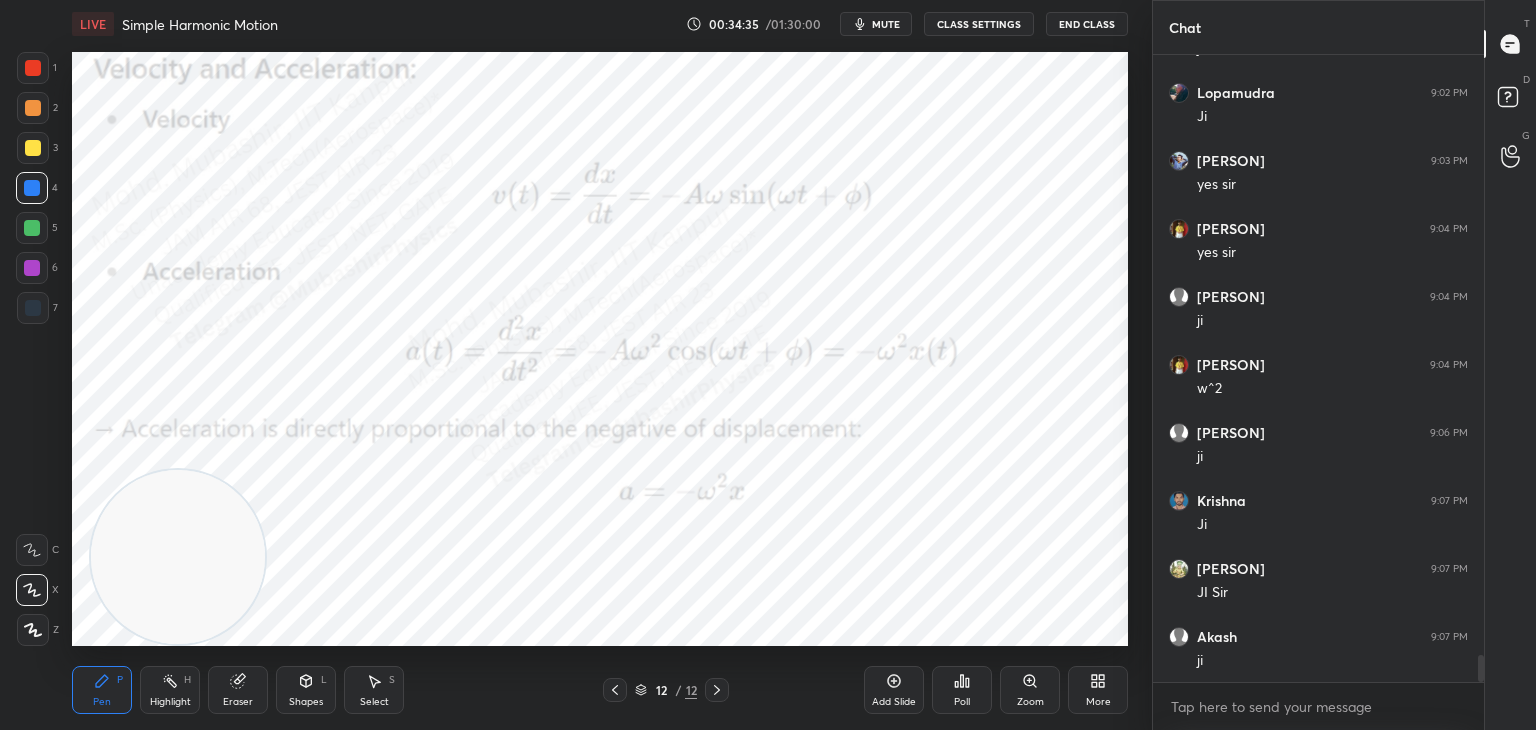click 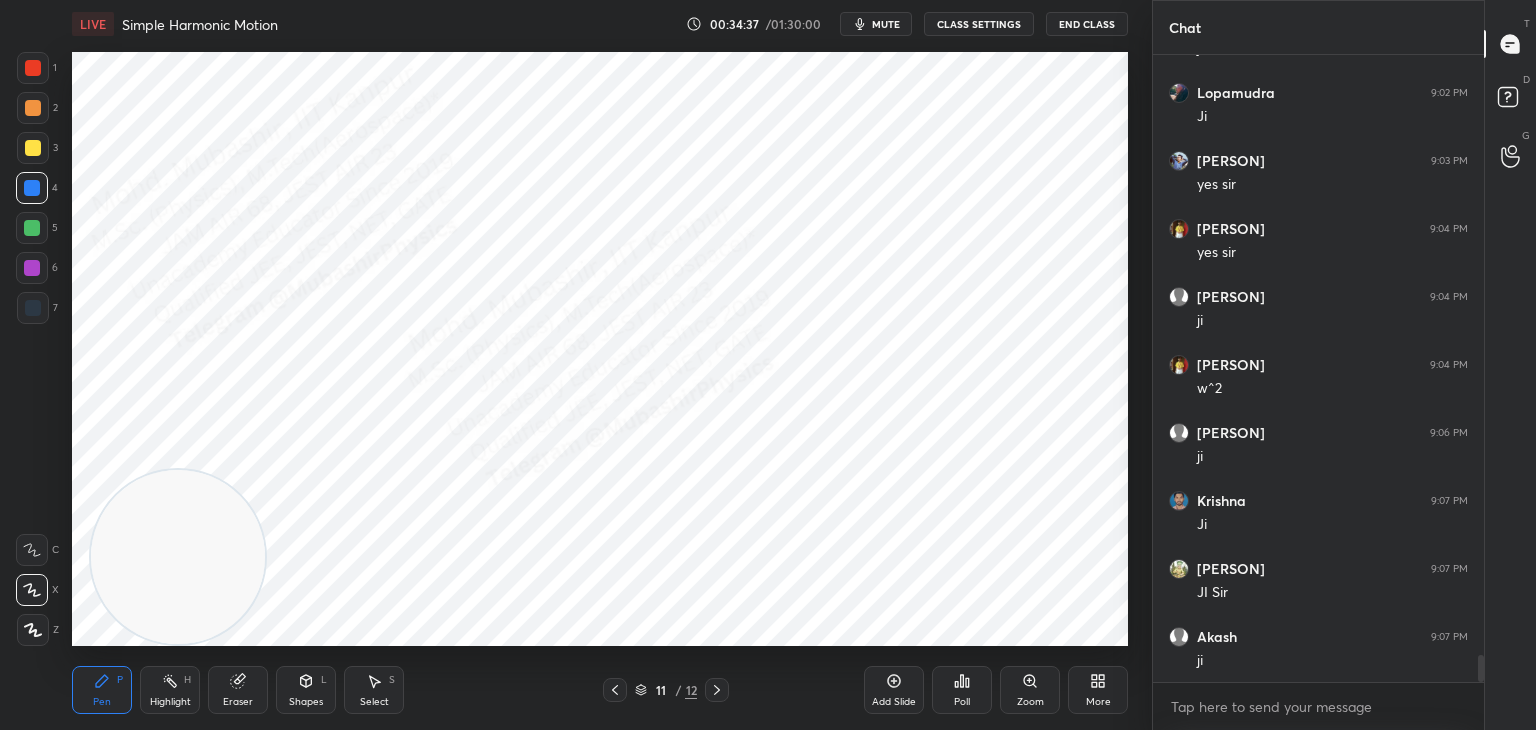 drag, startPoint x: 153, startPoint y: 685, endPoint x: 185, endPoint y: 689, distance: 32.24903 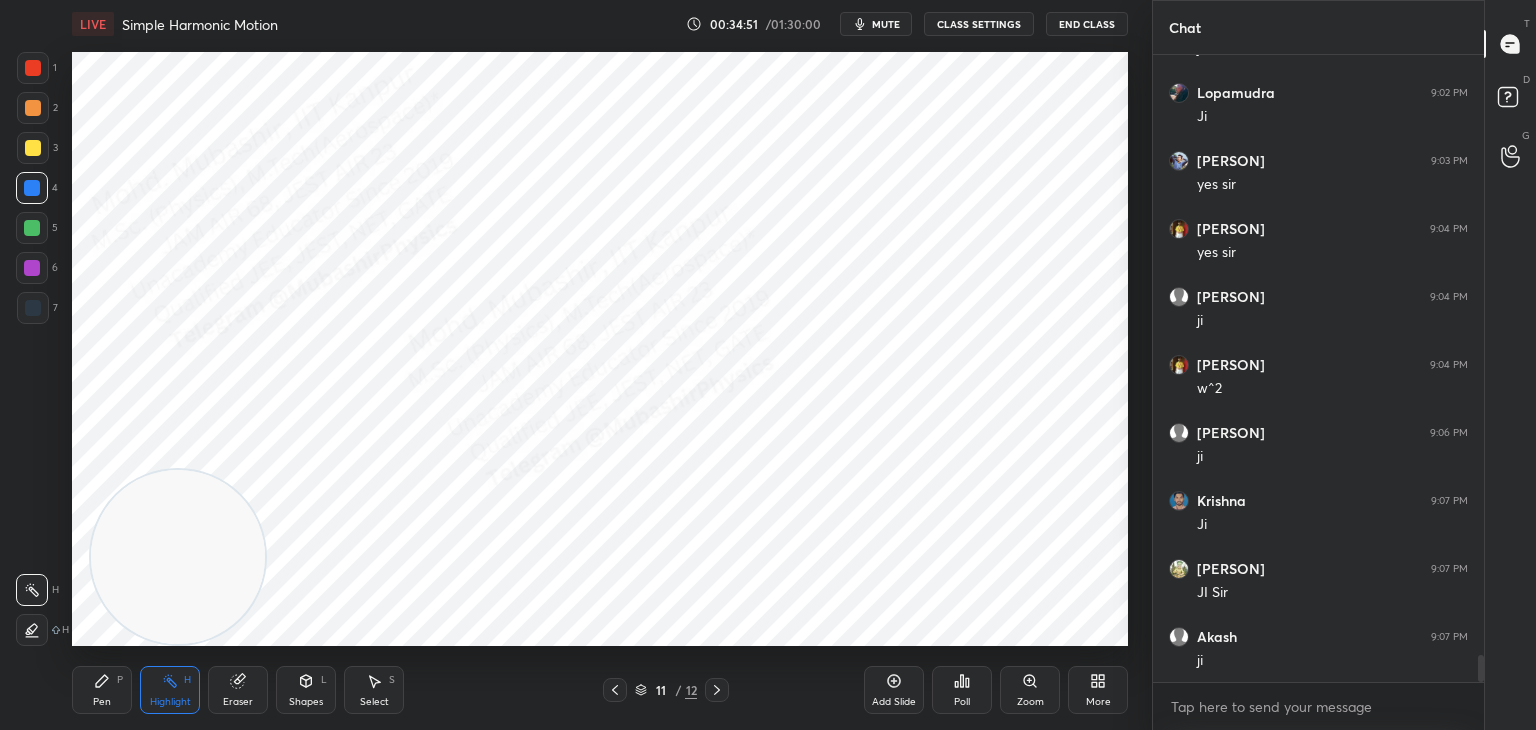 click 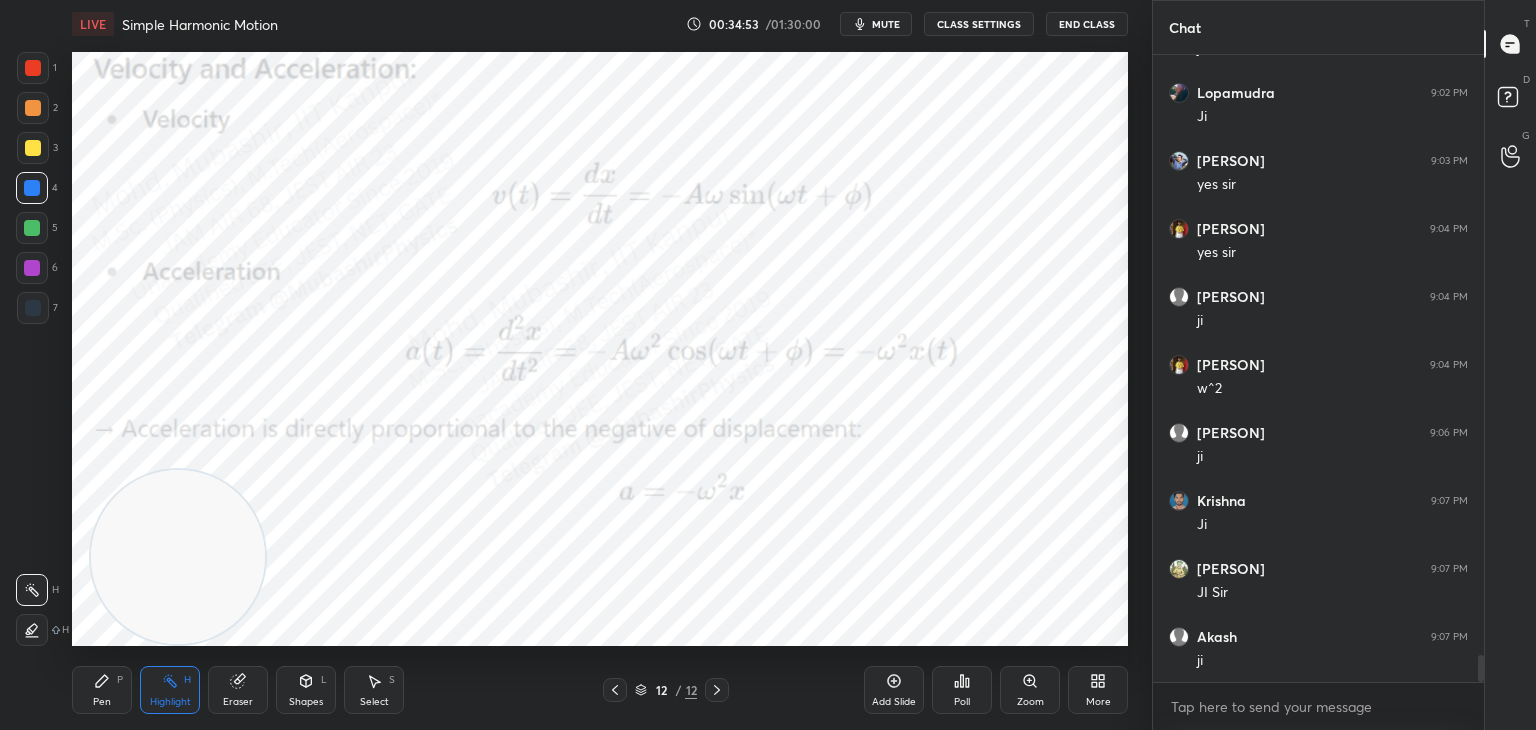 drag, startPoint x: 187, startPoint y: 377, endPoint x: 164, endPoint y: 206, distance: 172.53986 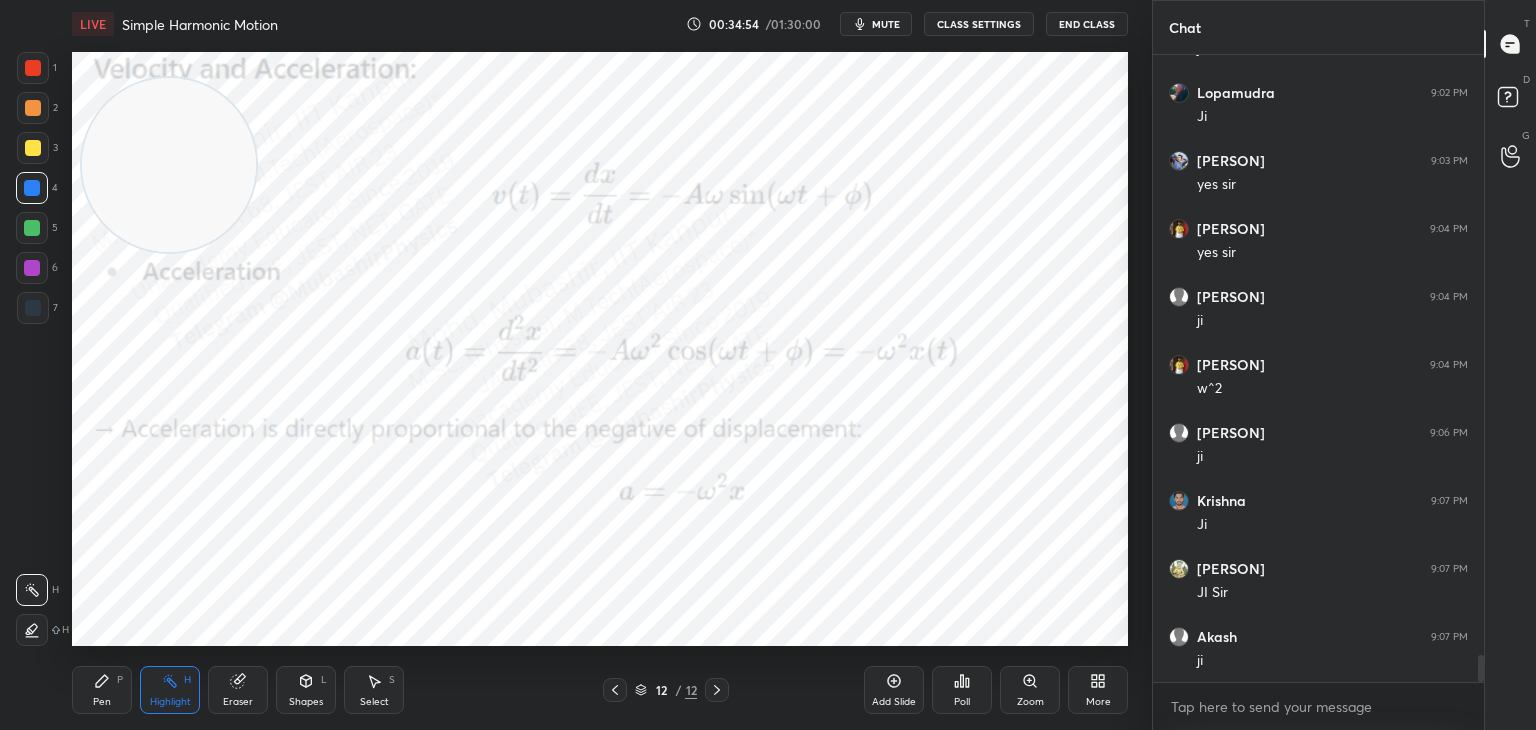drag, startPoint x: 111, startPoint y: 674, endPoint x: 135, endPoint y: 651, distance: 33.24154 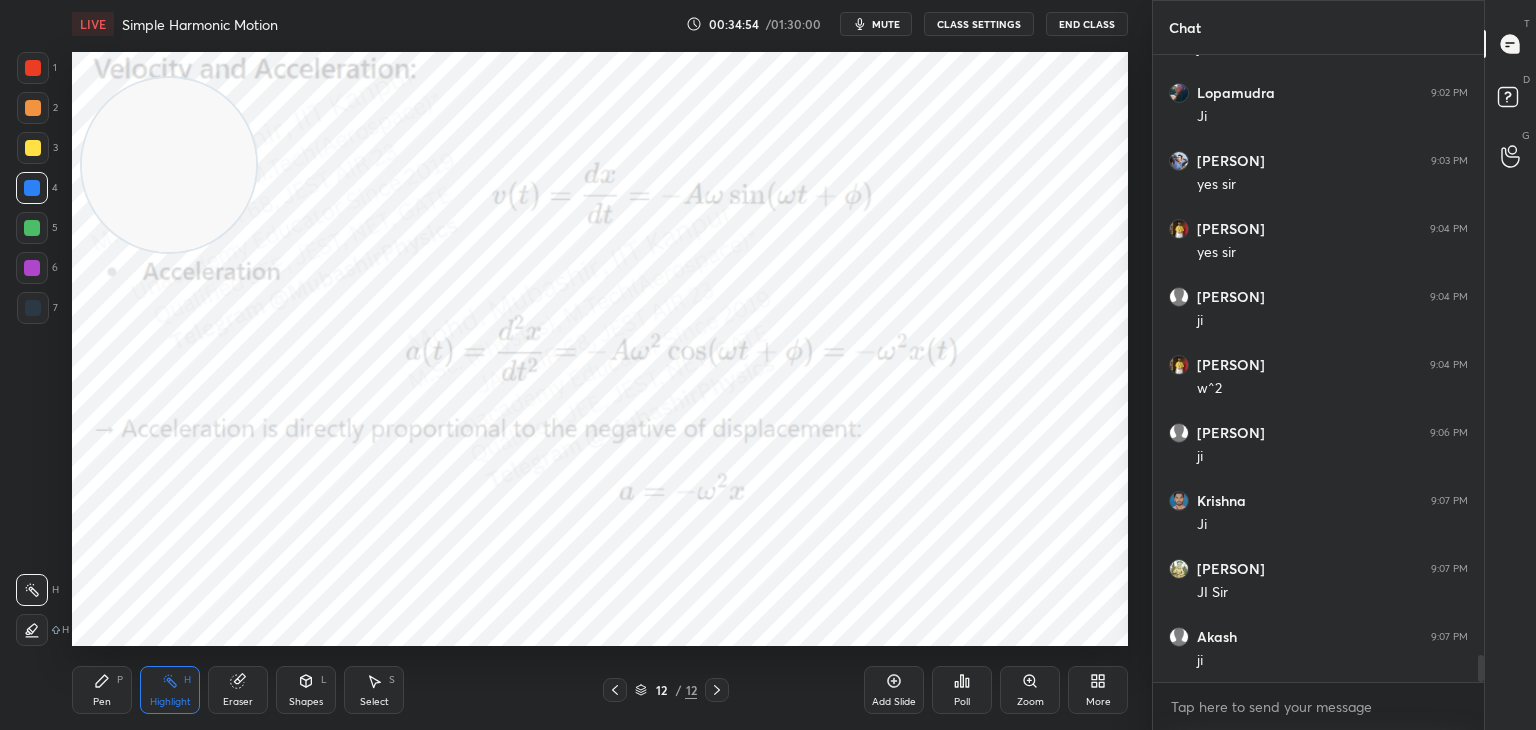 click on "Pen P" at bounding box center [102, 690] 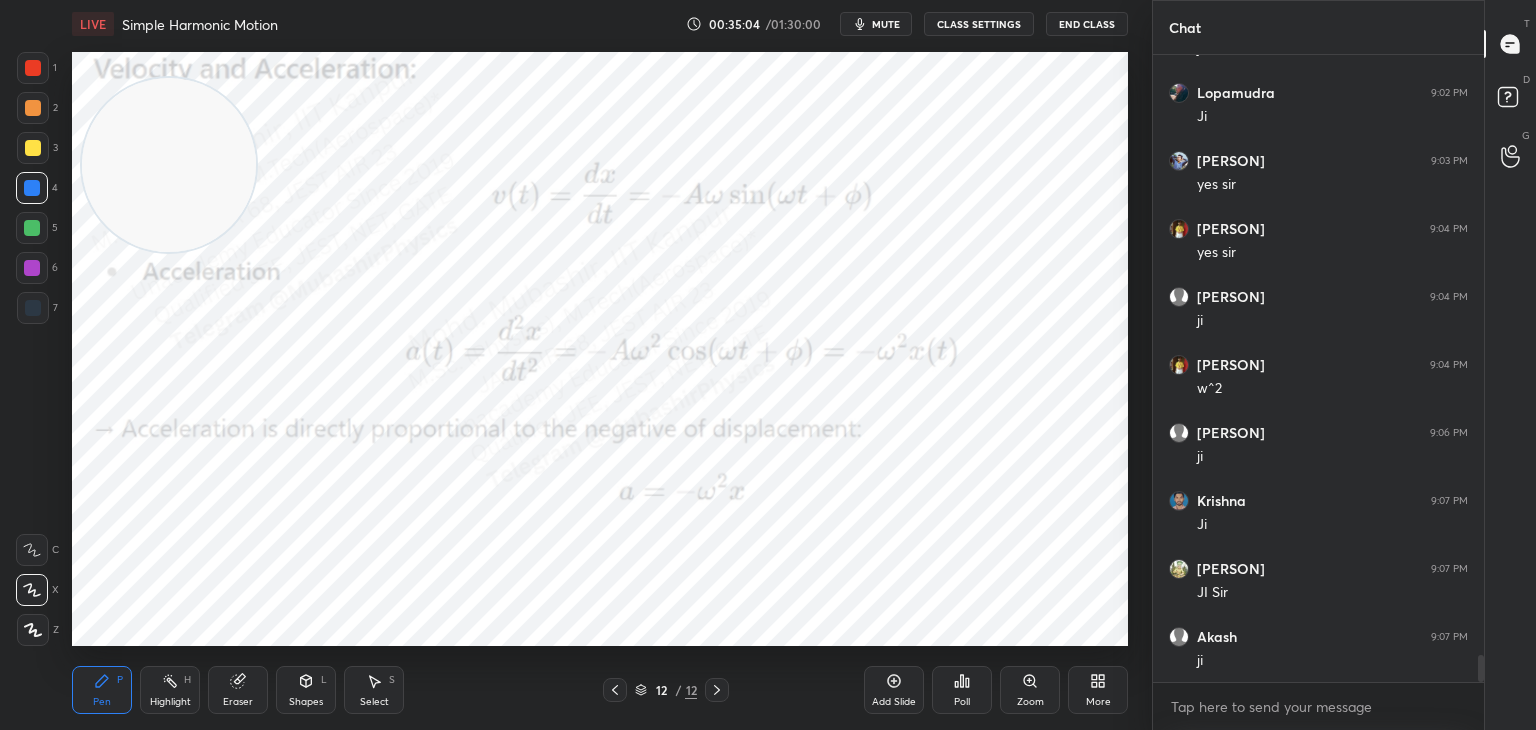 click on "Select S" at bounding box center [374, 690] 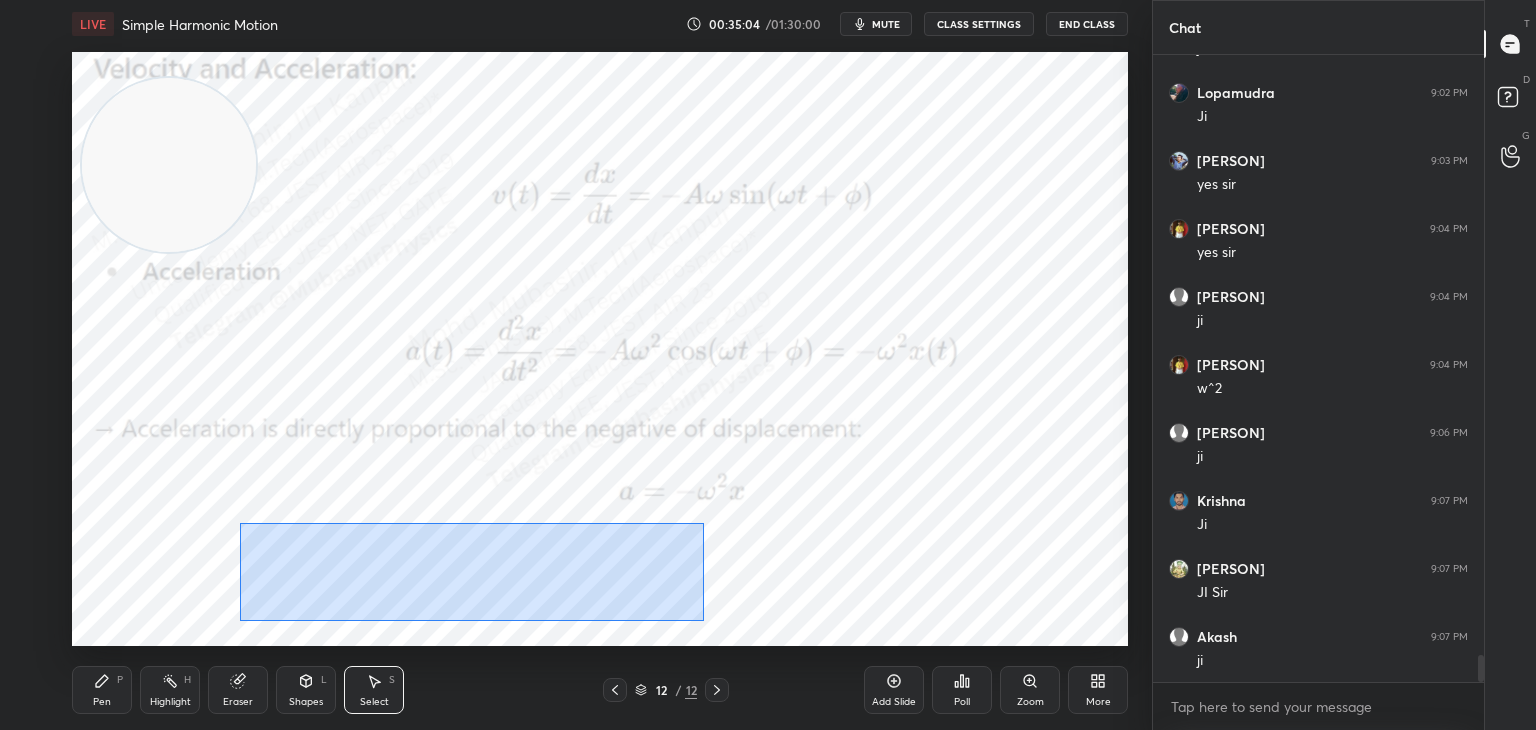 drag, startPoint x: 240, startPoint y: 523, endPoint x: 673, endPoint y: 611, distance: 441.85178 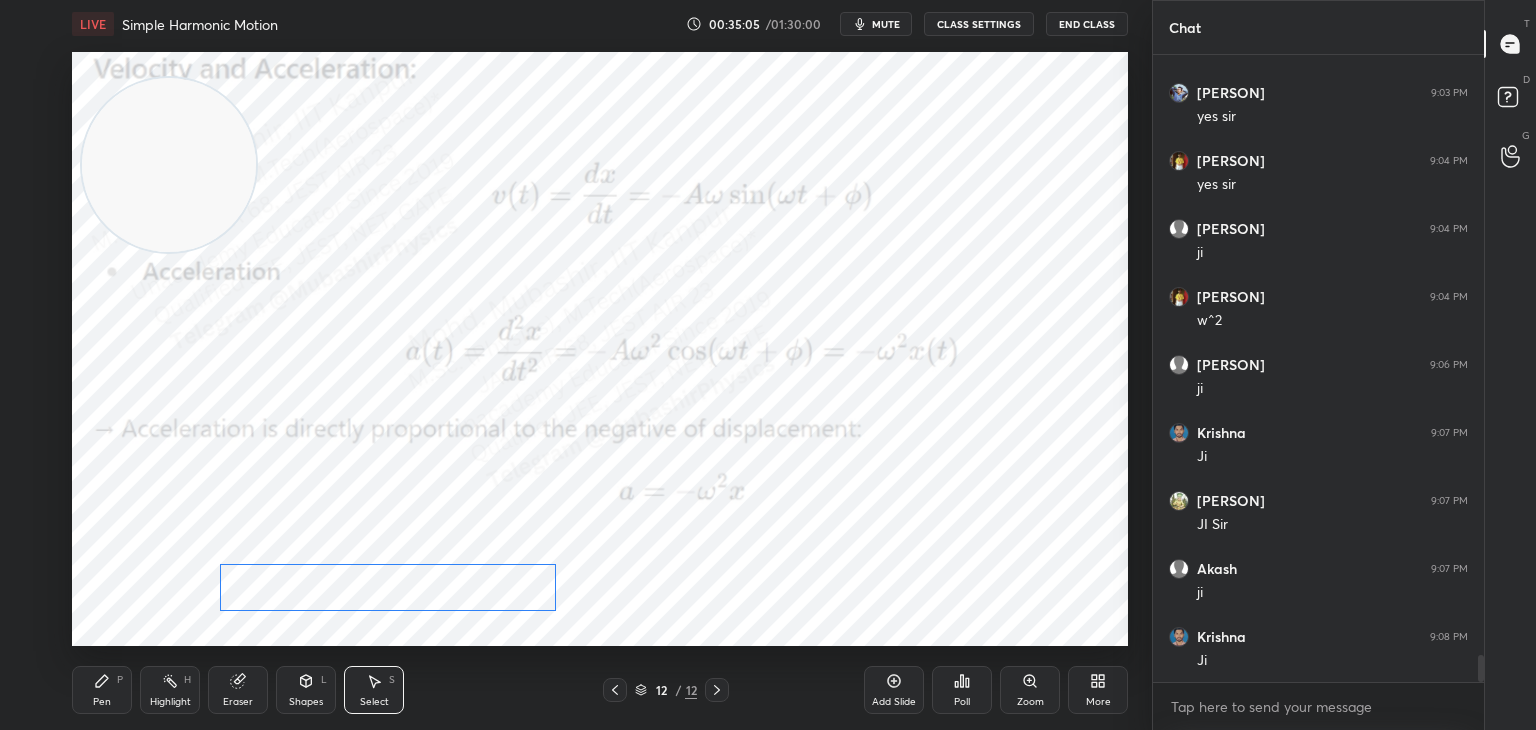 drag, startPoint x: 484, startPoint y: 575, endPoint x: 440, endPoint y: 581, distance: 44.407207 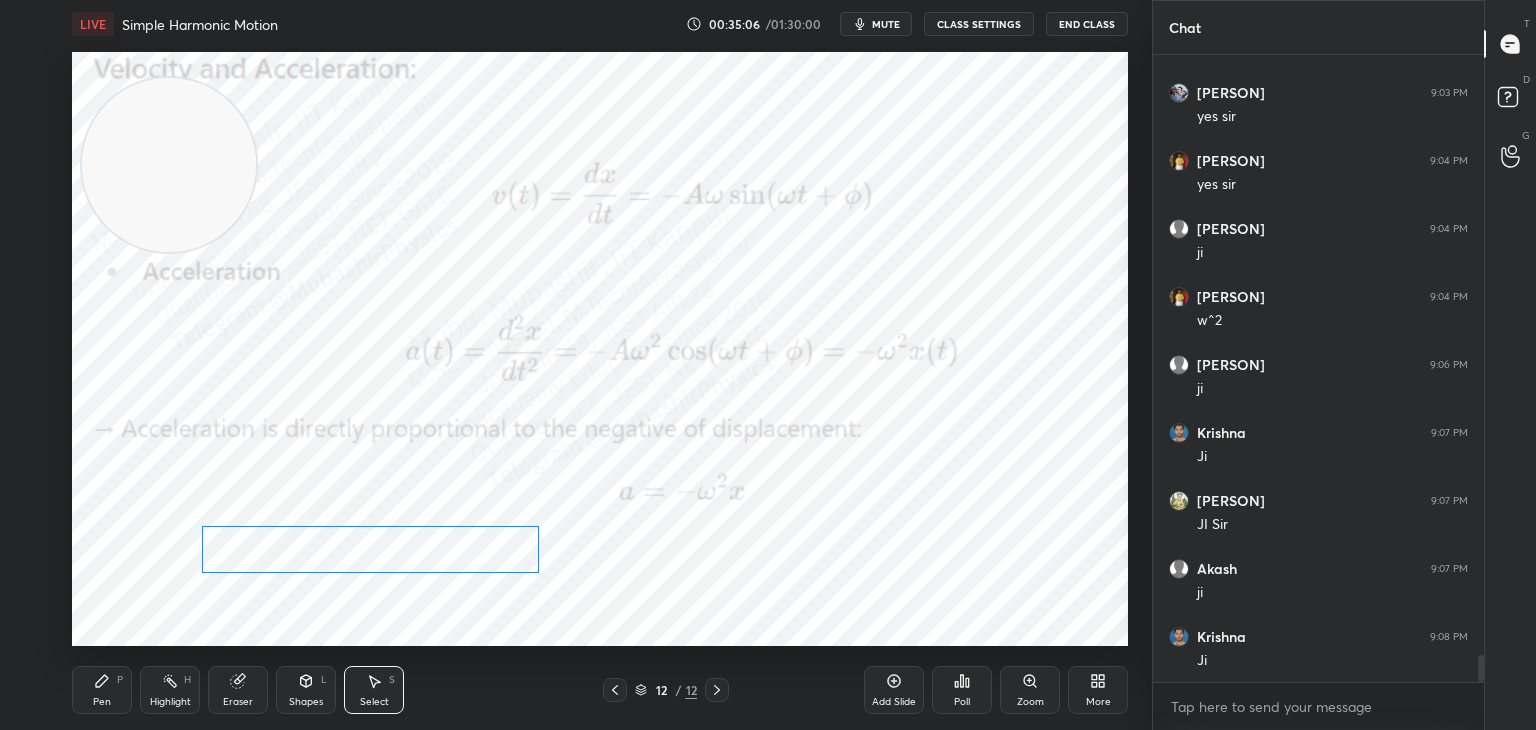 drag, startPoint x: 380, startPoint y: 549, endPoint x: 336, endPoint y: 606, distance: 72.00694 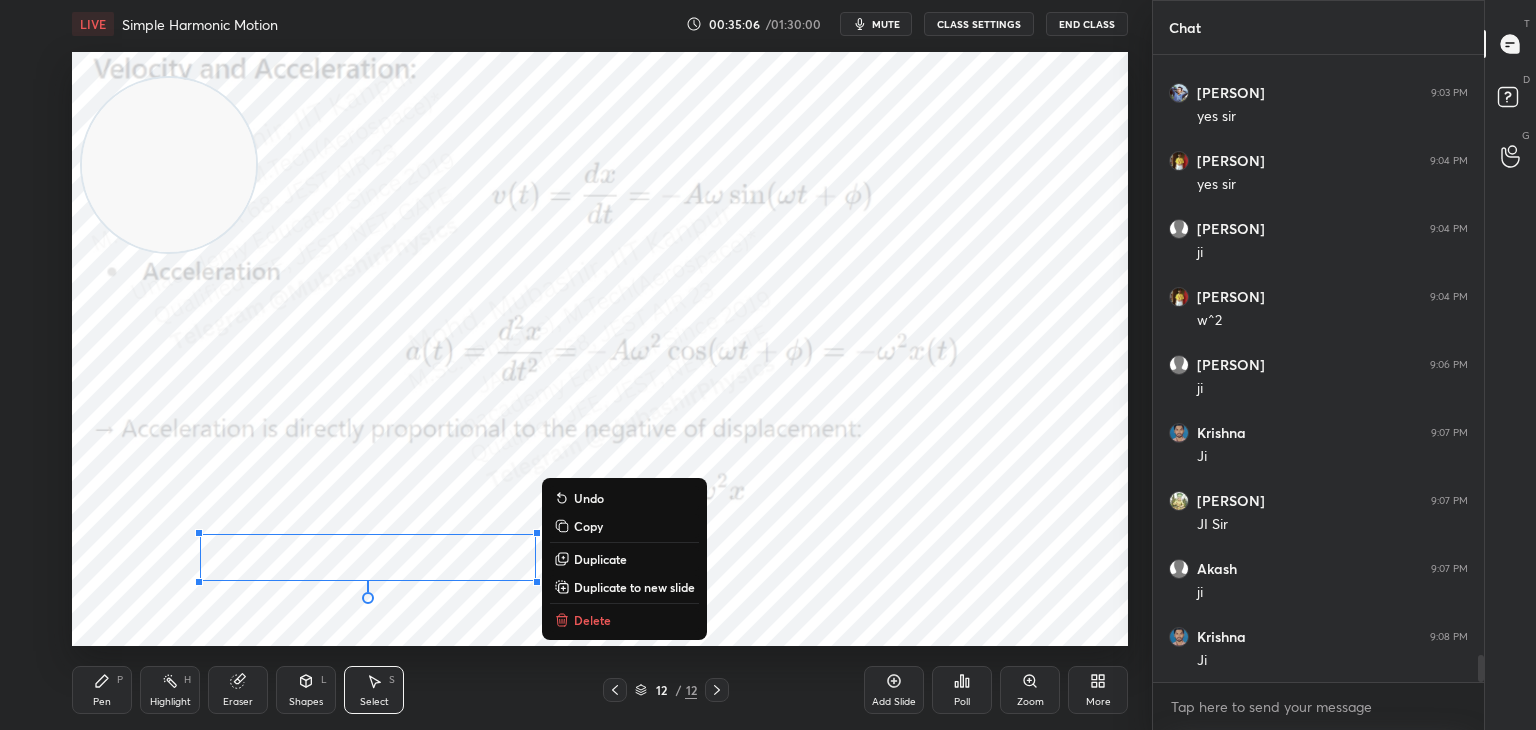 click 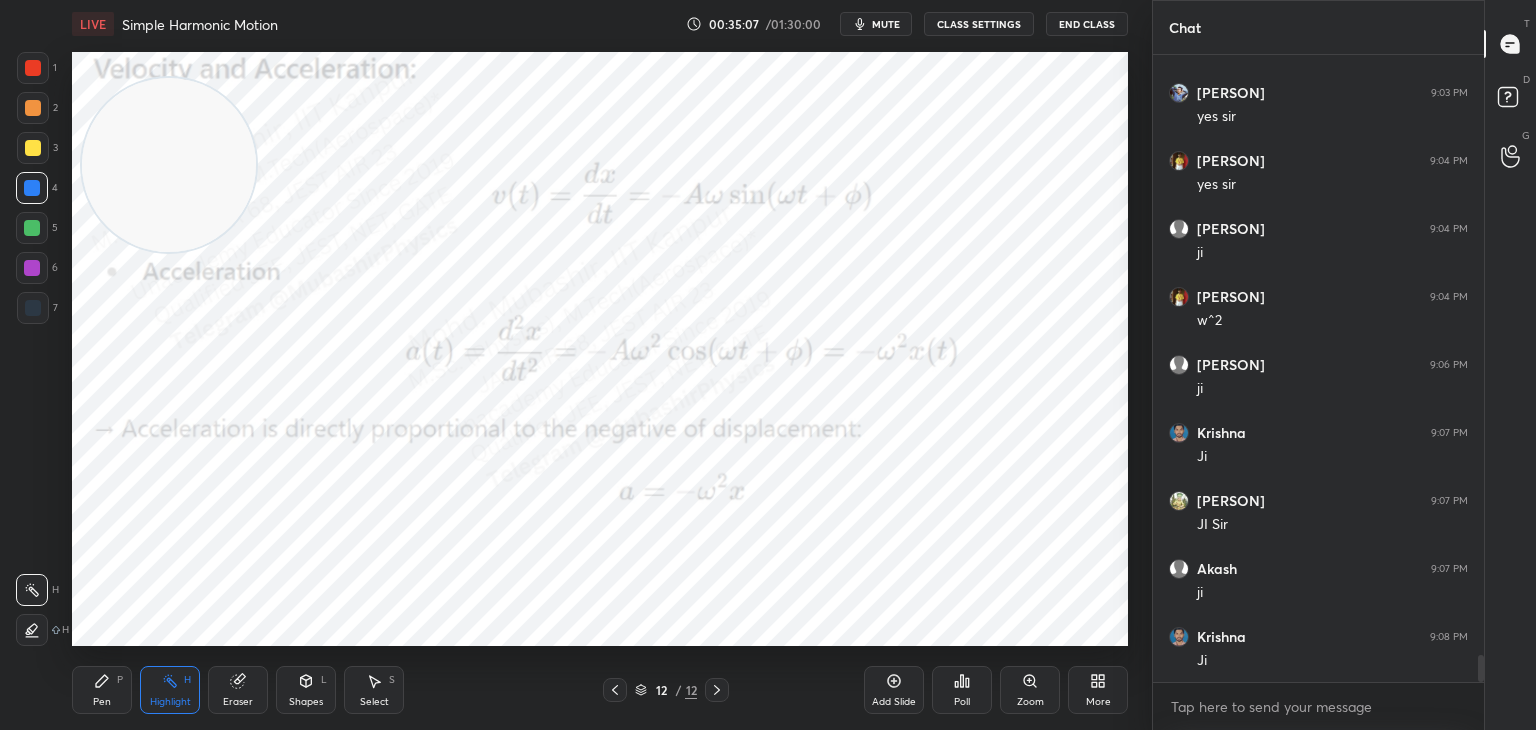 click on "Shapes L" at bounding box center (306, 690) 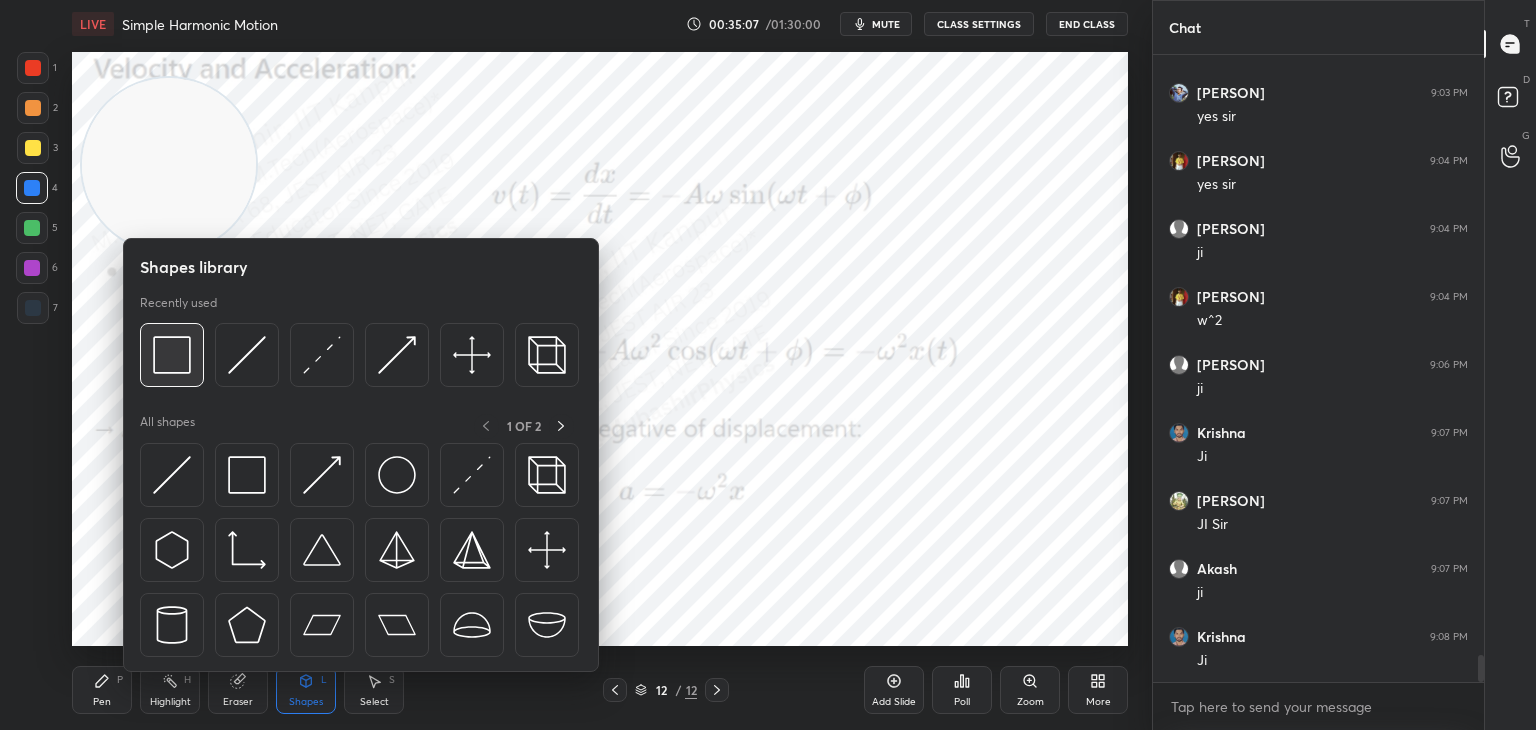 click at bounding box center [172, 355] 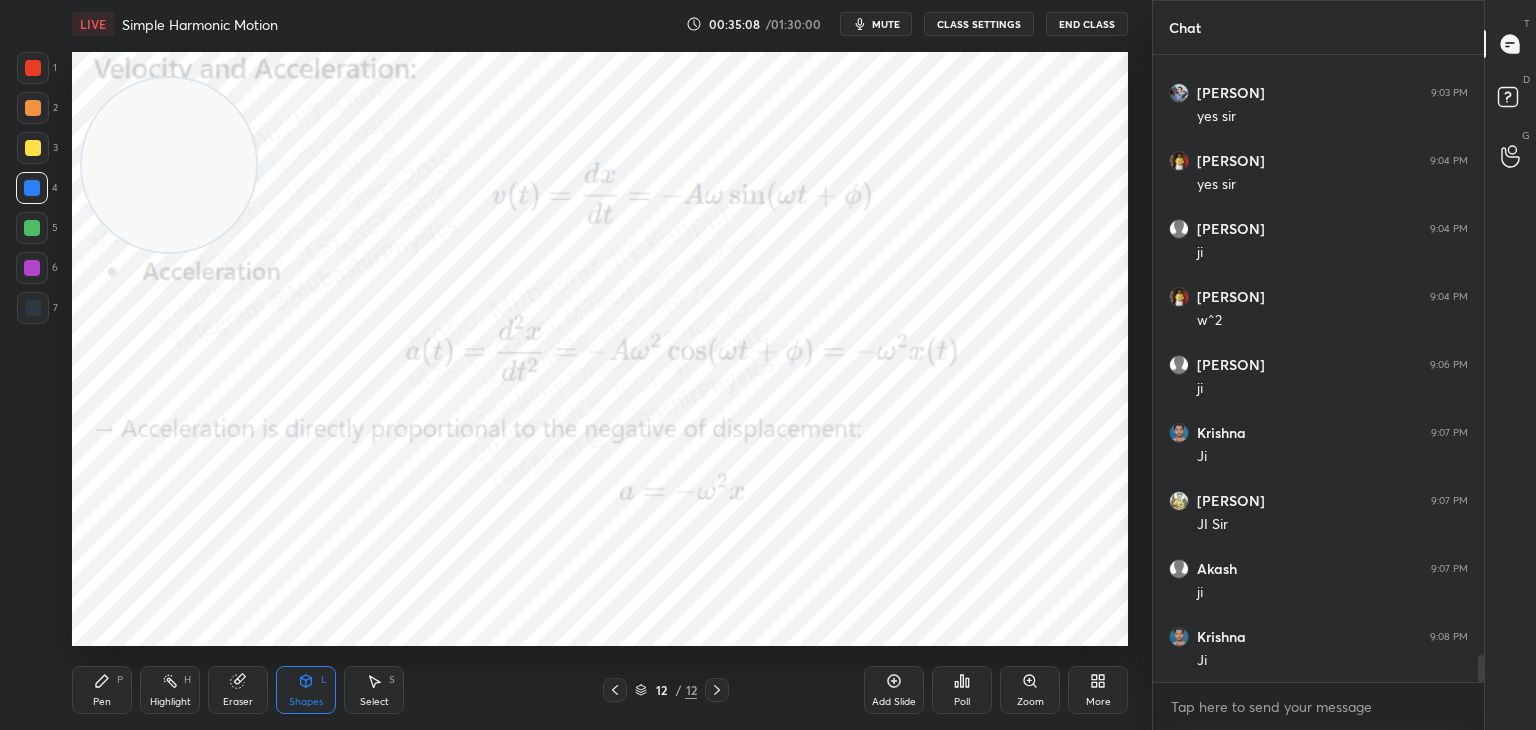 drag, startPoint x: 27, startPoint y: 71, endPoint x: 113, endPoint y: 226, distance: 177.25969 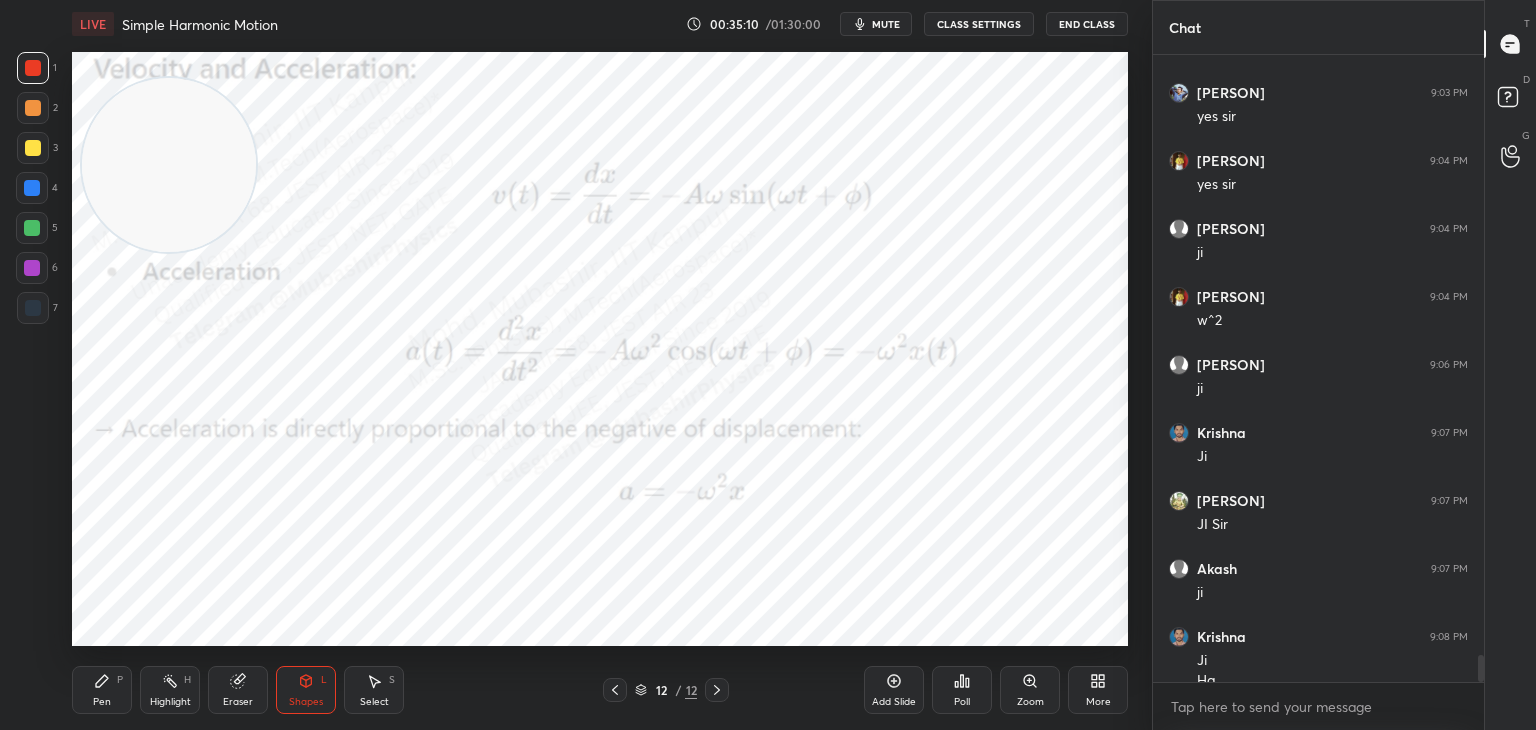 scroll, scrollTop: 14032, scrollLeft: 0, axis: vertical 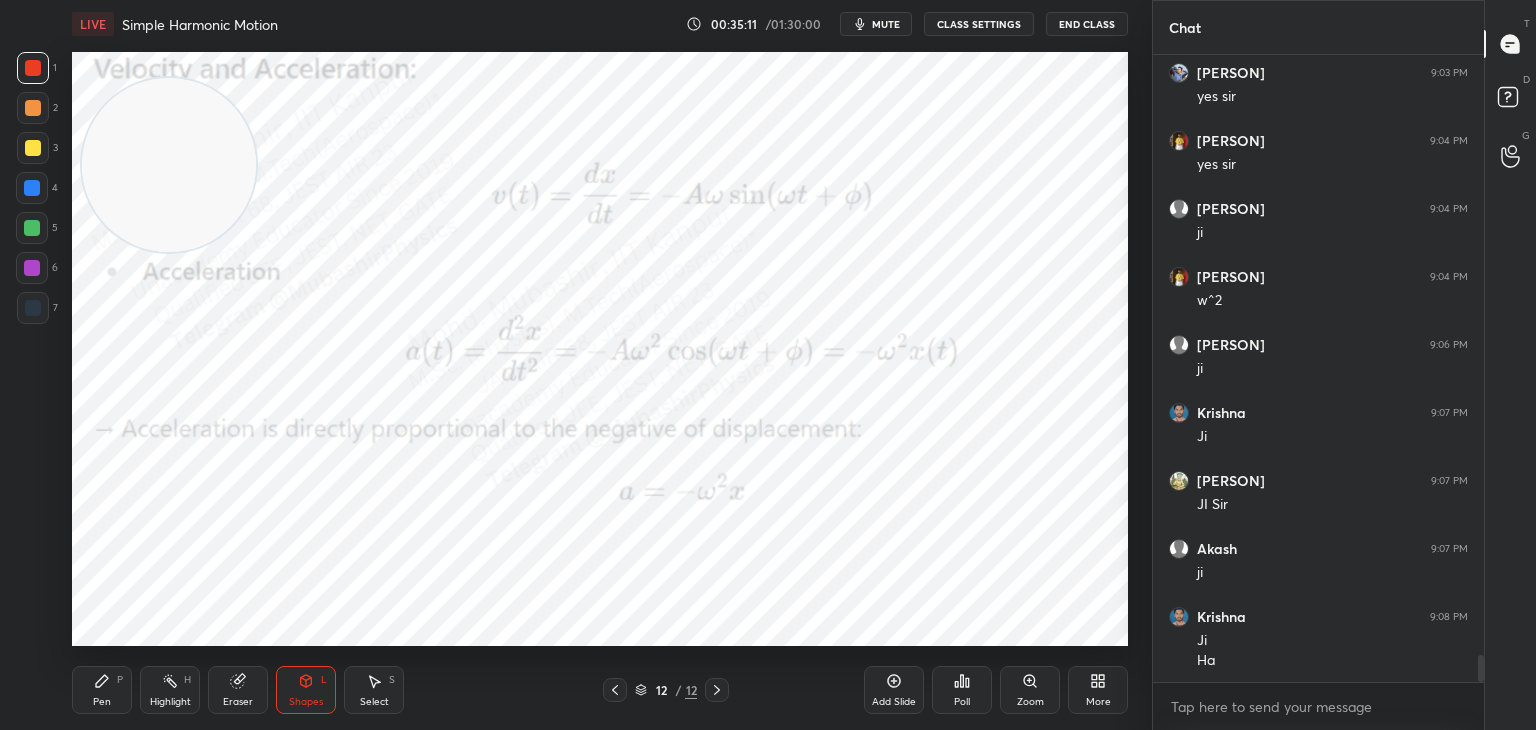 click on "Highlight H" at bounding box center (170, 690) 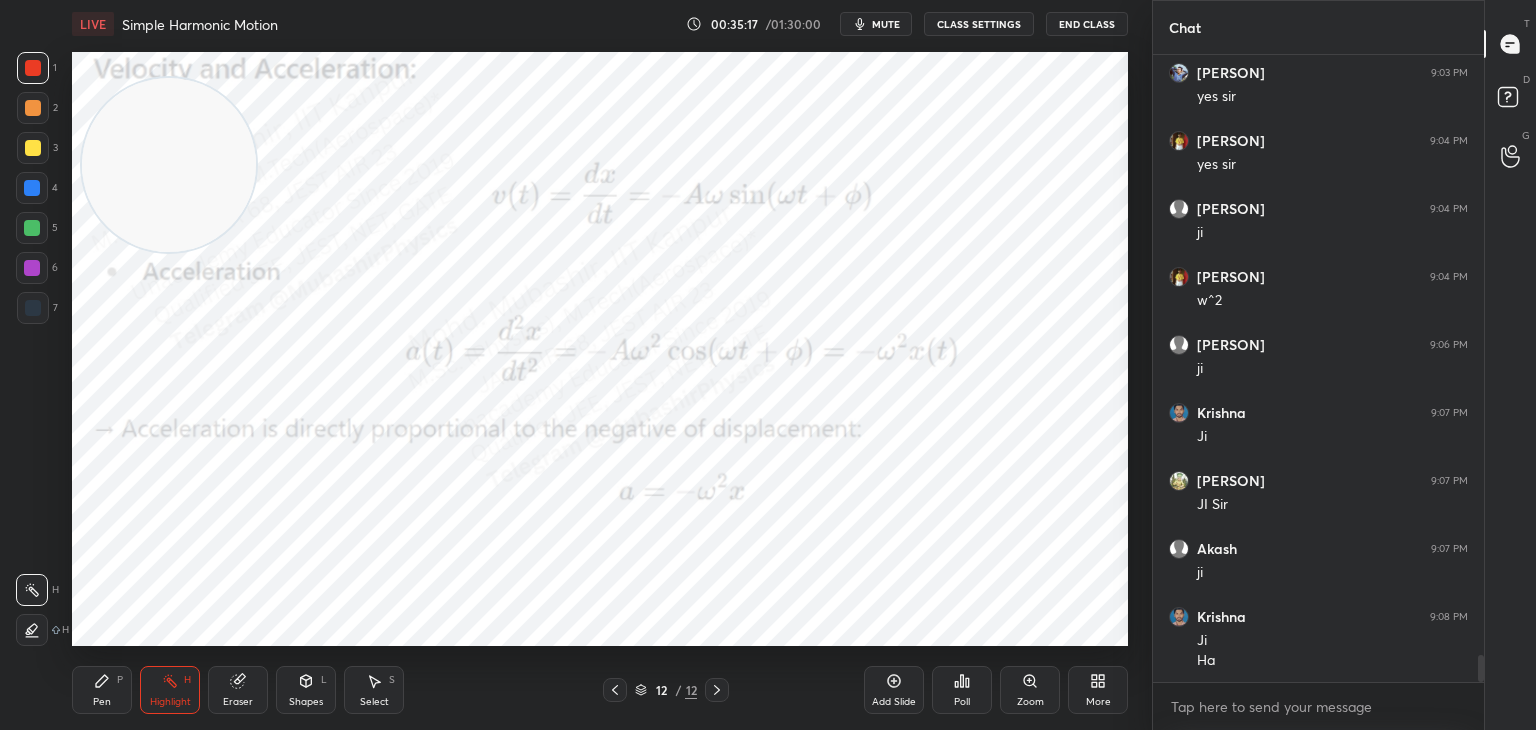 click on "More" at bounding box center (1098, 690) 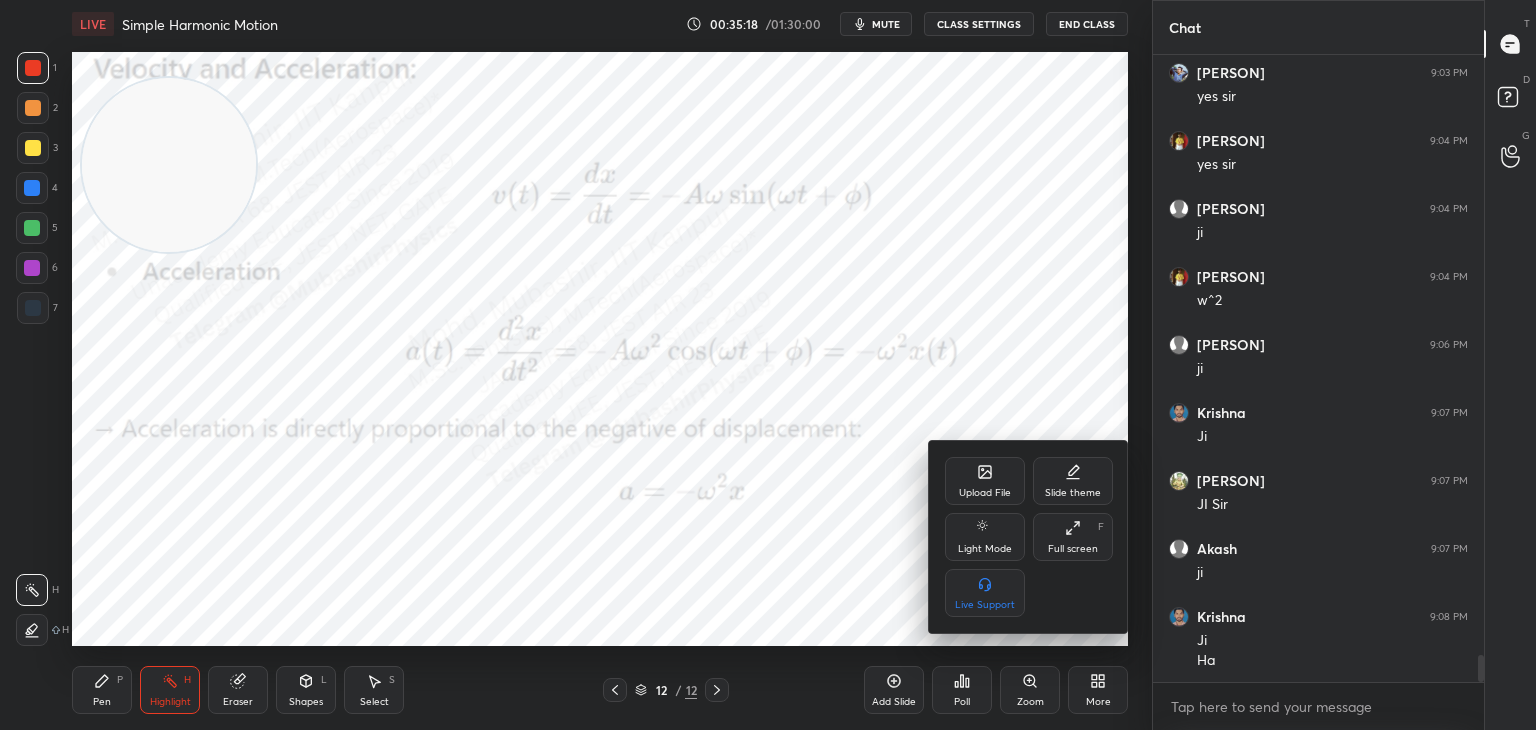click on "Upload File" at bounding box center [985, 493] 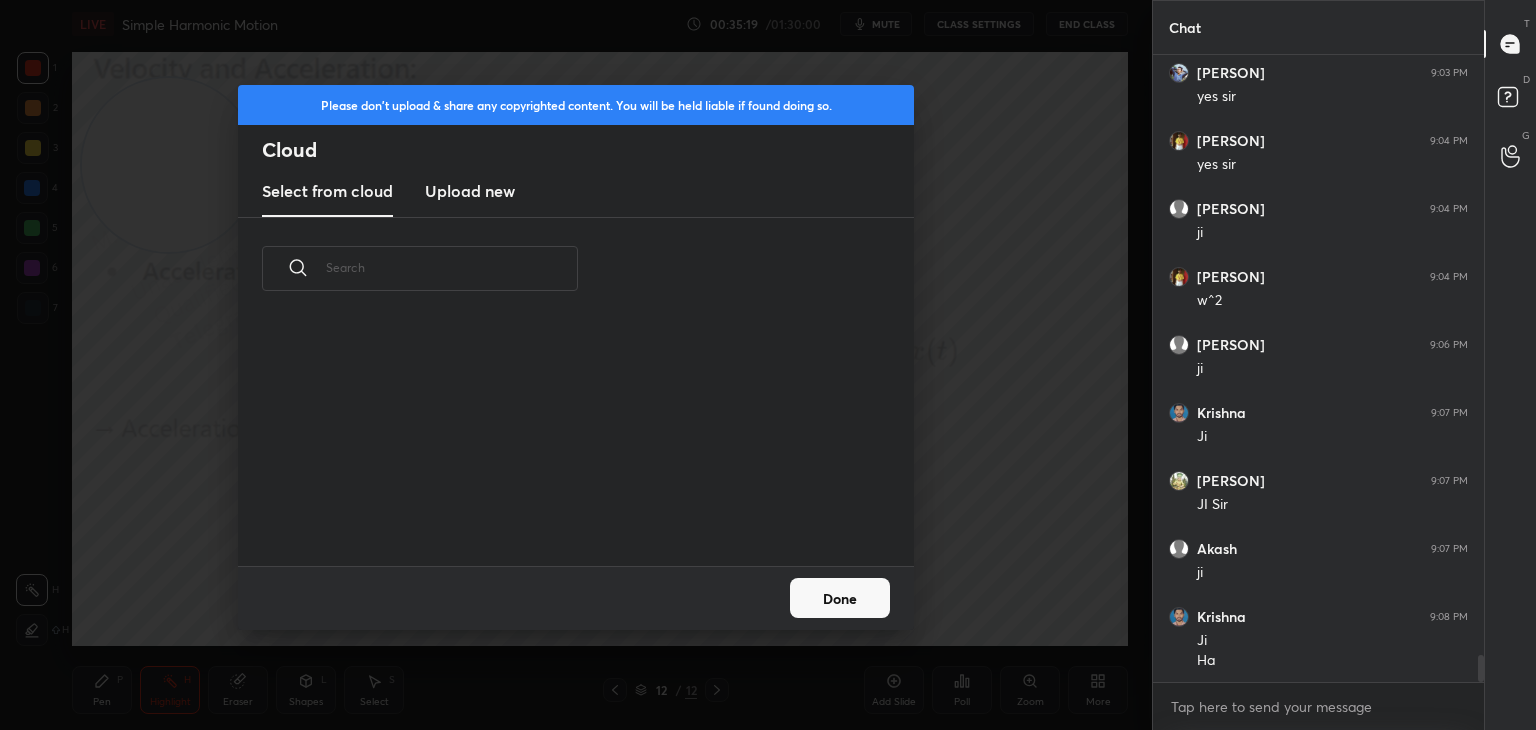 scroll, scrollTop: 14100, scrollLeft: 0, axis: vertical 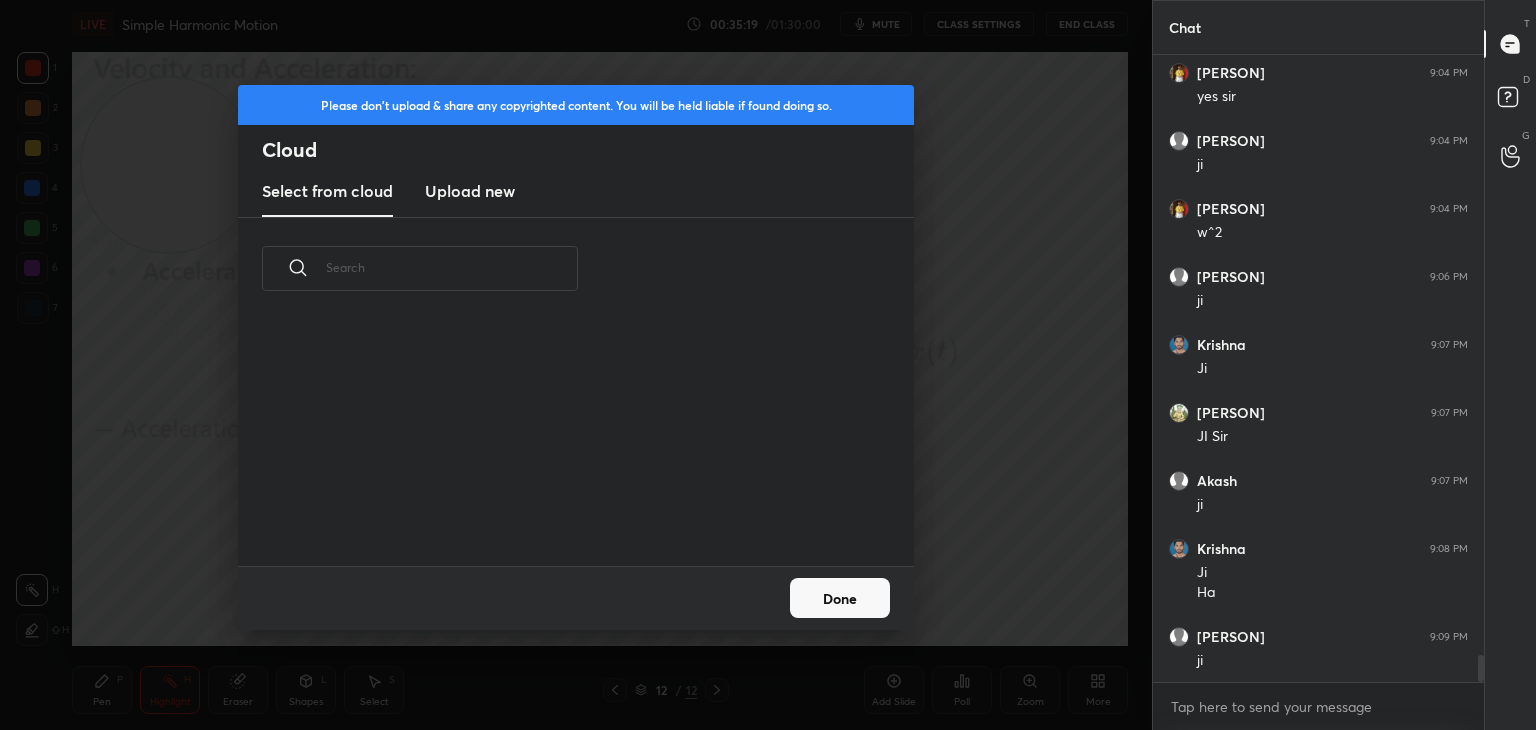 click on "Upload new" at bounding box center (470, 192) 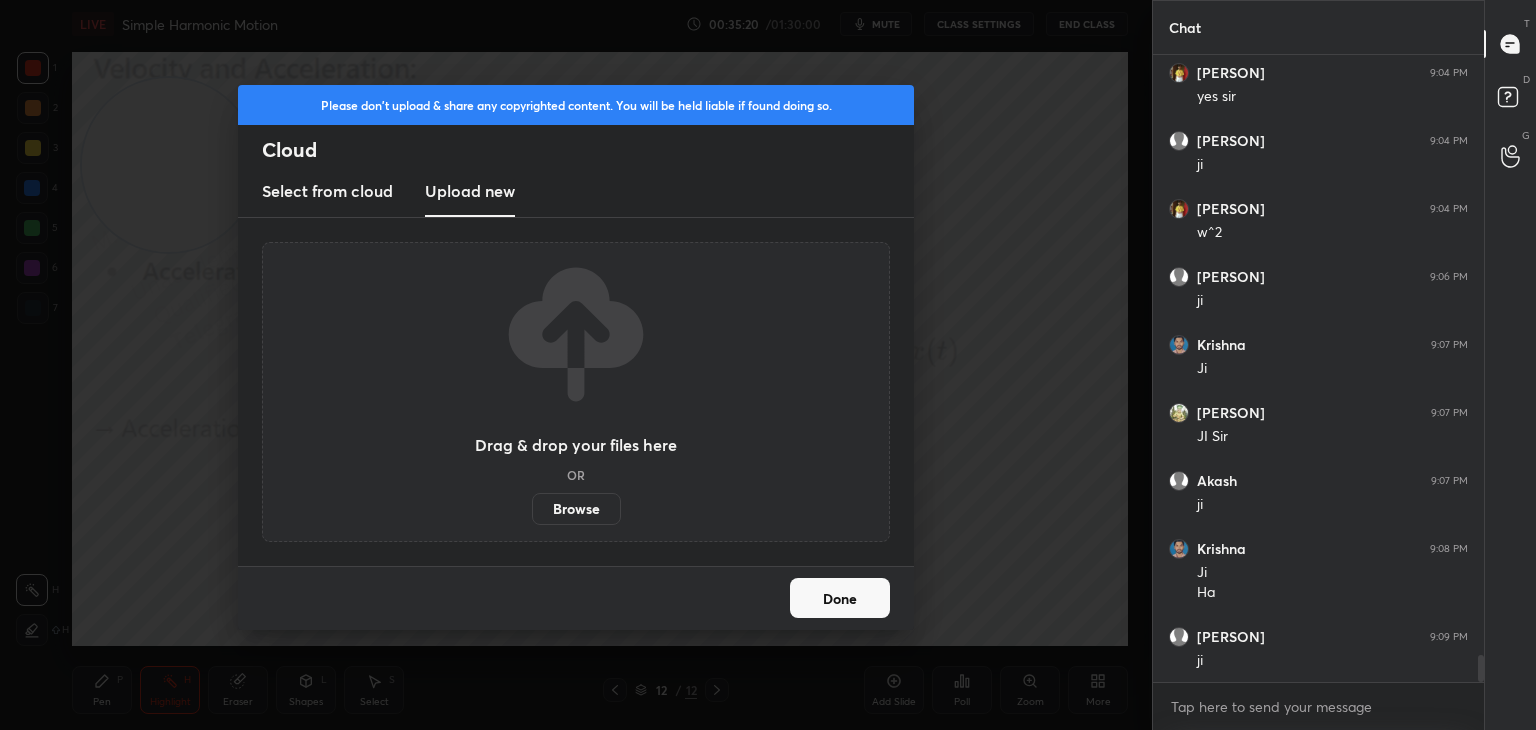 click on "Browse" at bounding box center [576, 509] 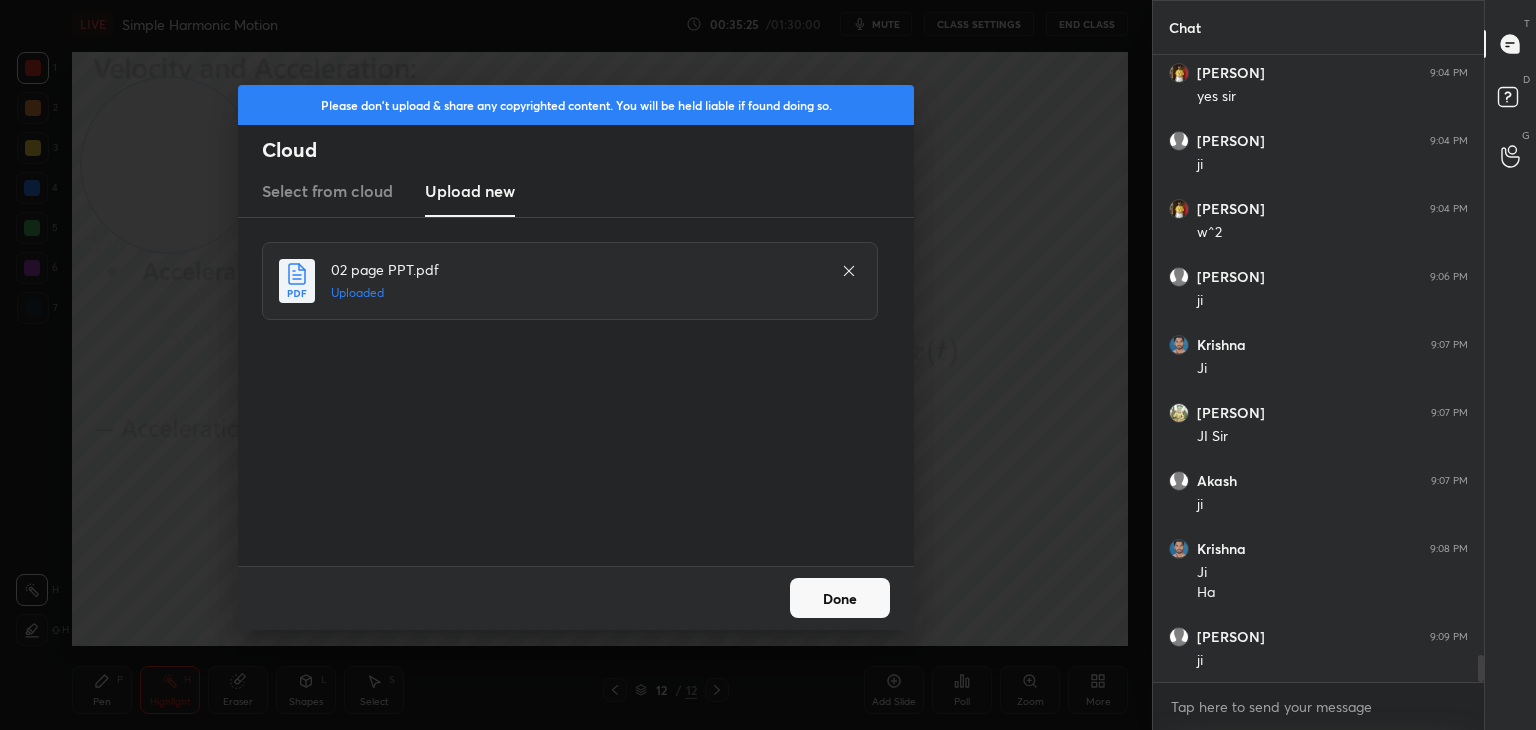 click on "Done" at bounding box center (840, 598) 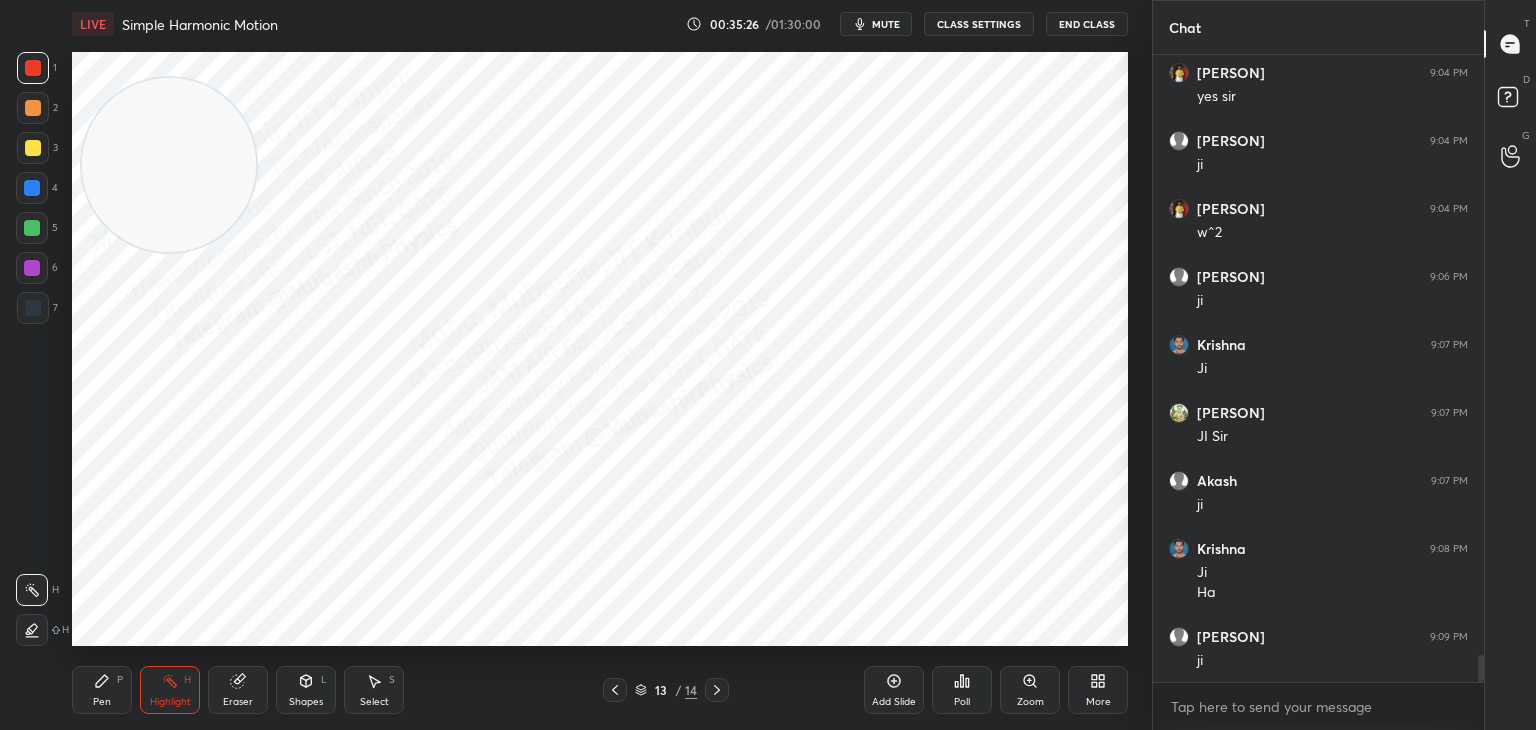 drag, startPoint x: 637, startPoint y: 687, endPoint x: 625, endPoint y: 689, distance: 12.165525 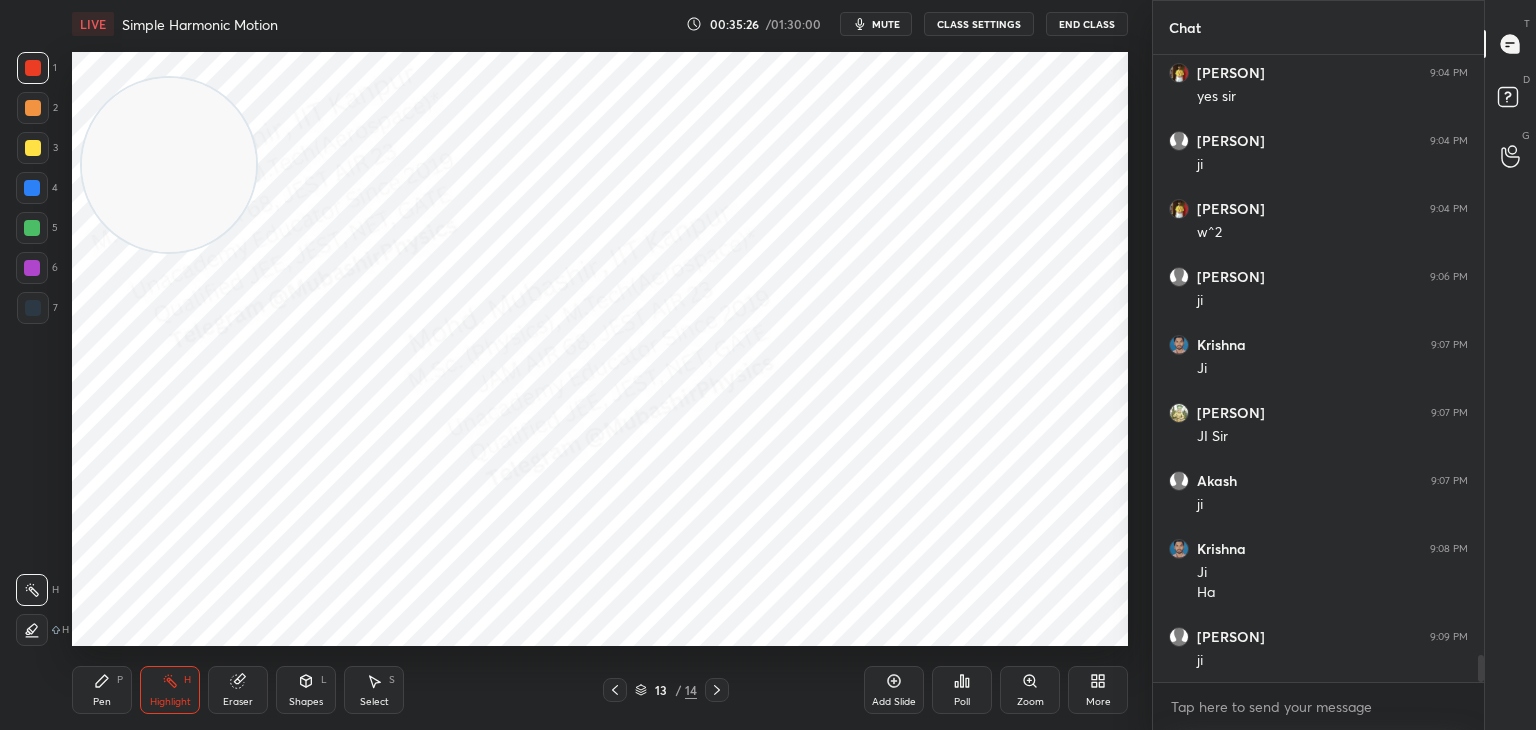 click on "13 / 14" at bounding box center [666, 690] 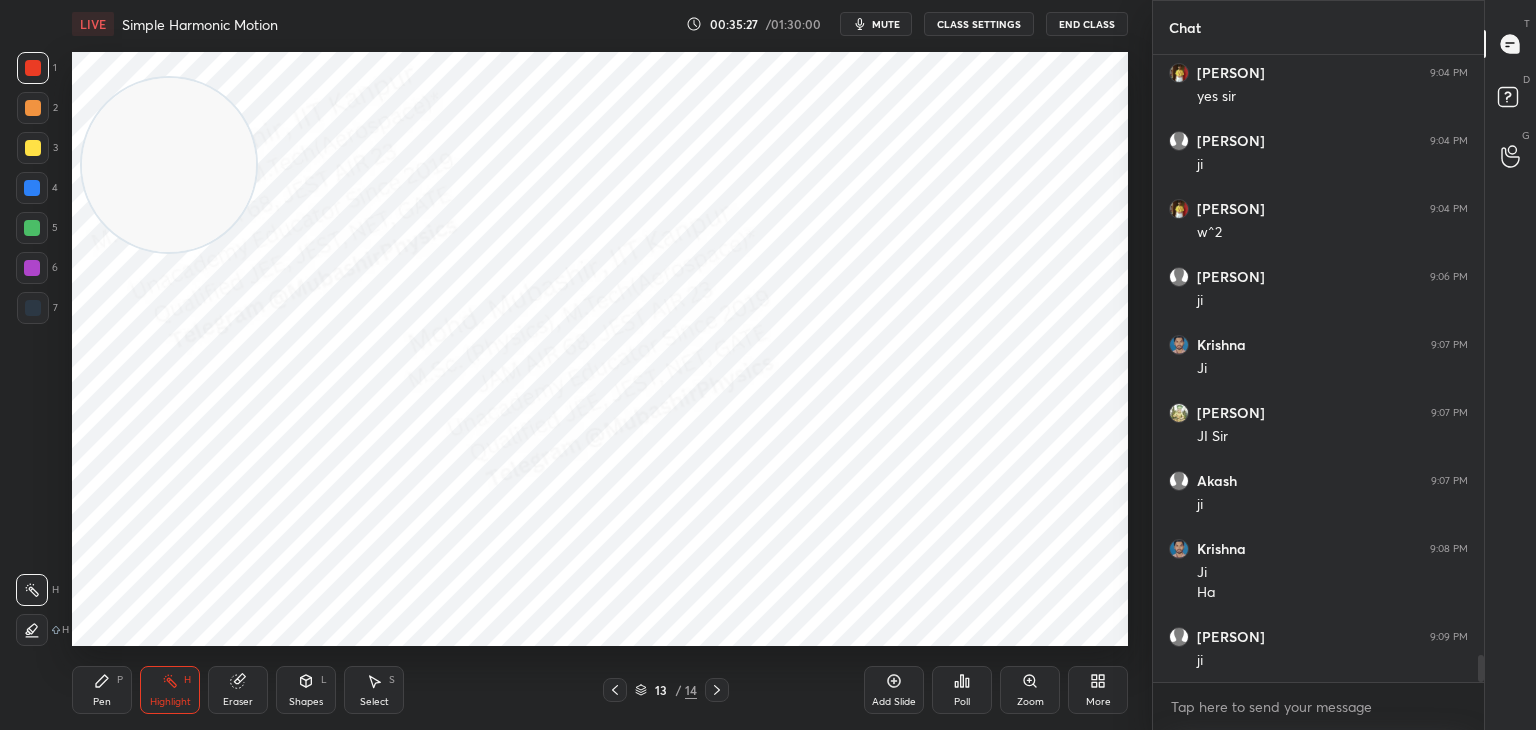 click 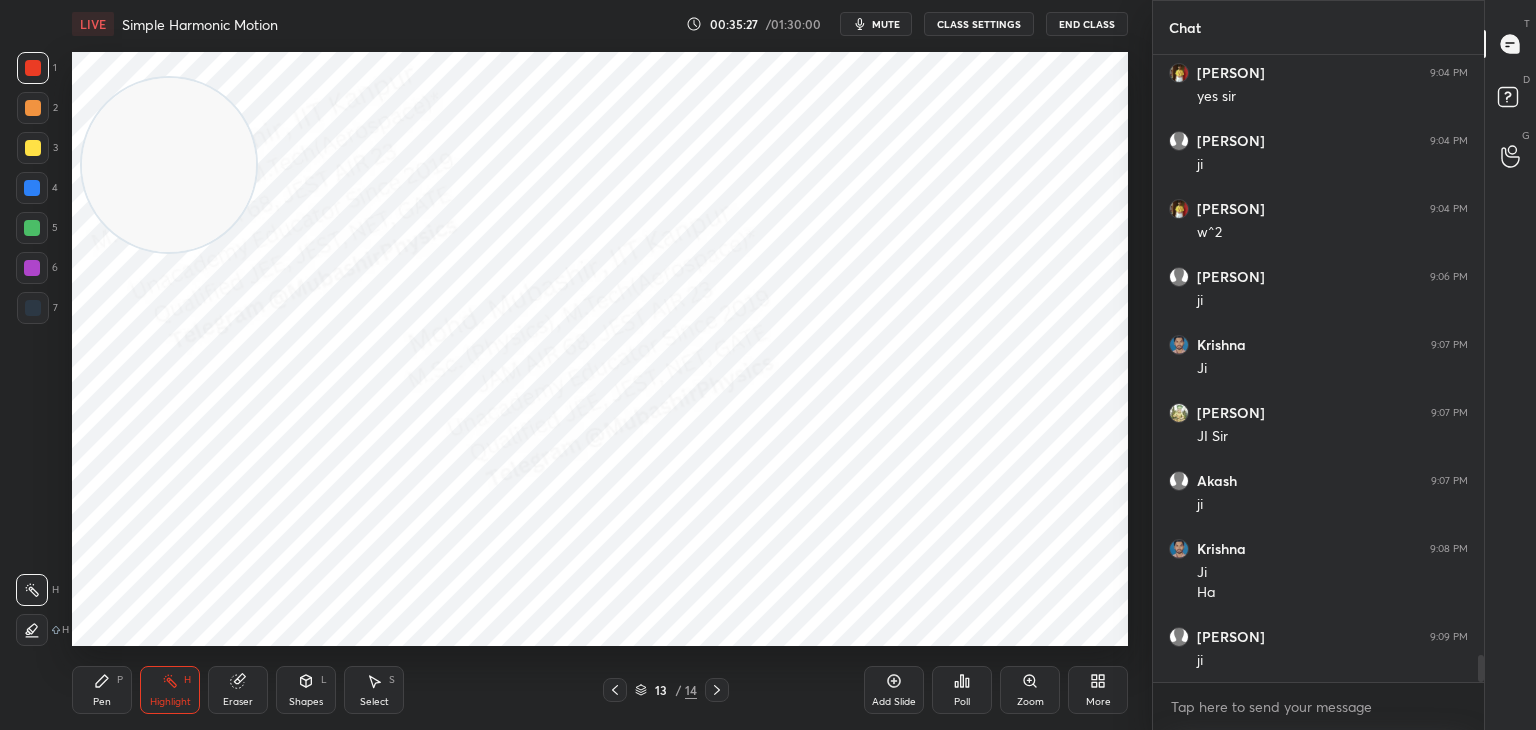scroll, scrollTop: 14168, scrollLeft: 0, axis: vertical 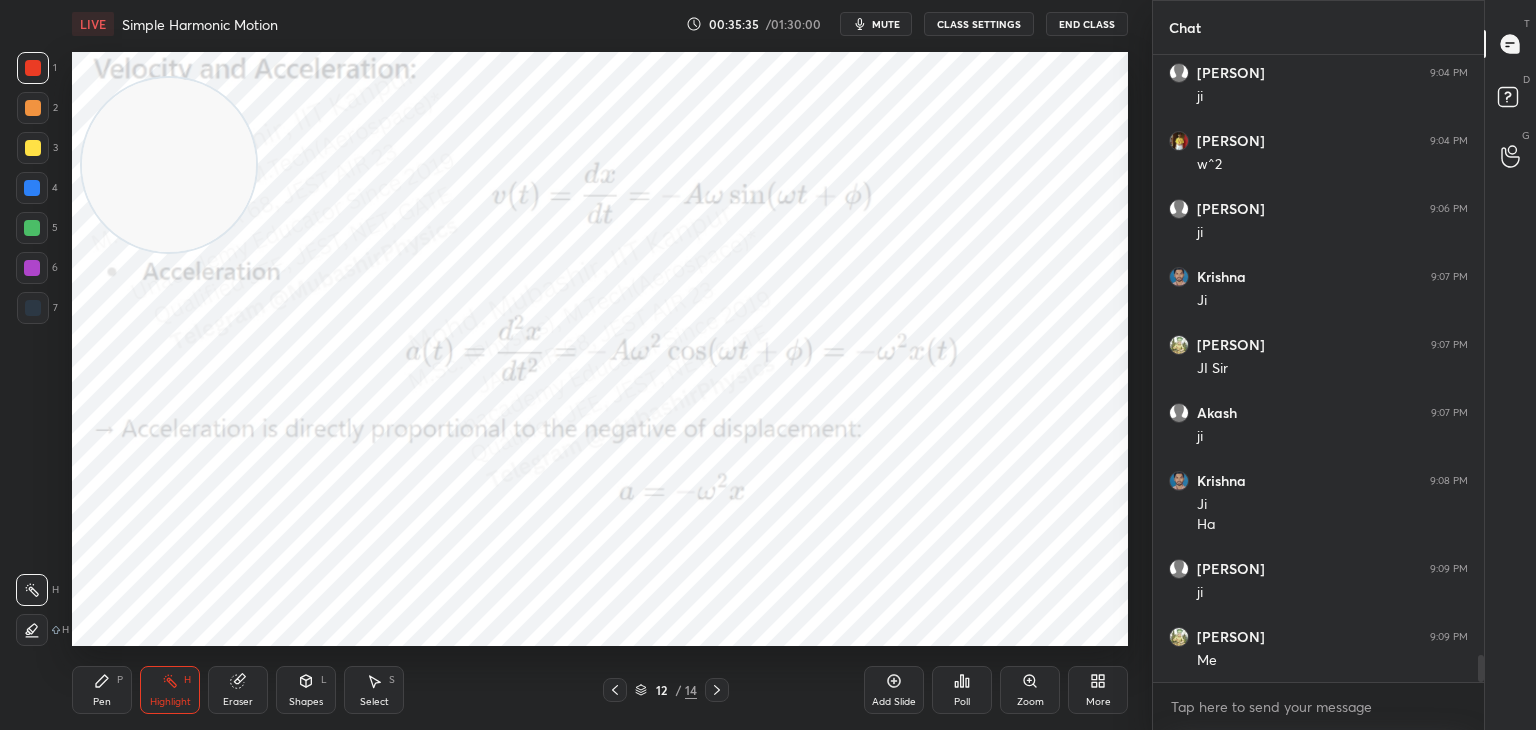 click 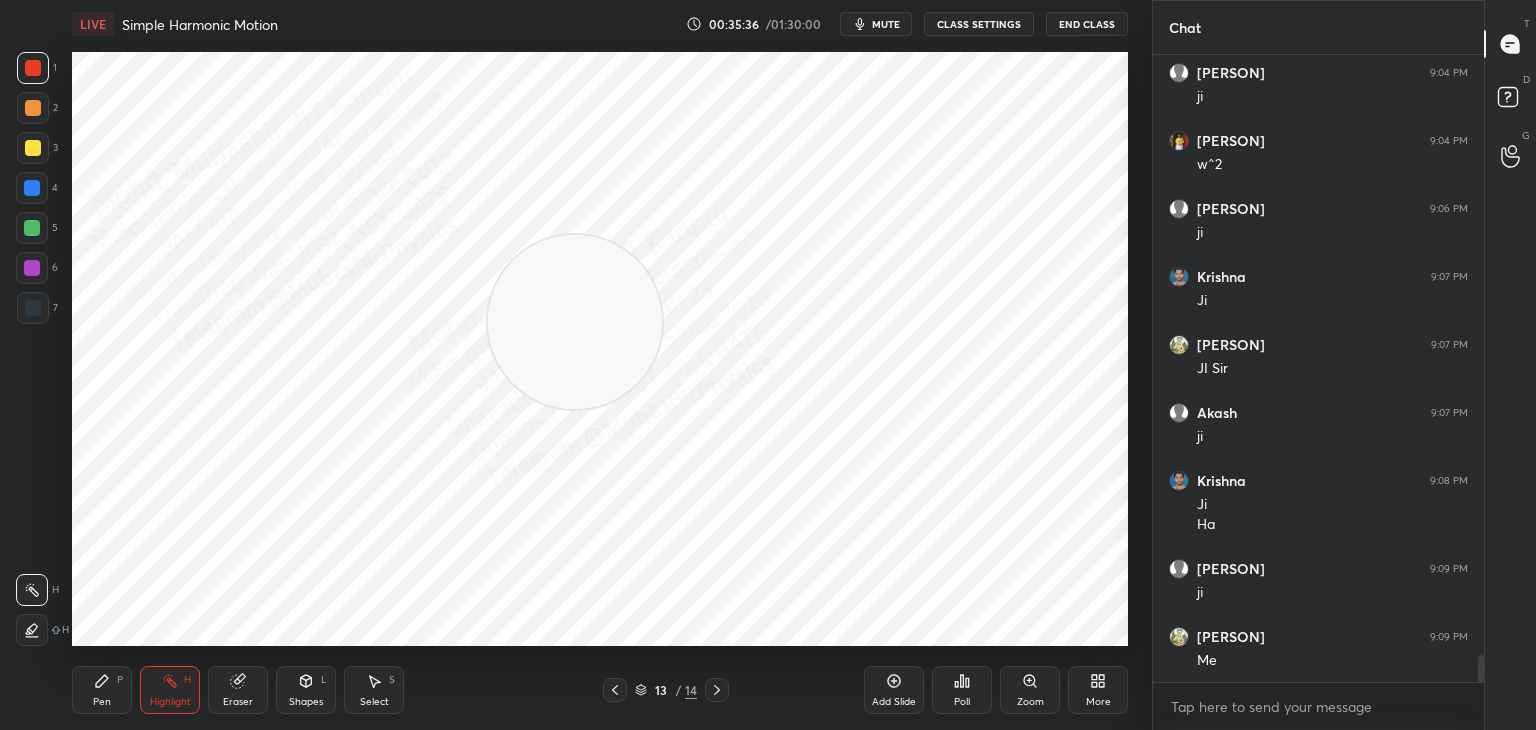 drag, startPoint x: 157, startPoint y: 129, endPoint x: 996, endPoint y: 519, distance: 925.21405 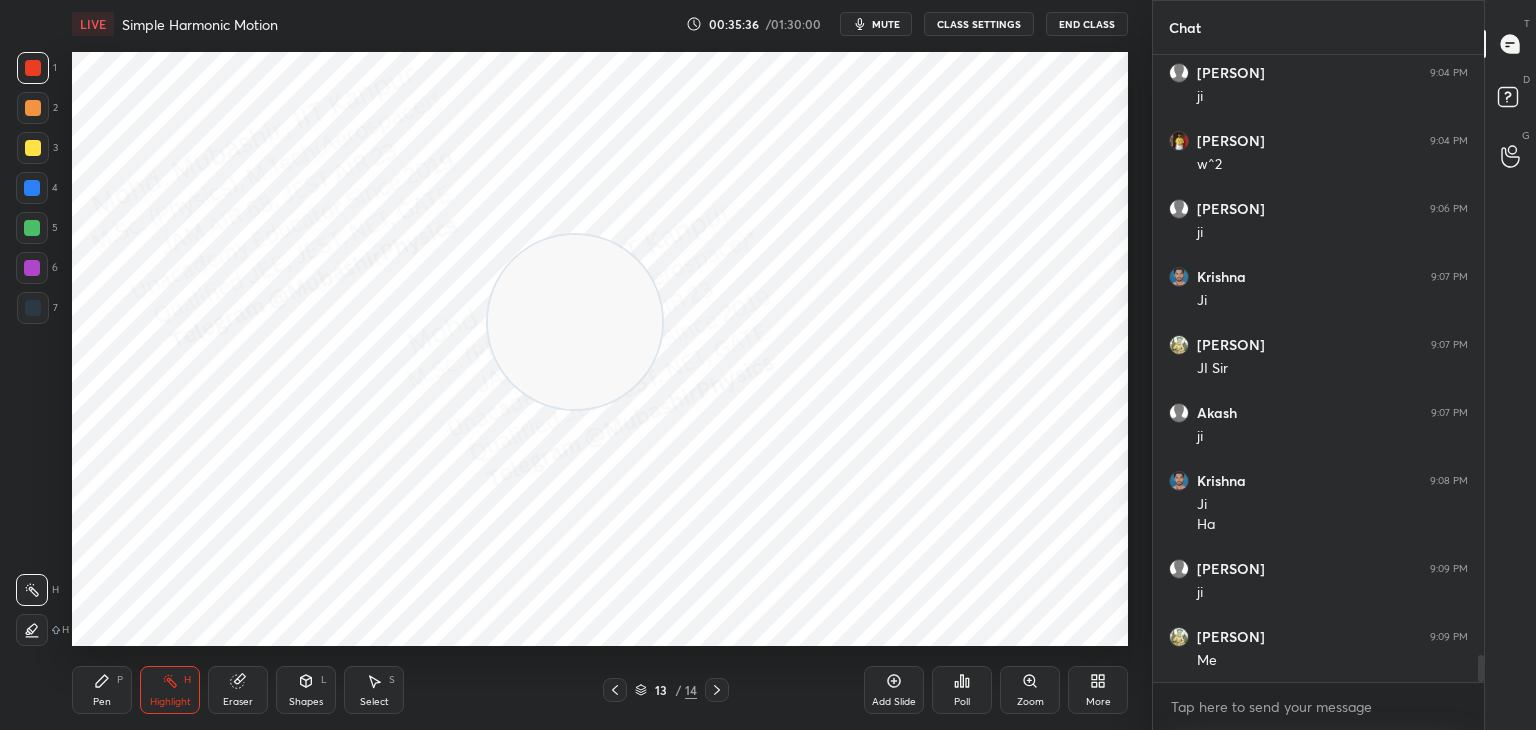 click at bounding box center (575, 322) 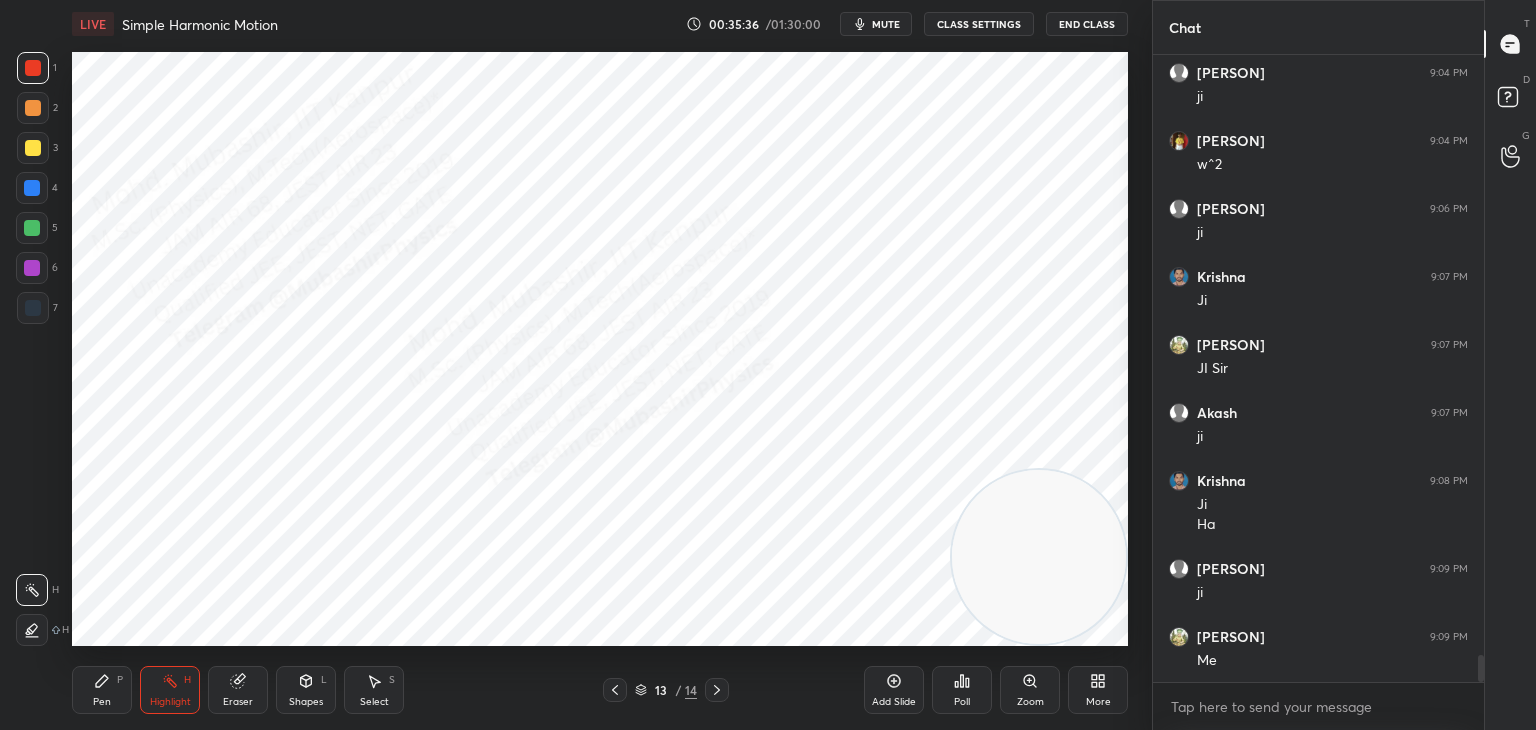 click on "Pen P" at bounding box center [102, 690] 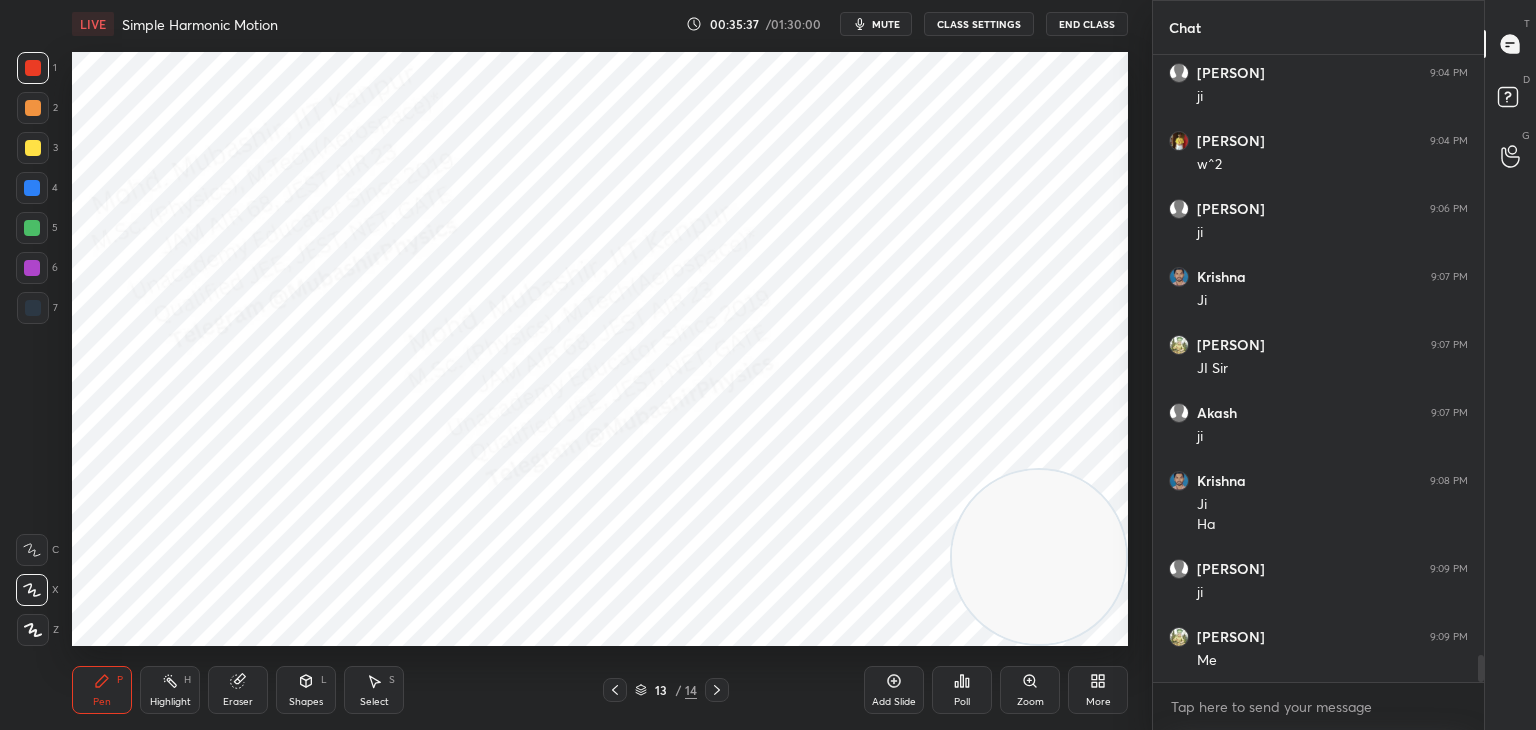 drag, startPoint x: 32, startPoint y: 191, endPoint x: 47, endPoint y: 189, distance: 15.132746 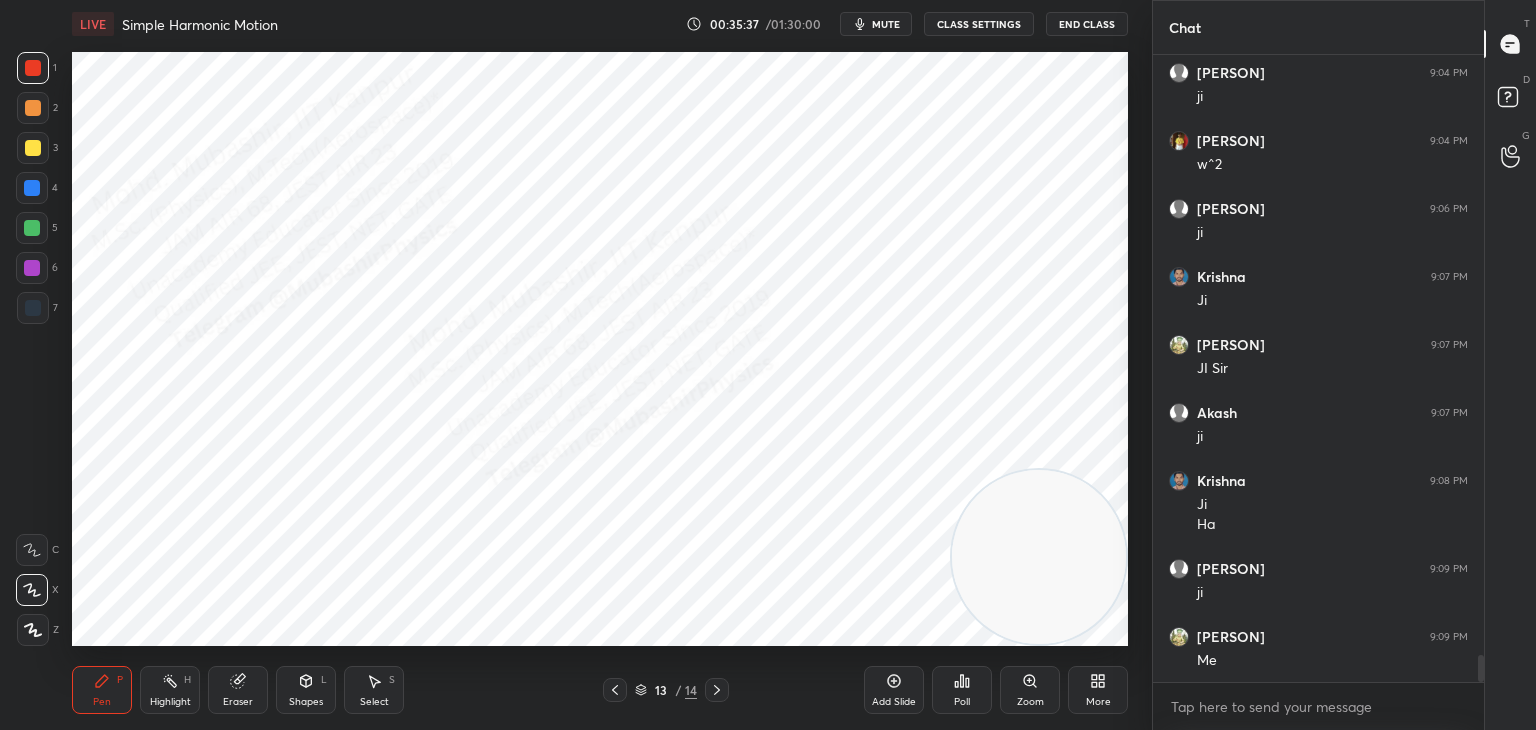 click at bounding box center [32, 188] 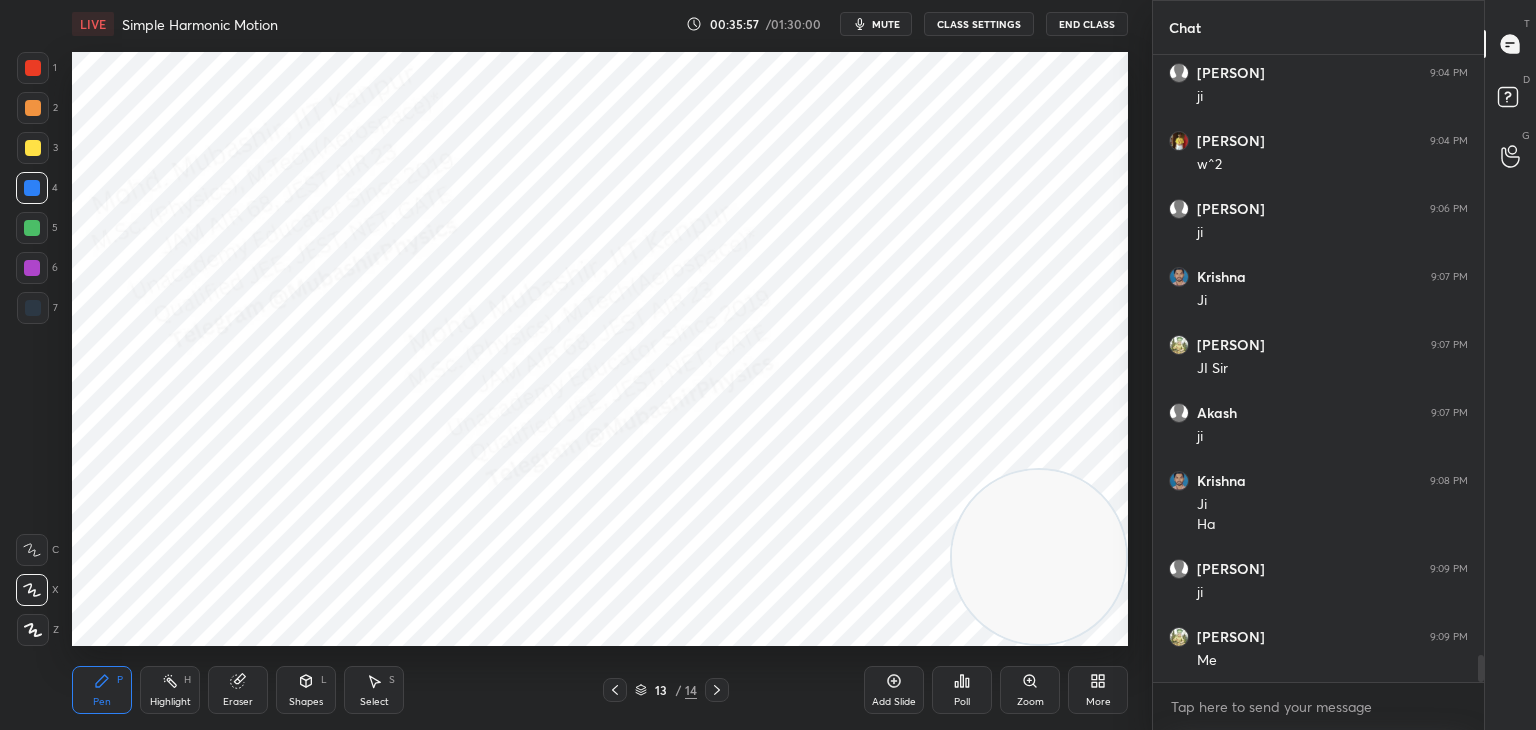 scroll, scrollTop: 14236, scrollLeft: 0, axis: vertical 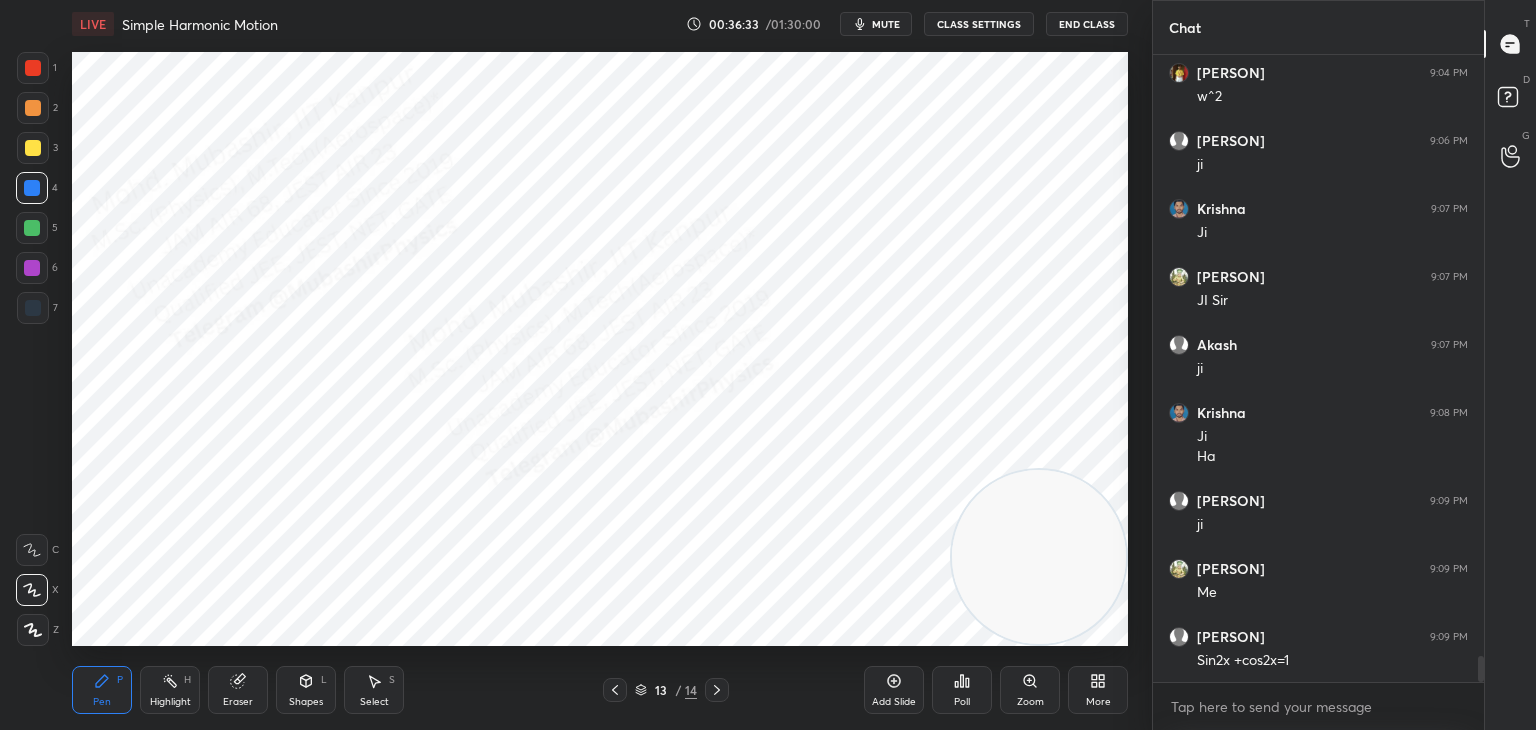 click on "Shapes L" at bounding box center [306, 690] 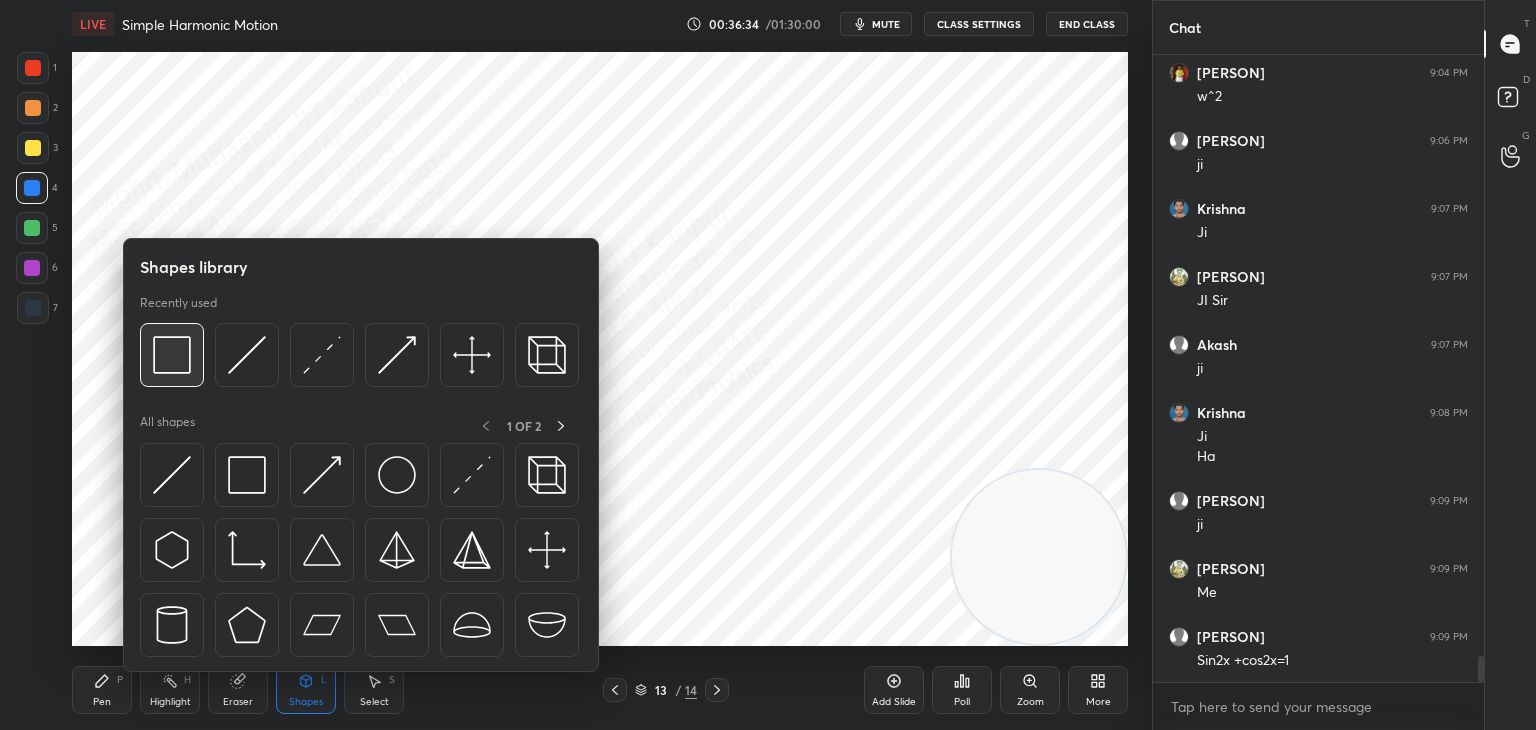 click at bounding box center [172, 355] 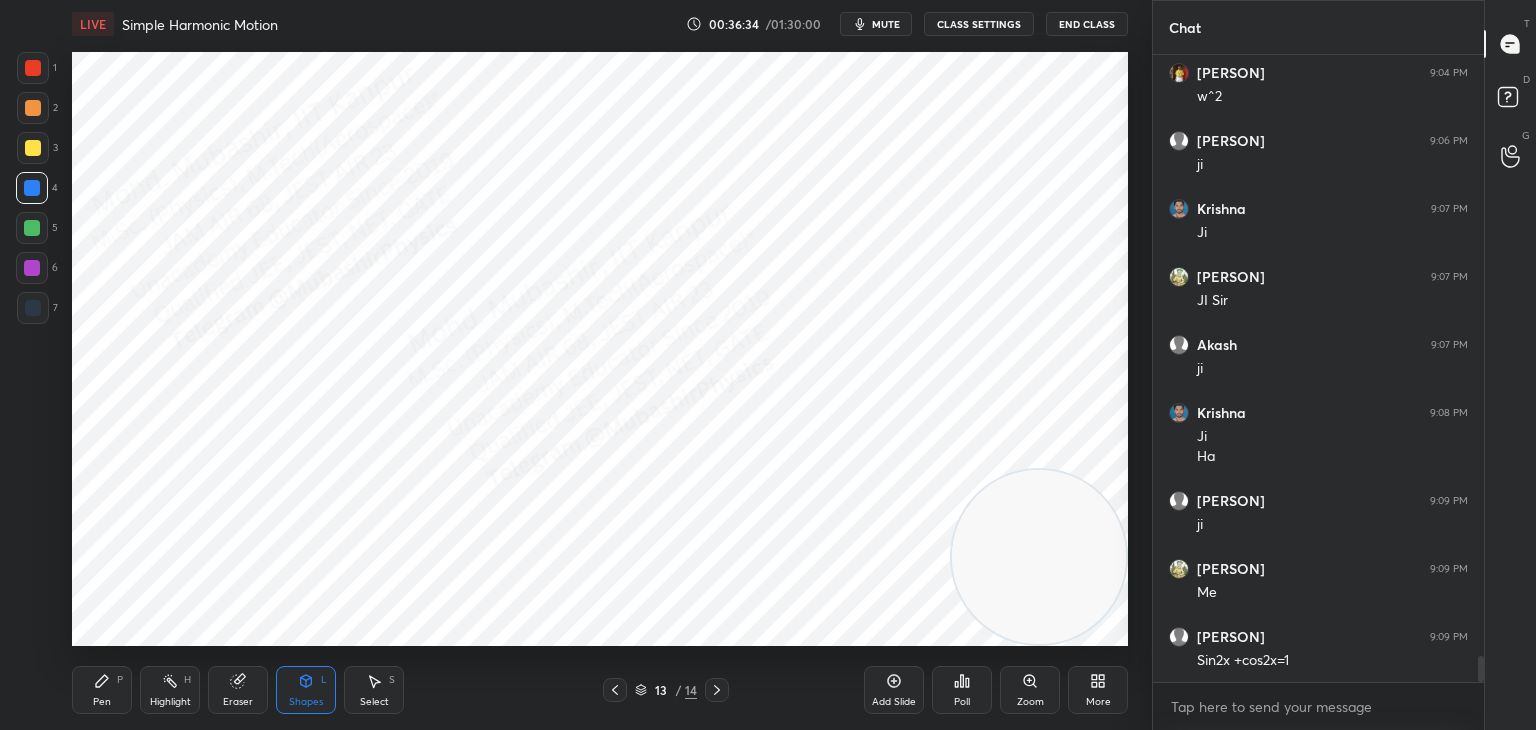 click at bounding box center (33, 308) 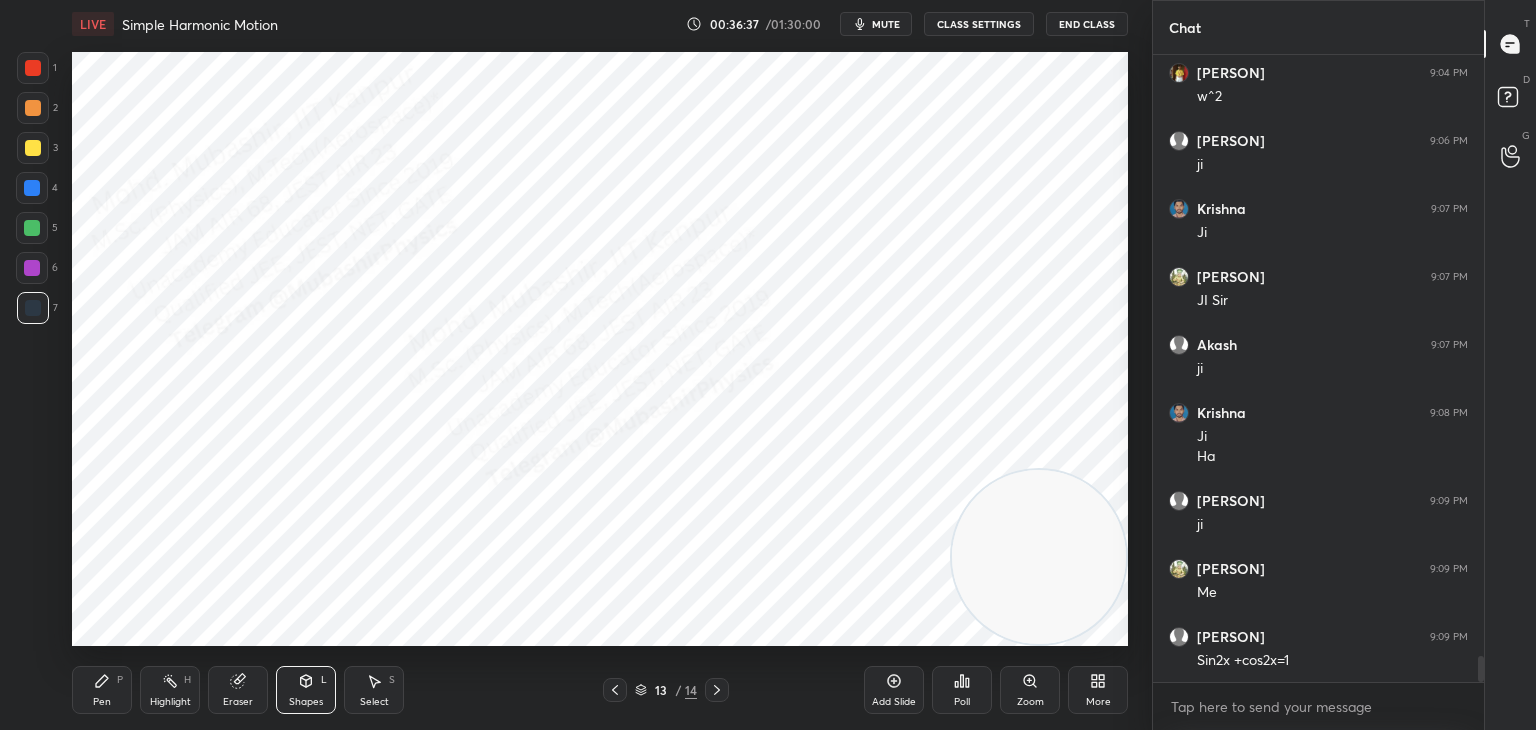 click on "Highlight H" at bounding box center [170, 690] 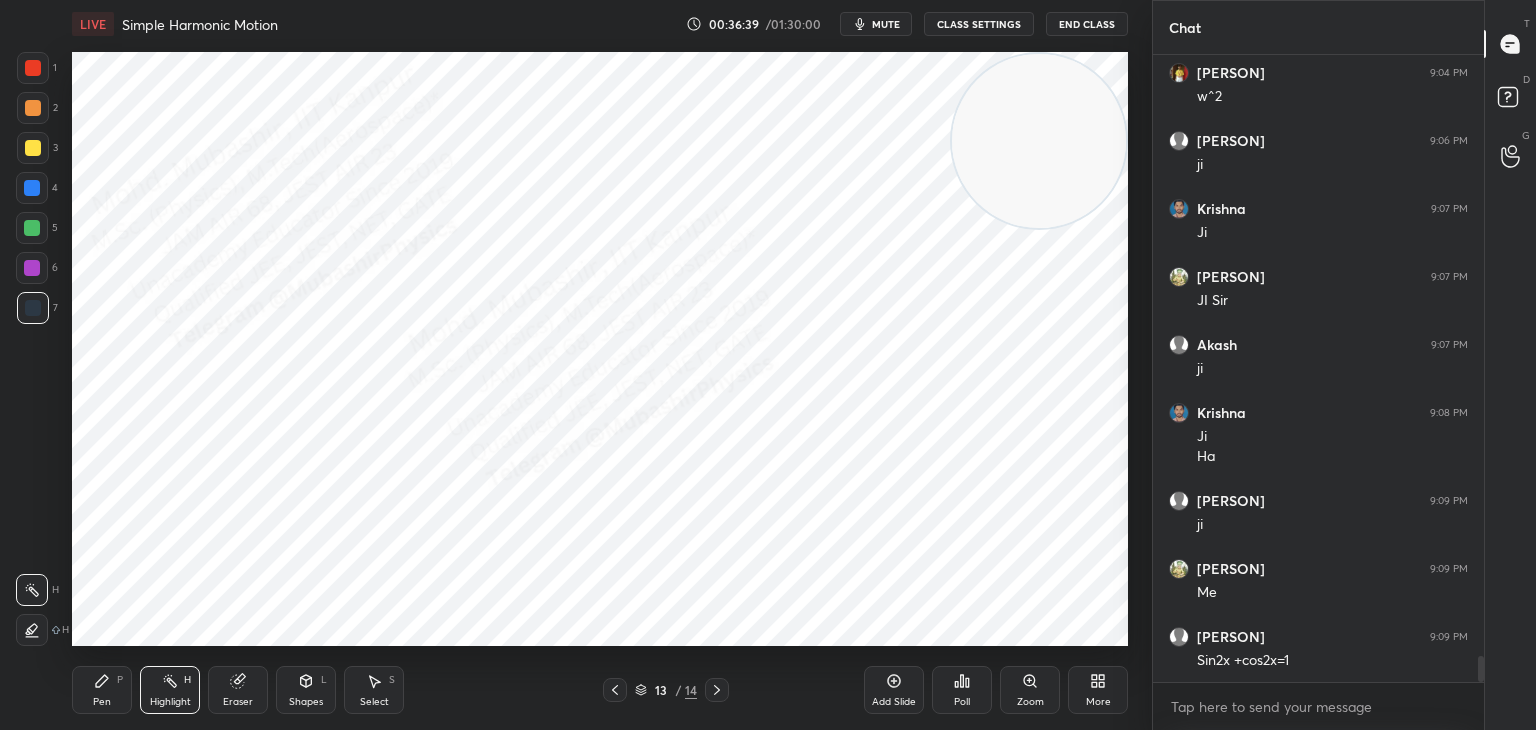drag, startPoint x: 1077, startPoint y: 493, endPoint x: 953, endPoint y: 201, distance: 317.23807 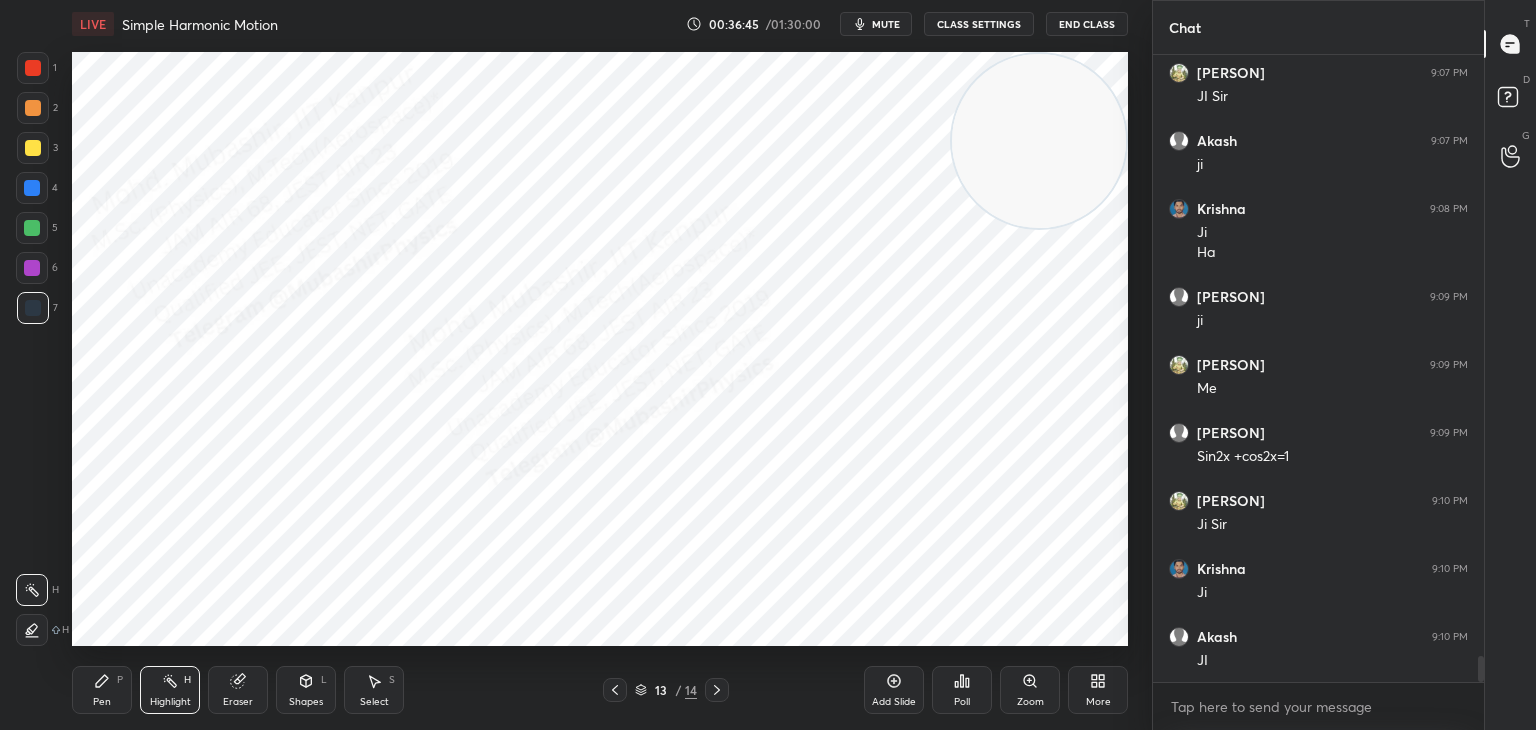 scroll, scrollTop: 14508, scrollLeft: 0, axis: vertical 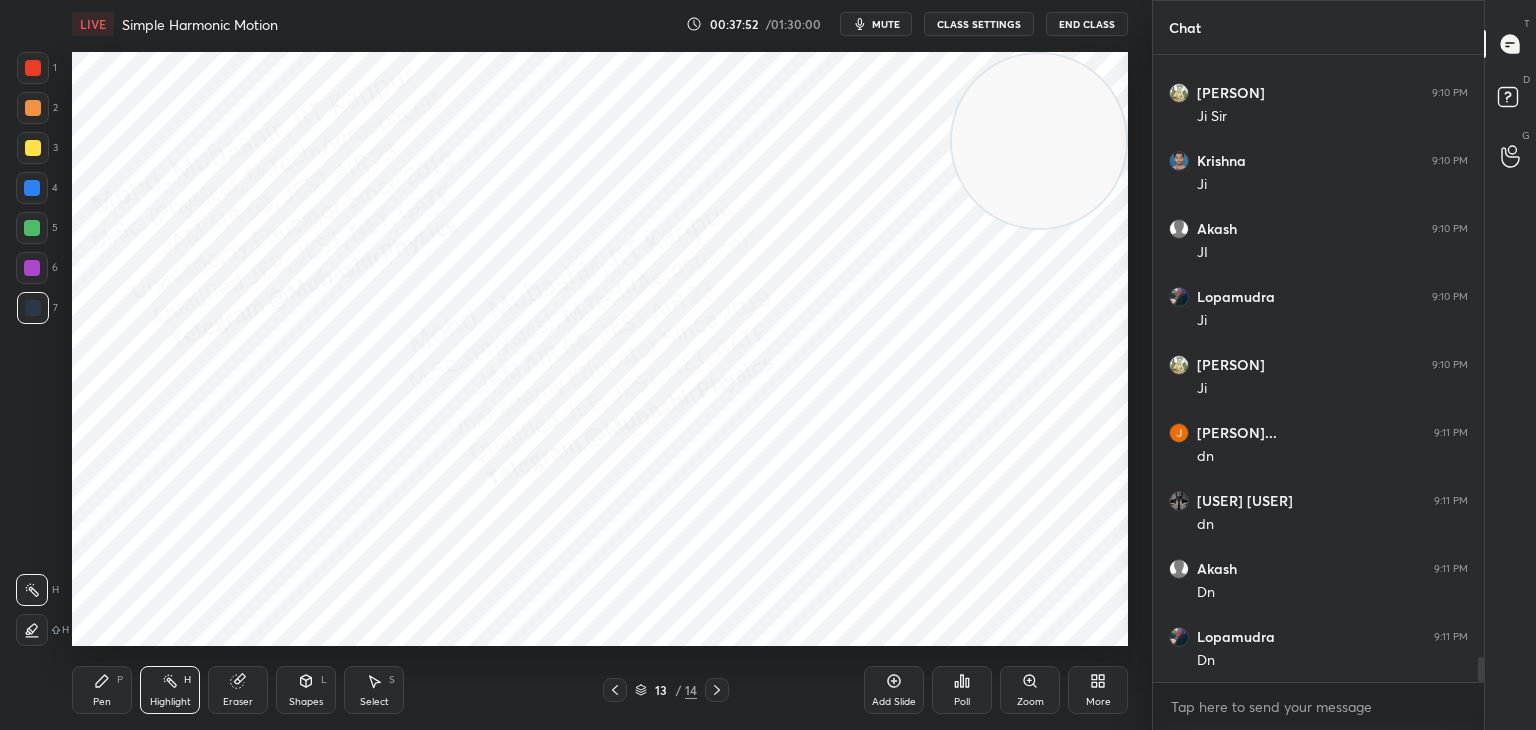 click 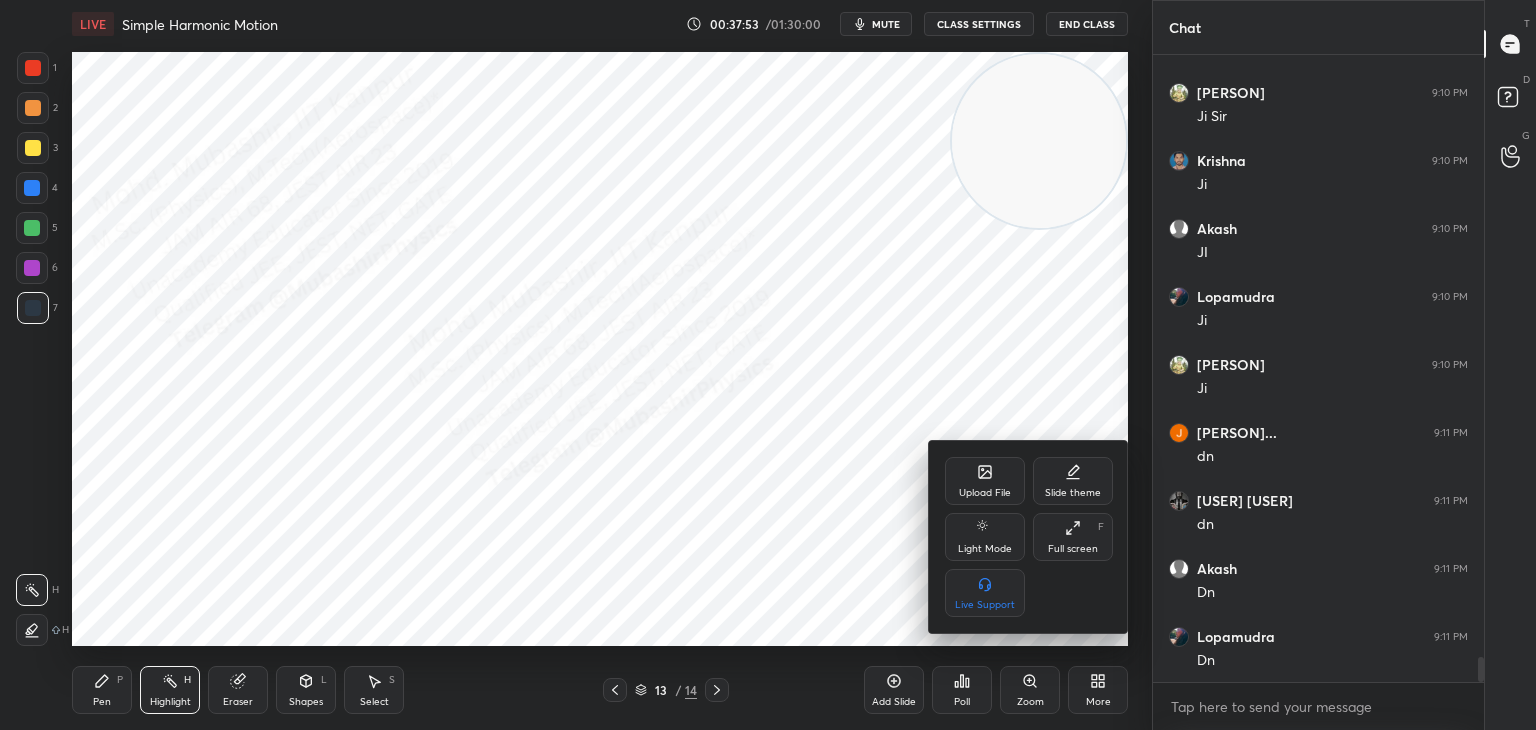 click on "Upload File" at bounding box center [985, 481] 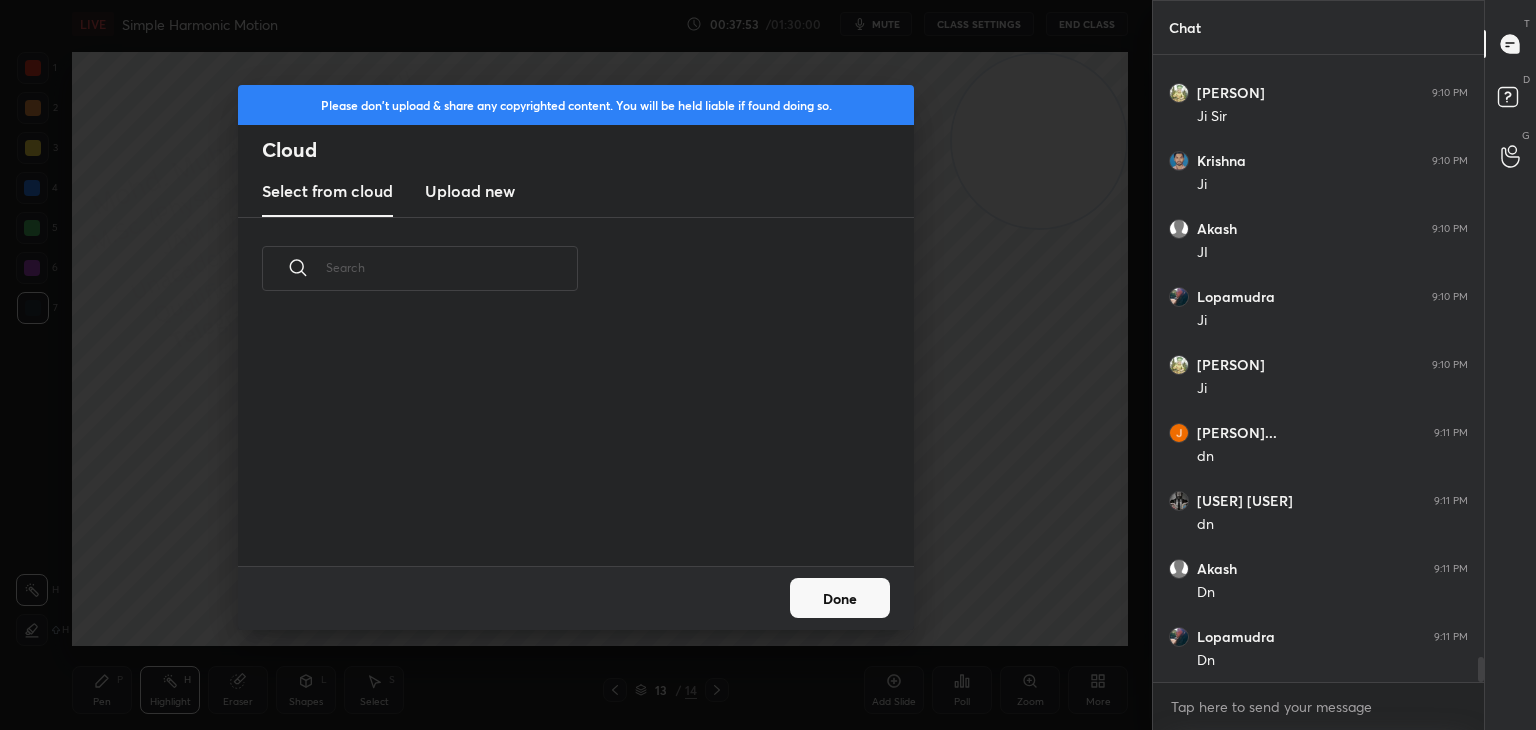 drag, startPoint x: 469, startPoint y: 186, endPoint x: 459, endPoint y: 197, distance: 14.866069 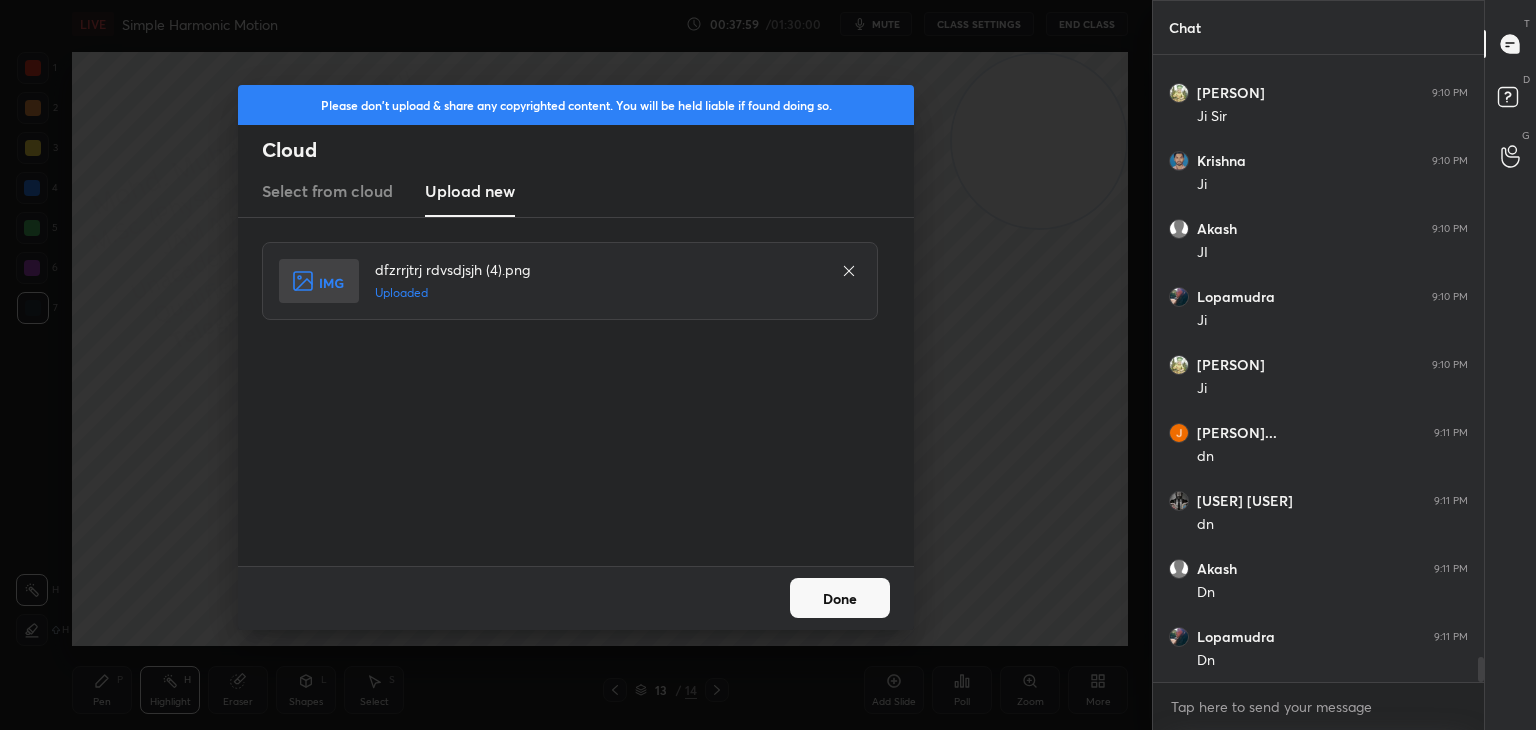 click on "Done" at bounding box center (840, 598) 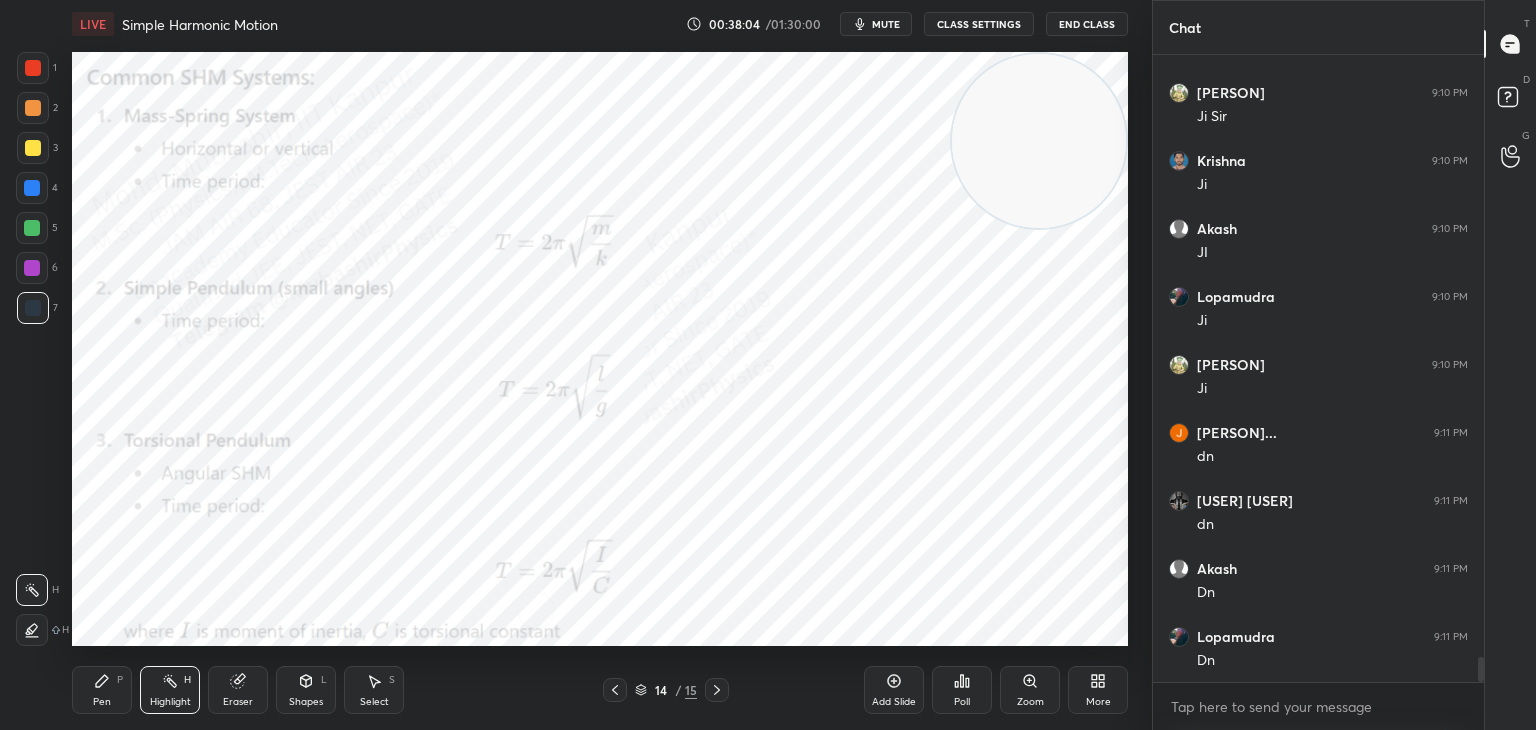 click on "Shapes L" at bounding box center (306, 690) 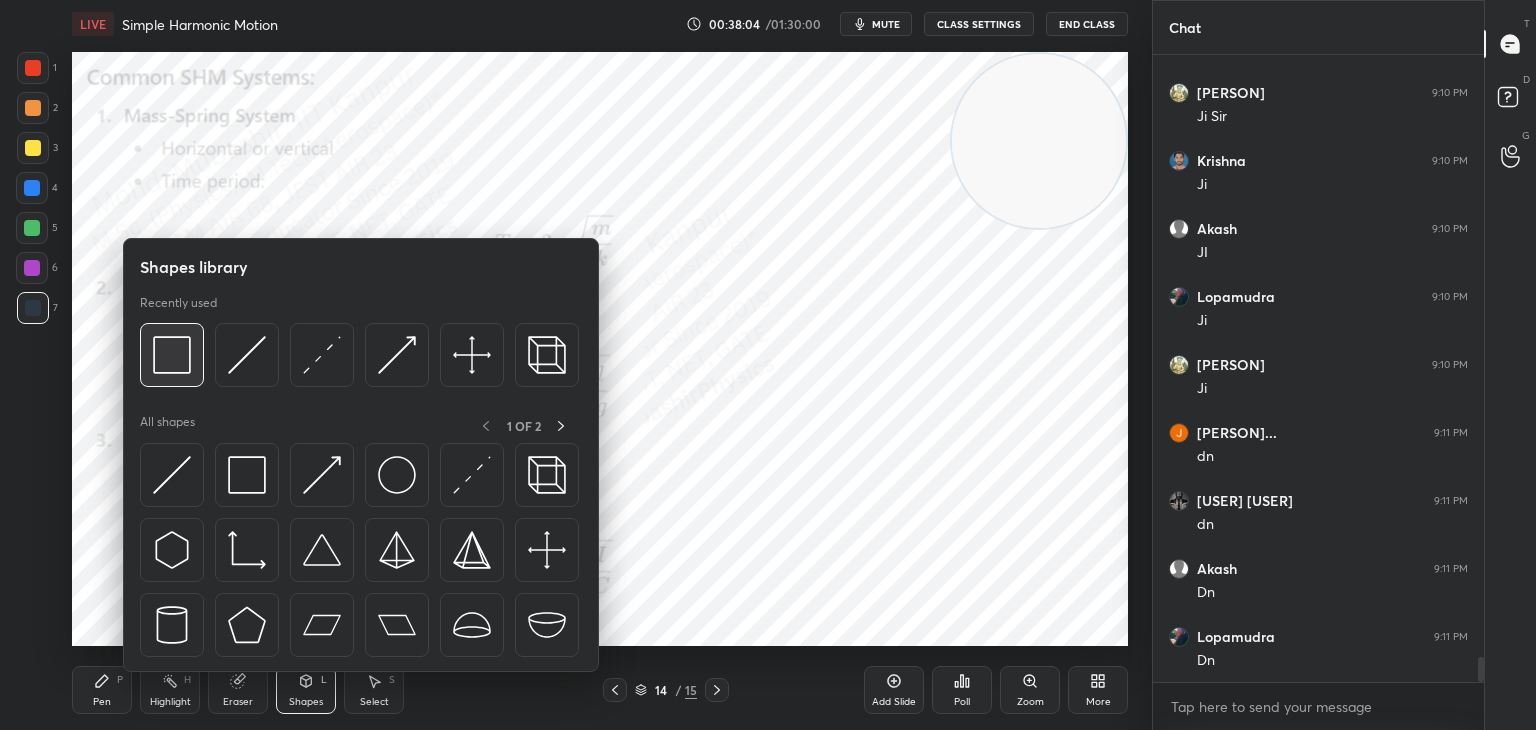 click at bounding box center (172, 355) 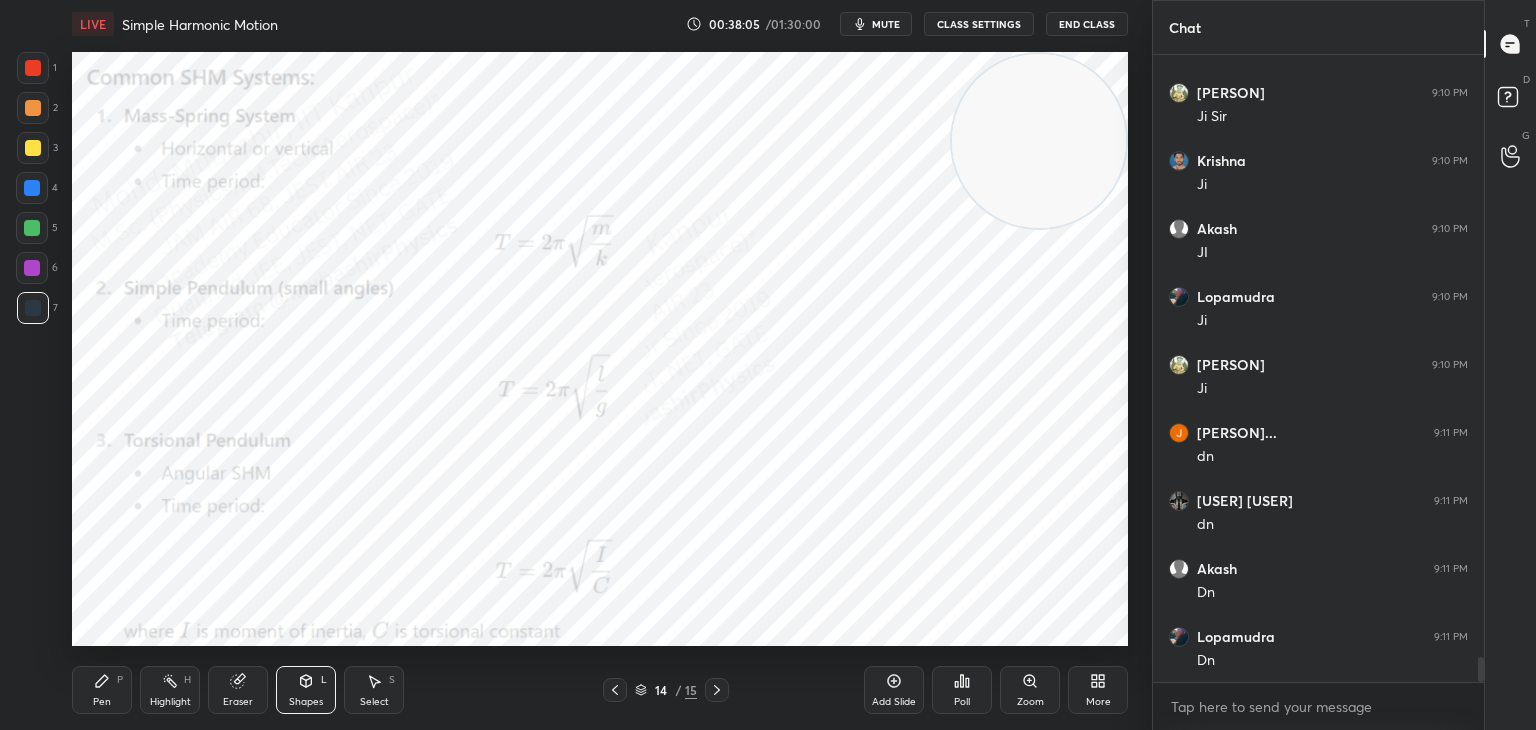 click at bounding box center (33, 108) 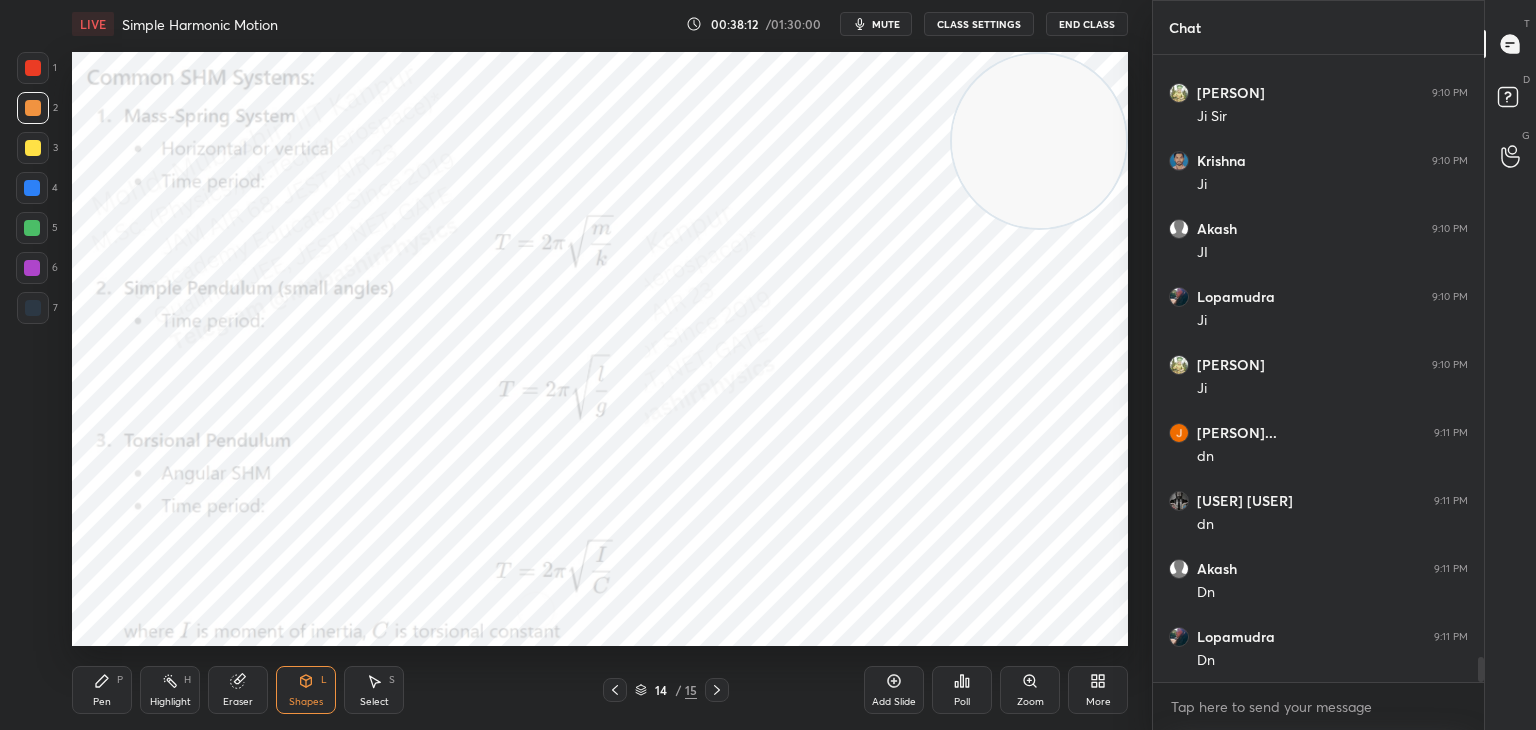 drag, startPoint x: 168, startPoint y: 693, endPoint x: 201, endPoint y: 655, distance: 50.32892 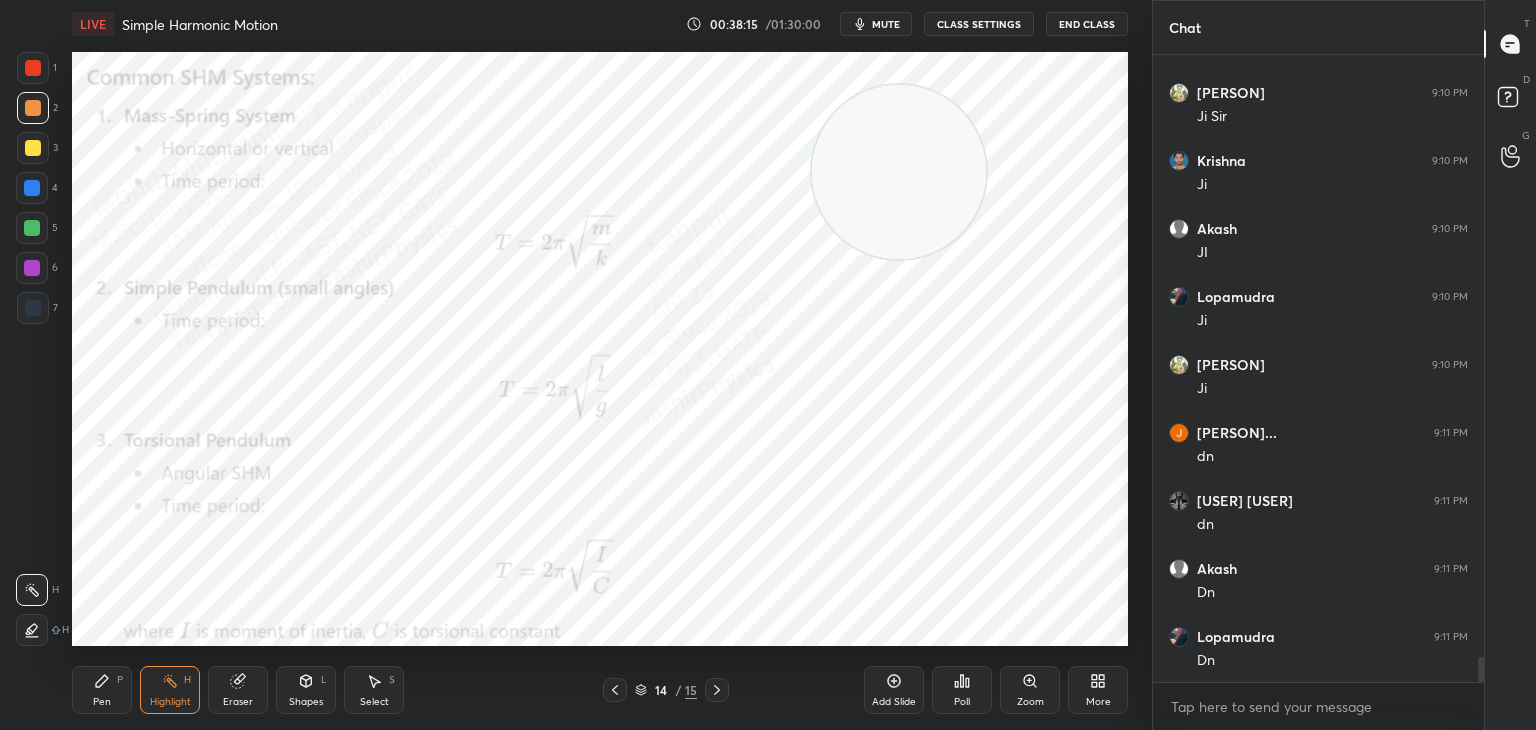 drag, startPoint x: 945, startPoint y: 185, endPoint x: 89, endPoint y: 613, distance: 957.0371 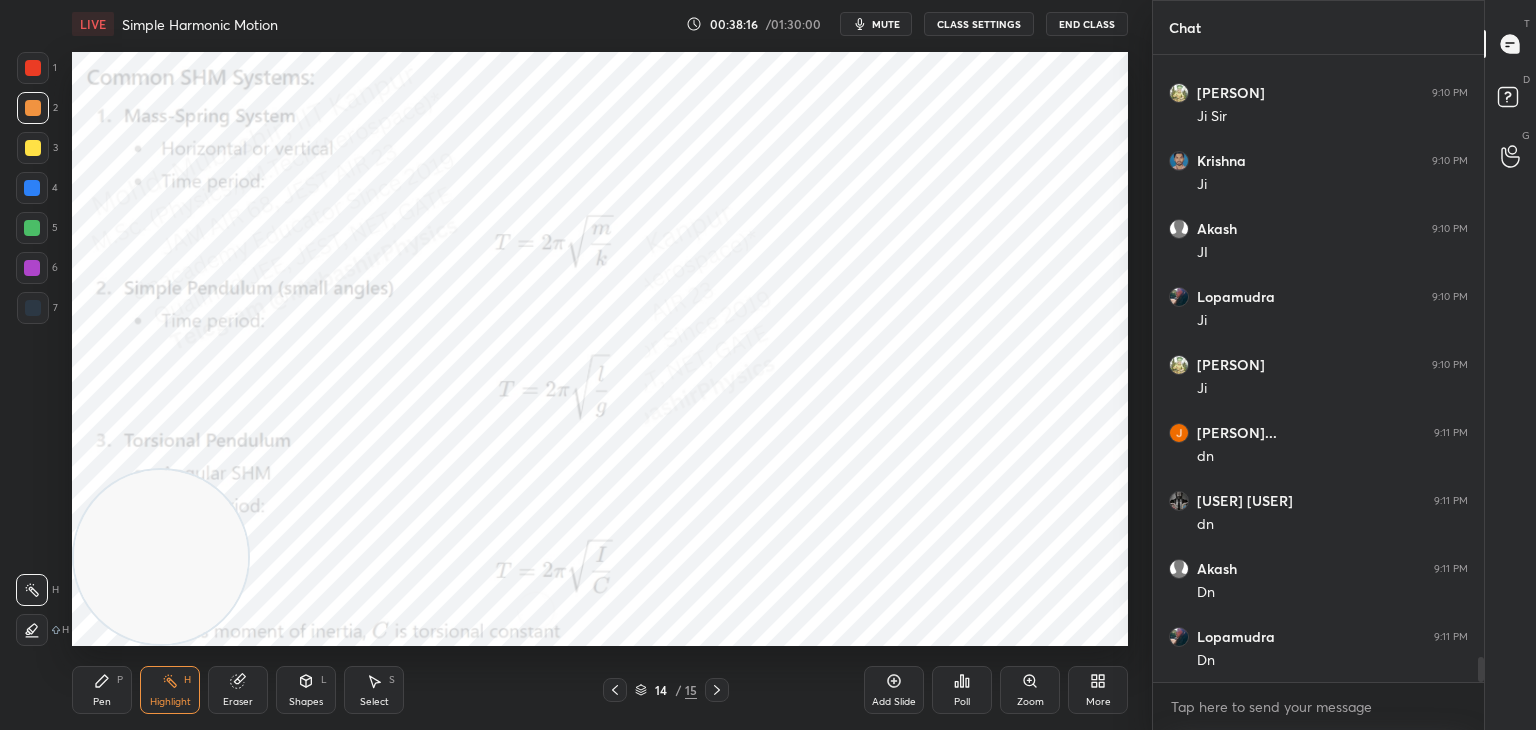 click 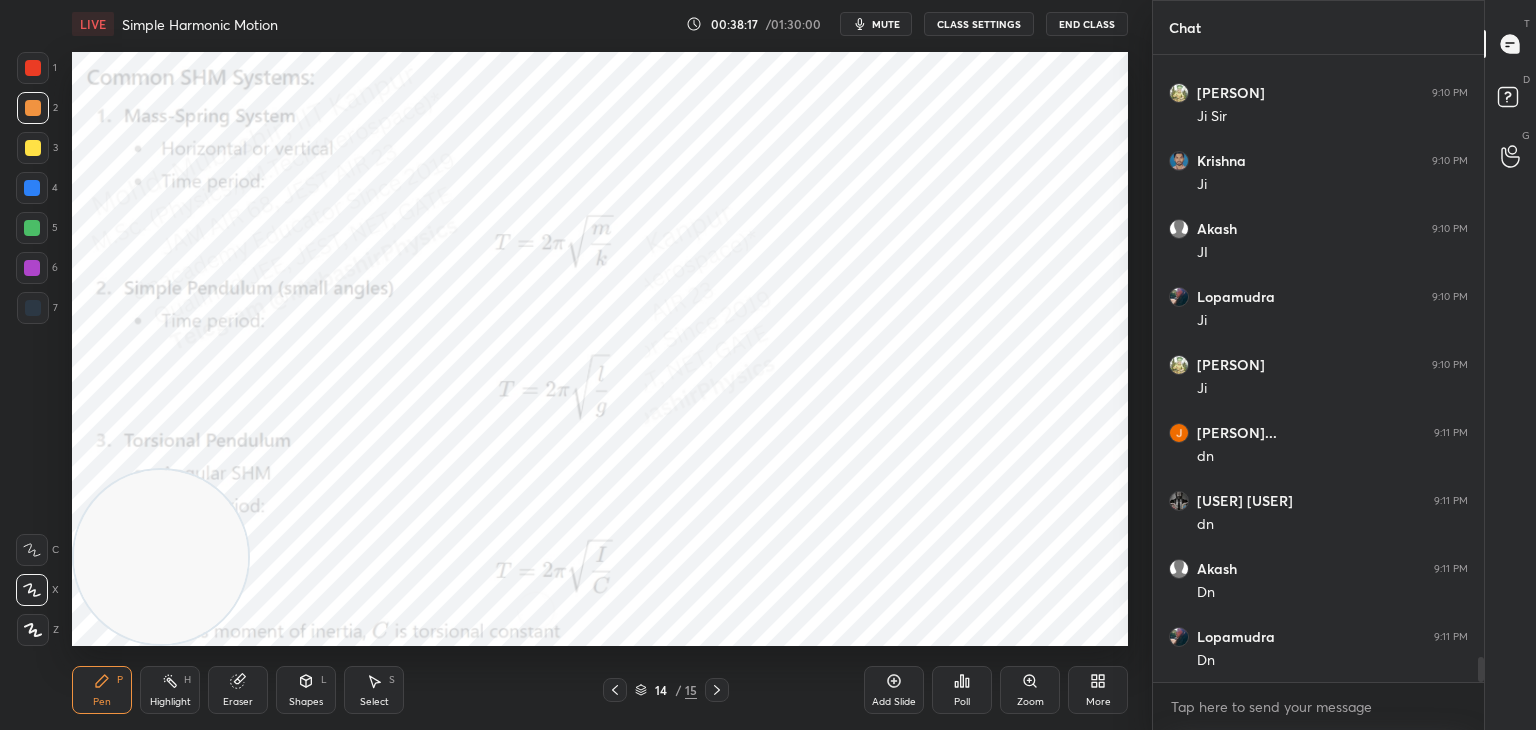 drag, startPoint x: 32, startPoint y: 219, endPoint x: 51, endPoint y: 221, distance: 19.104973 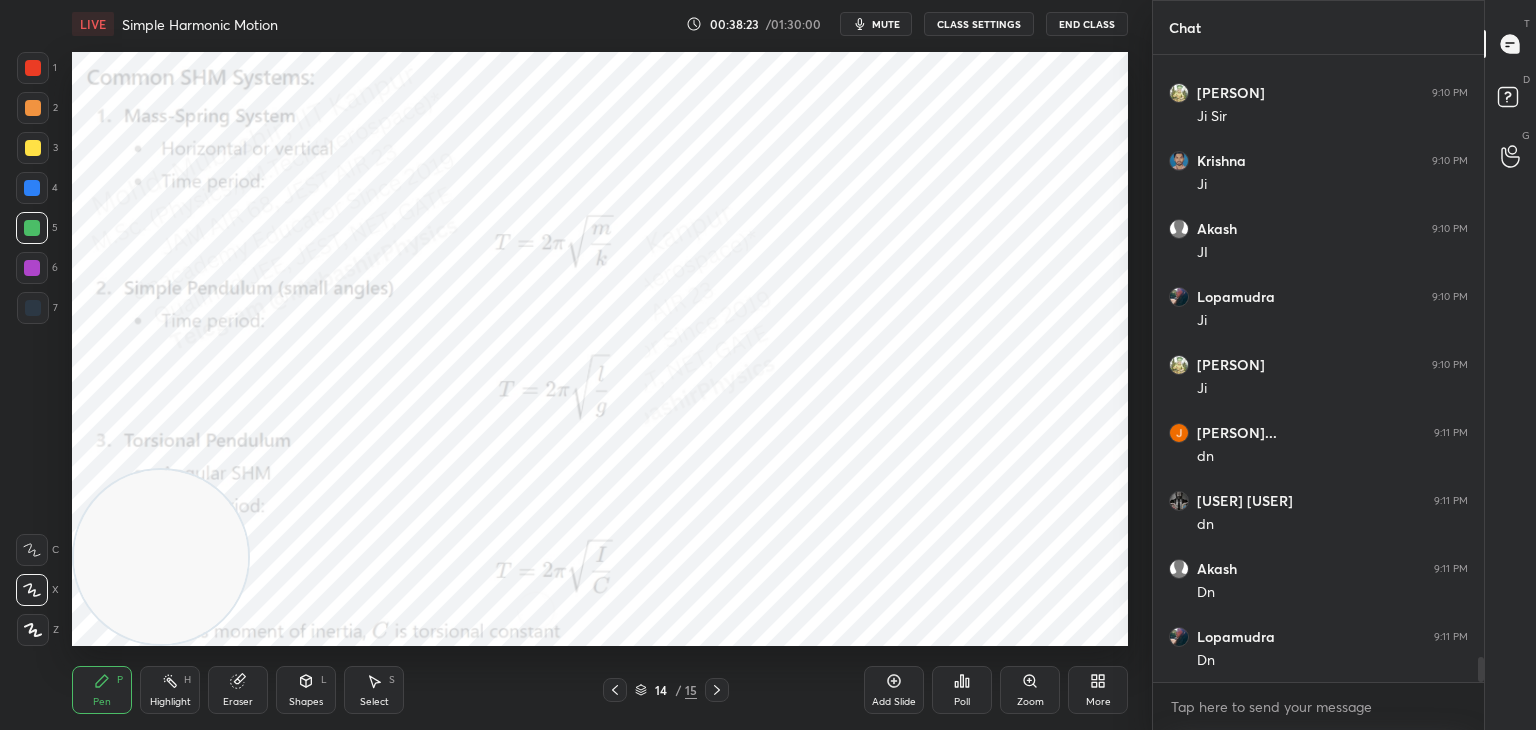 click at bounding box center [32, 268] 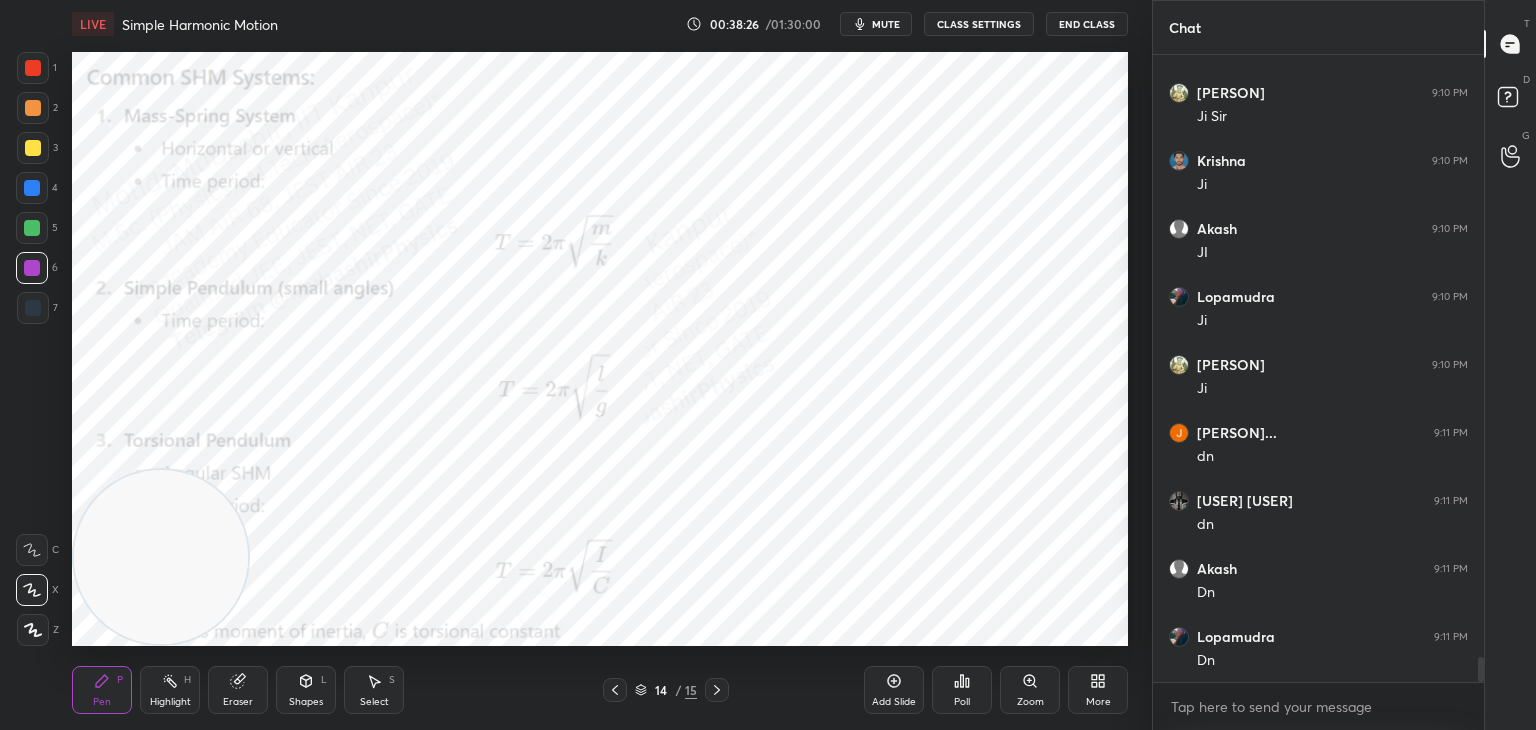 click 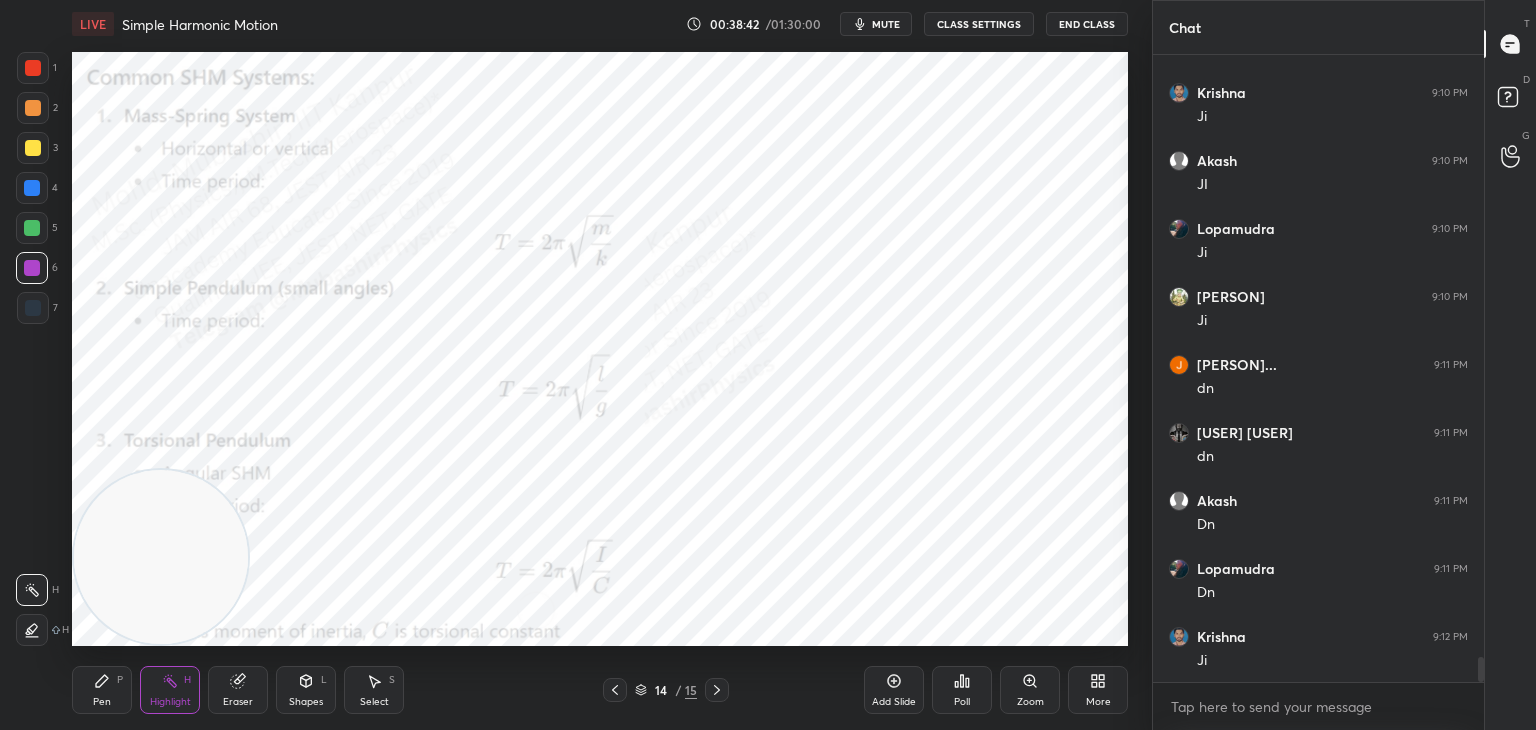 scroll, scrollTop: 14984, scrollLeft: 0, axis: vertical 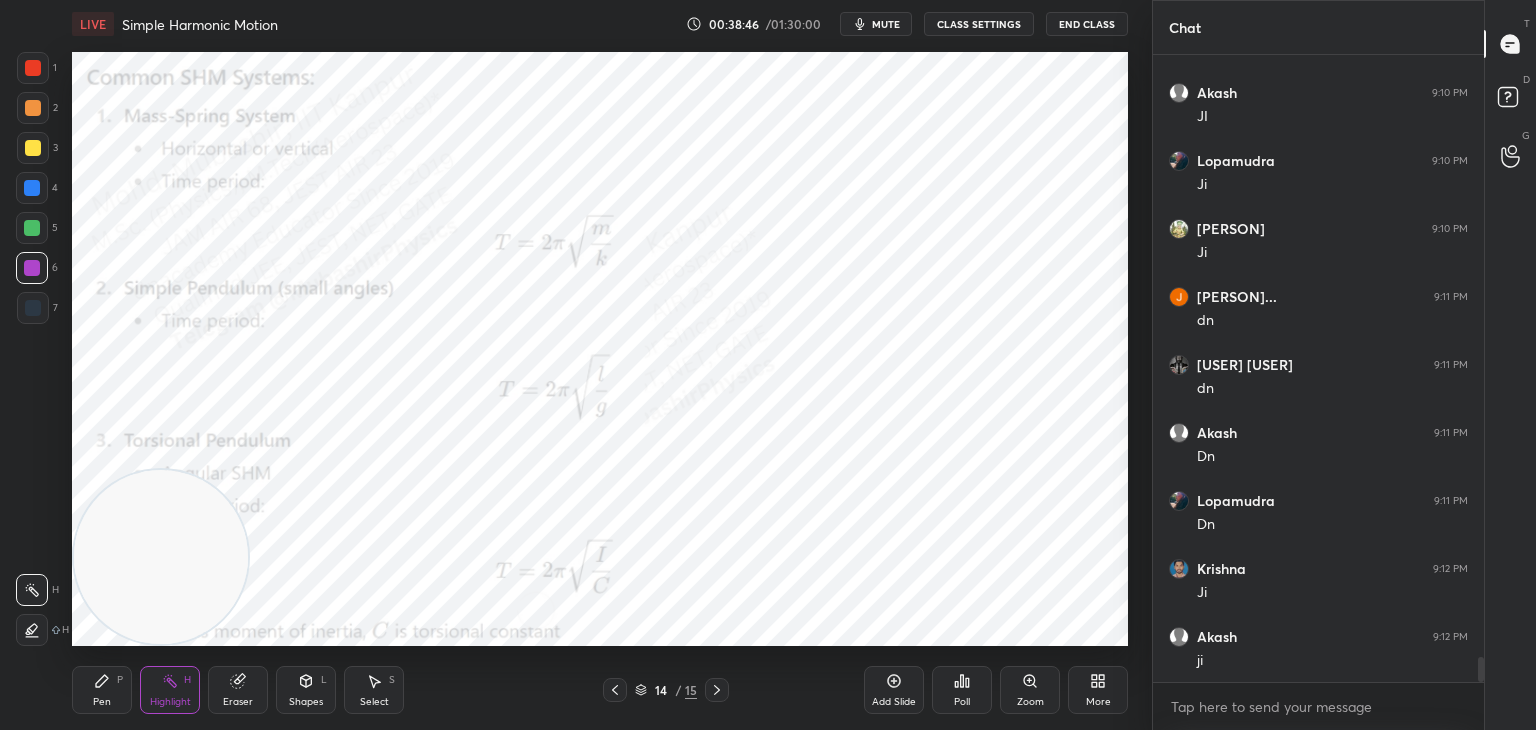 click 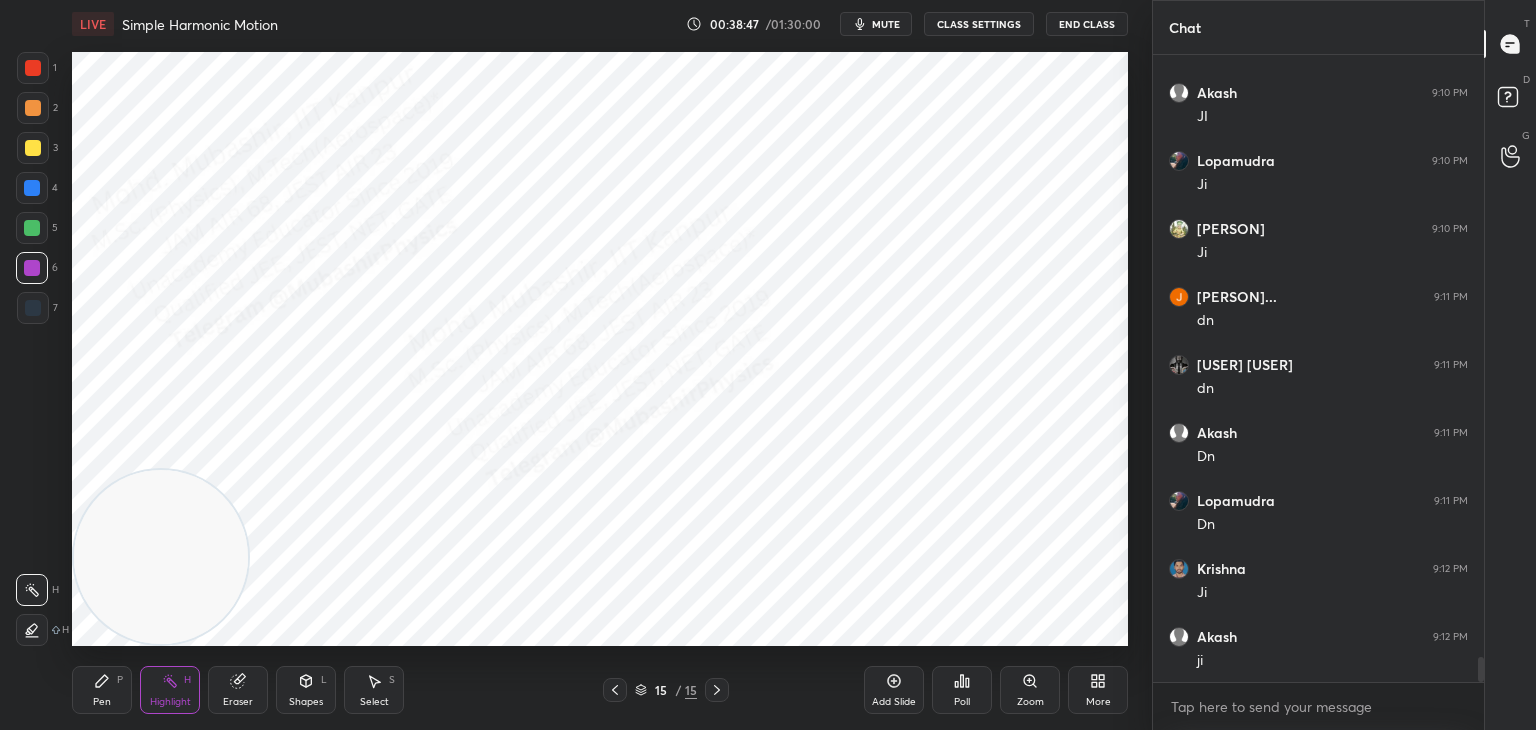 click 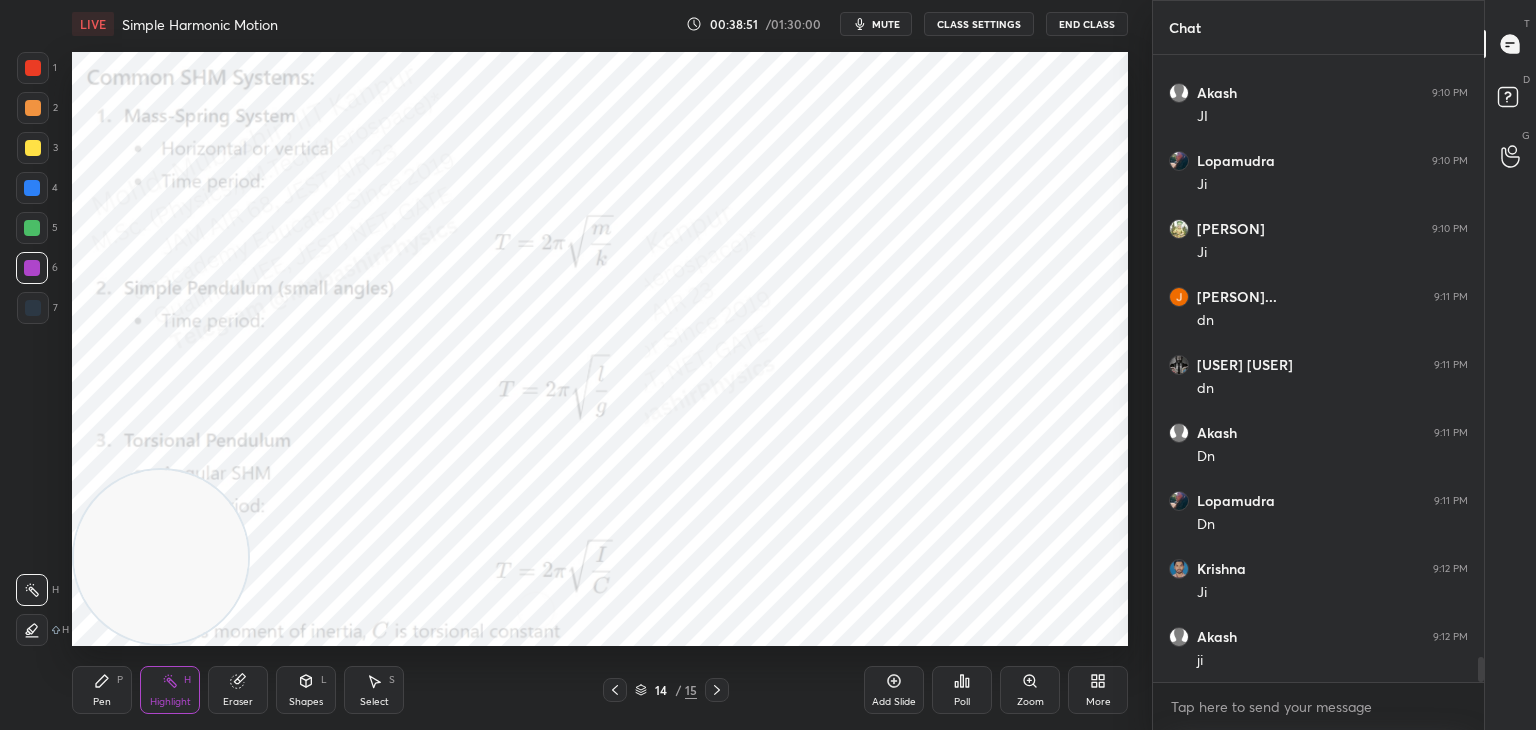 scroll, scrollTop: 15052, scrollLeft: 0, axis: vertical 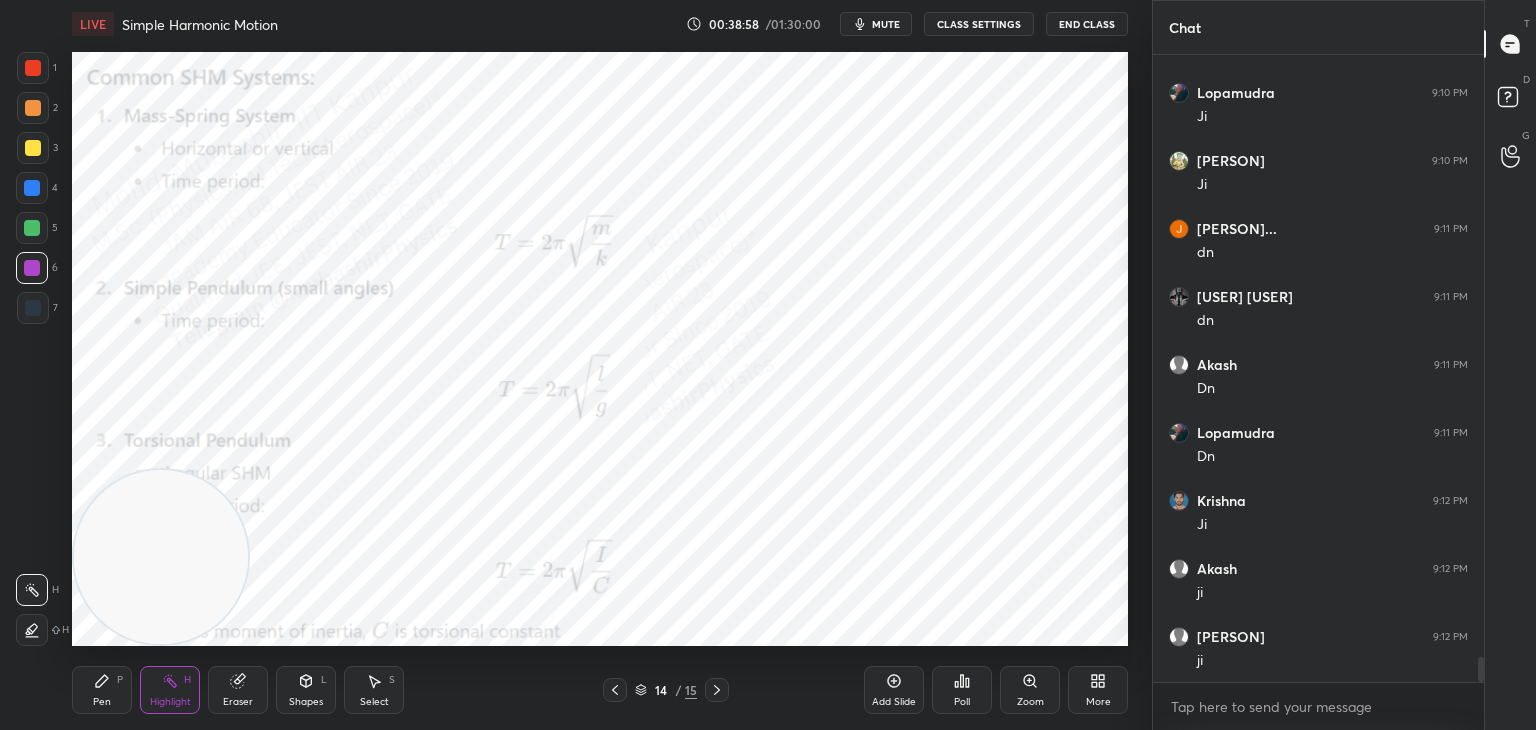 click 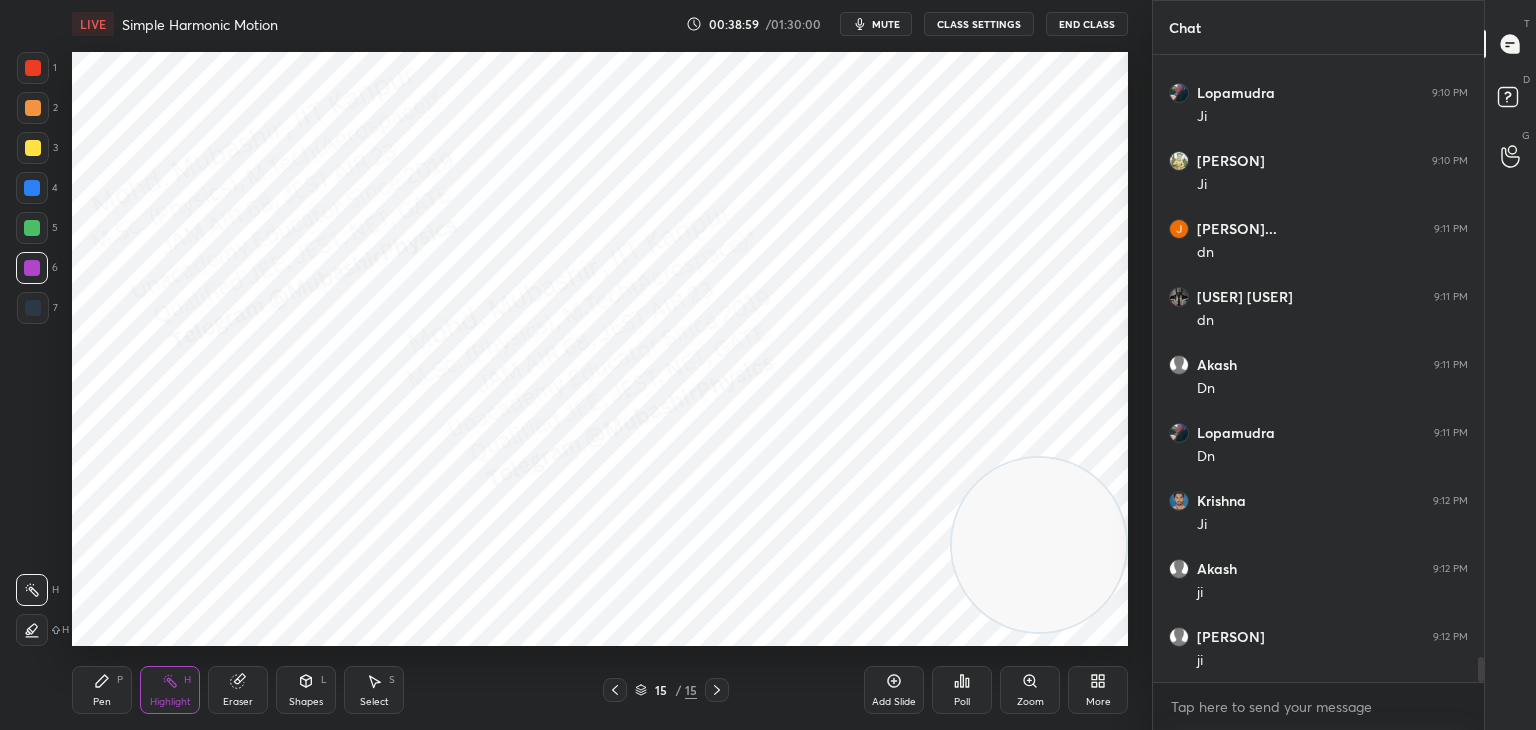 drag, startPoint x: 133, startPoint y: 567, endPoint x: 1067, endPoint y: 555, distance: 934.0771 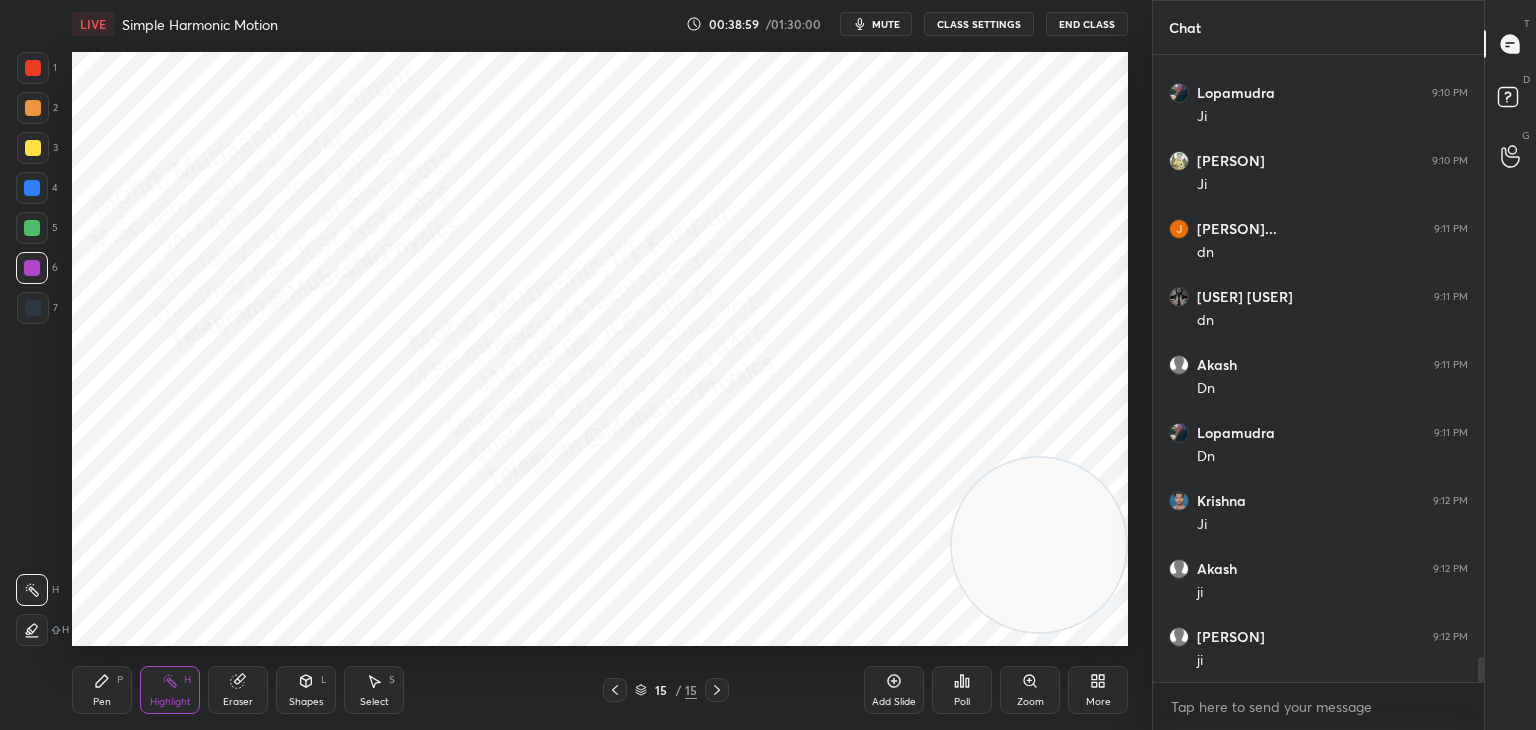 click at bounding box center (1039, 545) 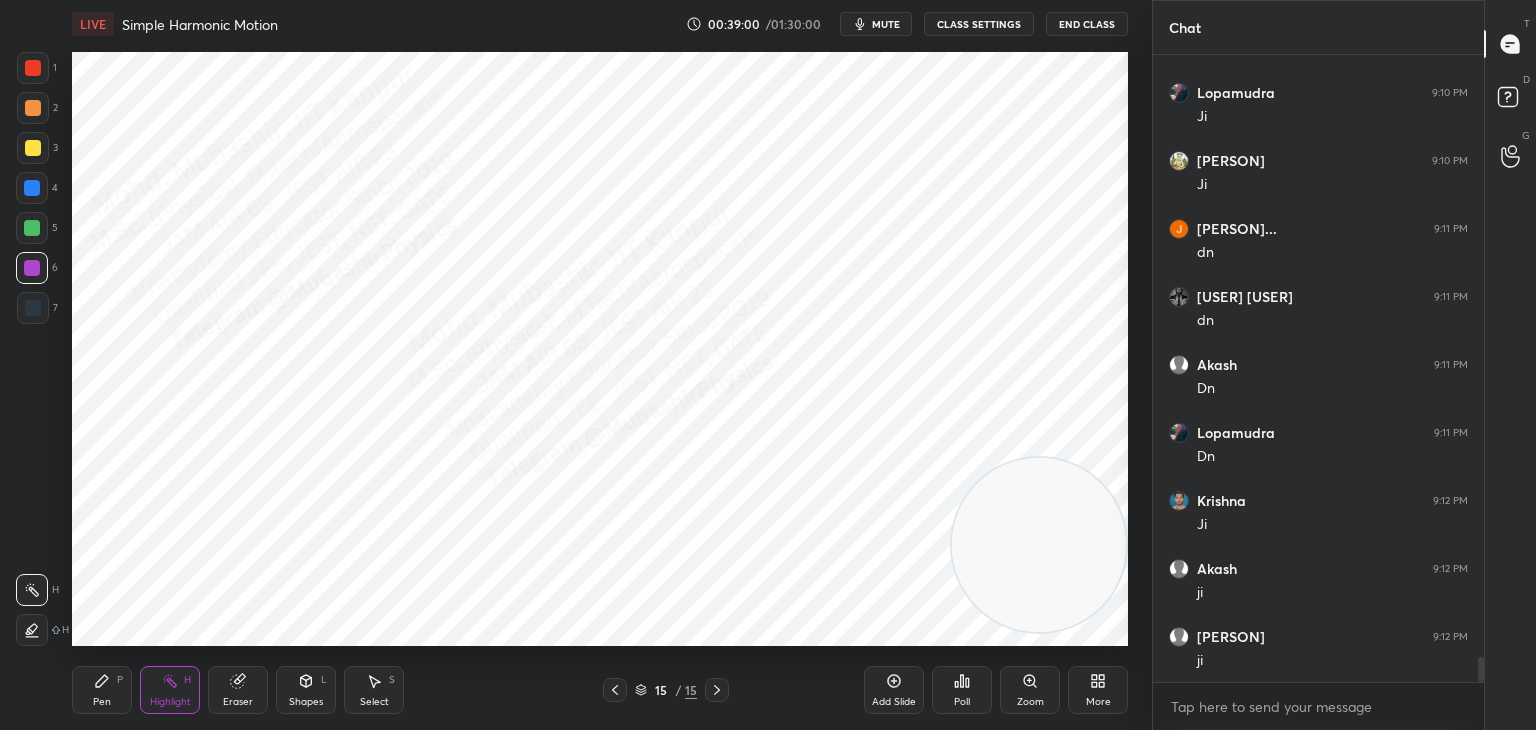 click on "Shapes L" at bounding box center [306, 690] 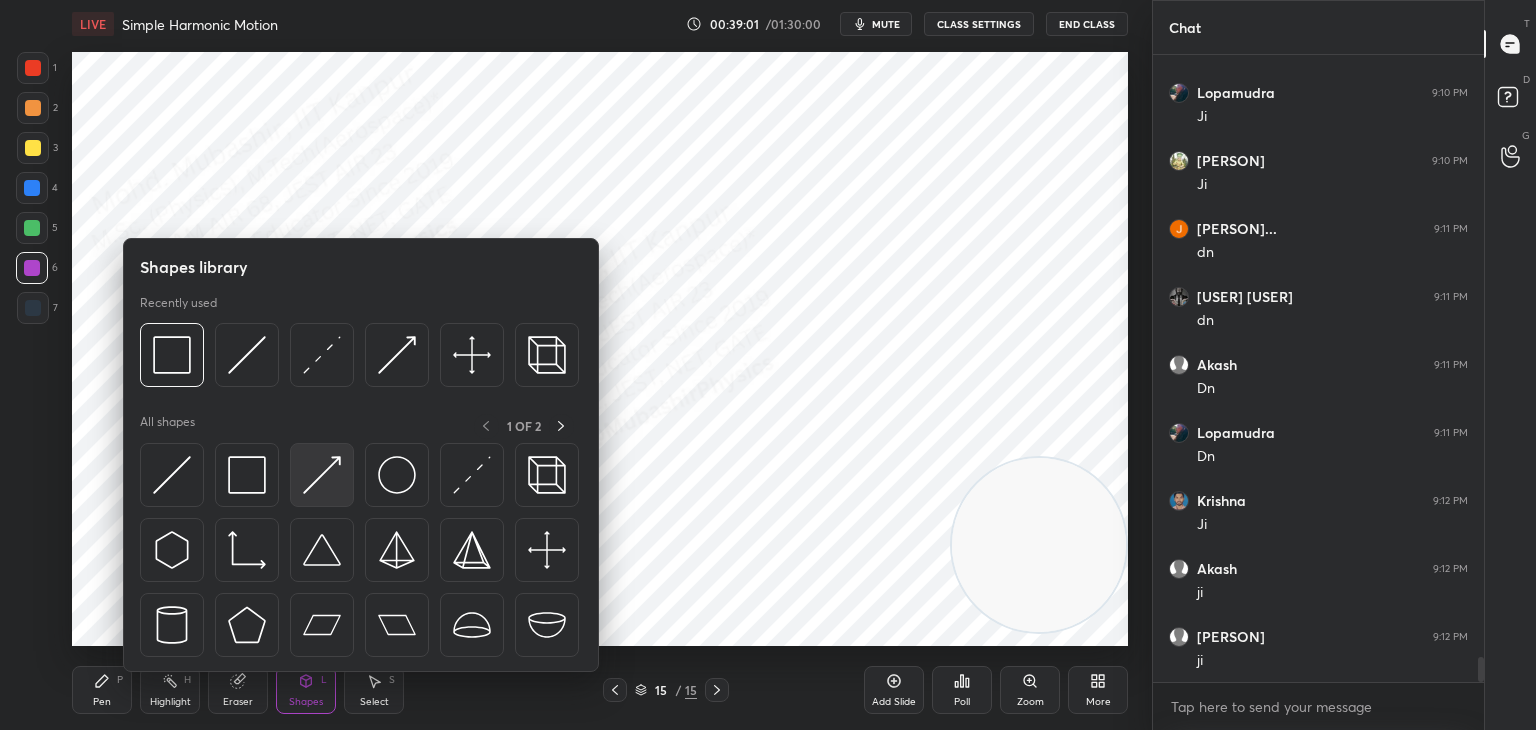 click at bounding box center (322, 475) 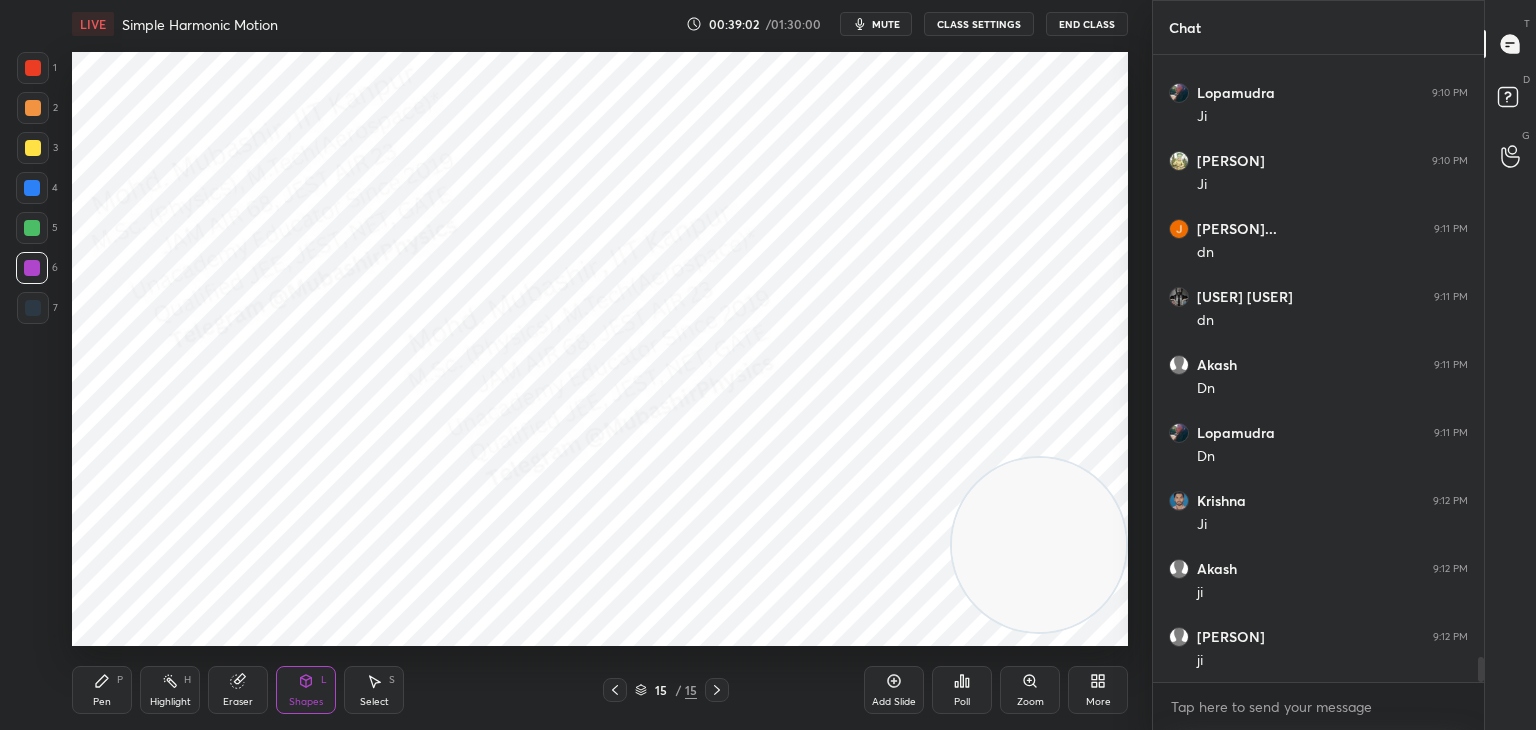 click on "Shapes L" at bounding box center (306, 690) 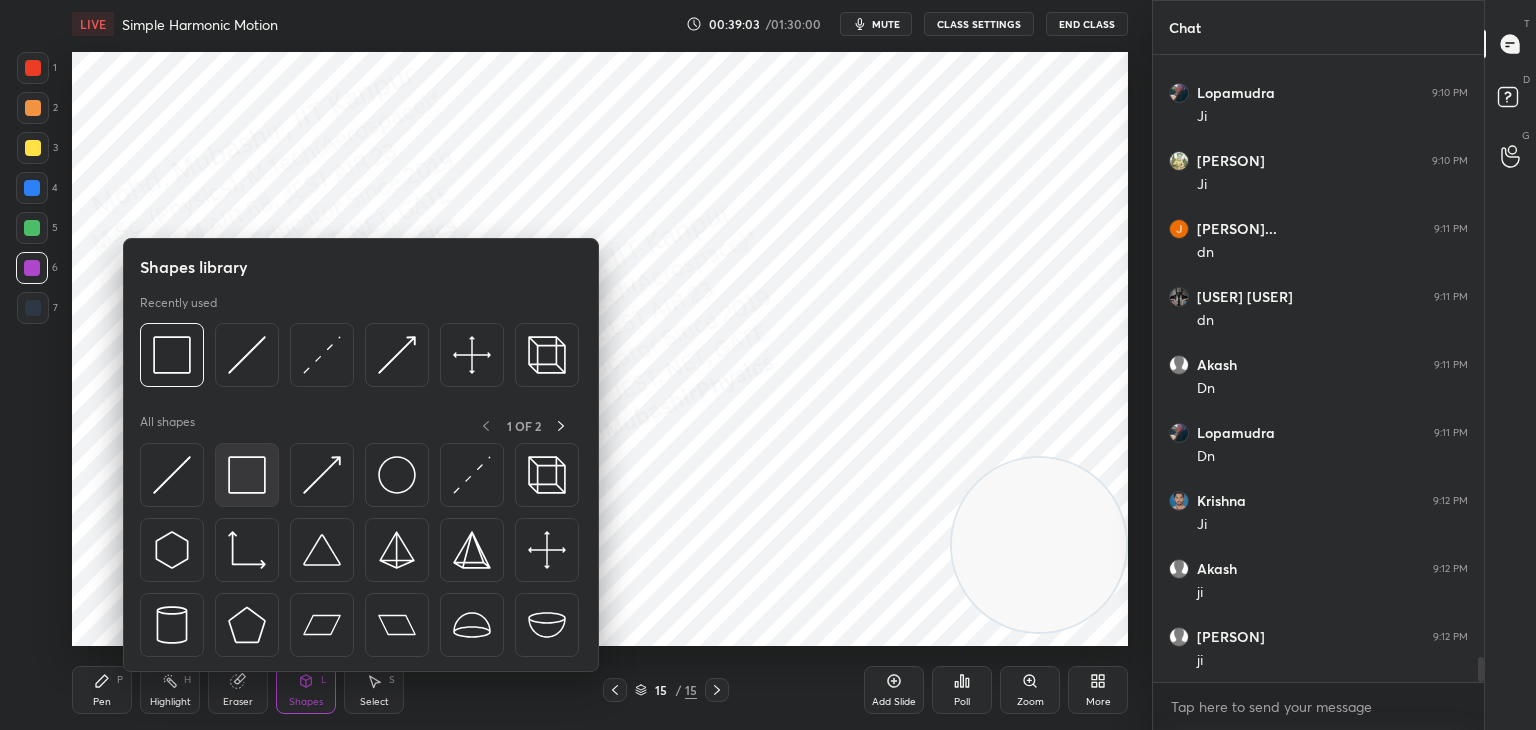 click at bounding box center (247, 475) 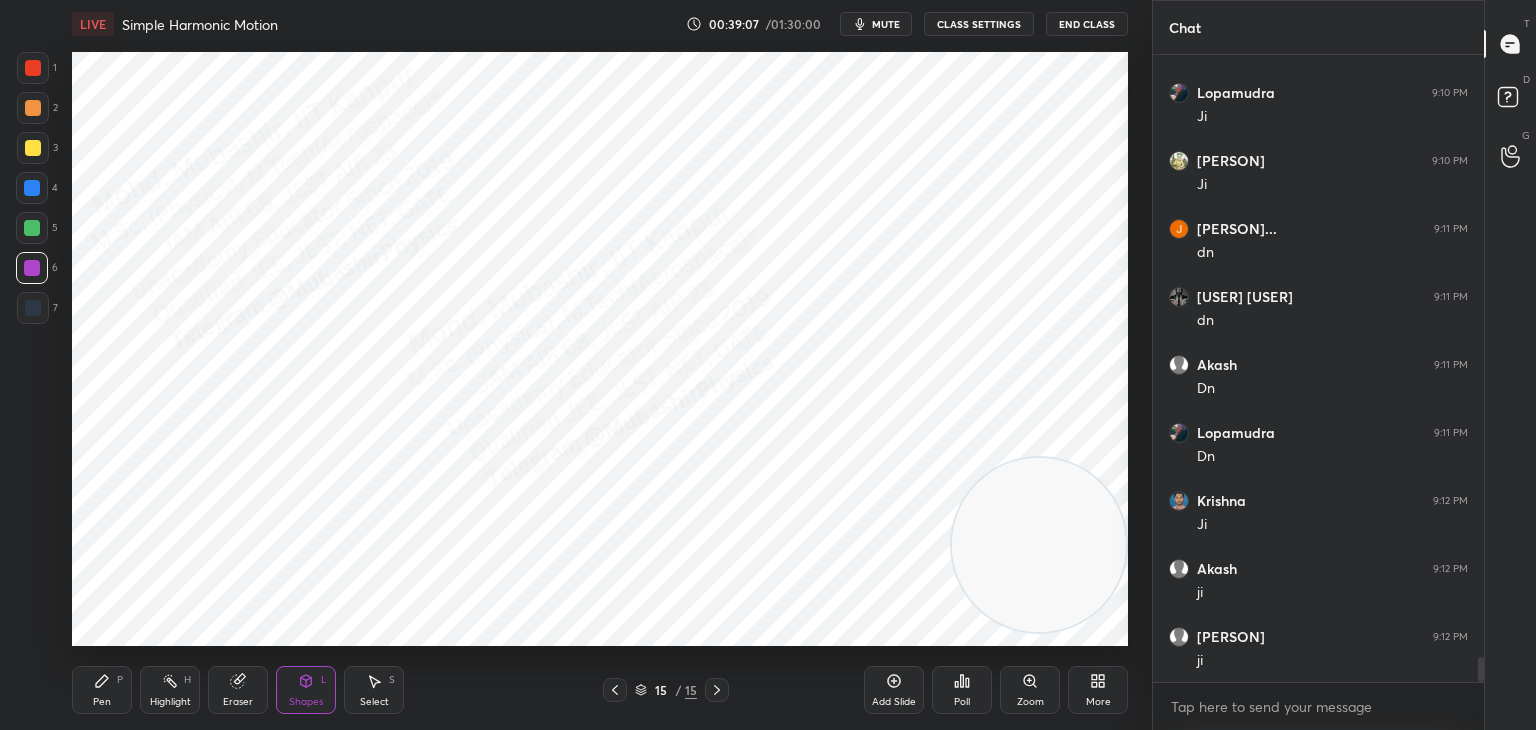 click on "Shapes L" at bounding box center (306, 690) 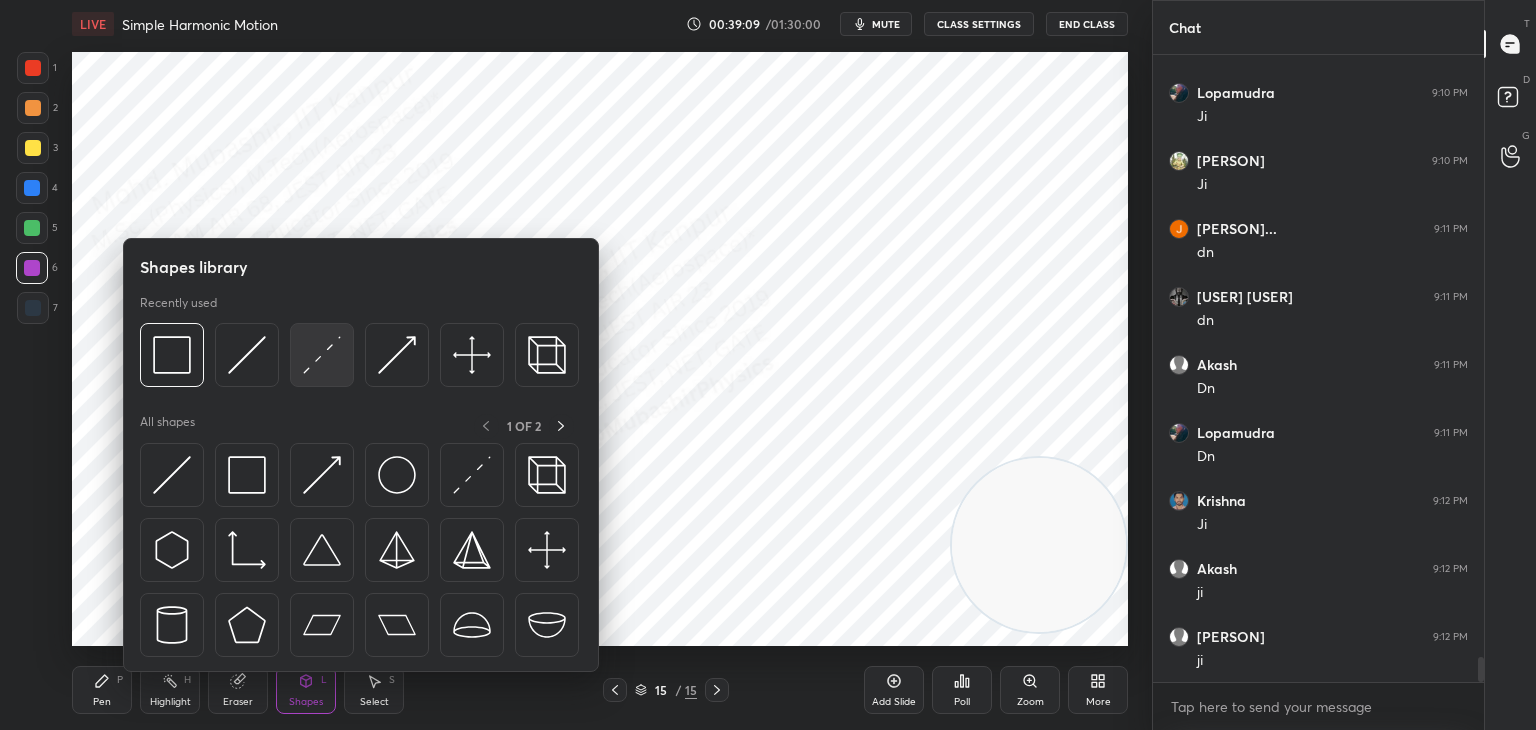 click at bounding box center (322, 355) 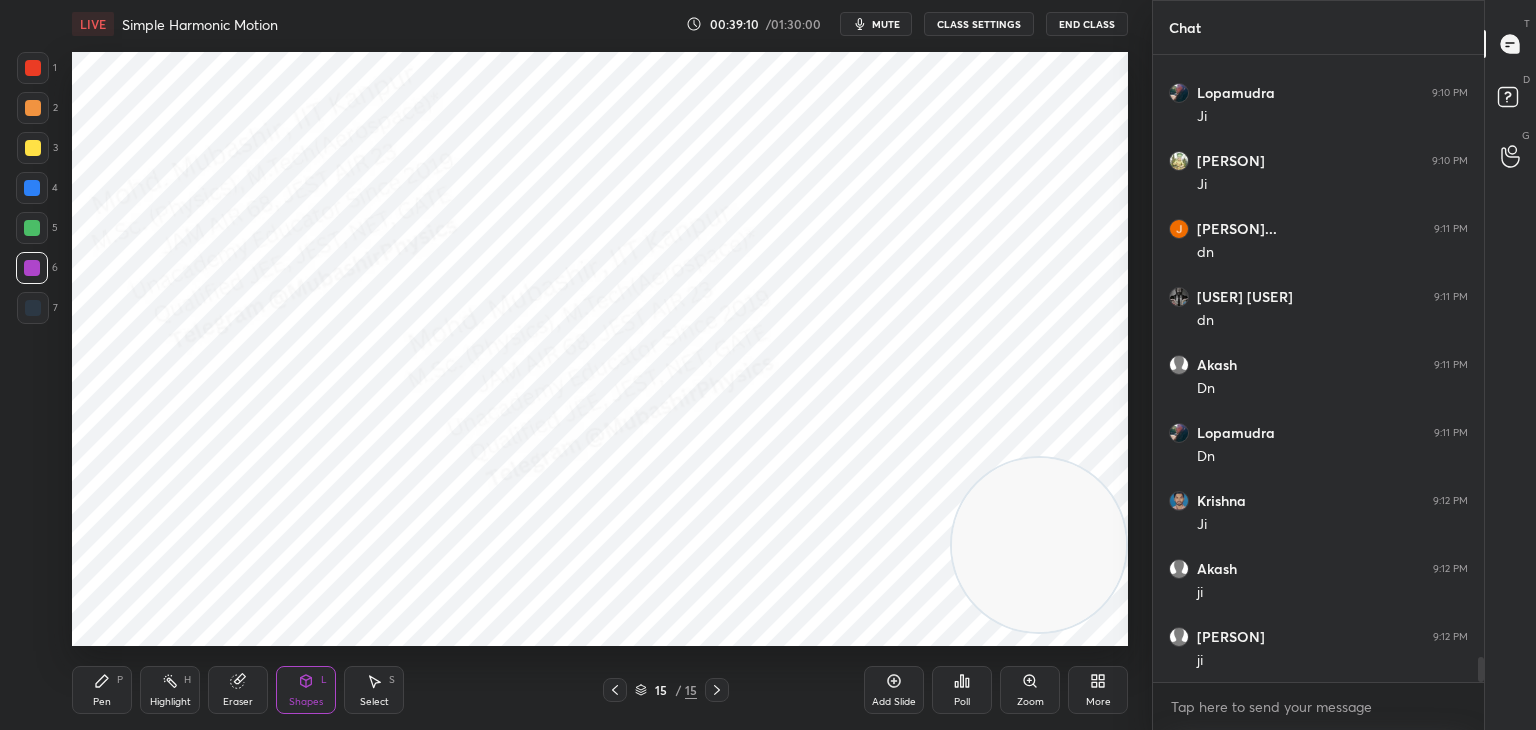 drag, startPoint x: 36, startPoint y: 159, endPoint x: 51, endPoint y: 155, distance: 15.524175 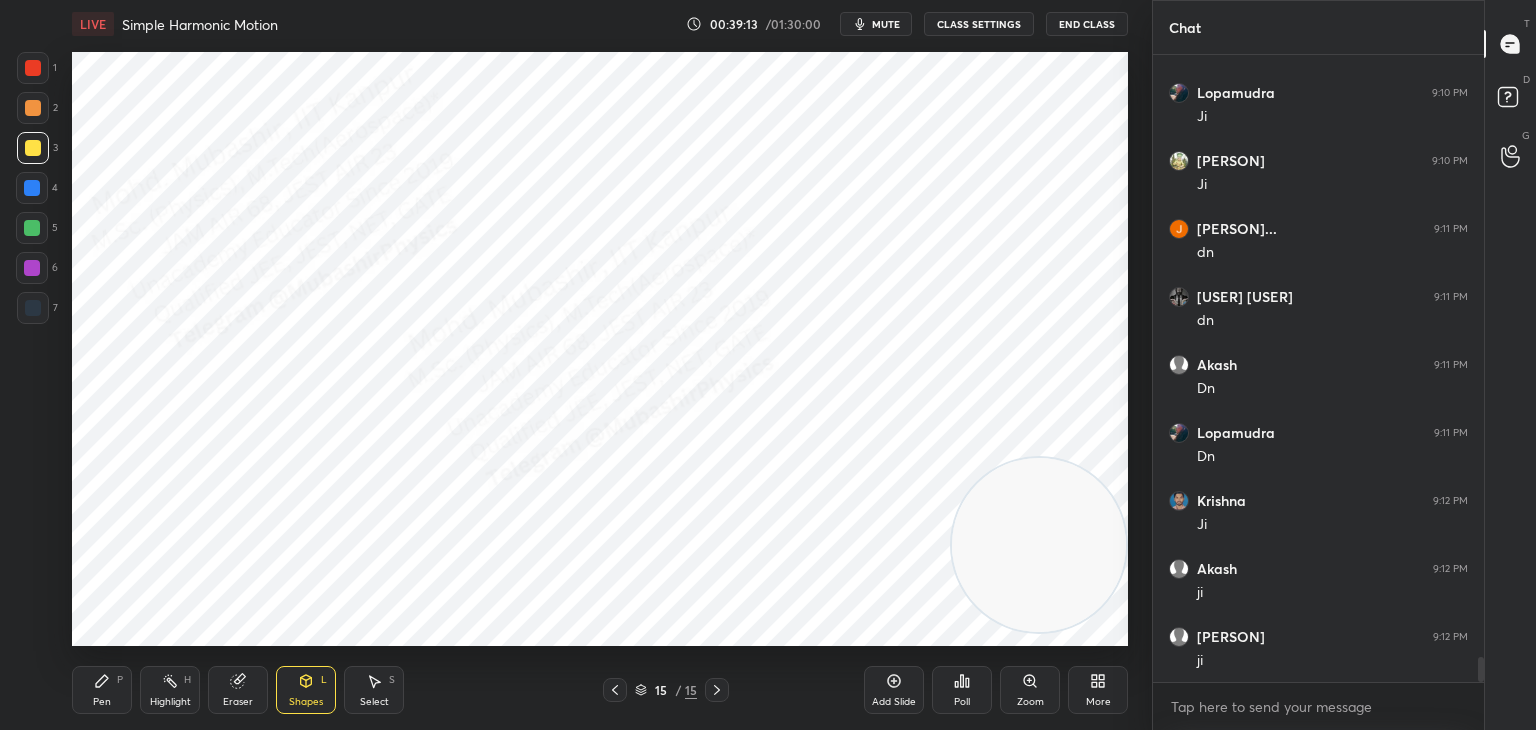 click 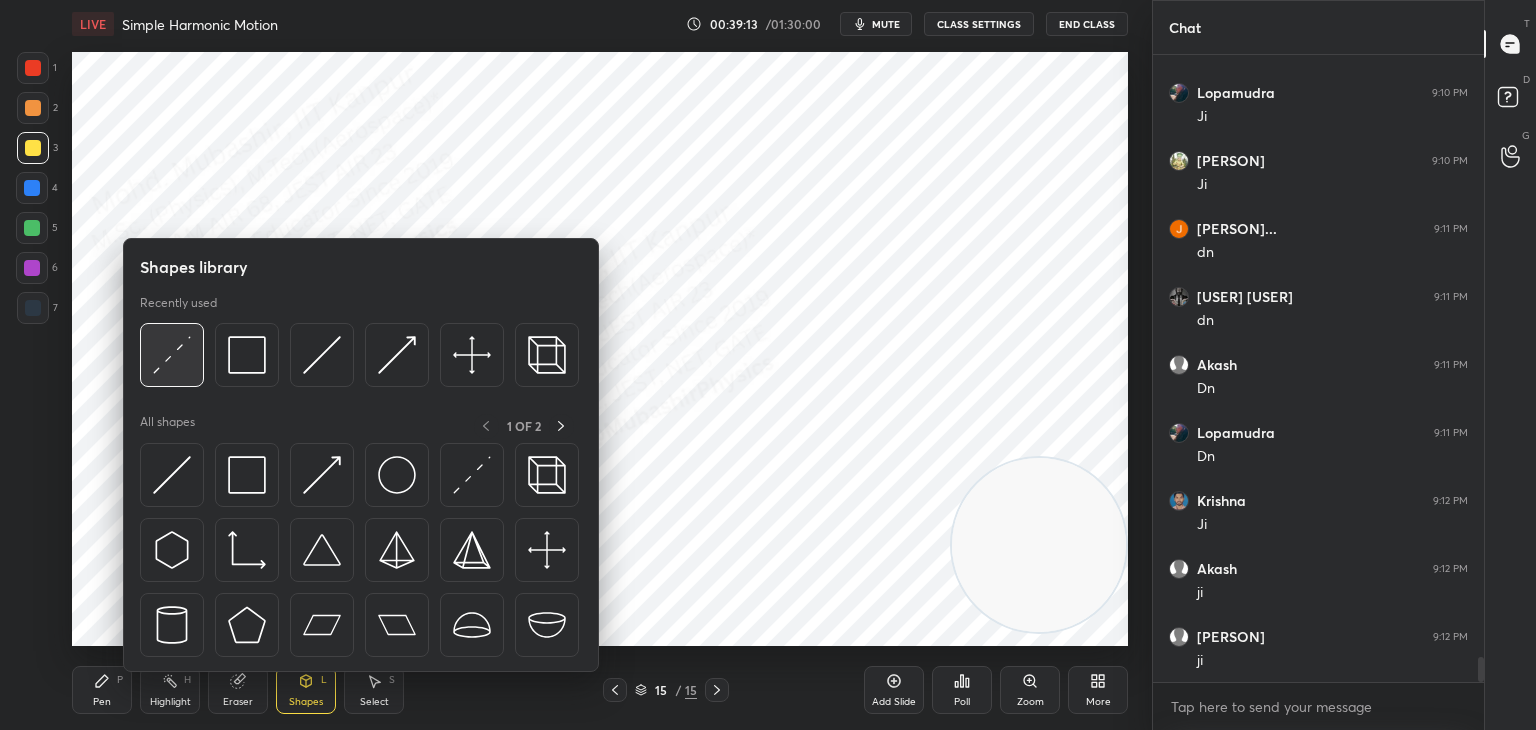 click at bounding box center [172, 355] 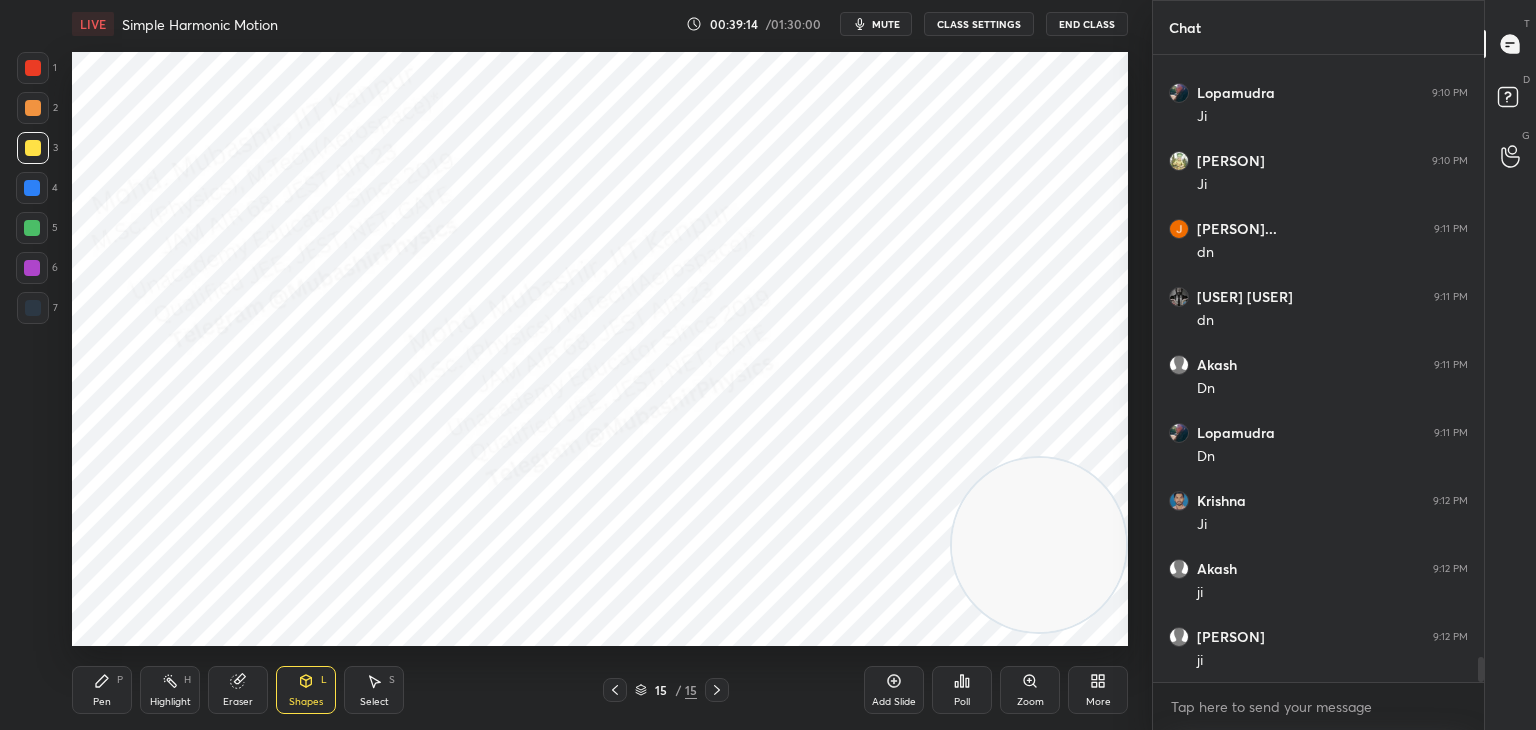 click at bounding box center [32, 228] 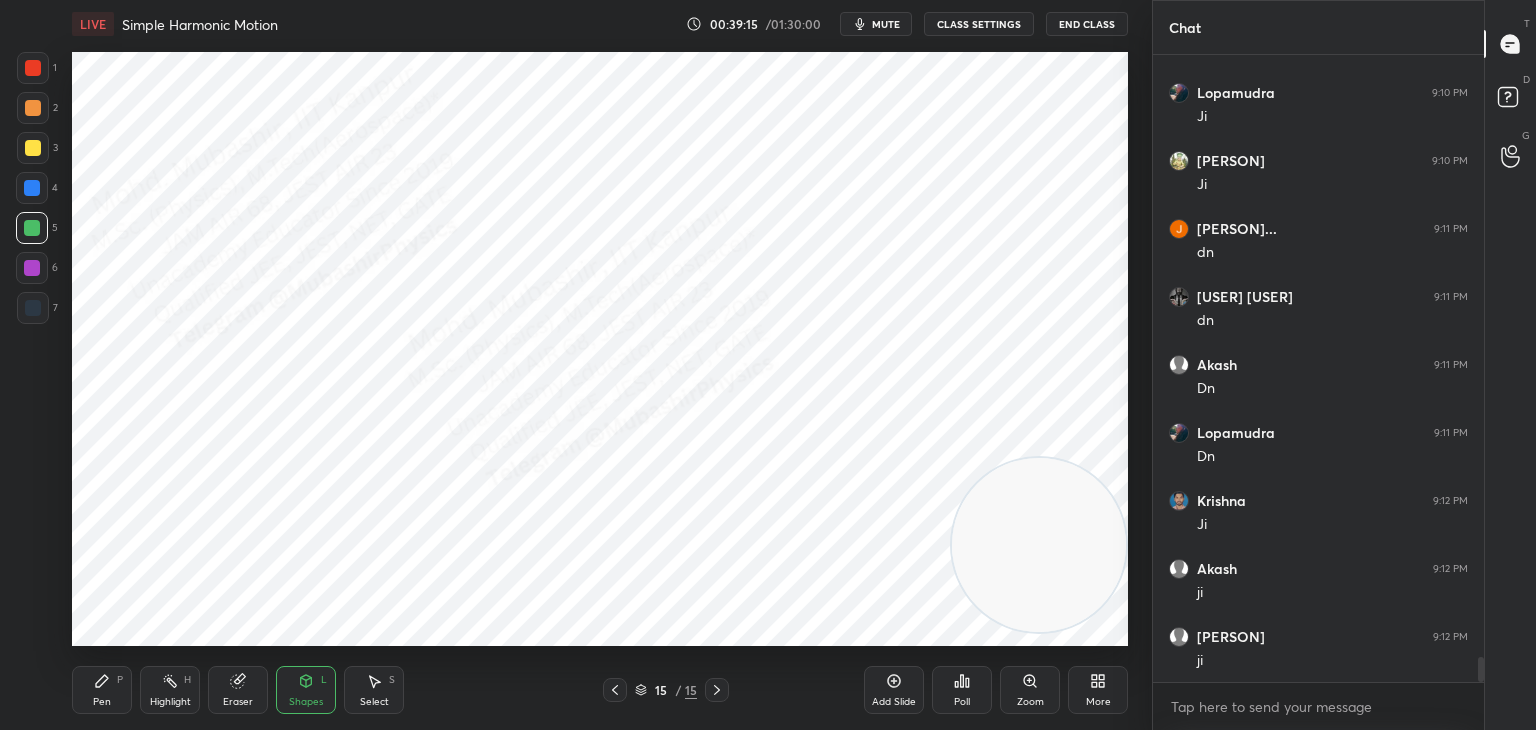 click on "Shapes L" at bounding box center [306, 690] 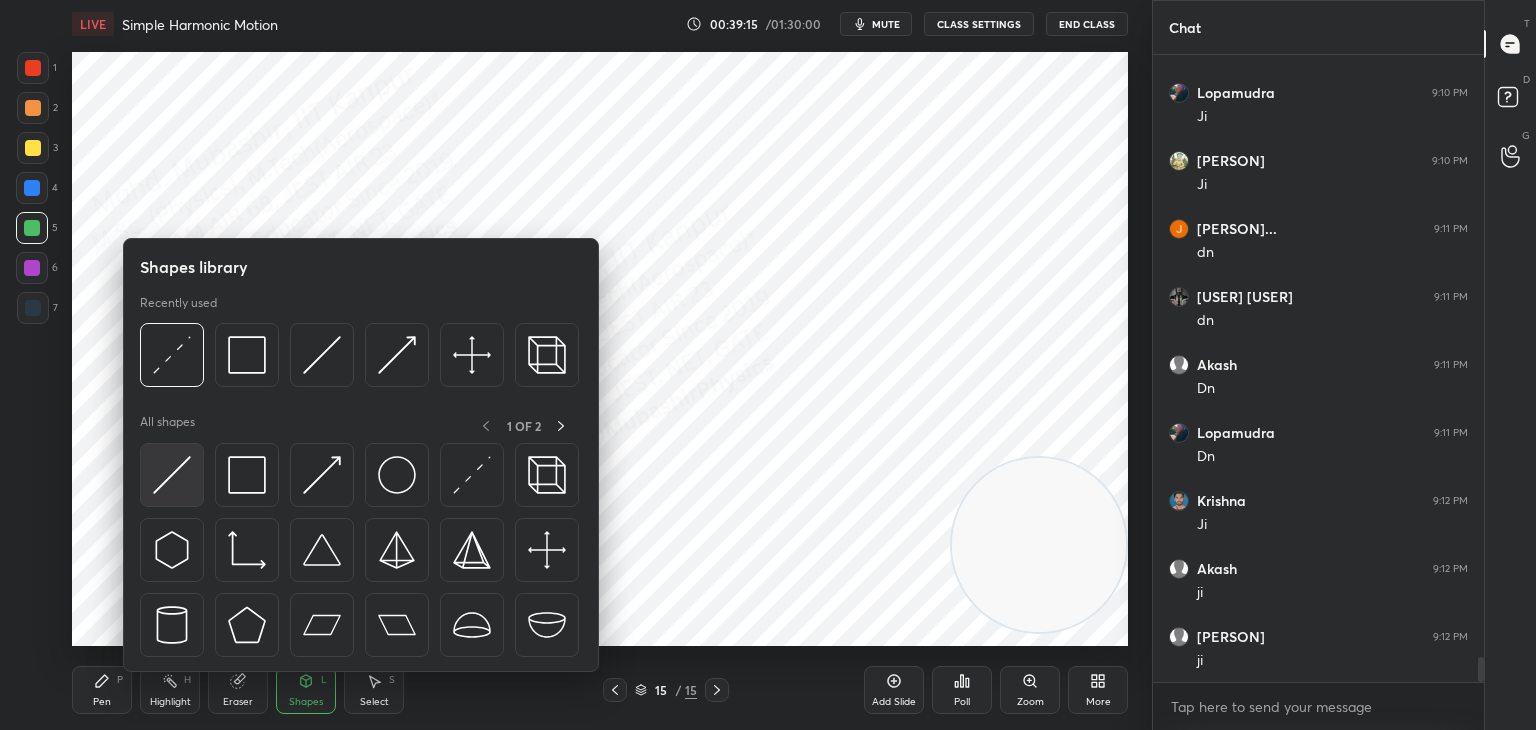 click at bounding box center [172, 475] 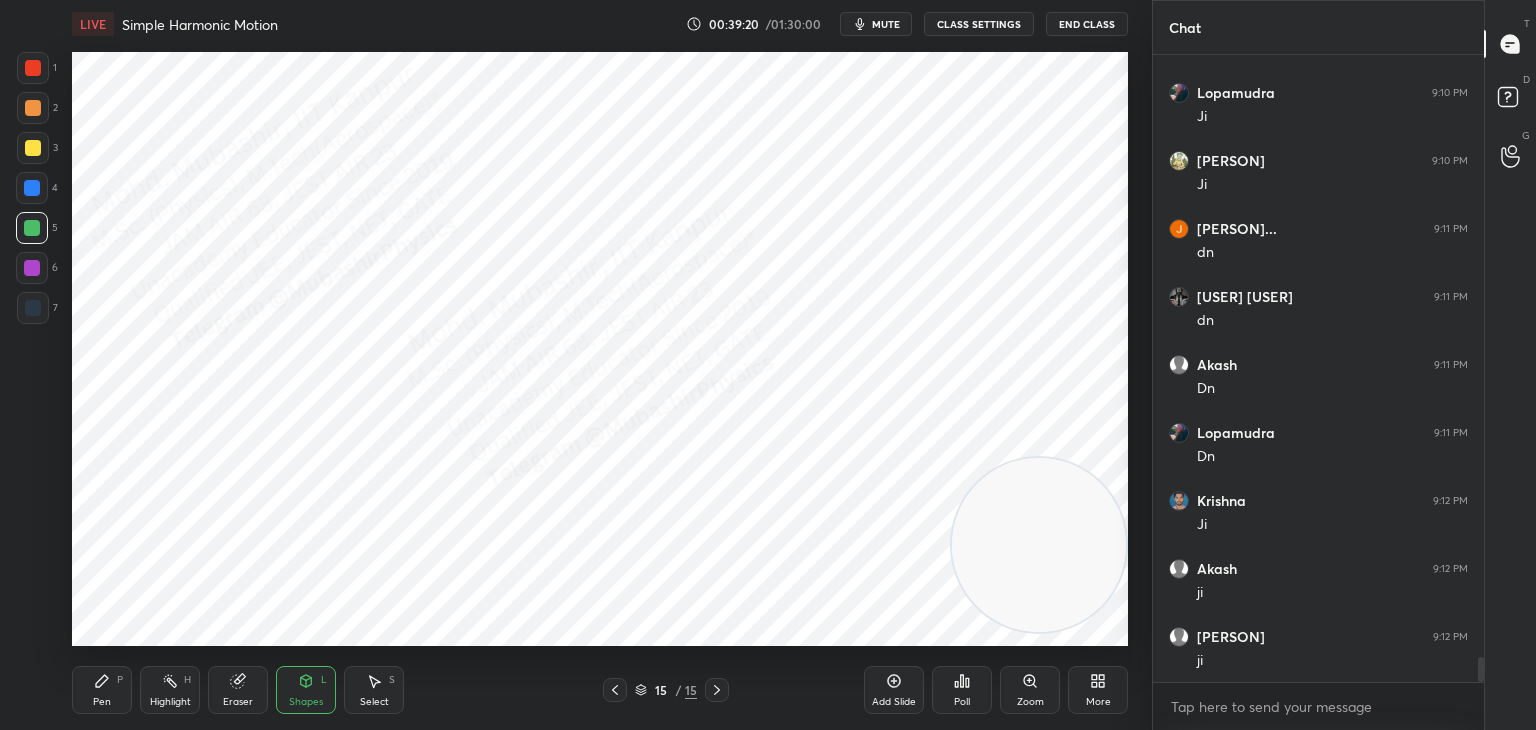 click on "Pen P" at bounding box center [102, 690] 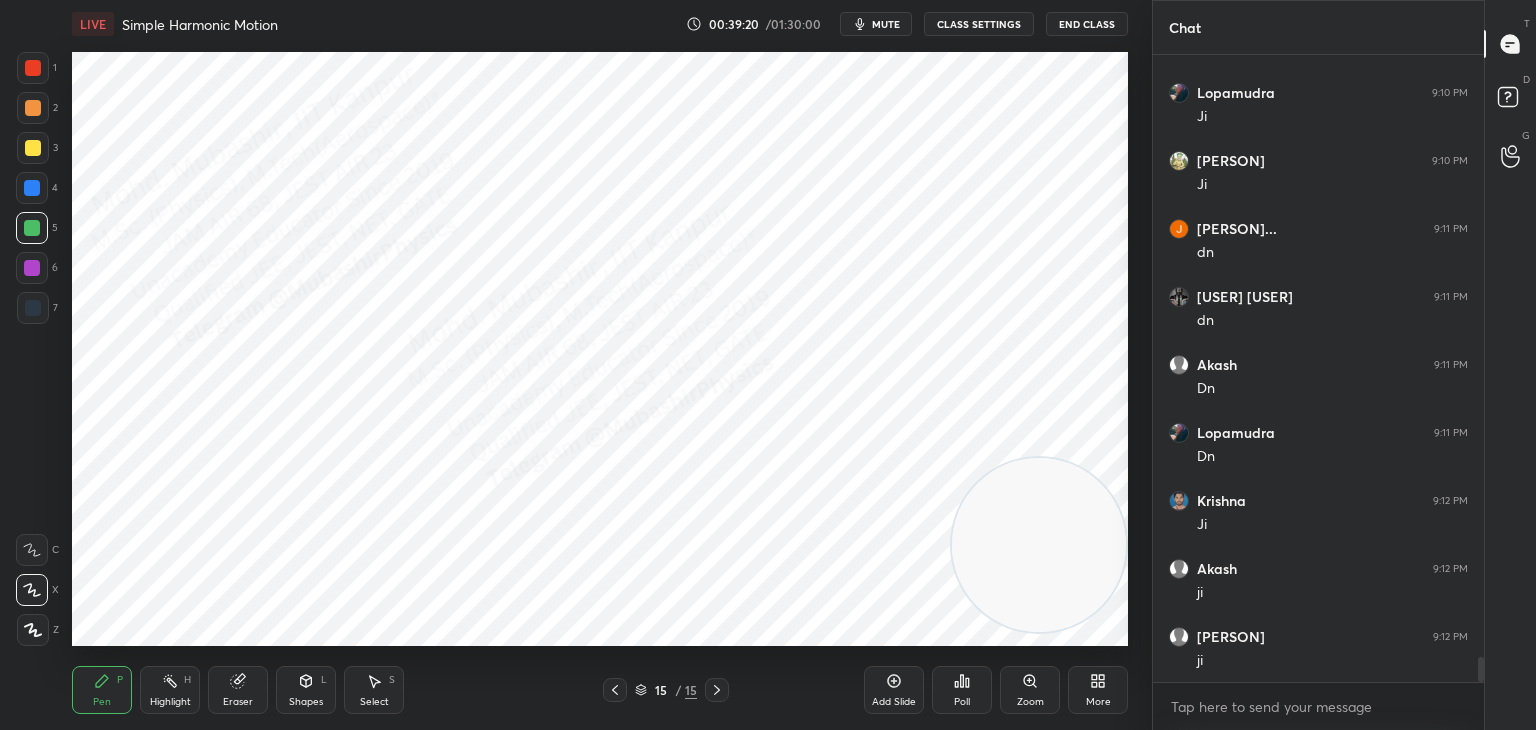 click at bounding box center [33, 108] 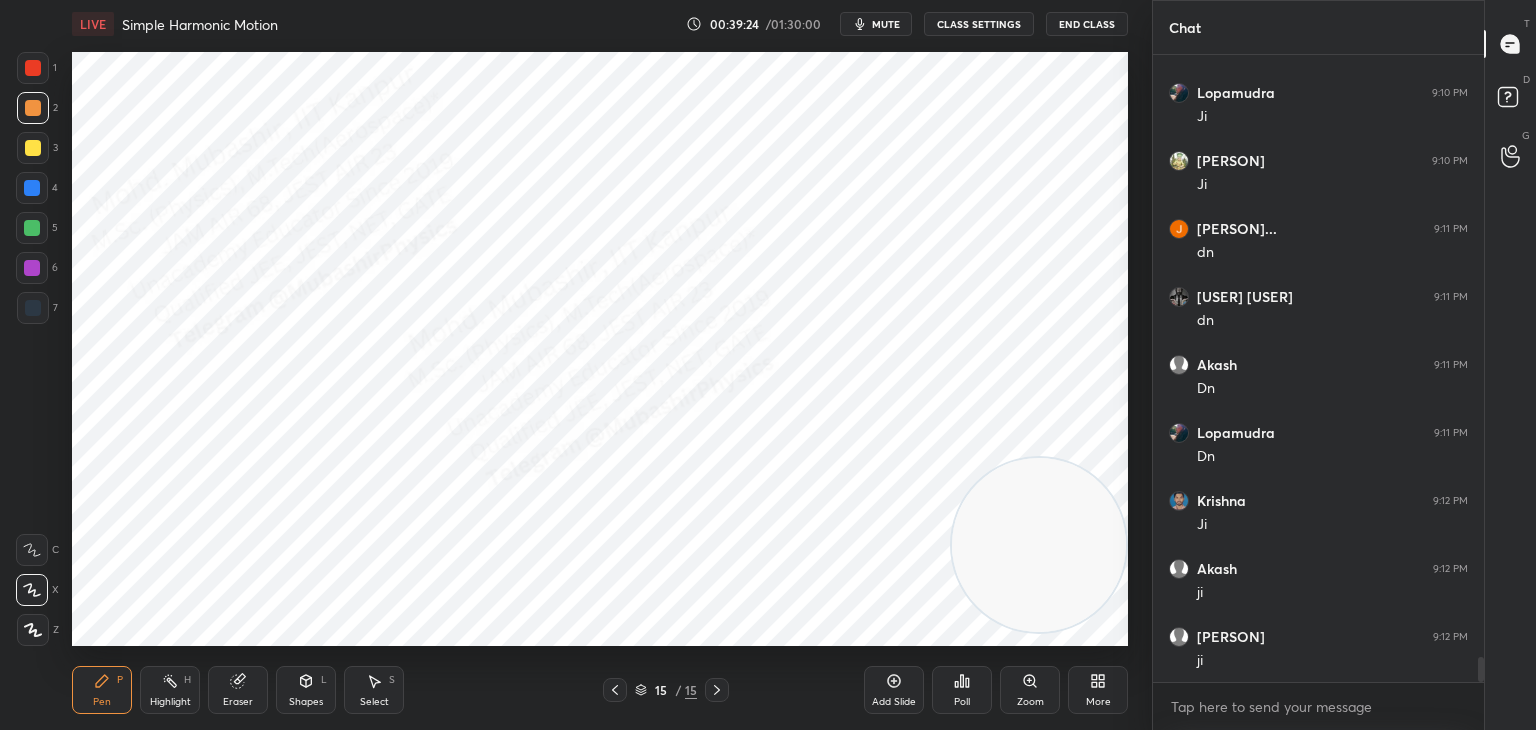 click at bounding box center [33, 148] 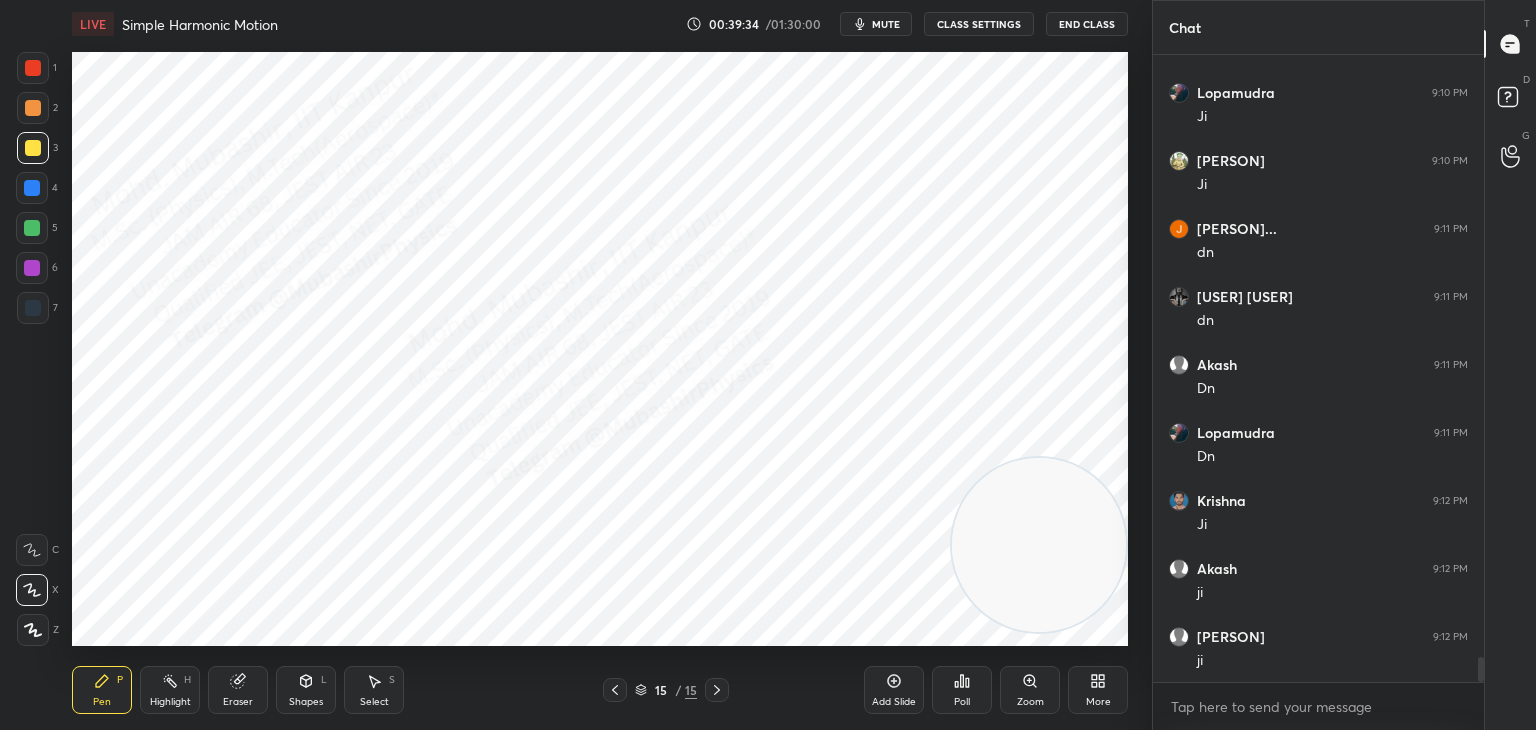 click at bounding box center (32, 188) 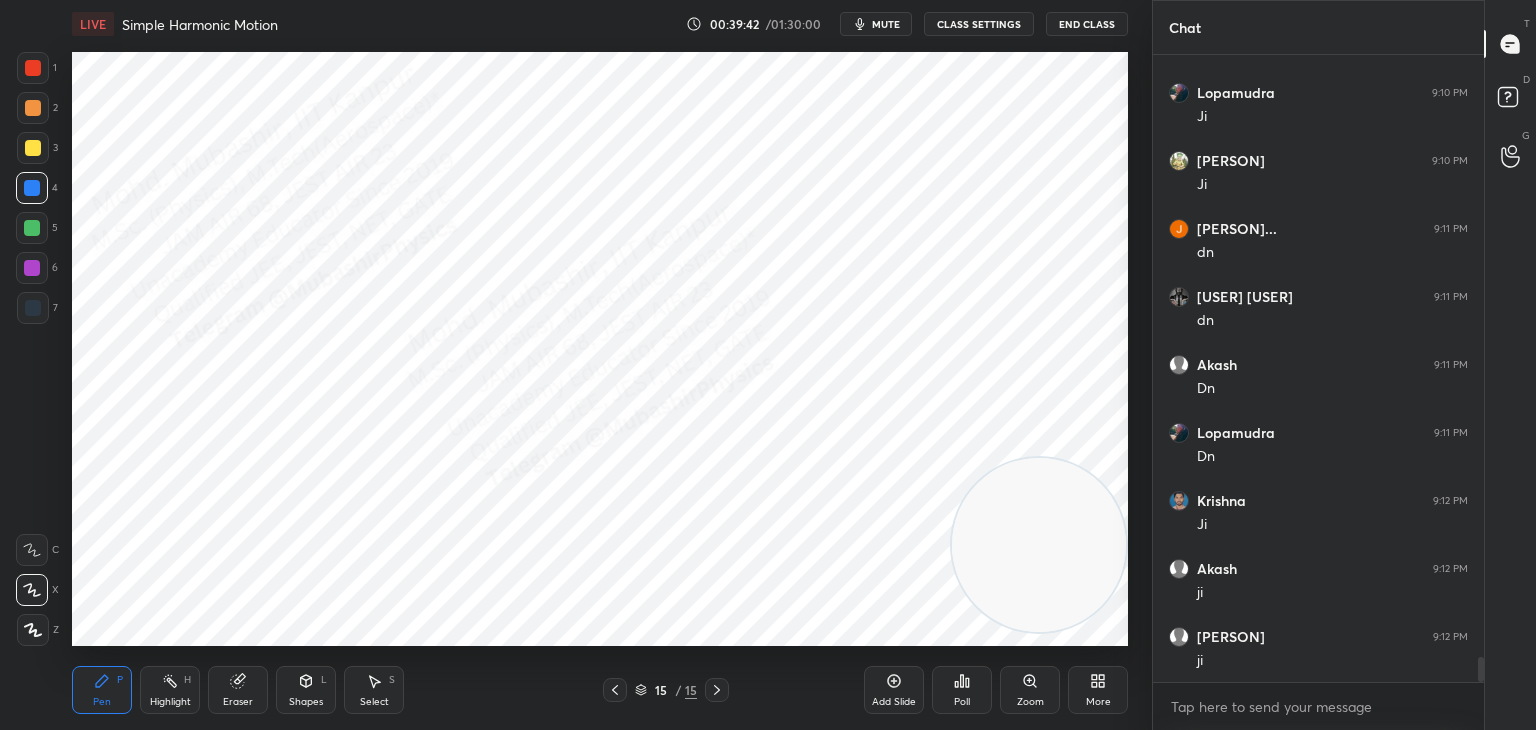 drag, startPoint x: 41, startPoint y: 306, endPoint x: 53, endPoint y: 322, distance: 20 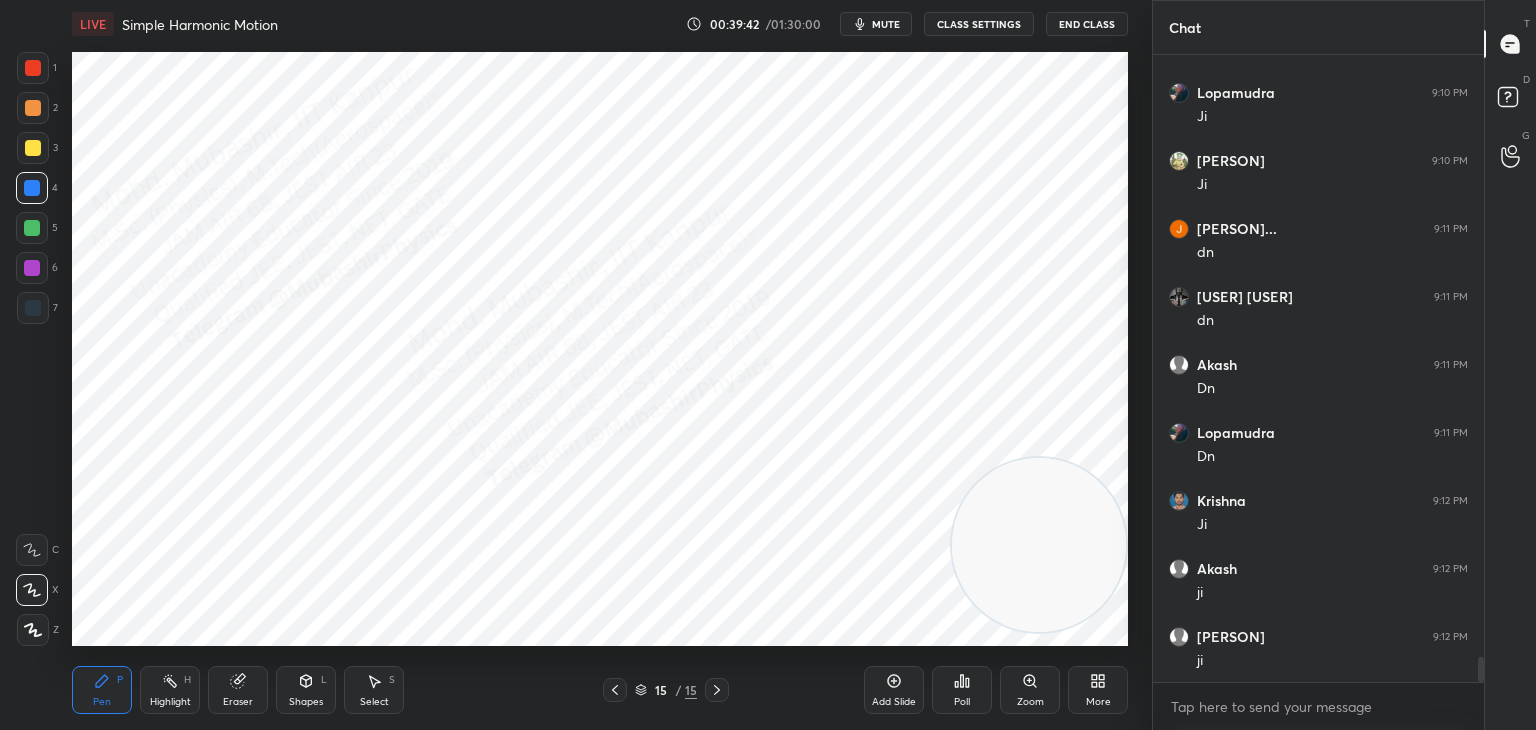 click at bounding box center (33, 308) 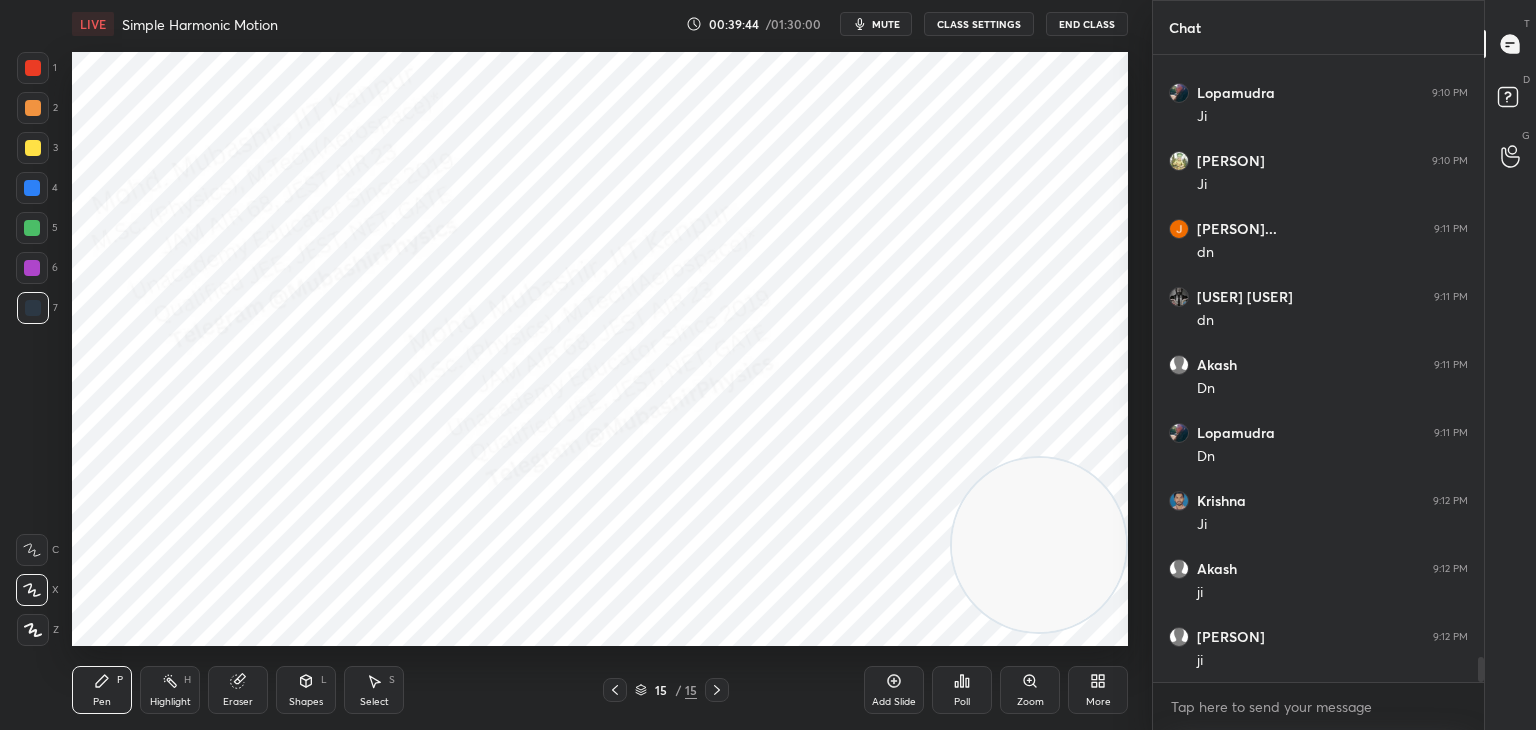 drag, startPoint x: 21, startPoint y: 81, endPoint x: 53, endPoint y: 93, distance: 34.176014 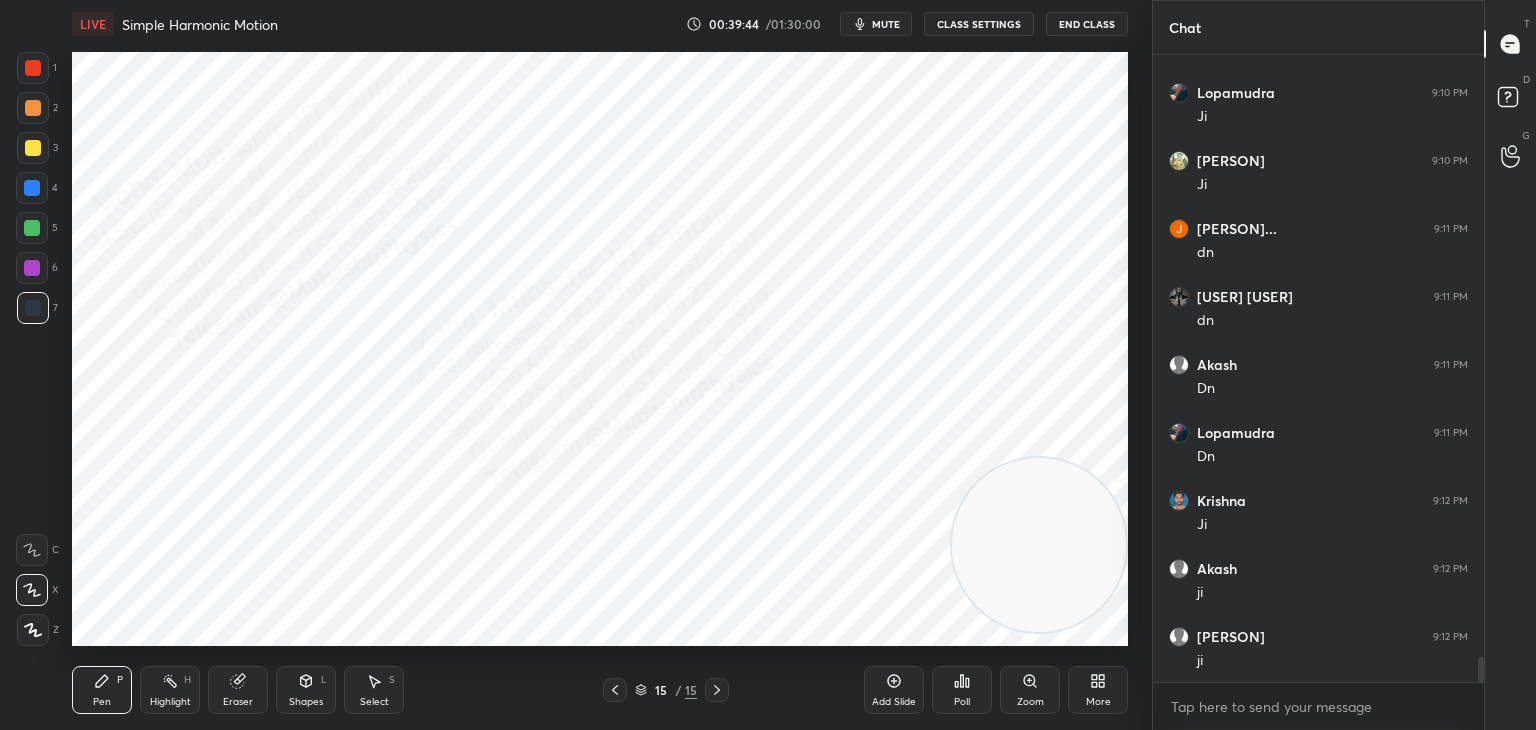 click at bounding box center [33, 68] 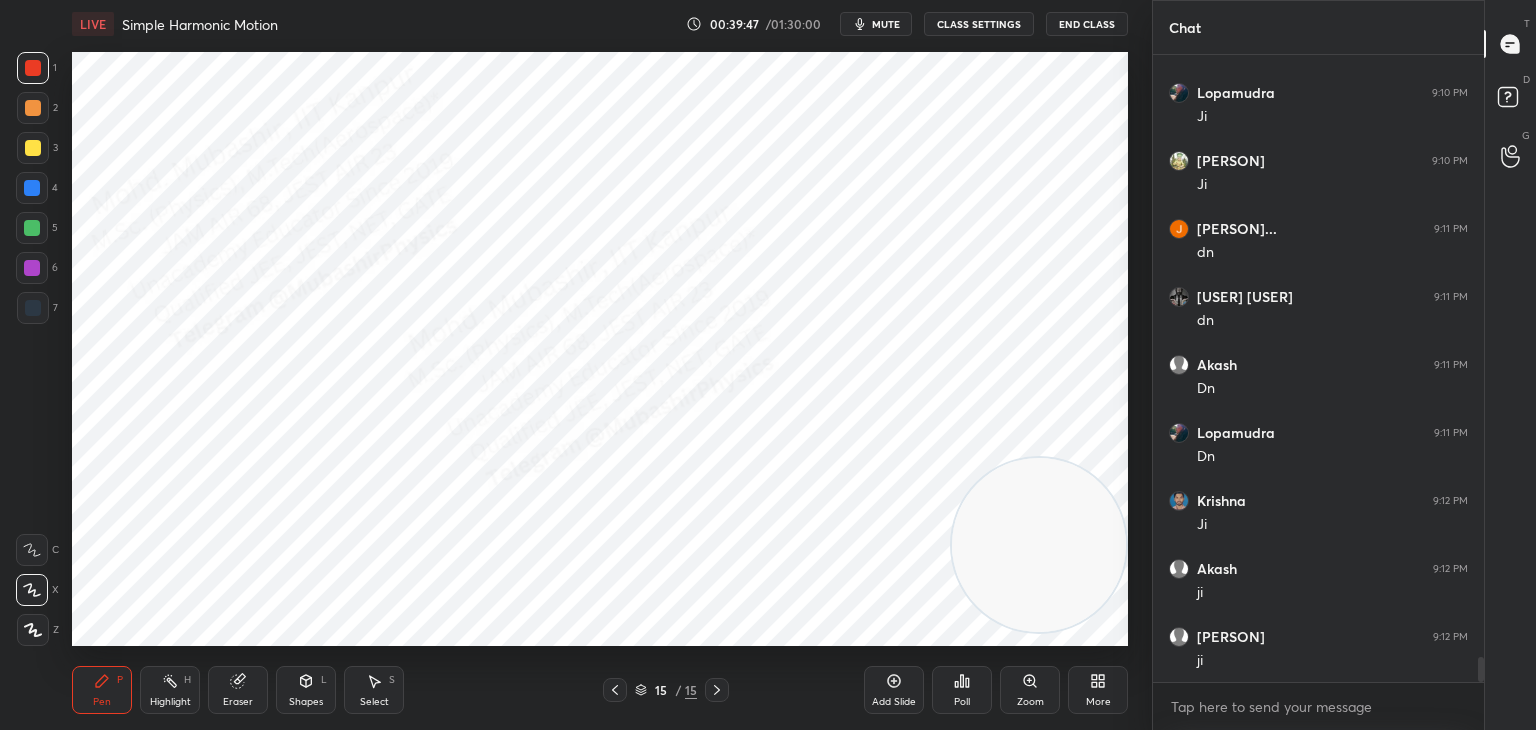 click at bounding box center (32, 268) 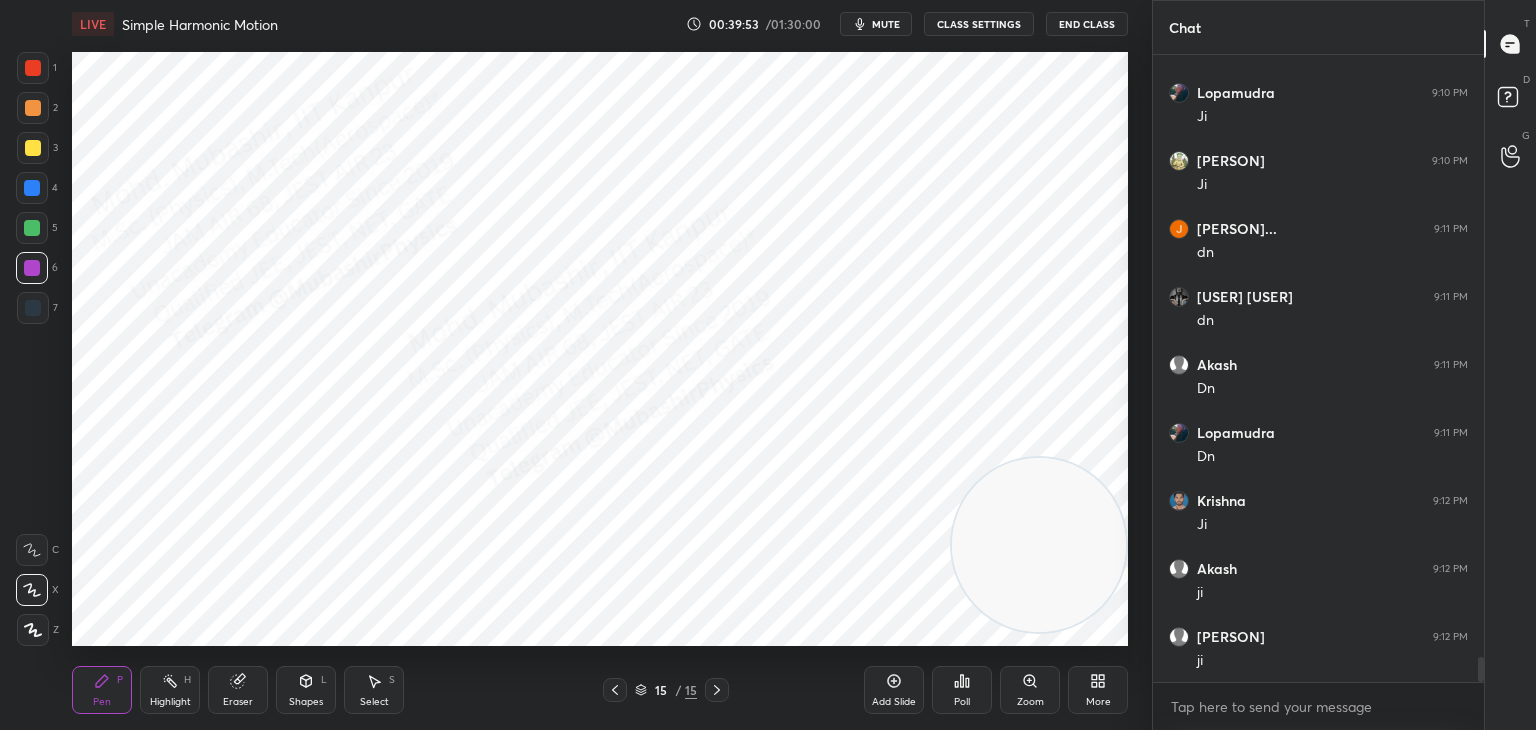 drag, startPoint x: 172, startPoint y: 697, endPoint x: 191, endPoint y: 655, distance: 46.09772 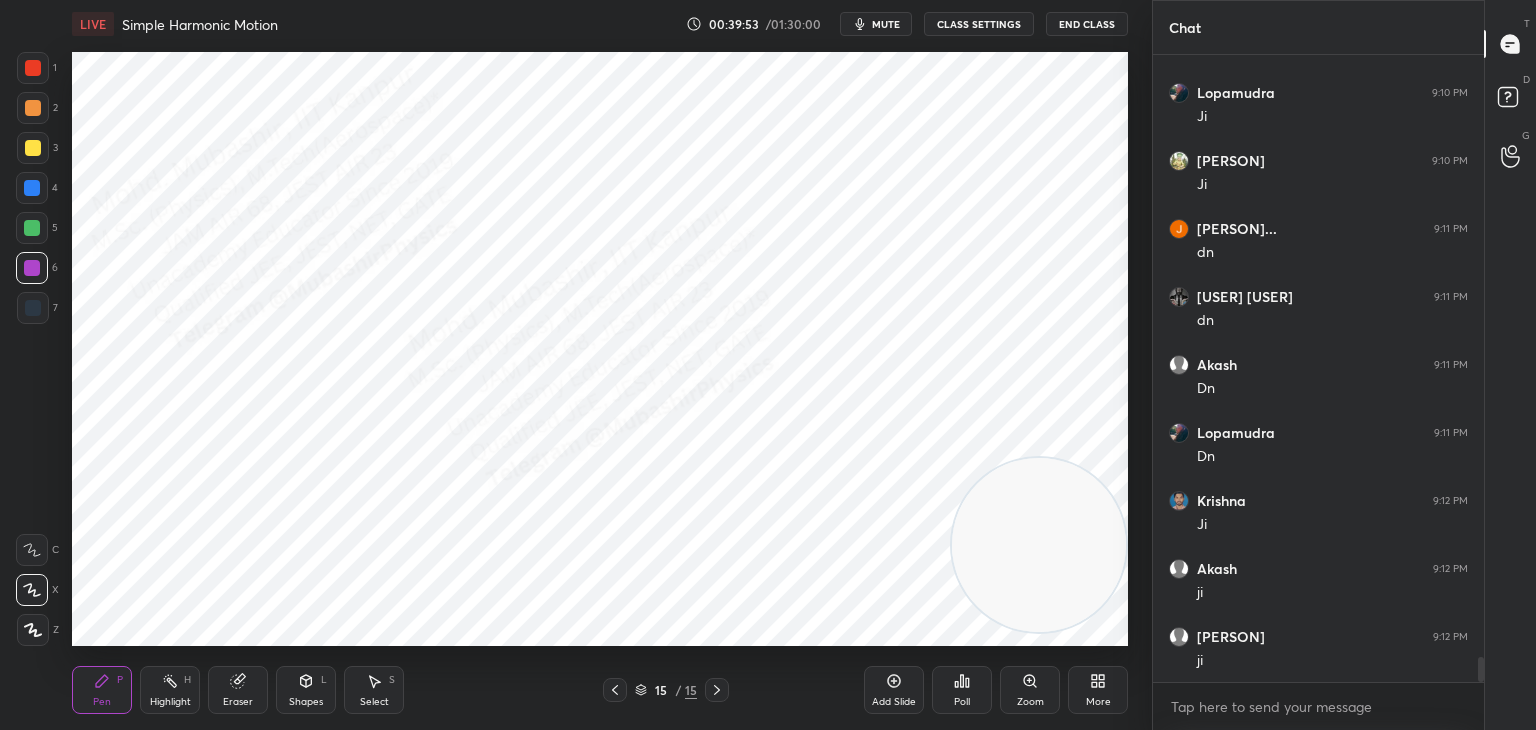click on "Highlight" at bounding box center (170, 702) 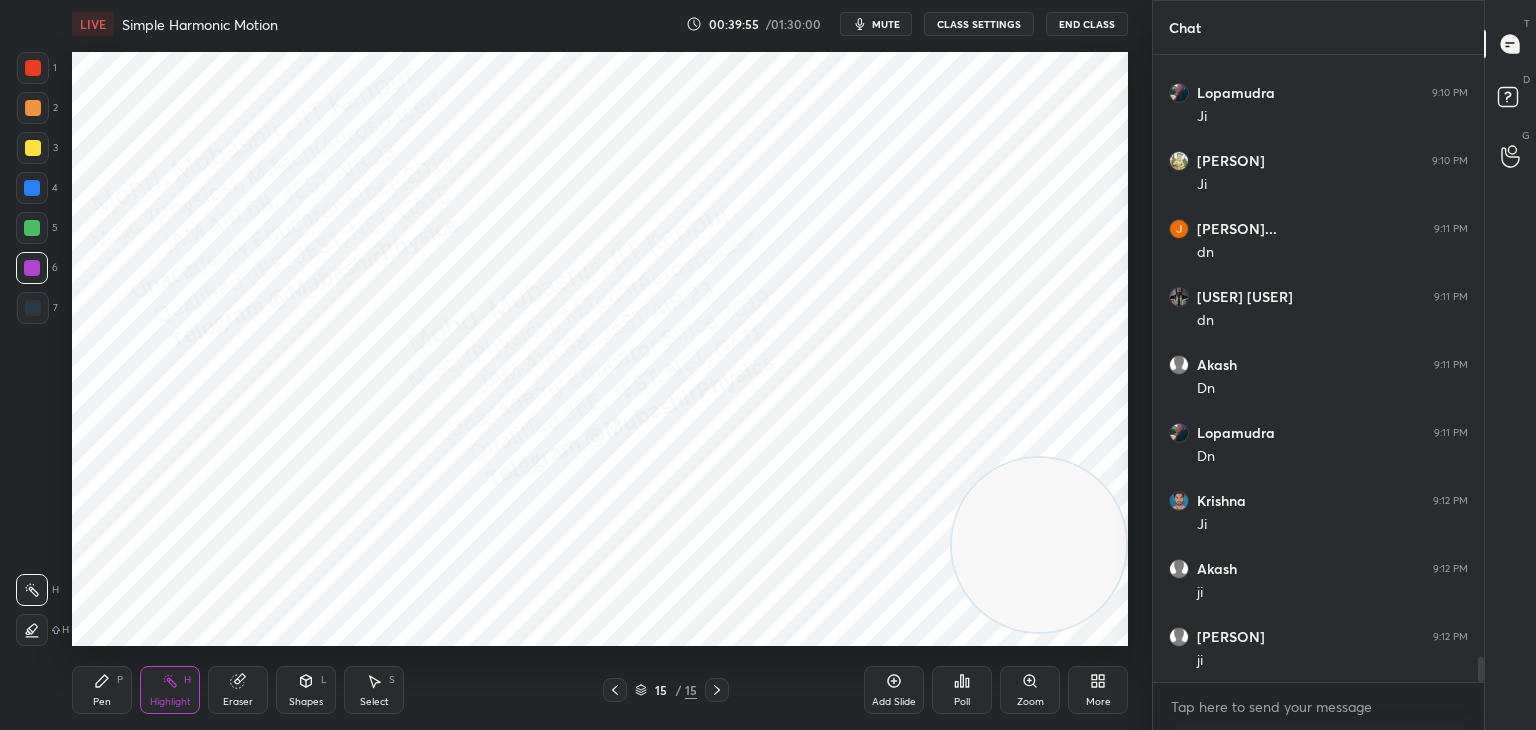 click on "Pen" at bounding box center (102, 702) 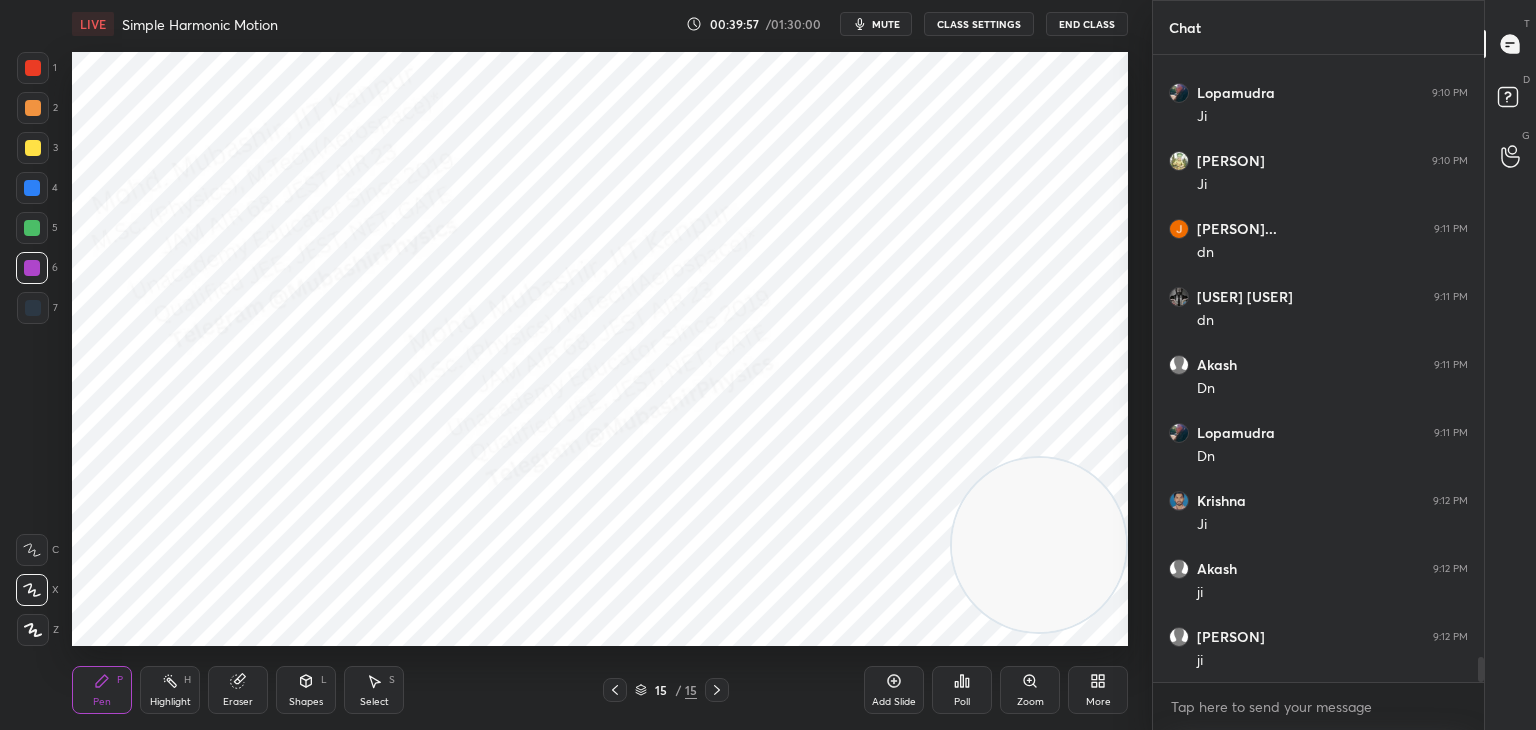 click at bounding box center (32, 188) 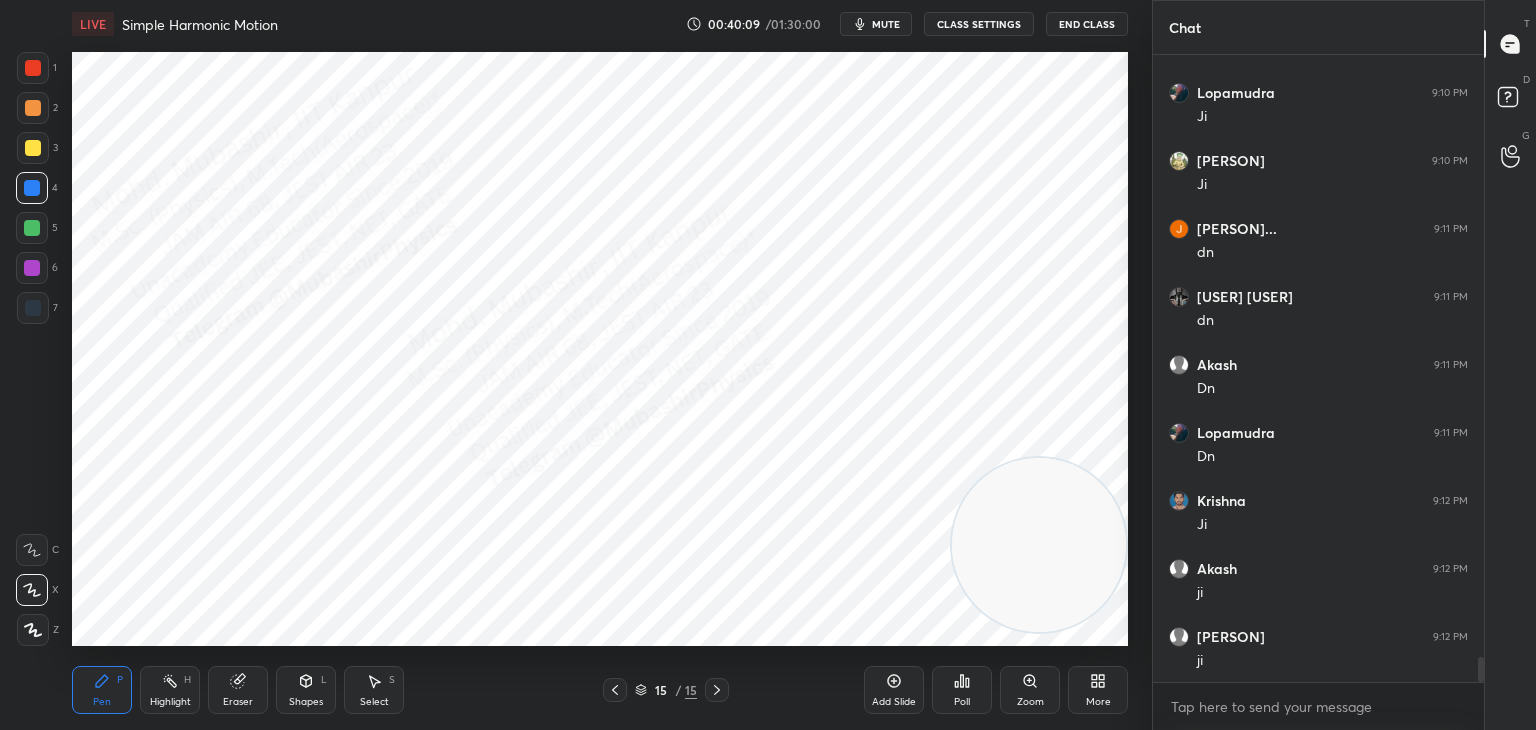 scroll, scrollTop: 15120, scrollLeft: 0, axis: vertical 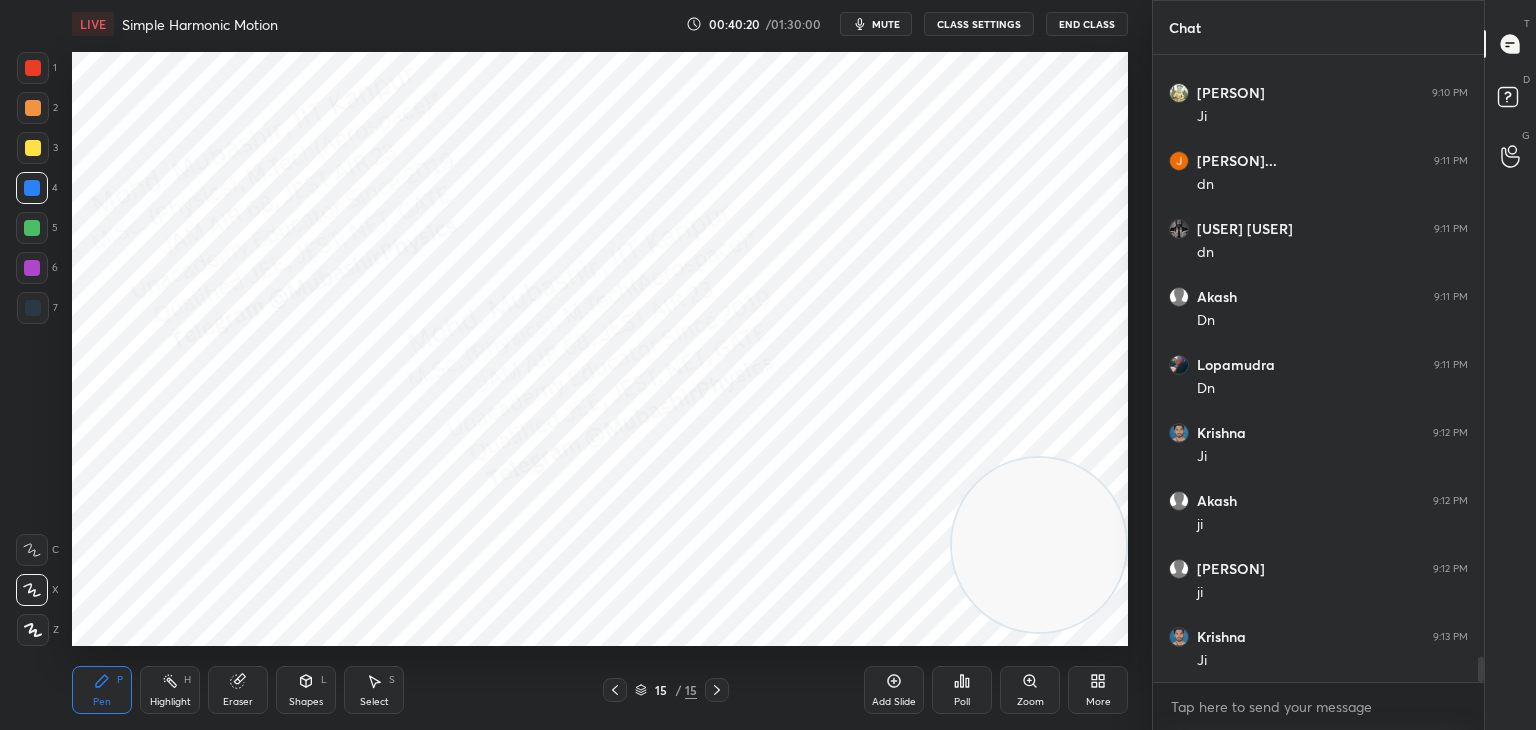 drag, startPoint x: 177, startPoint y: 699, endPoint x: 187, endPoint y: 665, distance: 35.44009 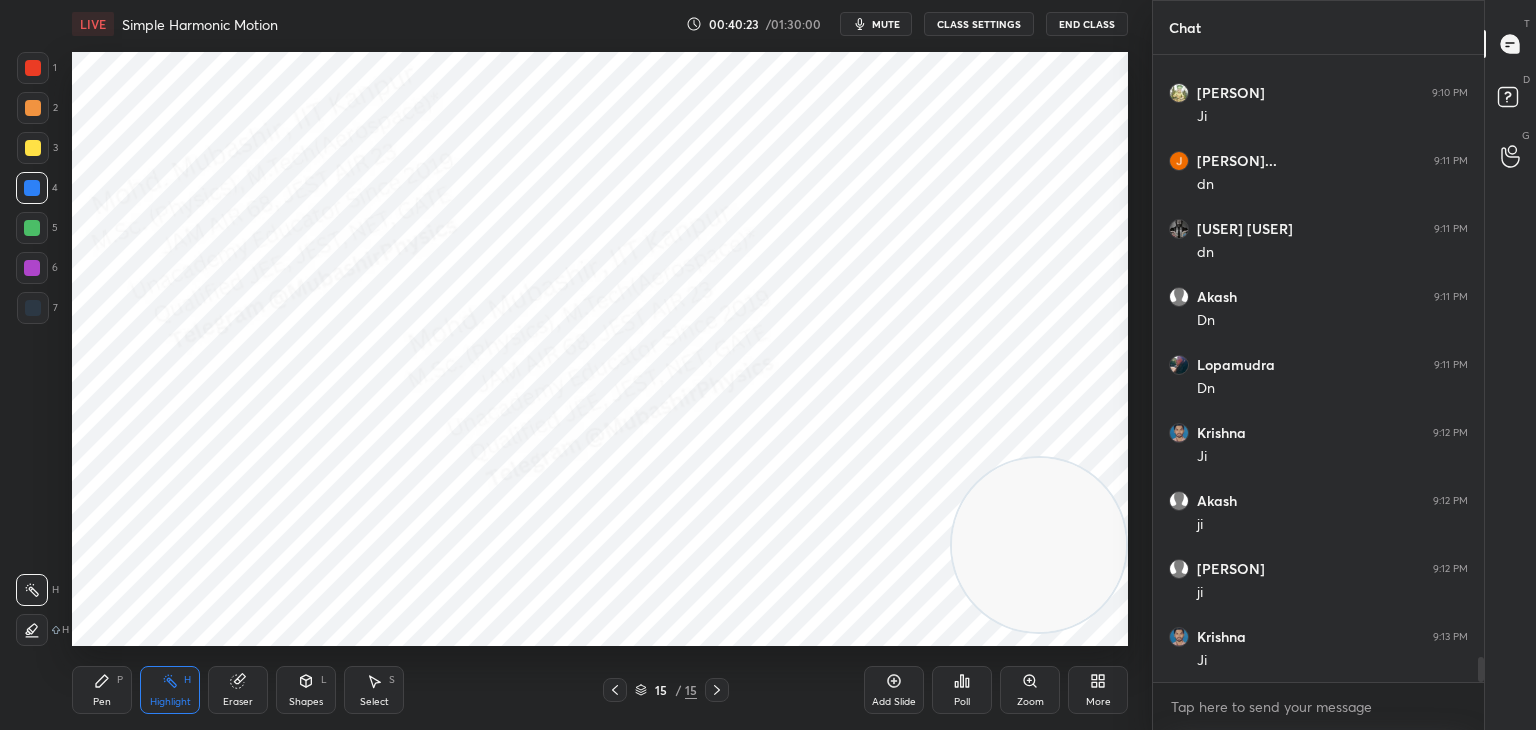 drag, startPoint x: 89, startPoint y: 689, endPoint x: 231, endPoint y: 655, distance: 146.0137 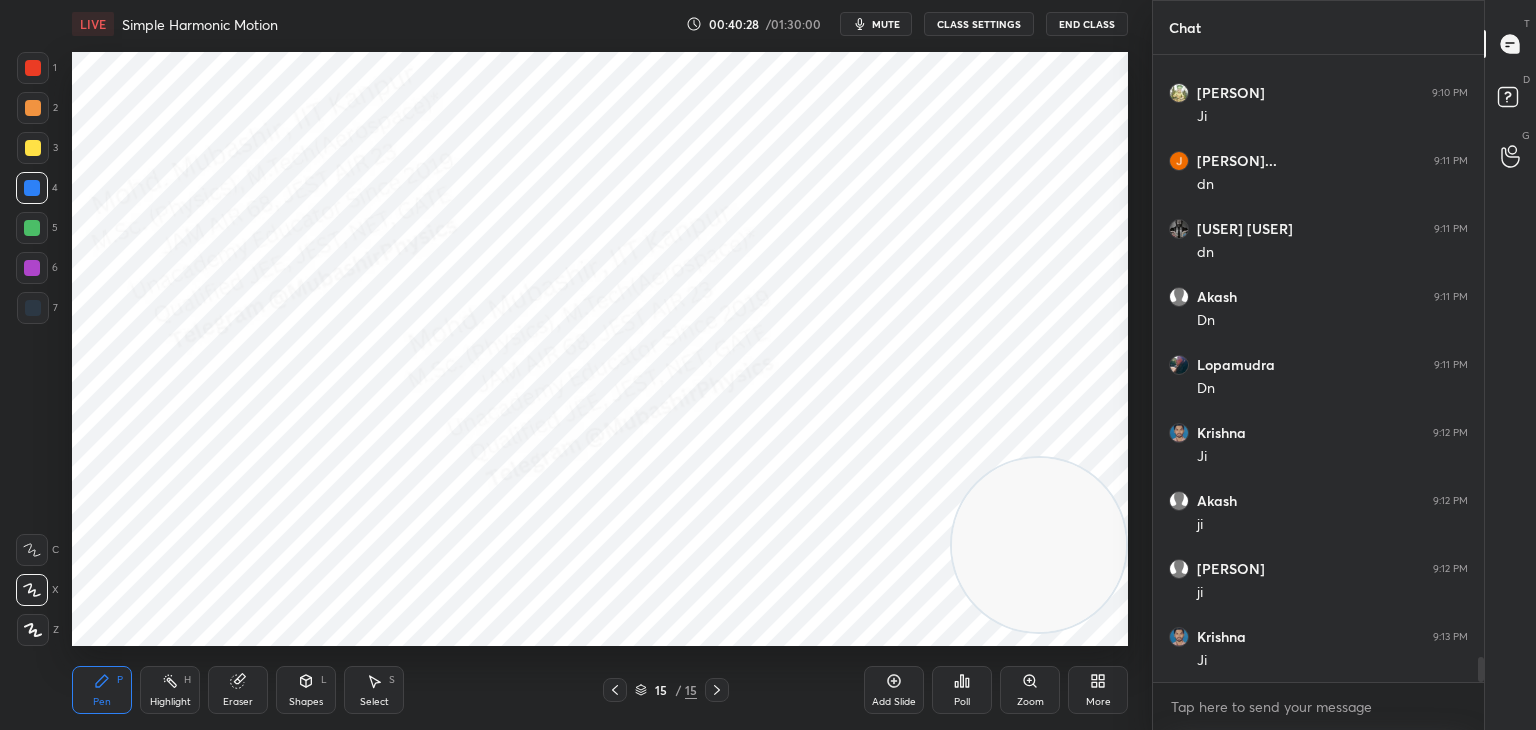 drag, startPoint x: 173, startPoint y: 685, endPoint x: 331, endPoint y: 667, distance: 159.02202 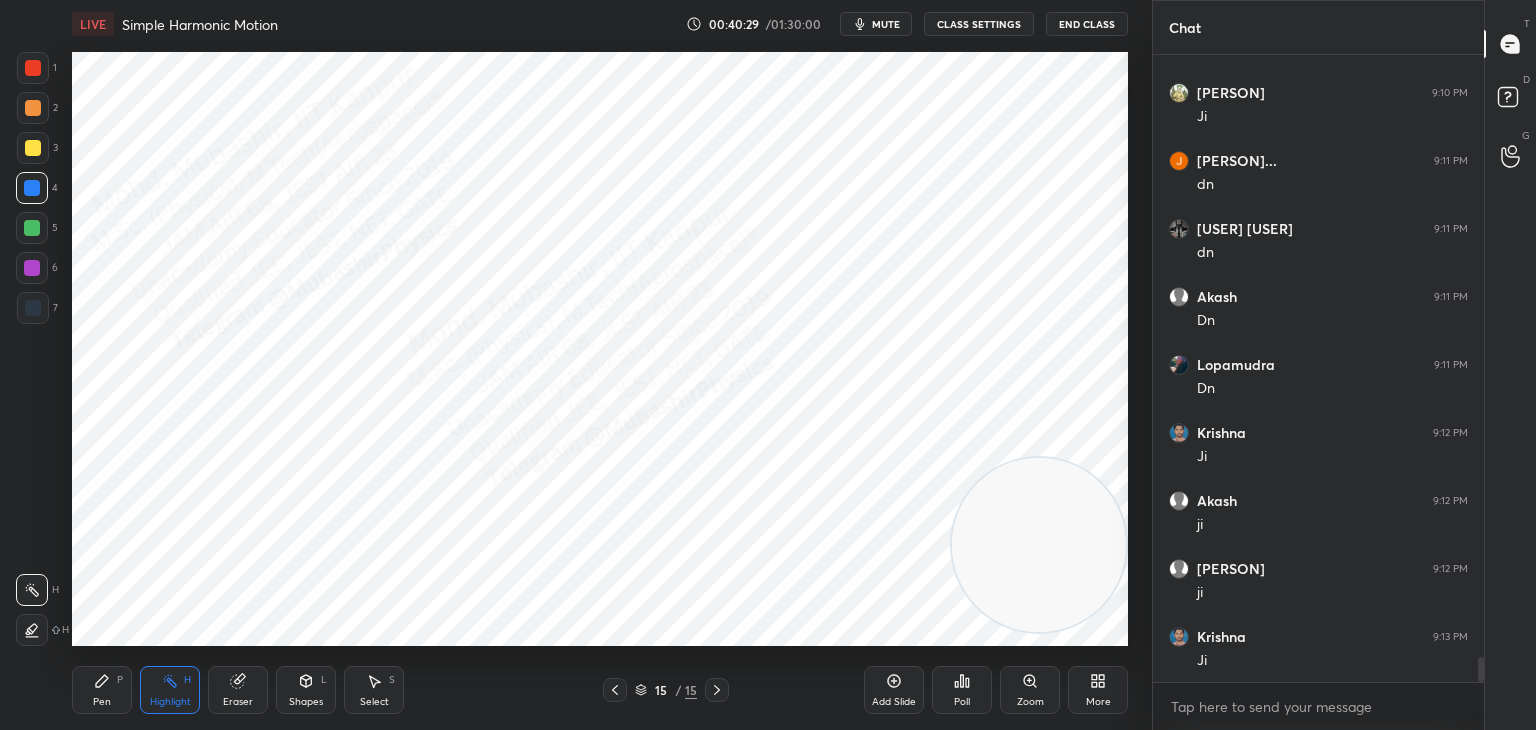 click at bounding box center (717, 690) 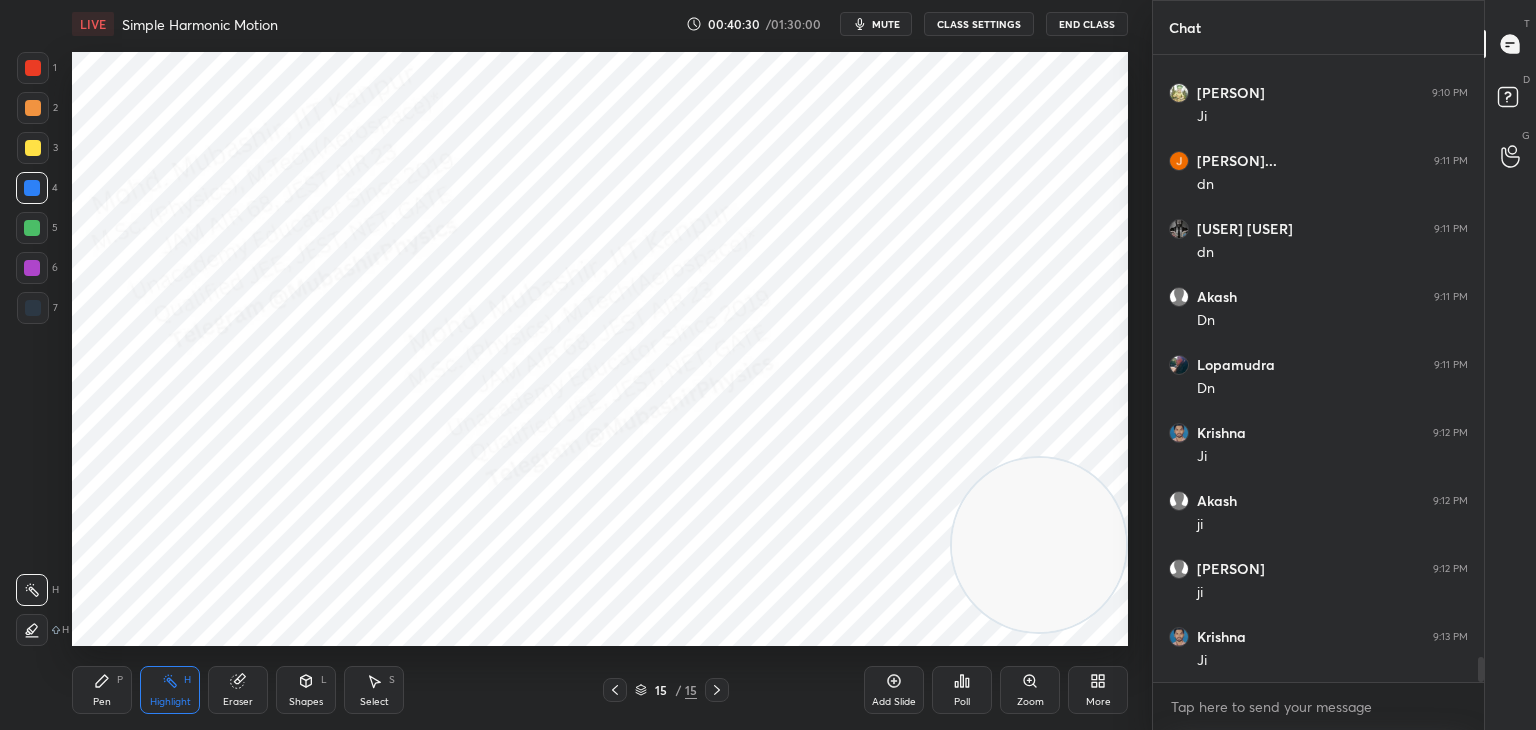click on "More" at bounding box center (1098, 690) 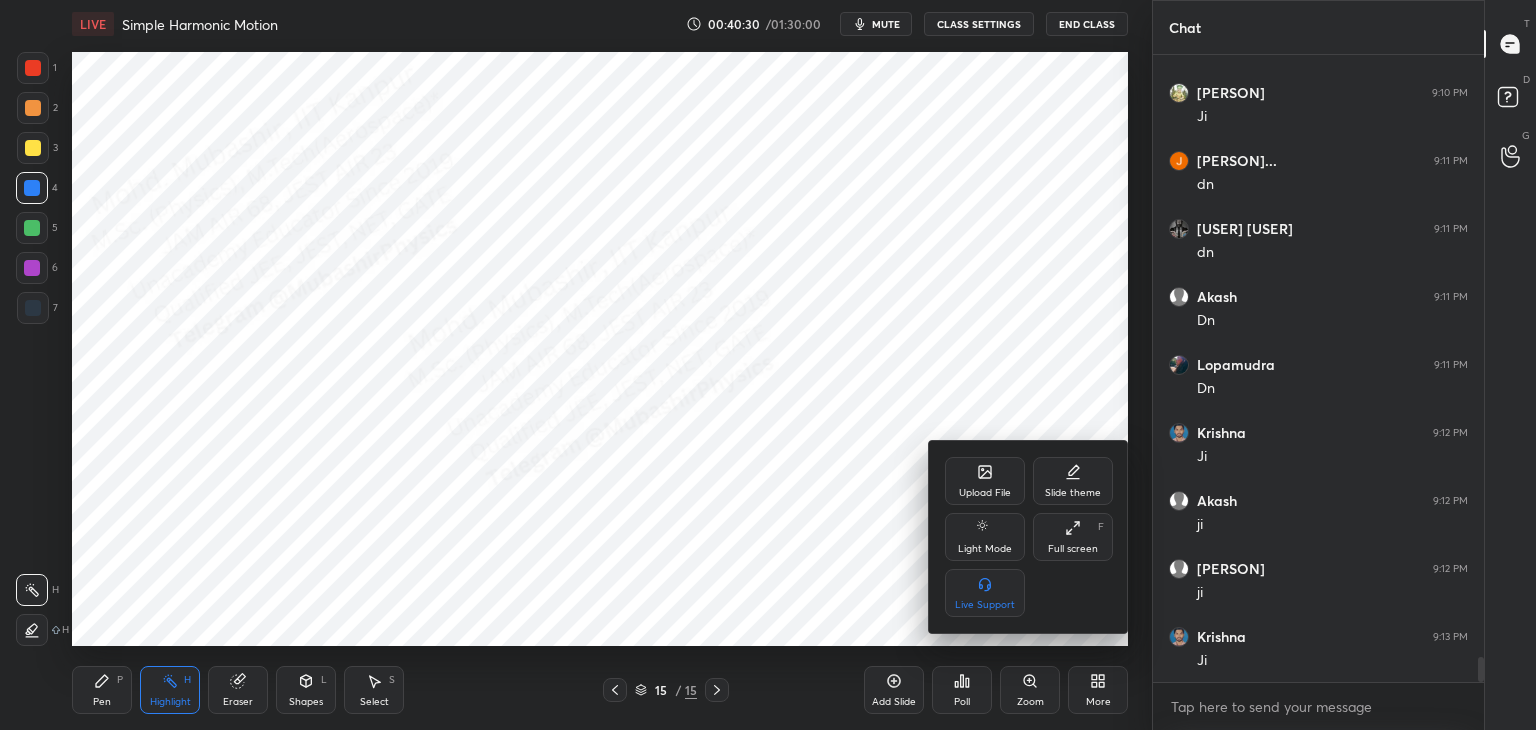 click on "Upload File" at bounding box center [985, 481] 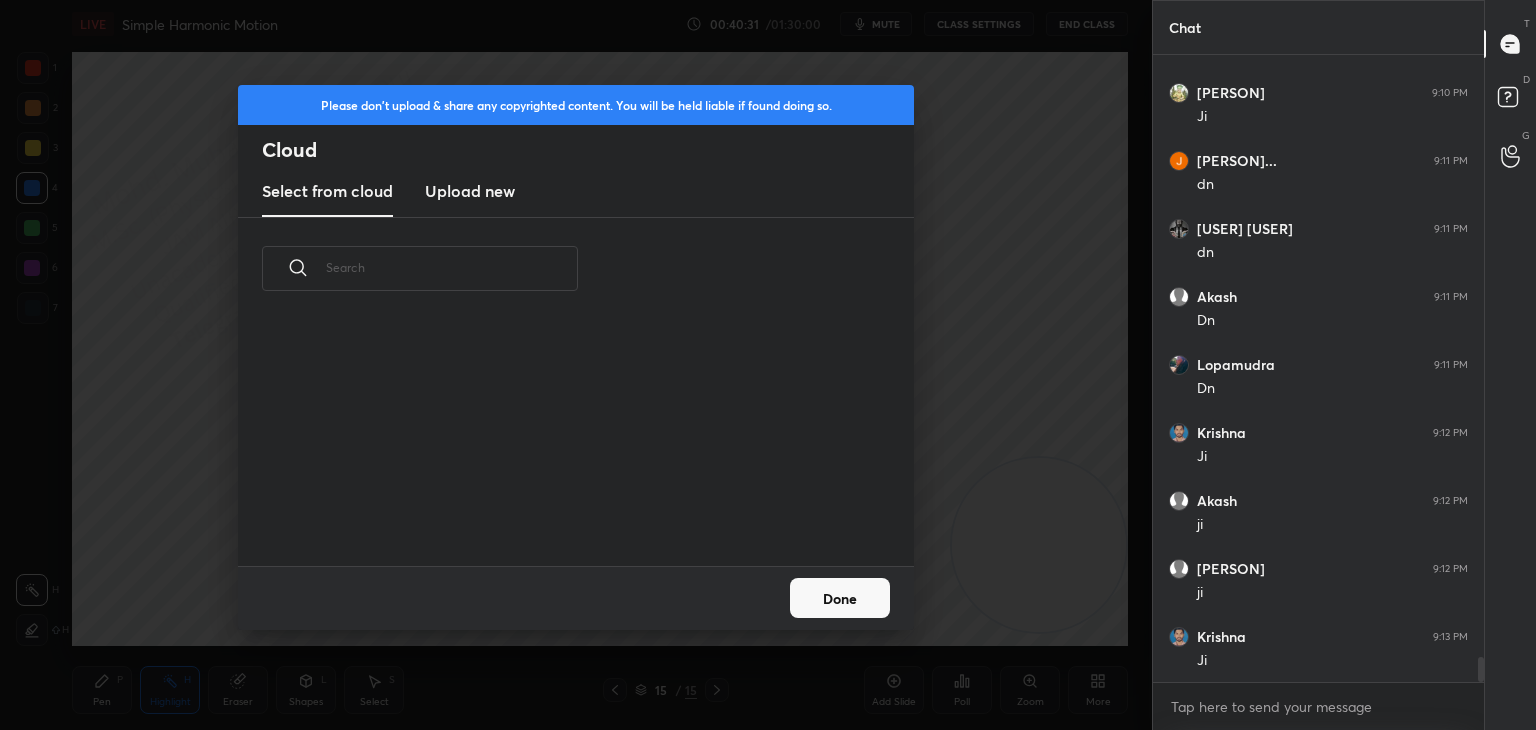 click on "Upload new" at bounding box center (470, 191) 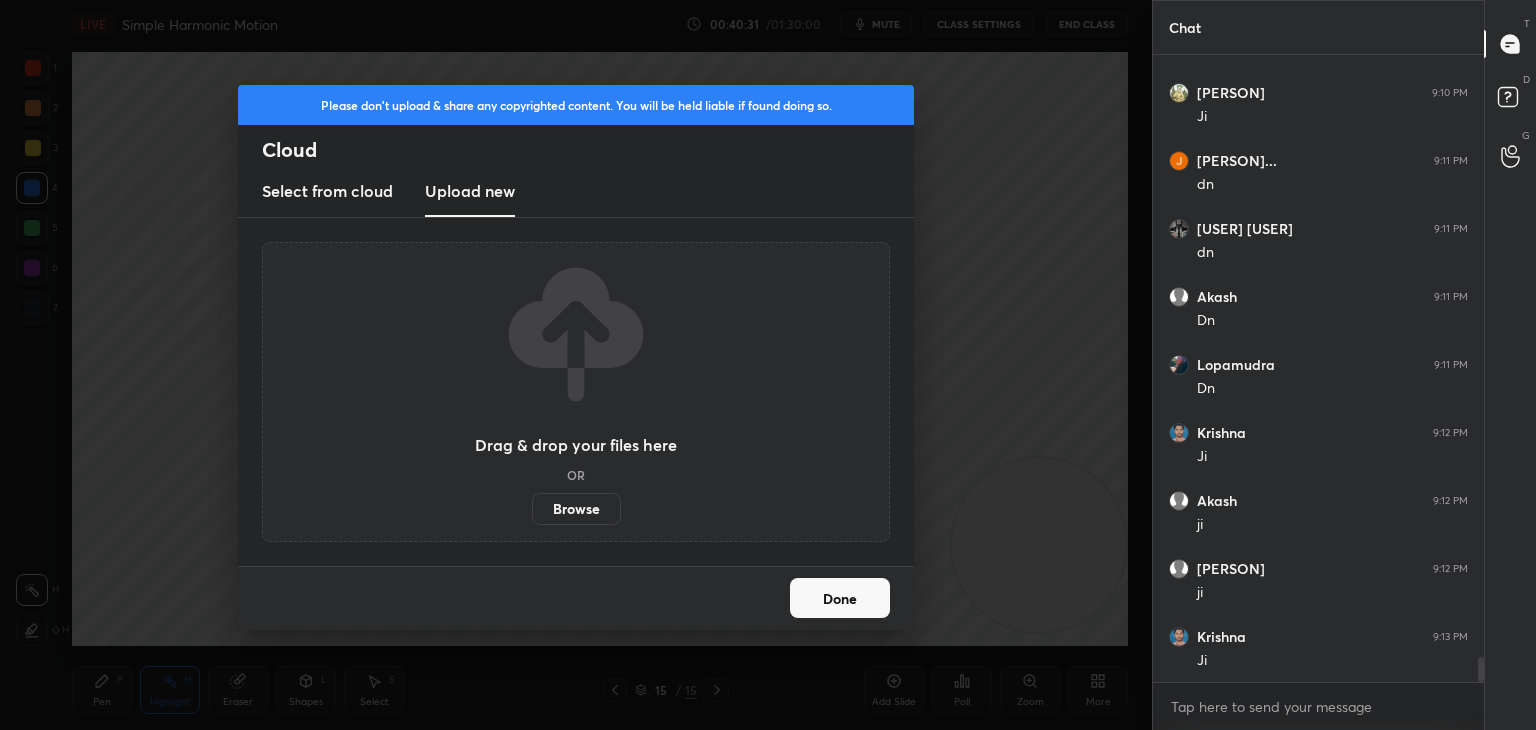 click on "Browse" at bounding box center (576, 509) 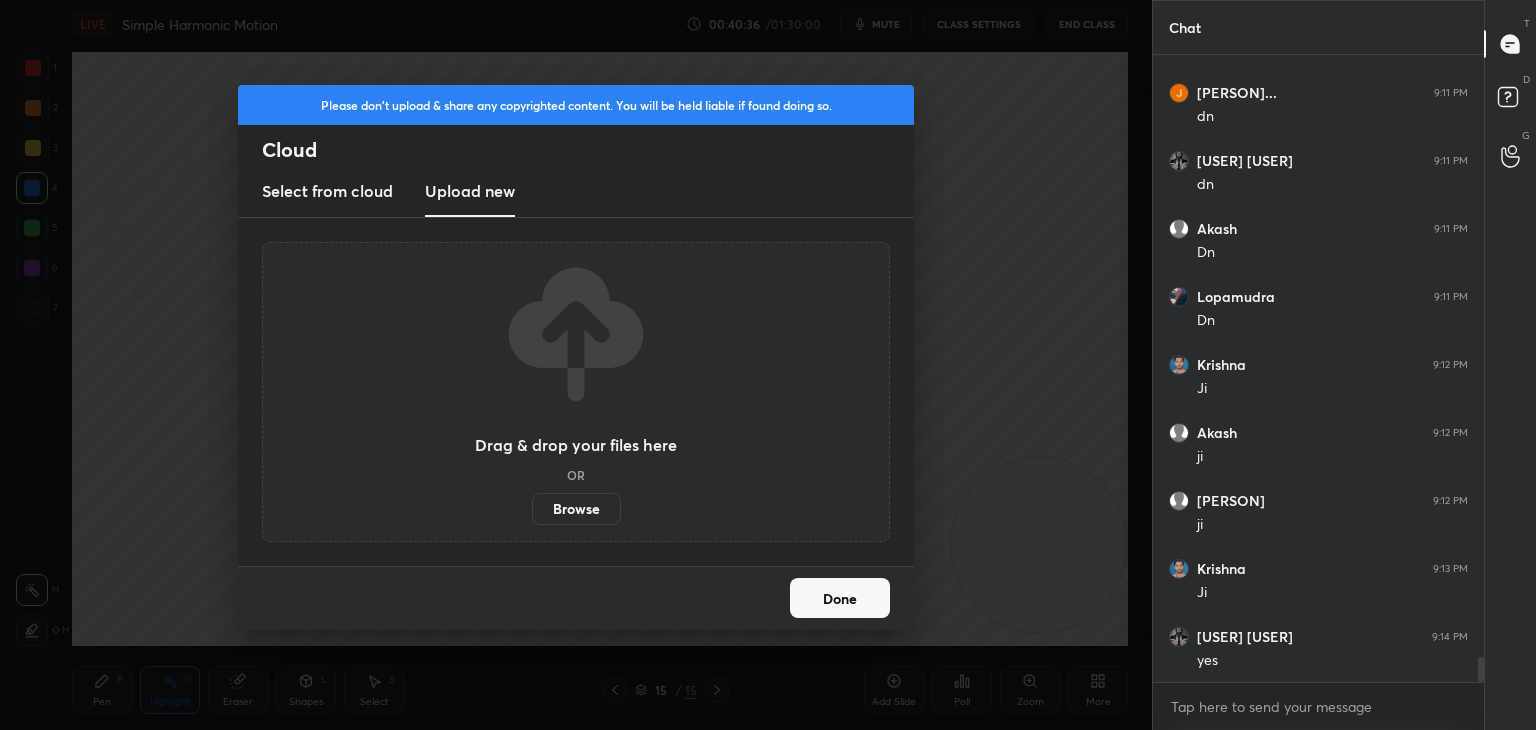 scroll, scrollTop: 15256, scrollLeft: 0, axis: vertical 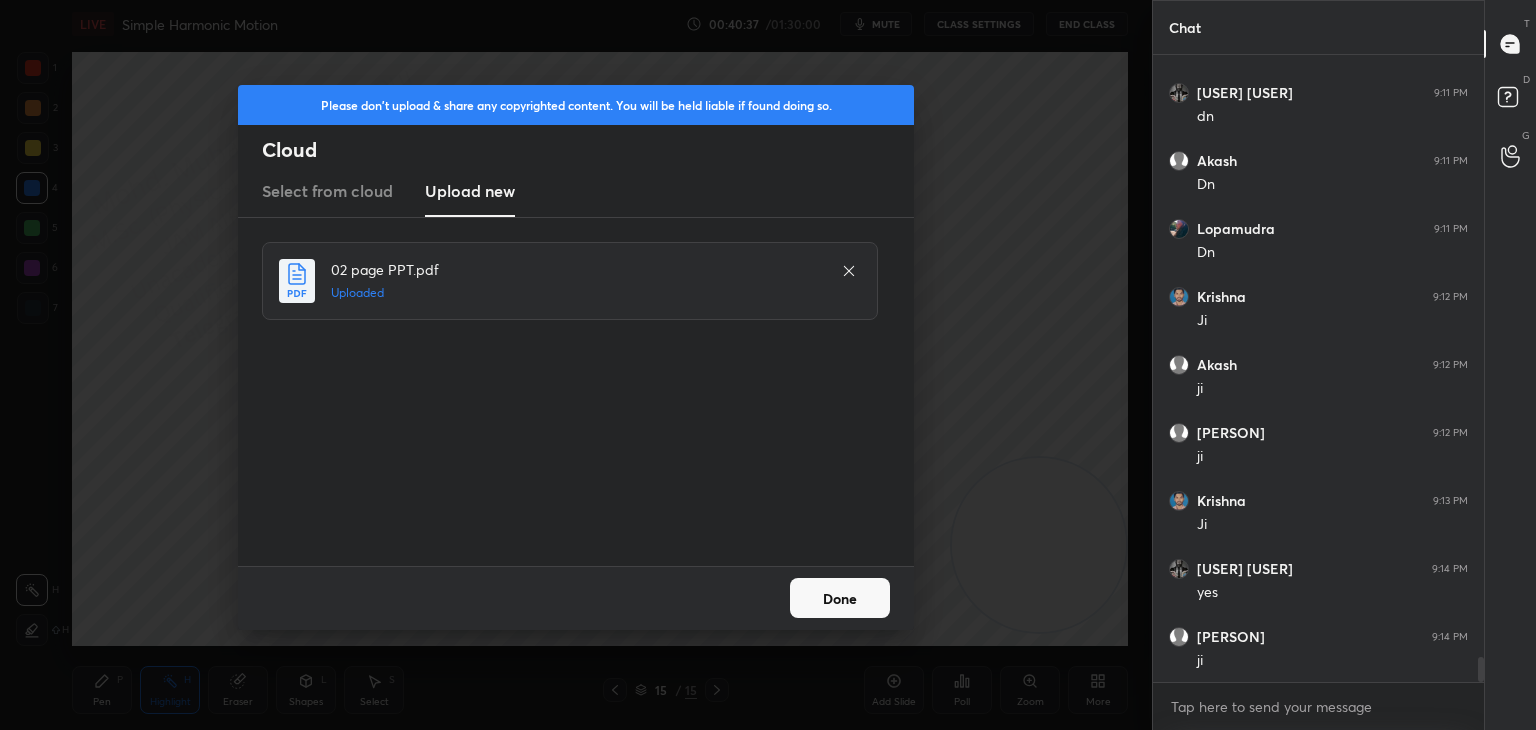 click on "Done" at bounding box center [840, 598] 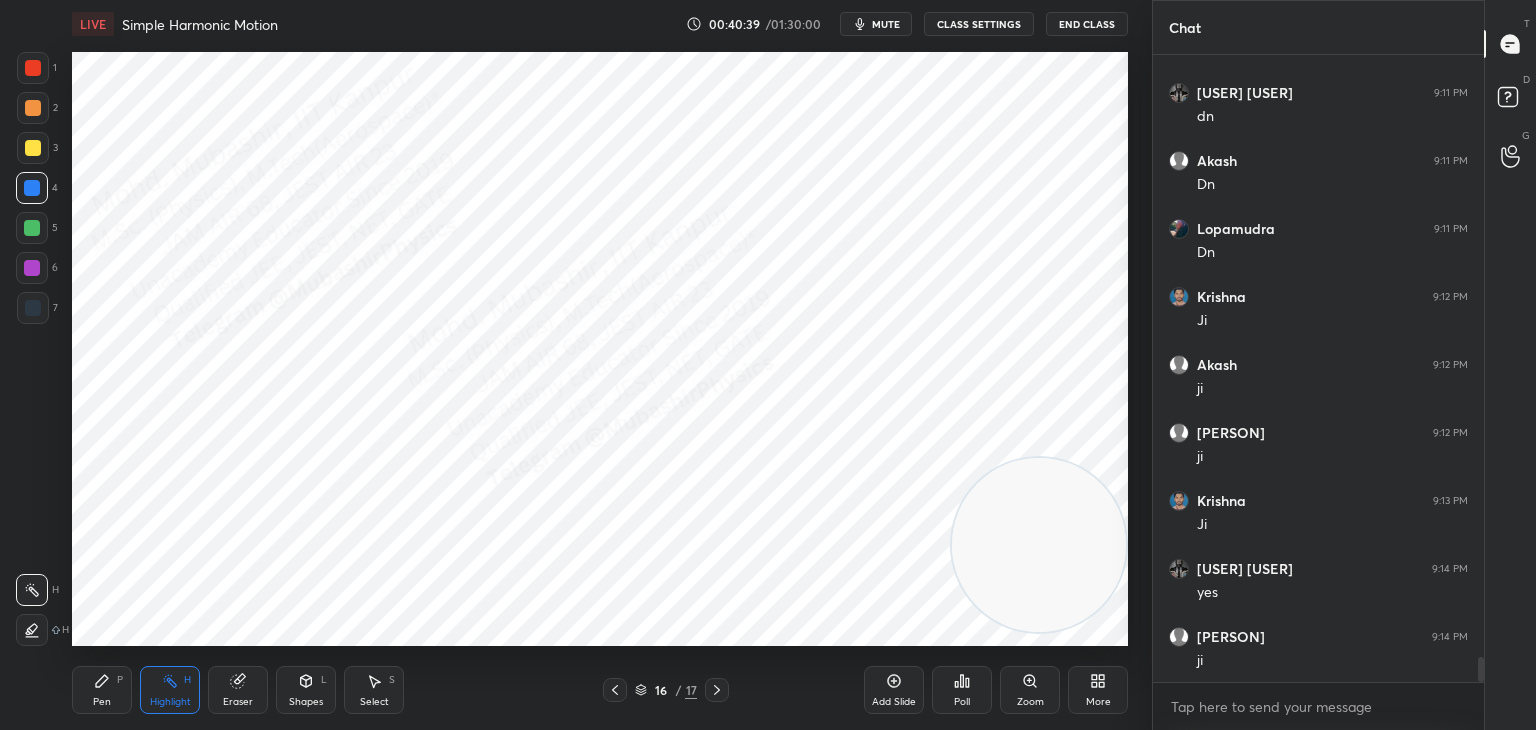 click on "Shapes L" at bounding box center (306, 690) 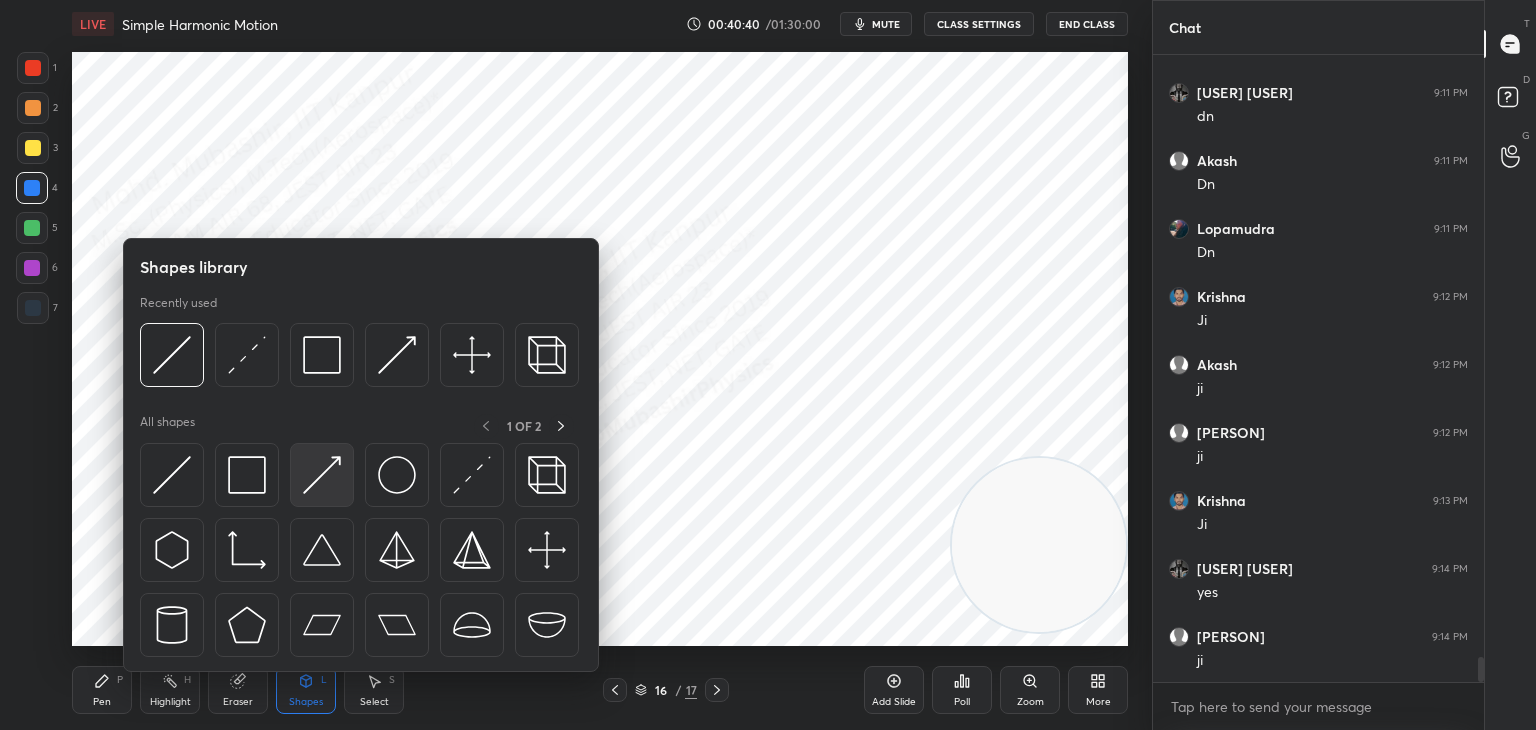 click at bounding box center [322, 475] 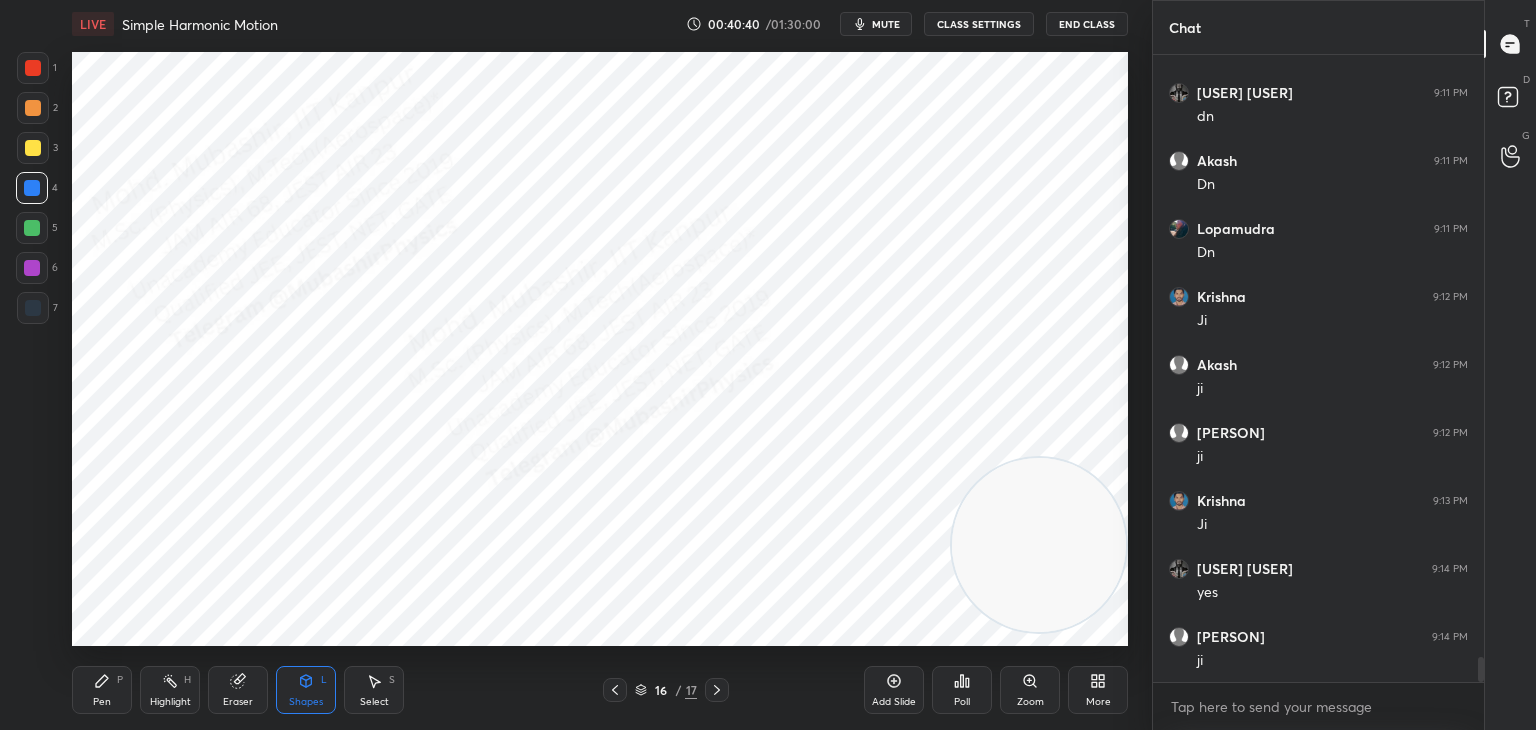 drag, startPoint x: 29, startPoint y: 307, endPoint x: 59, endPoint y: 309, distance: 30.066593 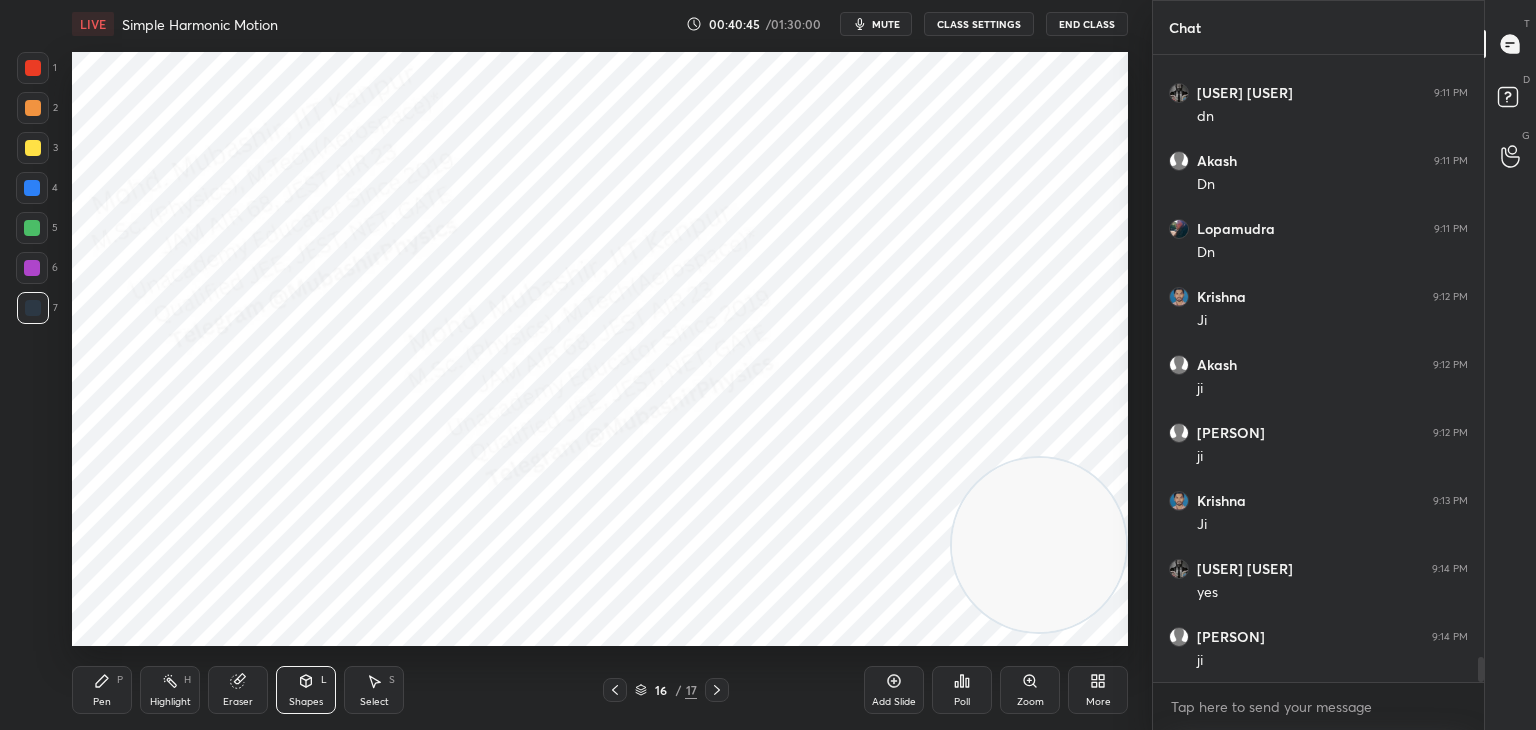 click on "Pen P" at bounding box center (102, 690) 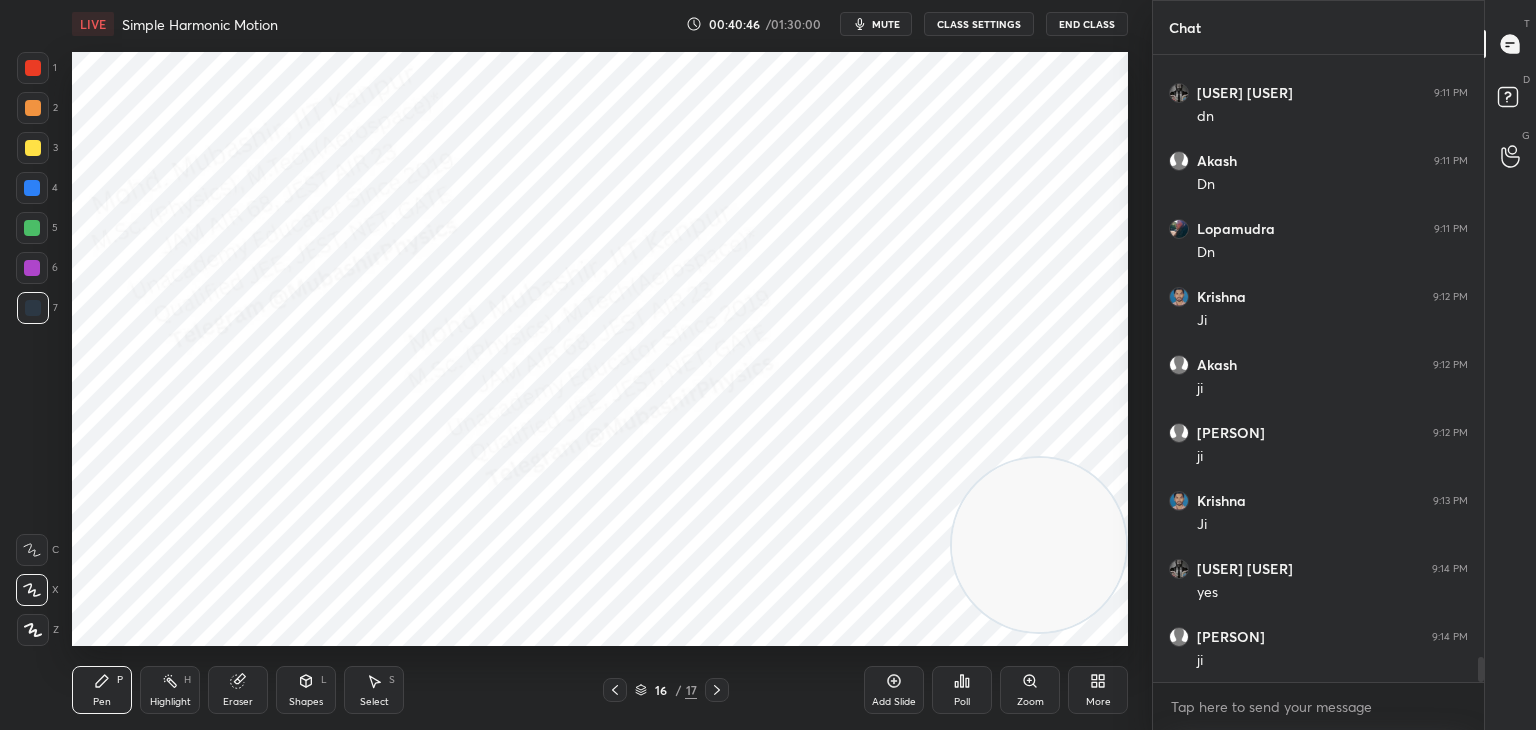 drag, startPoint x: 29, startPoint y: 107, endPoint x: 43, endPoint y: 109, distance: 14.142136 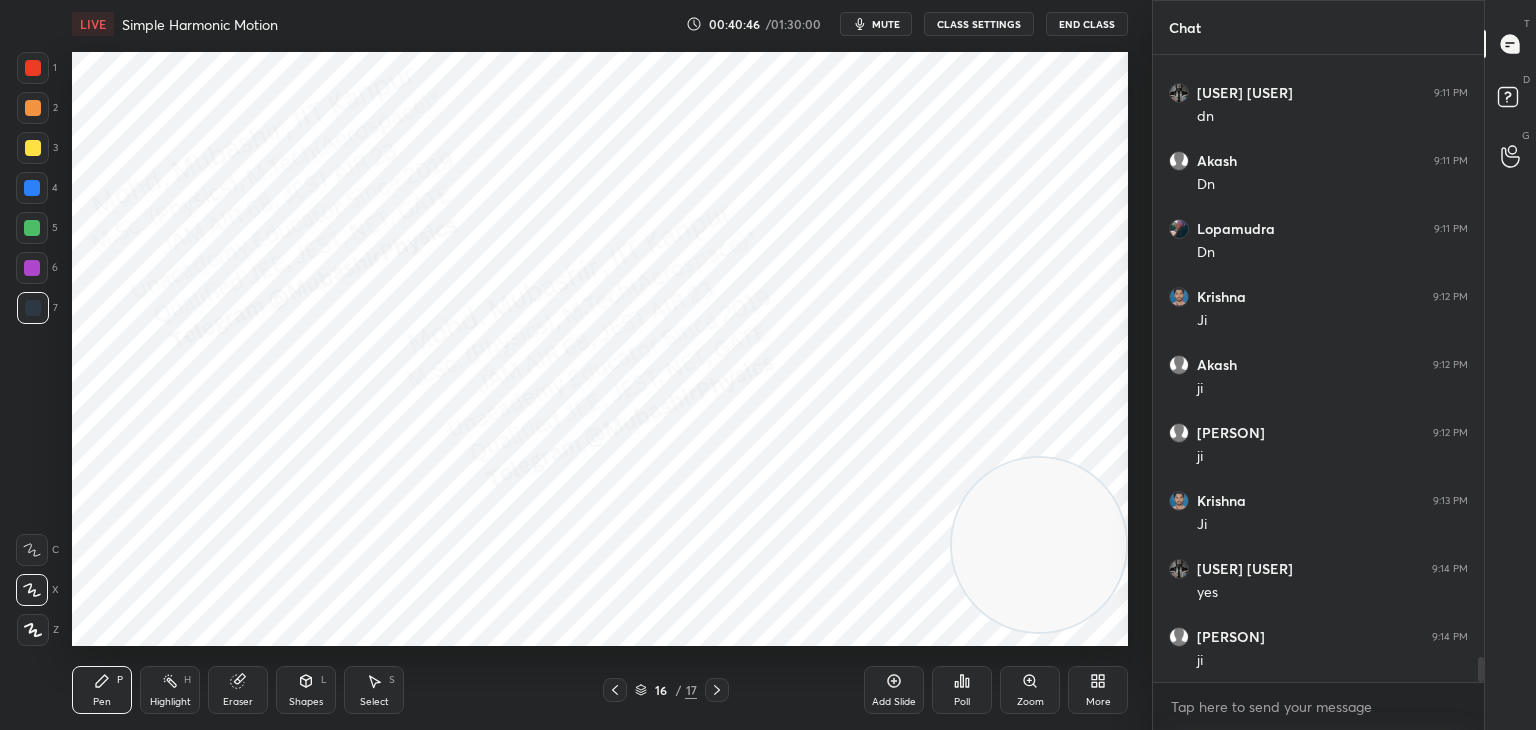 click at bounding box center [33, 108] 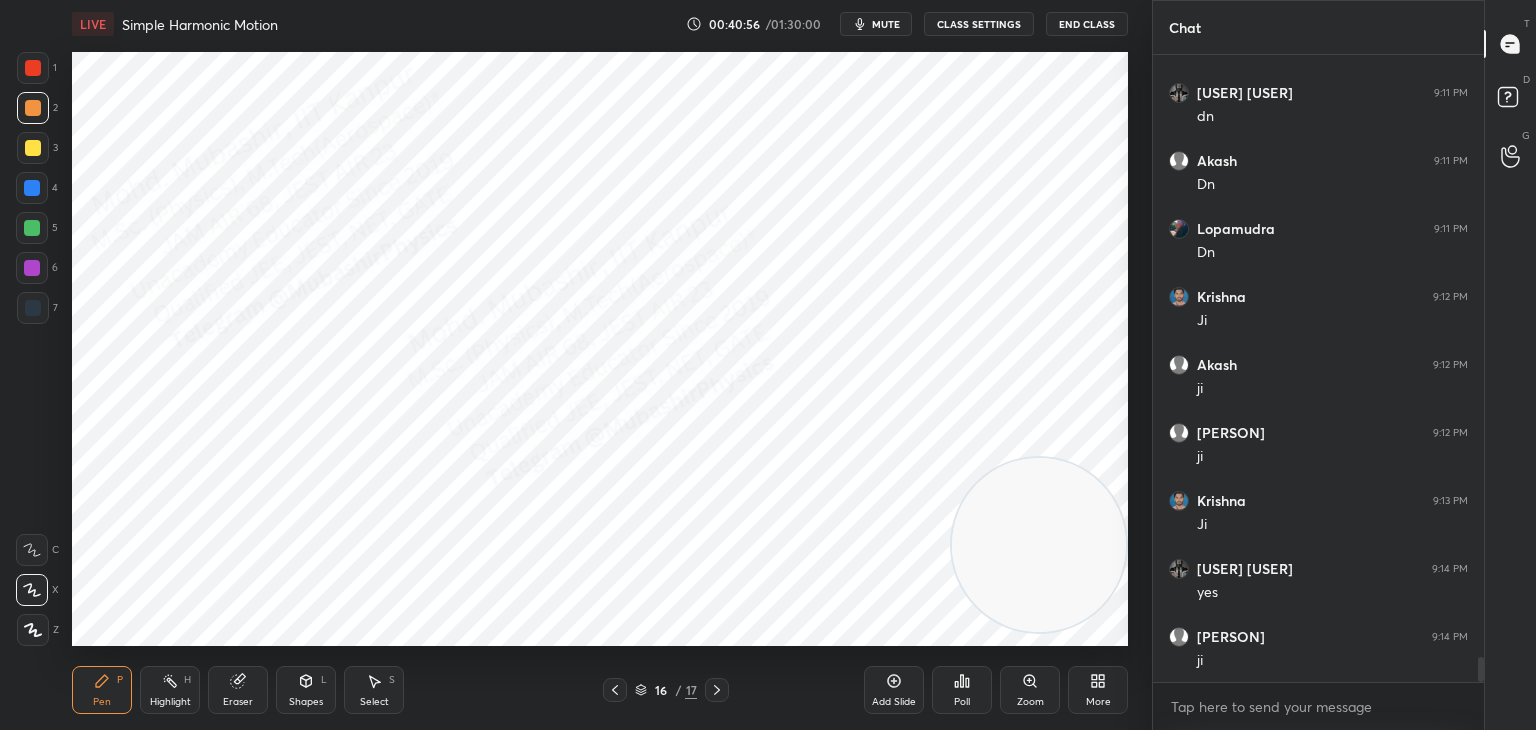 click at bounding box center [32, 188] 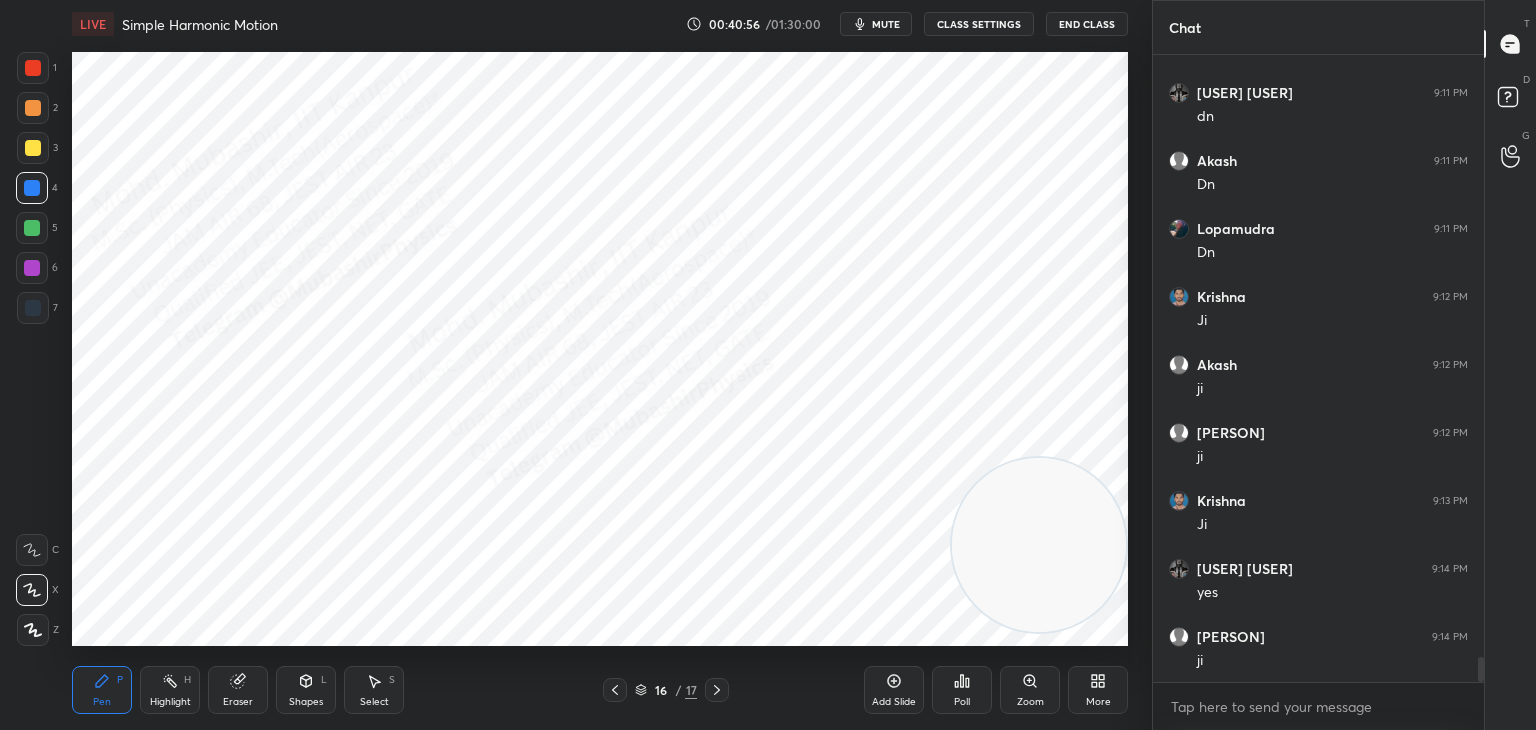 click at bounding box center [33, 148] 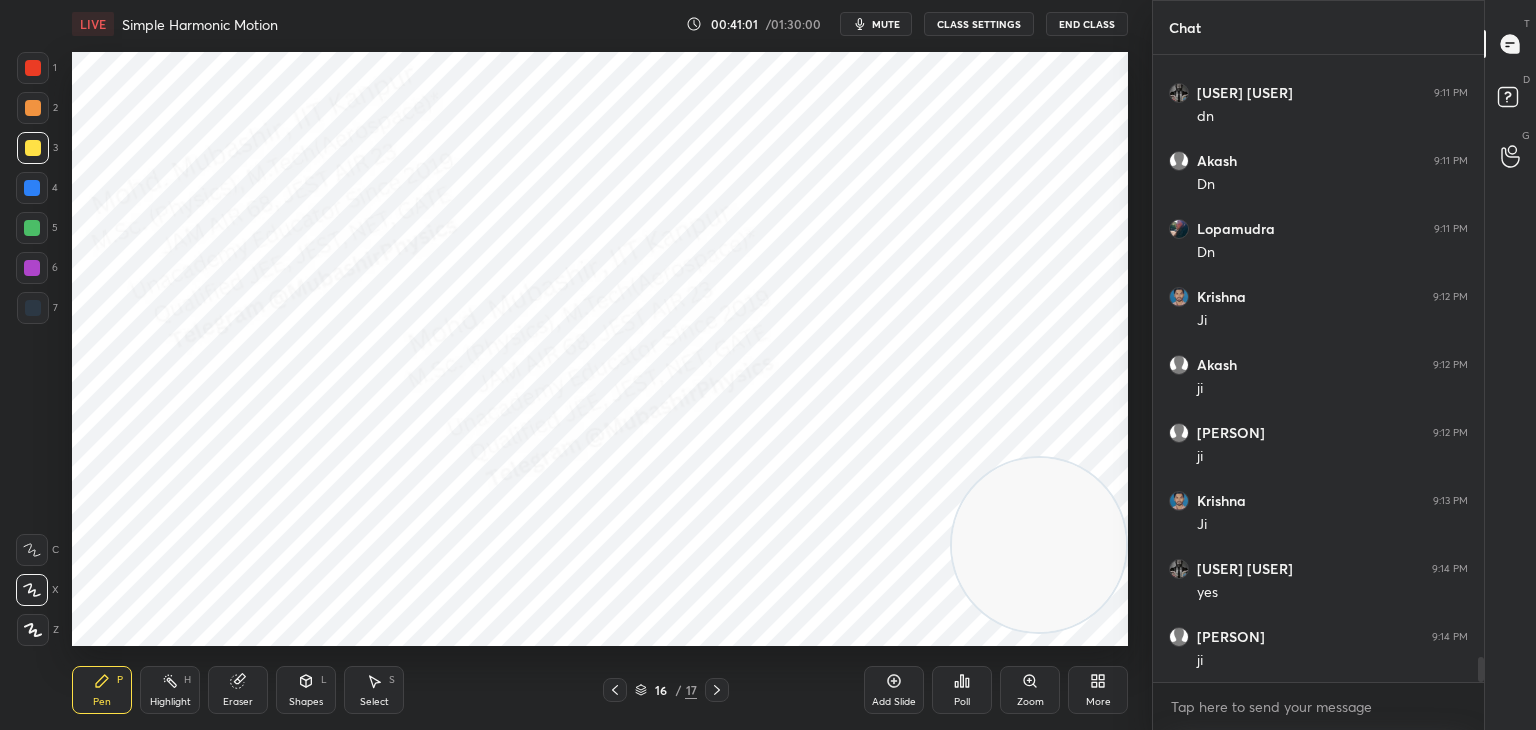 click on "4" at bounding box center (37, 188) 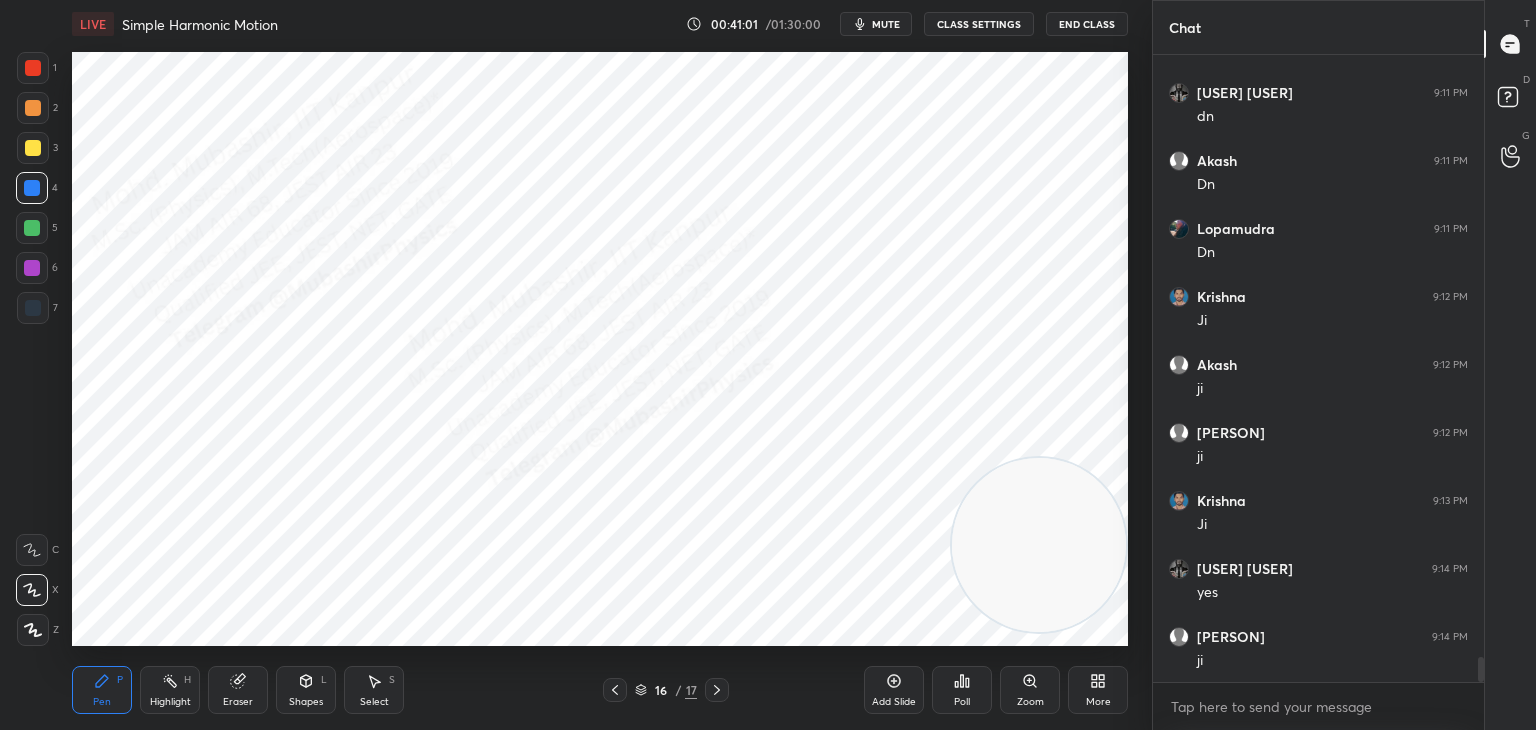 click at bounding box center [32, 188] 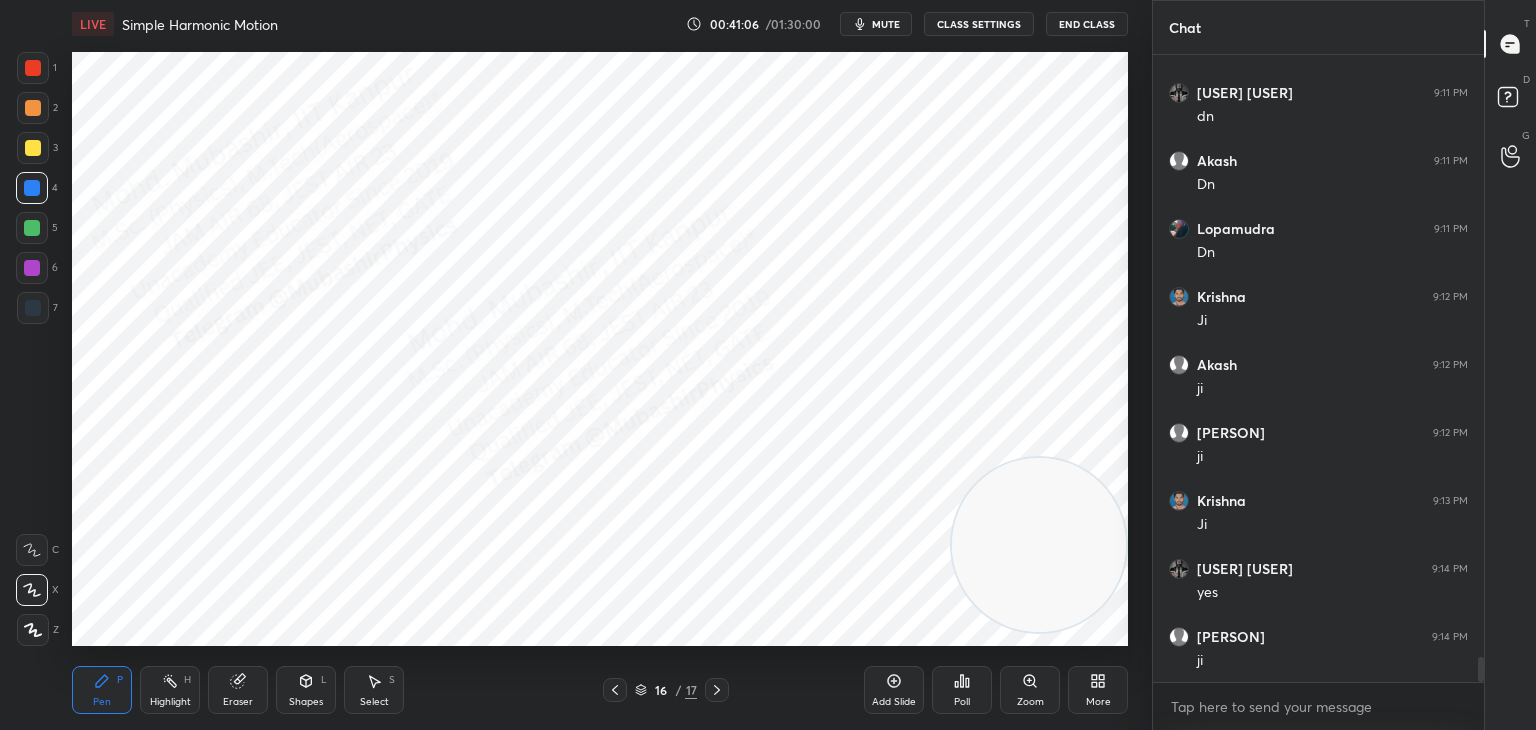 click at bounding box center [33, 68] 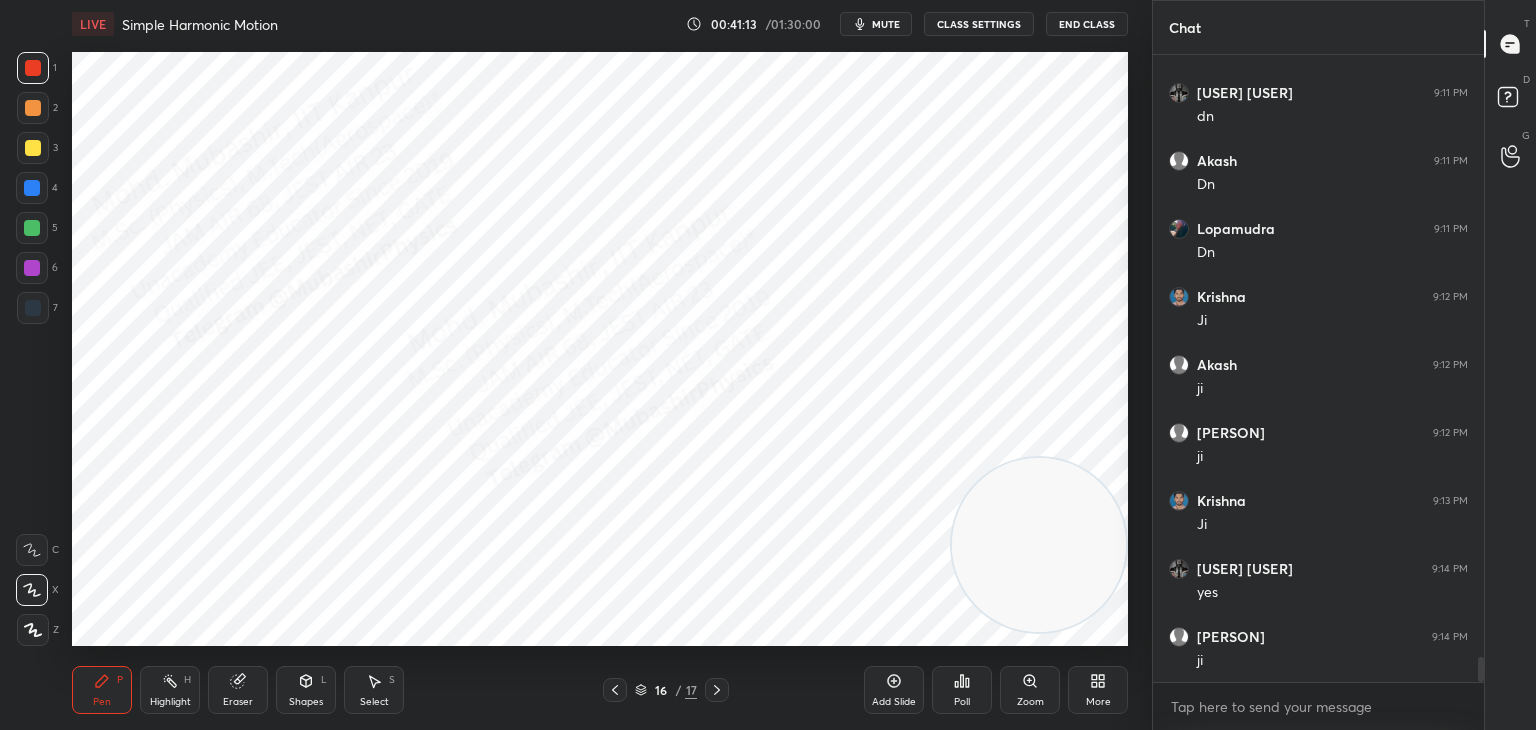 click at bounding box center [32, 228] 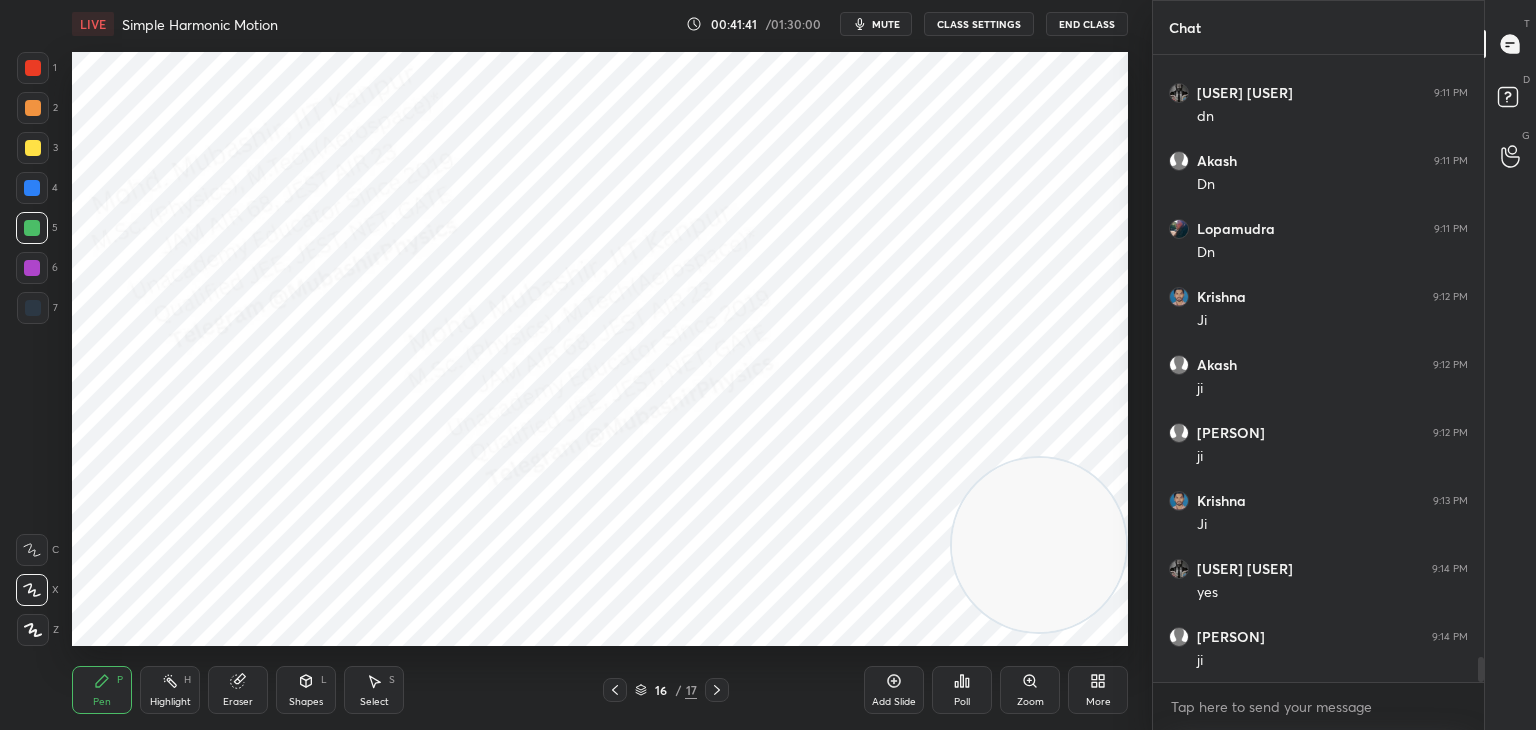 click on "Highlight H" at bounding box center [170, 690] 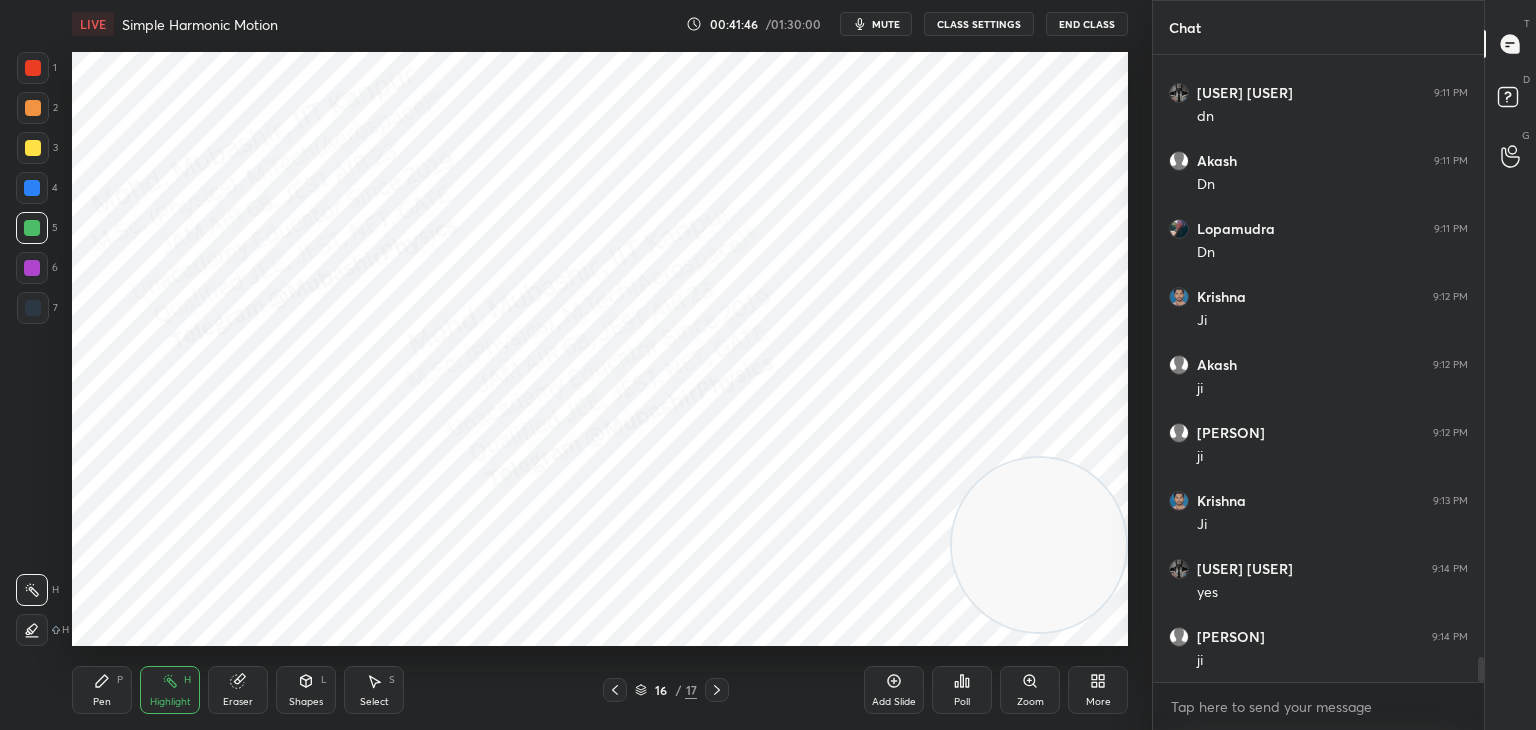 scroll, scrollTop: 15324, scrollLeft: 0, axis: vertical 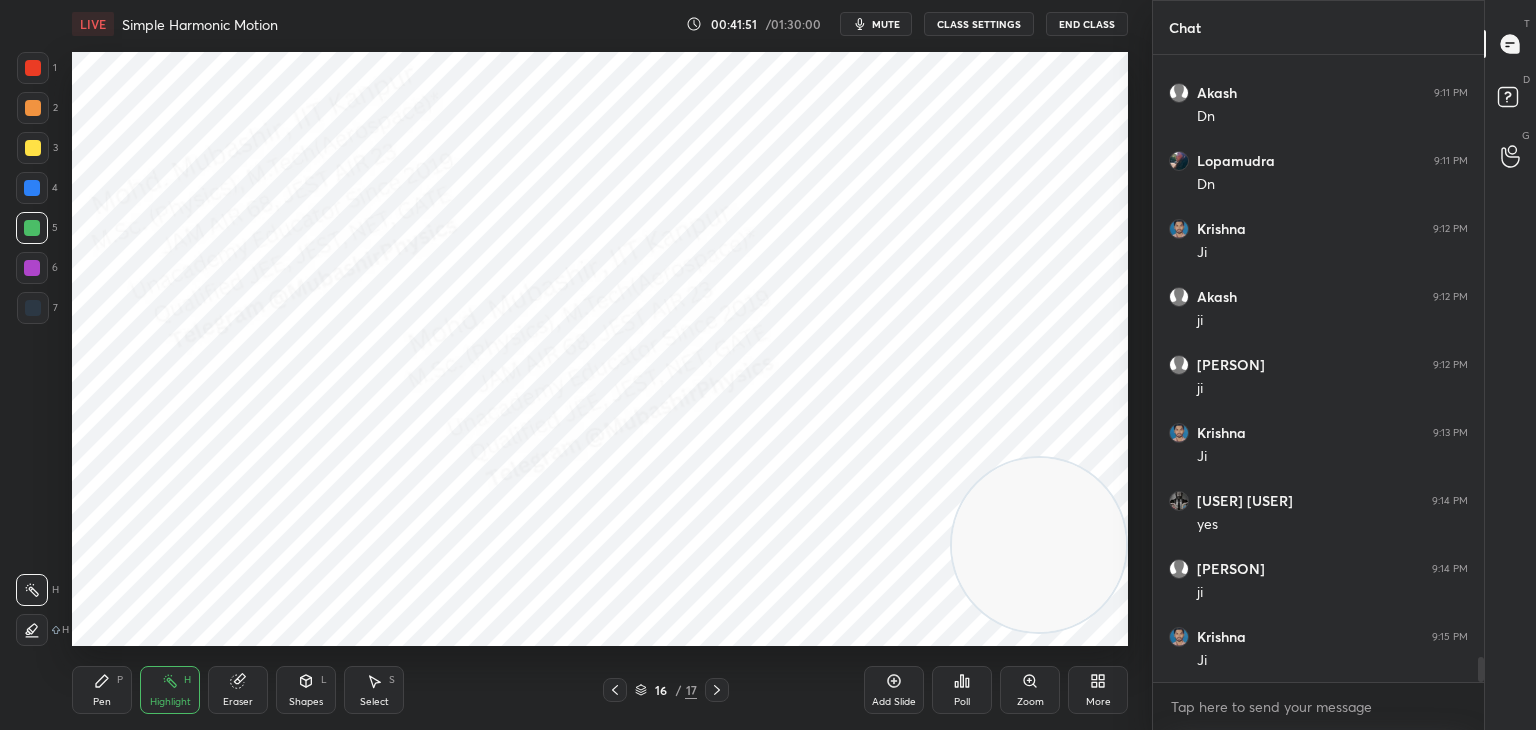 click 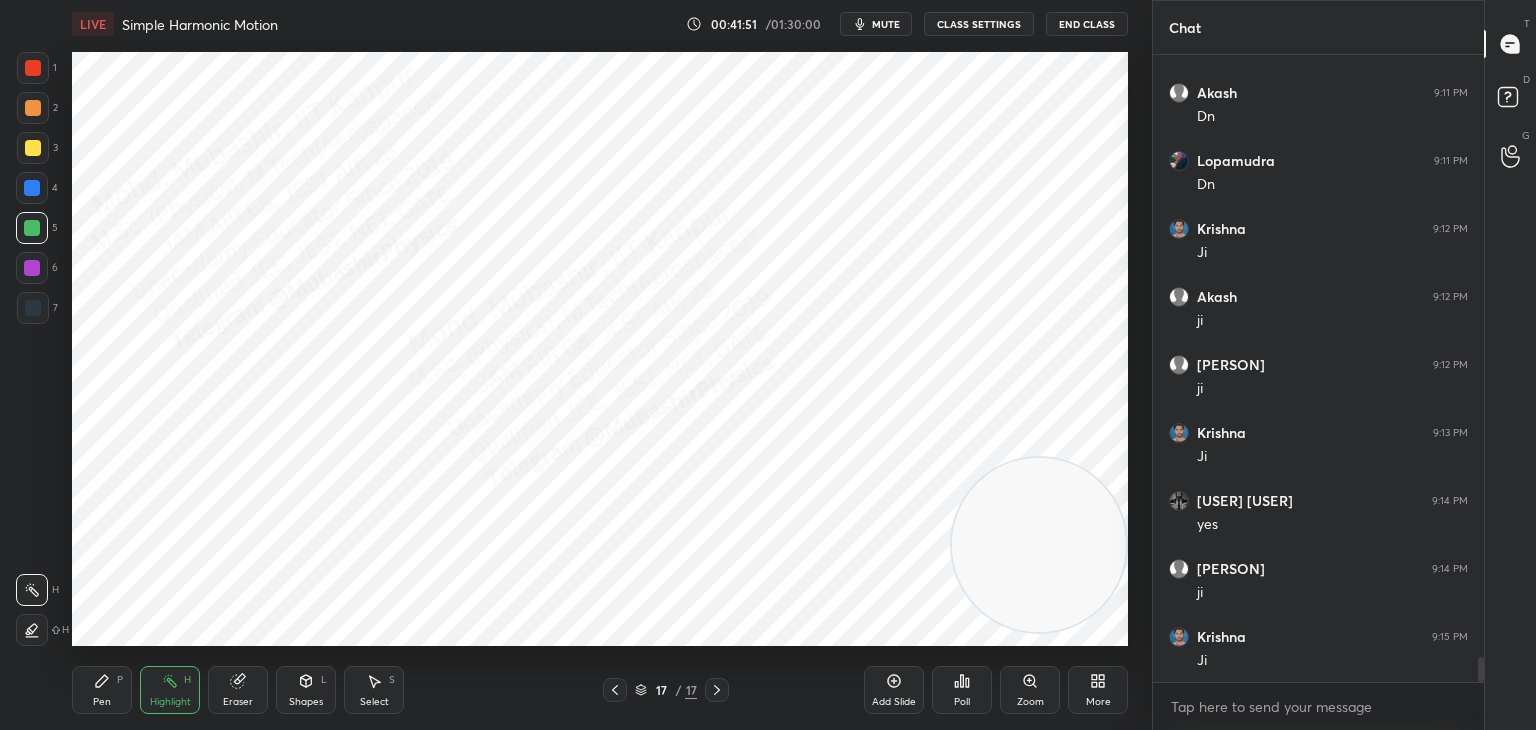 scroll, scrollTop: 15392, scrollLeft: 0, axis: vertical 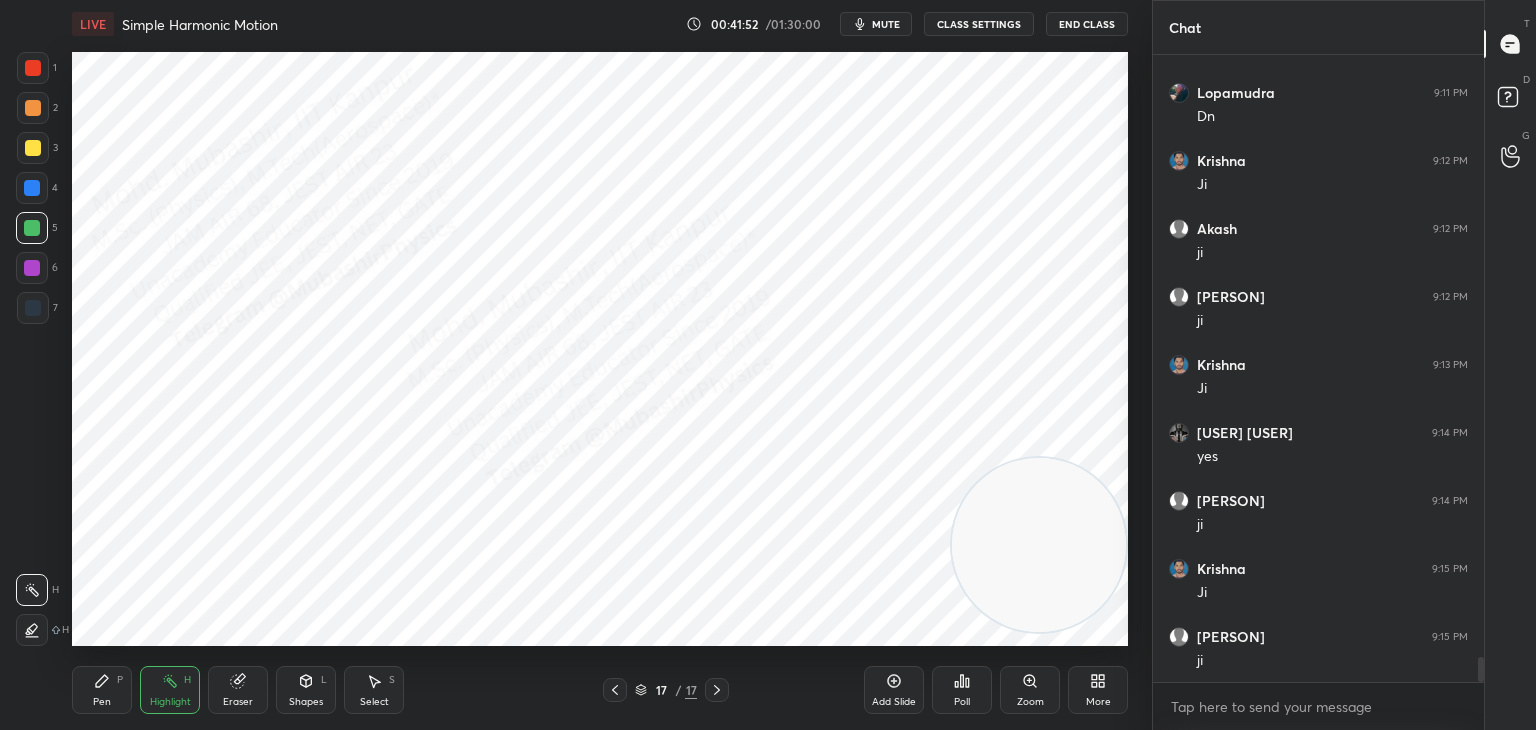 click 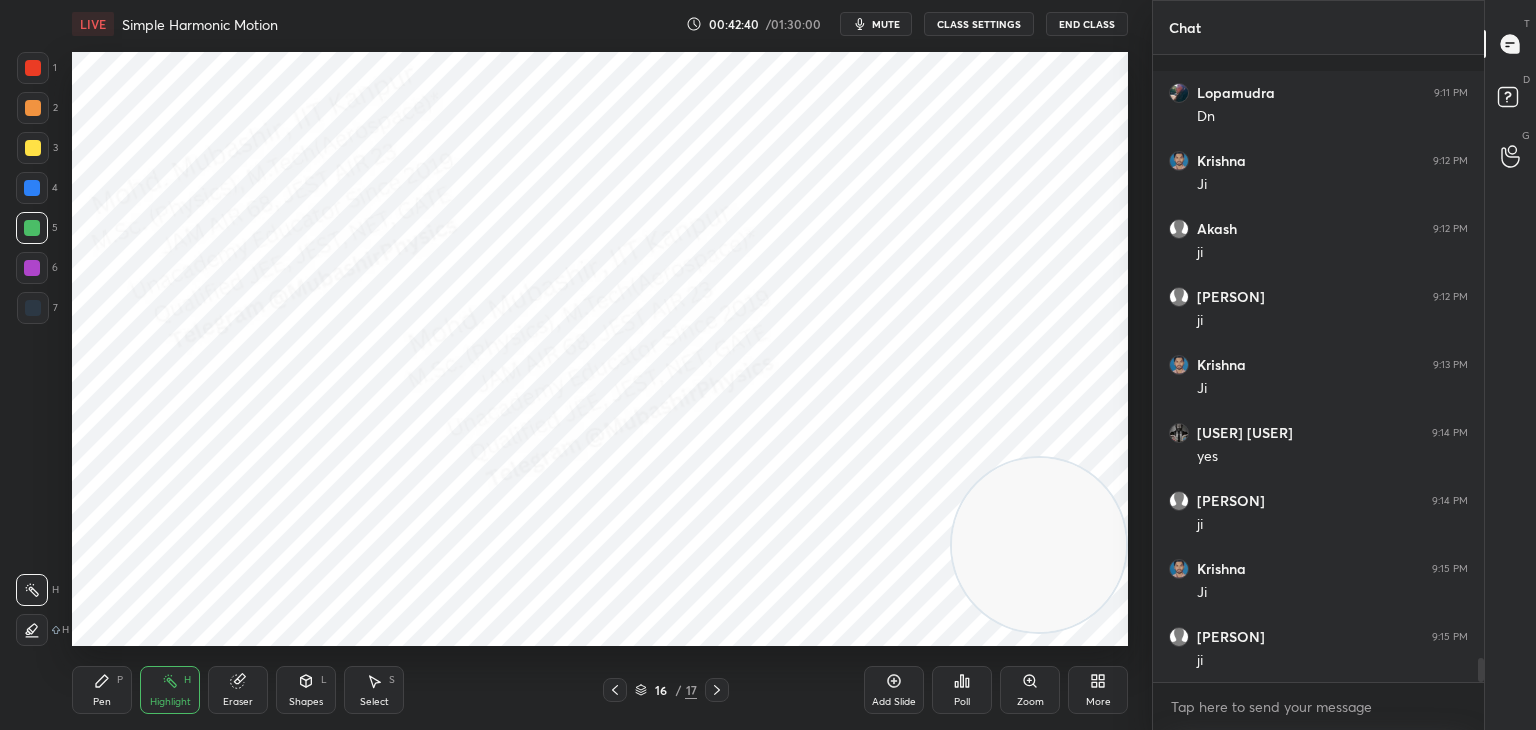 scroll, scrollTop: 15528, scrollLeft: 0, axis: vertical 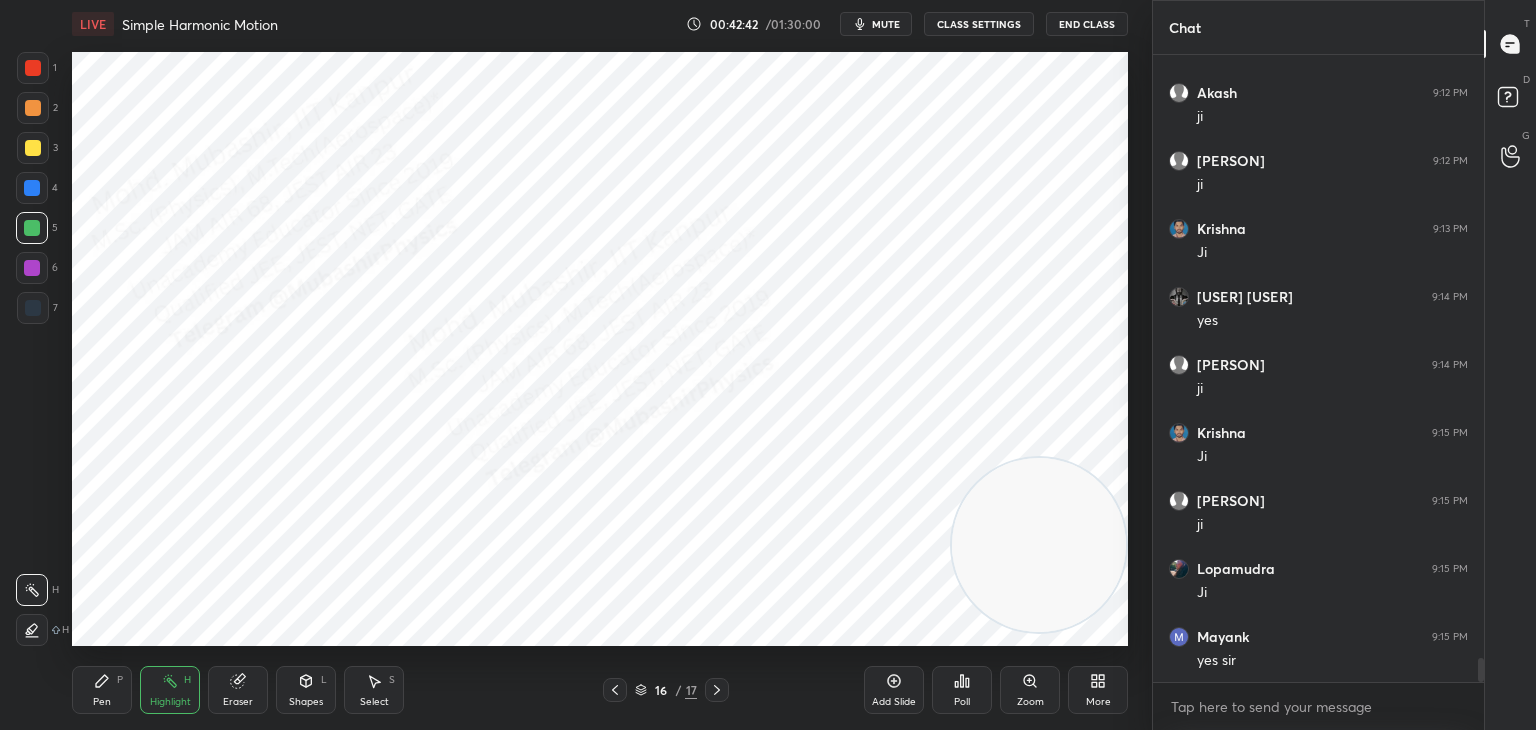 click 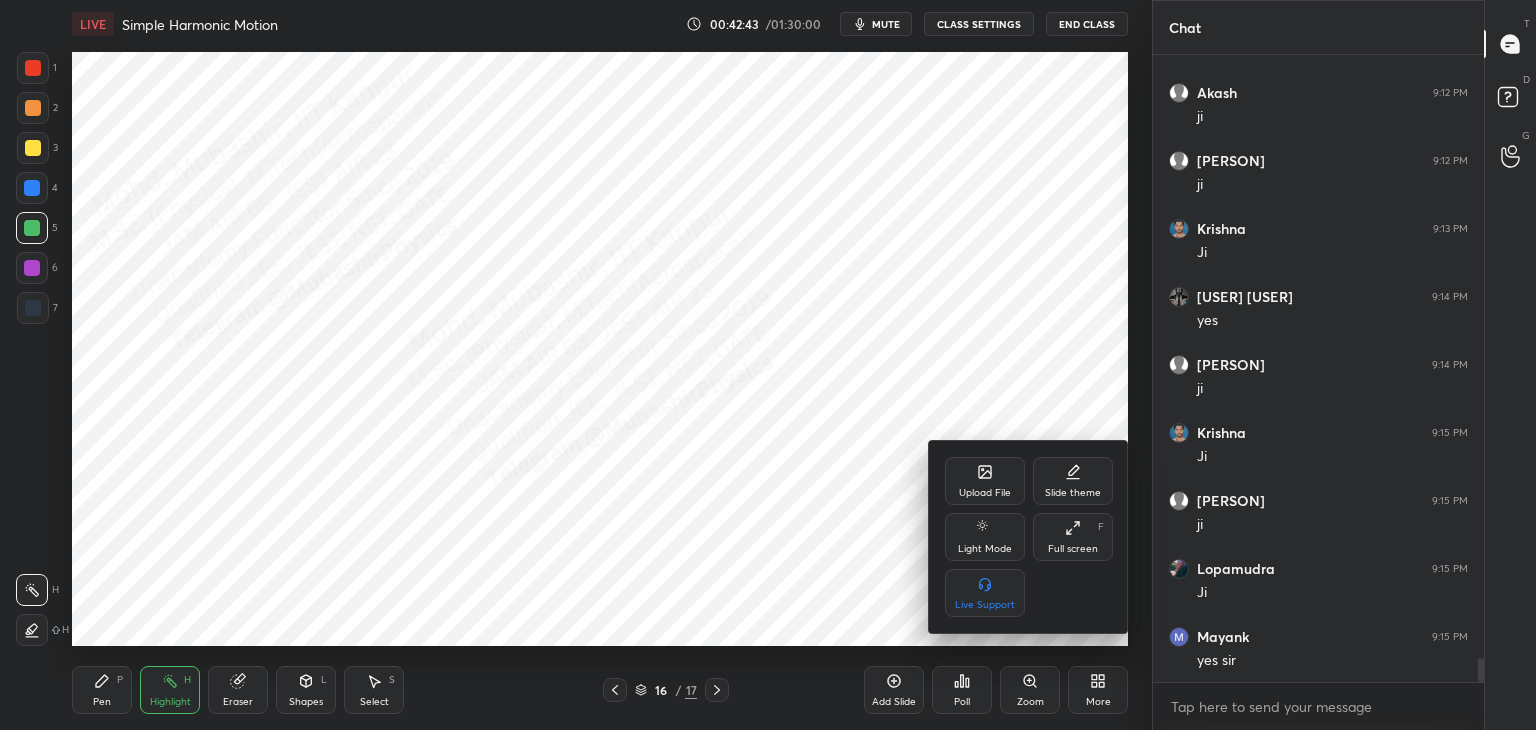 click on "Upload File" at bounding box center (985, 481) 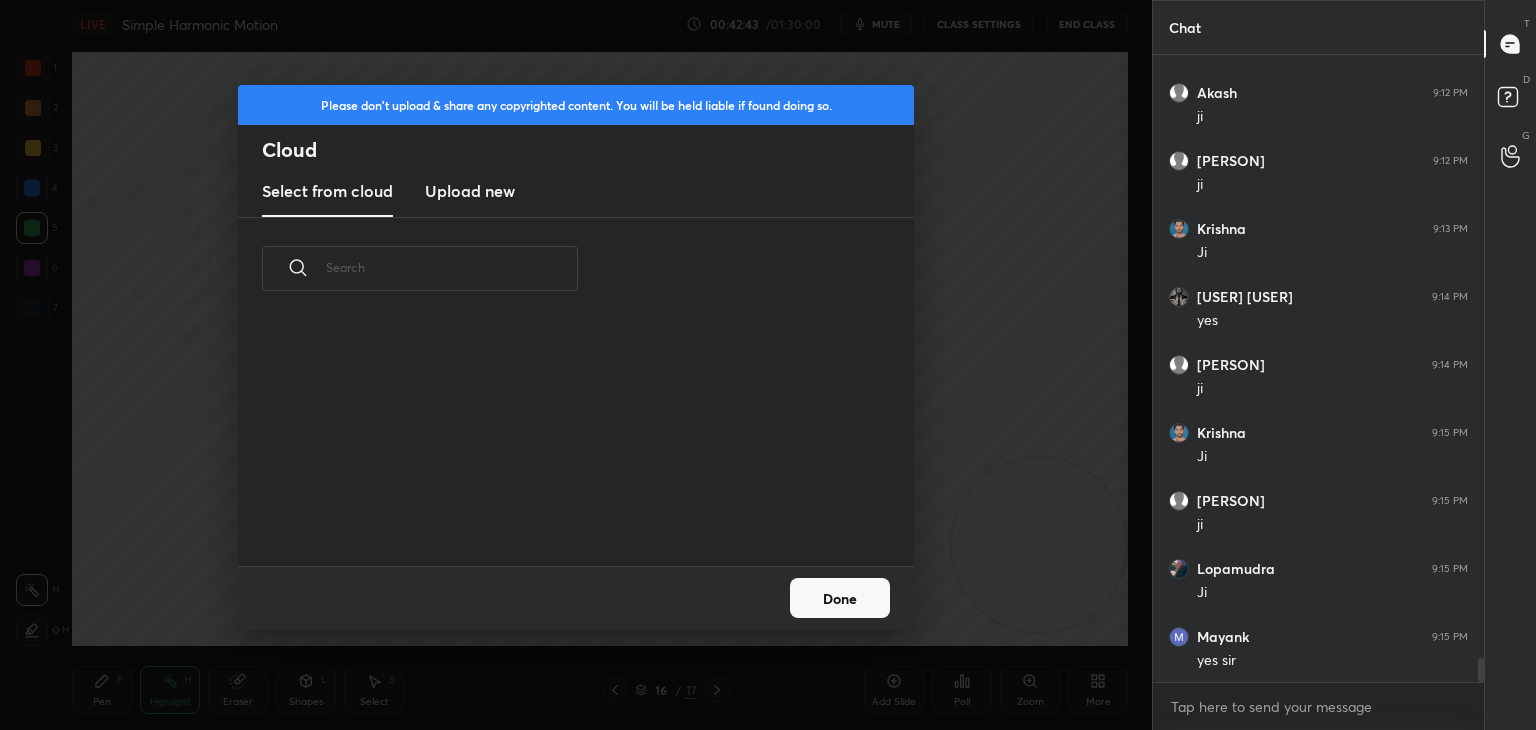scroll, scrollTop: 5, scrollLeft: 10, axis: both 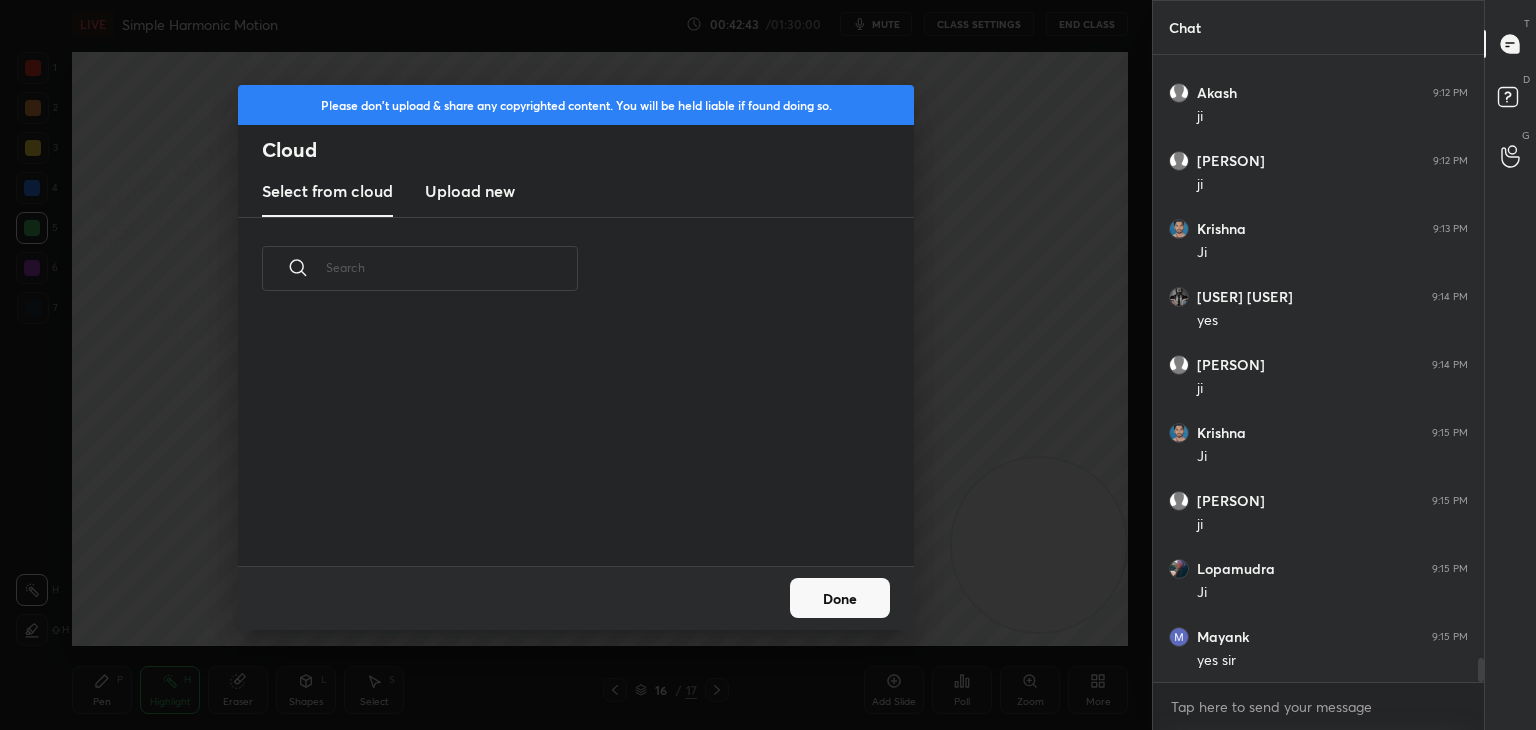 drag, startPoint x: 472, startPoint y: 185, endPoint x: 489, endPoint y: 210, distance: 30.232433 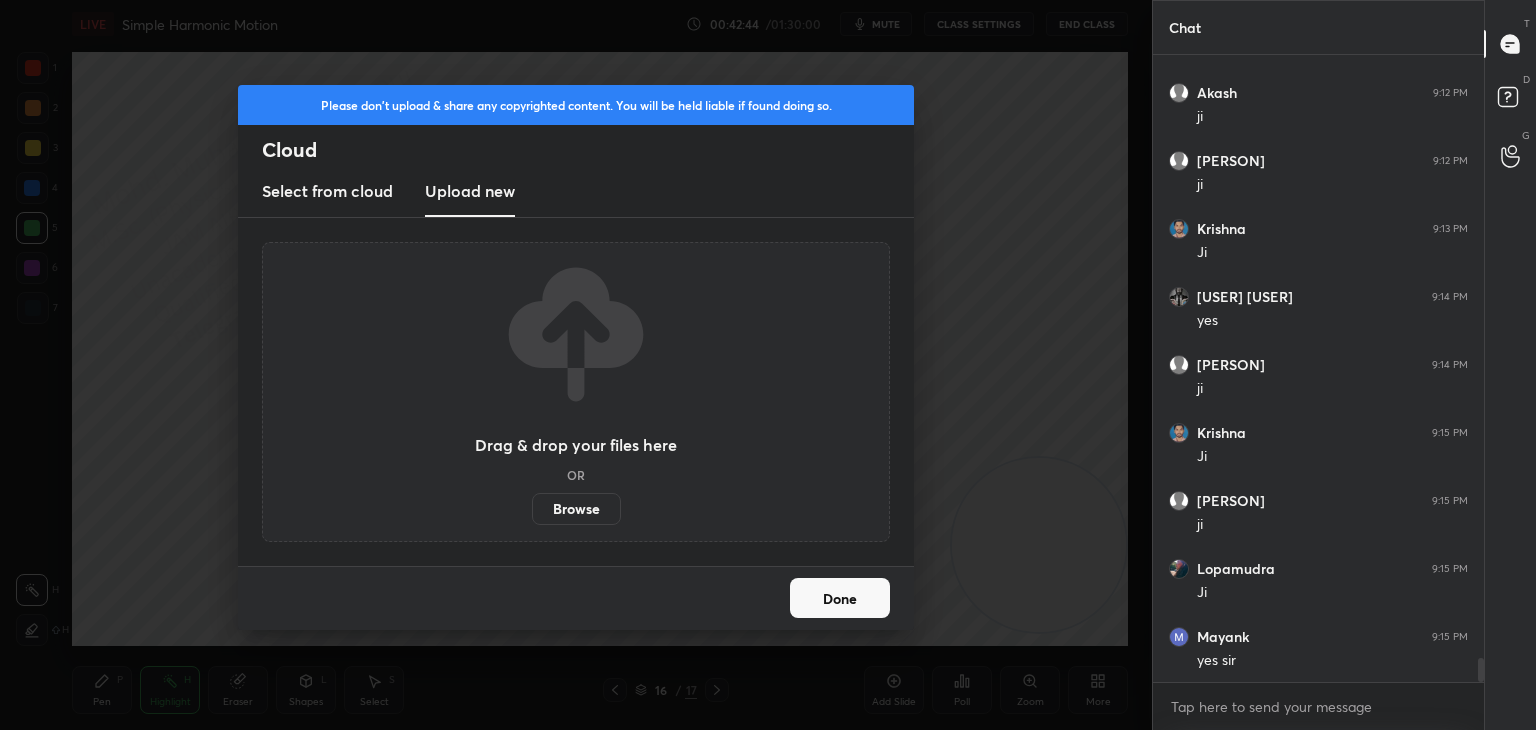 click on "Browse" at bounding box center (576, 509) 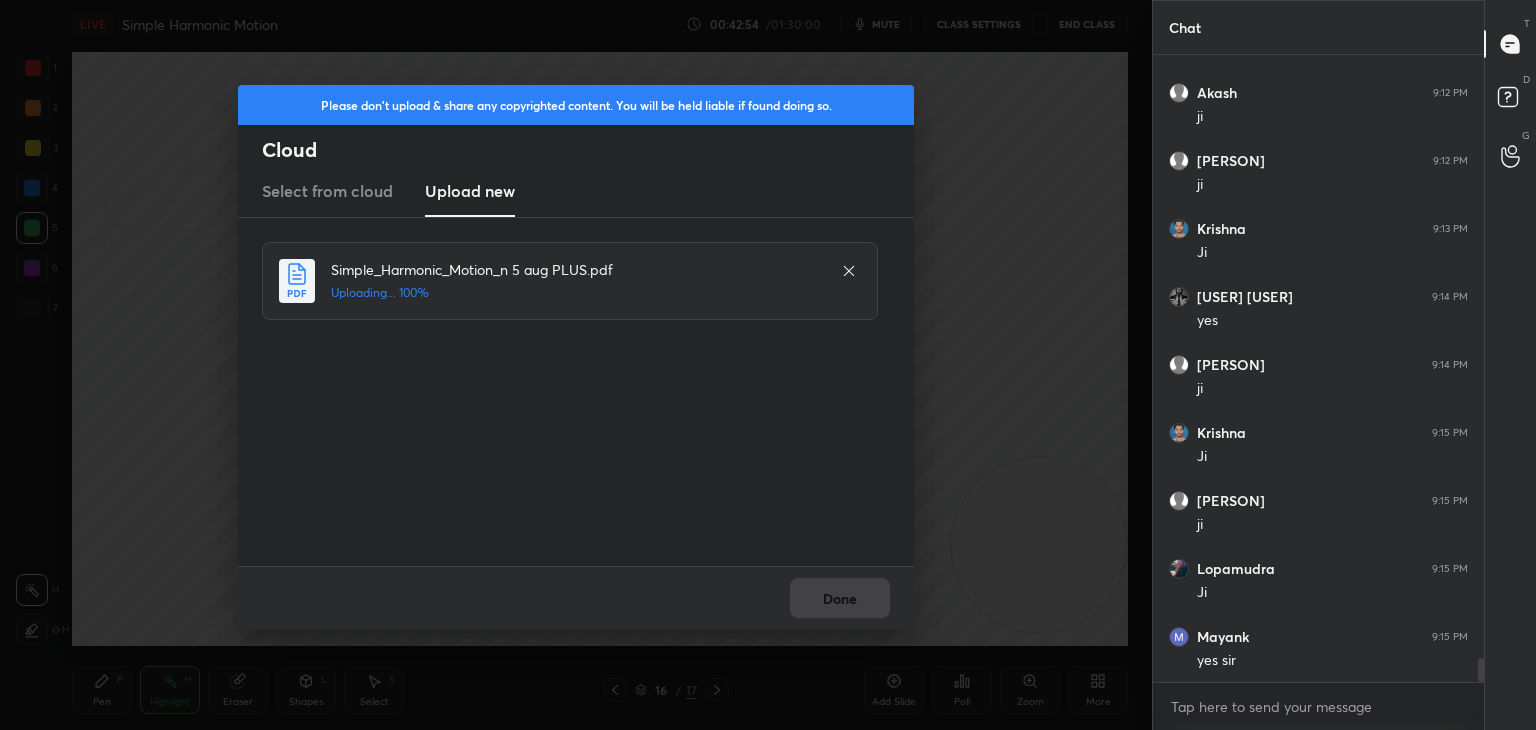 click on "Done" at bounding box center [576, 598] 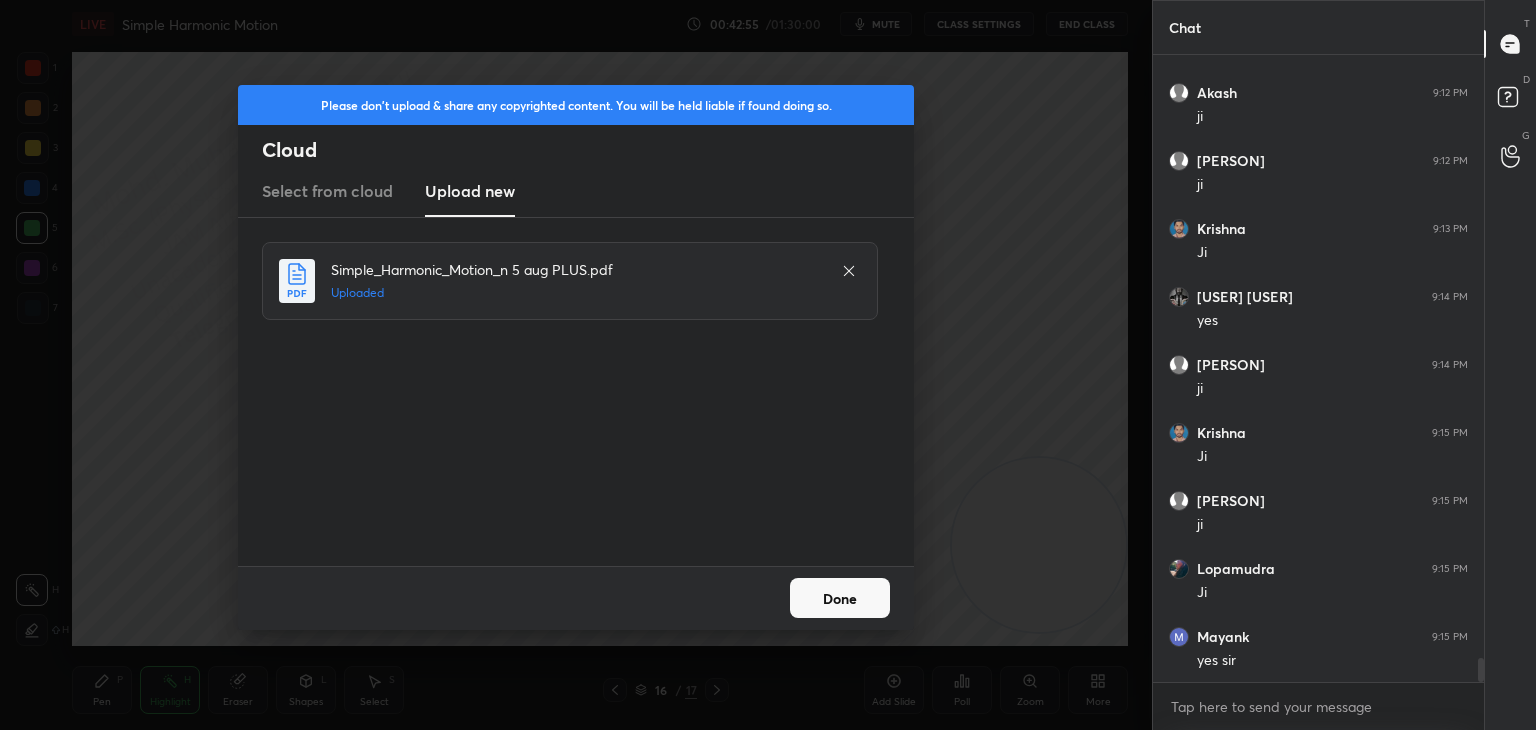 click on "Done" at bounding box center (840, 598) 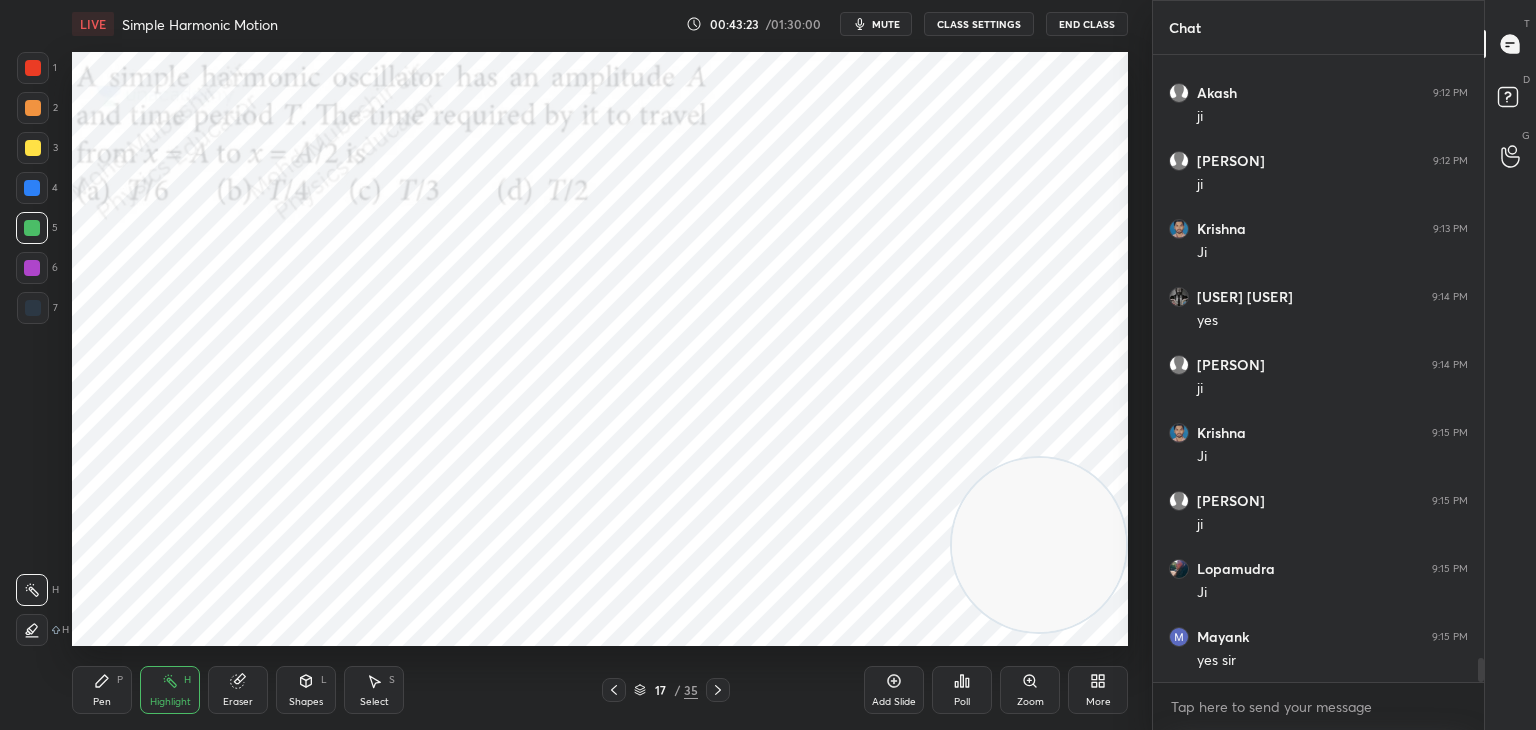 click 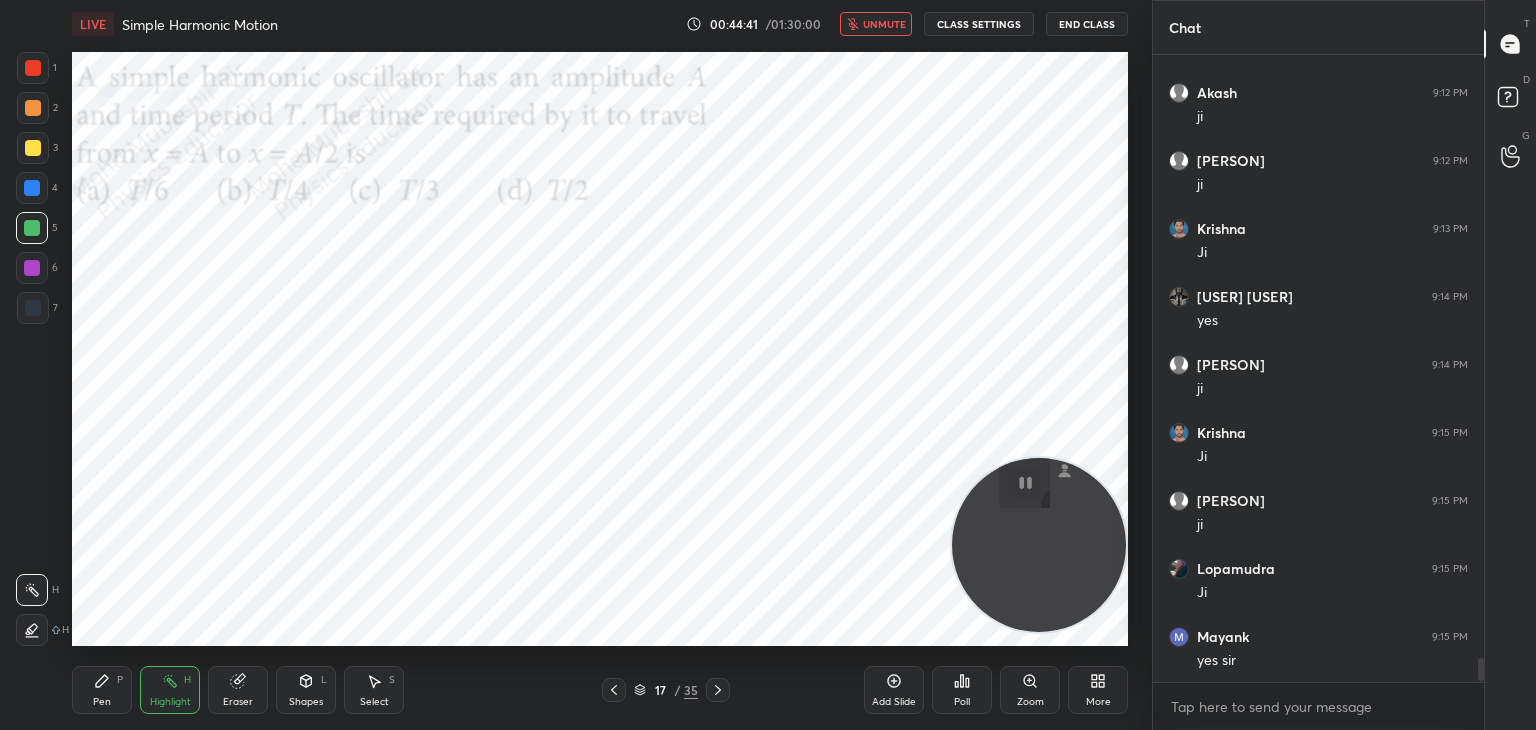scroll, scrollTop: 16004, scrollLeft: 0, axis: vertical 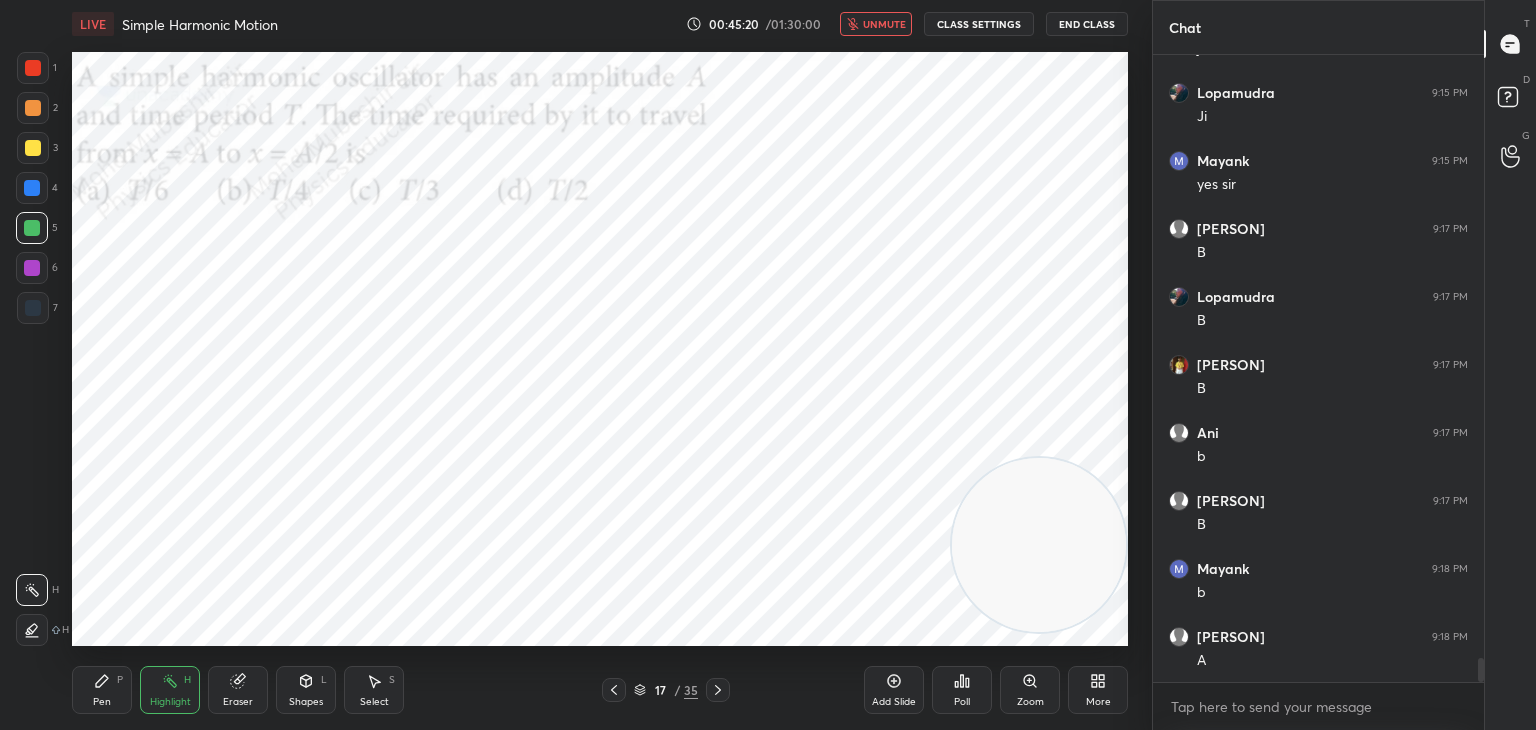 click on "unmute" at bounding box center (884, 24) 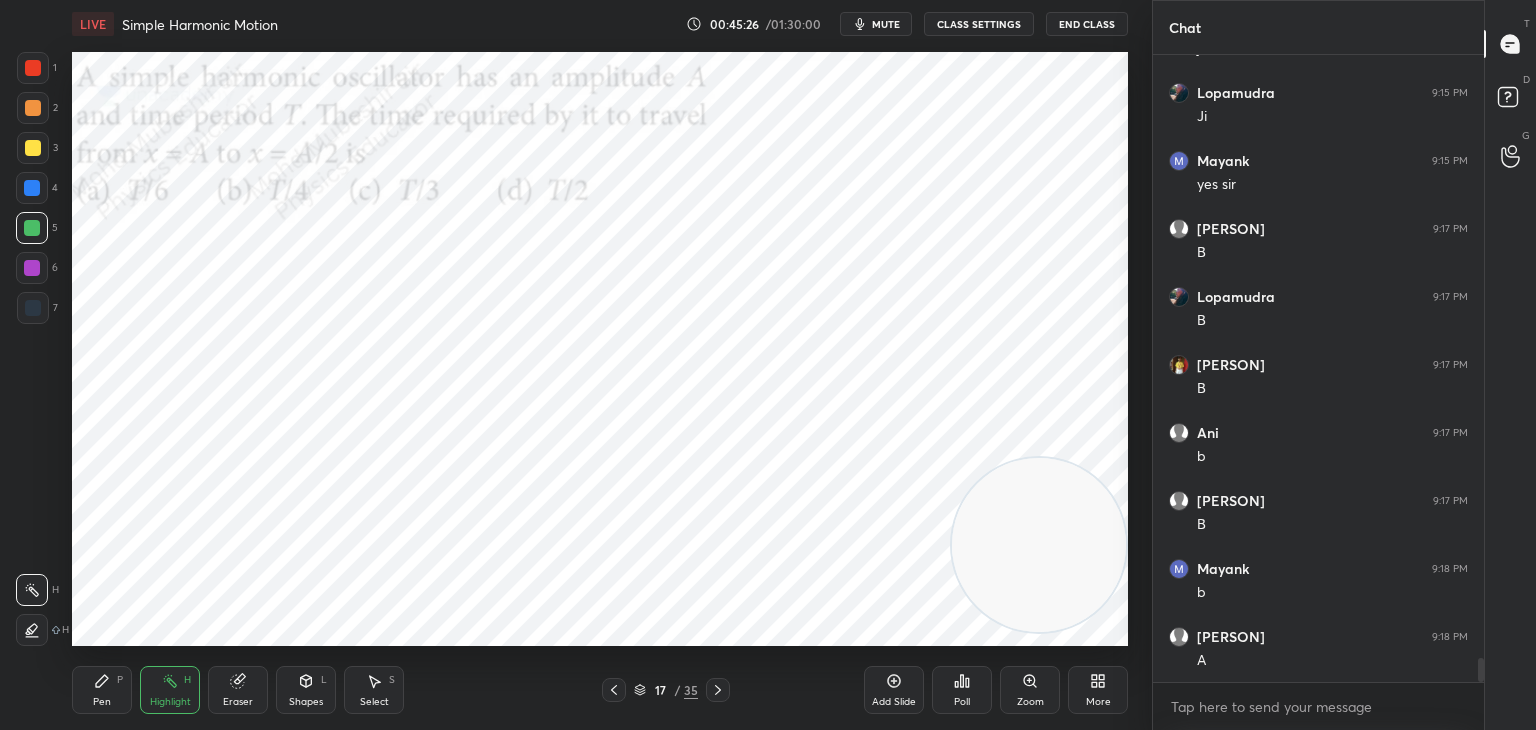 click on "mute" at bounding box center [886, 24] 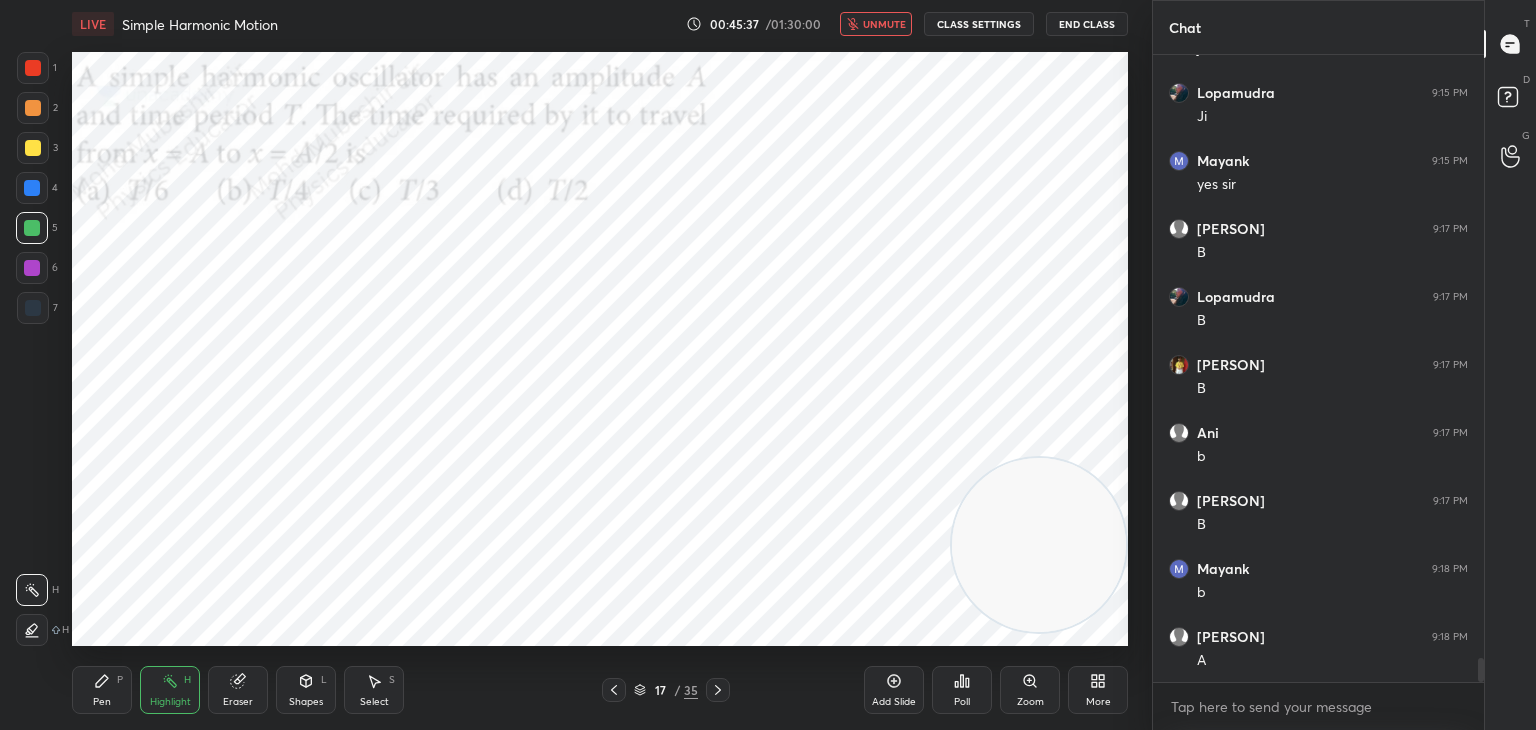 click on "unmute" at bounding box center [876, 24] 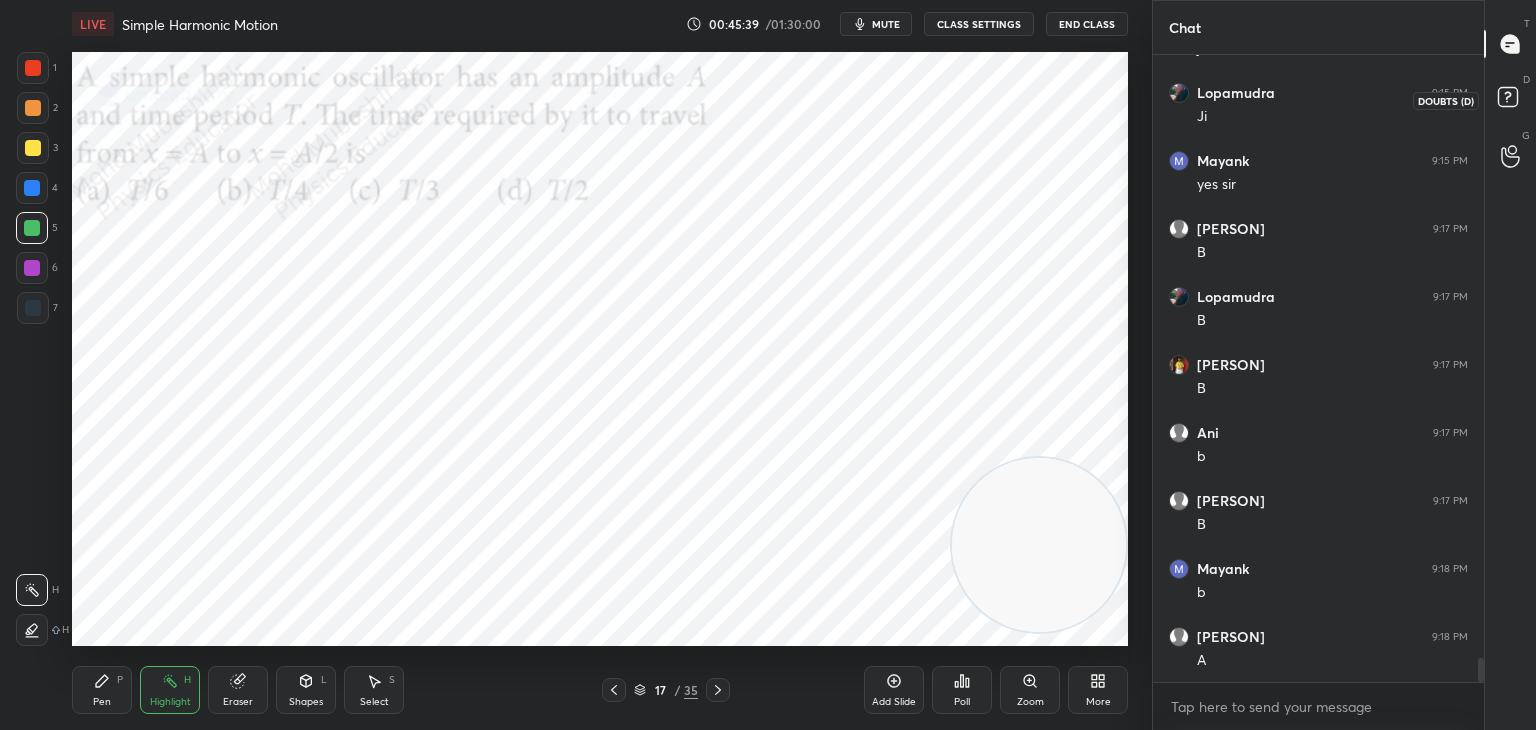 click 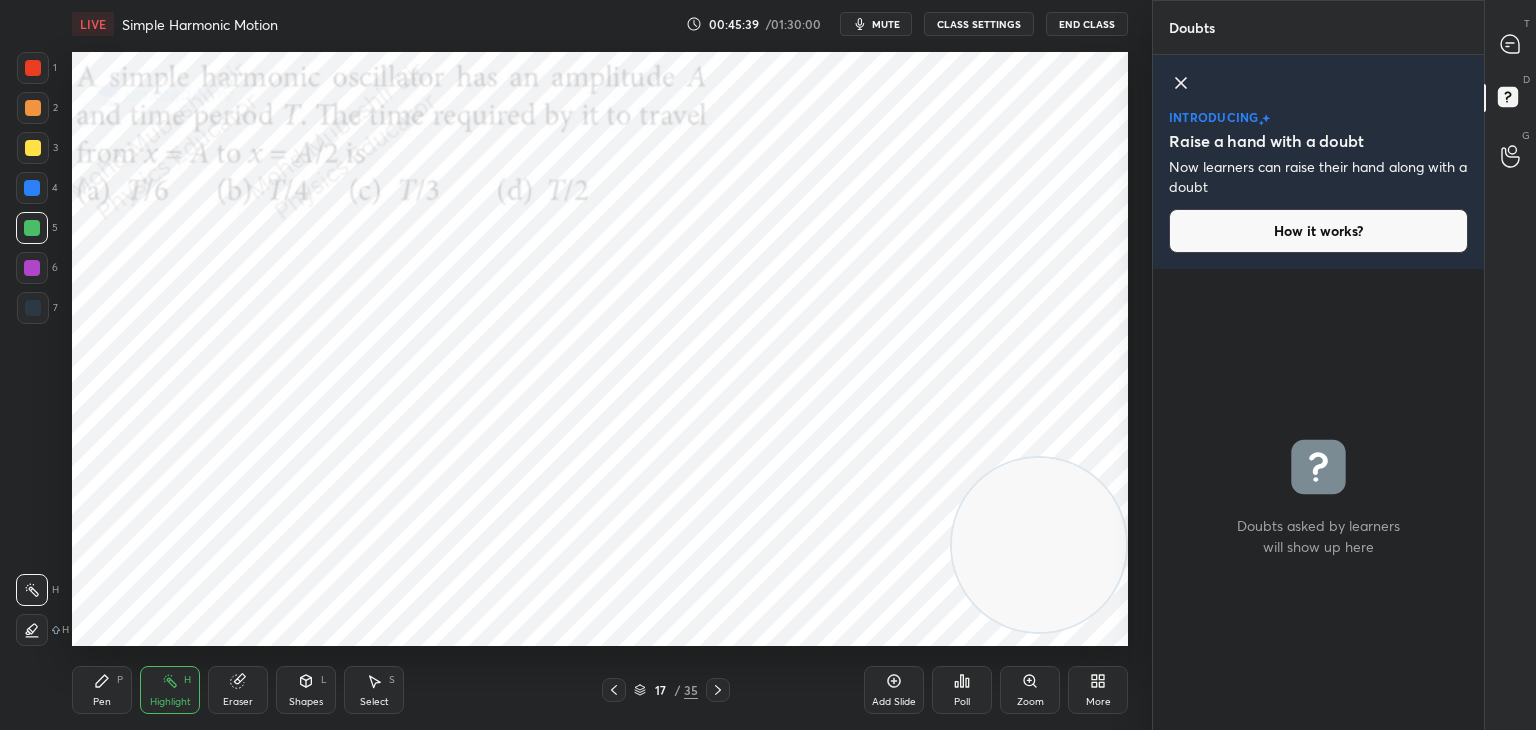 click 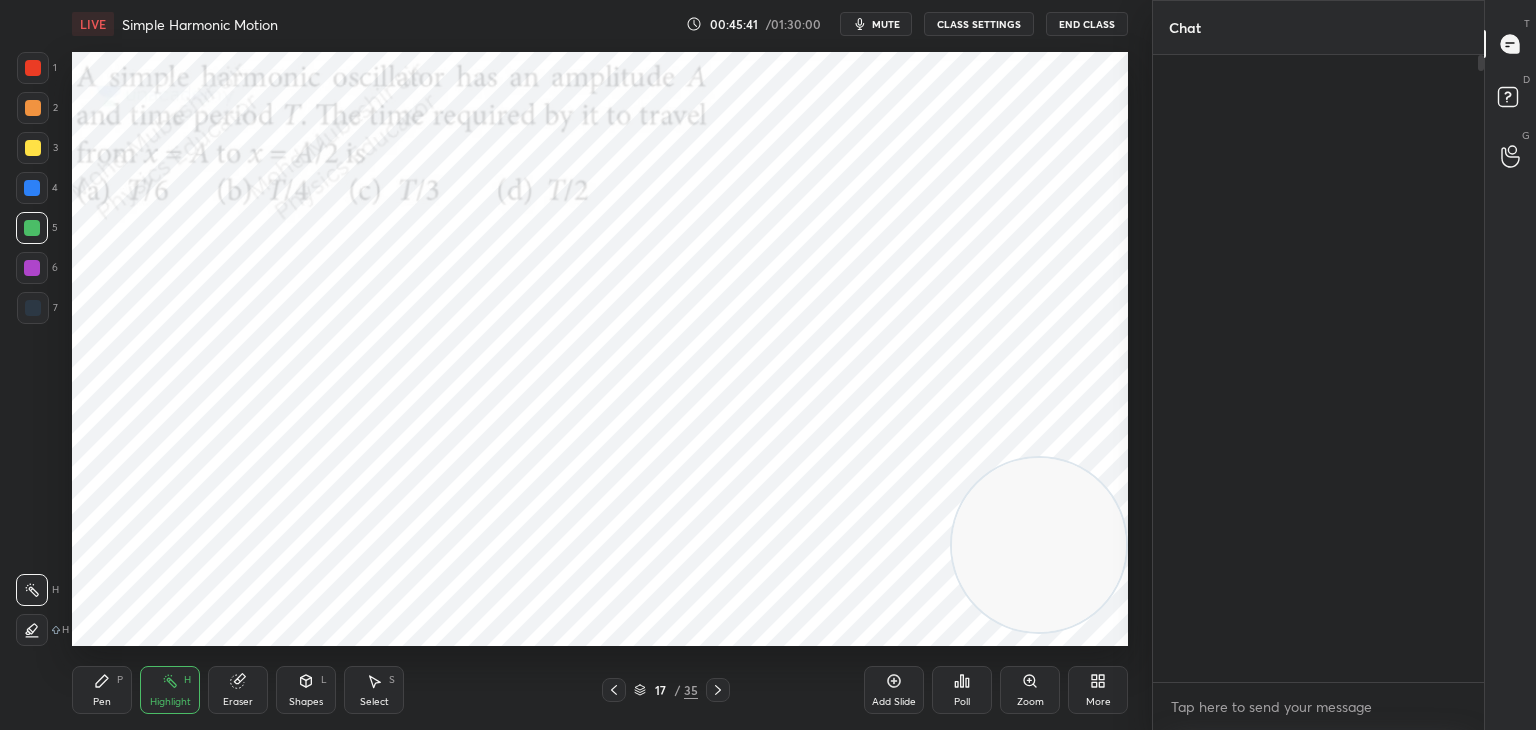 scroll, scrollTop: 621, scrollLeft: 325, axis: both 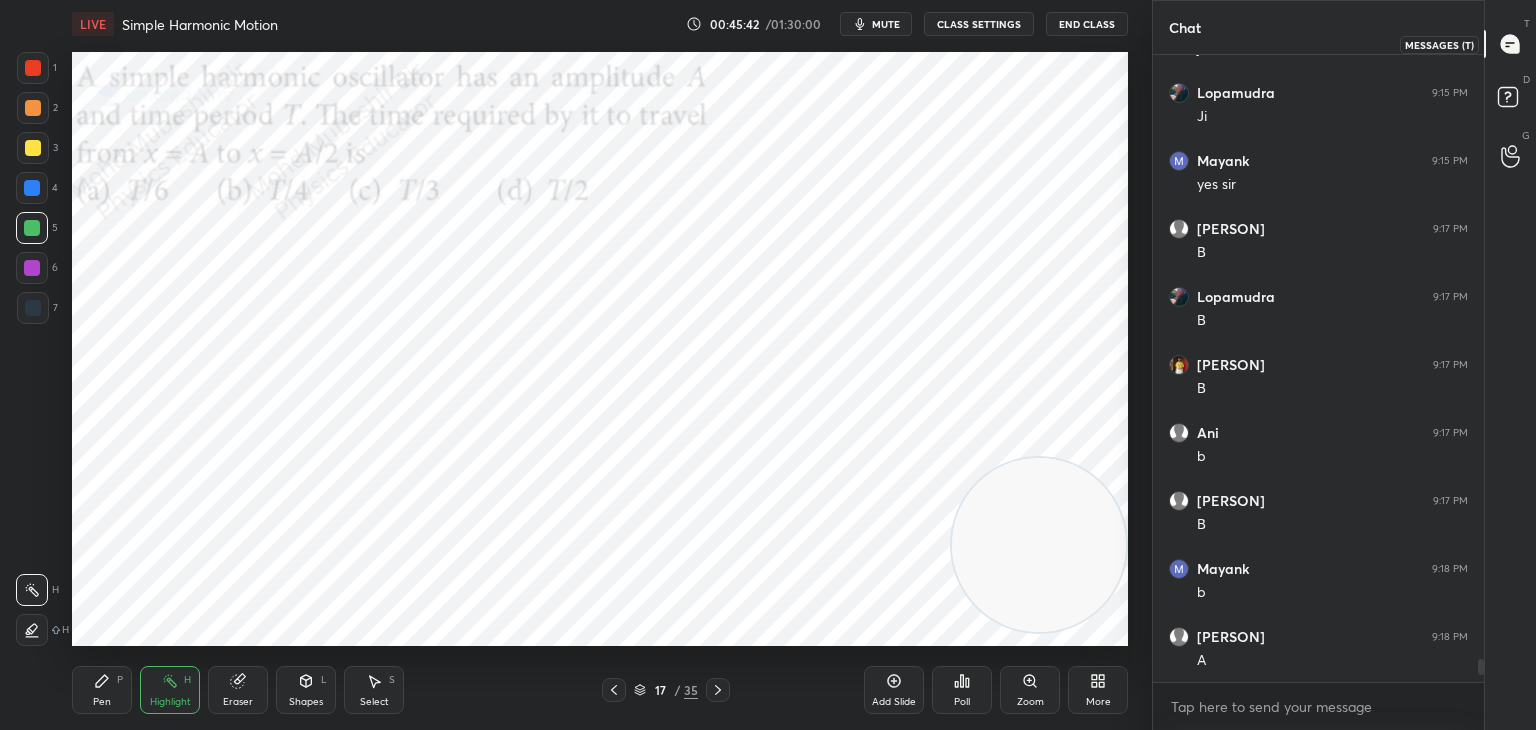 drag, startPoint x: 1513, startPoint y: 33, endPoint x: 1519, endPoint y: 61, distance: 28.635643 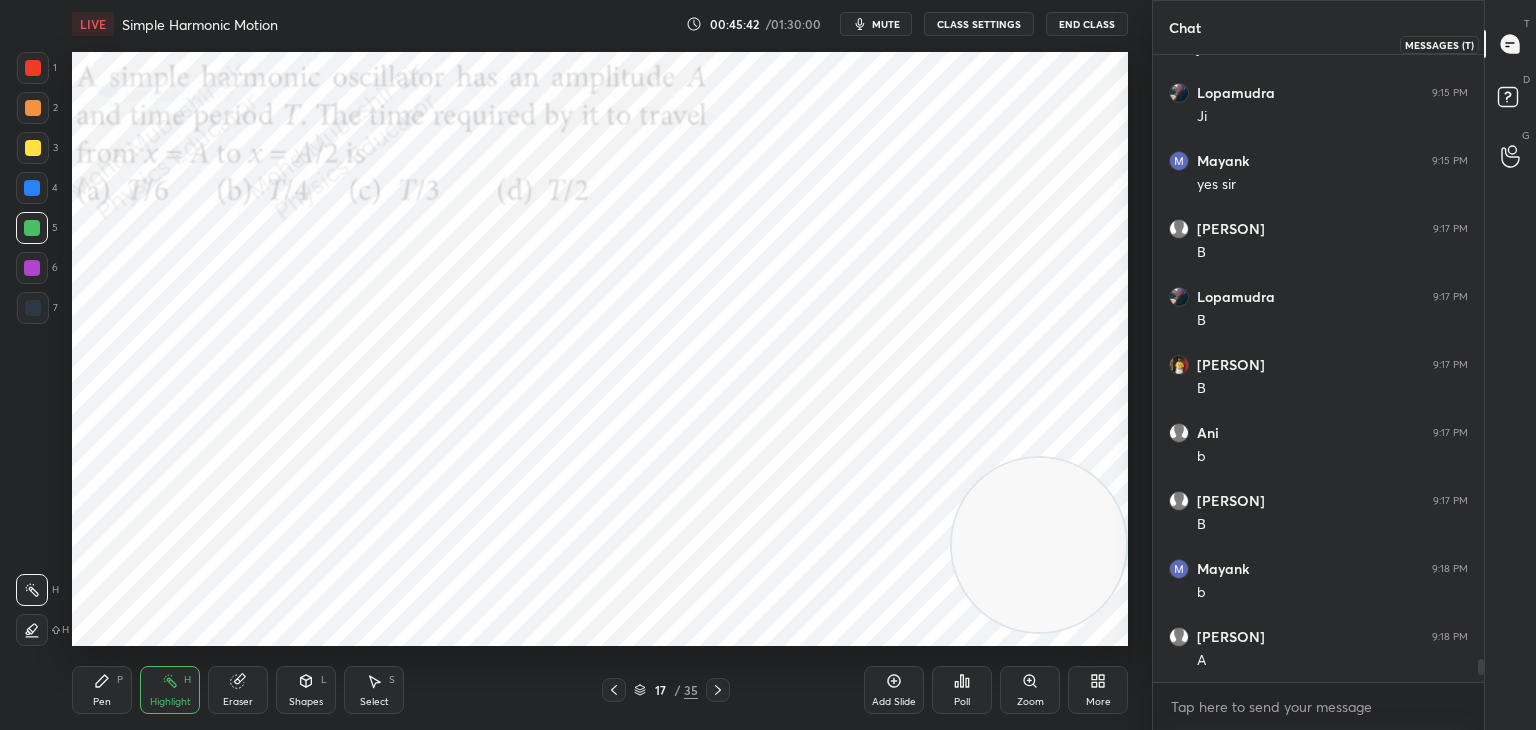click 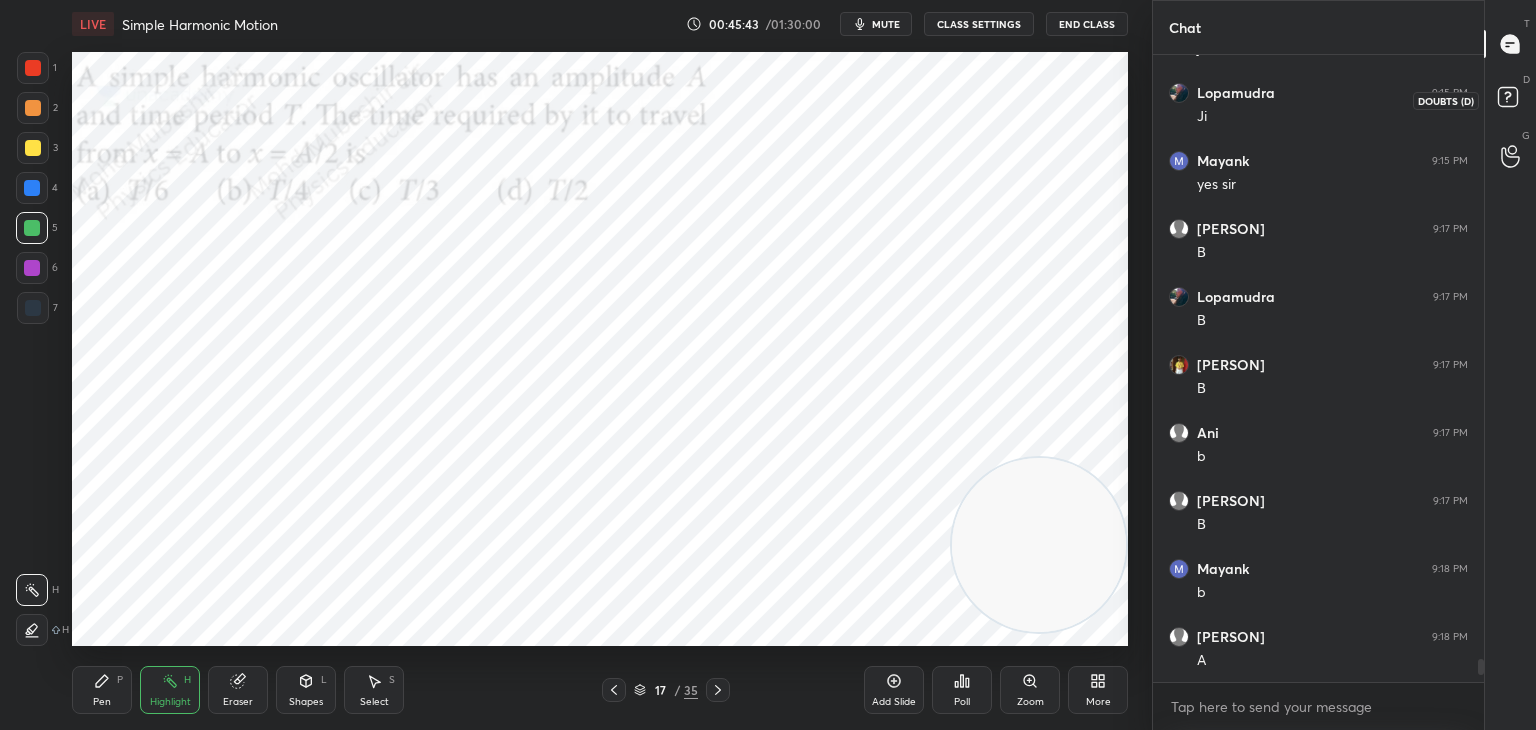 click 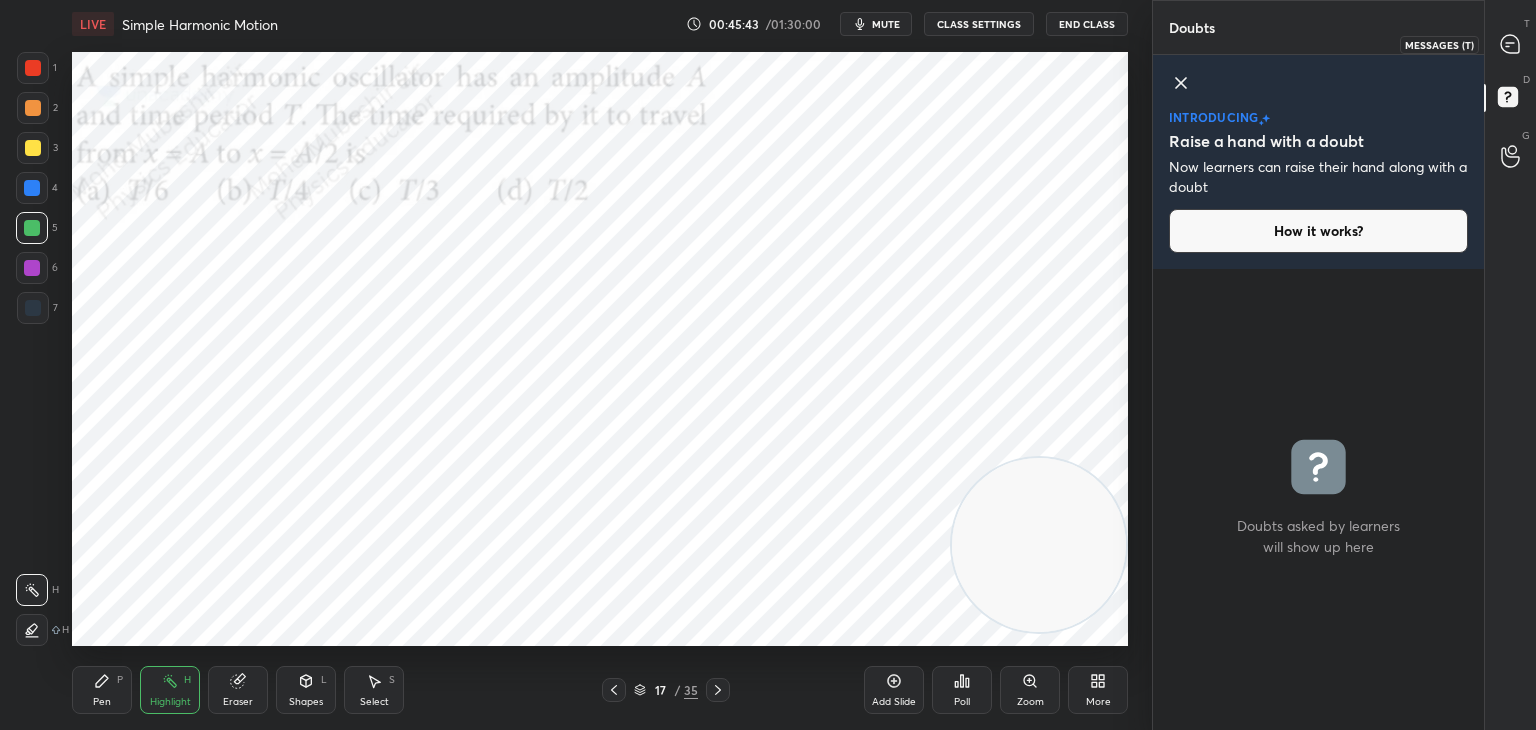 click at bounding box center [1511, 44] 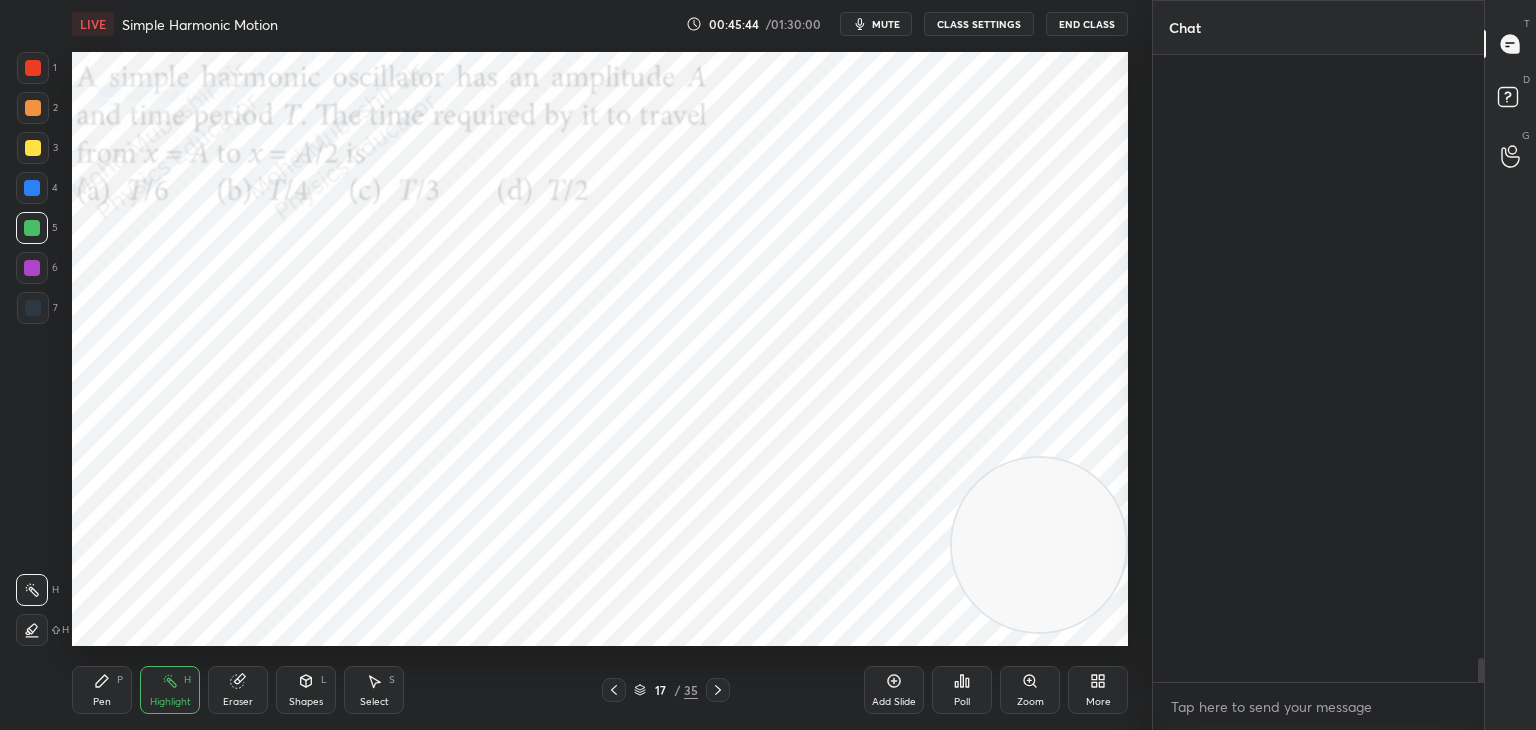 scroll, scrollTop: 16488, scrollLeft: 0, axis: vertical 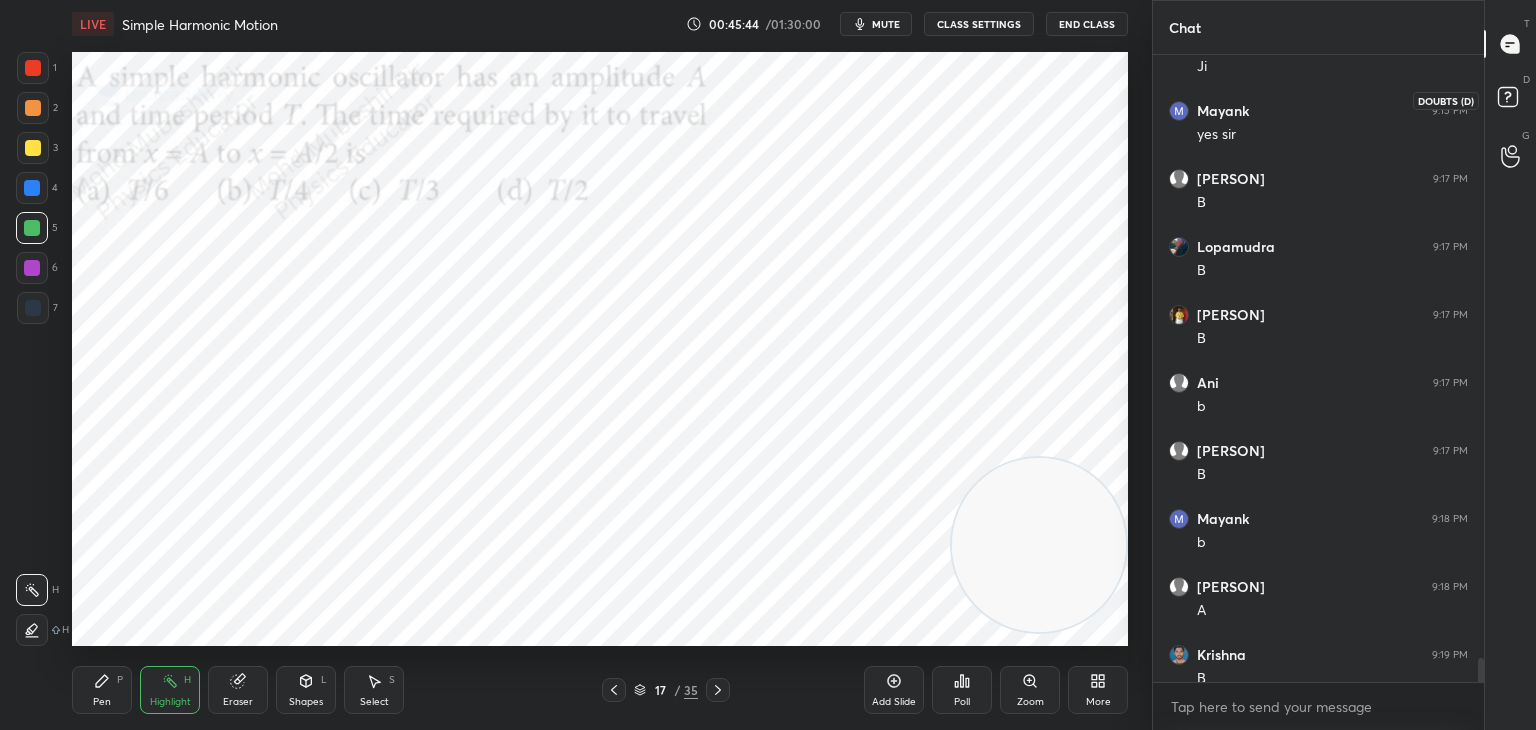 drag, startPoint x: 1517, startPoint y: 82, endPoint x: 1500, endPoint y: 90, distance: 18.788294 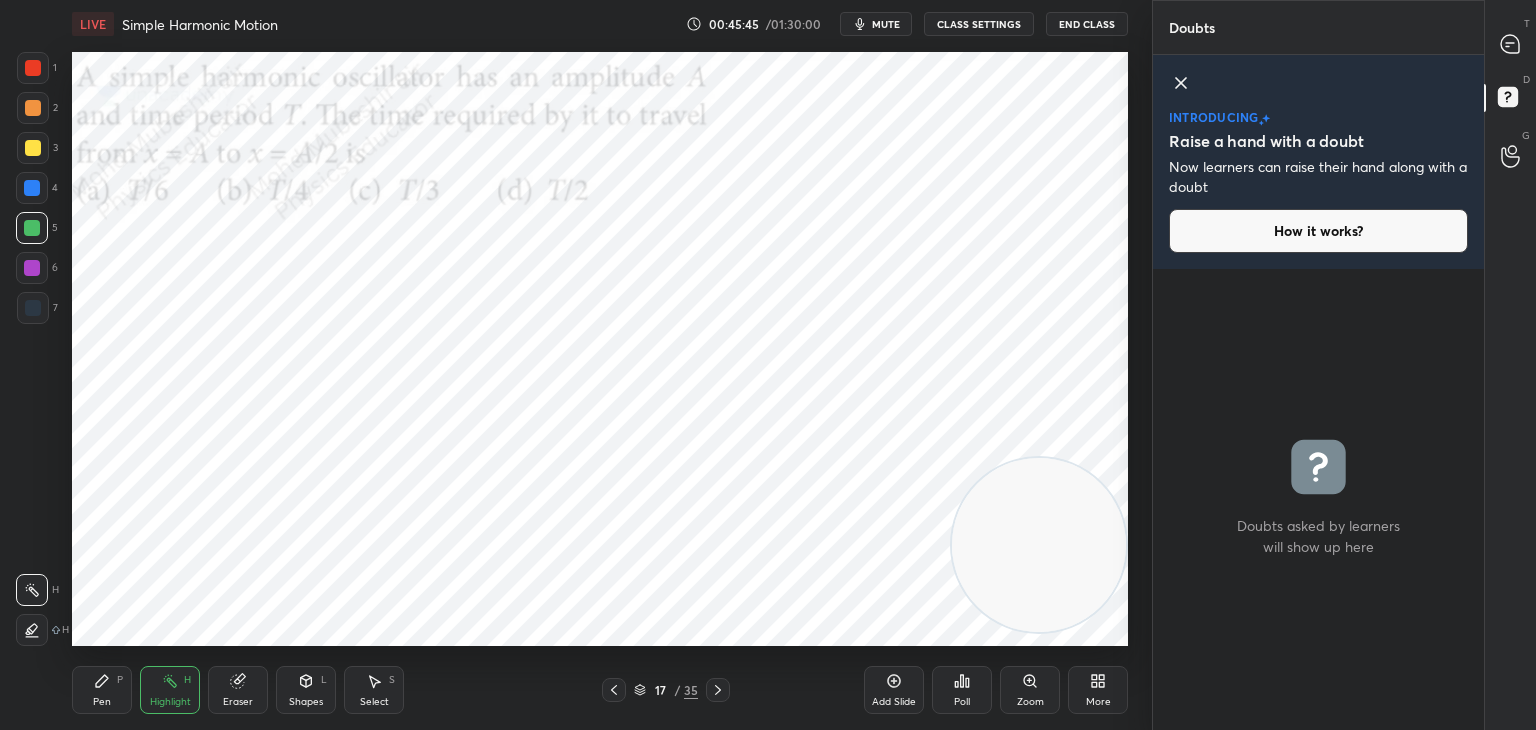 click 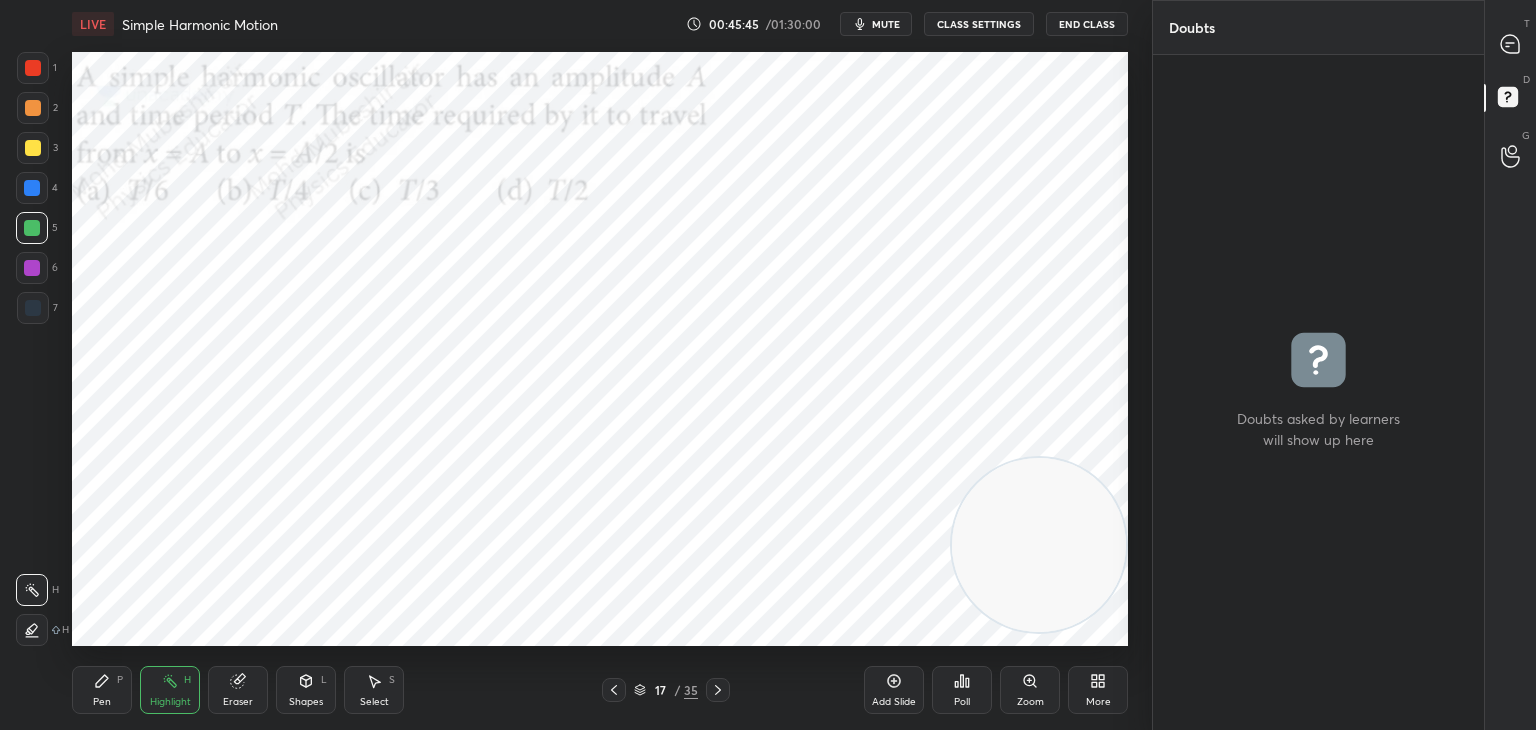 scroll, scrollTop: 6, scrollLeft: 6, axis: both 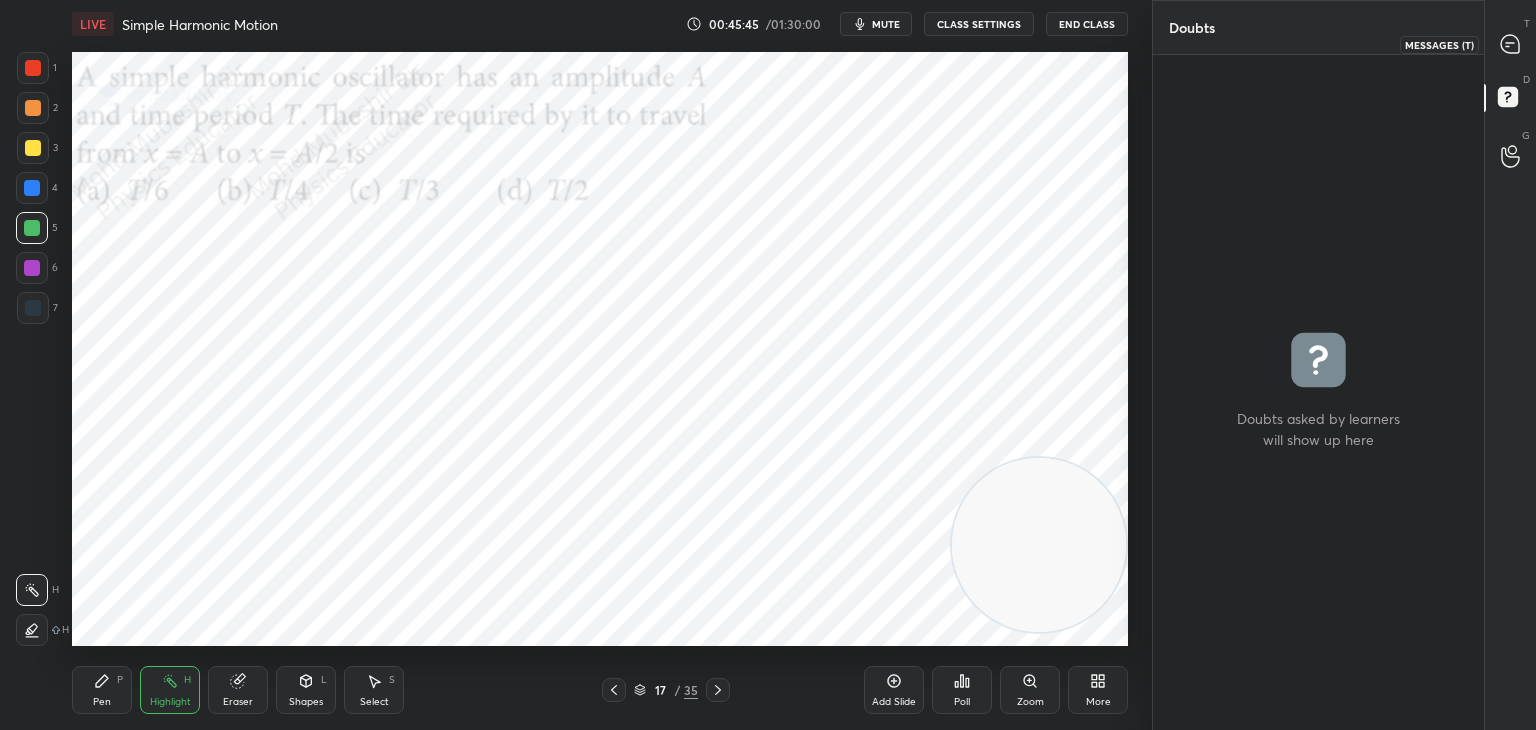 click 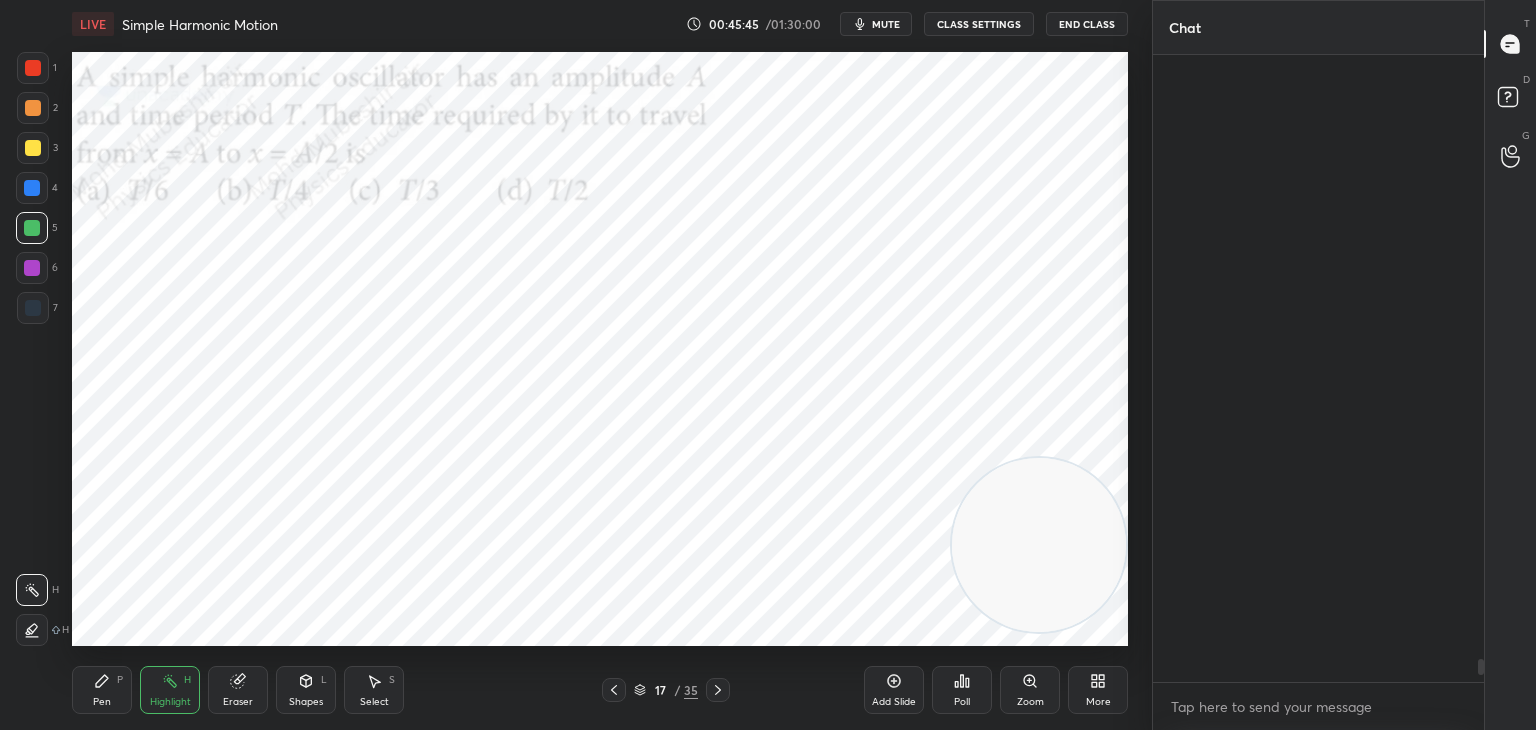 scroll, scrollTop: 16506, scrollLeft: 0, axis: vertical 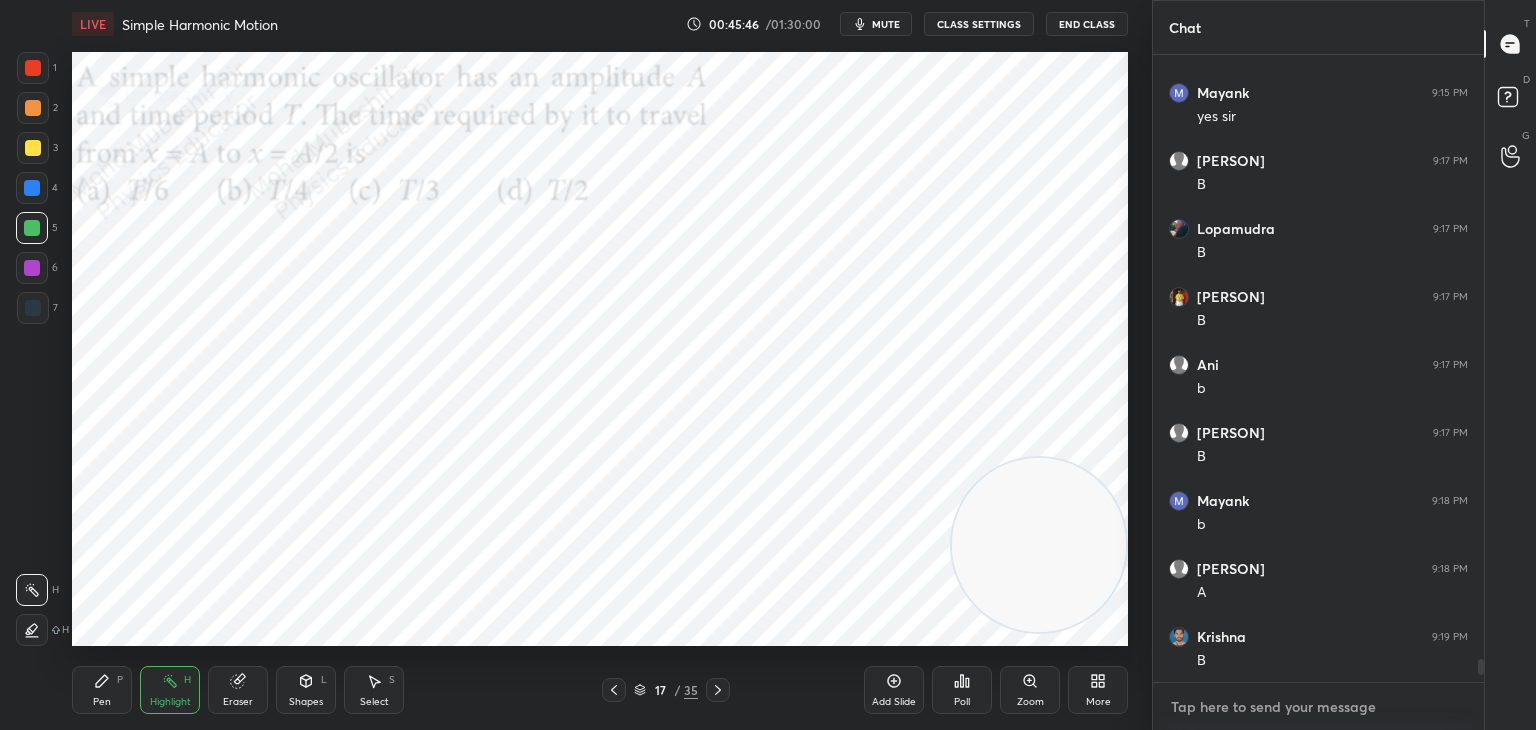 drag, startPoint x: 1329, startPoint y: 690, endPoint x: 1371, endPoint y: 683, distance: 42.579338 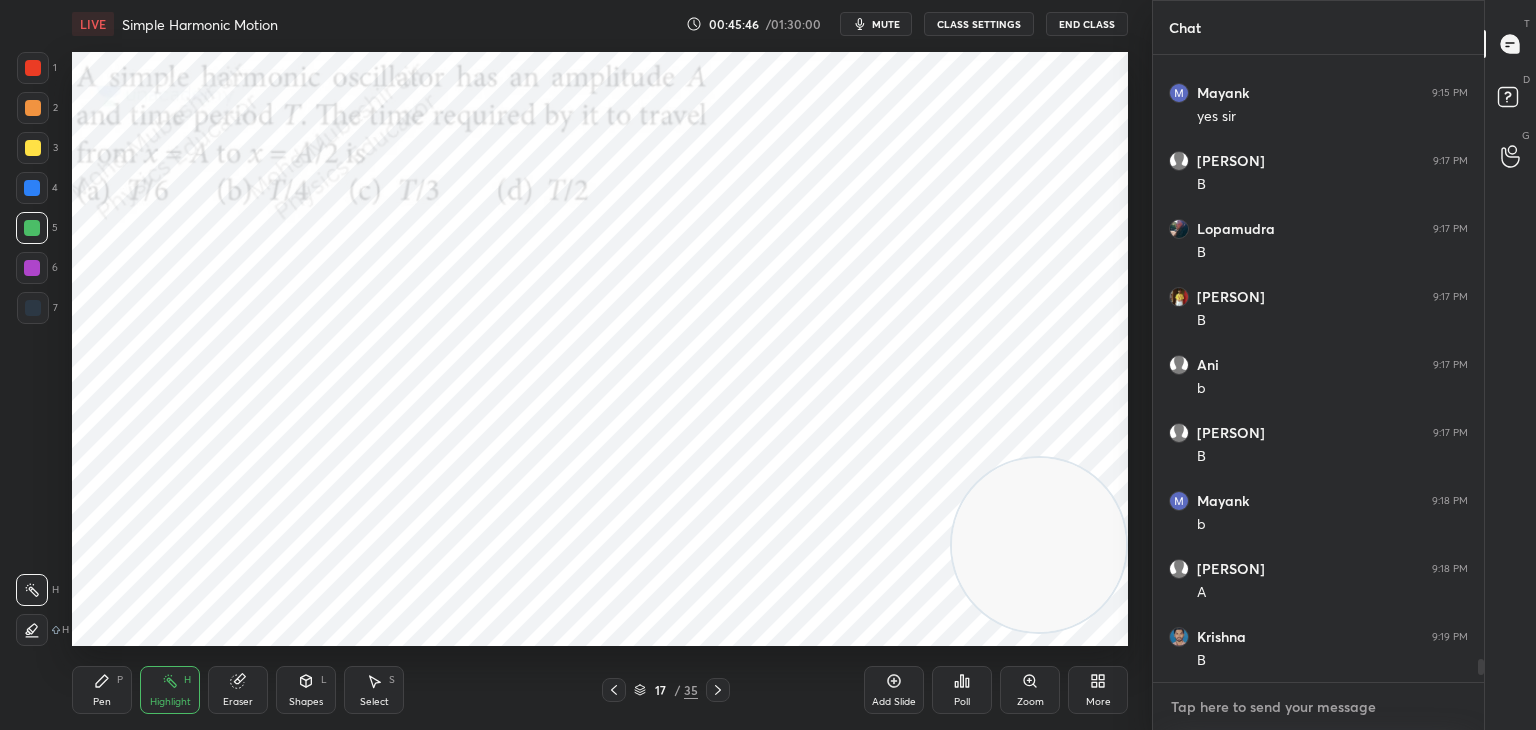 click at bounding box center (1318, 707) 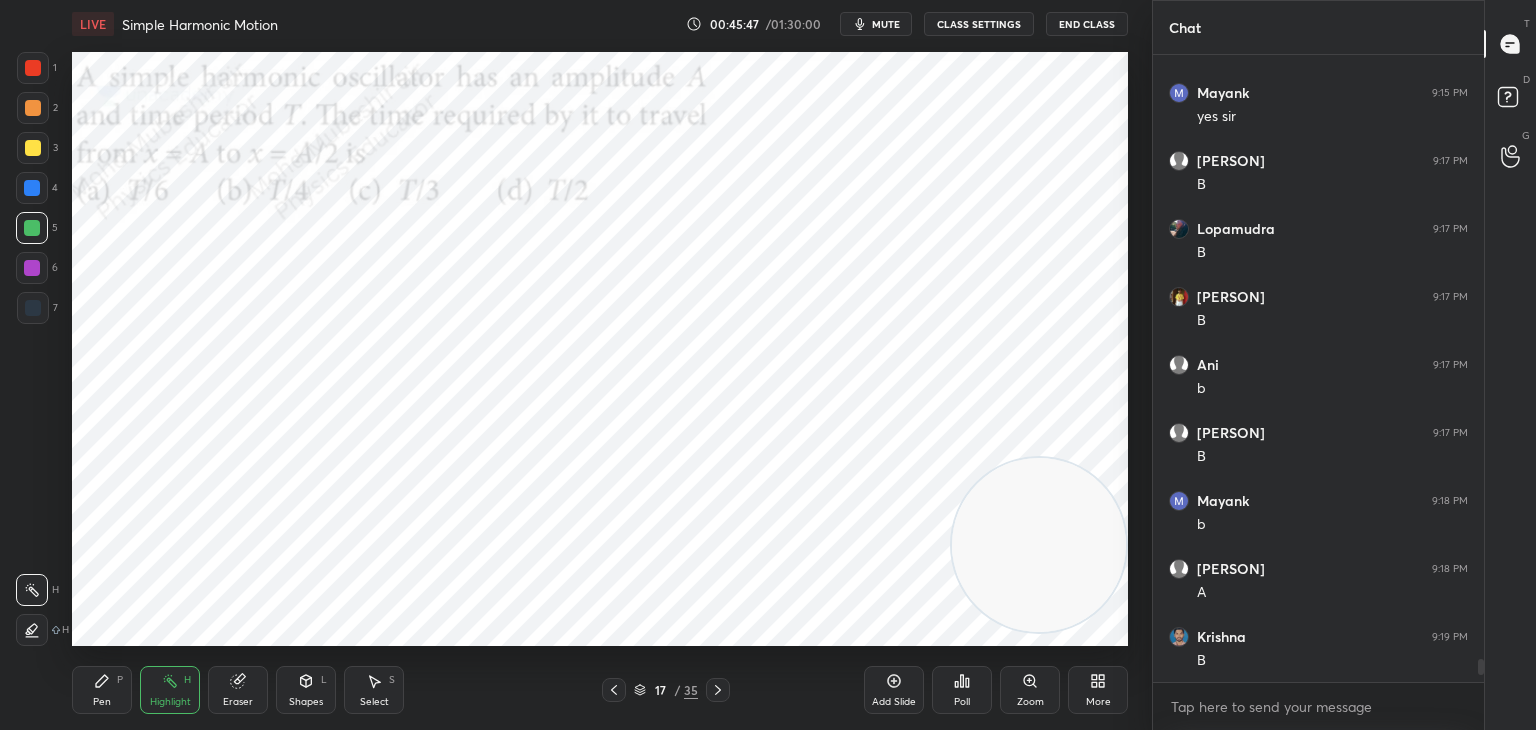drag, startPoint x: 1481, startPoint y: 669, endPoint x: 1476, endPoint y: 702, distance: 33.37664 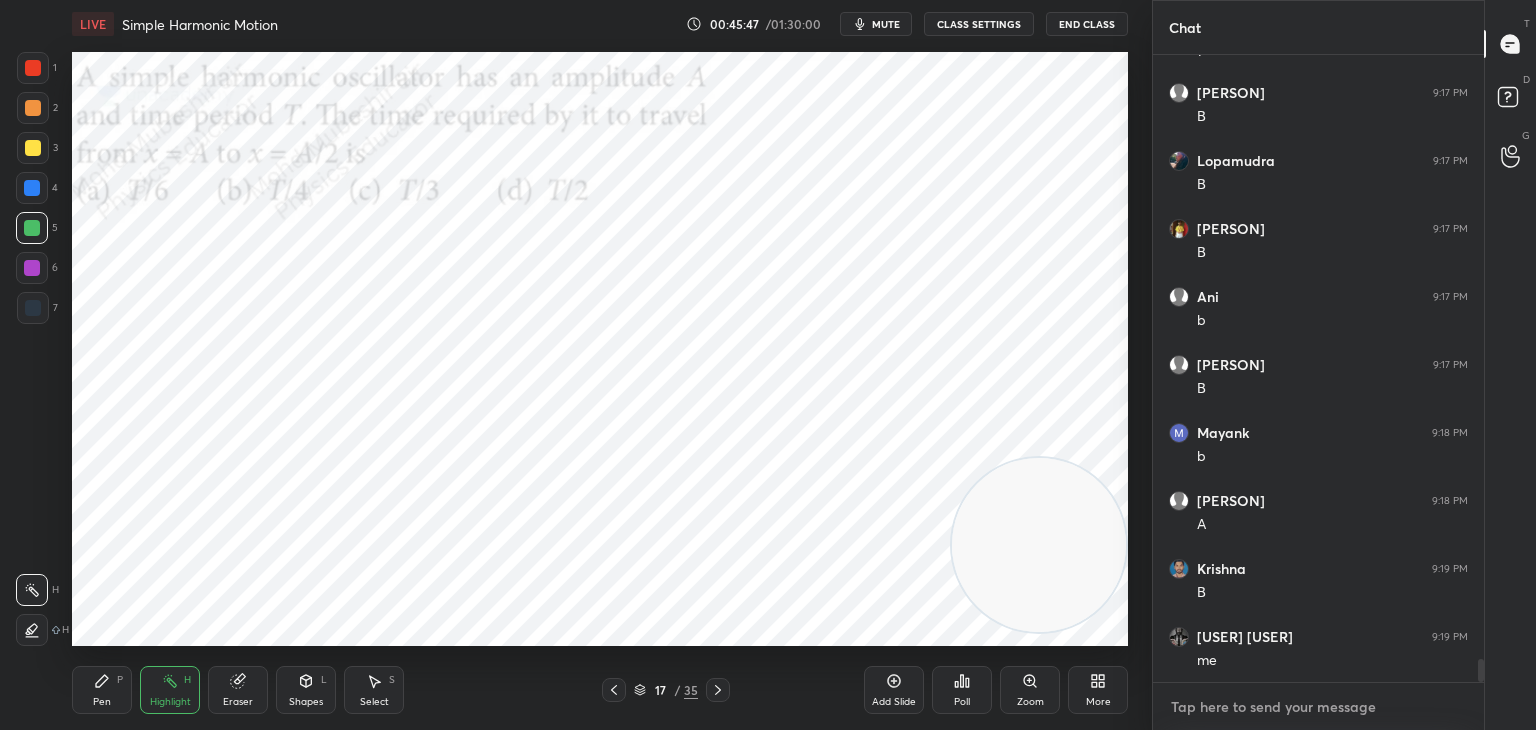 click at bounding box center (1318, 707) 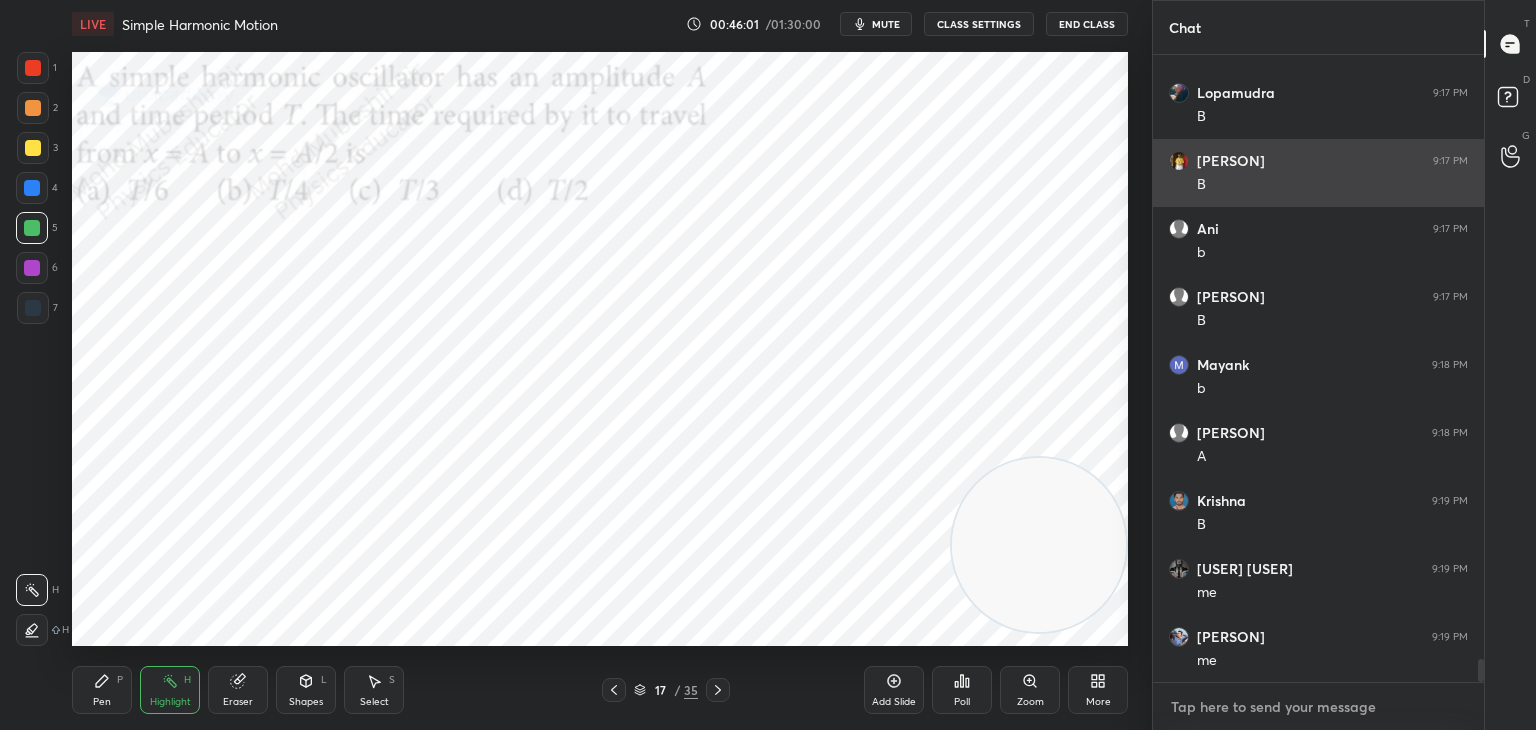 scroll, scrollTop: 16710, scrollLeft: 0, axis: vertical 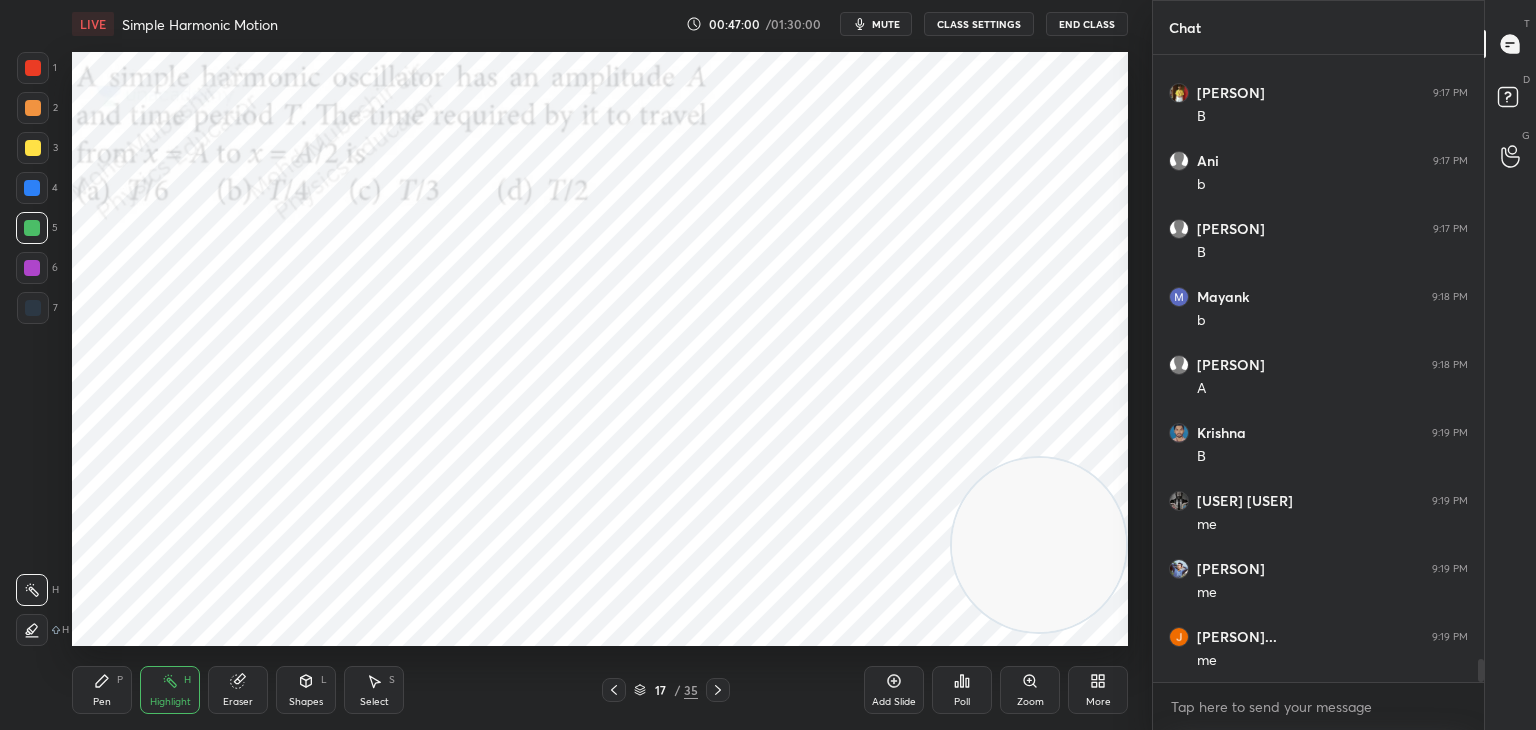 click 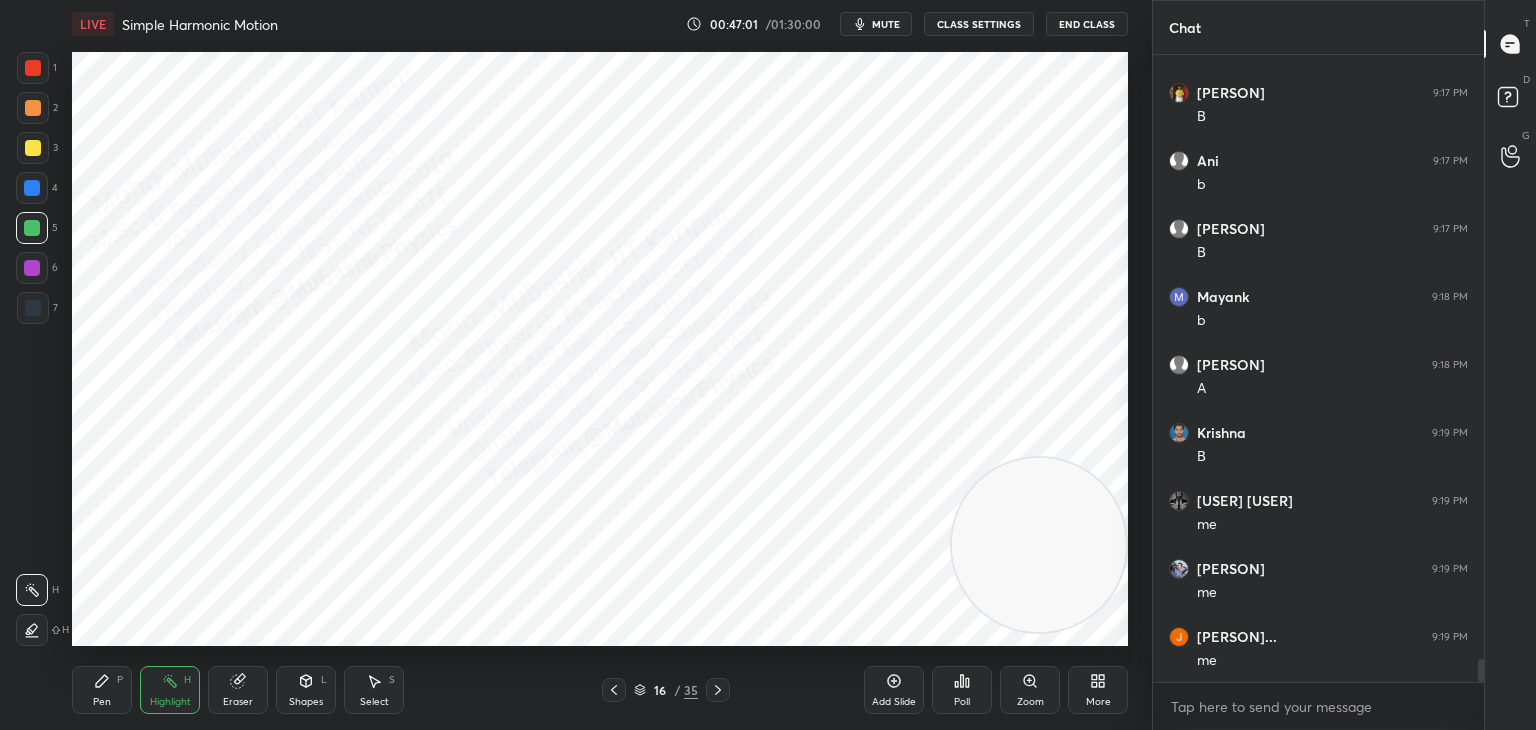 click 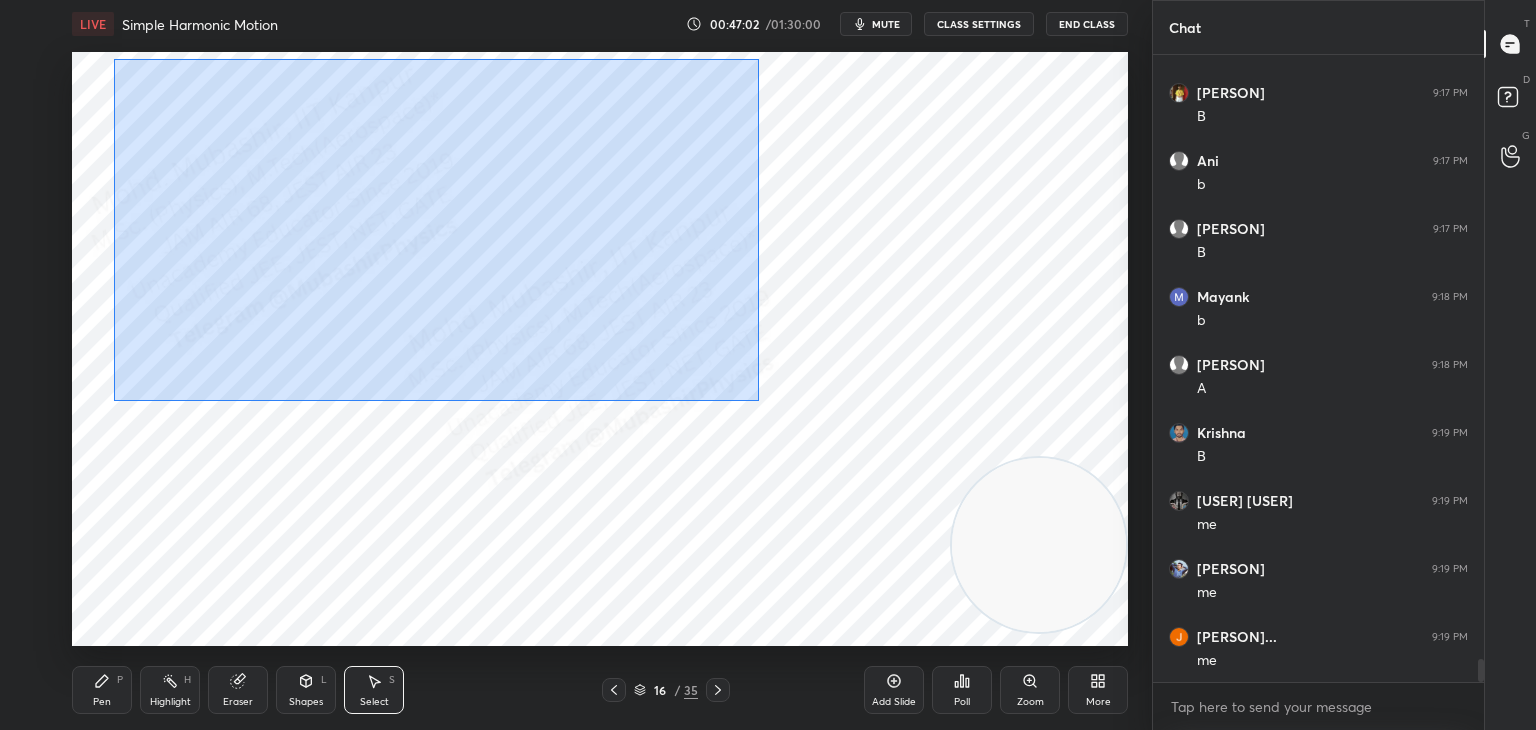 drag, startPoint x: 113, startPoint y: 59, endPoint x: 771, endPoint y: 335, distance: 713.54047 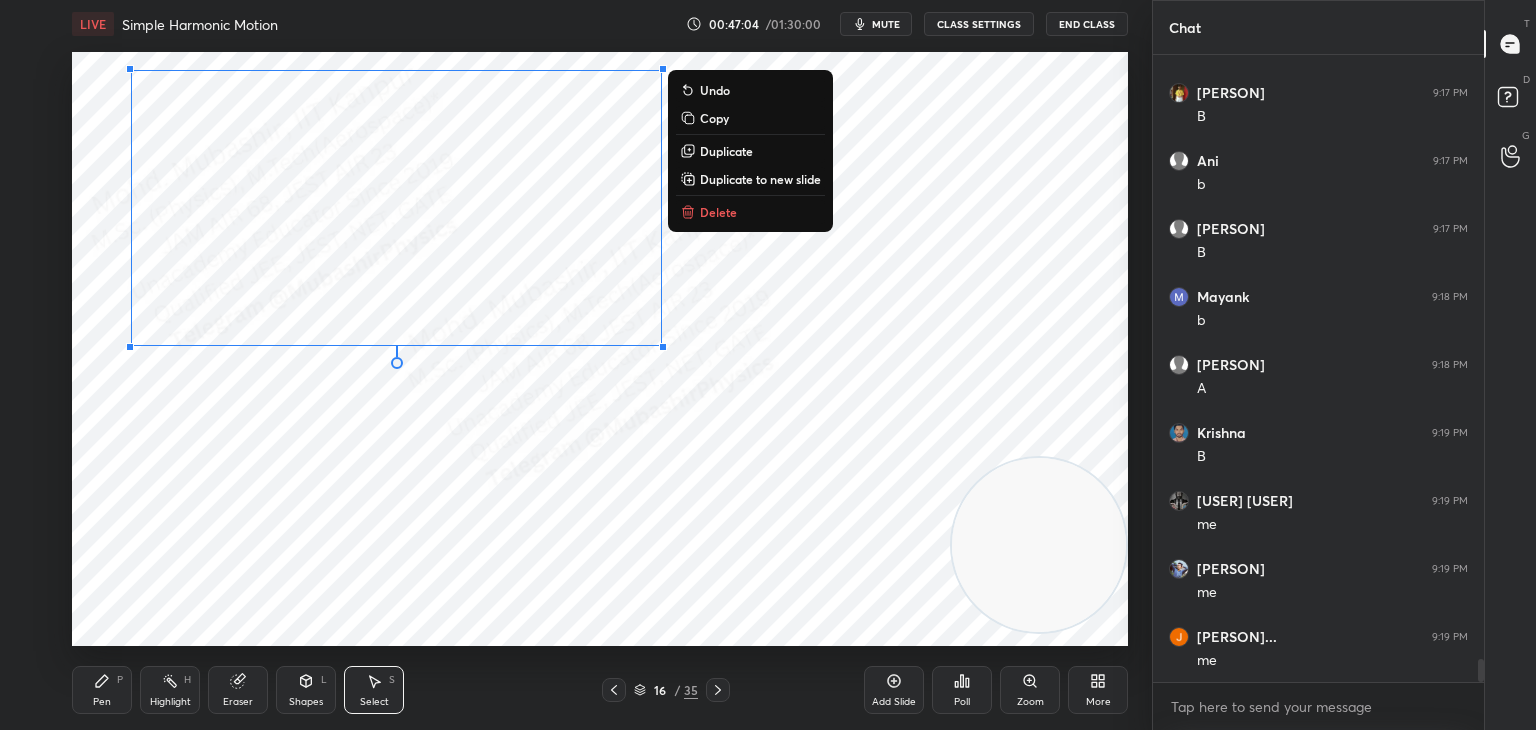 click on "Copy" at bounding box center (714, 118) 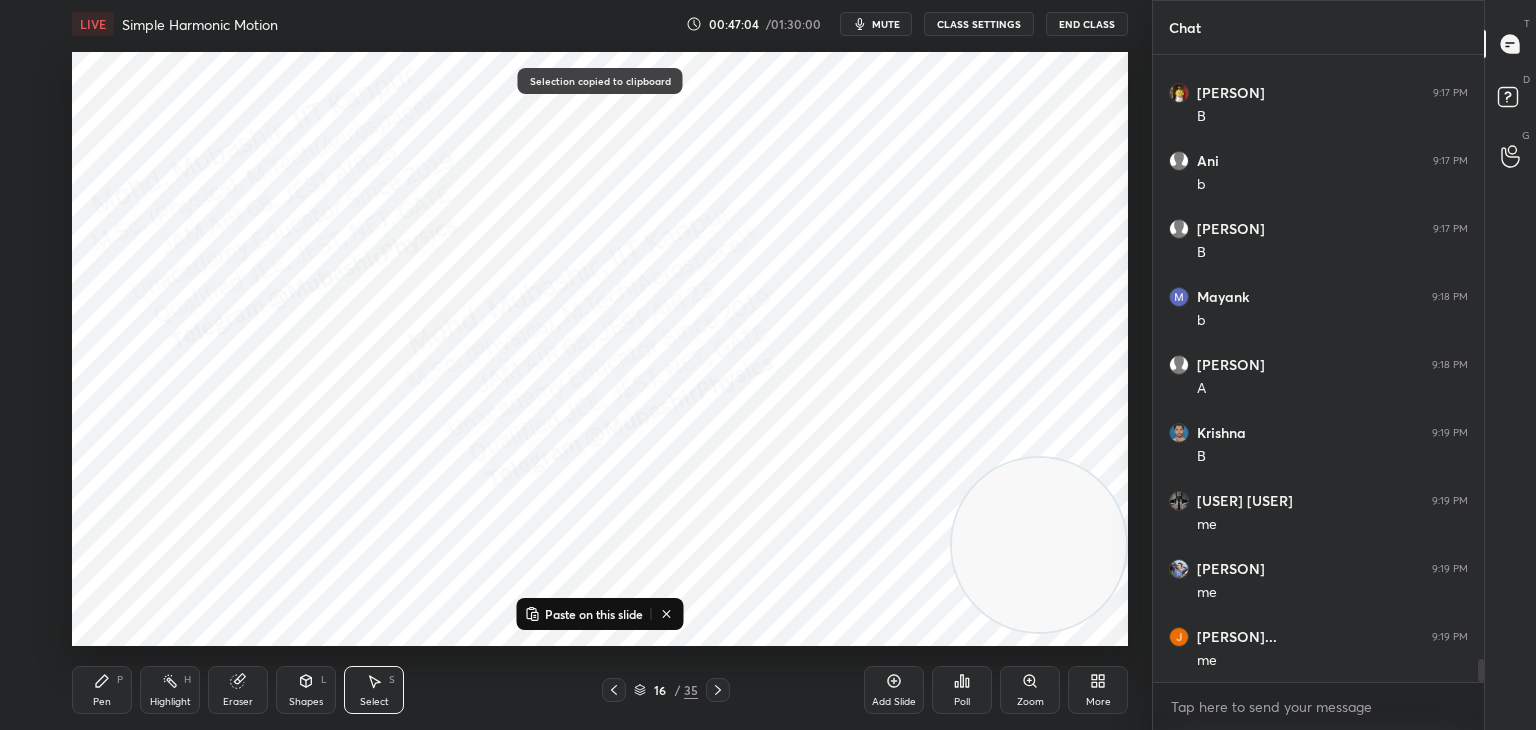 click 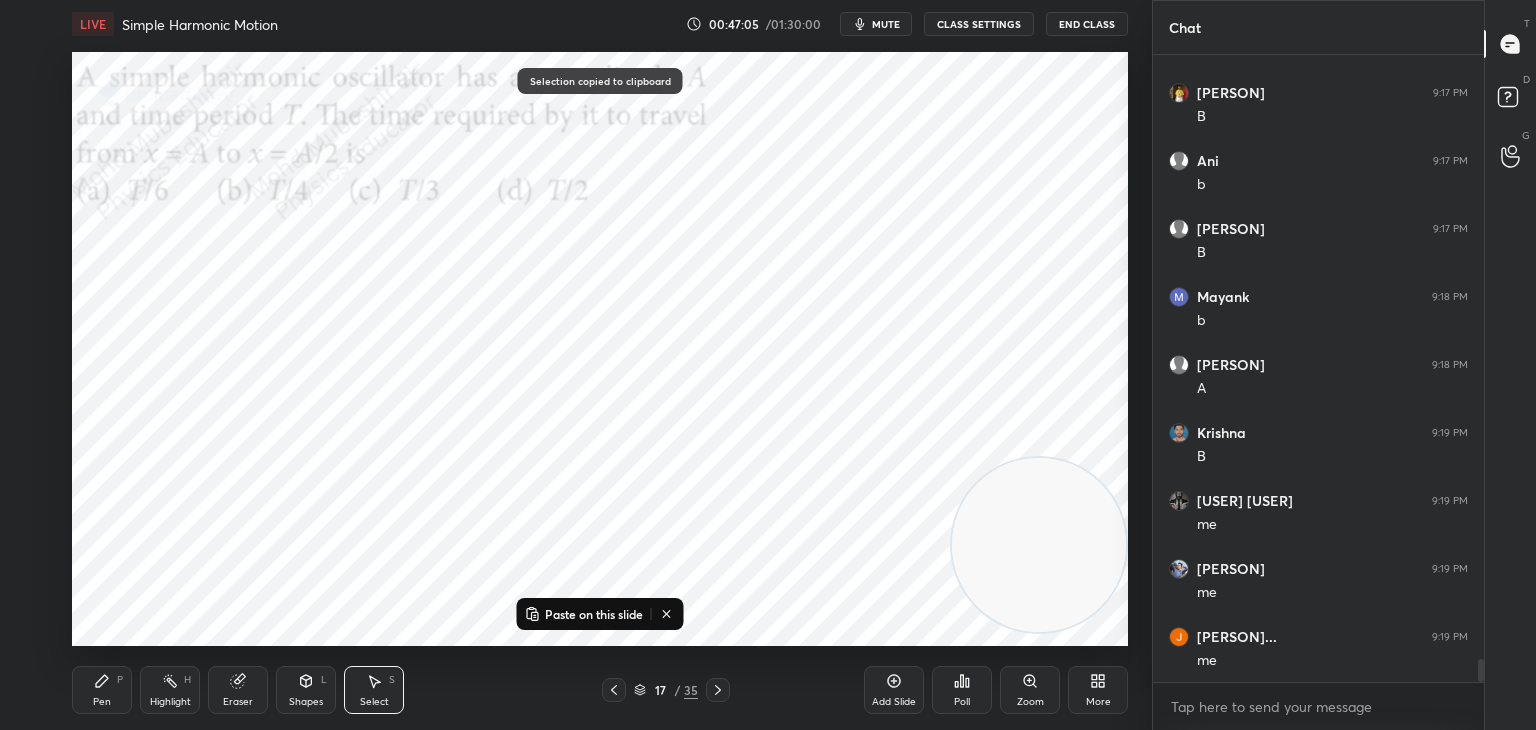 click on "Paste on this slide" at bounding box center (584, 614) 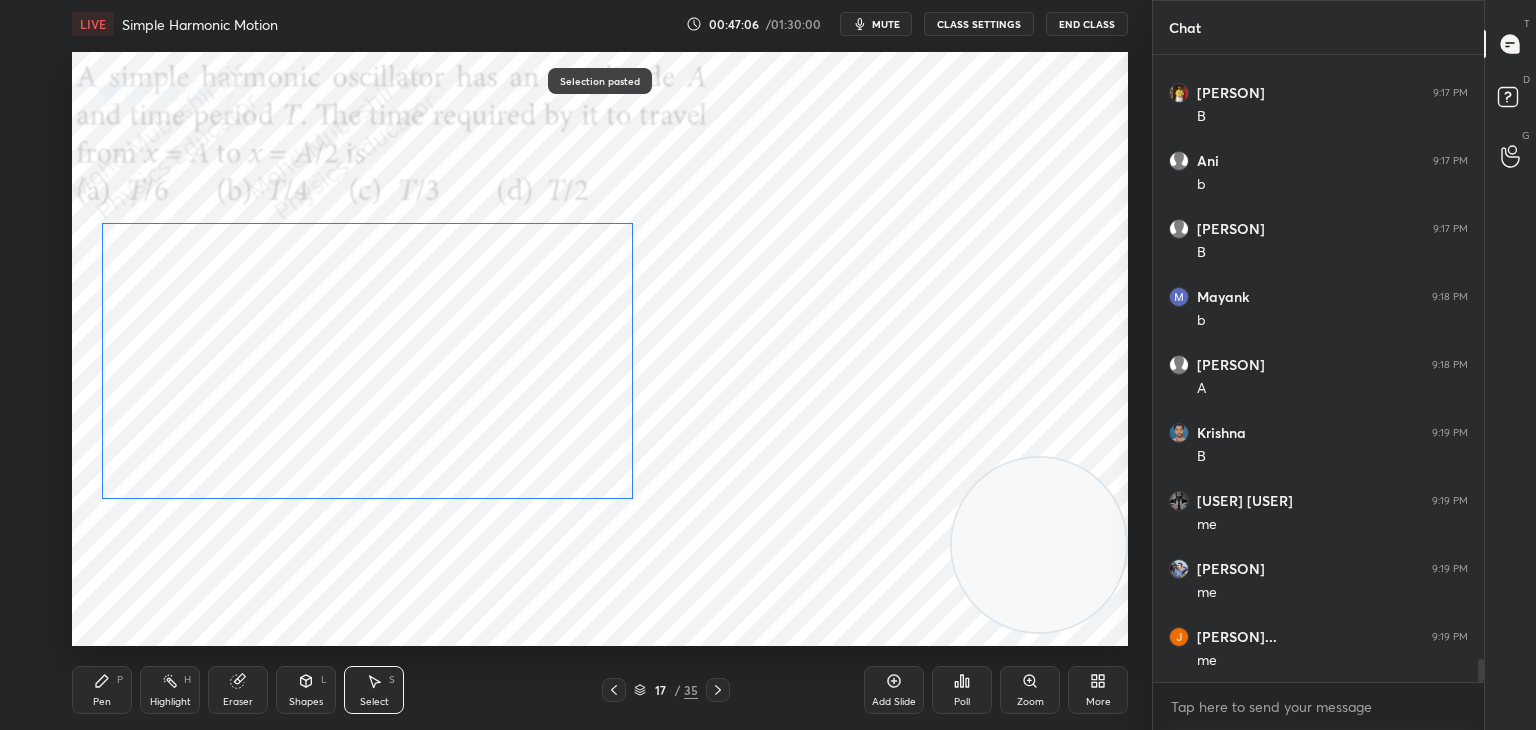 drag, startPoint x: 428, startPoint y: 247, endPoint x: 487, endPoint y: 433, distance: 195.13329 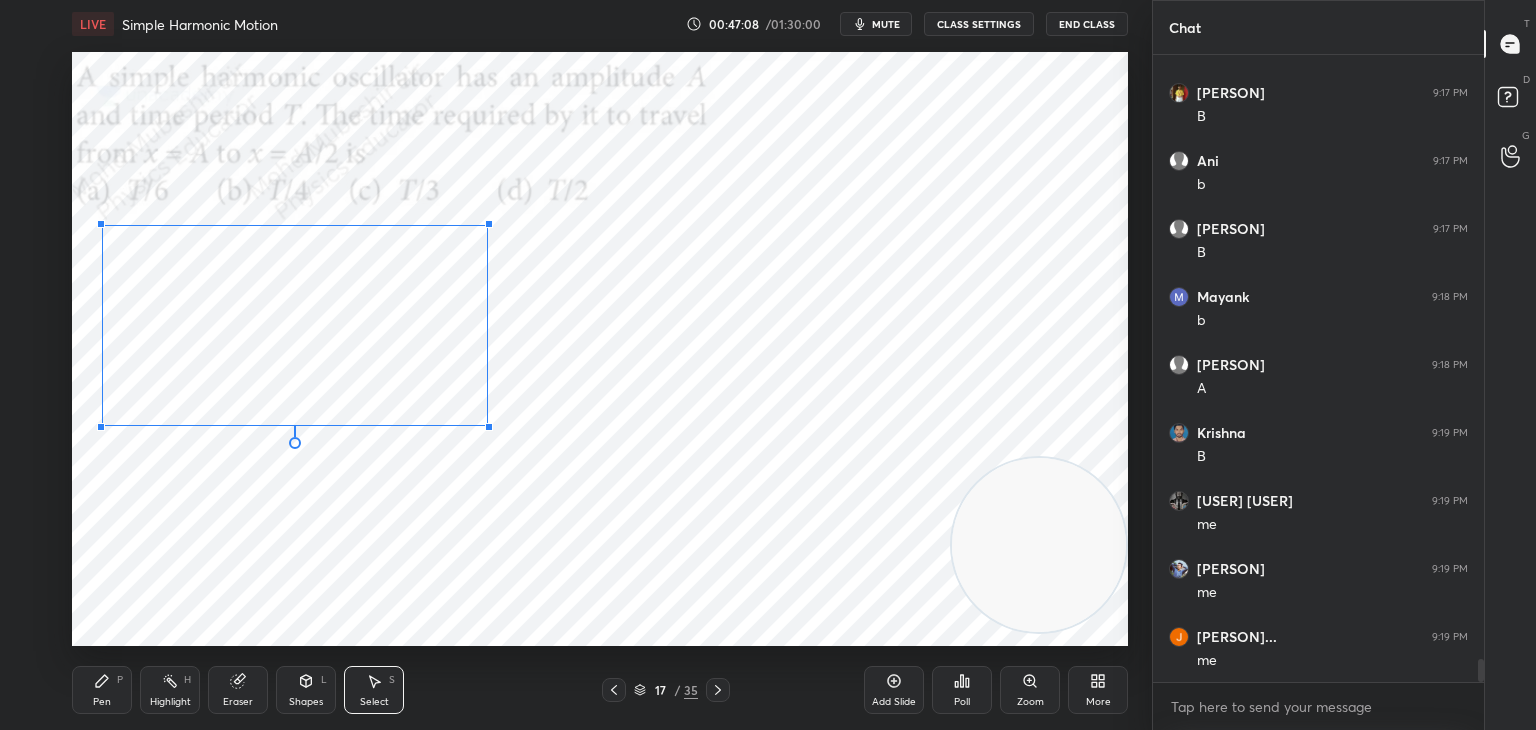 drag, startPoint x: 557, startPoint y: 463, endPoint x: 449, endPoint y: 405, distance: 122.588745 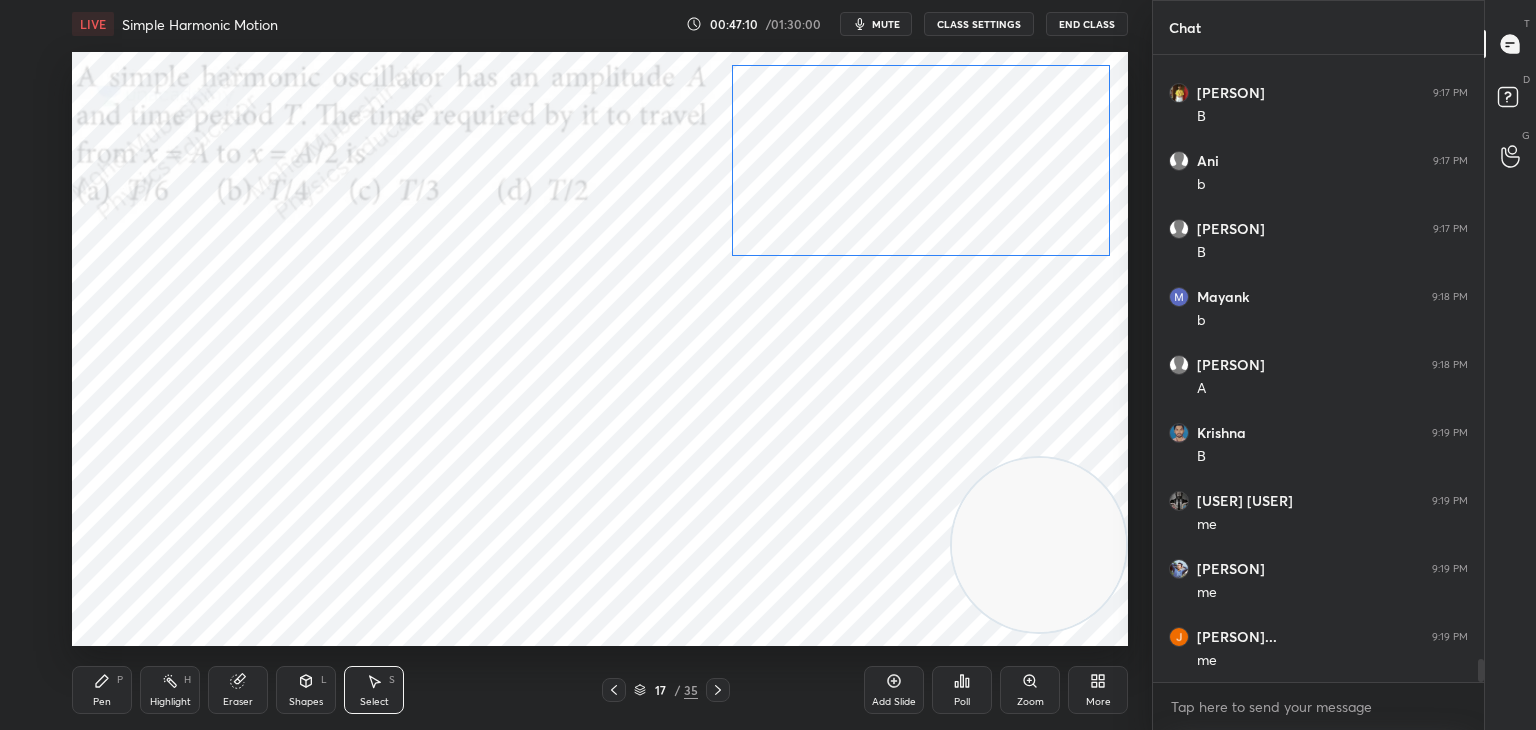 drag, startPoint x: 267, startPoint y: 365, endPoint x: 904, endPoint y: 197, distance: 658.78143 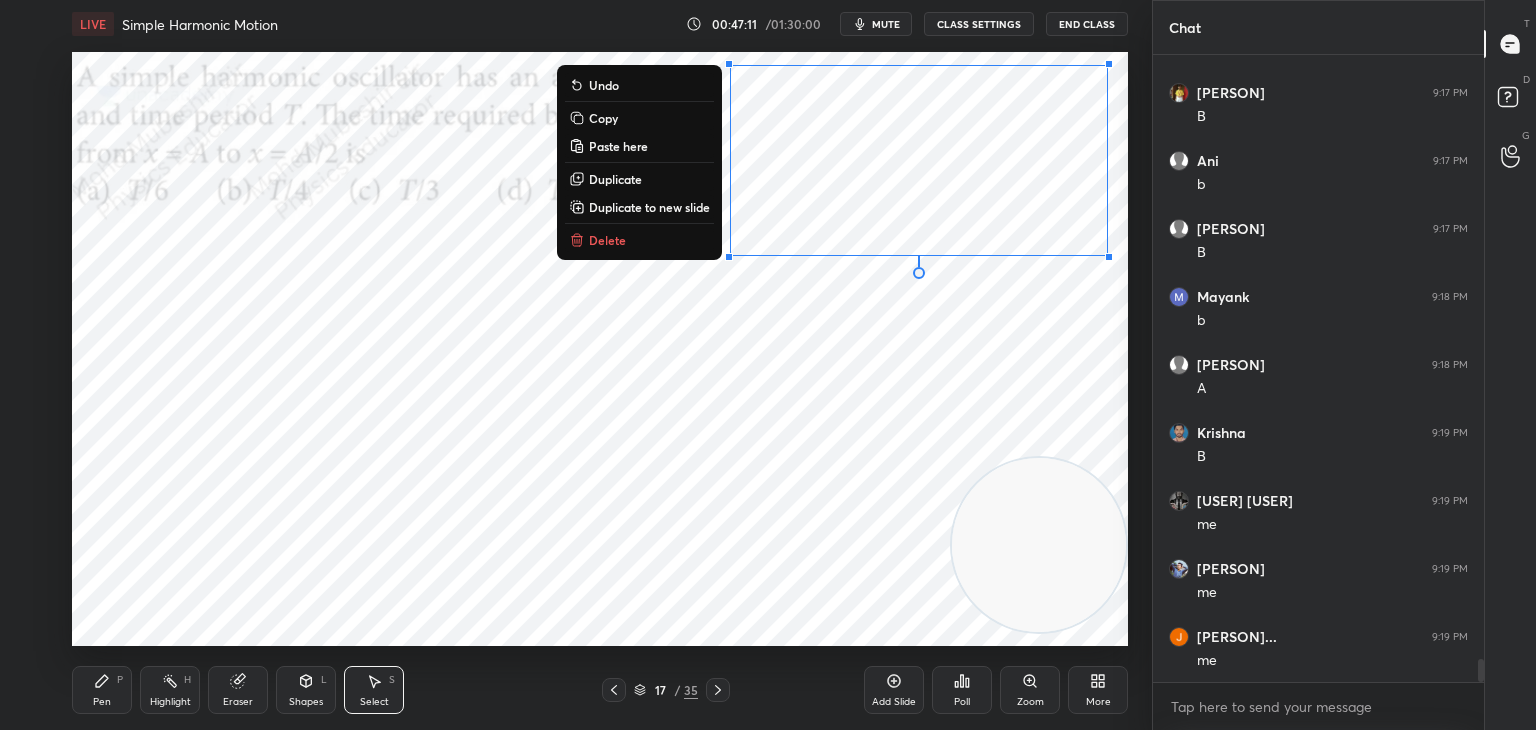 click on "Pen P" at bounding box center [102, 690] 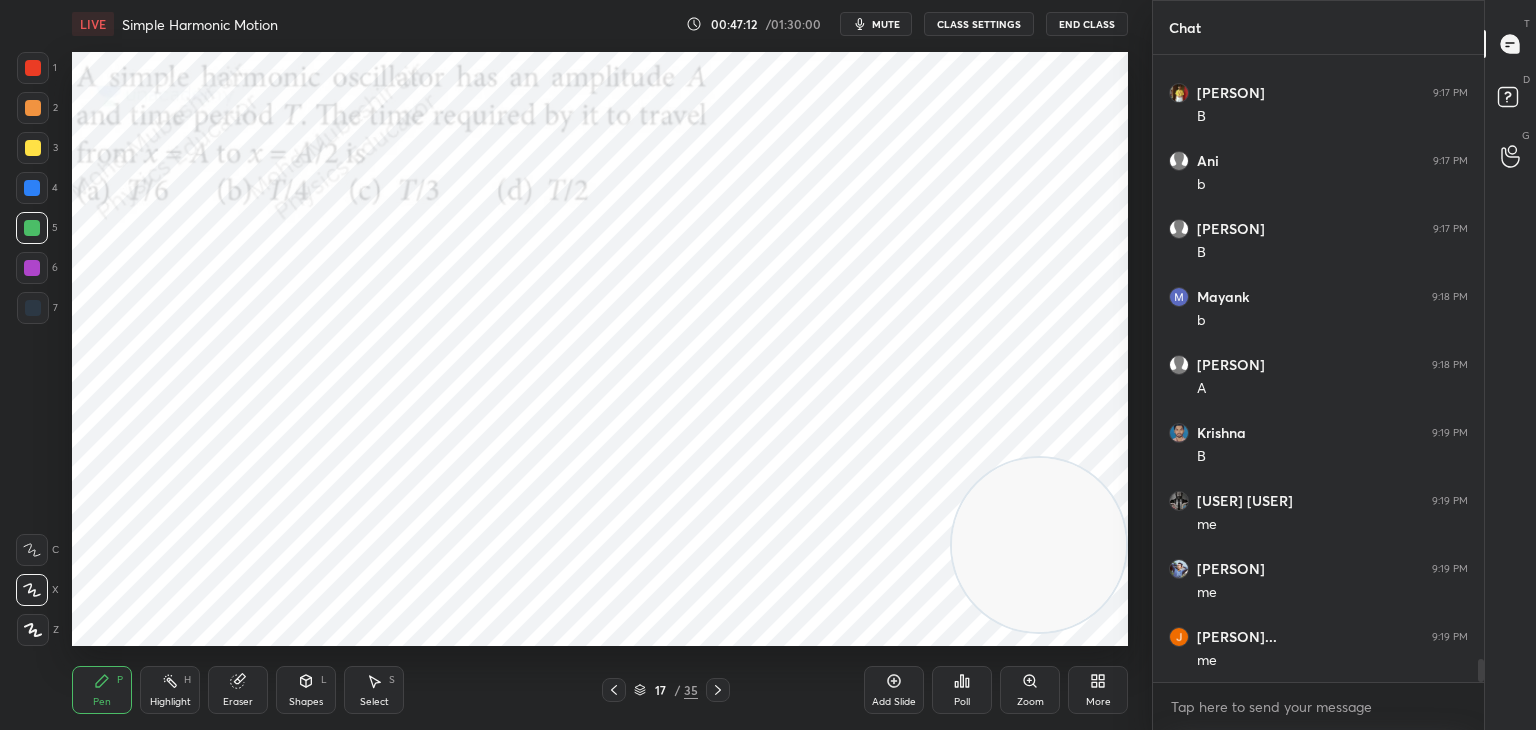 click at bounding box center [33, 308] 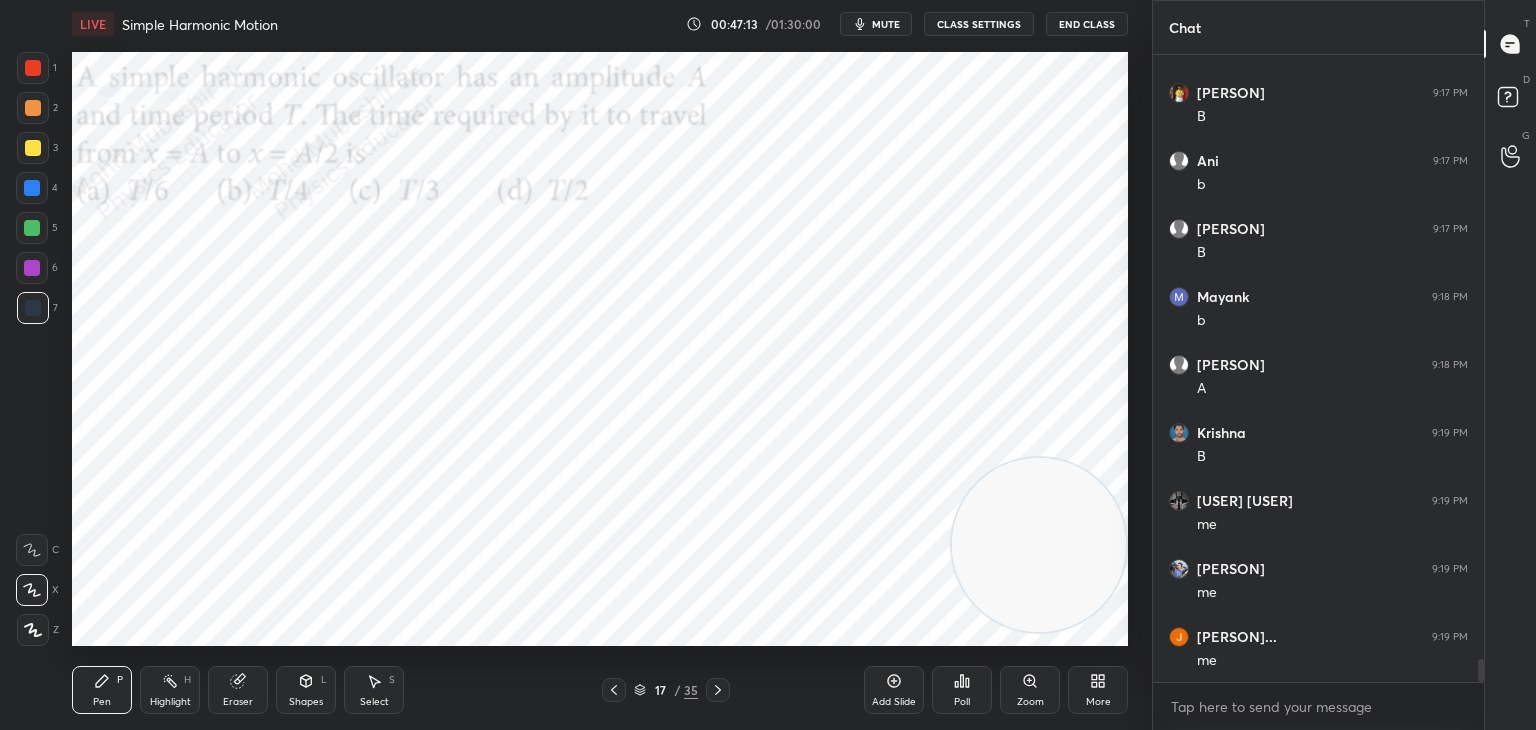 click at bounding box center (33, 68) 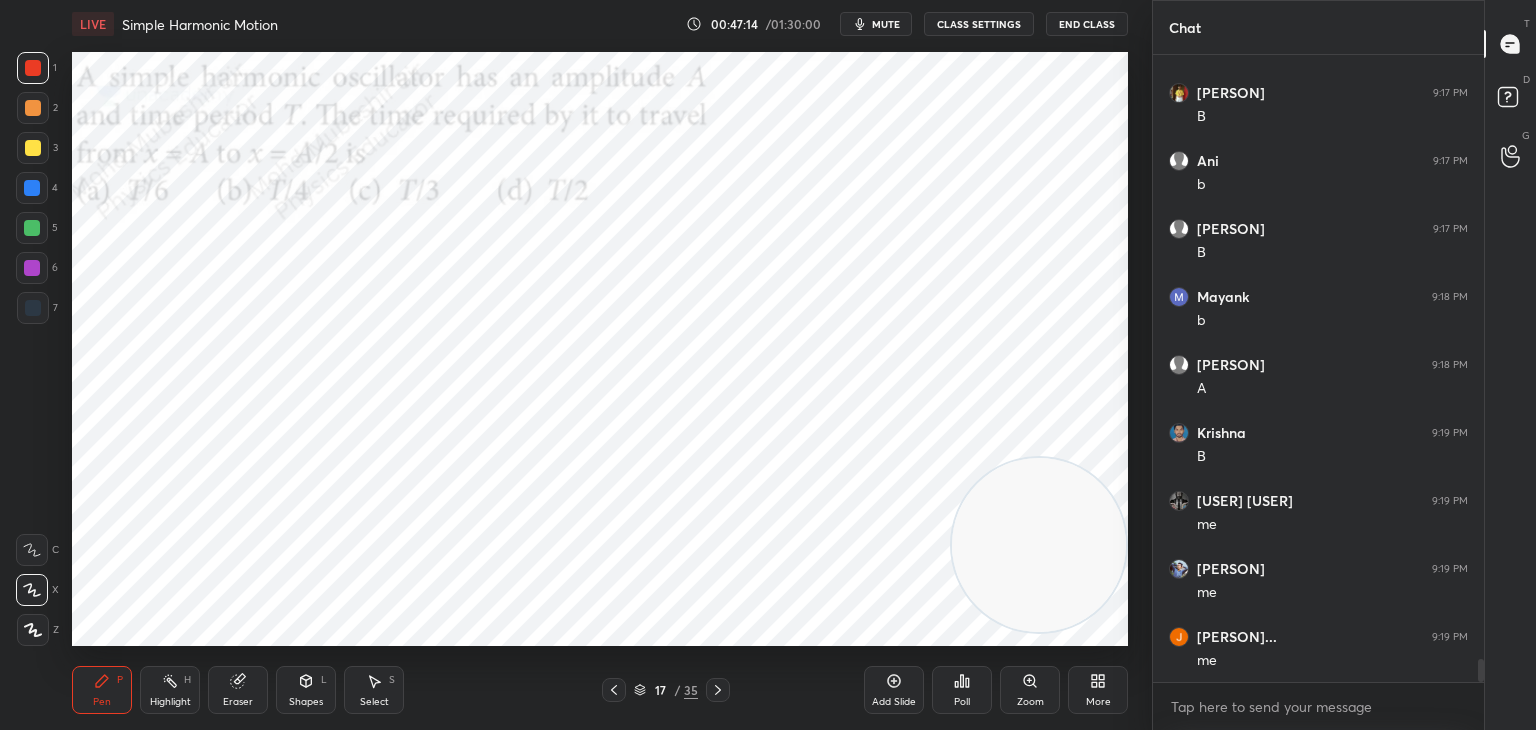 drag, startPoint x: 33, startPoint y: 186, endPoint x: 56, endPoint y: 185, distance: 23.021729 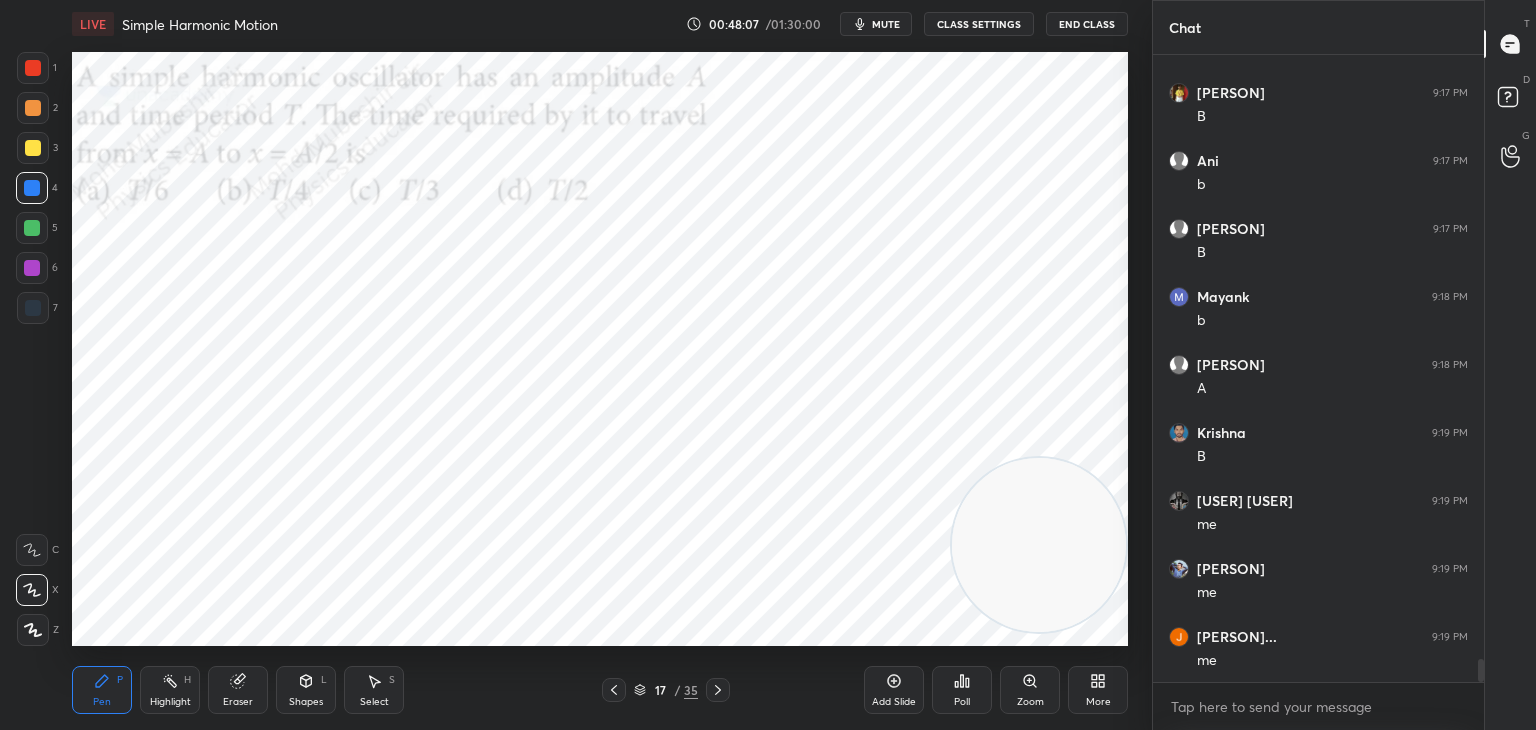 click at bounding box center [32, 228] 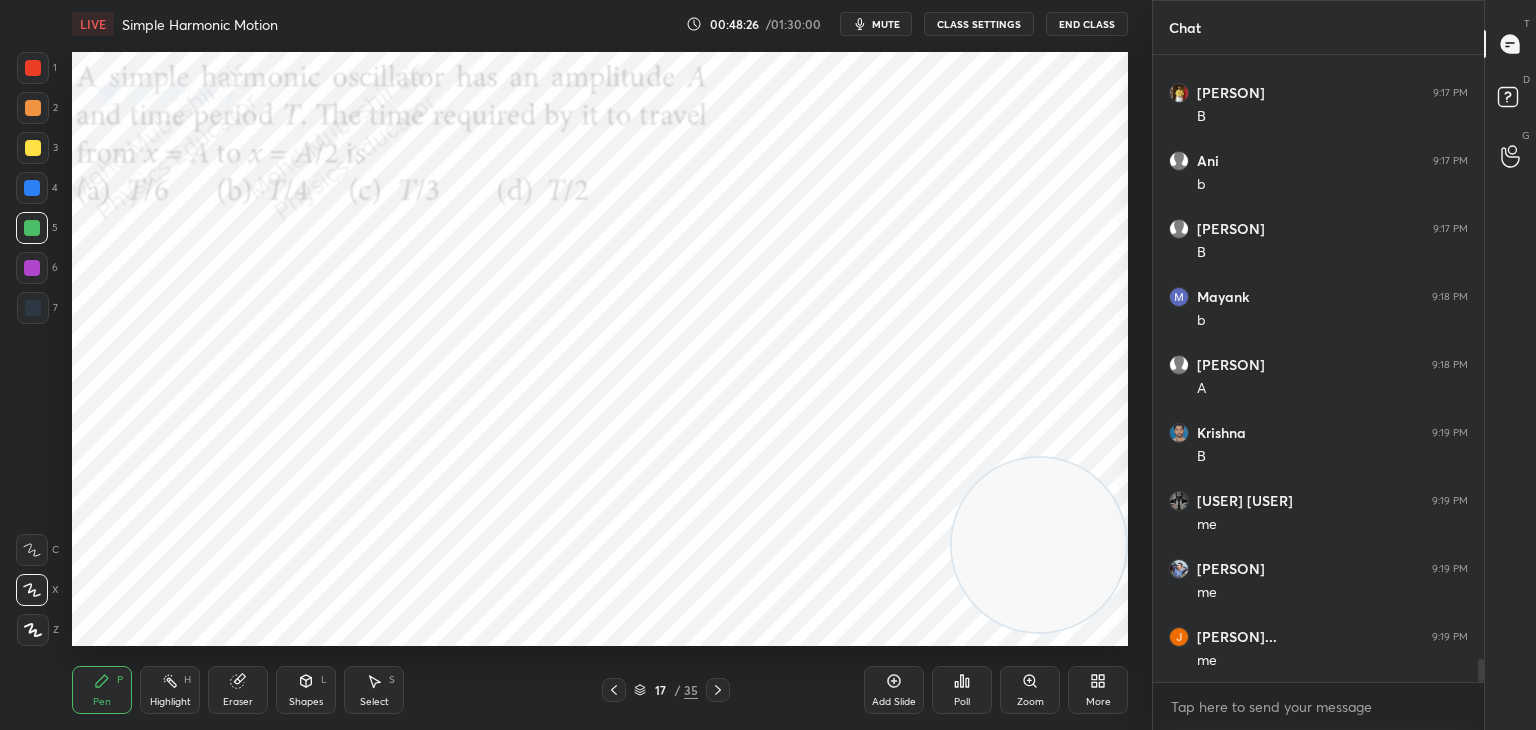 click at bounding box center (32, 268) 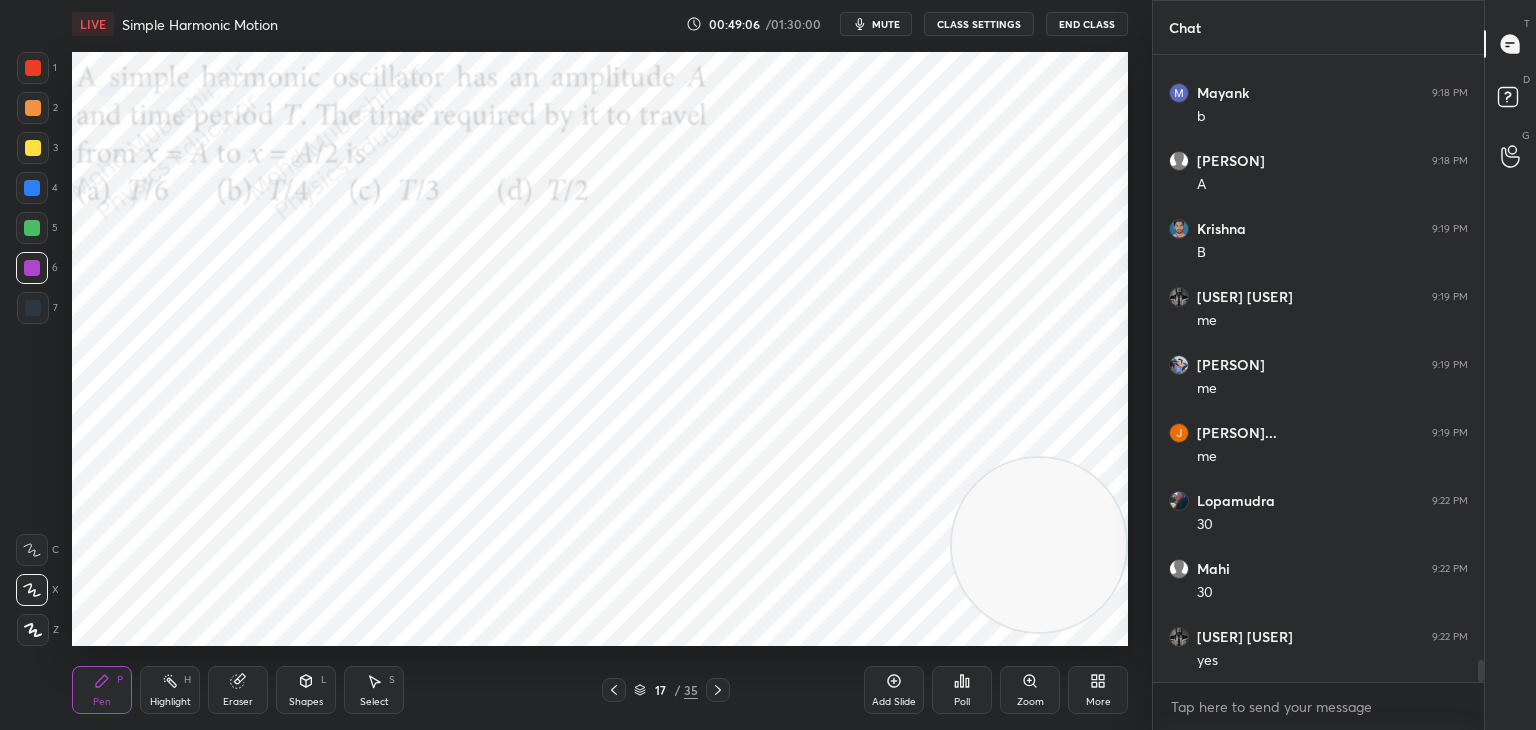 scroll, scrollTop: 16982, scrollLeft: 0, axis: vertical 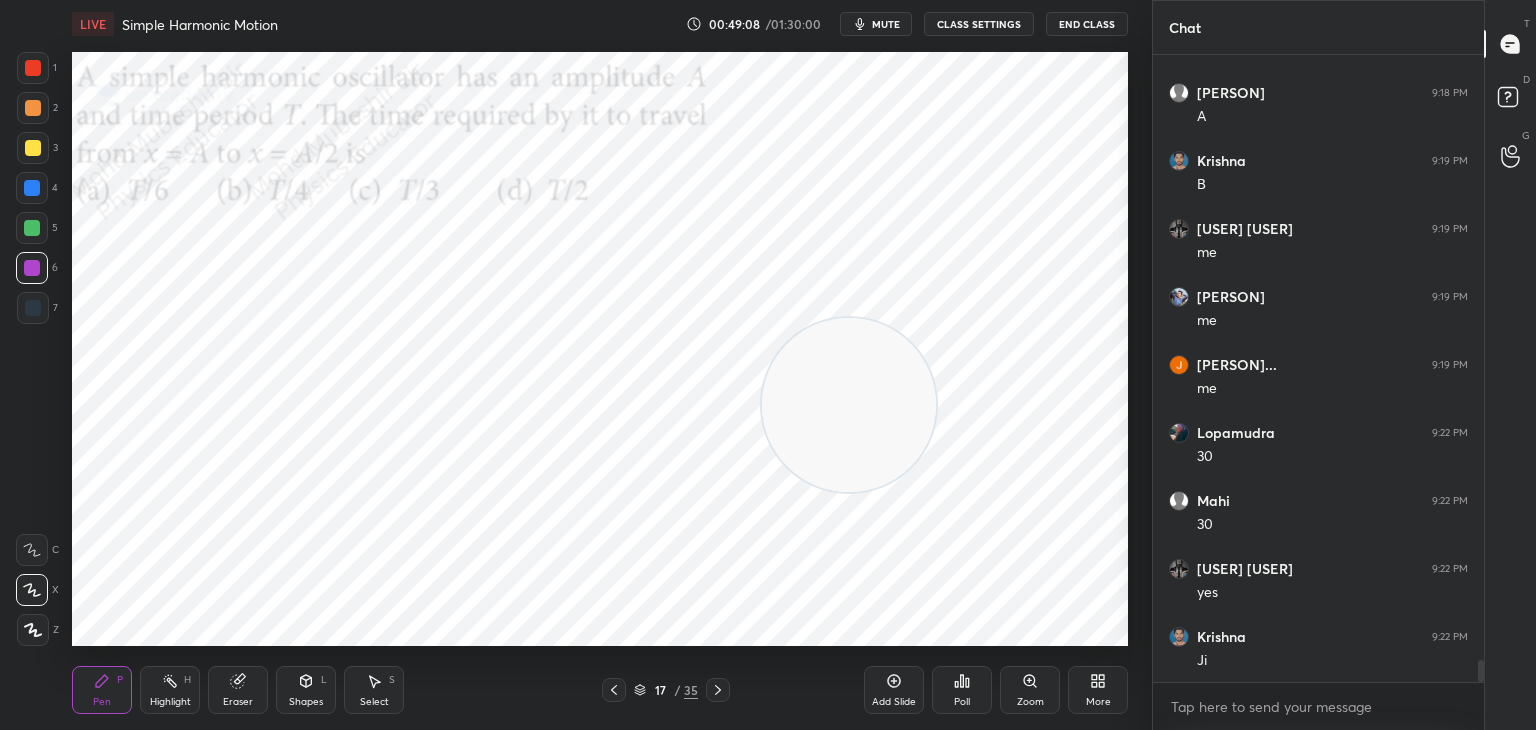 drag, startPoint x: 1015, startPoint y: 545, endPoint x: 225, endPoint y: 77, distance: 918.21783 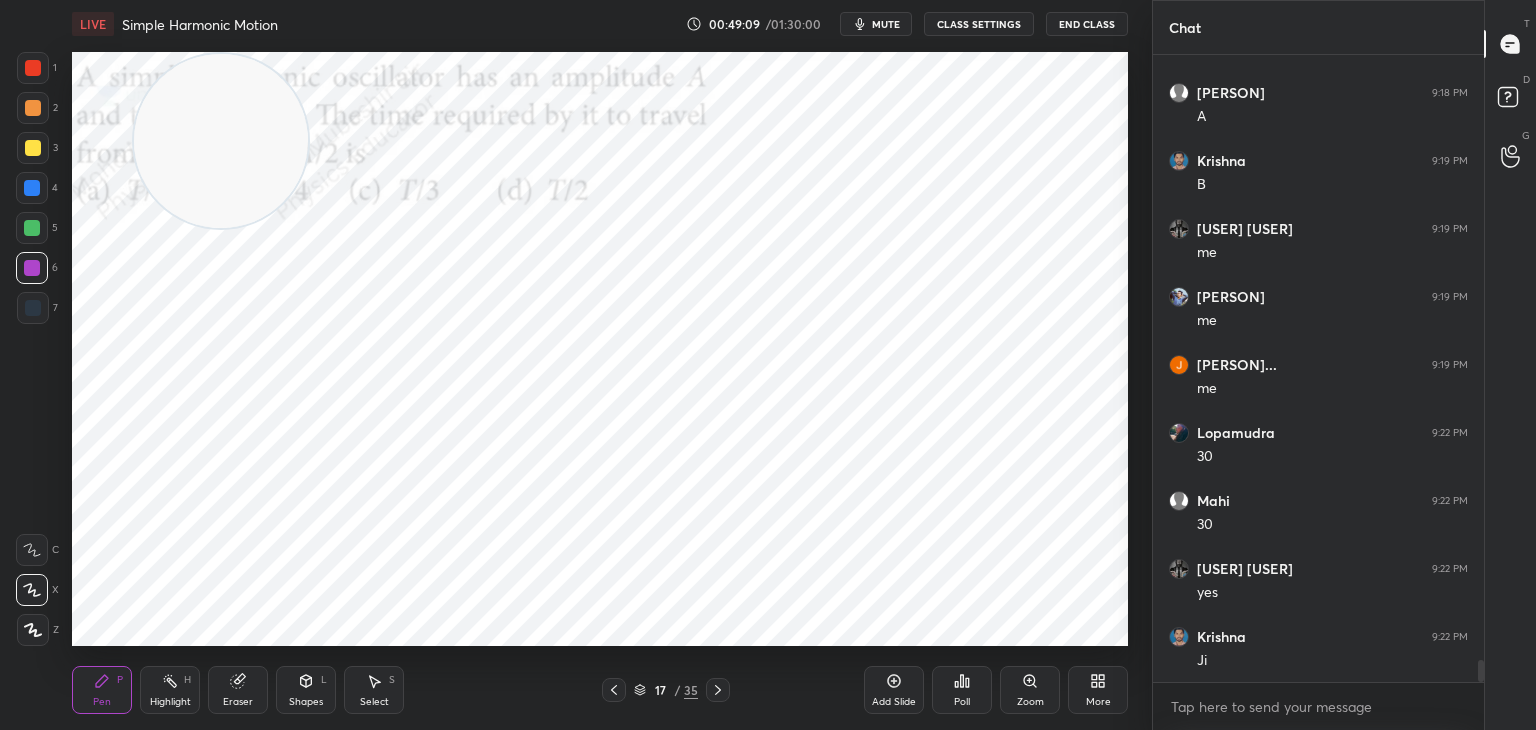 drag, startPoint x: 29, startPoint y: 115, endPoint x: 143, endPoint y: 198, distance: 141.01419 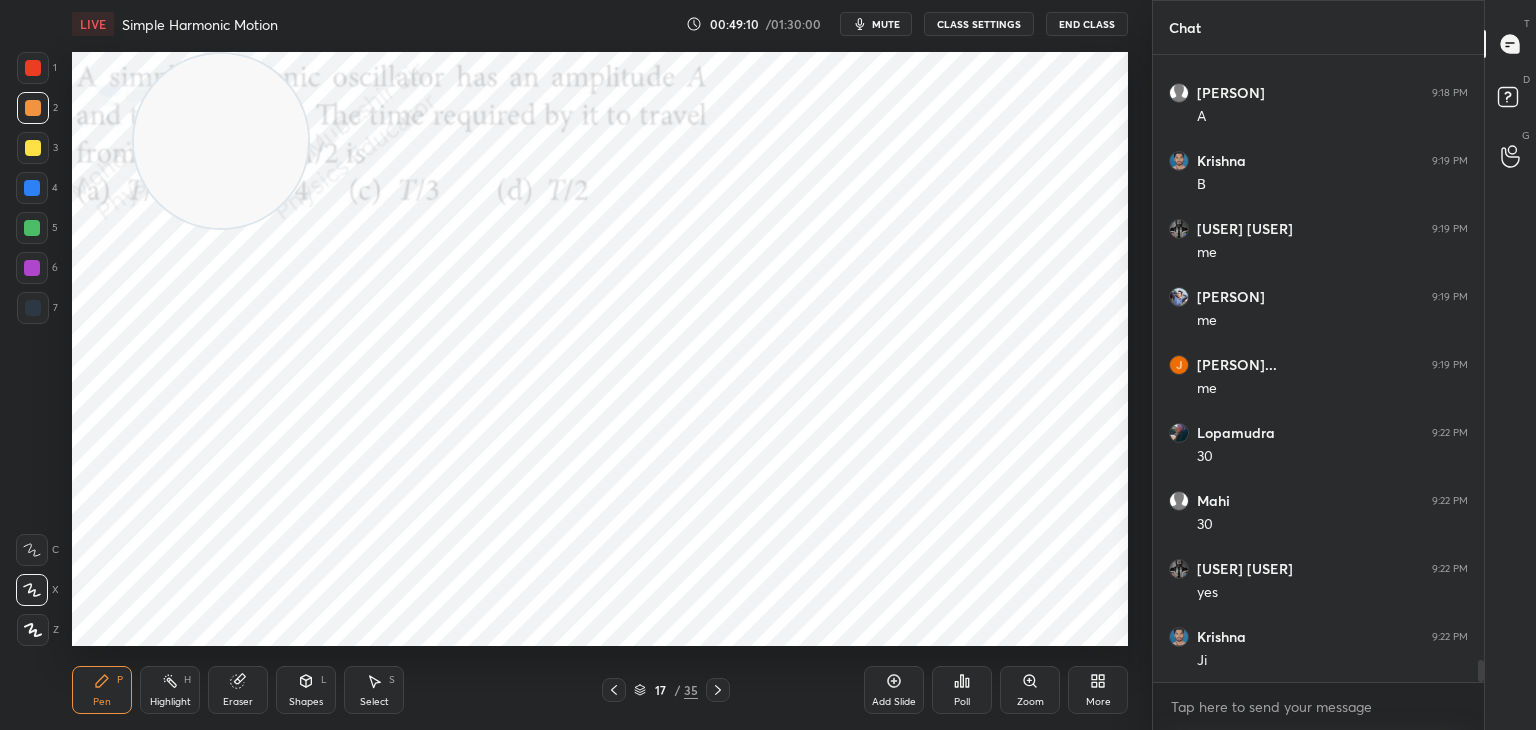scroll, scrollTop: 17050, scrollLeft: 0, axis: vertical 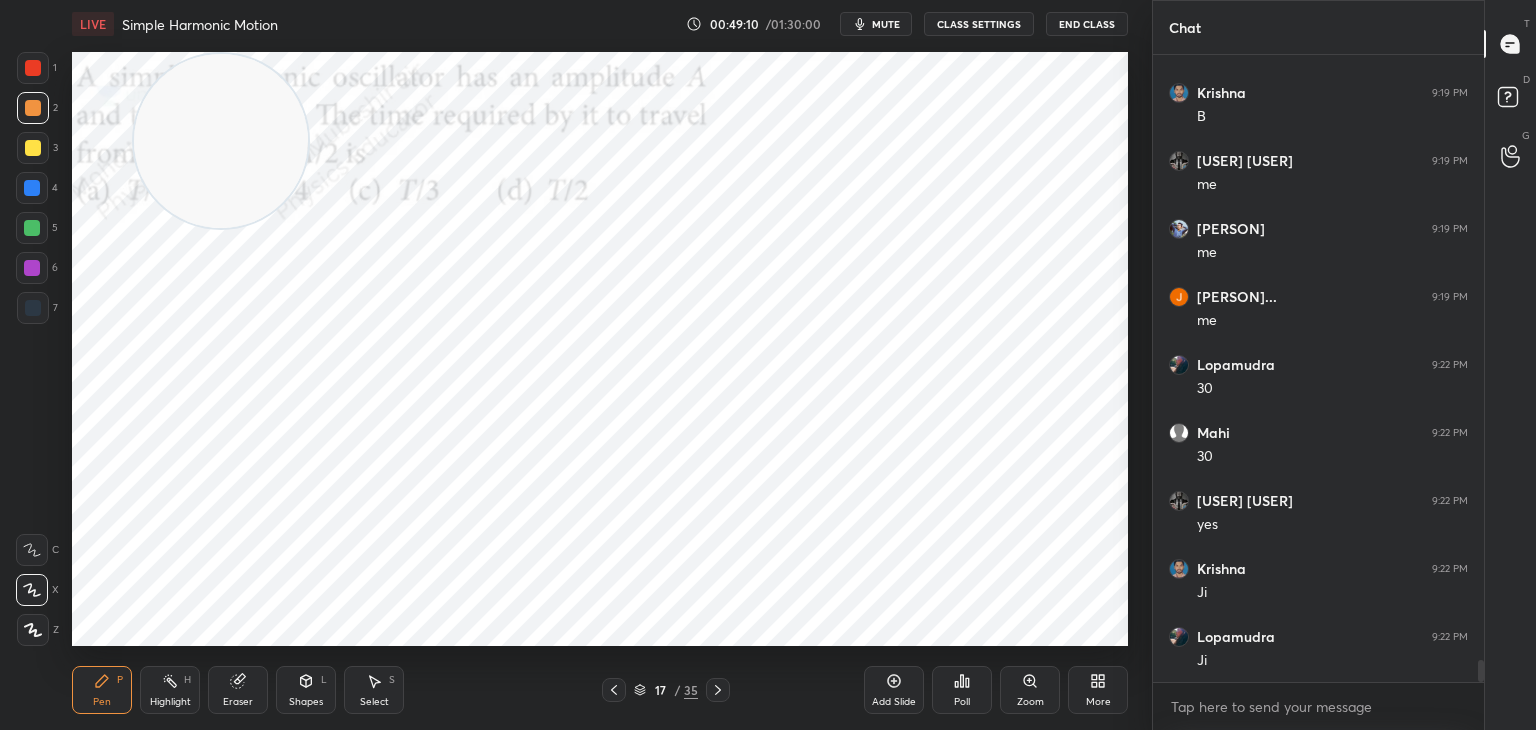 drag, startPoint x: 25, startPoint y: 185, endPoint x: 65, endPoint y: 209, distance: 46.647614 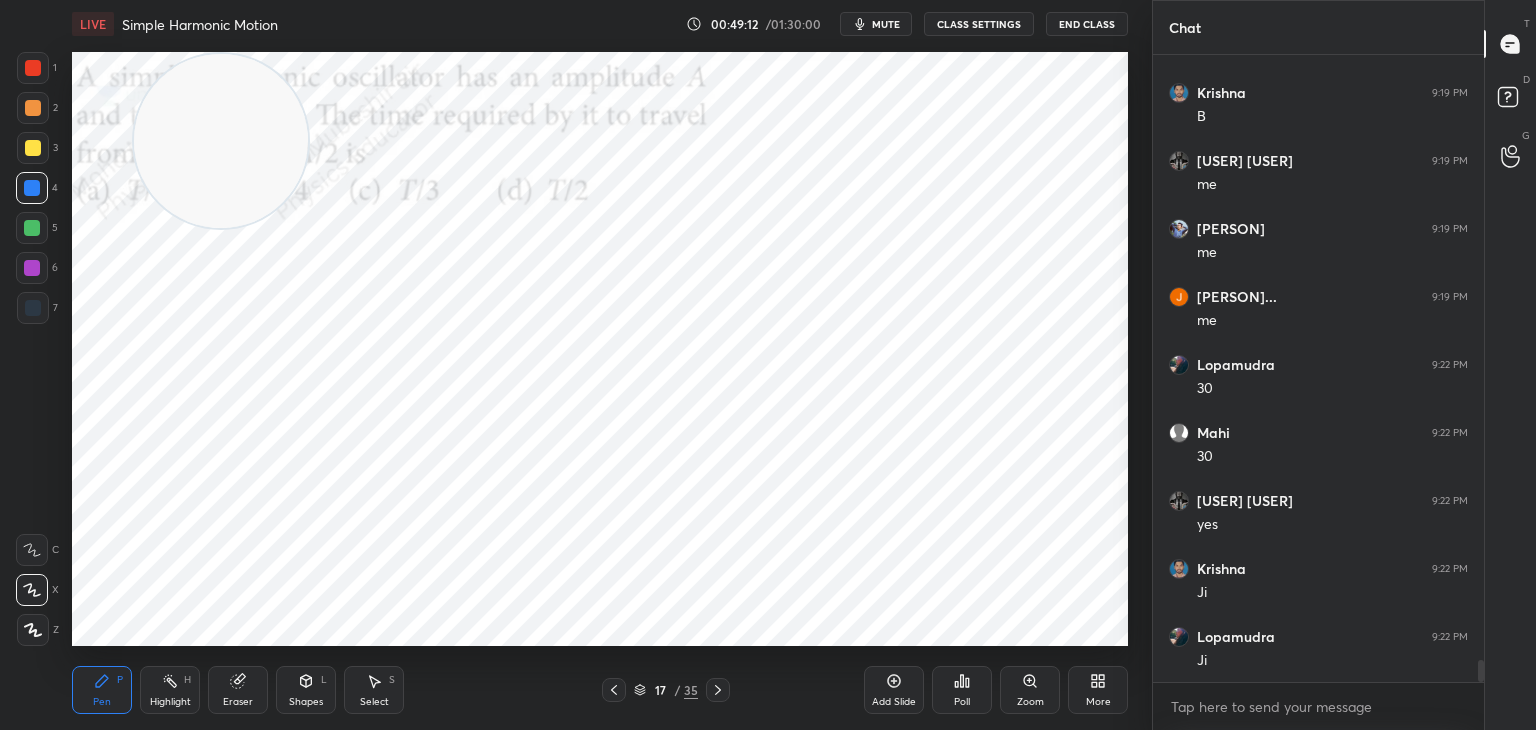 scroll, scrollTop: 17118, scrollLeft: 0, axis: vertical 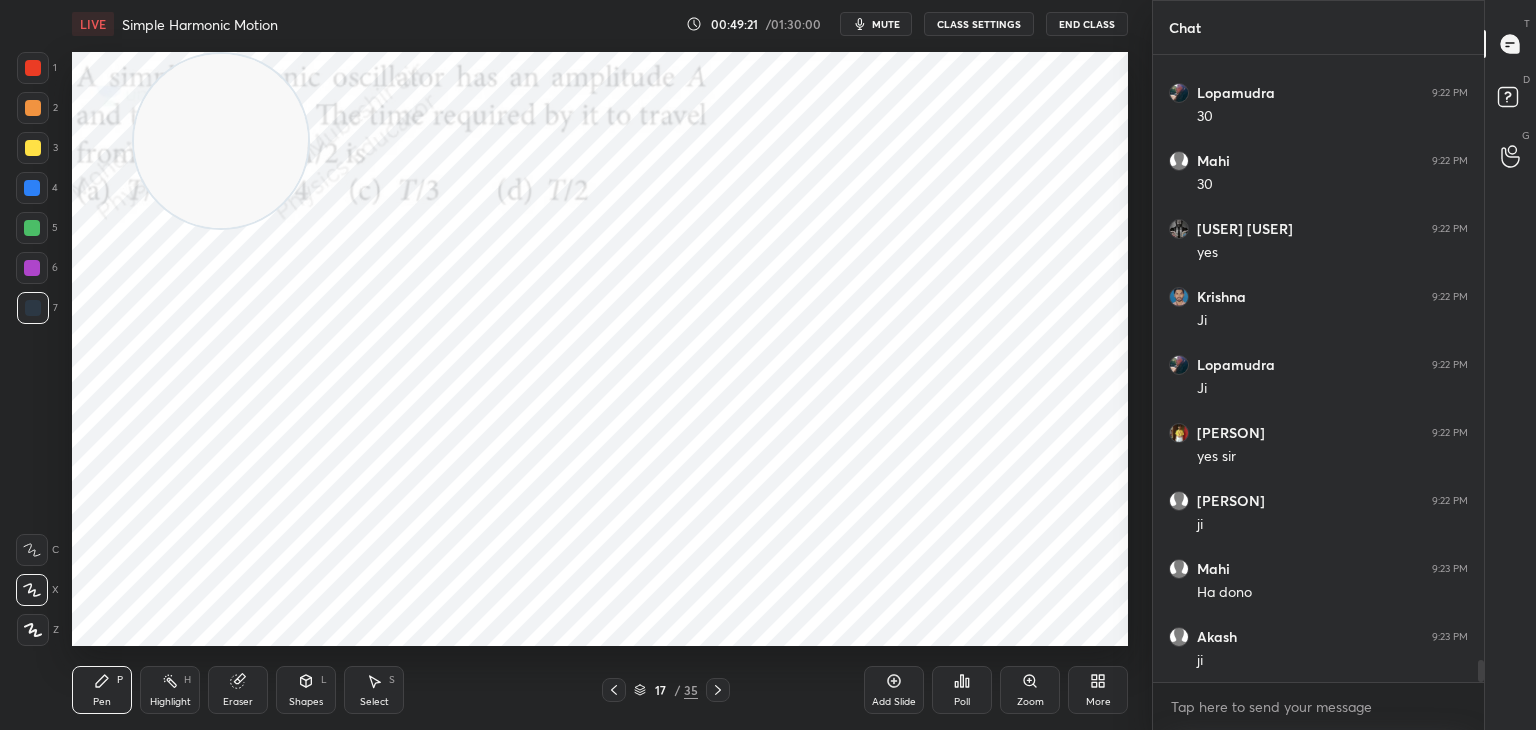 drag, startPoint x: 31, startPoint y: 69, endPoint x: 177, endPoint y: 162, distance: 173.10402 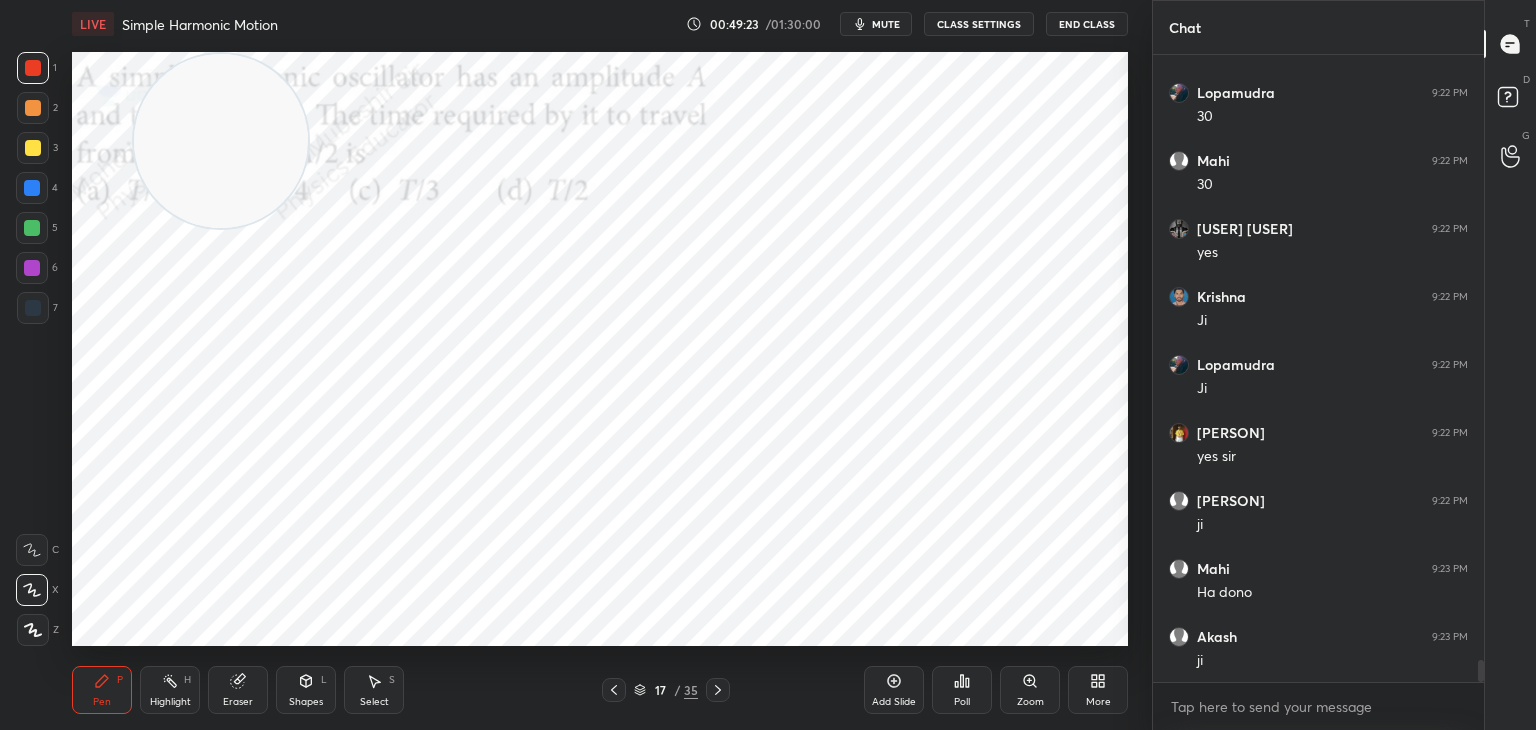 click on "mute" at bounding box center [876, 24] 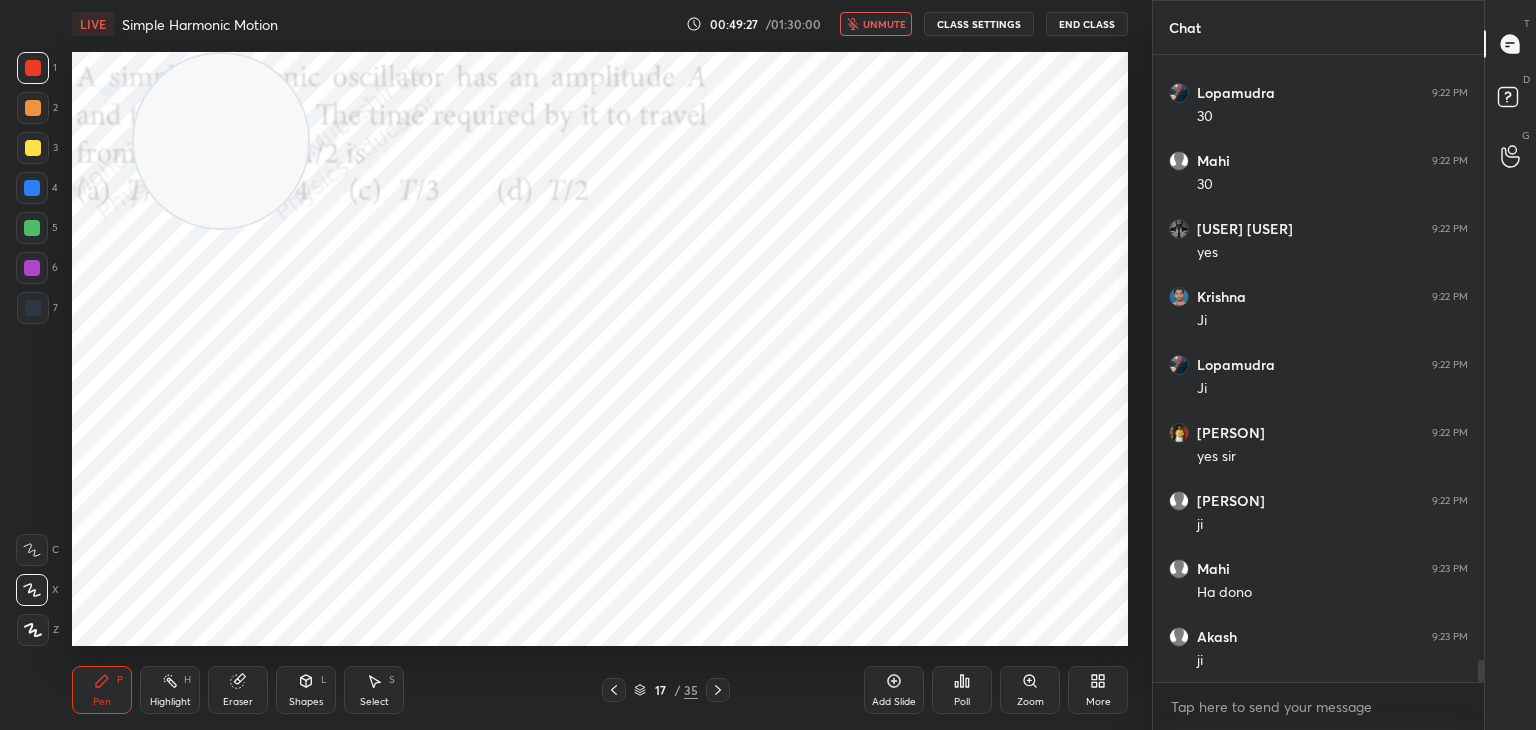 click on "unmute" at bounding box center [884, 24] 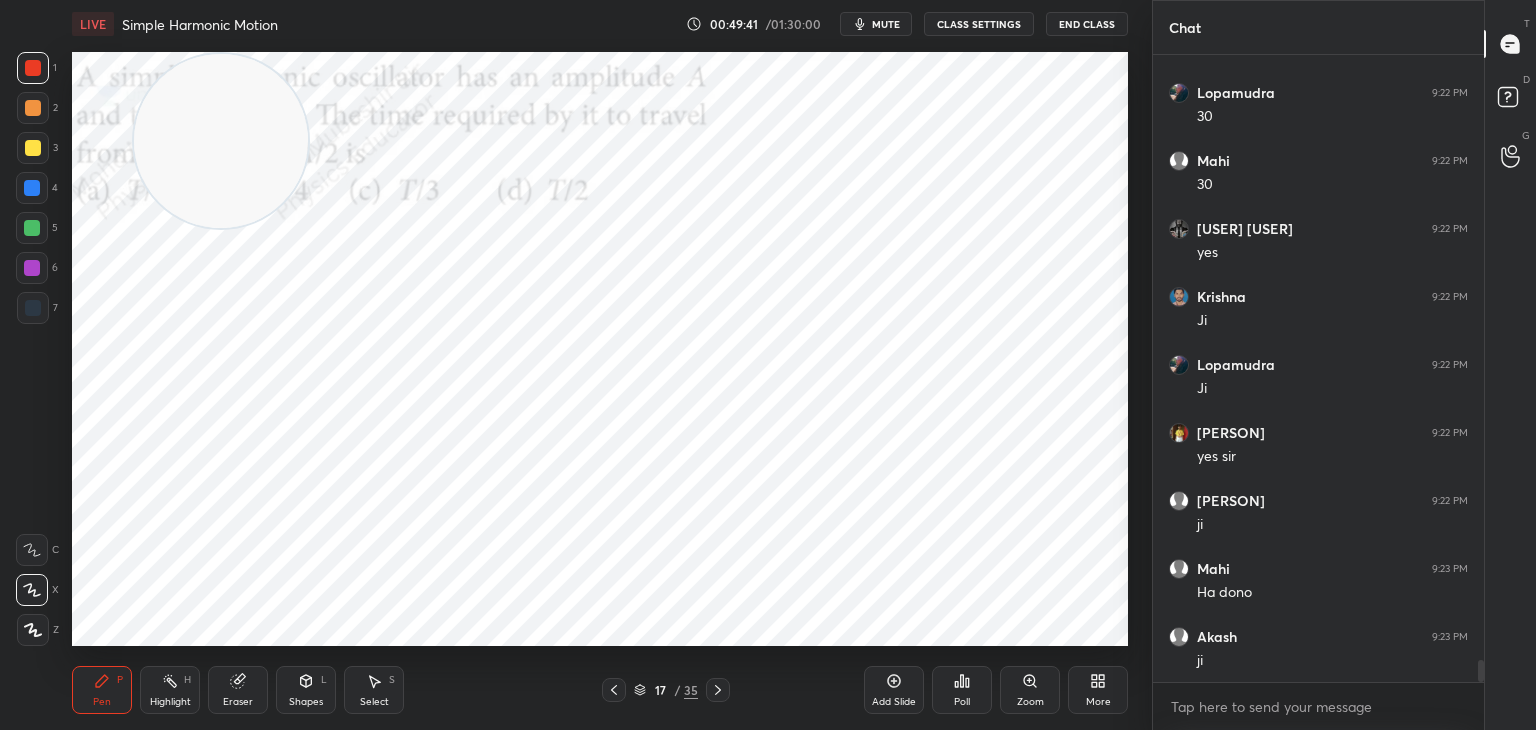 click on "H" at bounding box center [187, 680] 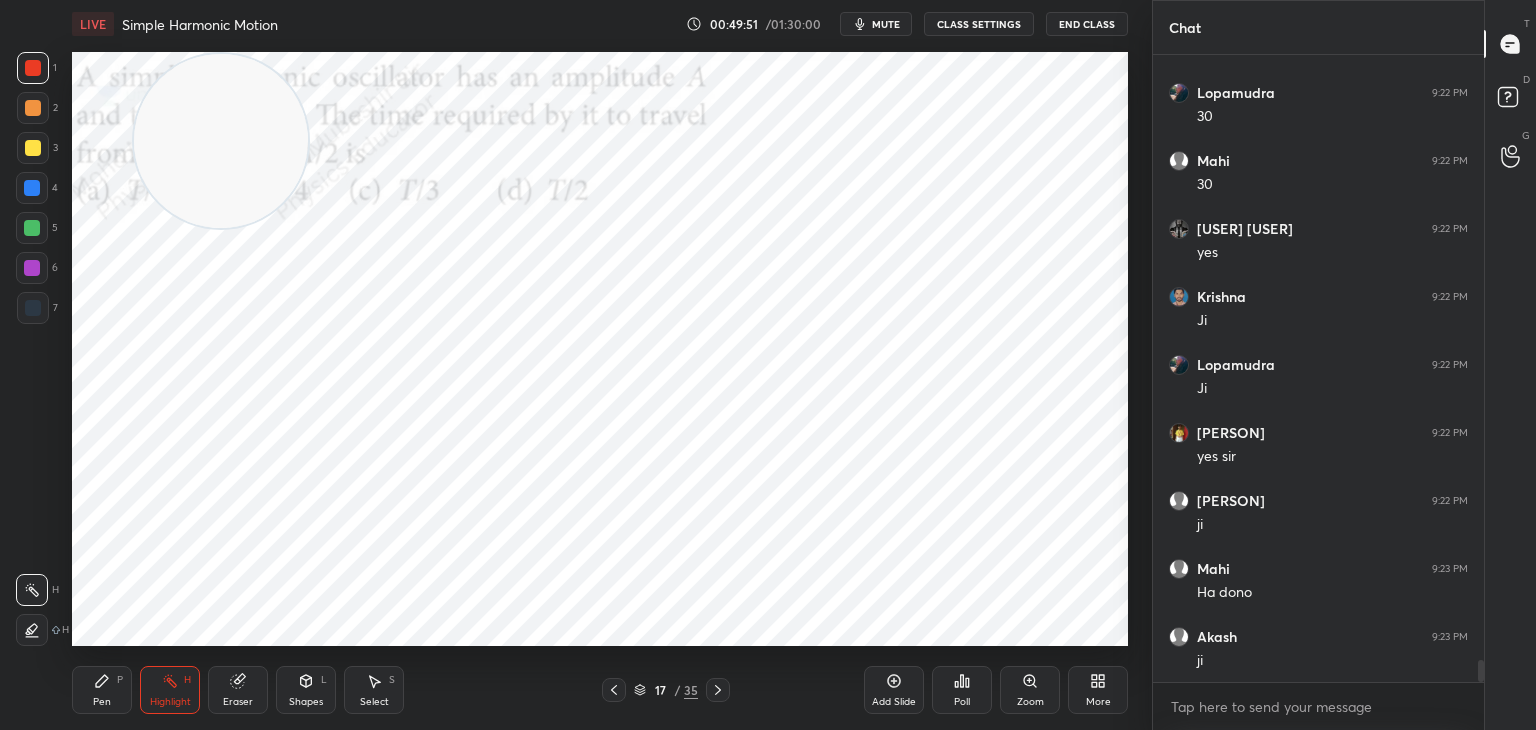 scroll, scrollTop: 17390, scrollLeft: 0, axis: vertical 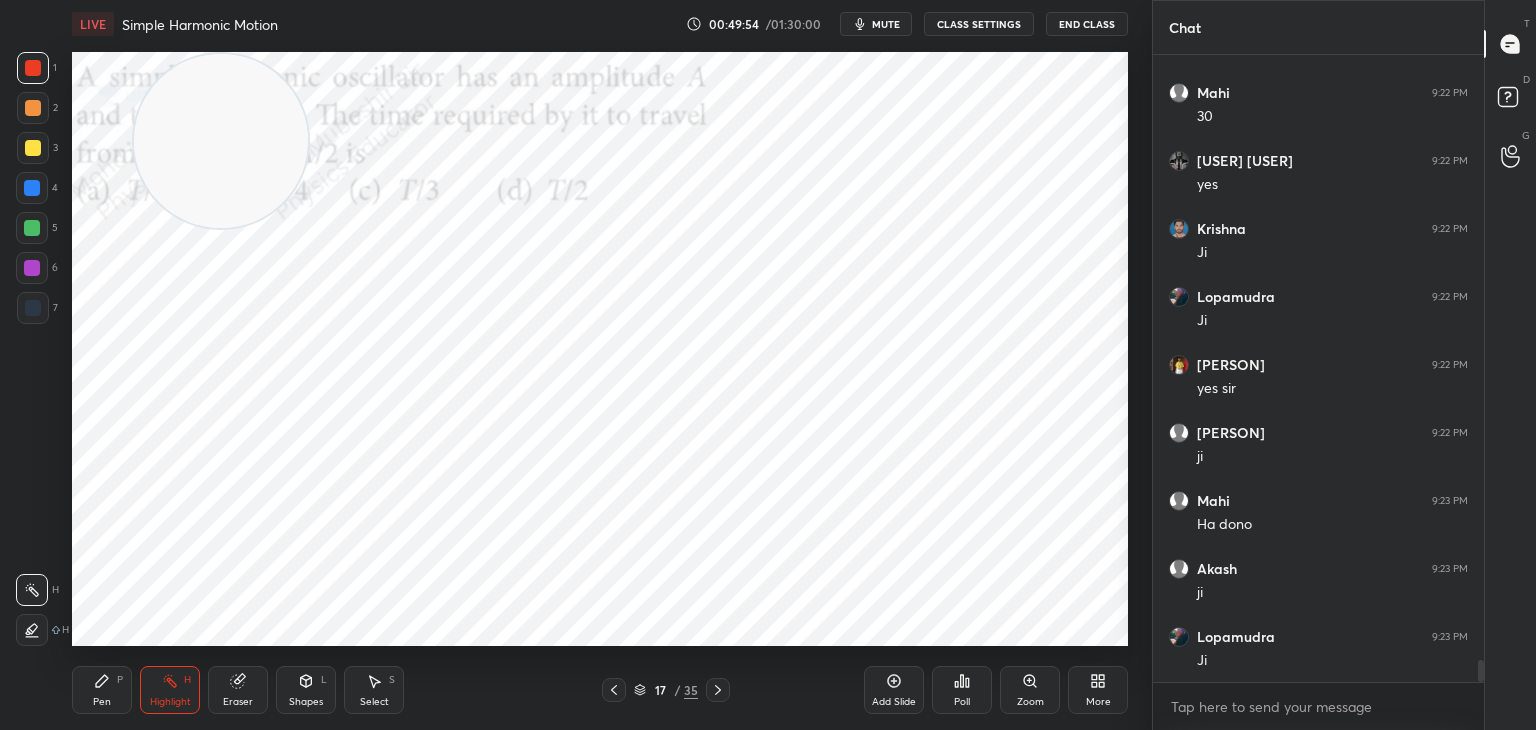 click on "Pen P" at bounding box center [102, 690] 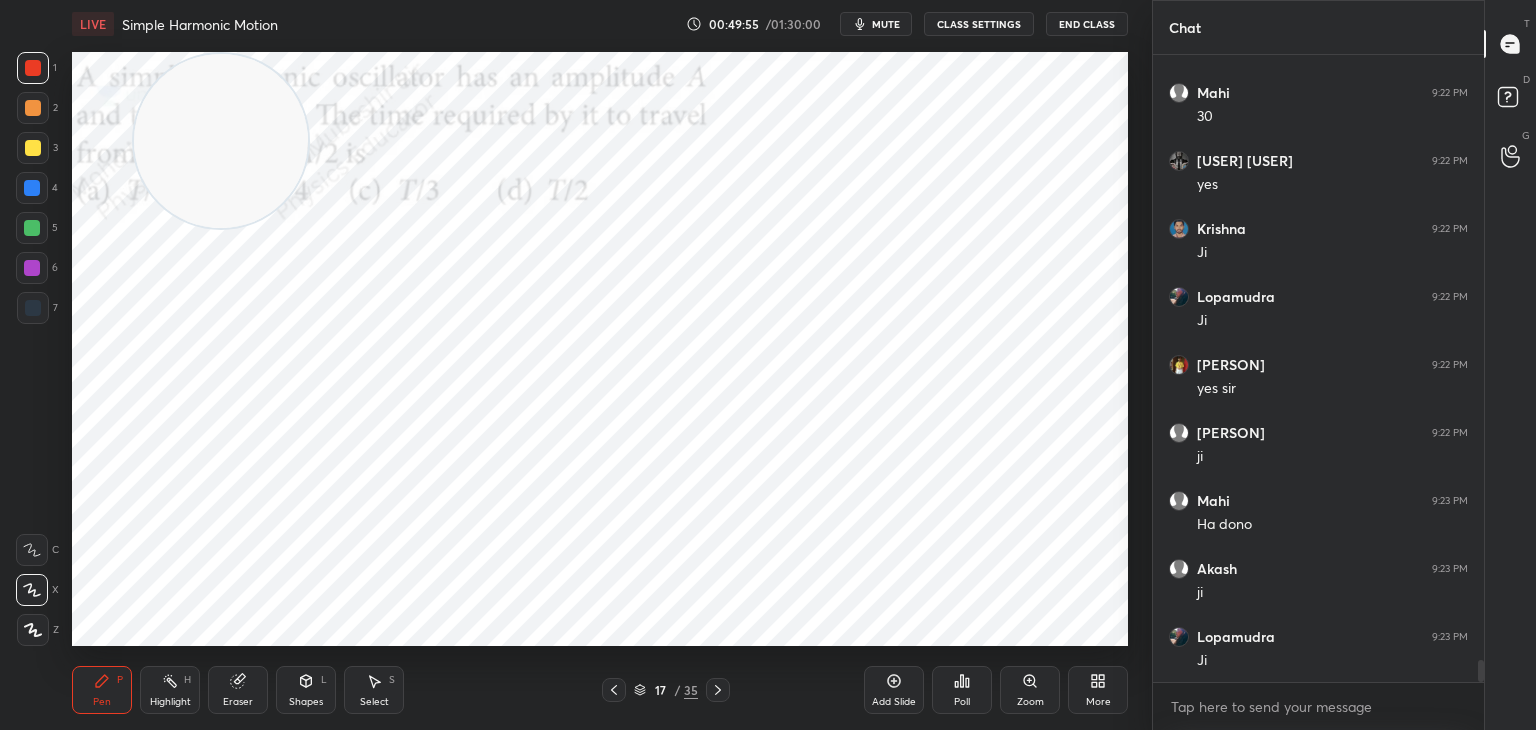 click on "Highlight H" at bounding box center (170, 690) 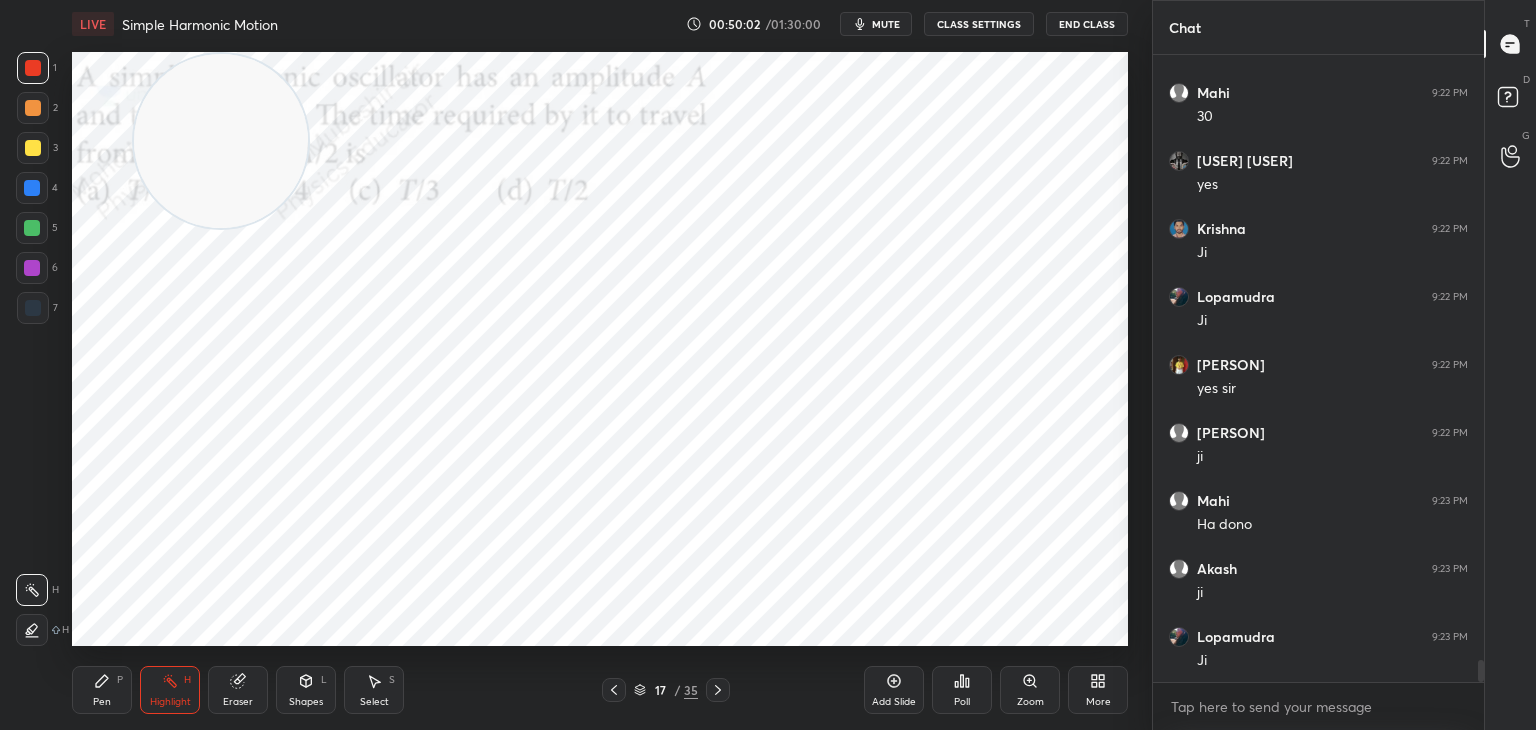 click 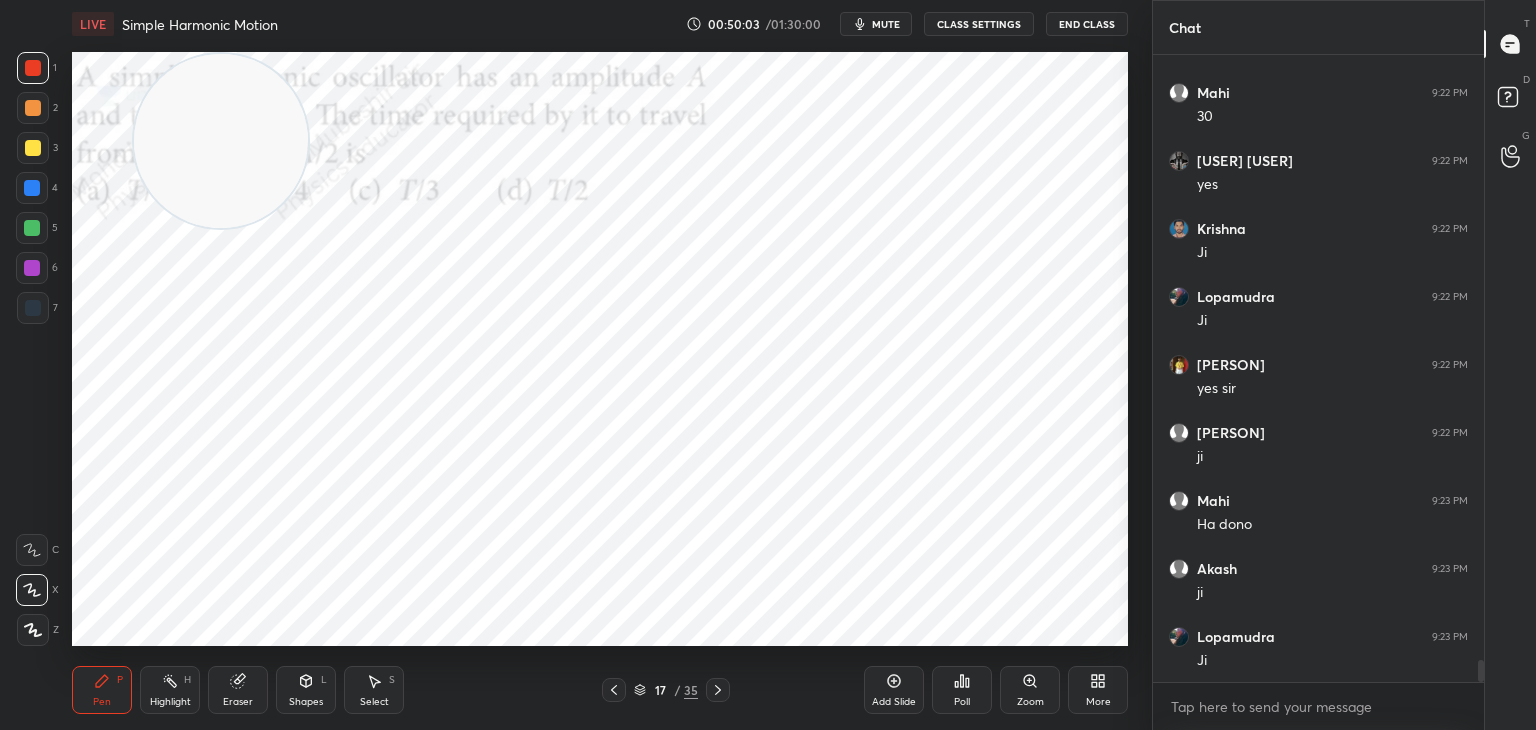 drag, startPoint x: 32, startPoint y: 109, endPoint x: 49, endPoint y: 114, distance: 17.720045 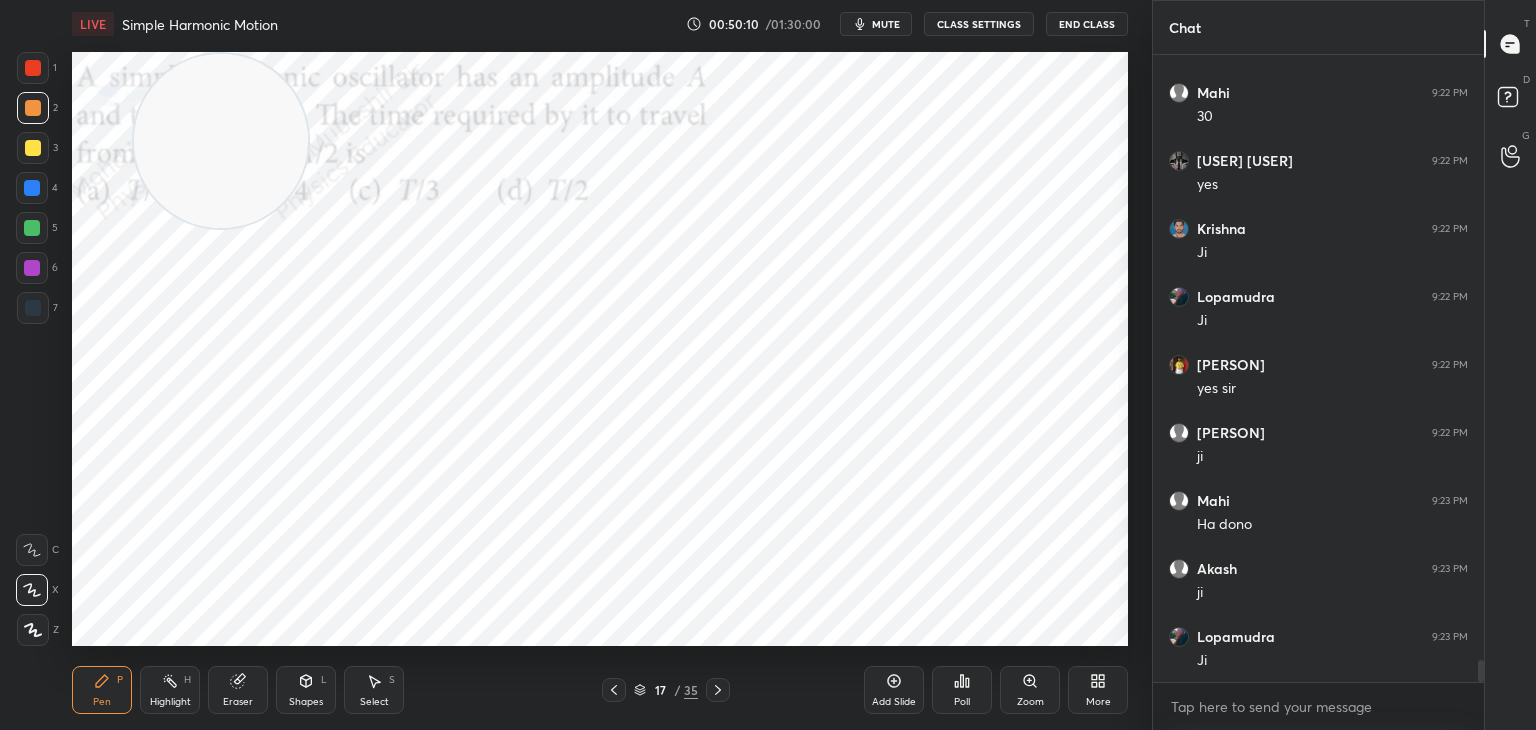 drag, startPoint x: 161, startPoint y: 685, endPoint x: 249, endPoint y: 653, distance: 93.637596 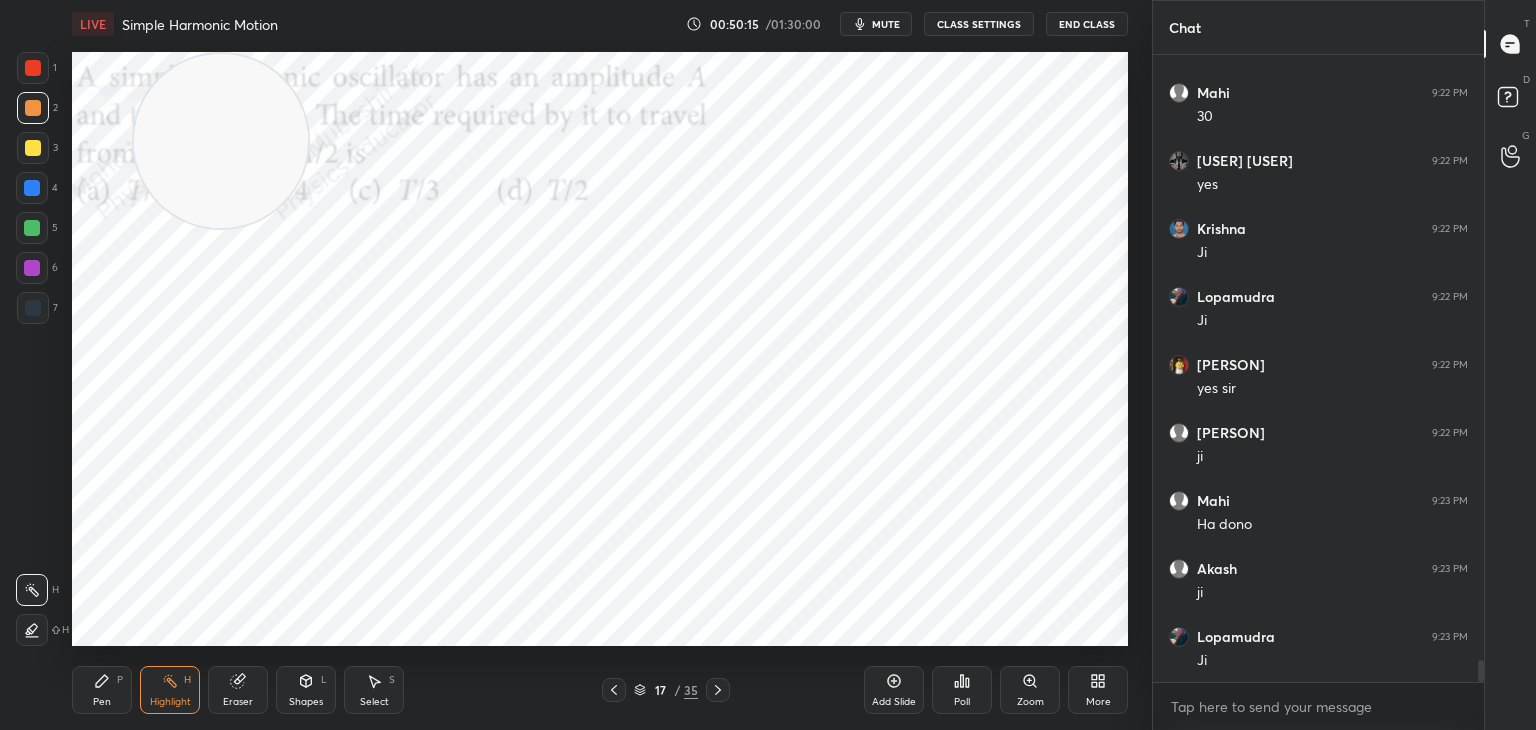 click on "LIVE Simple Harmonic Motion 00:50:15 /  01:30:00 mute CLASS SETTINGS End Class Setting up your live class Poll for   secs No correct answer Start poll Back Simple Harmonic Motion • L5 of Detailed Course on Waves & Oscillations for IIT JAM, CUET 2026/27 [PERSON] Pen P Highlight H Eraser Shapes L Select S 17 / 35 Add Slide Poll Zoom More" at bounding box center (600, 365) 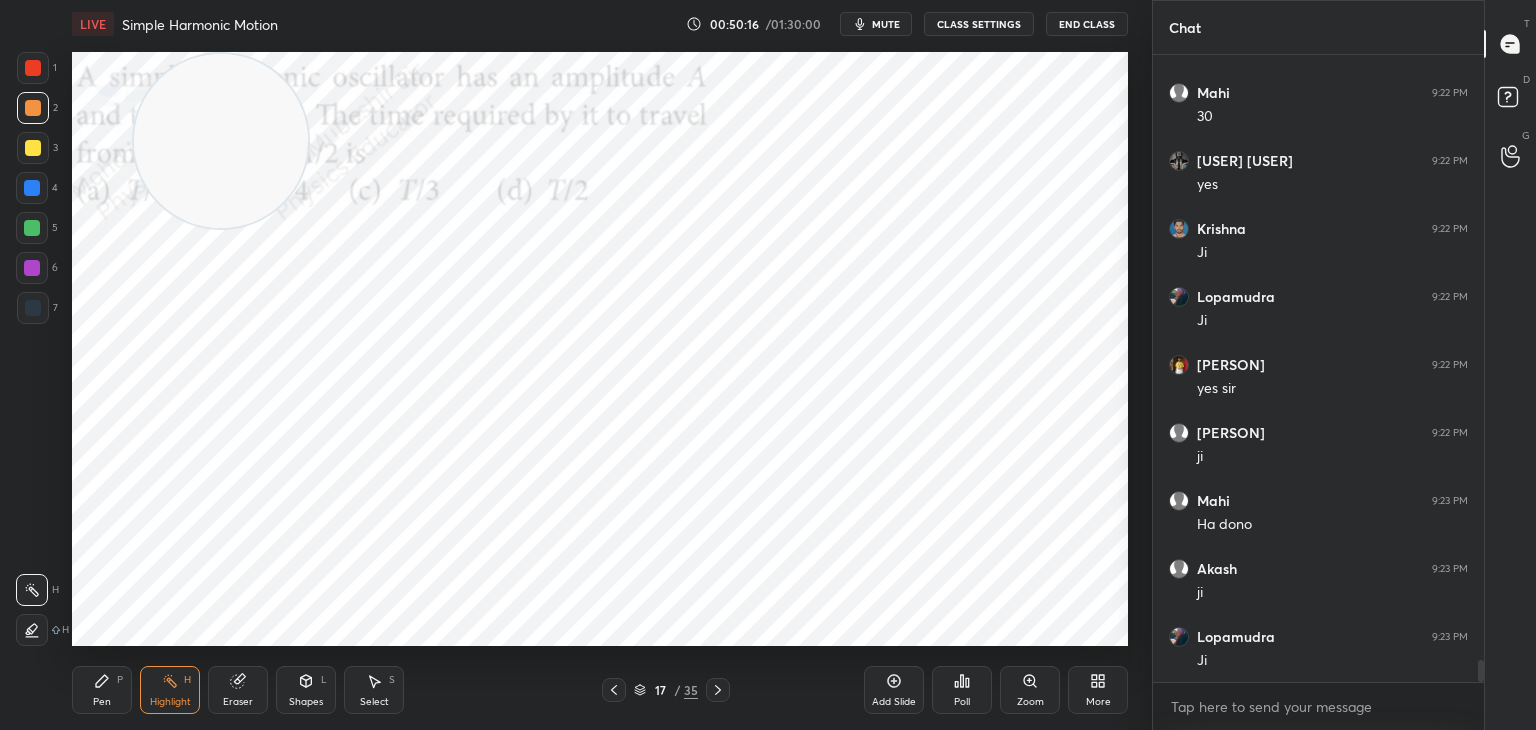 click 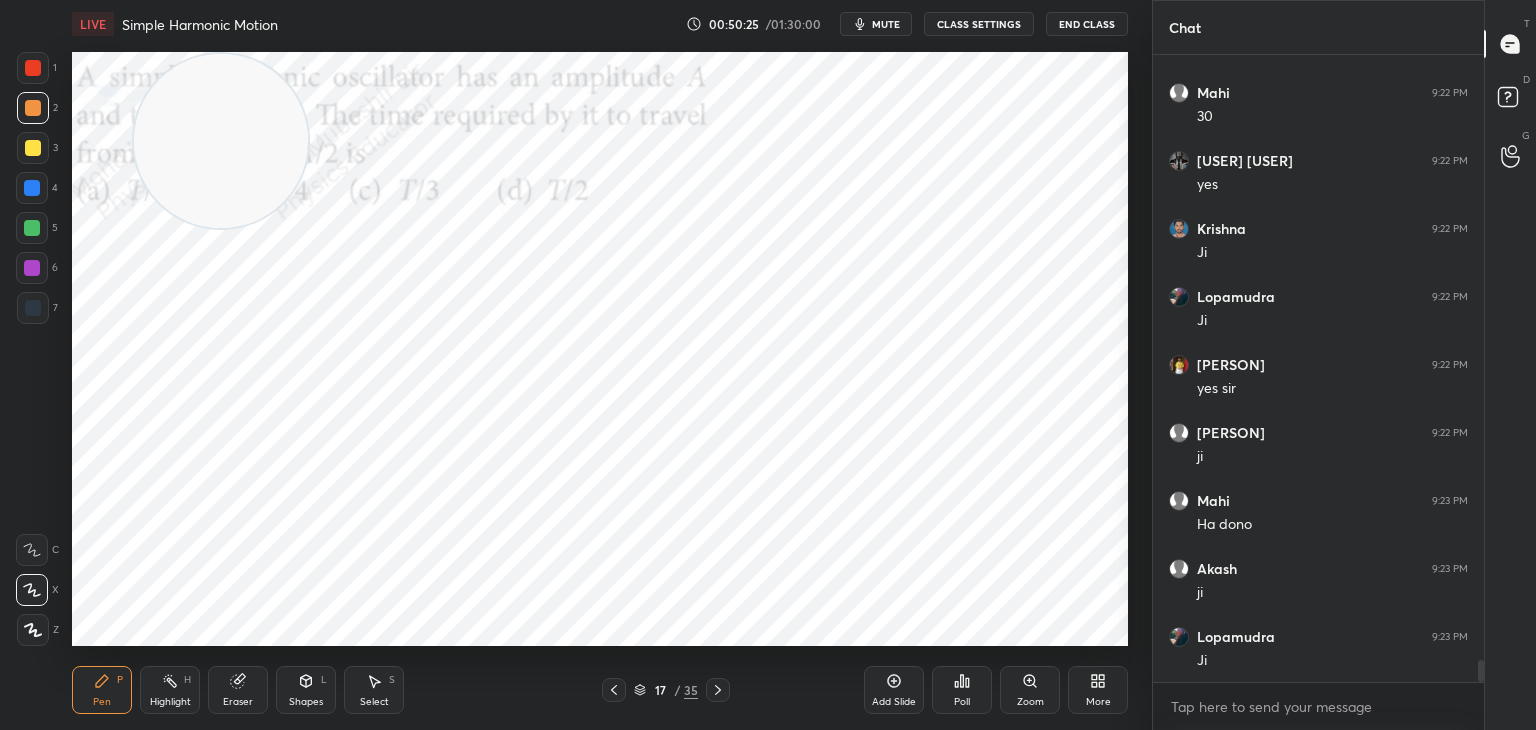 scroll, scrollTop: 17458, scrollLeft: 0, axis: vertical 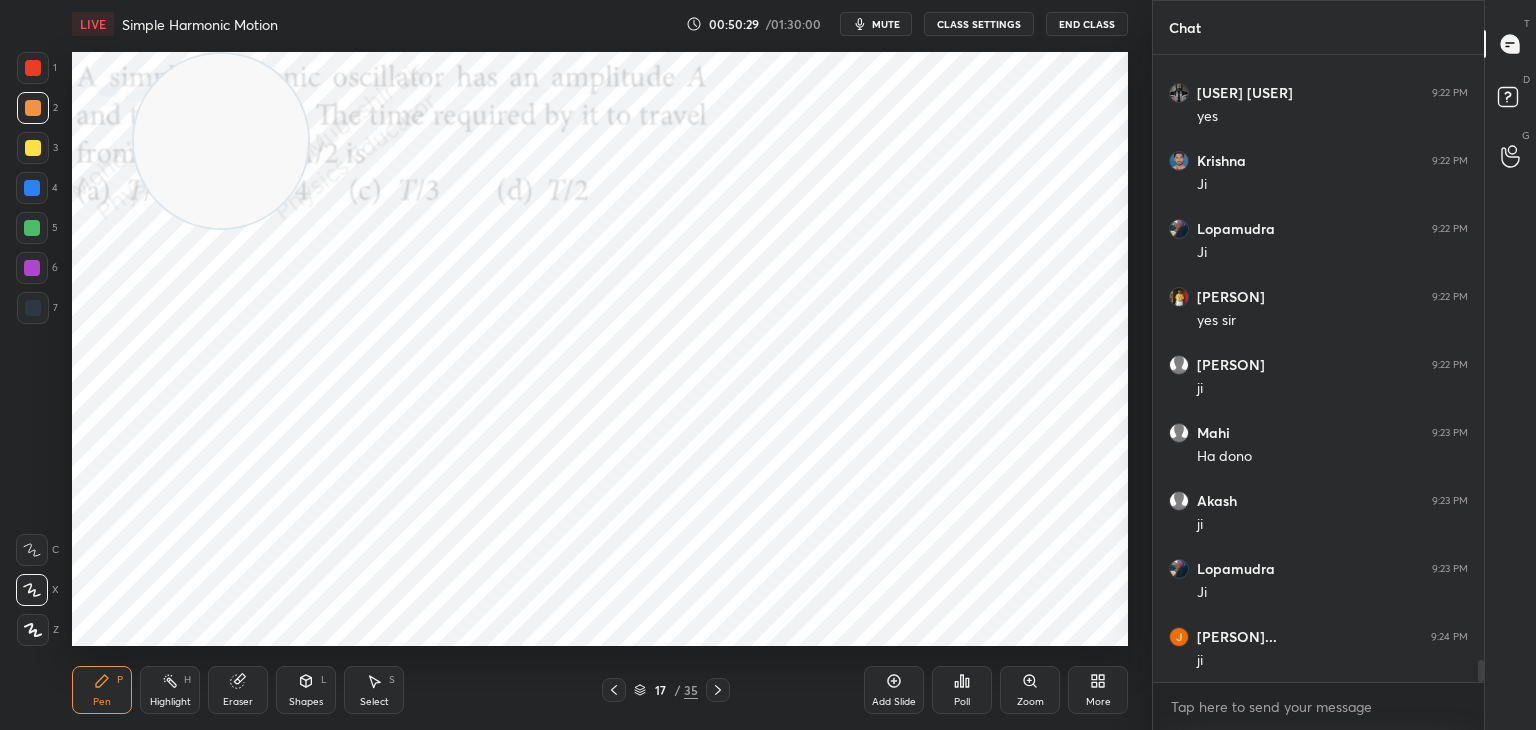 drag, startPoint x: 176, startPoint y: 691, endPoint x: 169, endPoint y: 669, distance: 23.086792 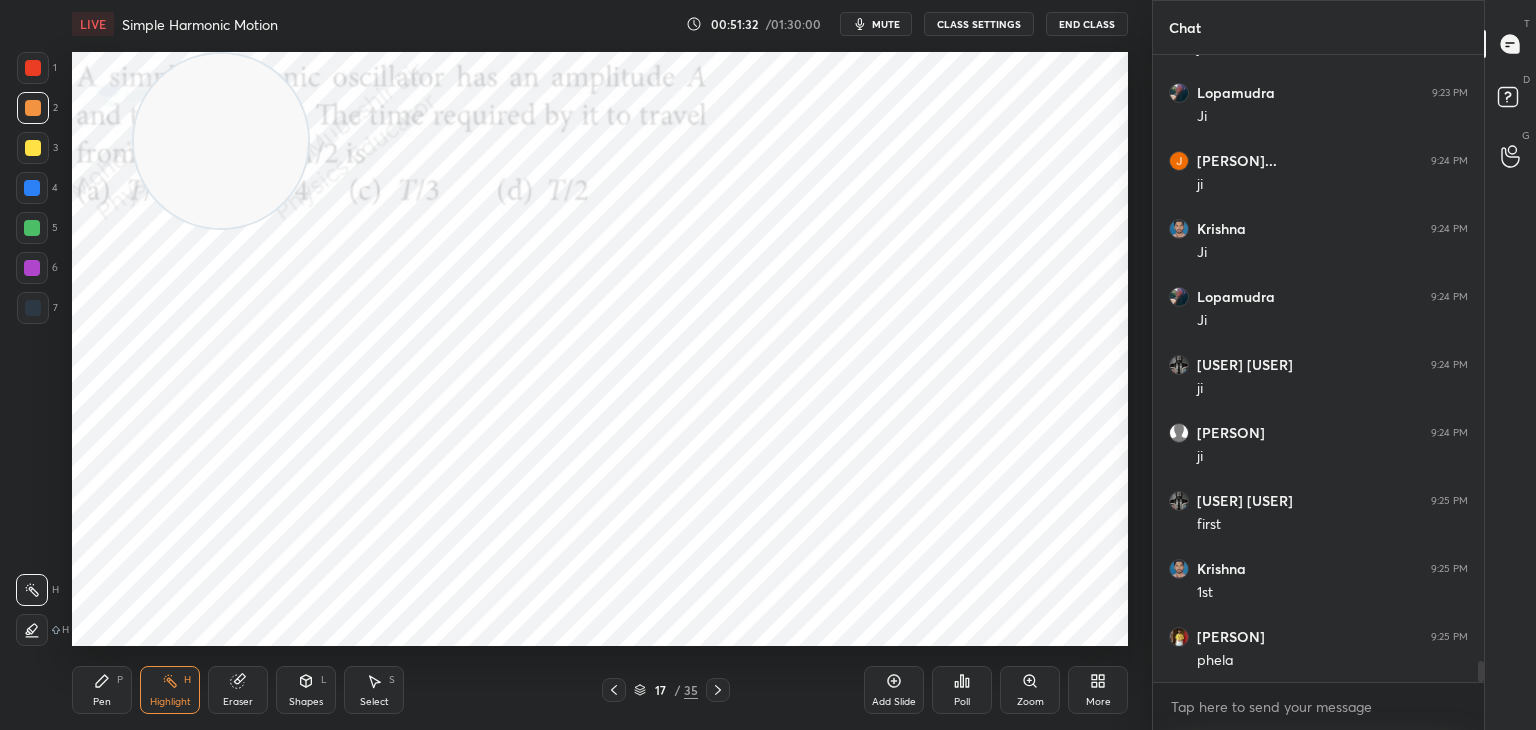scroll, scrollTop: 18002, scrollLeft: 0, axis: vertical 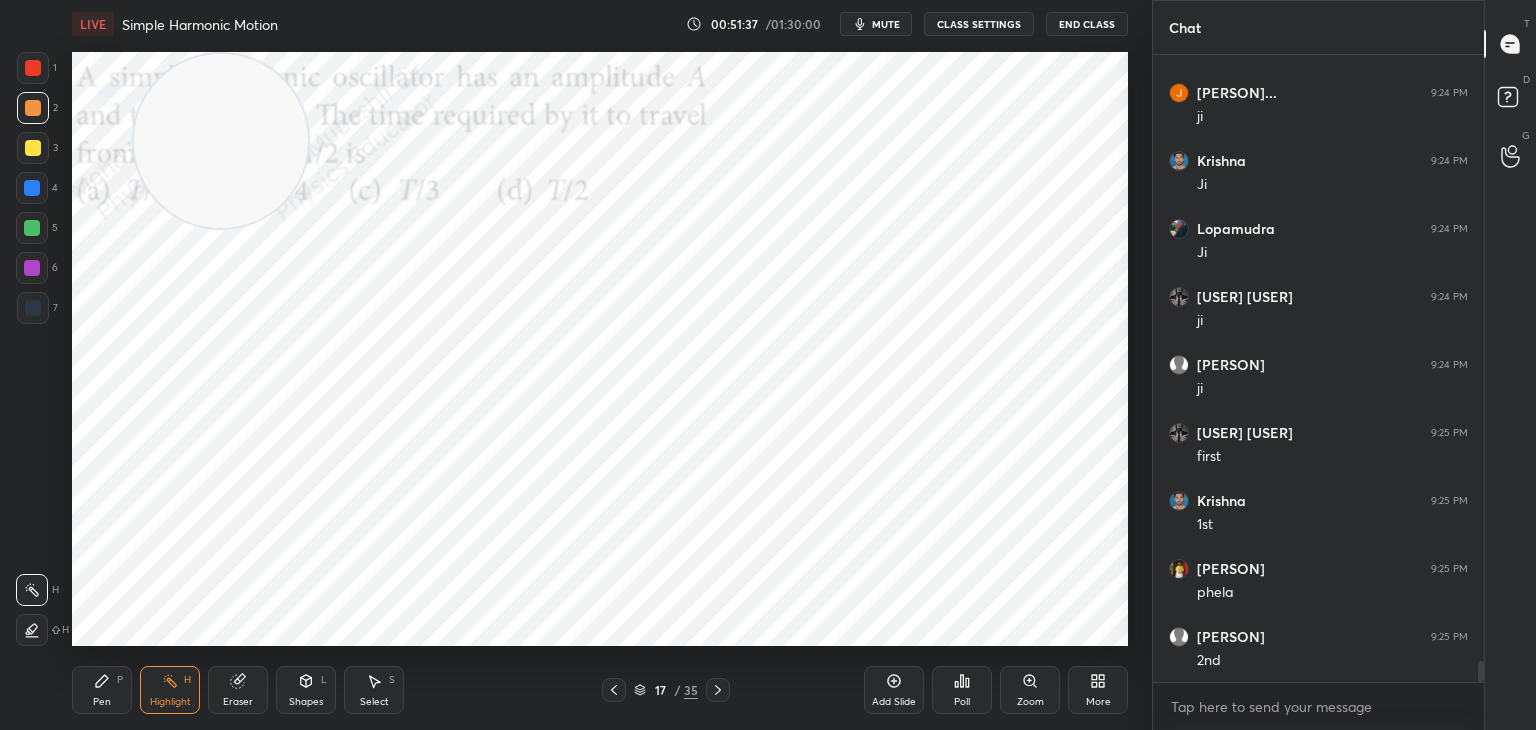click on "Pen P" at bounding box center (102, 690) 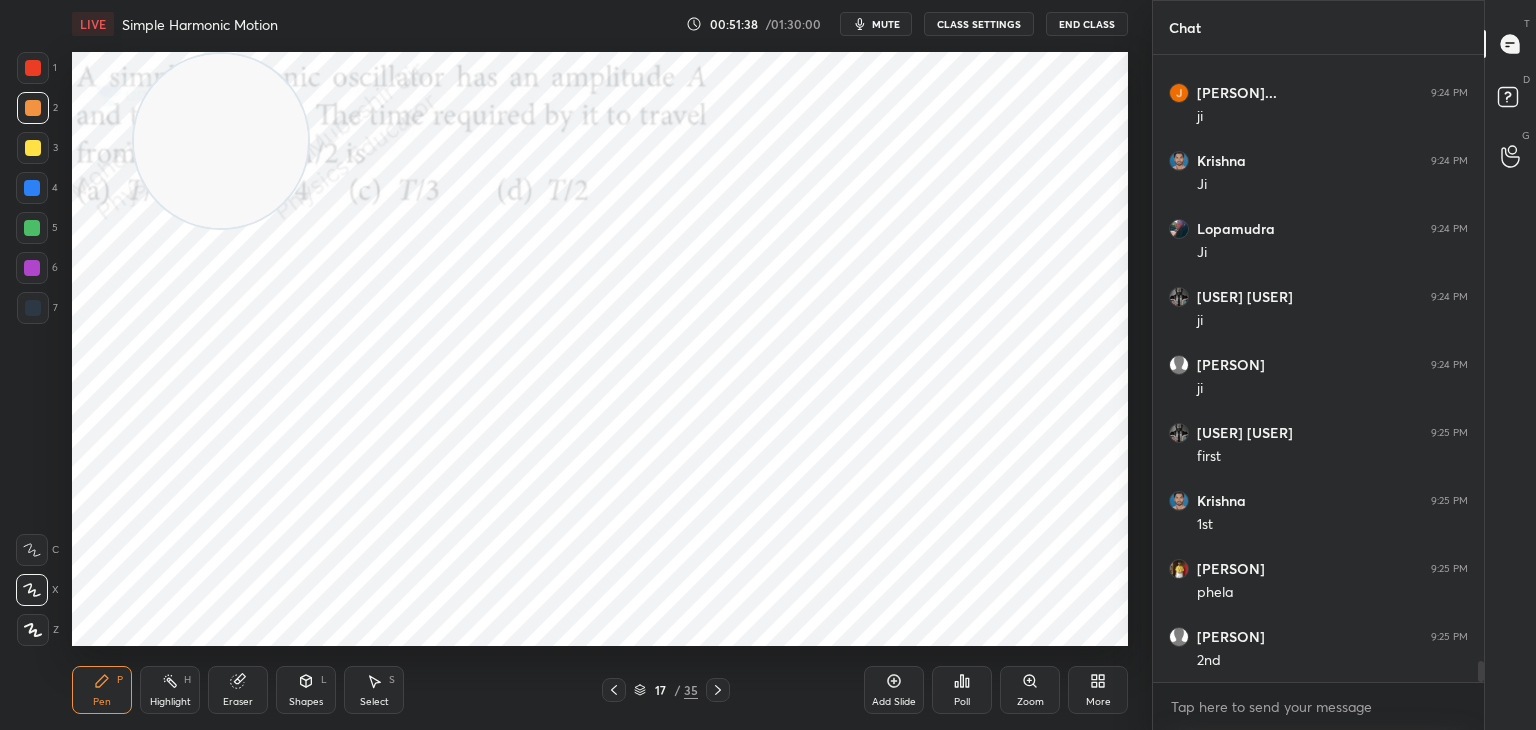 drag, startPoint x: 37, startPoint y: 189, endPoint x: 55, endPoint y: 194, distance: 18.681541 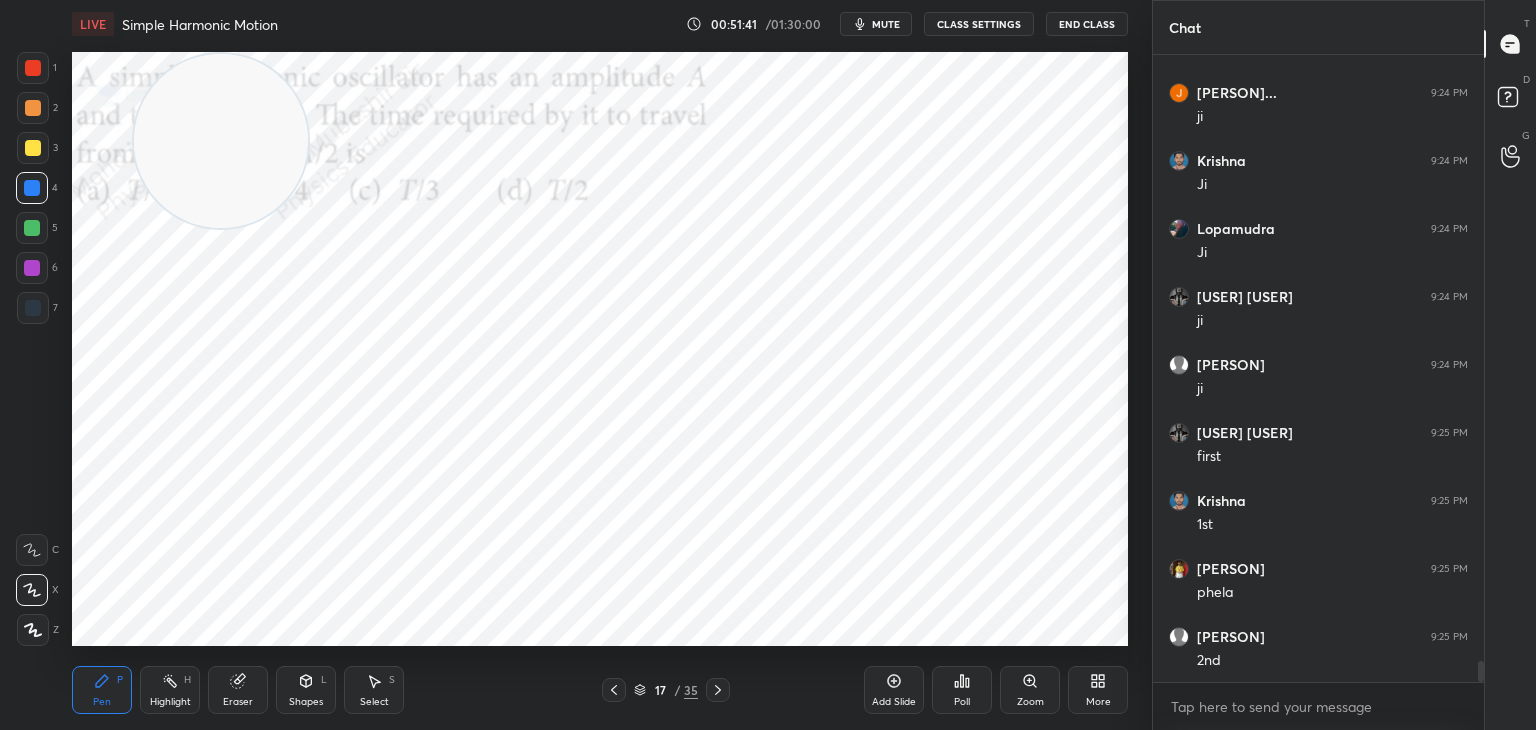 scroll, scrollTop: 18070, scrollLeft: 0, axis: vertical 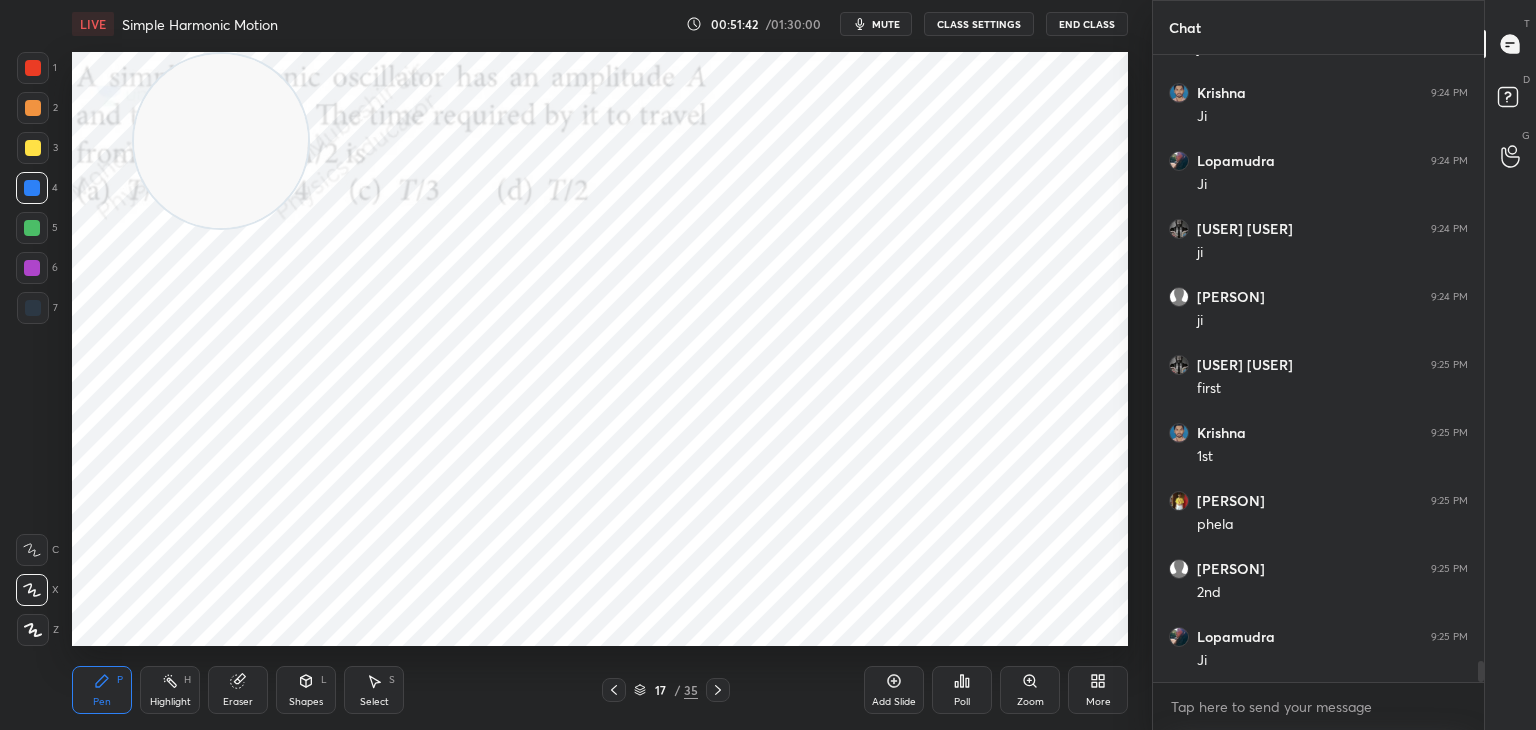 drag, startPoint x: 184, startPoint y: 685, endPoint x: 213, endPoint y: 693, distance: 30.083218 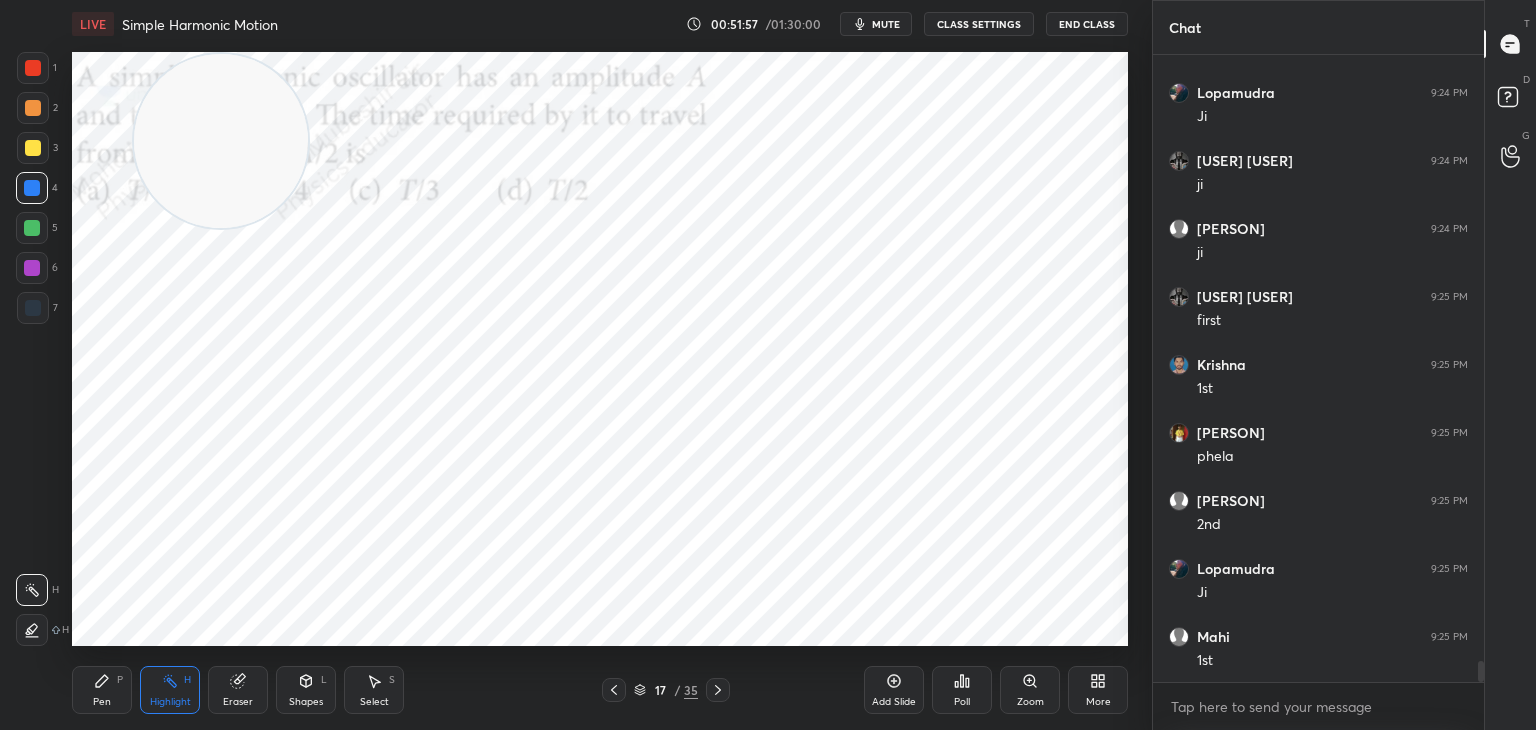 scroll, scrollTop: 18206, scrollLeft: 0, axis: vertical 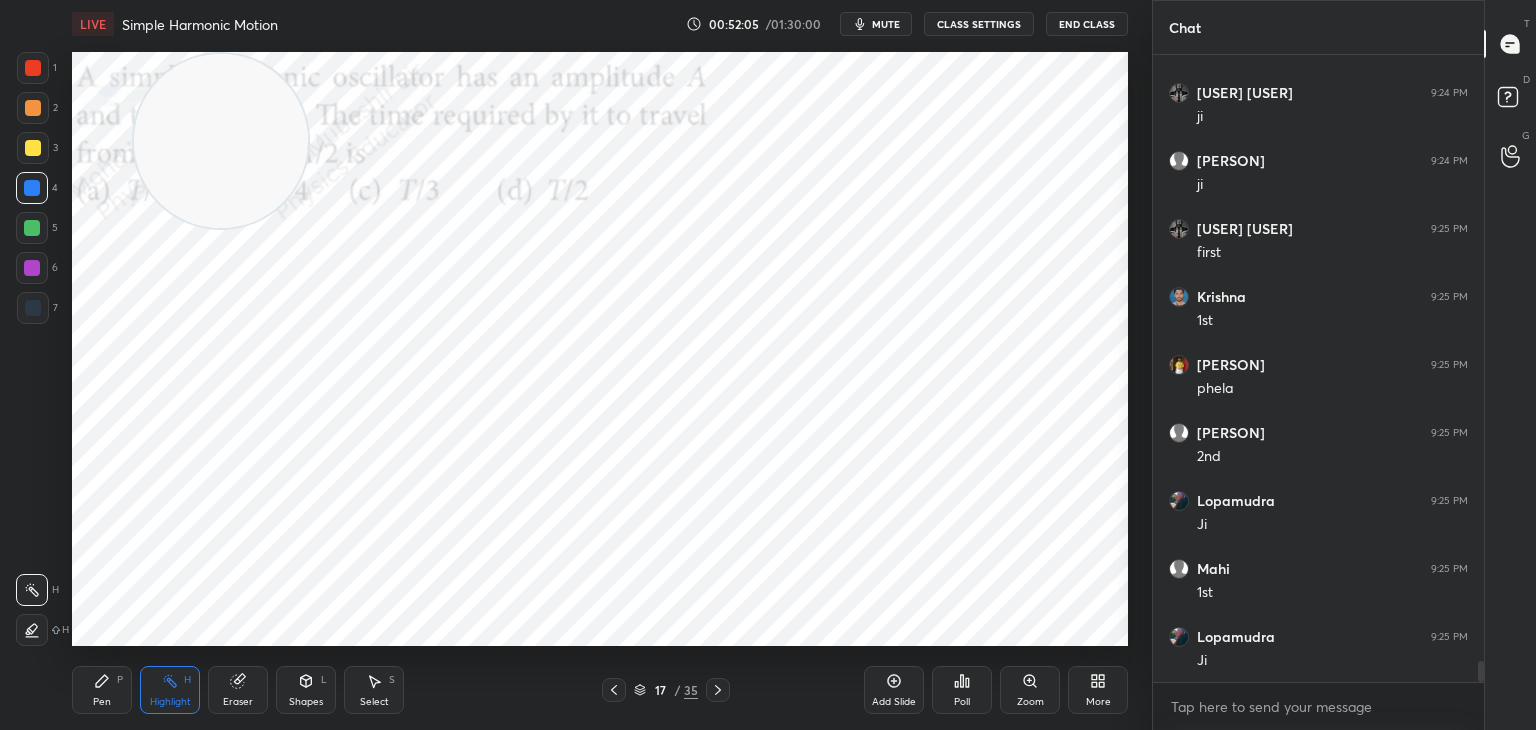 drag, startPoint x: 101, startPoint y: 690, endPoint x: 147, endPoint y: 655, distance: 57.801384 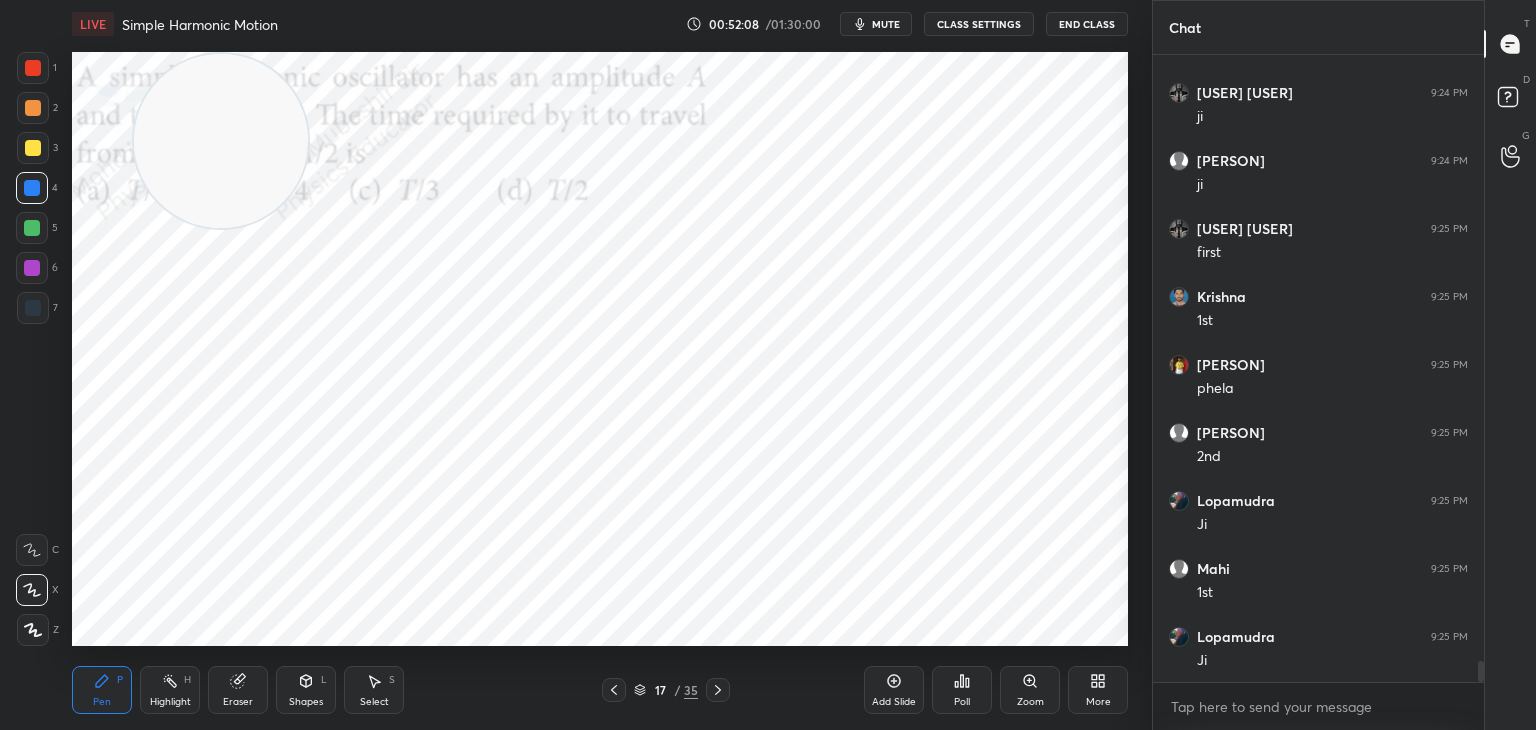scroll, scrollTop: 18274, scrollLeft: 0, axis: vertical 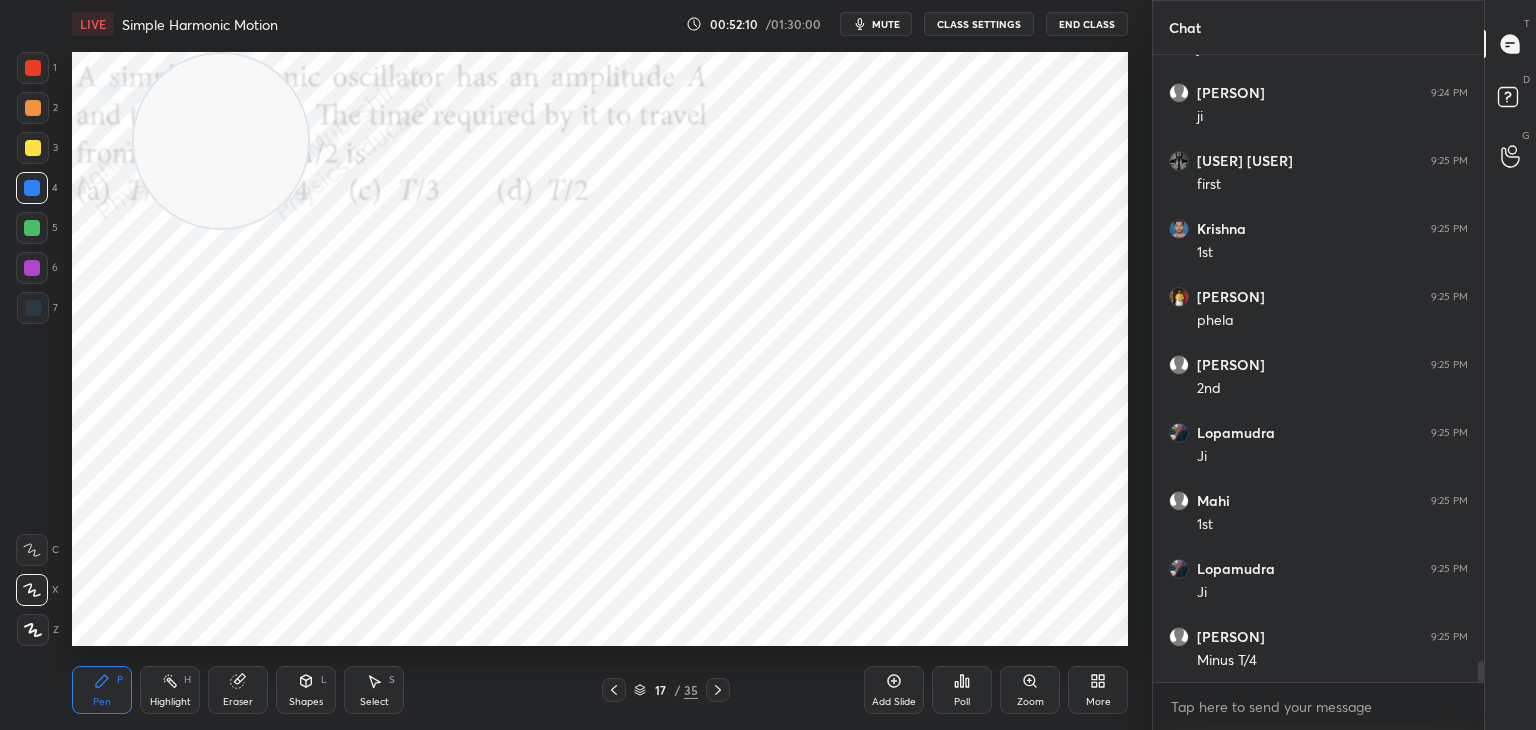 click 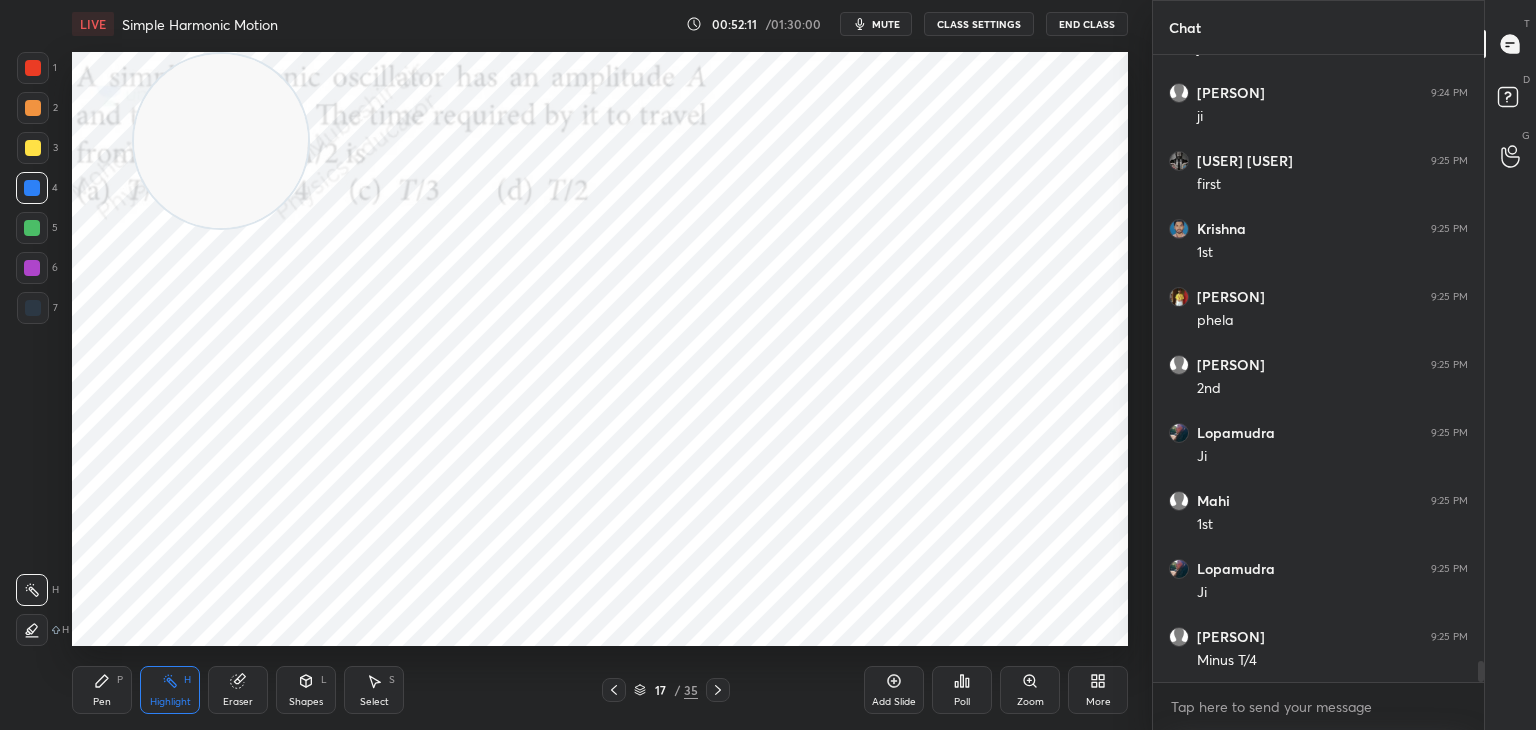scroll, scrollTop: 18342, scrollLeft: 0, axis: vertical 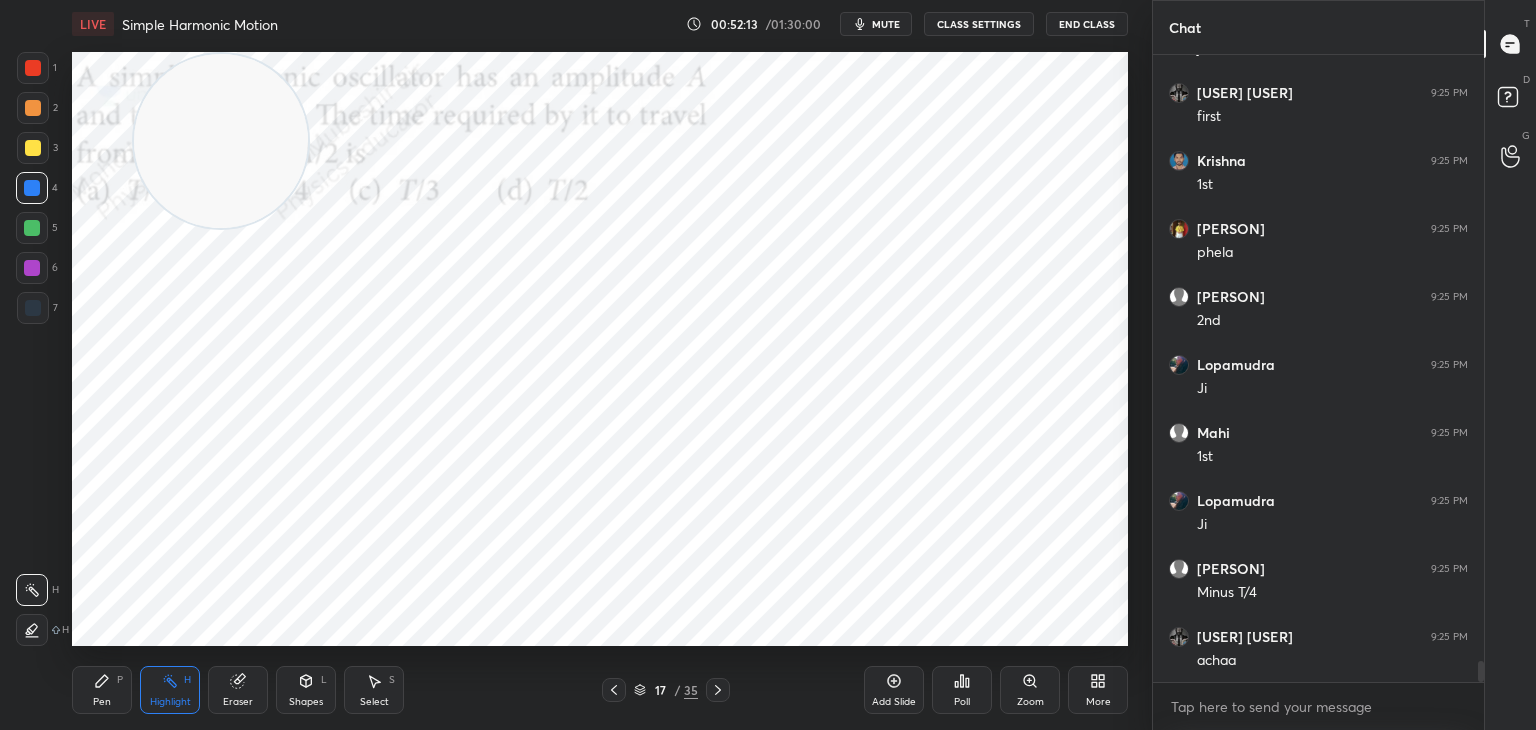 drag, startPoint x: 93, startPoint y: 689, endPoint x: 105, endPoint y: 687, distance: 12.165525 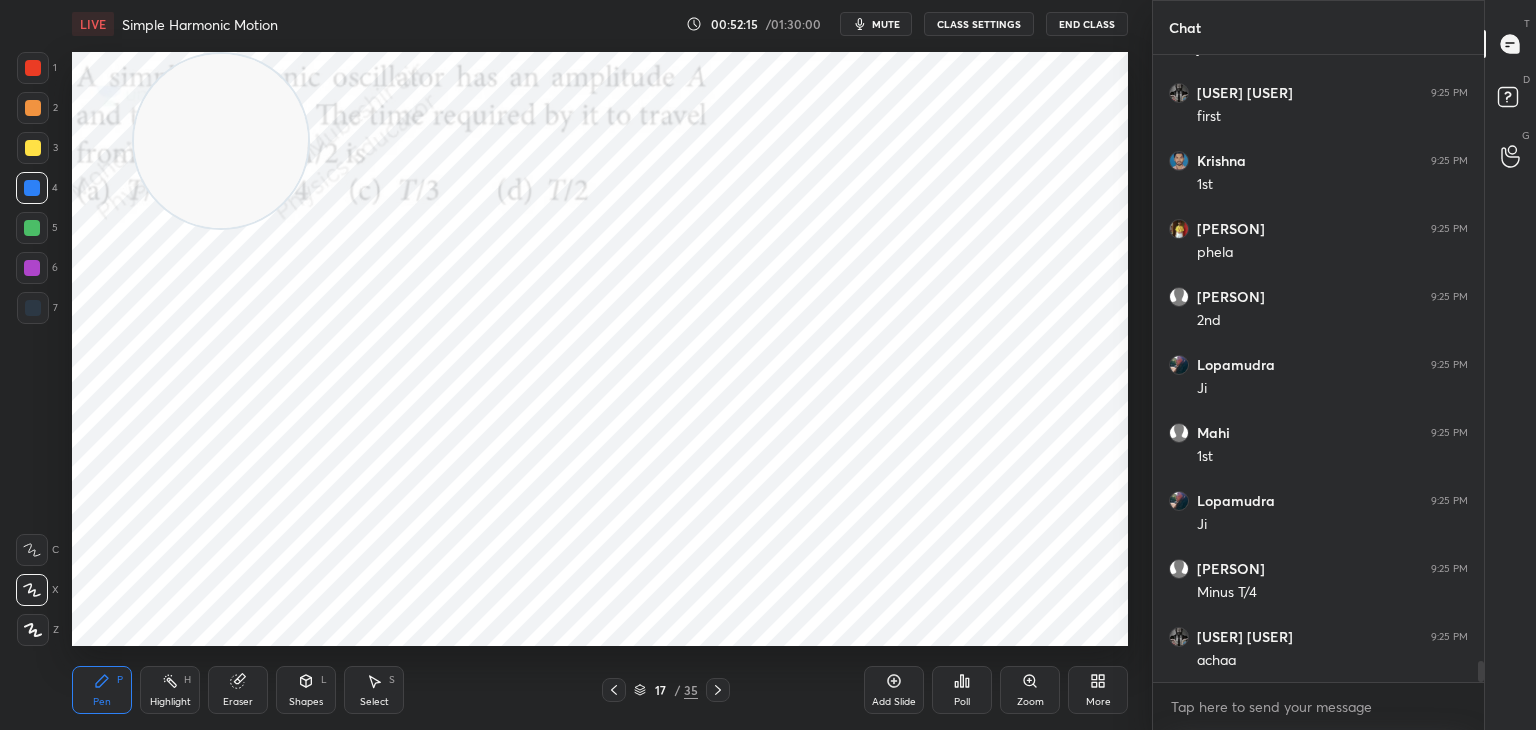 drag, startPoint x: 168, startPoint y: 682, endPoint x: 187, endPoint y: 665, distance: 25.495098 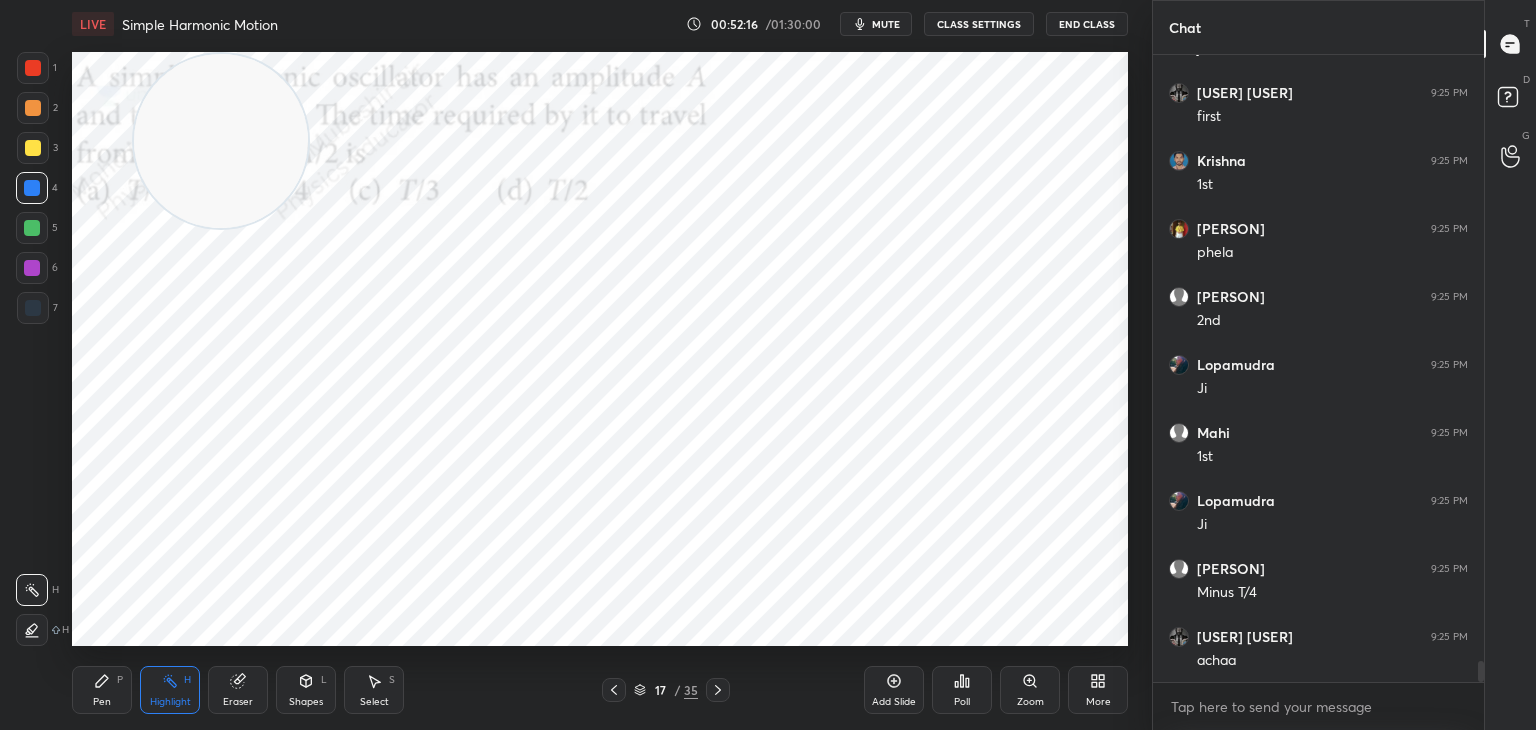 scroll, scrollTop: 18410, scrollLeft: 0, axis: vertical 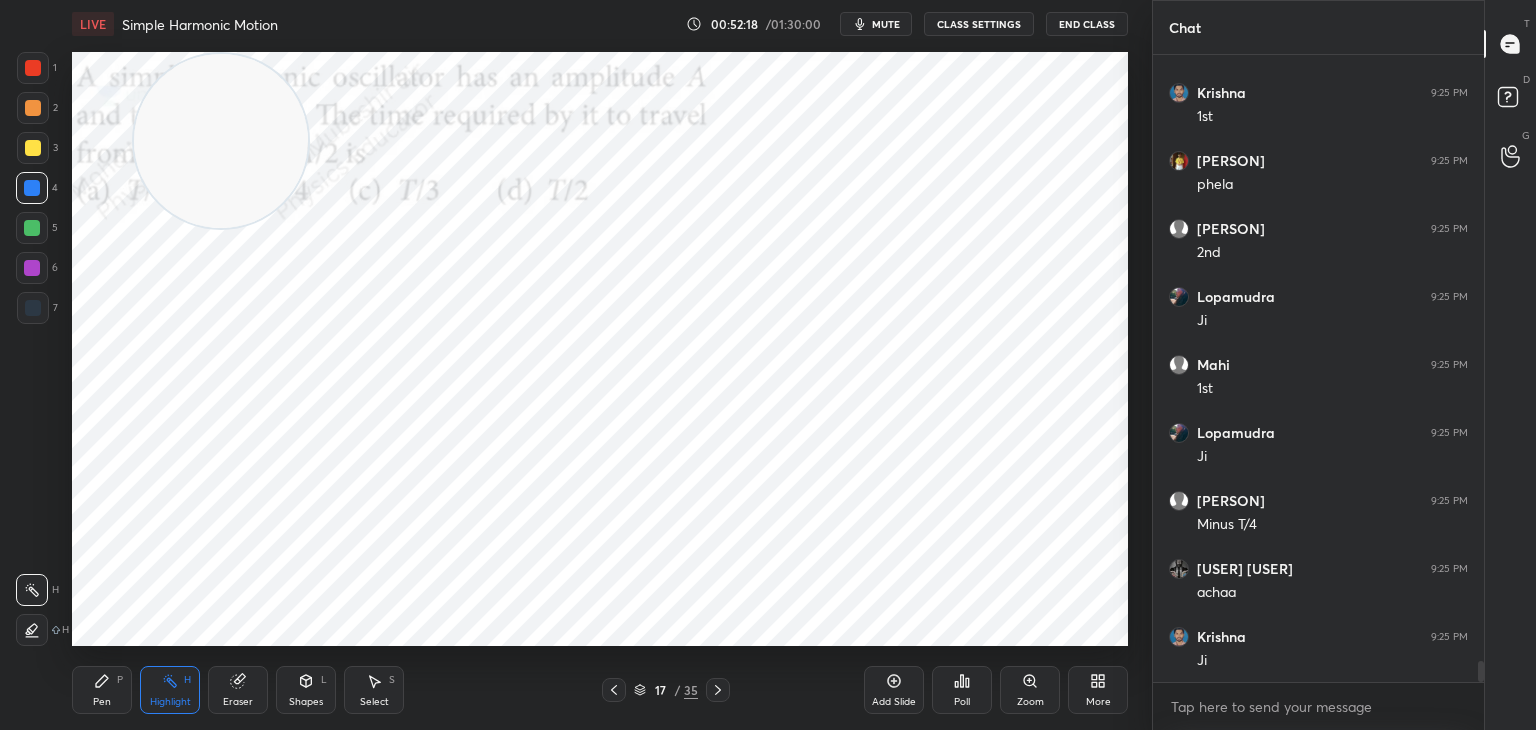 click on "Pen P" at bounding box center (102, 690) 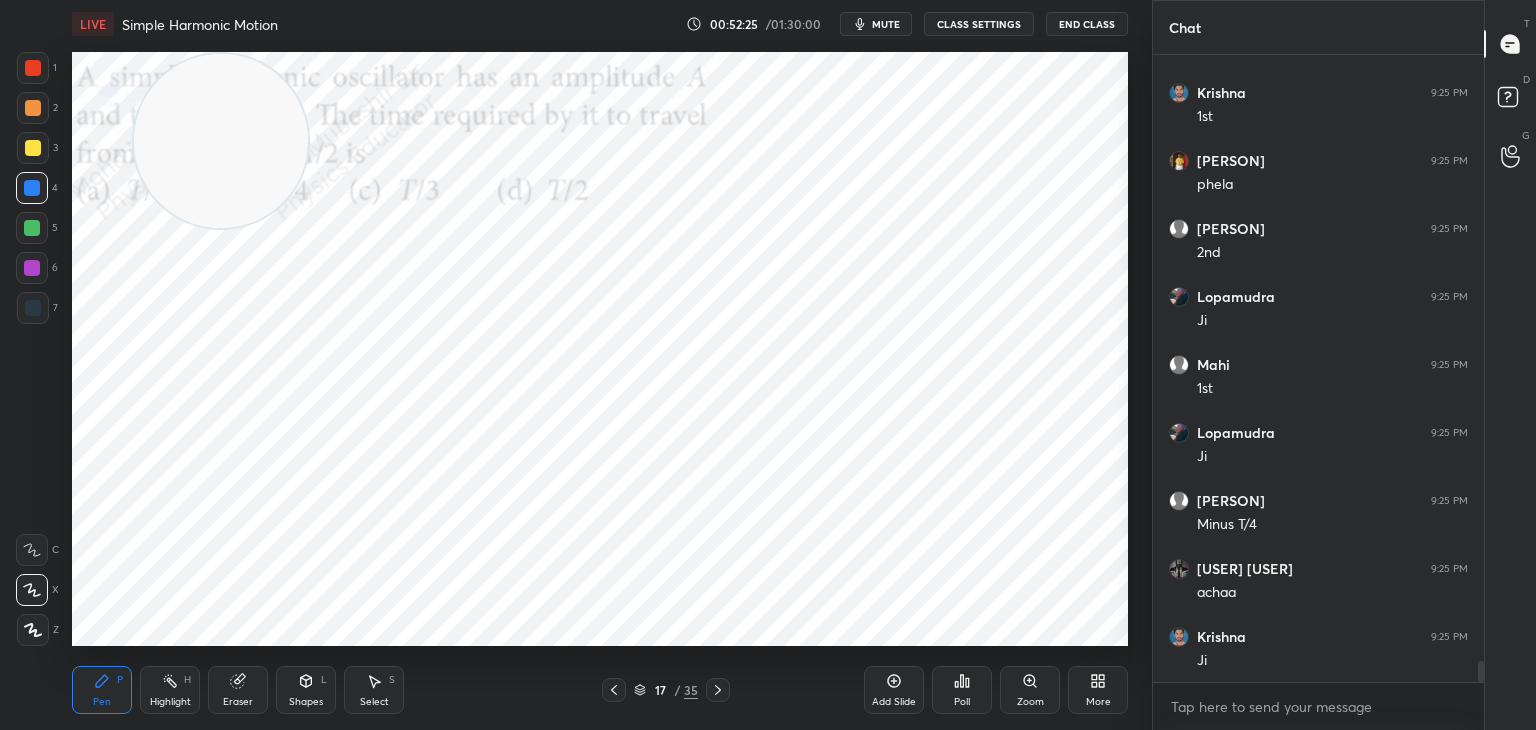 drag, startPoint x: 149, startPoint y: 693, endPoint x: 199, endPoint y: 651, distance: 65.29931 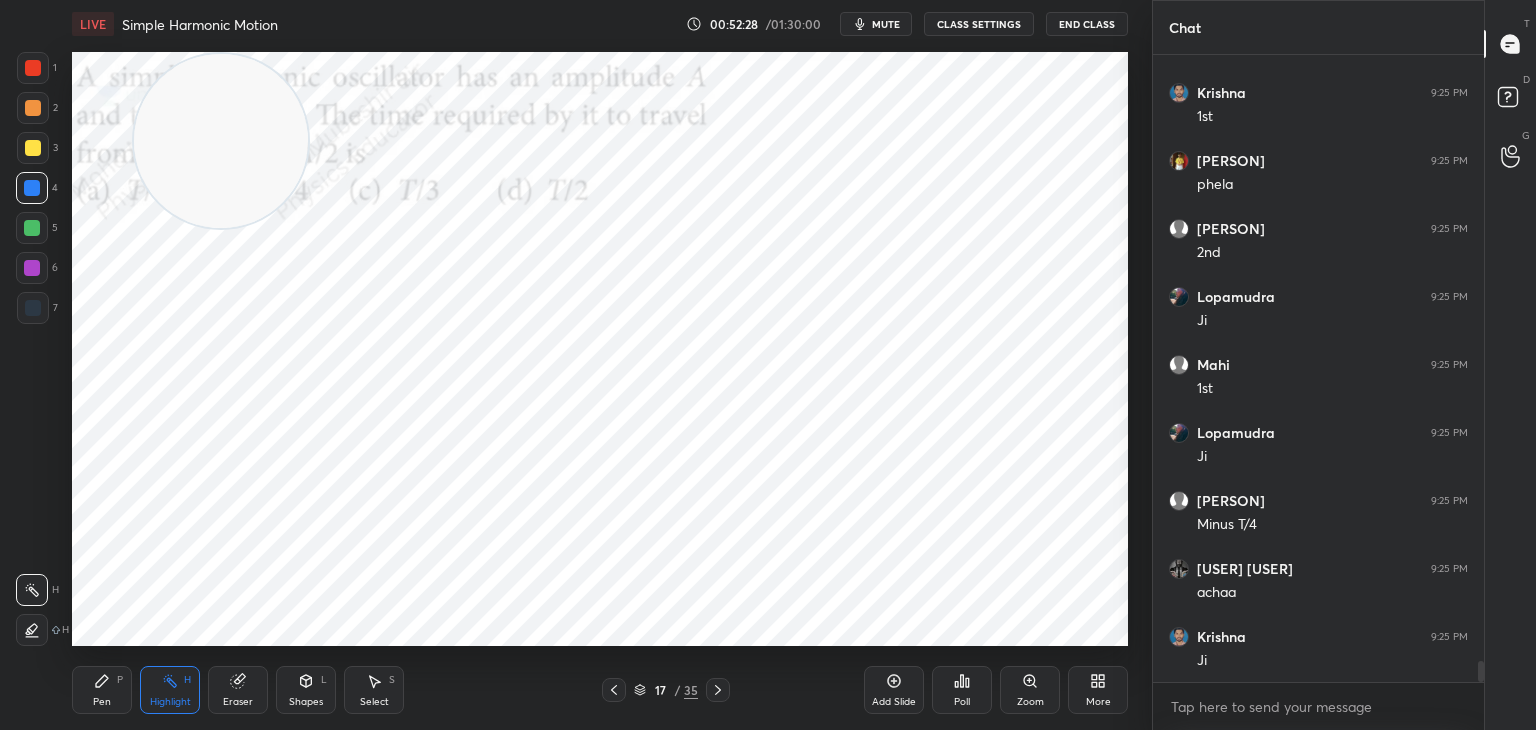 click on "Pen P" at bounding box center [102, 690] 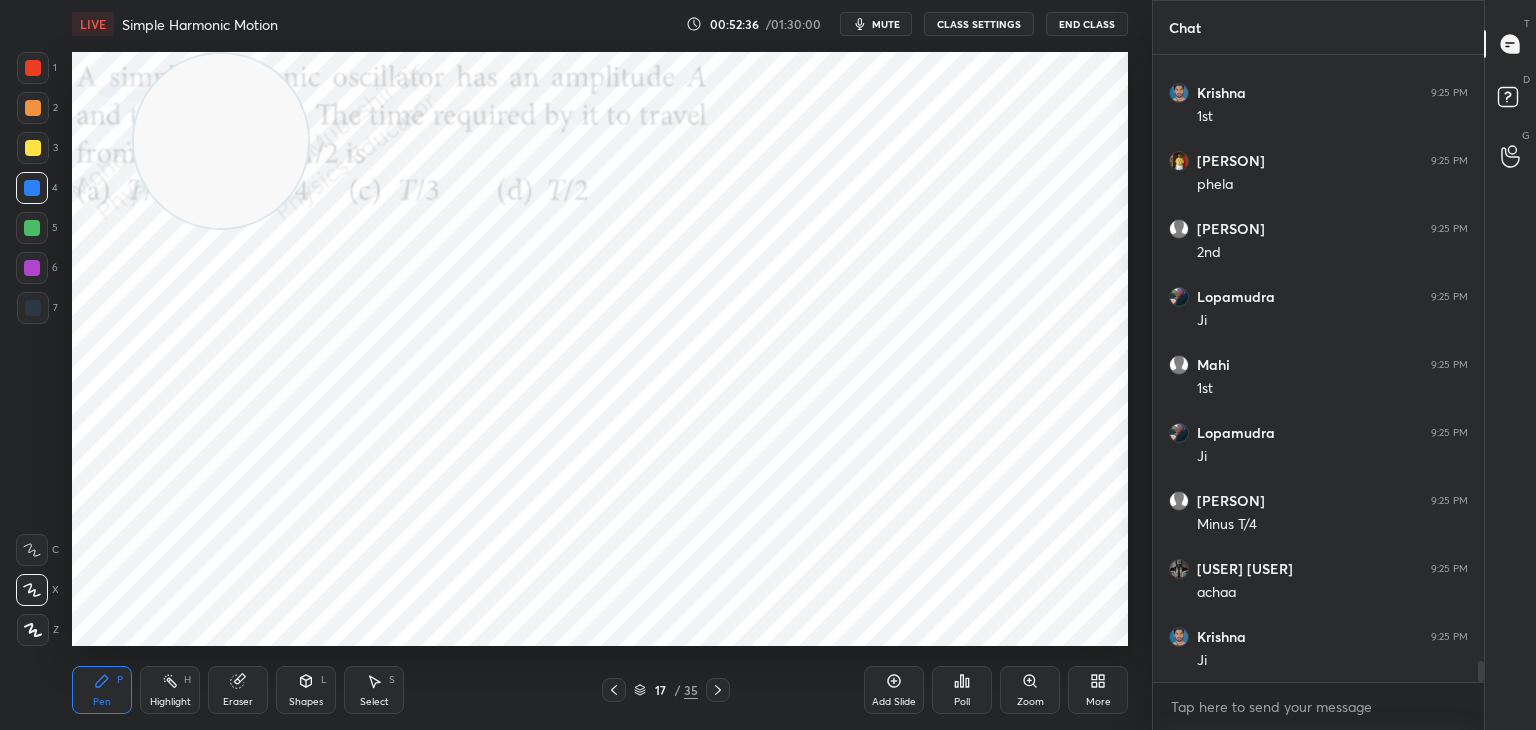 drag, startPoint x: 161, startPoint y: 695, endPoint x: 213, endPoint y: 663, distance: 61.05735 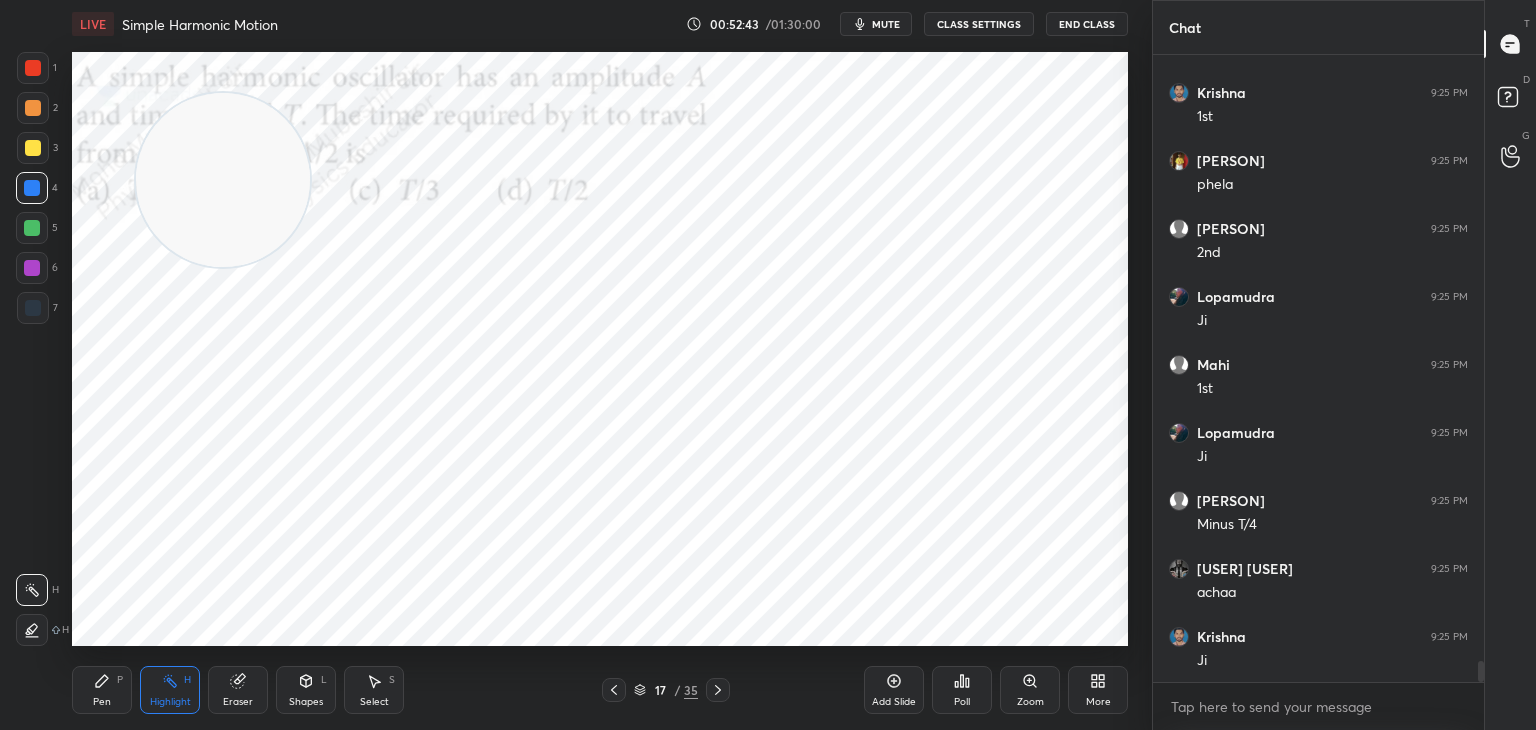 drag, startPoint x: 231, startPoint y: 158, endPoint x: 224, endPoint y: 658, distance: 500.049 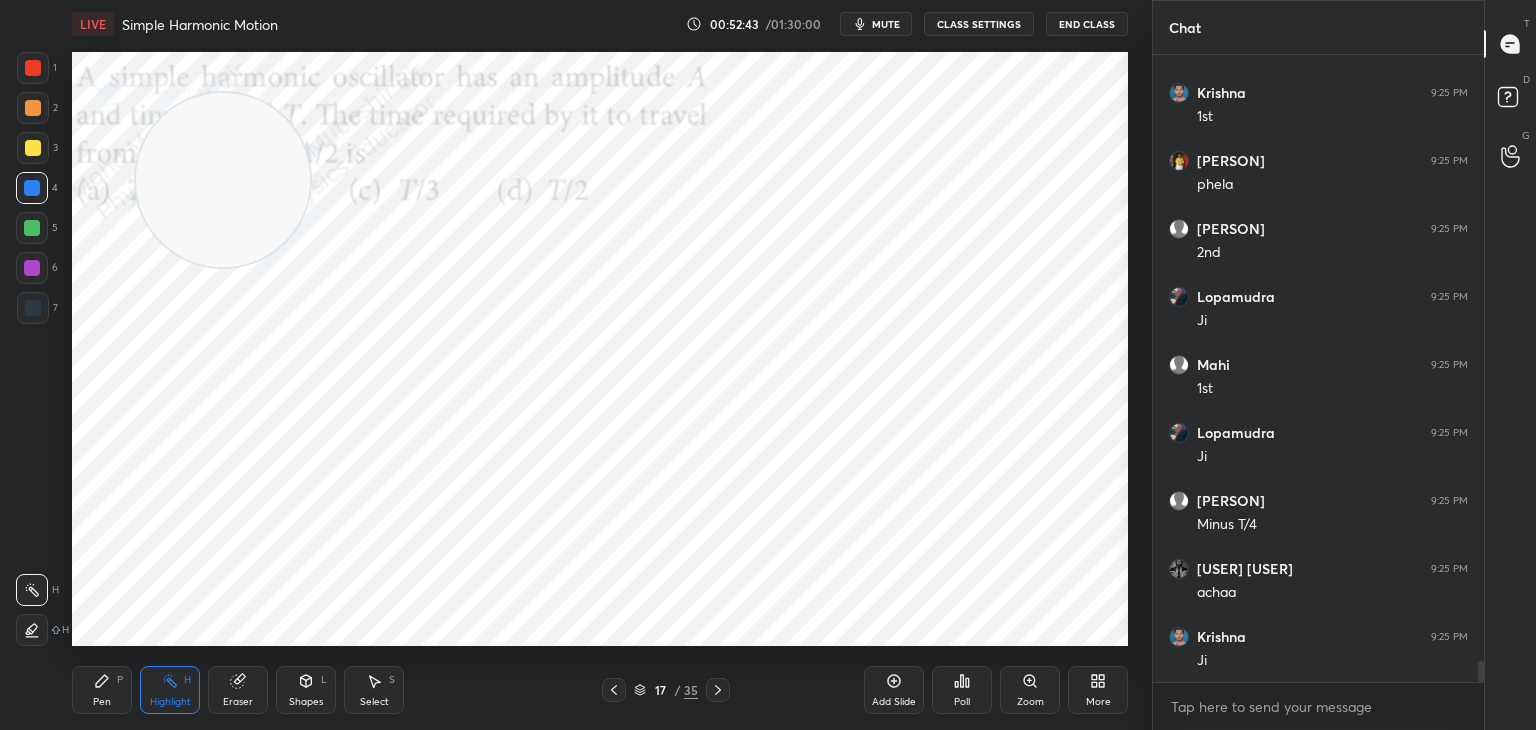 click at bounding box center (223, 180) 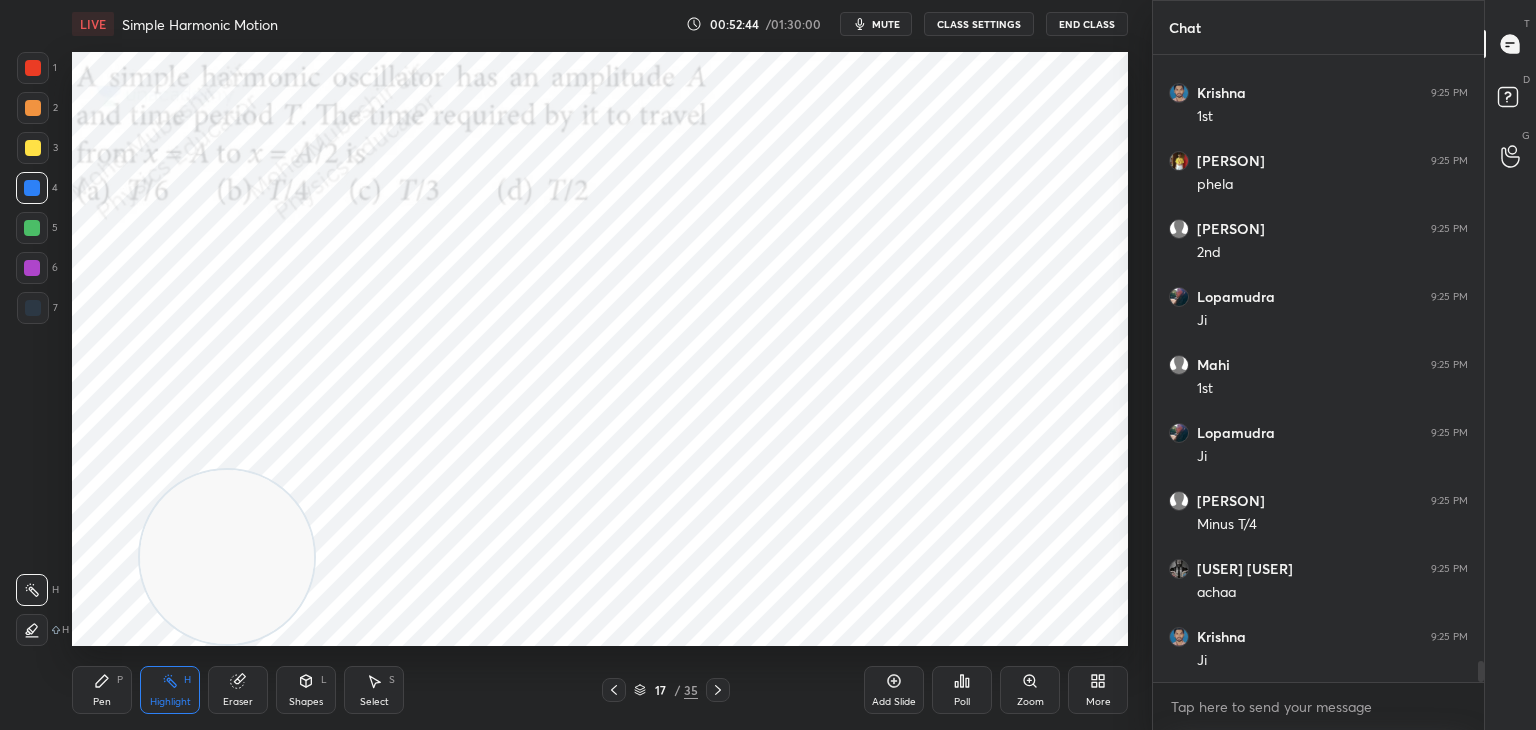 click 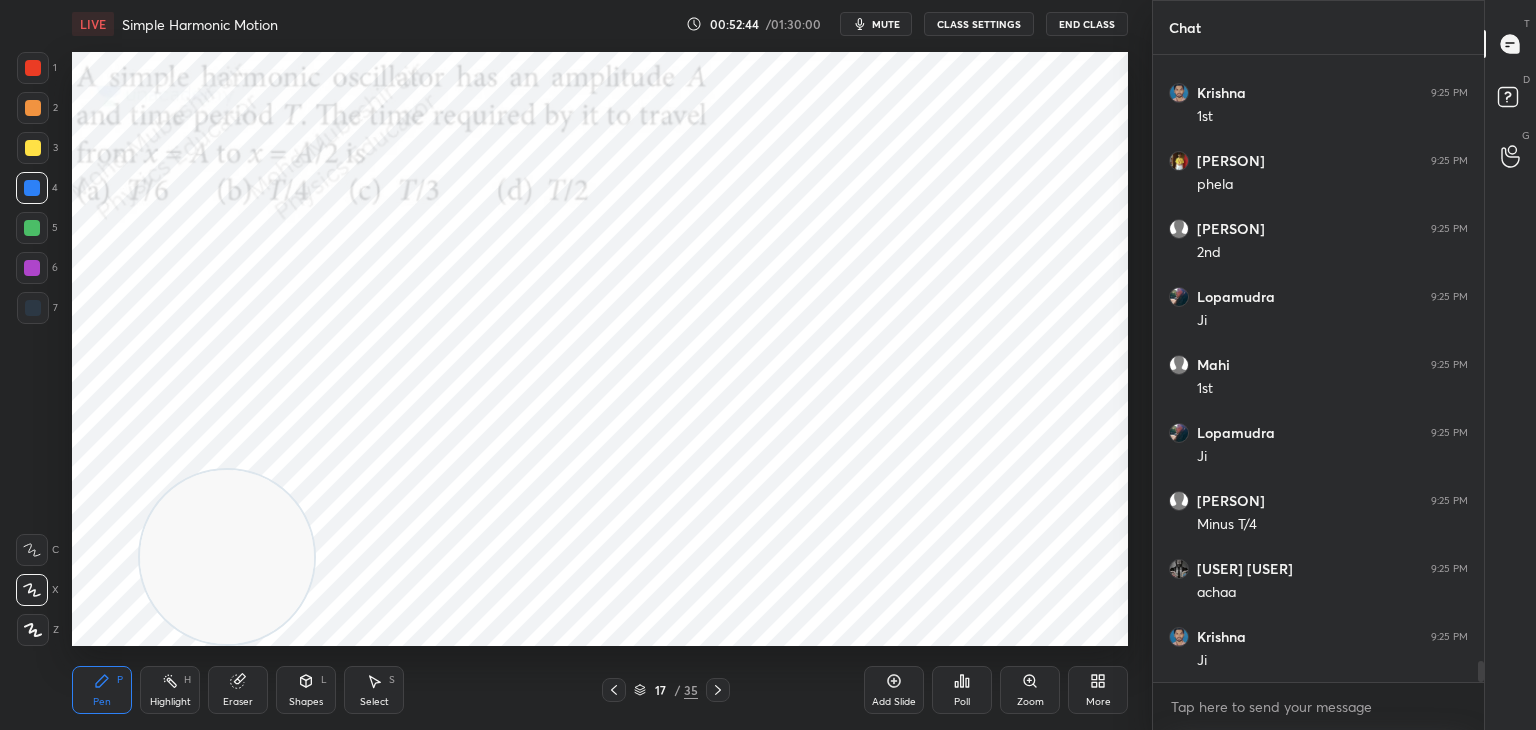 click at bounding box center (33, 148) 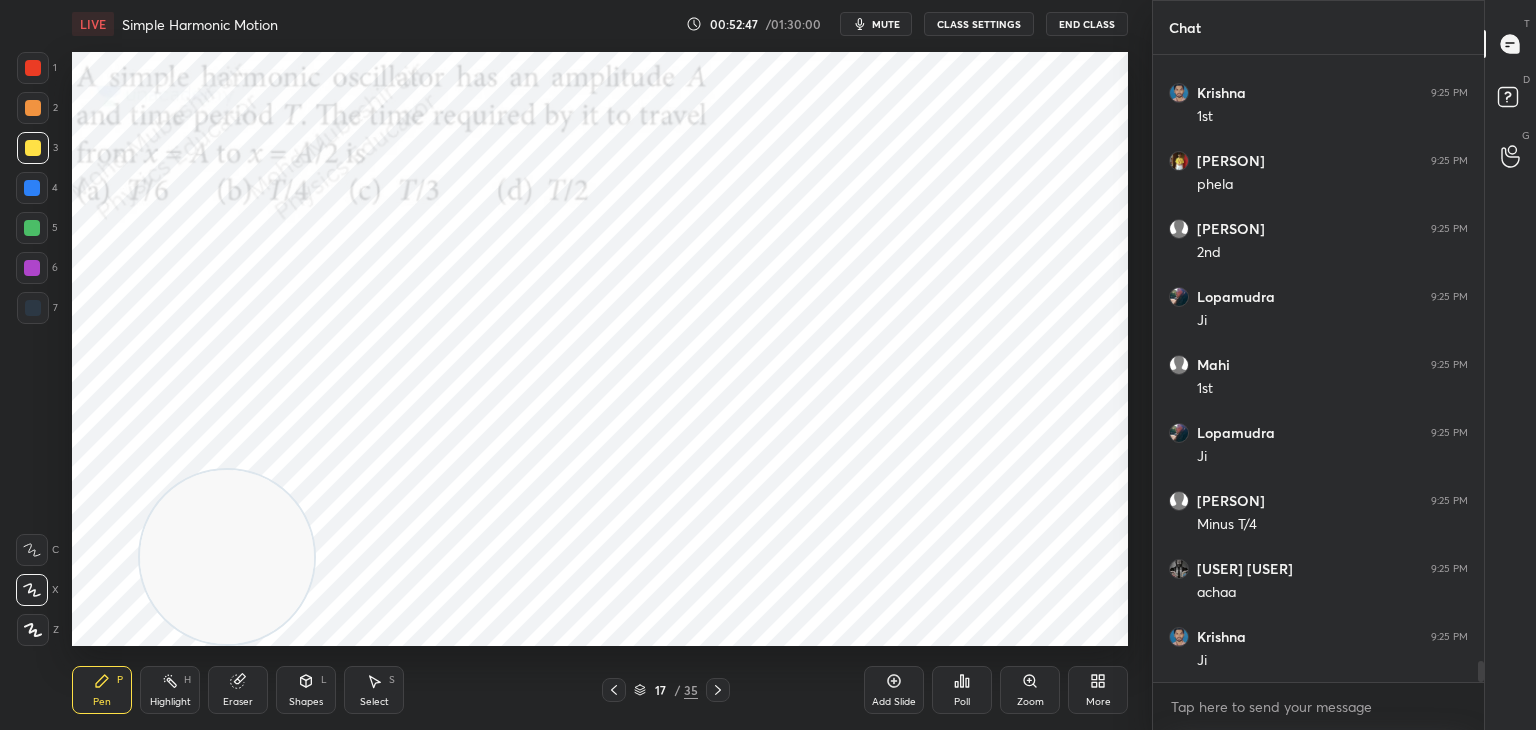 click 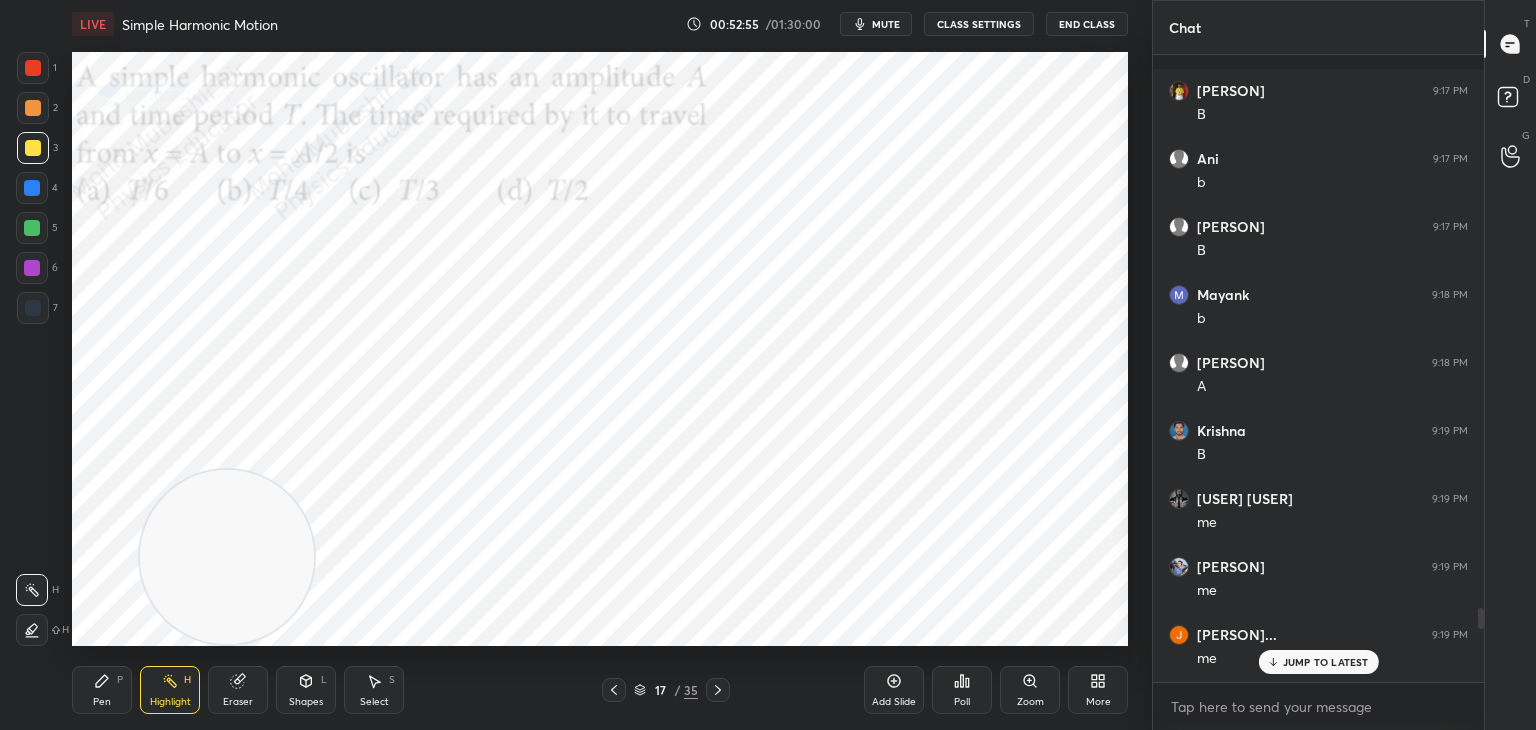 scroll, scrollTop: 16804, scrollLeft: 0, axis: vertical 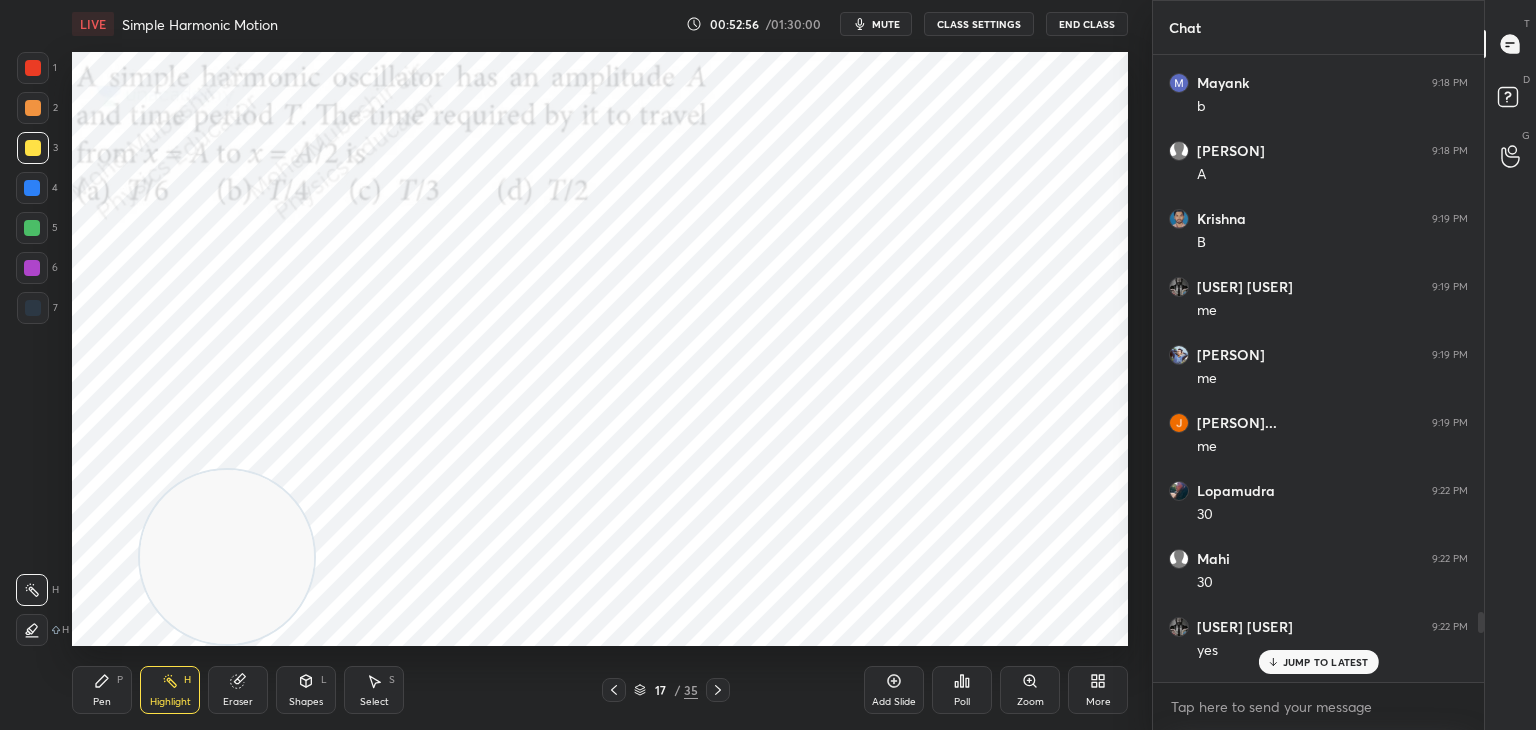 drag, startPoint x: 1481, startPoint y: 674, endPoint x: 1504, endPoint y: 625, distance: 54.129475 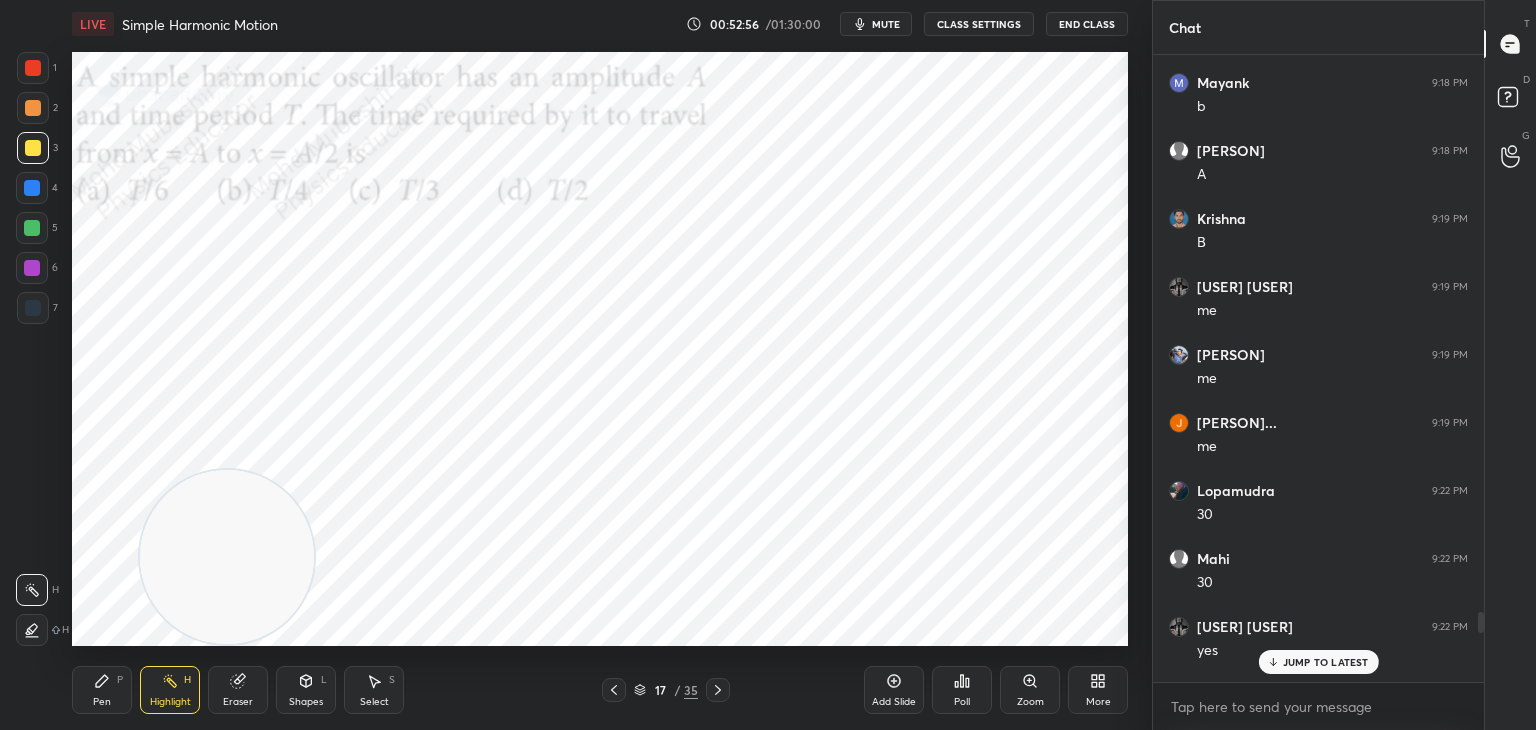 click on "Chat [PERSON] 9:17 PM b [PERSON] 9:17 PM B [PERSON] 9:18 PM b [PERSON] Monda... 9:18 PM A [PERSON] 9:19 PM B [PERSON] Kr 9:19 PM me [PERSON] 9:19 PM me [PERSON] 9:19 PM me [PERSON] 9:22 PM 30 [PERSON] 9:22 PM 30 [PERSON] Kr 9:22 PM yes [PERSON] 9:22 PM Ji [PERSON] 9:22 PM Ji [PERSON] 9:22 PM yes sir [PERSON] 9:22 PM ji [PERSON] 9:23 PM Ha dono [PERSON] 9:23 PM ji [PERSON] 9:23 PM Ji [PERSON] 9:24 PM ji [PERSON] 9:24 PM Ji [PERSON] 9:24 PM Ji [PERSON] Kr 9:24 PM ji JUMP TO LATEST Enable hand raising Enable raise hand to speak to learners. Once enabled, chat will be turned off temporarily. Enable x   Doubts asked by learners will show up here NEW DOUBTS ASKED No one has raised a hand yet Can't raise hand Looks like educator just invited you to speak. Please wait before you can raise your hand again. Got it T Messages (T) D Doubts (D) G Raise Hand (G)" at bounding box center [1344, 365] 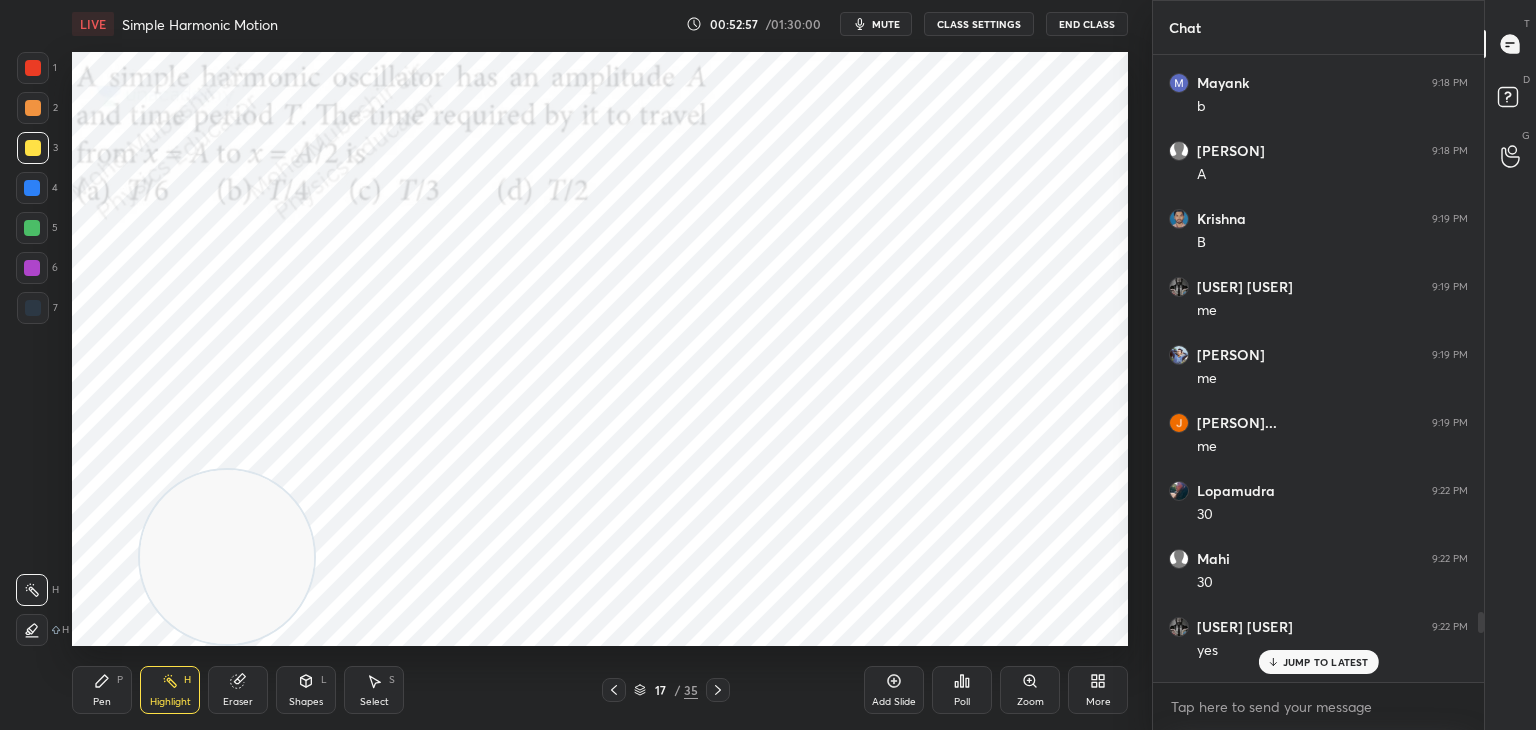 click on "JUMP TO LATEST" at bounding box center (1326, 662) 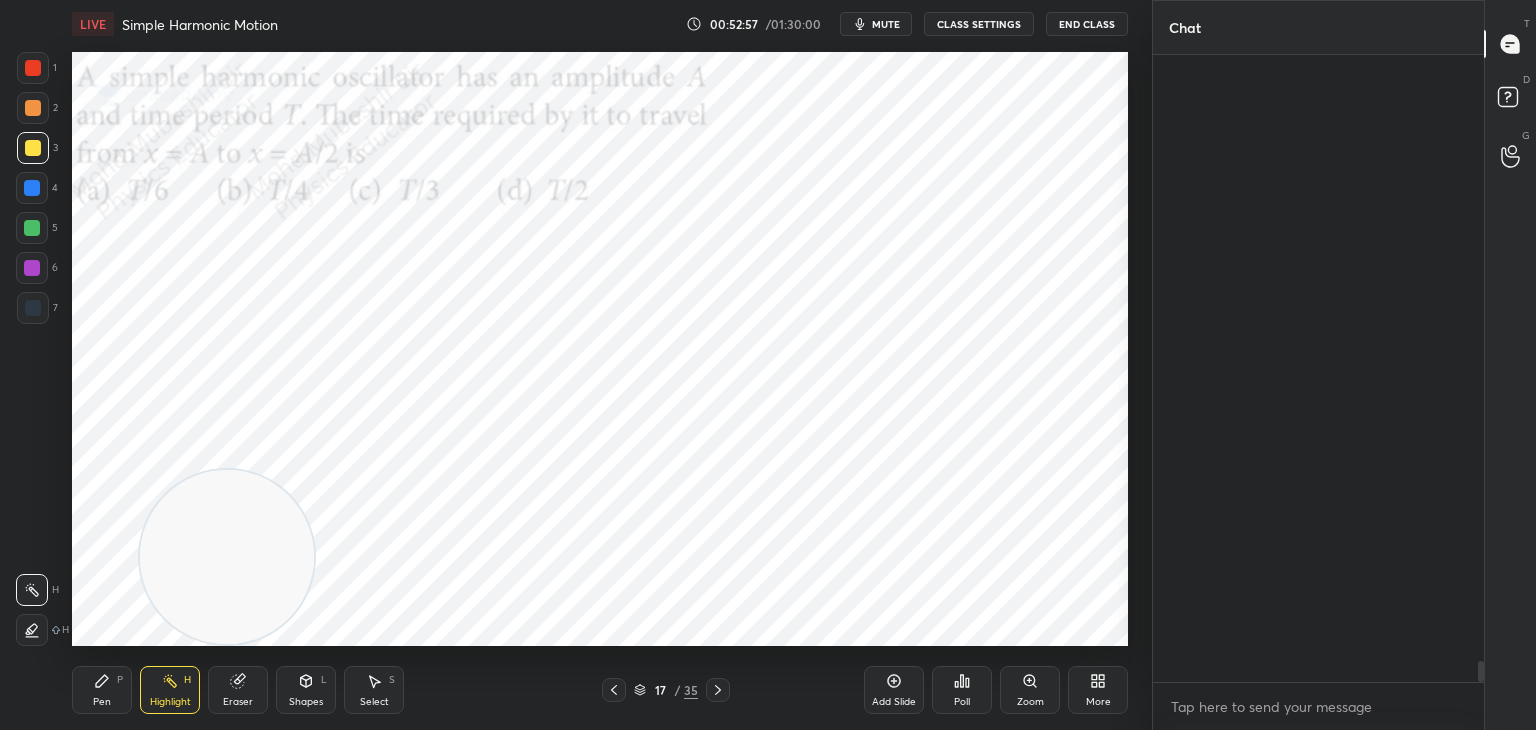 scroll, scrollTop: 18410, scrollLeft: 0, axis: vertical 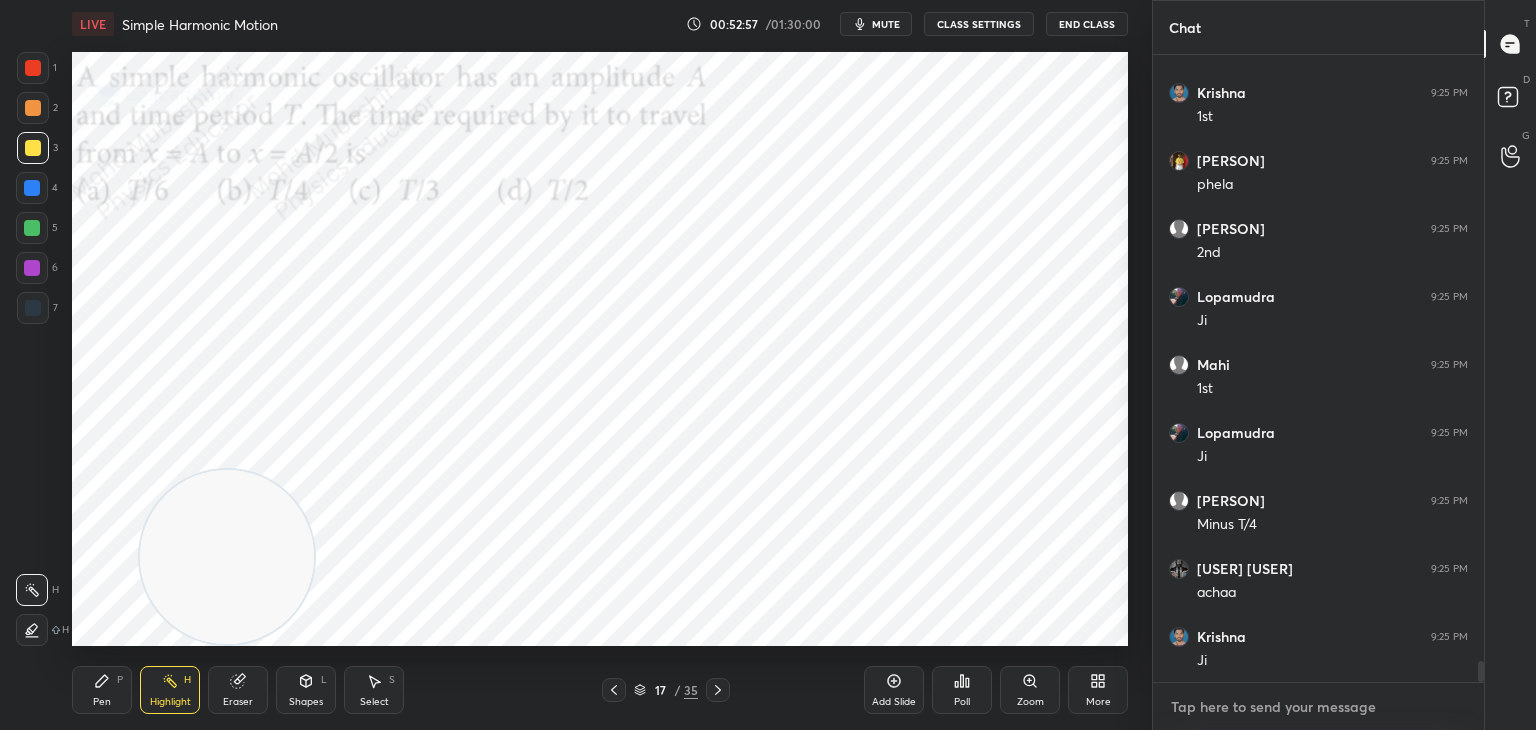 click at bounding box center (1318, 707) 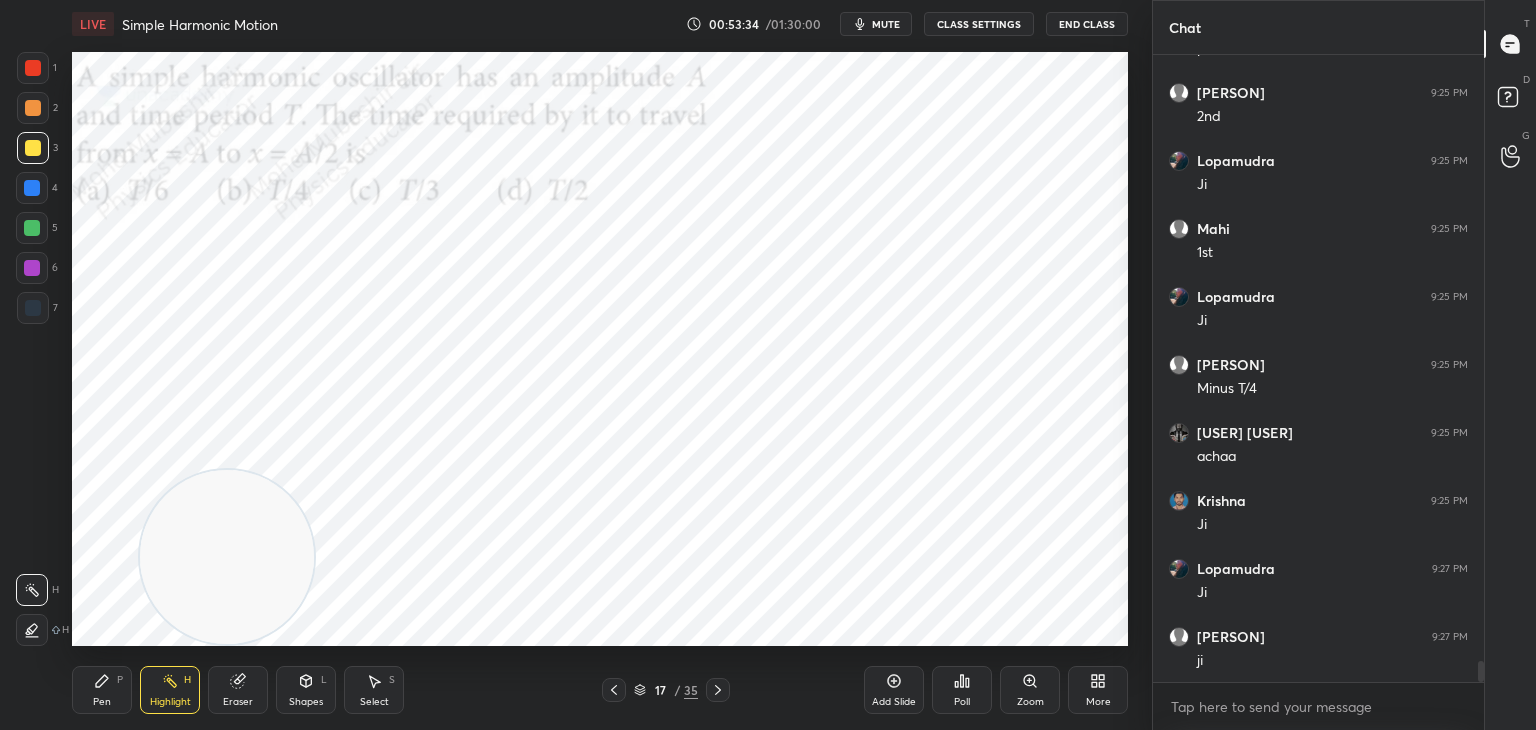scroll, scrollTop: 18614, scrollLeft: 0, axis: vertical 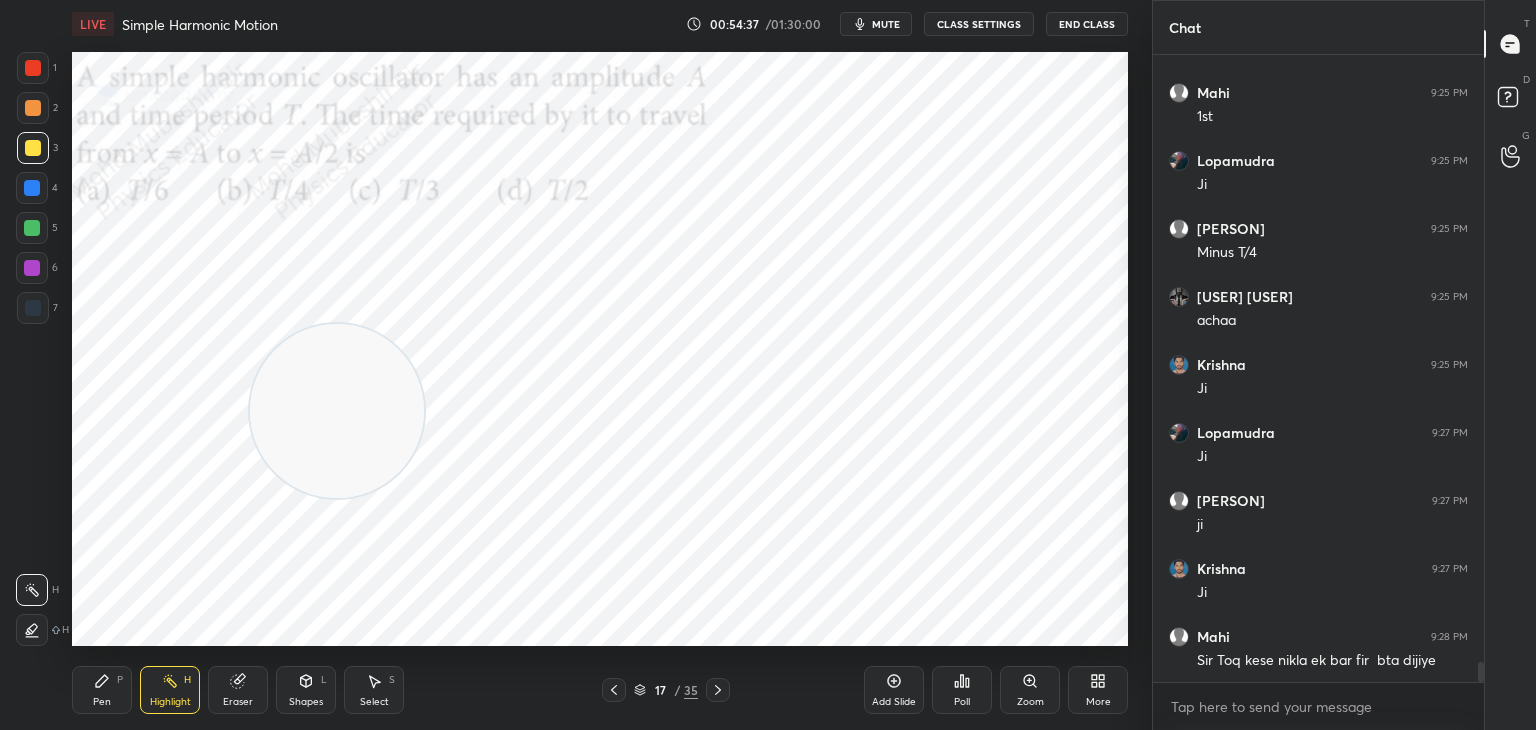 drag, startPoint x: 349, startPoint y: 421, endPoint x: 725, endPoint y: 97, distance: 496.3386 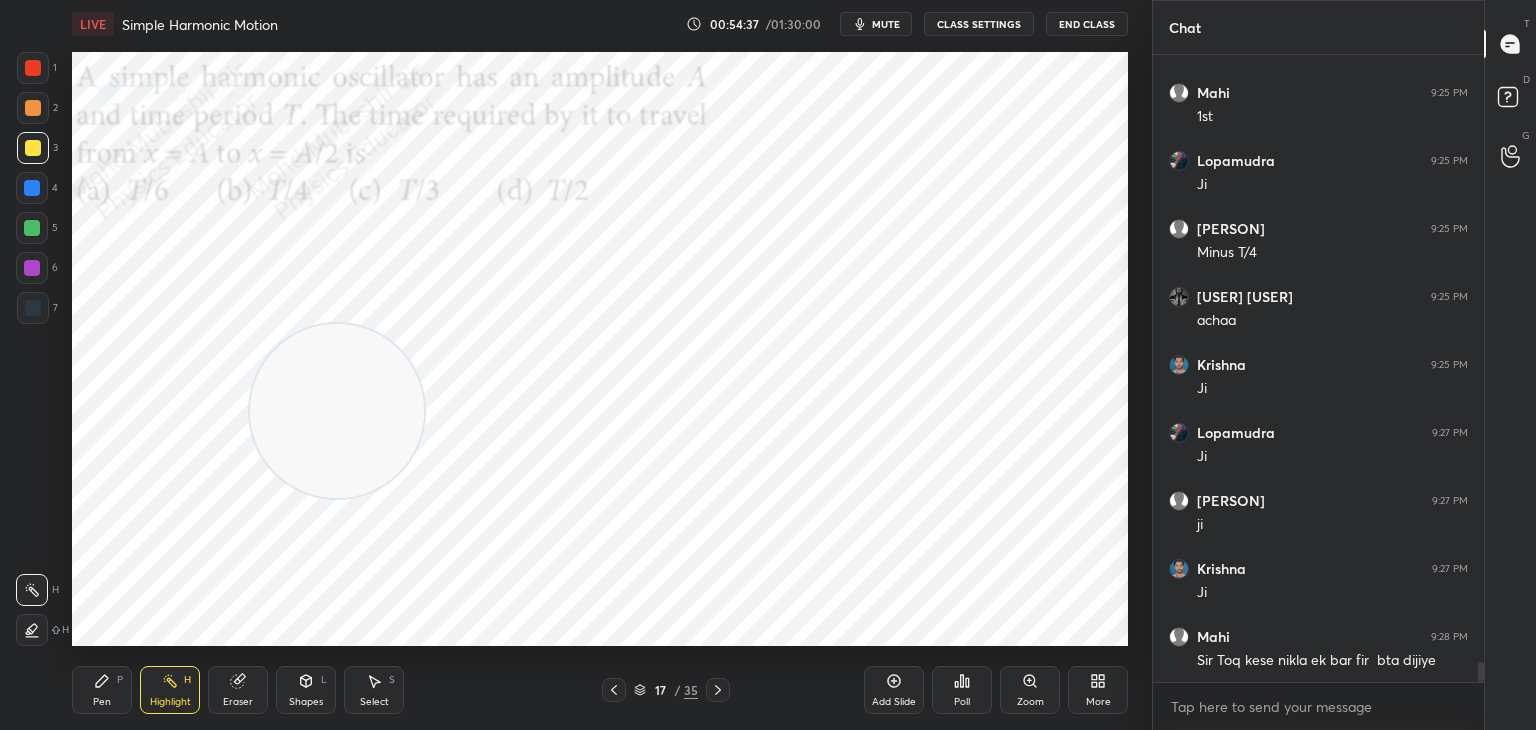 click at bounding box center (337, 411) 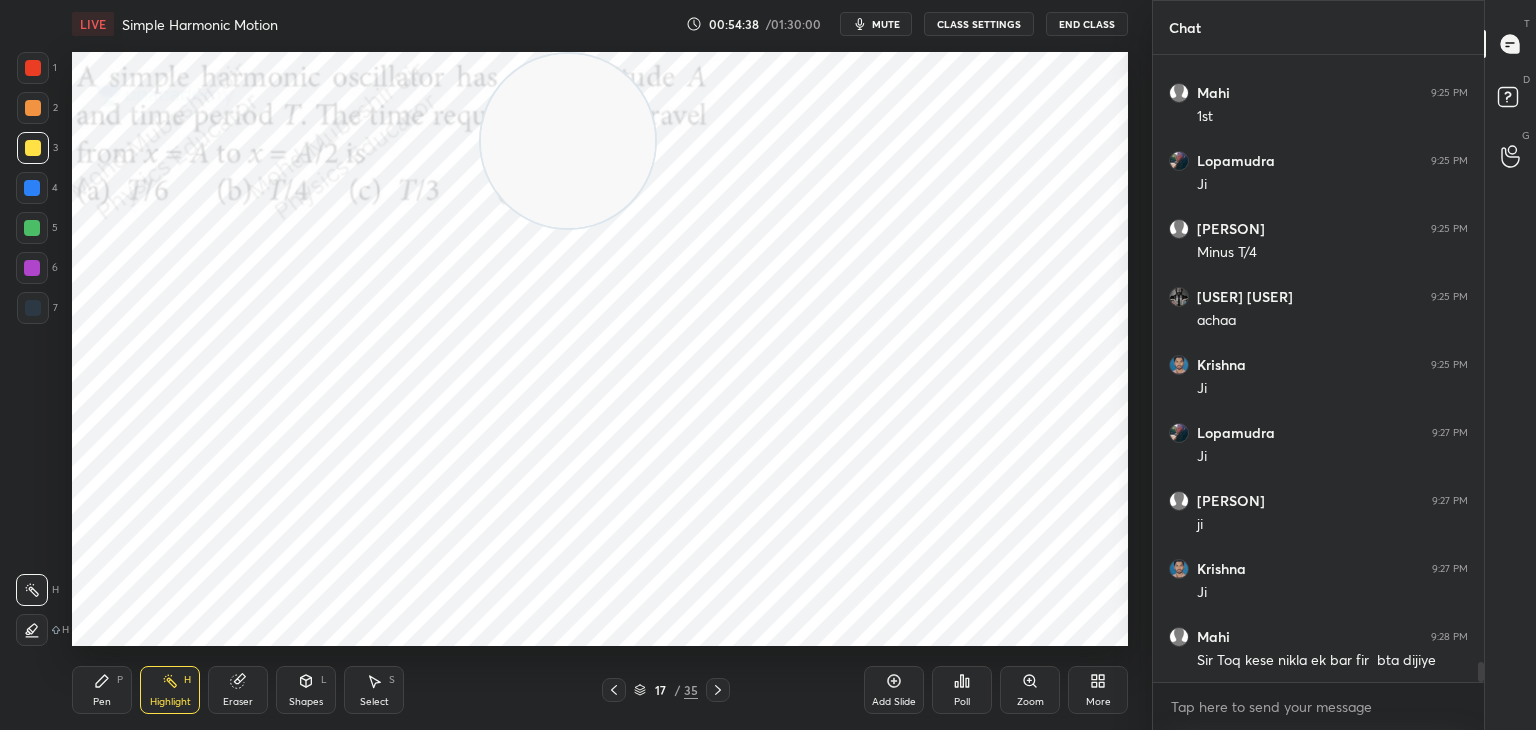 drag, startPoint x: 580, startPoint y: 83, endPoint x: 563, endPoint y: 73, distance: 19.723083 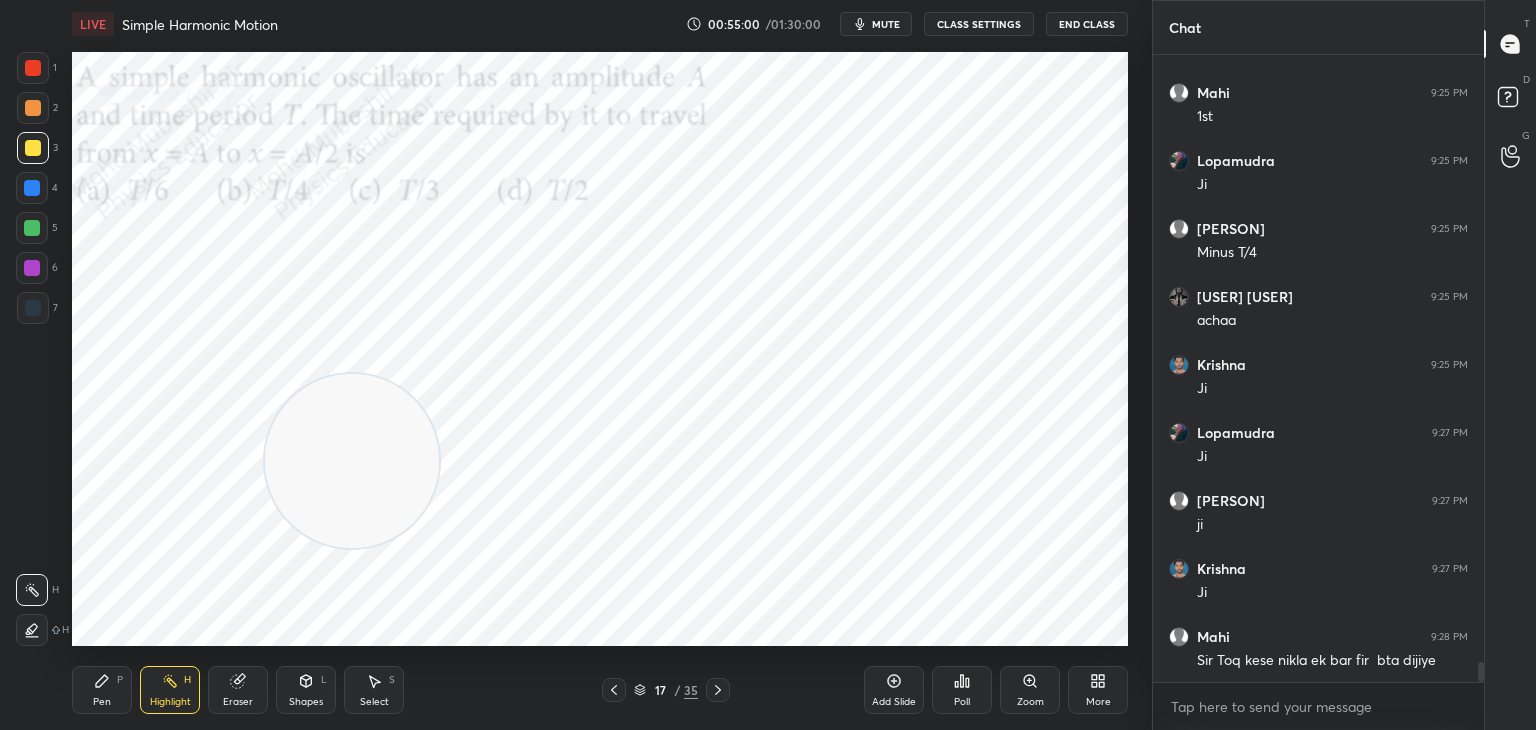 drag, startPoint x: 401, startPoint y: 413, endPoint x: 309, endPoint y: 441, distance: 96.16652 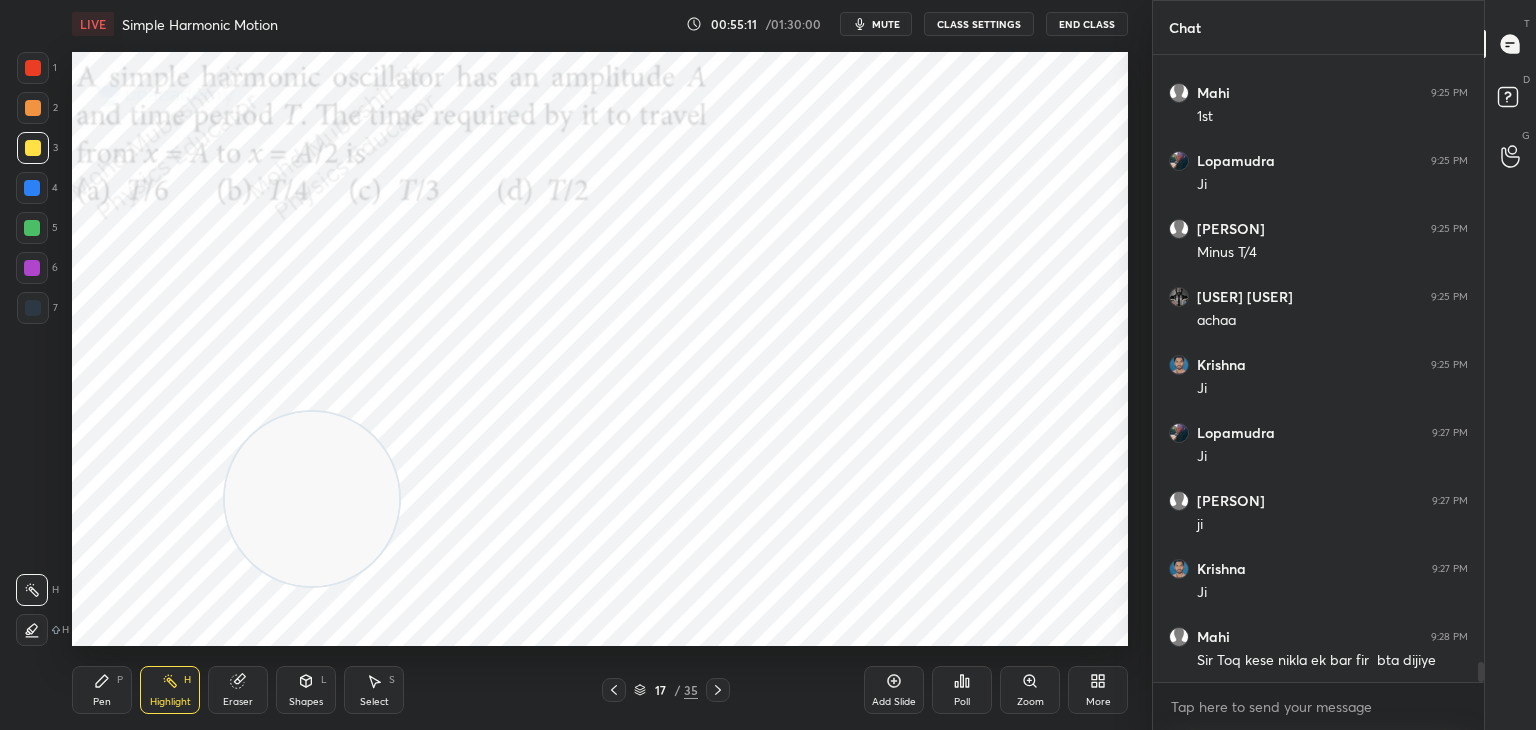 click on "Setting up your live class Poll for   secs No correct answer Start poll" at bounding box center [600, 349] 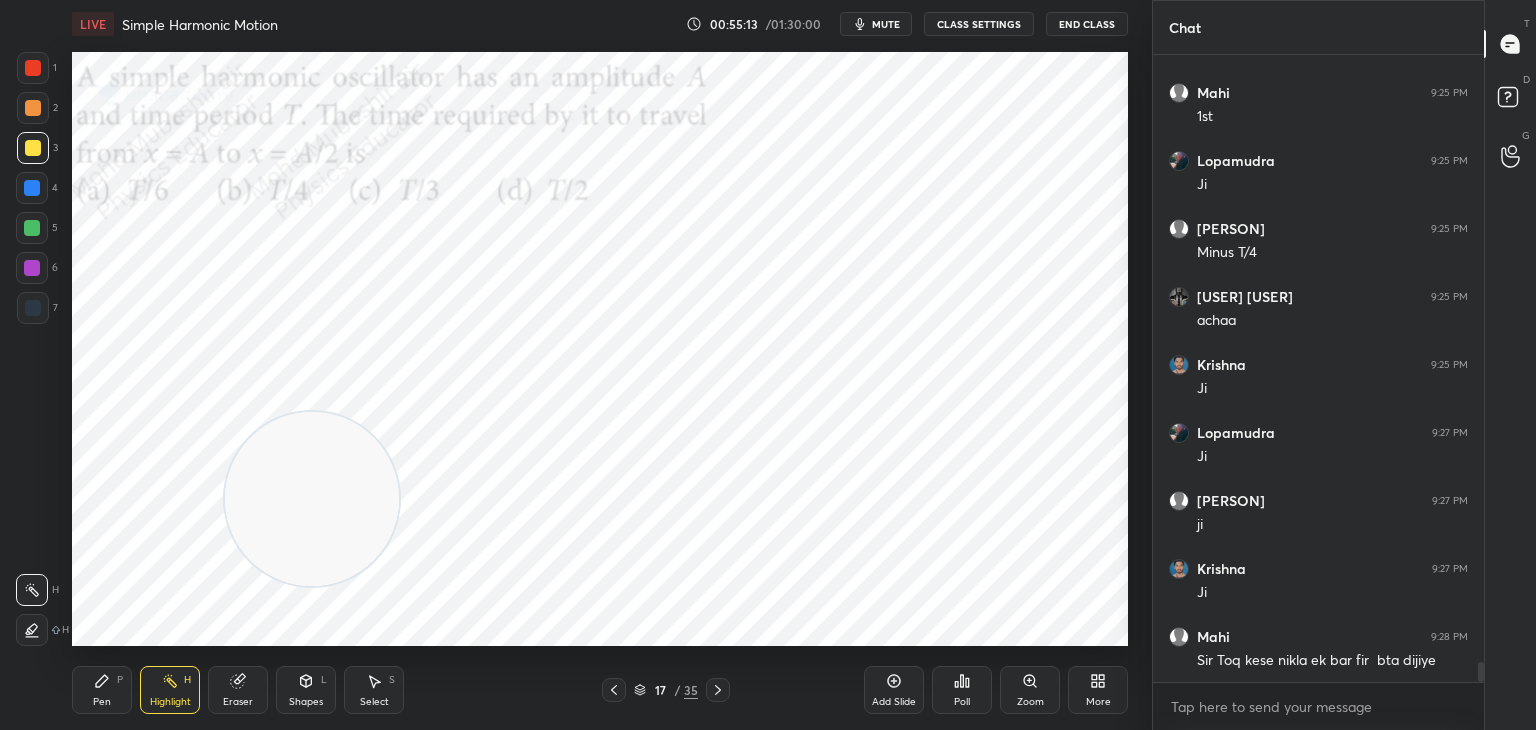 click on "1 2 3 4 5 6 7 C X Z C X Z E E Erase all   H H LIVE Simple Harmonic Motion 00:55:13 /  01:30:00 mute CLASS SETTINGS End Class Setting up your live class Poll for   secs No correct answer Start poll Back Simple Harmonic Motion • L5 of Detailed Course on Waves & Oscillations for IIT JAM, CUET 2026/27 [PERSON] Pen P Highlight H Eraser Shapes L Select S 17 / 35 Add Slide Poll Zoom More" at bounding box center [568, 365] 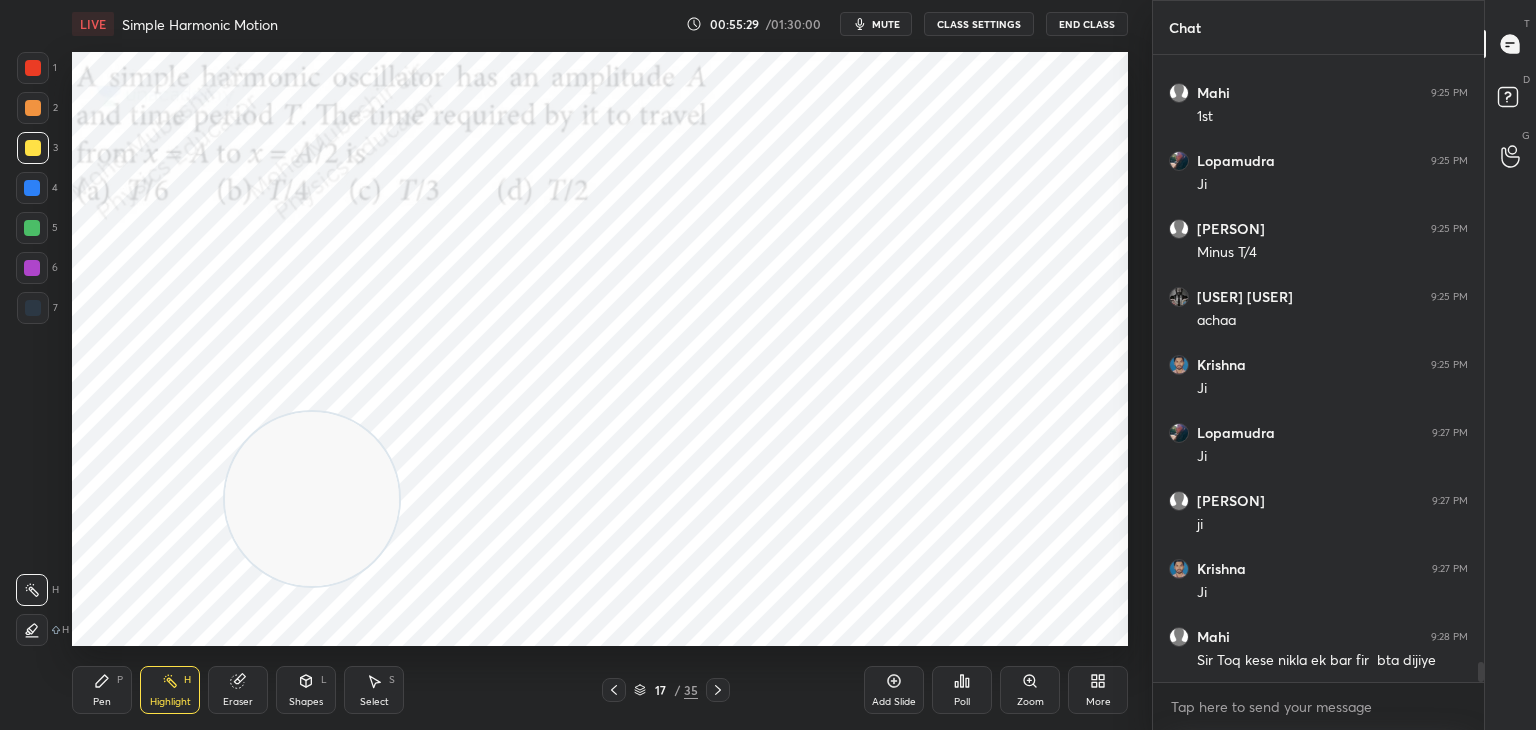 scroll, scrollTop: 18750, scrollLeft: 0, axis: vertical 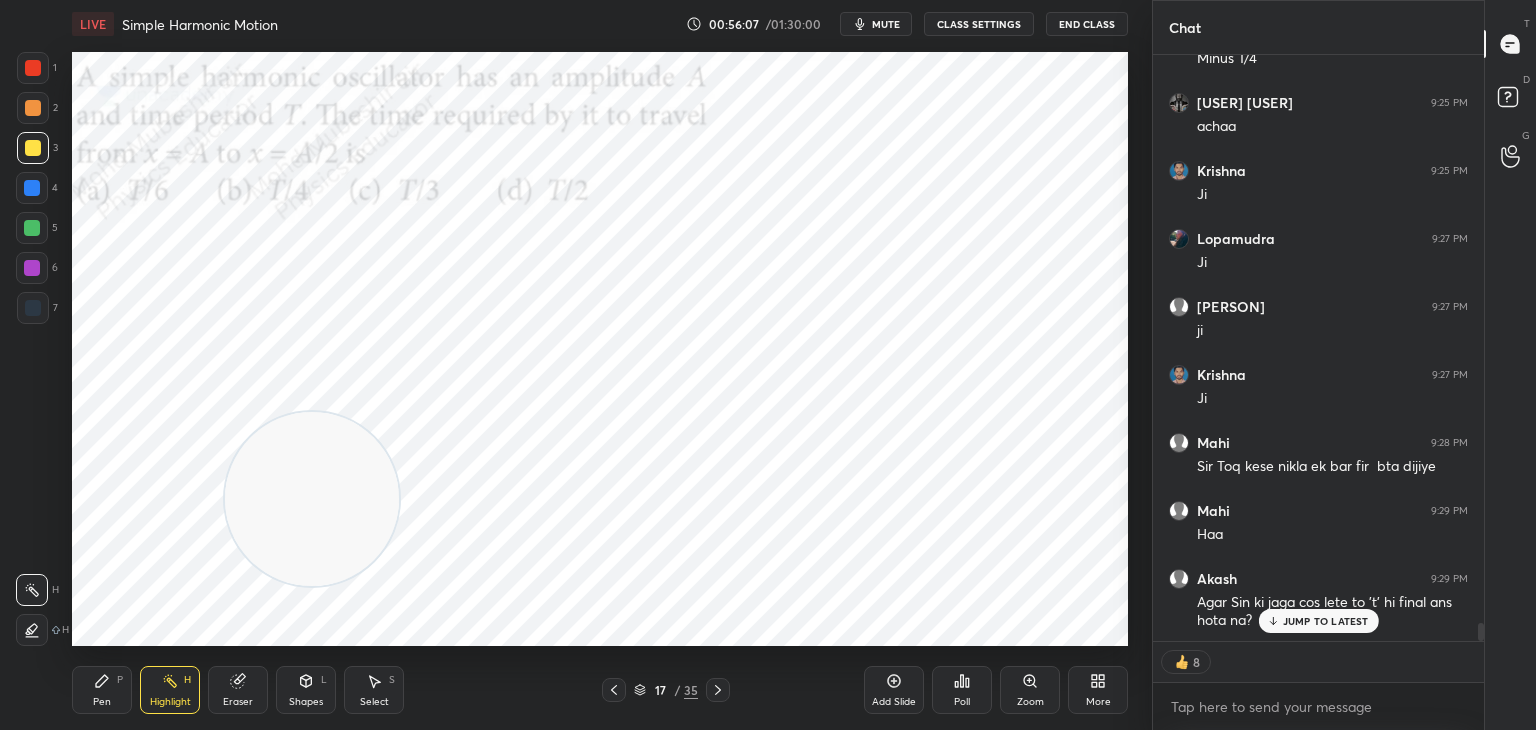 drag, startPoint x: 1308, startPoint y: 614, endPoint x: 1293, endPoint y: 646, distance: 35.341194 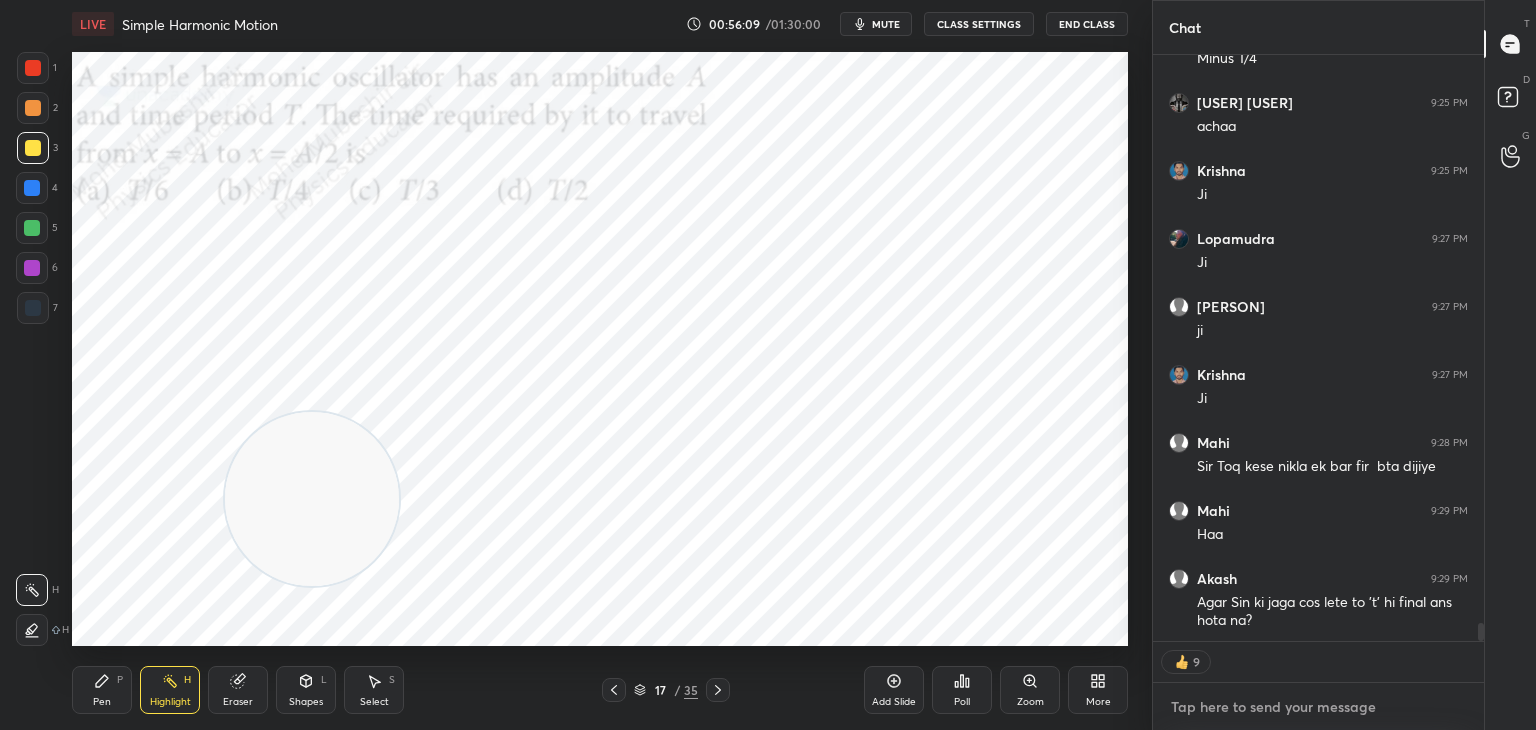 click at bounding box center (1318, 707) 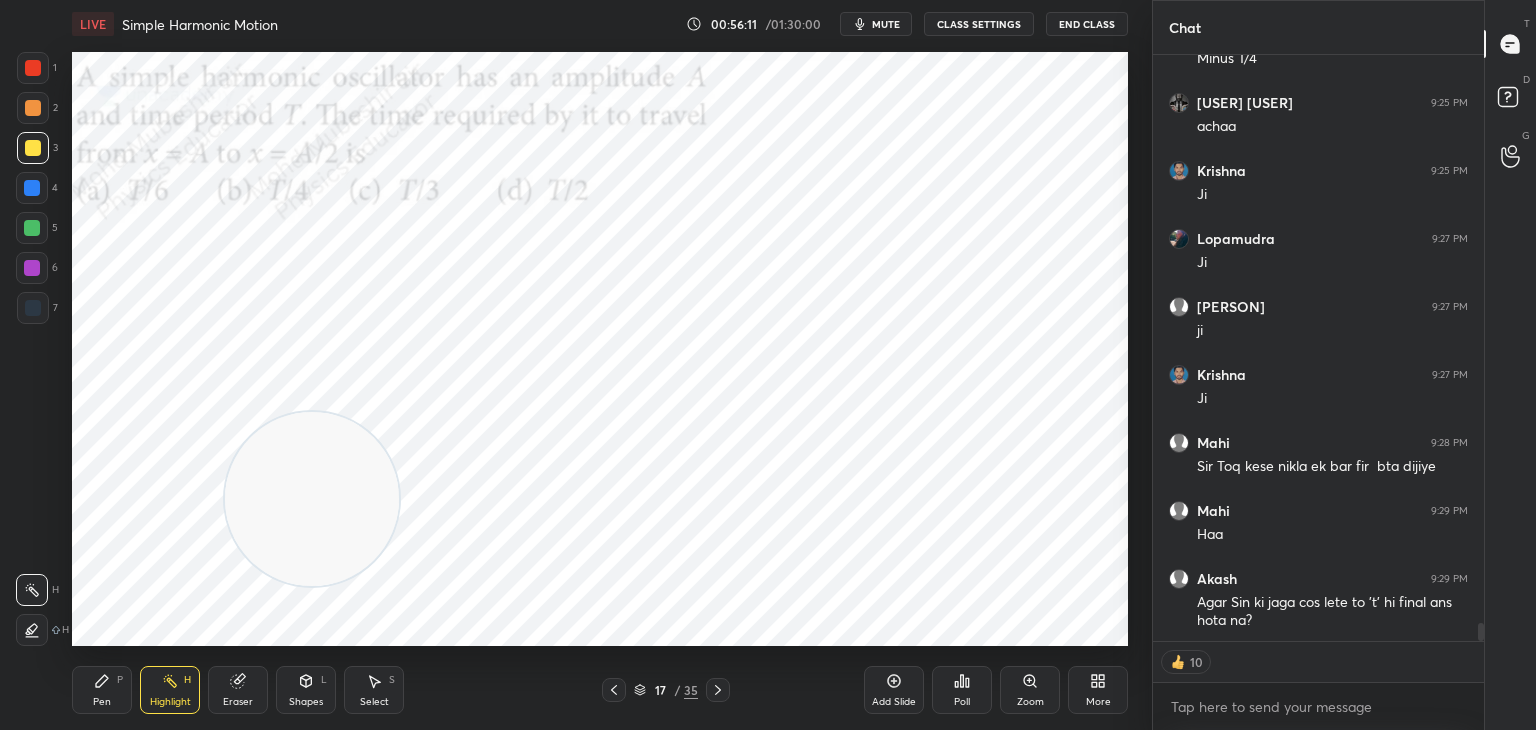 drag, startPoint x: 1477, startPoint y: 631, endPoint x: 1483, endPoint y: 669, distance: 38.470768 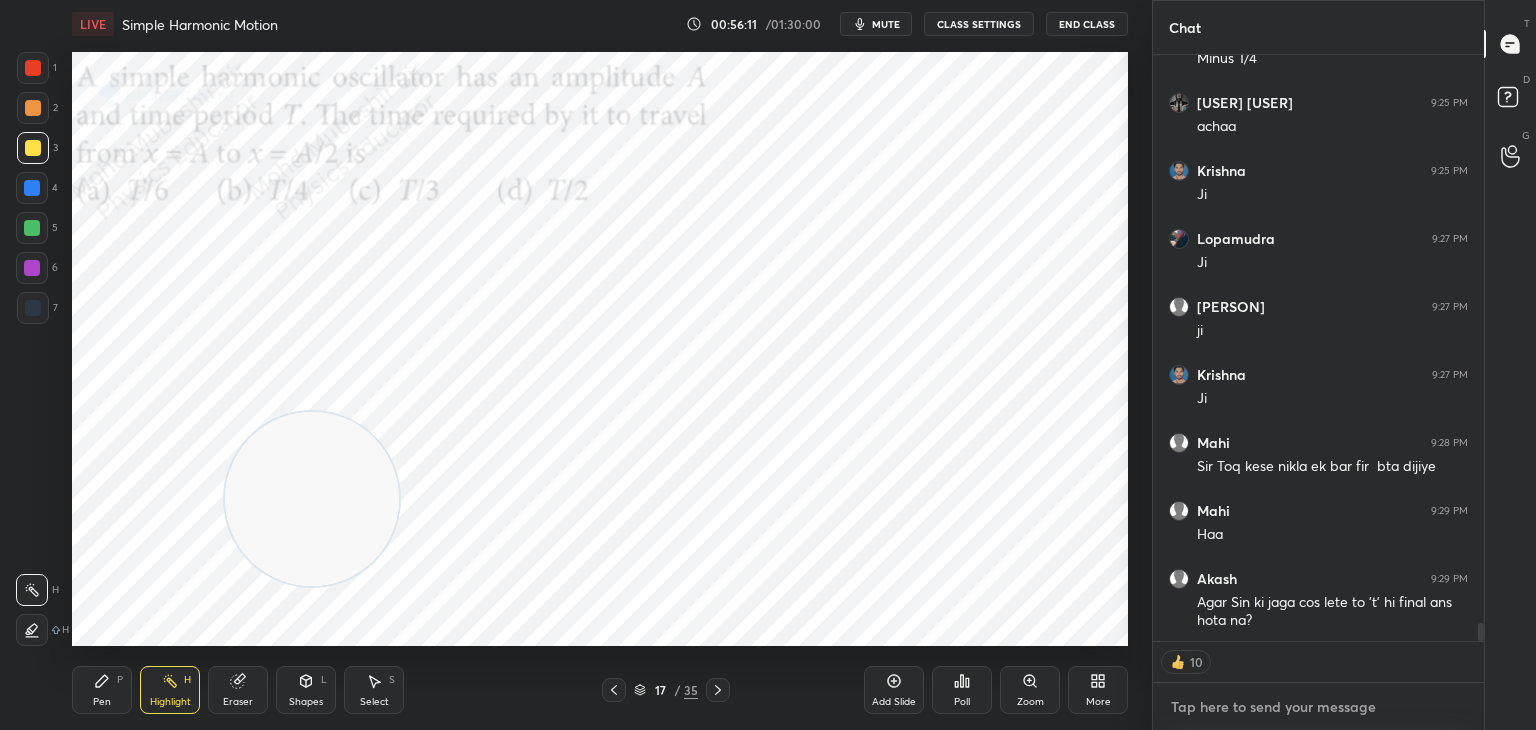 click at bounding box center [1318, 707] 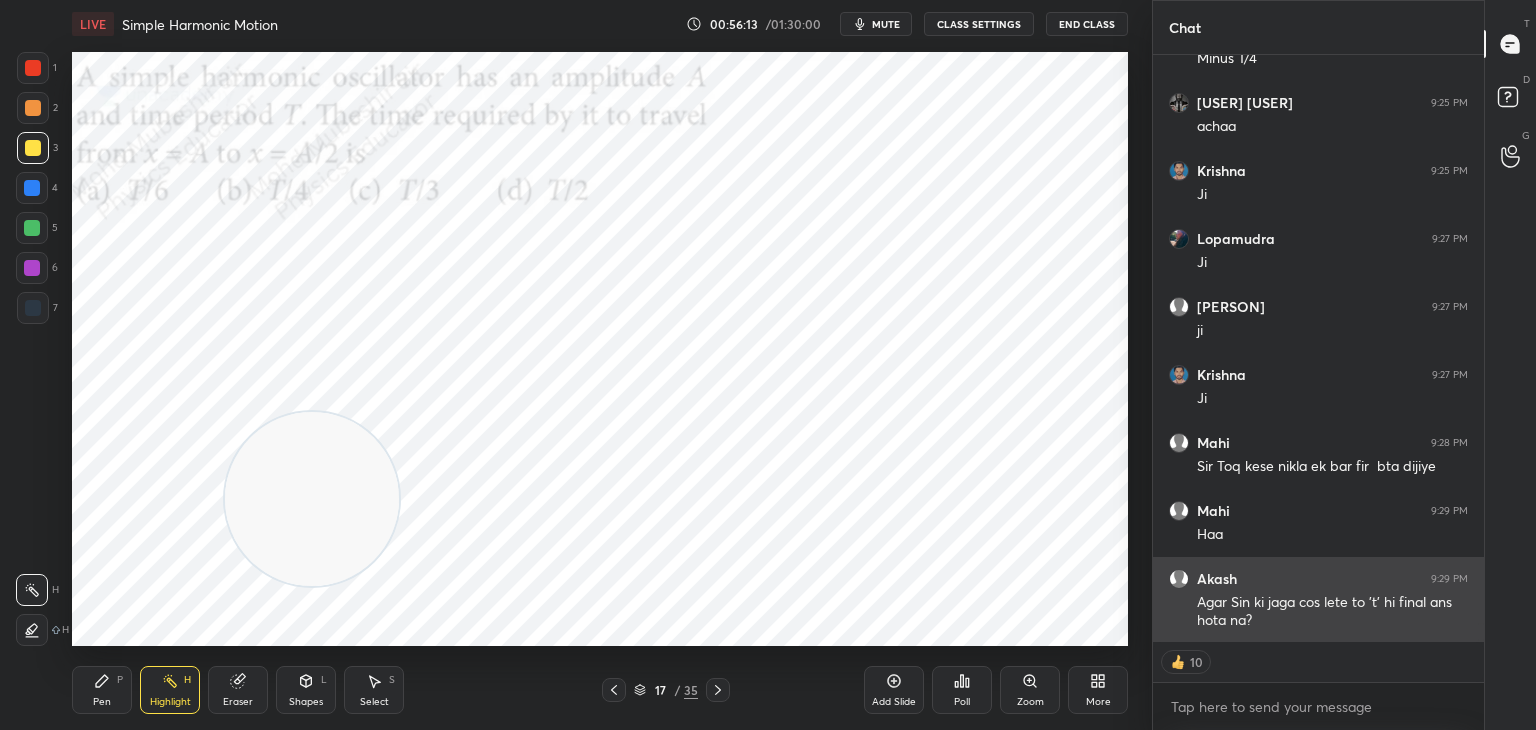 click on "Agar Sin ki jaga cos lete to 't' hi final ans hota na?" at bounding box center (1332, 612) 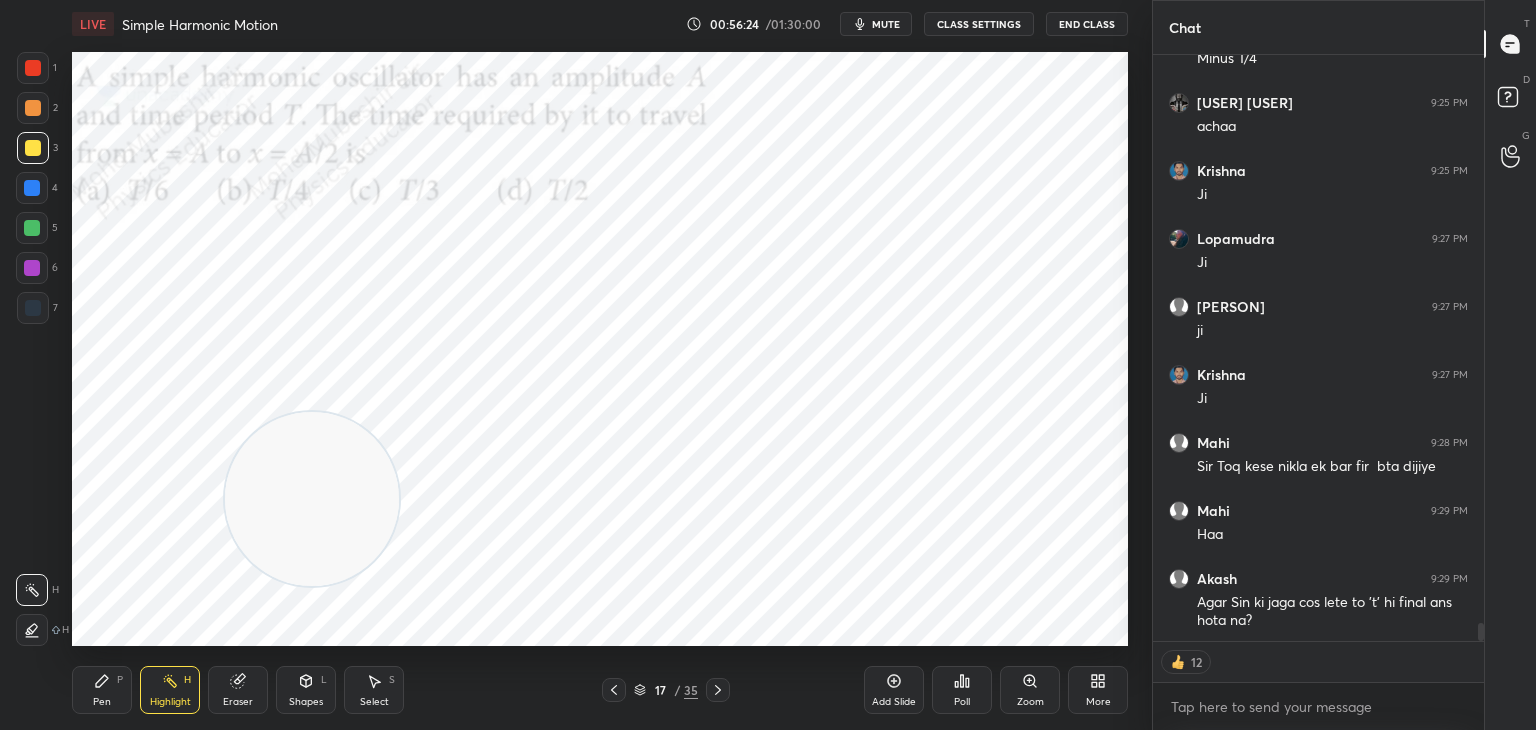 scroll, scrollTop: 6, scrollLeft: 6, axis: both 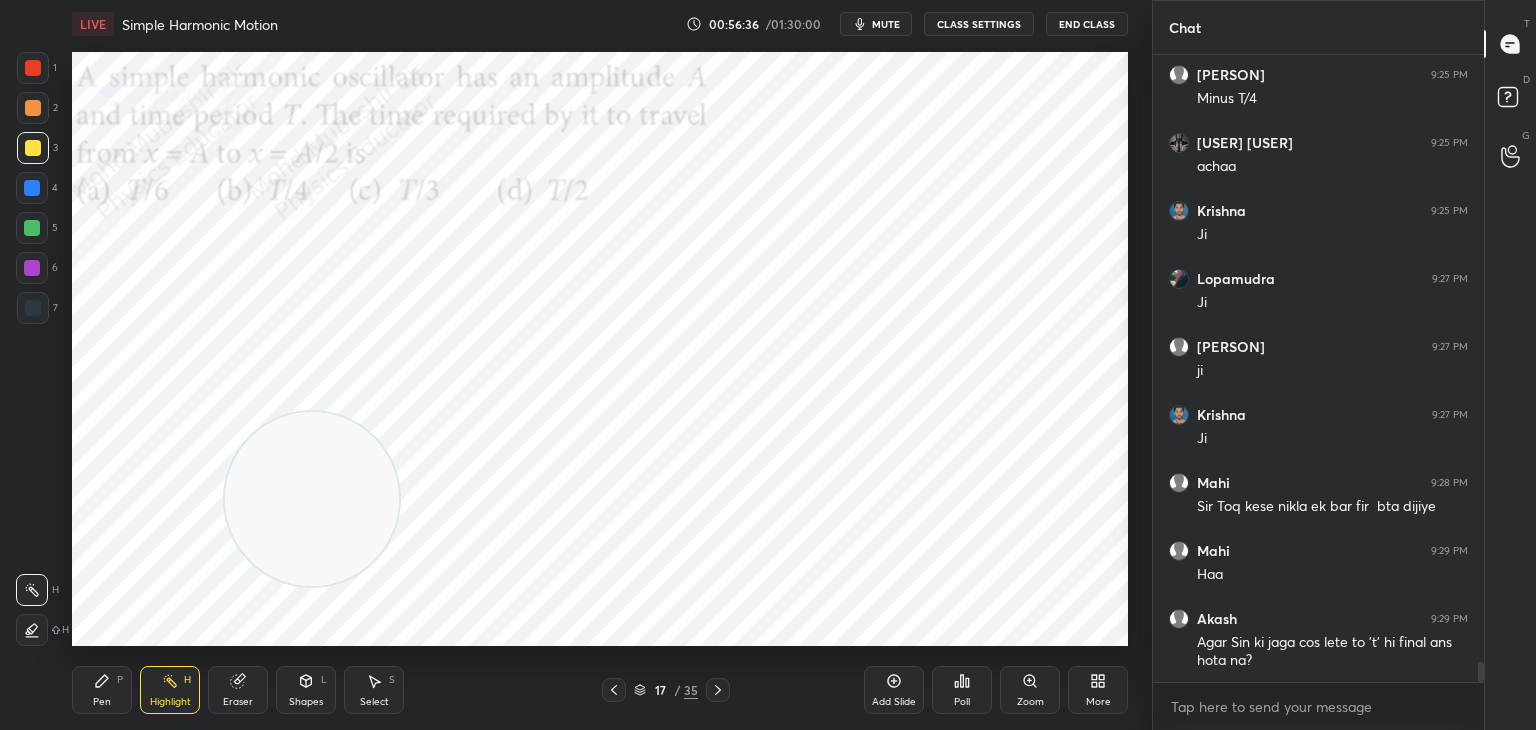 click on "mute" at bounding box center [876, 24] 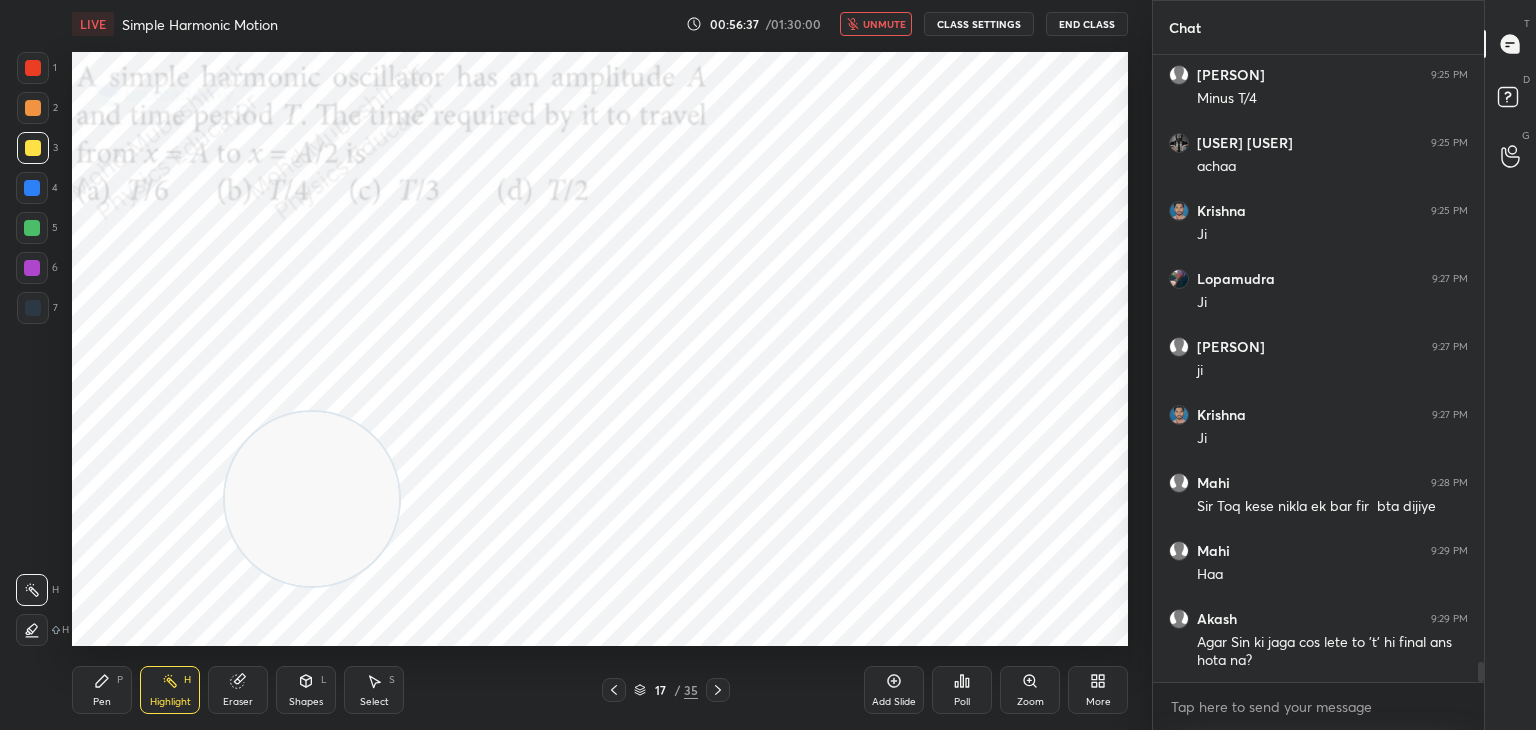 click on "unmute" at bounding box center [876, 24] 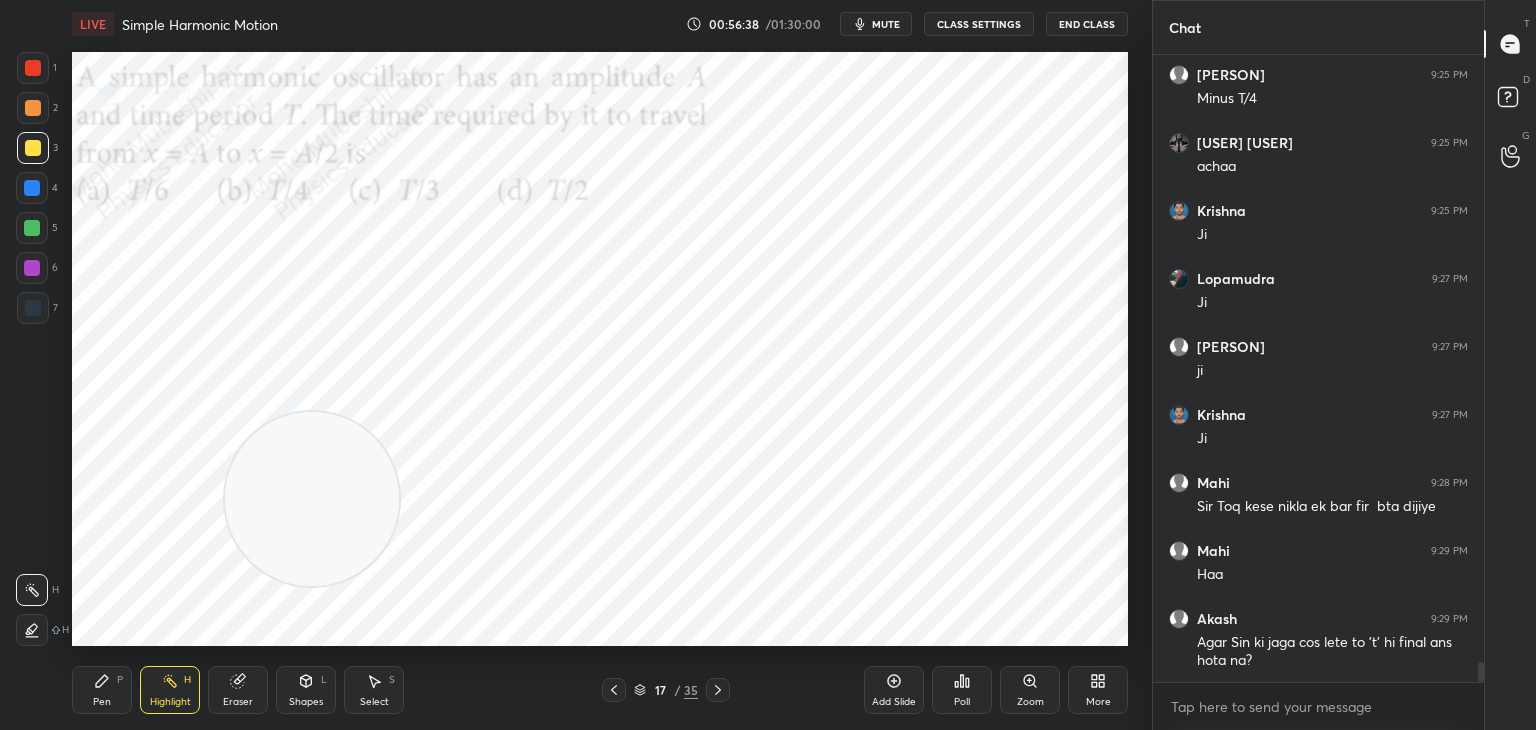 click on "mute" at bounding box center (886, 24) 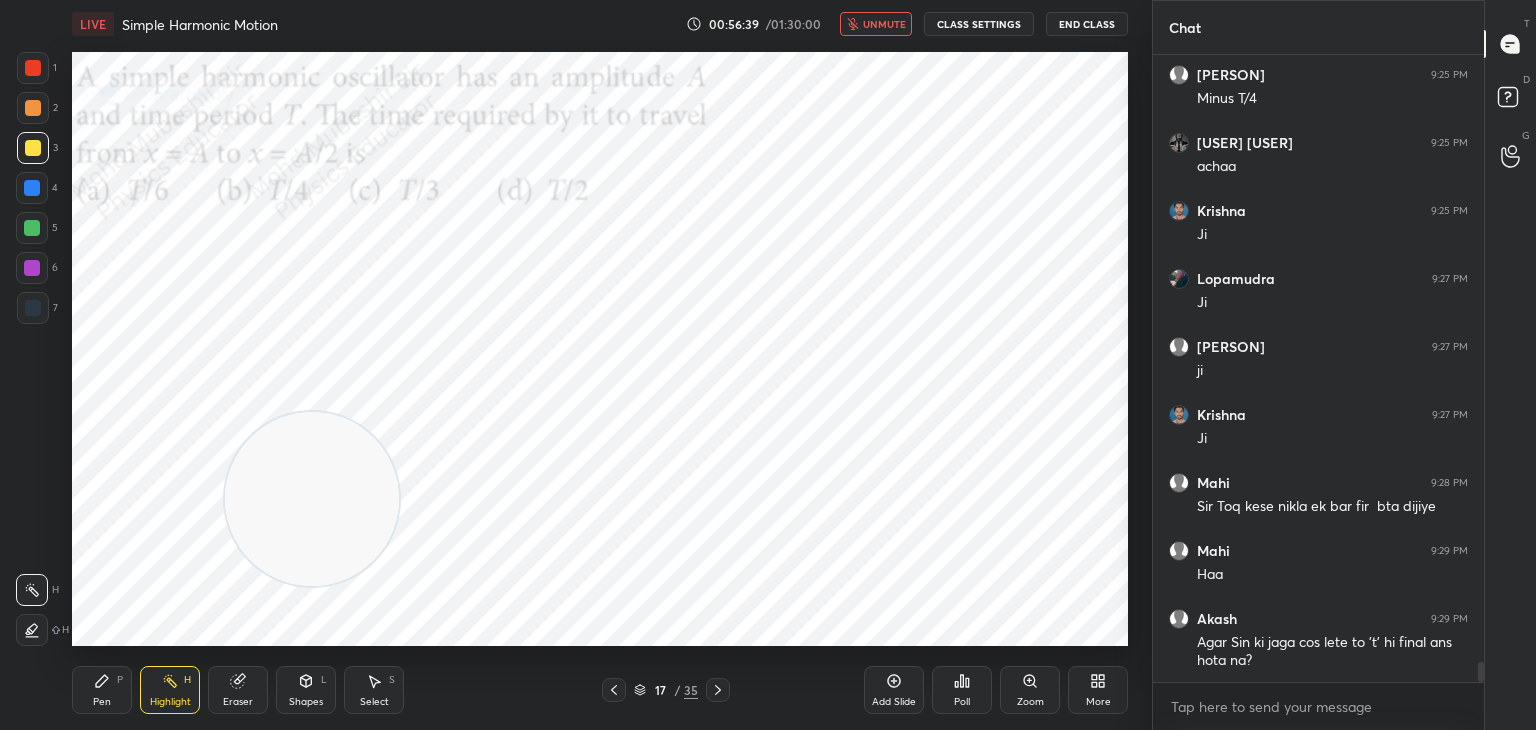 click on "unmute" at bounding box center [884, 24] 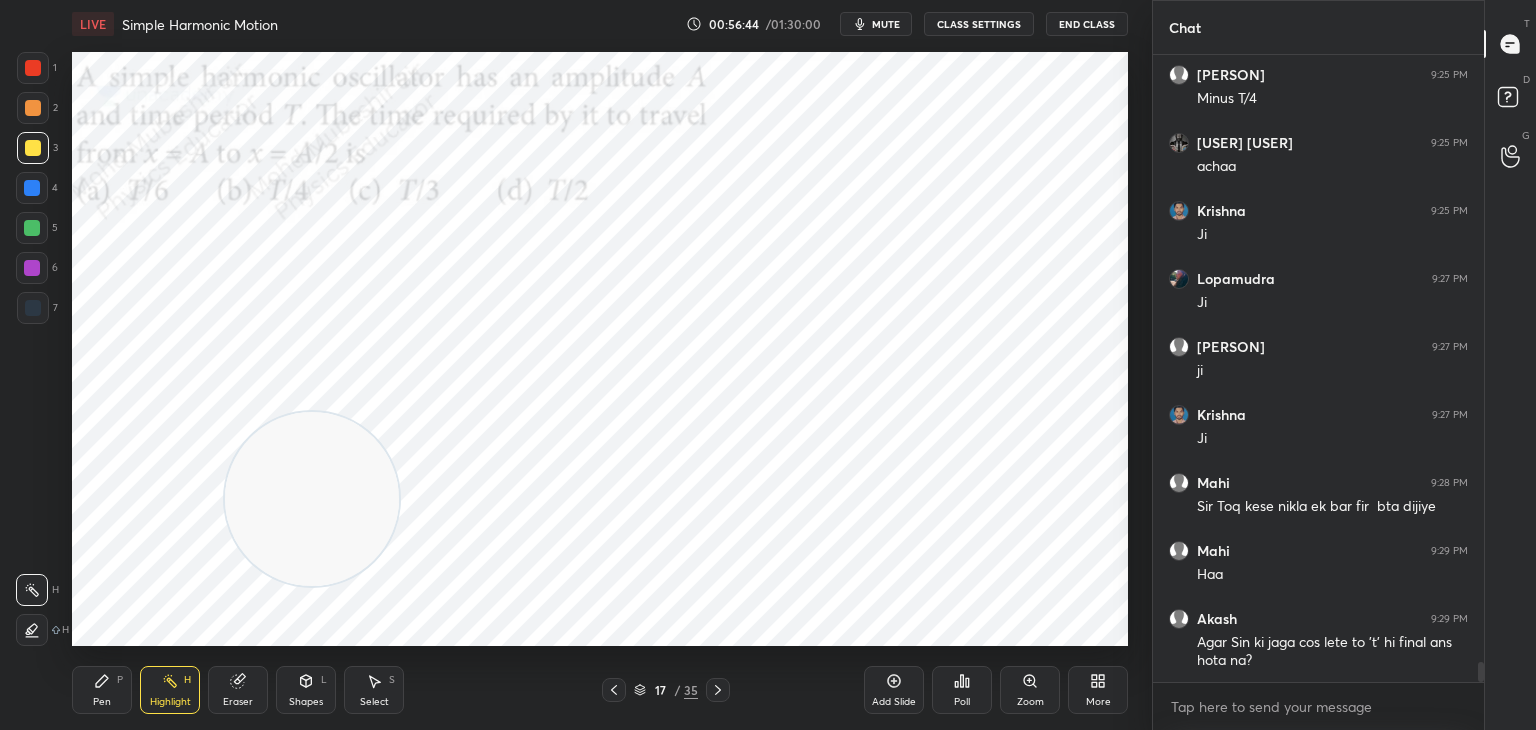 click on "mute" at bounding box center [886, 24] 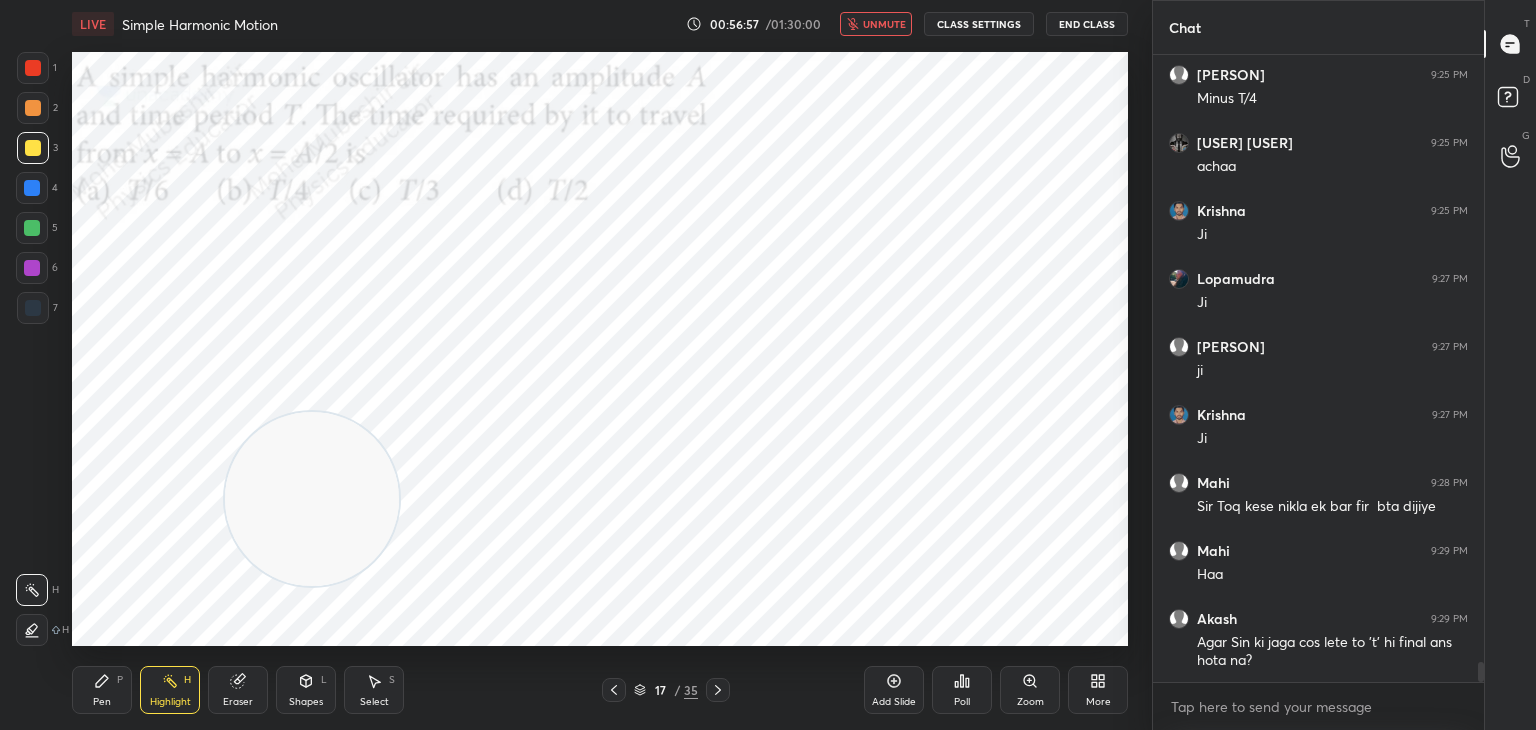 scroll, scrollTop: 18904, scrollLeft: 0, axis: vertical 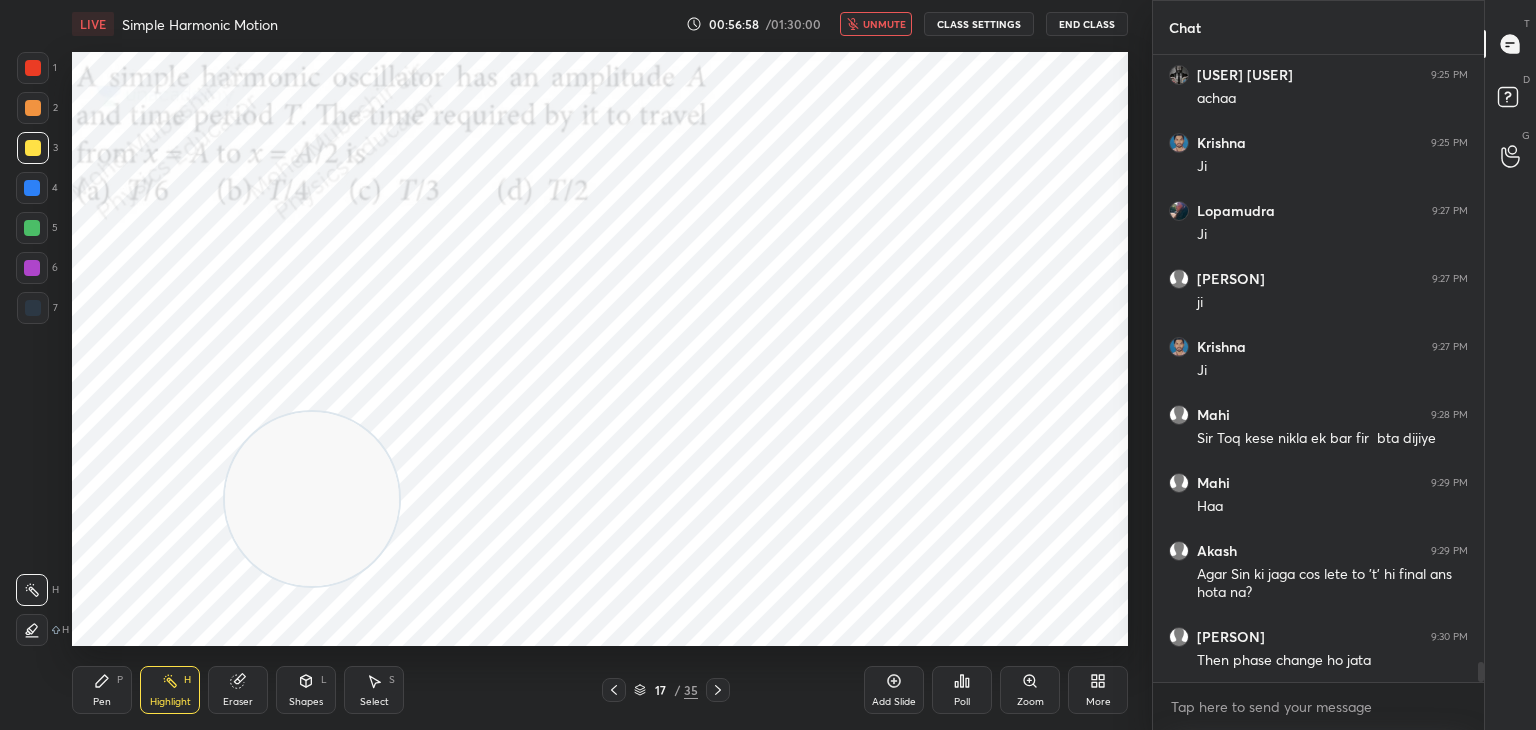click on "unmute" at bounding box center [884, 24] 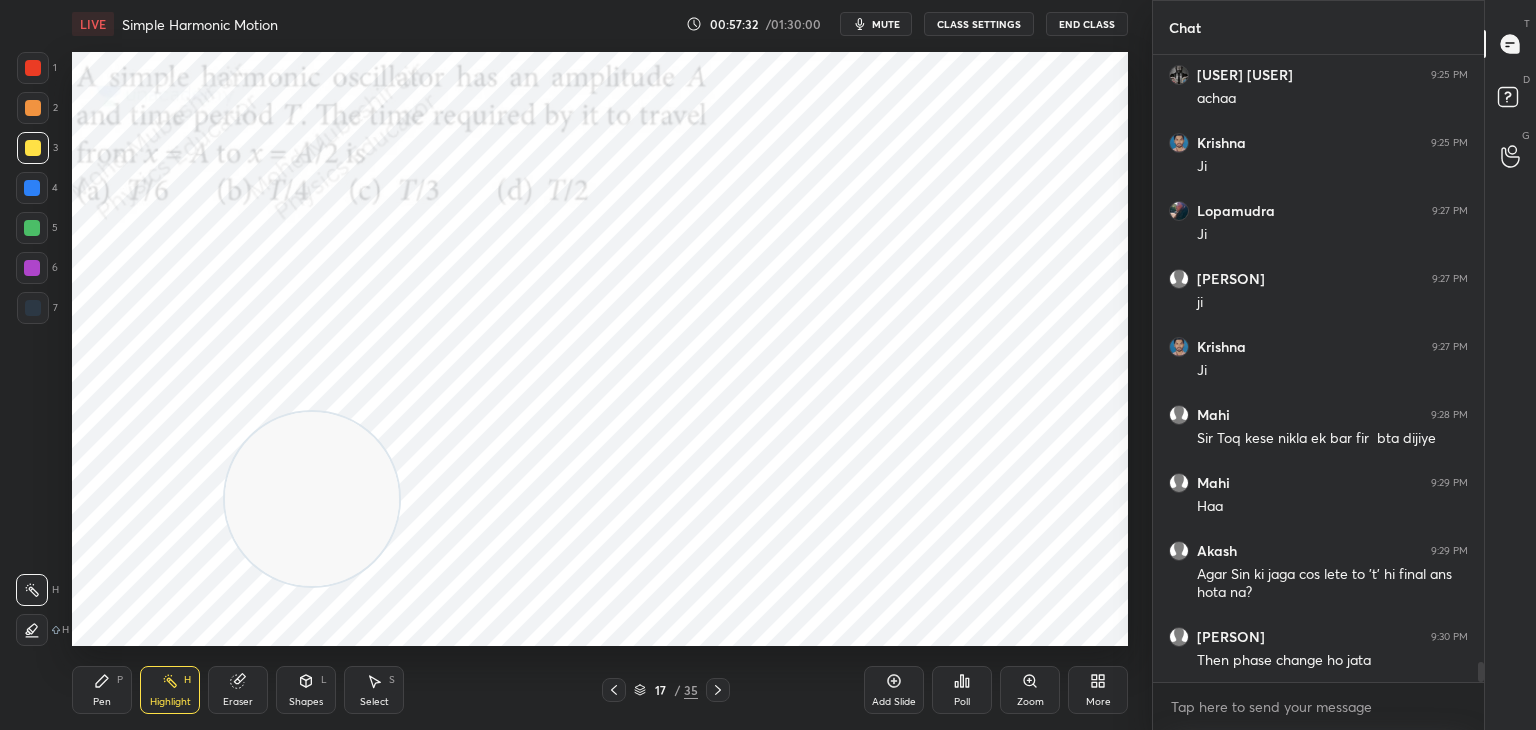 drag, startPoint x: 897, startPoint y: 22, endPoint x: 909, endPoint y: 18, distance: 12.649111 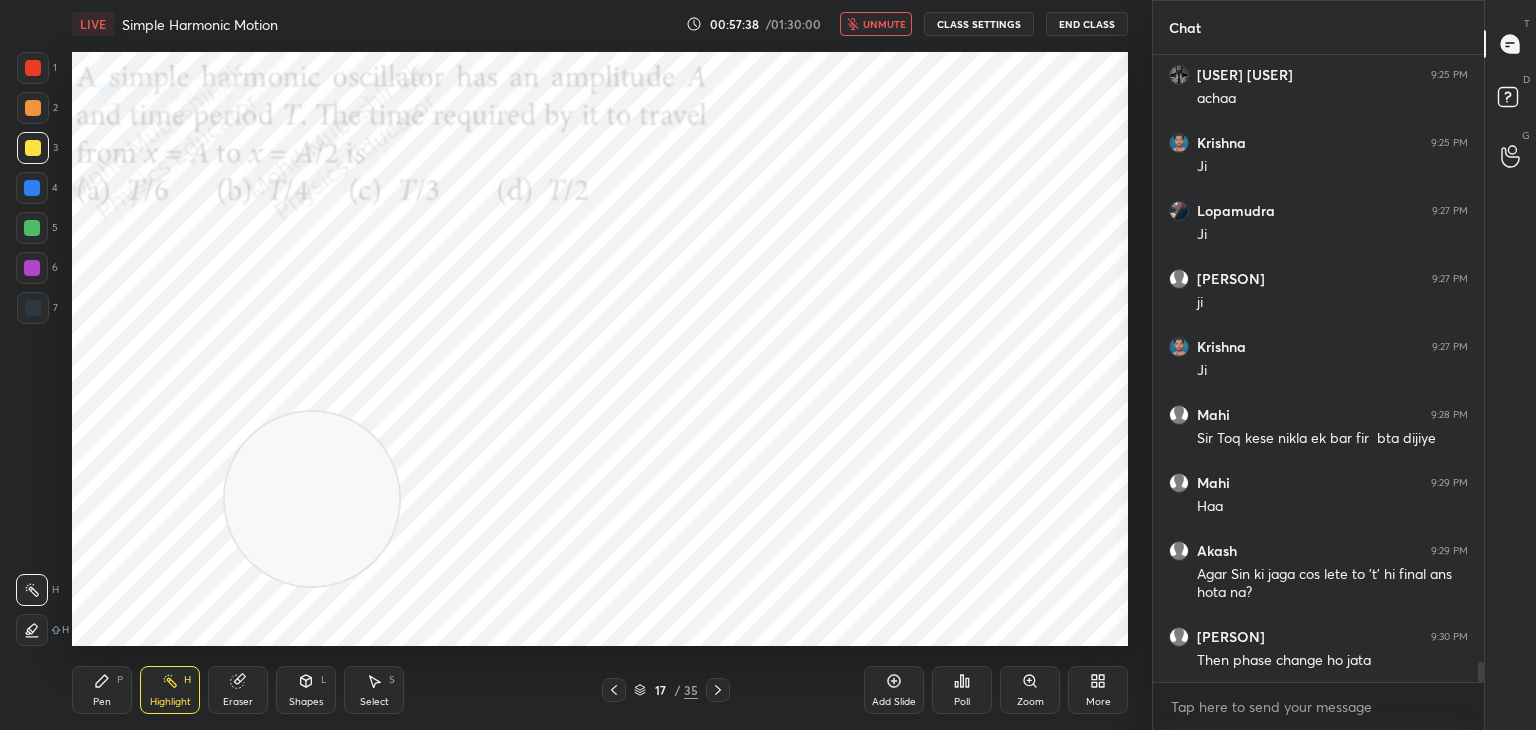 click on "unmute" at bounding box center (884, 24) 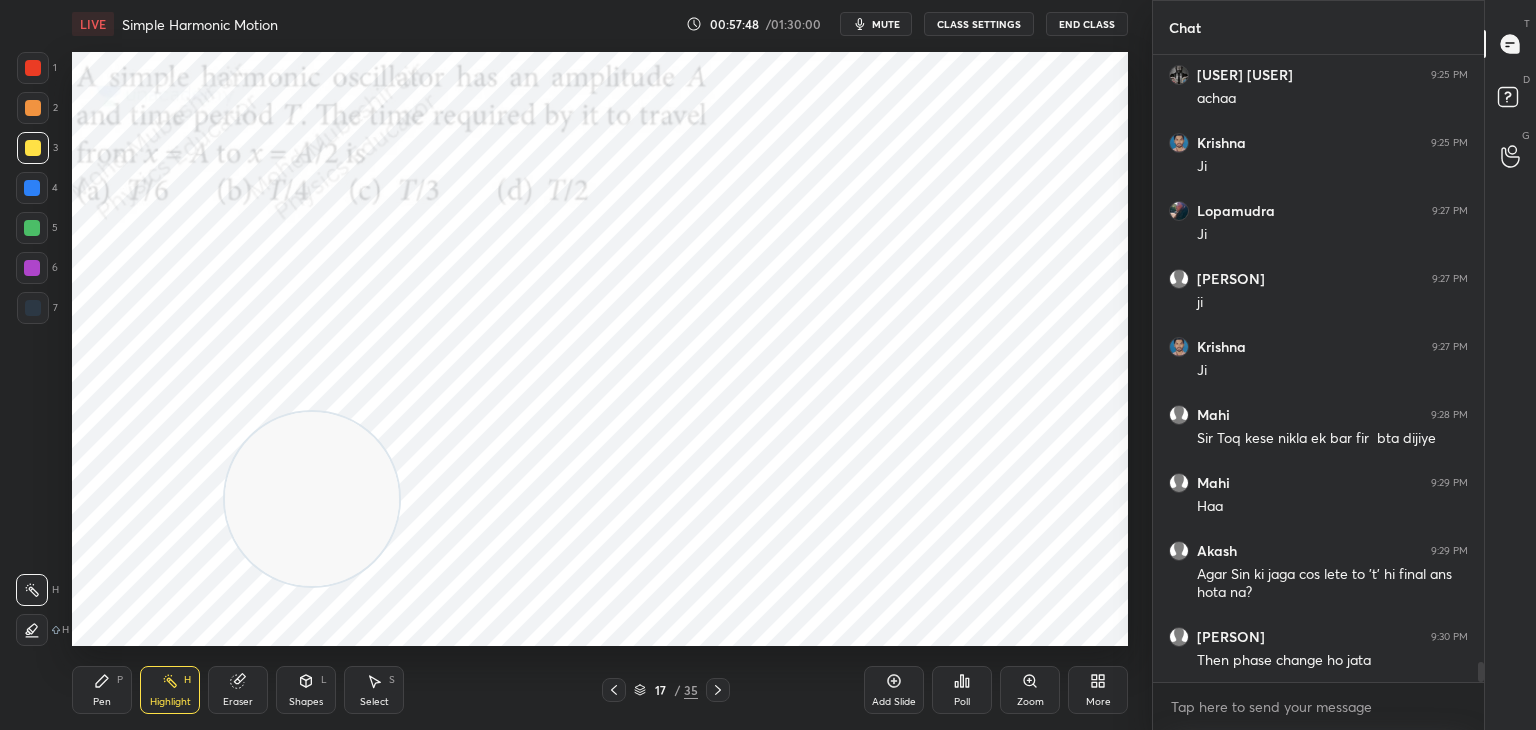 scroll, scrollTop: 18972, scrollLeft: 0, axis: vertical 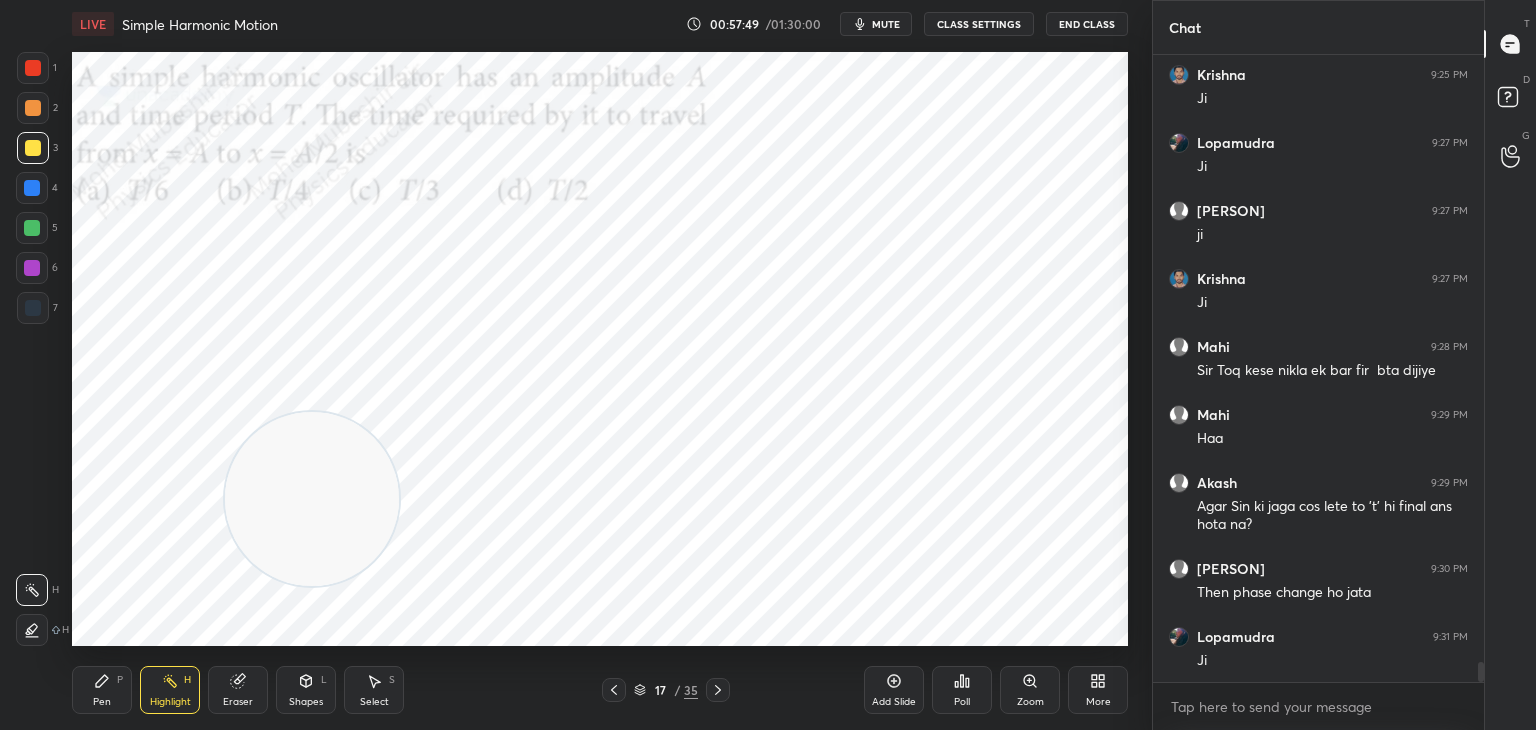 click 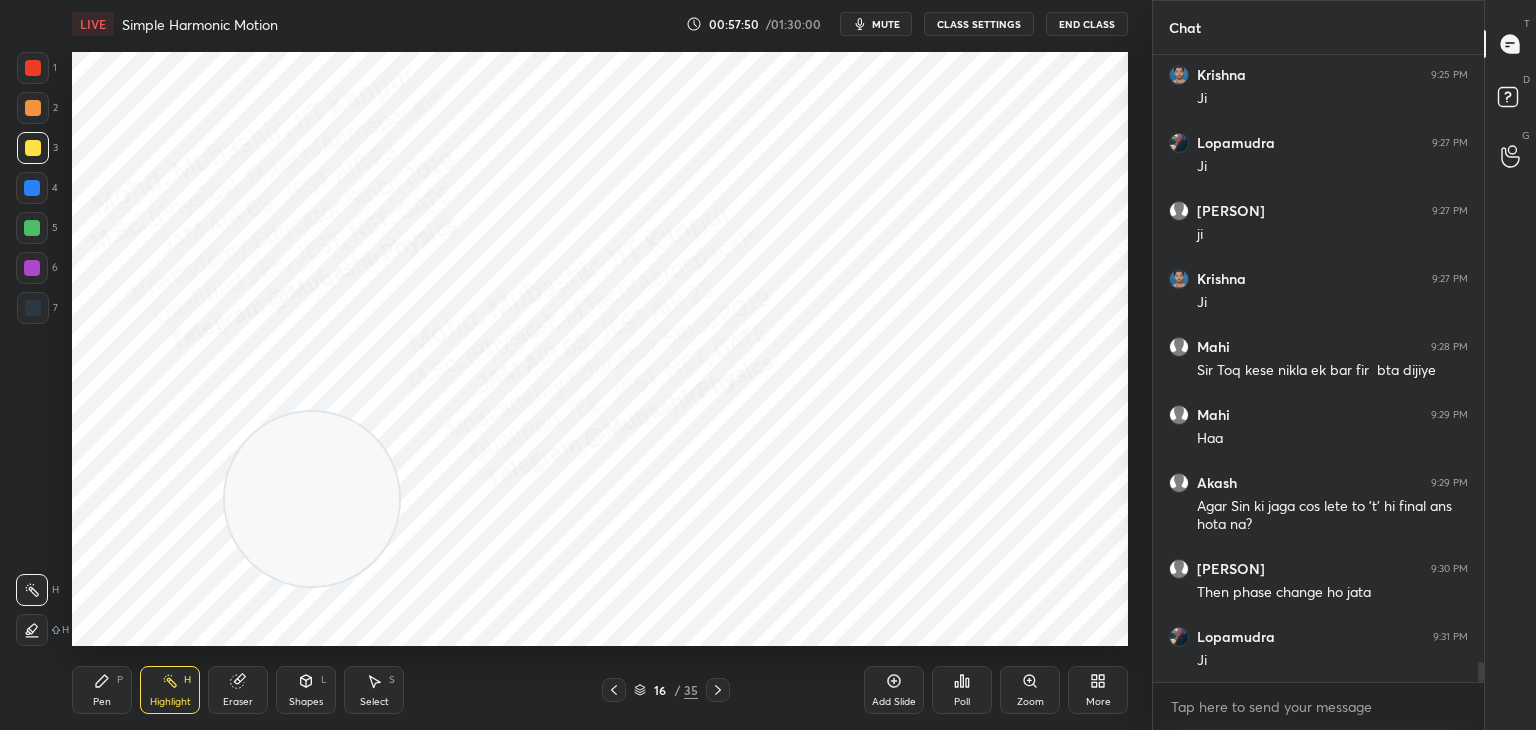click 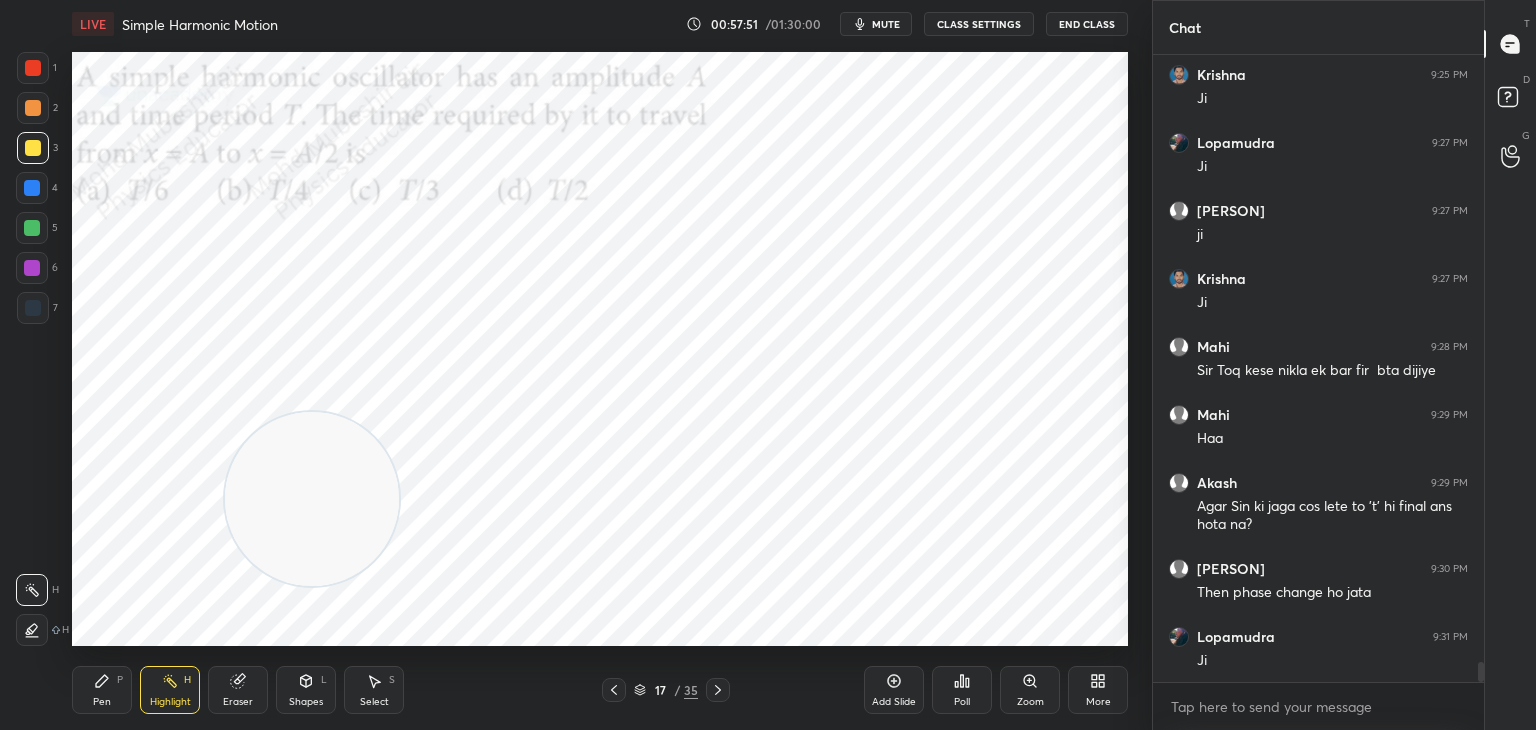 click 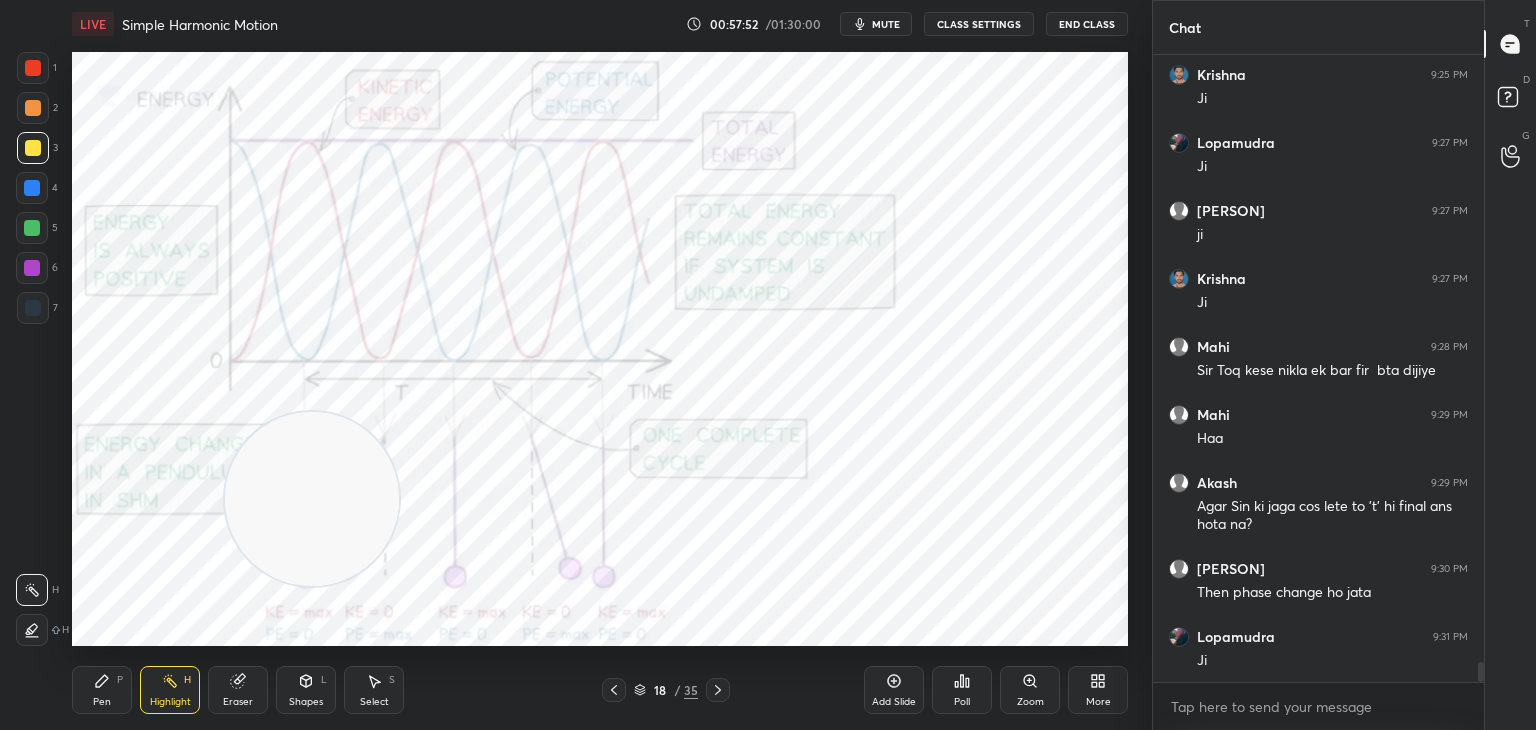 click 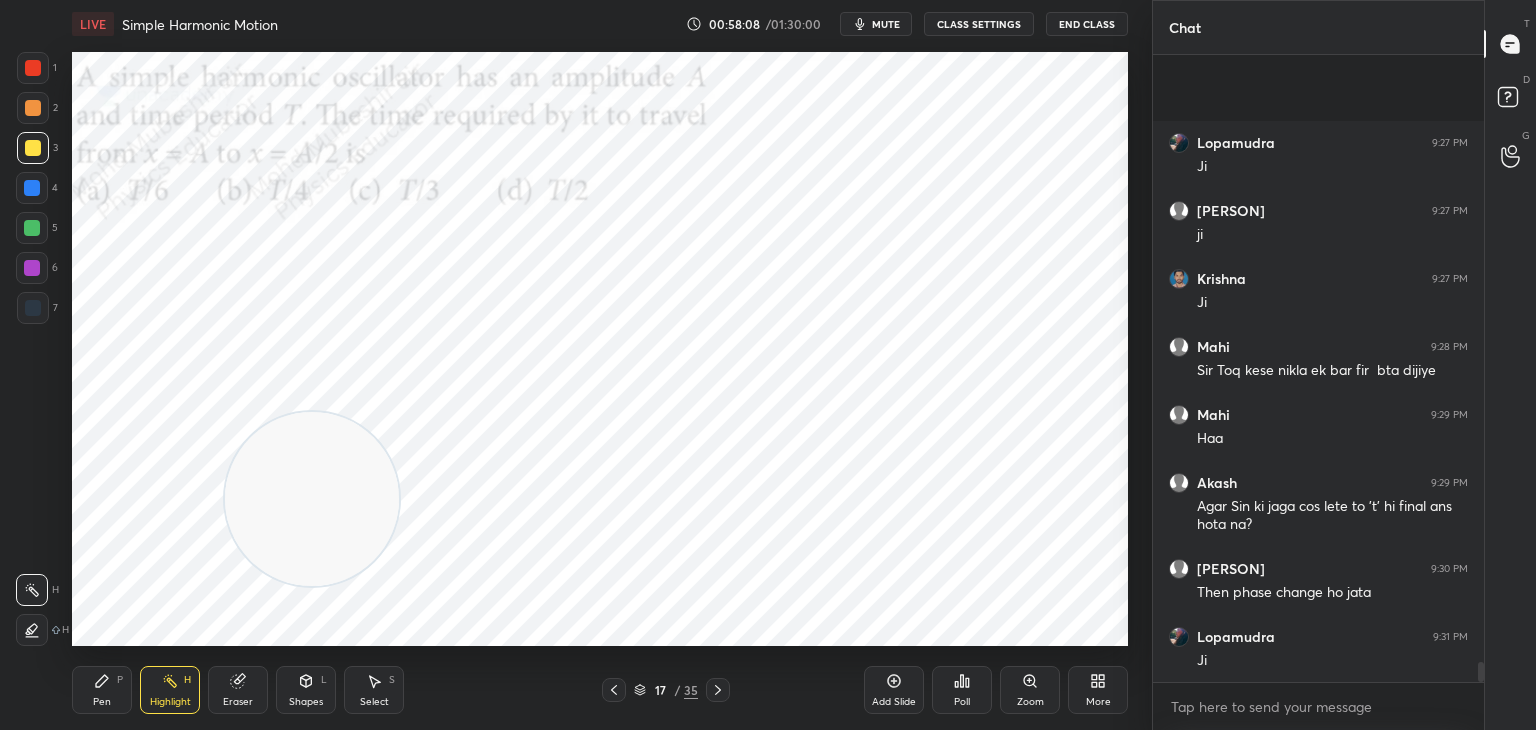 scroll, scrollTop: 19108, scrollLeft: 0, axis: vertical 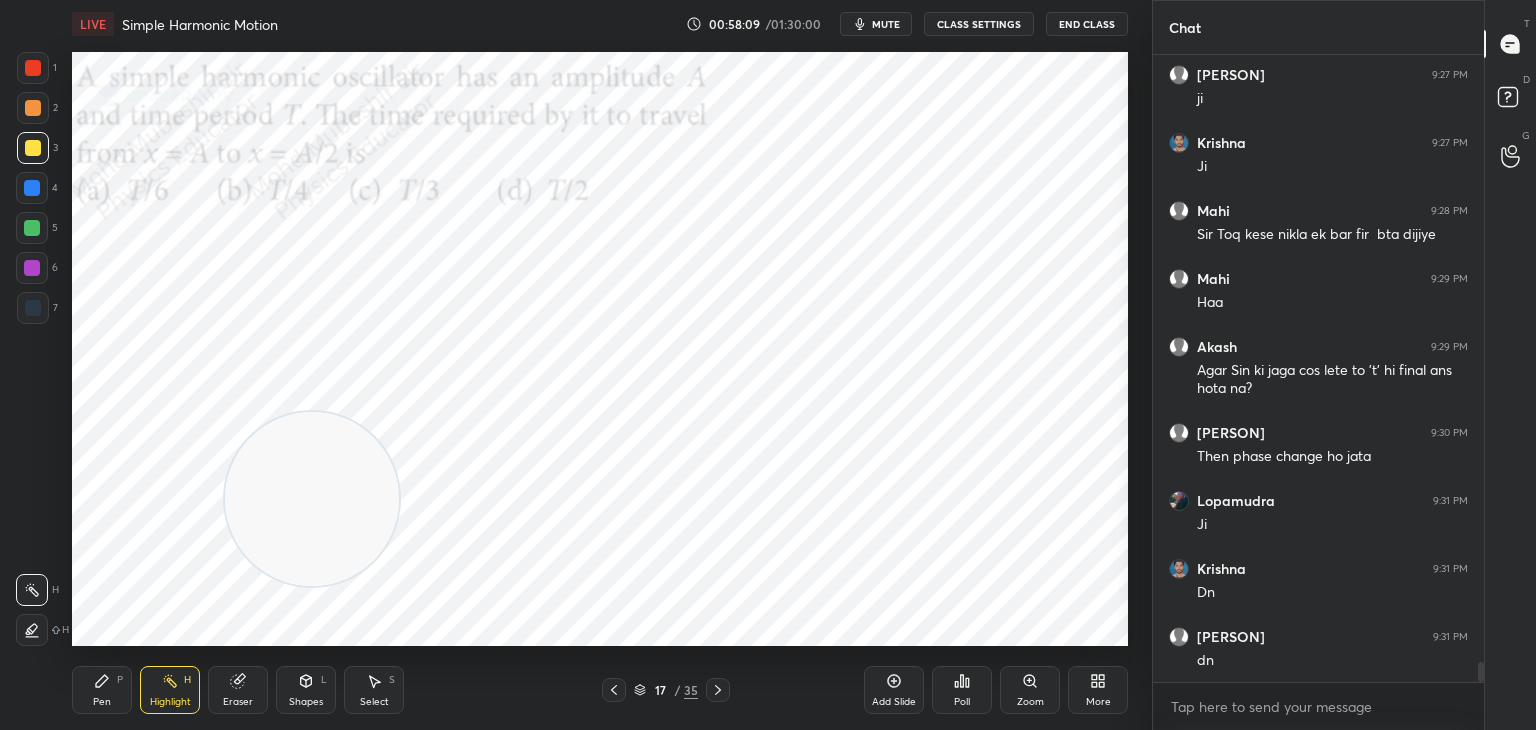 click on "More" at bounding box center [1098, 690] 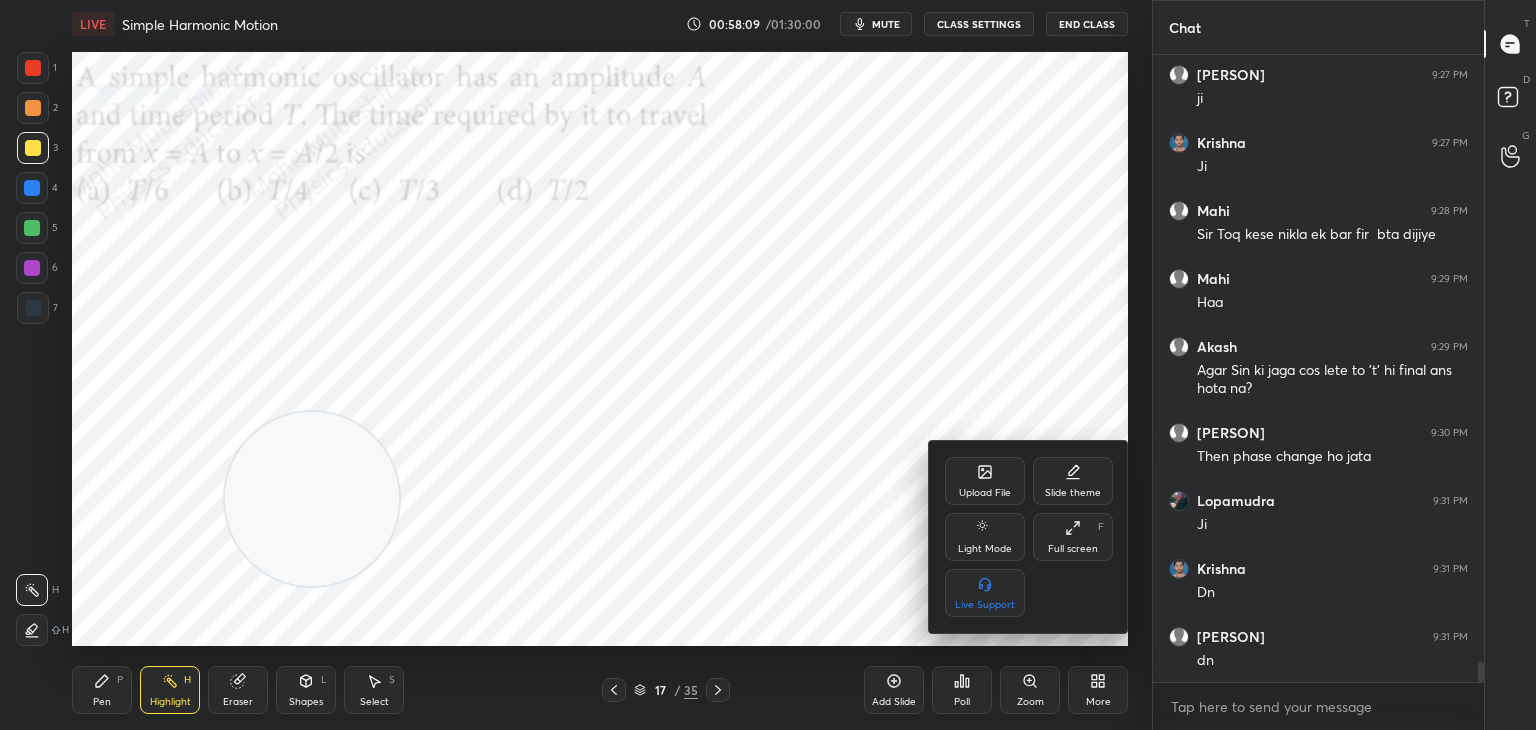 click on "Upload File" at bounding box center [985, 481] 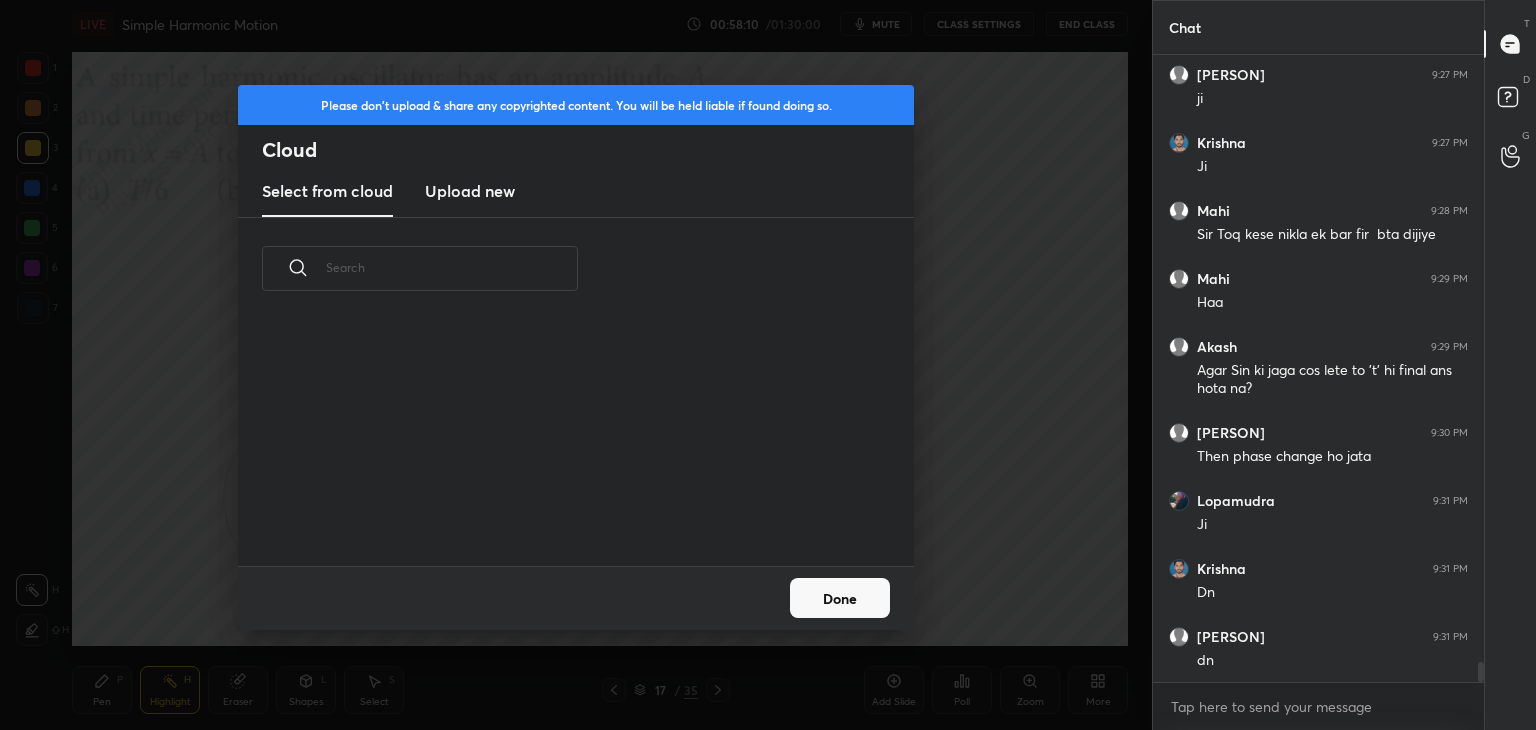 scroll, scrollTop: 5, scrollLeft: 10, axis: both 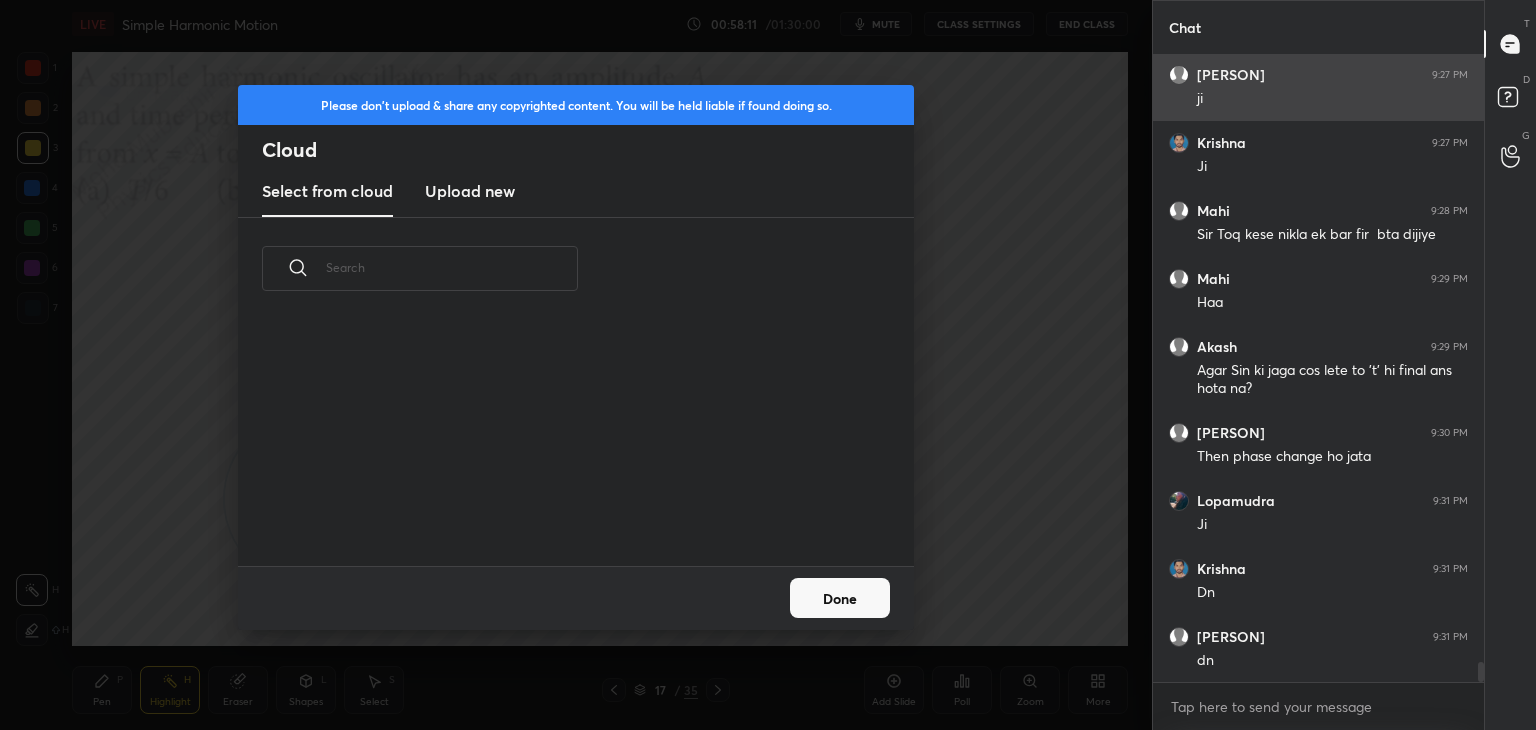 click on "Upload new" at bounding box center (470, 191) 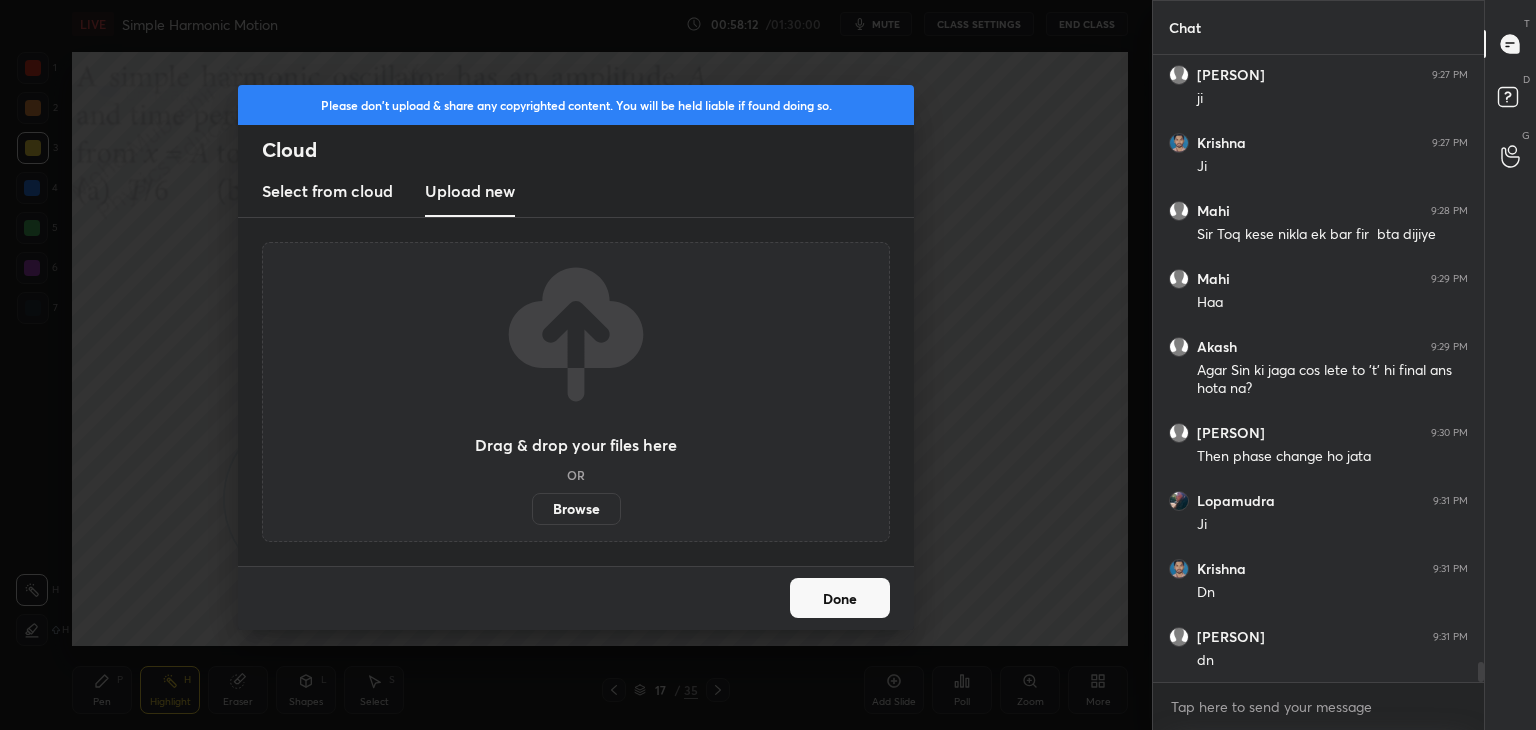 scroll, scrollTop: 19176, scrollLeft: 0, axis: vertical 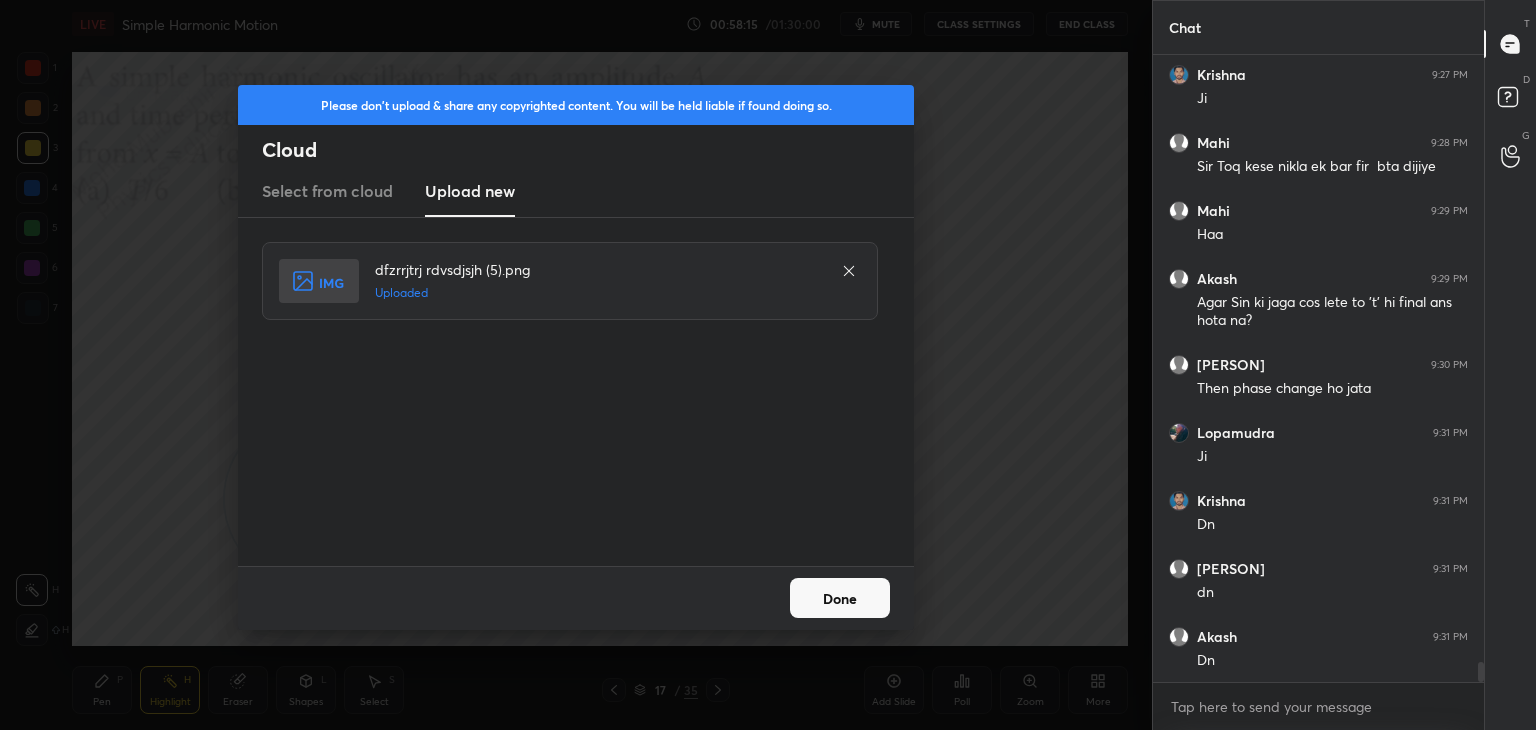 click on "Done" at bounding box center (840, 598) 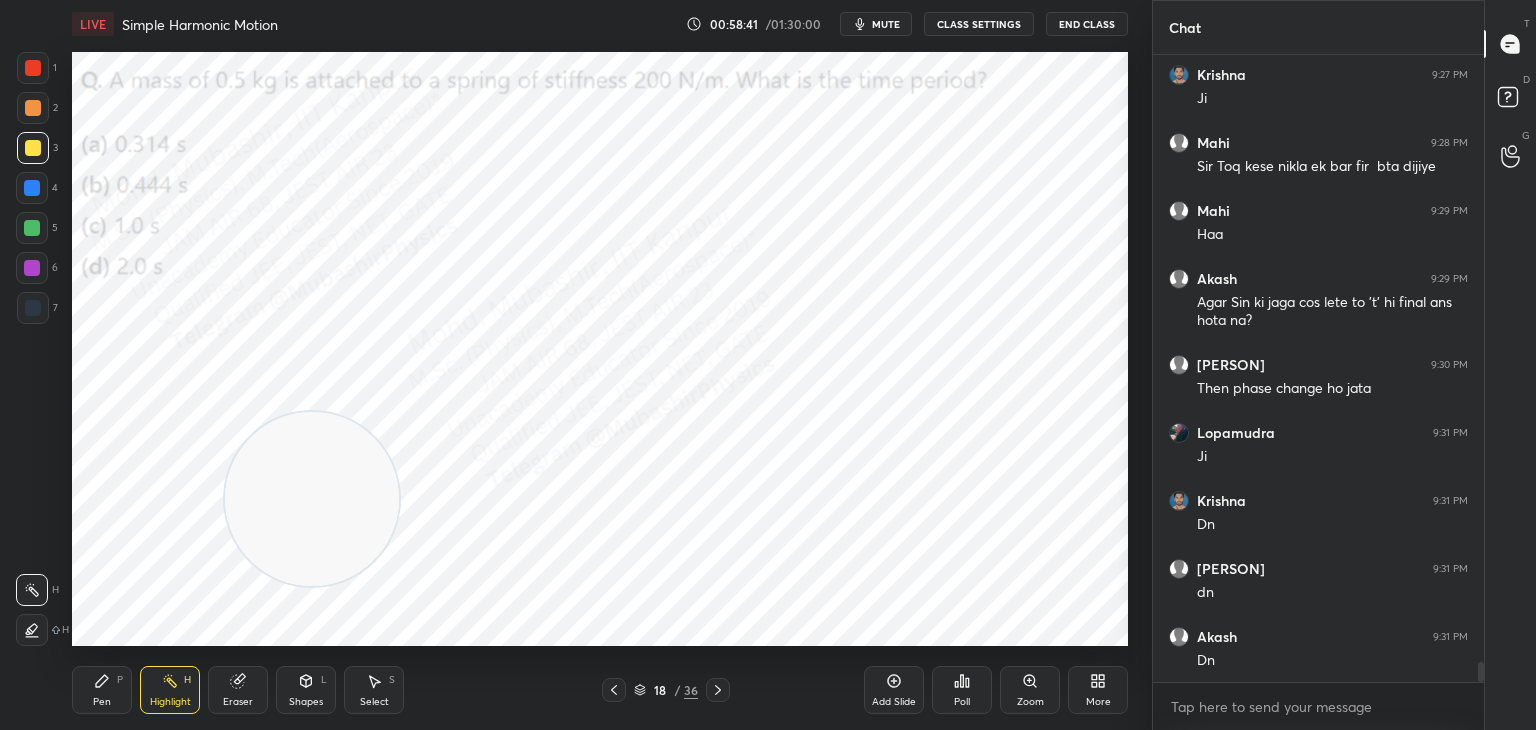 click on "mute" at bounding box center [886, 24] 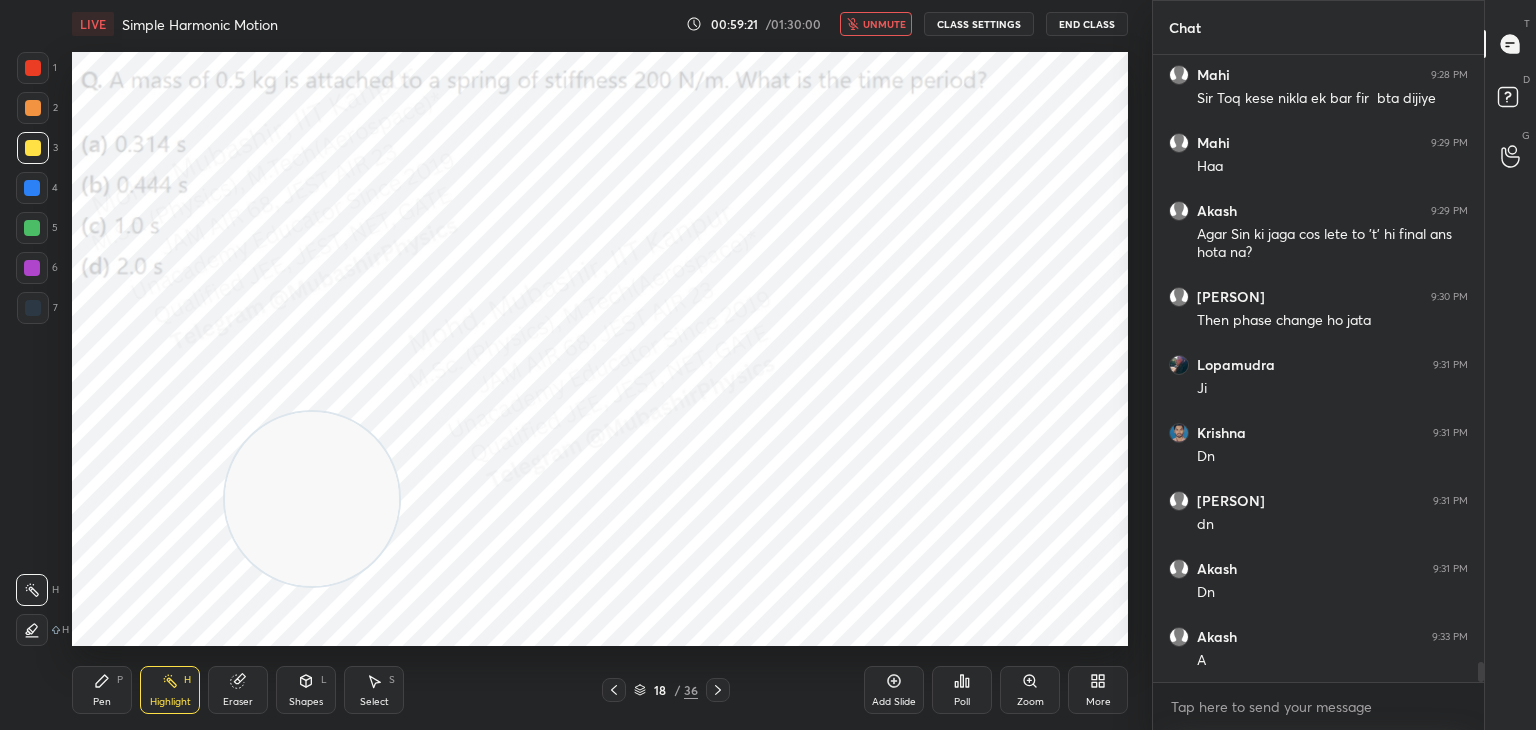 scroll, scrollTop: 19312, scrollLeft: 0, axis: vertical 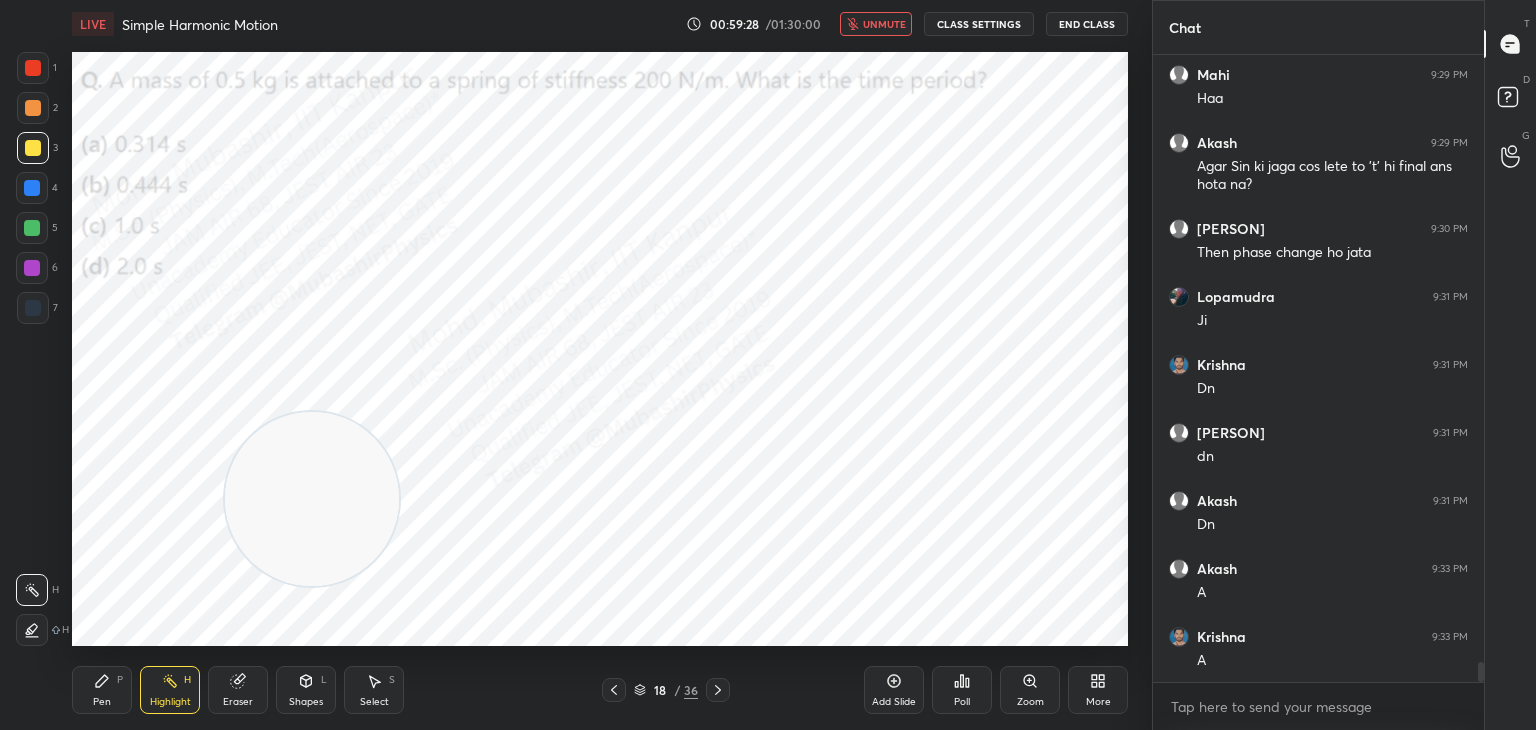 click on "Pen" at bounding box center (102, 702) 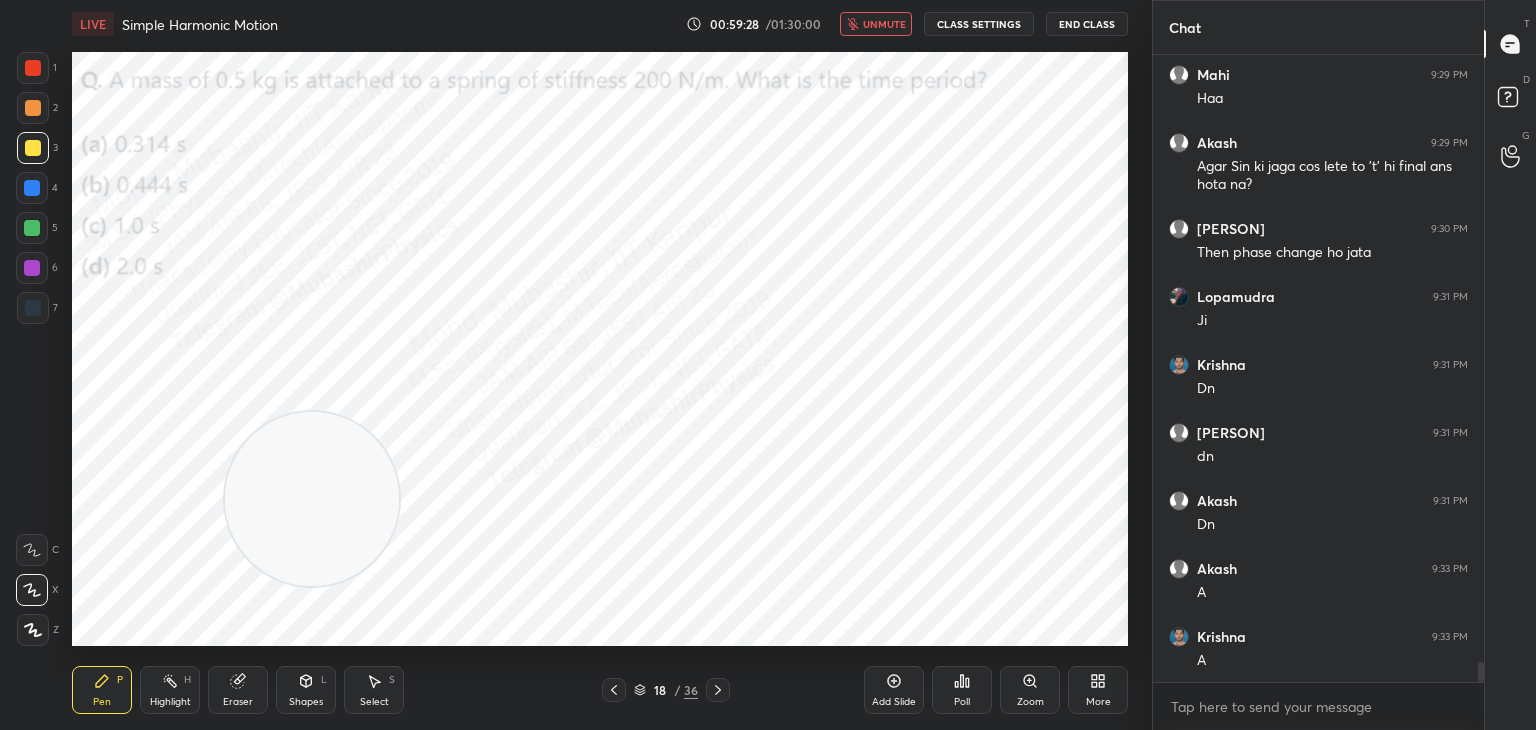 click at bounding box center [32, 188] 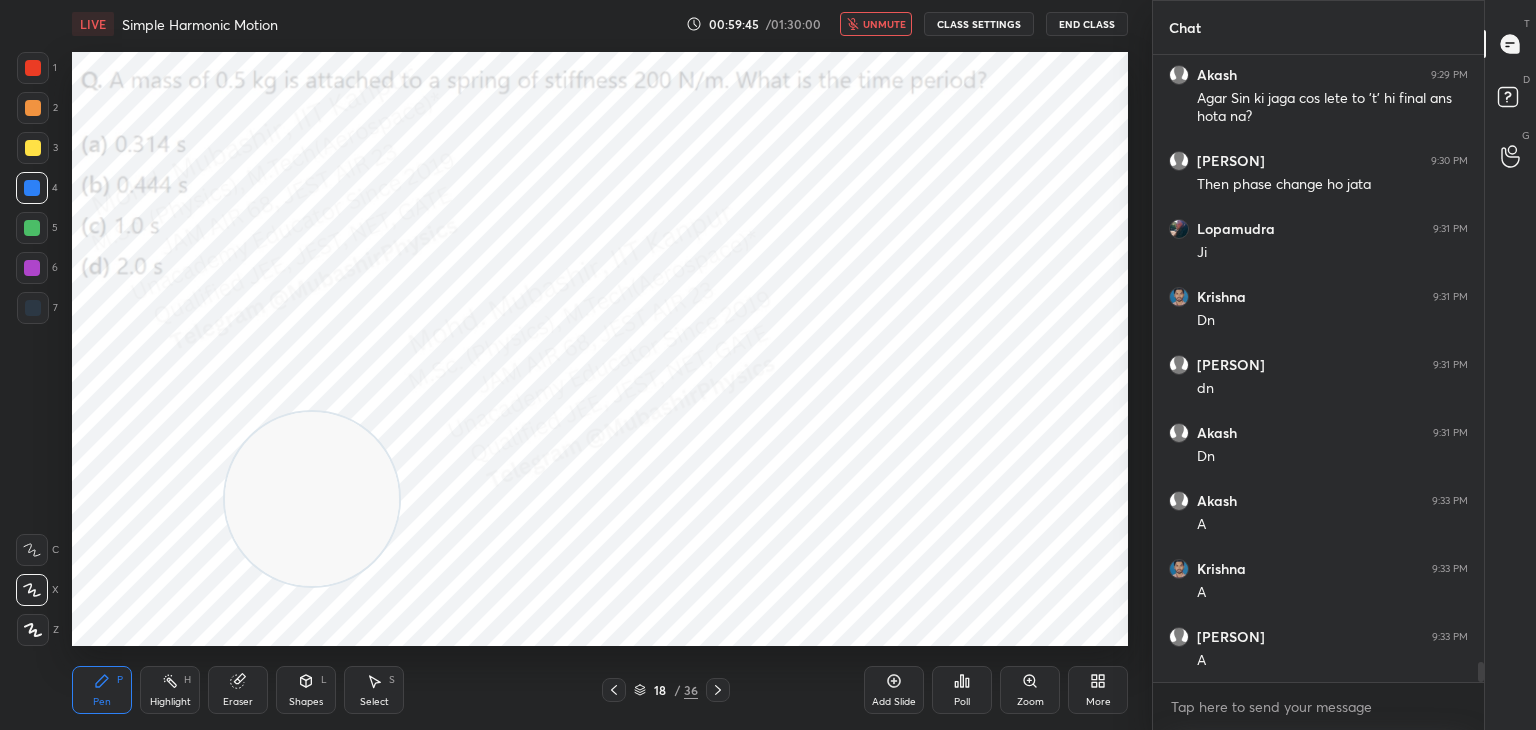 scroll, scrollTop: 19448, scrollLeft: 0, axis: vertical 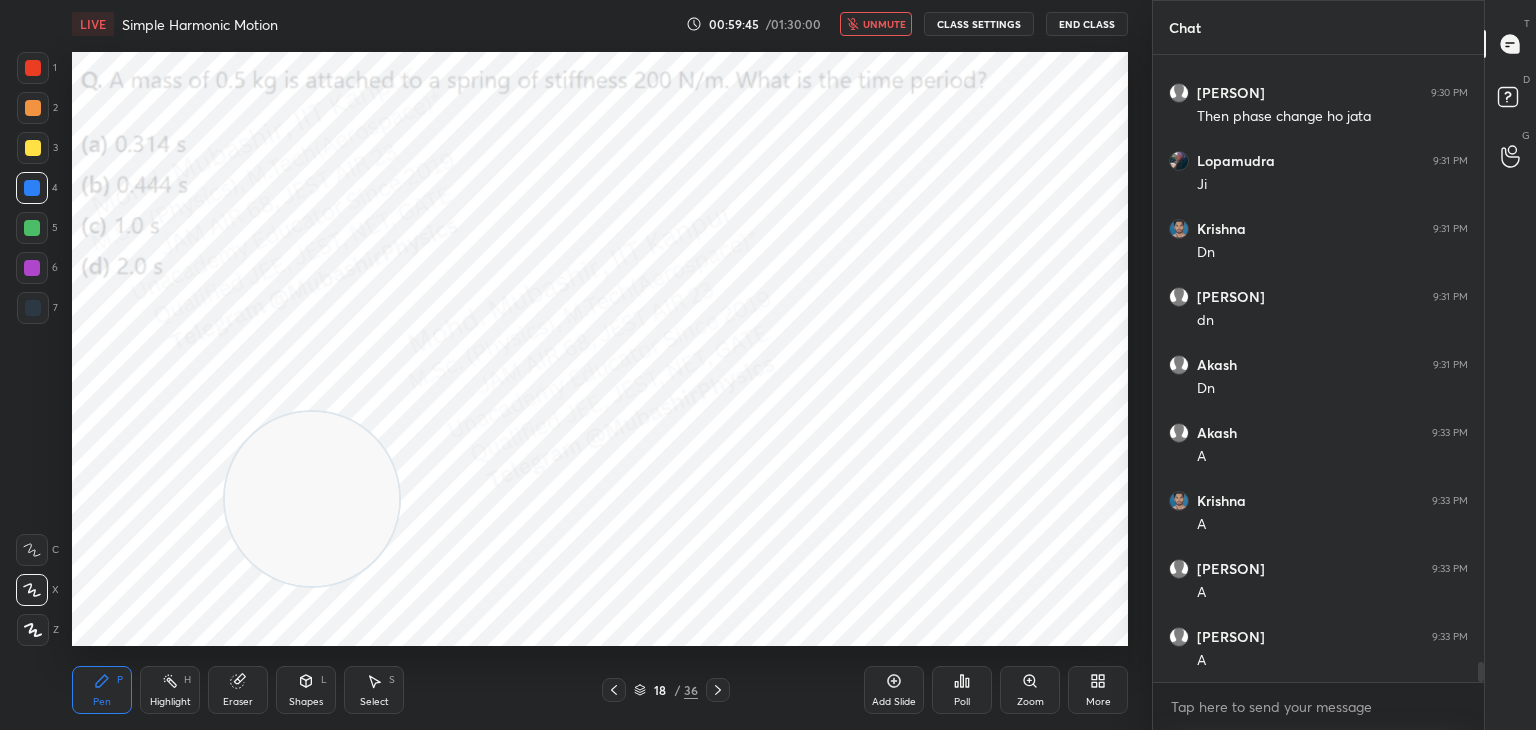 drag, startPoint x: 883, startPoint y: 20, endPoint x: 873, endPoint y: 24, distance: 10.770329 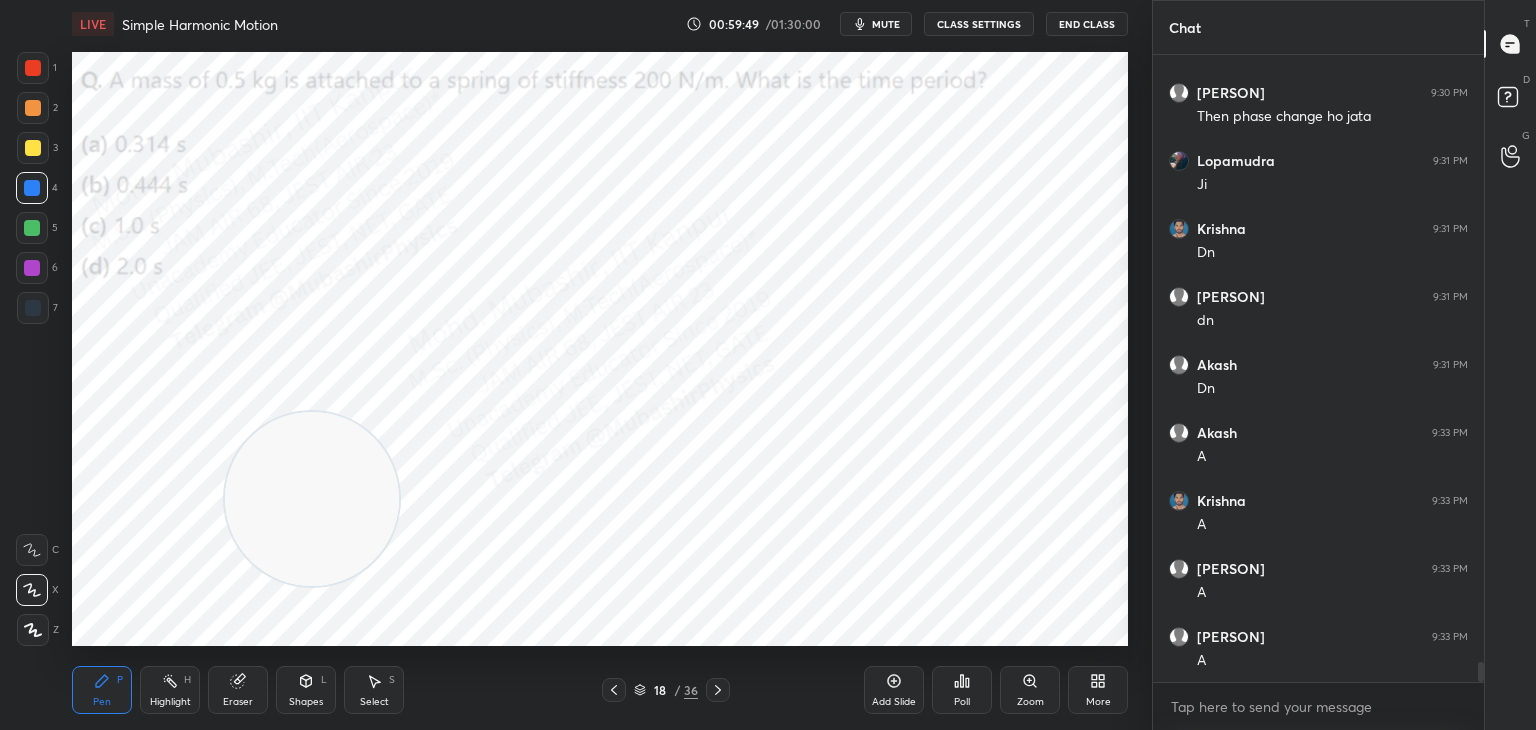 scroll, scrollTop: 19516, scrollLeft: 0, axis: vertical 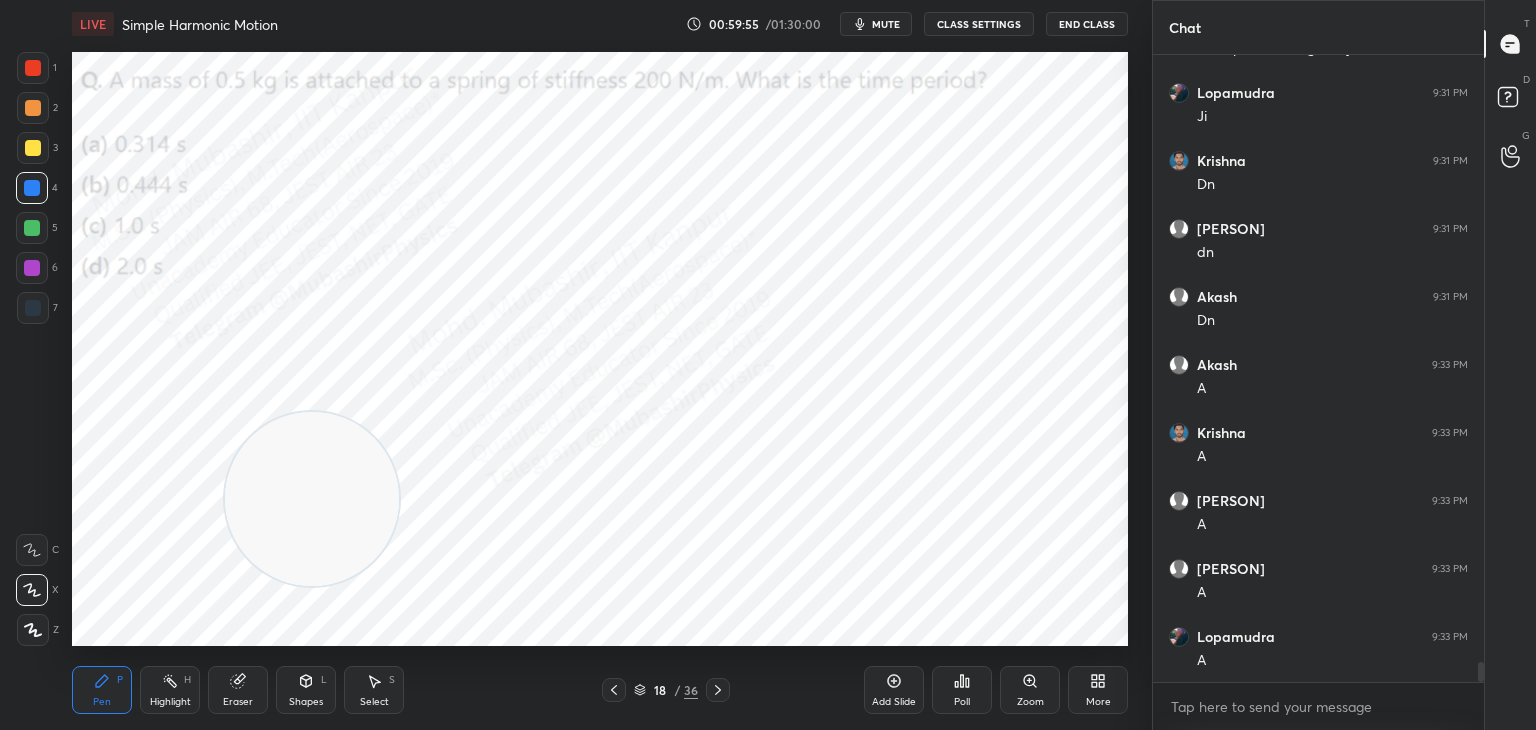click at bounding box center (33, 148) 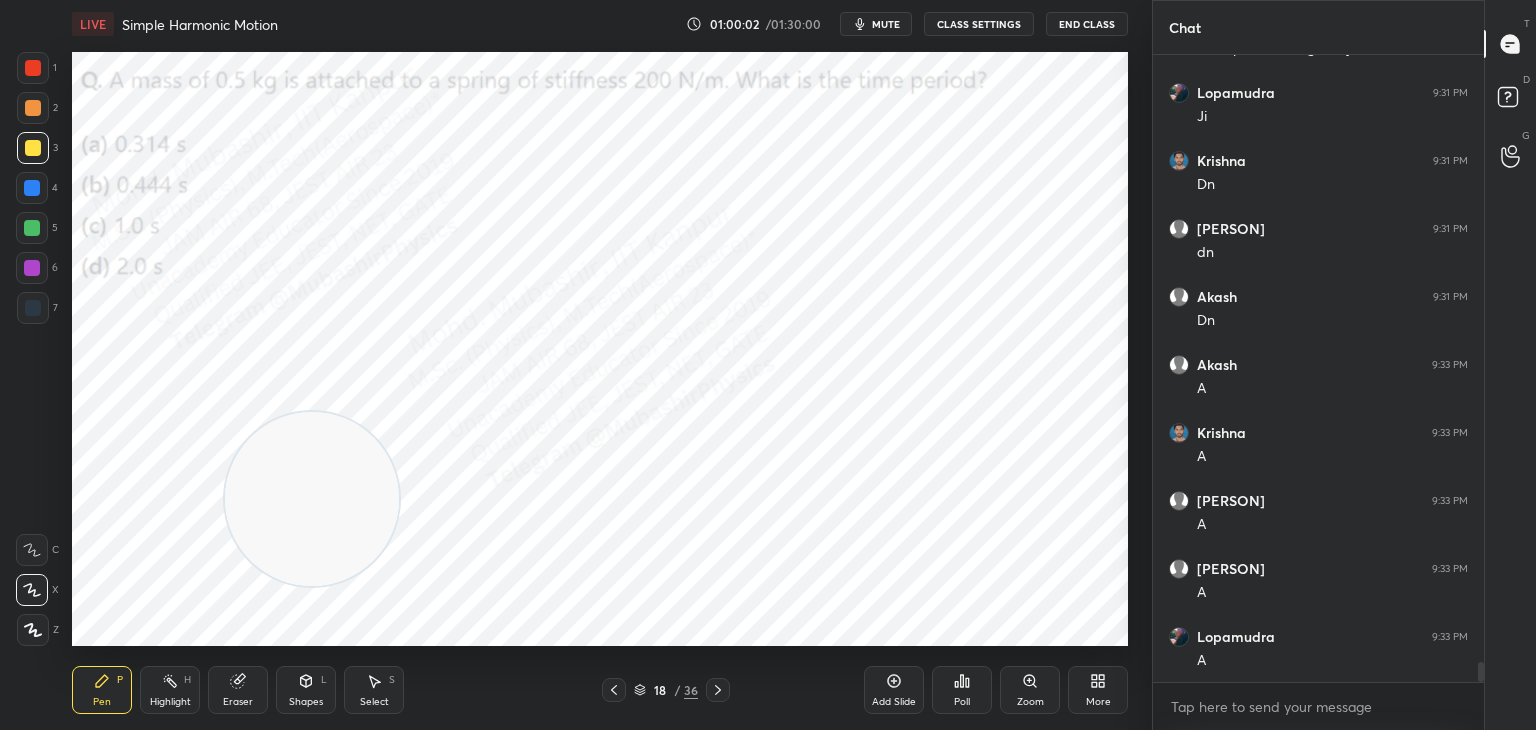 click on "mute" at bounding box center (886, 24) 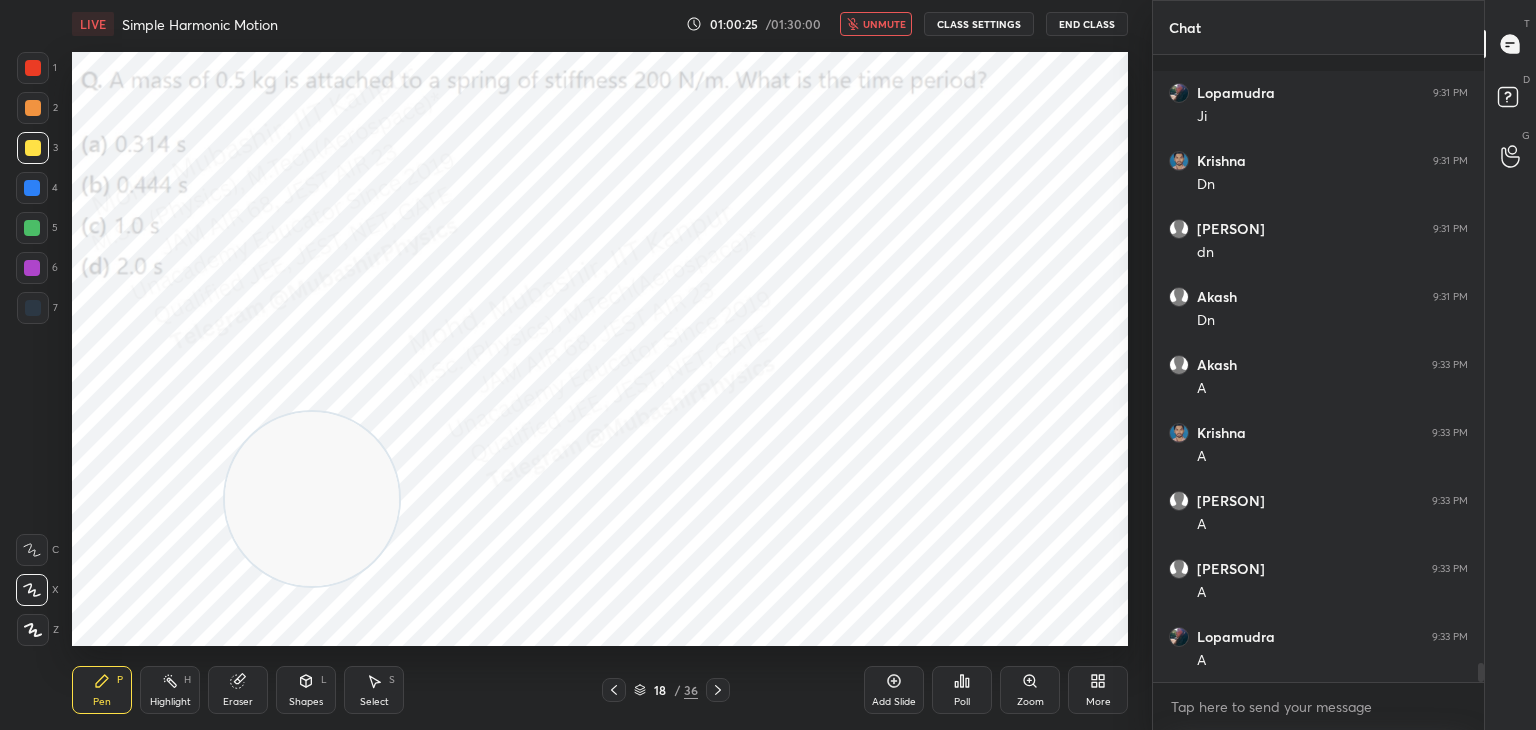 scroll, scrollTop: 19652, scrollLeft: 0, axis: vertical 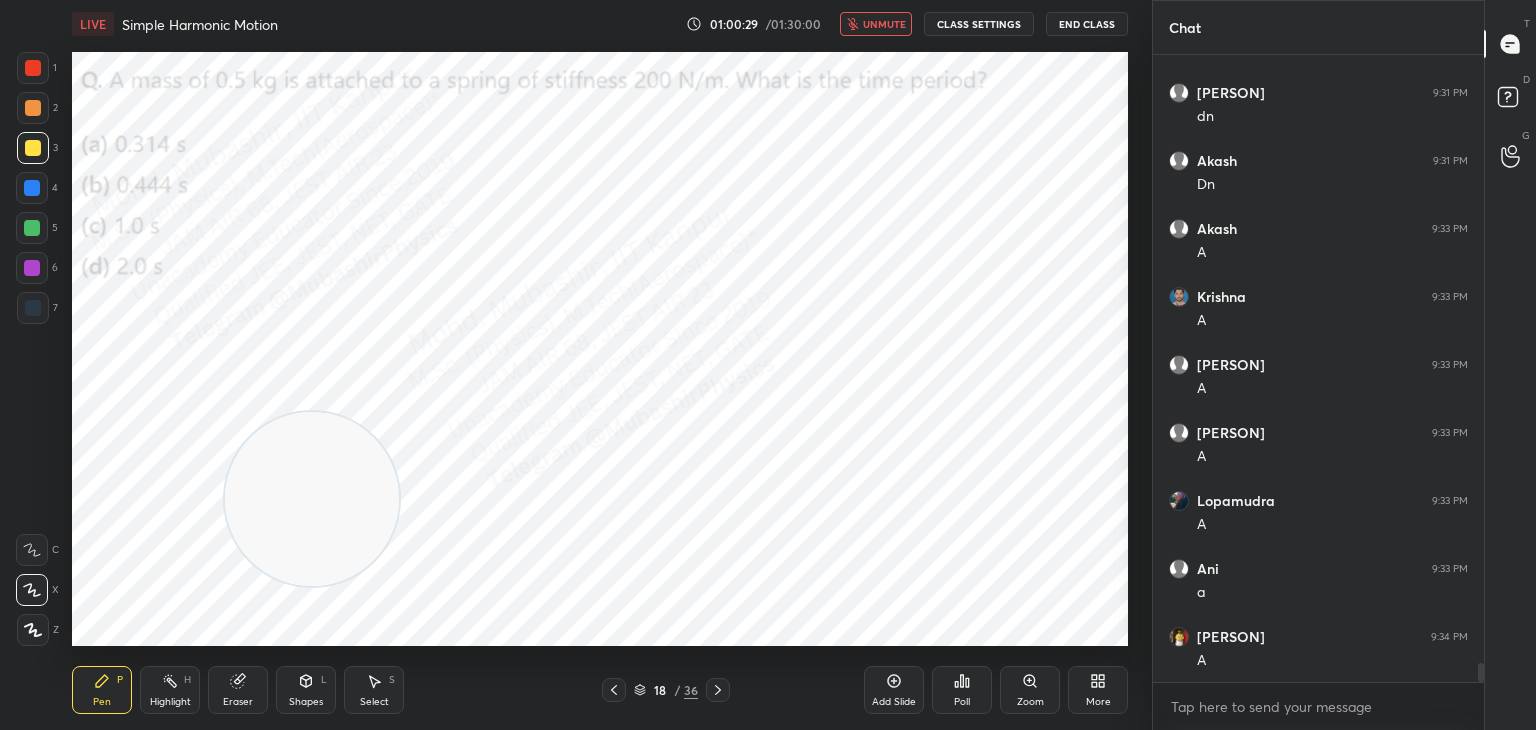 click on "unmute" at bounding box center (884, 24) 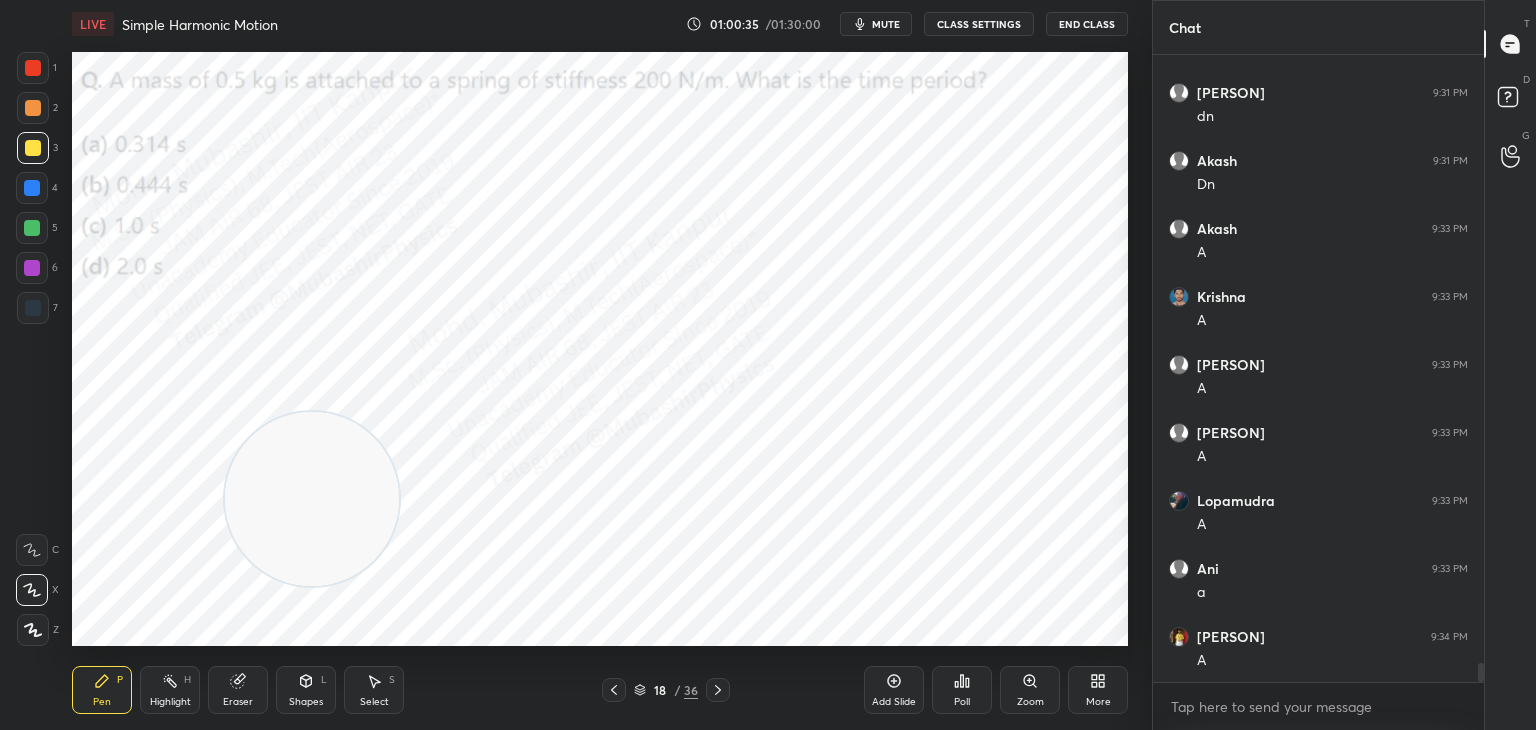 scroll, scrollTop: 19720, scrollLeft: 0, axis: vertical 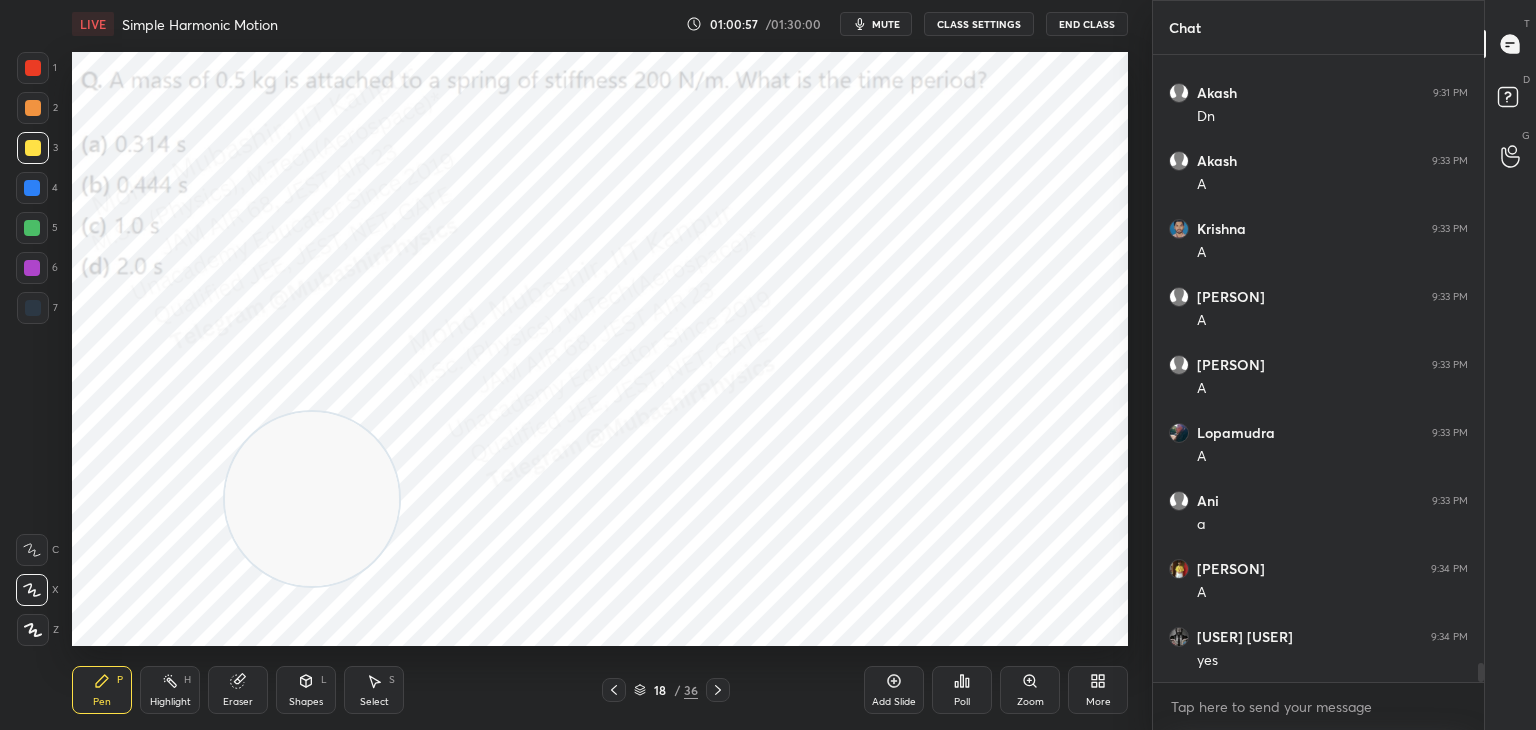 click on "More" at bounding box center (1098, 690) 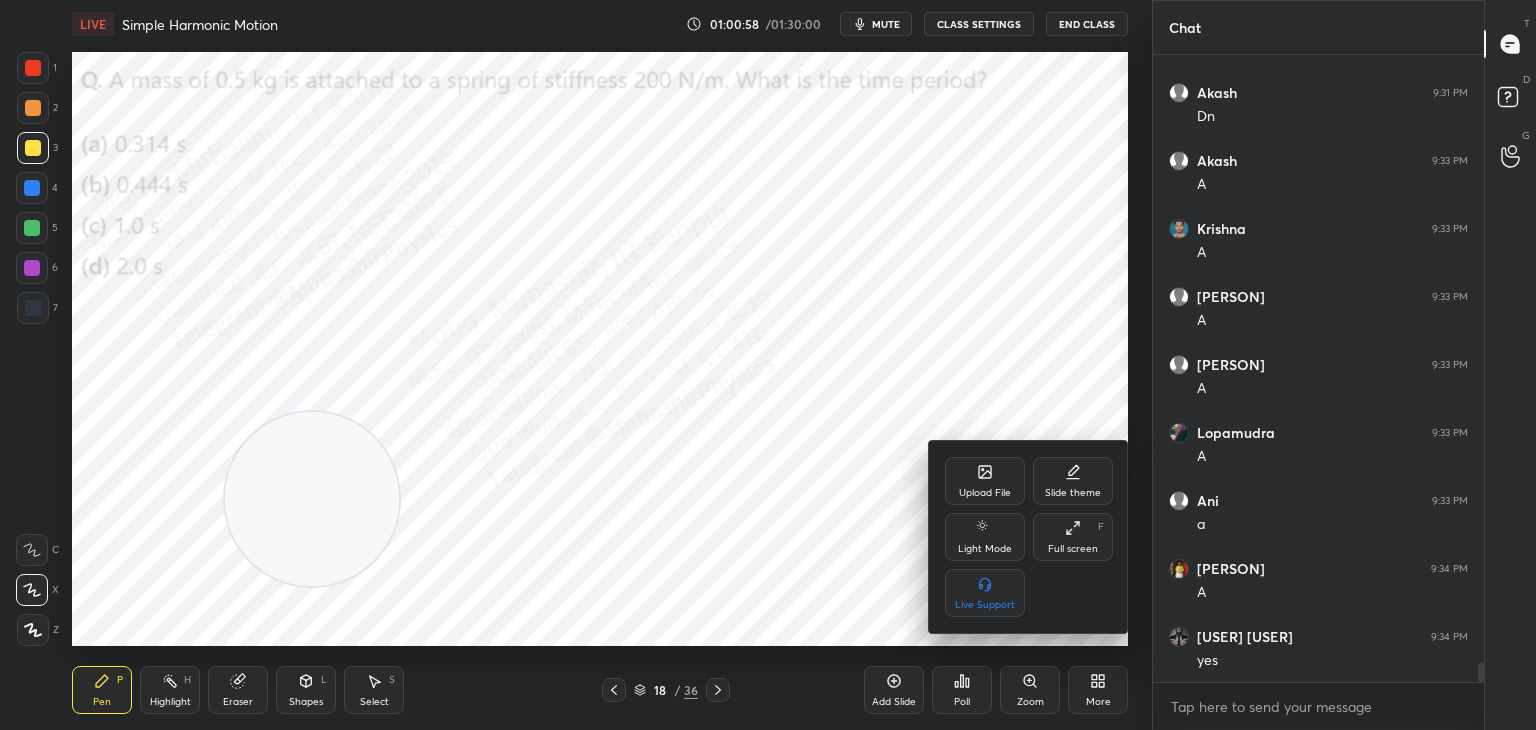 click 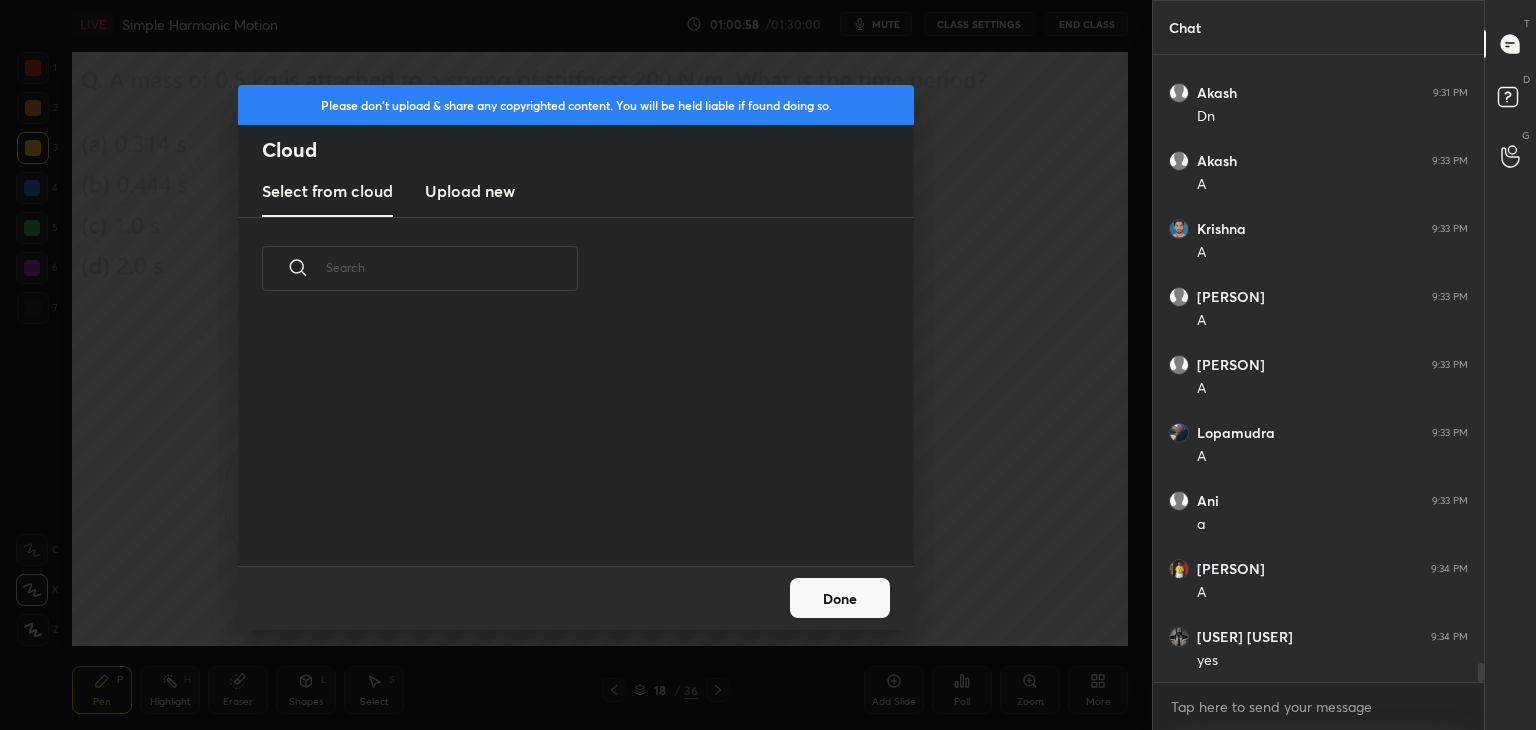 scroll, scrollTop: 5, scrollLeft: 10, axis: both 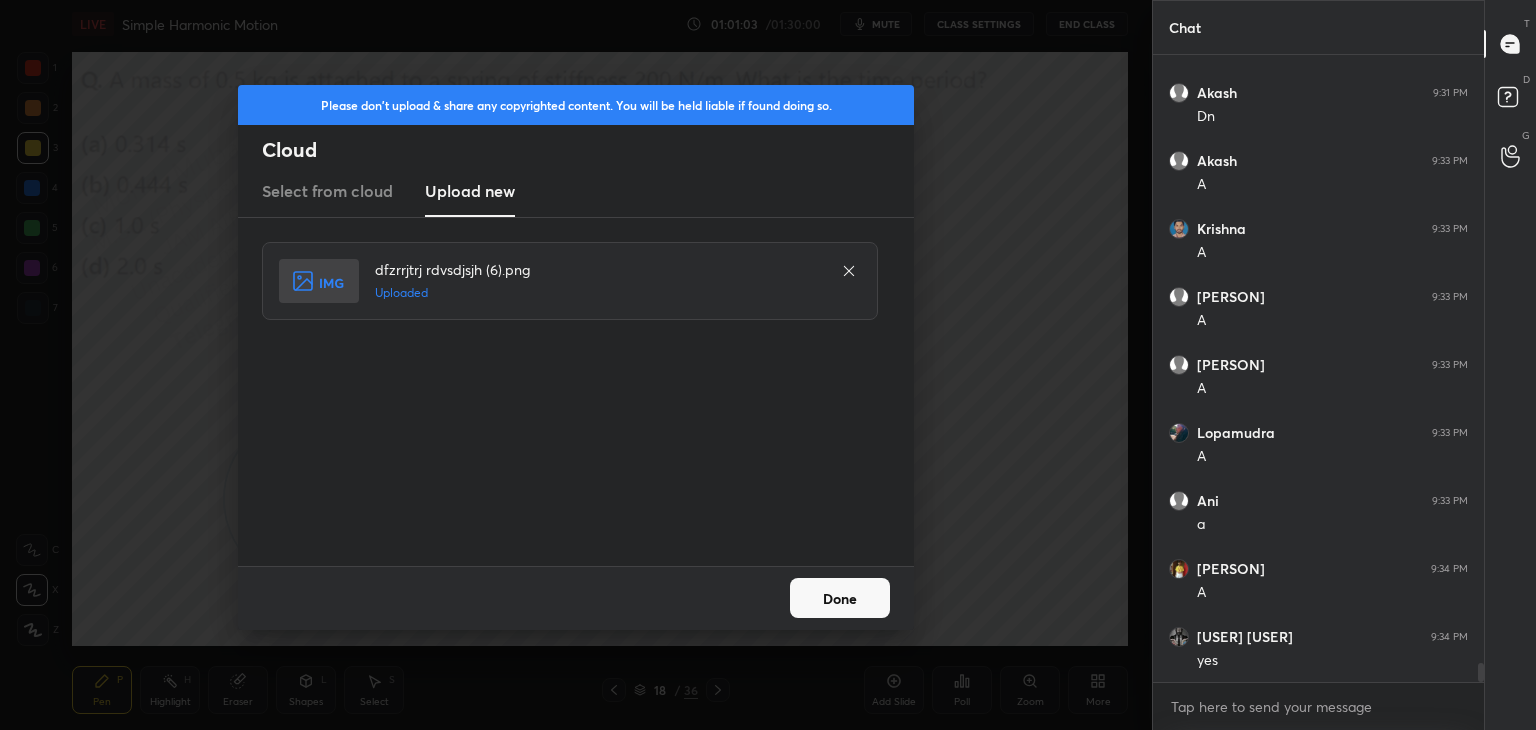 click on "Done" at bounding box center (840, 598) 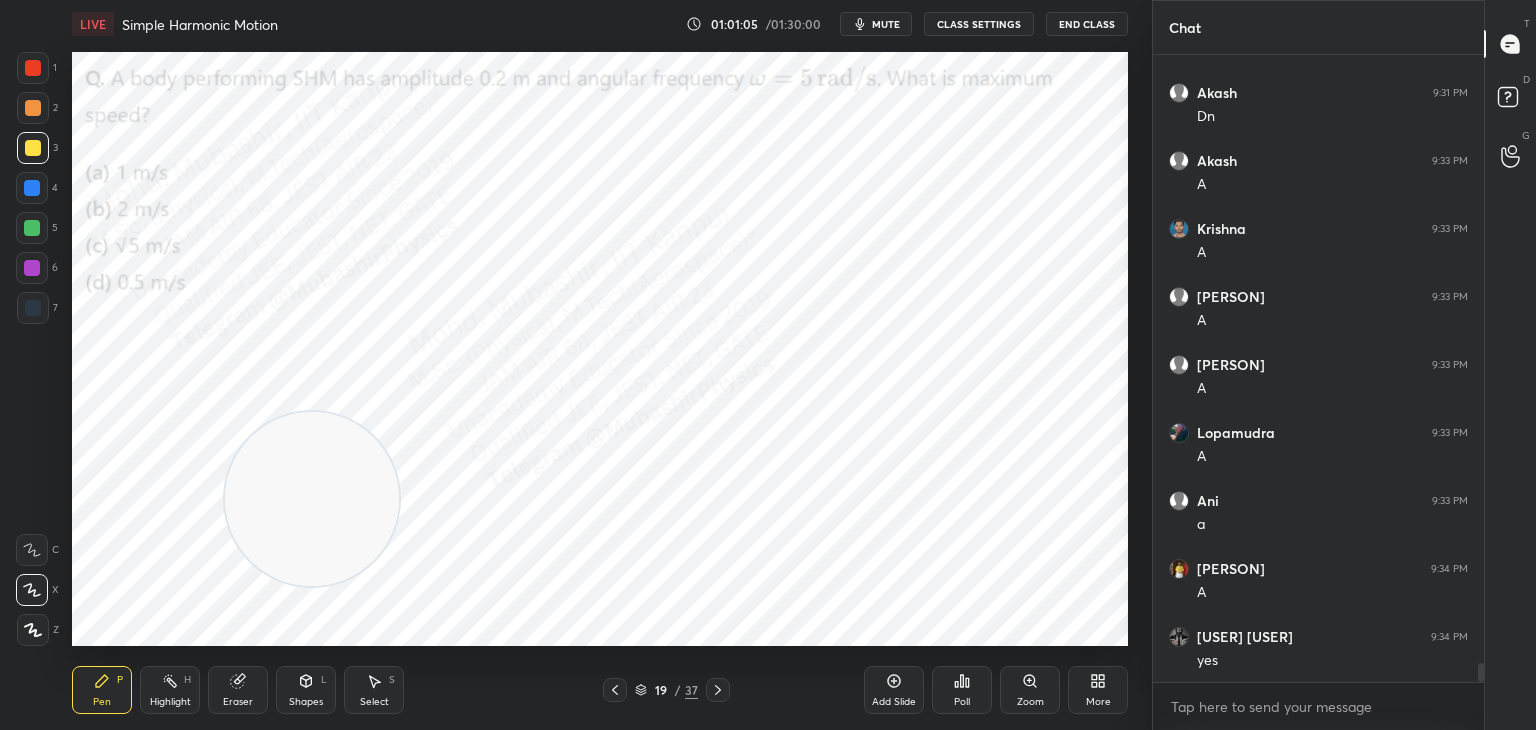 click on "mute" at bounding box center (886, 24) 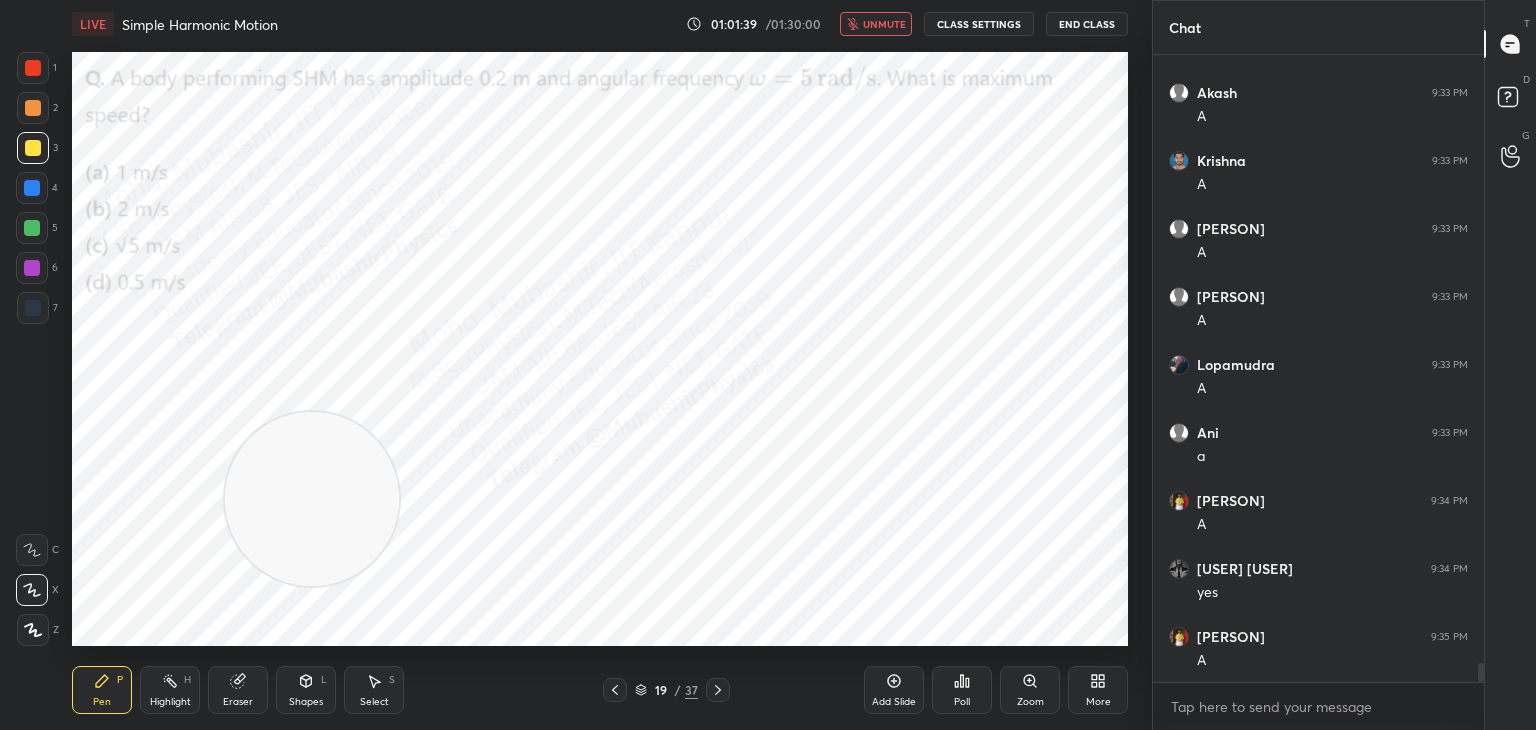 scroll, scrollTop: 19856, scrollLeft: 0, axis: vertical 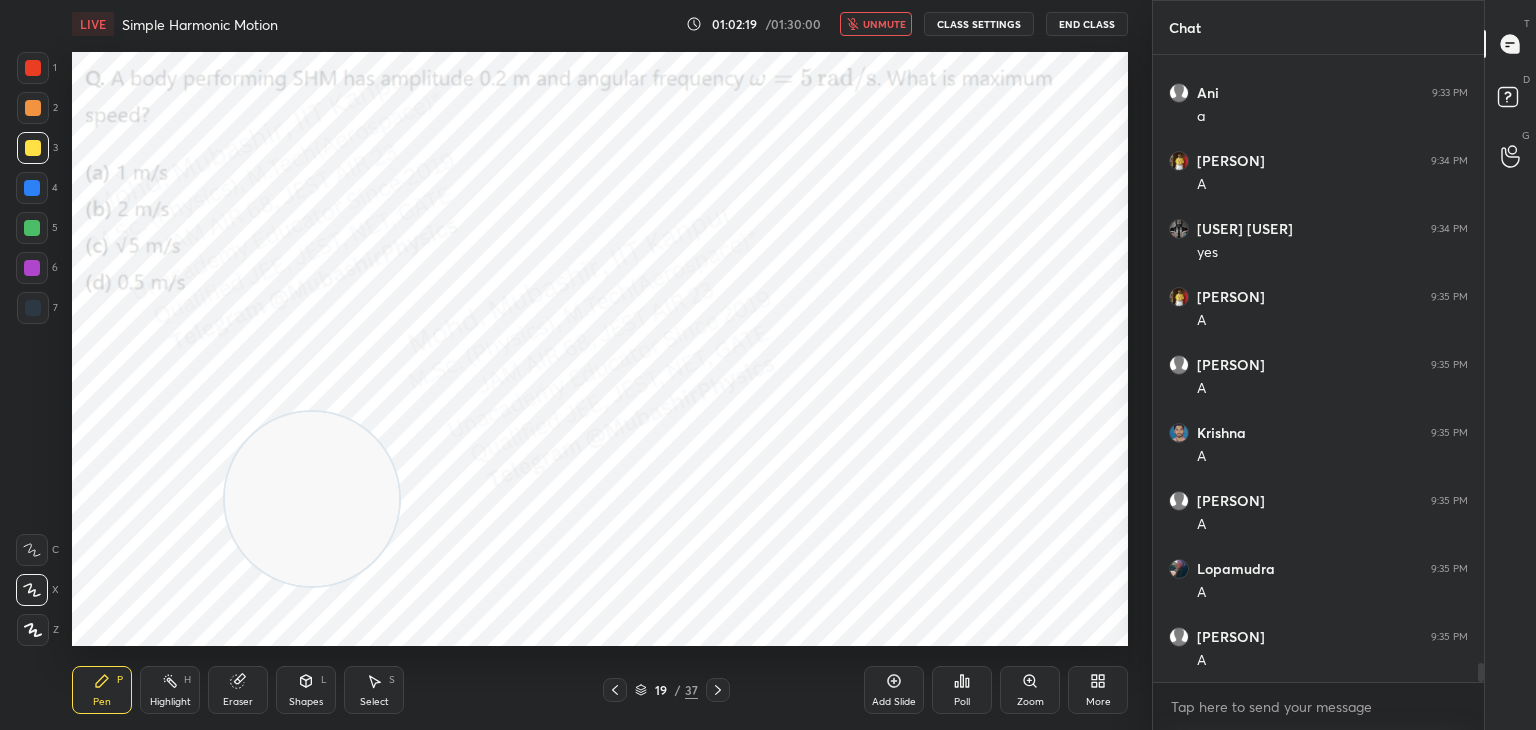 drag, startPoint x: 889, startPoint y: 15, endPoint x: 796, endPoint y: 45, distance: 97.71899 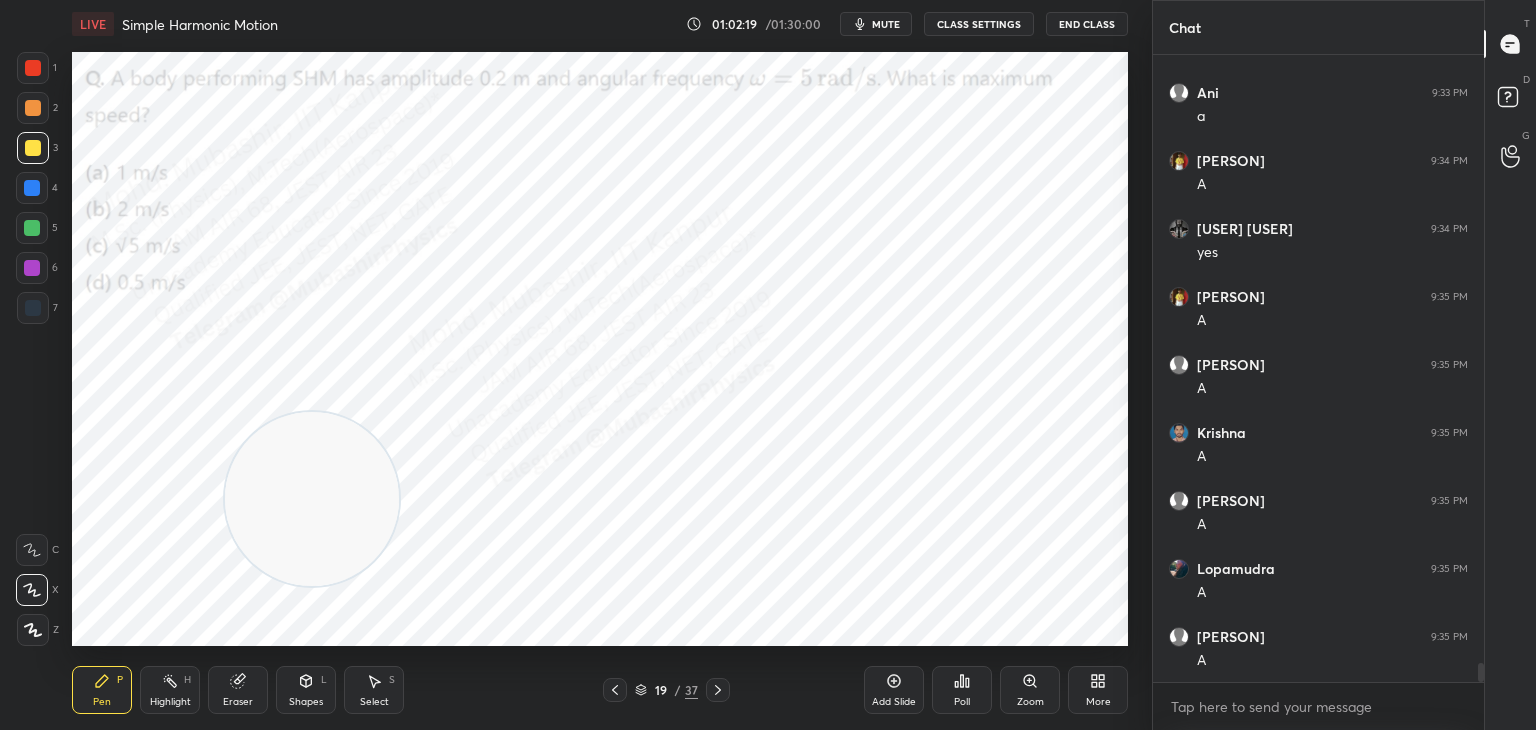 drag, startPoint x: 37, startPoint y: 178, endPoint x: 63, endPoint y: 181, distance: 26.172504 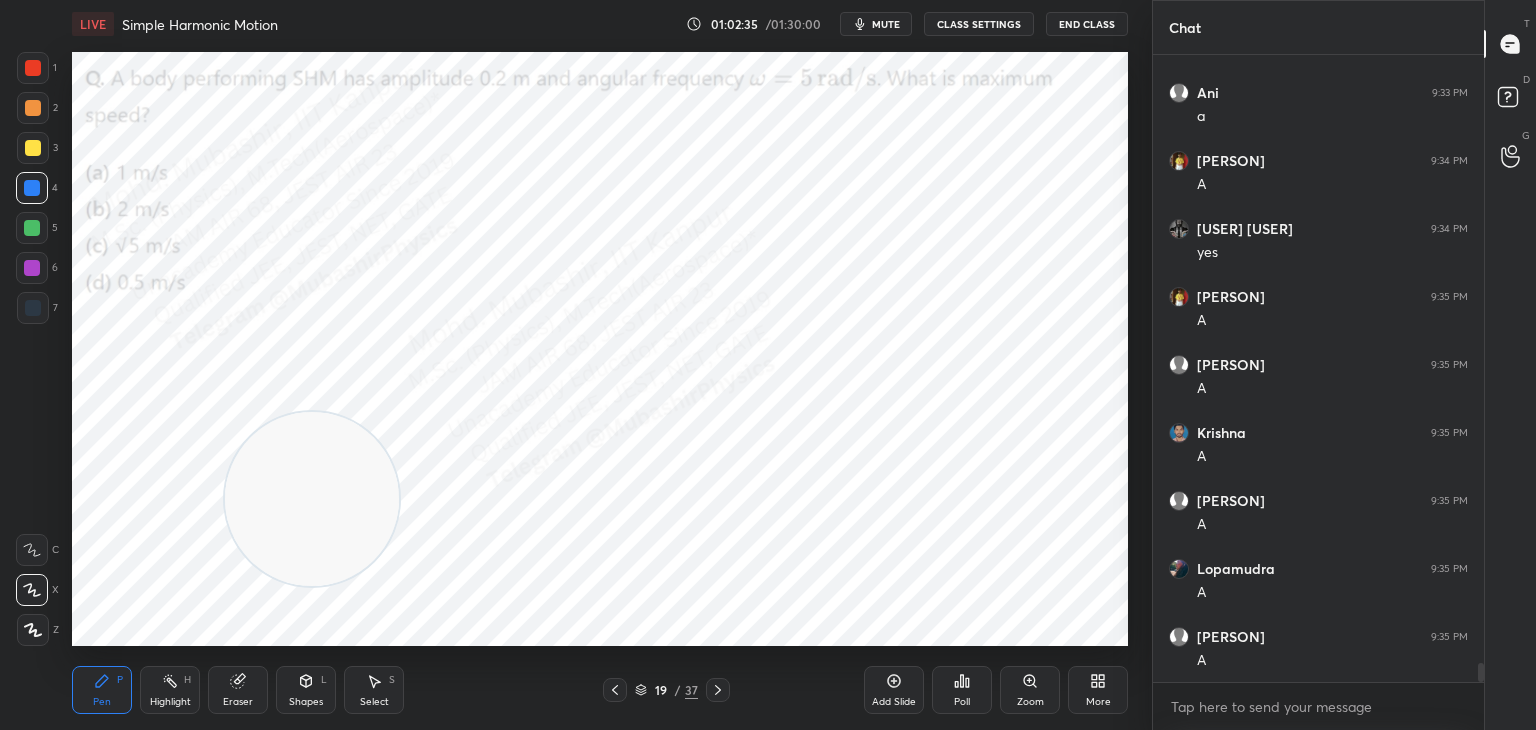 click at bounding box center (32, 268) 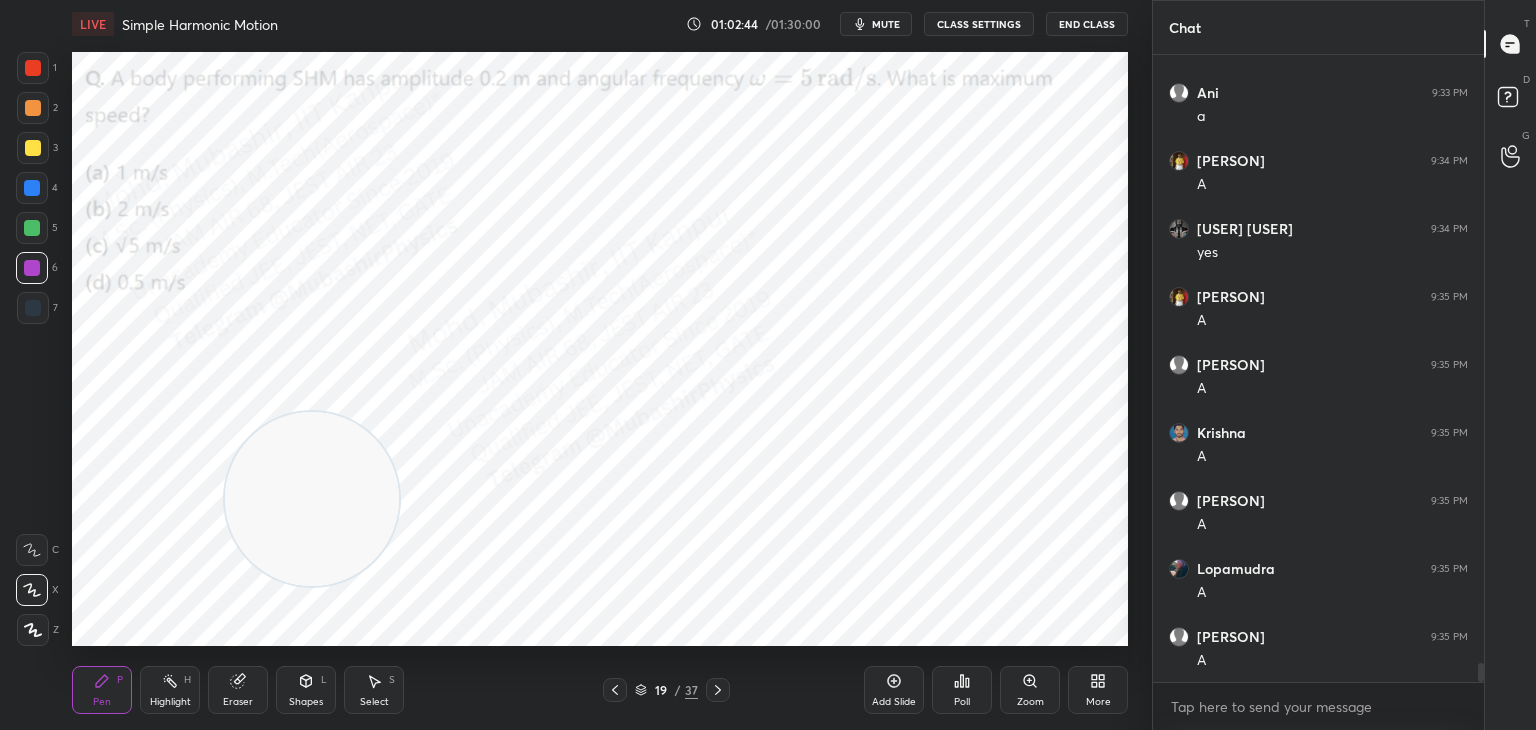 drag, startPoint x: 32, startPoint y: 146, endPoint x: 67, endPoint y: 157, distance: 36.687874 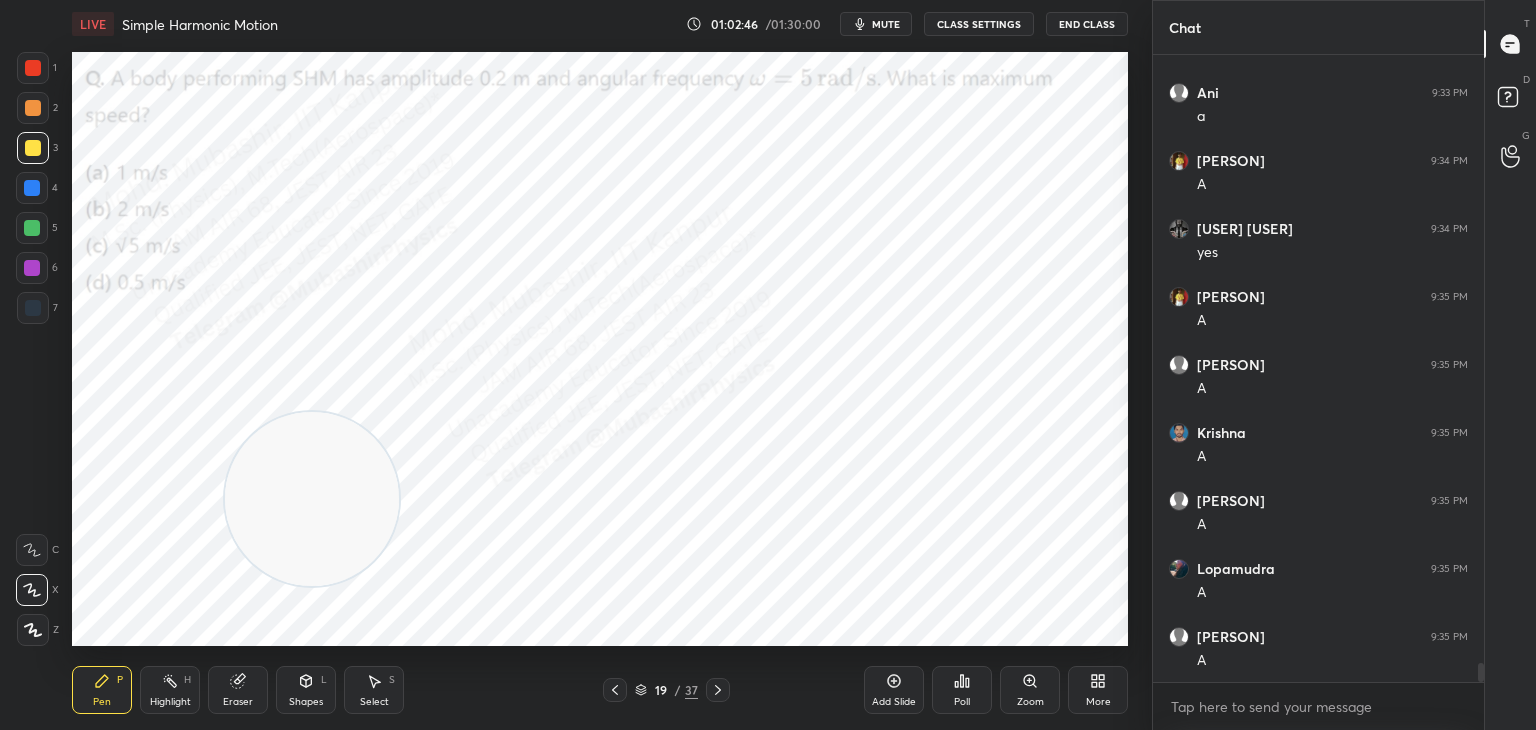 drag, startPoint x: 151, startPoint y: 694, endPoint x: 357, endPoint y: 649, distance: 210.85777 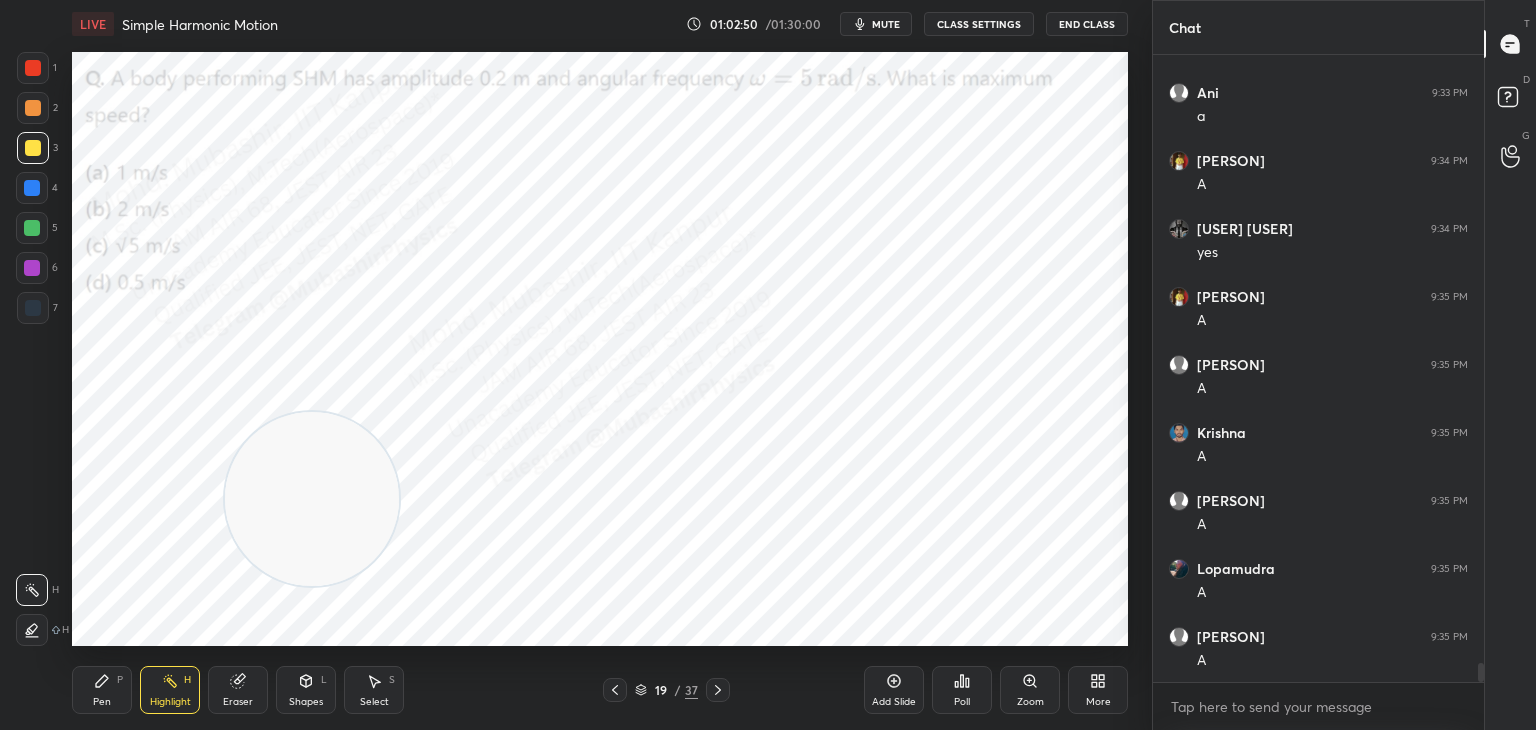 click on "More" at bounding box center [1098, 690] 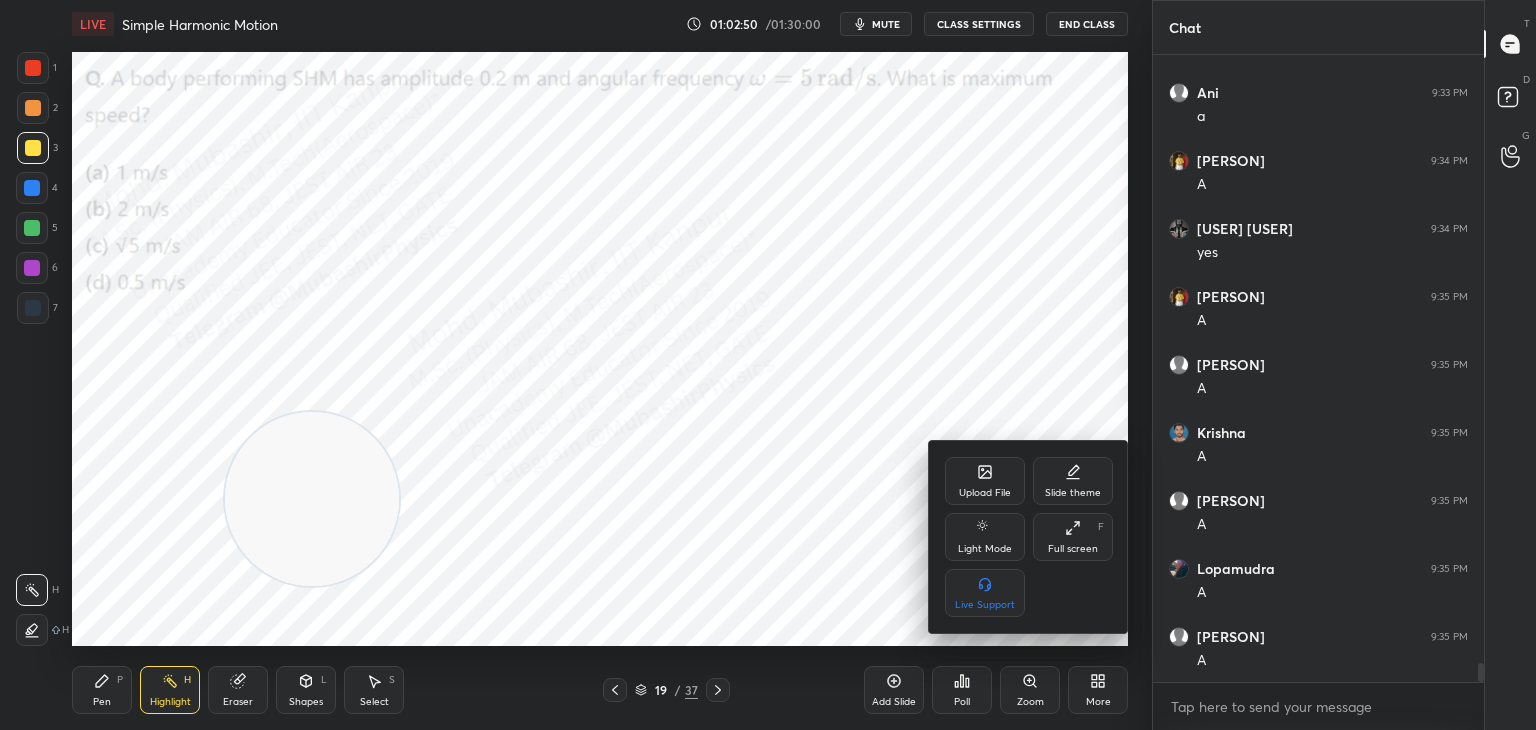 click on "Upload File" at bounding box center [985, 481] 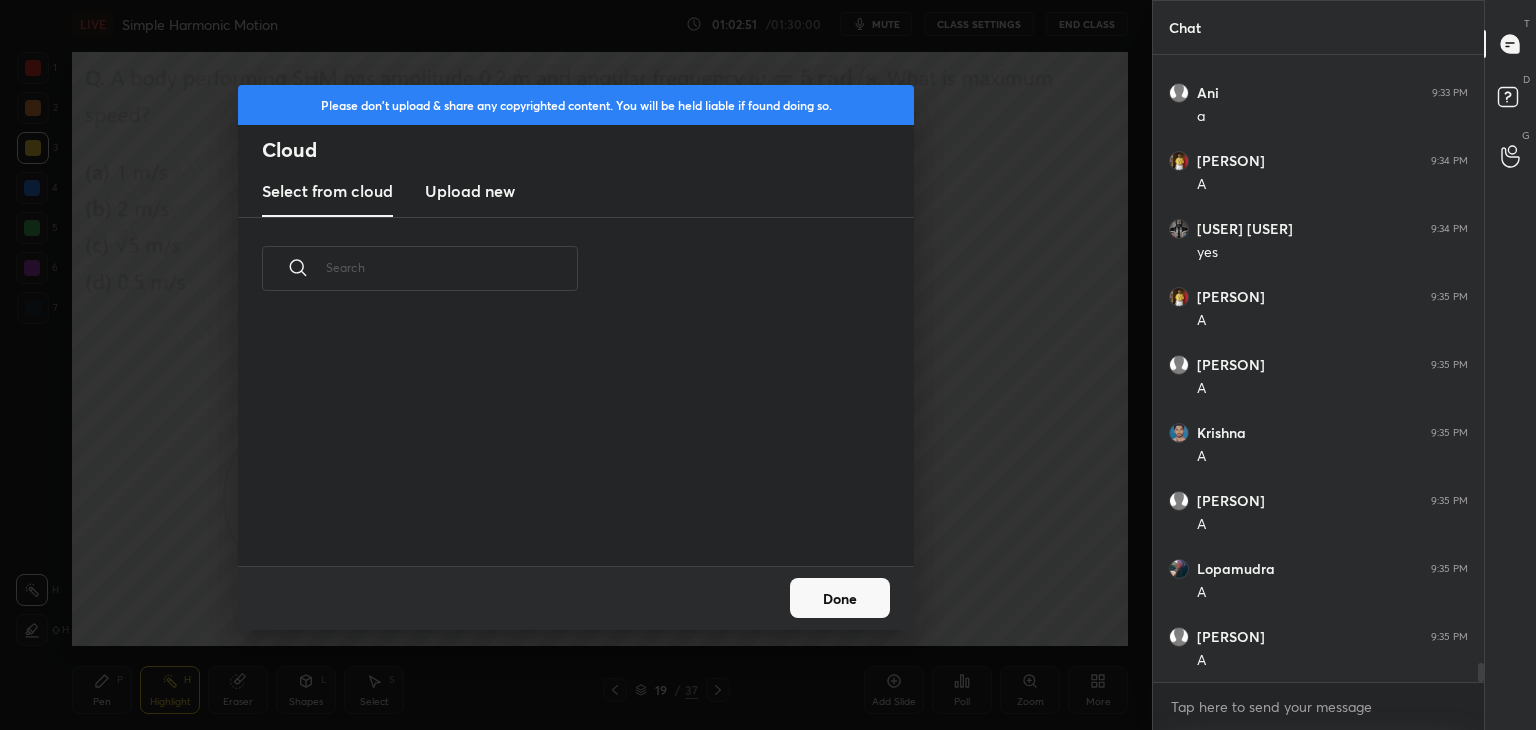 click on "Upload new" at bounding box center (470, 191) 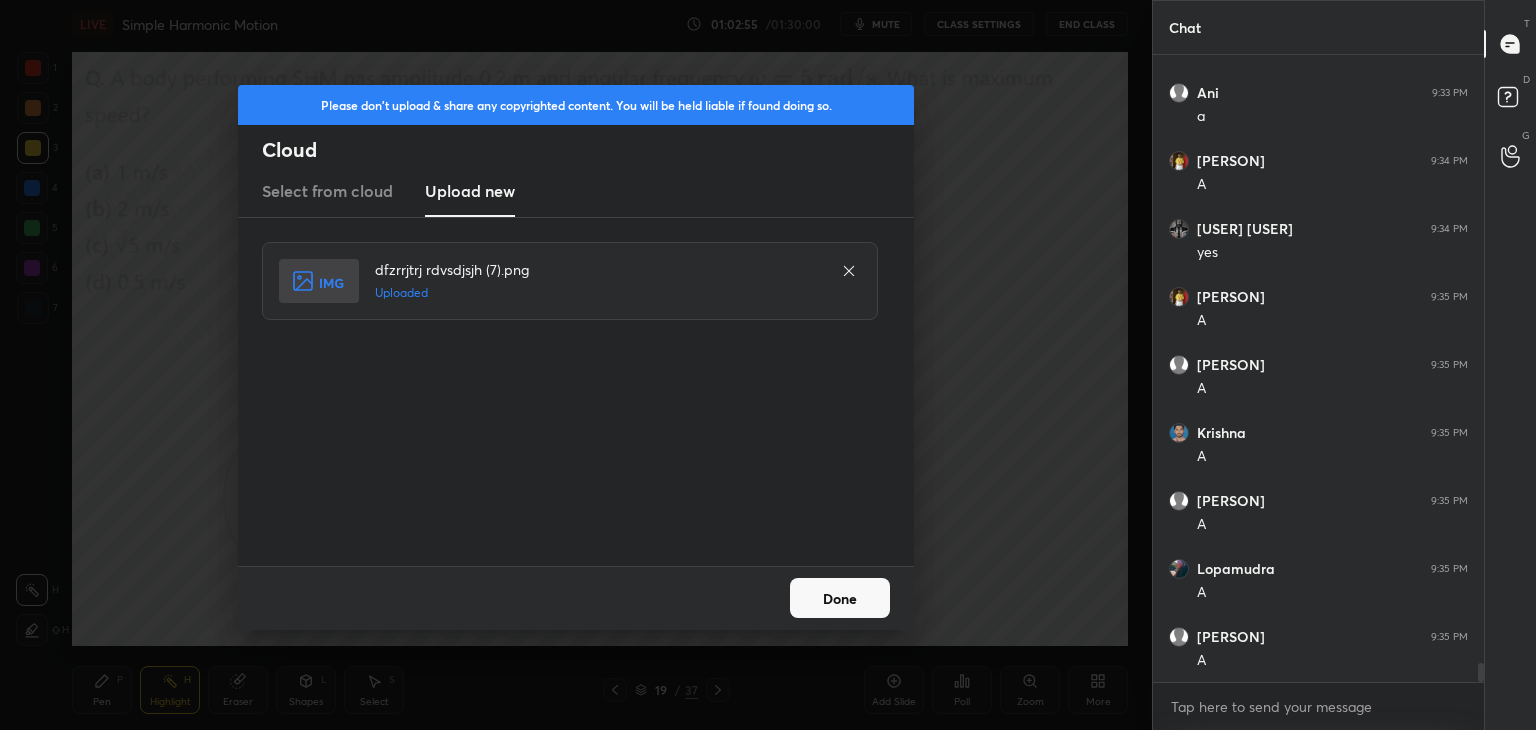 click on "Done" at bounding box center [840, 598] 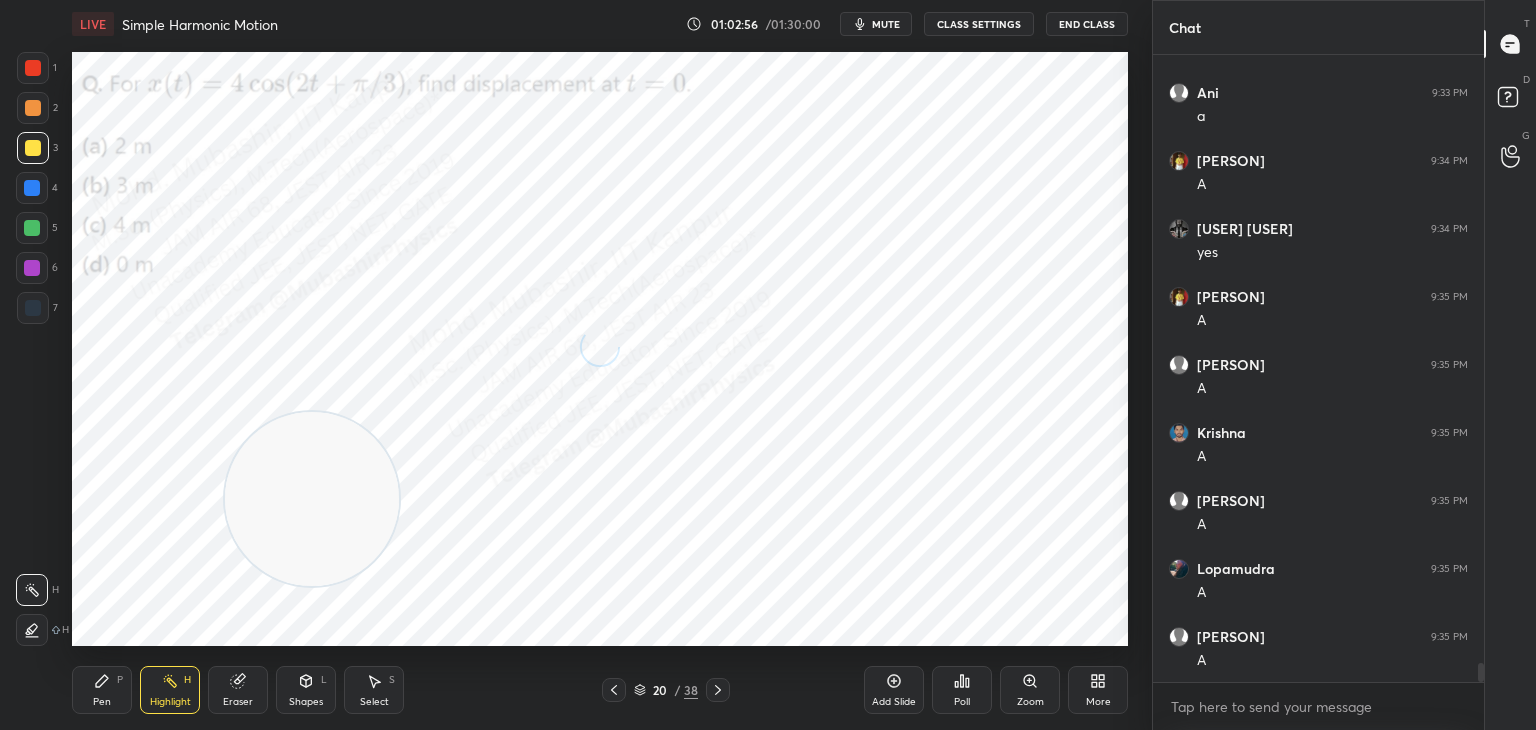 click on "LIVE Simple Harmonic Motion 01:02:56 /  01:30:00 mute CLASS SETTINGS End Class Setting up your live class Poll for   secs No correct answer Start poll Back Simple Harmonic Motion • L5 of Detailed Course on Waves & Oscillations for IIT JAM, CUET 2026/27 Mohd Mubashir Pen P Highlight H Eraser Shapes L Select S 20 / 38 Add Slide Poll Zoom More" at bounding box center [600, 365] 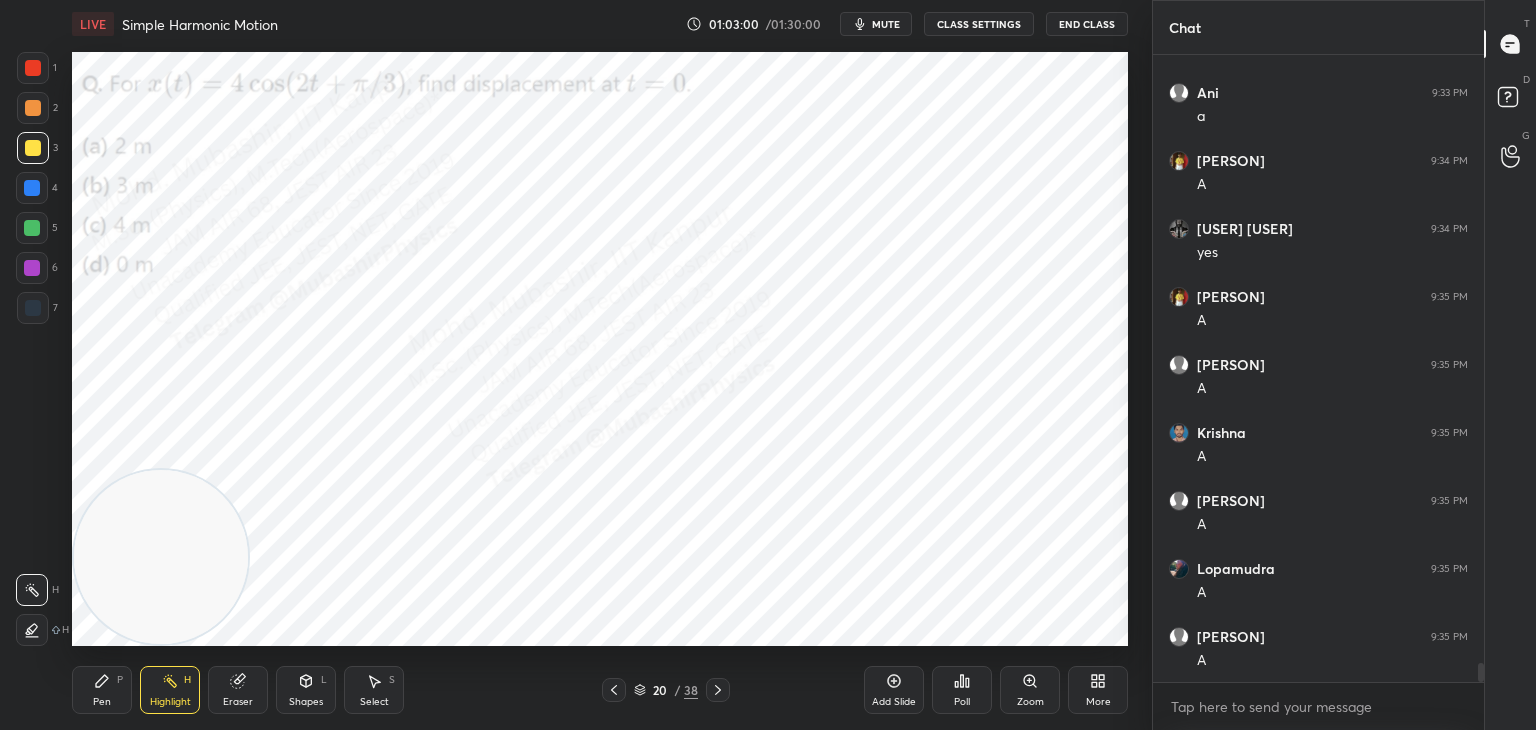 click 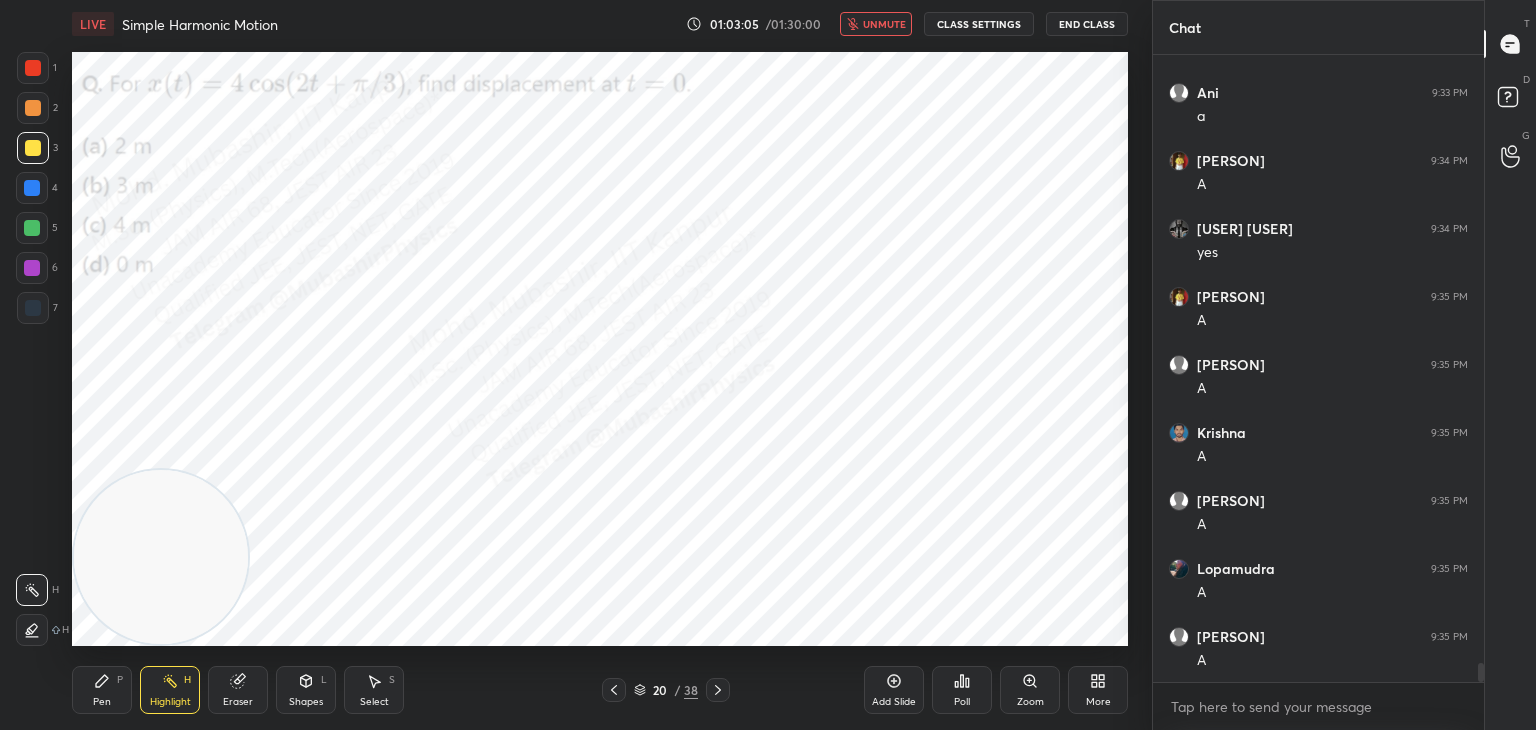 scroll, scrollTop: 20196, scrollLeft: 0, axis: vertical 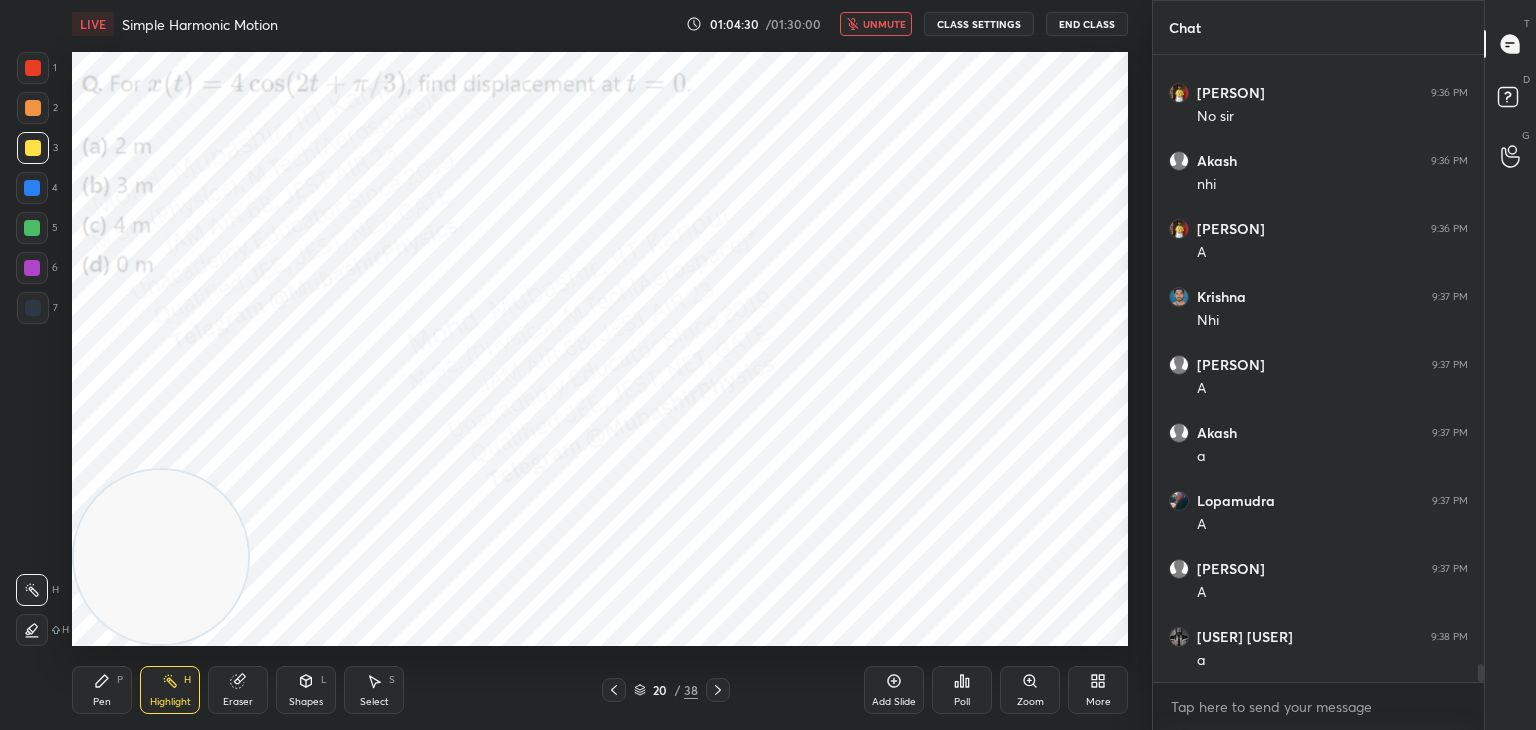 drag, startPoint x: 875, startPoint y: 21, endPoint x: 881, endPoint y: 34, distance: 14.3178215 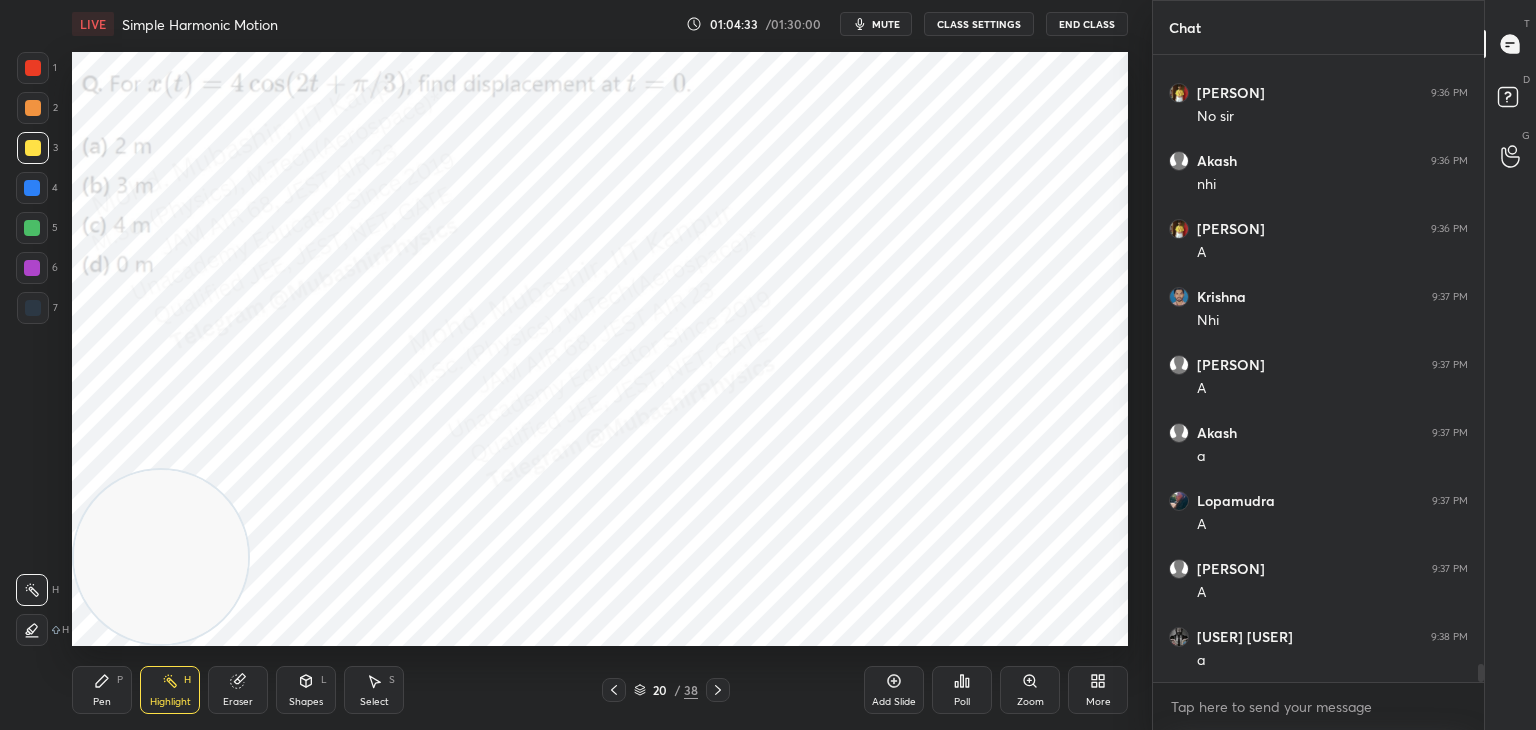 click on "Pen" at bounding box center [102, 702] 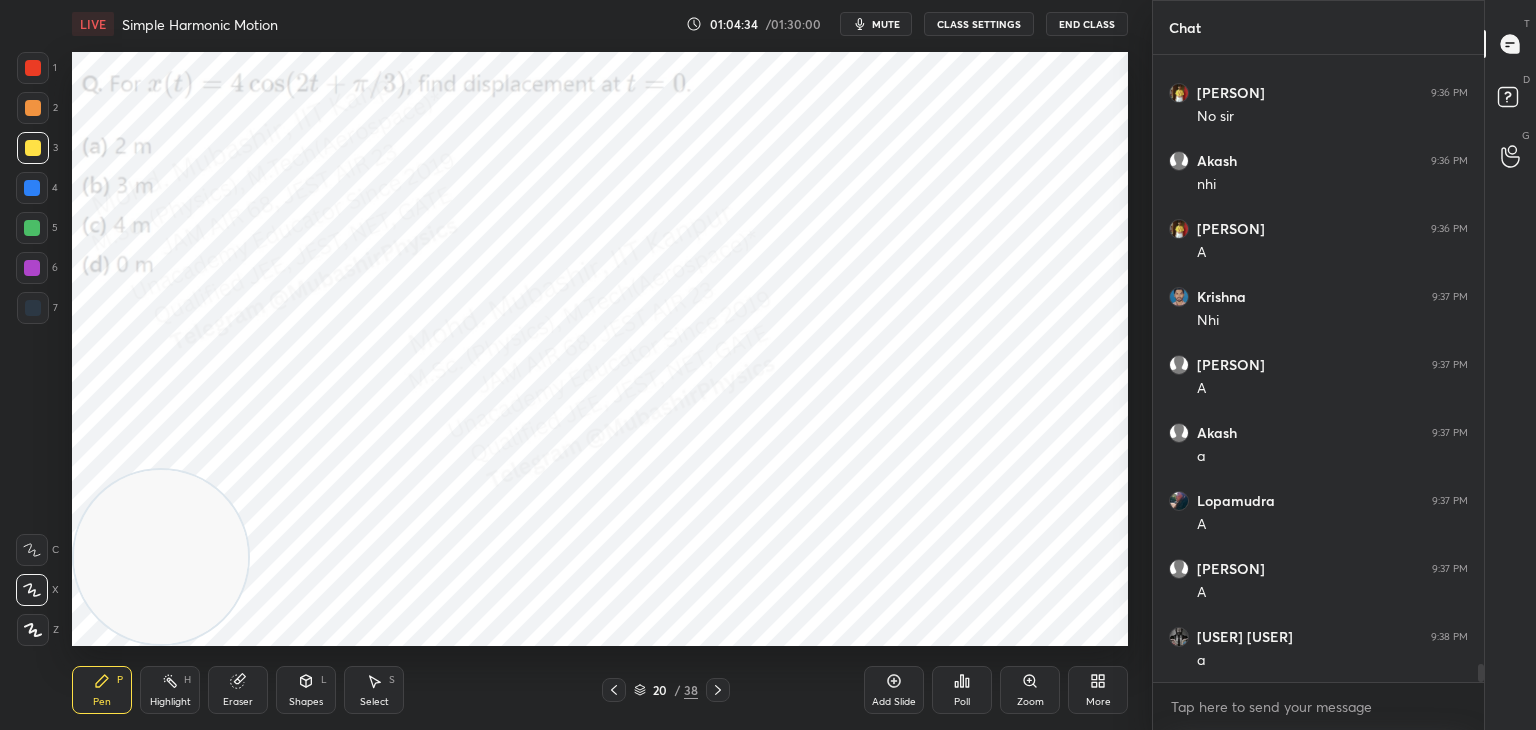 drag, startPoint x: 35, startPoint y: 201, endPoint x: 64, endPoint y: 200, distance: 29.017237 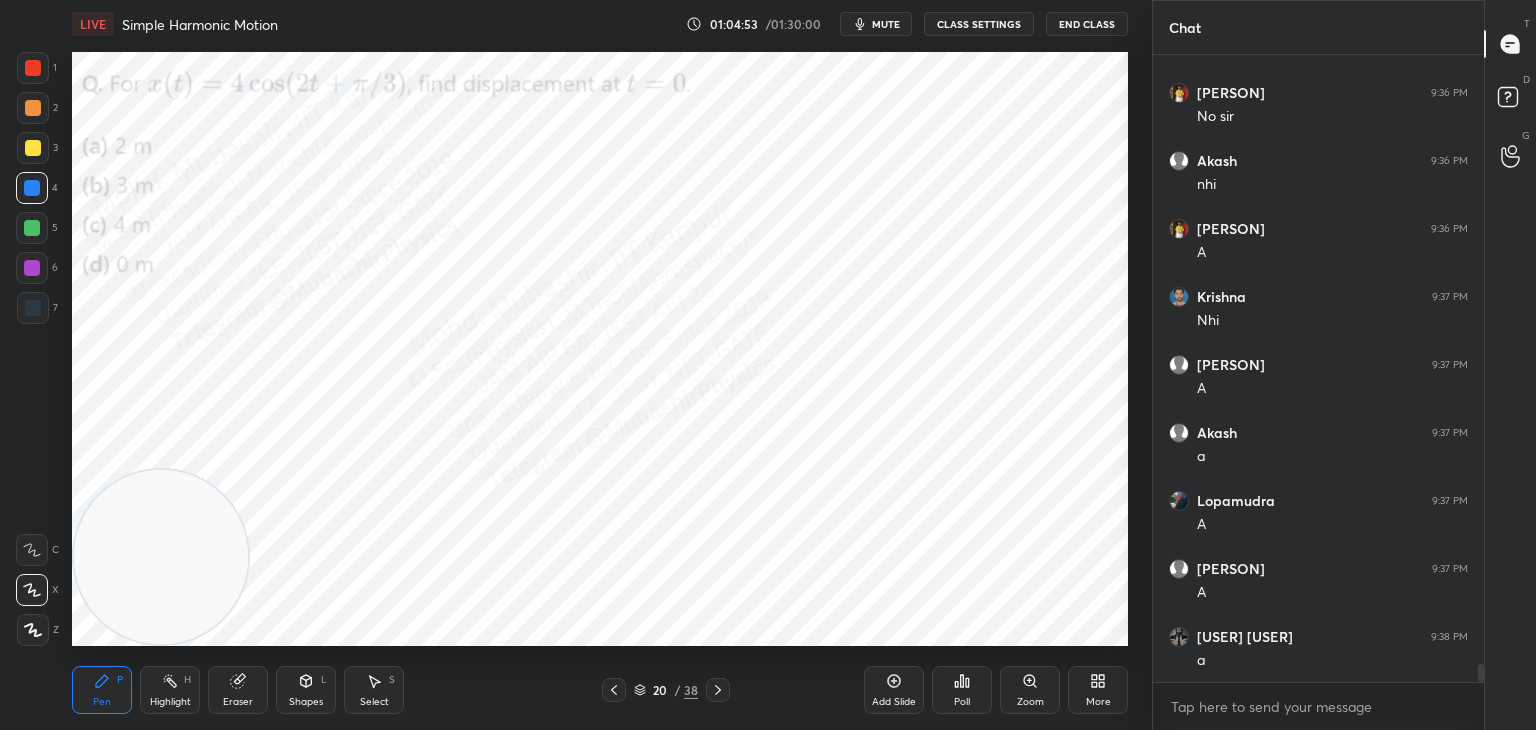 drag, startPoint x: 21, startPoint y: 146, endPoint x: 71, endPoint y: 156, distance: 50.990196 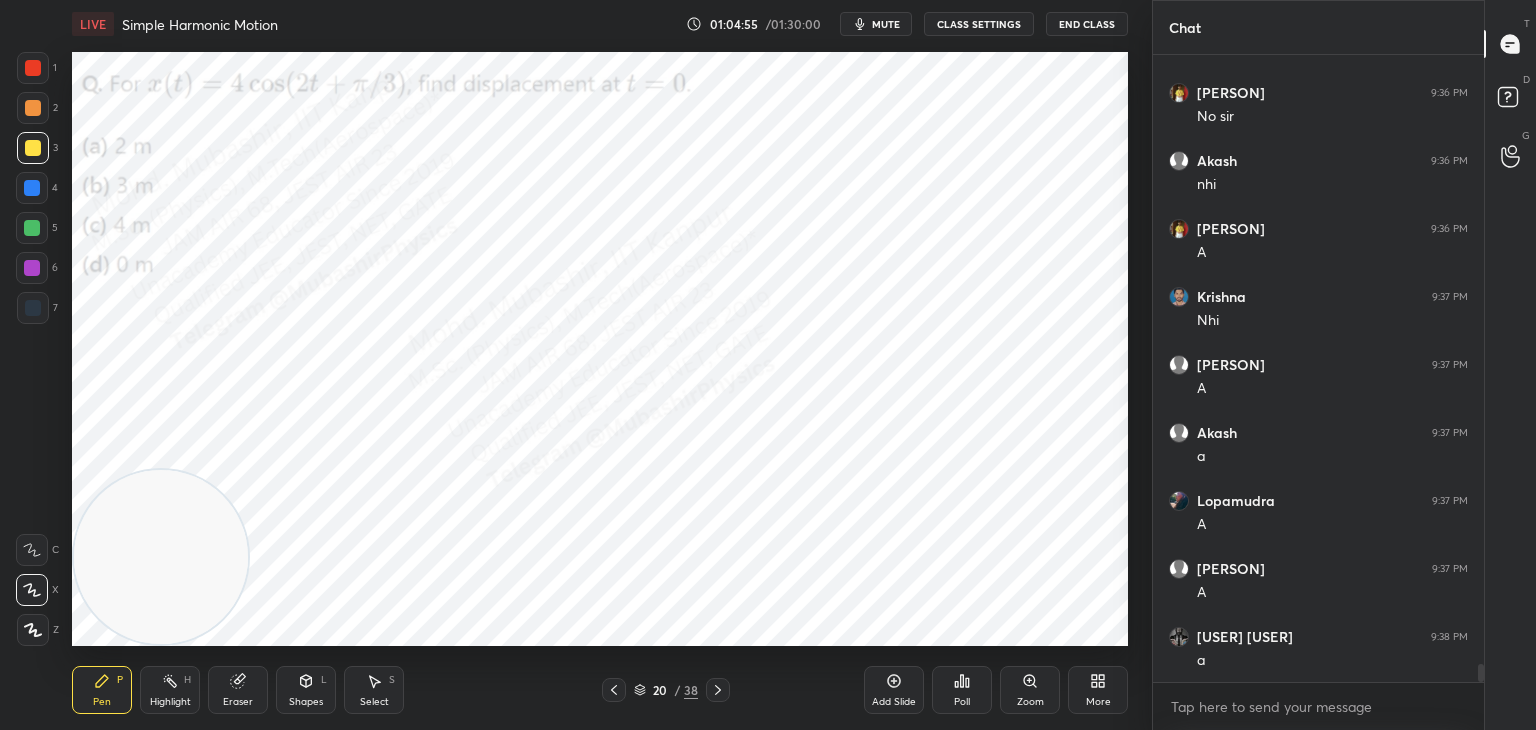 scroll, scrollTop: 20808, scrollLeft: 0, axis: vertical 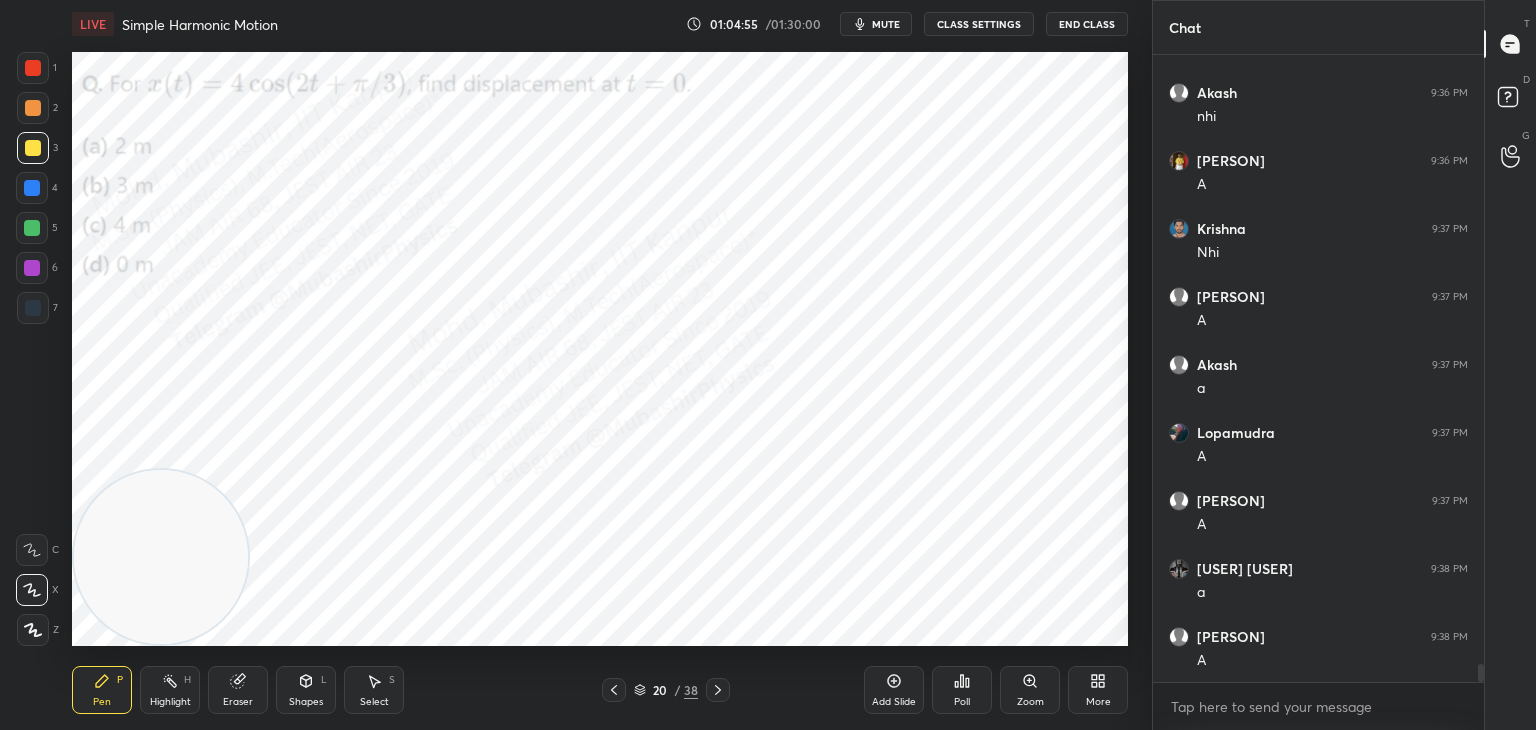 click on "Highlight H" at bounding box center [170, 690] 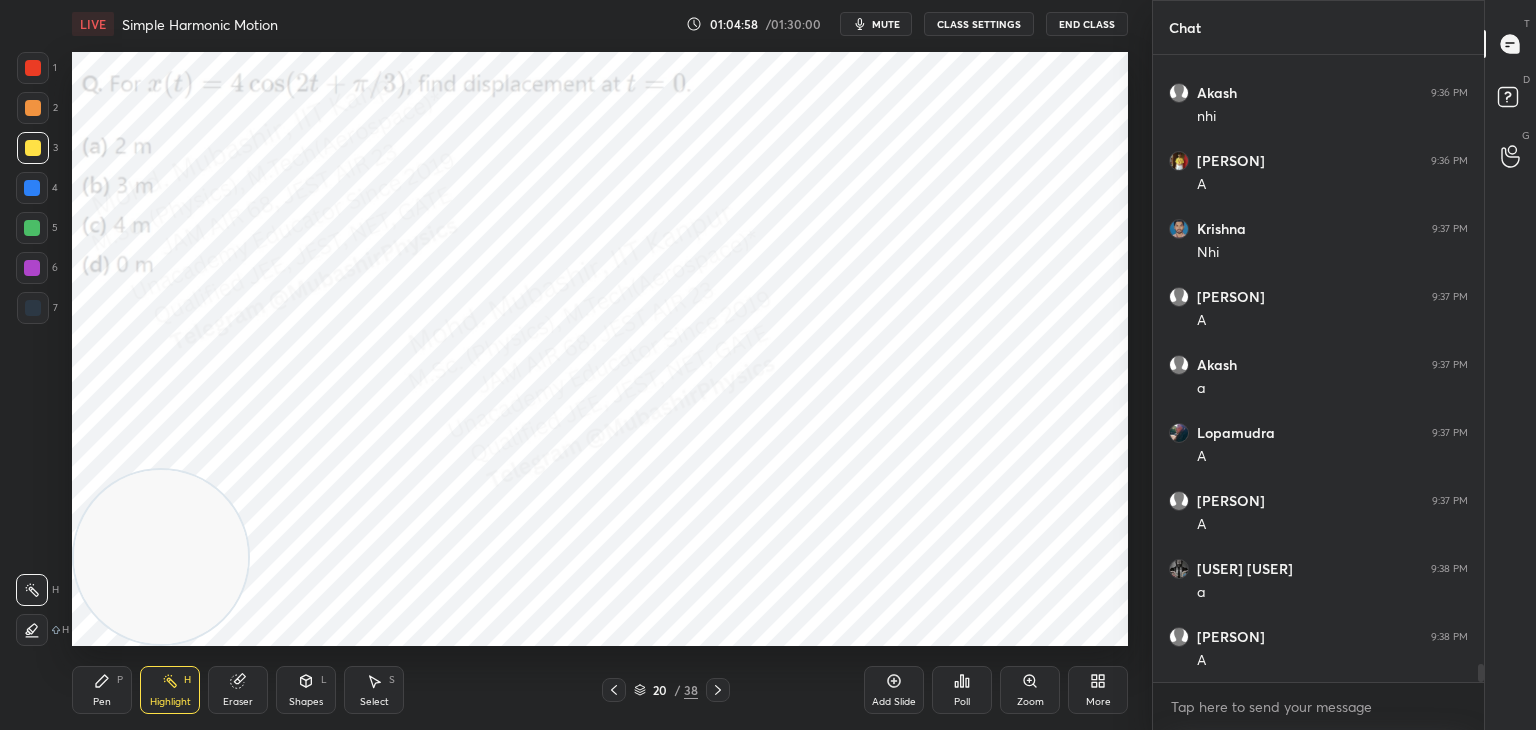 click 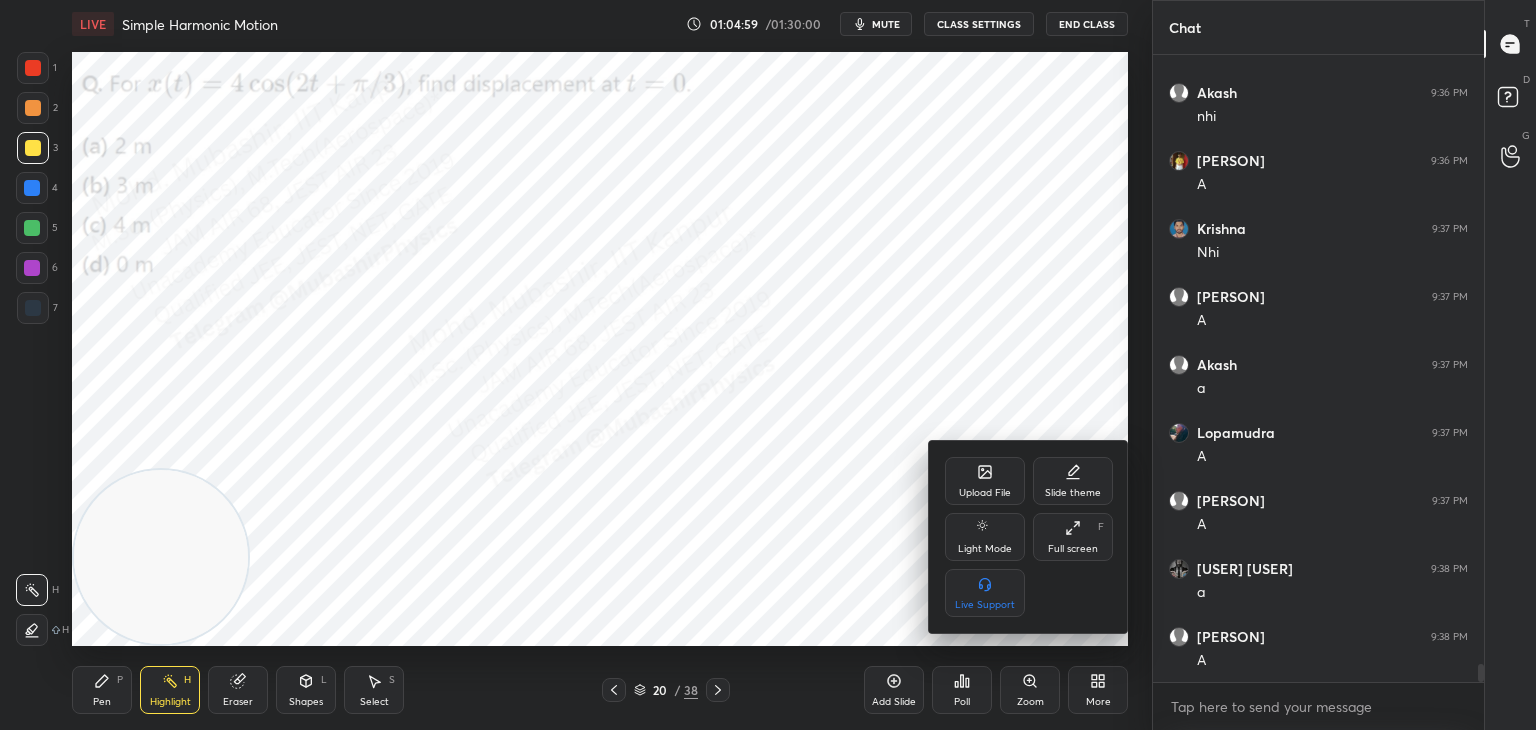 click on "Upload File" at bounding box center (985, 481) 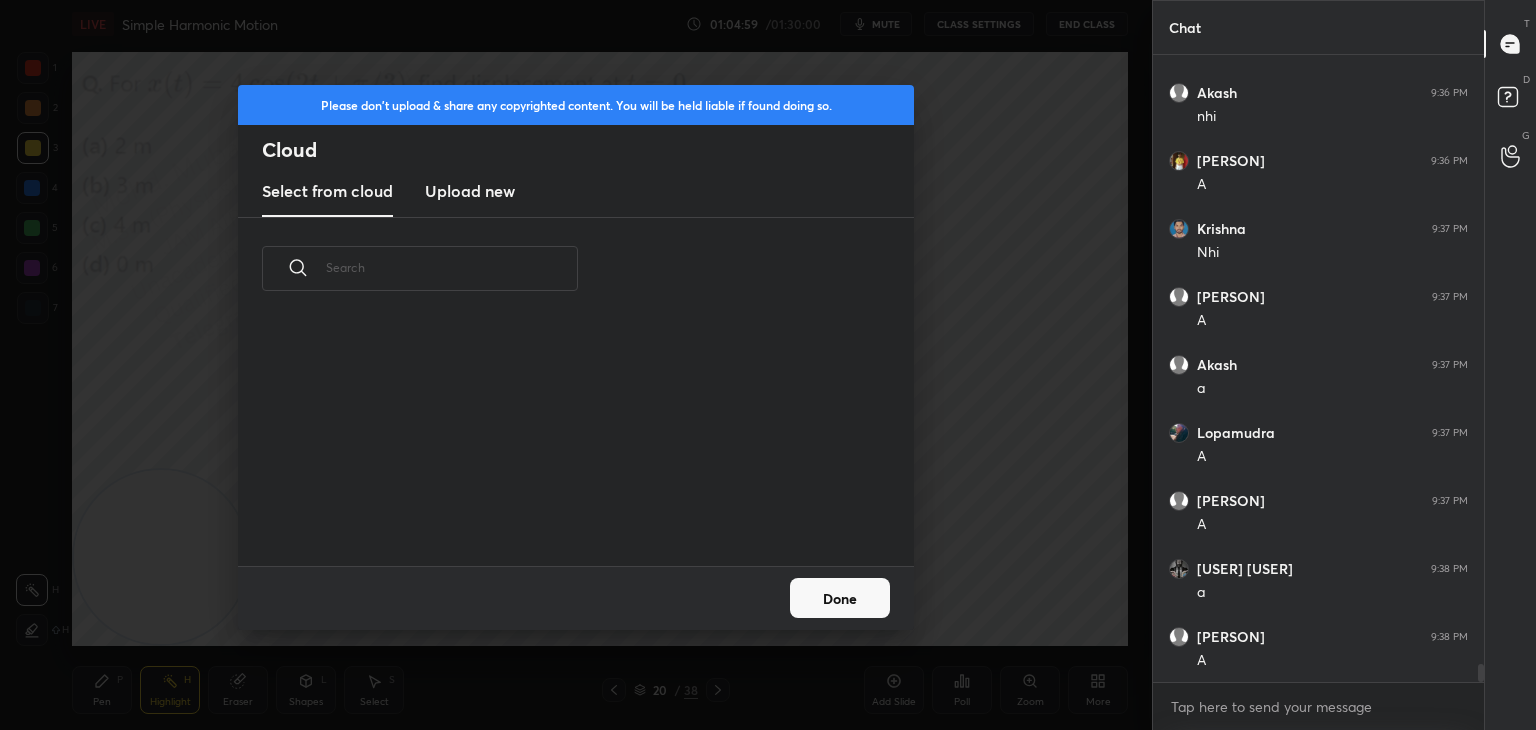 click on "Upload new" at bounding box center [470, 191] 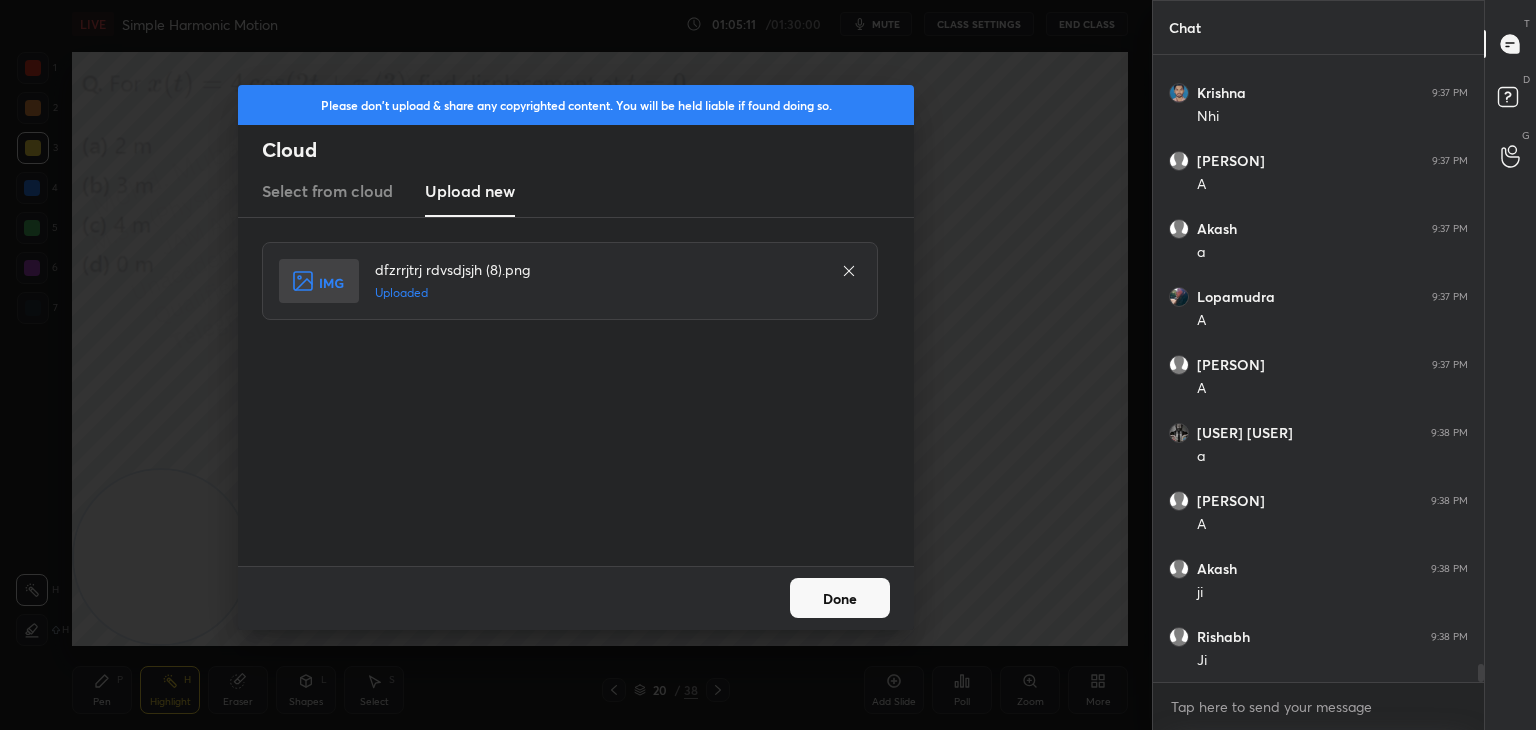 scroll, scrollTop: 21080, scrollLeft: 0, axis: vertical 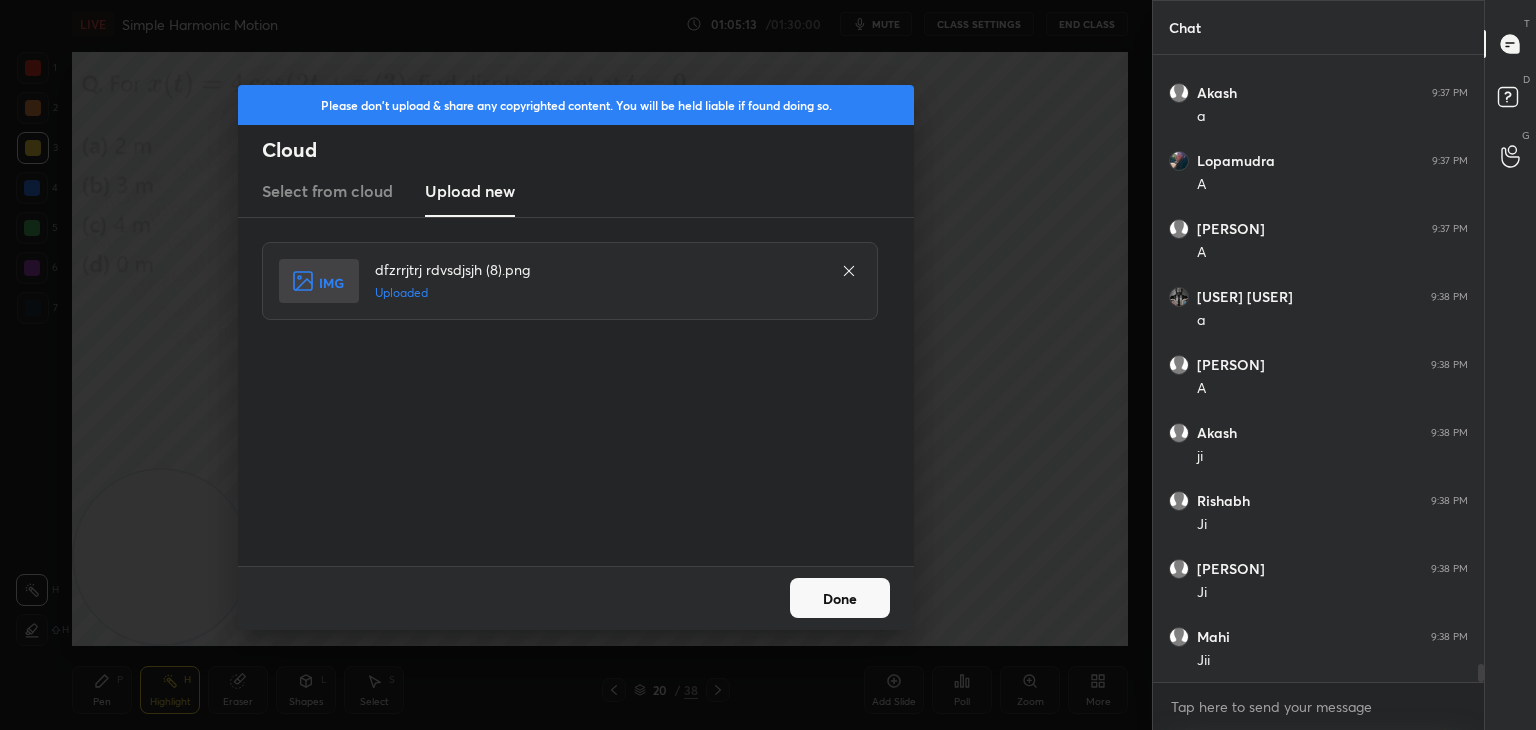 click on "Done" at bounding box center (840, 598) 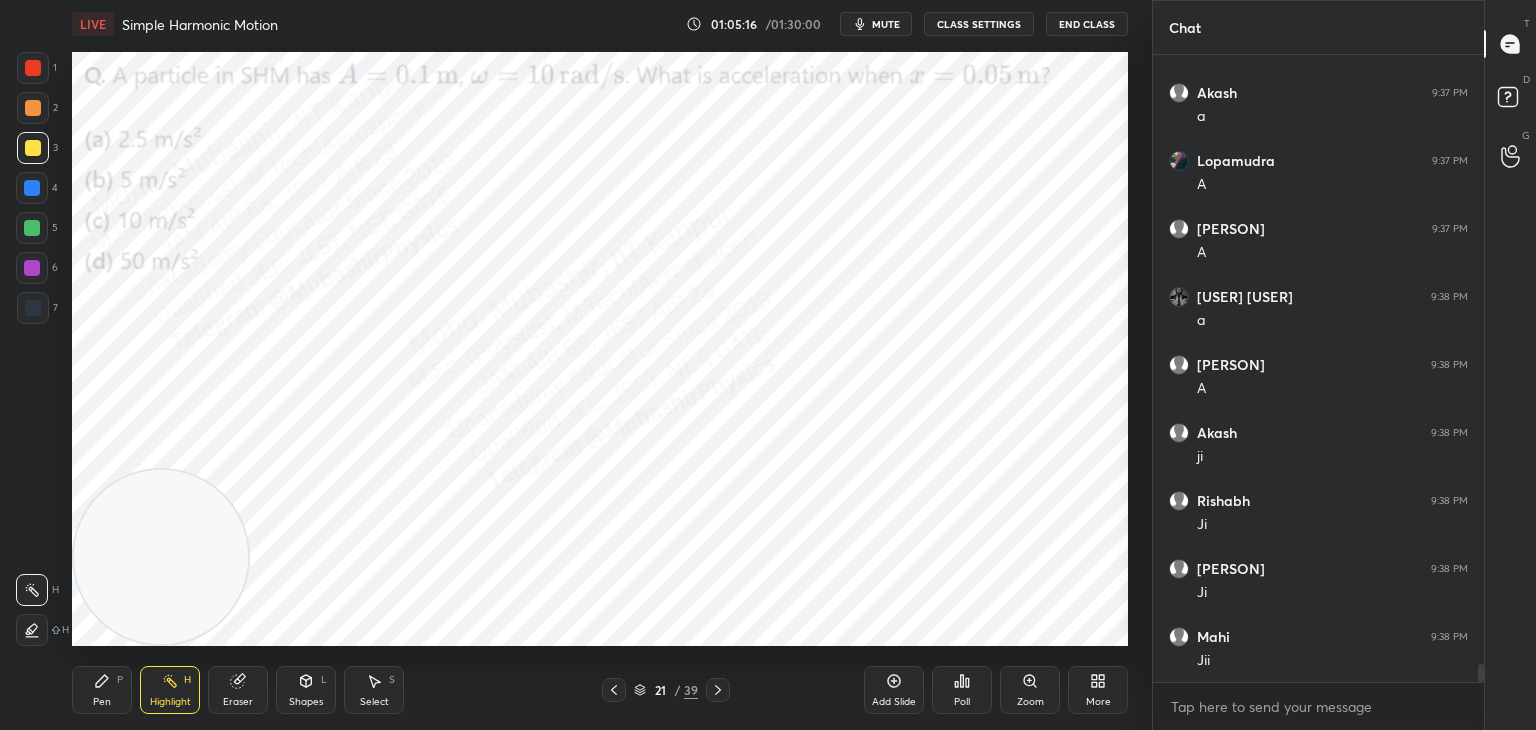 click 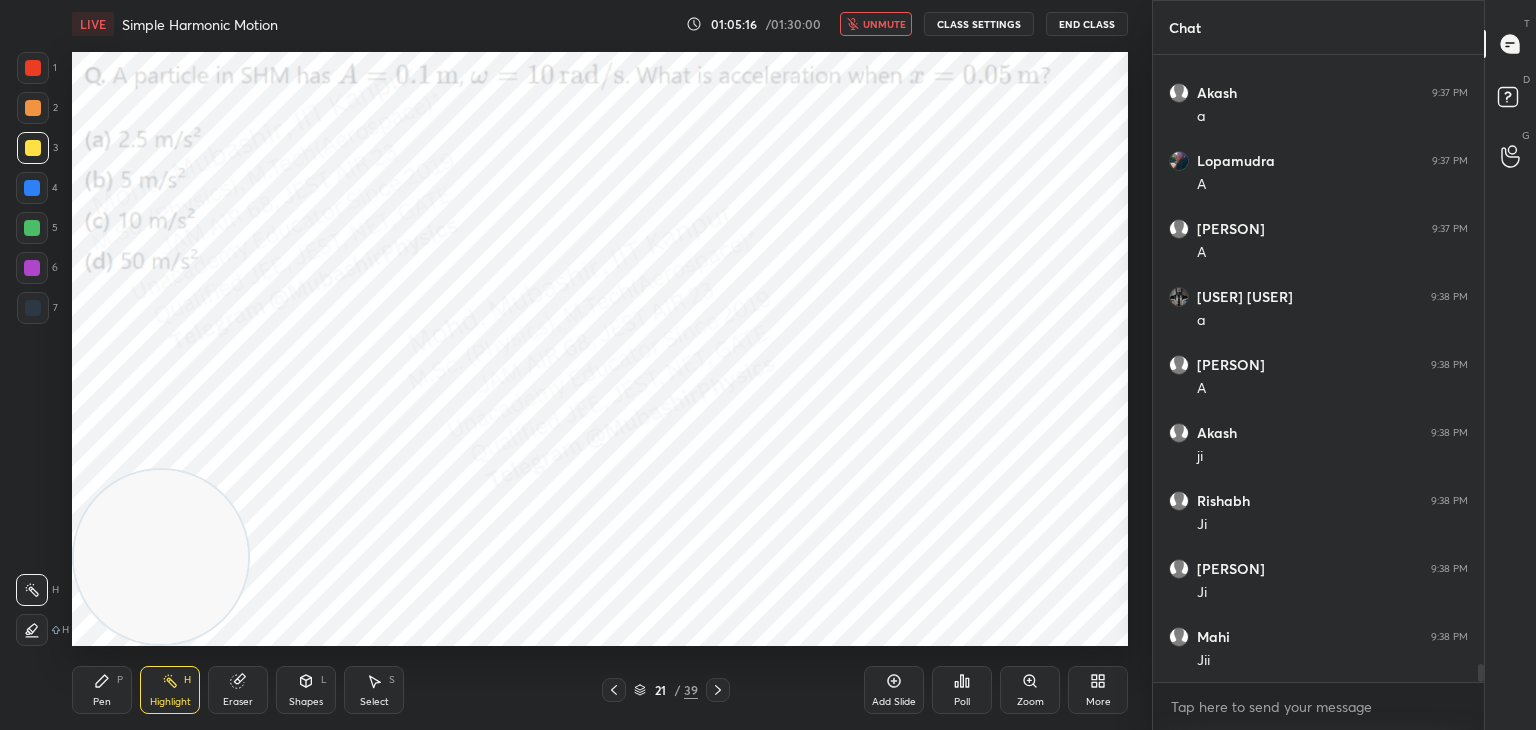 click on "unmute" at bounding box center [884, 24] 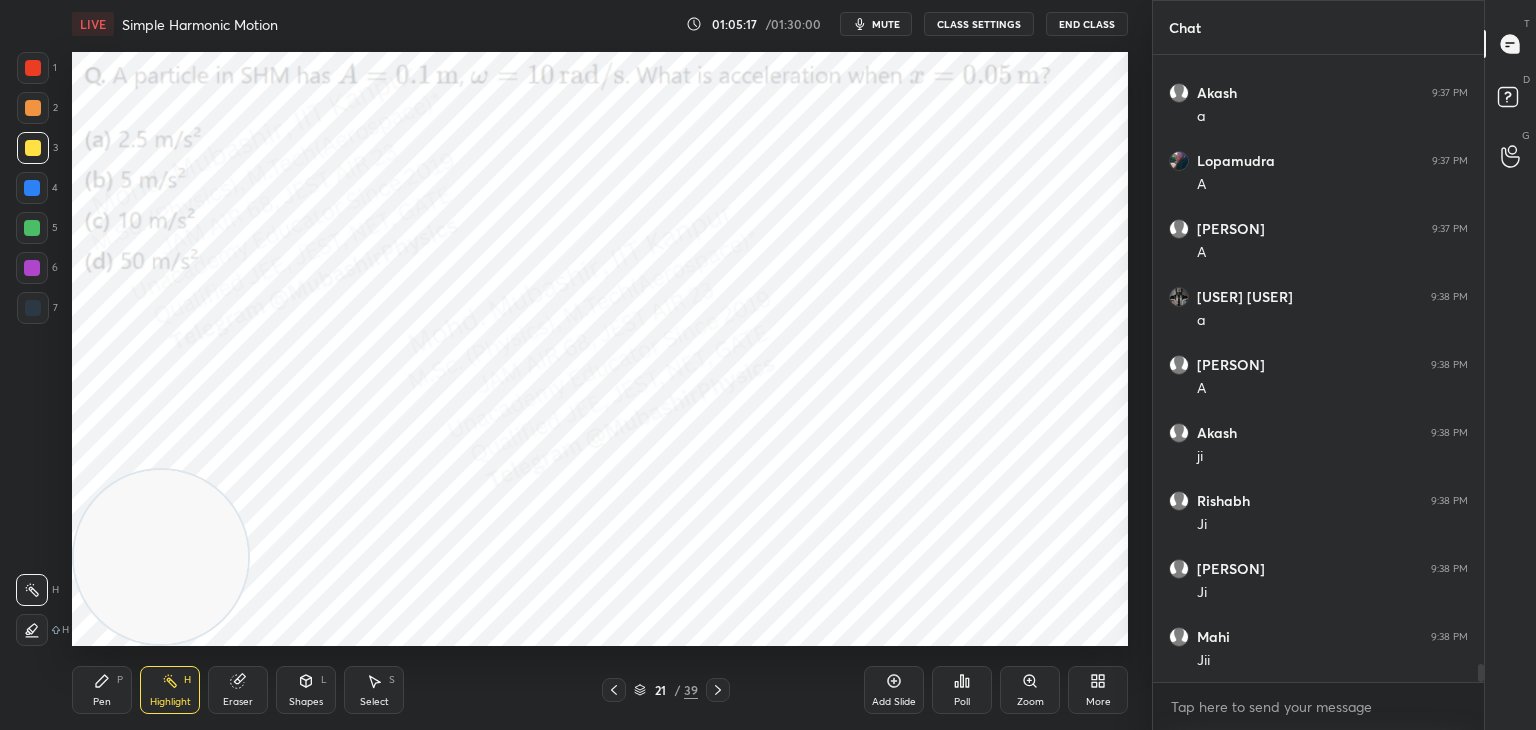 click on "mute" at bounding box center (886, 24) 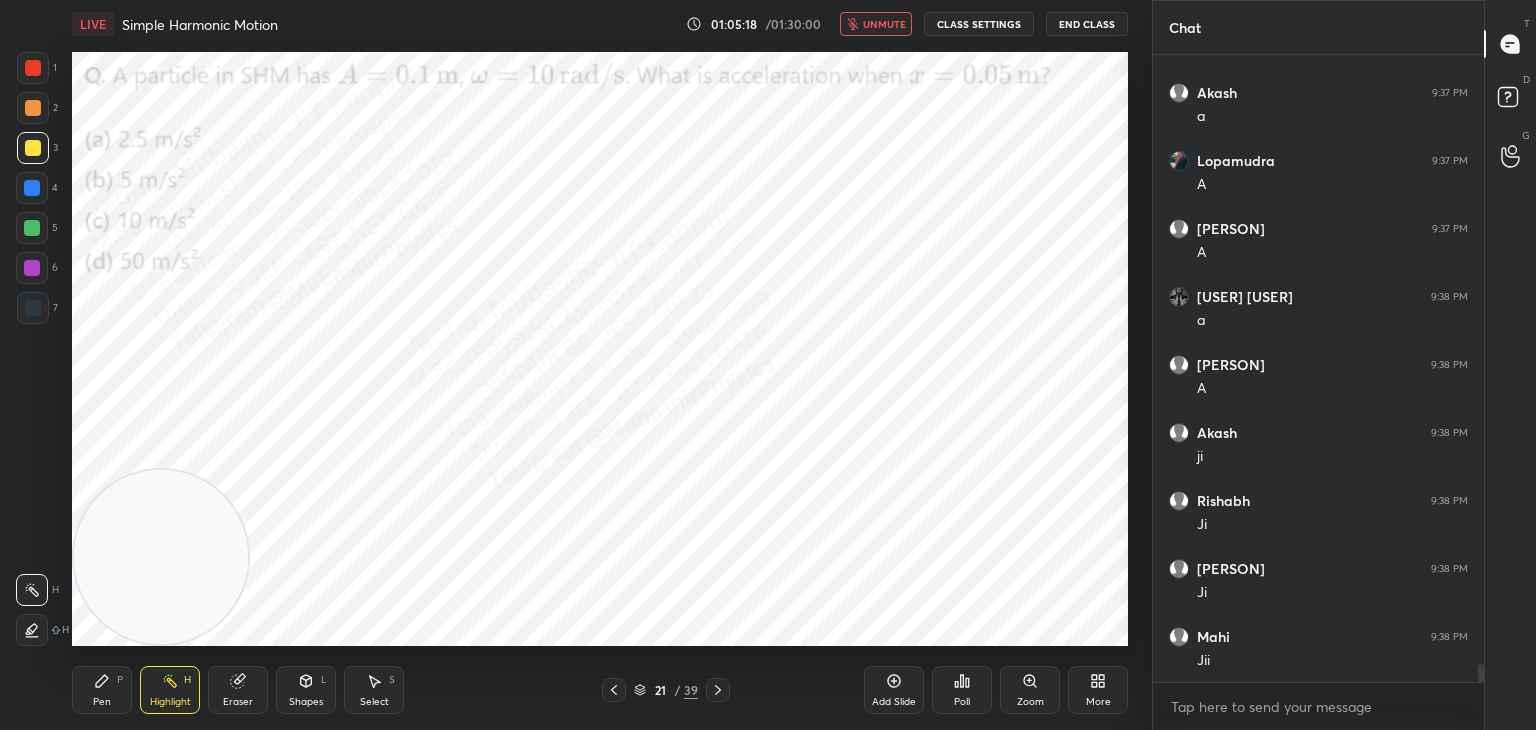 click on "unmute" at bounding box center (884, 24) 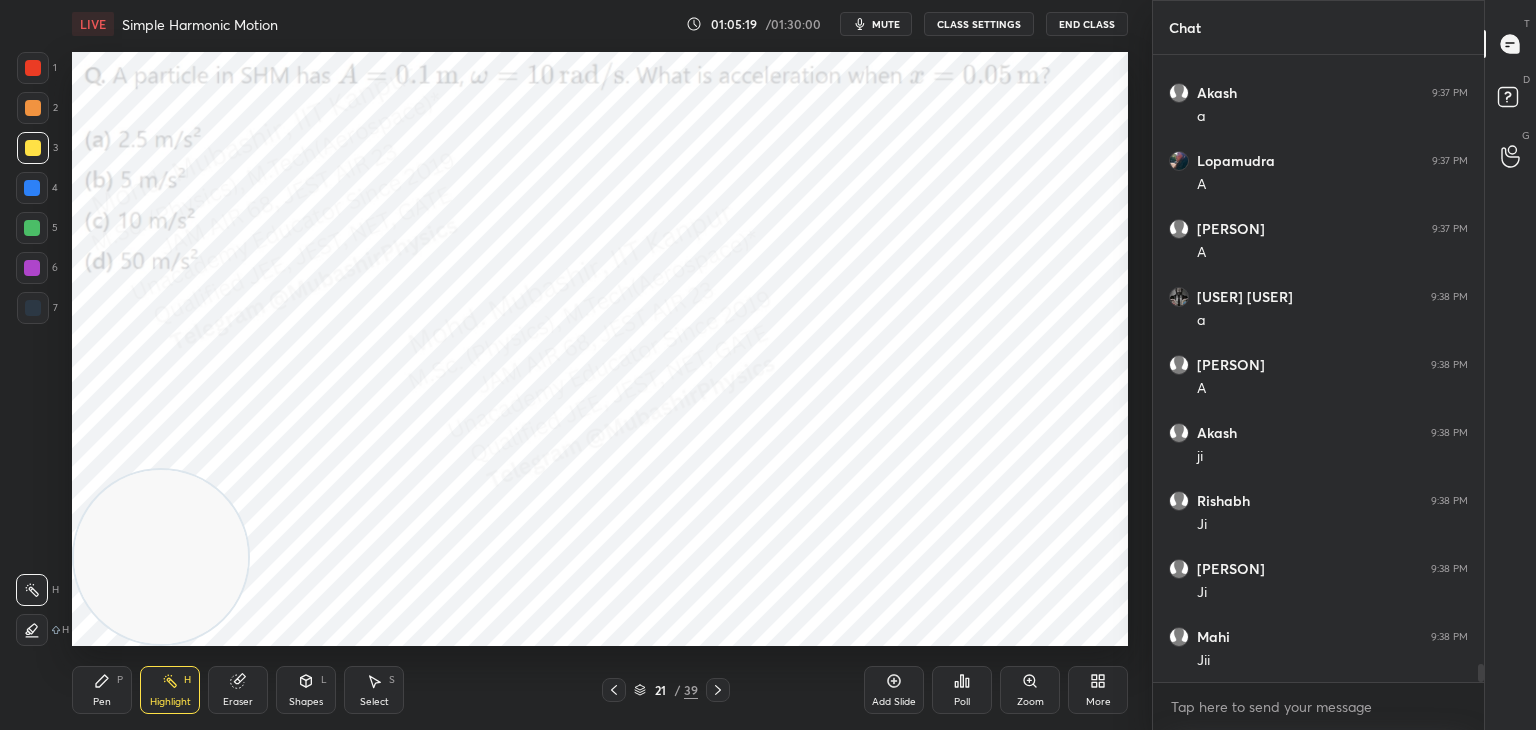click on "Pen" at bounding box center [102, 702] 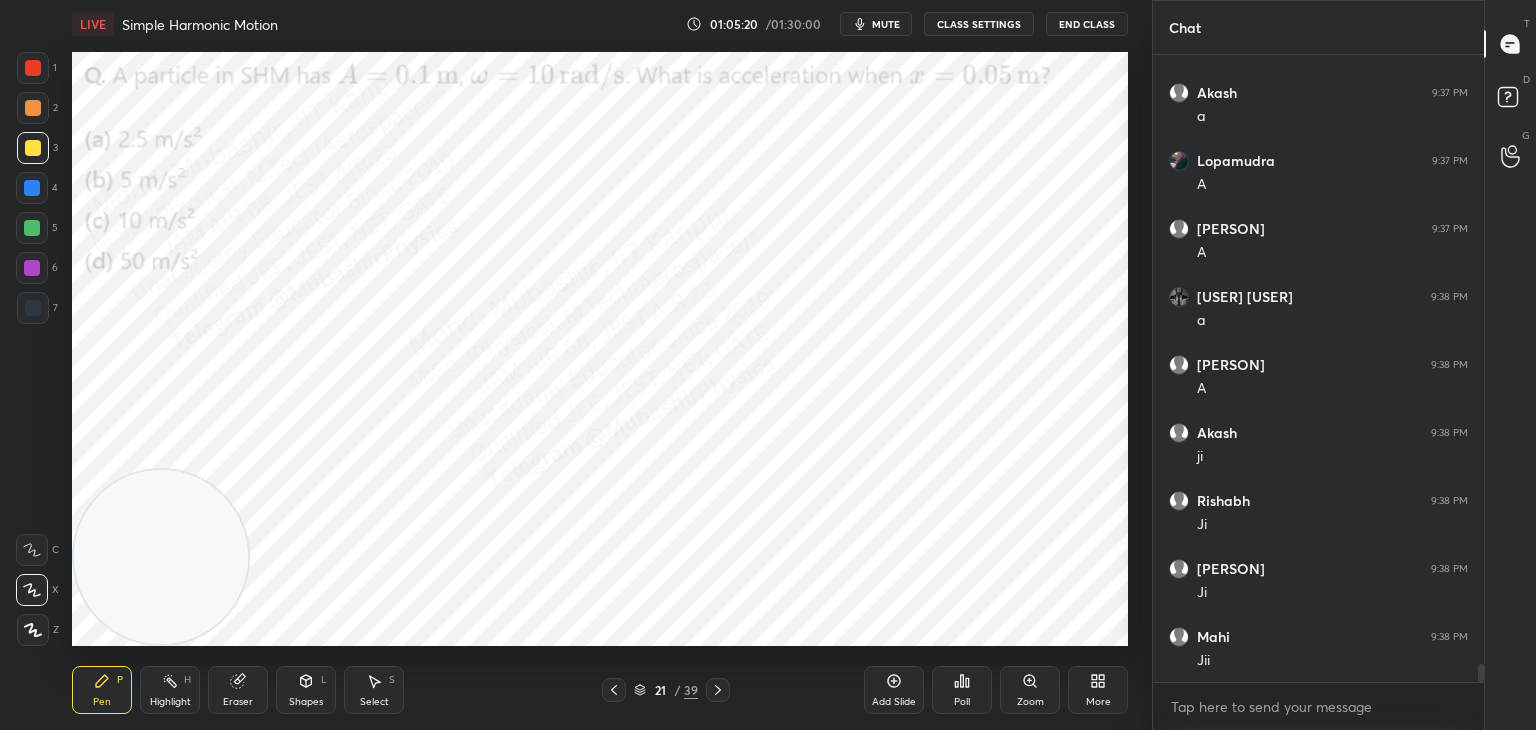 click at bounding box center (32, 188) 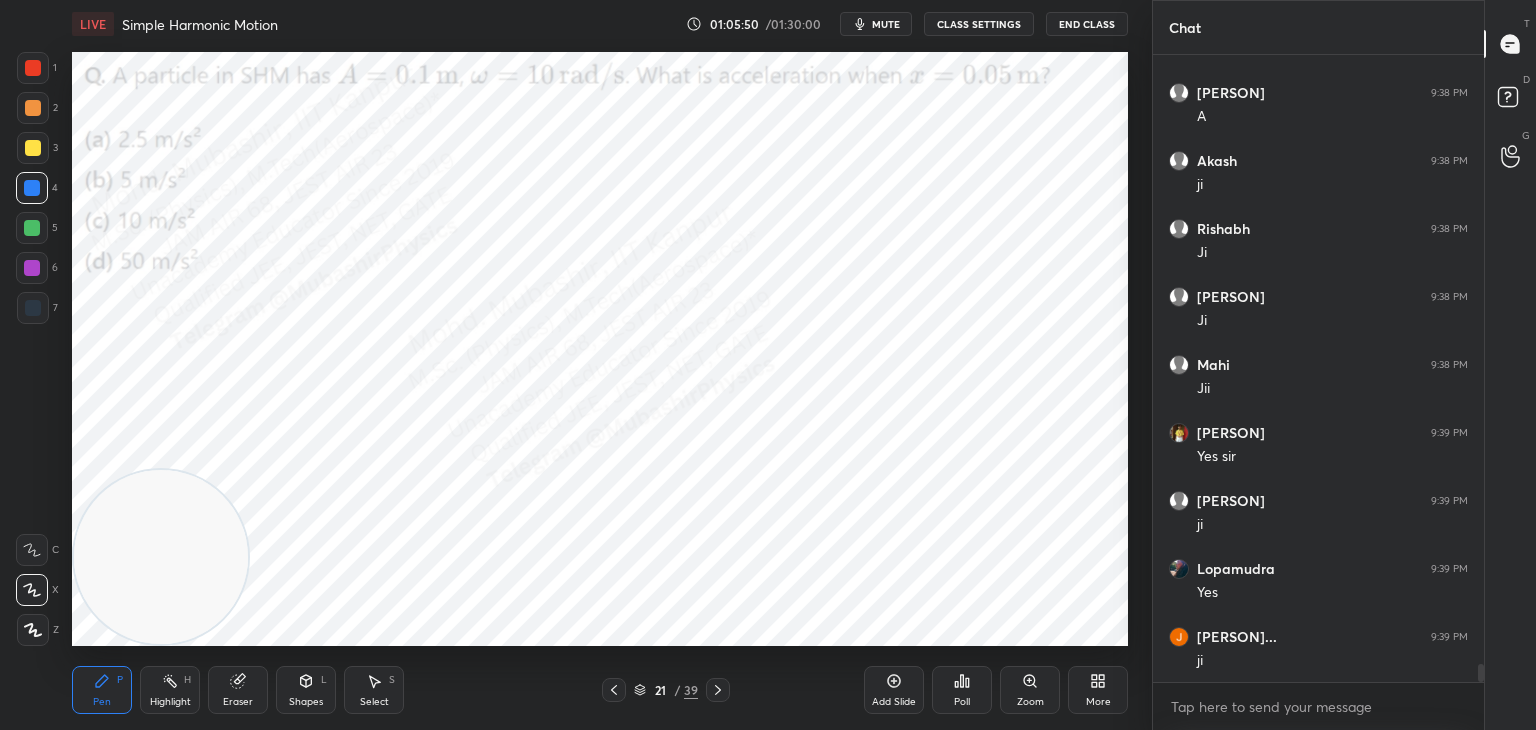 scroll, scrollTop: 21420, scrollLeft: 0, axis: vertical 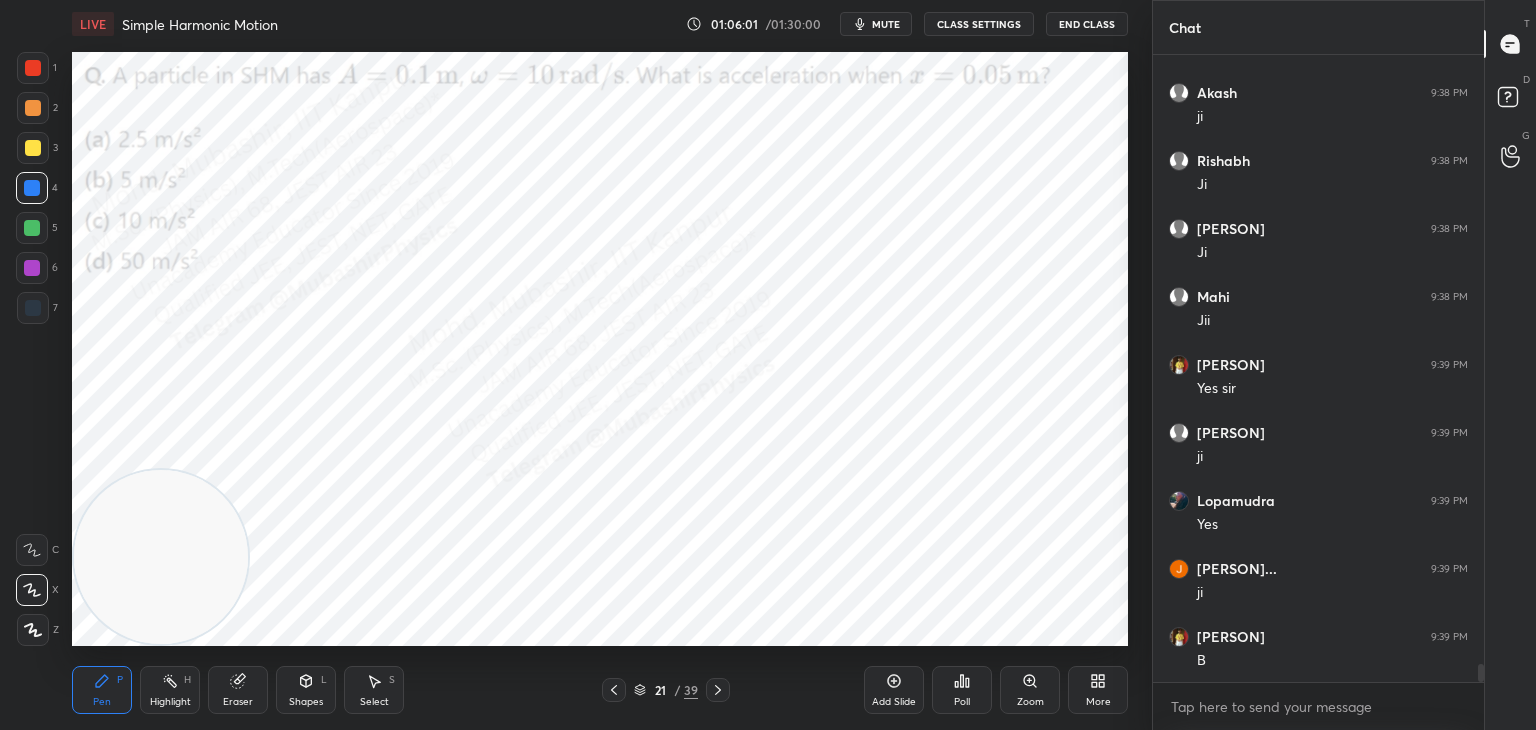 click on "Eraser" at bounding box center [238, 690] 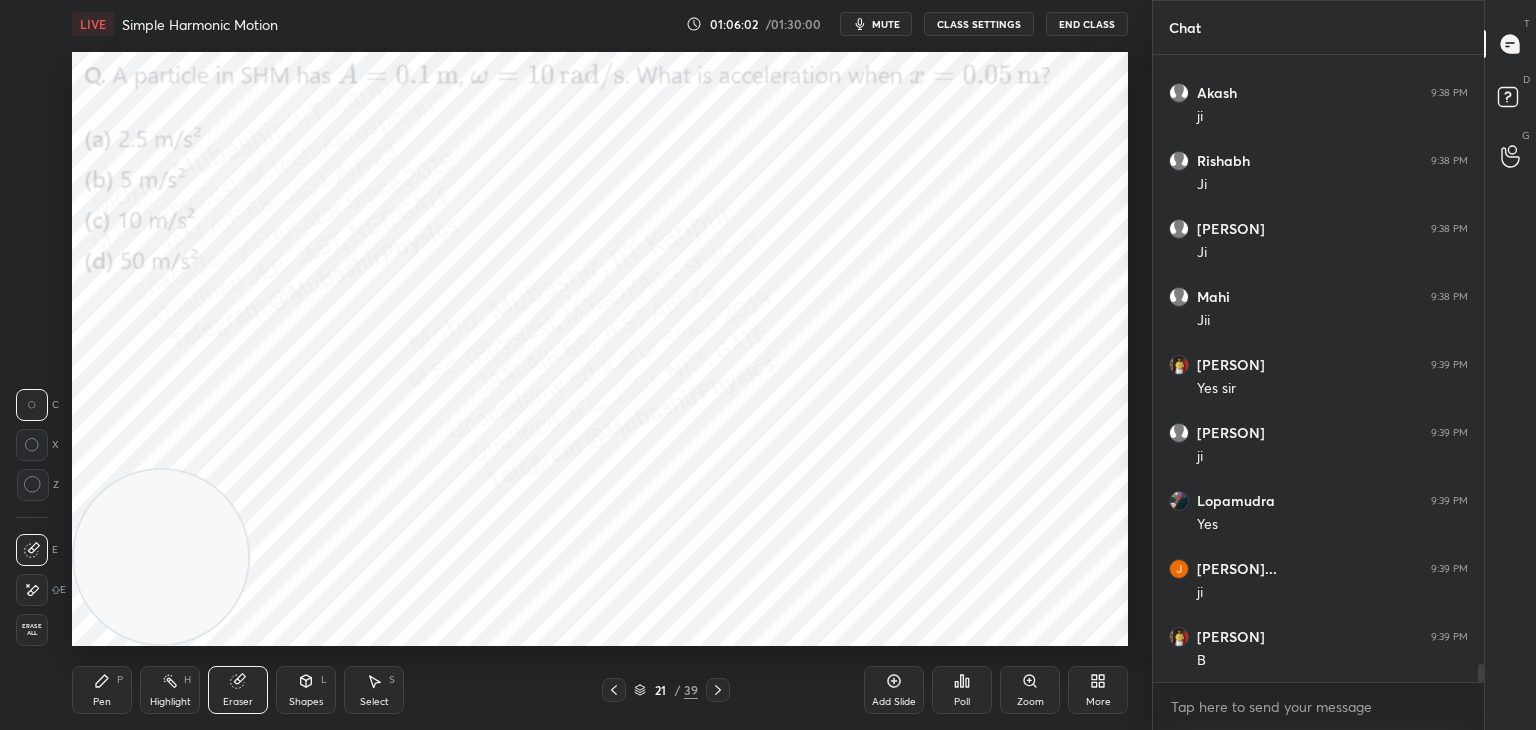 click on "Erase all" at bounding box center [32, 630] 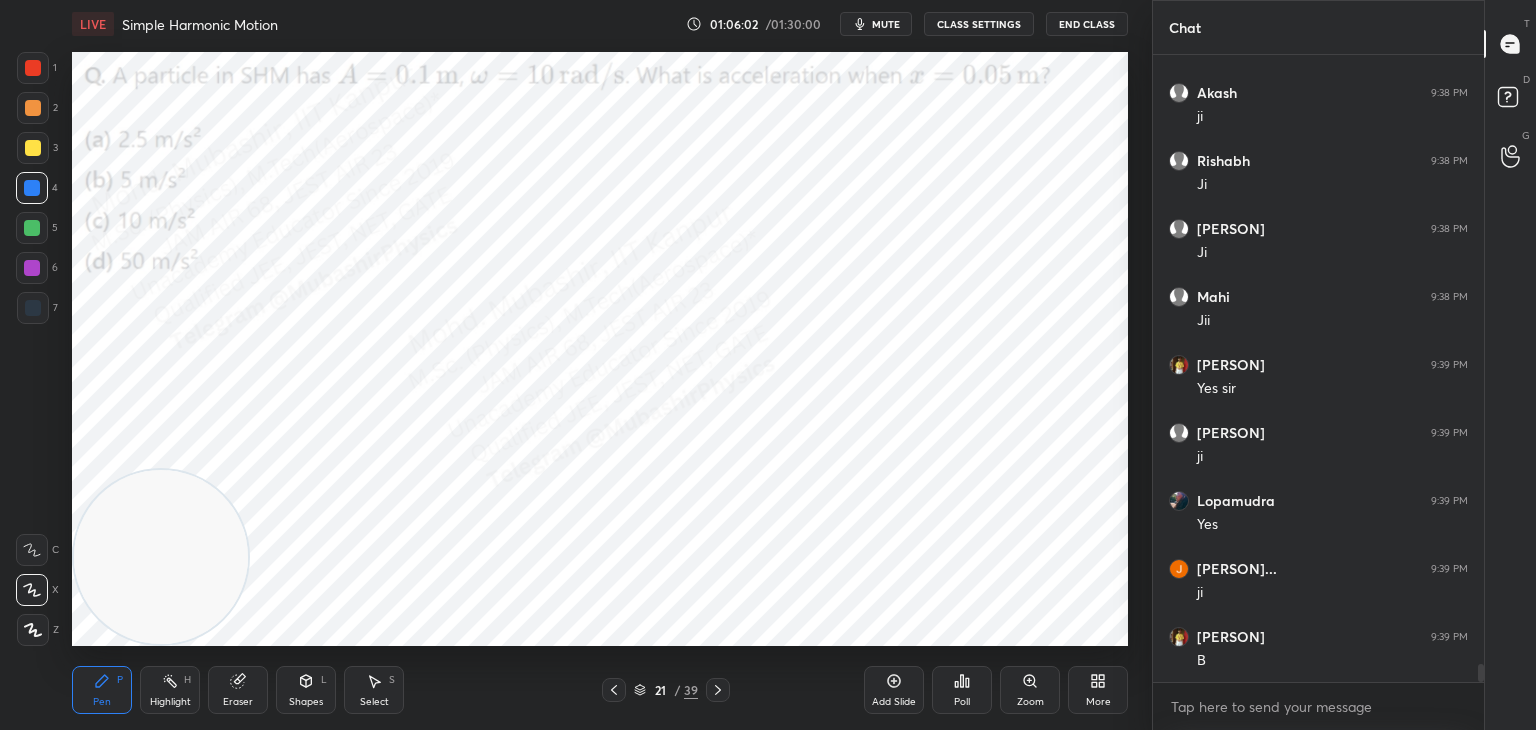 scroll, scrollTop: 21488, scrollLeft: 0, axis: vertical 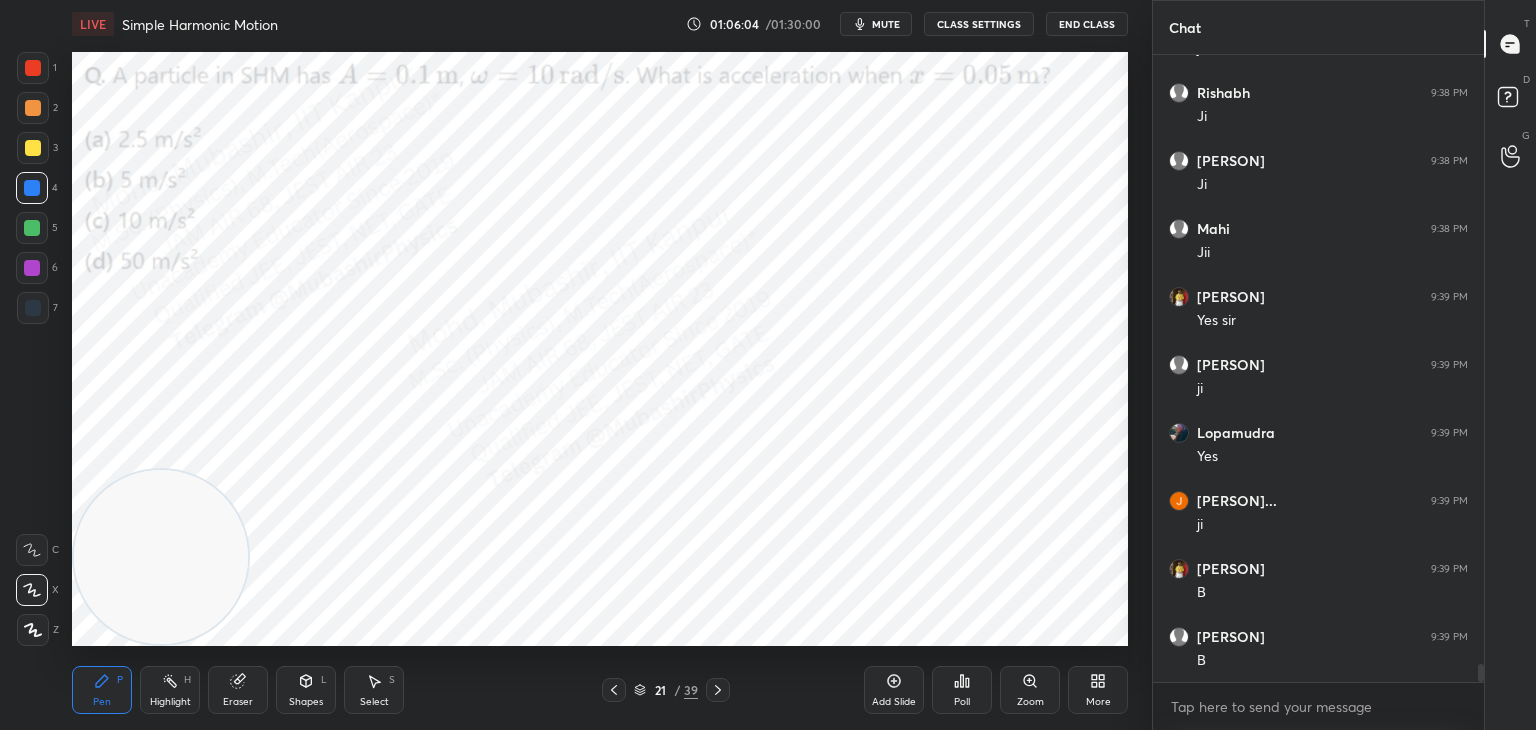click 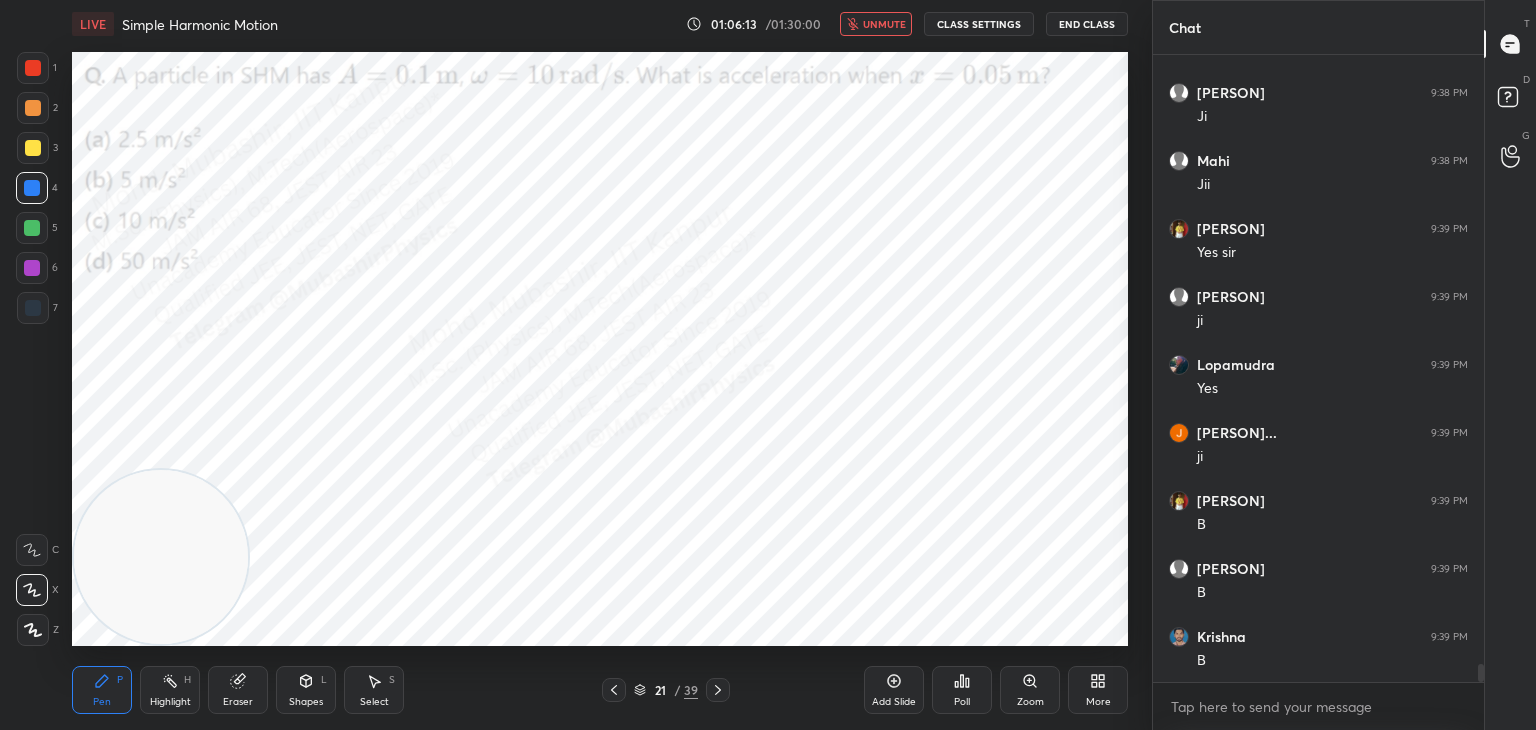 scroll, scrollTop: 21624, scrollLeft: 0, axis: vertical 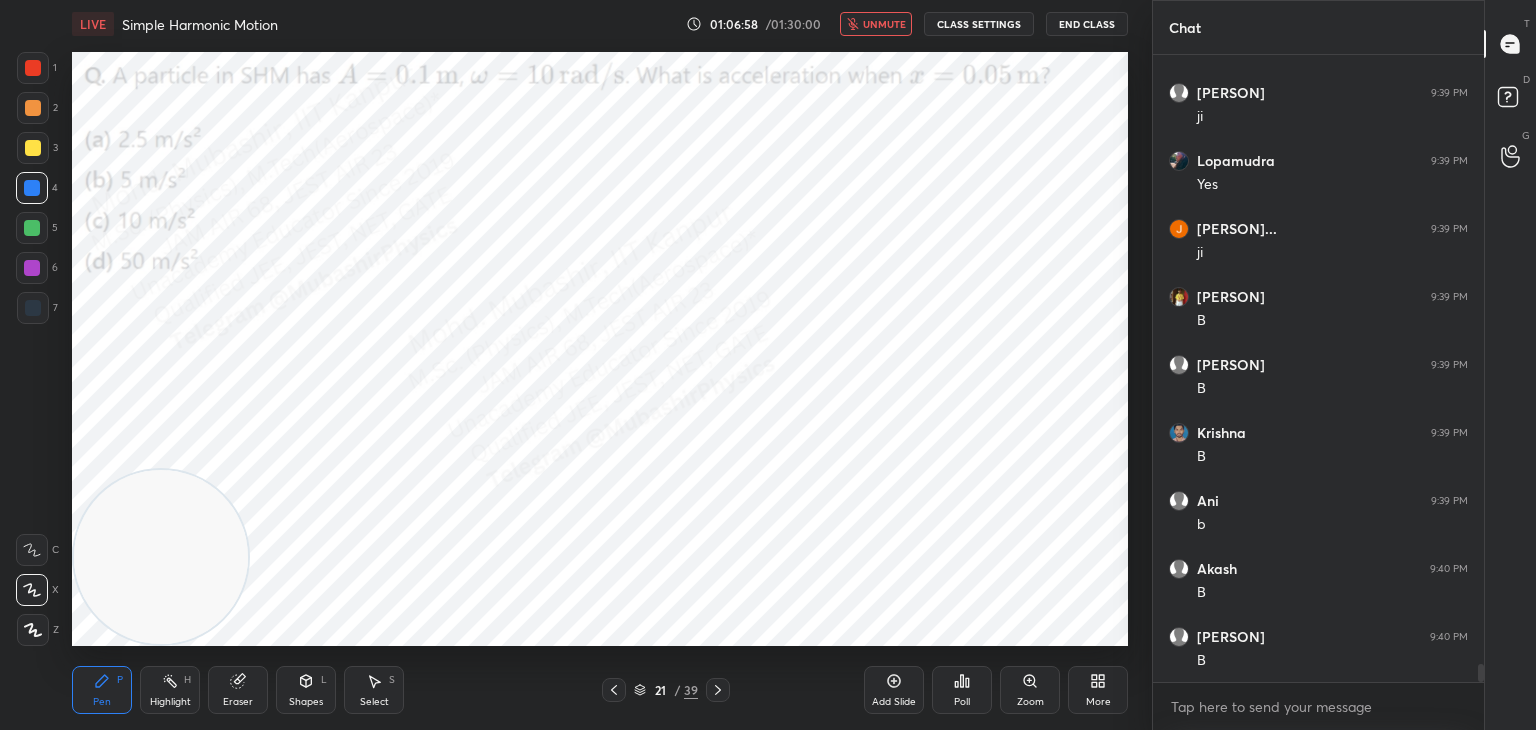 click on "unmute" at bounding box center [884, 24] 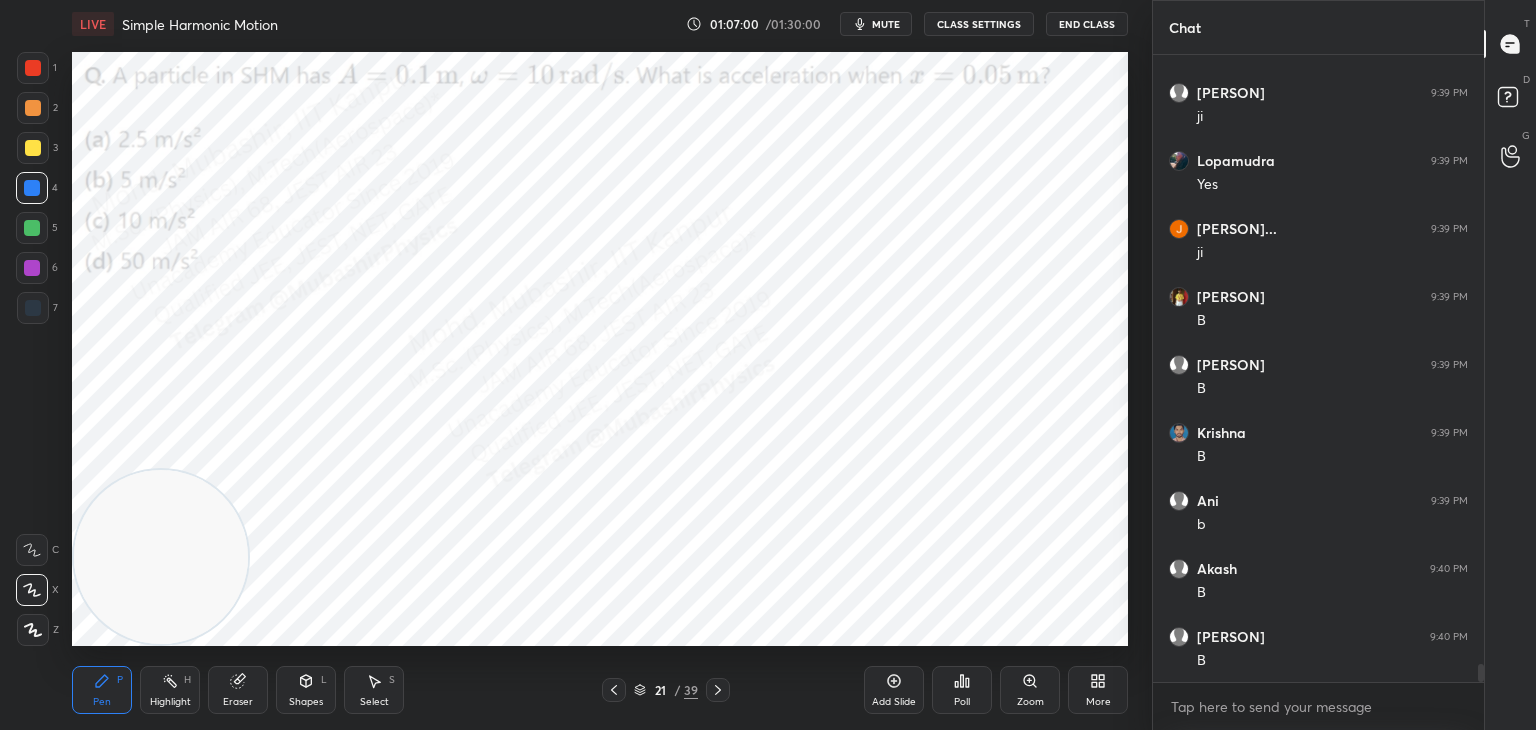 scroll, scrollTop: 21828, scrollLeft: 0, axis: vertical 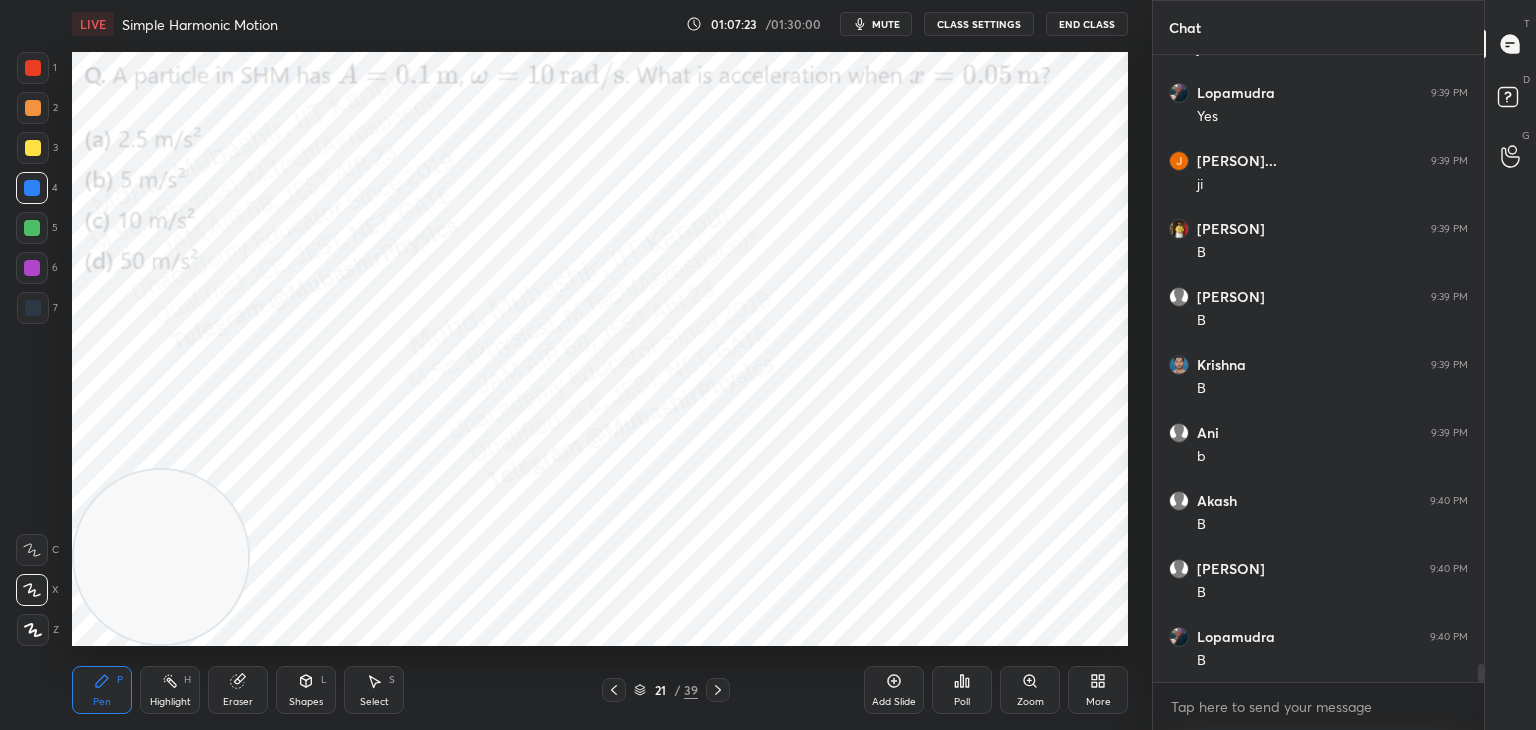 click at bounding box center [32, 228] 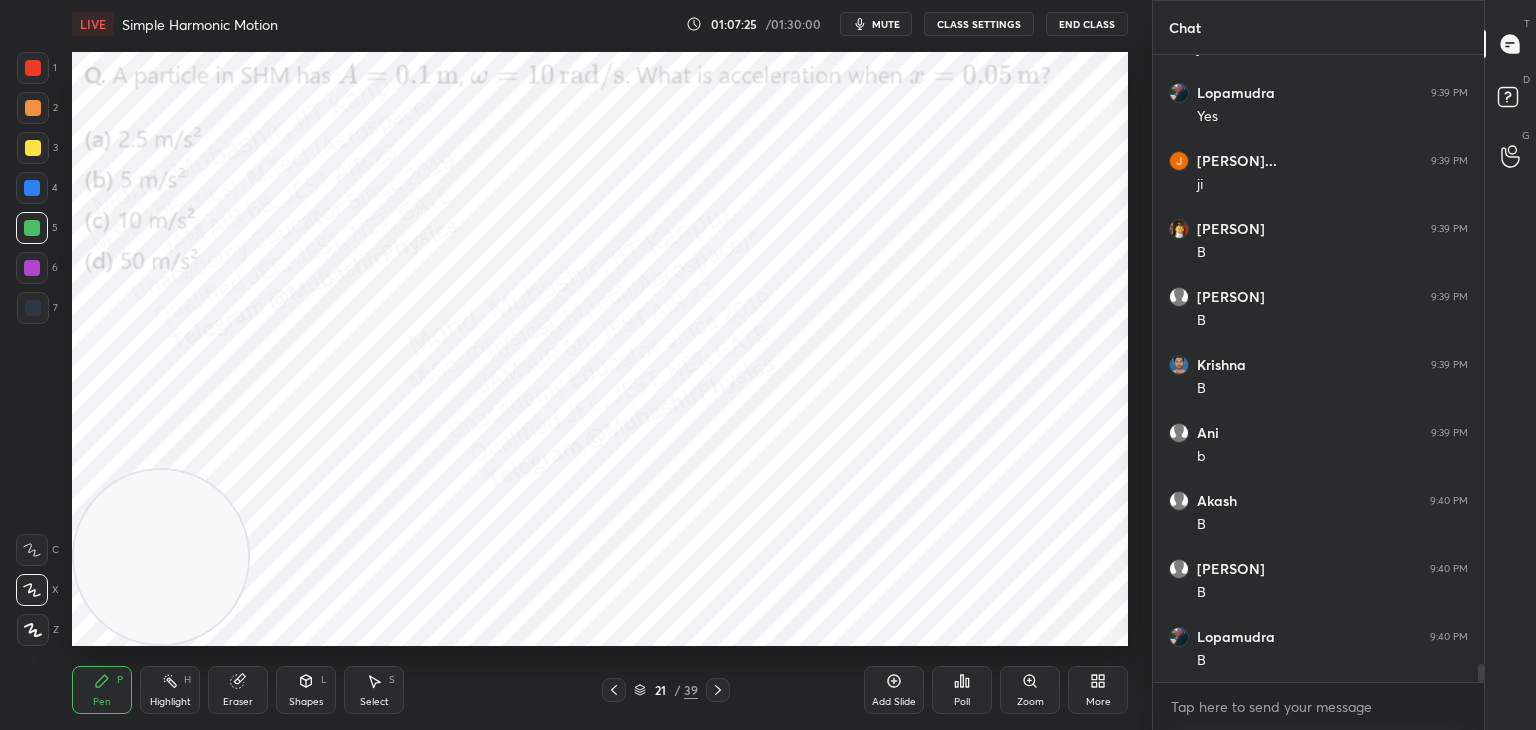 click on "Highlight H" at bounding box center (170, 690) 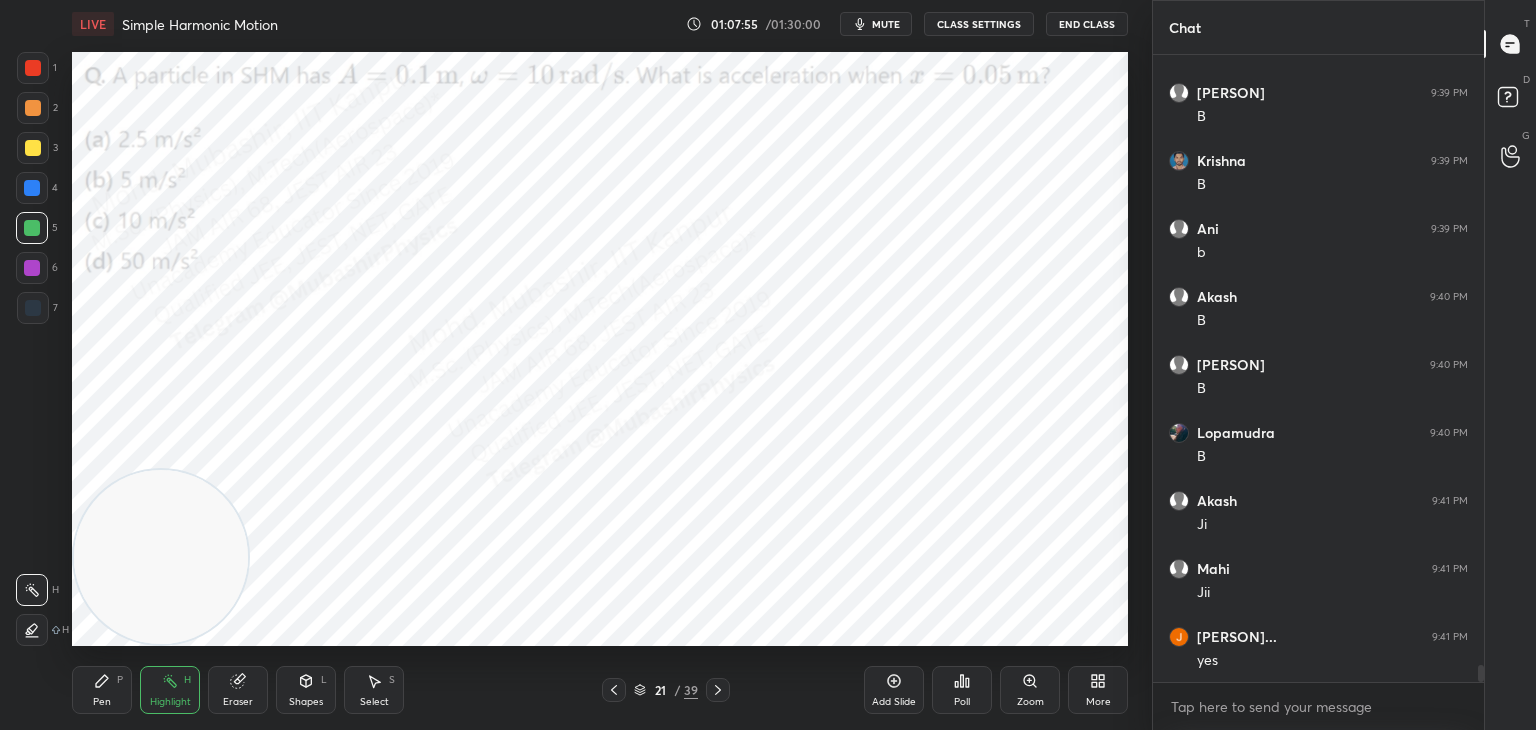 scroll, scrollTop: 22100, scrollLeft: 0, axis: vertical 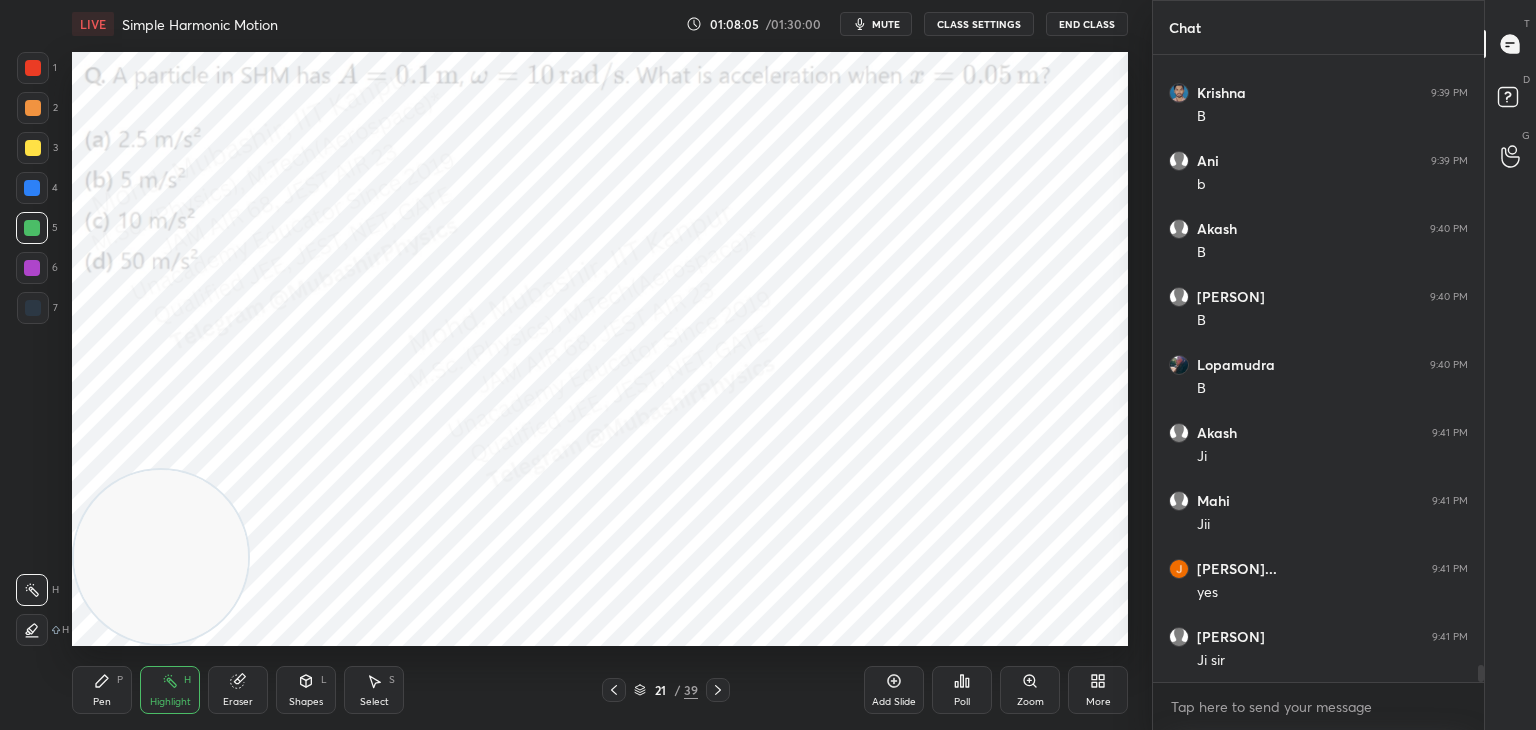 click 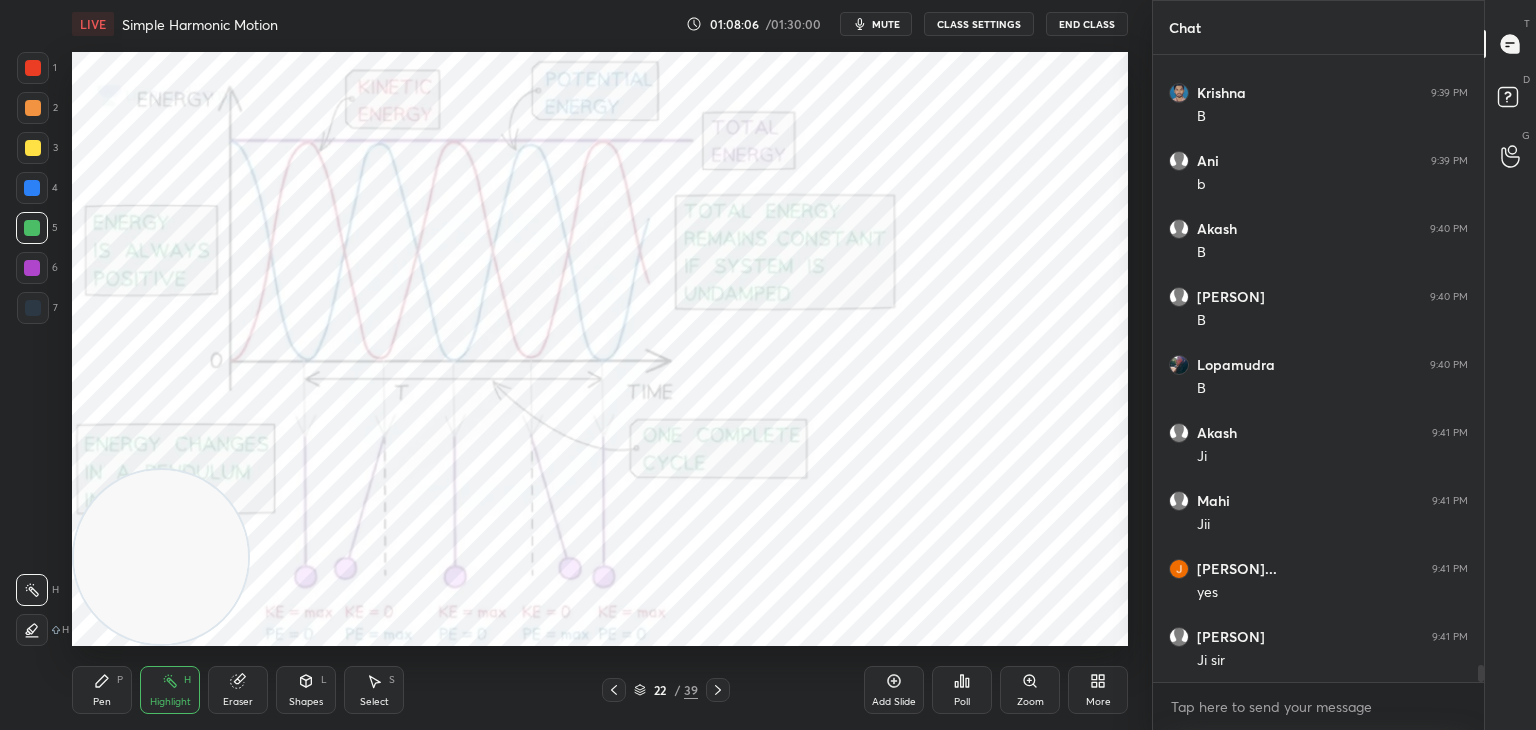 click 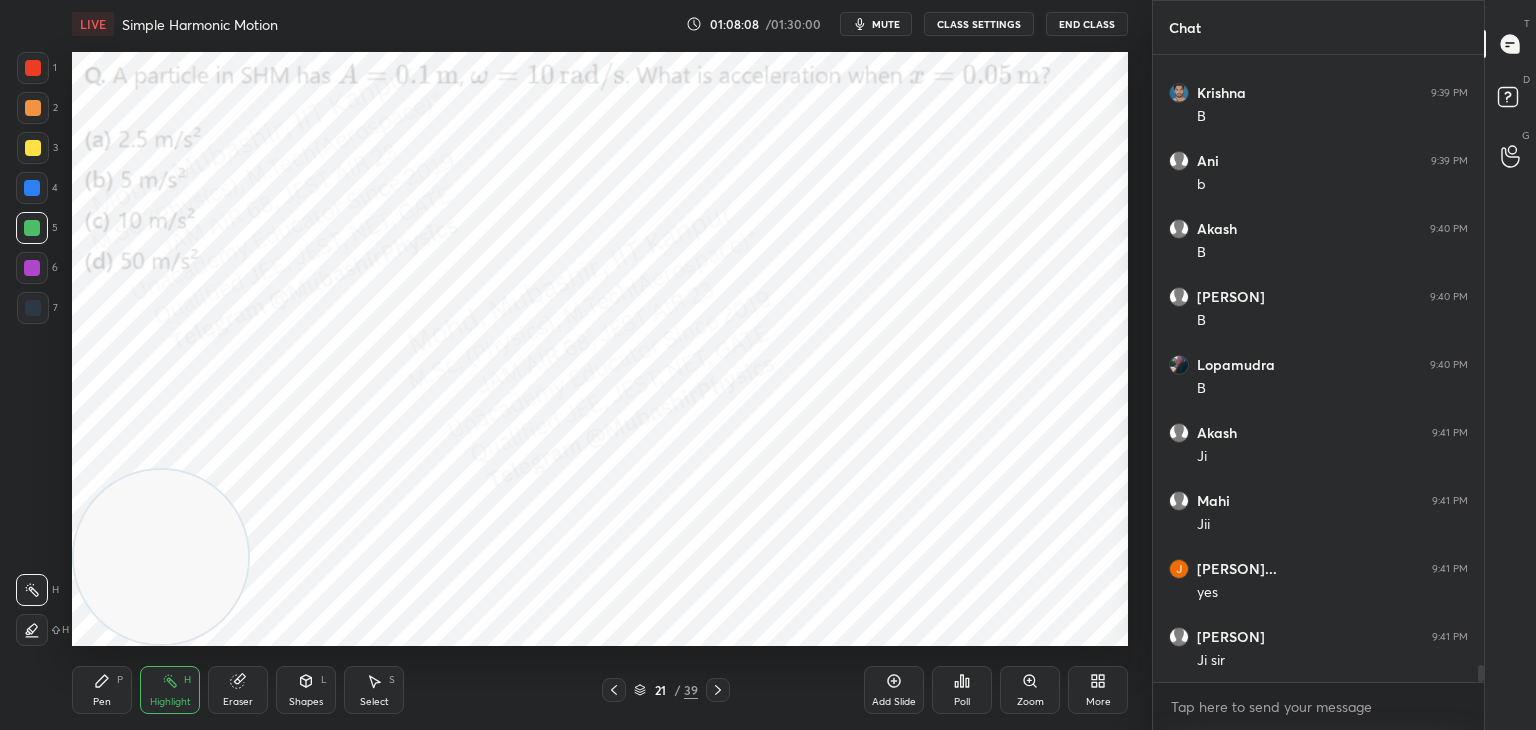 click on "More" at bounding box center [1098, 690] 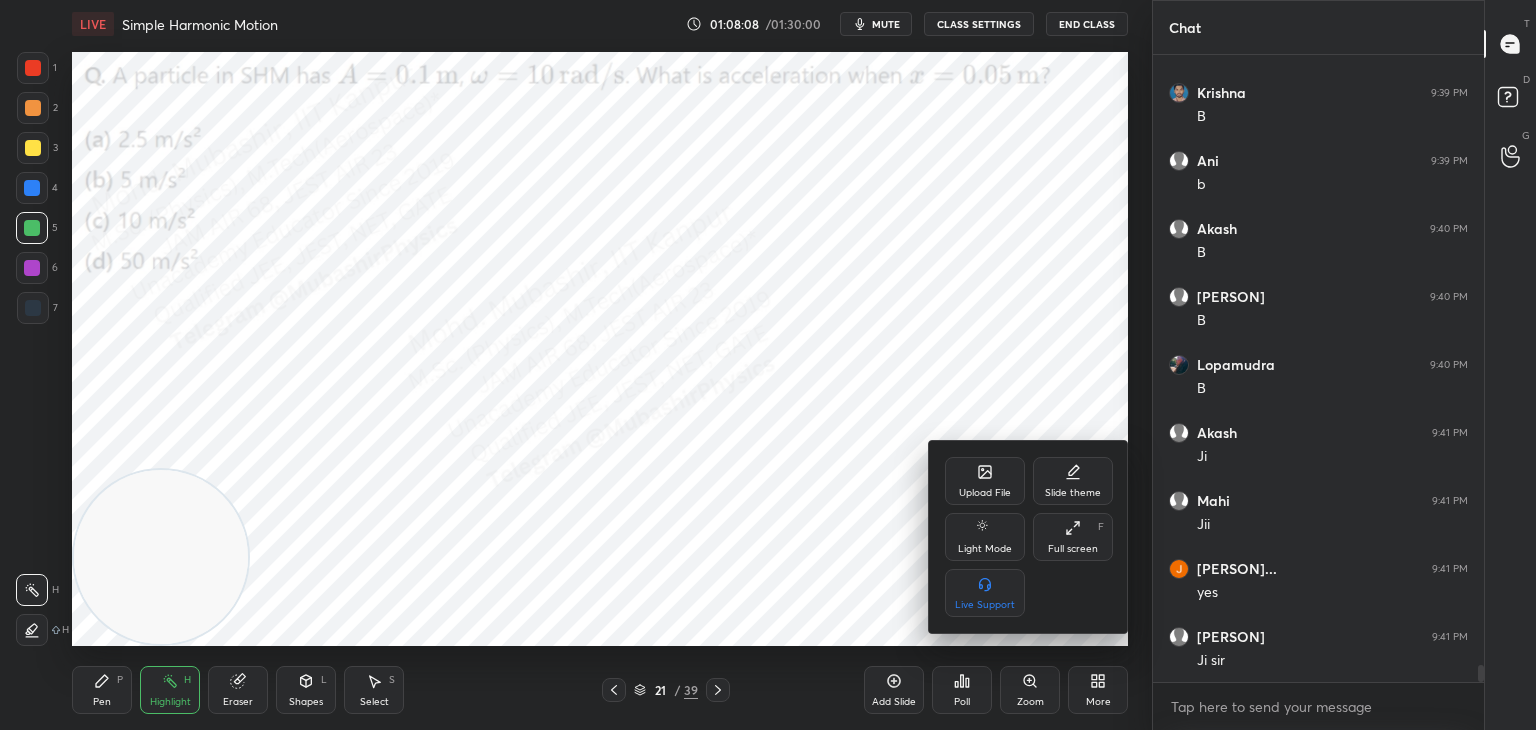 click 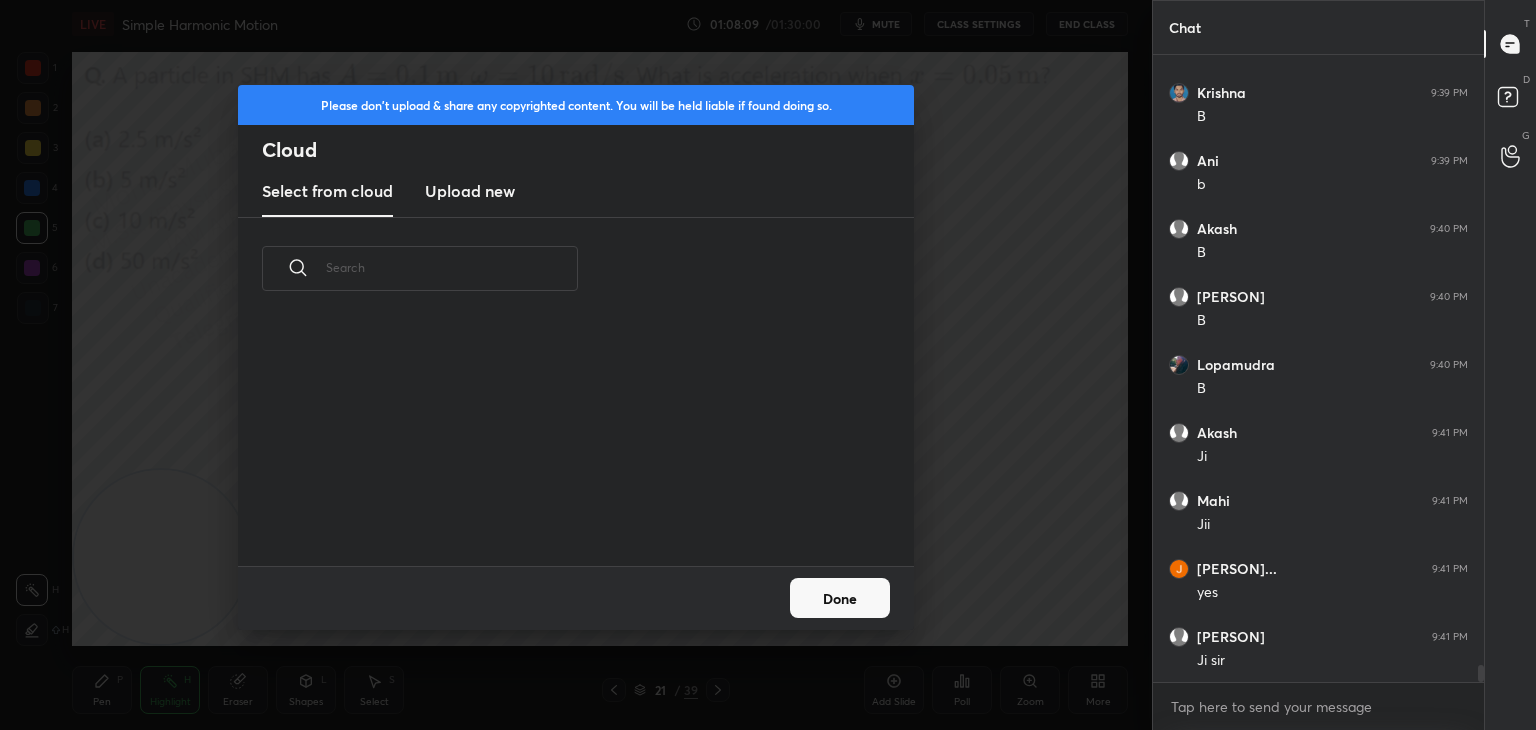 click on "Upload new" at bounding box center [470, 191] 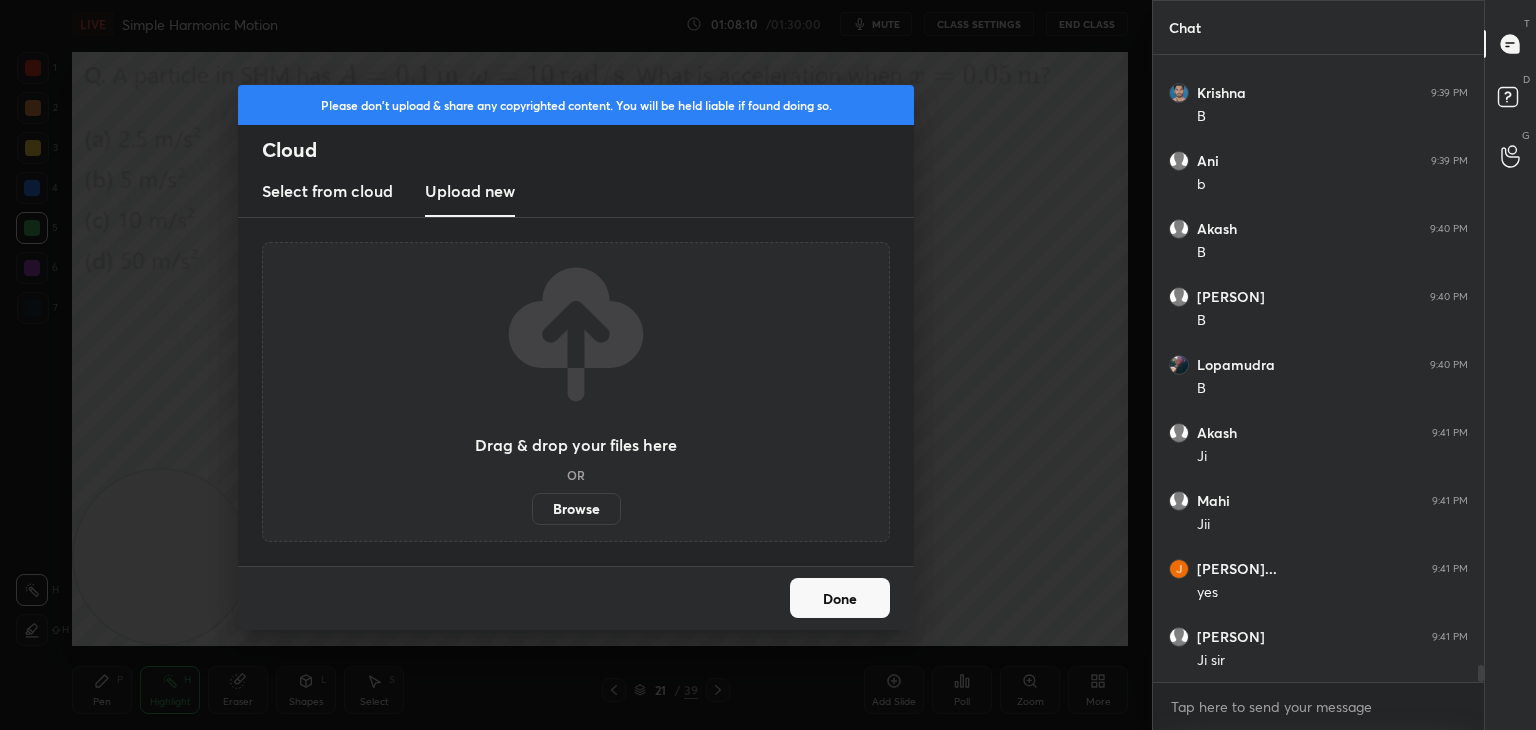 click on "Browse" at bounding box center [576, 509] 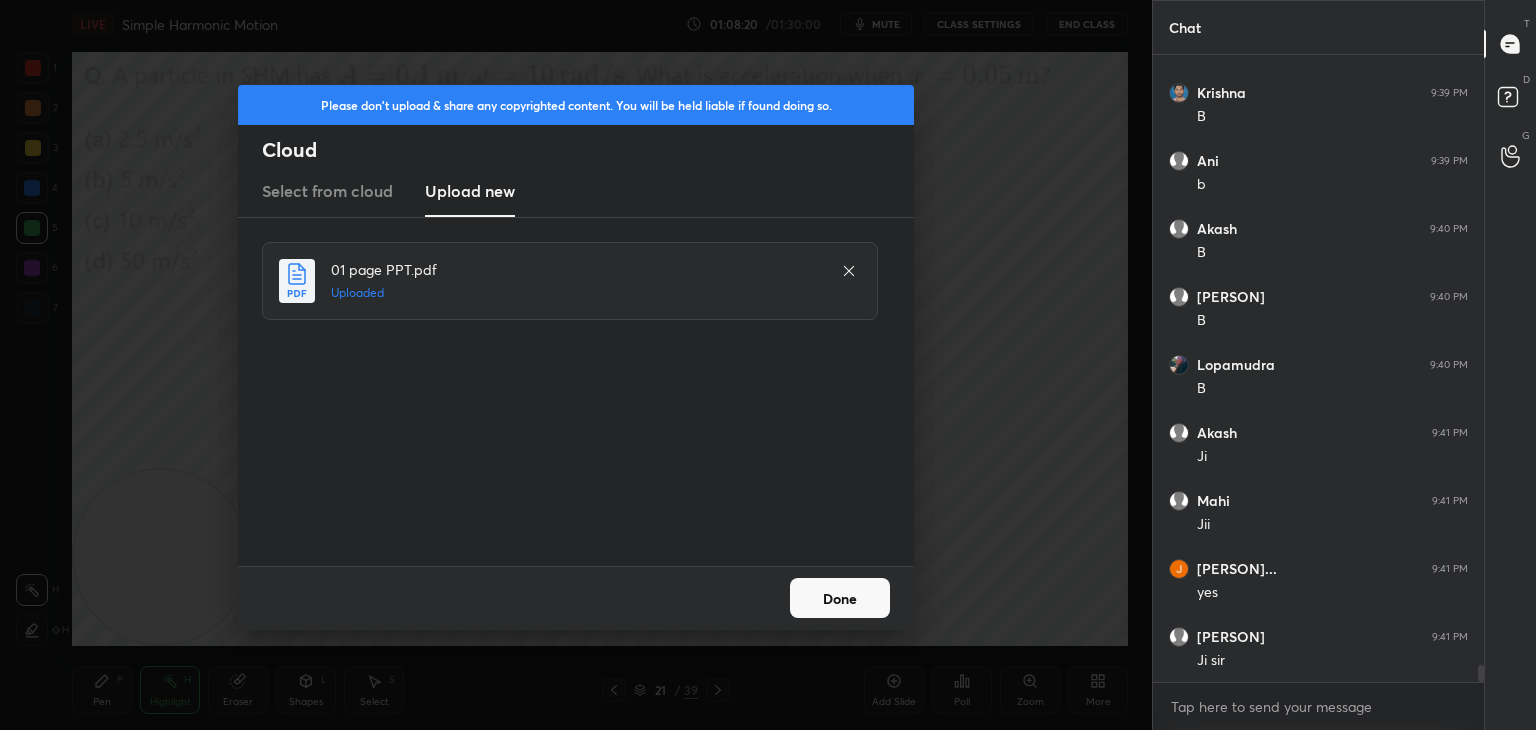 click on "Done" at bounding box center (840, 598) 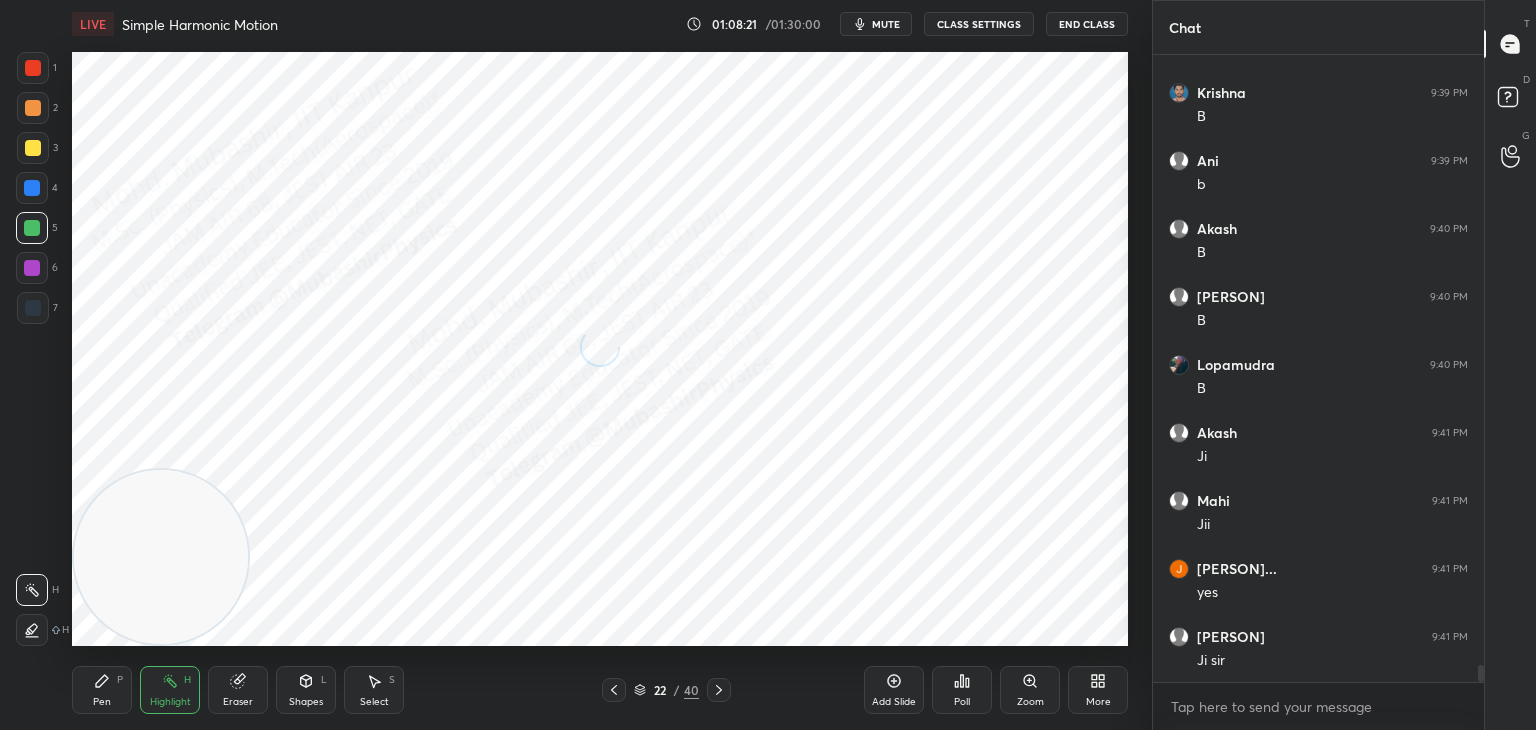drag, startPoint x: 116, startPoint y: 686, endPoint x: 109, endPoint y: 653, distance: 33.734257 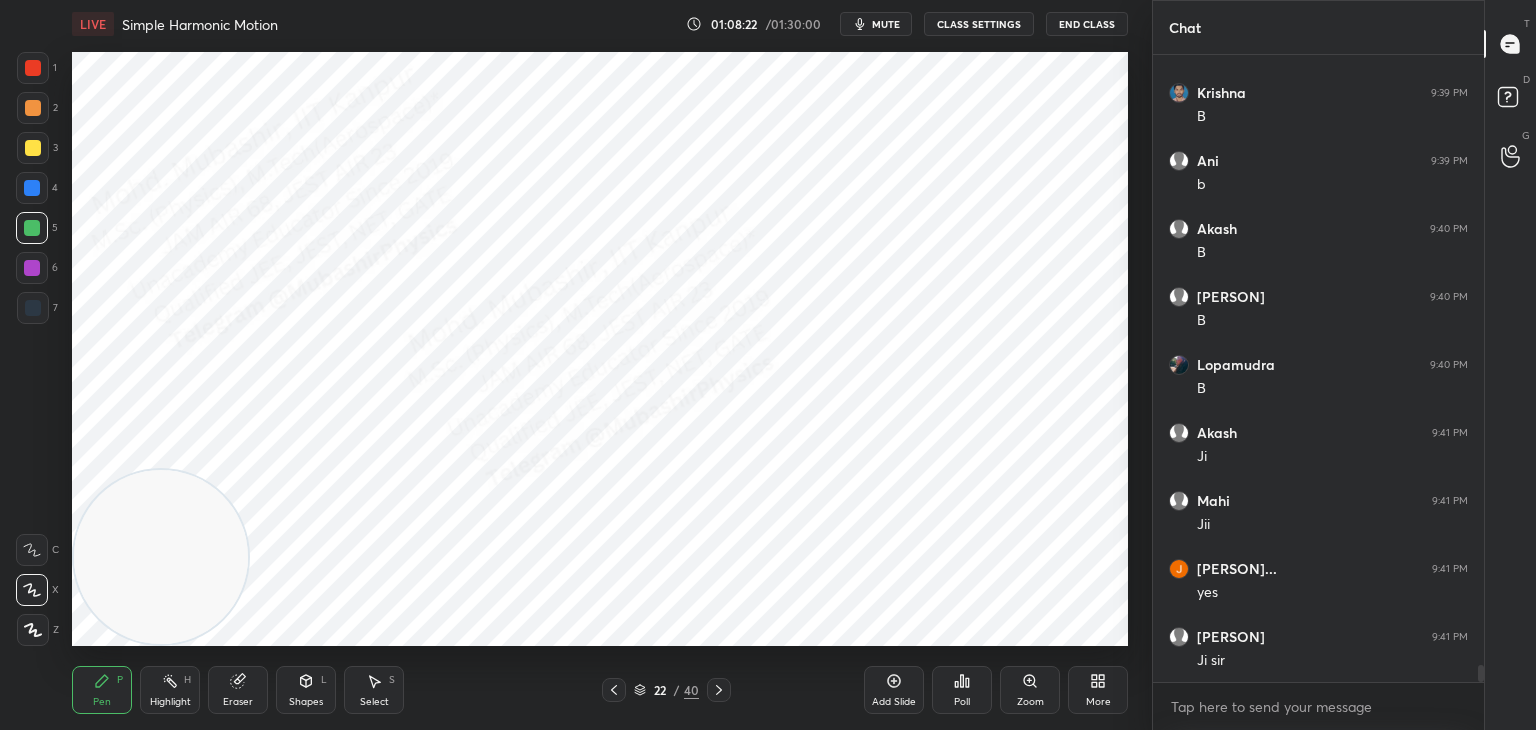 drag, startPoint x: 36, startPoint y: 270, endPoint x: 43, endPoint y: 259, distance: 13.038404 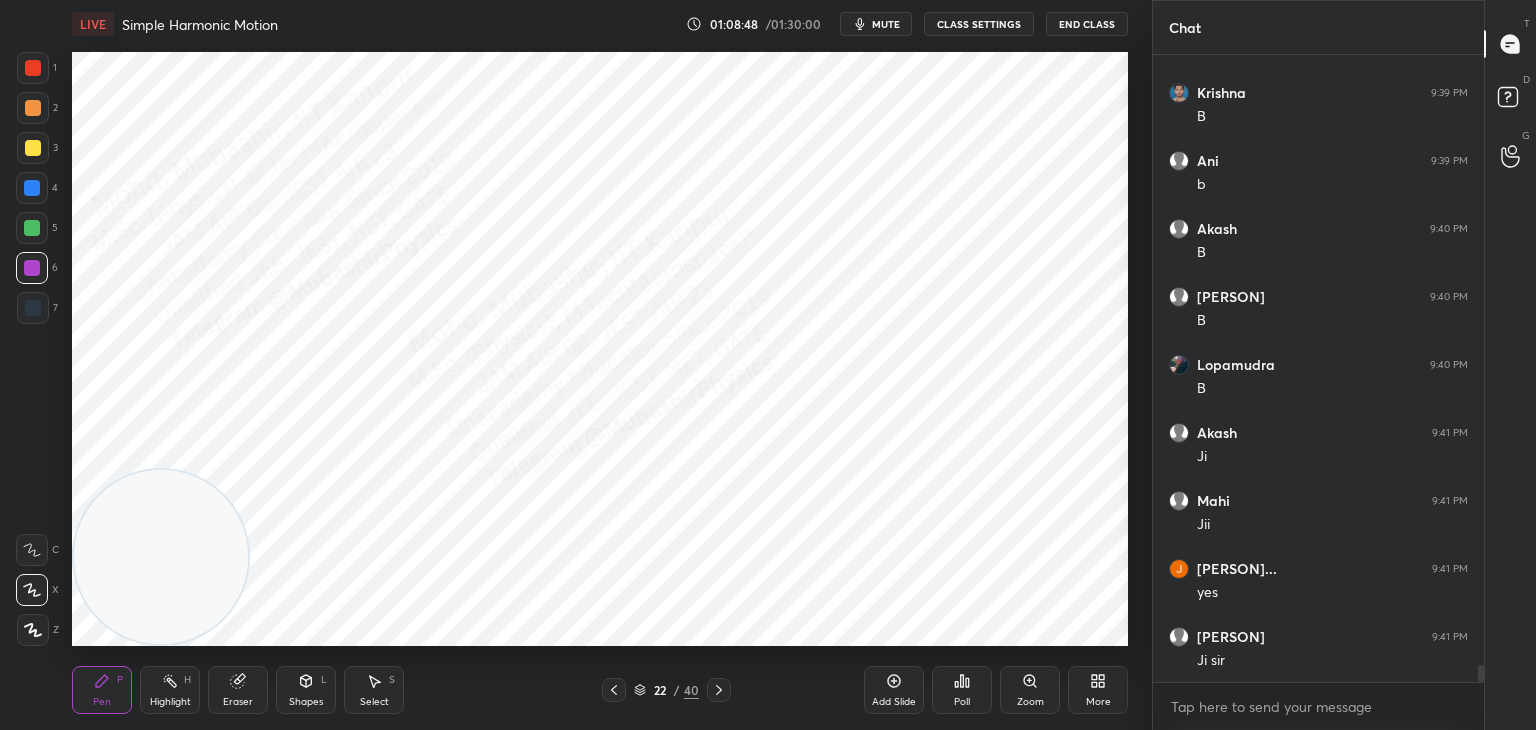 click at bounding box center (33, 108) 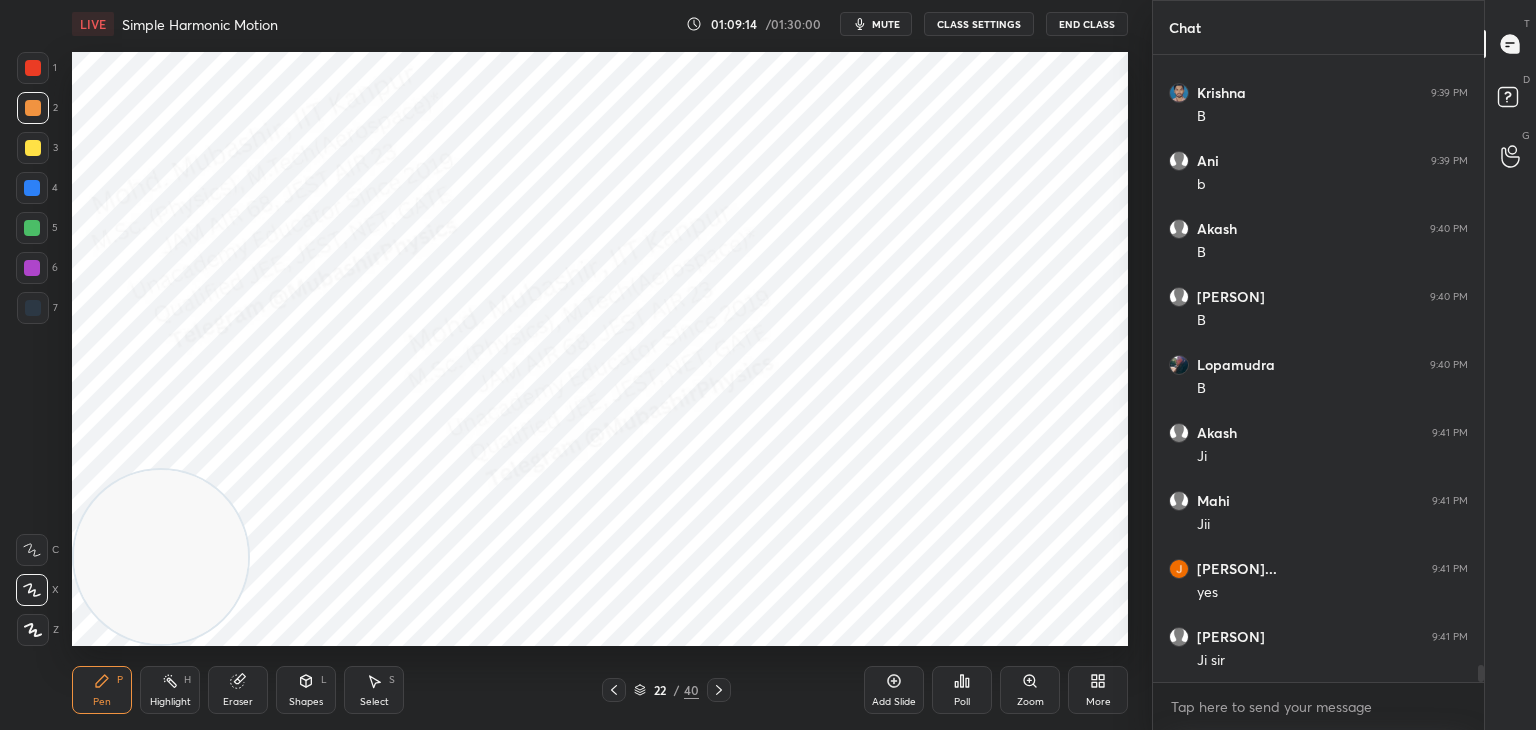 drag, startPoint x: 304, startPoint y: 690, endPoint x: 296, endPoint y: 683, distance: 10.630146 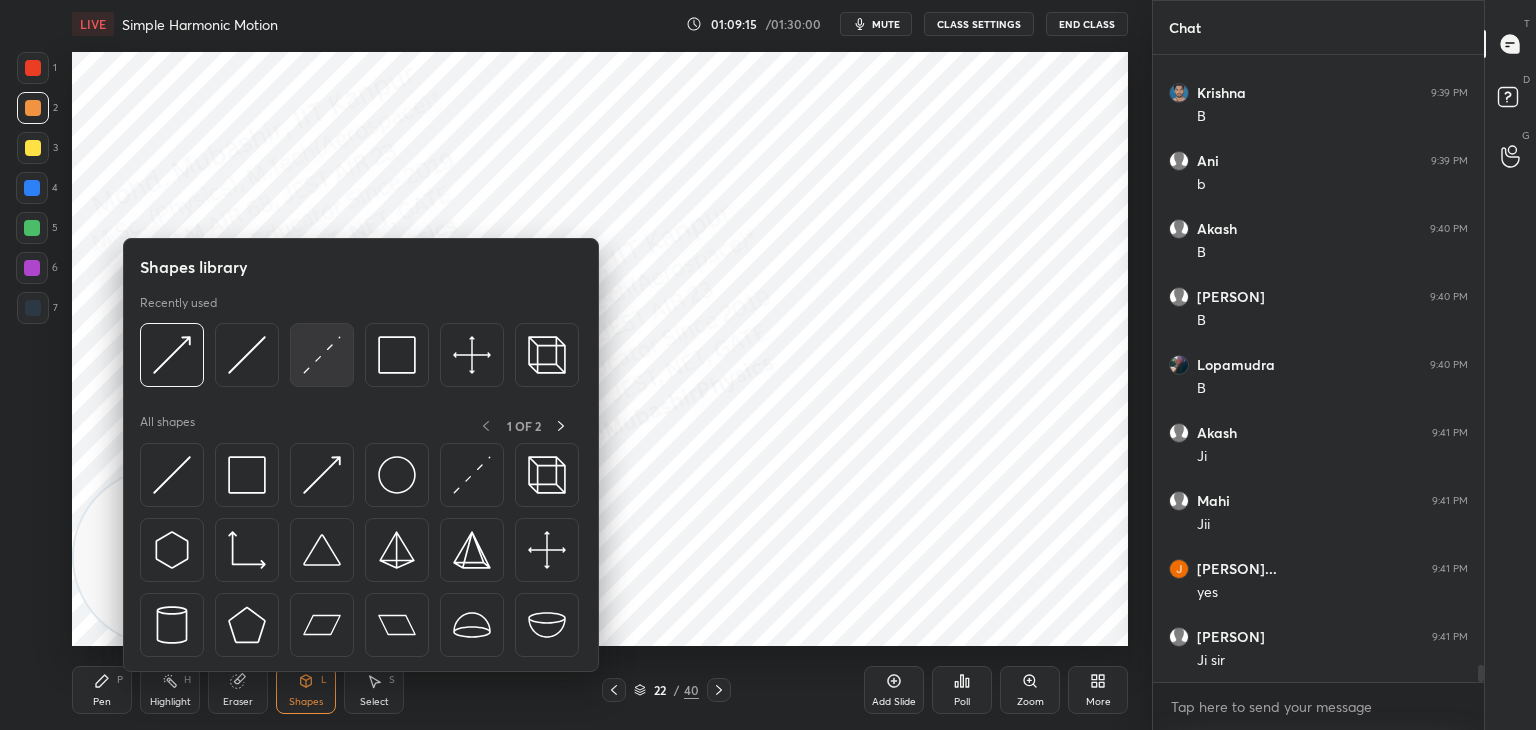 click at bounding box center [322, 355] 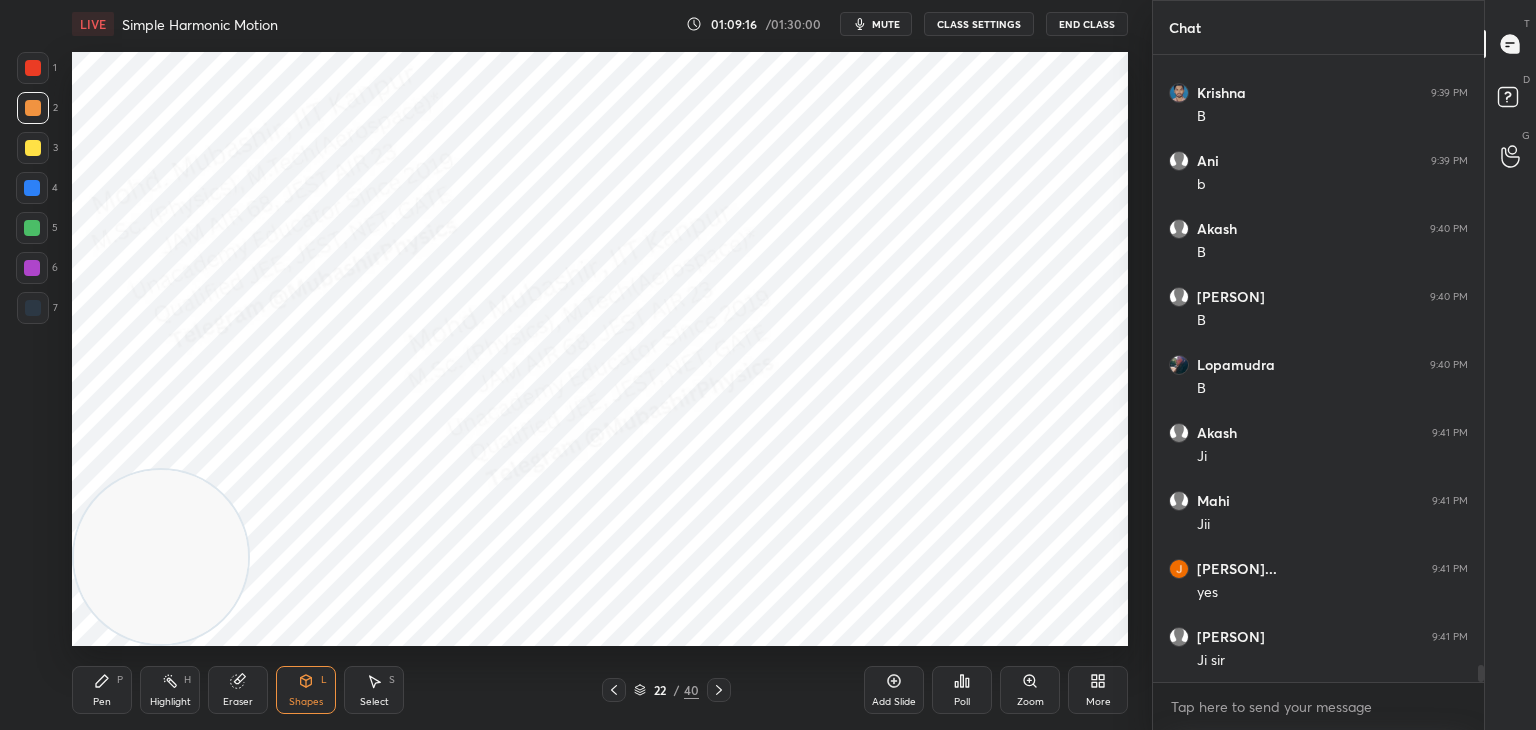 click at bounding box center (33, 148) 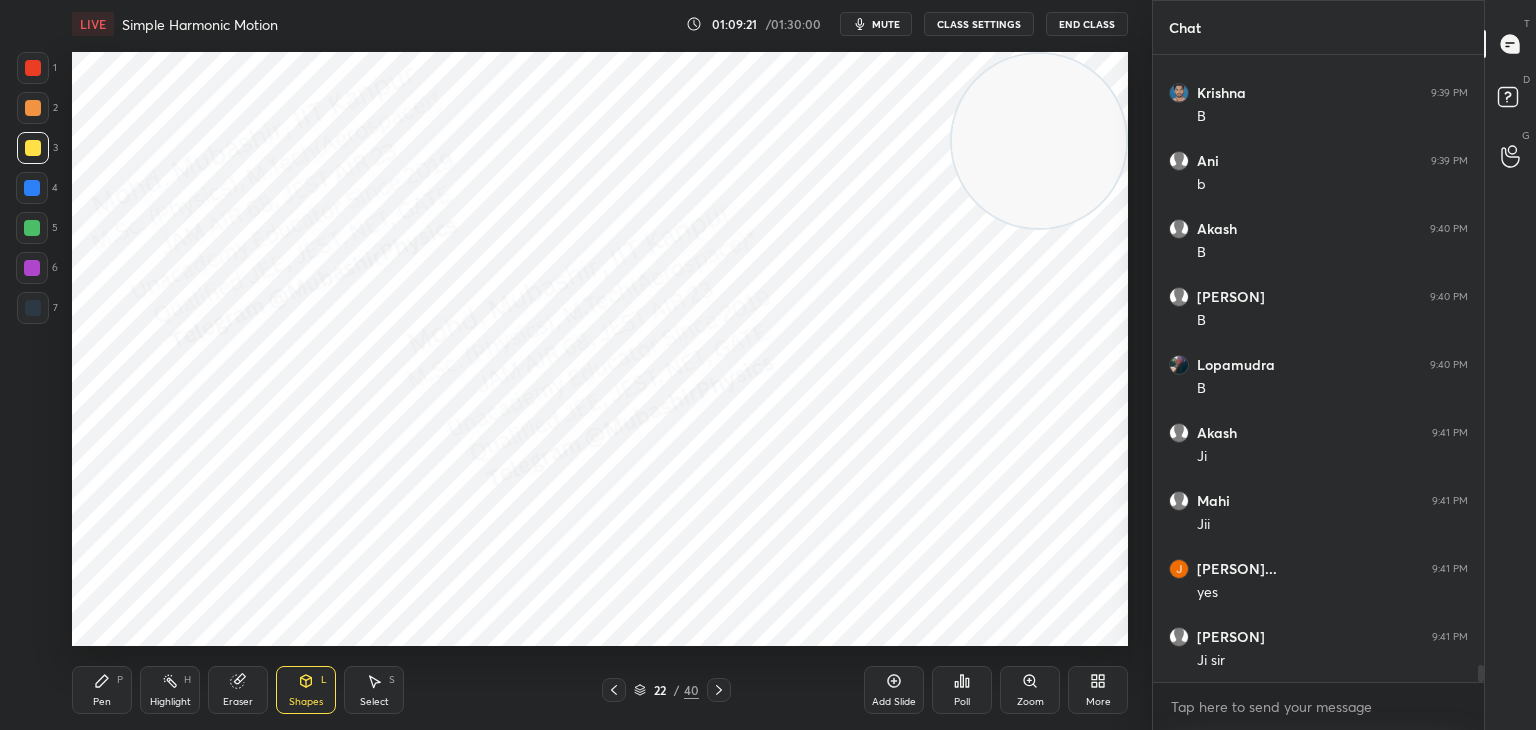 drag, startPoint x: 167, startPoint y: 583, endPoint x: 1105, endPoint y: 105, distance: 1052.7716 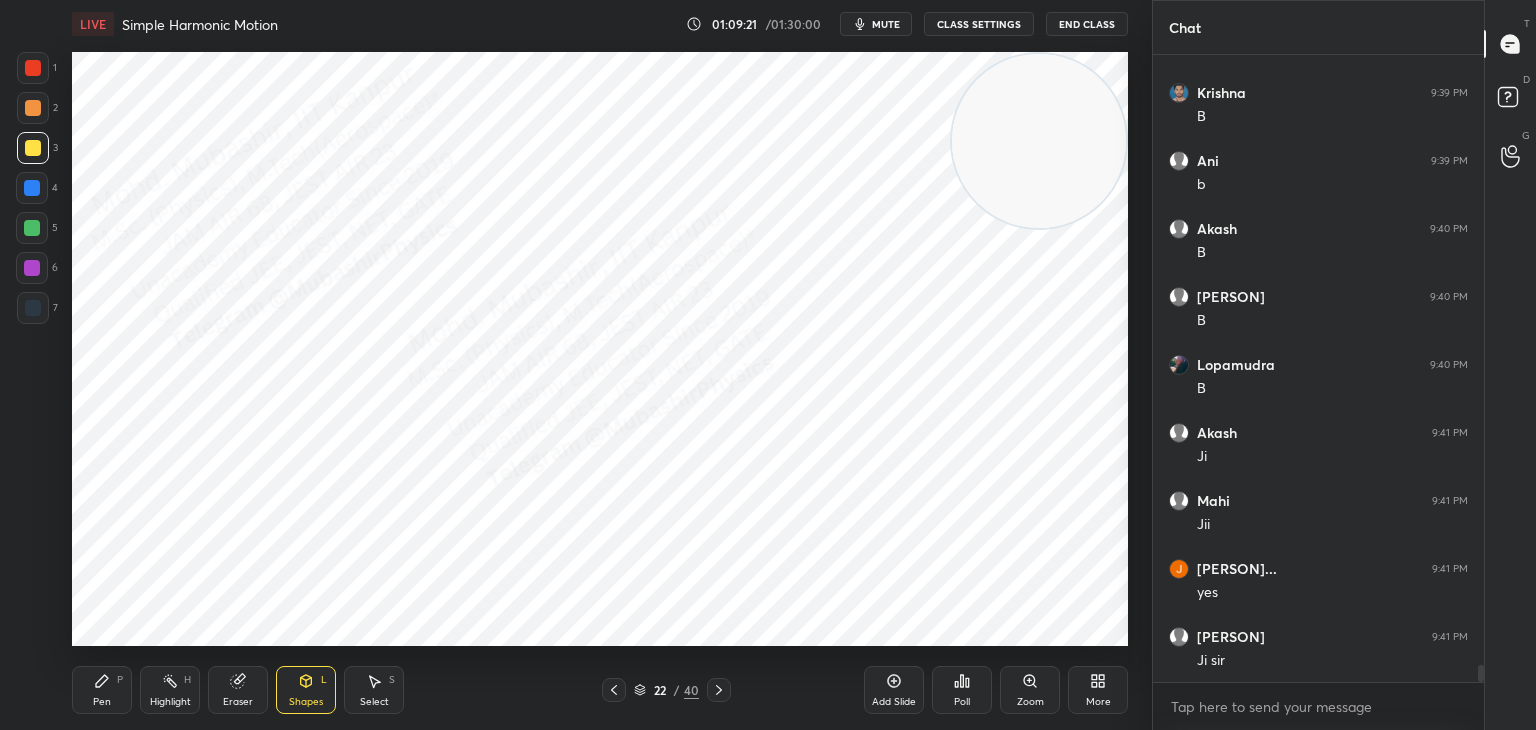 click at bounding box center [1039, 141] 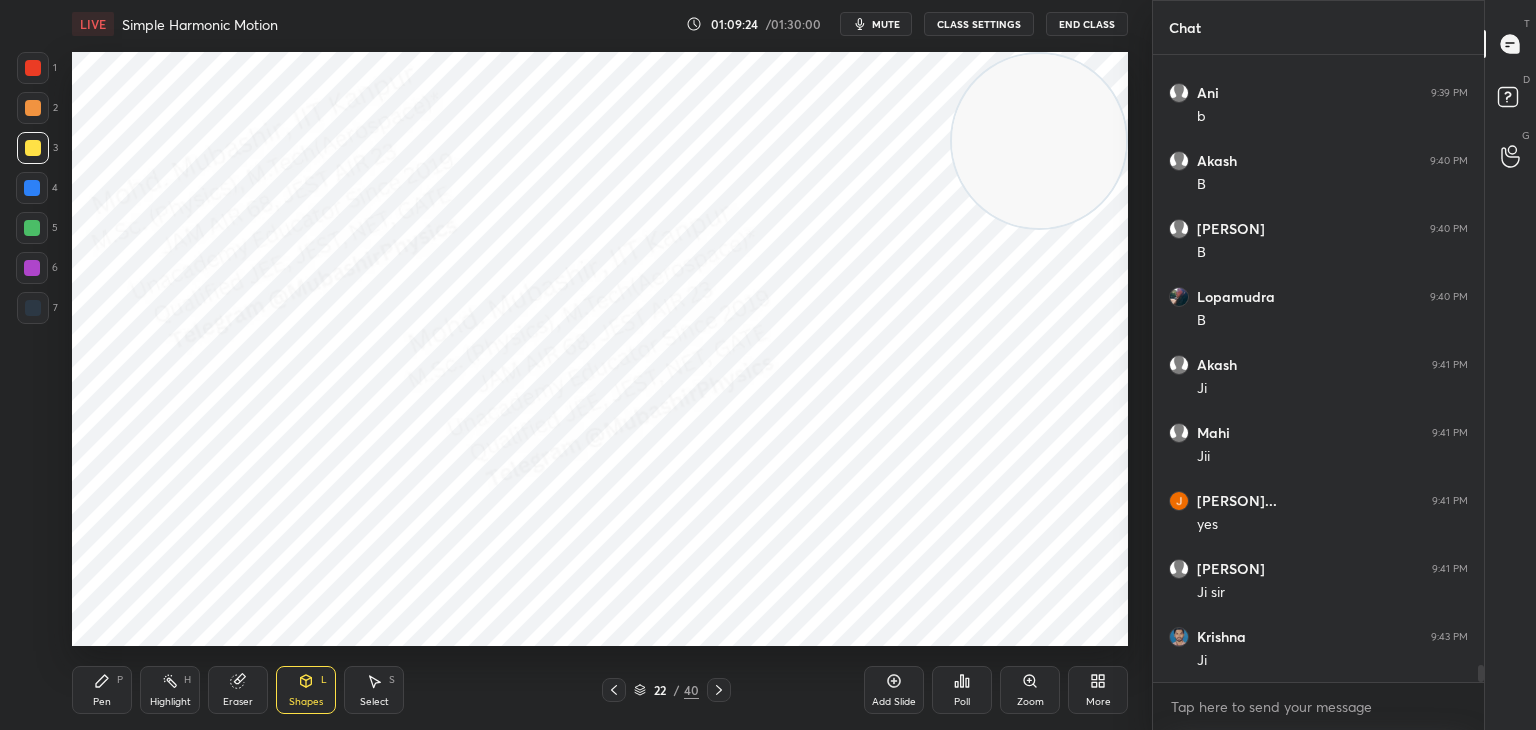 scroll, scrollTop: 22236, scrollLeft: 0, axis: vertical 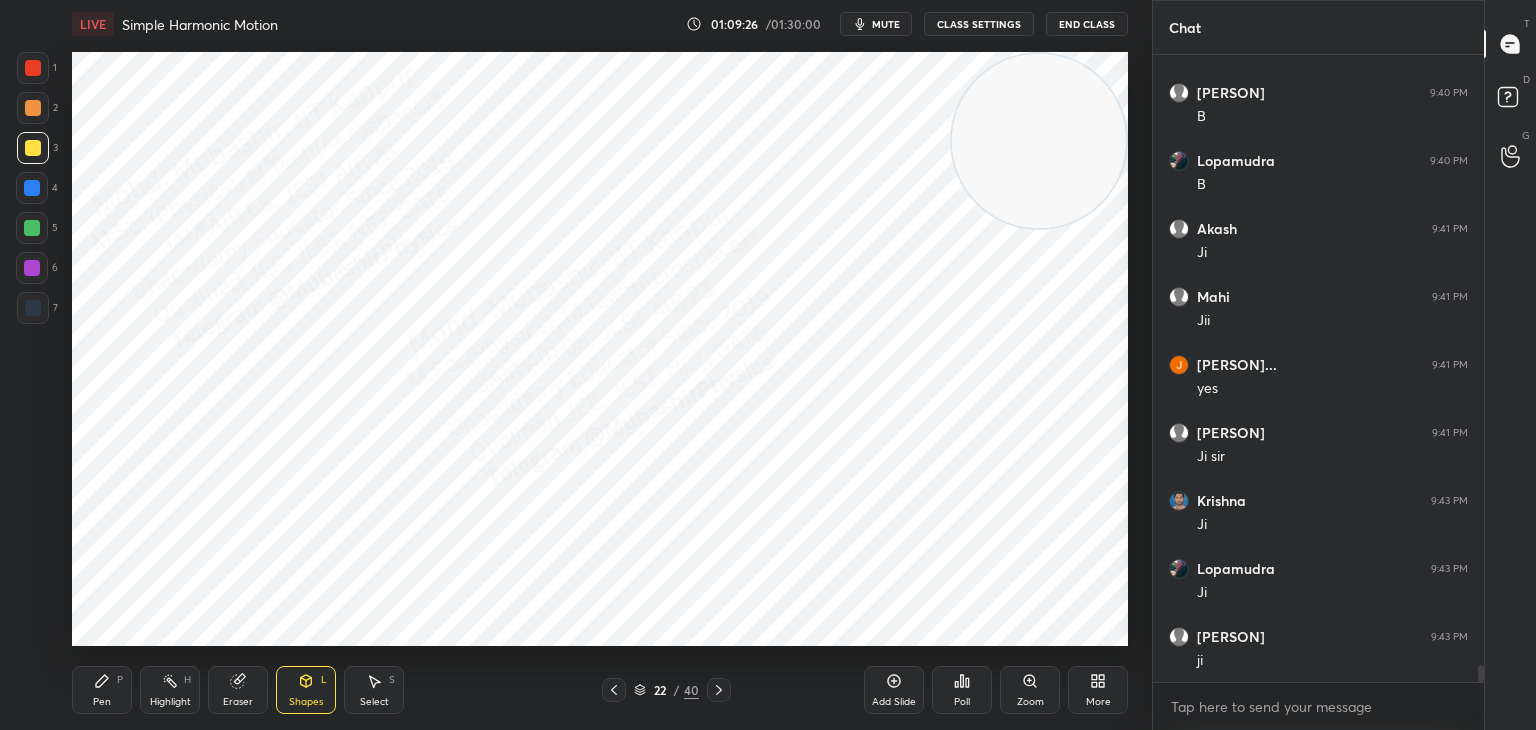drag, startPoint x: 108, startPoint y: 686, endPoint x: 108, endPoint y: 663, distance: 23 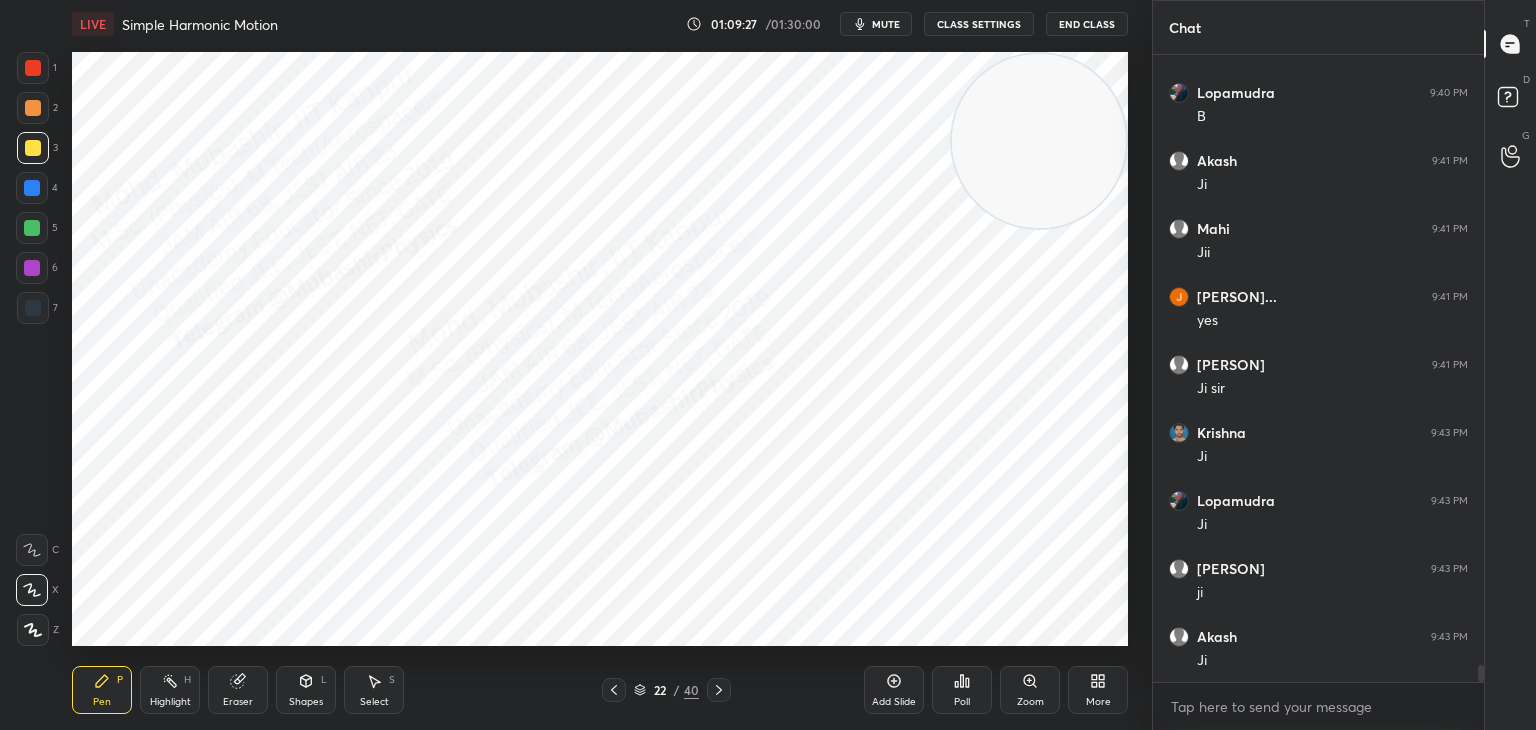 drag, startPoint x: 41, startPoint y: 66, endPoint x: 71, endPoint y: 162, distance: 100.57833 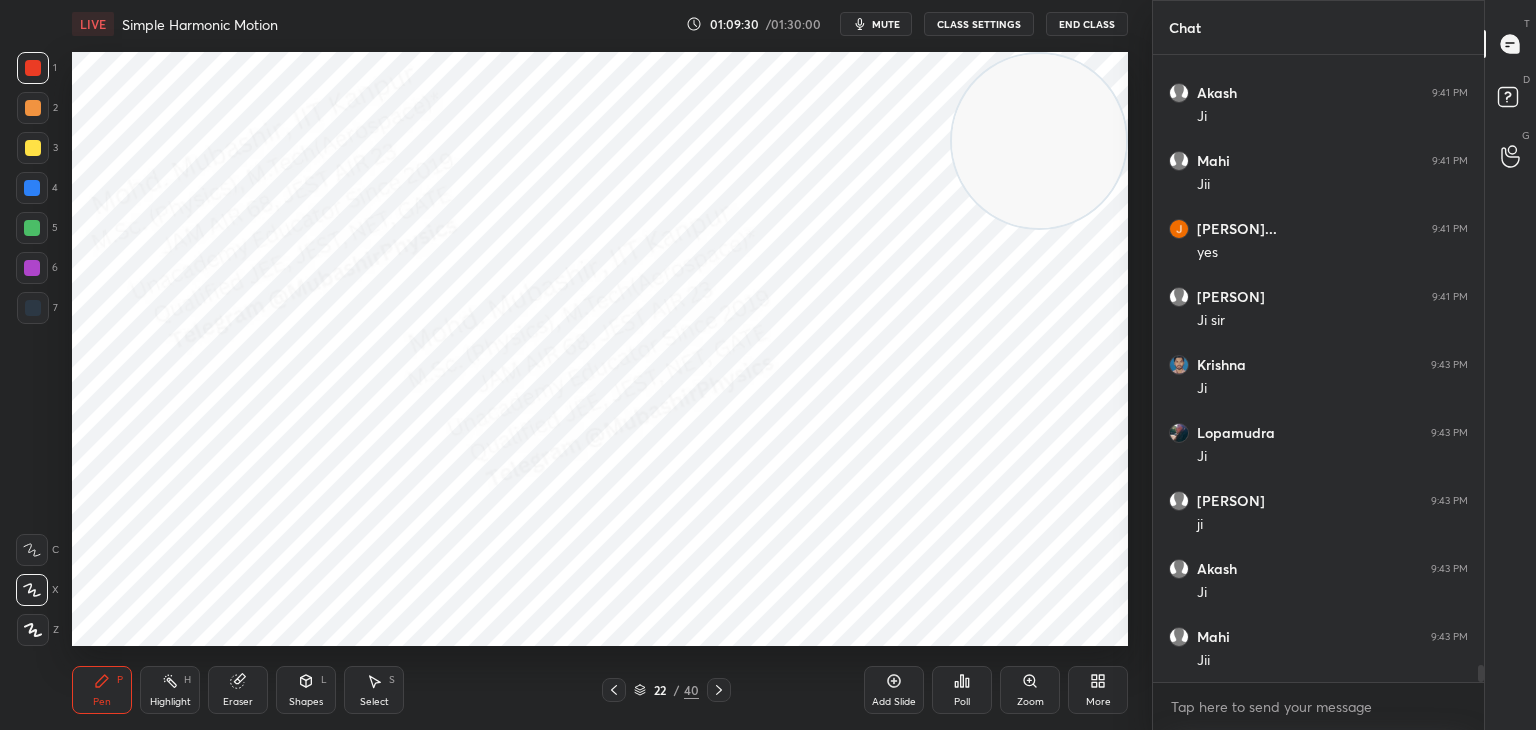 scroll, scrollTop: 22508, scrollLeft: 0, axis: vertical 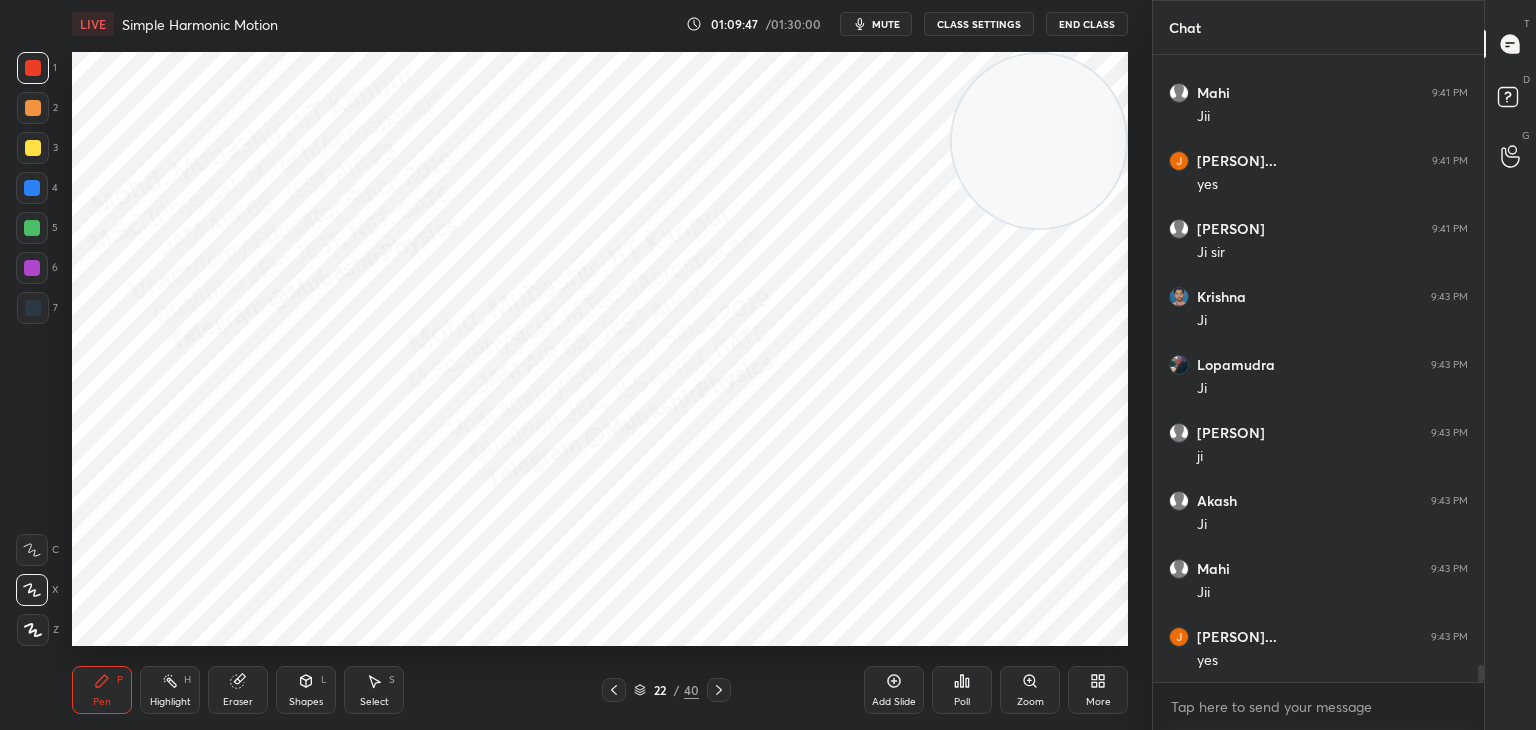 drag, startPoint x: 25, startPoint y: 313, endPoint x: 57, endPoint y: 318, distance: 32.38827 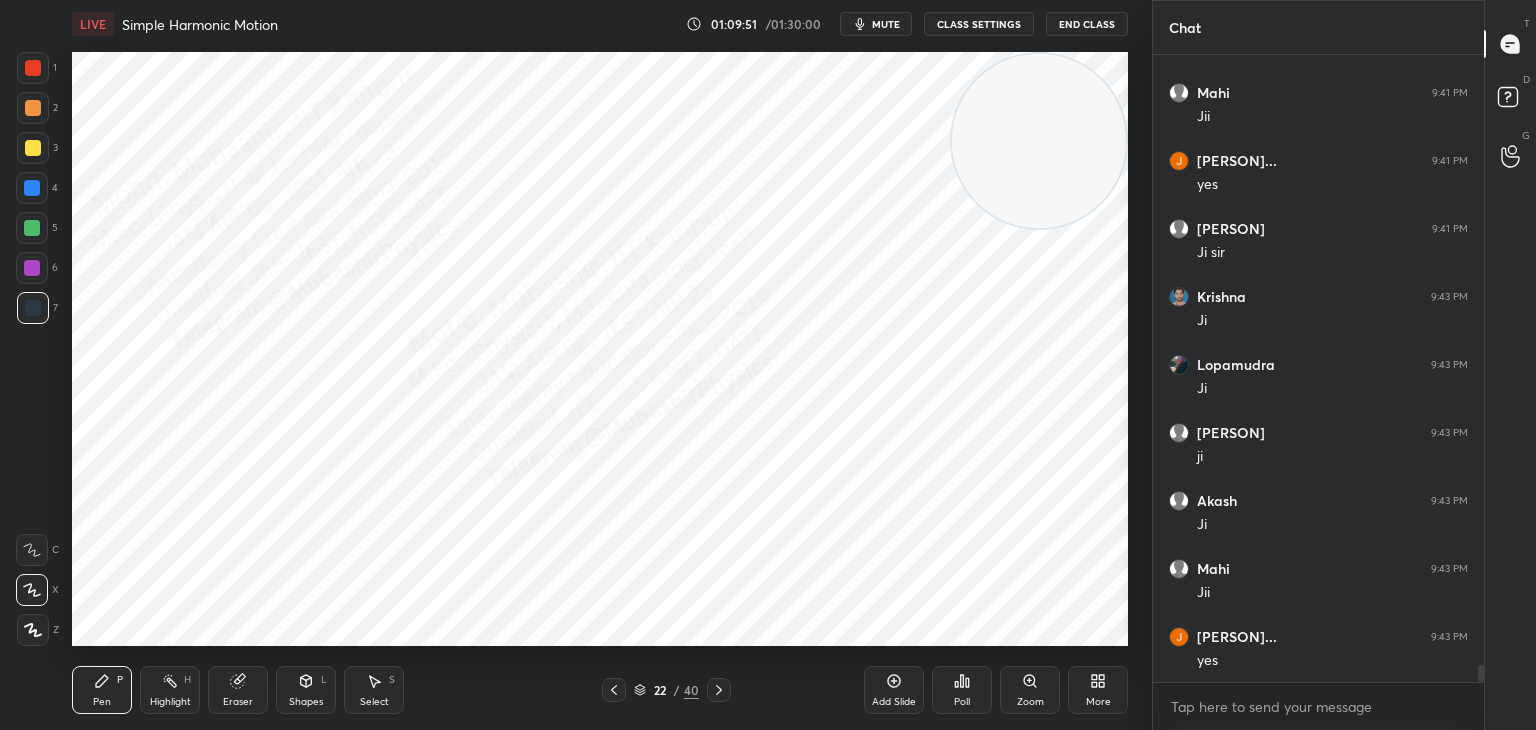 drag, startPoint x: 1045, startPoint y: 169, endPoint x: 951, endPoint y: 86, distance: 125.39936 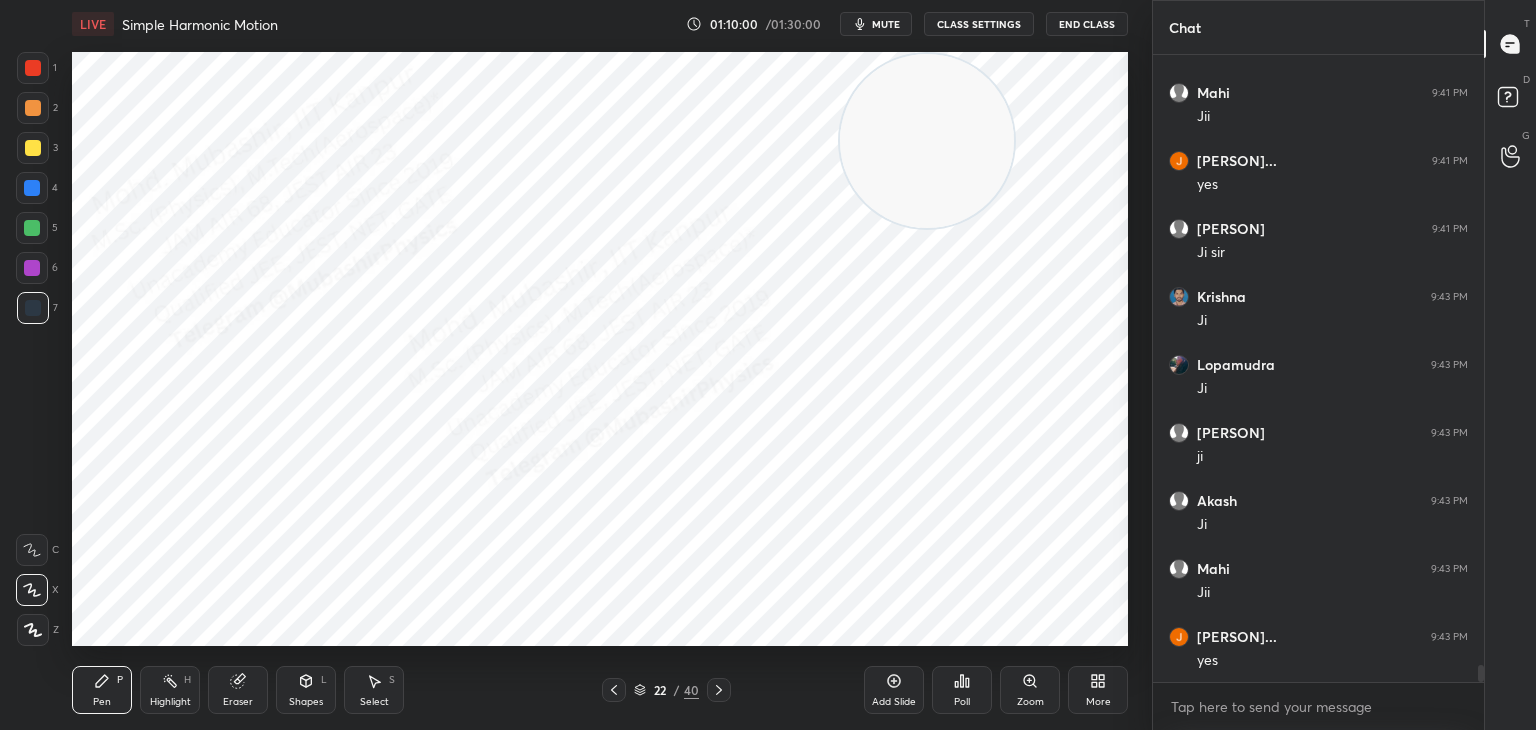 click at bounding box center (32, 188) 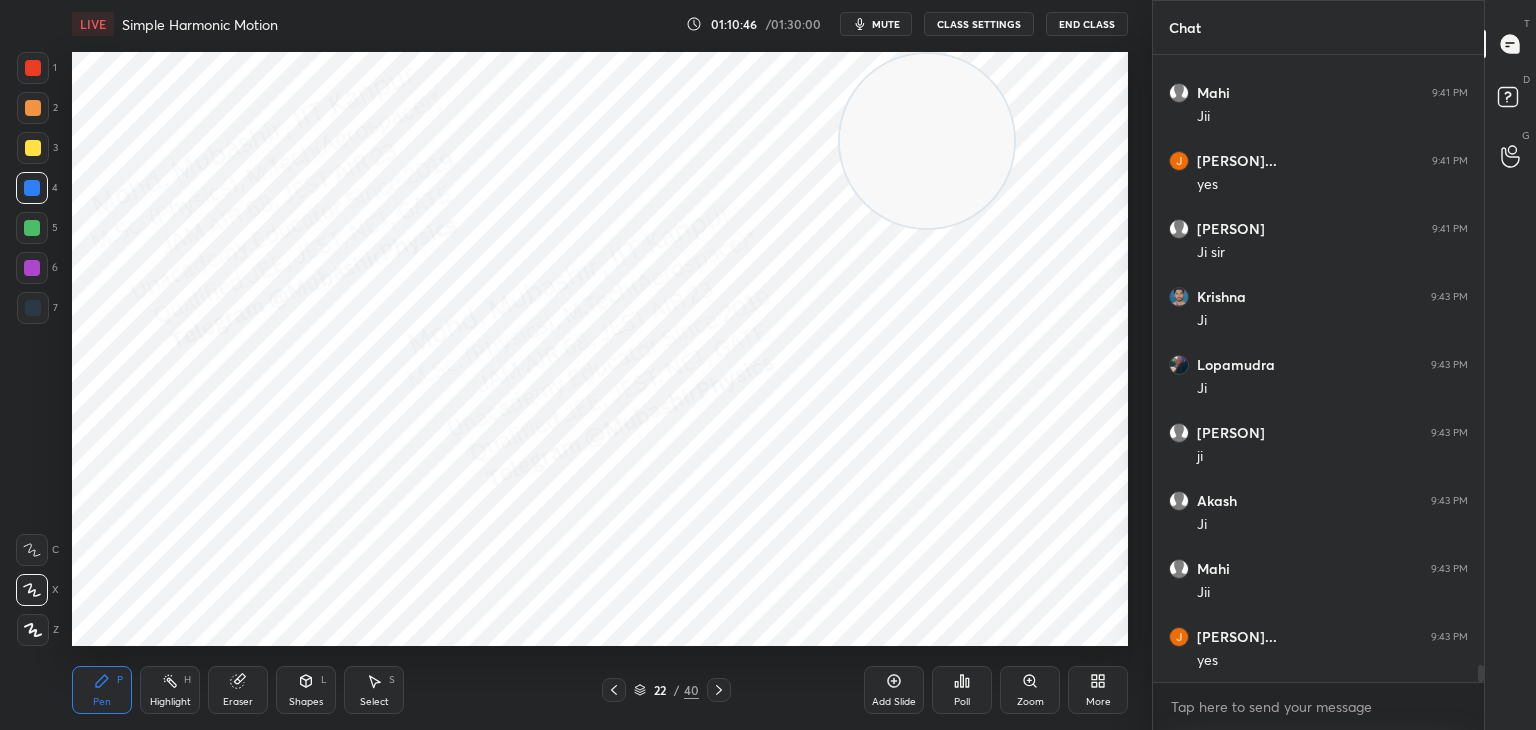 click on "Select S" at bounding box center [374, 690] 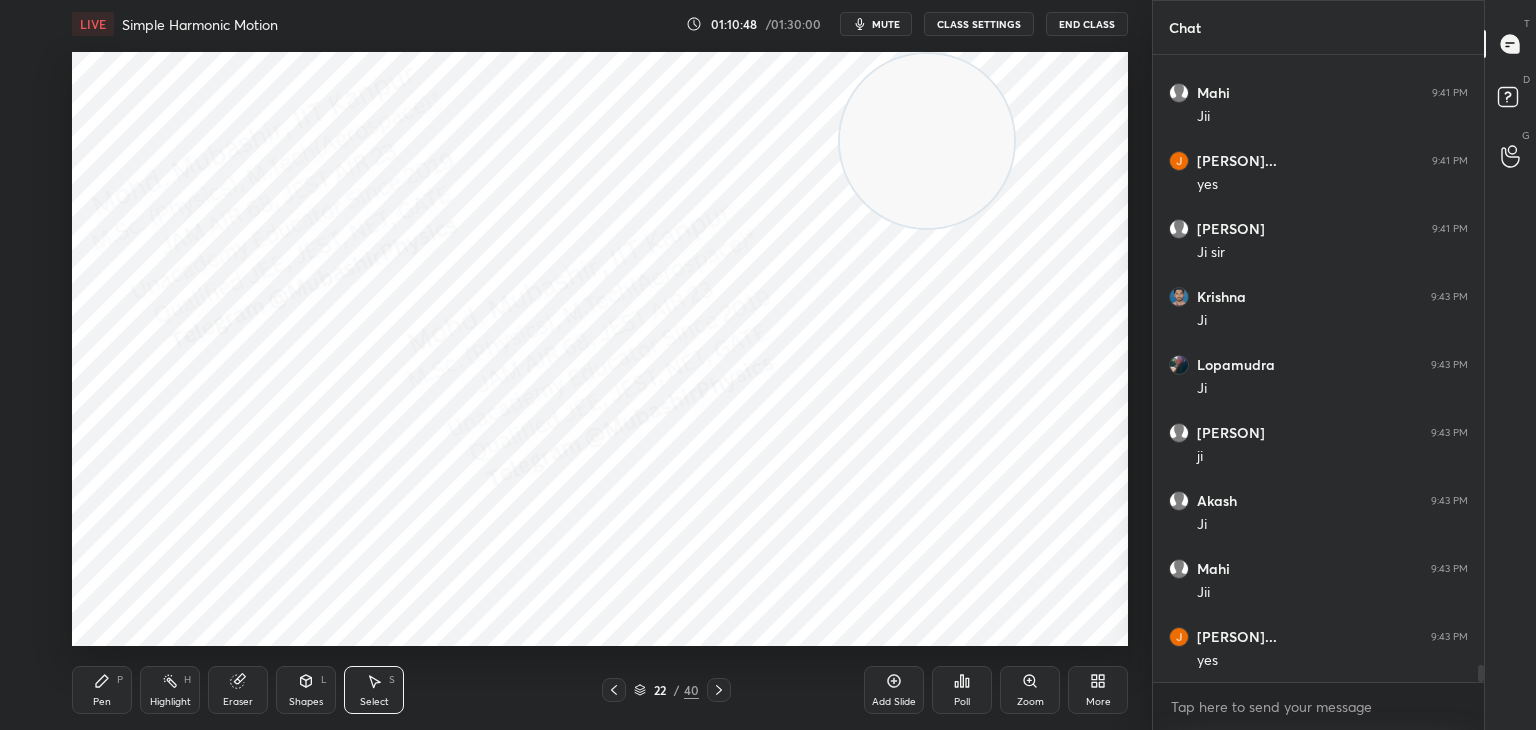click on "Highlight H" at bounding box center (170, 690) 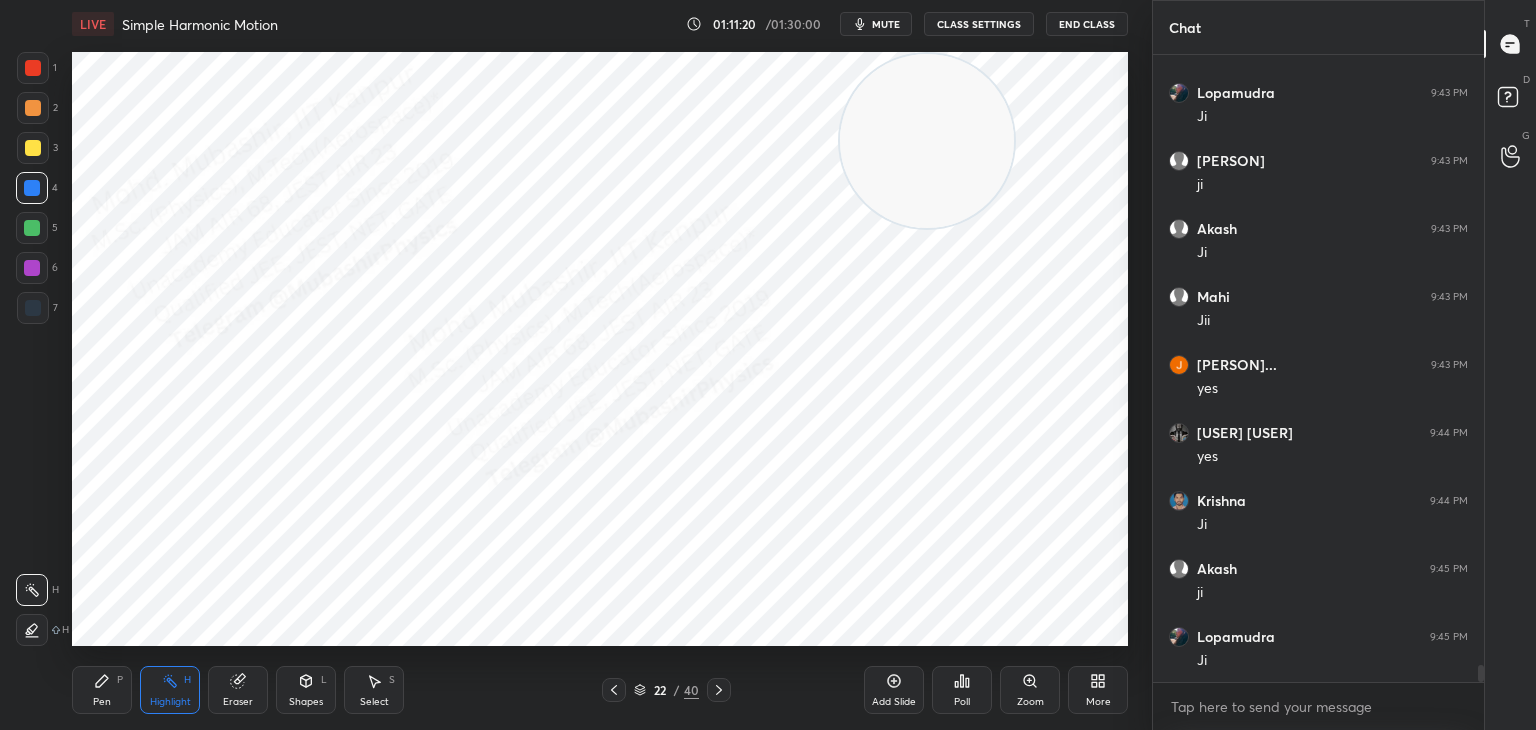 scroll, scrollTop: 22848, scrollLeft: 0, axis: vertical 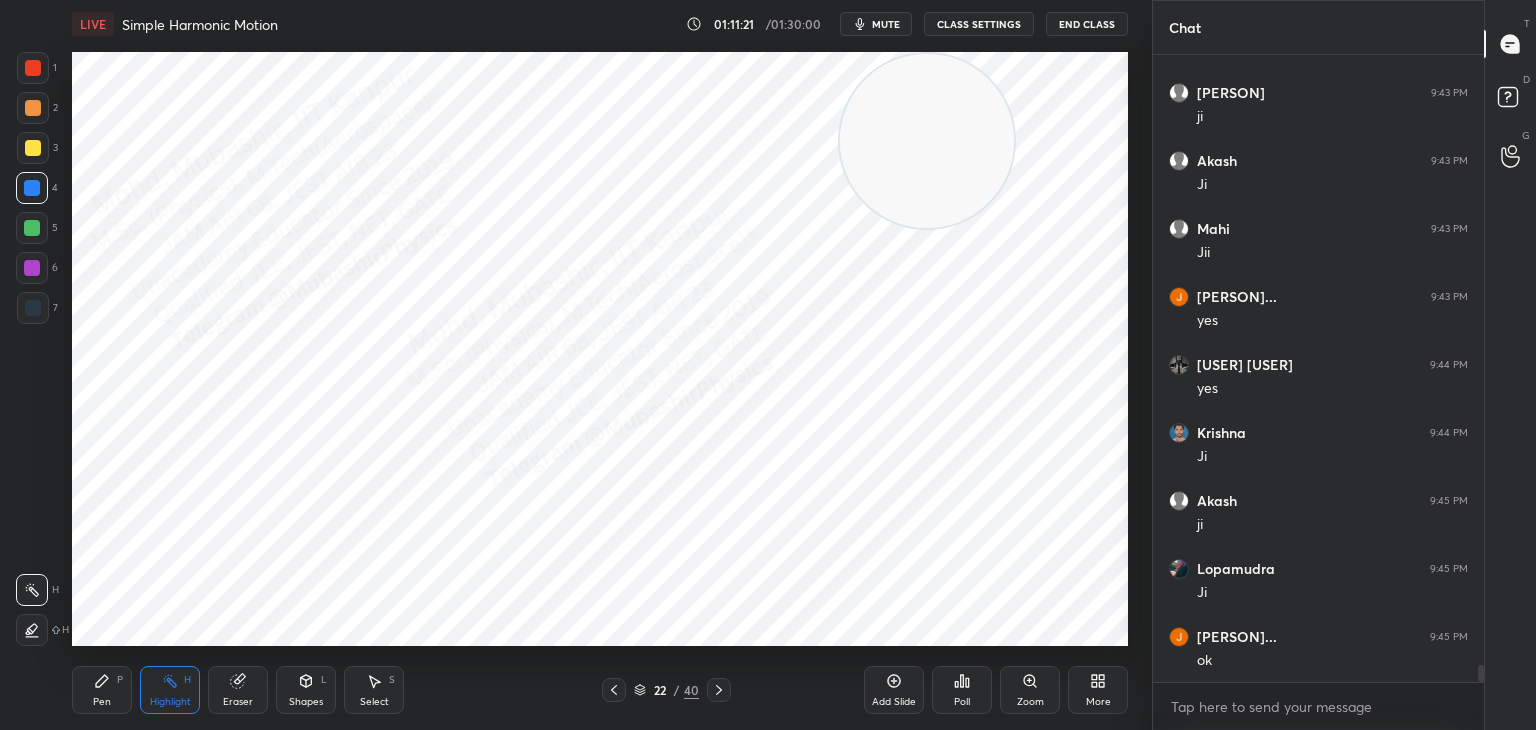 click on "More" at bounding box center (1098, 690) 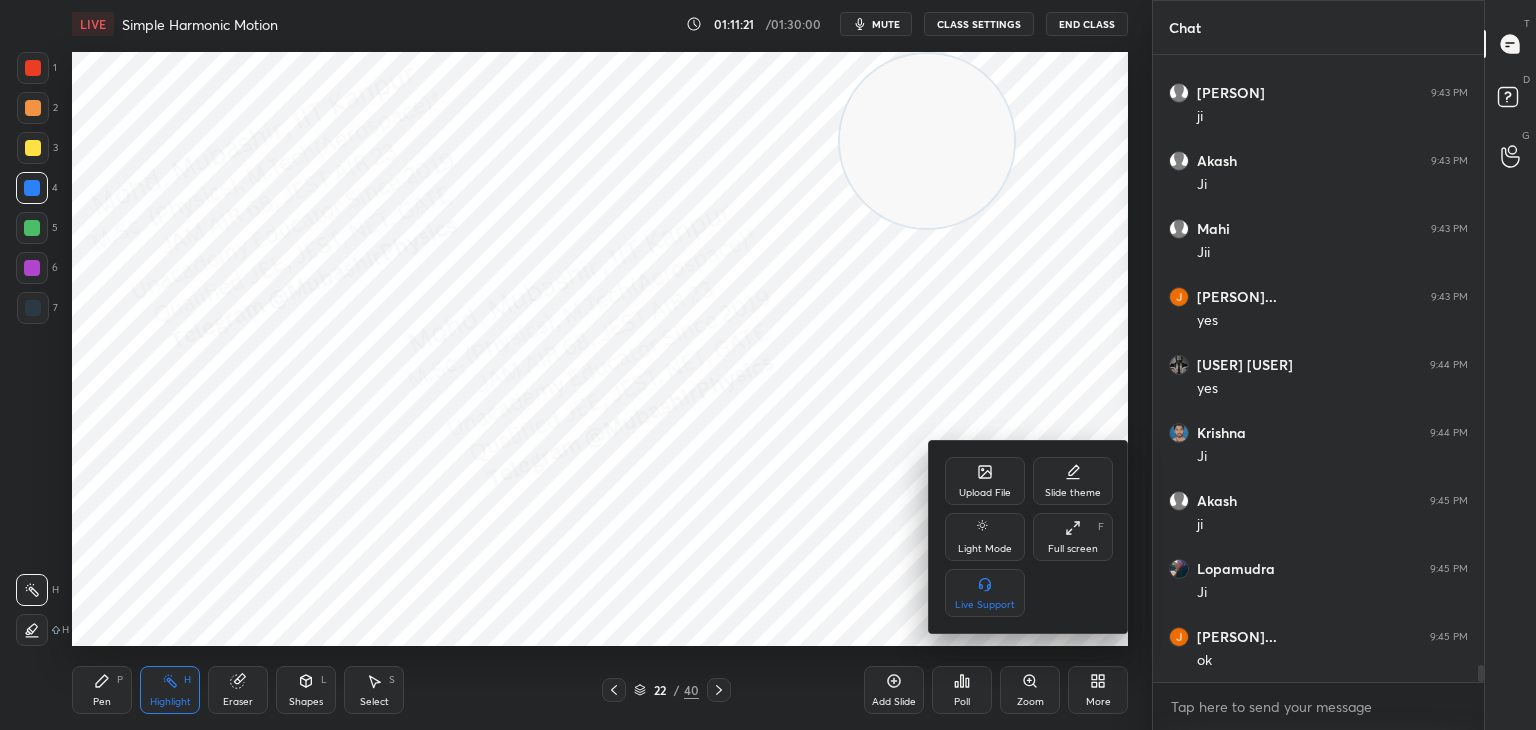 scroll, scrollTop: 22916, scrollLeft: 0, axis: vertical 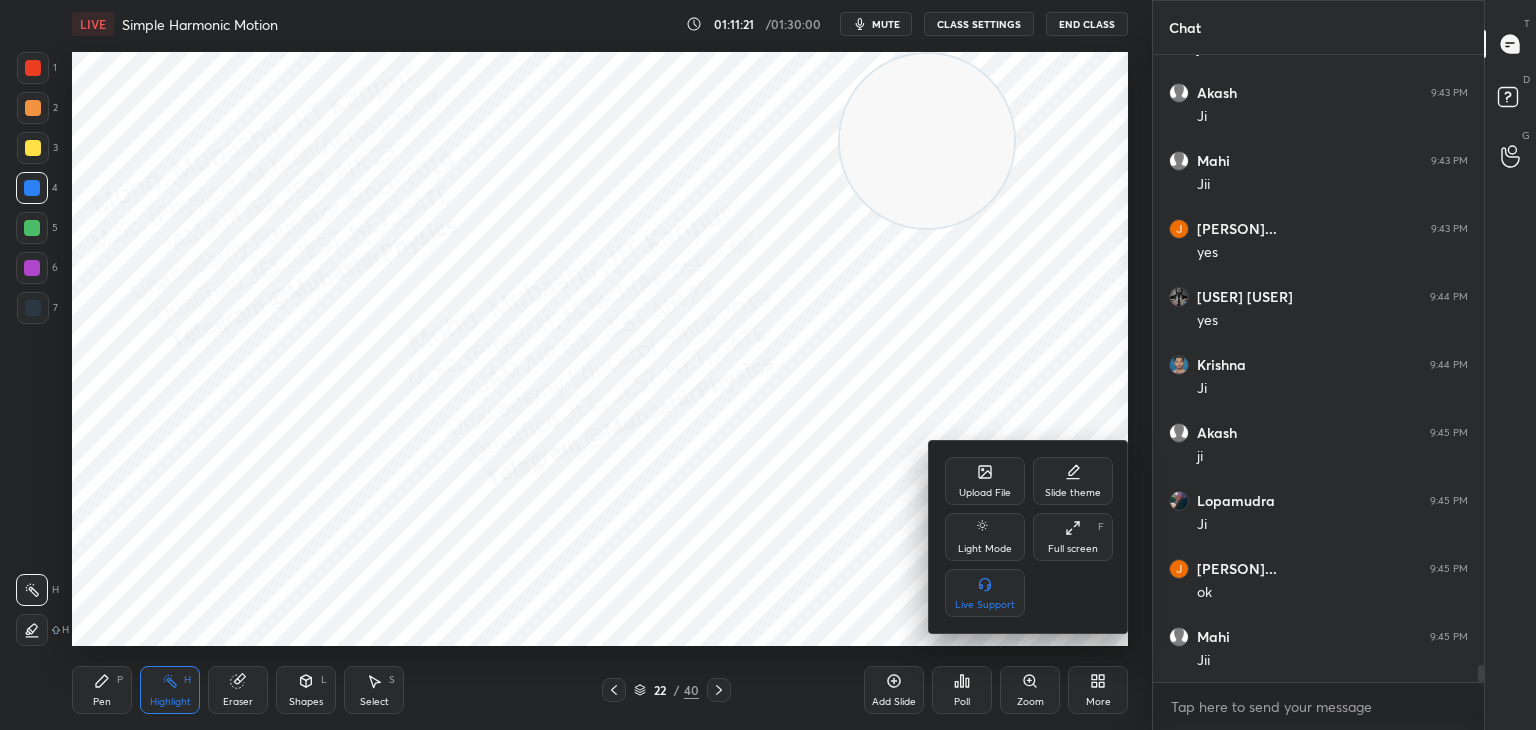 click on "Upload File" at bounding box center (985, 493) 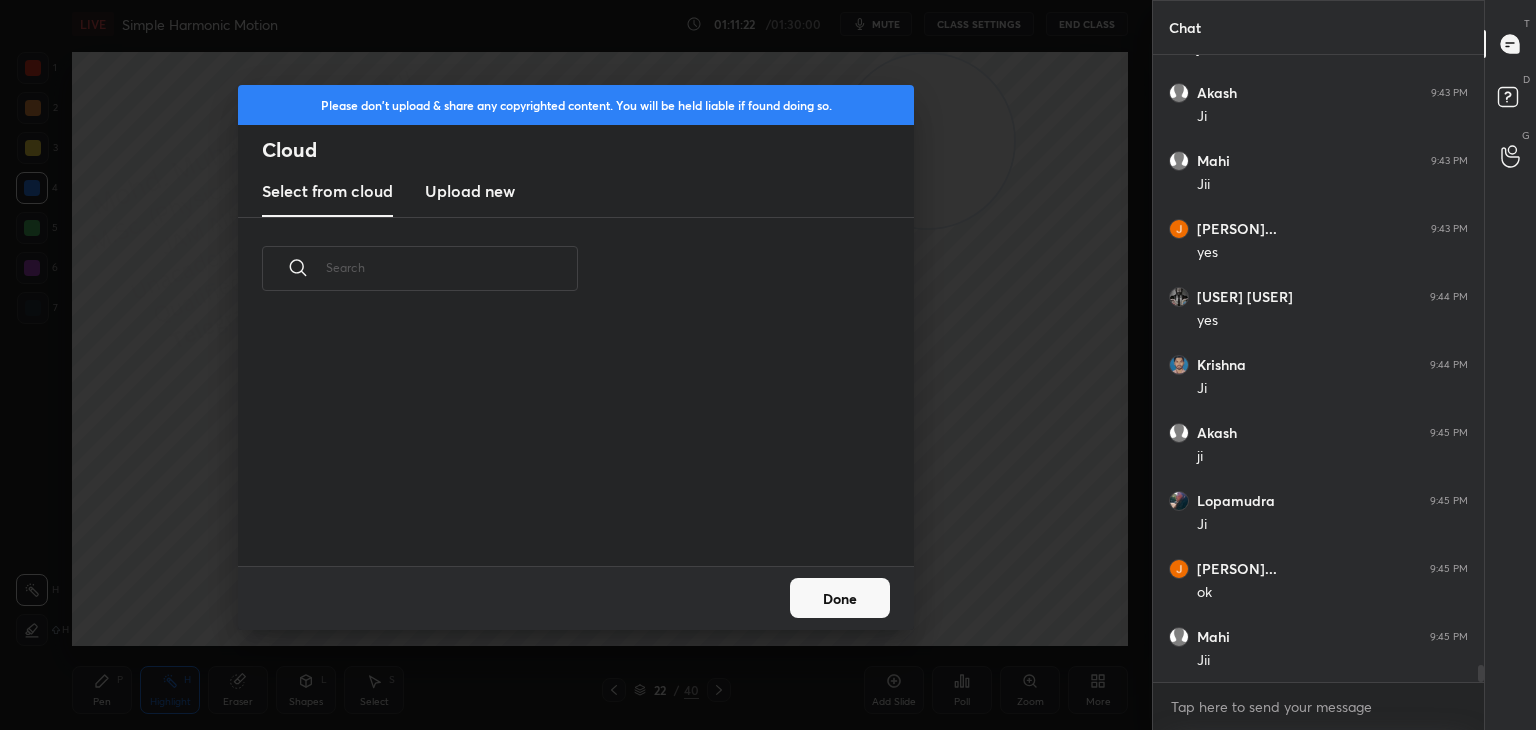 click on "Upload new" at bounding box center [470, 191] 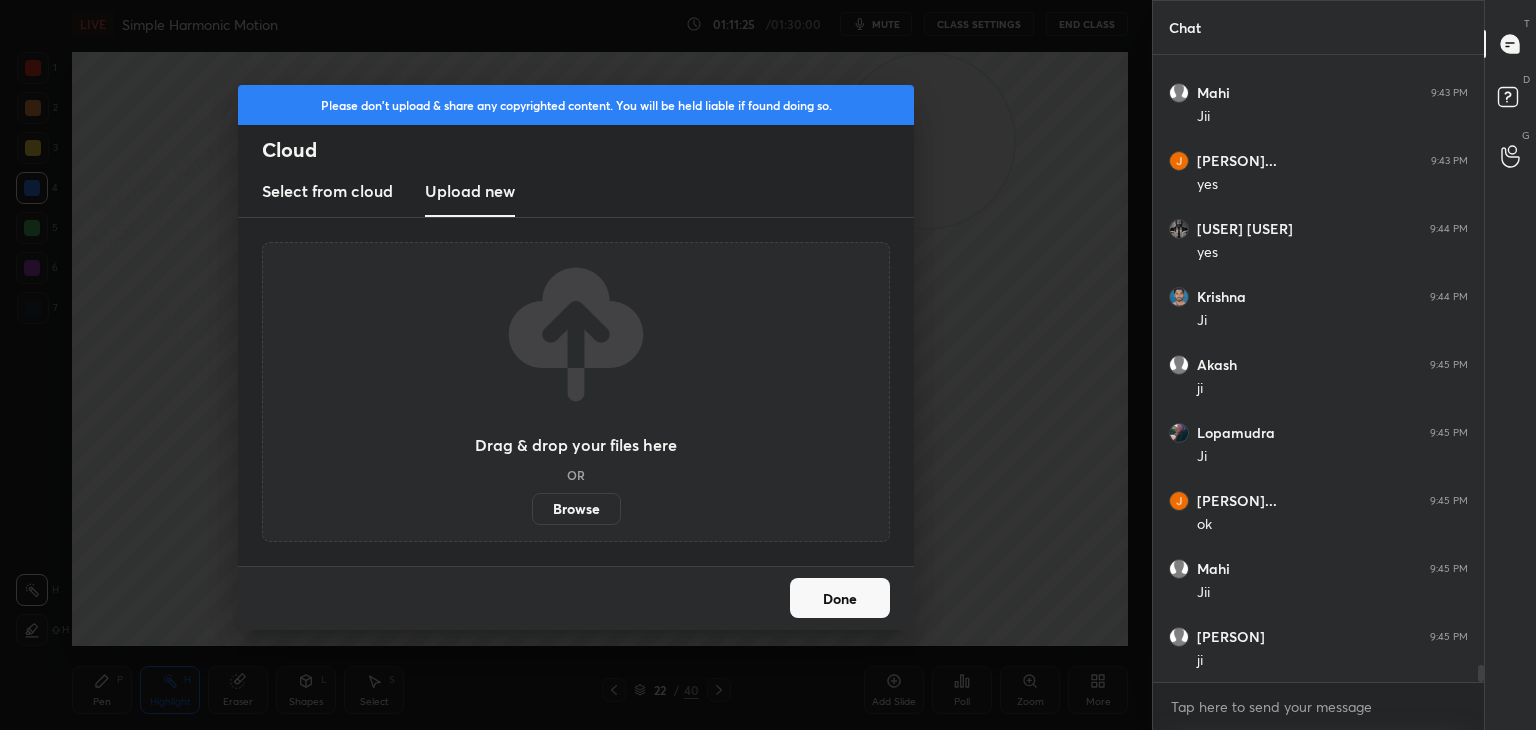 scroll, scrollTop: 23052, scrollLeft: 0, axis: vertical 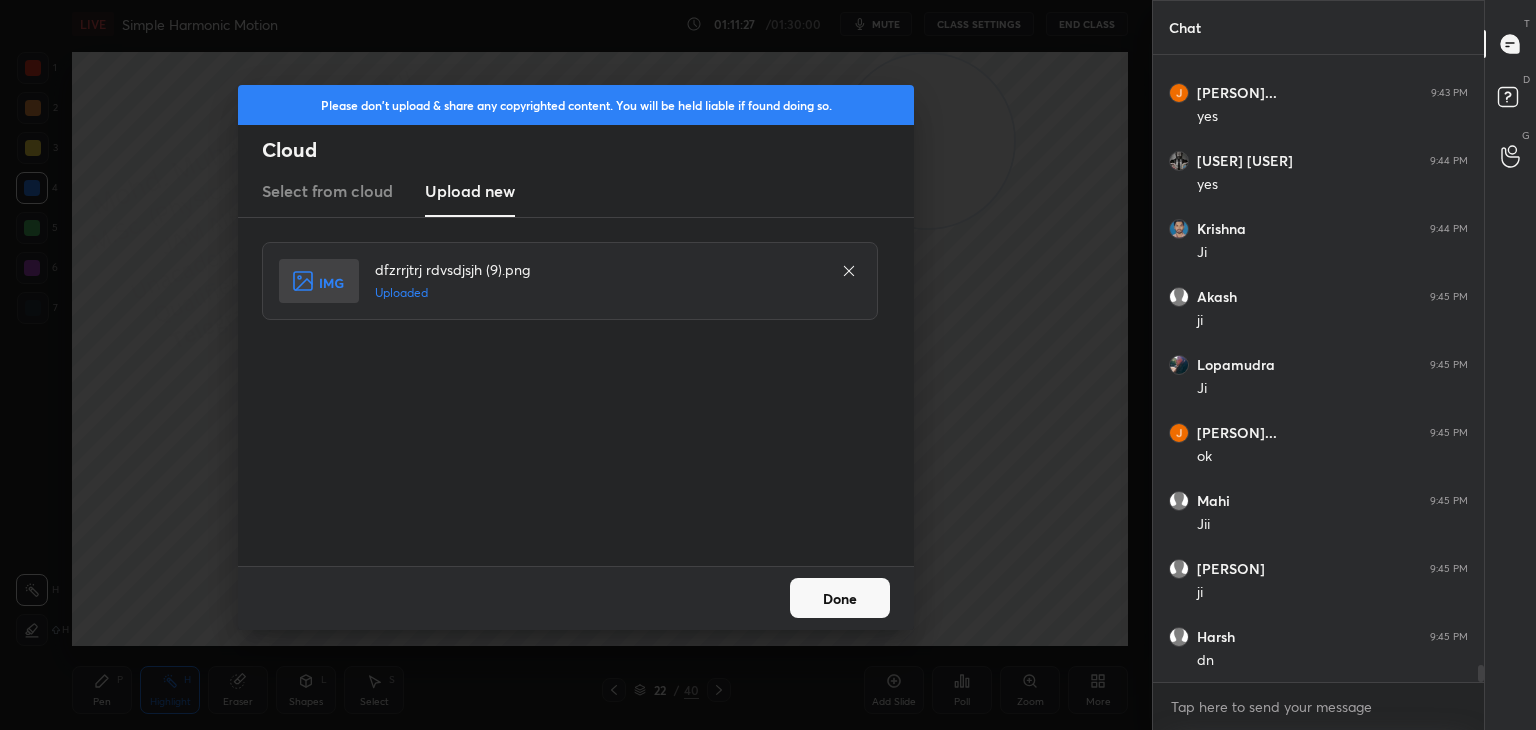 drag, startPoint x: 875, startPoint y: 594, endPoint x: 861, endPoint y: 596, distance: 14.142136 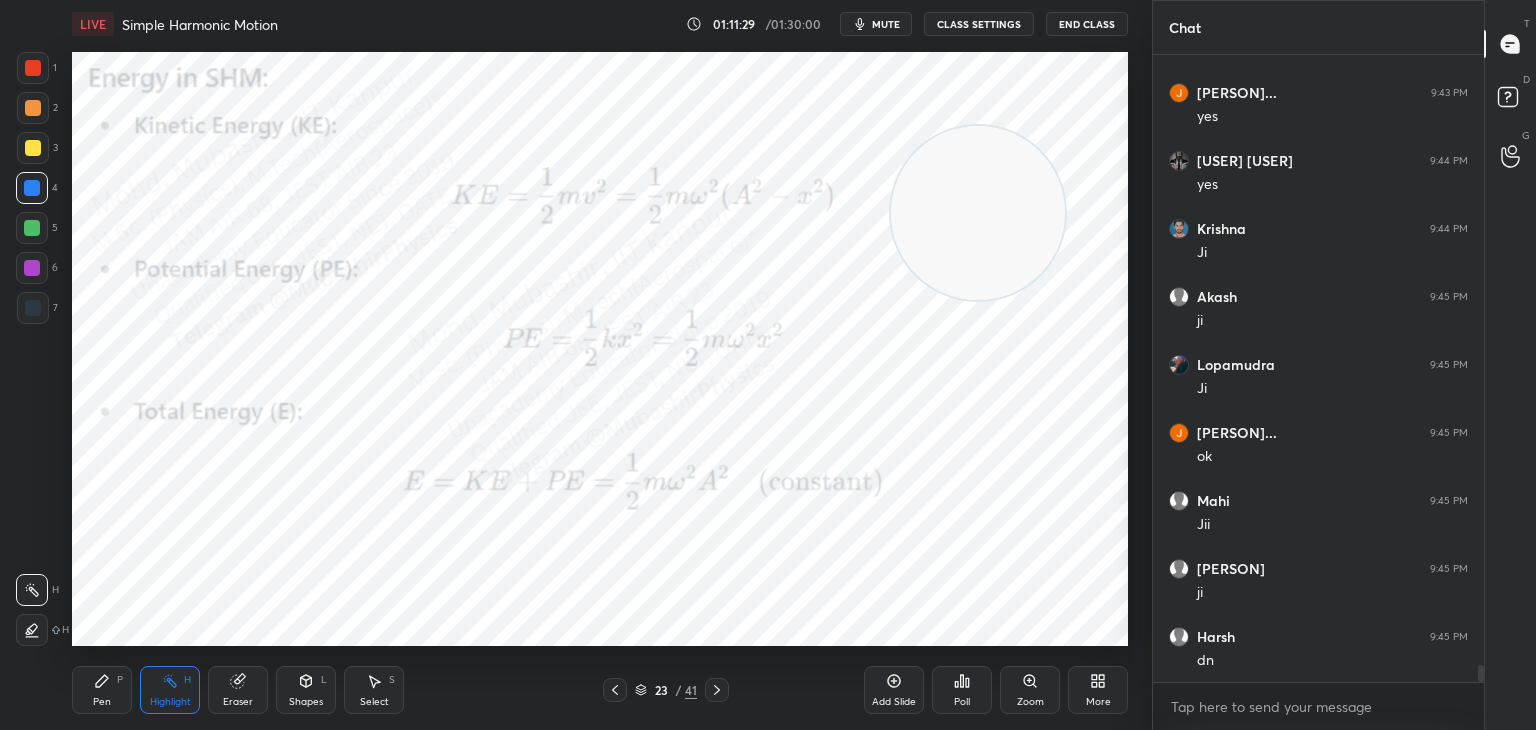 drag, startPoint x: 955, startPoint y: 226, endPoint x: 1004, endPoint y: 622, distance: 399.02005 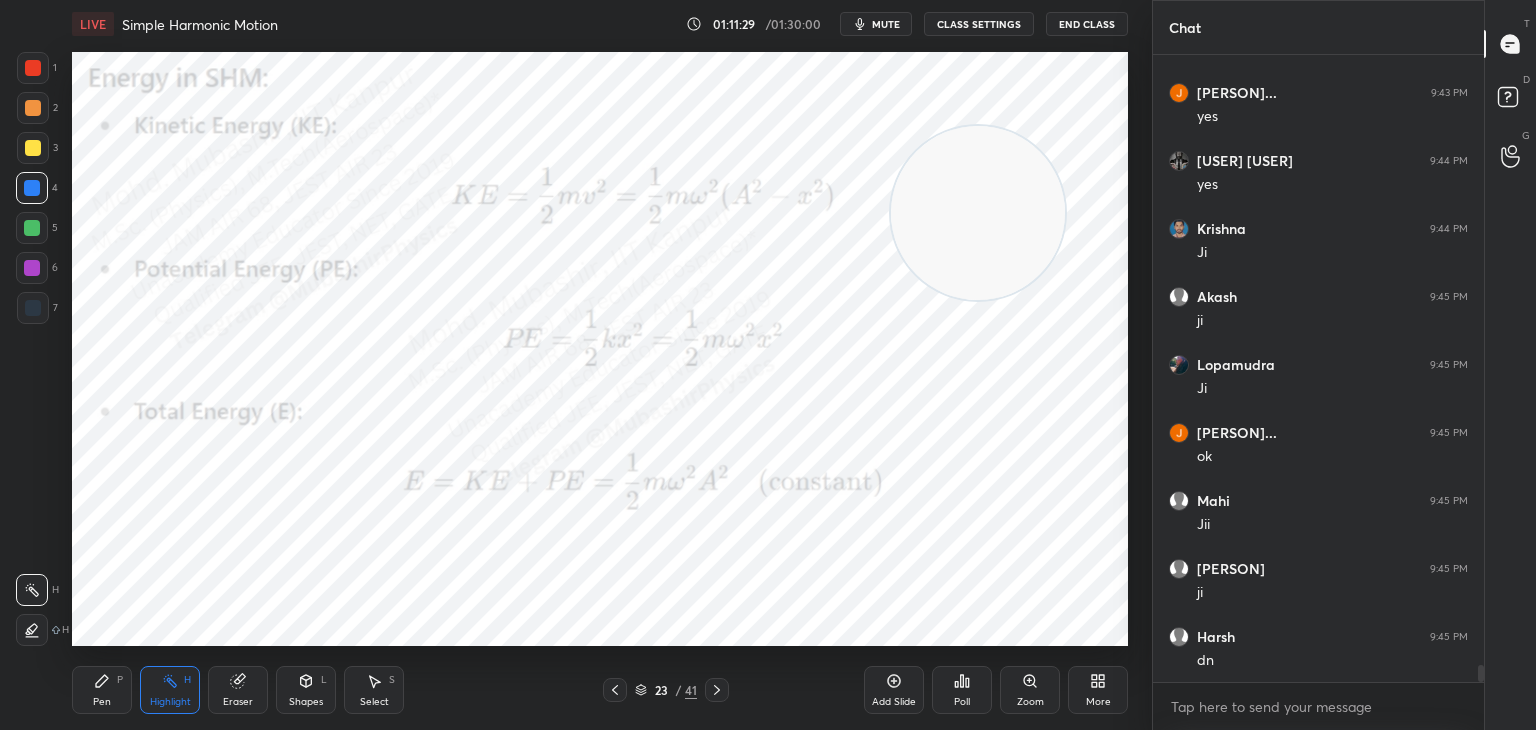 click at bounding box center (978, 213) 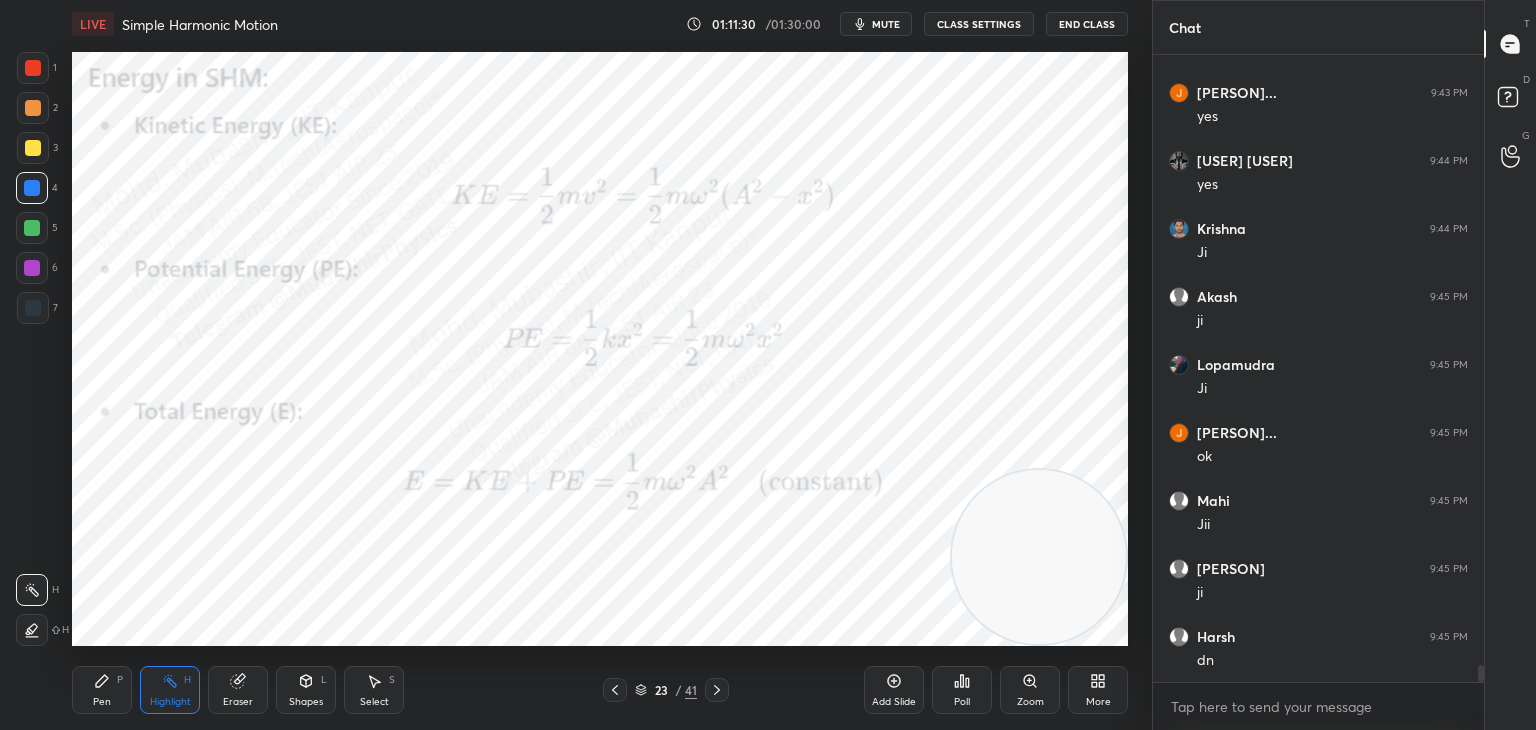 click on "Shapes L" at bounding box center [306, 690] 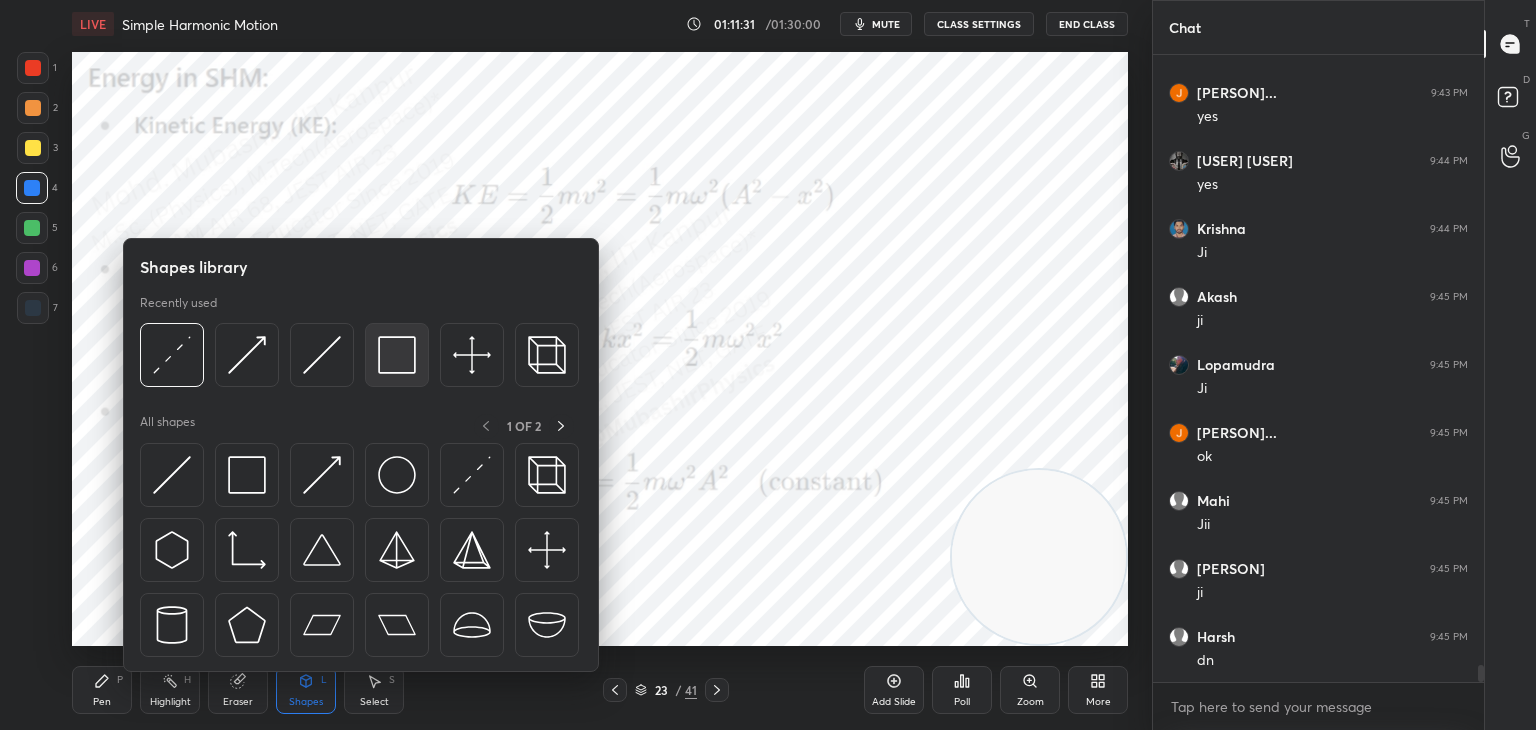 click at bounding box center [397, 355] 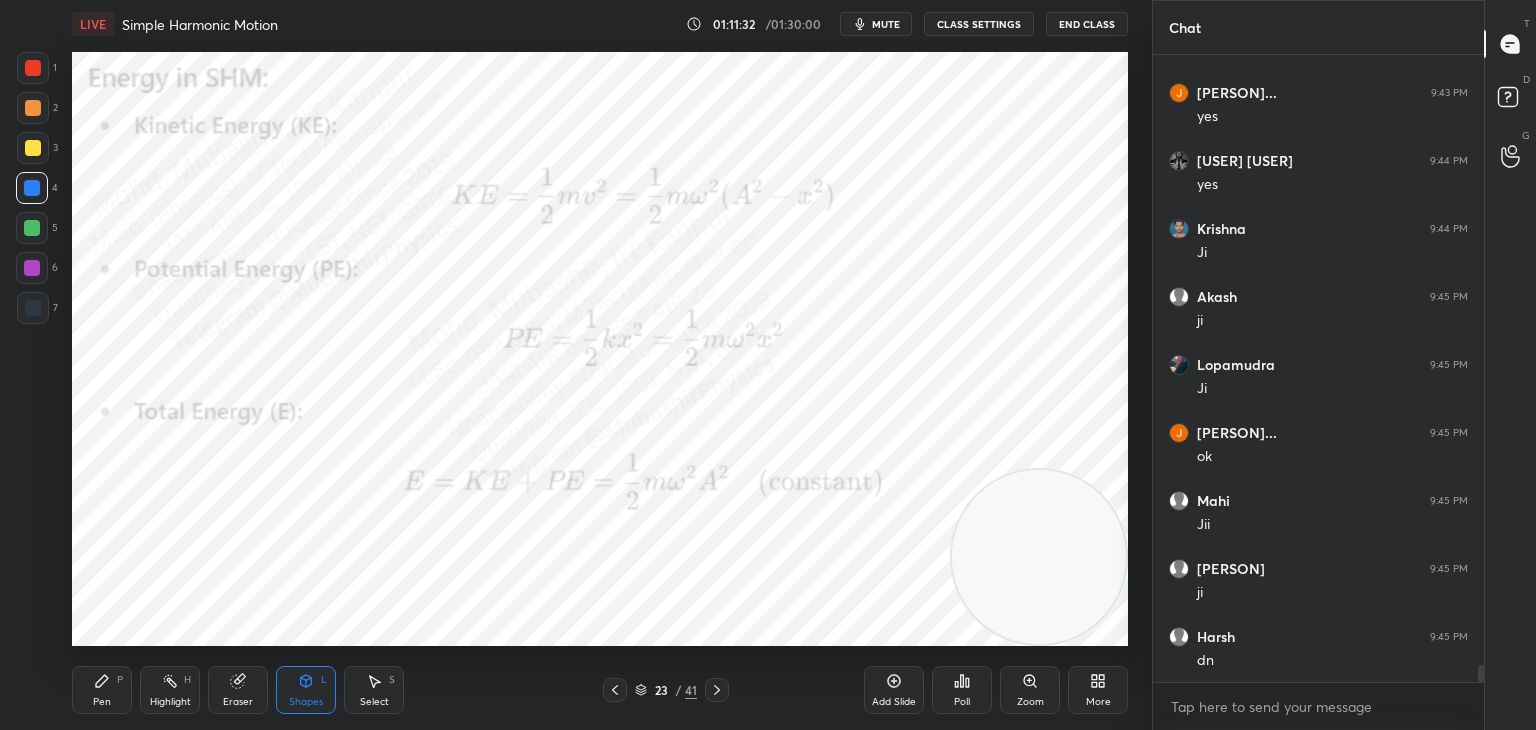 click at bounding box center (32, 268) 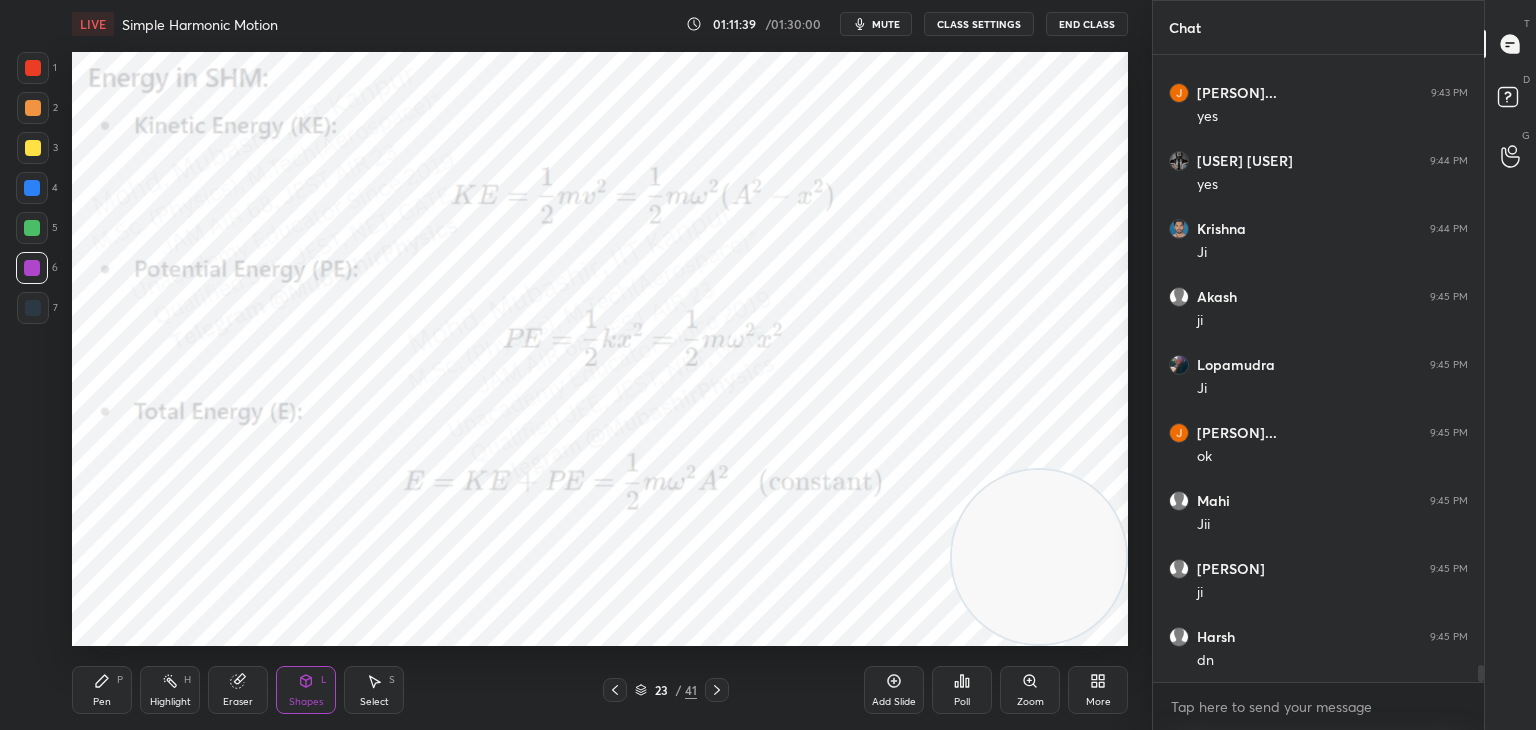 click at bounding box center [32, 228] 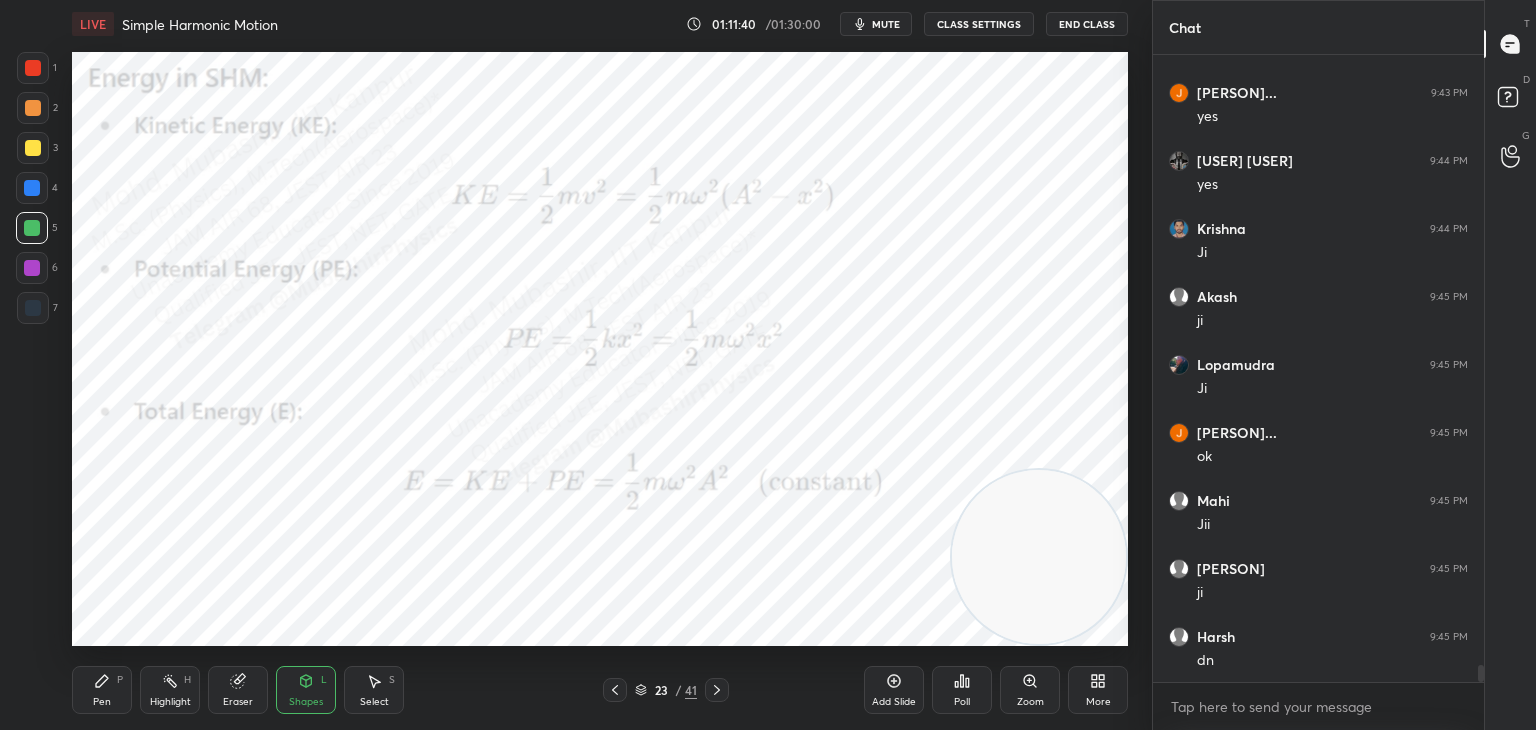 drag, startPoint x: 35, startPoint y: 110, endPoint x: 63, endPoint y: 118, distance: 29.12044 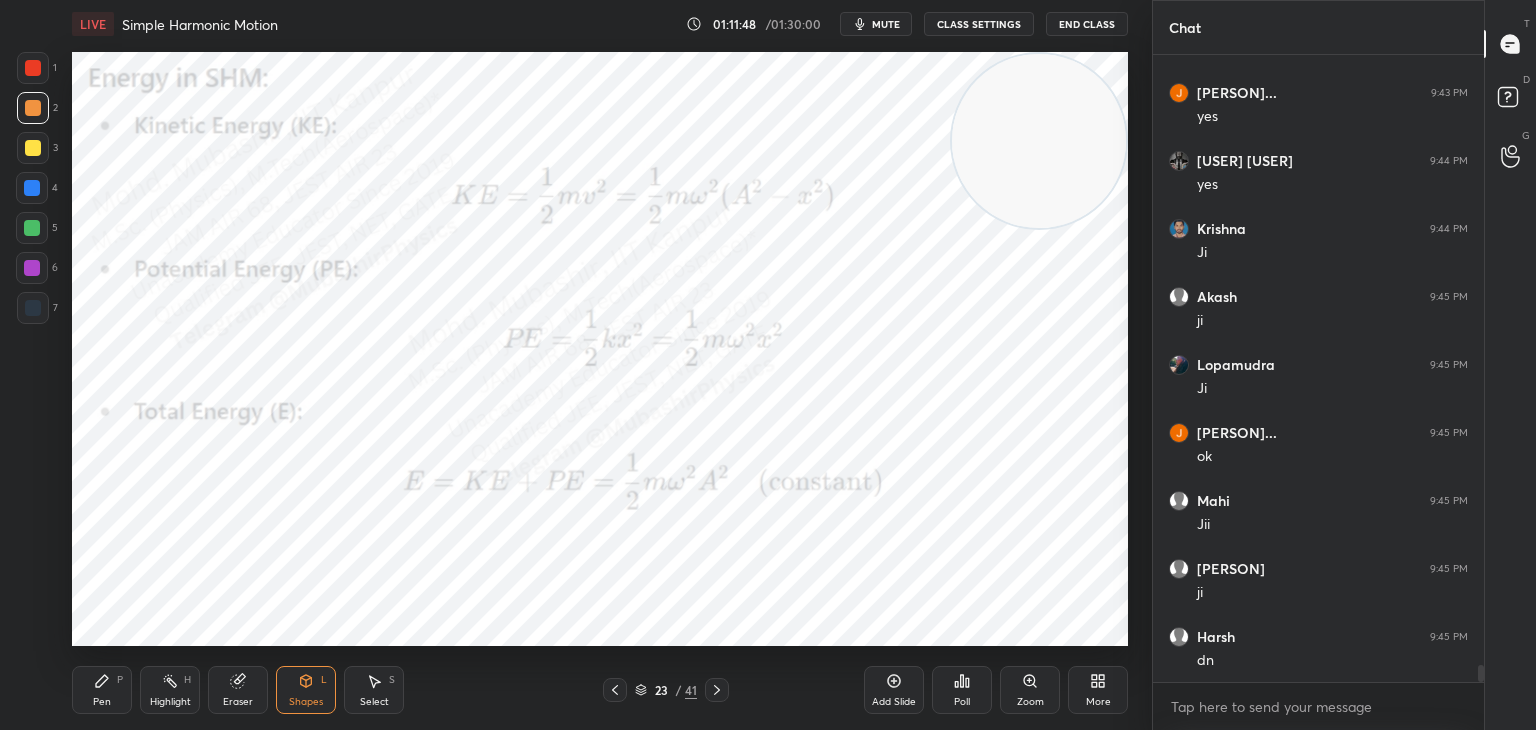 drag, startPoint x: 1023, startPoint y: 530, endPoint x: 1005, endPoint y: 182, distance: 348.4652 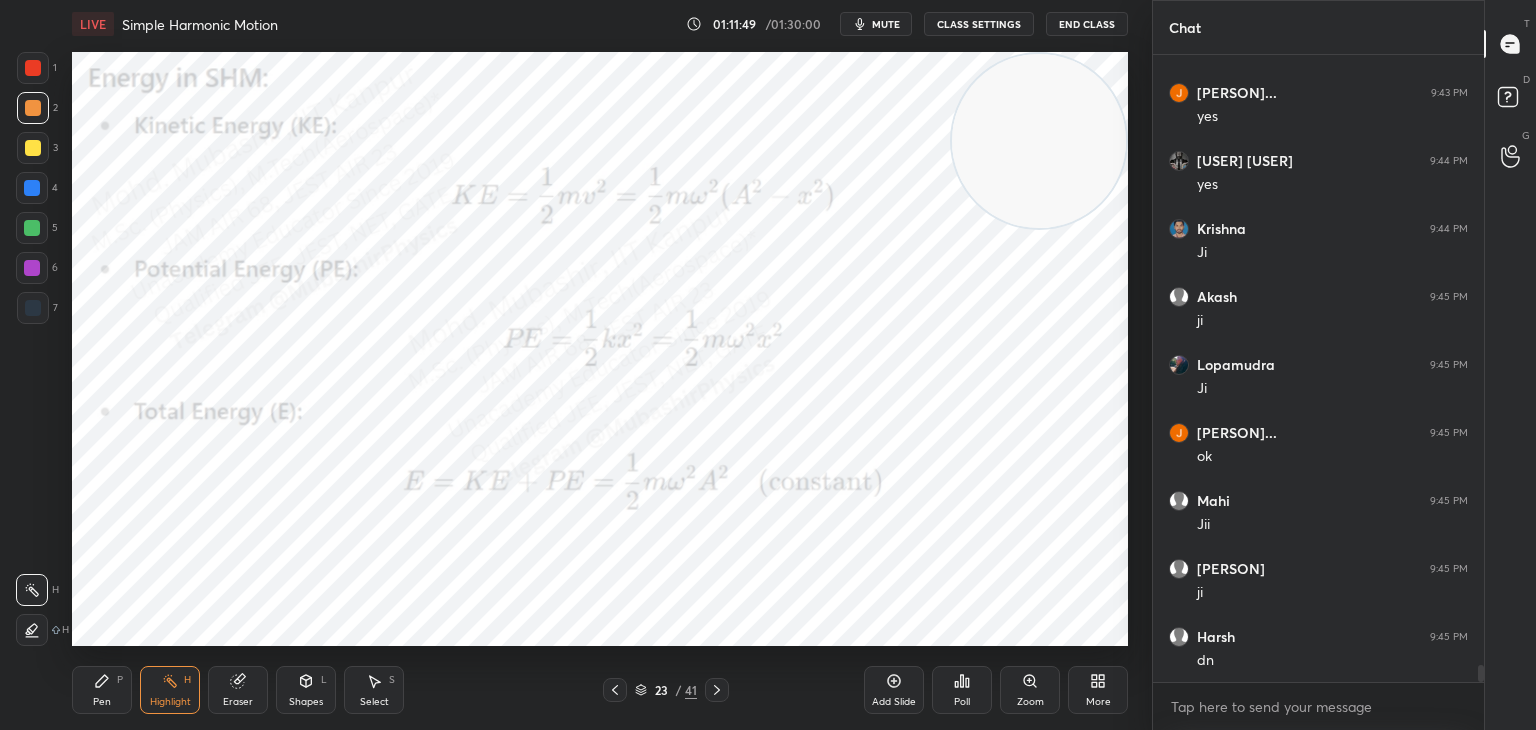 drag, startPoint x: 305, startPoint y: 690, endPoint x: 304, endPoint y: 677, distance: 13.038404 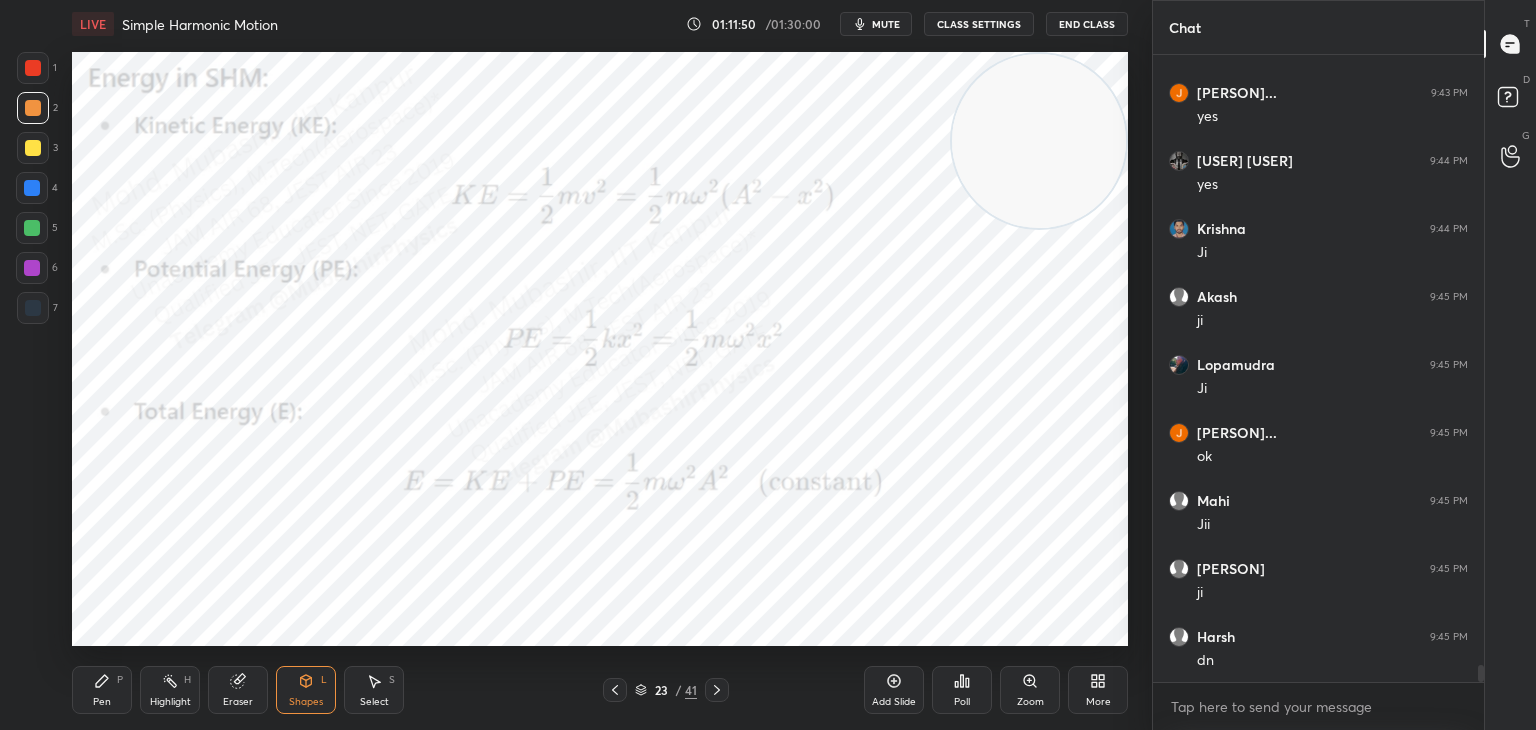 drag, startPoint x: 29, startPoint y: 68, endPoint x: 41, endPoint y: 80, distance: 16.970562 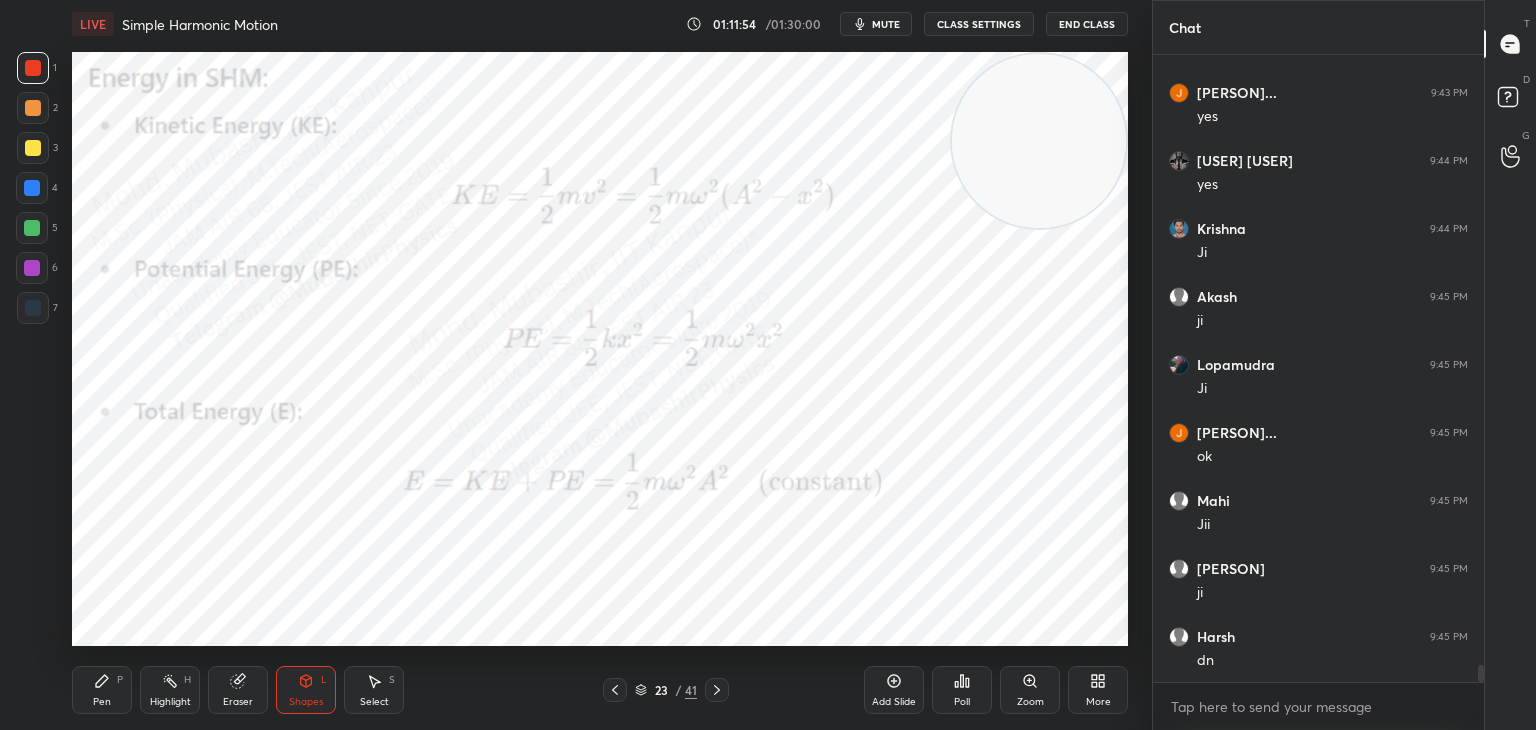 click on "Highlight H" at bounding box center (170, 690) 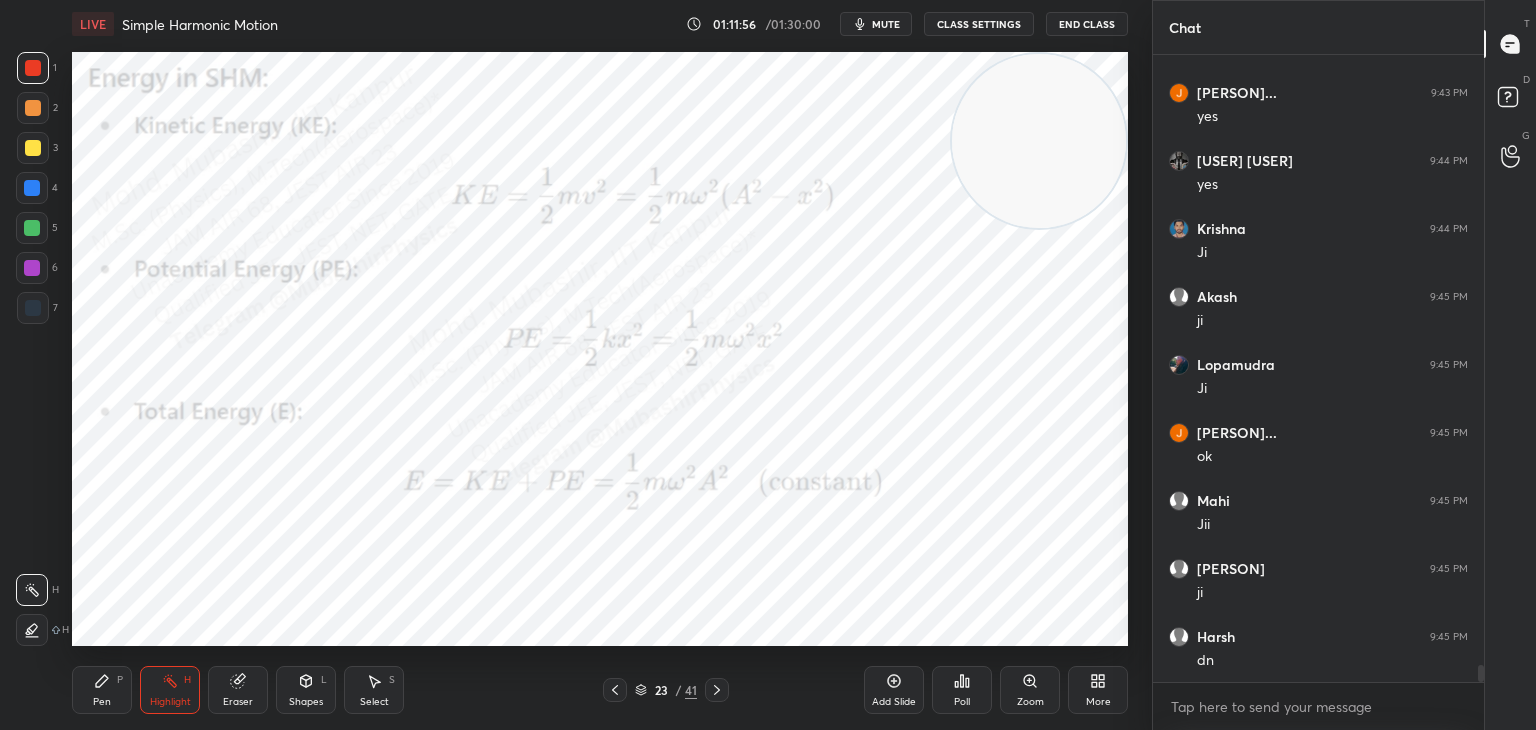 drag, startPoint x: 76, startPoint y: 678, endPoint x: 95, endPoint y: 654, distance: 30.610456 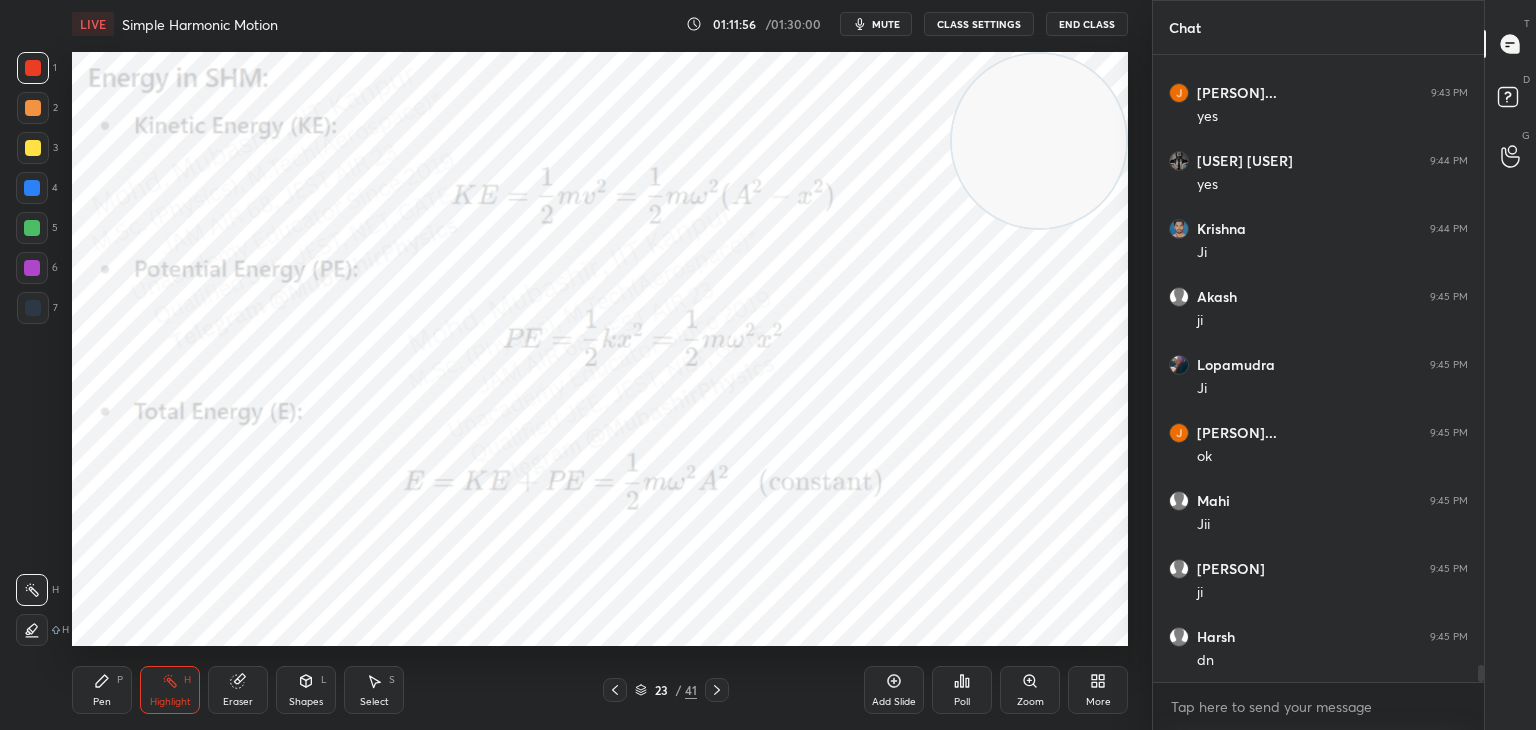 click on "Pen P" at bounding box center (102, 690) 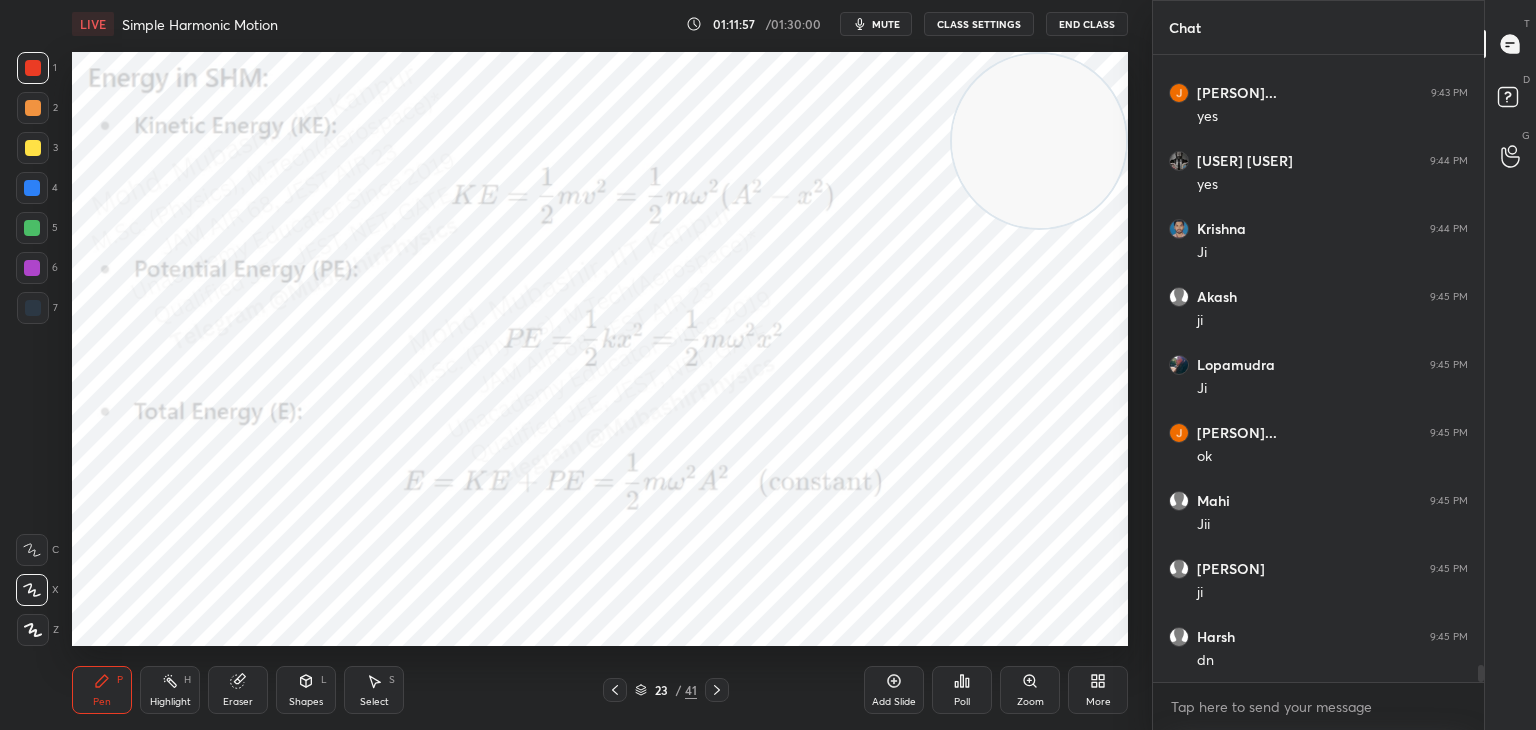 click at bounding box center (32, 188) 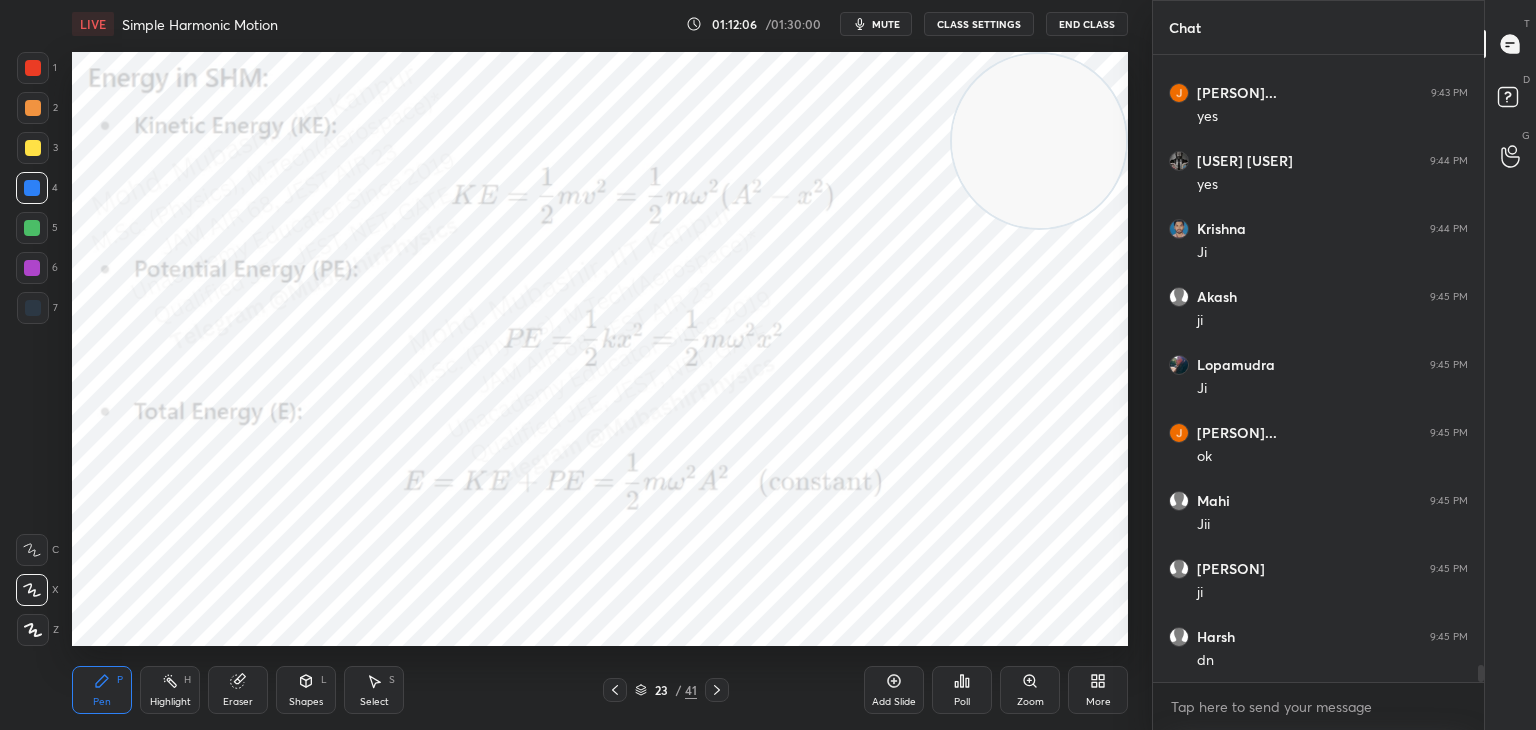 click at bounding box center (32, 228) 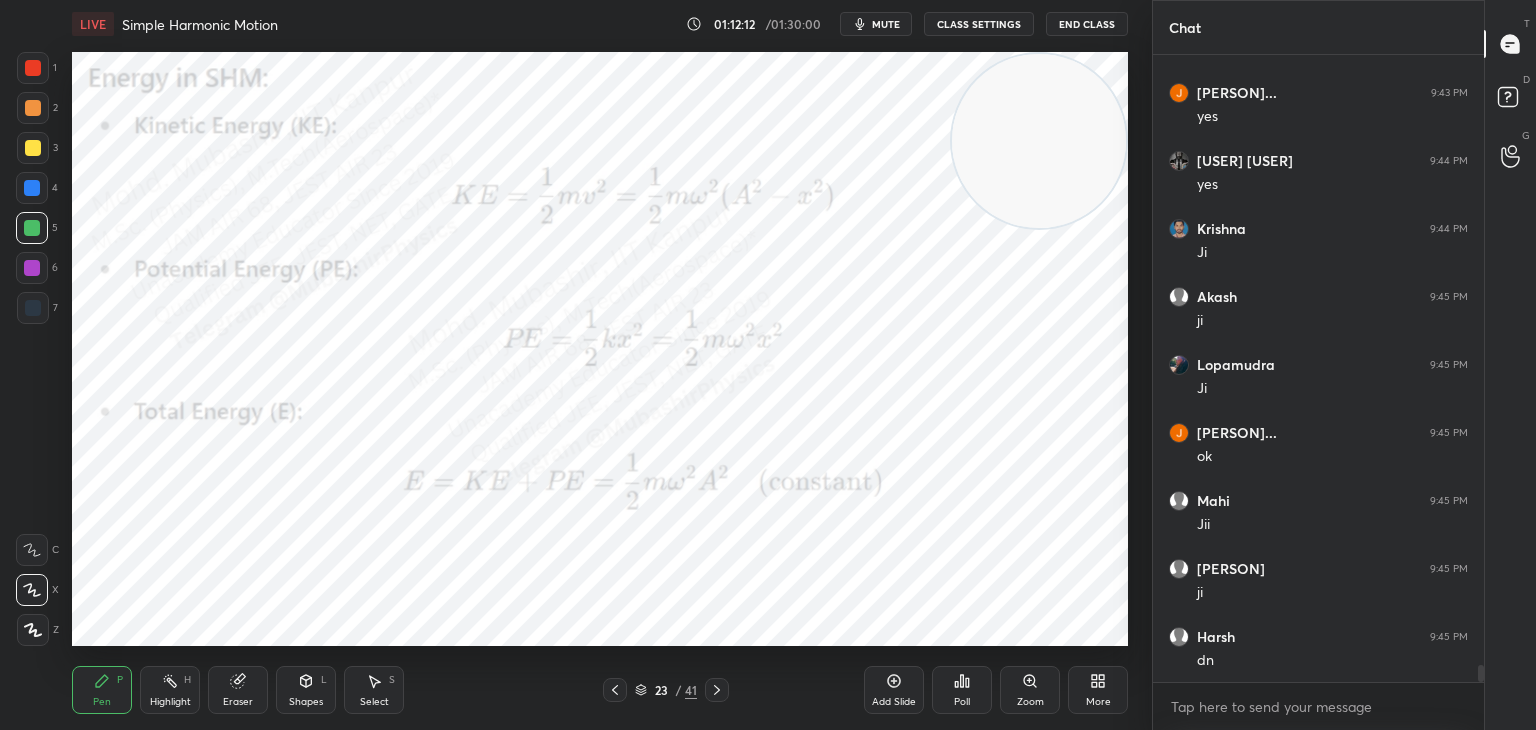 drag, startPoint x: 169, startPoint y: 694, endPoint x: 225, endPoint y: 650, distance: 71.21797 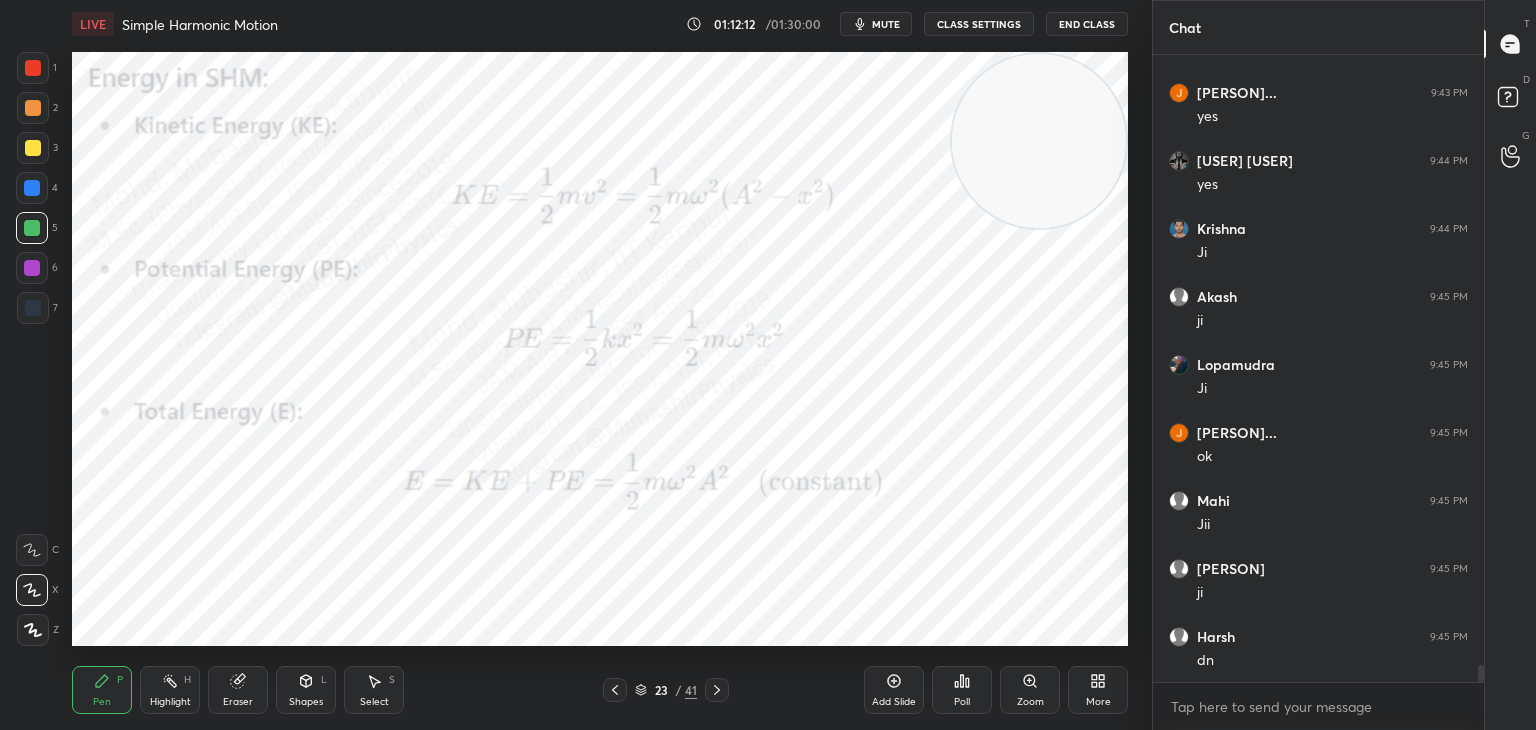 click on "Highlight H" at bounding box center (170, 690) 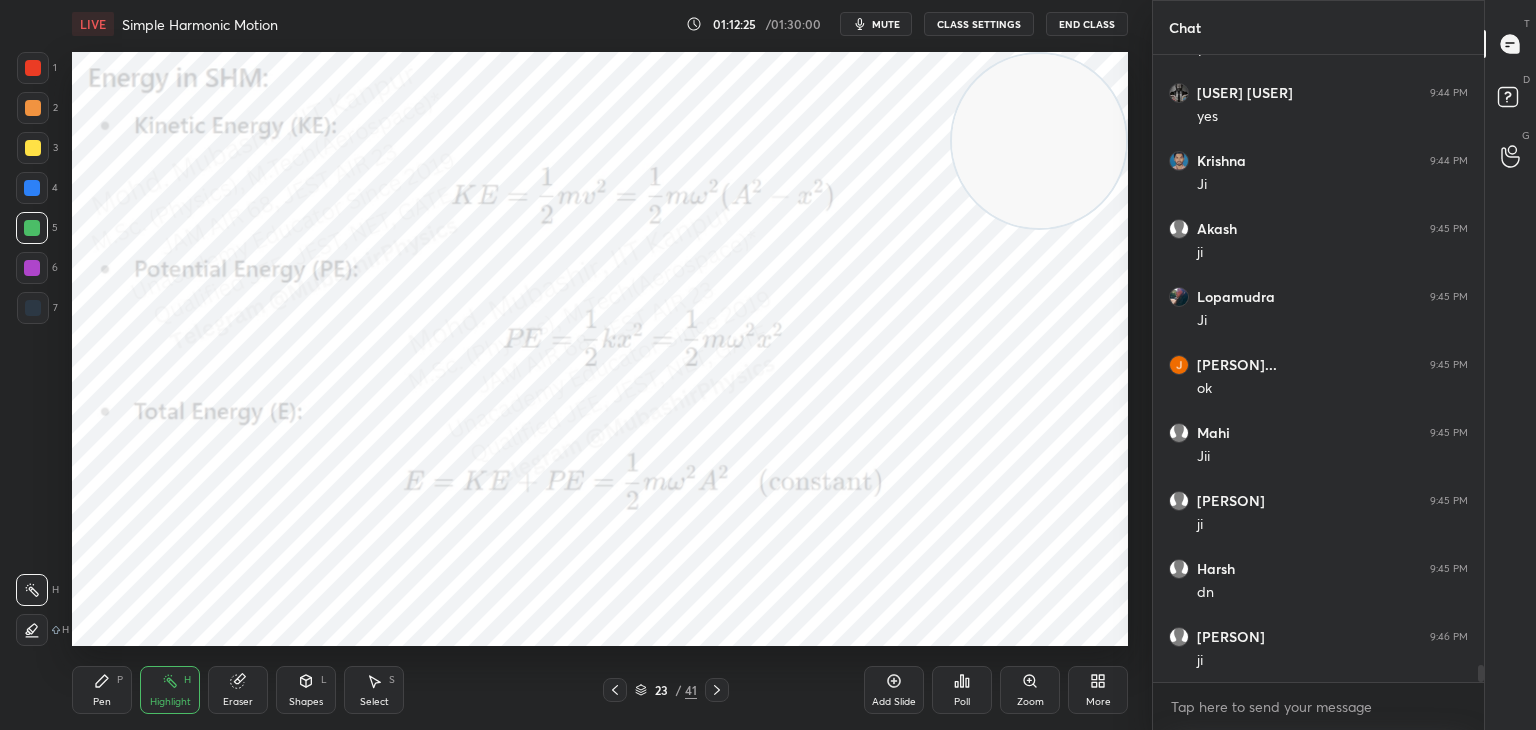scroll, scrollTop: 23188, scrollLeft: 0, axis: vertical 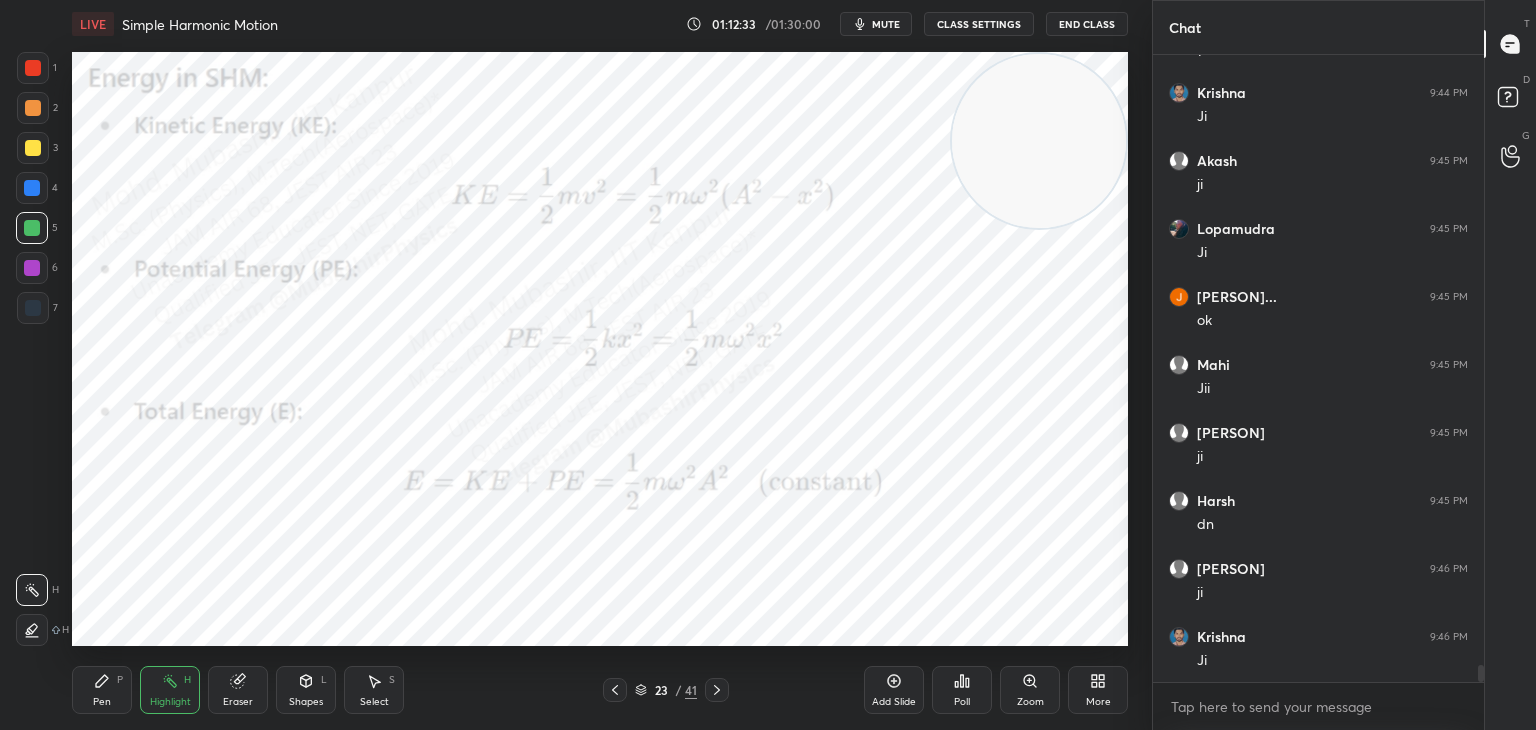 click 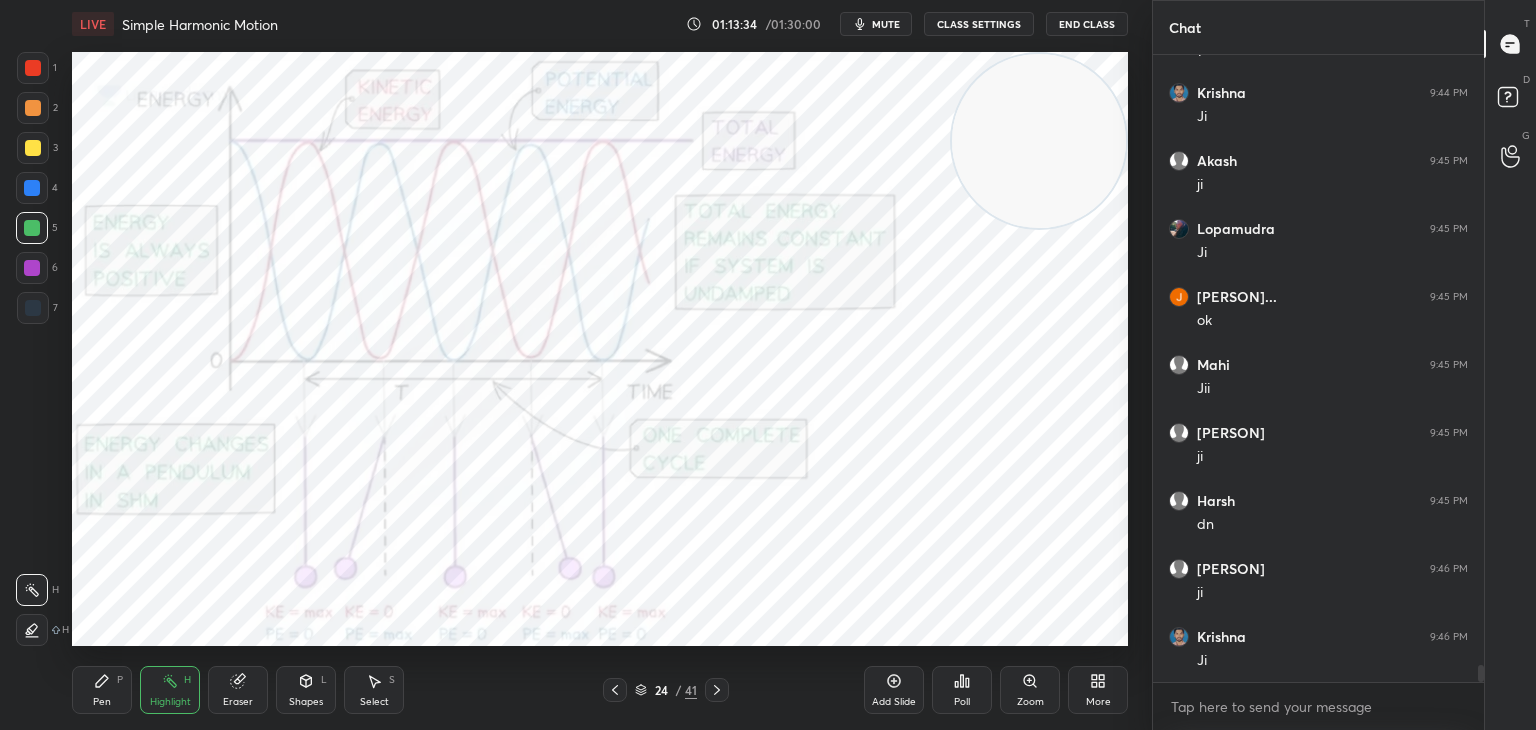 click 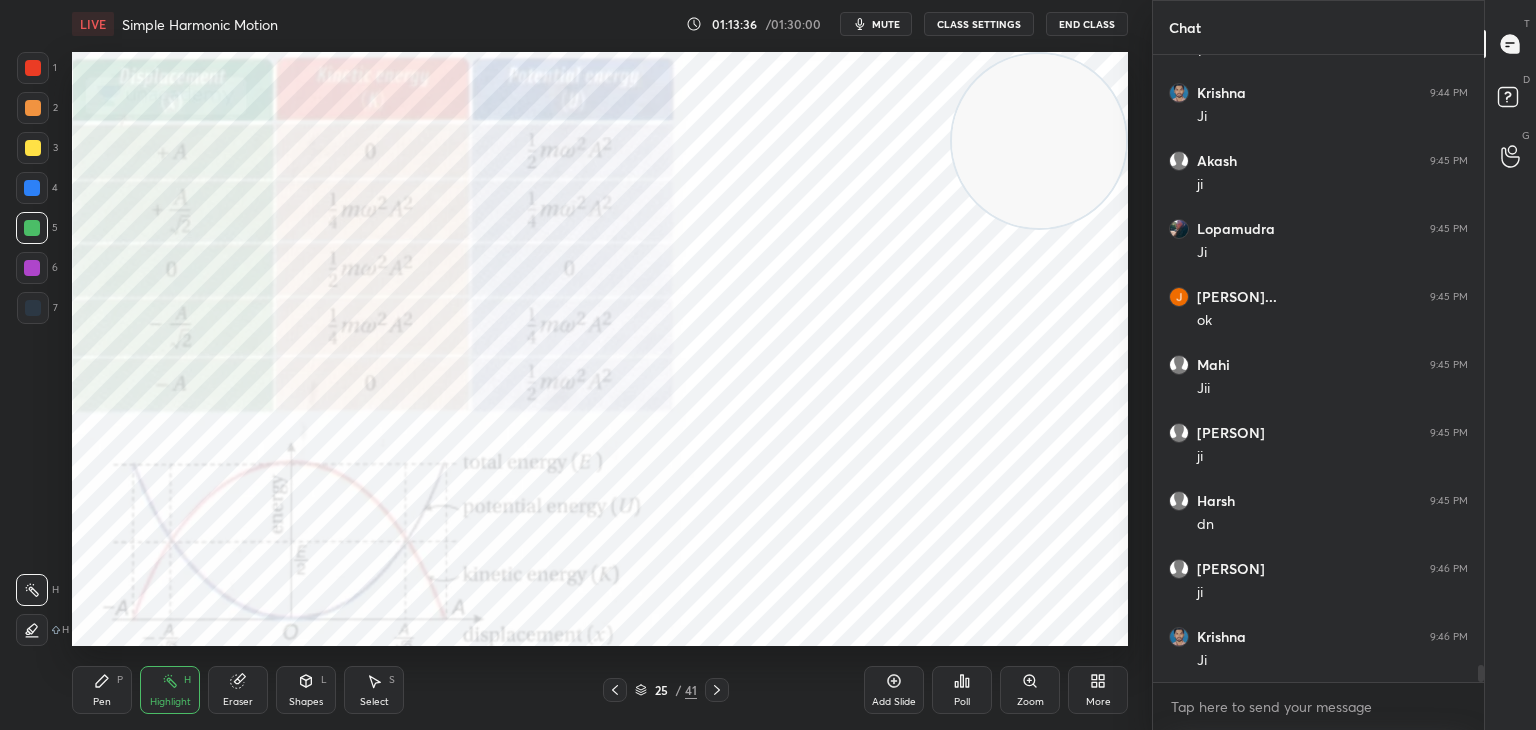 click on "Pen" at bounding box center (102, 702) 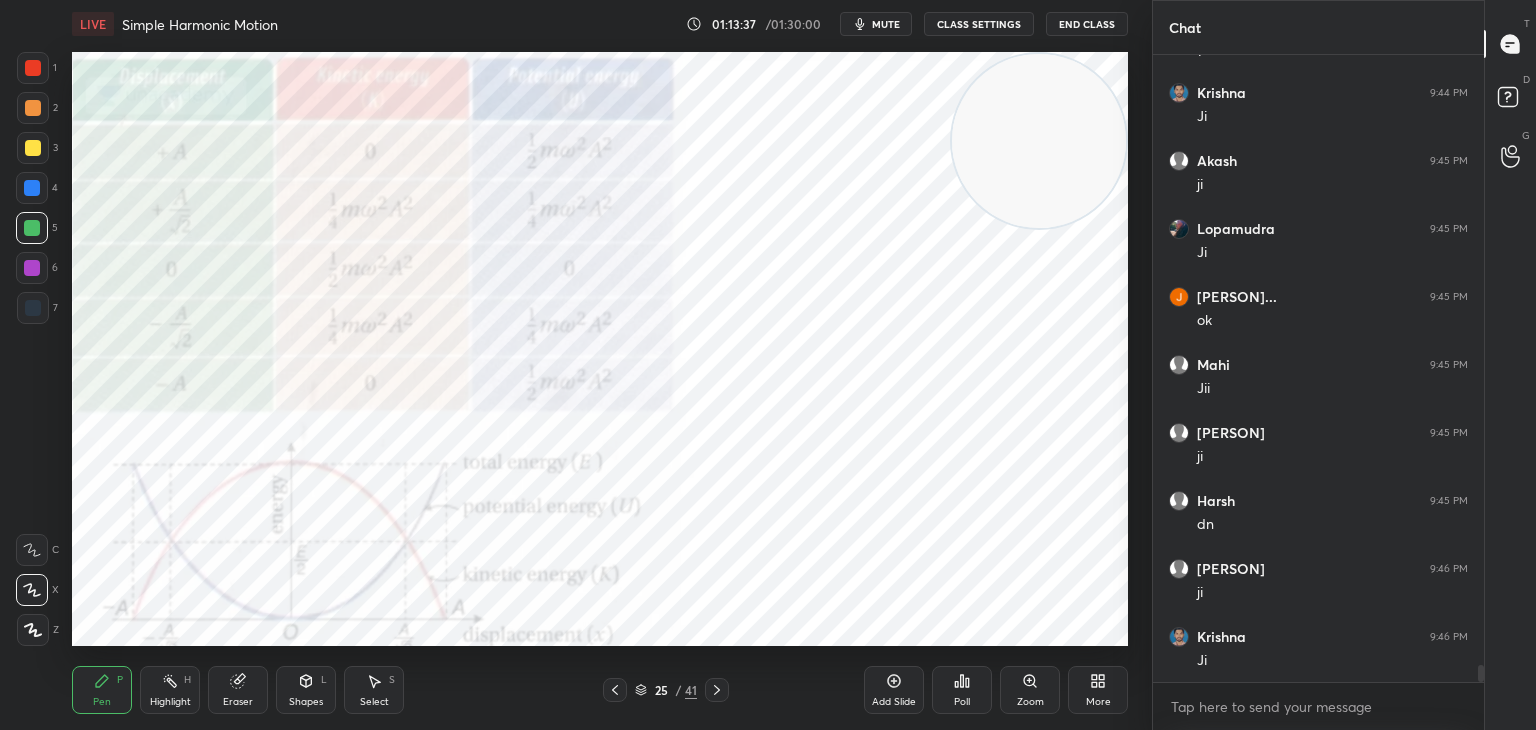 click at bounding box center (33, 148) 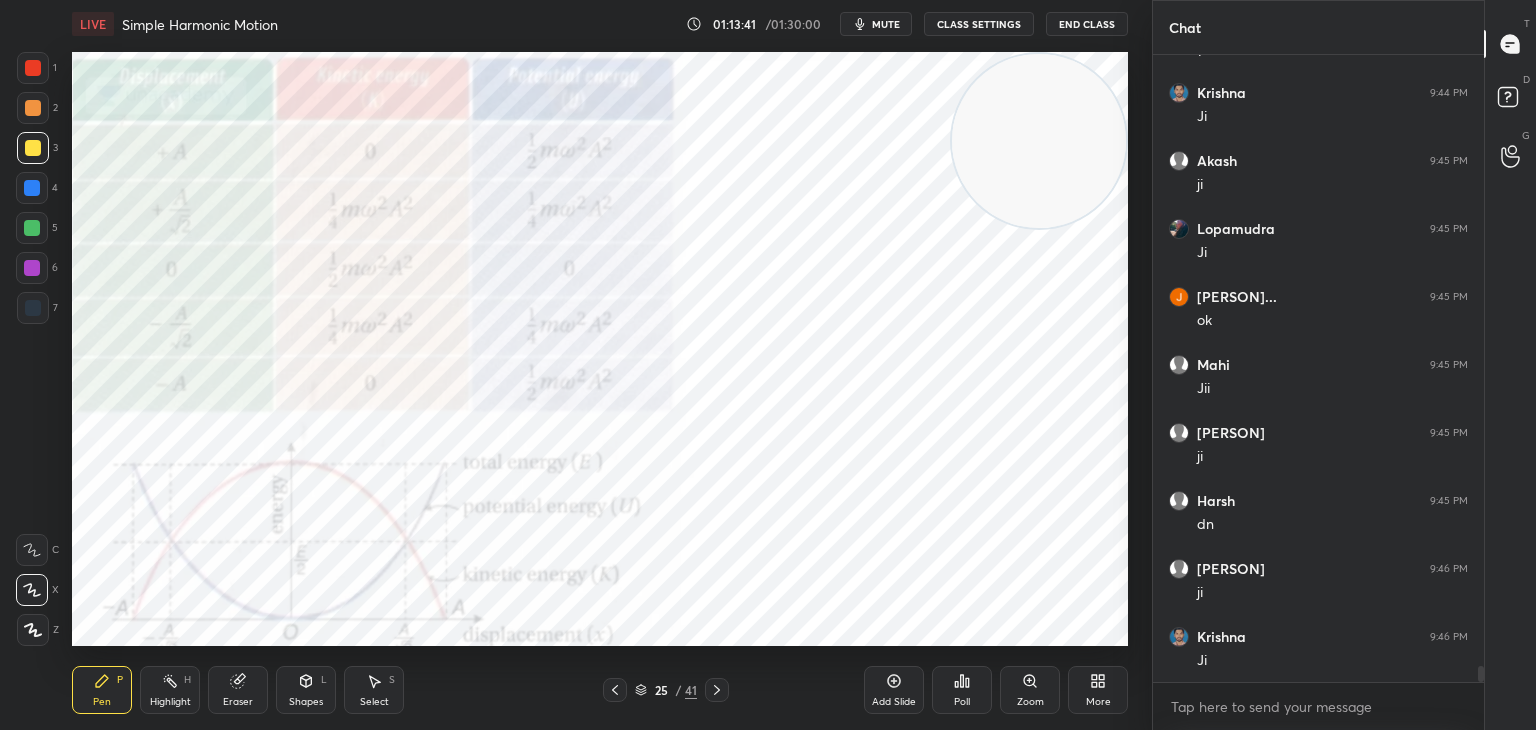 scroll, scrollTop: 23256, scrollLeft: 0, axis: vertical 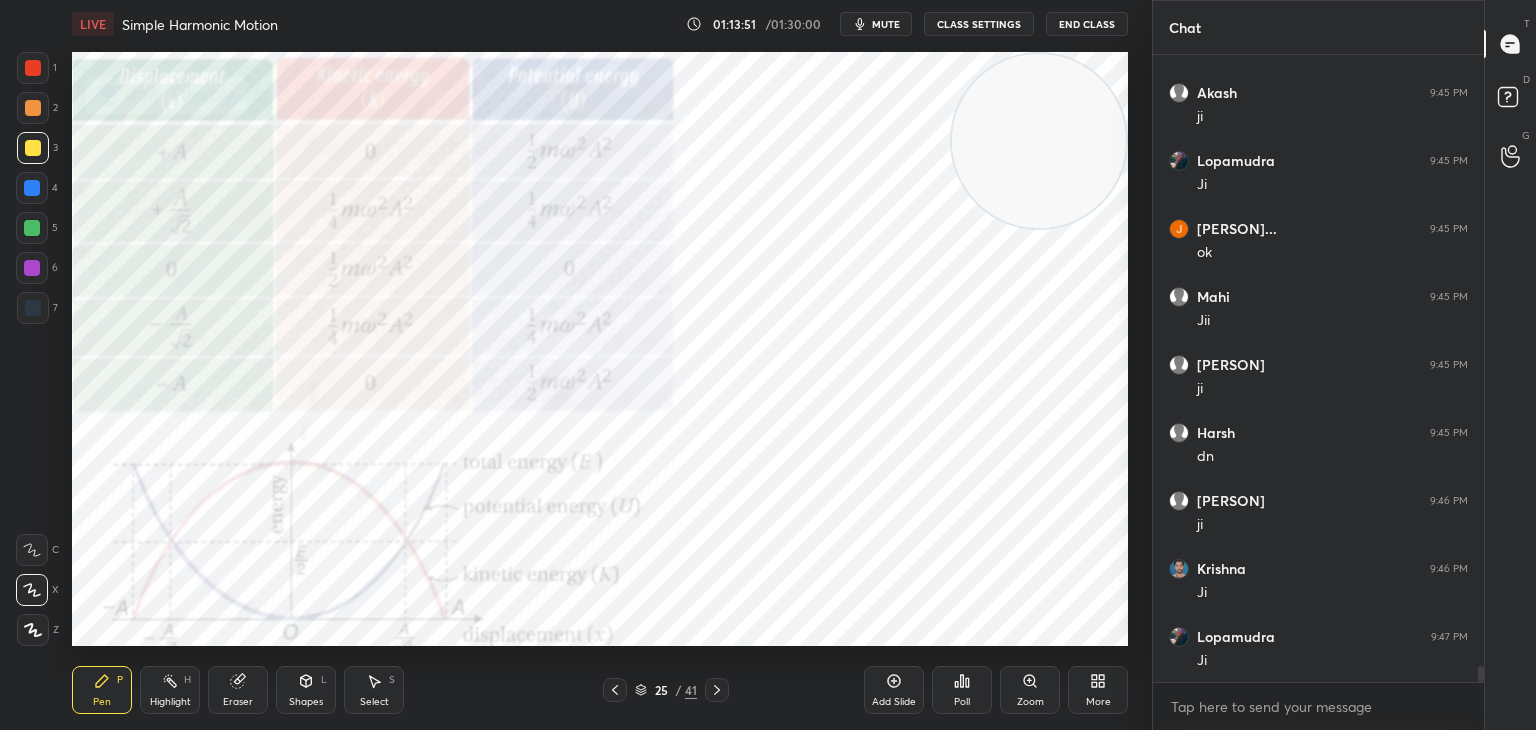 click on "Highlight" at bounding box center (170, 702) 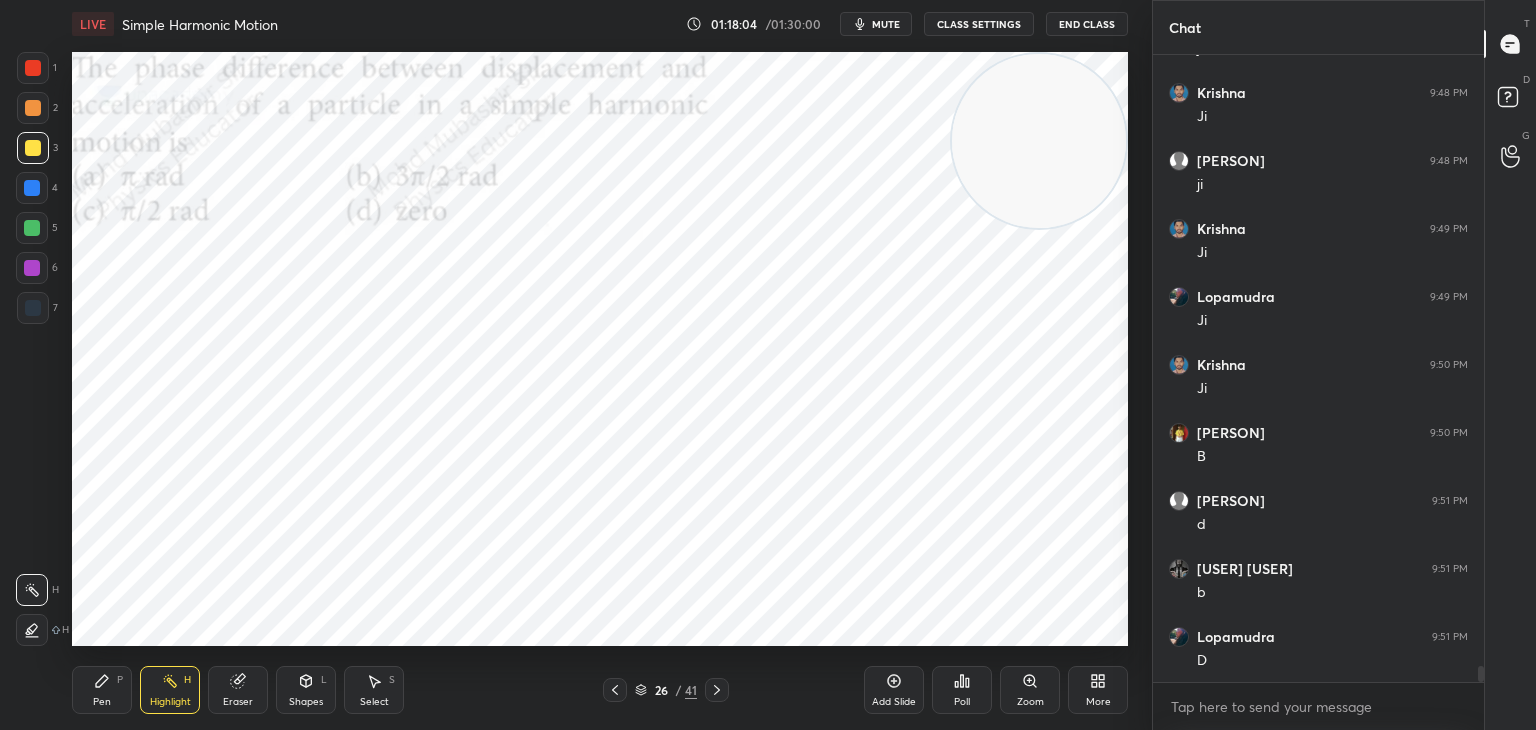 scroll, scrollTop: 24208, scrollLeft: 0, axis: vertical 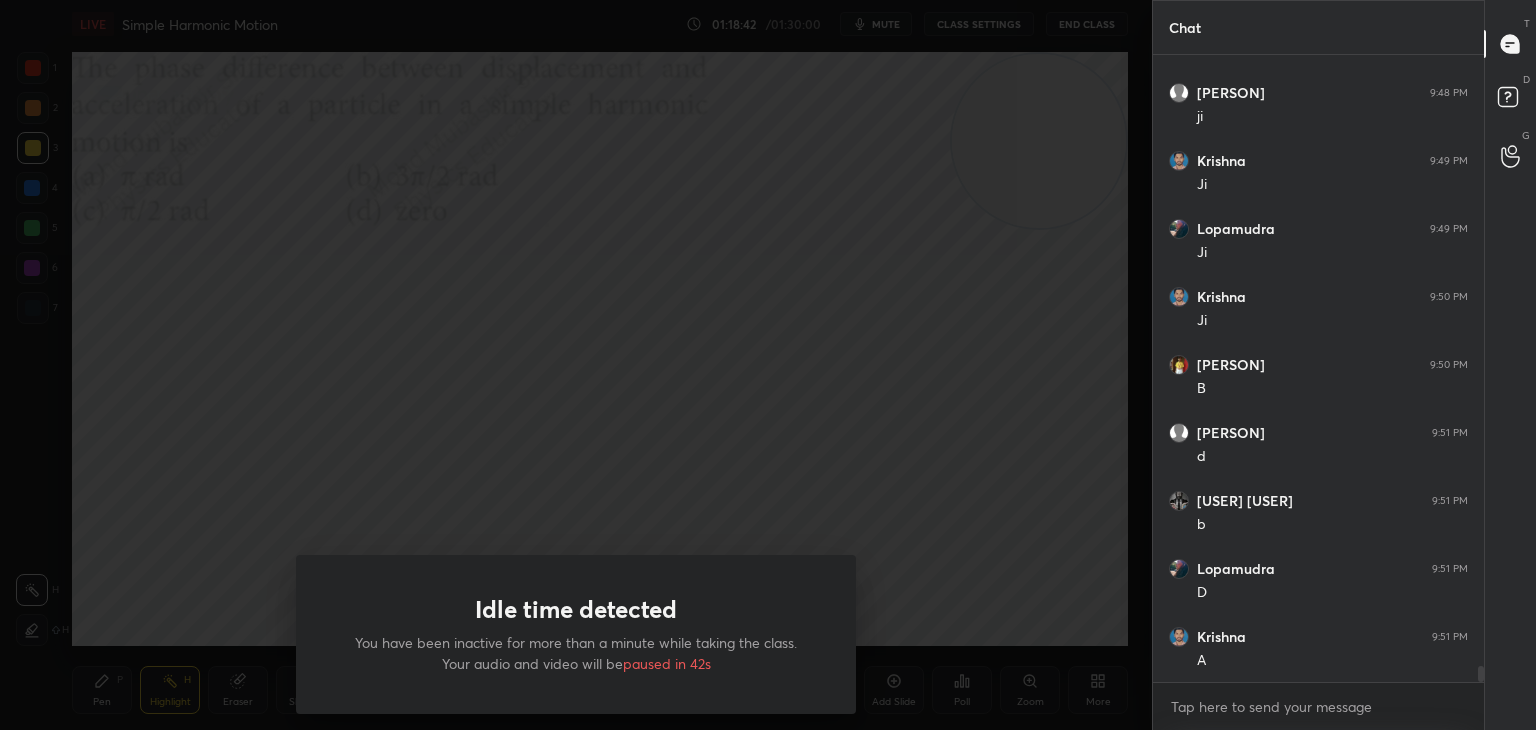 click on "Idle time detected You have been inactive for more than a minute while taking the class. Your audio and video will be  paused in 42s" at bounding box center (576, 365) 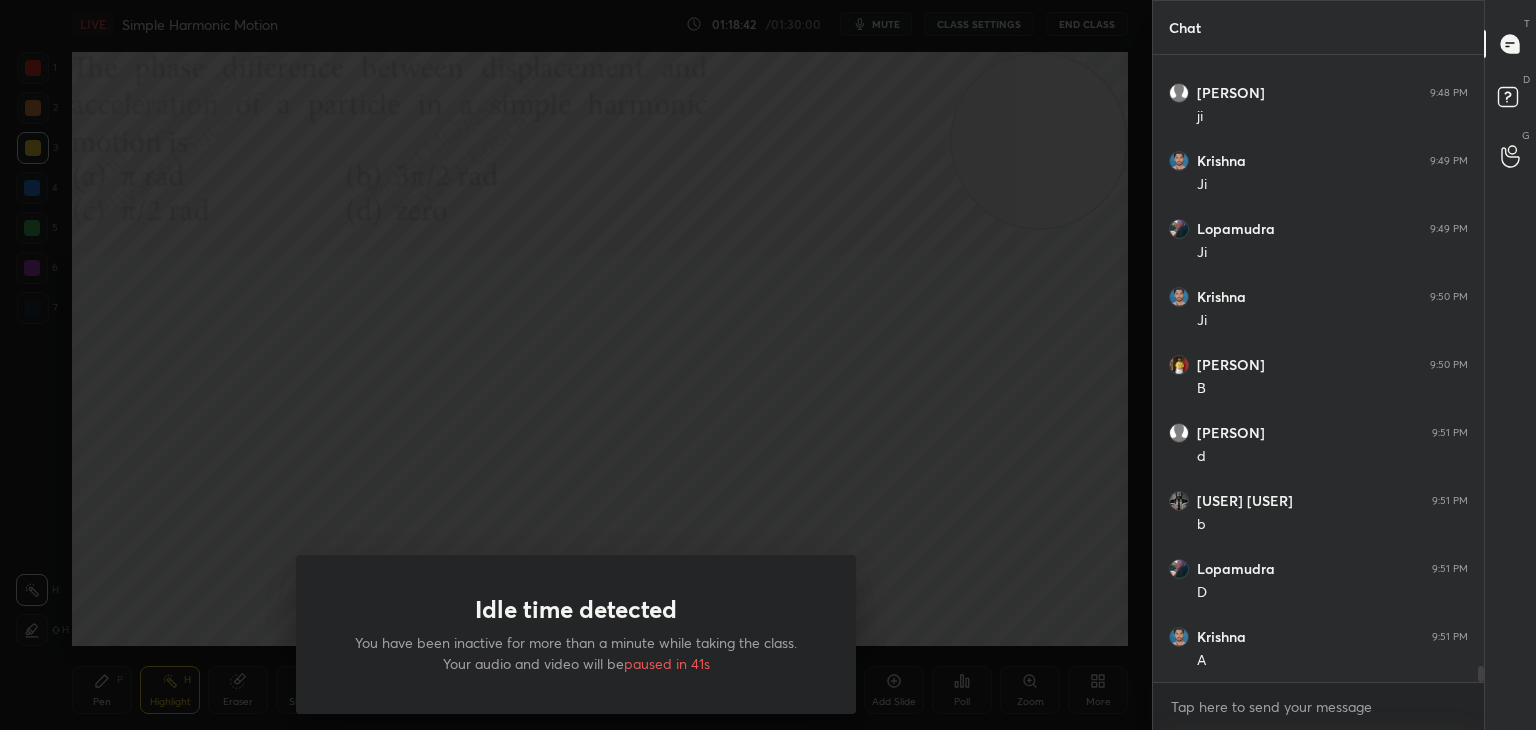 drag, startPoint x: 720, startPoint y: 402, endPoint x: 693, endPoint y: 478, distance: 80.65358 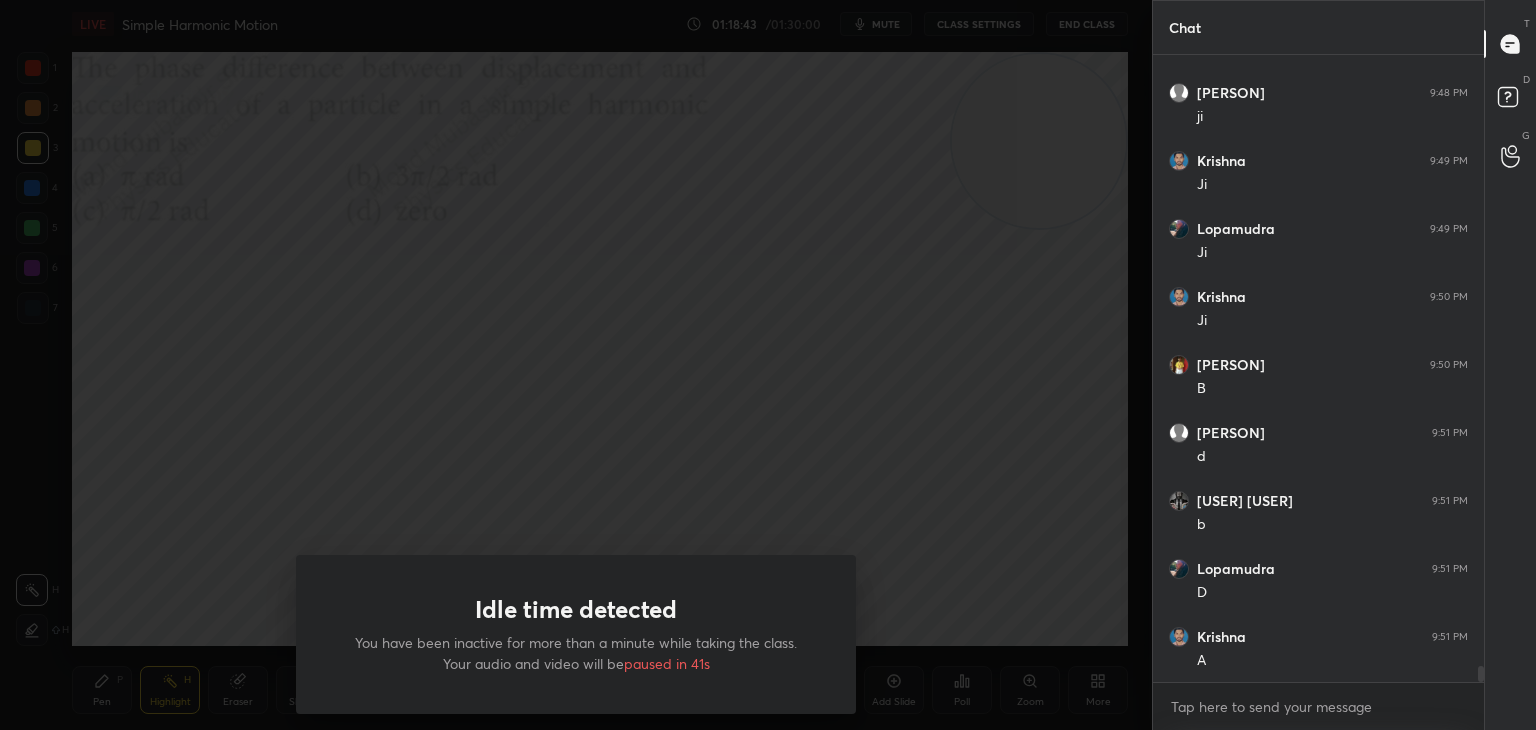 drag, startPoint x: 741, startPoint y: 458, endPoint x: 713, endPoint y: 478, distance: 34.4093 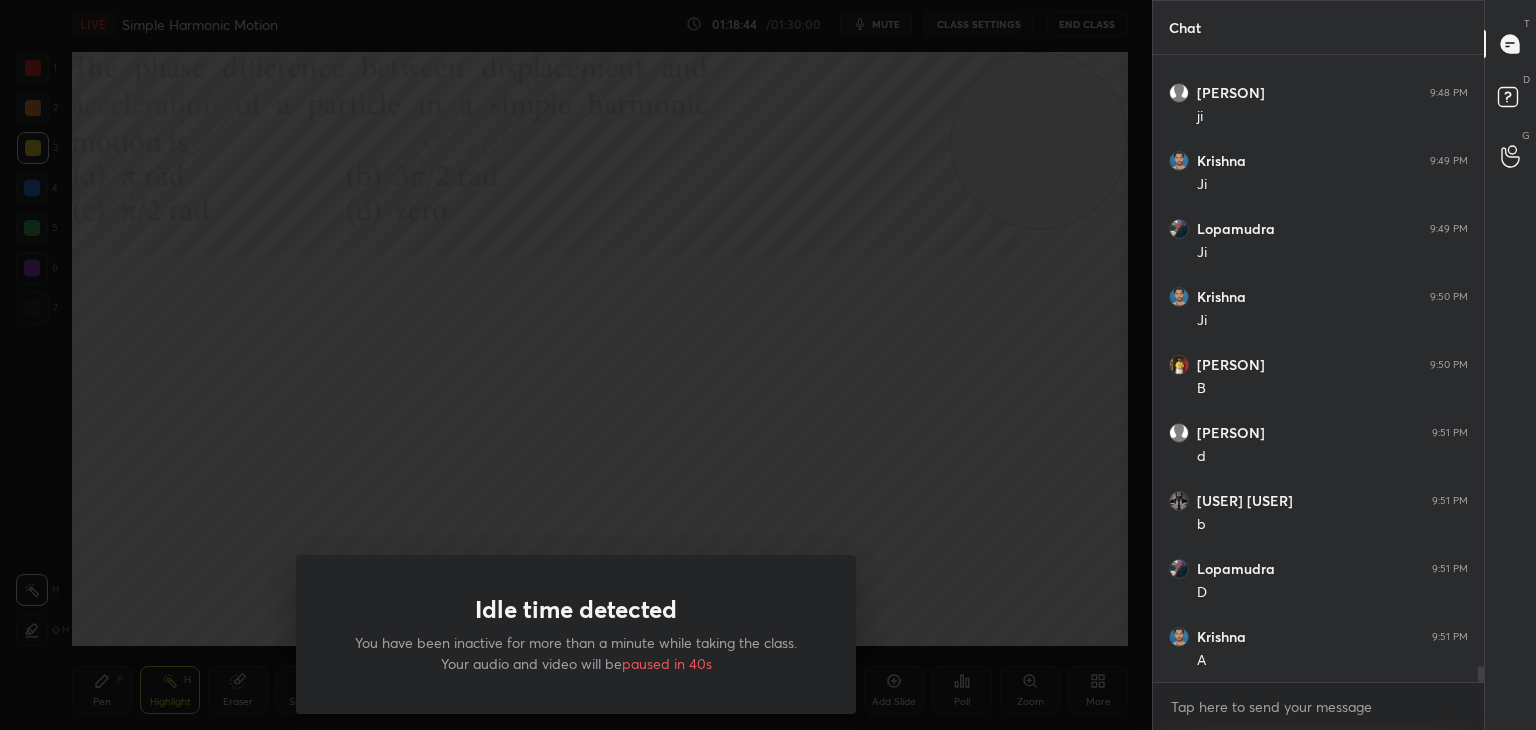 click on "Idle time detected You have been inactive for more than a minute while taking the class. Your audio and video will be  paused in 40s" at bounding box center [576, 365] 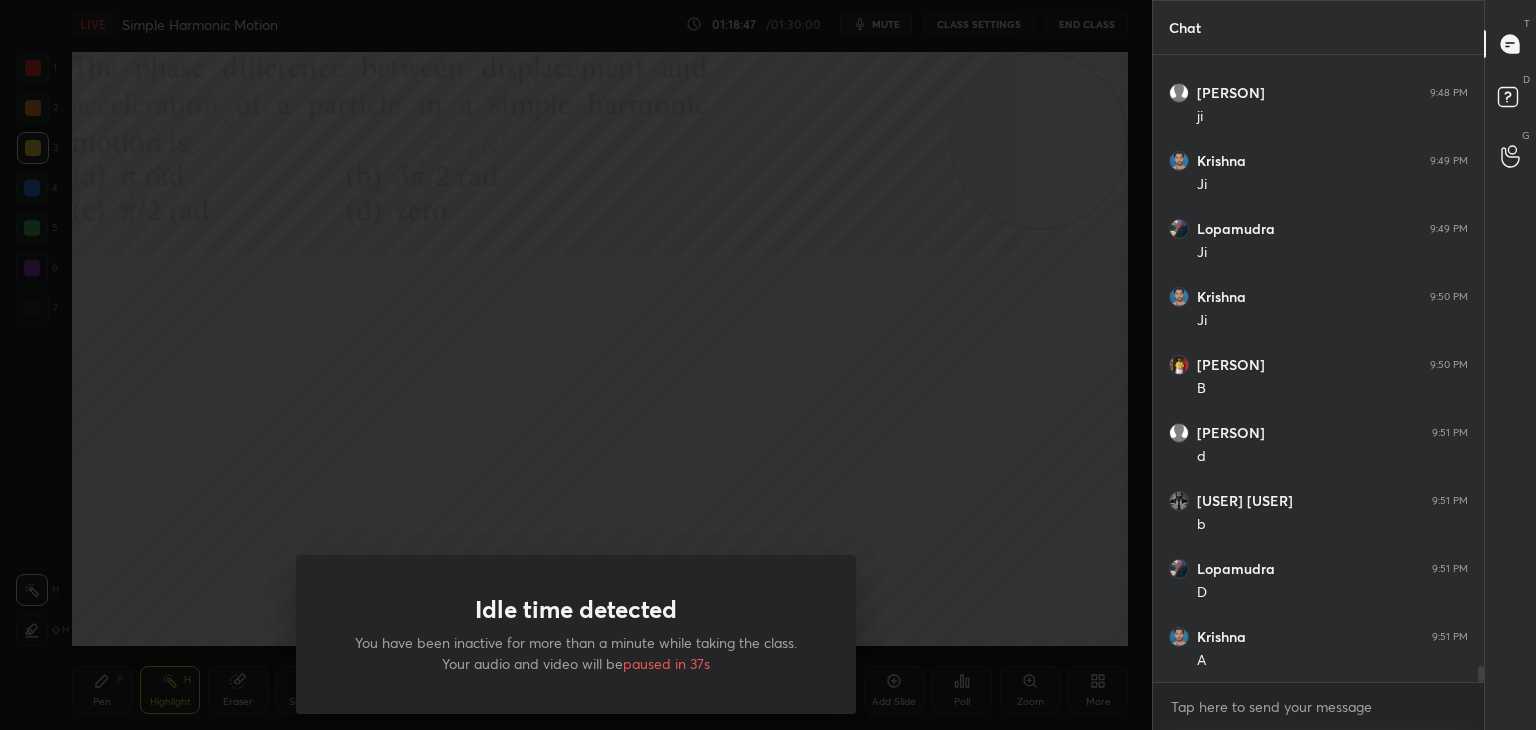 drag, startPoint x: 829, startPoint y: 338, endPoint x: 820, endPoint y: 326, distance: 15 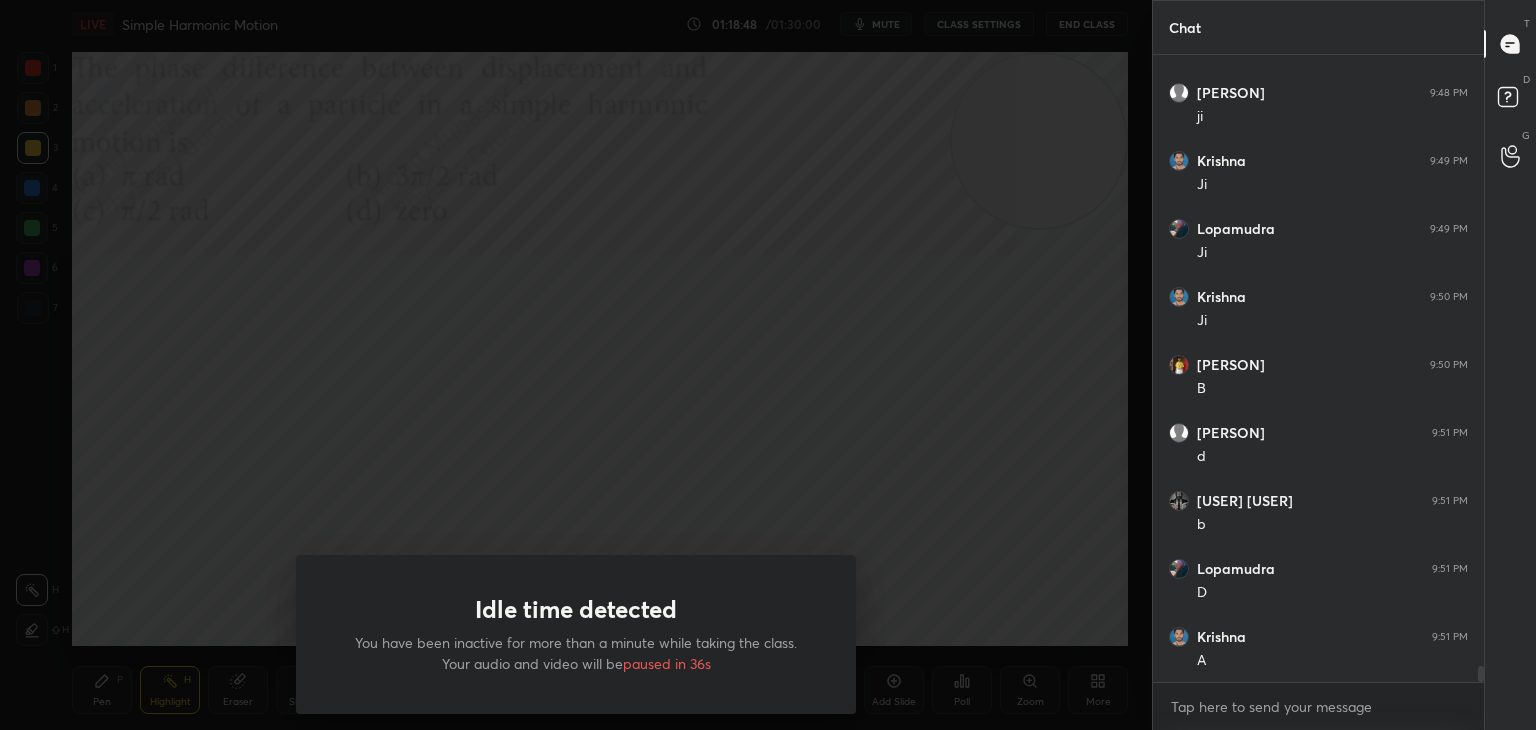 drag, startPoint x: 1052, startPoint y: 110, endPoint x: 1020, endPoint y: 342, distance: 234.1965 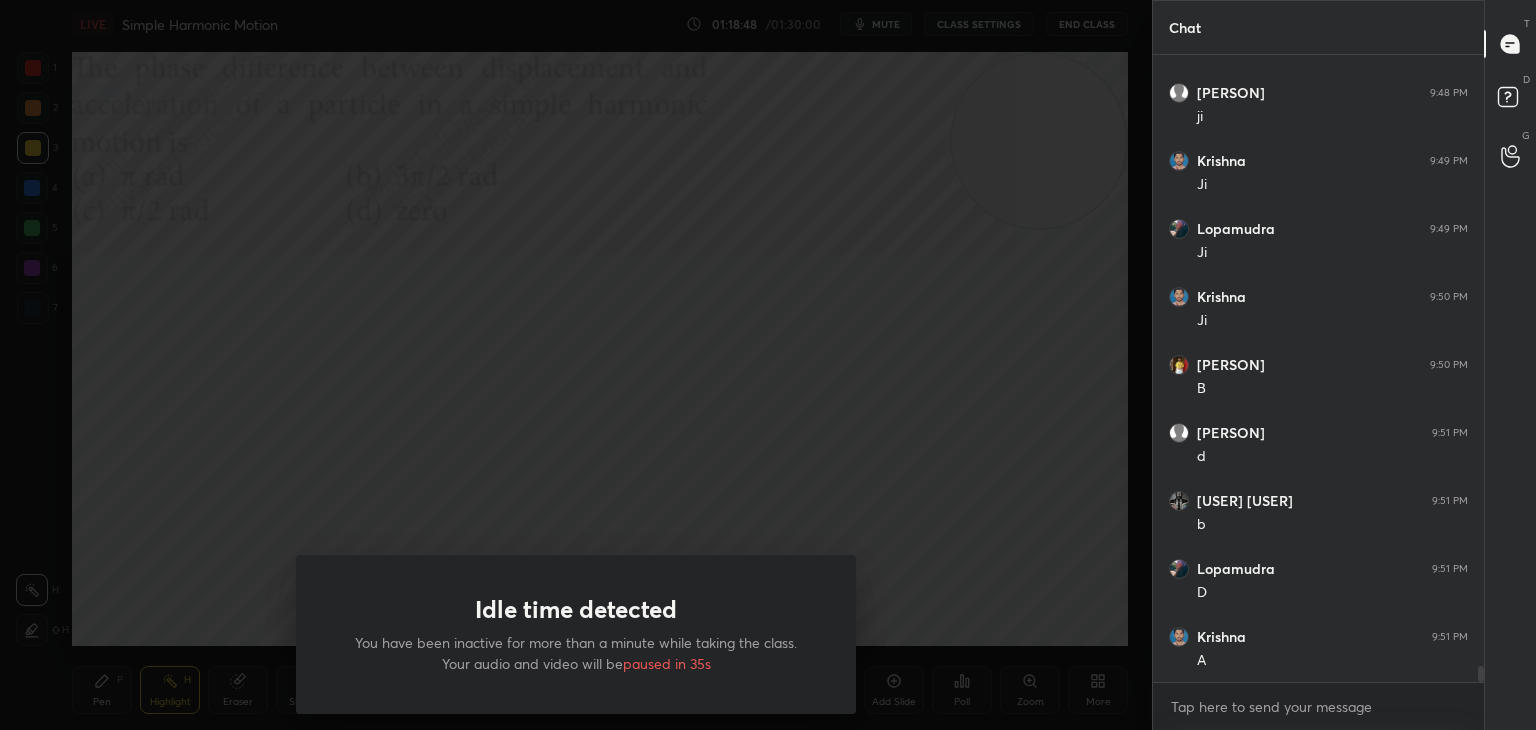 click on "Idle time detected You have been inactive for more than a minute while taking the class. Your audio and video will be  paused in 35s" at bounding box center (576, 365) 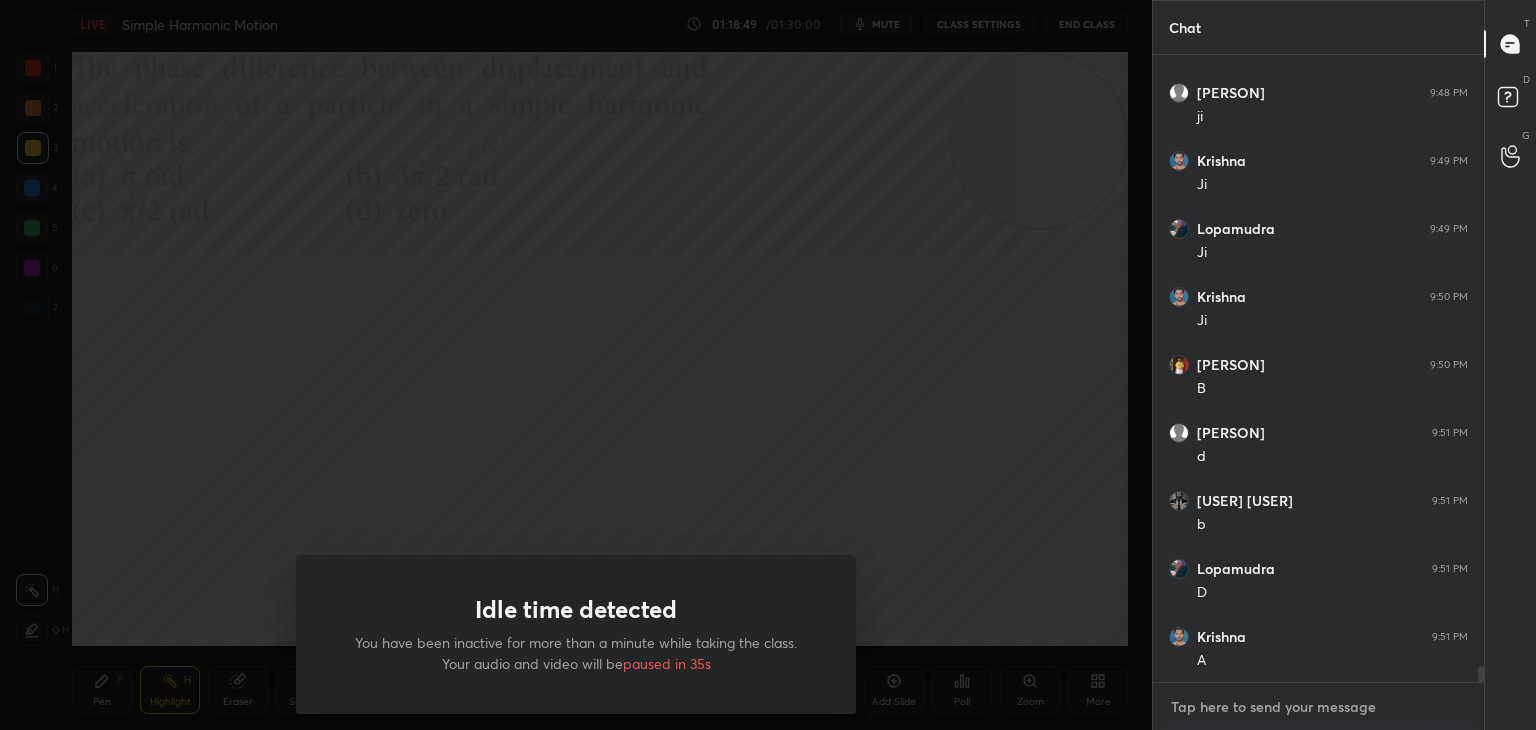 click at bounding box center [1318, 707] 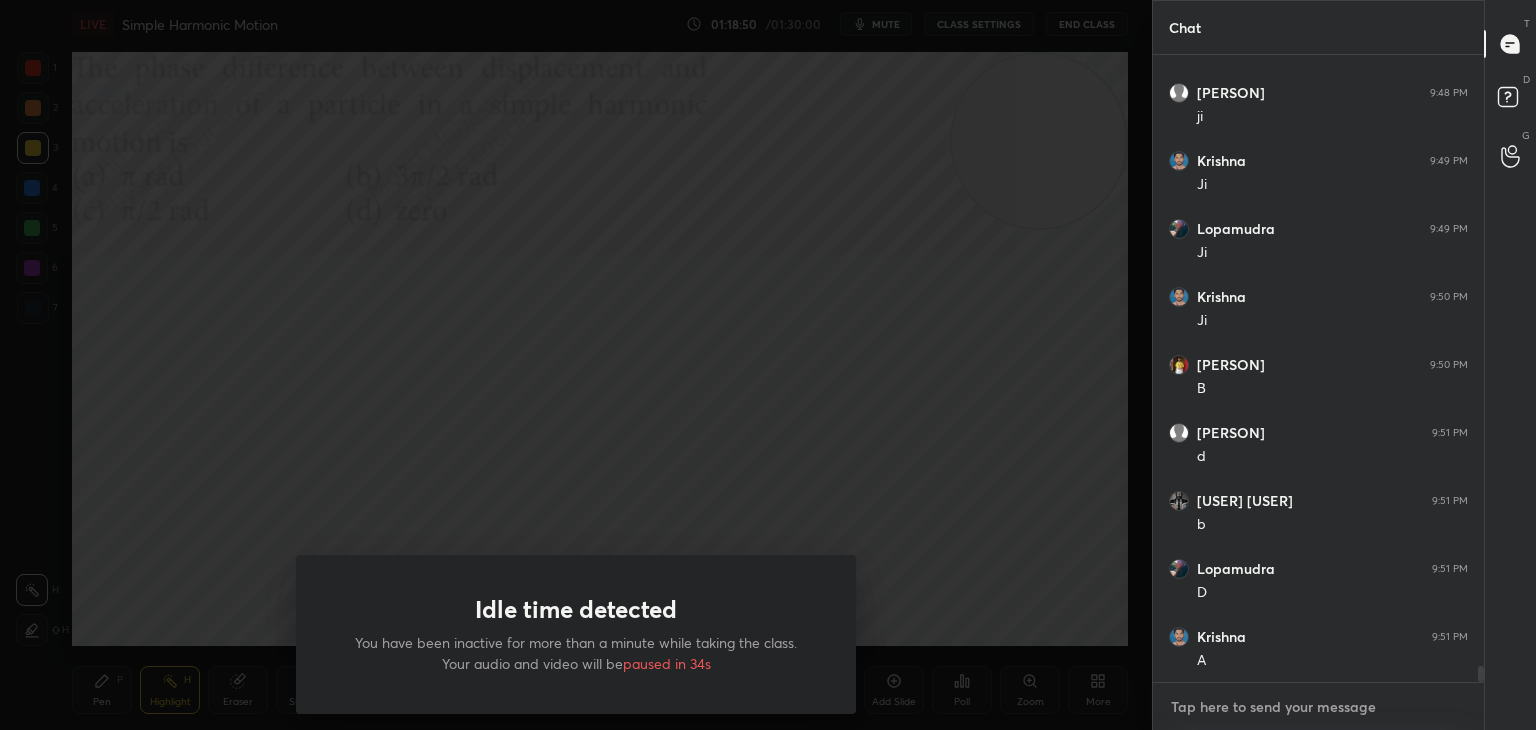 click at bounding box center [1318, 707] 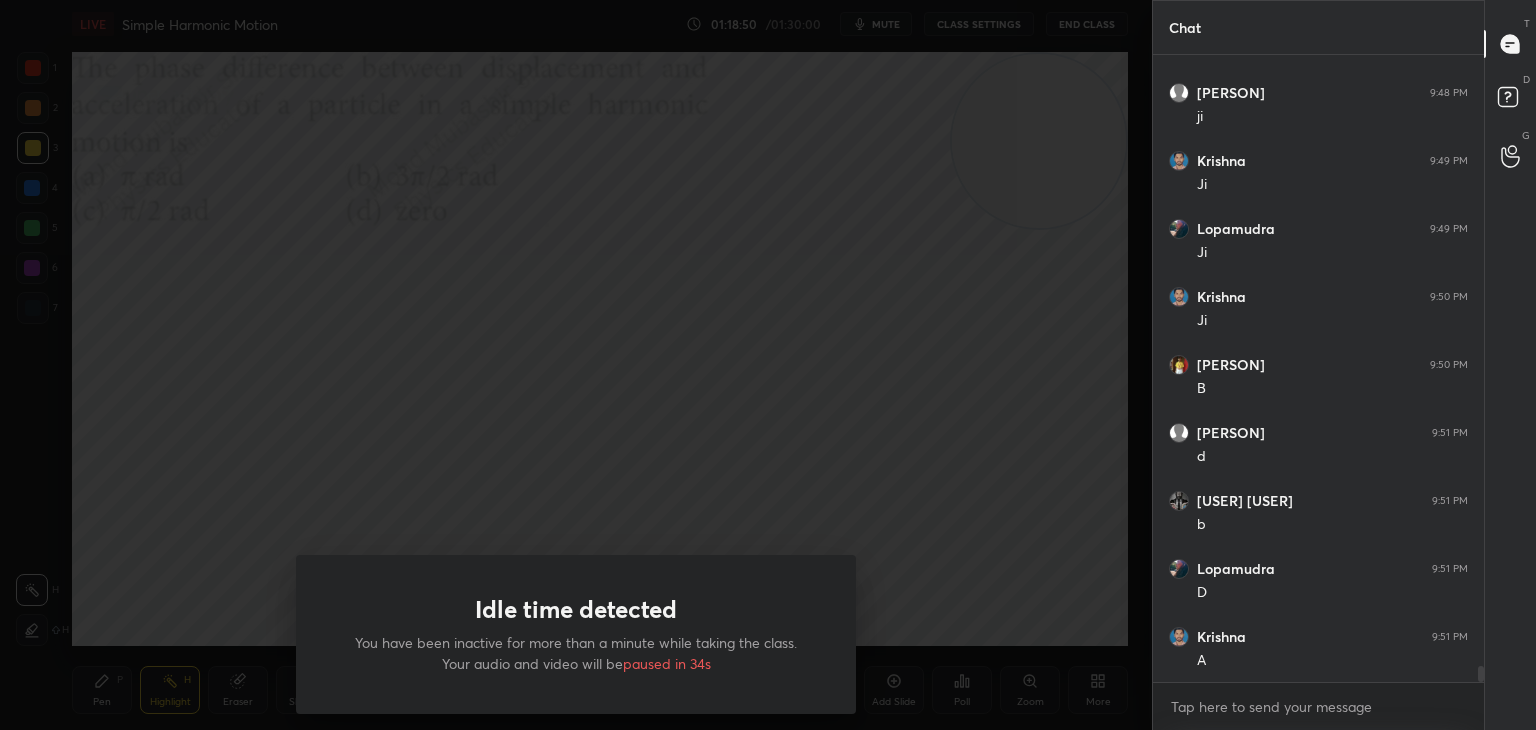 type on "x" 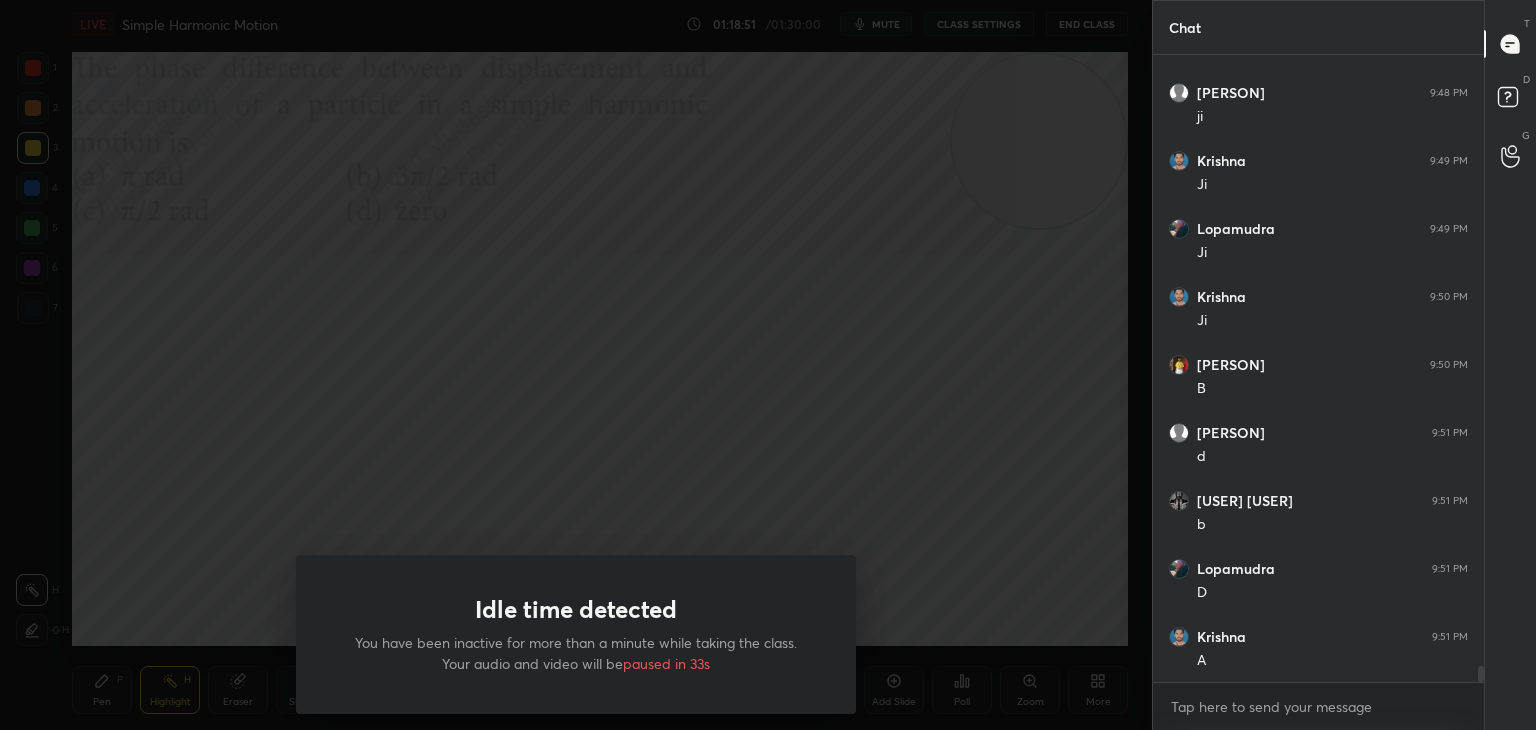 drag, startPoint x: 648, startPoint y: 178, endPoint x: 492, endPoint y: 208, distance: 158.85843 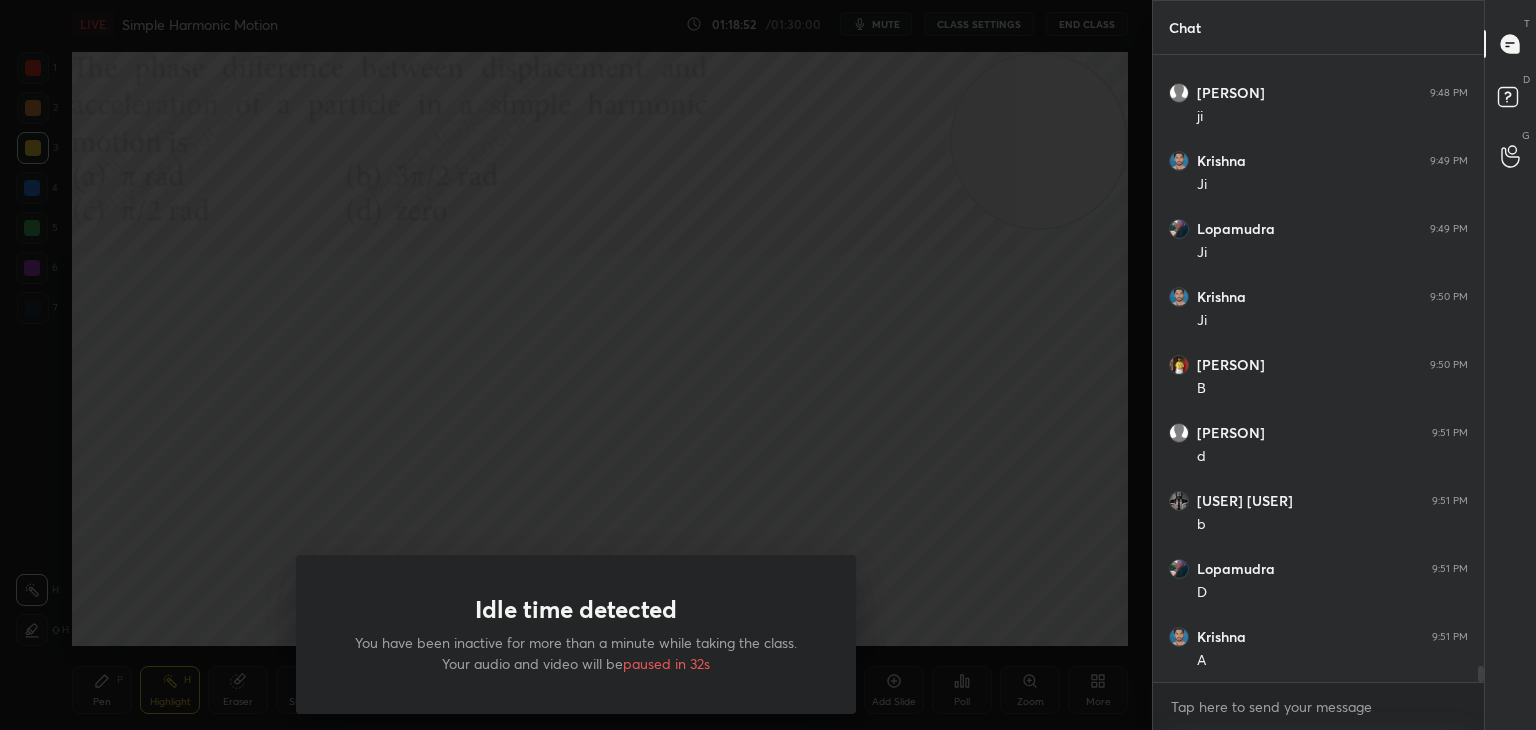 click on "Idle time detected You have been inactive for more than a minute while taking the class. Your audio and video will be  paused in 32s" at bounding box center [576, 365] 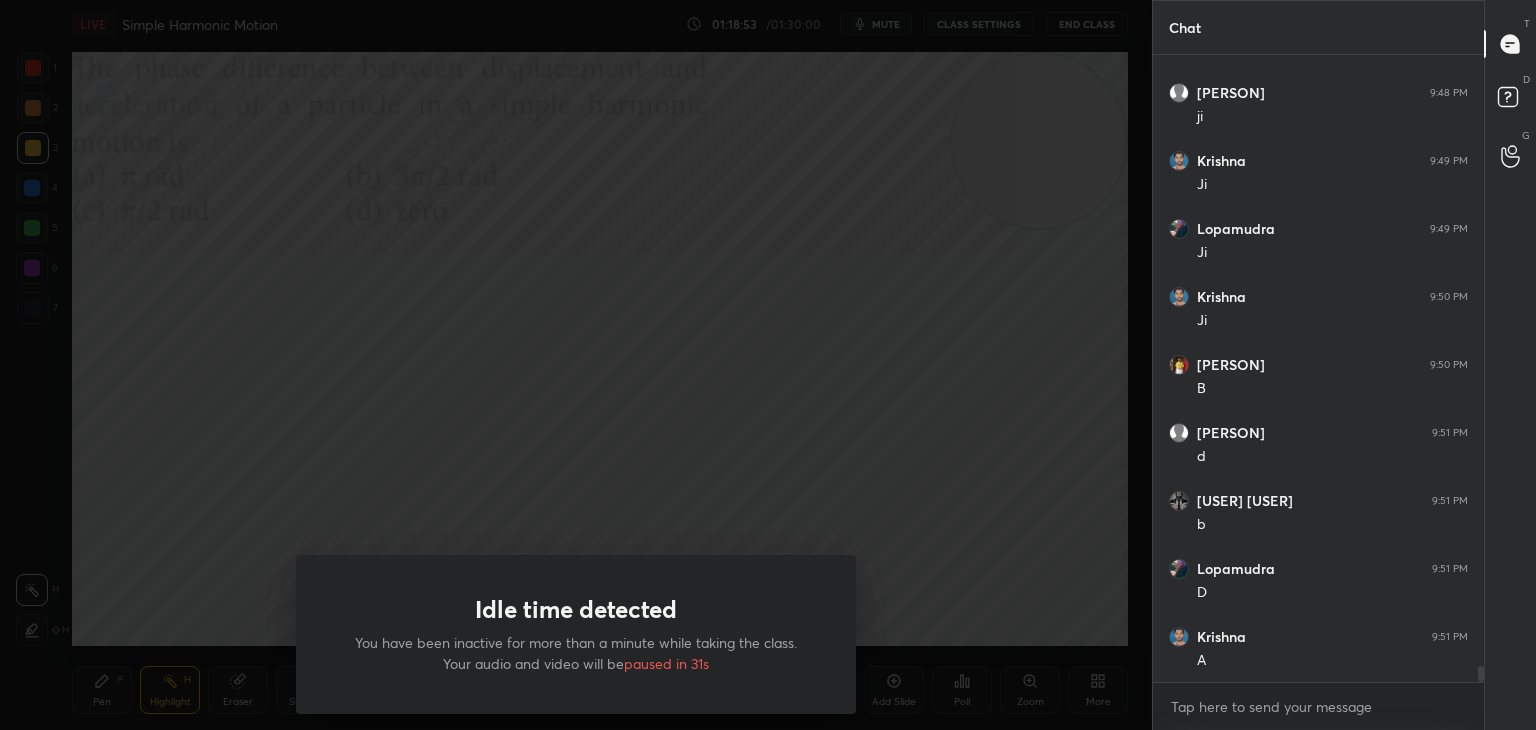click on "Idle time detected You have been inactive for more than a minute while taking the class. Your audio and video will be  paused in 31s" at bounding box center (576, 365) 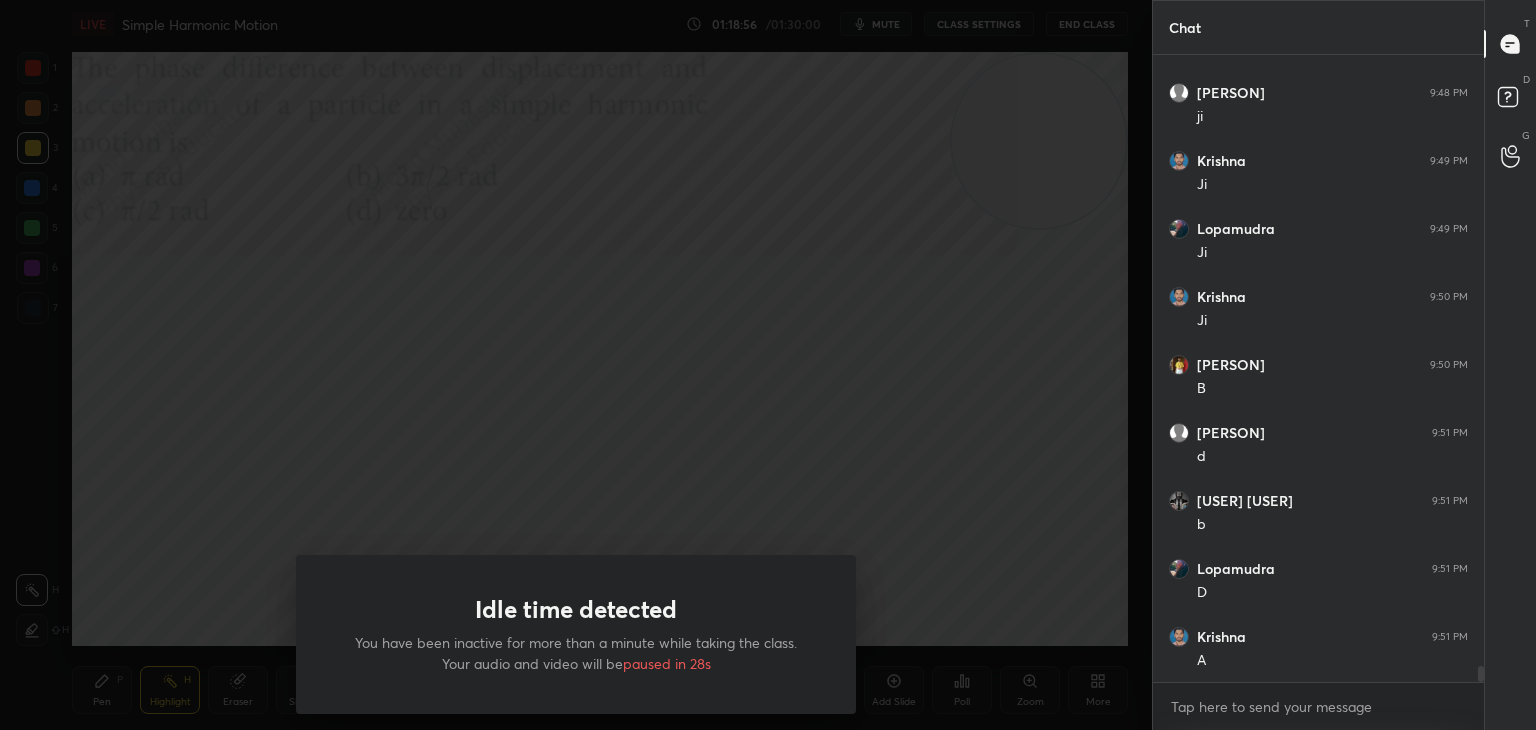drag, startPoint x: 276, startPoint y: 225, endPoint x: 121, endPoint y: 254, distance: 157.68958 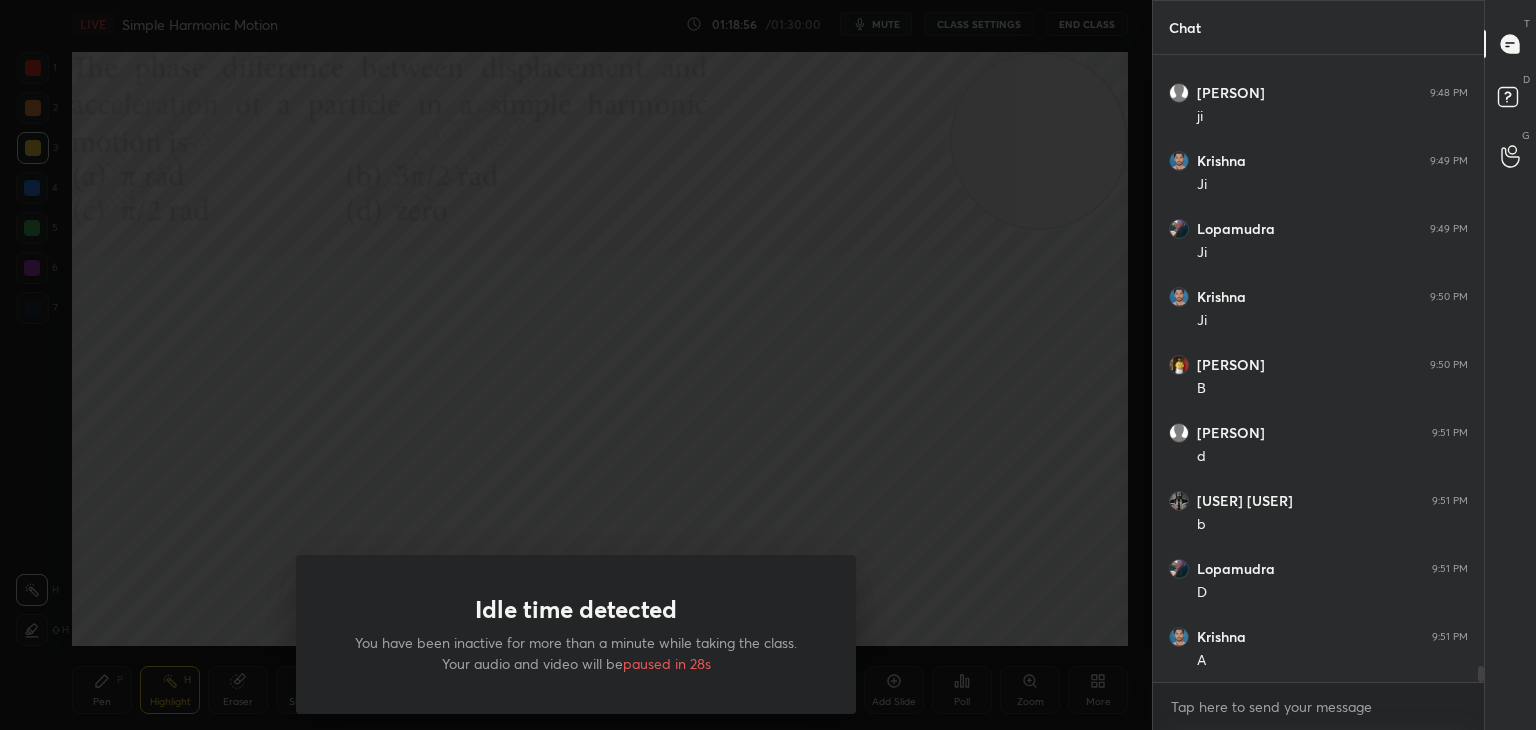 click on "Idle time detected You have been inactive for more than a minute while taking the class. Your audio and video will be  paused in 28s" at bounding box center (576, 365) 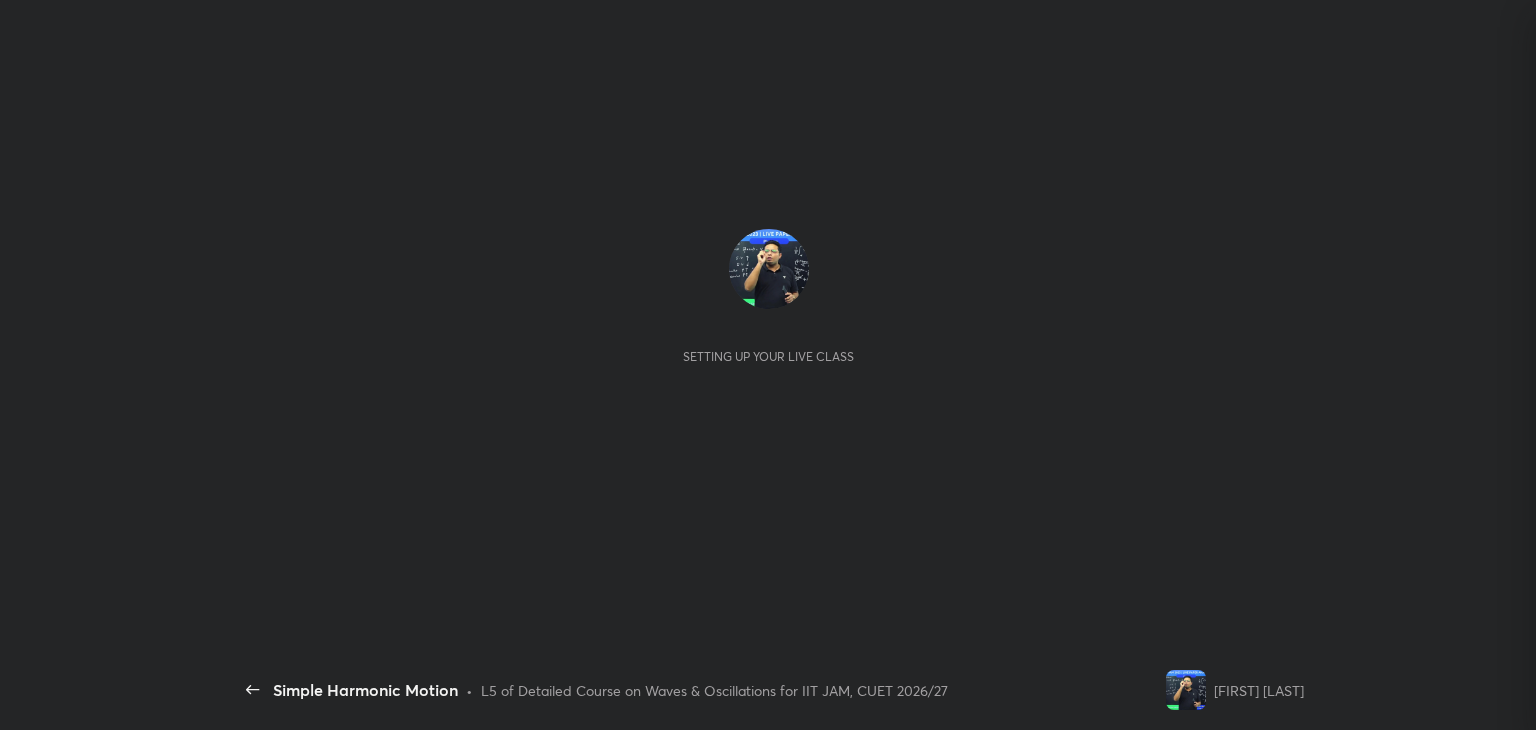 scroll, scrollTop: 0, scrollLeft: 0, axis: both 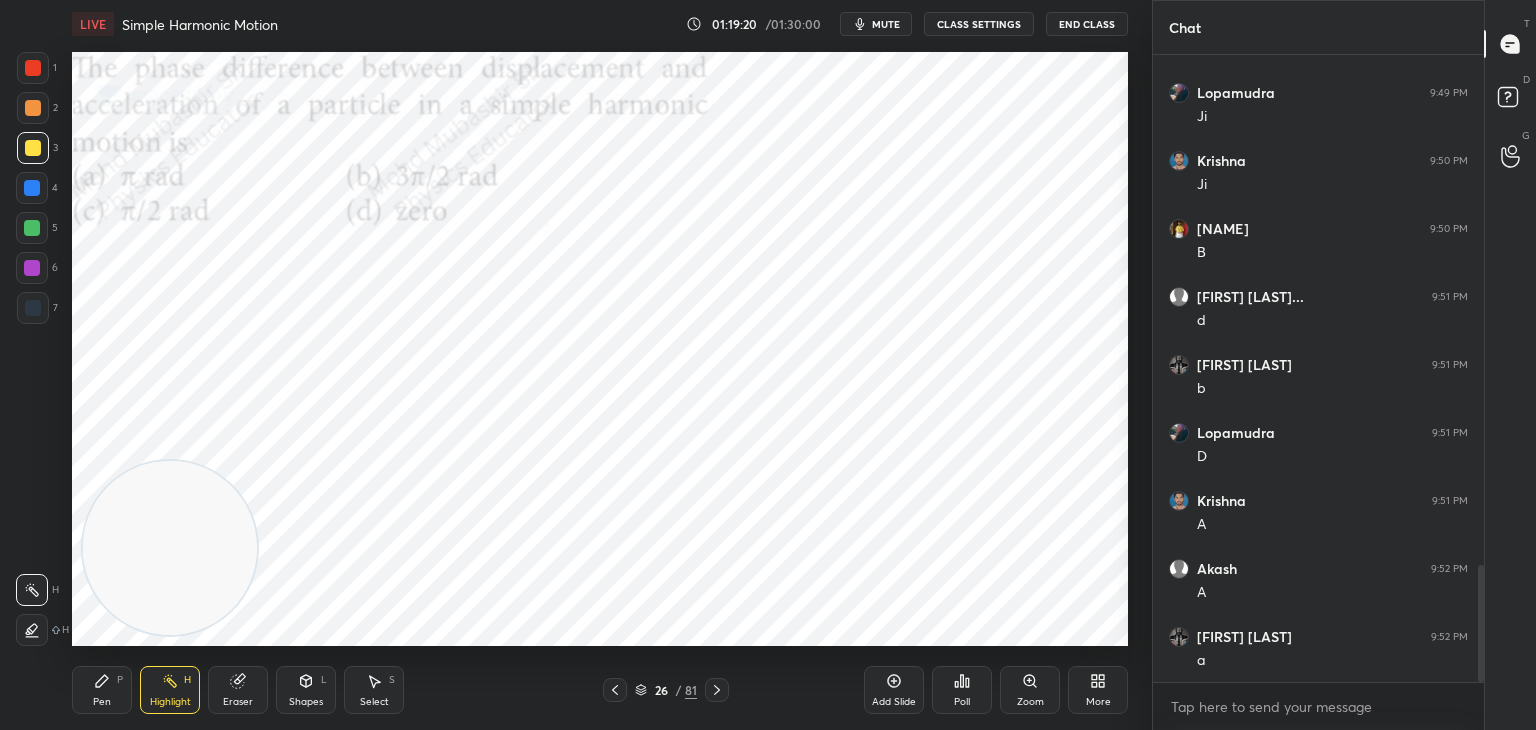 drag, startPoint x: 1481, startPoint y: 613, endPoint x: 1481, endPoint y: 664, distance: 51 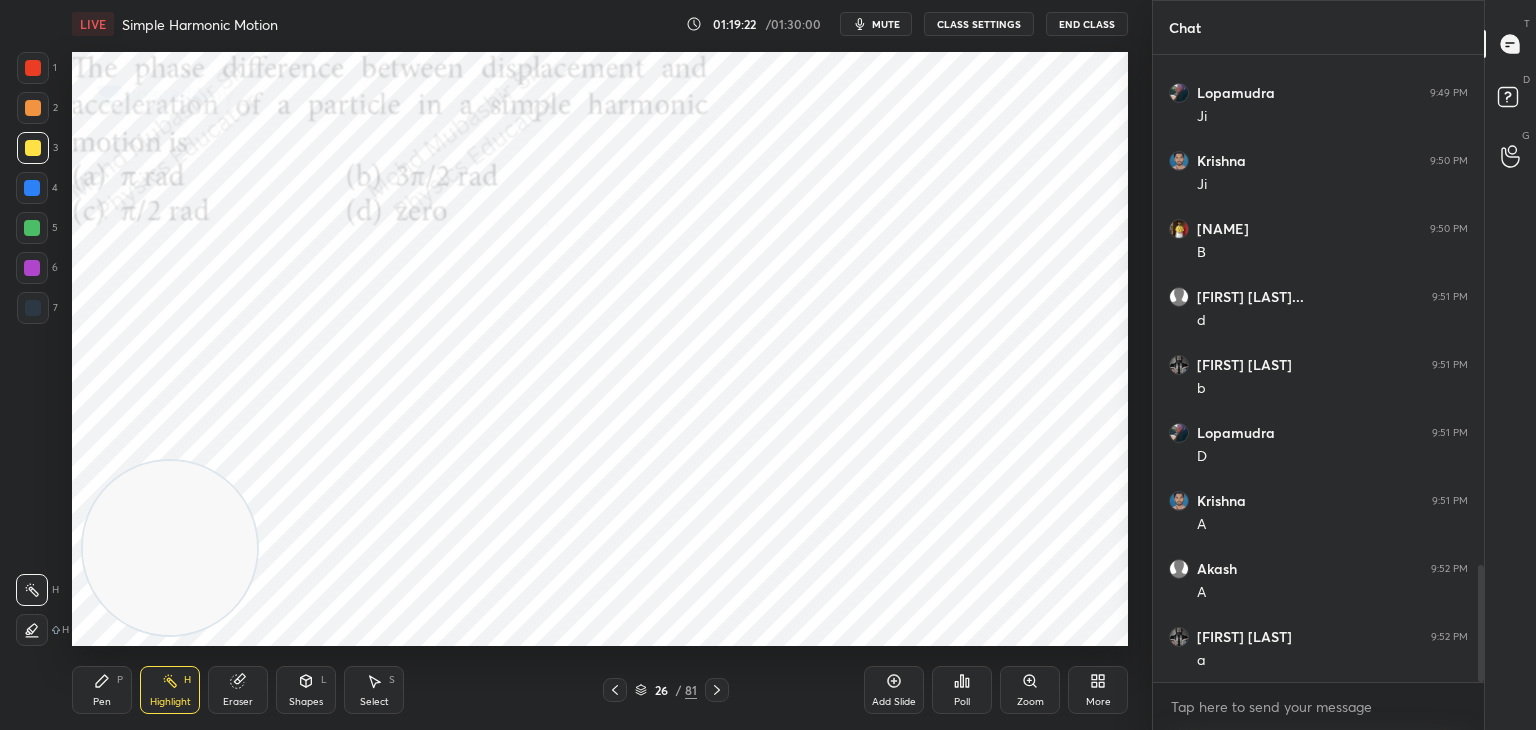 click 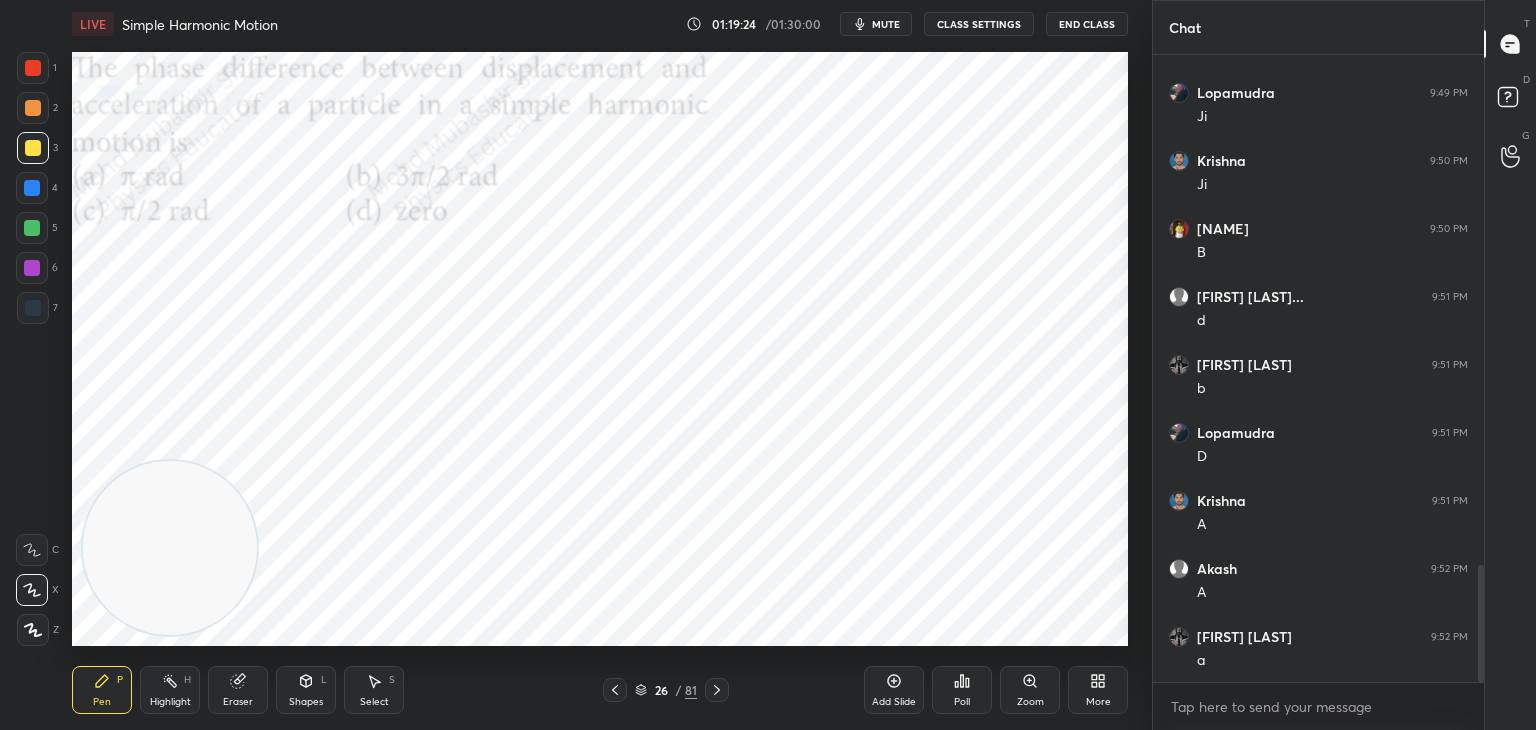 drag, startPoint x: 27, startPoint y: 190, endPoint x: 49, endPoint y: 190, distance: 22 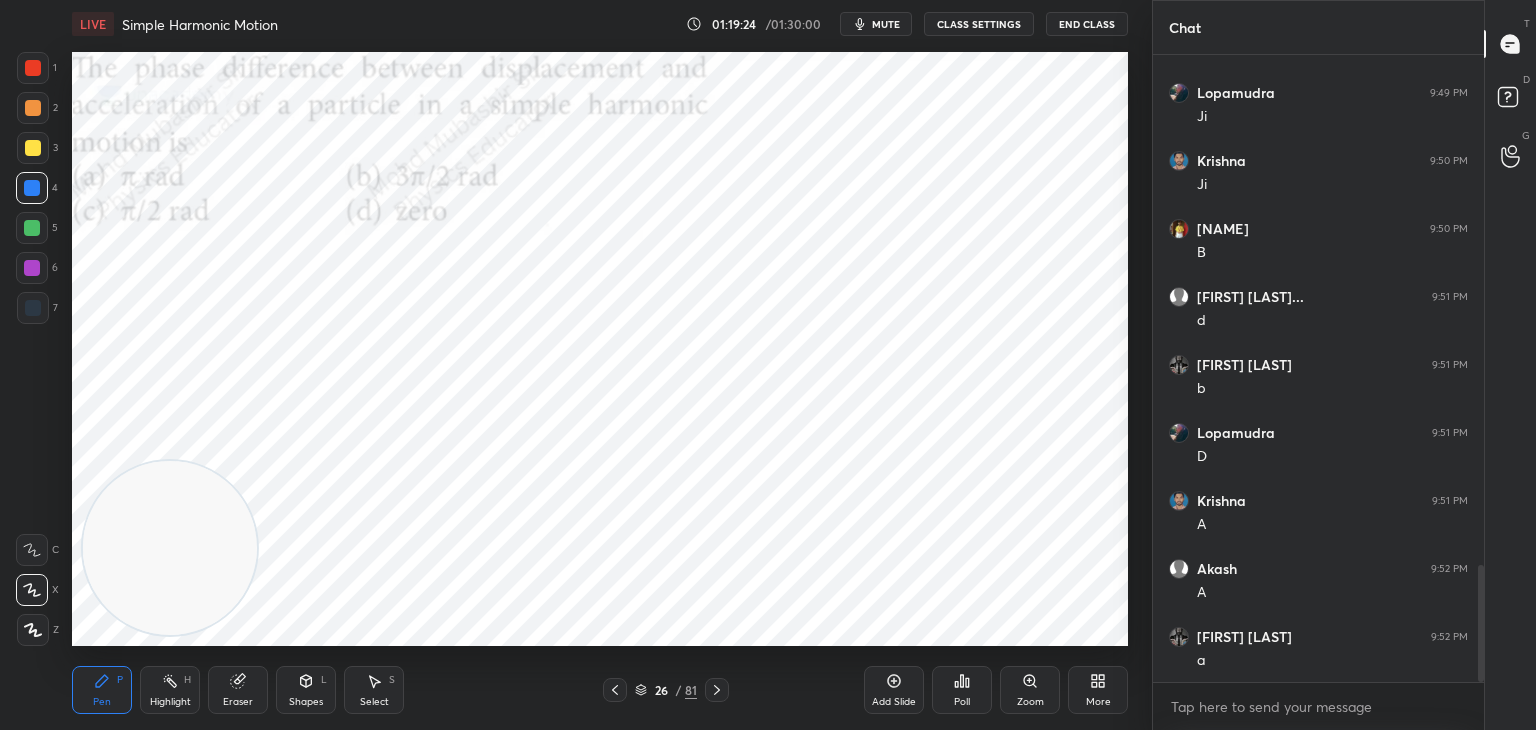 click 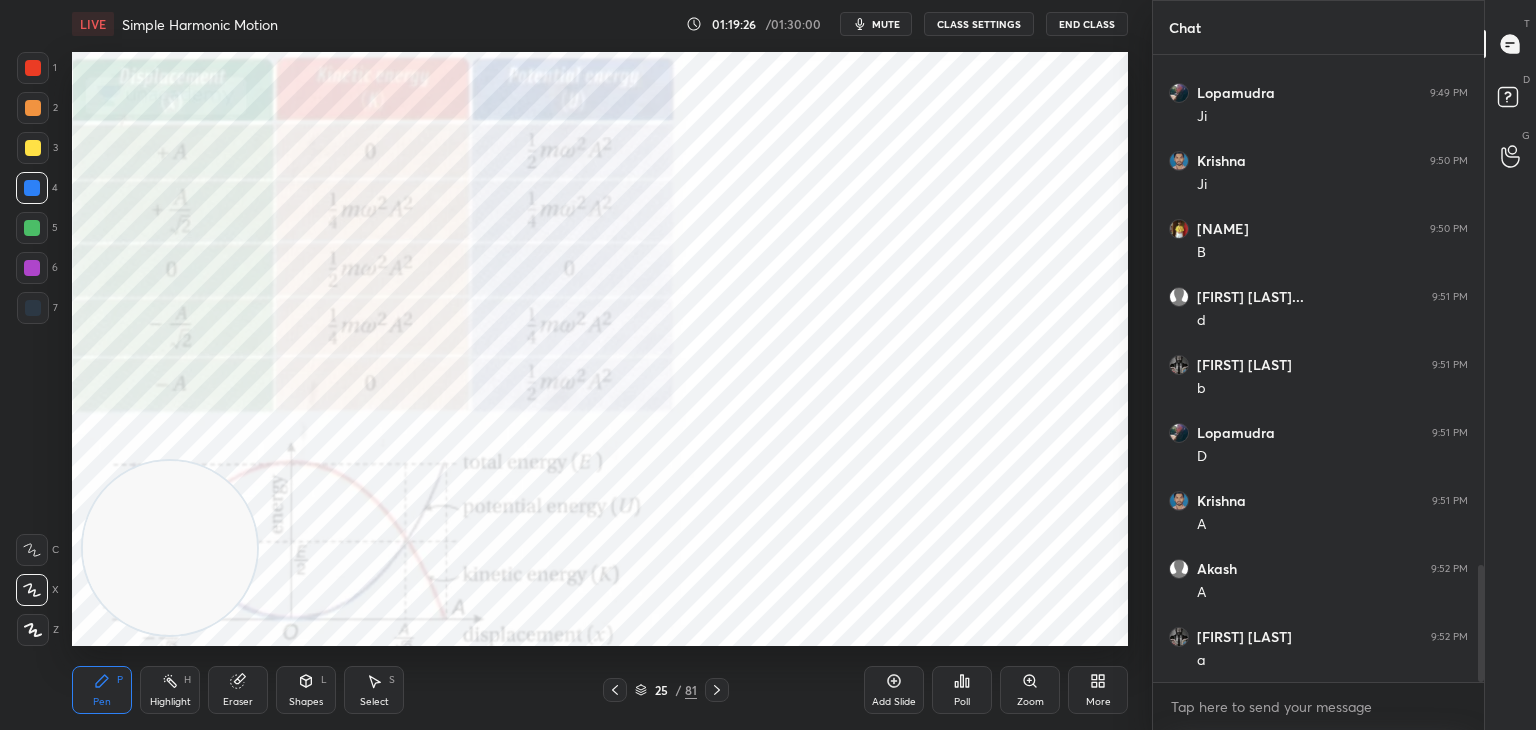 click at bounding box center [615, 690] 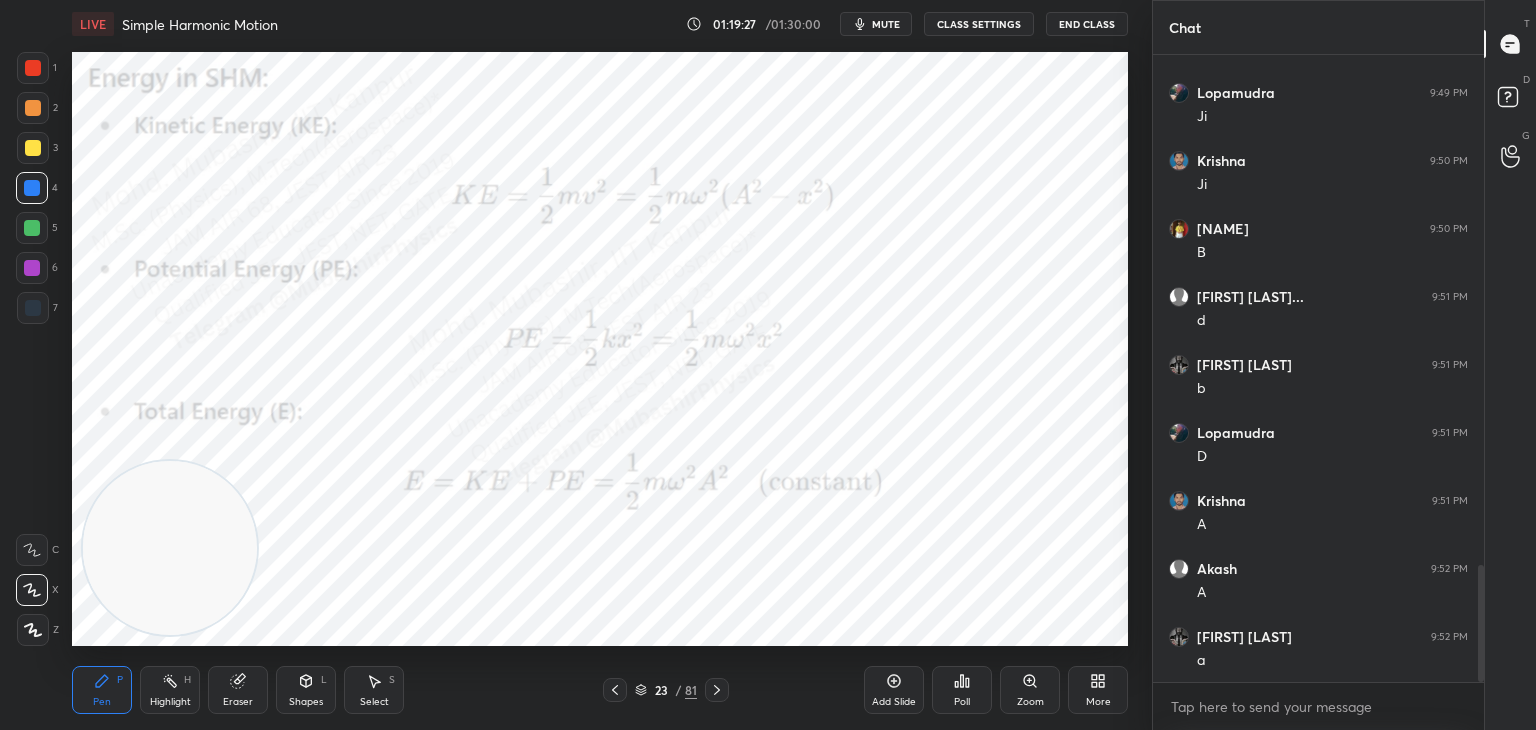 click 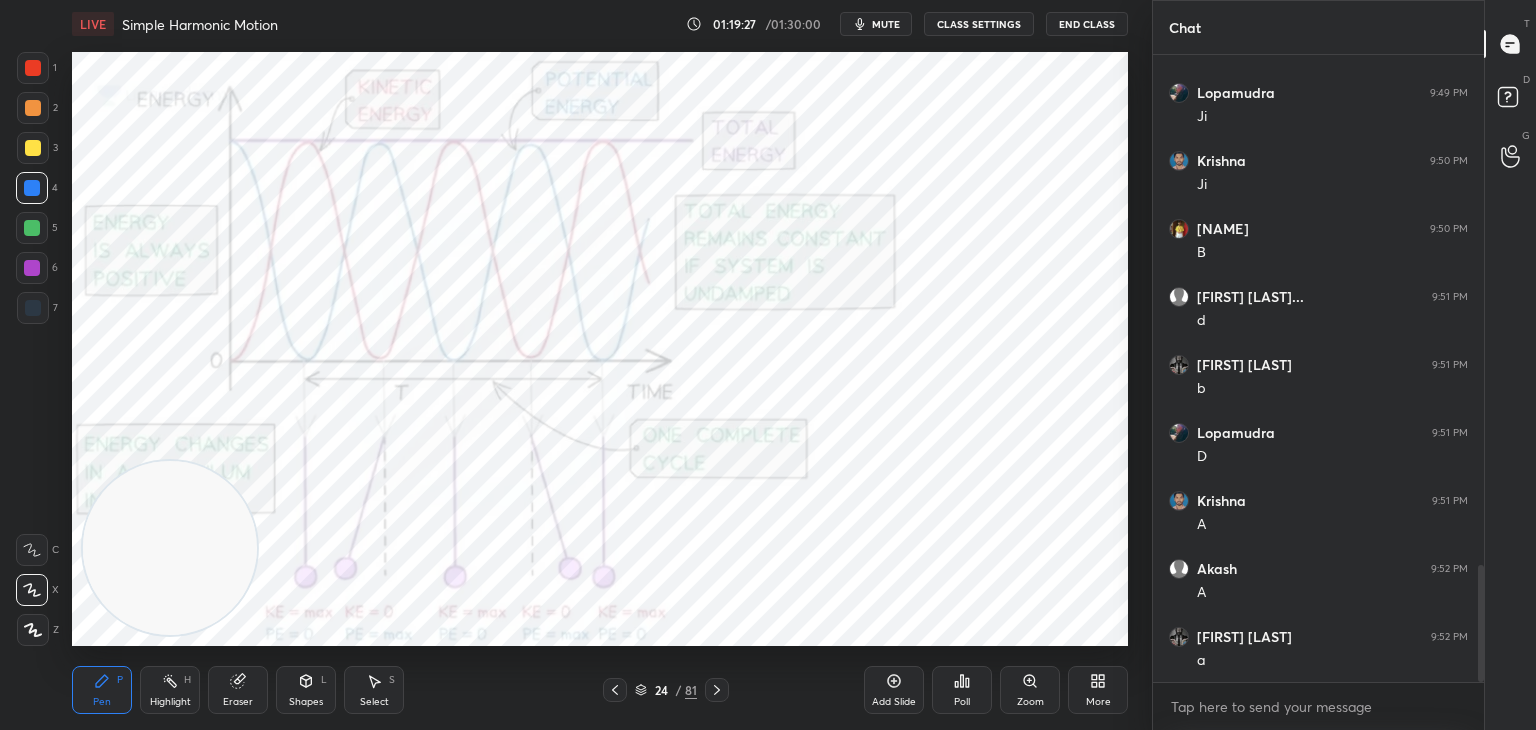 click 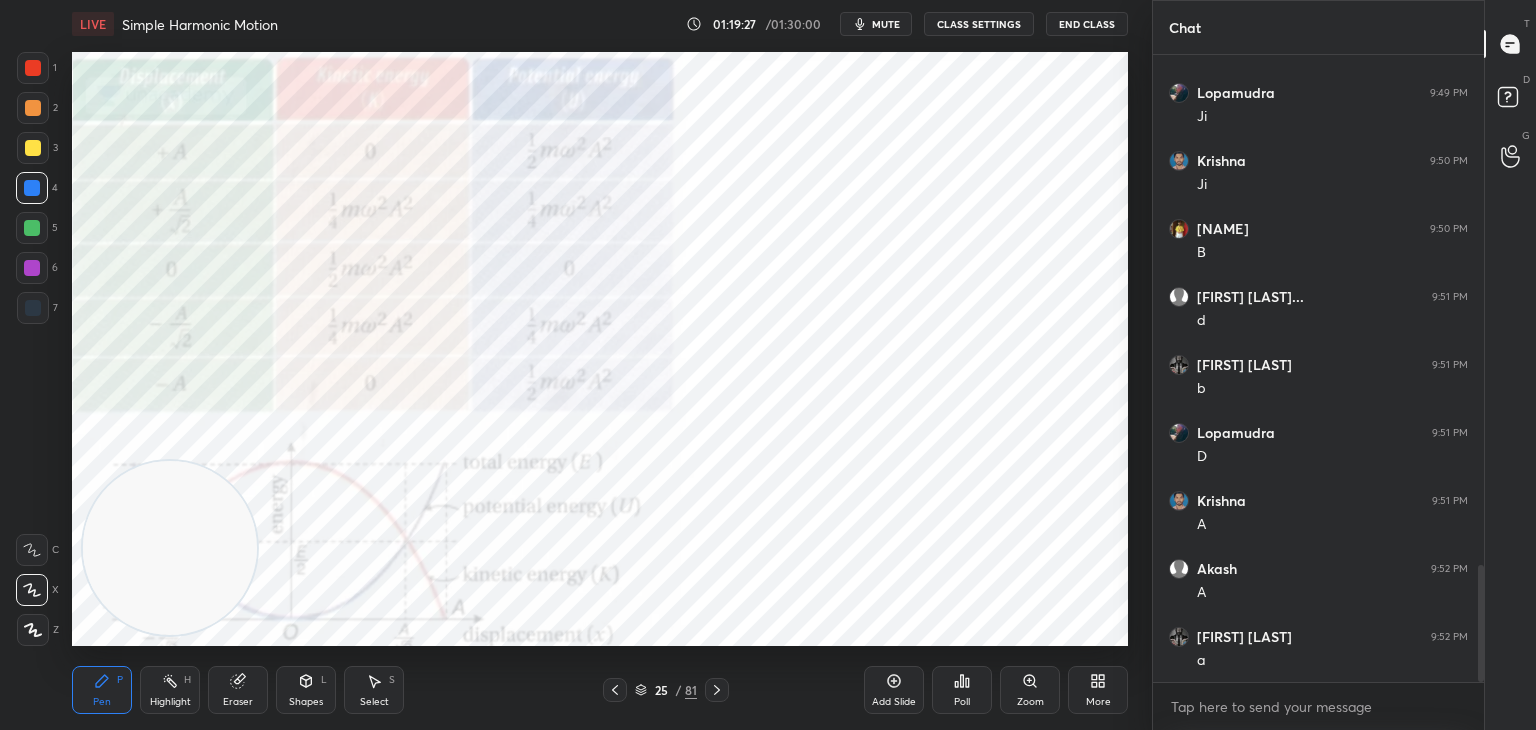 click 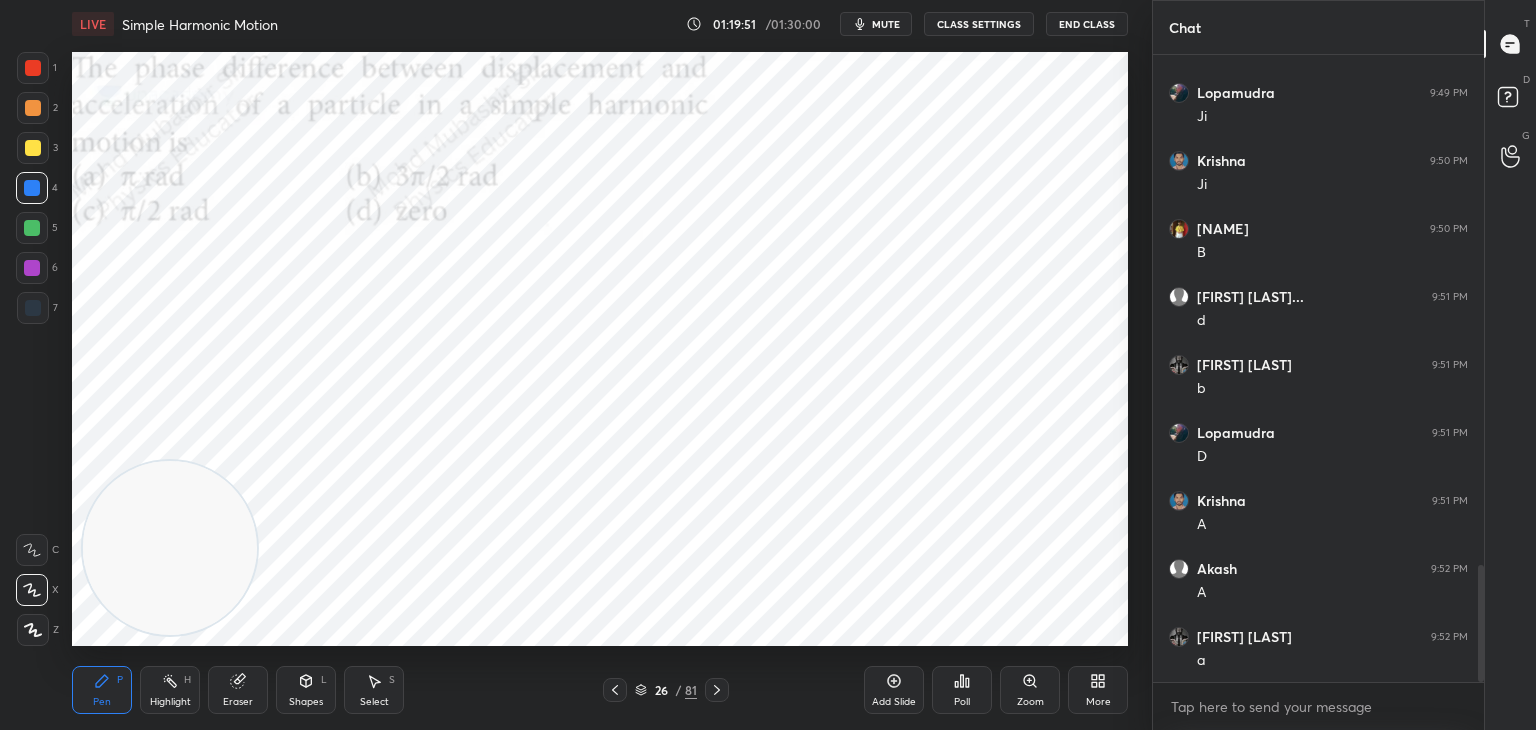 drag, startPoint x: 33, startPoint y: 98, endPoint x: 67, endPoint y: 132, distance: 48.08326 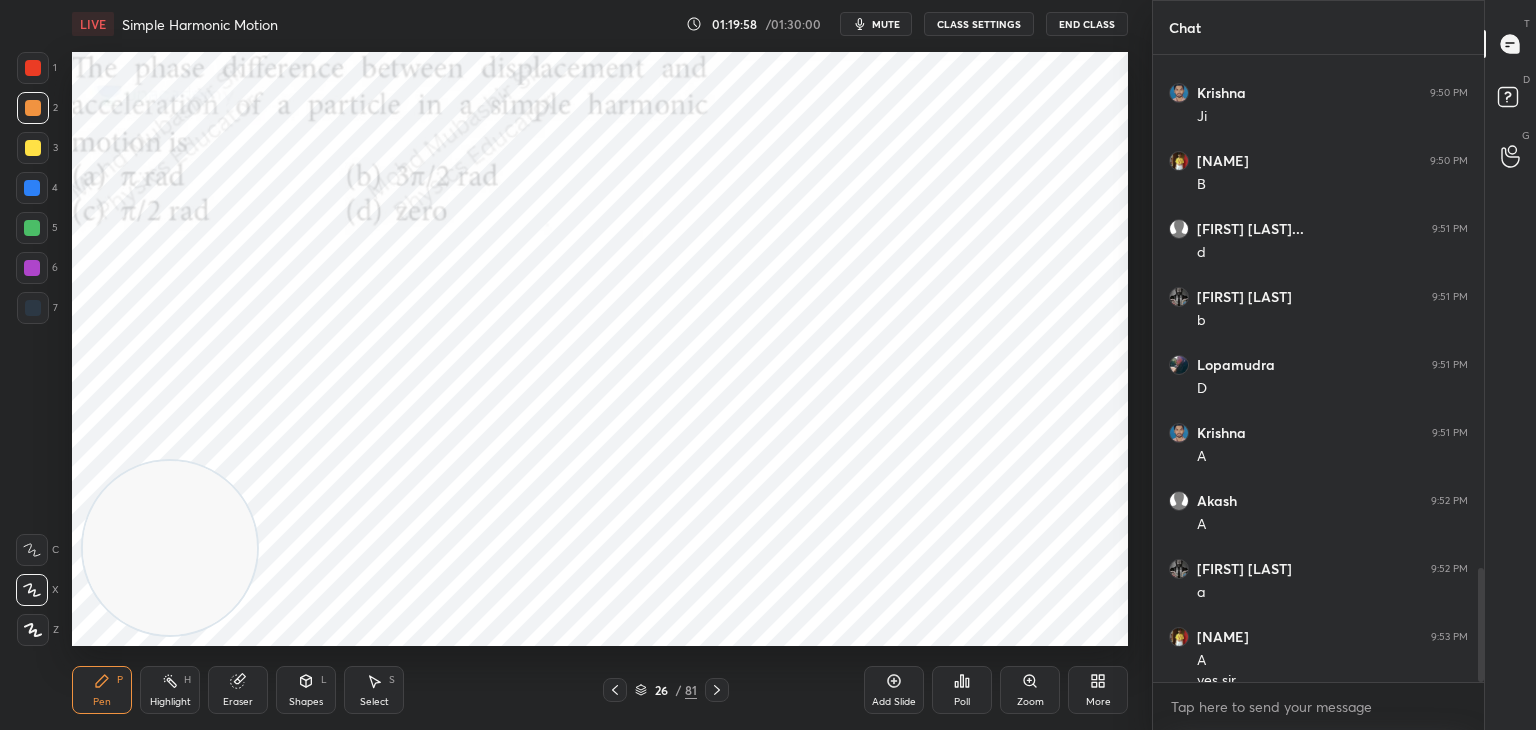 scroll, scrollTop: 2834, scrollLeft: 0, axis: vertical 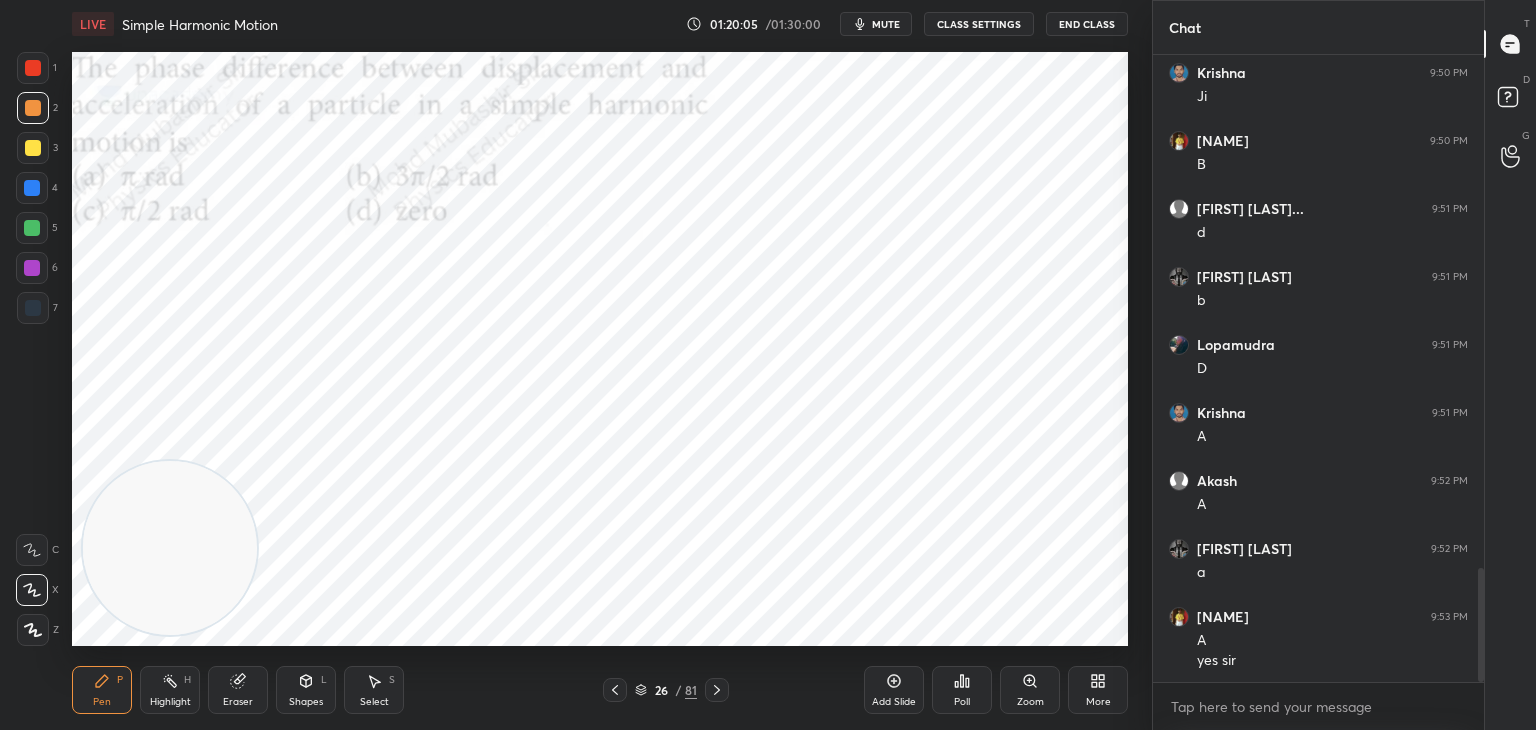 drag, startPoint x: 159, startPoint y: 698, endPoint x: 217, endPoint y: 654, distance: 72.8011 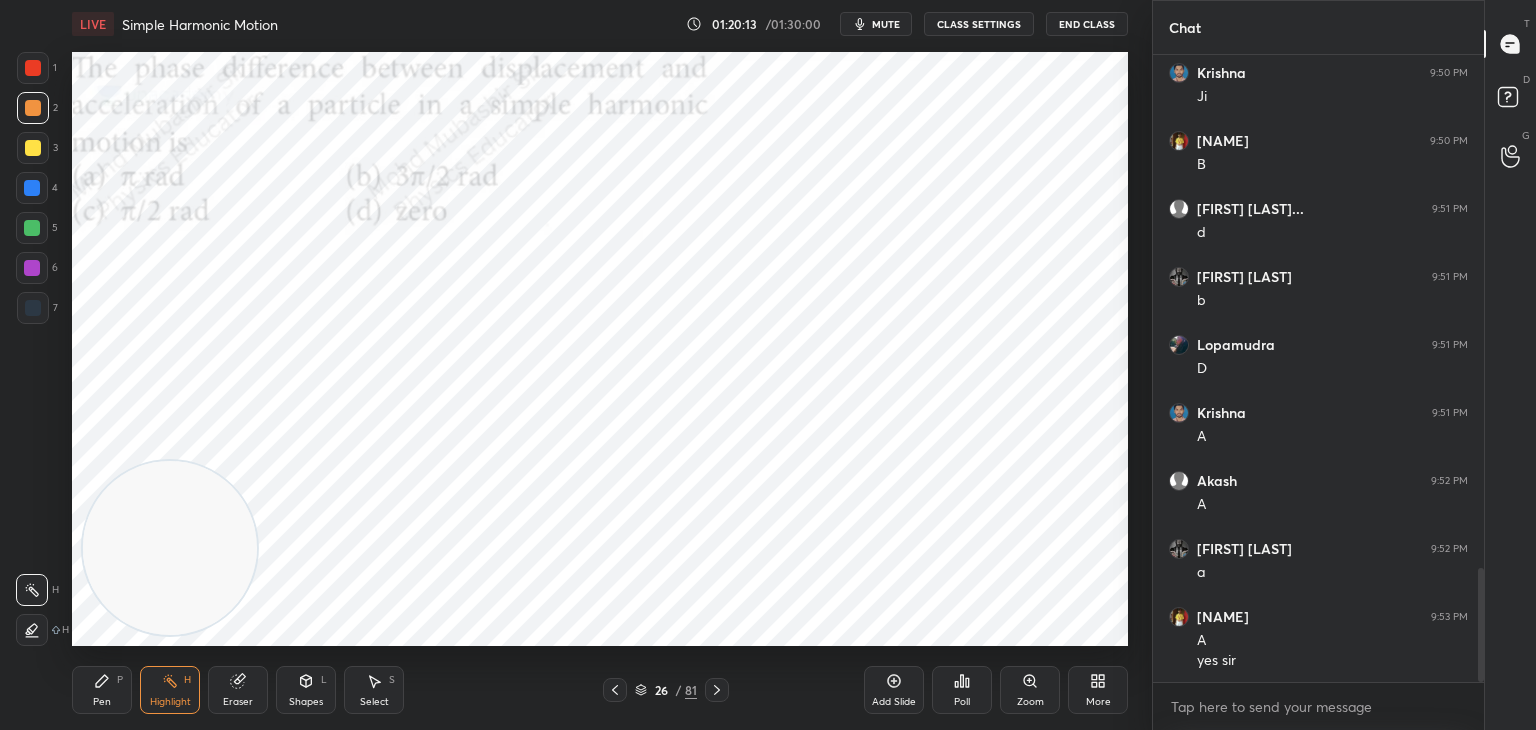 scroll, scrollTop: 2854, scrollLeft: 0, axis: vertical 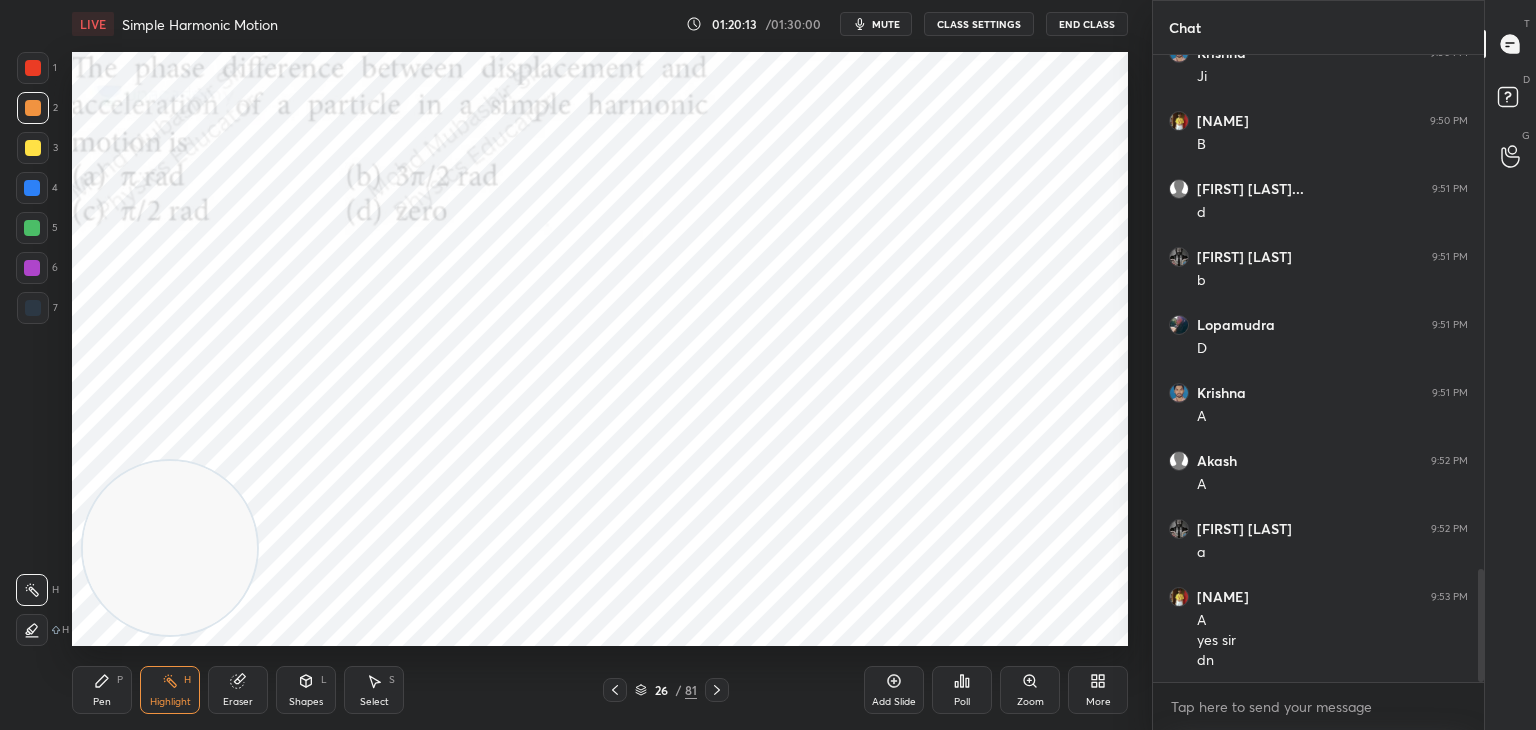 click 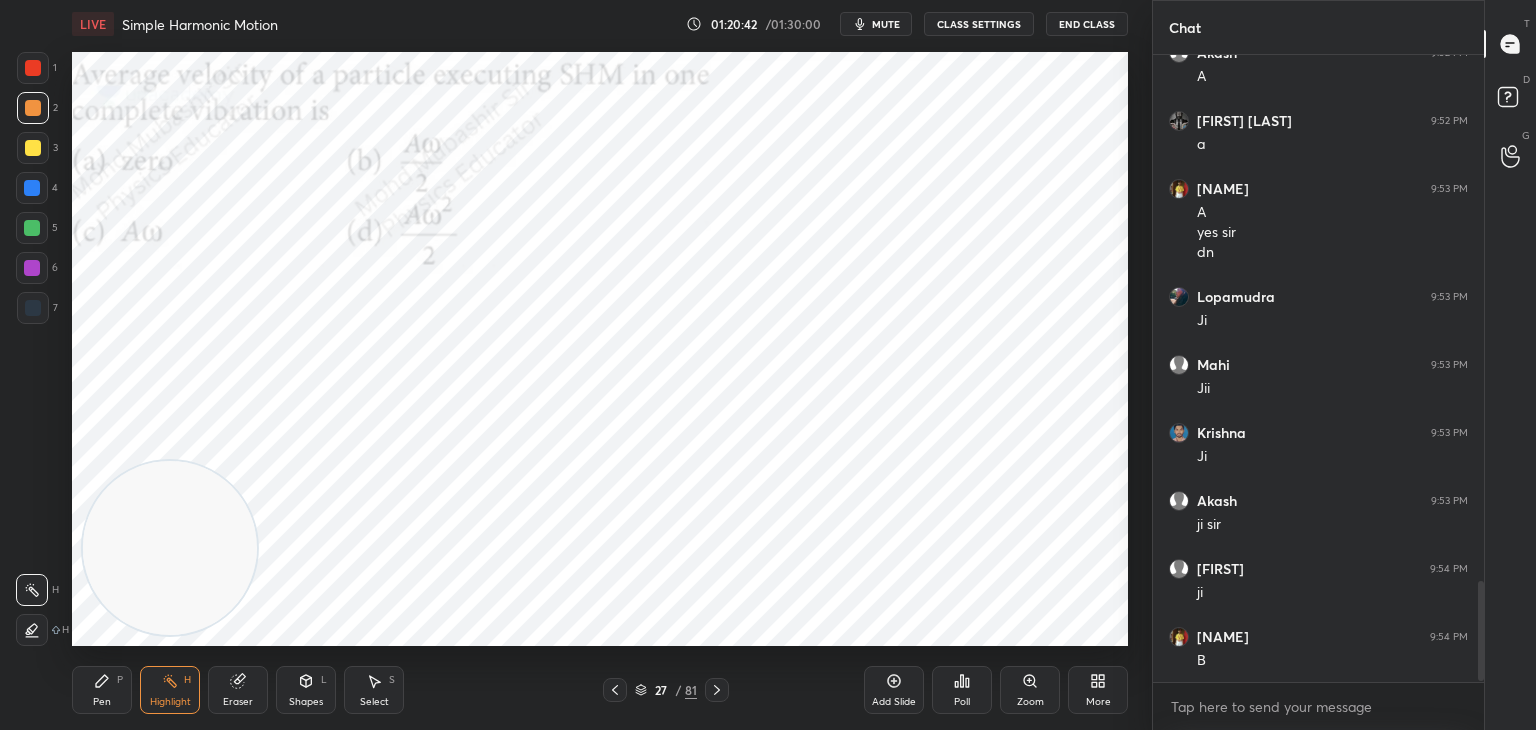 scroll, scrollTop: 3330, scrollLeft: 0, axis: vertical 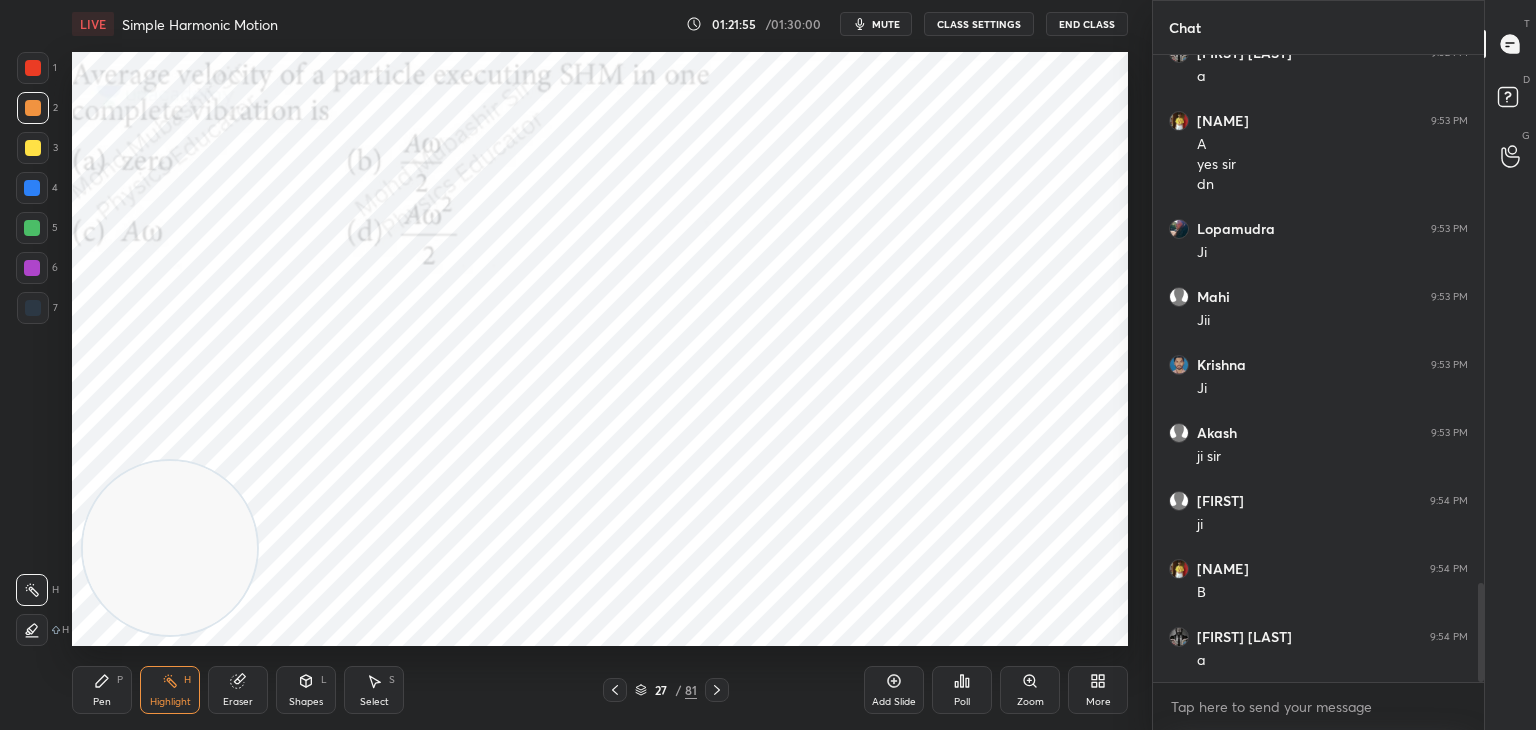 drag, startPoint x: 105, startPoint y: 682, endPoint x: 100, endPoint y: 670, distance: 13 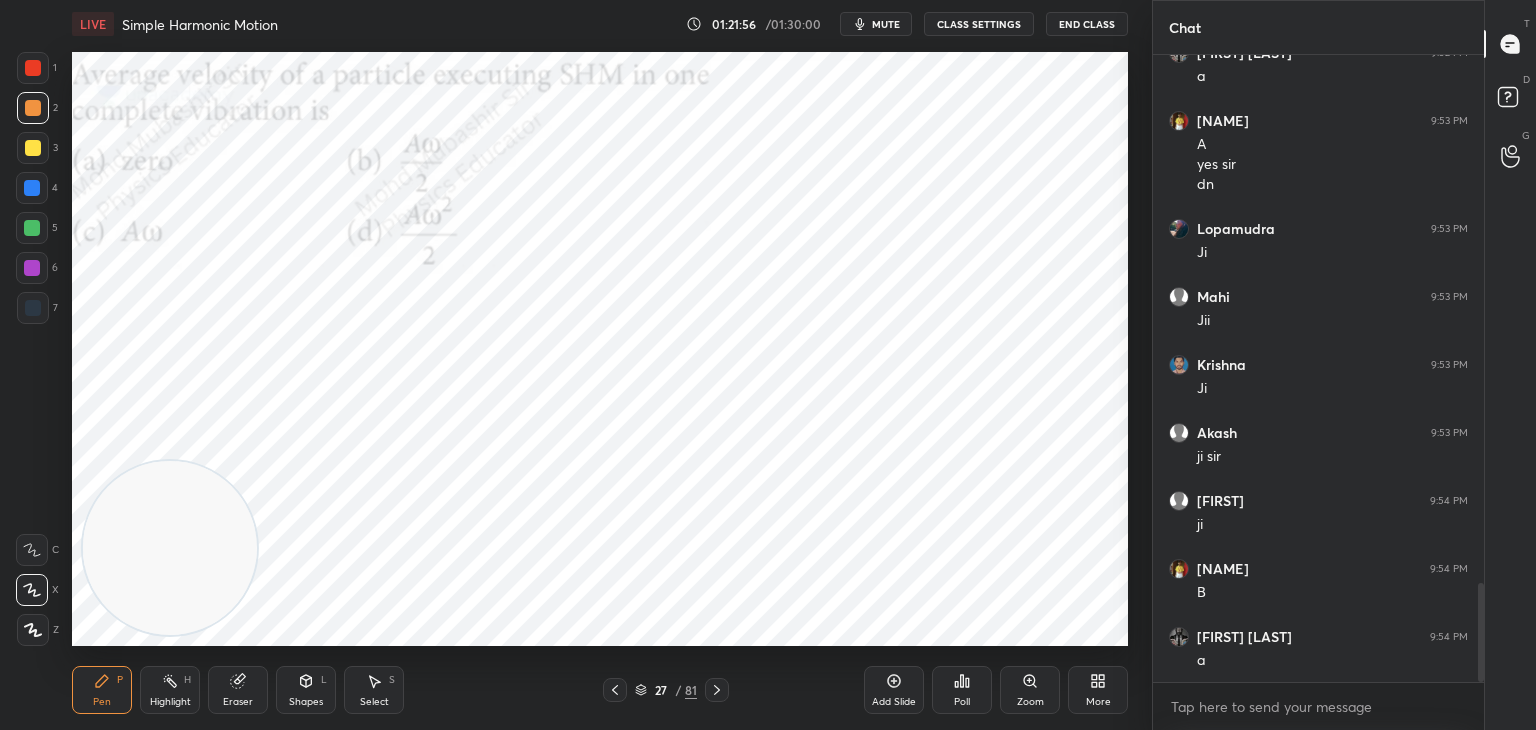 drag, startPoint x: 17, startPoint y: 190, endPoint x: 61, endPoint y: 202, distance: 45.607018 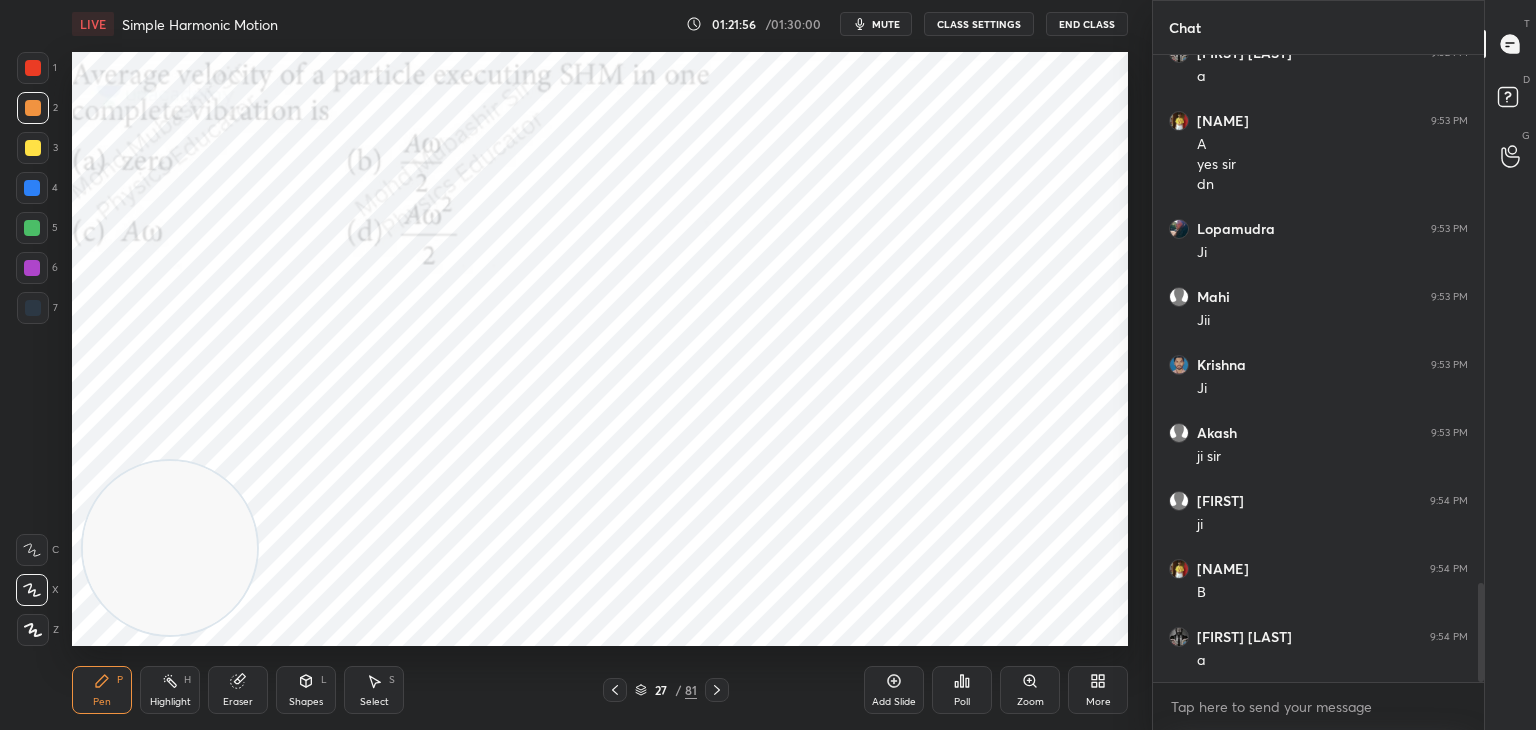 click at bounding box center (32, 188) 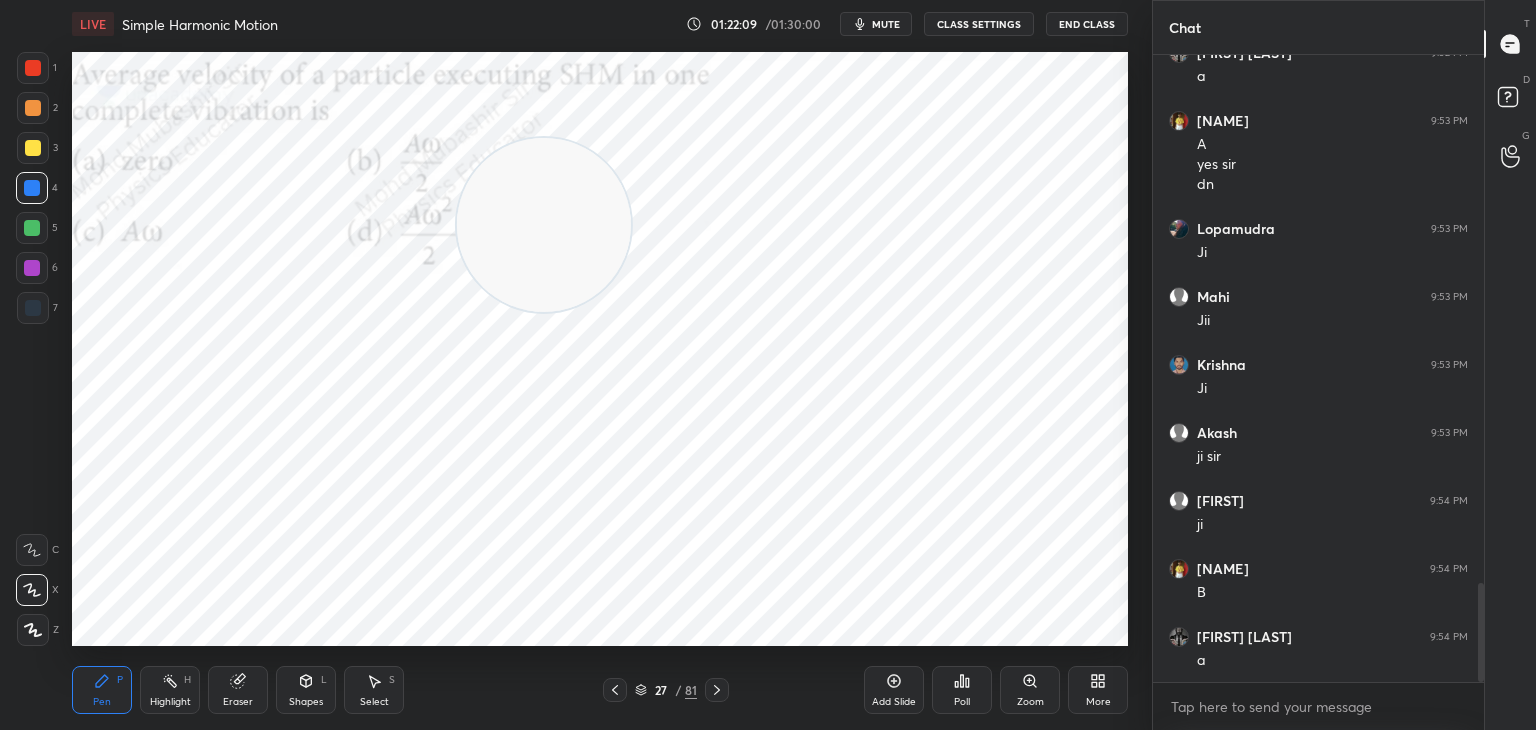 drag, startPoint x: 185, startPoint y: 553, endPoint x: 901, endPoint y: 122, distance: 835.71344 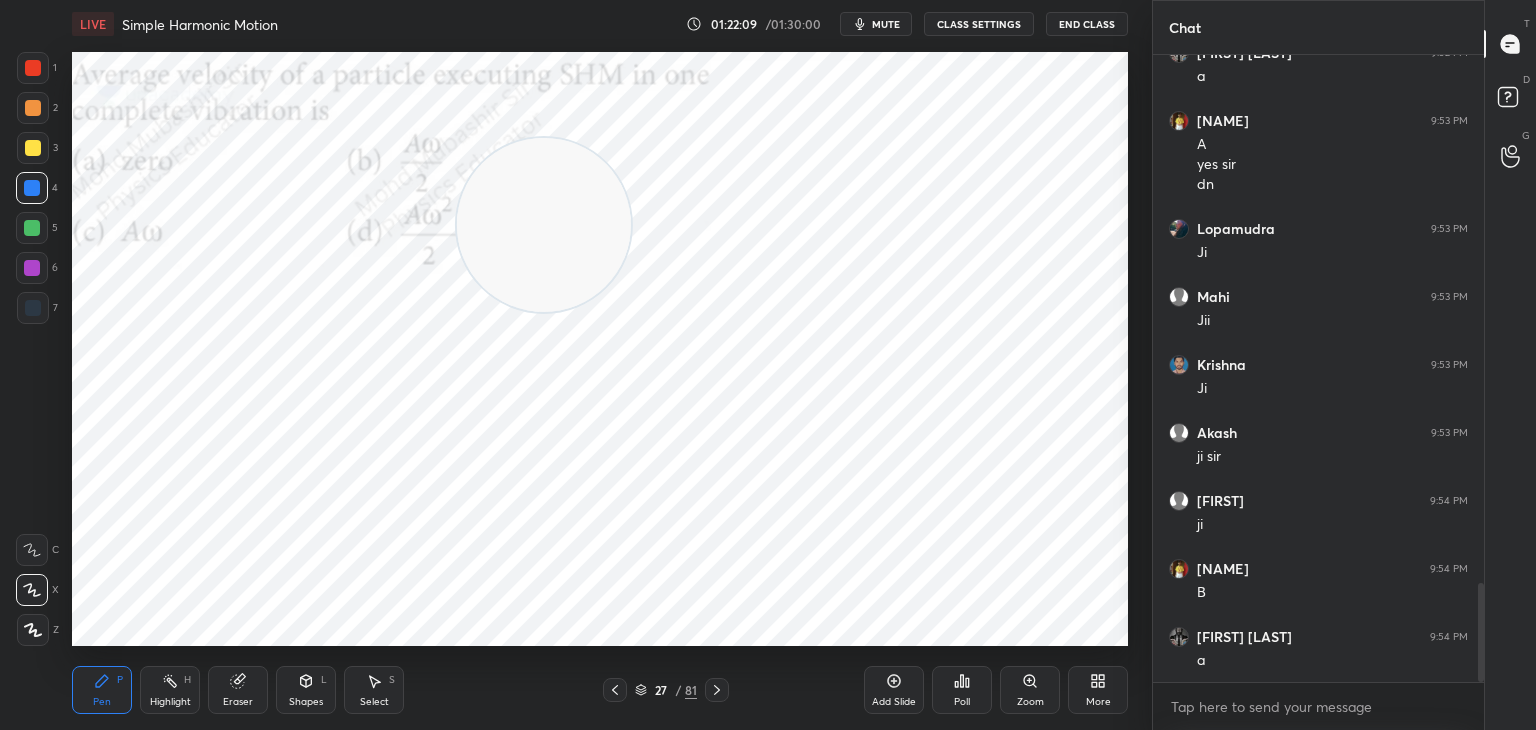 click at bounding box center (544, 225) 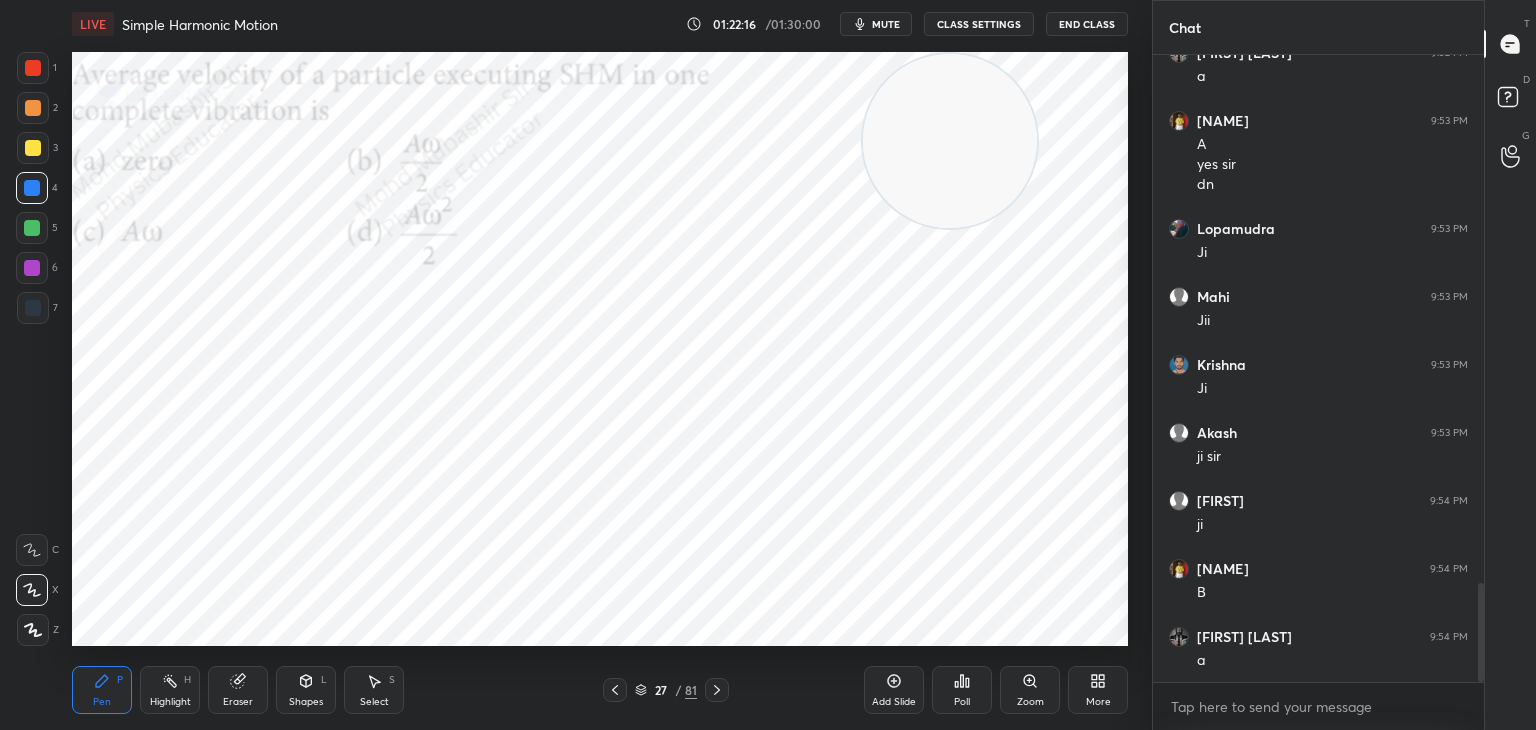 scroll, scrollTop: 3398, scrollLeft: 0, axis: vertical 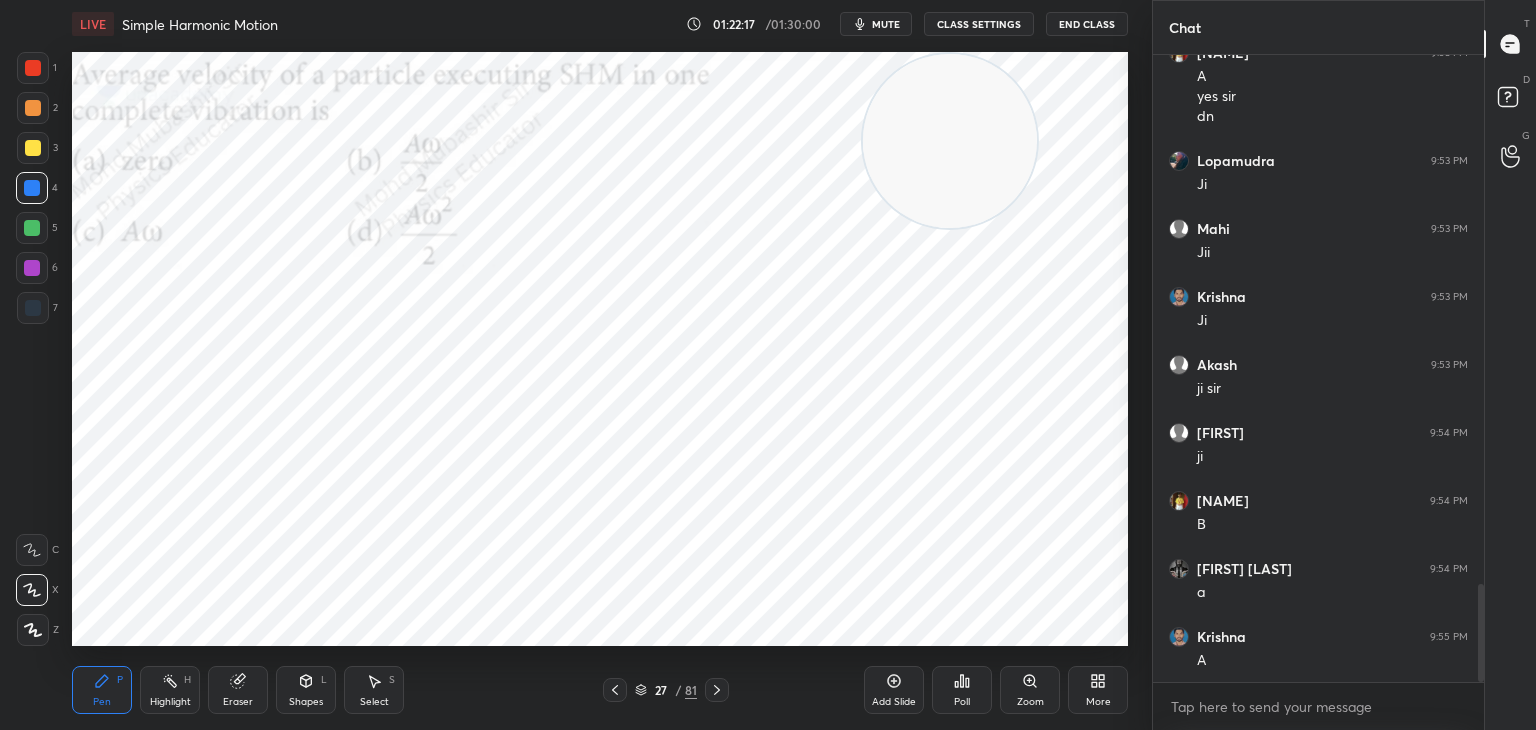 drag, startPoint x: 19, startPoint y: 150, endPoint x: 55, endPoint y: 162, distance: 37.94733 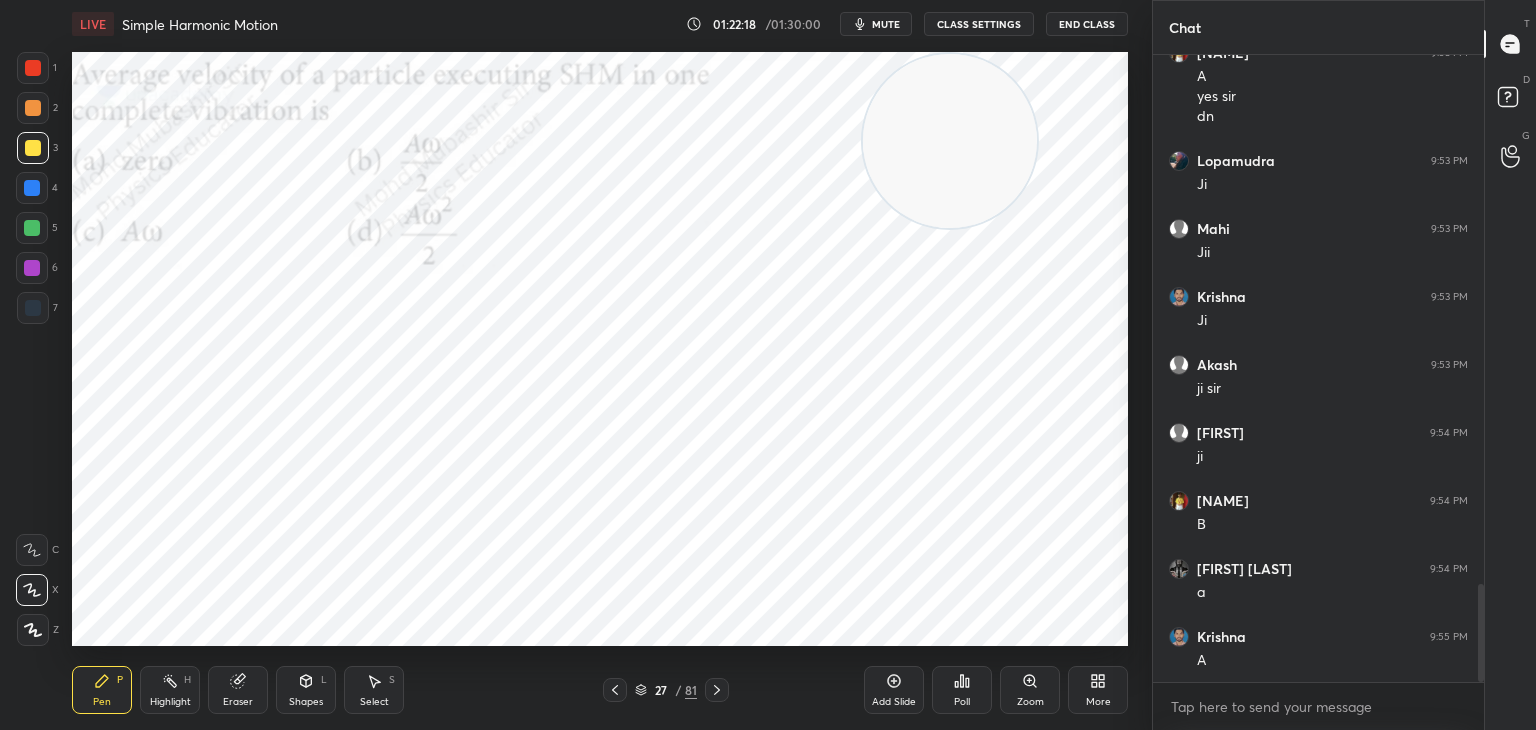 scroll, scrollTop: 3466, scrollLeft: 0, axis: vertical 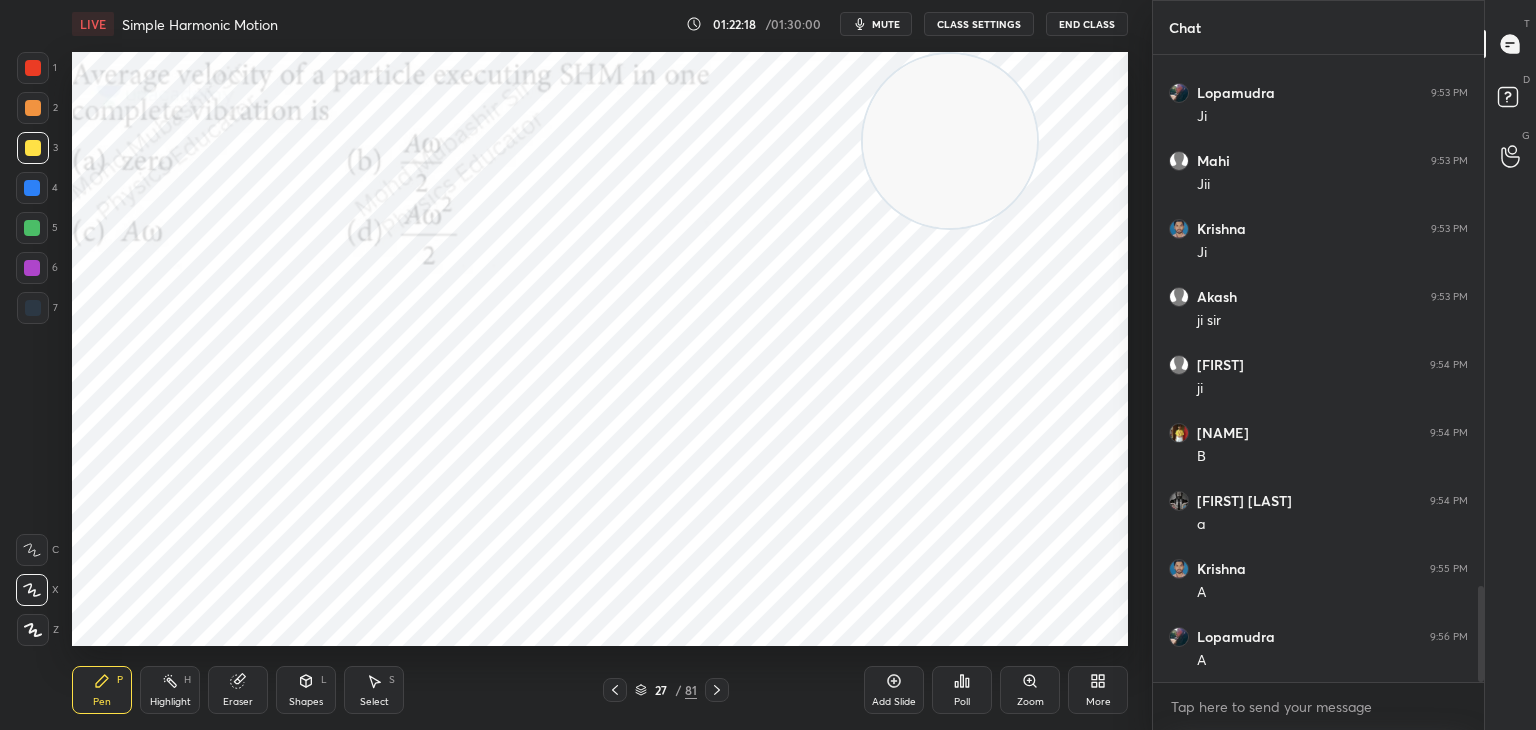 drag, startPoint x: 35, startPoint y: 234, endPoint x: 69, endPoint y: 286, distance: 62.1289 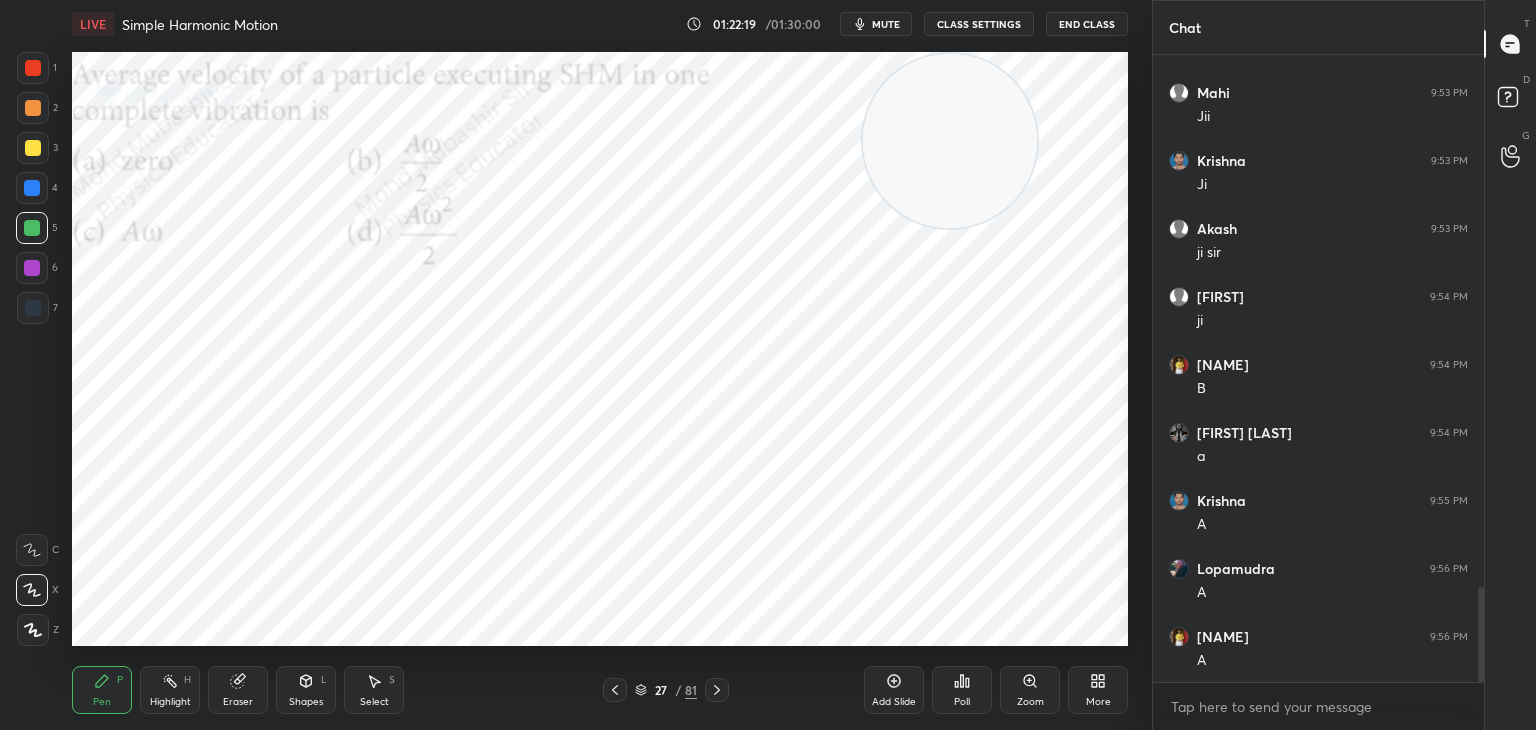 scroll, scrollTop: 3602, scrollLeft: 0, axis: vertical 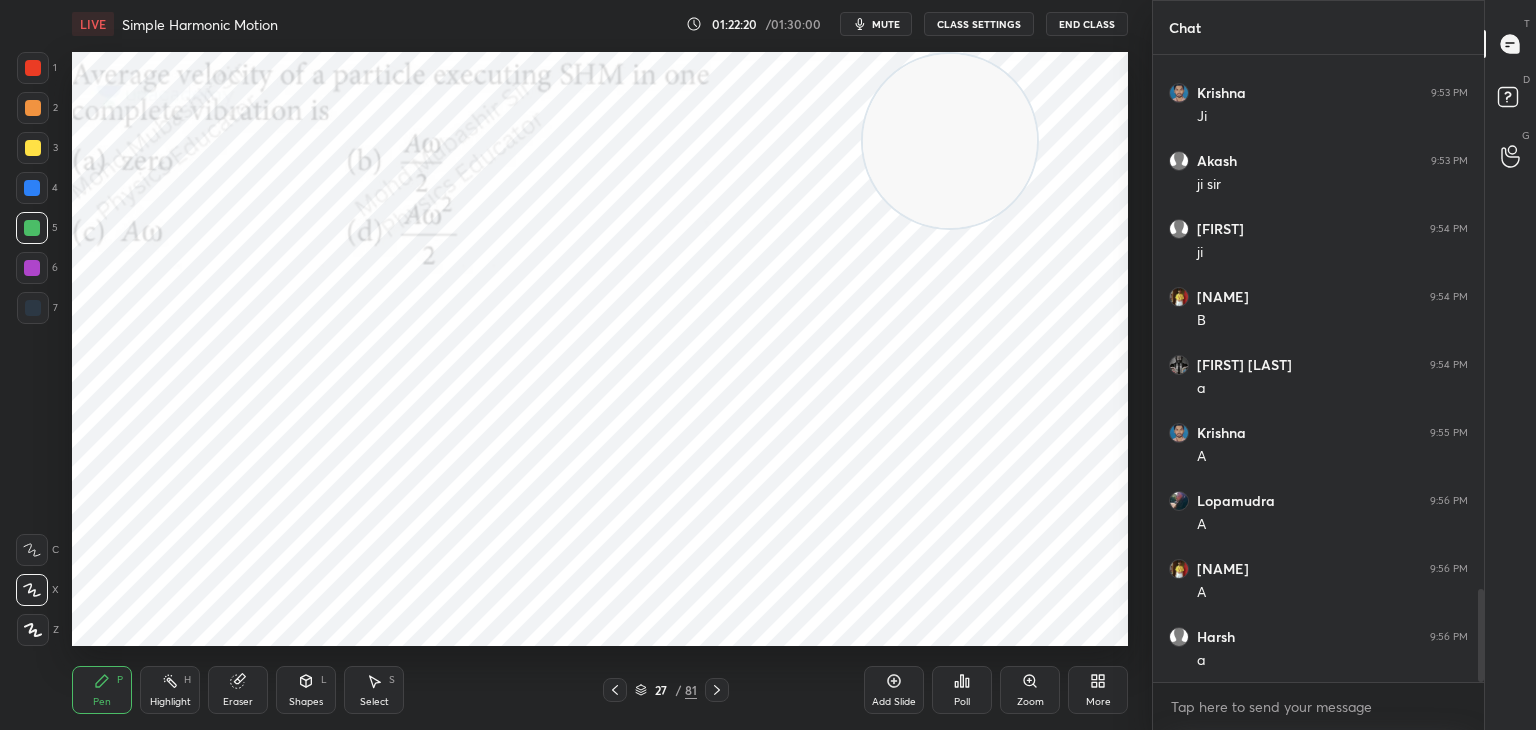 click on "More" at bounding box center [1098, 690] 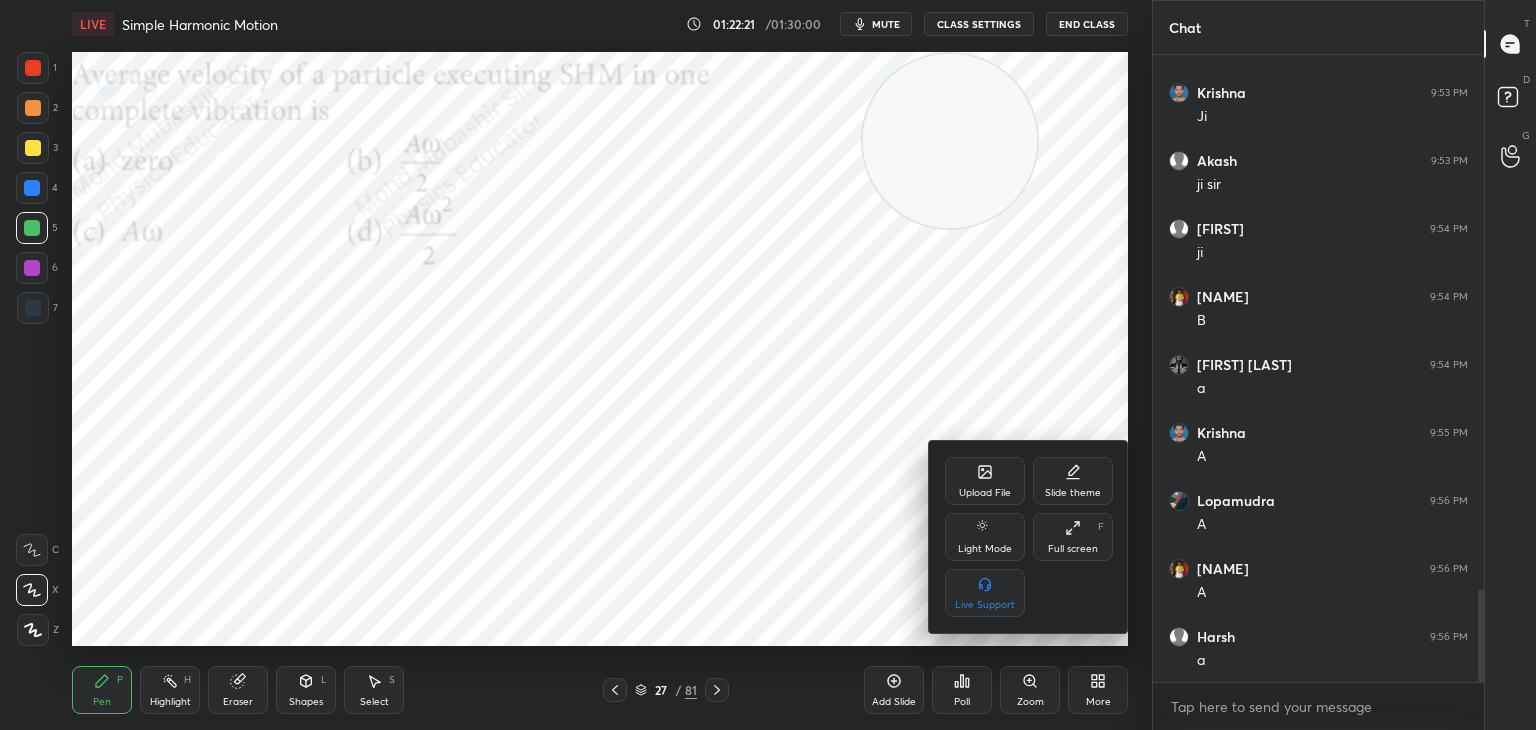 click on "Upload File" at bounding box center [985, 481] 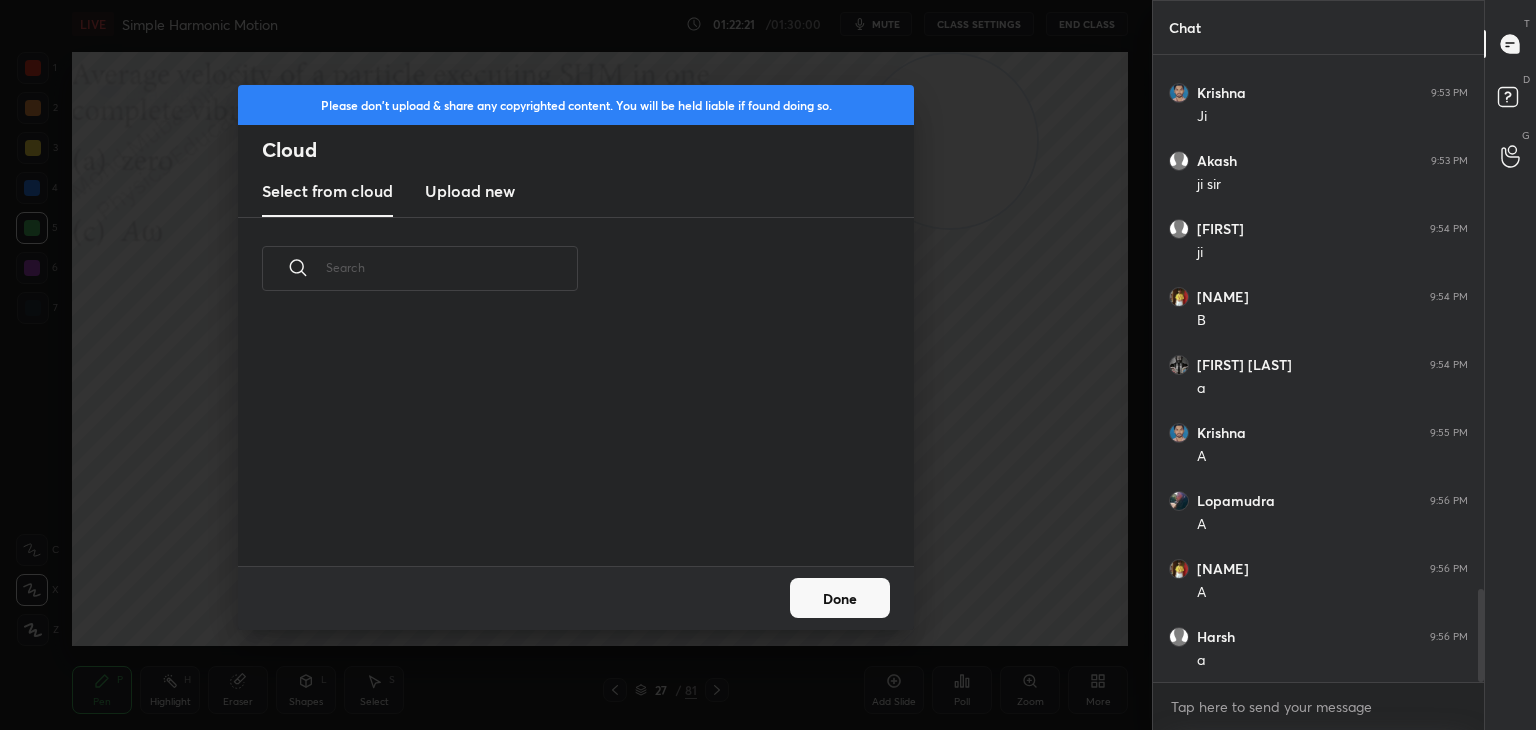 click on "Upload new" at bounding box center (470, 191) 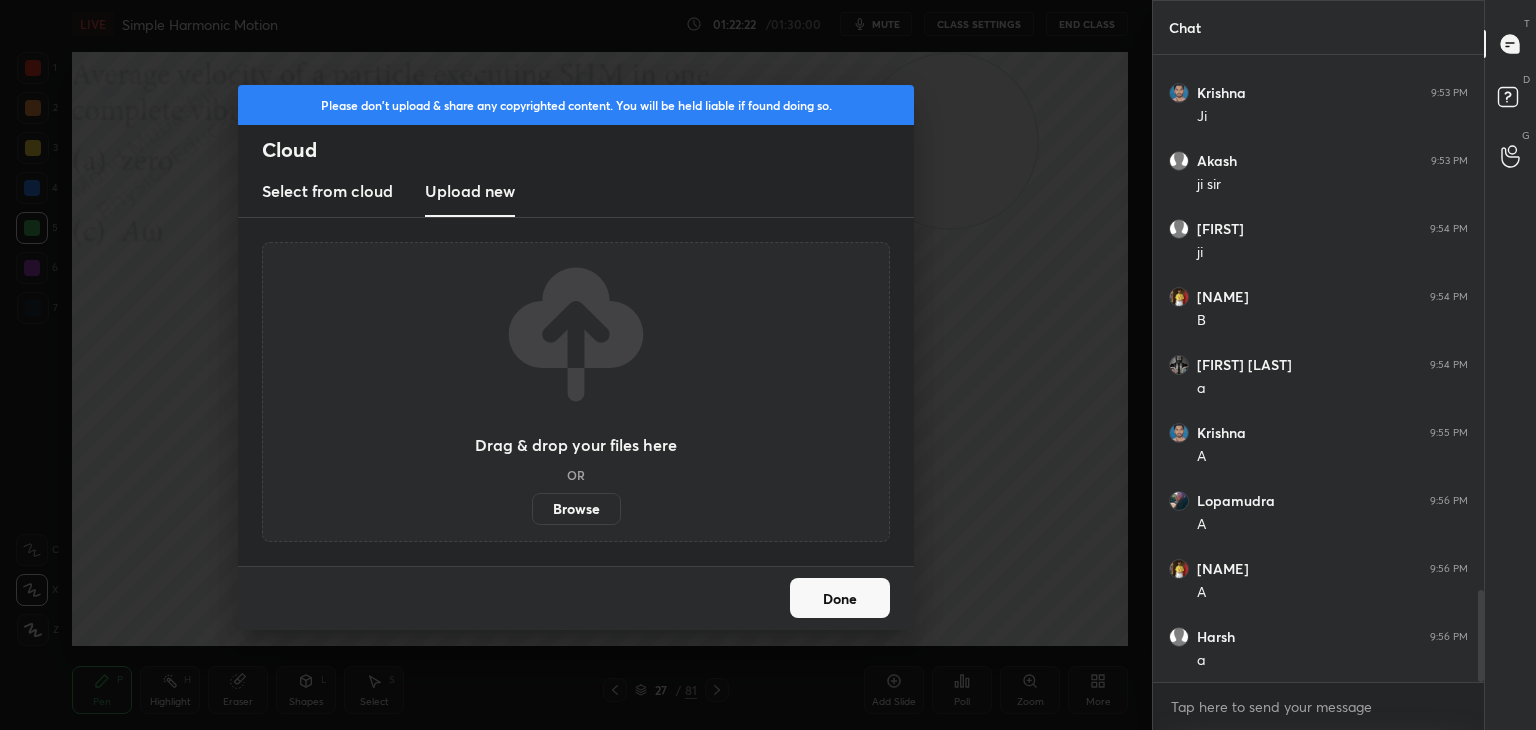 scroll, scrollTop: 3670, scrollLeft: 0, axis: vertical 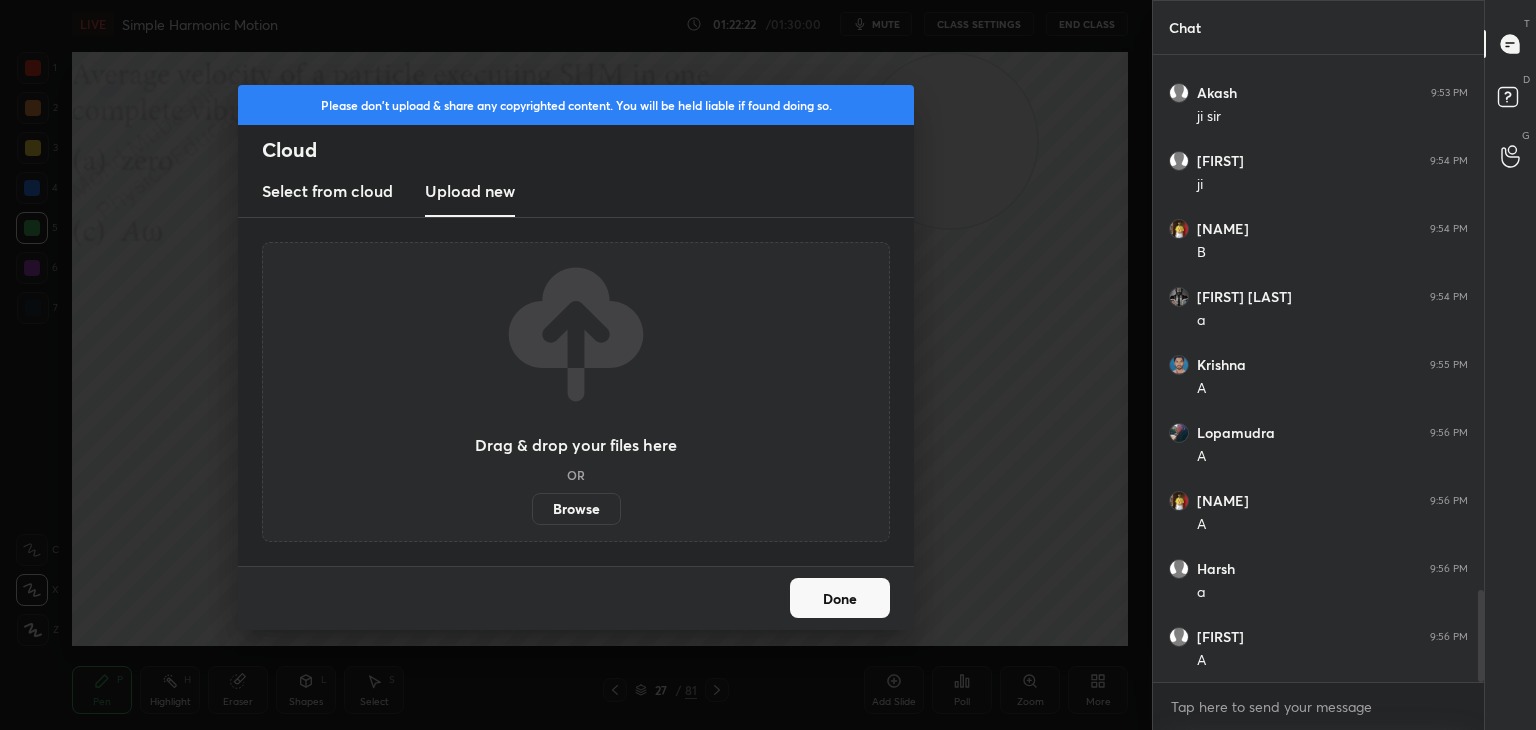 click on "Browse" at bounding box center (576, 509) 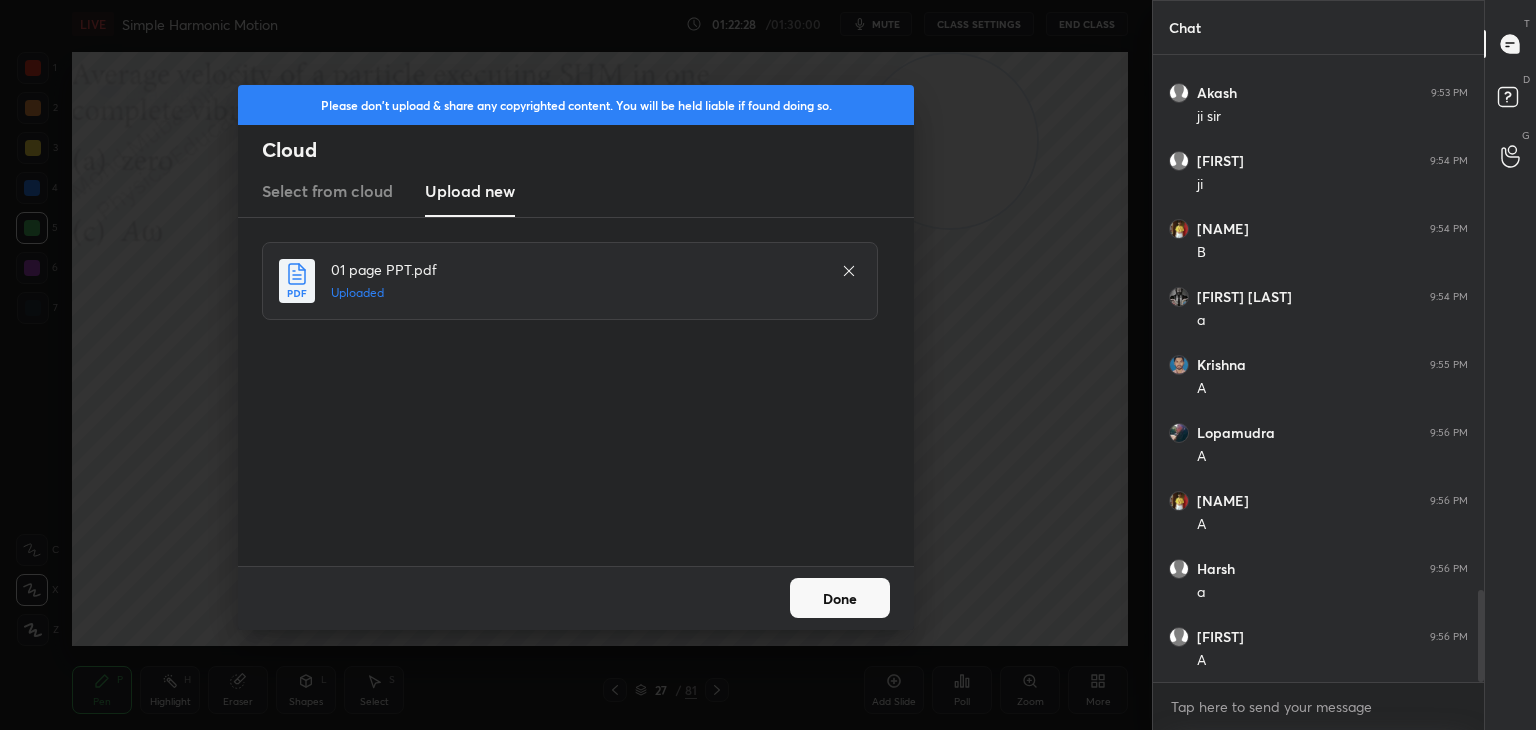 click on "Done" at bounding box center (840, 598) 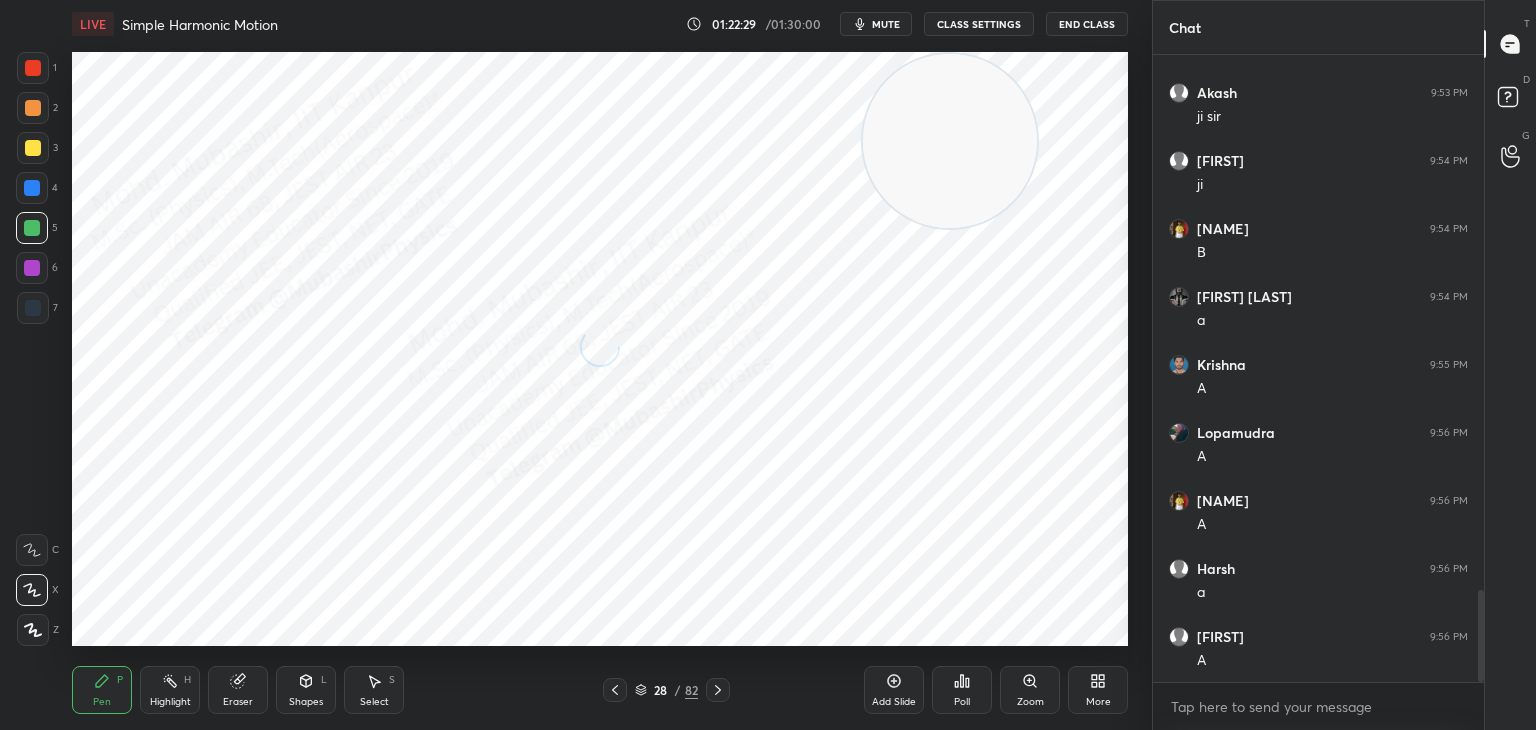 drag, startPoint x: 27, startPoint y: 188, endPoint x: 69, endPoint y: 189, distance: 42.0119 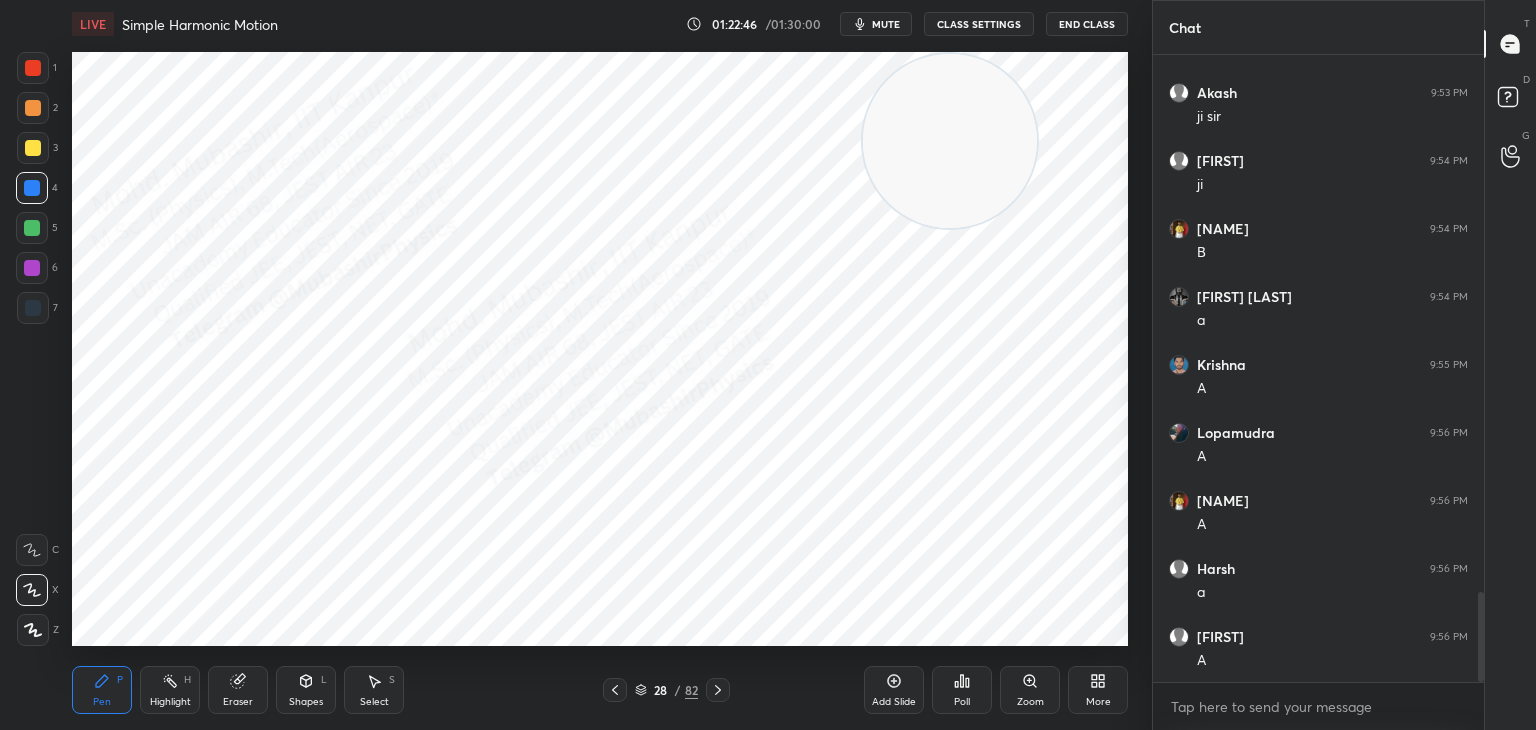 scroll, scrollTop: 3738, scrollLeft: 0, axis: vertical 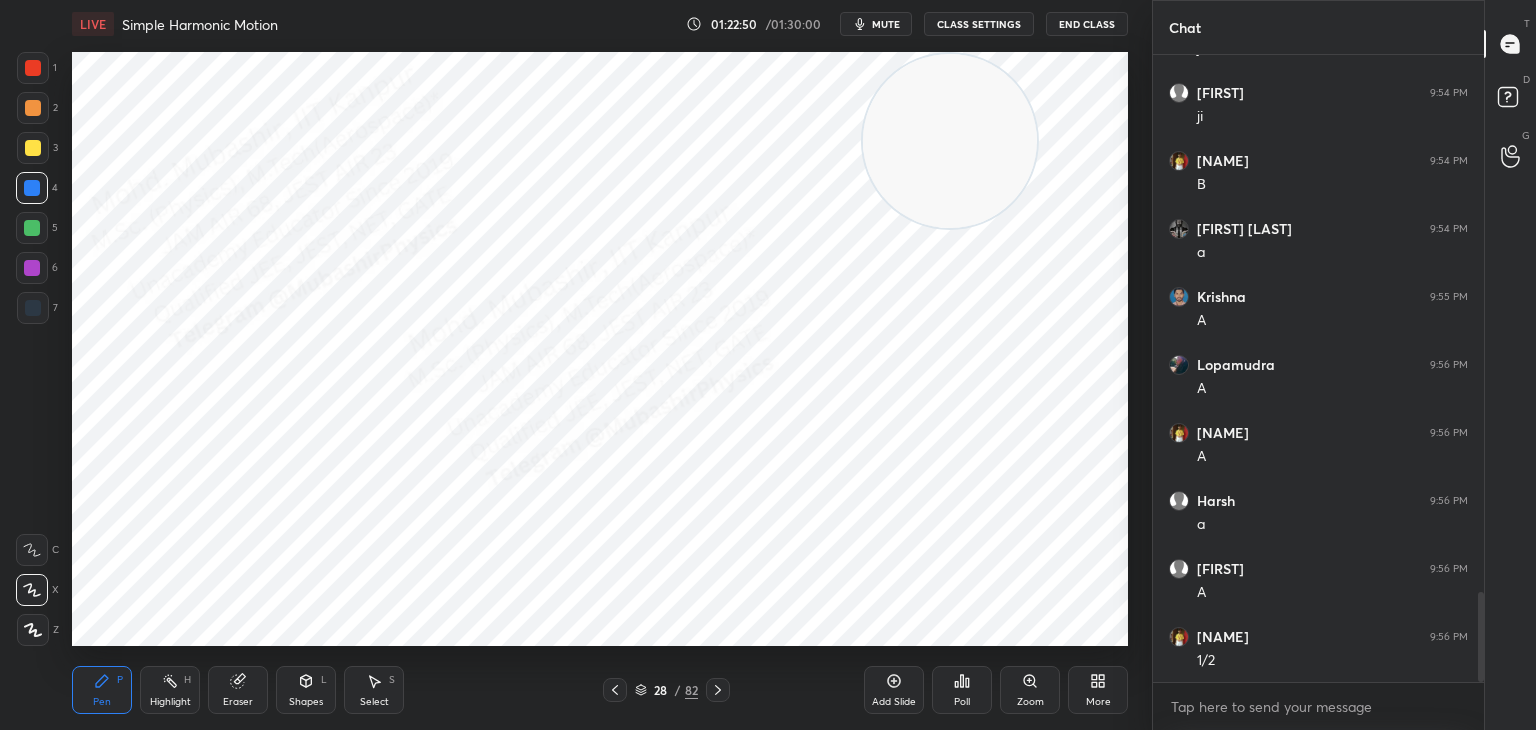 click at bounding box center [33, 68] 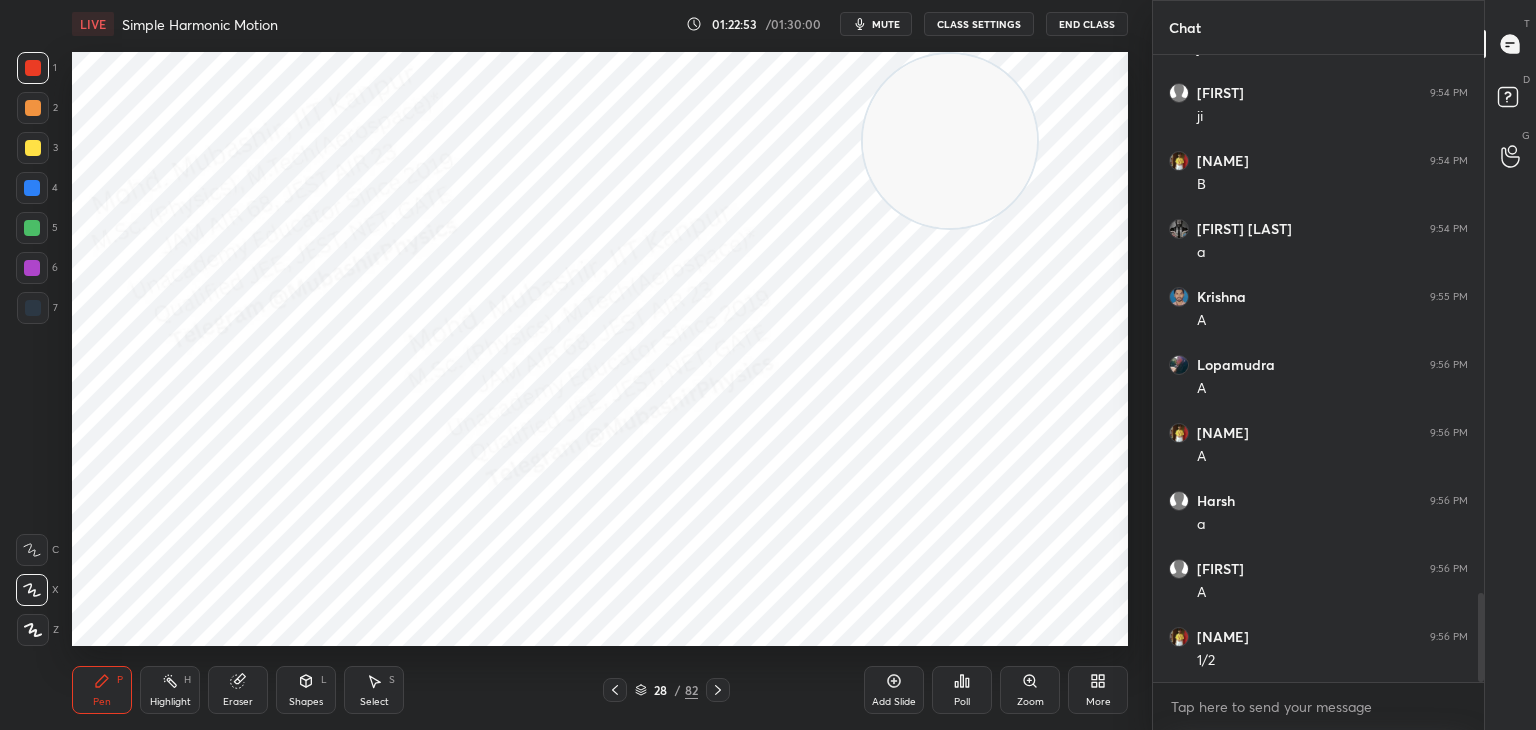 scroll, scrollTop: 3806, scrollLeft: 0, axis: vertical 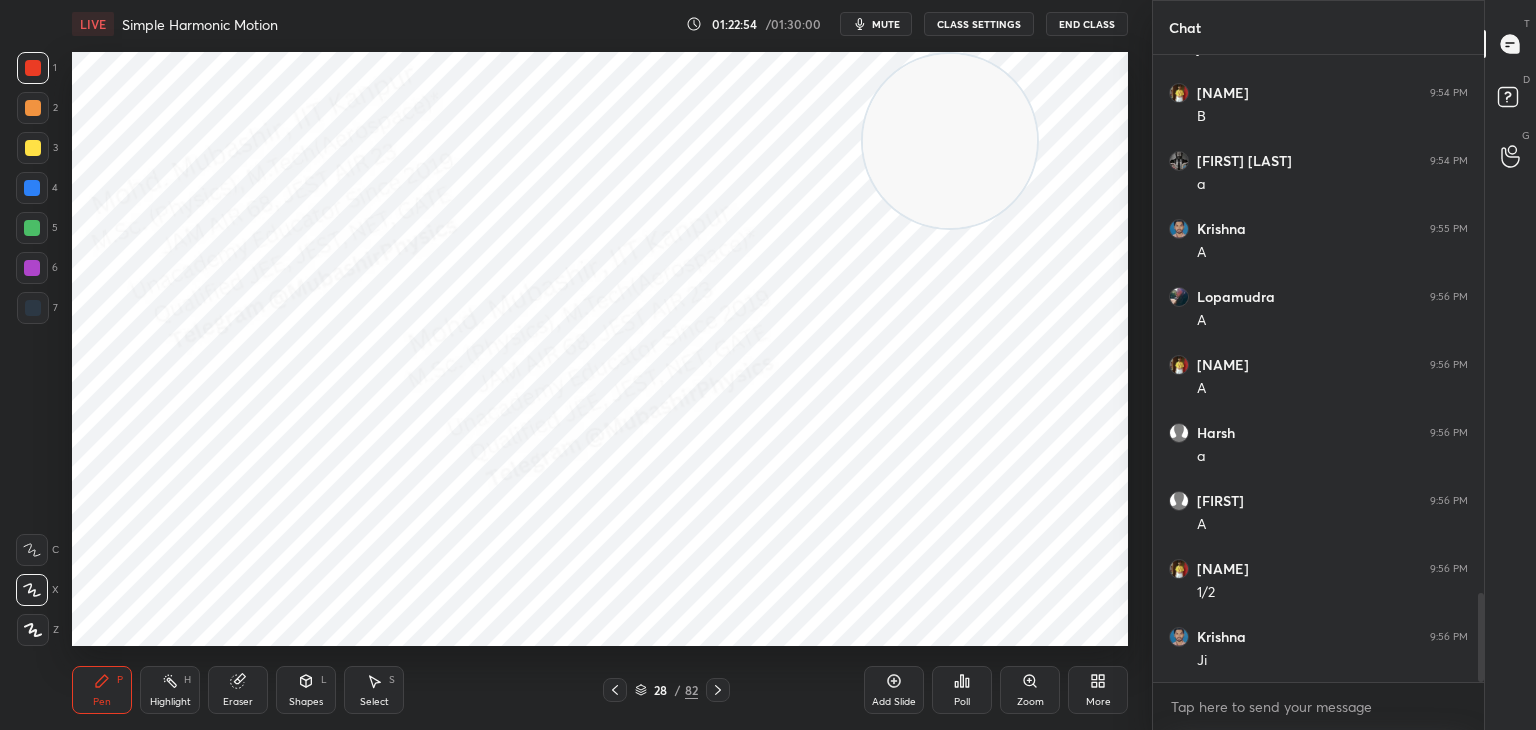 drag, startPoint x: 172, startPoint y: 700, endPoint x: 179, endPoint y: 682, distance: 19.313208 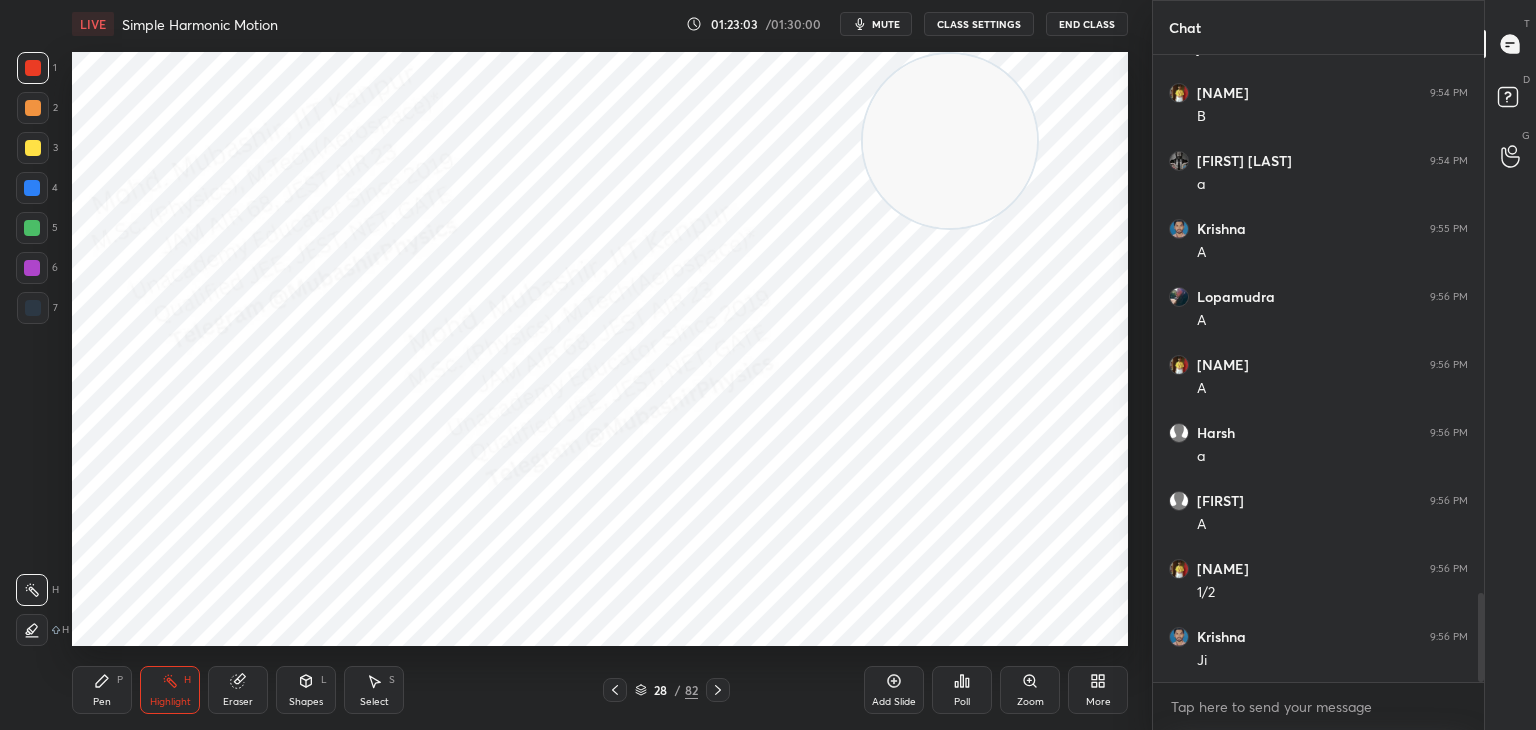 scroll, scrollTop: 3874, scrollLeft: 0, axis: vertical 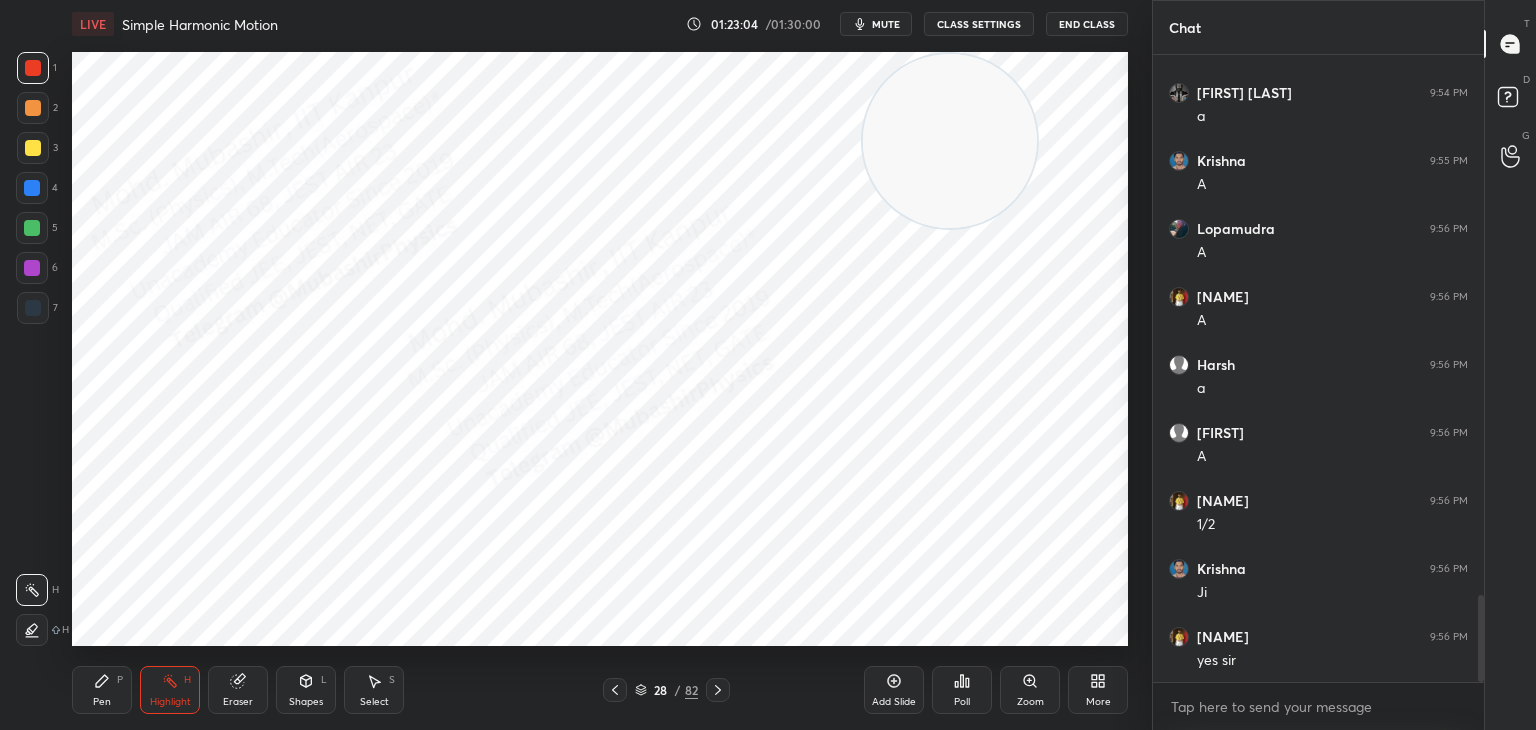 click 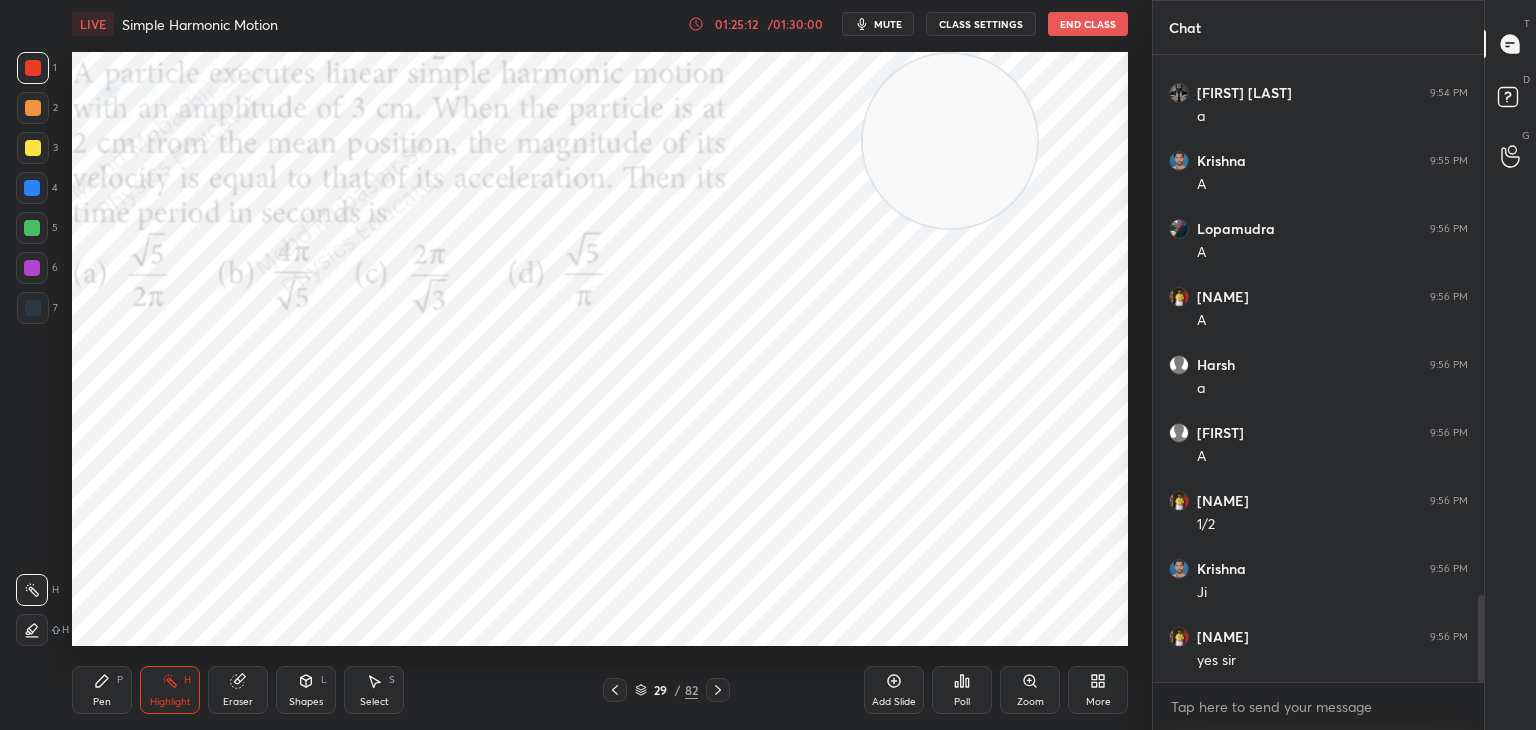 click 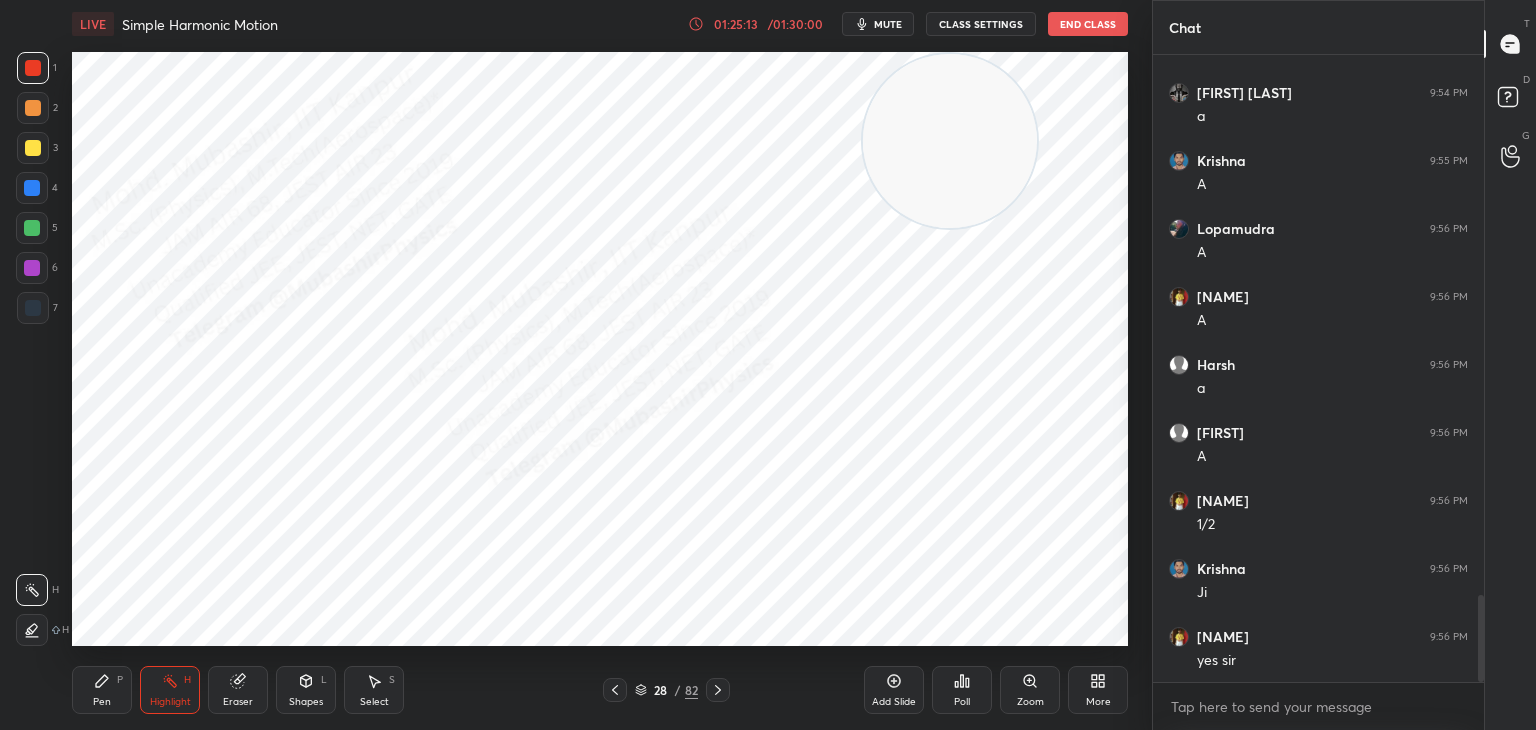 click 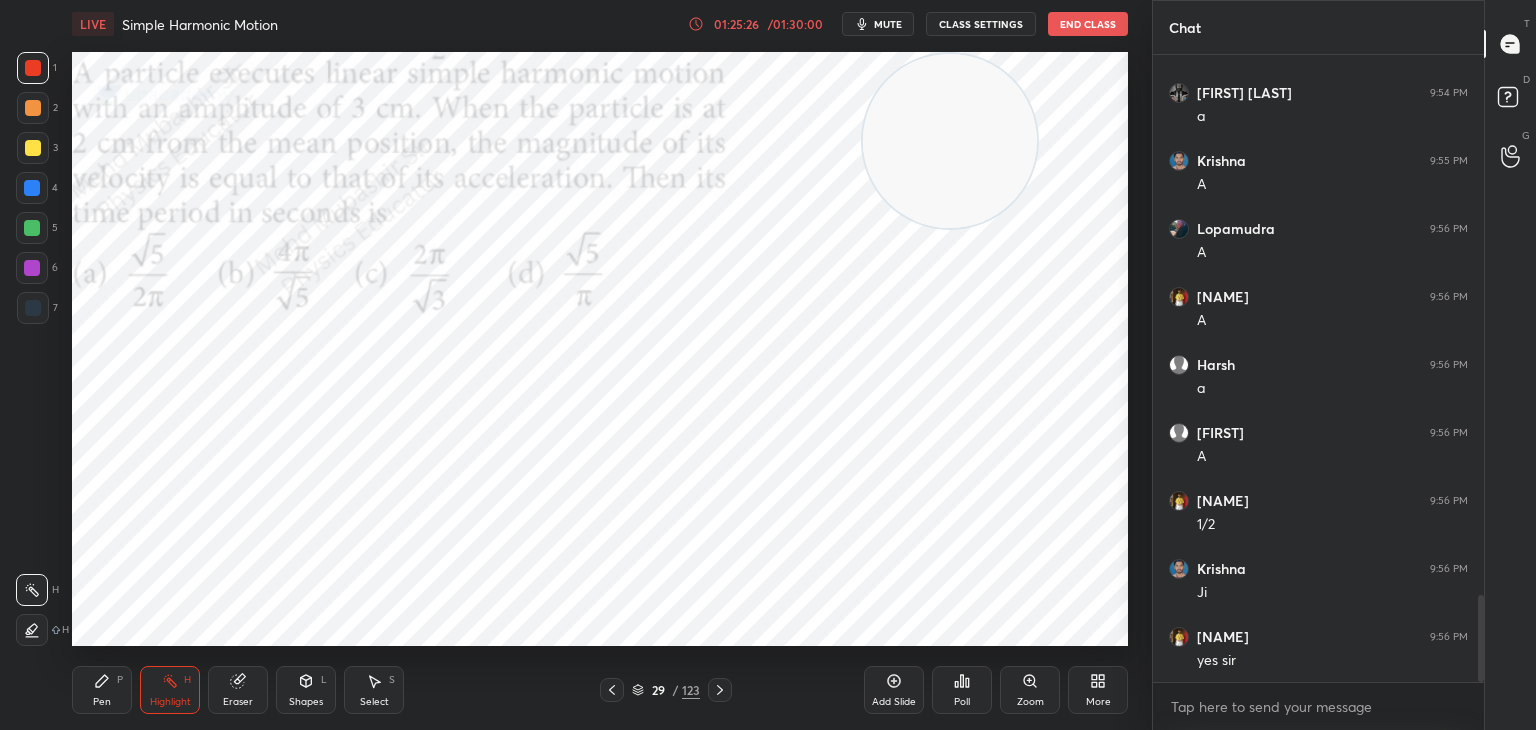 click 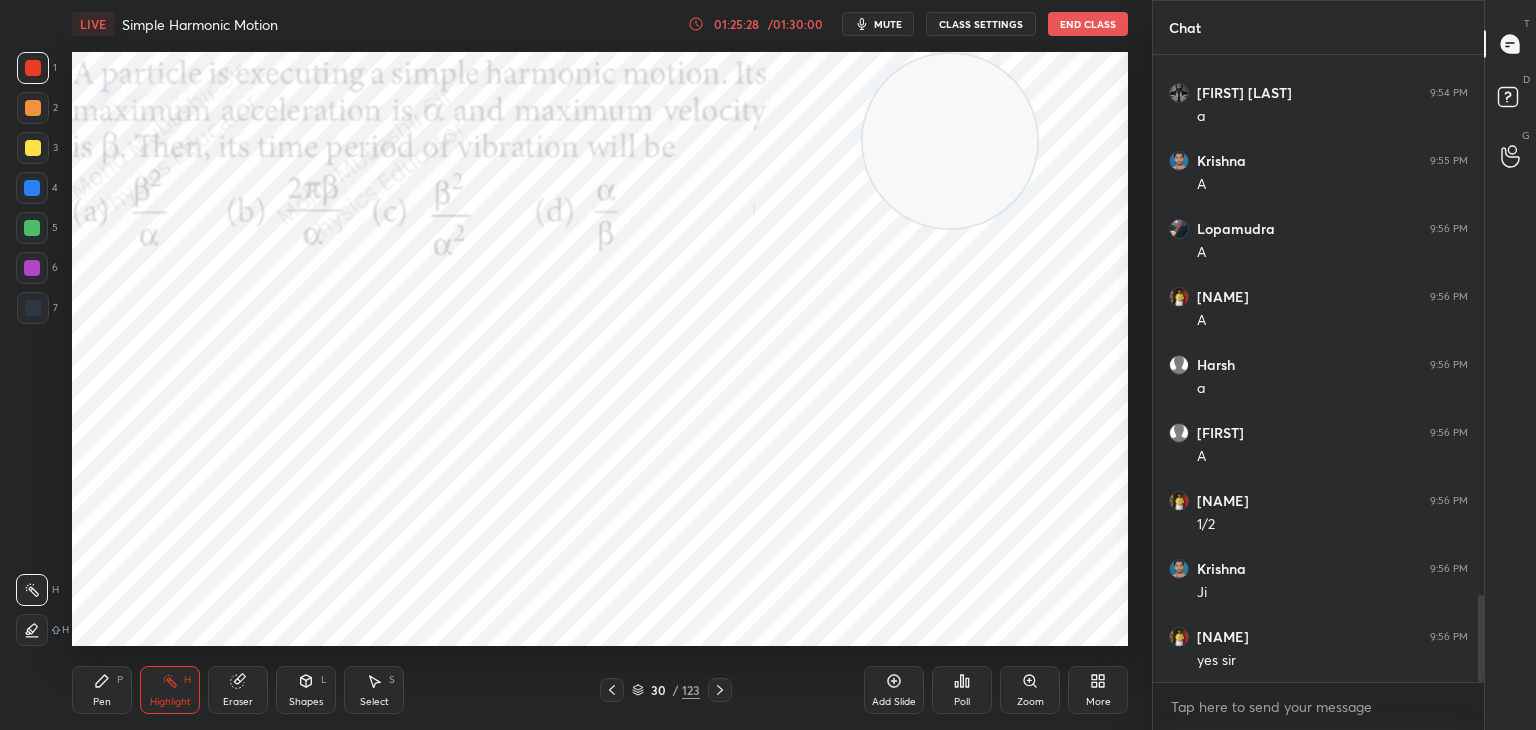 click 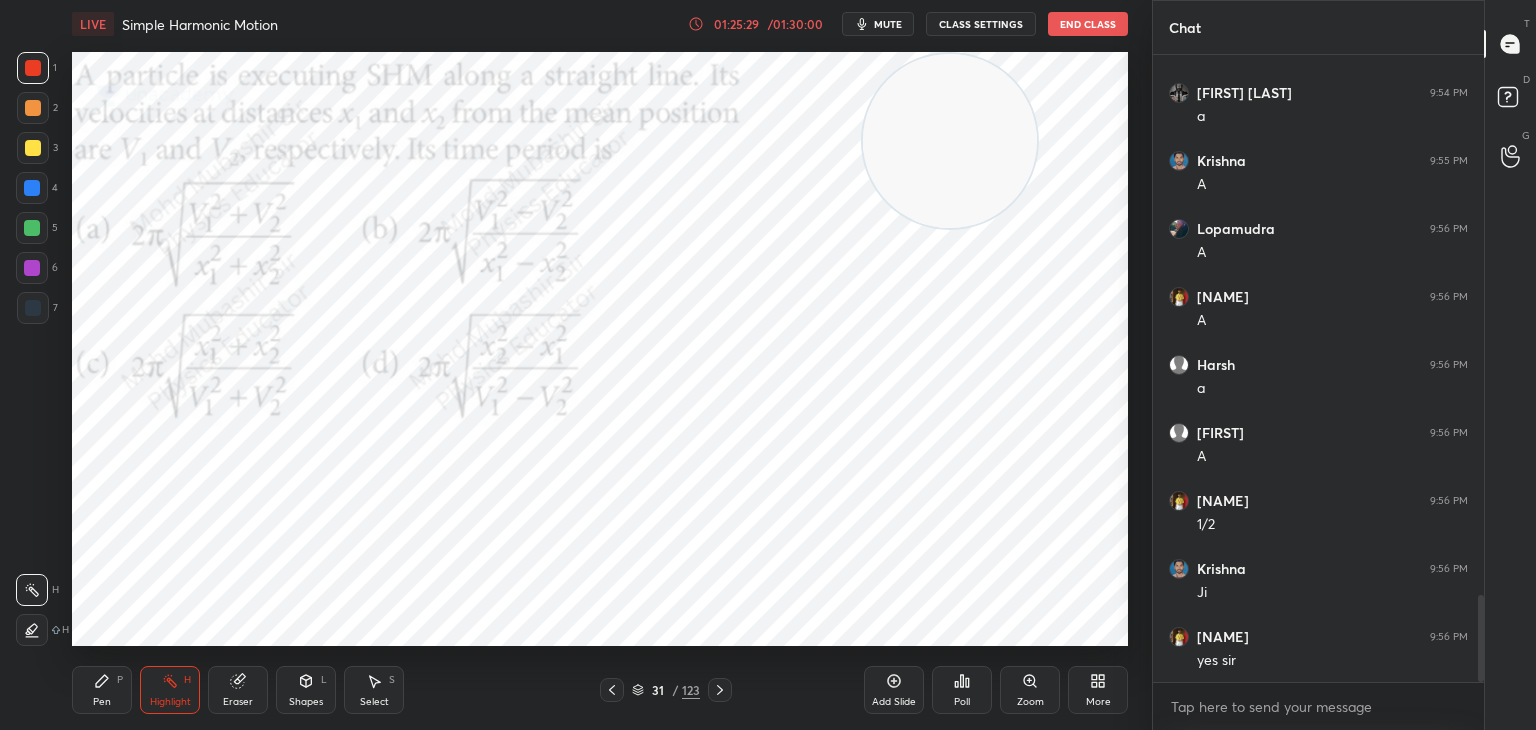 click at bounding box center (720, 690) 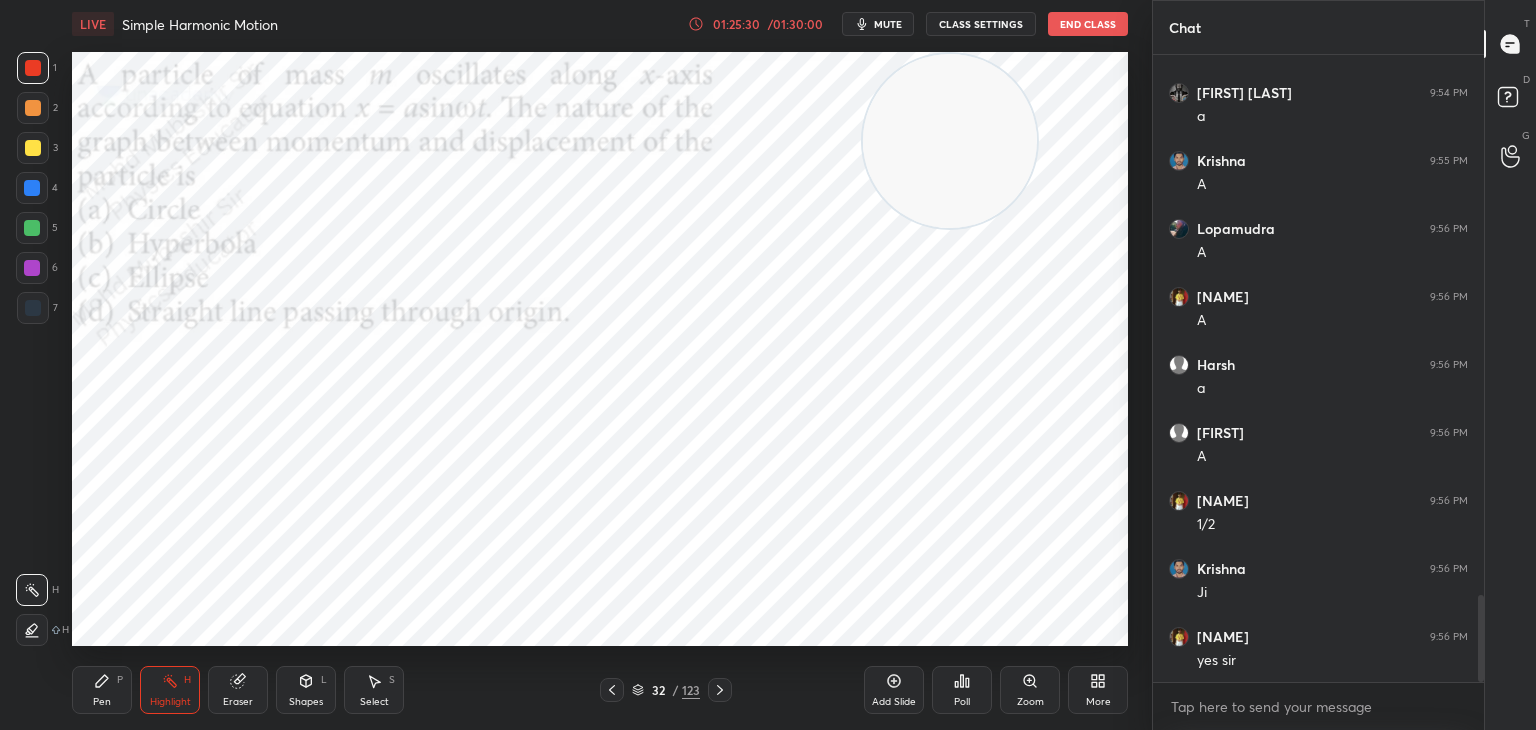 click on "Pen P Highlight H Eraser Shapes L Select S 32 / 123 Add Slide Poll Zoom More" at bounding box center (600, 690) 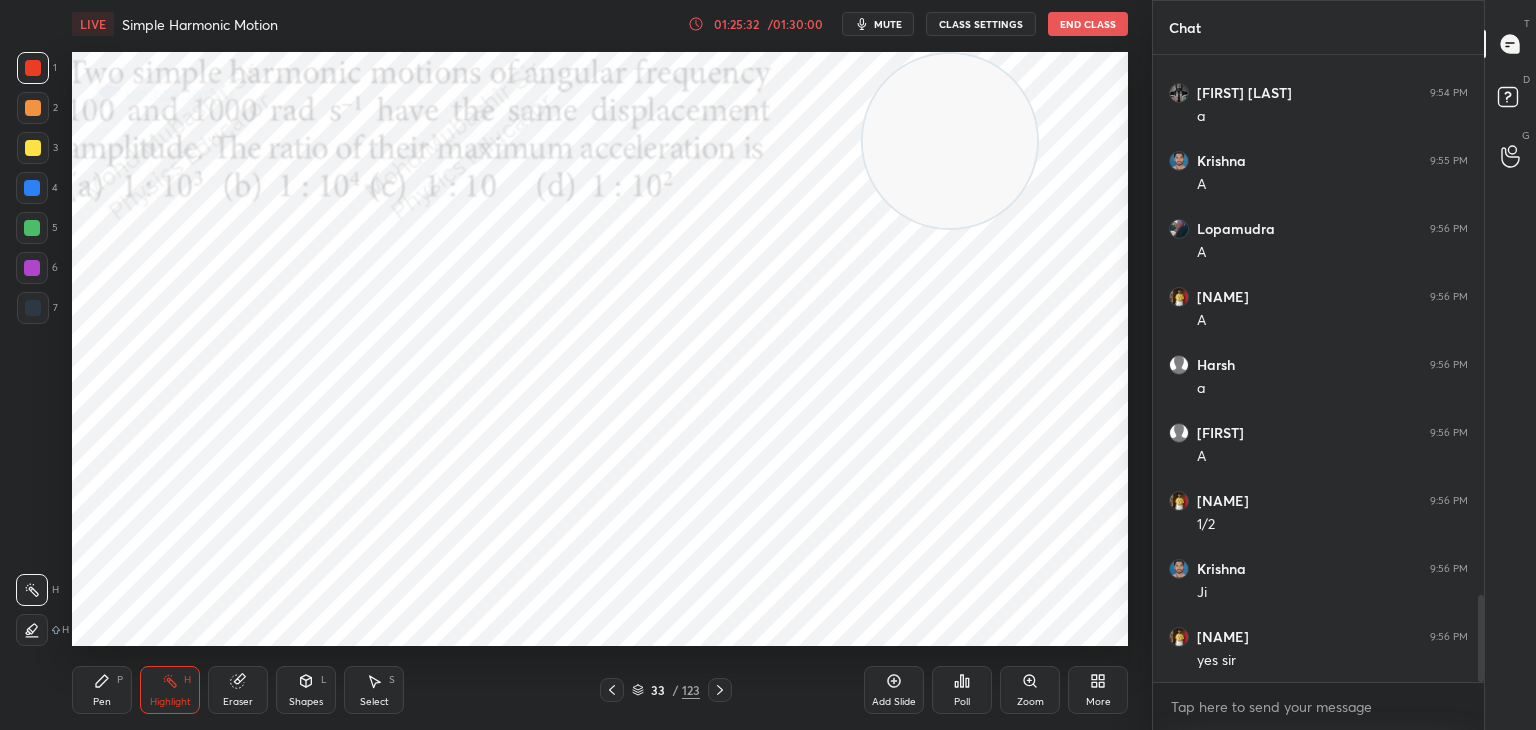 click 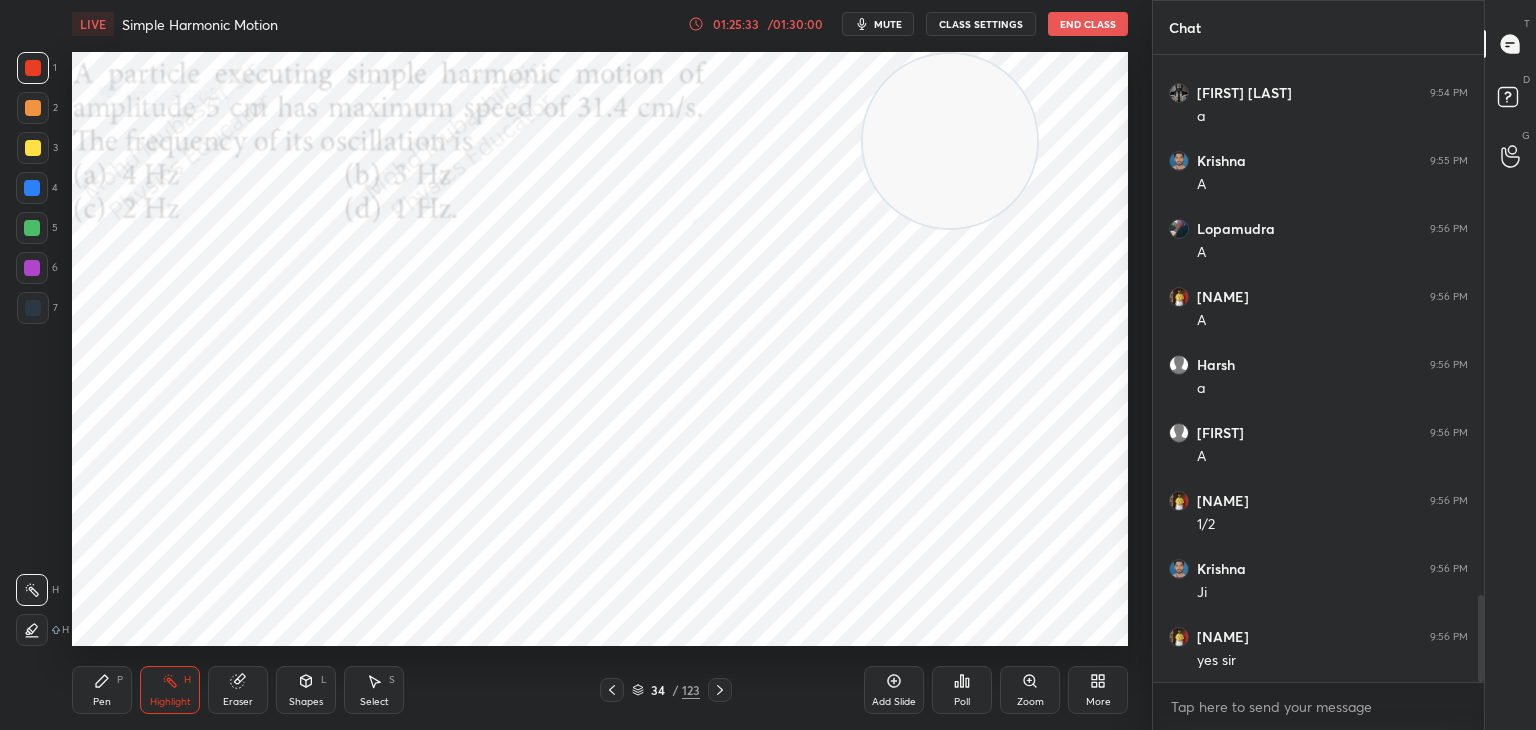 click 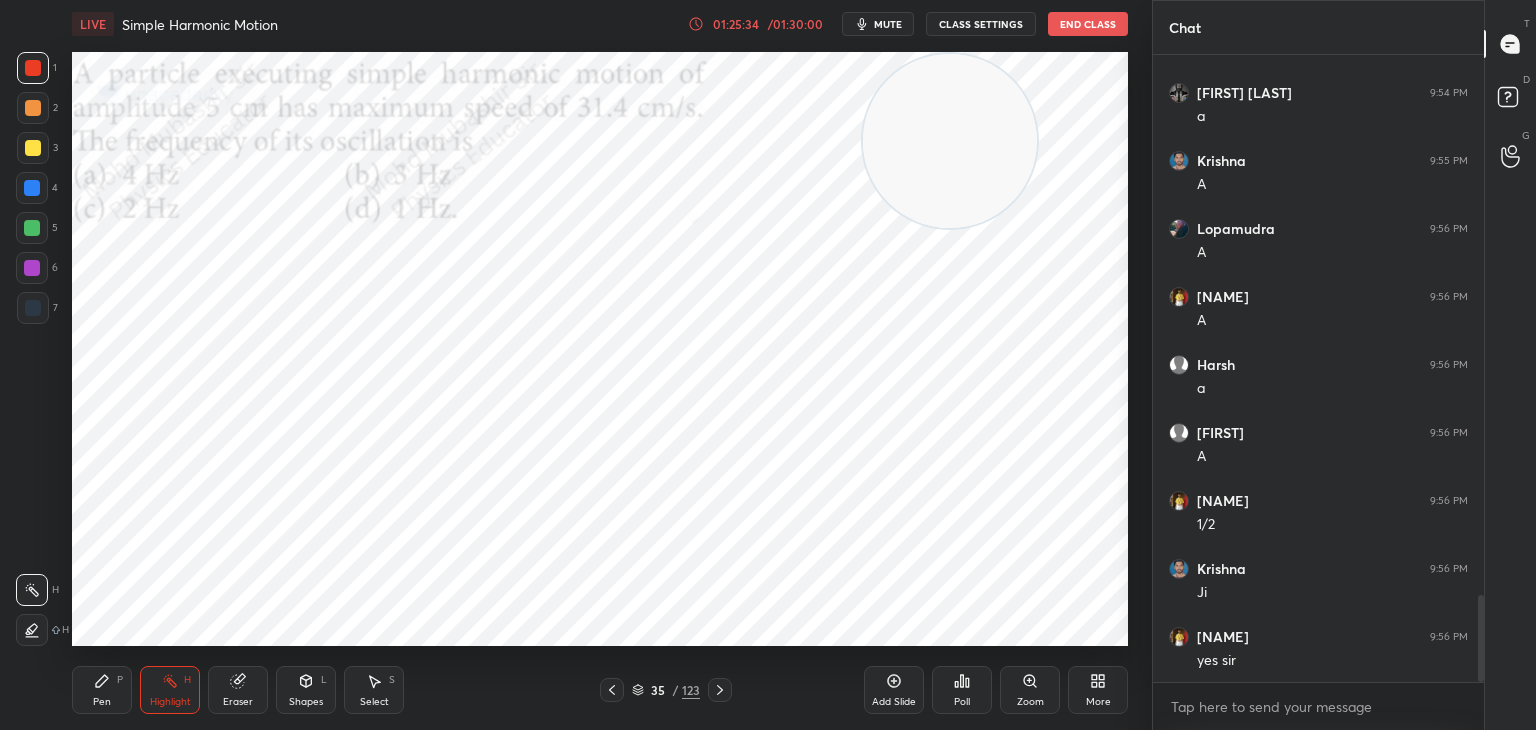 click on "Pen P Highlight H Eraser Shapes L Select S 35 / 123 Add Slide Poll Zoom More" at bounding box center [600, 690] 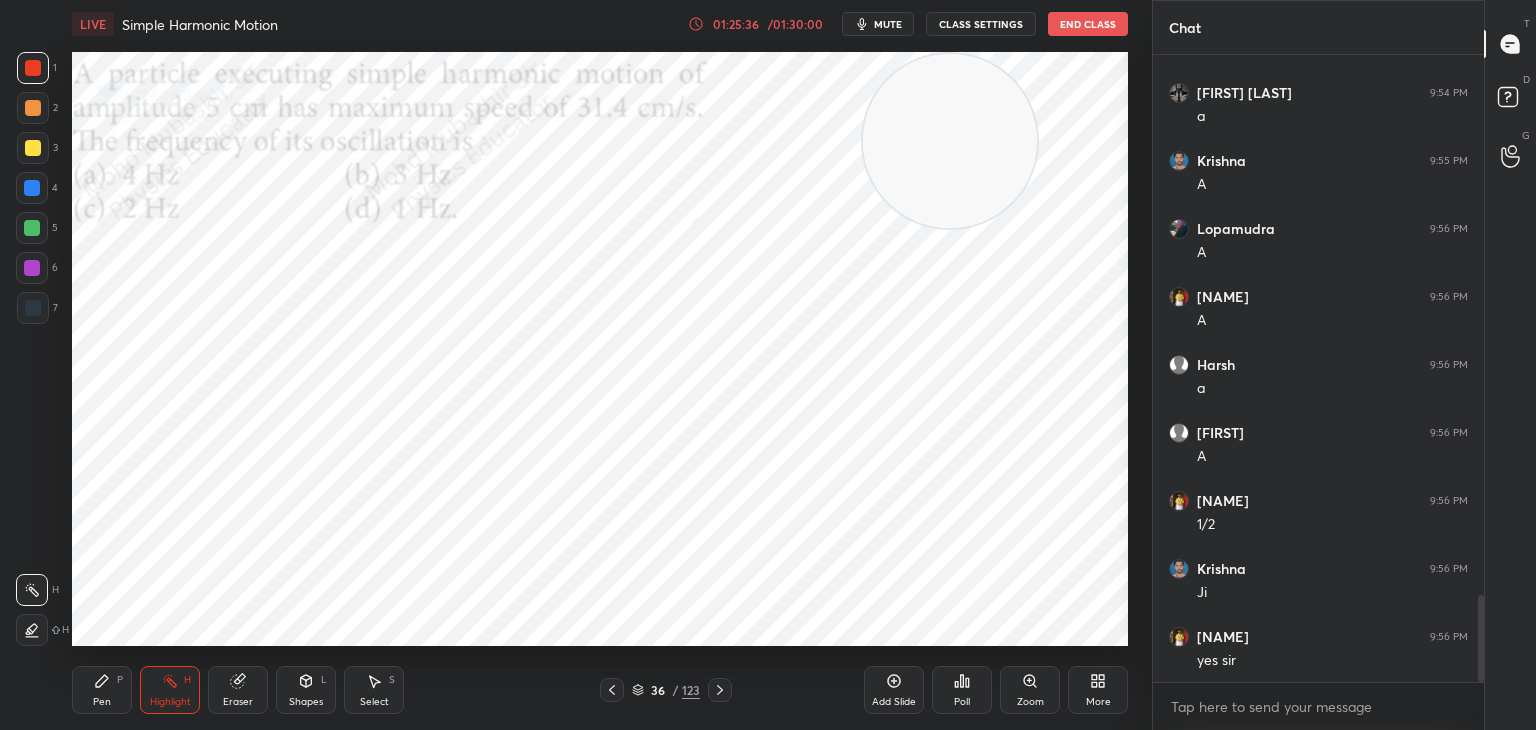 click at bounding box center [612, 690] 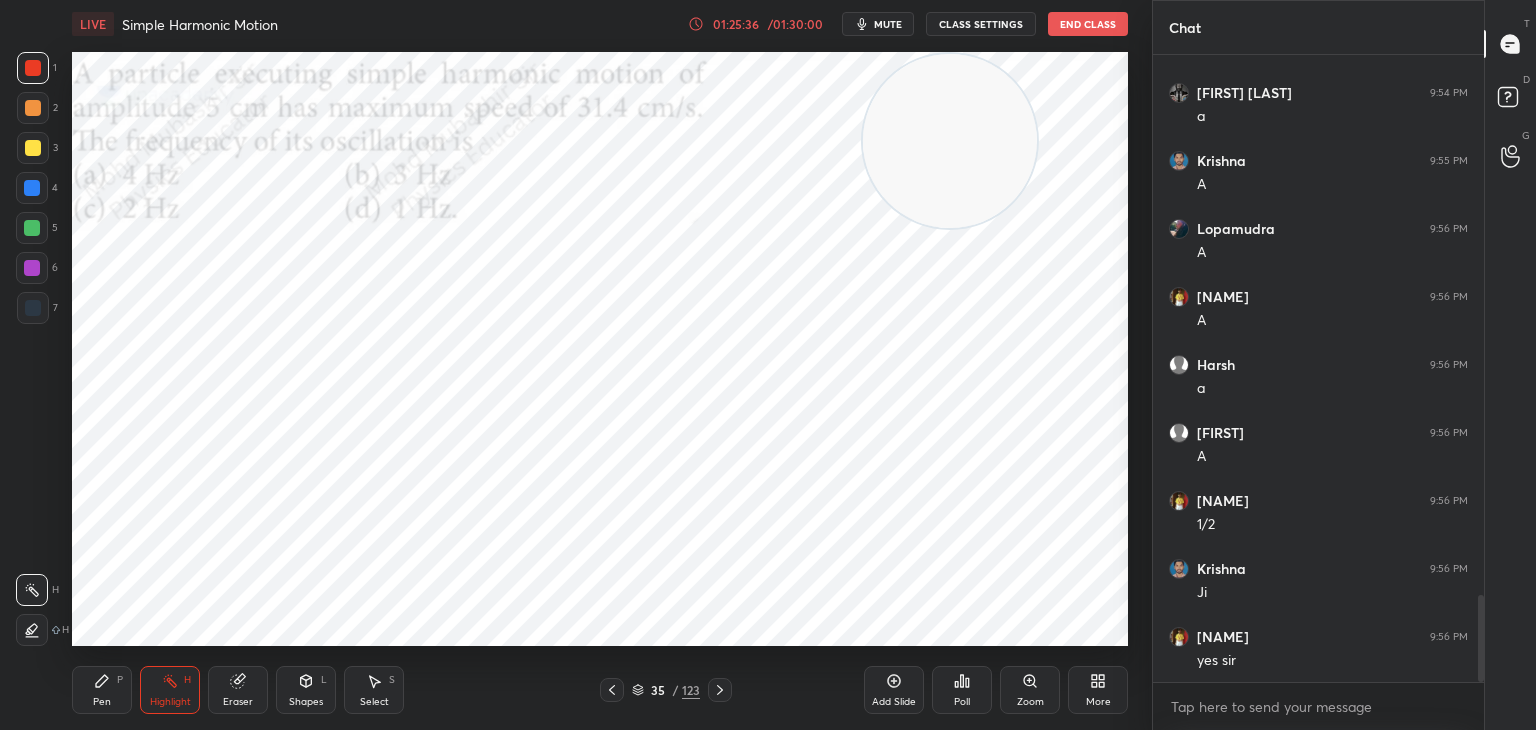 click 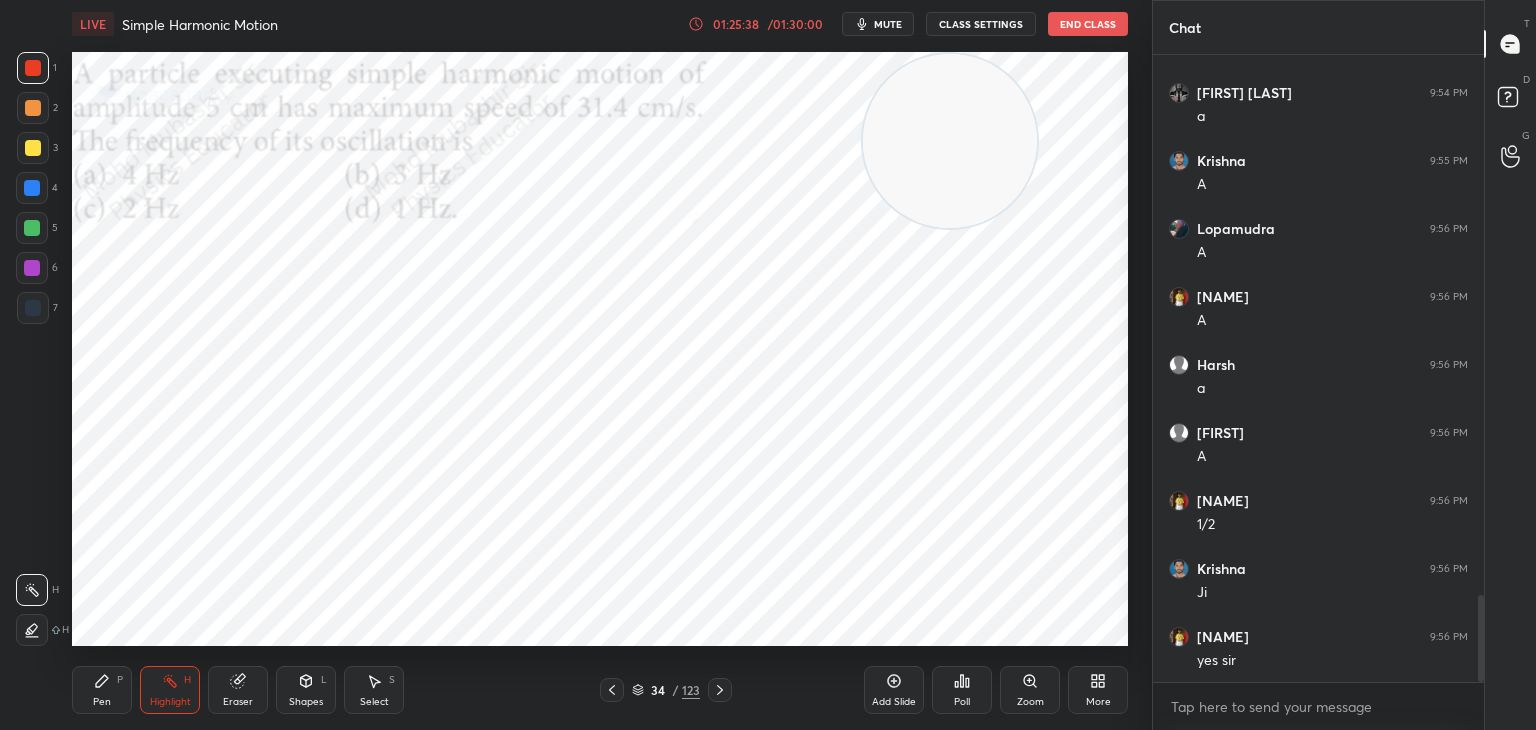 drag, startPoint x: 612, startPoint y: 686, endPoint x: 631, endPoint y: 686, distance: 19 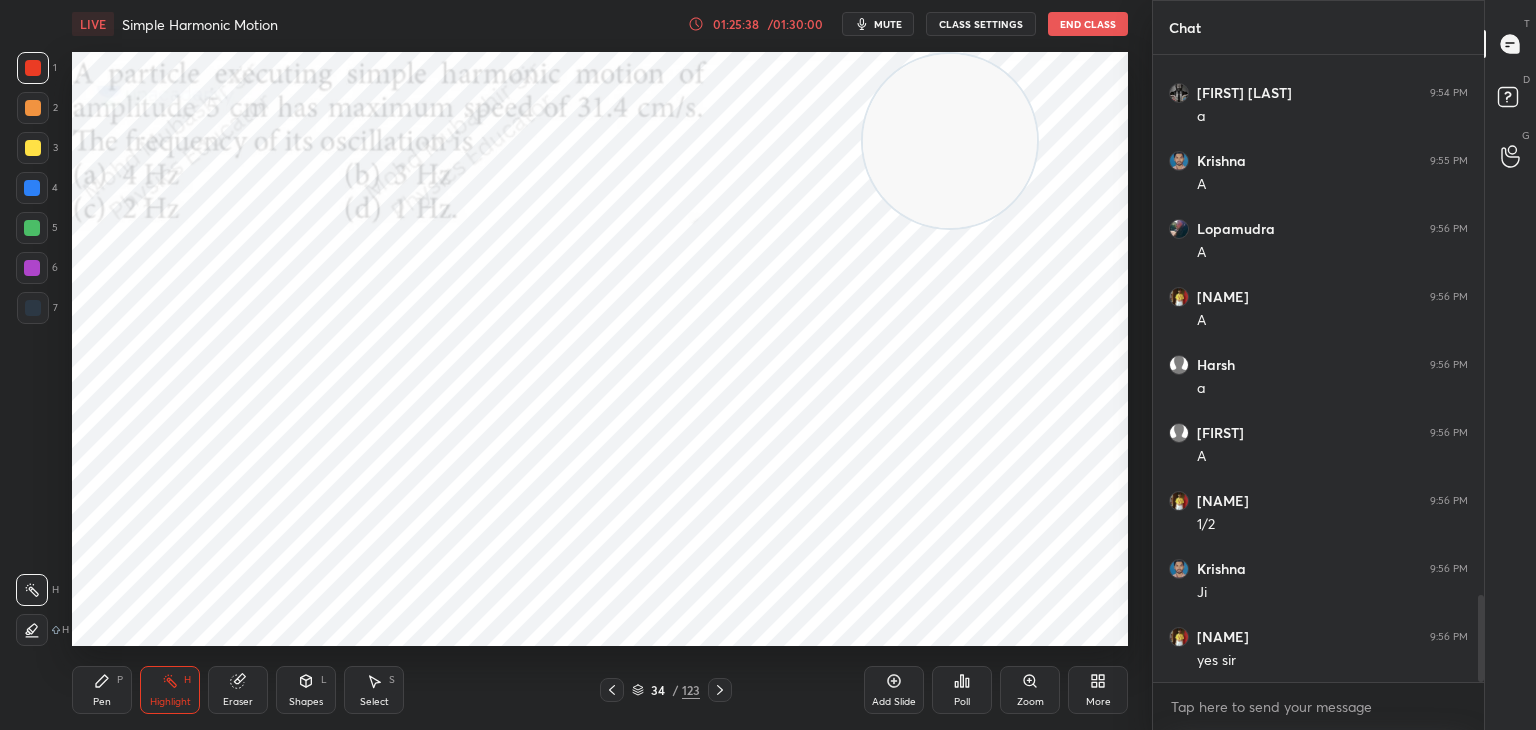 click 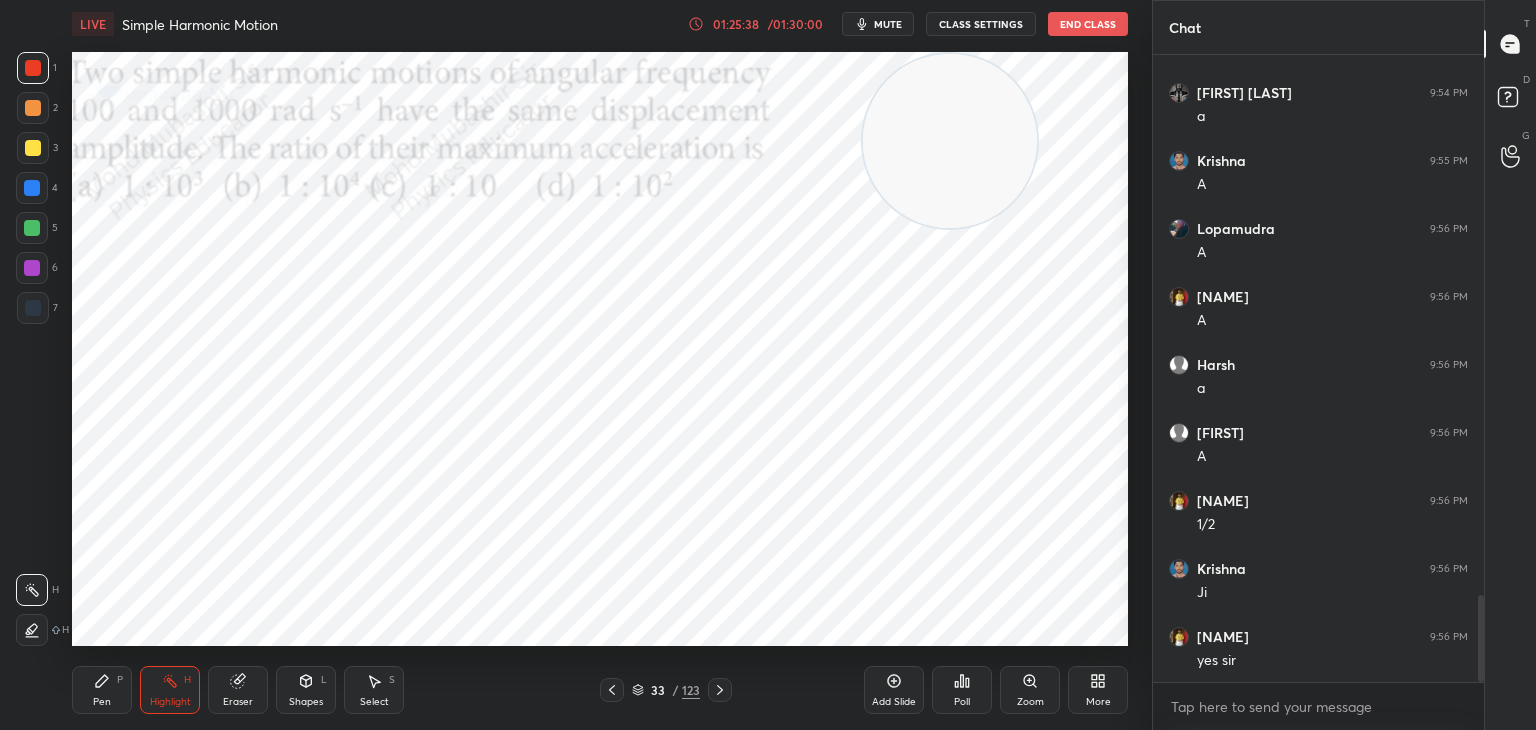 click 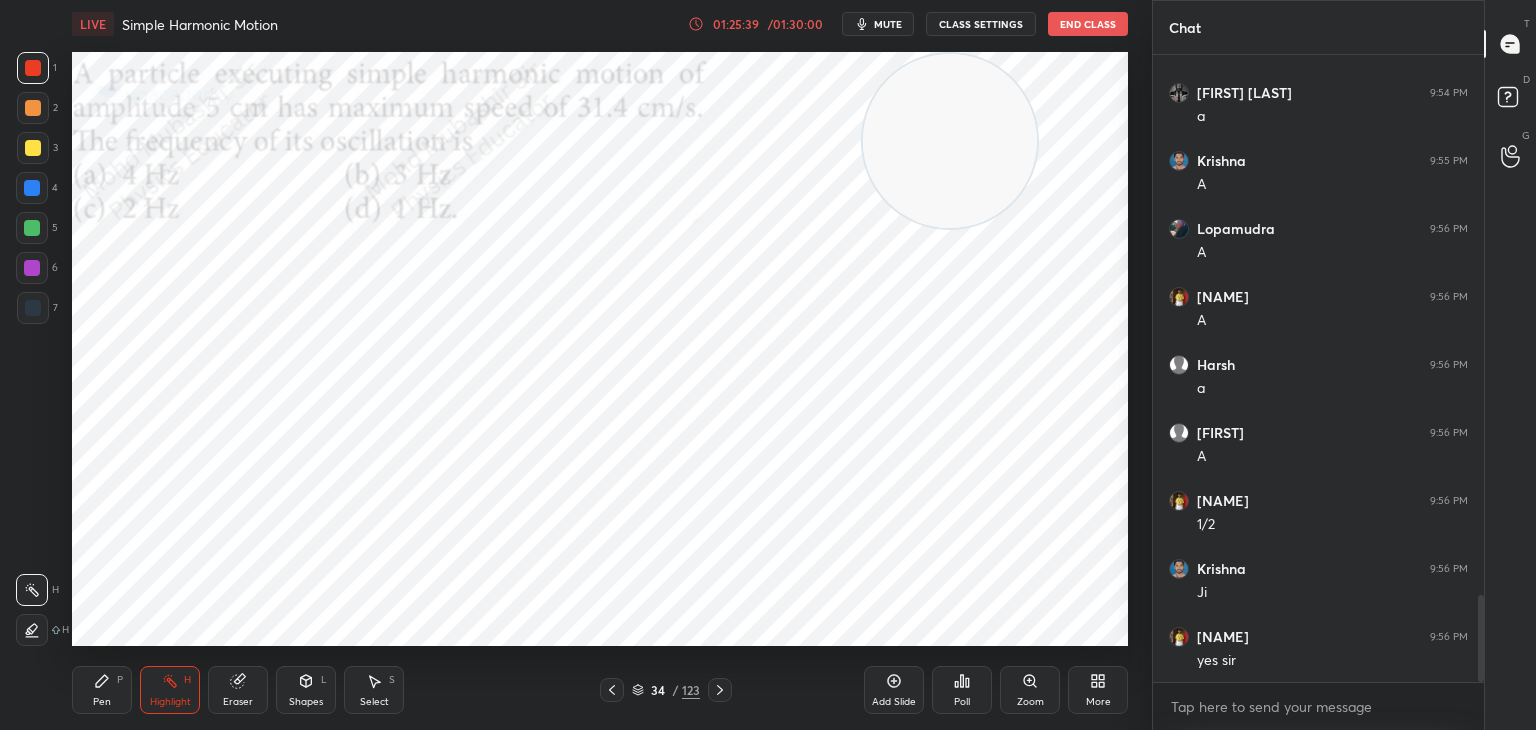 click at bounding box center (720, 690) 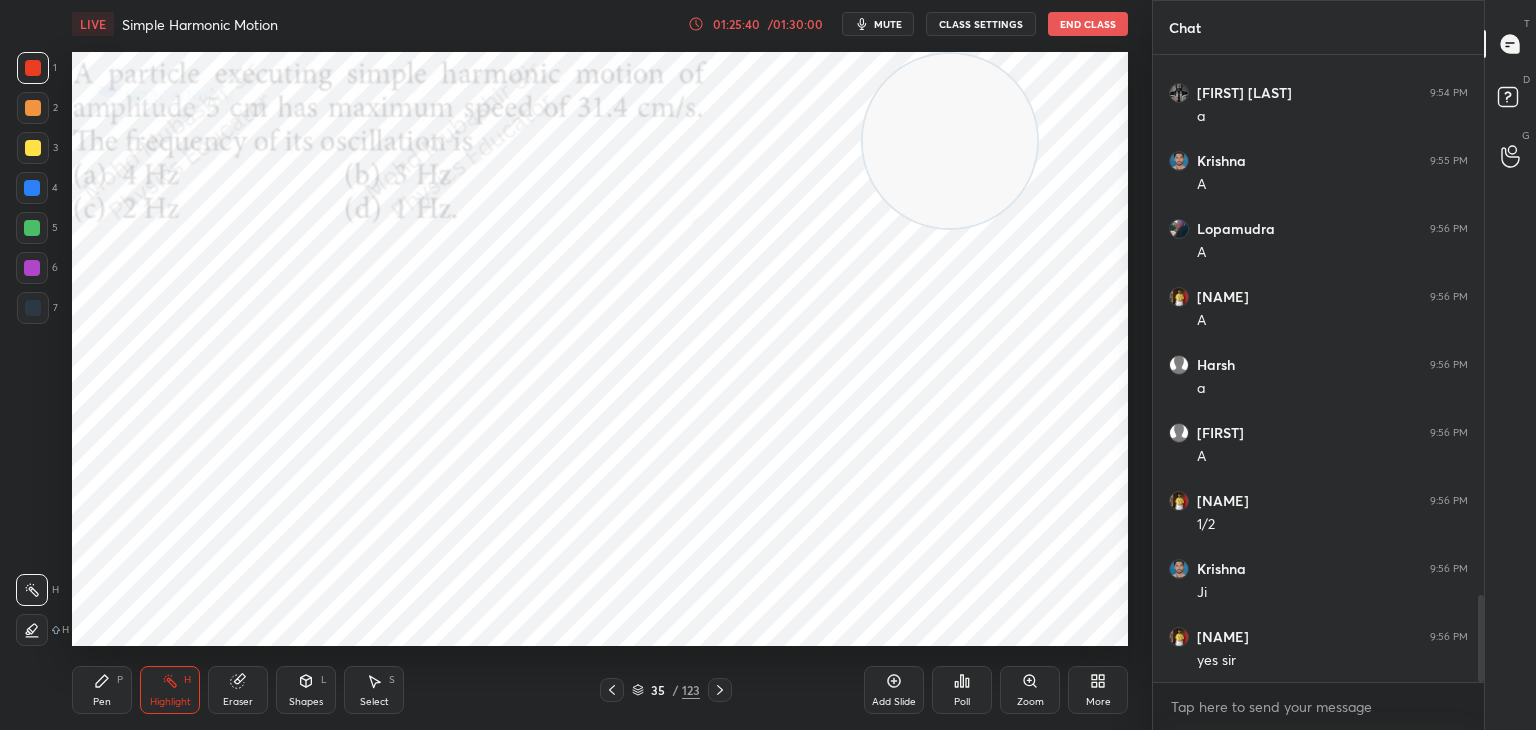 click 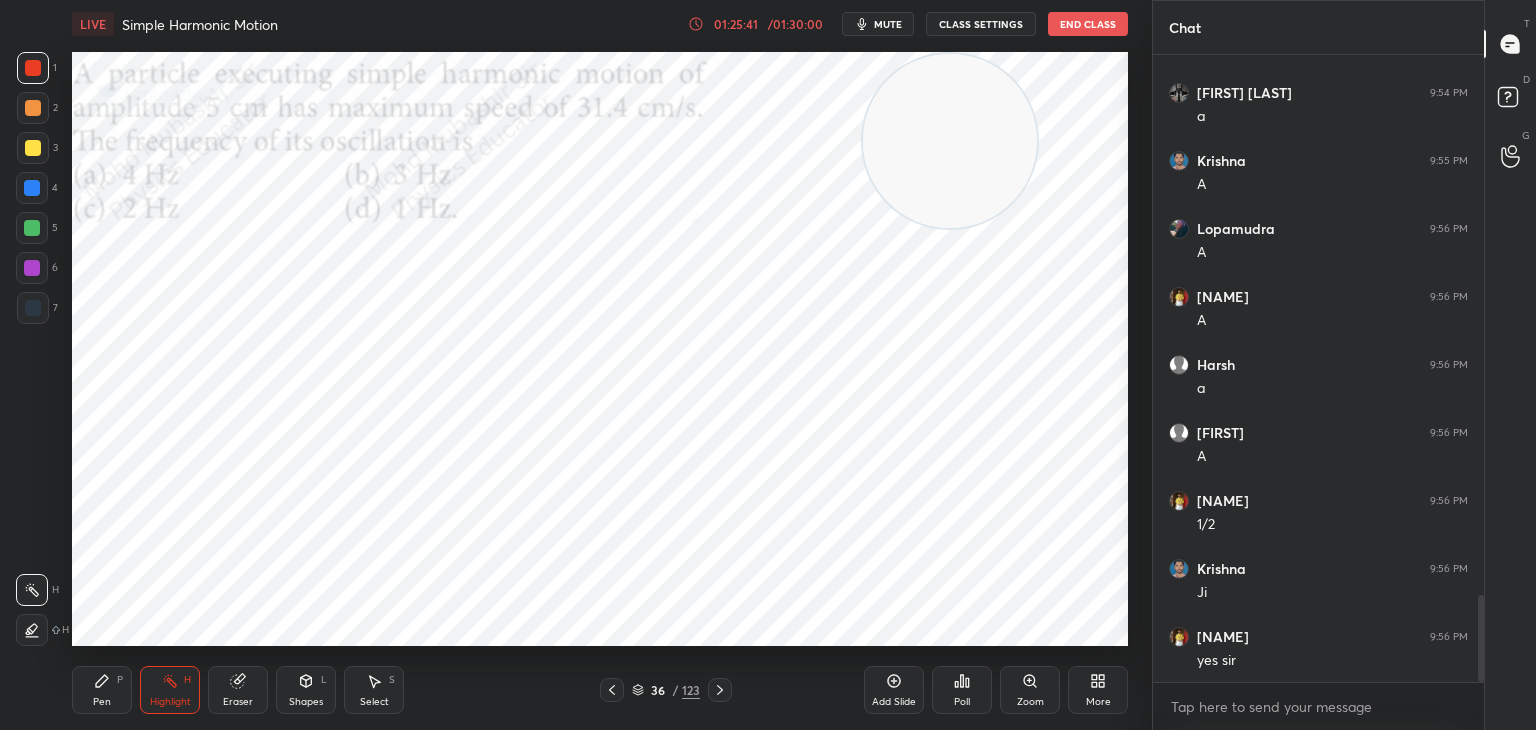 click 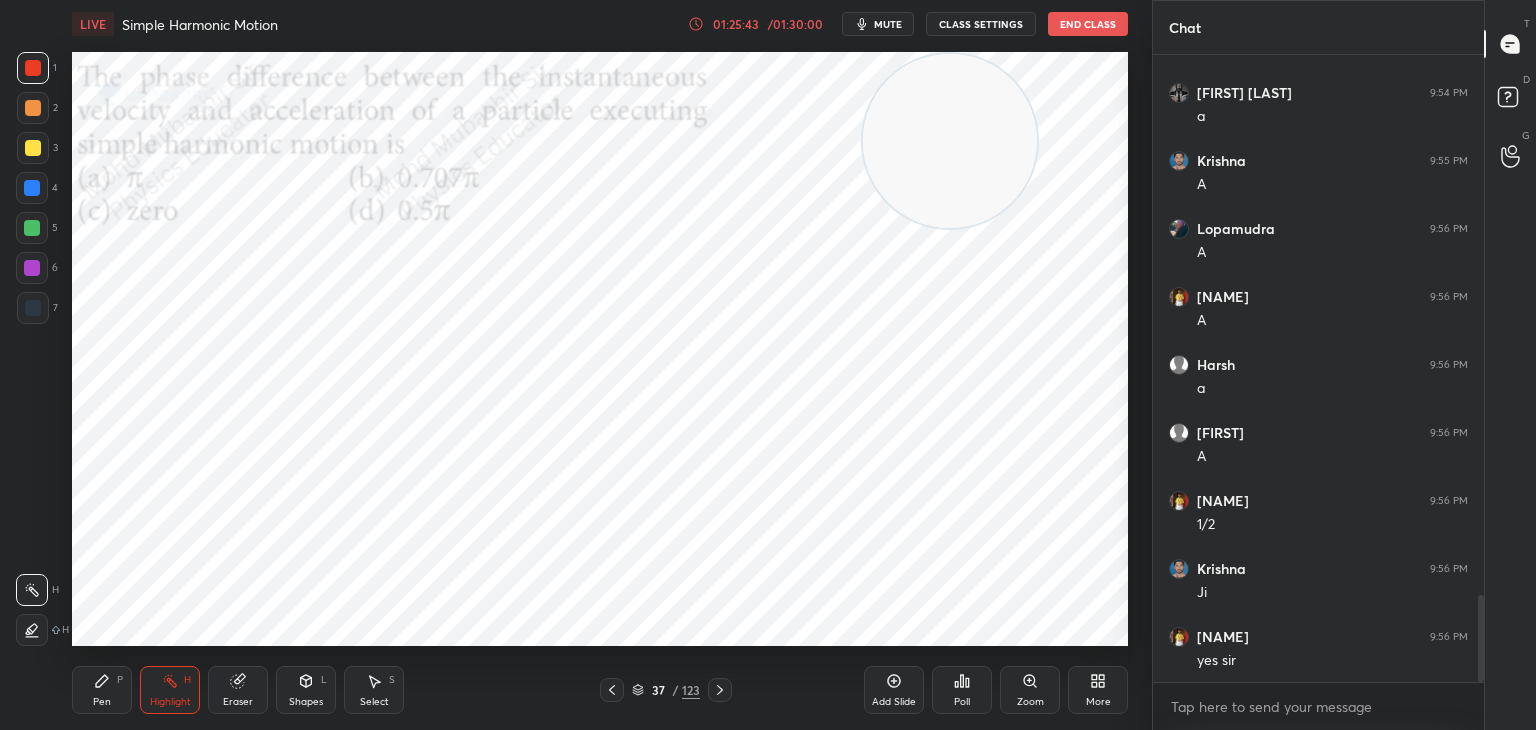 click 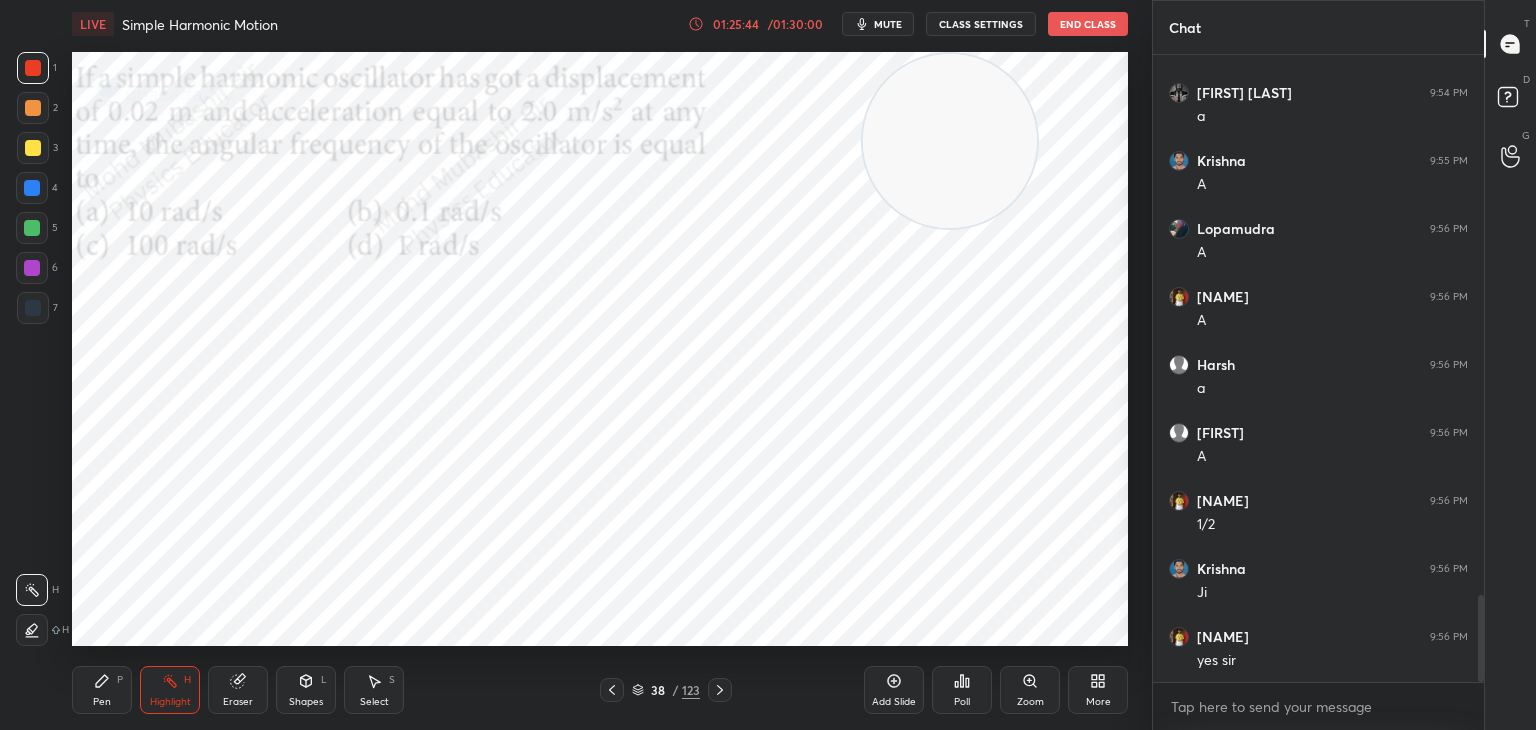 click at bounding box center (720, 690) 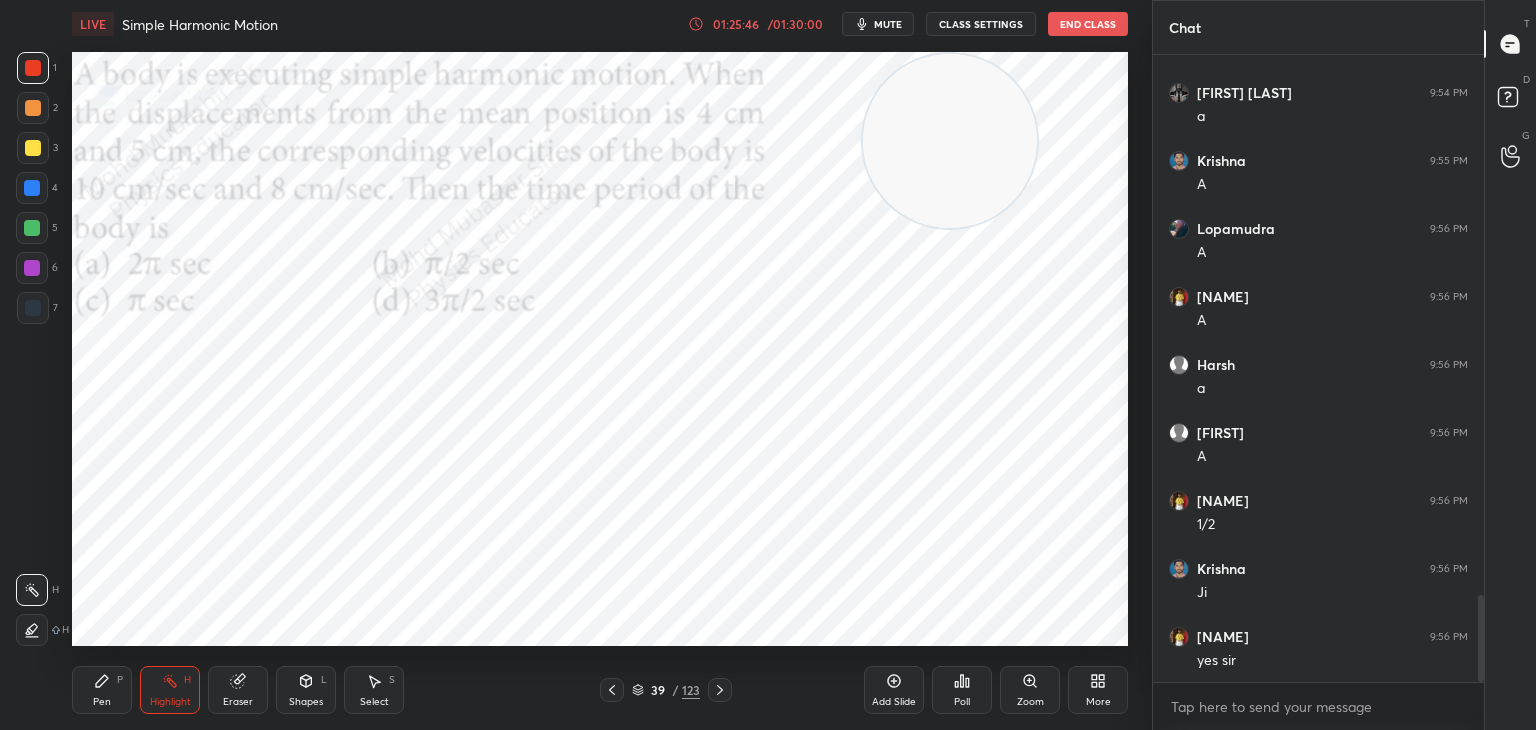 click 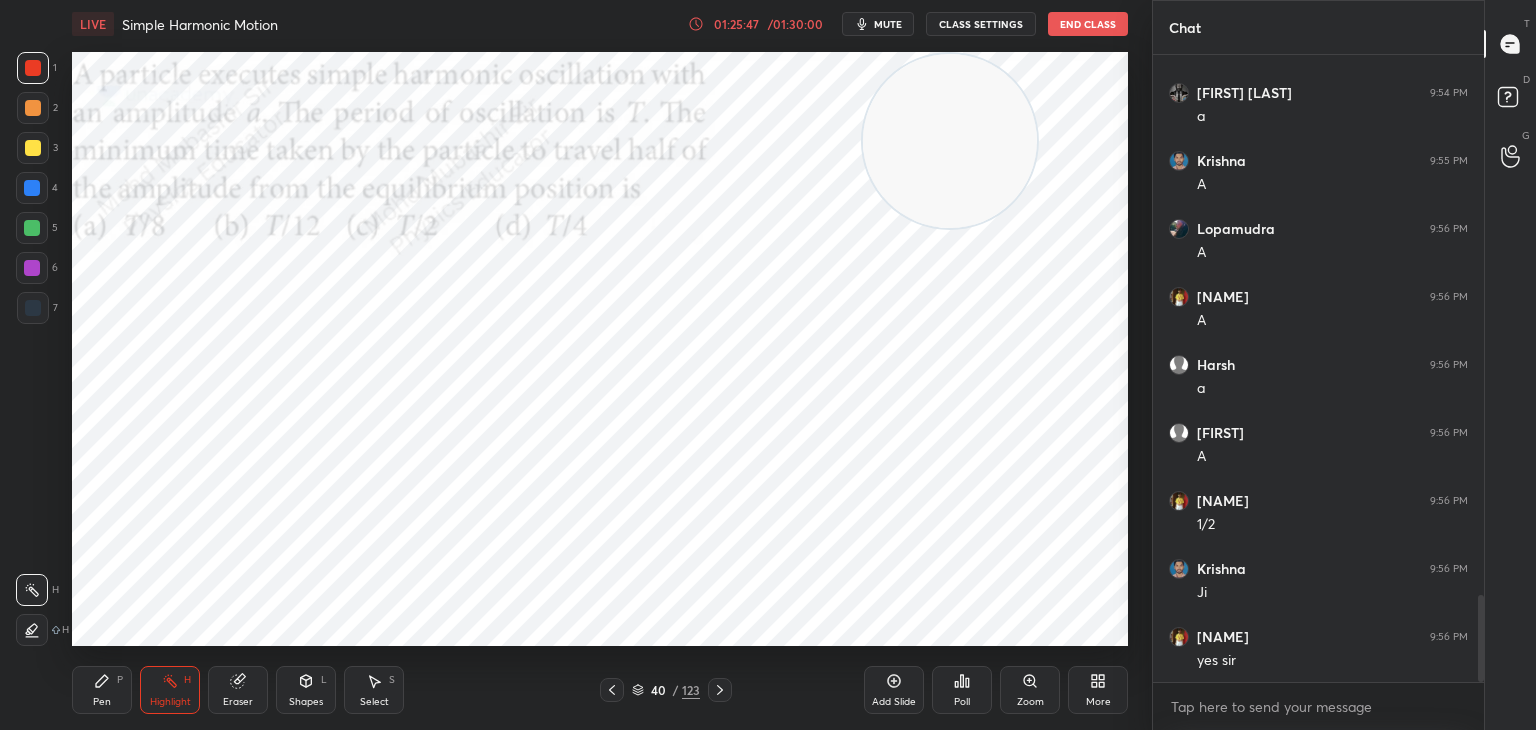 click 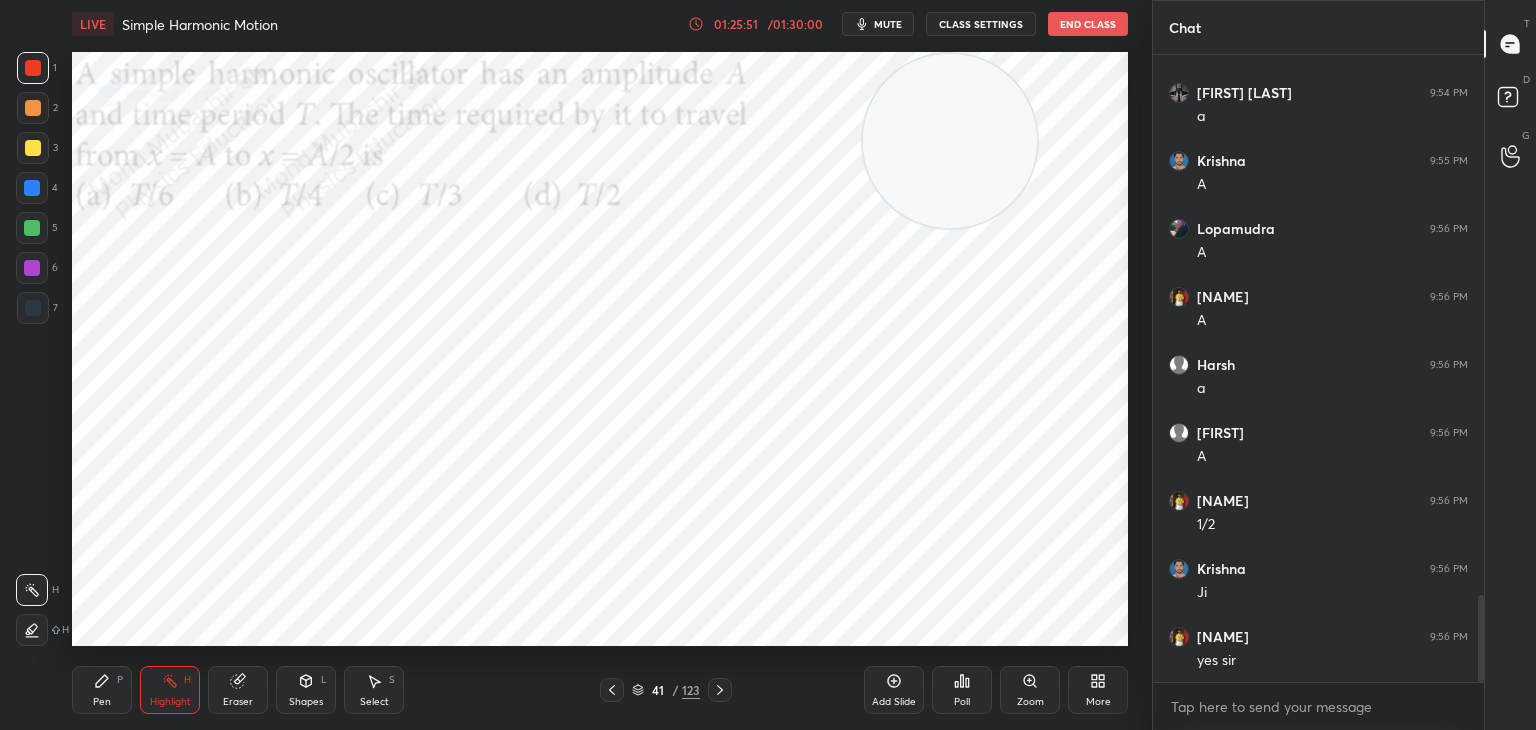 click 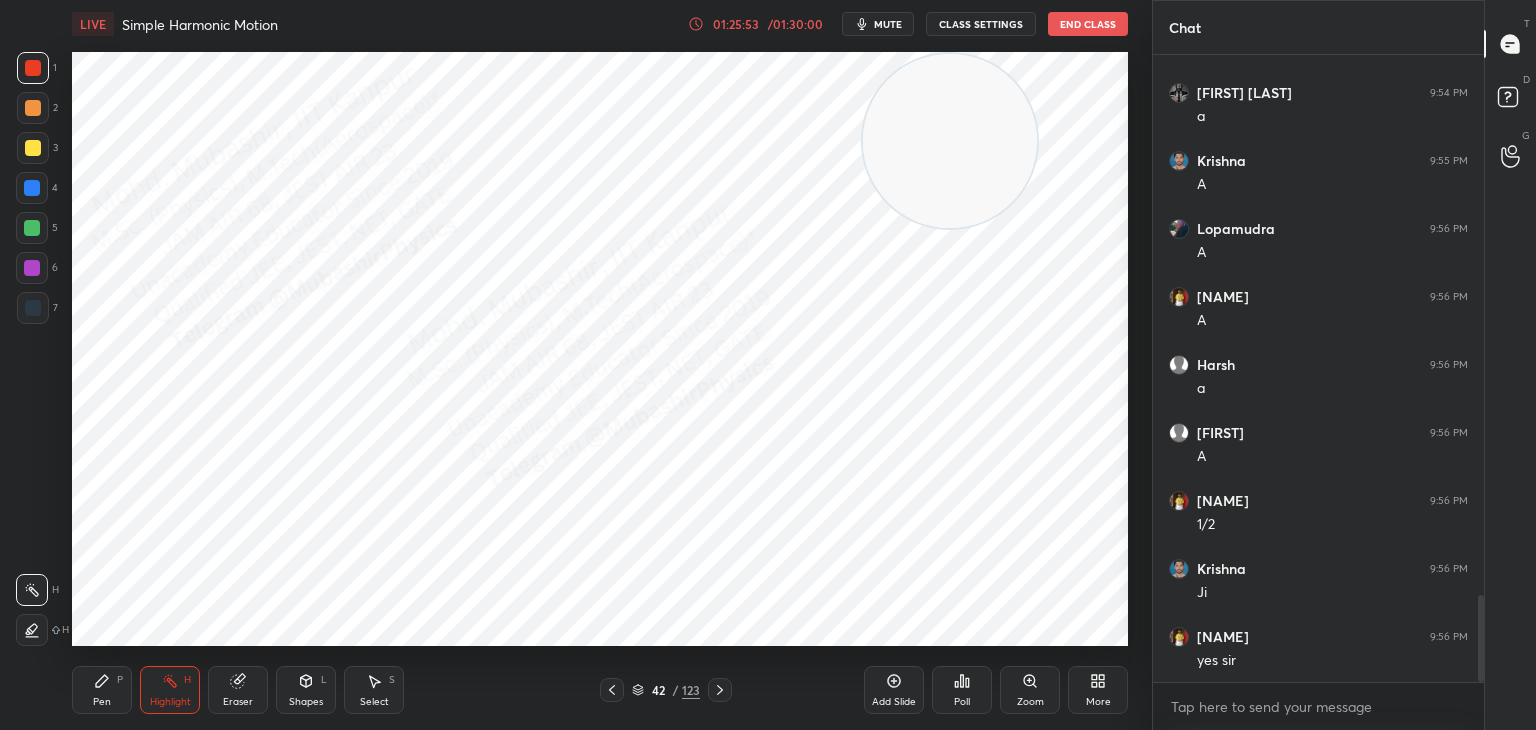 click at bounding box center [612, 690] 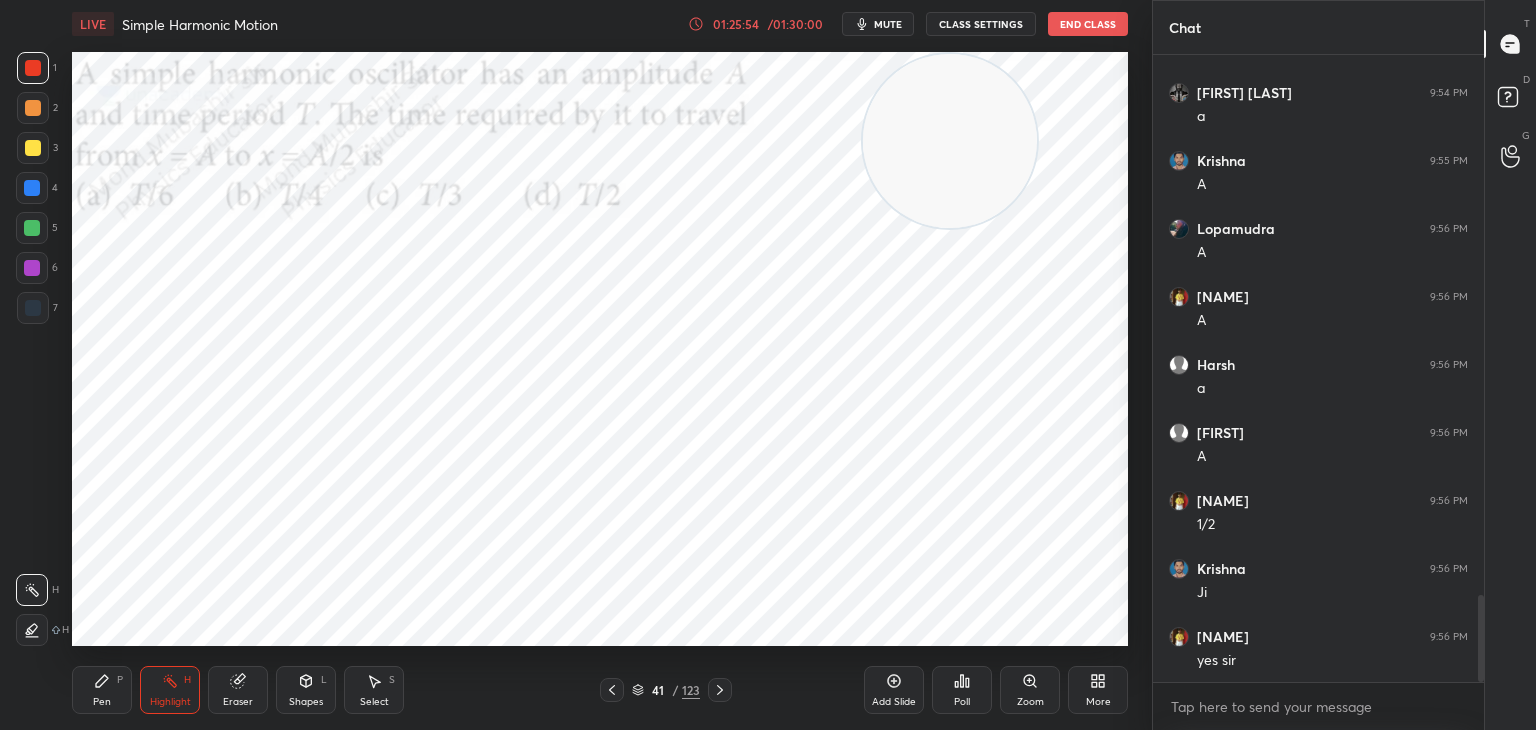 drag, startPoint x: 93, startPoint y: 701, endPoint x: 103, endPoint y: 657, distance: 45.122055 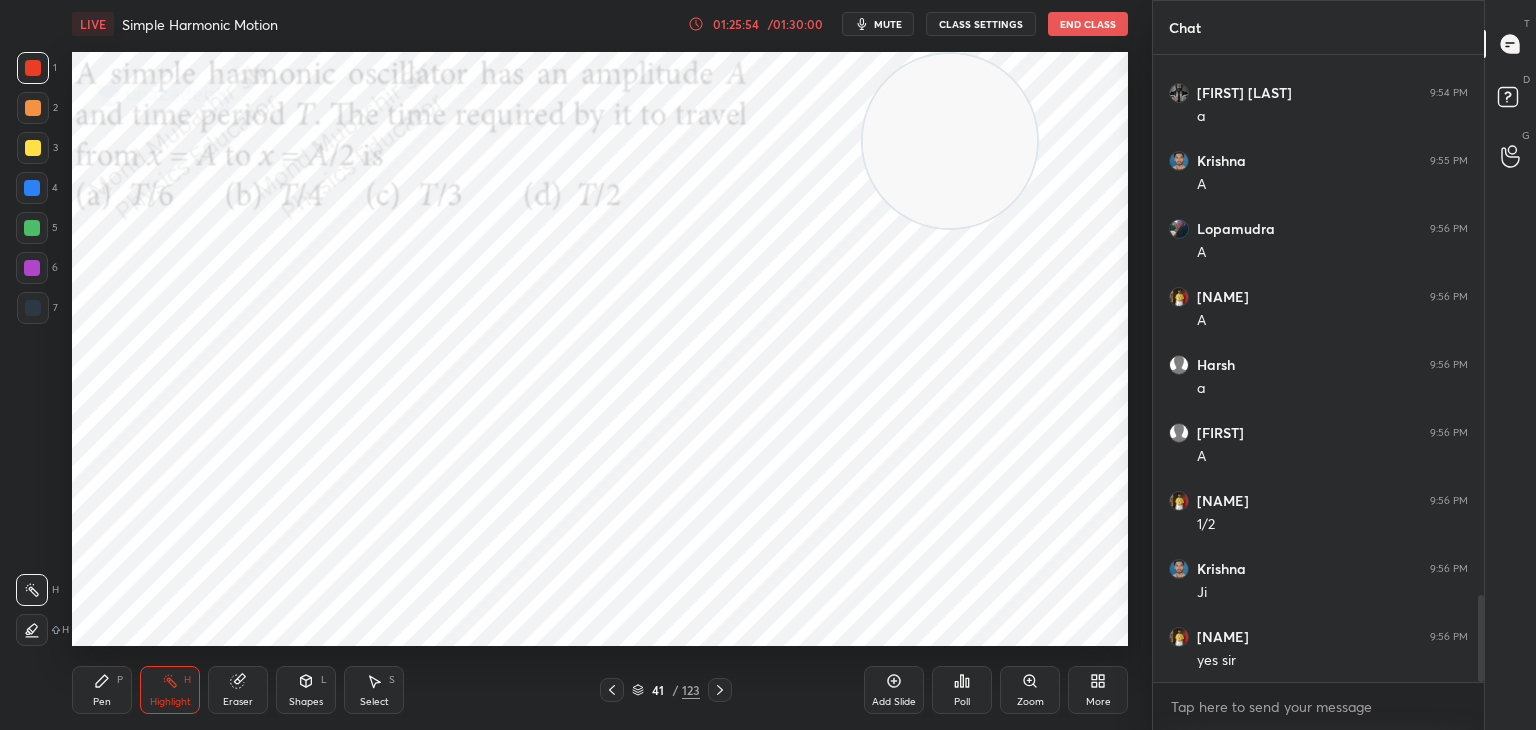 click on "Pen P" at bounding box center [102, 690] 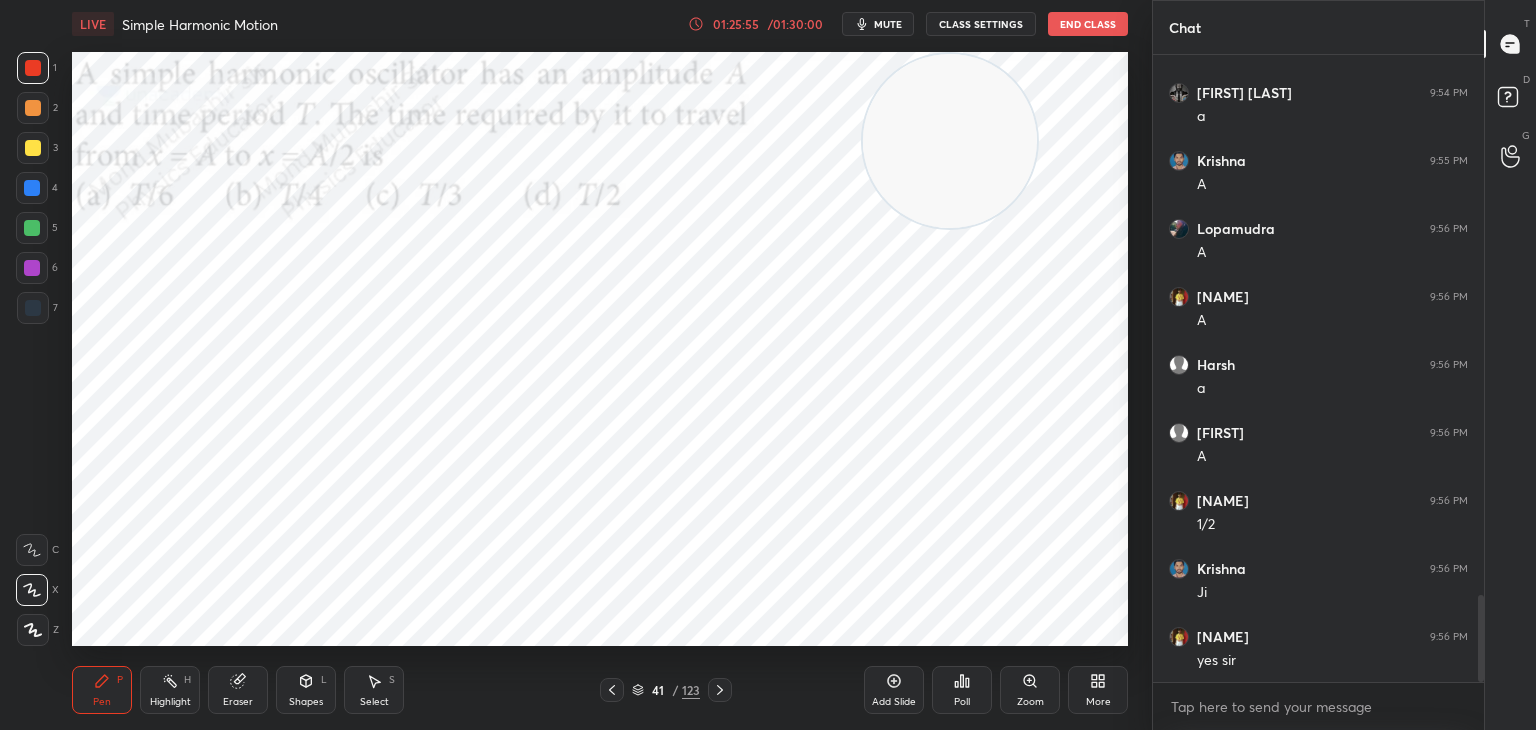 drag, startPoint x: 19, startPoint y: 144, endPoint x: 35, endPoint y: 150, distance: 17.088007 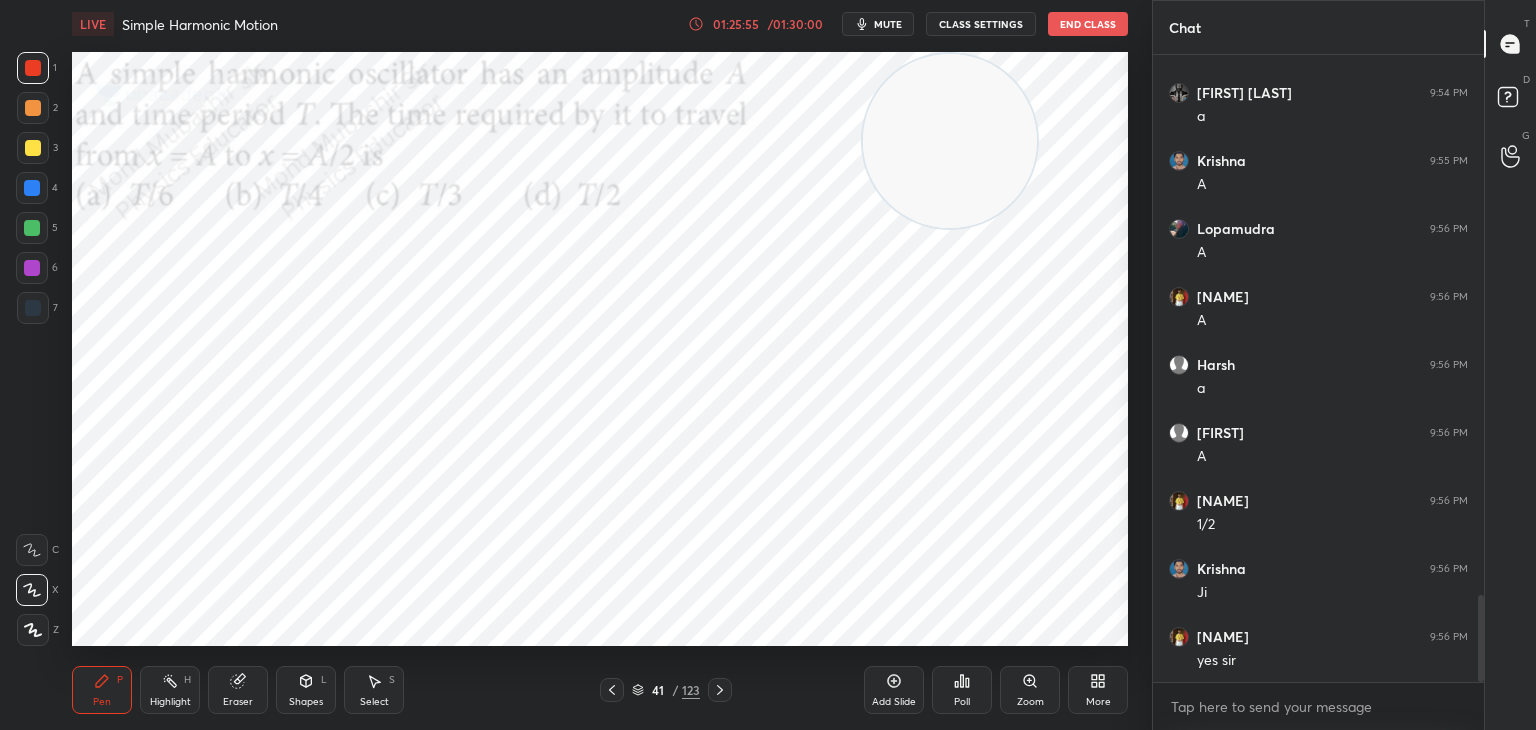 click at bounding box center (33, 148) 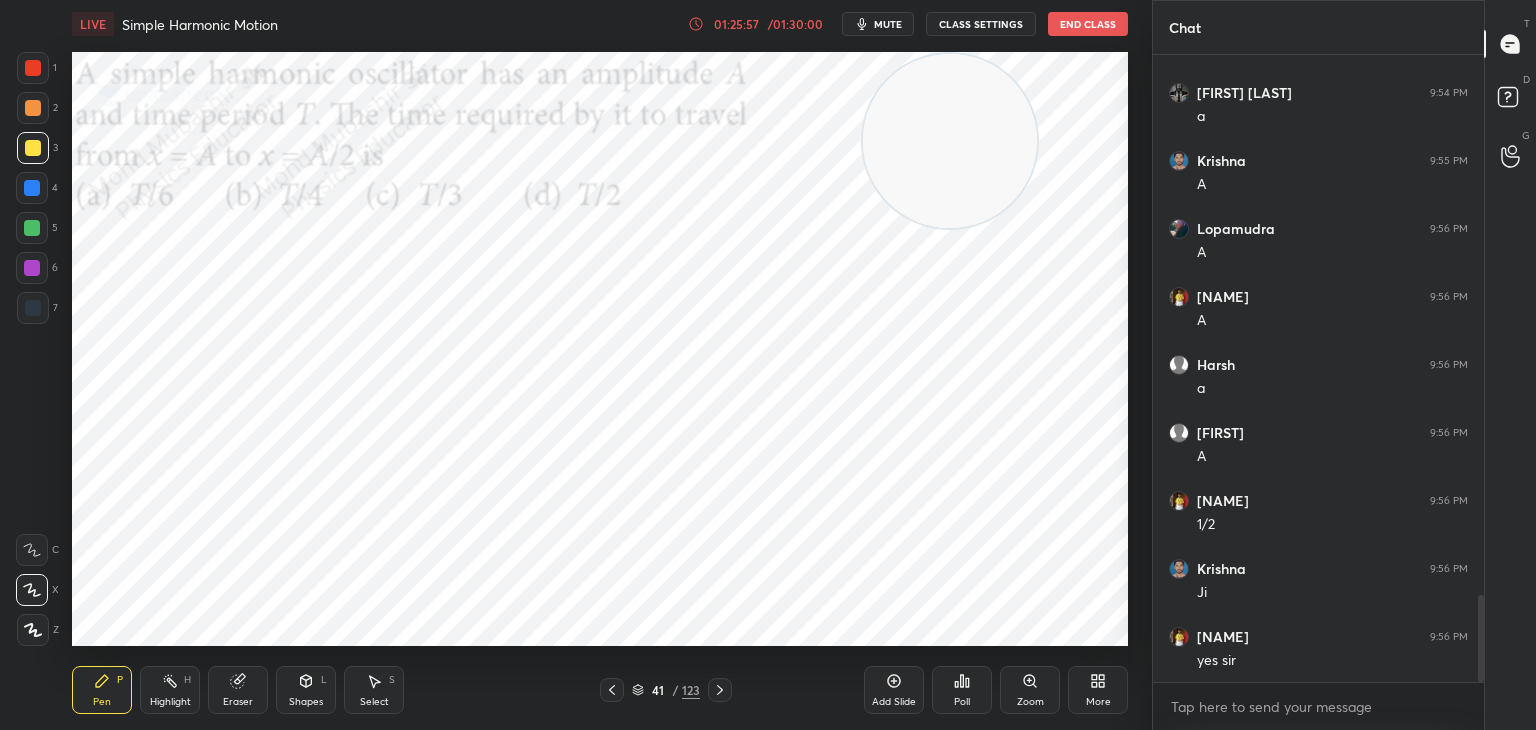 click 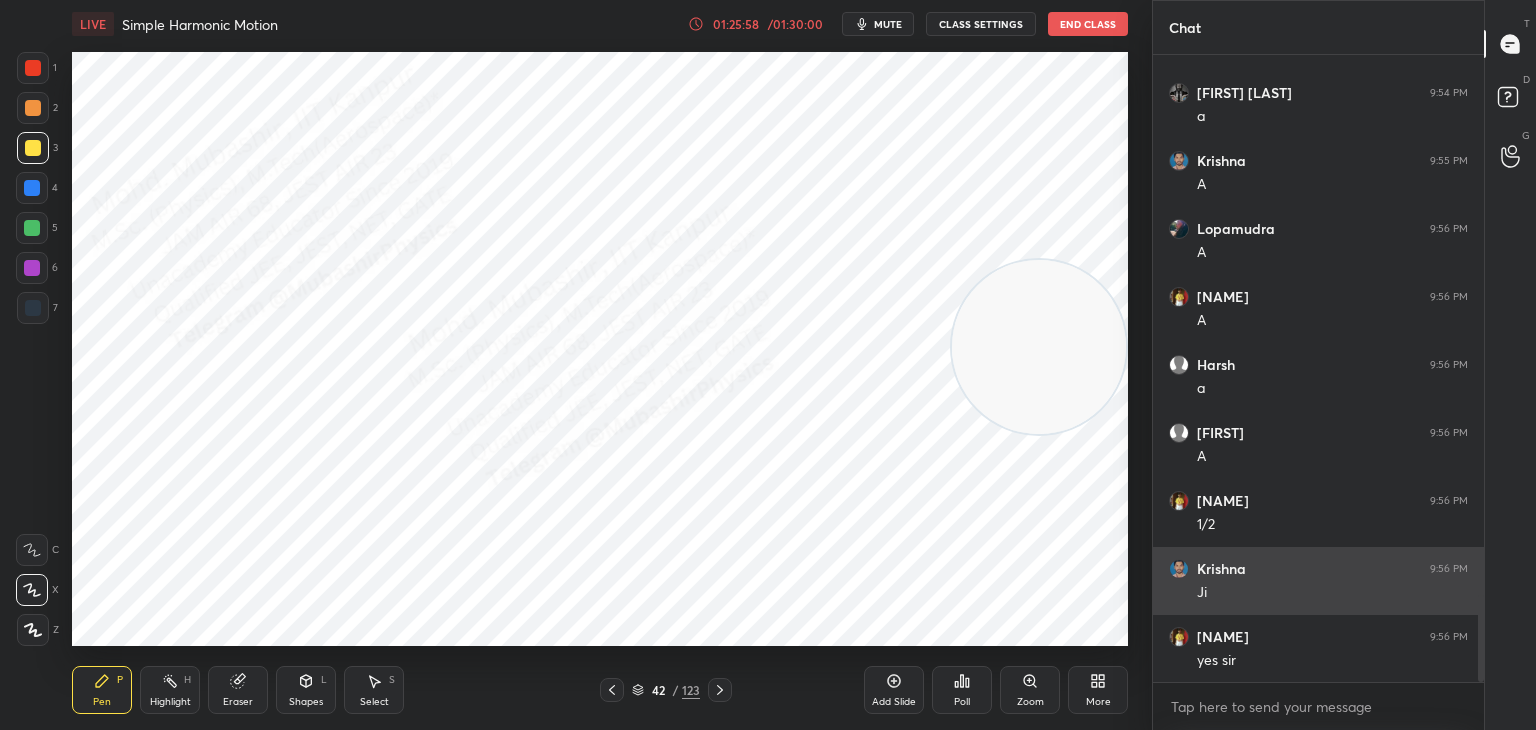 drag, startPoint x: 945, startPoint y: 182, endPoint x: 1164, endPoint y: 581, distance: 455.1505 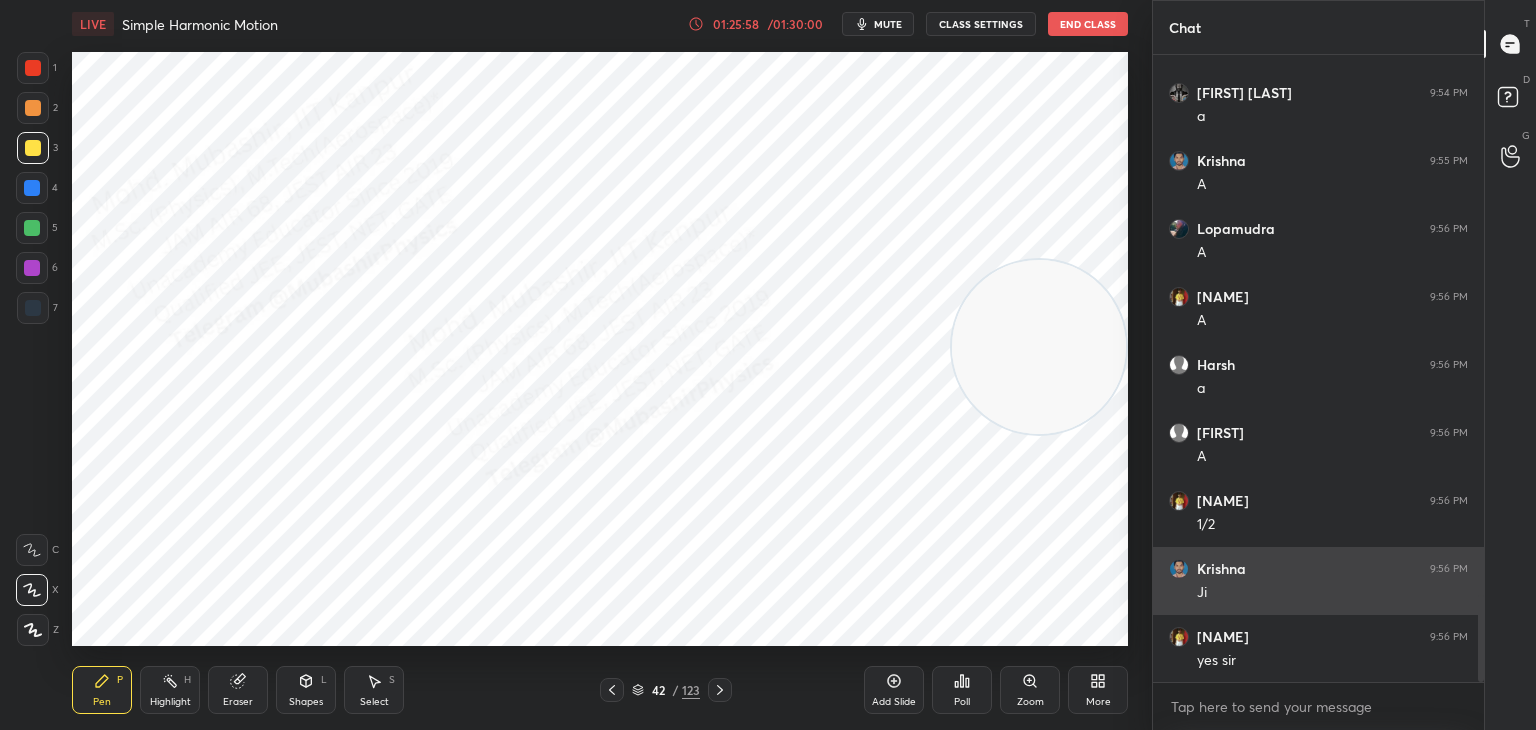 click on "1 2 3 4 5 6 7 C X Z C X Z E E Erase all   H H LIVE Simple Harmonic Motion 01:25:58 /  01:30:00 mute CLASS SETTINGS End Class Setting up your live class Poll for   secs No correct answer Start poll Back Simple Harmonic Motion • L5 of Detailed Course on Waves & Oscillations for IIT JAM, CUET 2026/27 Mohd Mubashir Pen P Highlight H Eraser Shapes L Select S 42 / 123 Add Slide Poll Zoom More Chat aryan 9:54 PM ji MD SAKIRUL 9:54 PM B Neelay Kr 9:54 PM a Krishna 9:55 PM A Lopamudra 9:56 PM A MD SAKIRUL 9:56 PM A Harsh 9:56 PM a aryan 9:56 PM A MD SAKIRUL 9:56 PM 1/2 Krishna 9:56 PM Ji MD SAKIRUL 9:56 PM yes sir JUMP TO LATEST Enable hand raising Enable raise hand to speak to learners. Once enabled, chat will be turned off temporarily. Enable x   Doubts asked by learners will show up here NEW DOUBTS ASKED No one has raised a hand yet Can't raise hand Looks like educator just invited you to speak. Please wait before you can raise your hand again. Got it T Messages (T) D Doubts (D) G Raise Hand (G) Report an issue" at bounding box center (768, 365) 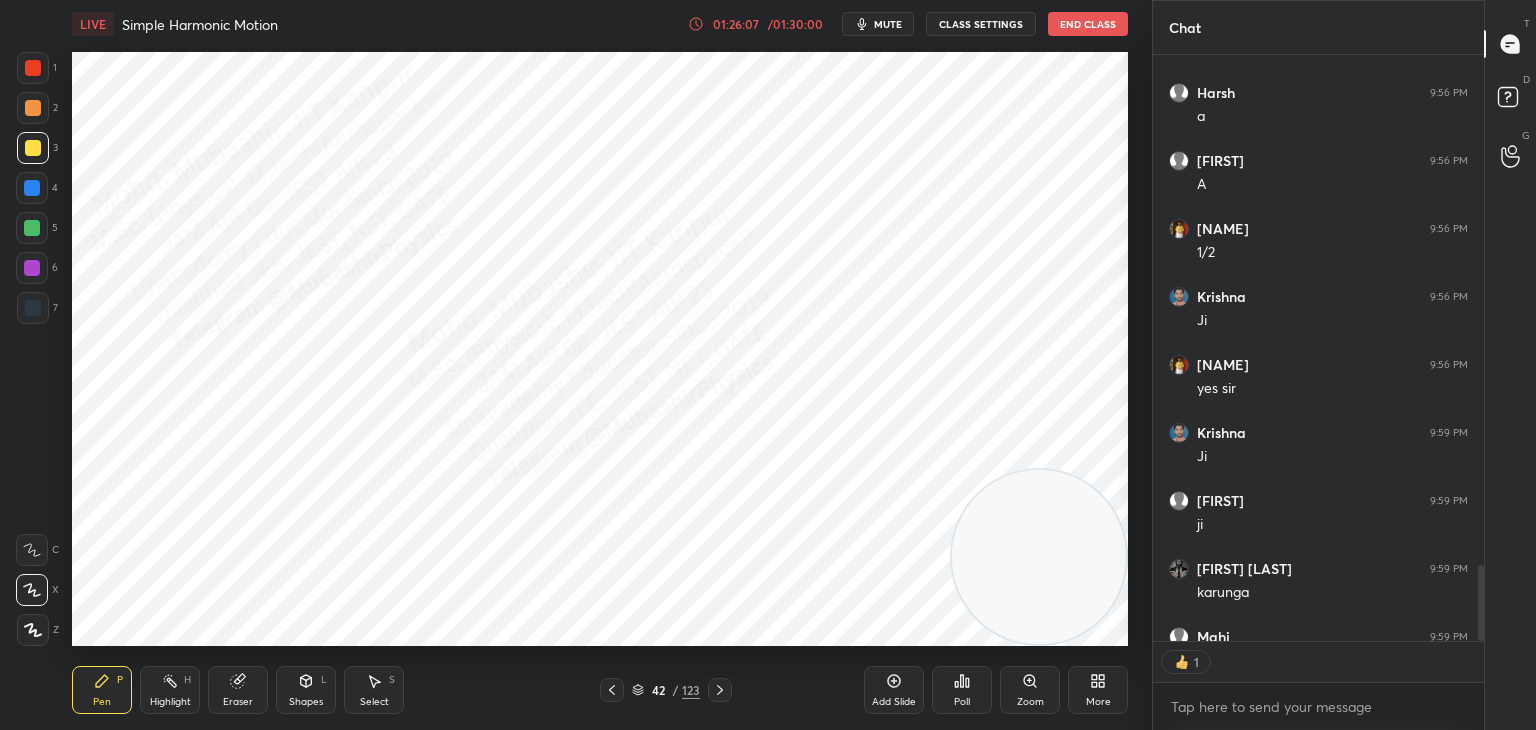 scroll, scrollTop: 4214, scrollLeft: 0, axis: vertical 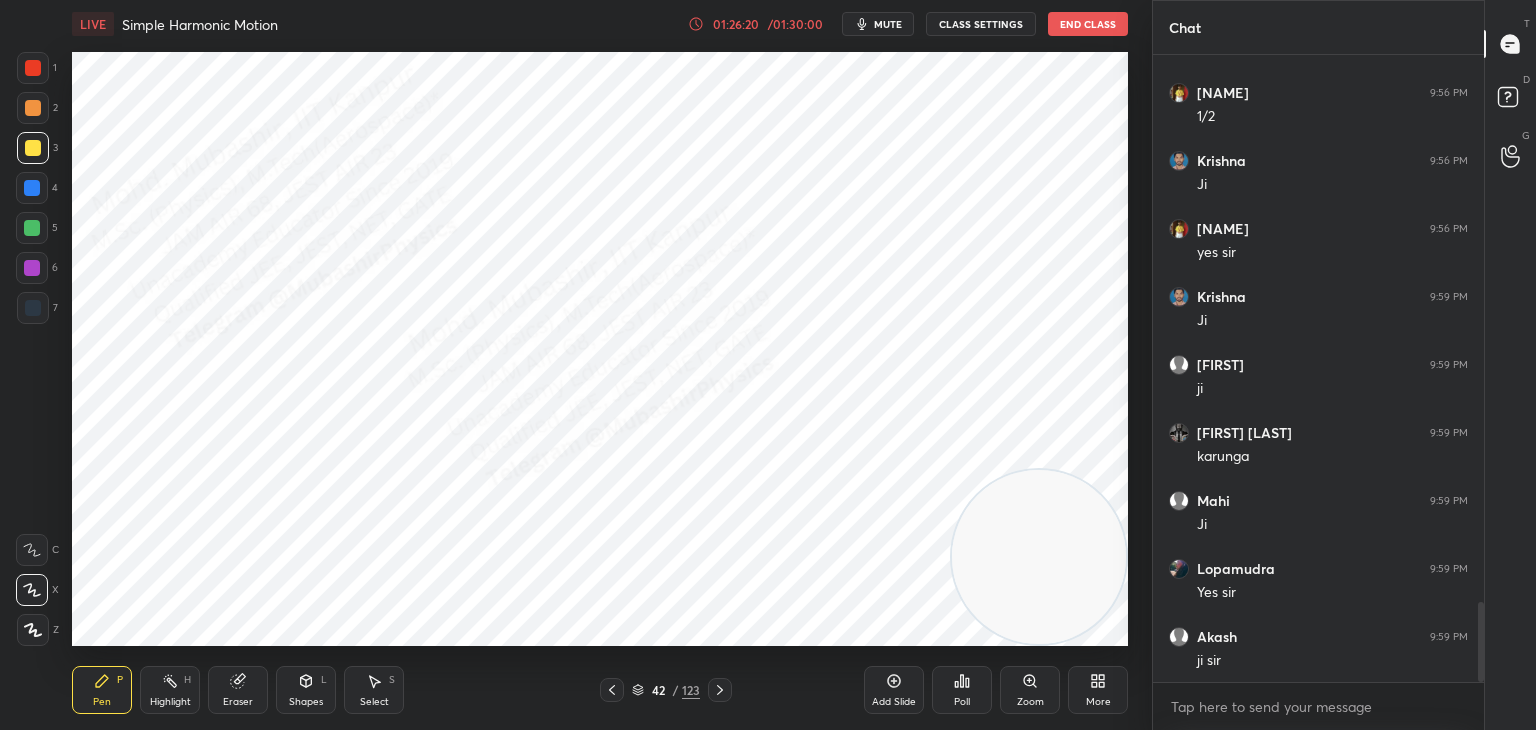 drag, startPoint x: 37, startPoint y: 62, endPoint x: 47, endPoint y: 68, distance: 11.661903 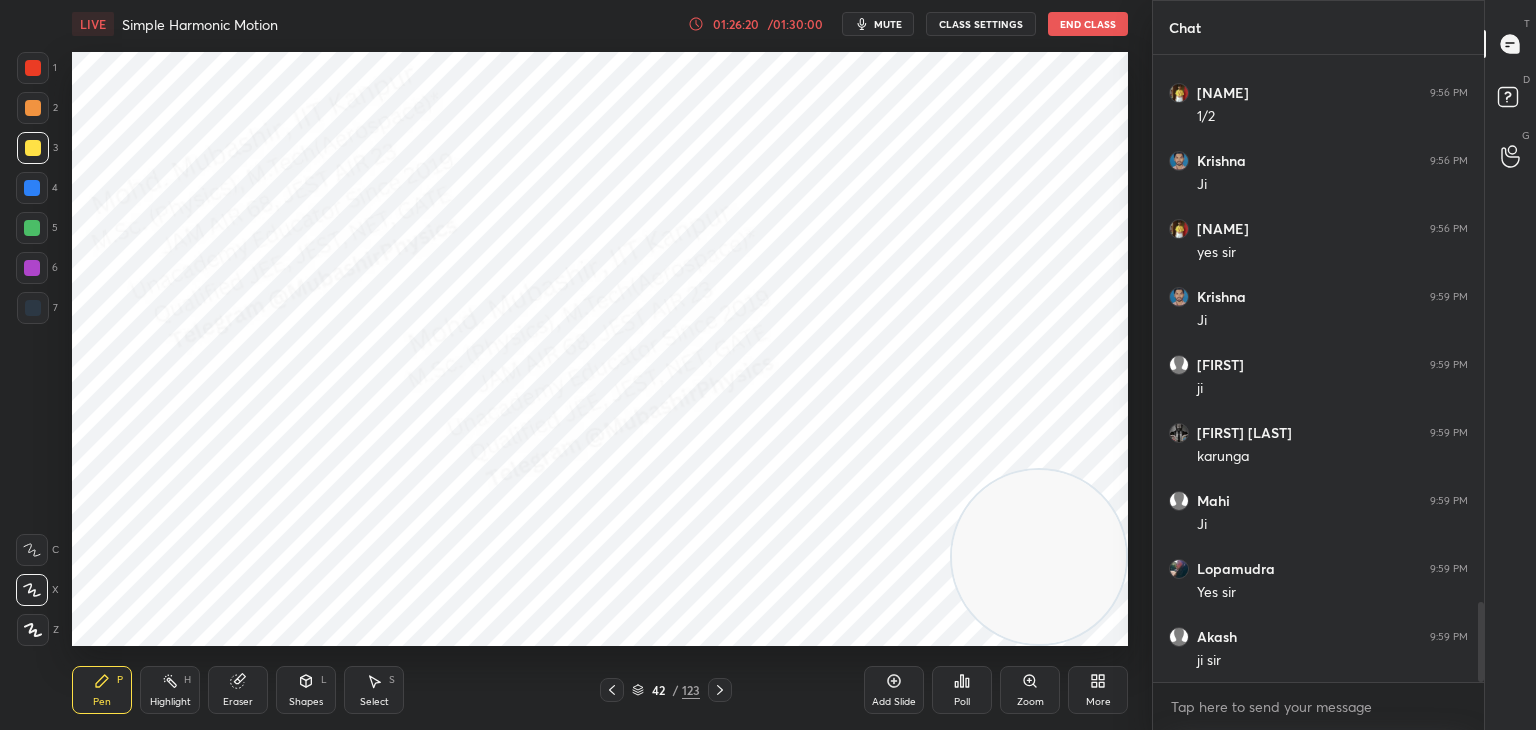 click at bounding box center (33, 68) 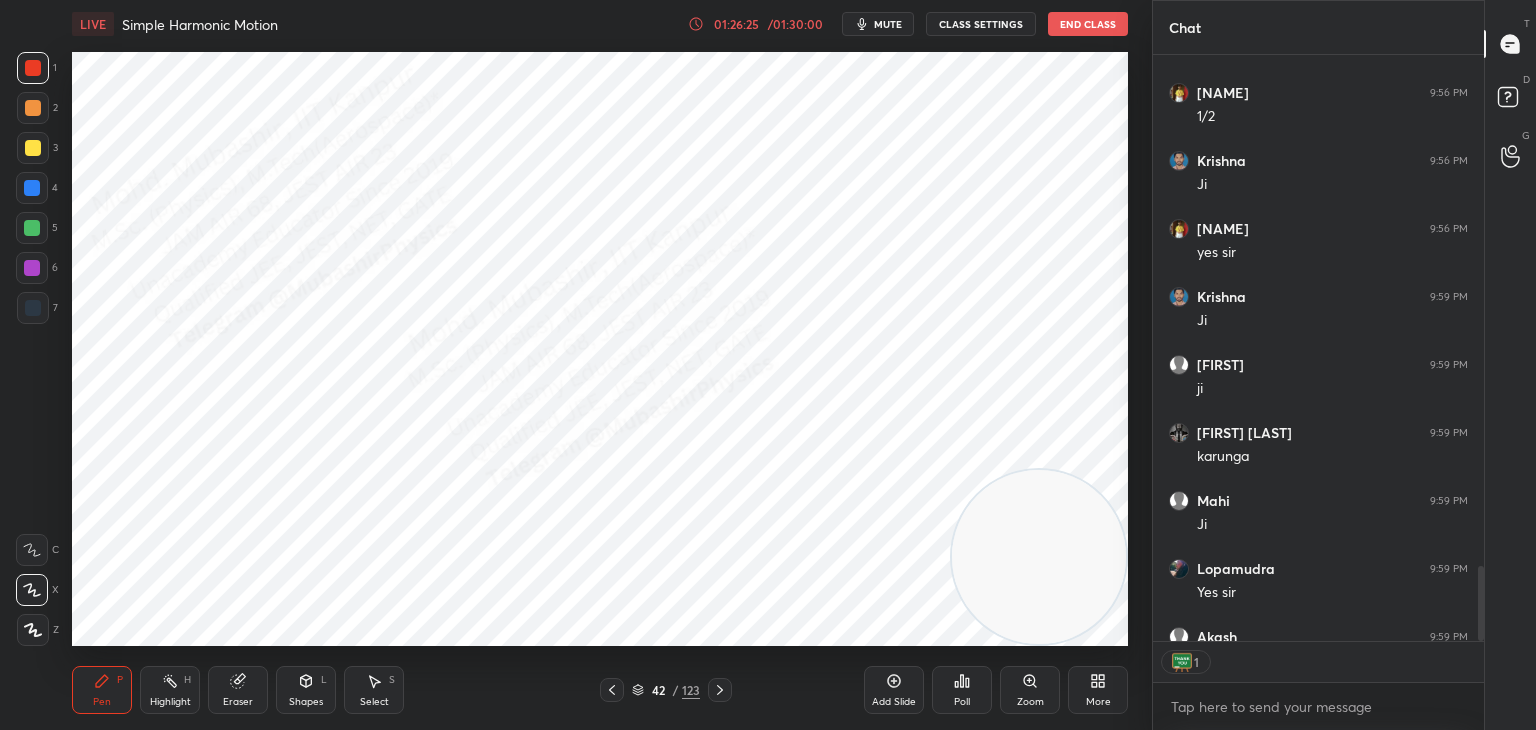 scroll, scrollTop: 7, scrollLeft: 6, axis: both 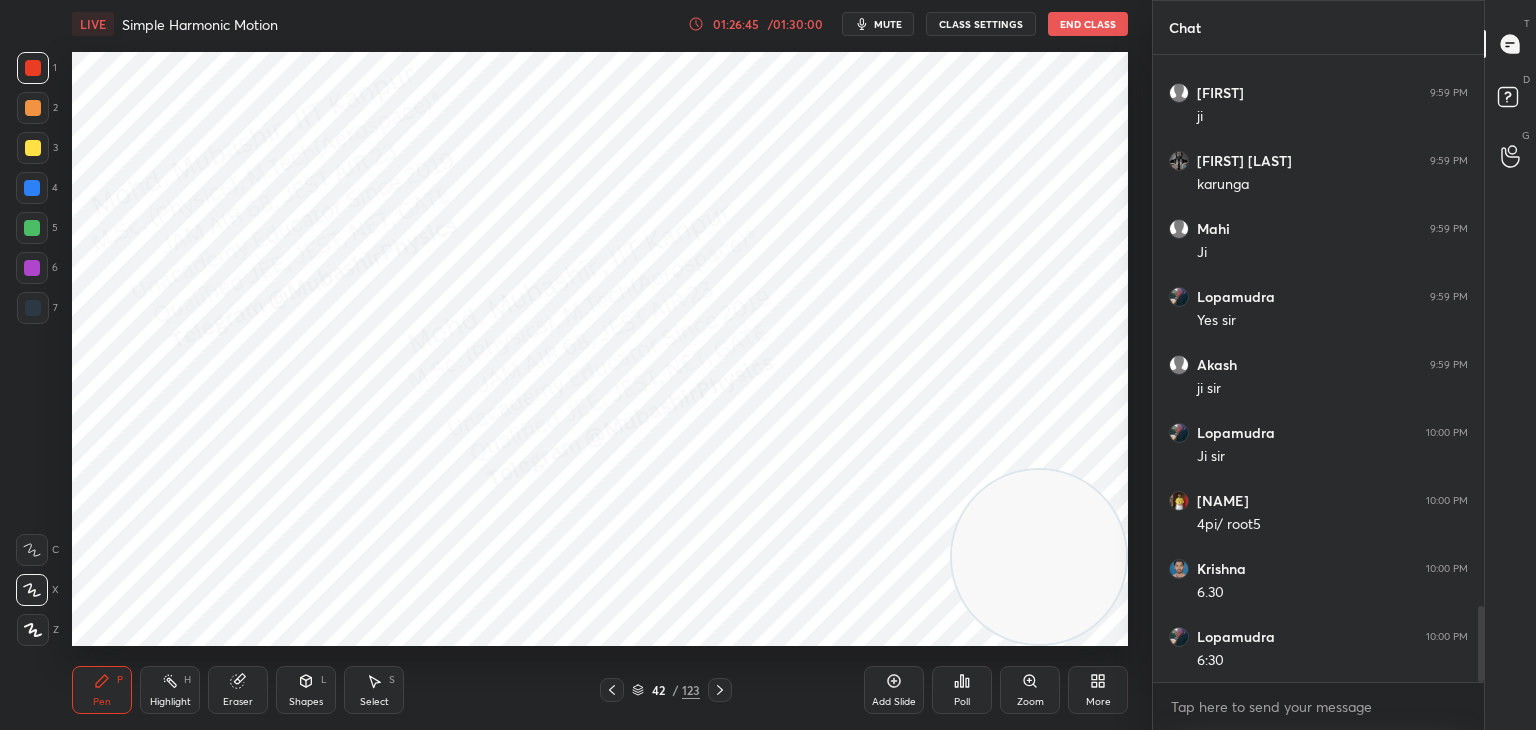 drag, startPoint x: 36, startPoint y: 189, endPoint x: 63, endPoint y: 194, distance: 27.45906 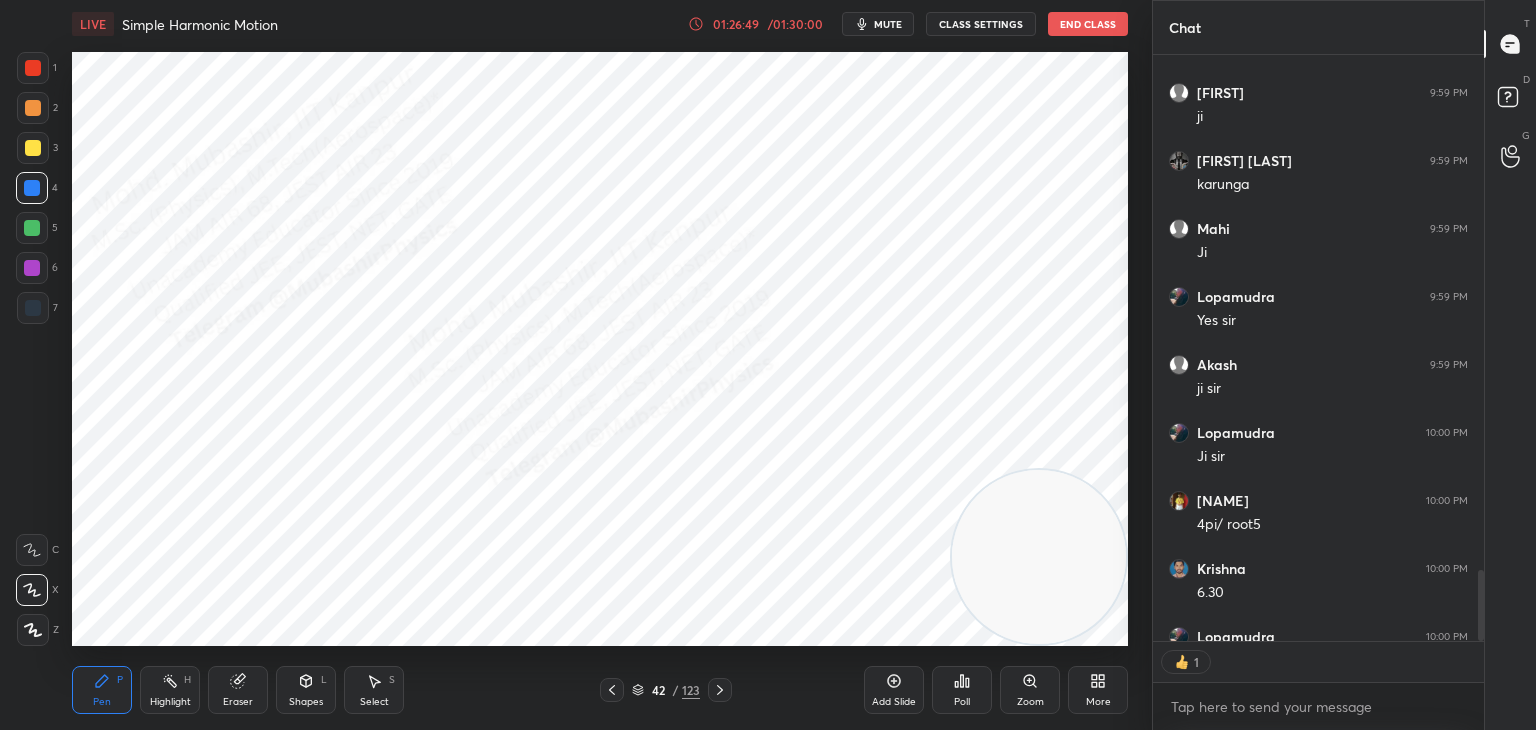 scroll, scrollTop: 7, scrollLeft: 6, axis: both 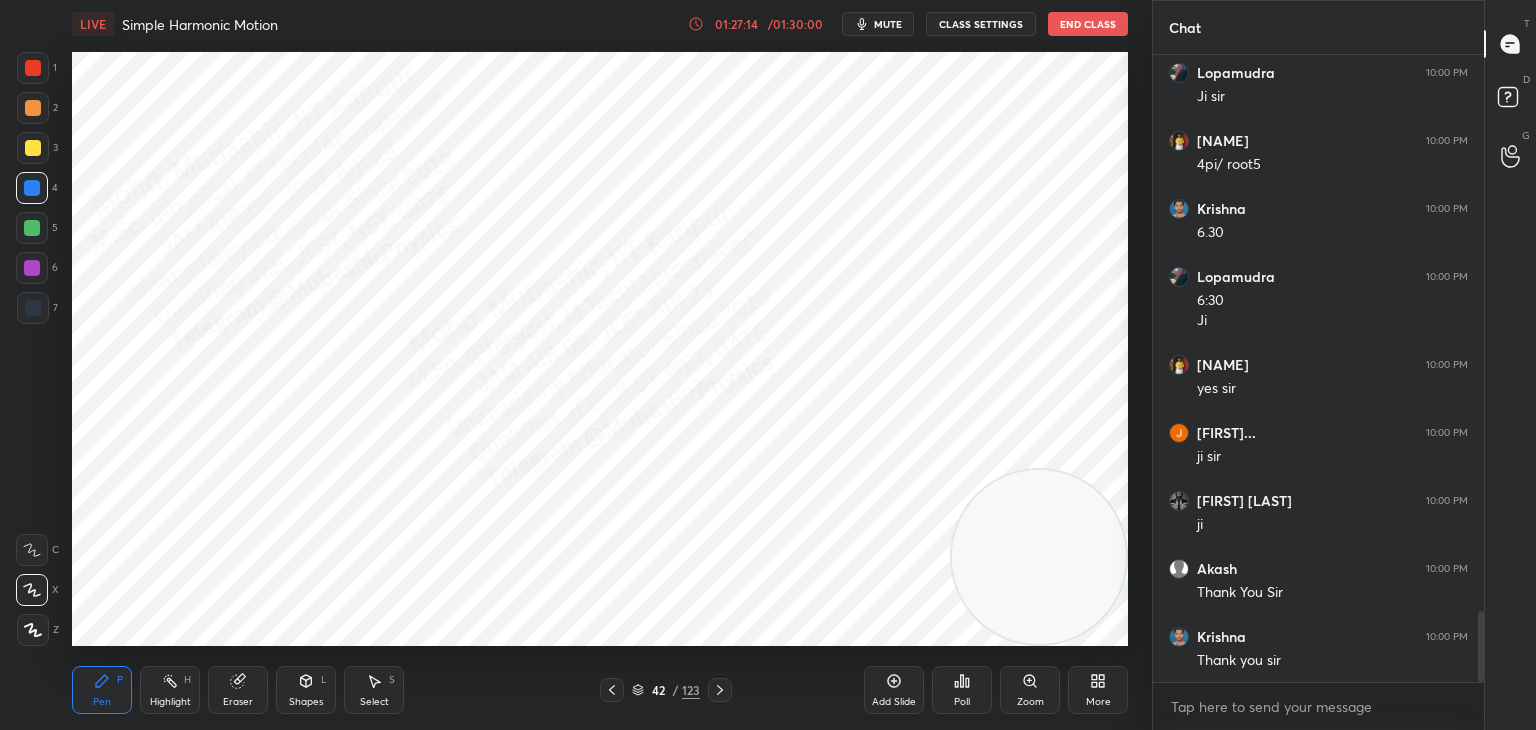 drag, startPoint x: 175, startPoint y: 677, endPoint x: 269, endPoint y: 646, distance: 98.9798 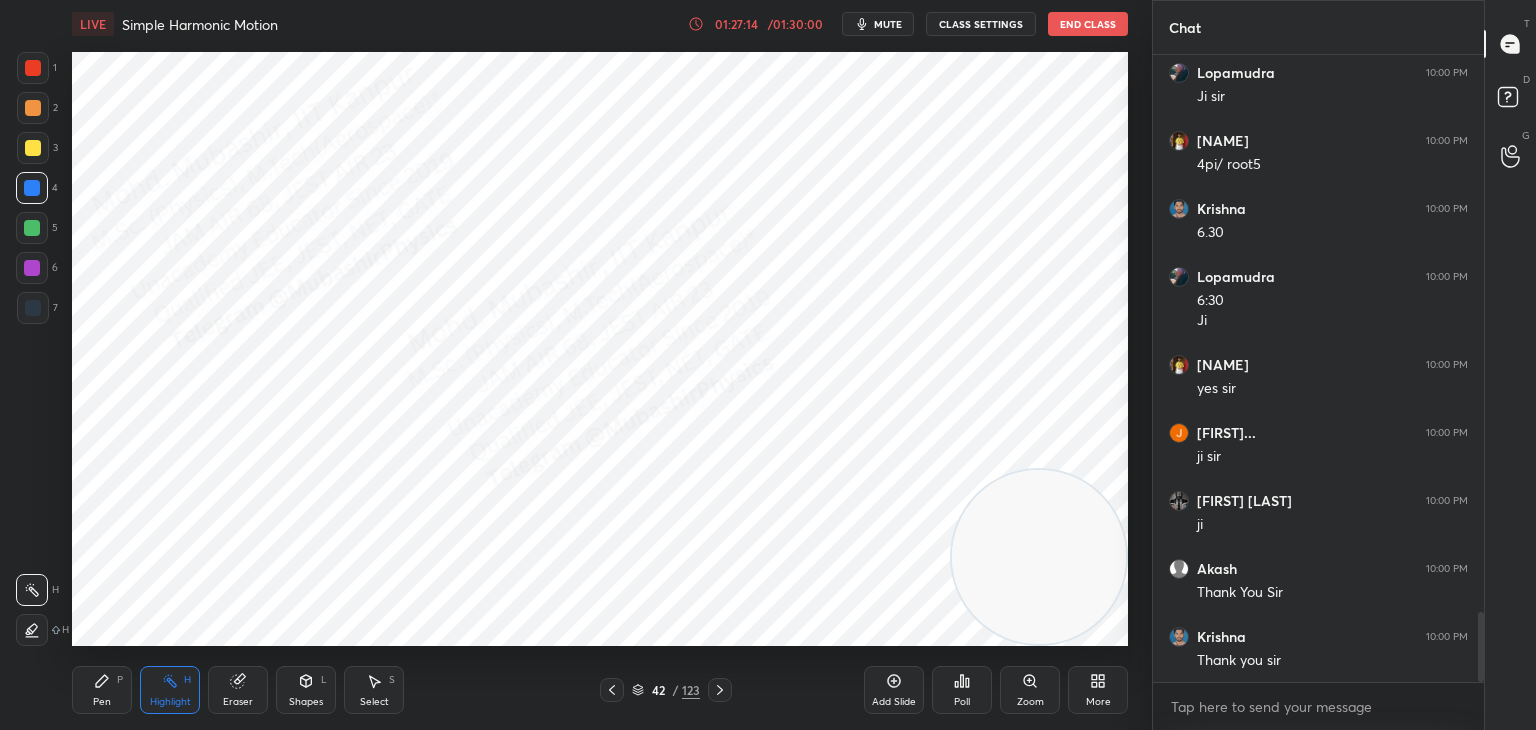 scroll, scrollTop: 4982, scrollLeft: 0, axis: vertical 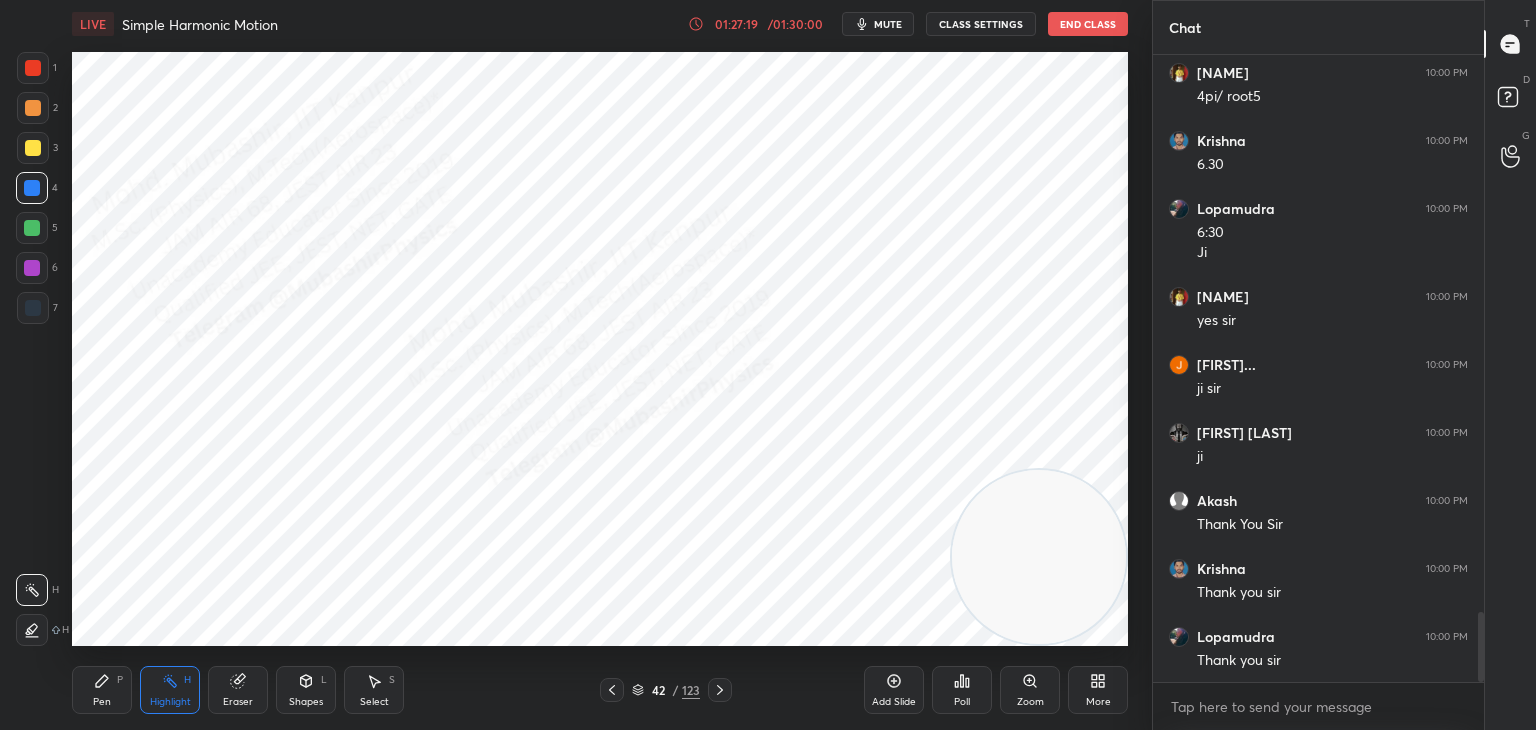 click on "End Class" at bounding box center (1088, 24) 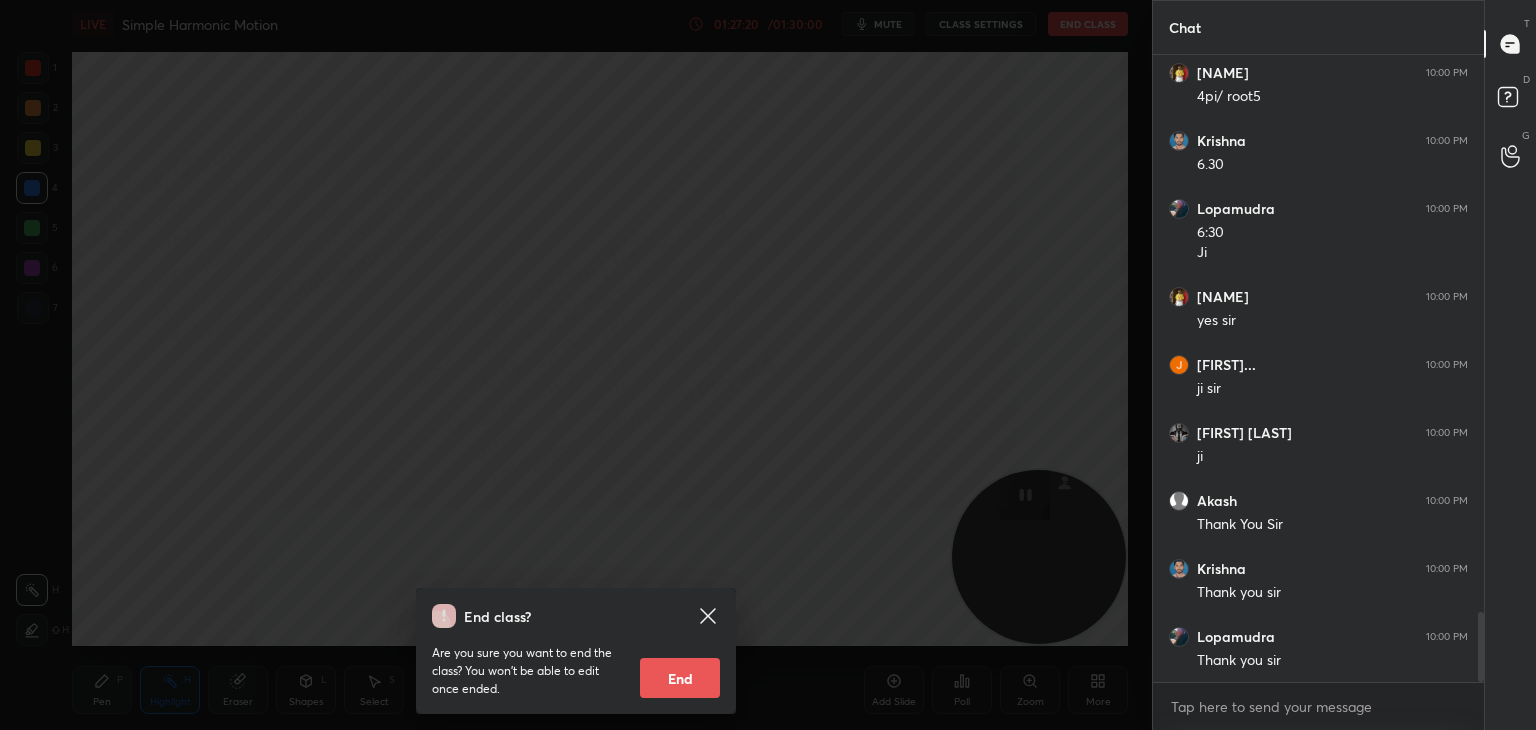 click on "End" at bounding box center (680, 678) 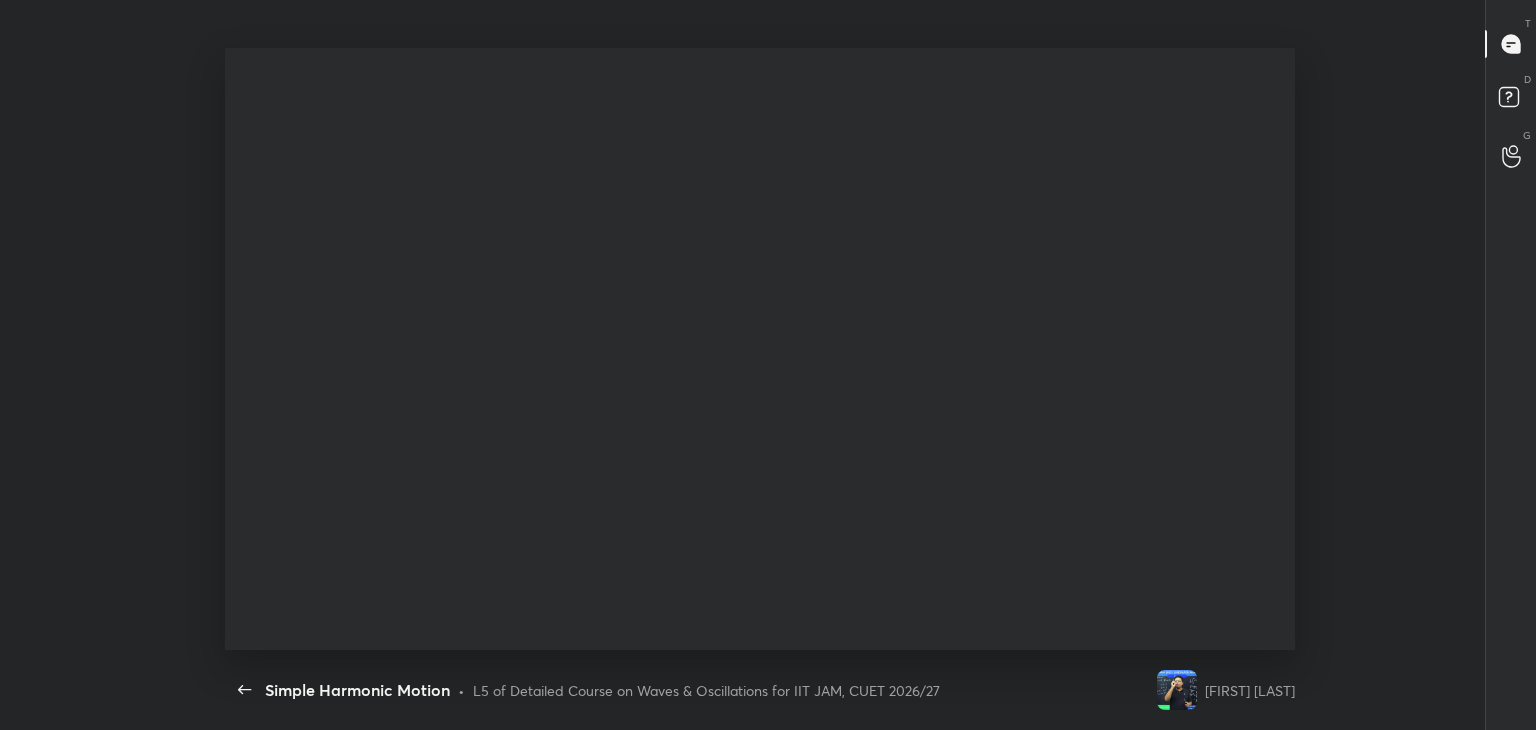 scroll, scrollTop: 99397, scrollLeft: 98850, axis: both 